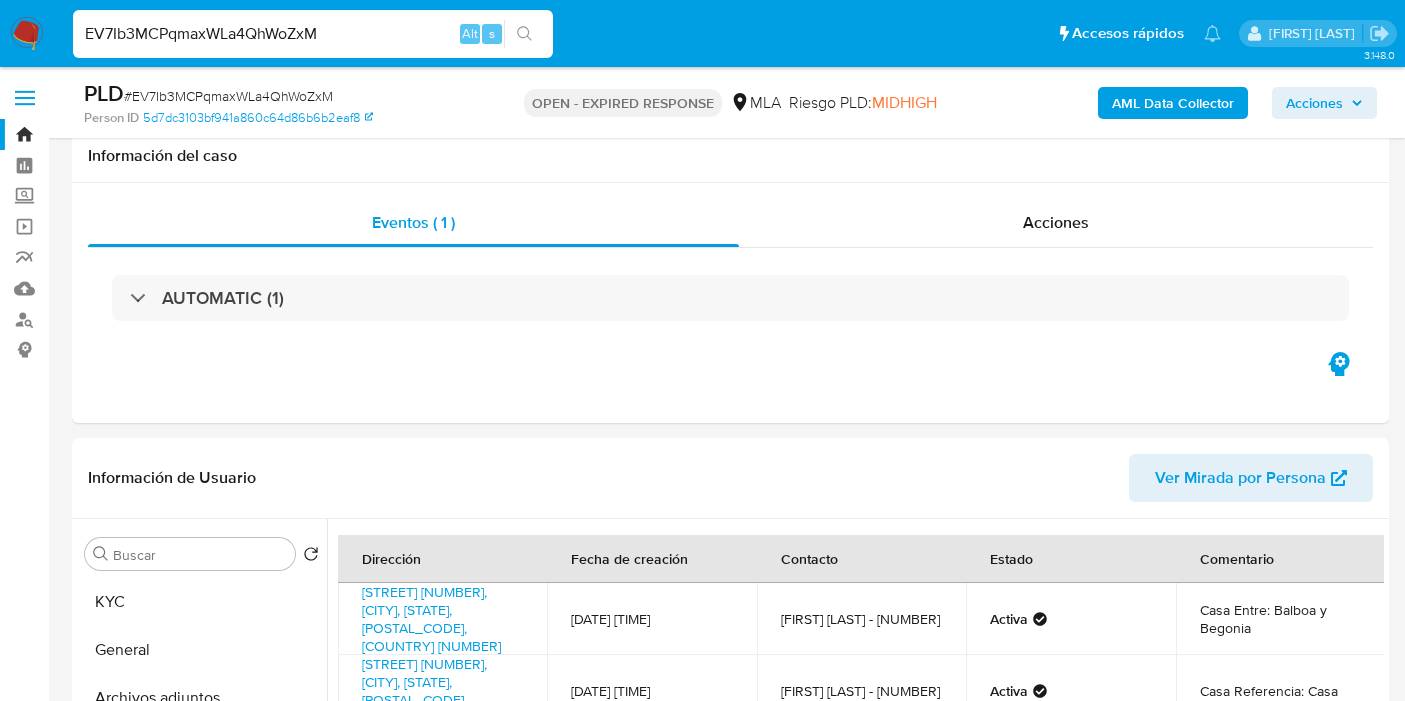 select on "10" 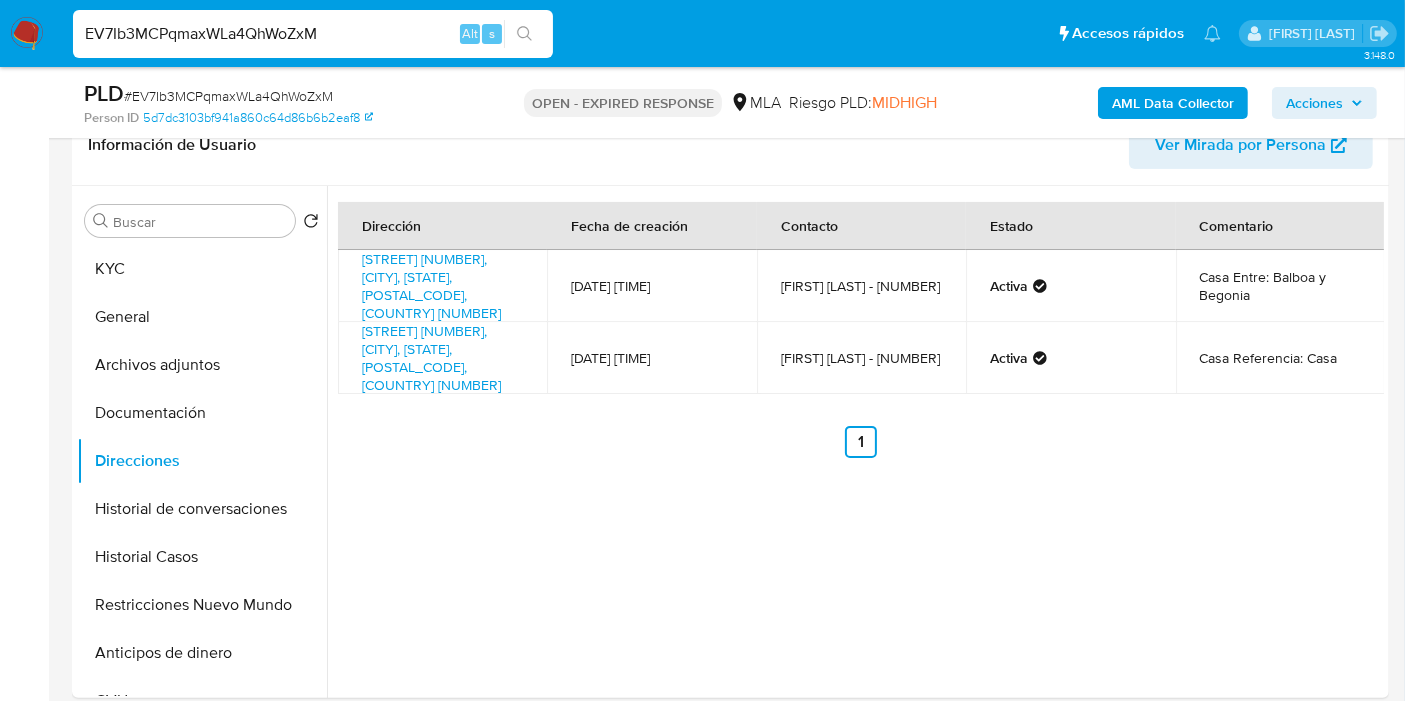scroll, scrollTop: 444, scrollLeft: 0, axis: vertical 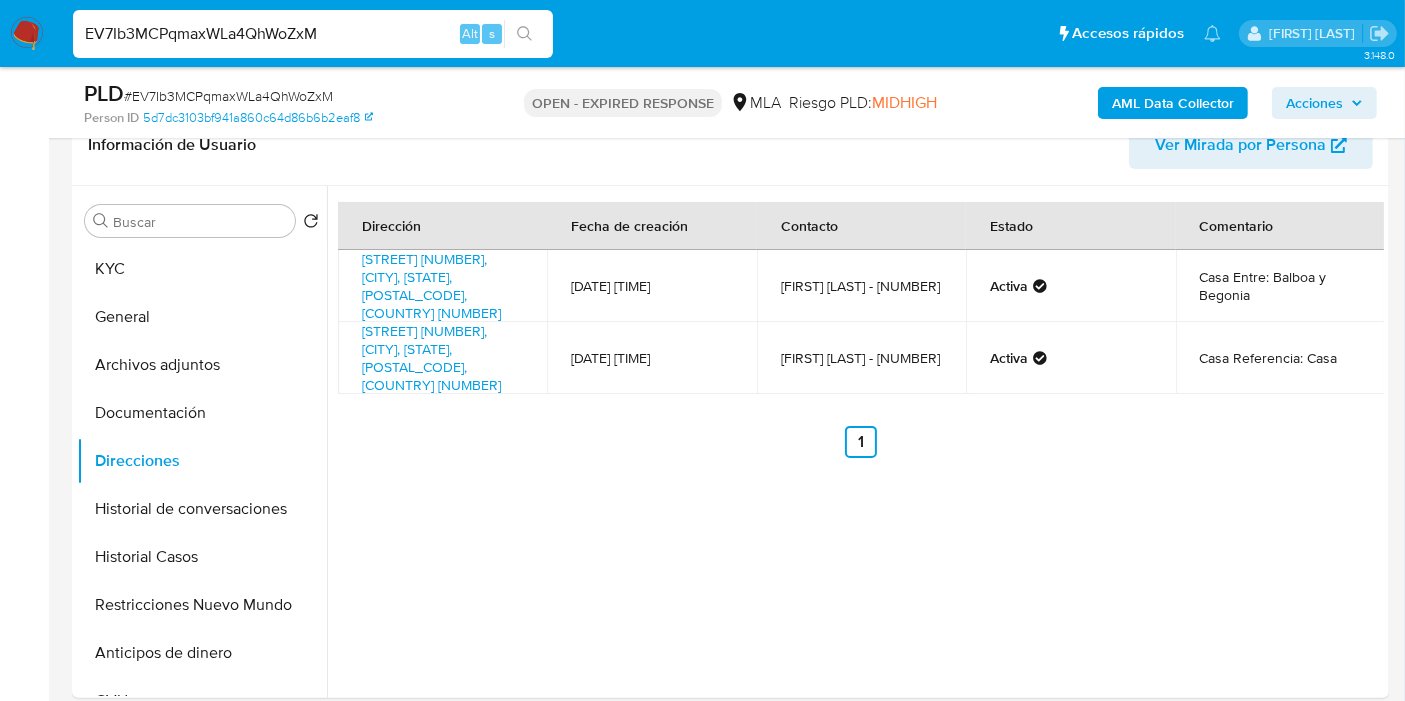 click on "EV7Ib3MCPqmaxWLa4QhWoZxM" at bounding box center (313, 34) 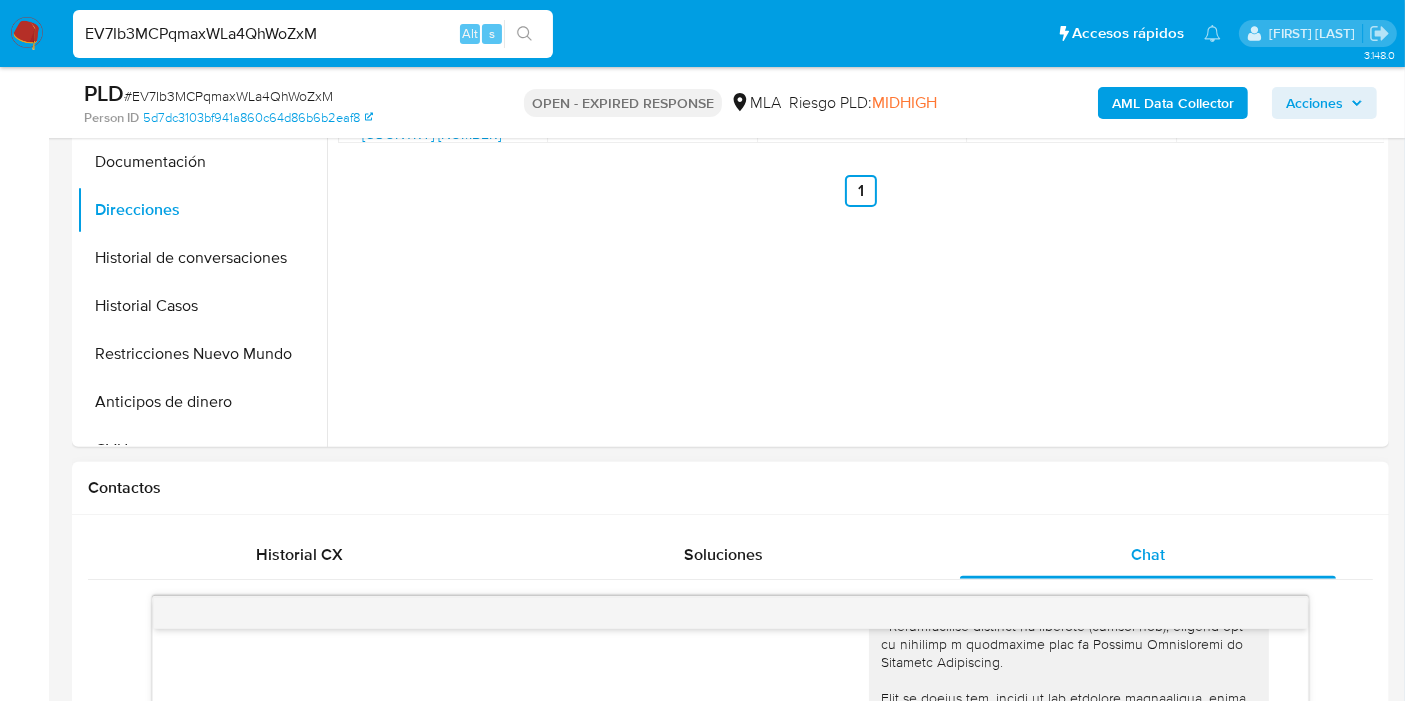 scroll, scrollTop: 777, scrollLeft: 0, axis: vertical 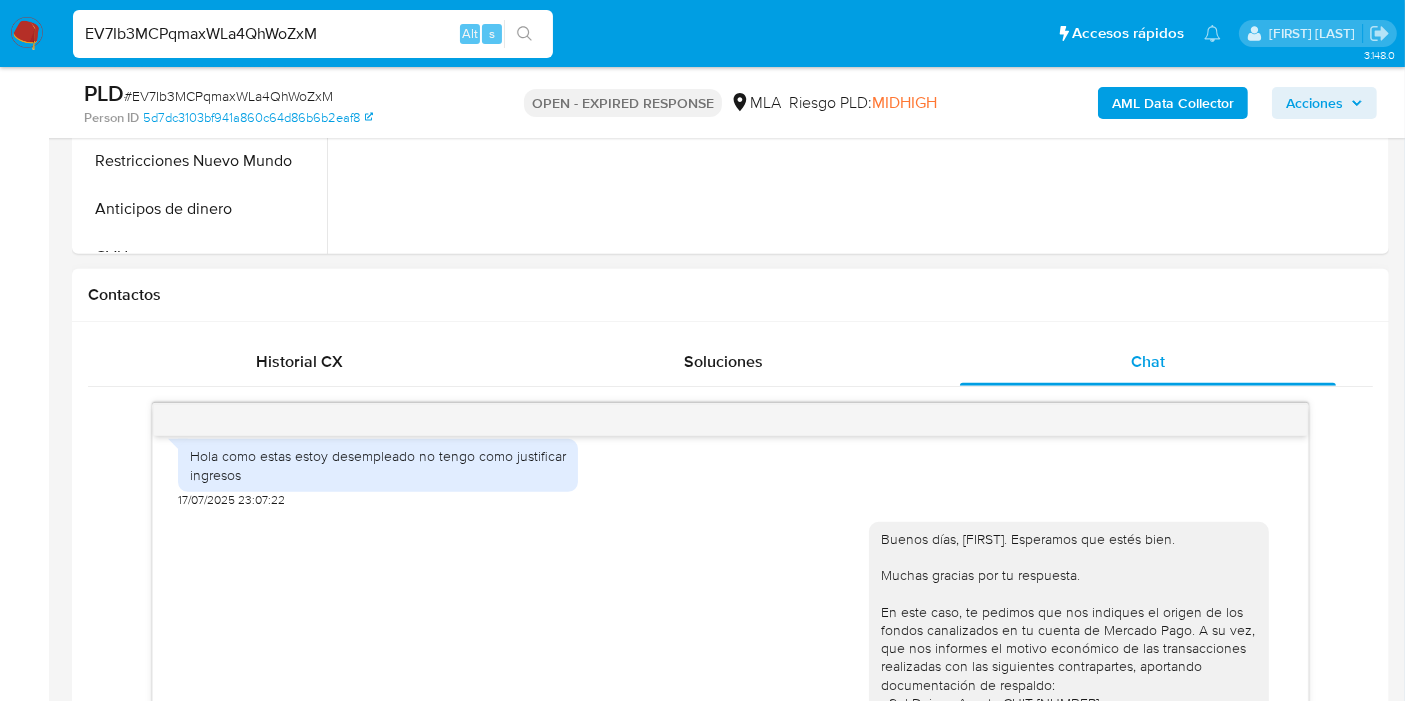 click on "Hola como estas estoy desempleado no tengo como justificar ingresos" at bounding box center (378, 465) 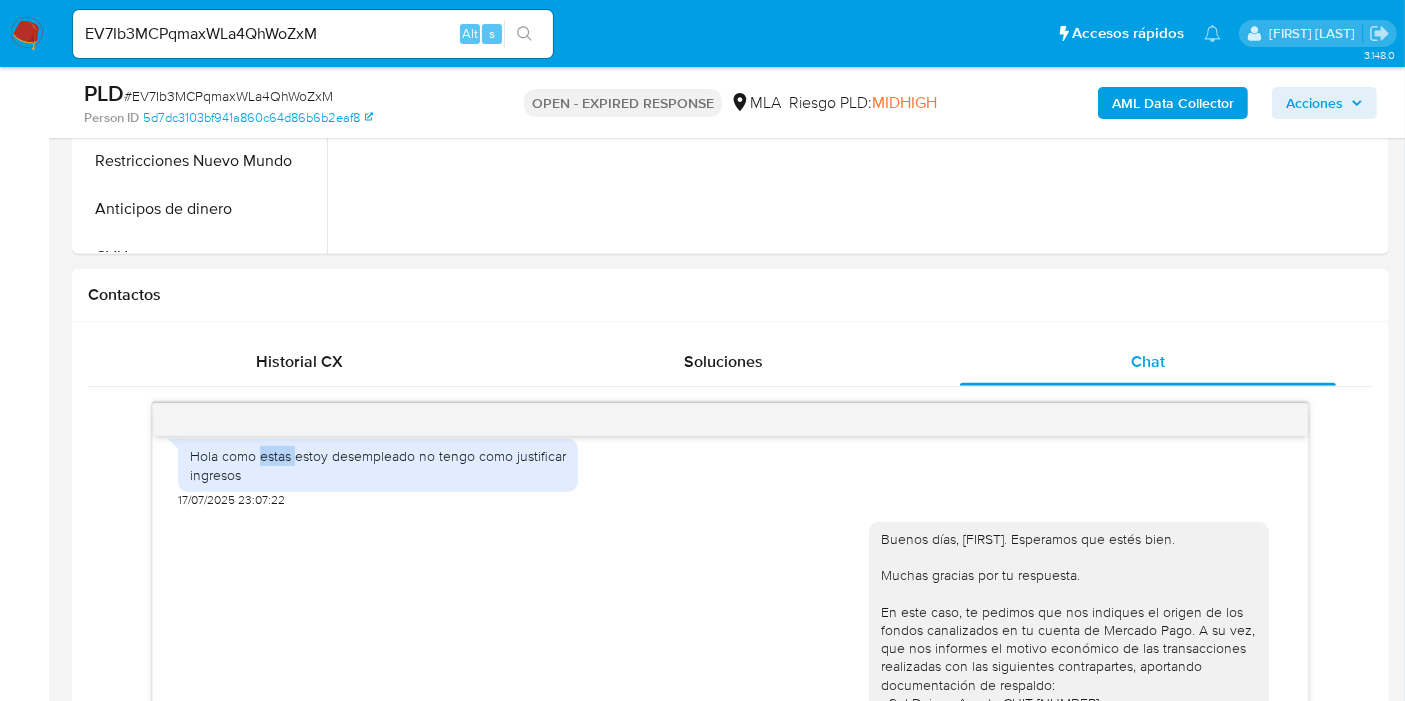 click on "Hola como estas estoy desempleado no tengo como justificar ingresos" at bounding box center [378, 465] 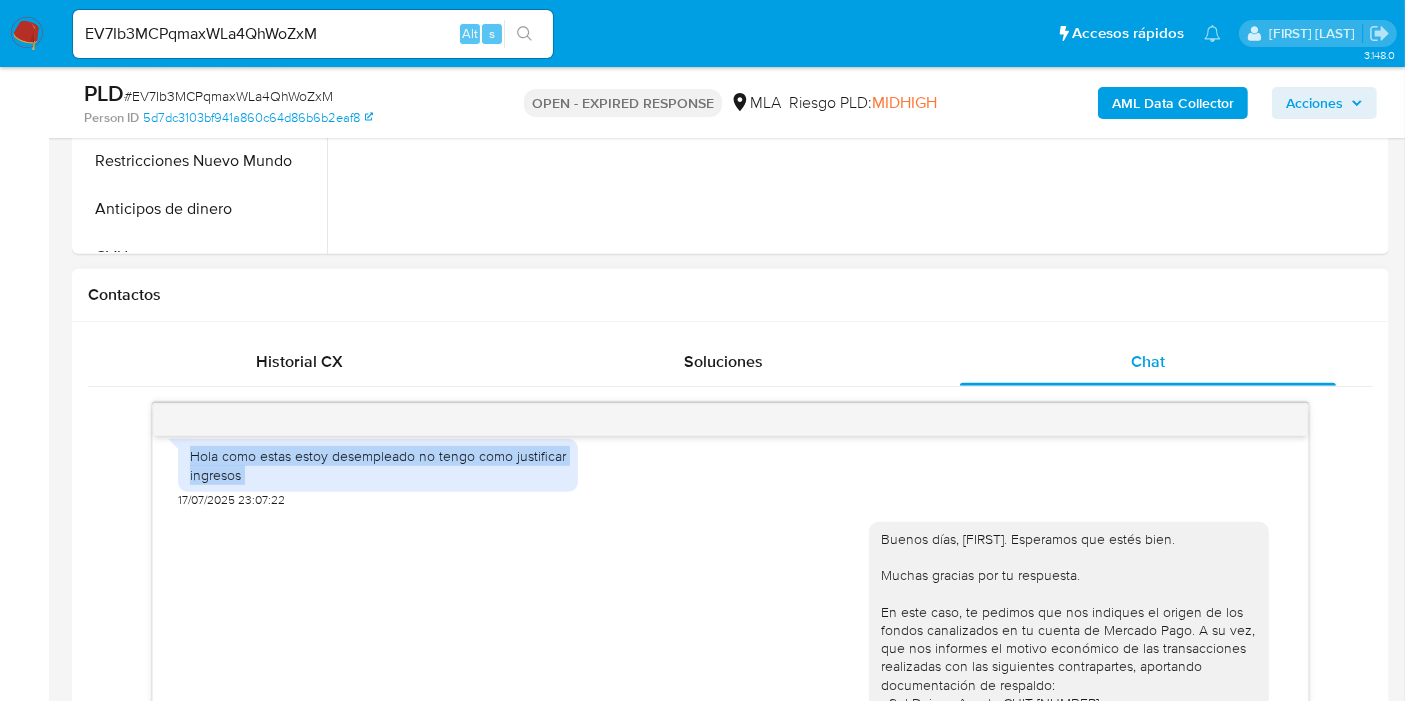 click on "Hola como estas estoy desempleado no tengo como justificar ingresos" at bounding box center [378, 465] 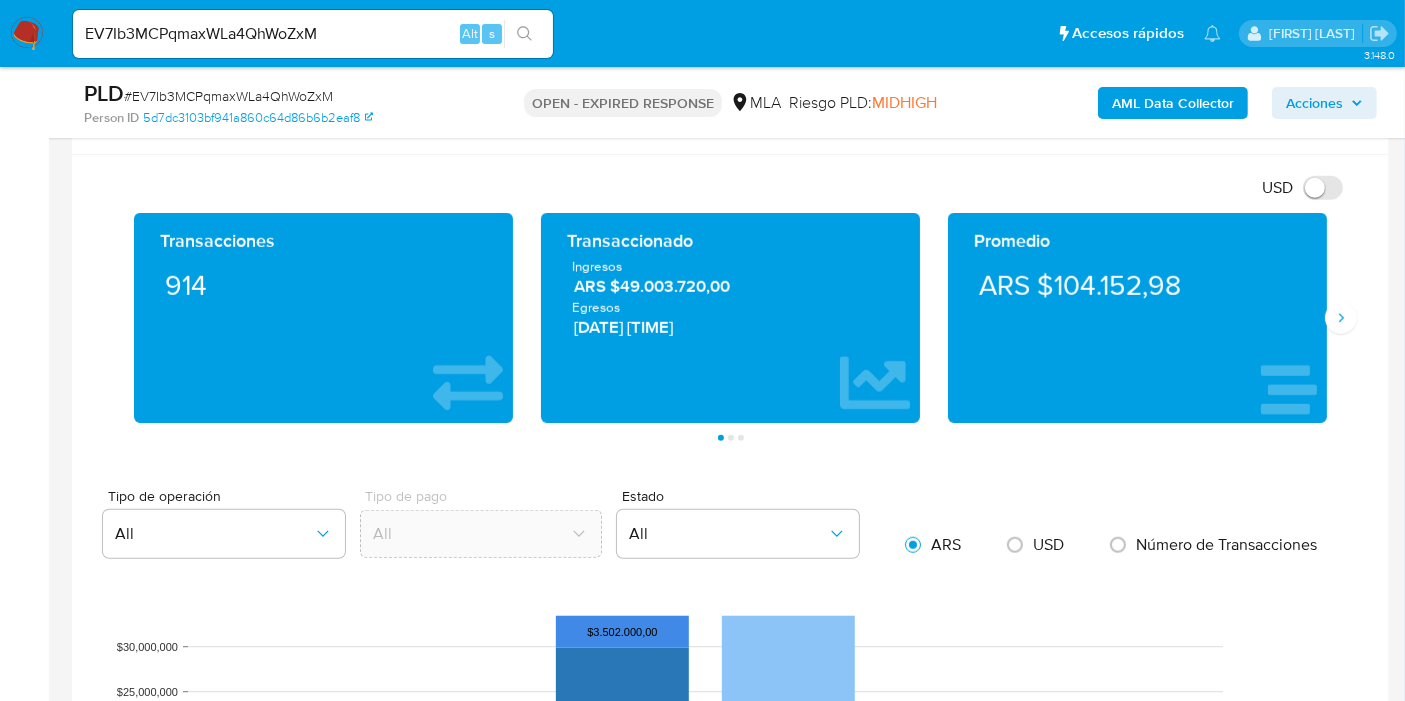 scroll, scrollTop: 888, scrollLeft: 0, axis: vertical 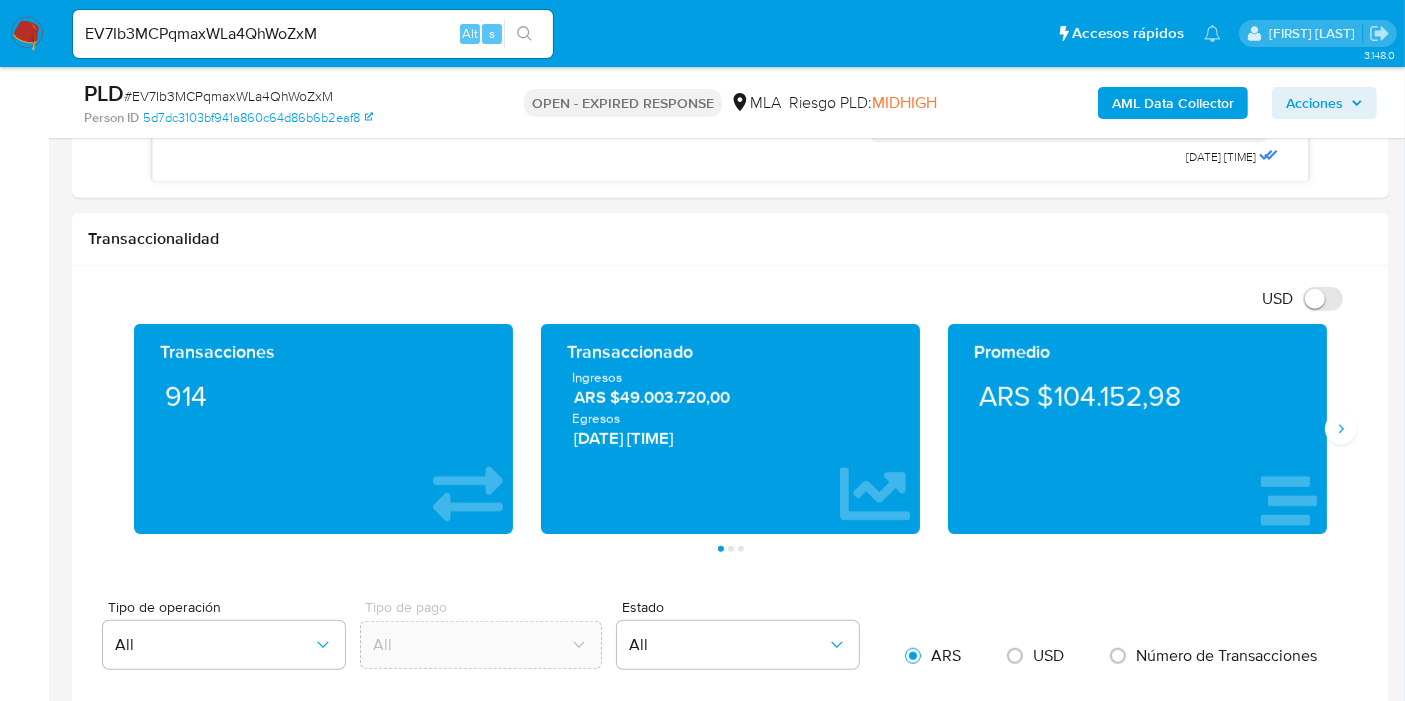 click on "# EV7Ib3MCPqmaxWLa4QhWoZxM" at bounding box center [228, 96] 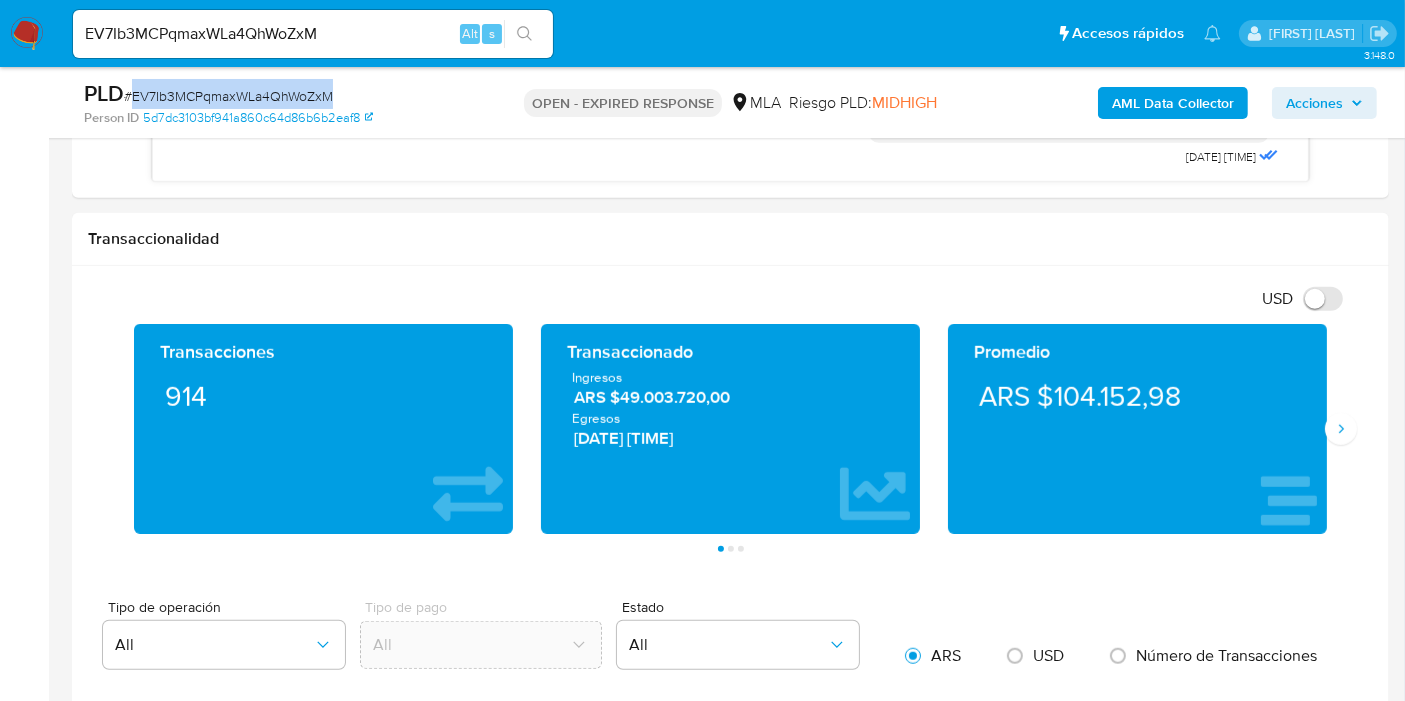 click on "# EV7Ib3MCPqmaxWLa4QhWoZxM" at bounding box center [228, 96] 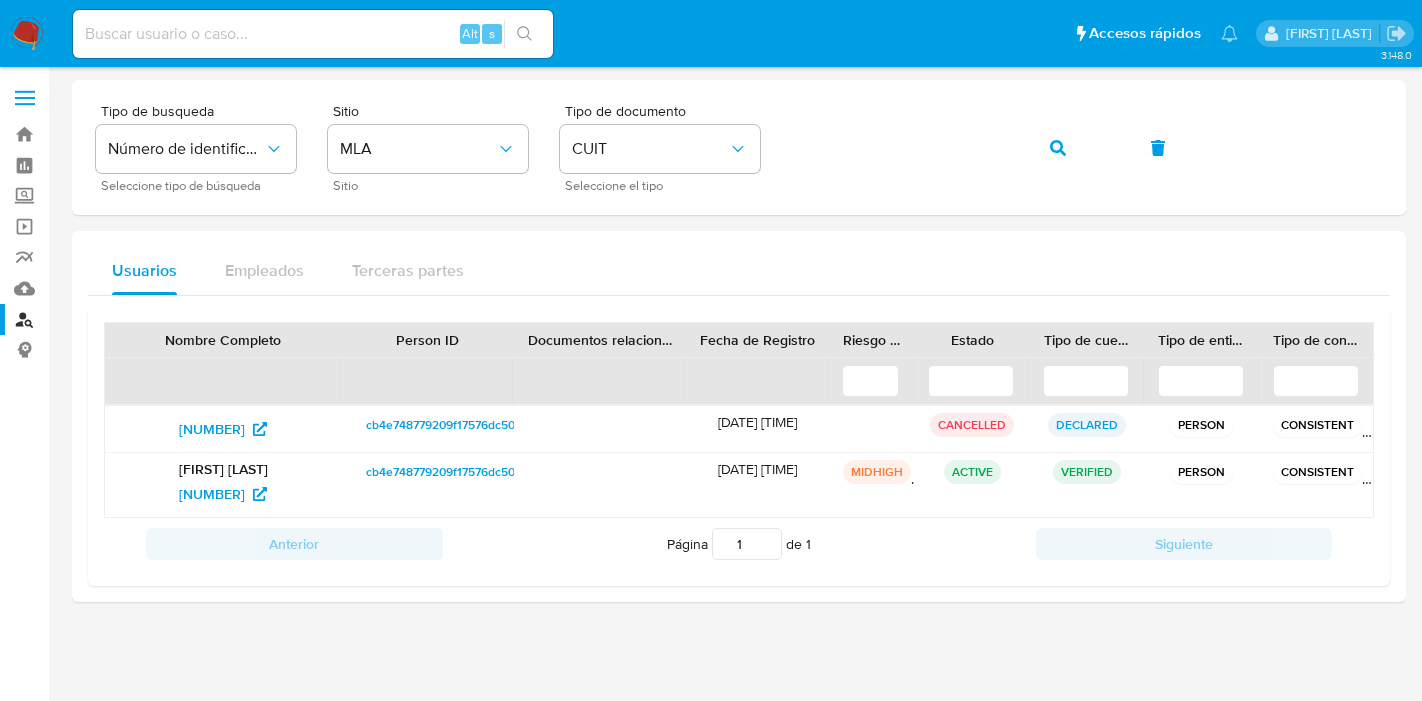 scroll, scrollTop: 0, scrollLeft: 0, axis: both 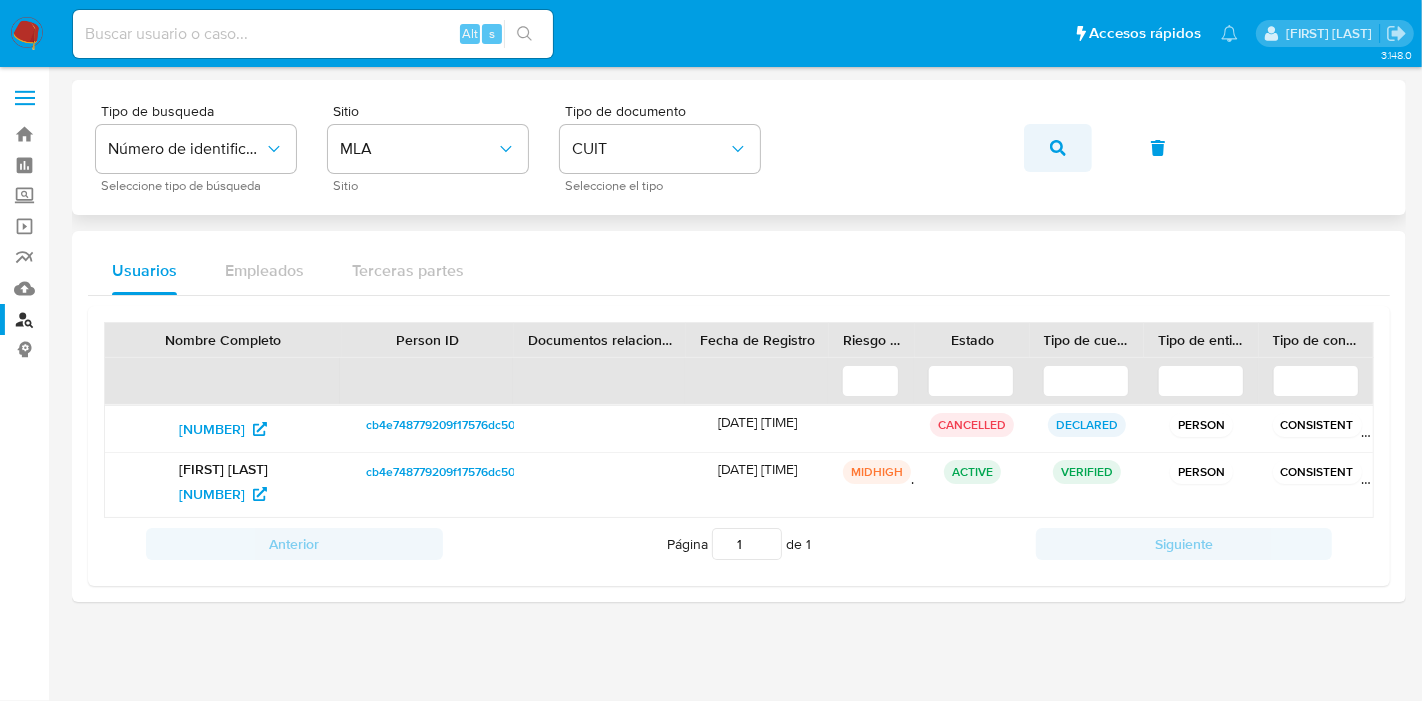 click at bounding box center (1058, 148) 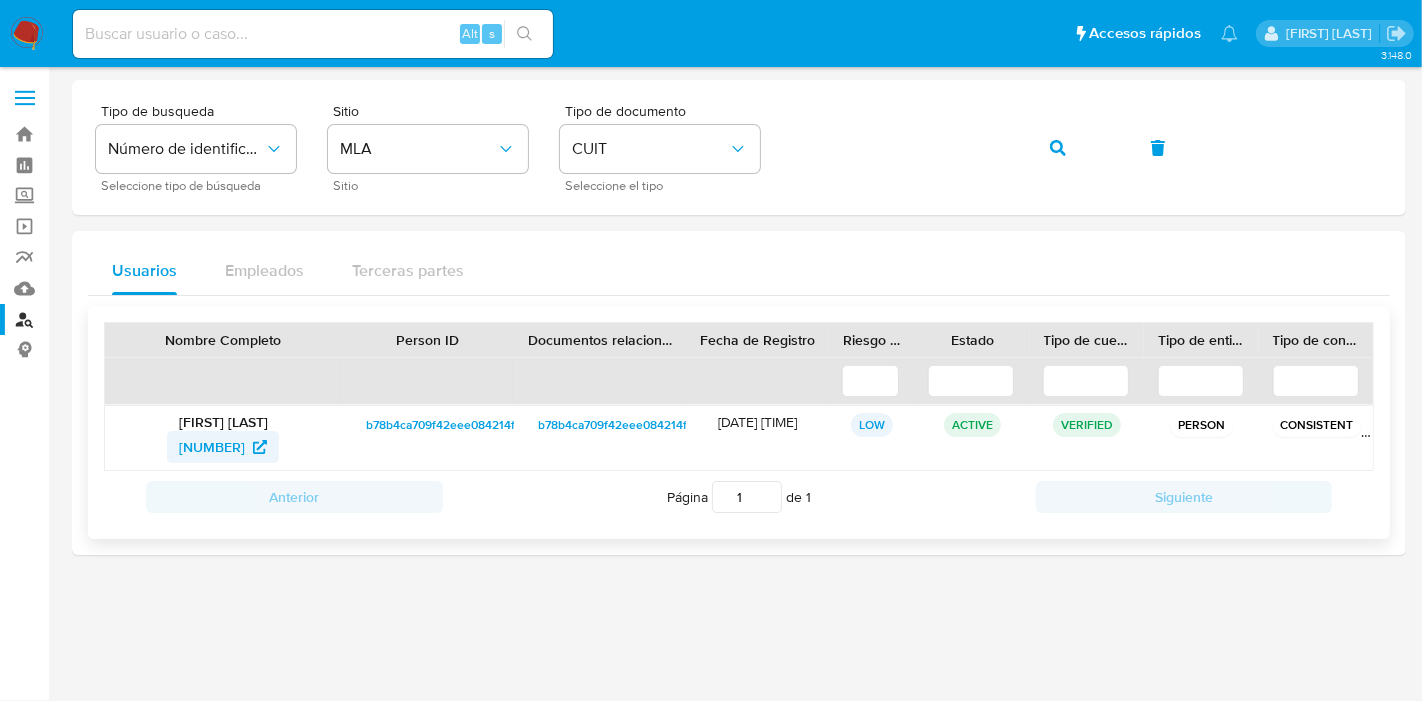 click 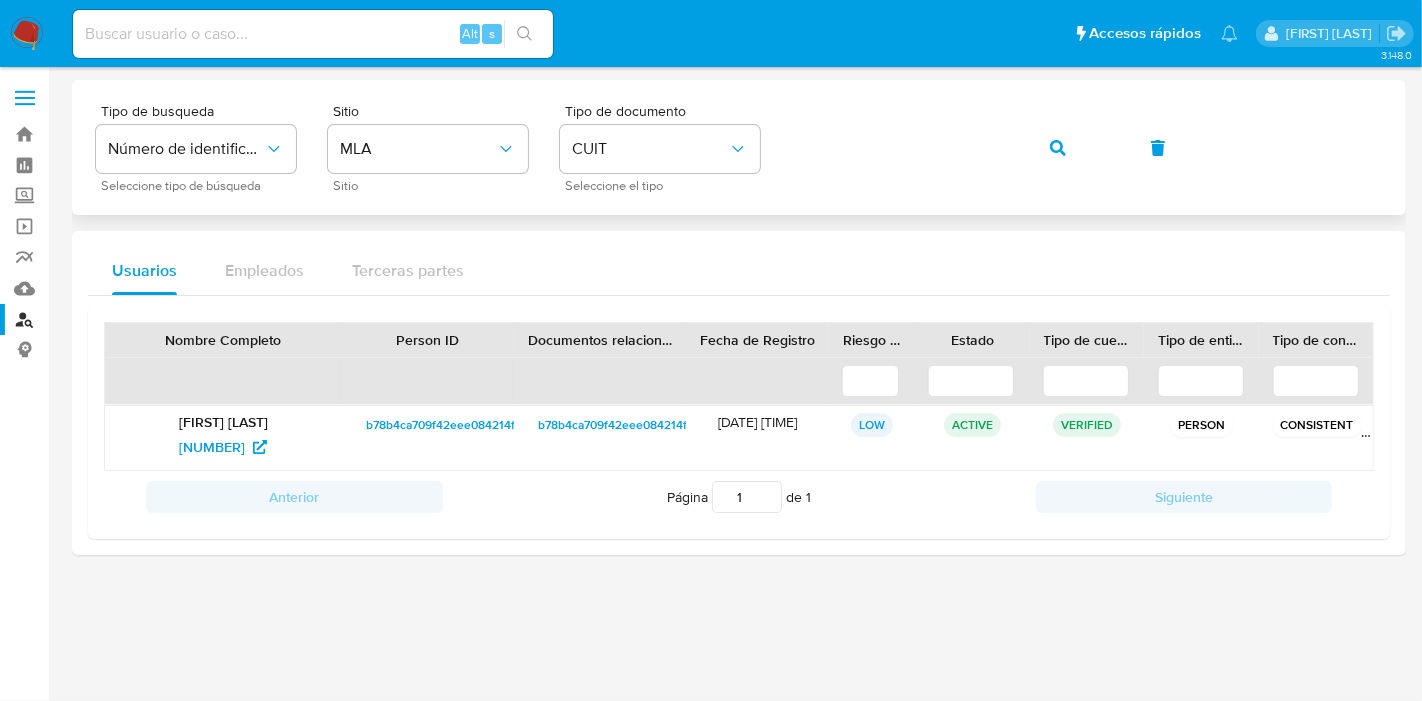 click 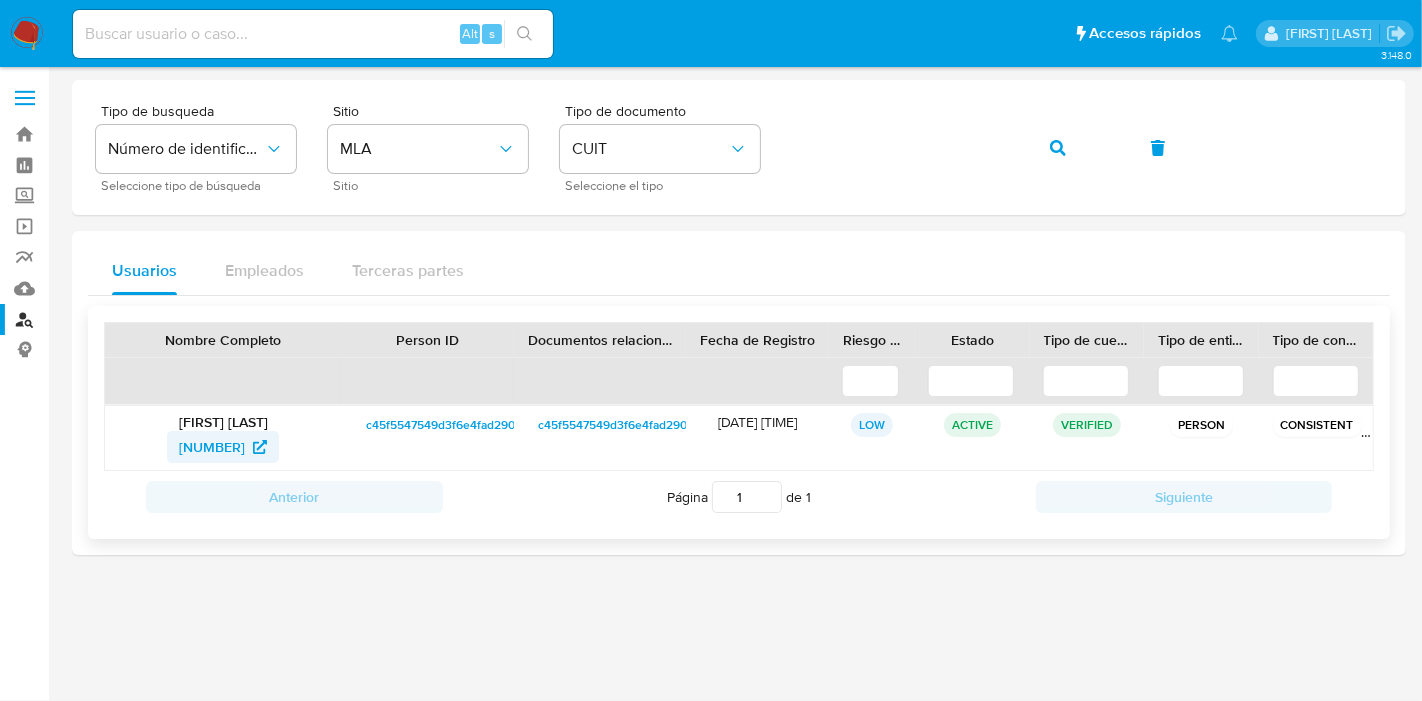 click on "592166256" at bounding box center [223, 447] 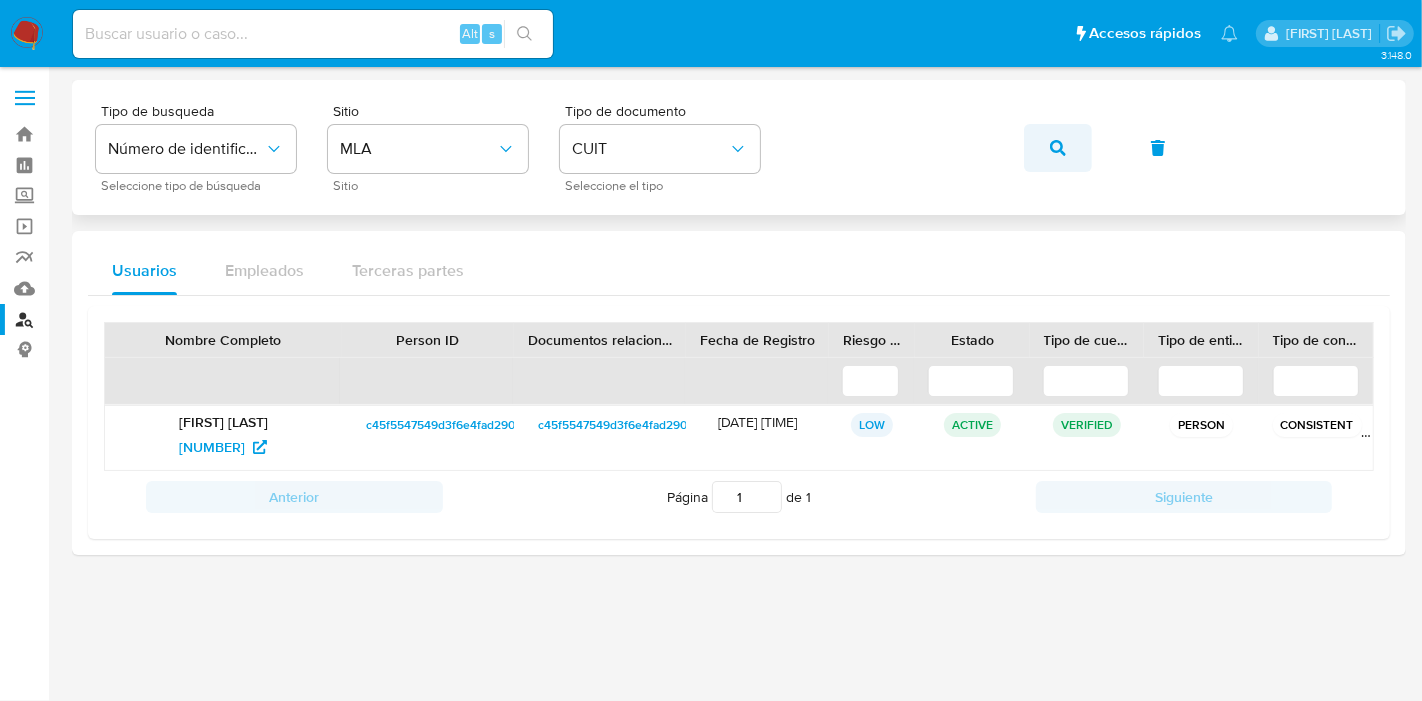 click at bounding box center [1058, 148] 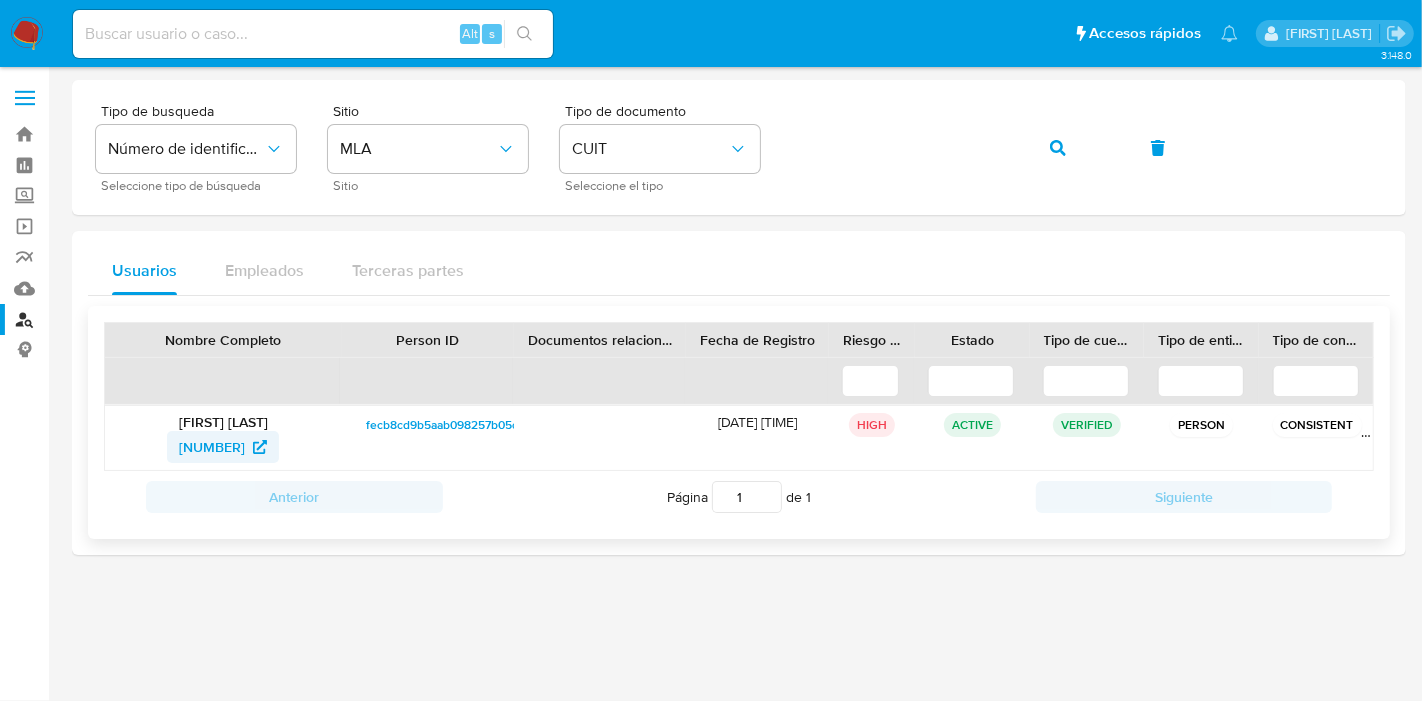 click on "208897972" at bounding box center [223, 447] 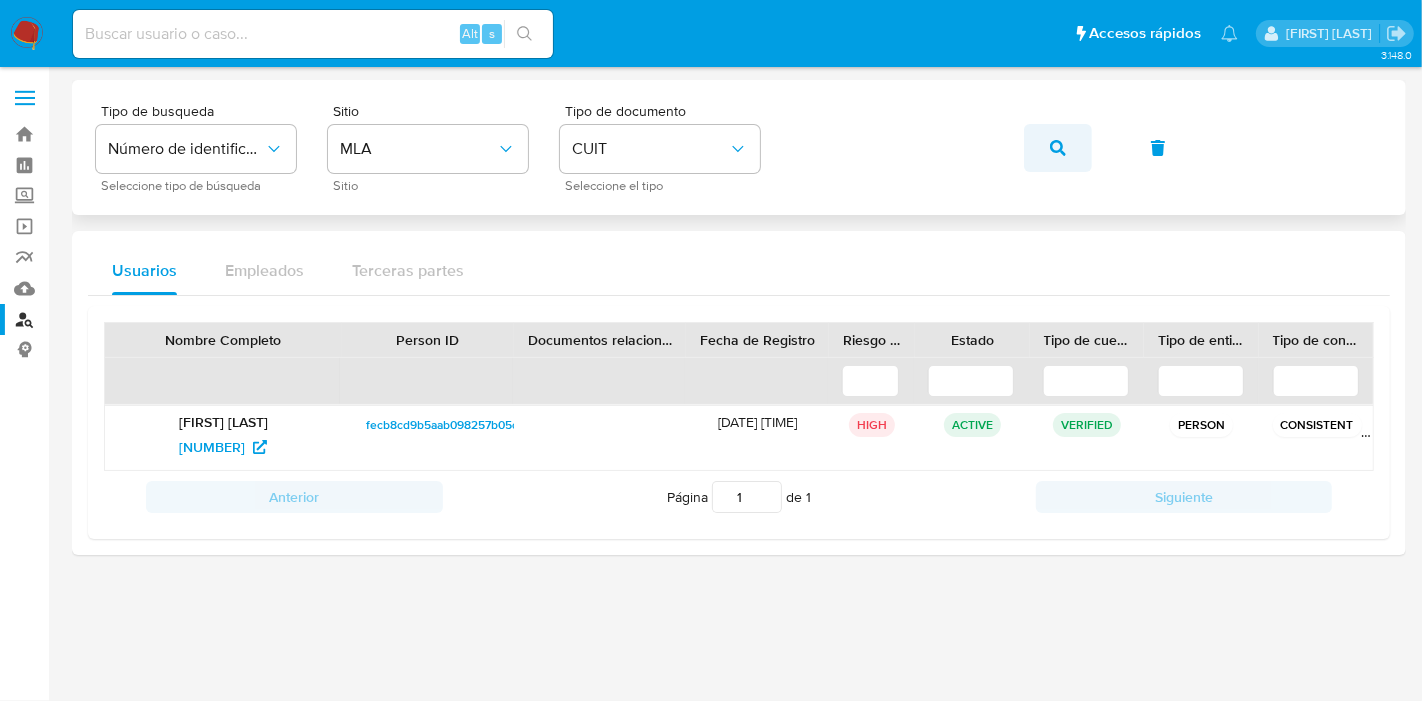 click at bounding box center [1058, 148] 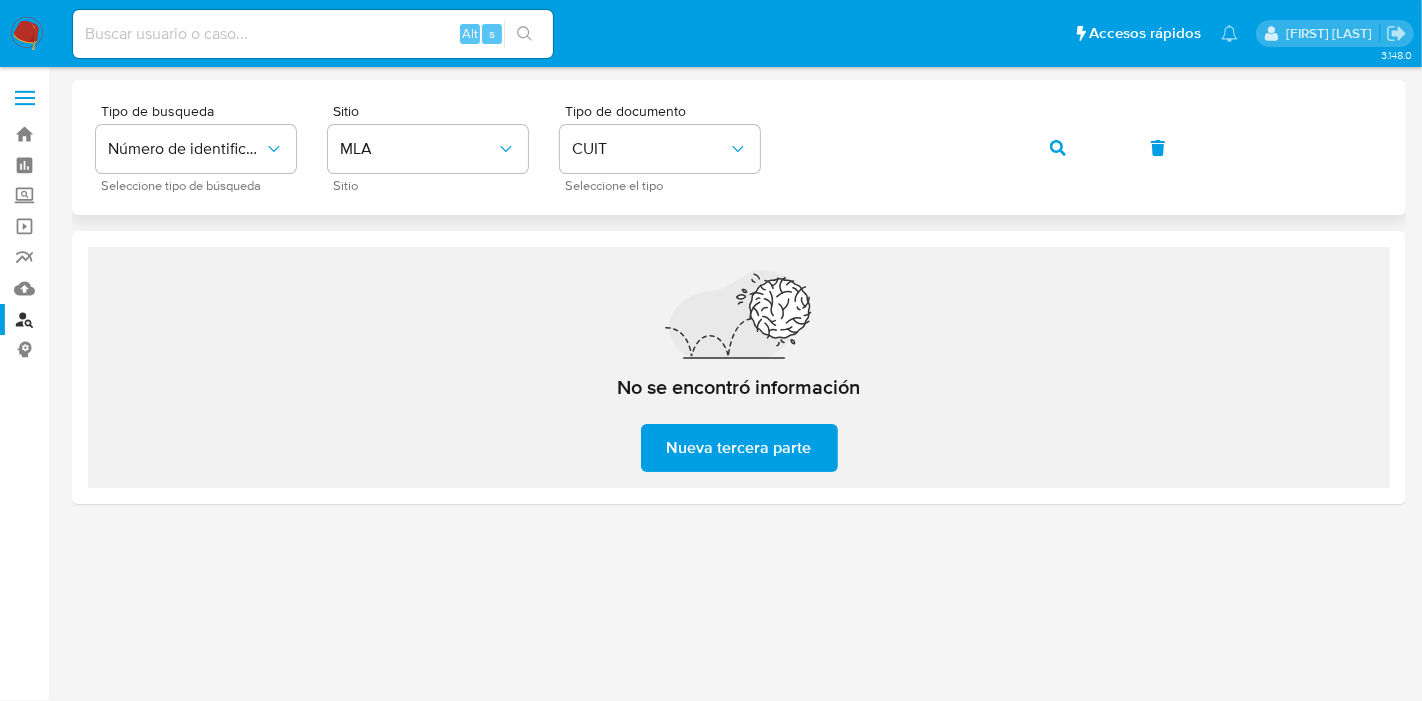 click on "Tipo de busqueda Número de identificación Seleccione tipo de búsqueda Sitio MLA Sitio Tipo de documento CUIT Seleccione el tipo" at bounding box center (739, 147) 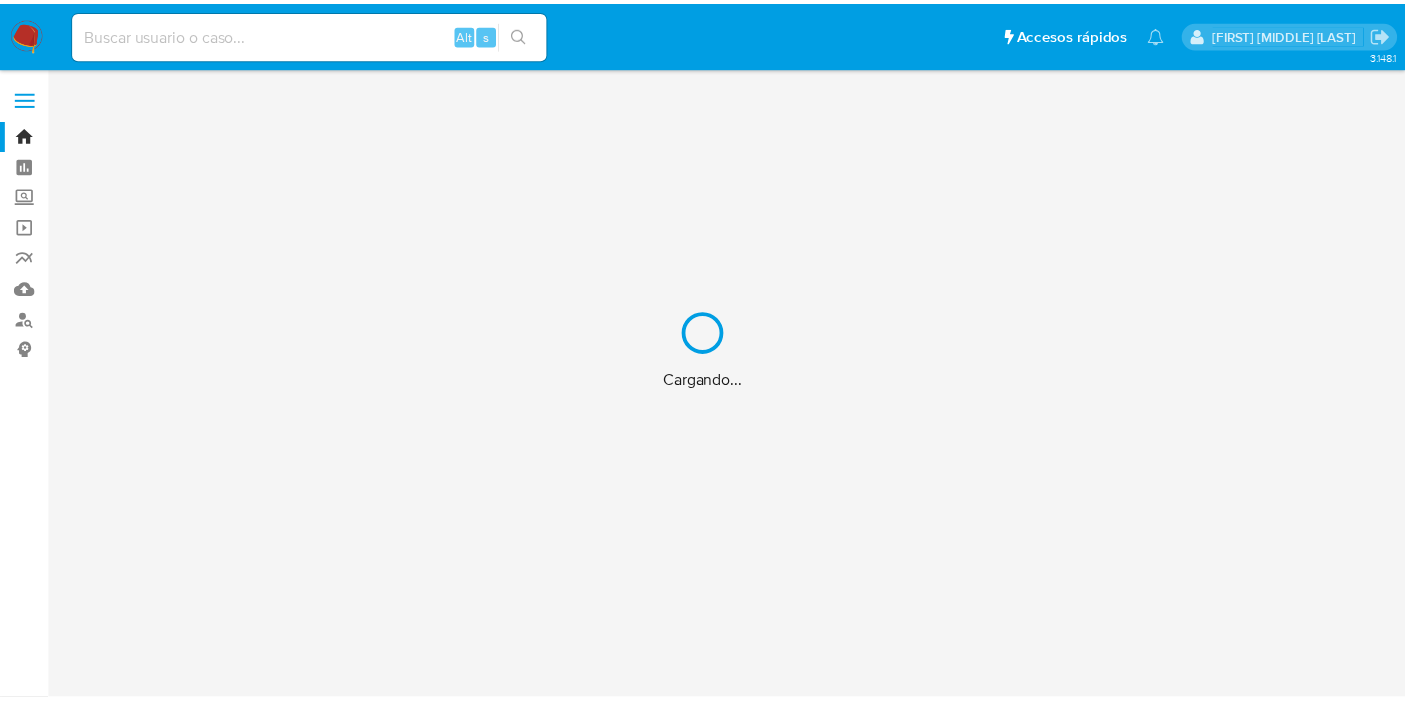 scroll, scrollTop: 0, scrollLeft: 0, axis: both 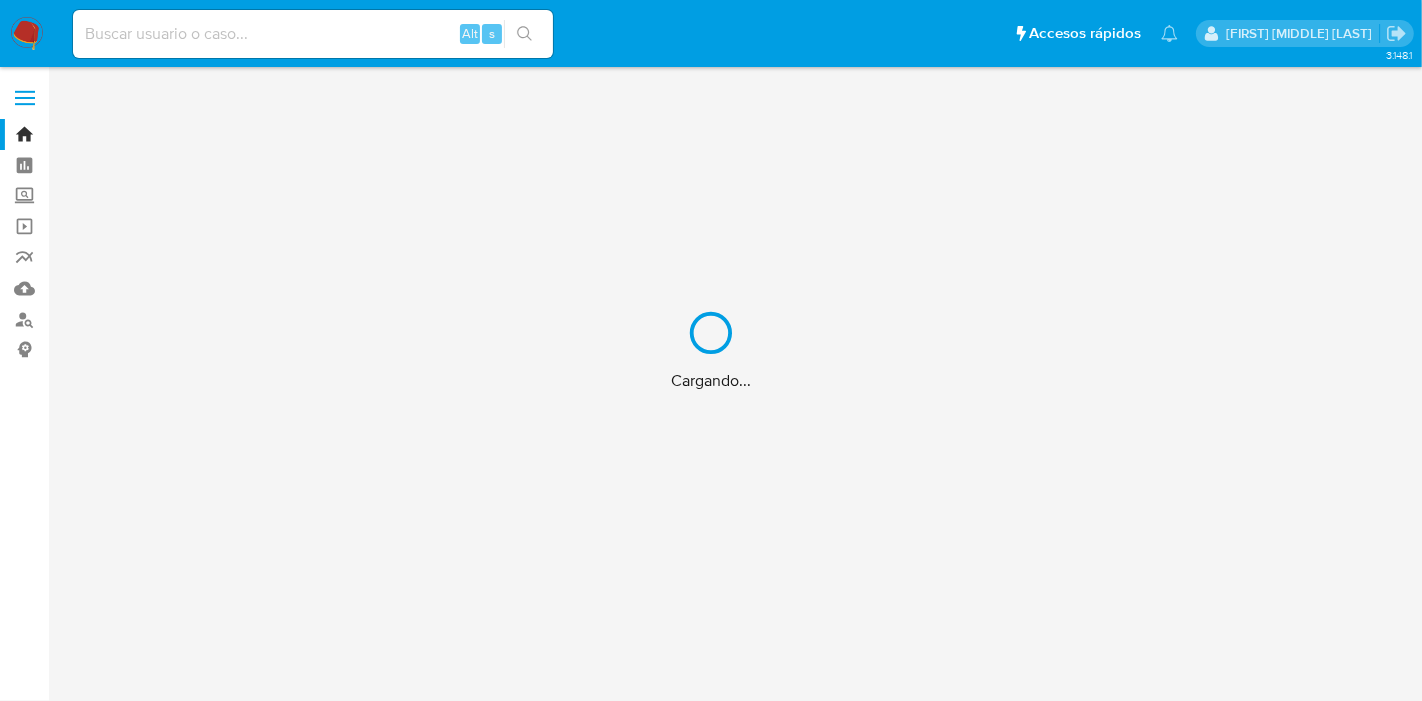 click on "Cargando..." at bounding box center [711, 350] 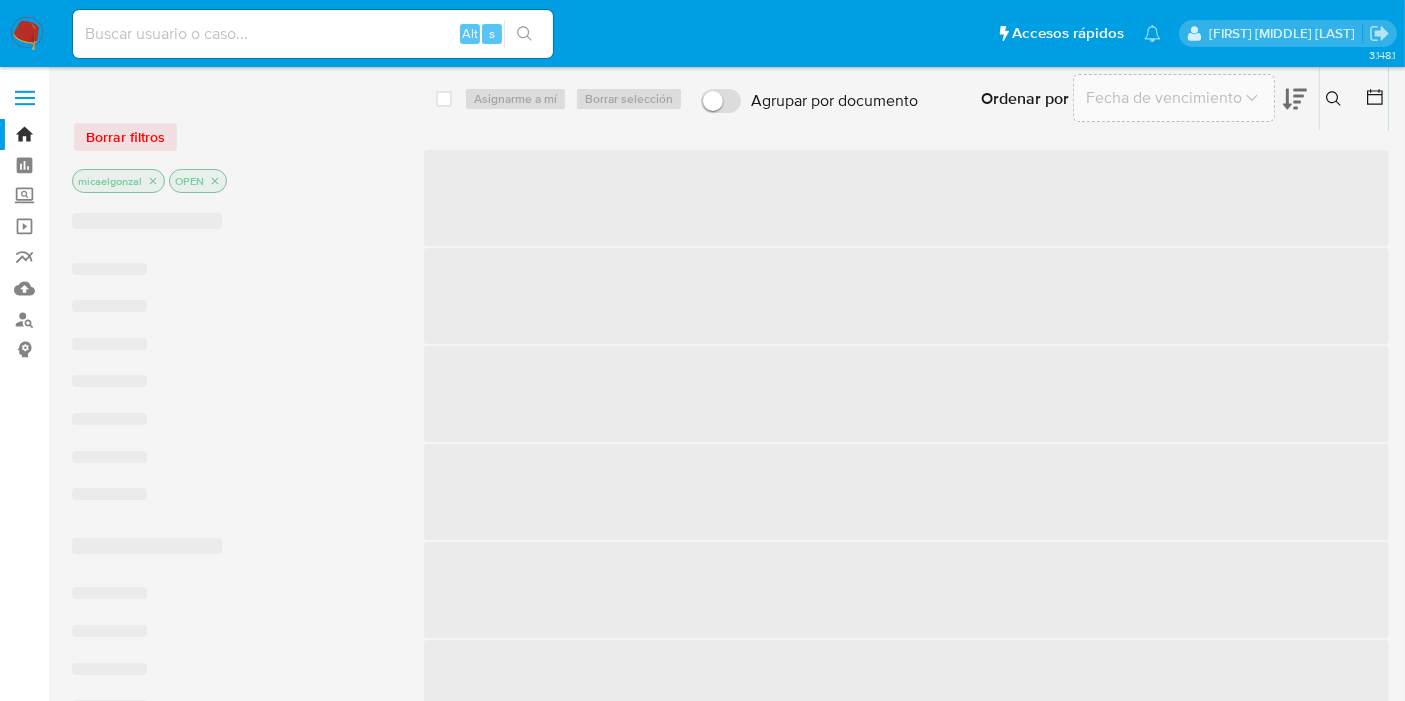 click at bounding box center [313, 34] 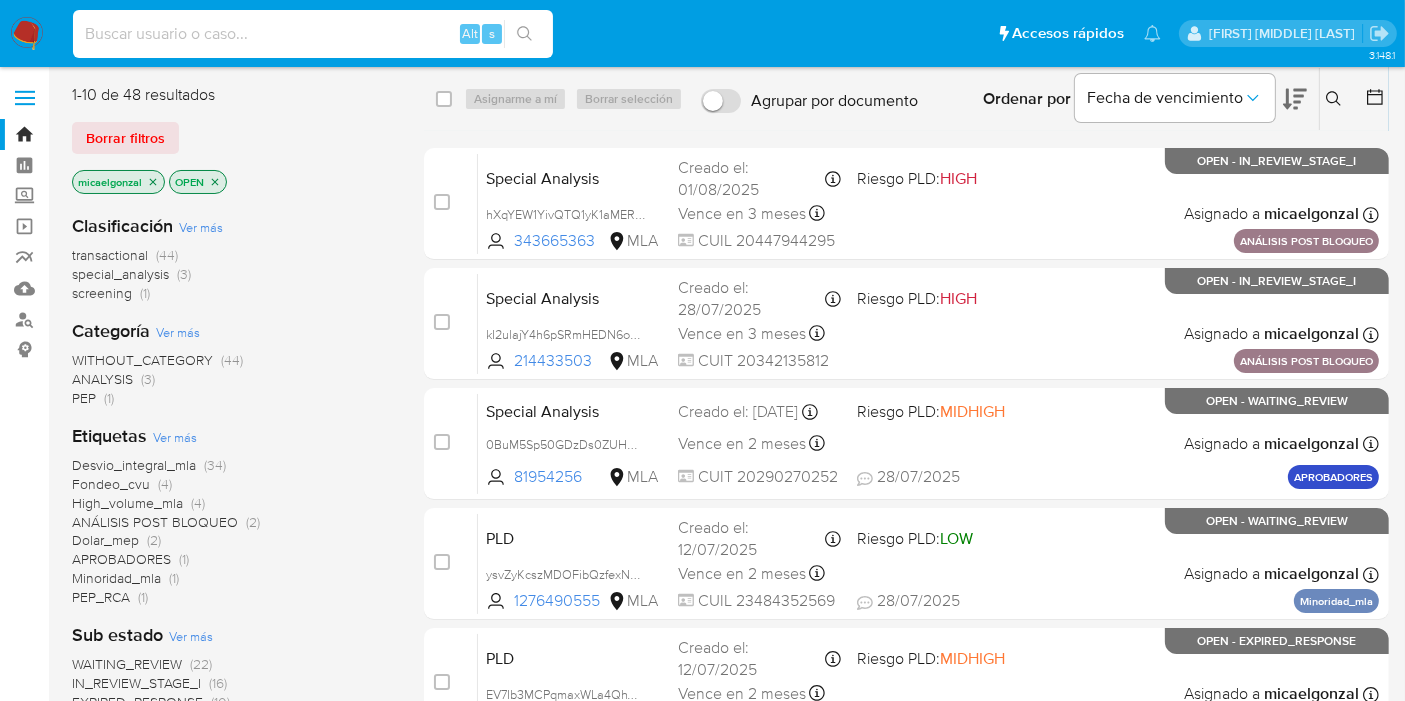 paste on "[ALPHANUMERIC]" 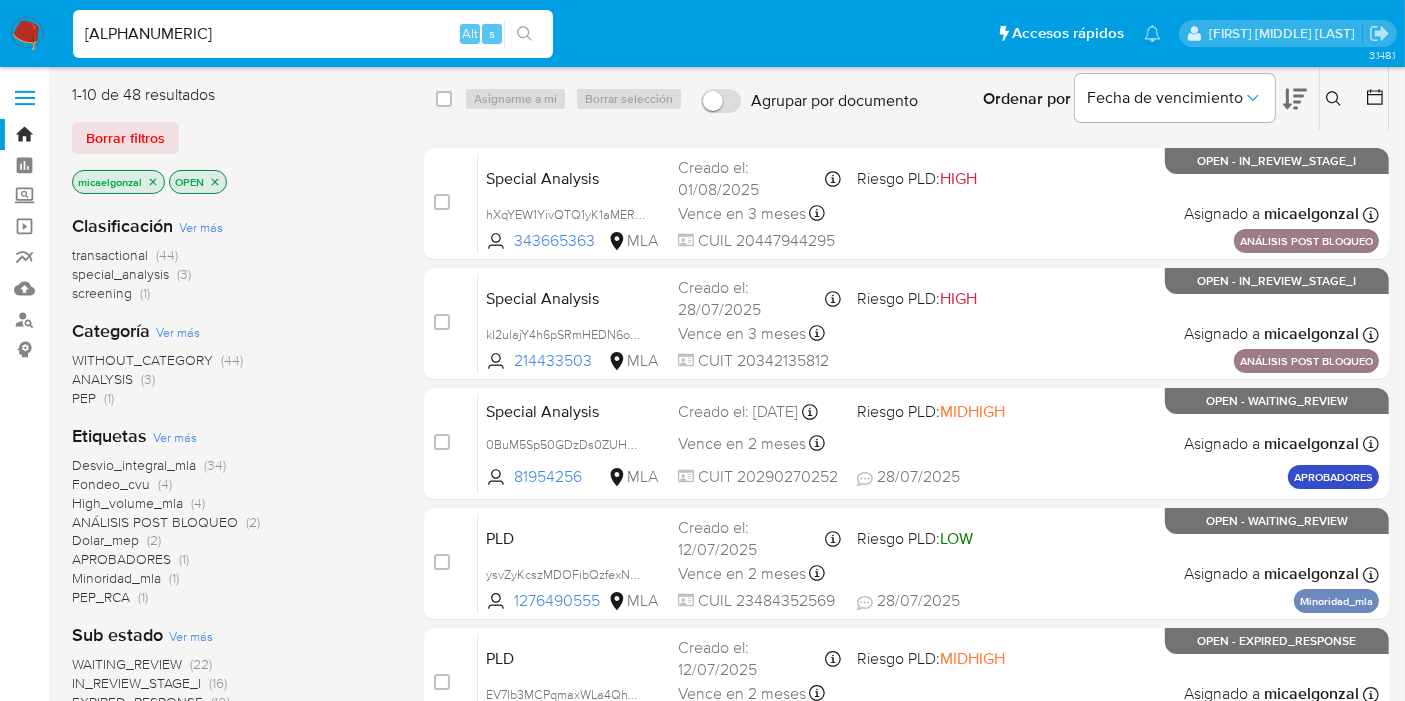 type on "[ALPHANUMERIC]" 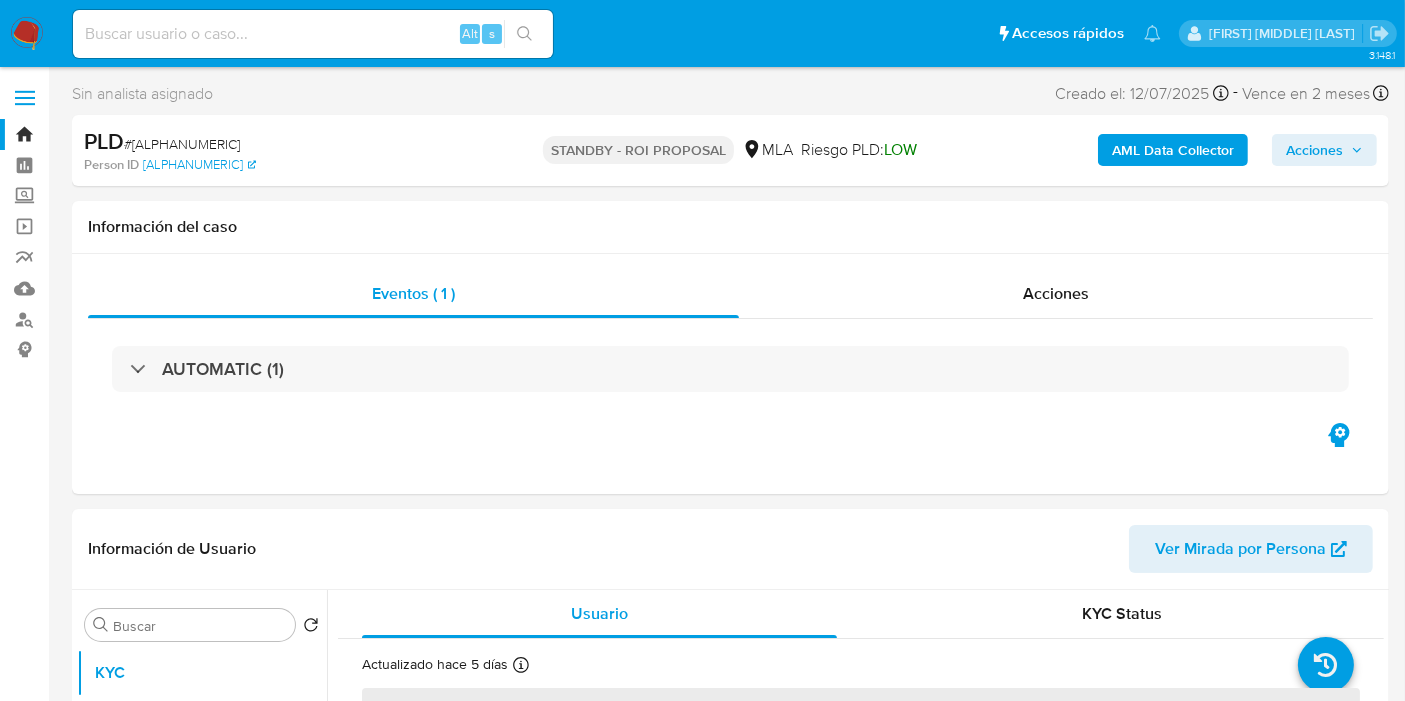 select on "10" 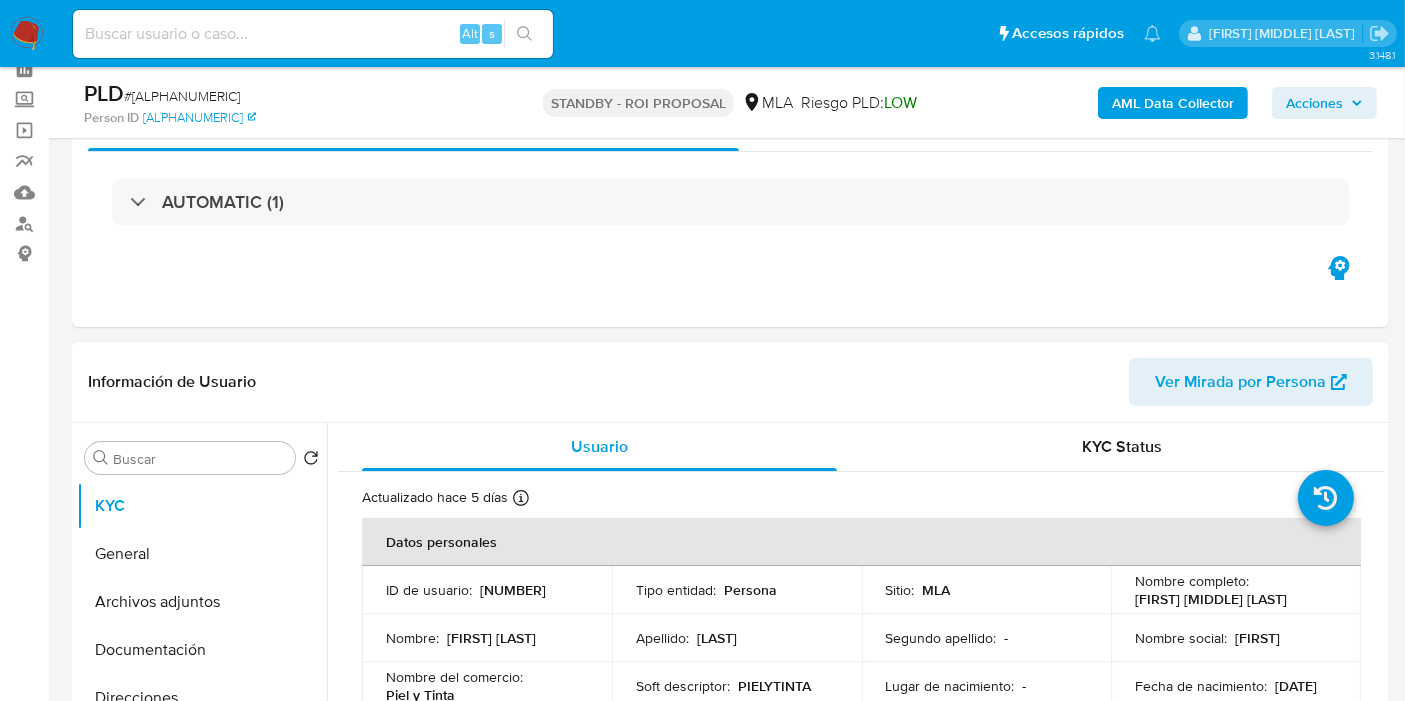 scroll, scrollTop: 222, scrollLeft: 0, axis: vertical 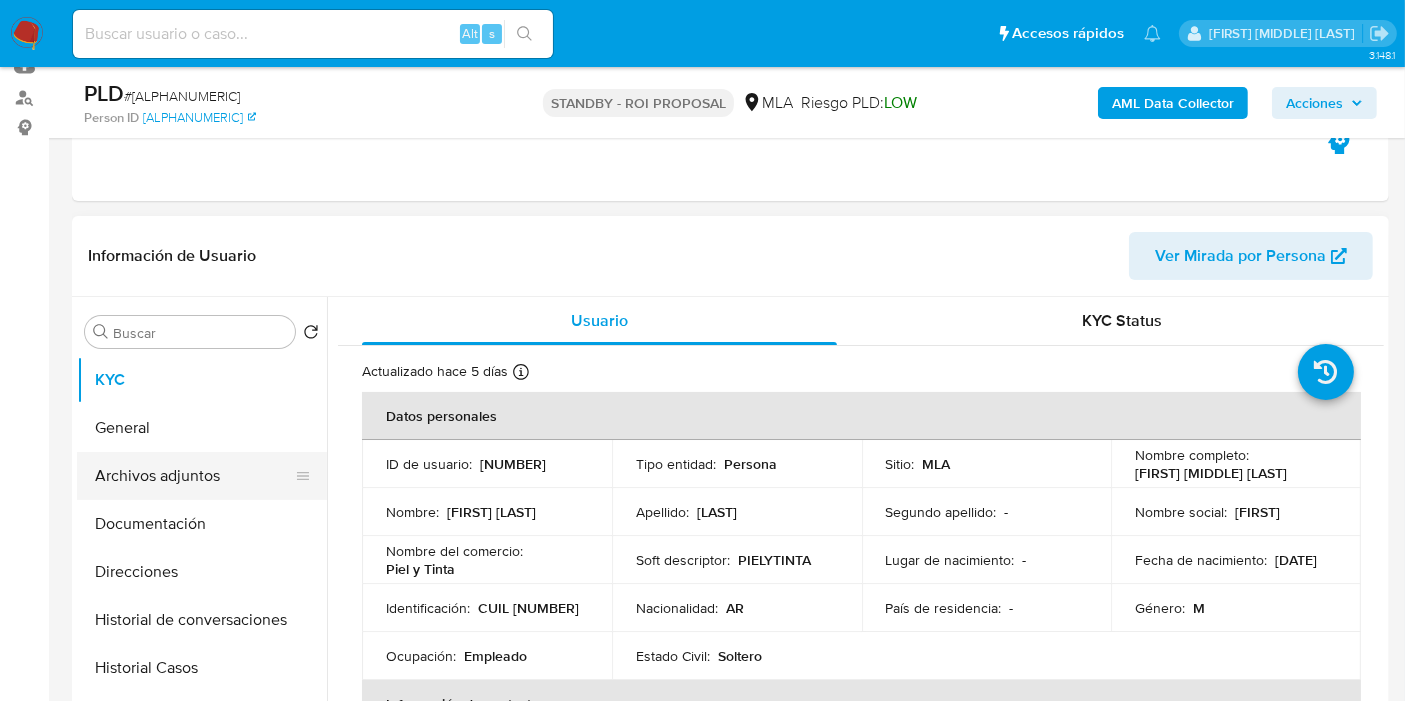 click on "Archivos adjuntos" at bounding box center [194, 476] 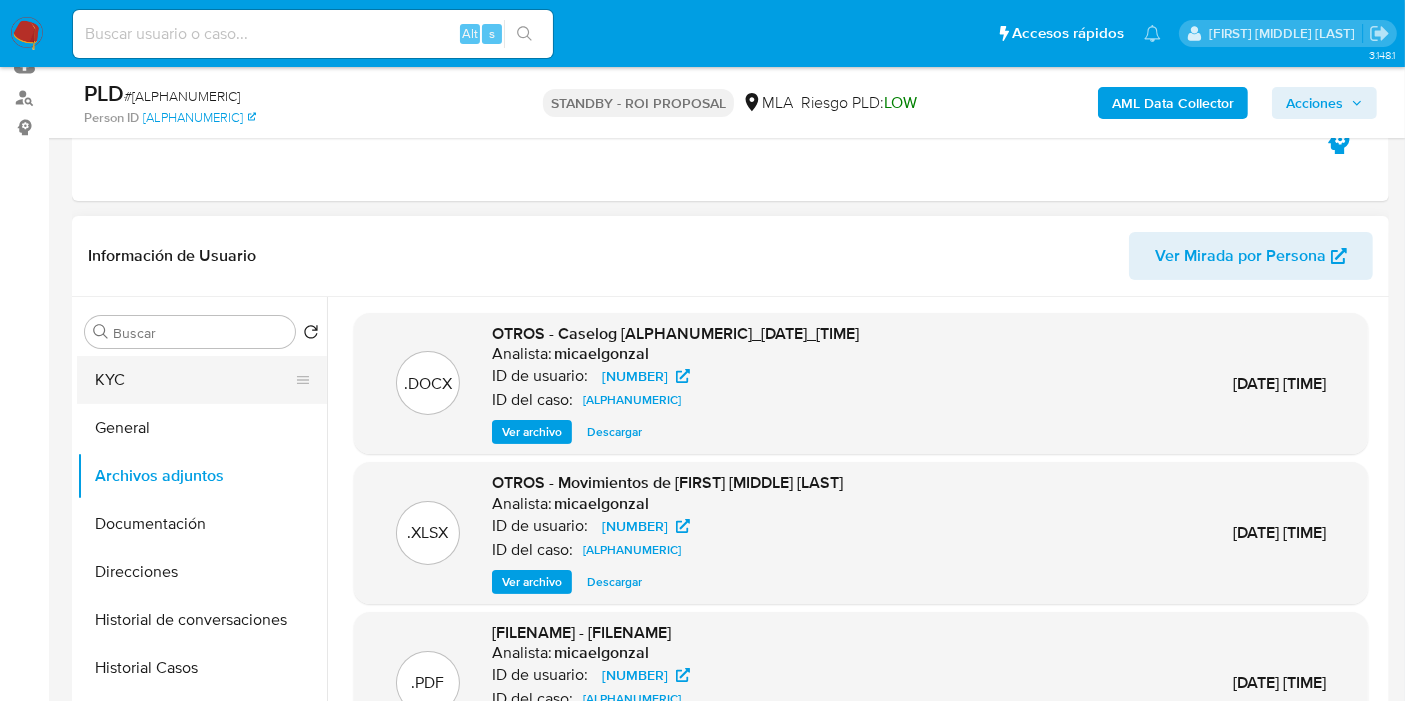 click on "KYC" at bounding box center (194, 380) 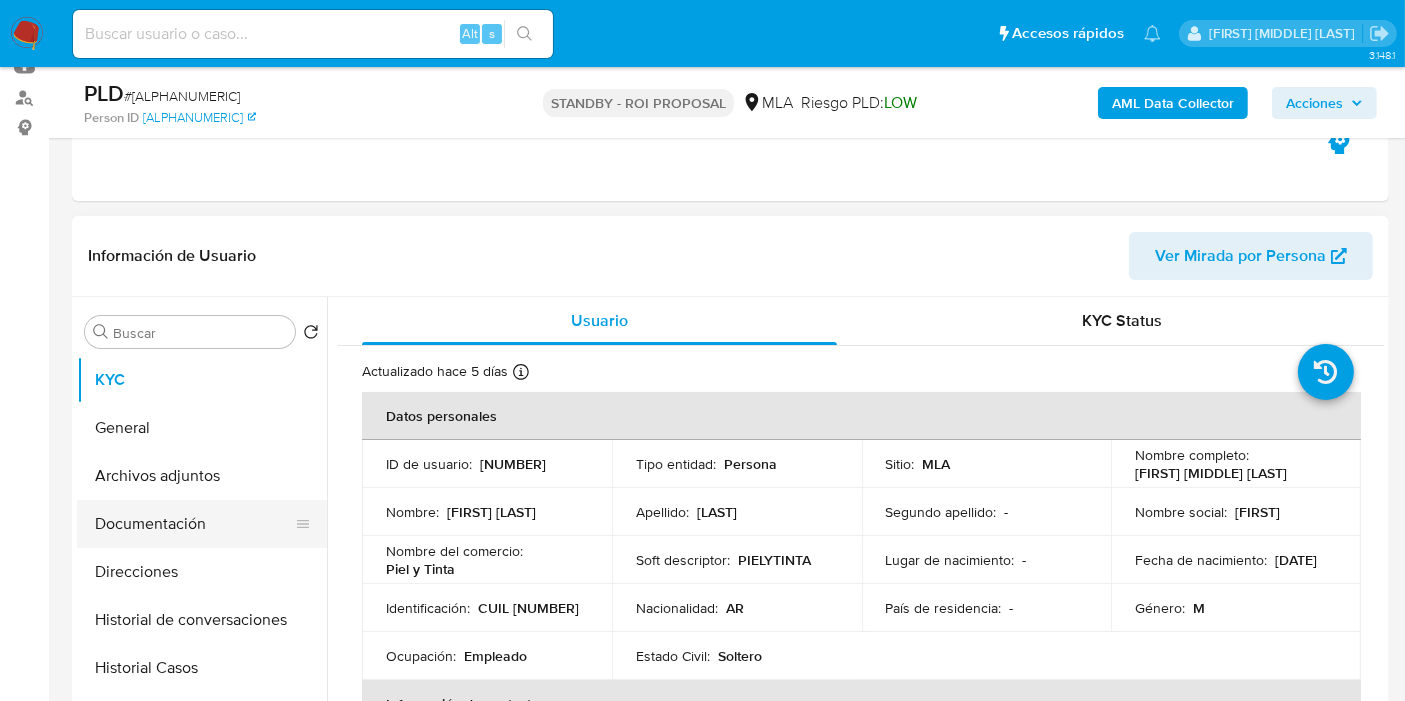 drag, startPoint x: 209, startPoint y: 519, endPoint x: 222, endPoint y: 484, distance: 37.336308 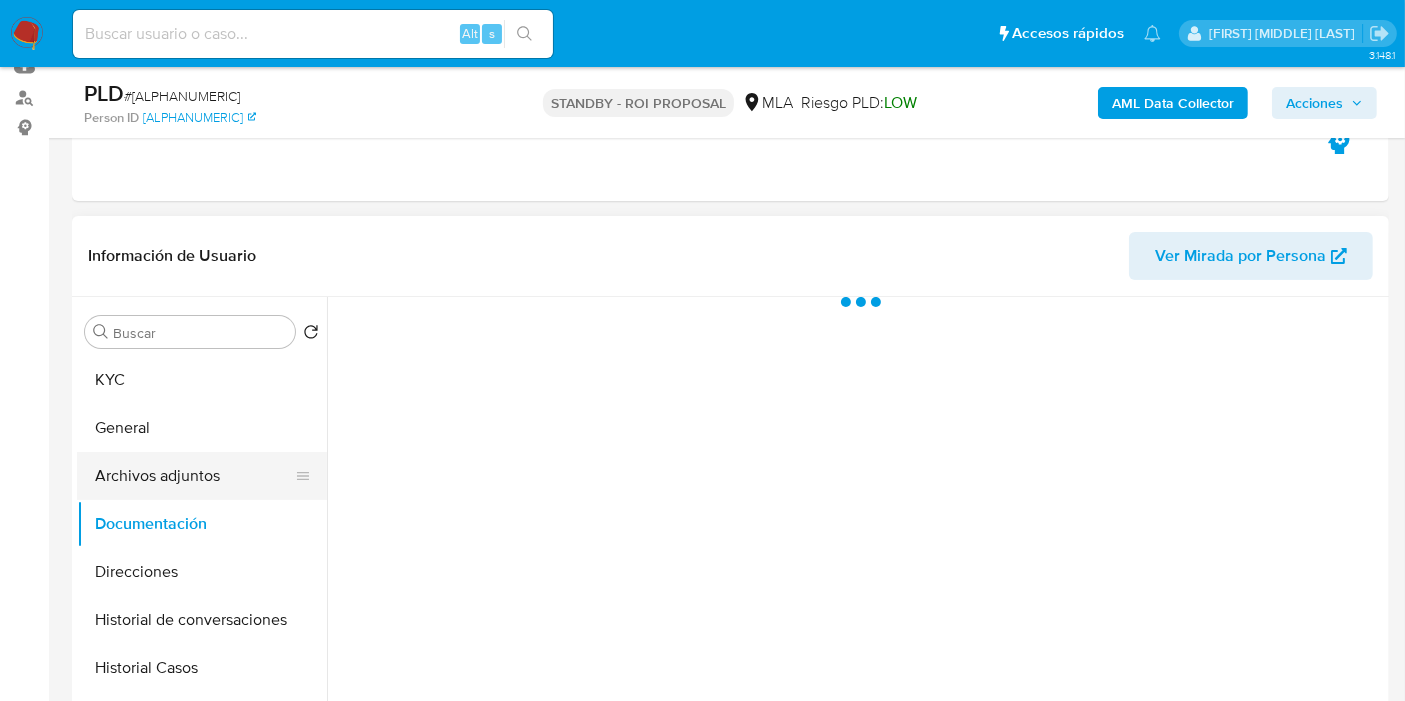 click on "Archivos adjuntos" at bounding box center (194, 476) 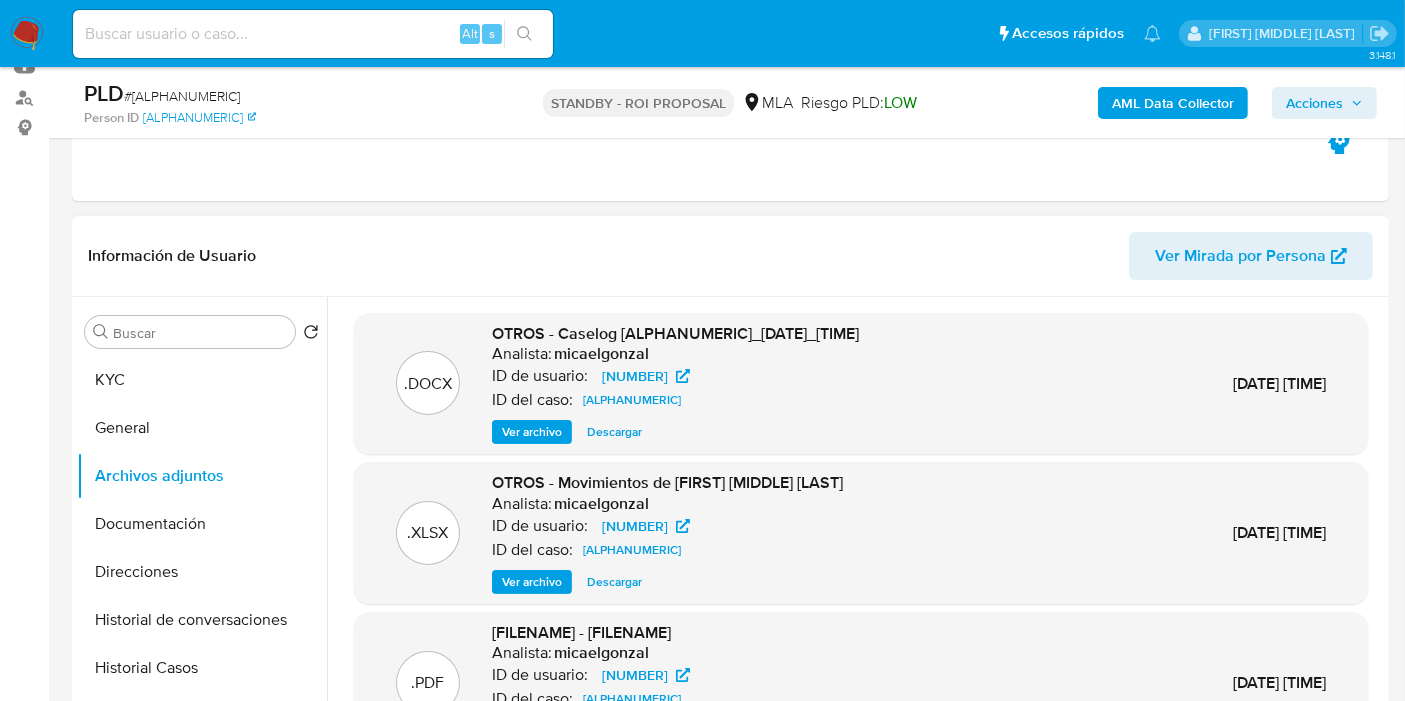 click on "Descargar" at bounding box center [614, 432] 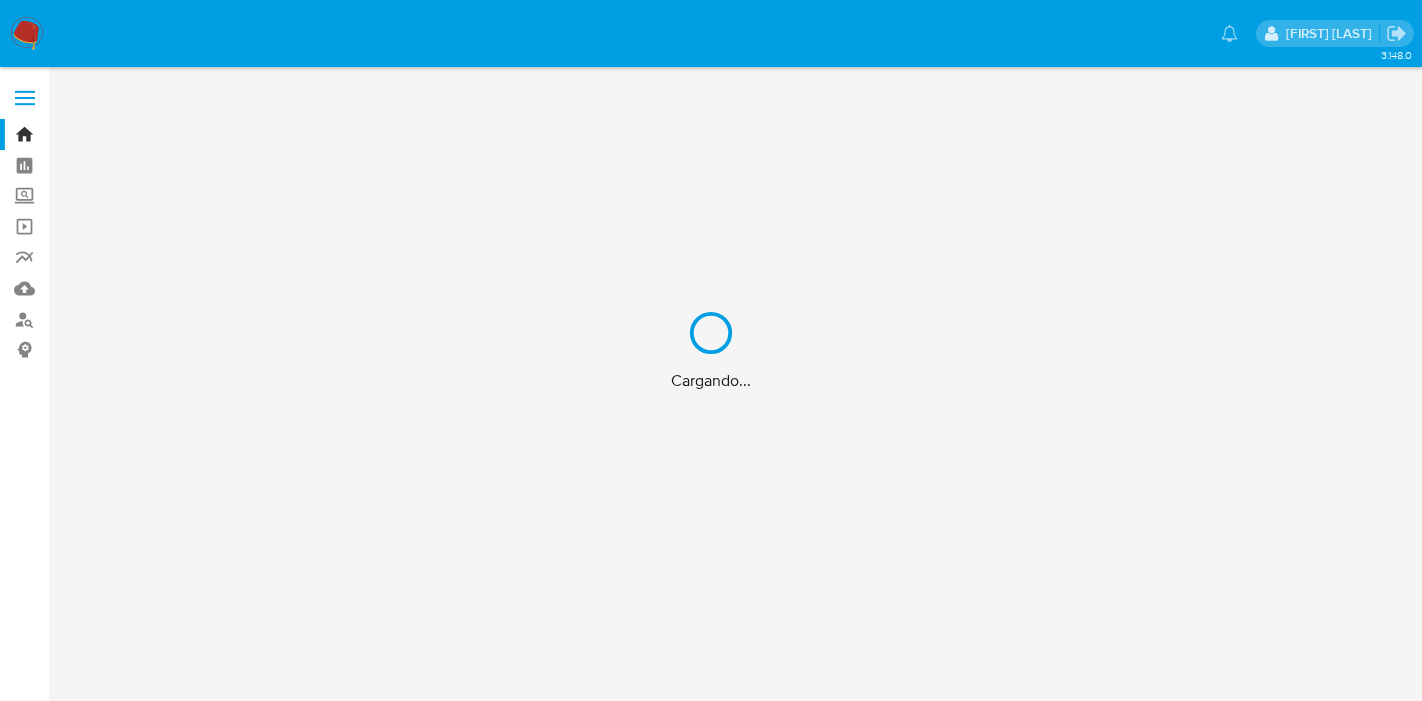 scroll, scrollTop: 0, scrollLeft: 0, axis: both 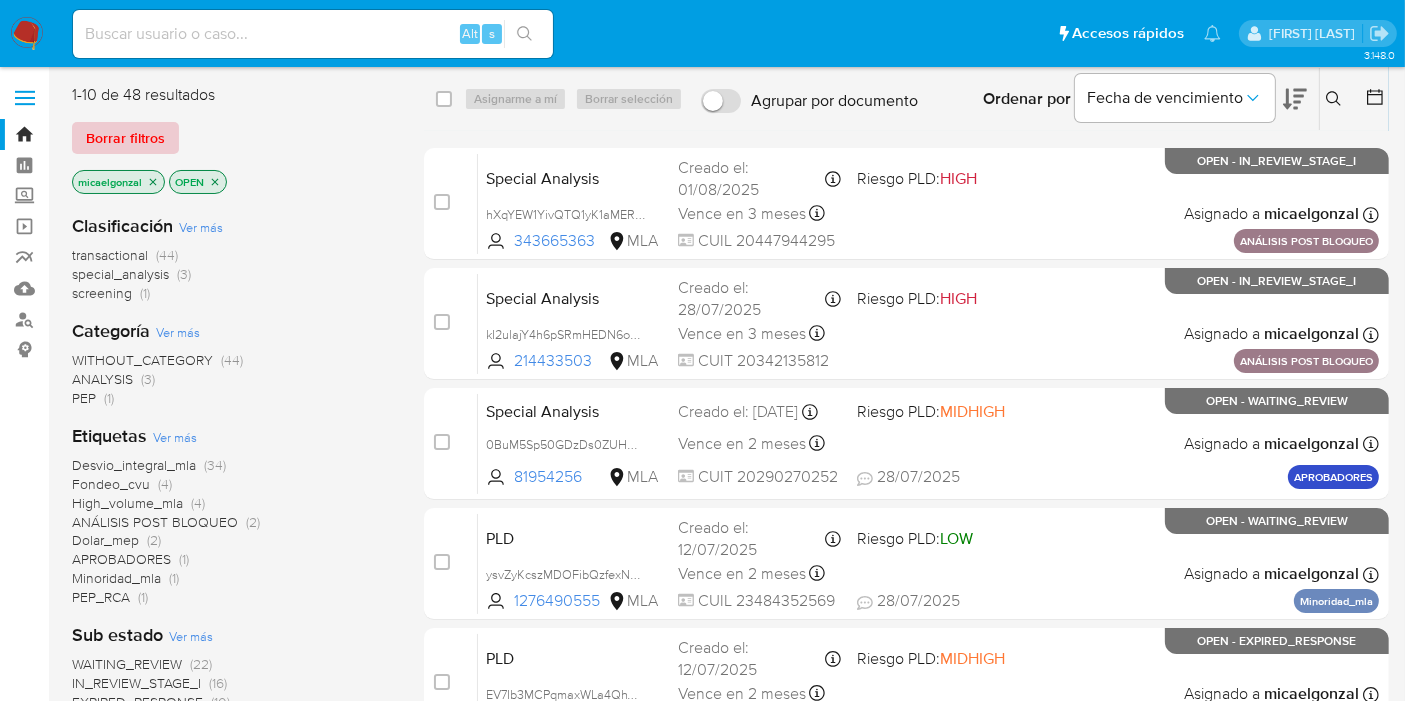 click on "Borrar filtros" at bounding box center (125, 138) 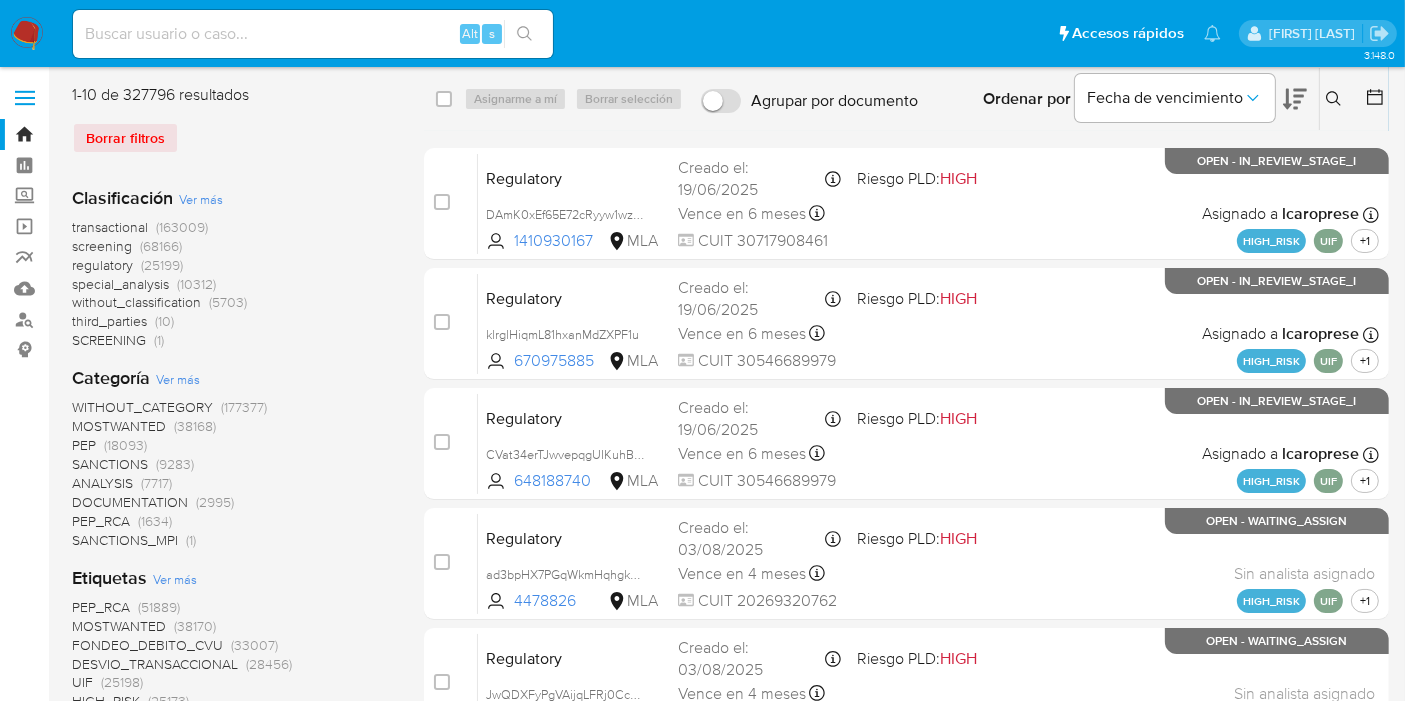 click at bounding box center [1336, 99] 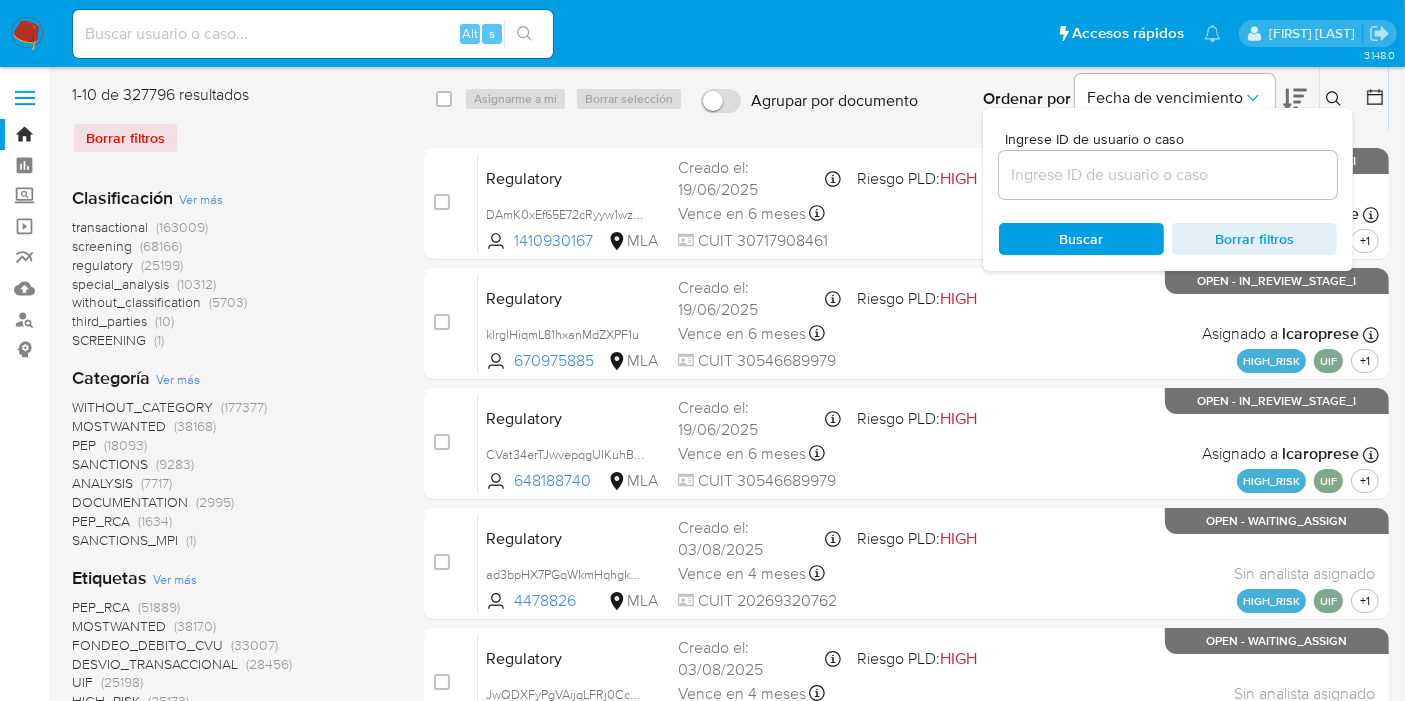 click at bounding box center [1168, 175] 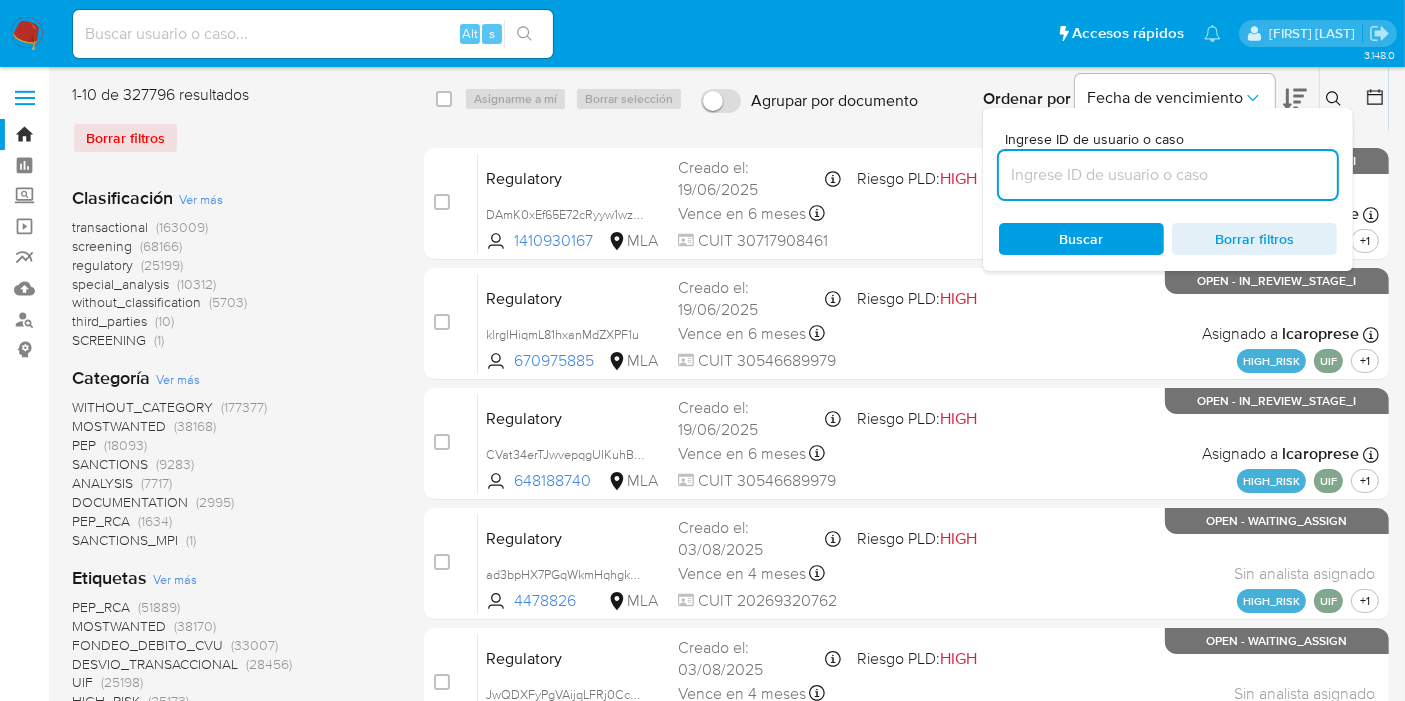 paste on "EV7Ib3MCPqmaxWLa4QhWoZxM" 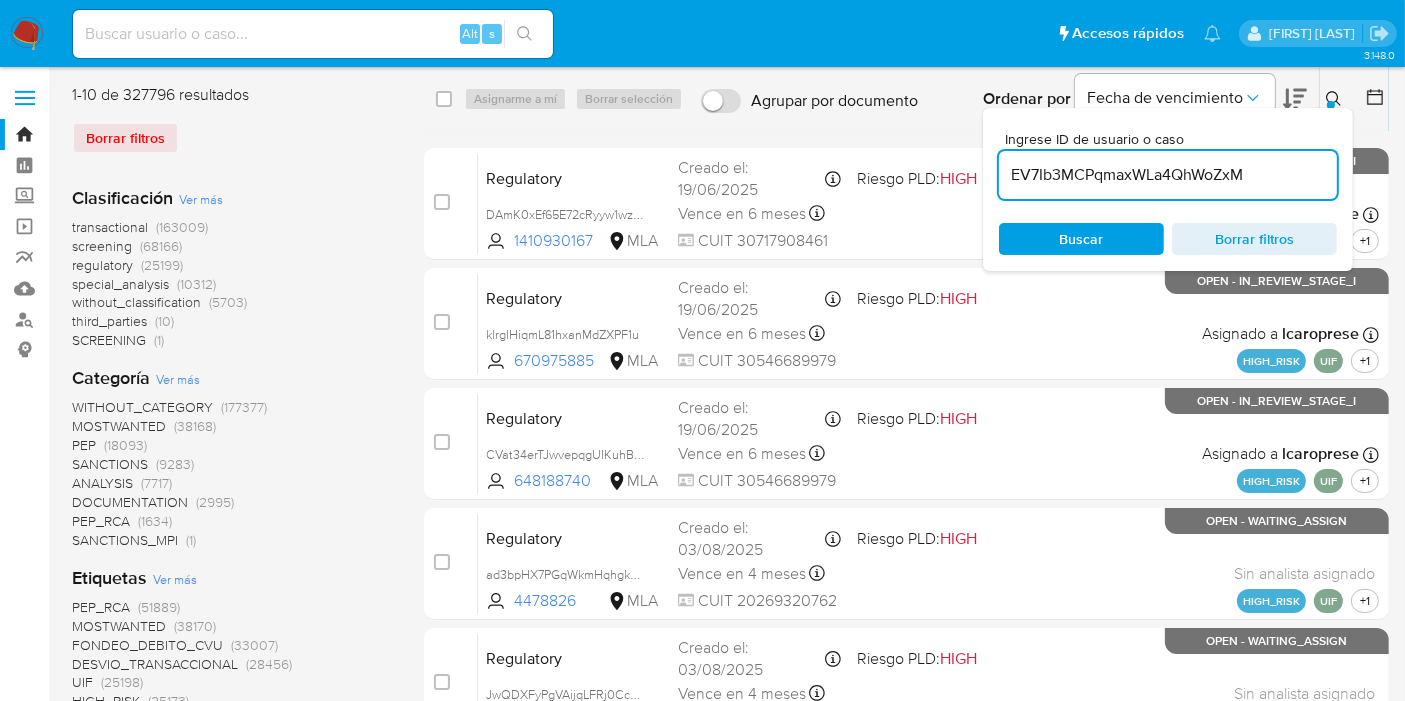 type on "EV7Ib3MCPqmaxWLa4QhWoZxM" 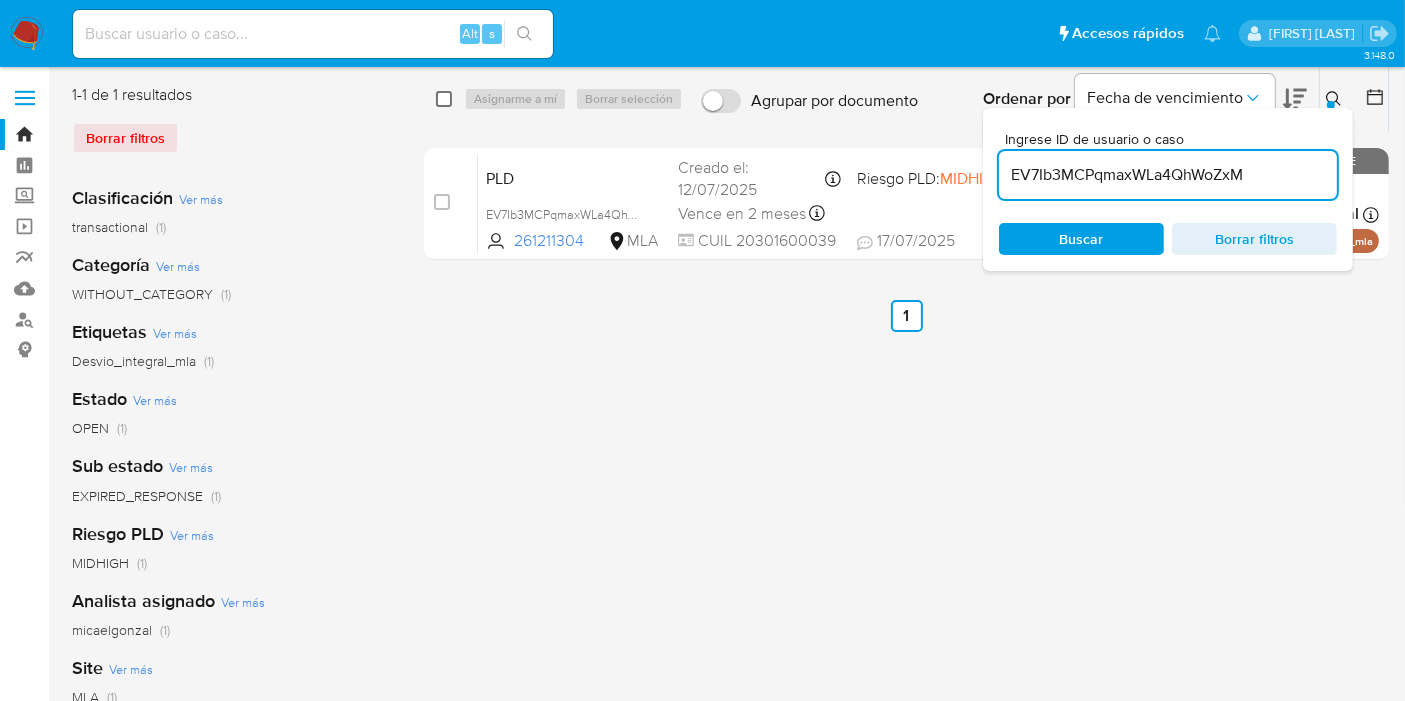 click at bounding box center [444, 99] 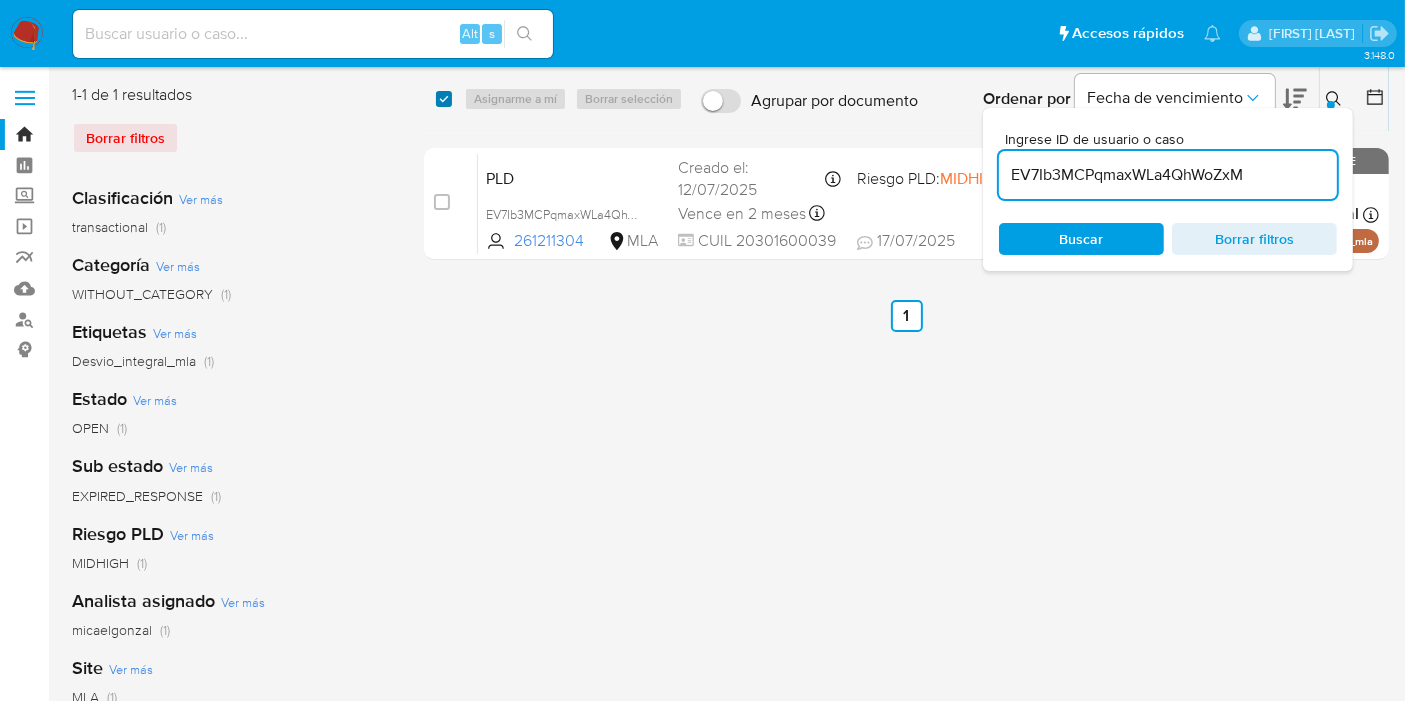 checkbox on "true" 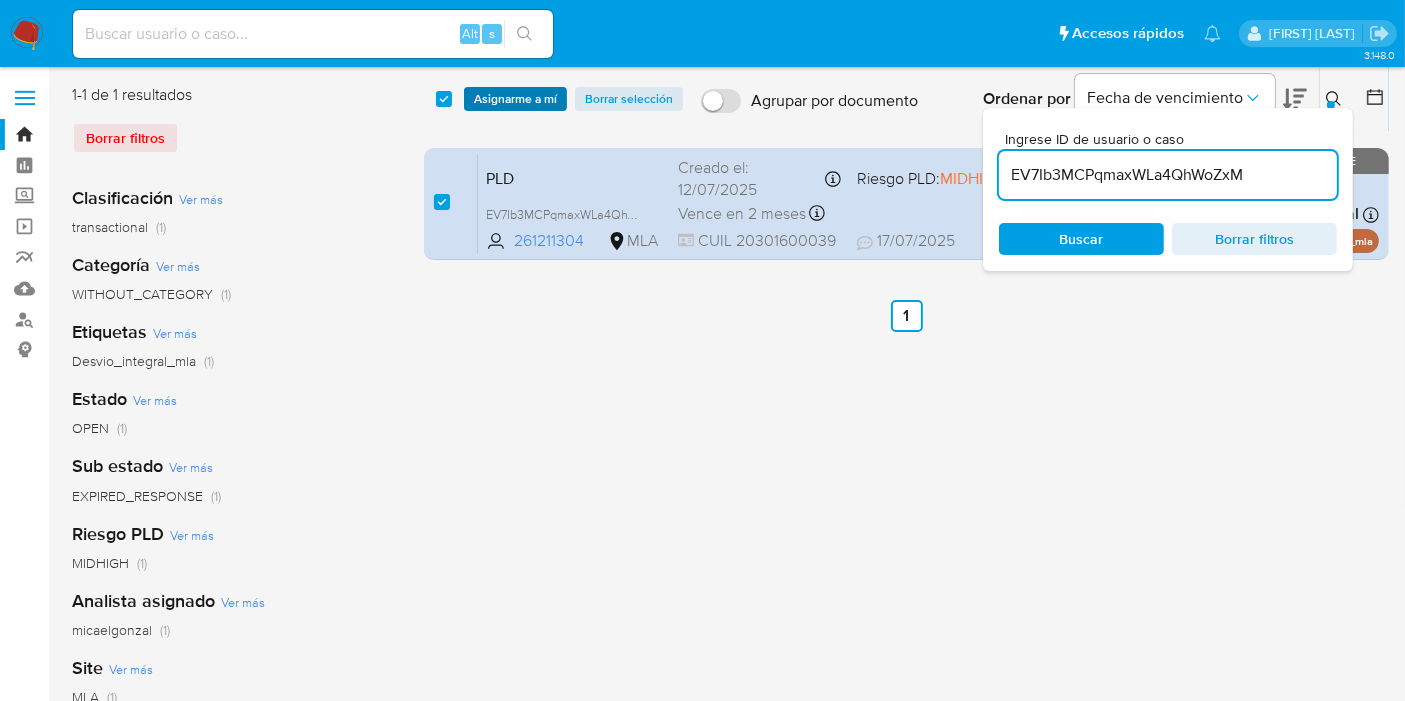 click on "Asignarme a mí" at bounding box center [515, 99] 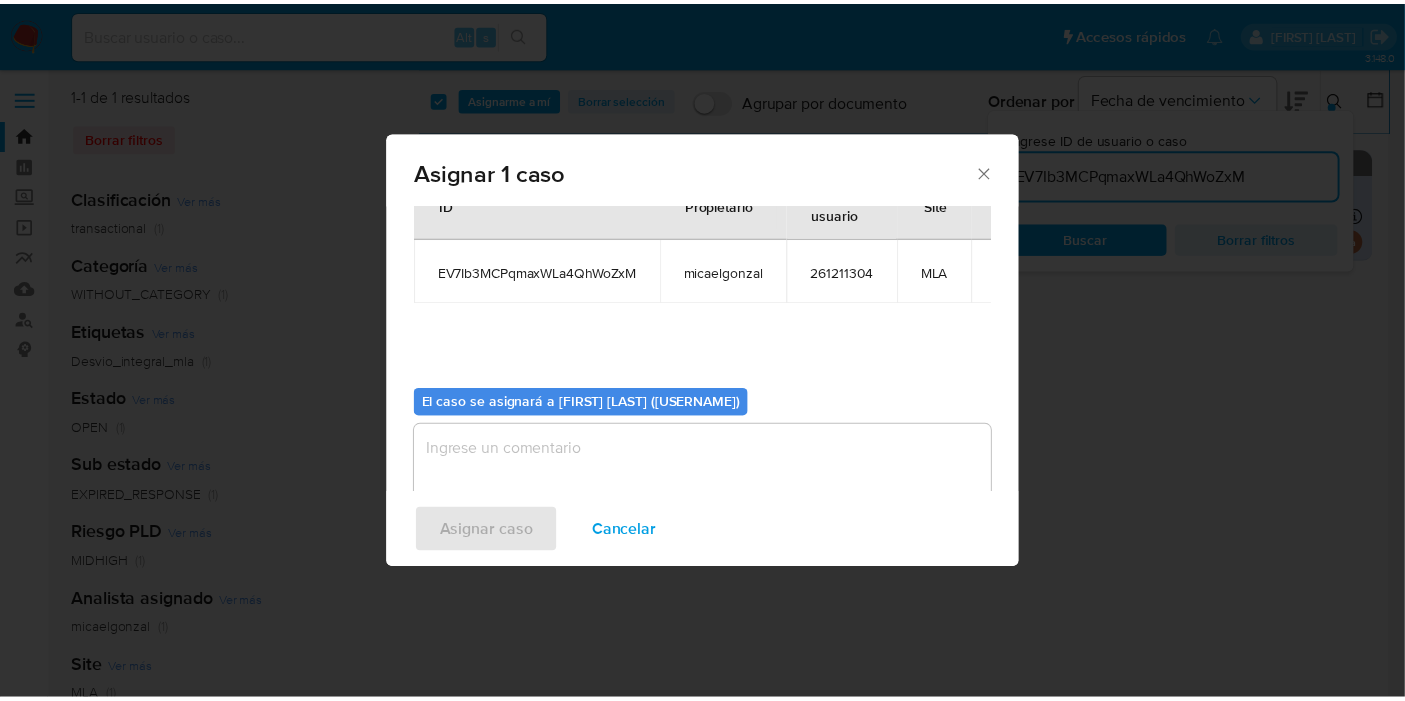 scroll, scrollTop: 102, scrollLeft: 0, axis: vertical 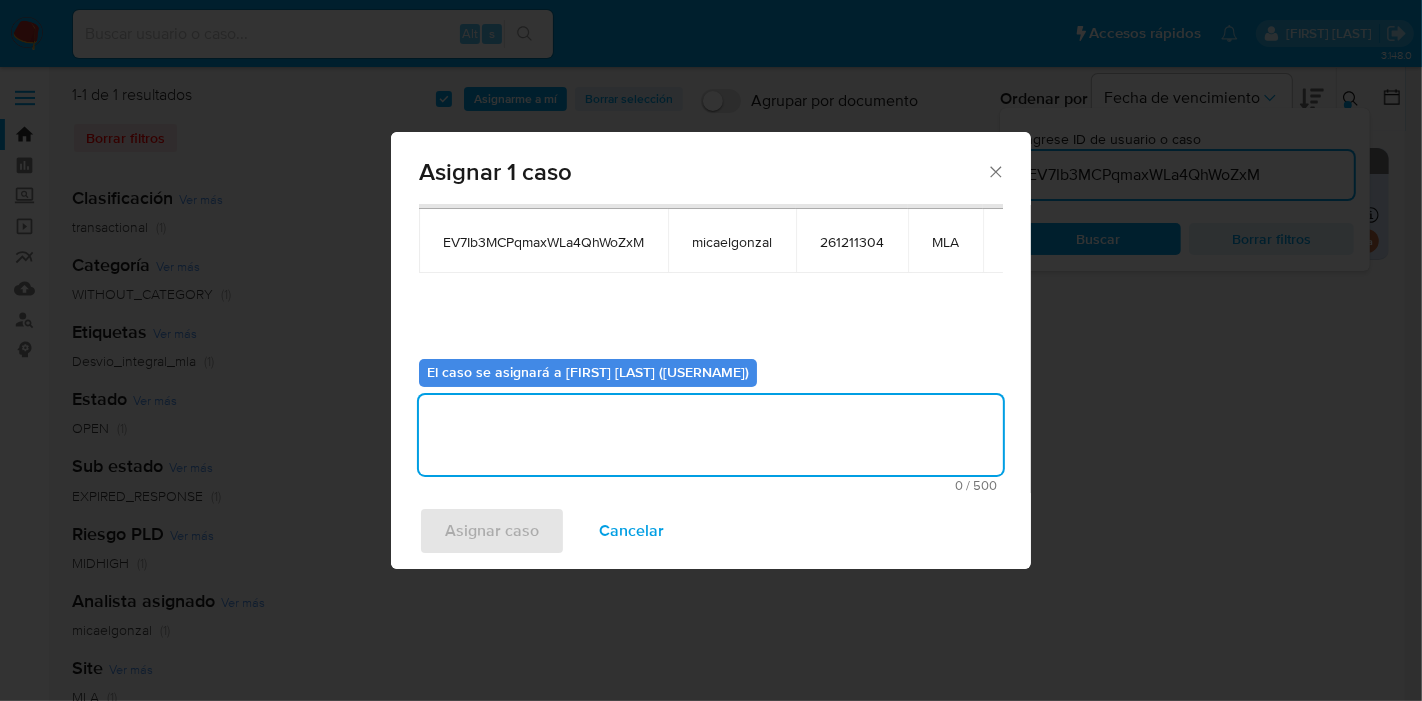 click at bounding box center (711, 435) 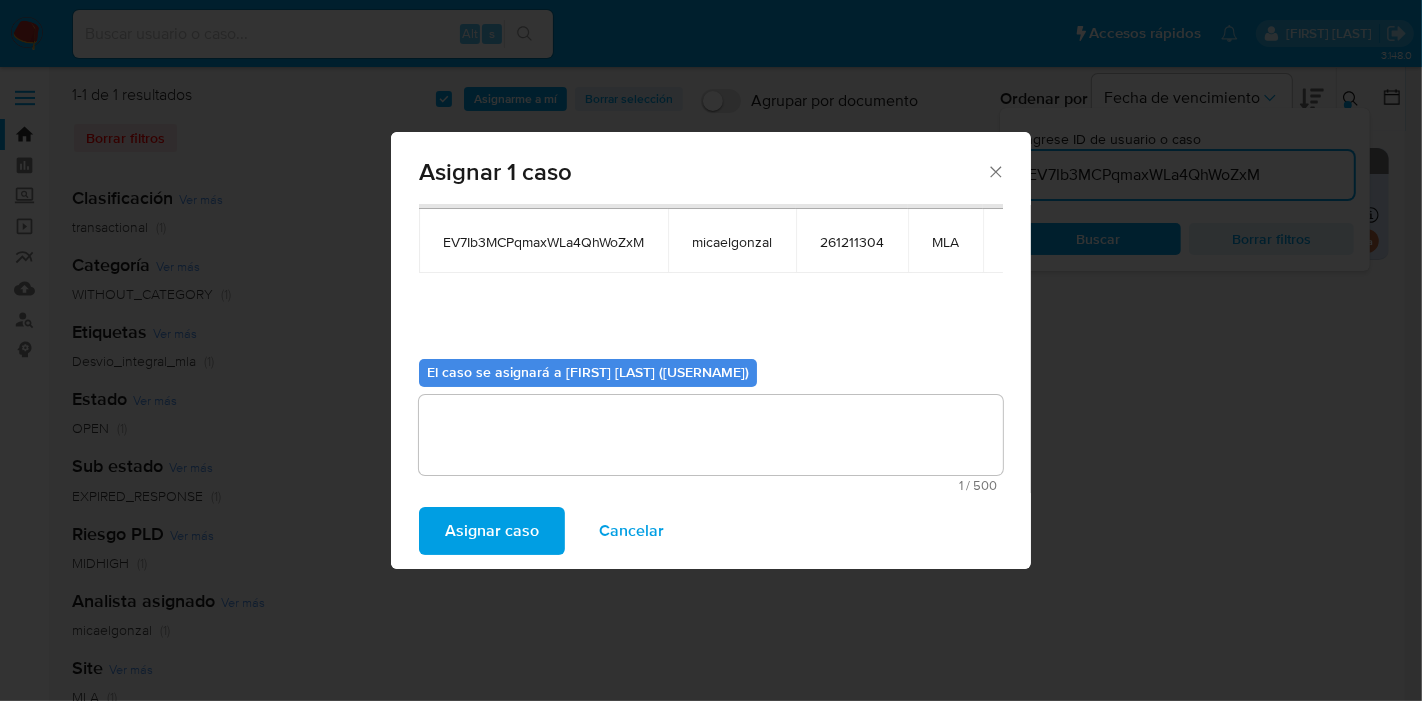 click on "Asignar caso" at bounding box center (492, 531) 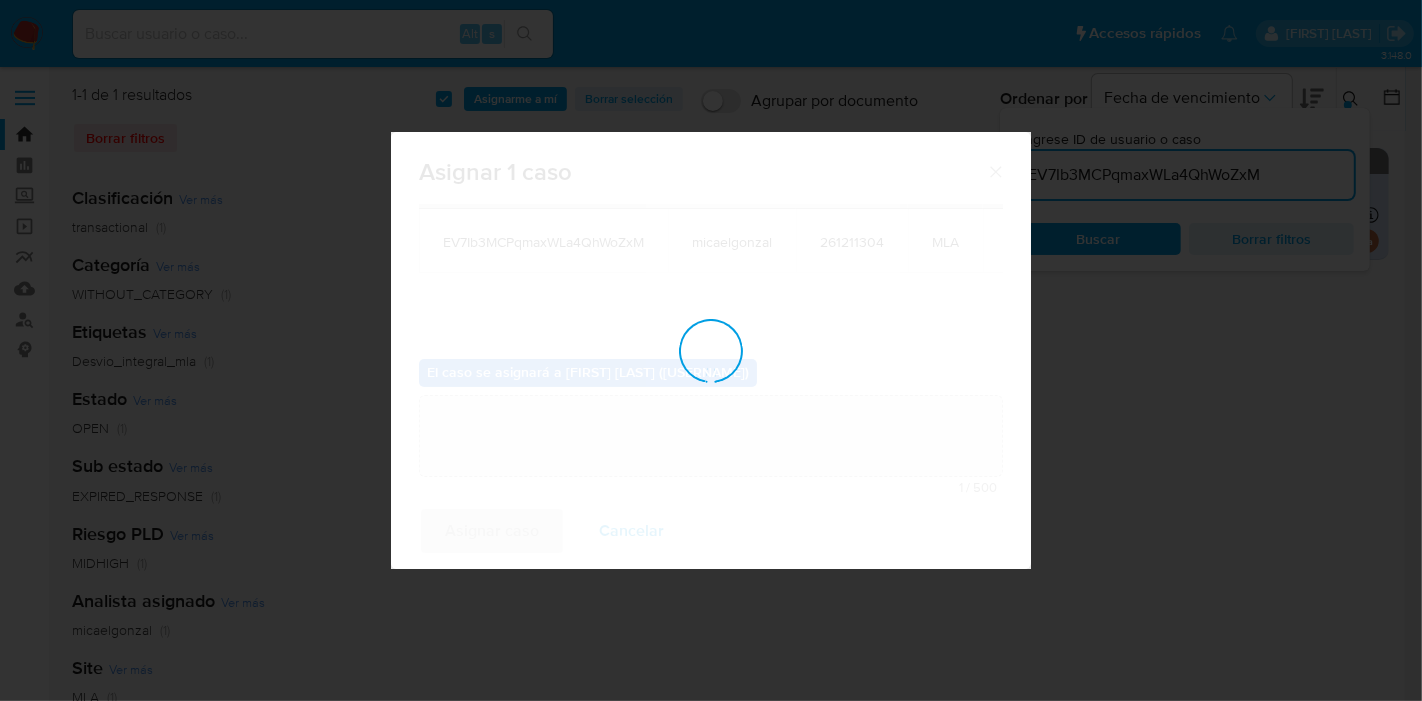 type 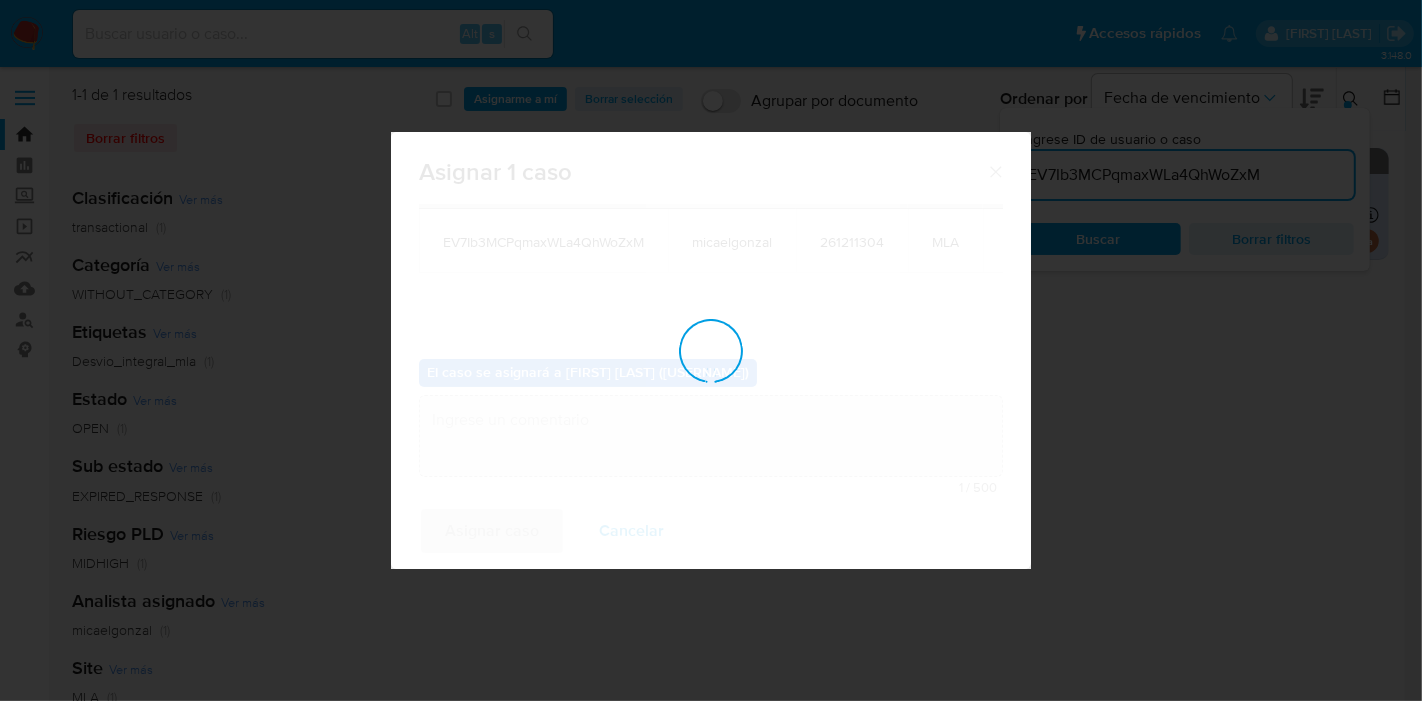 checkbox on "false" 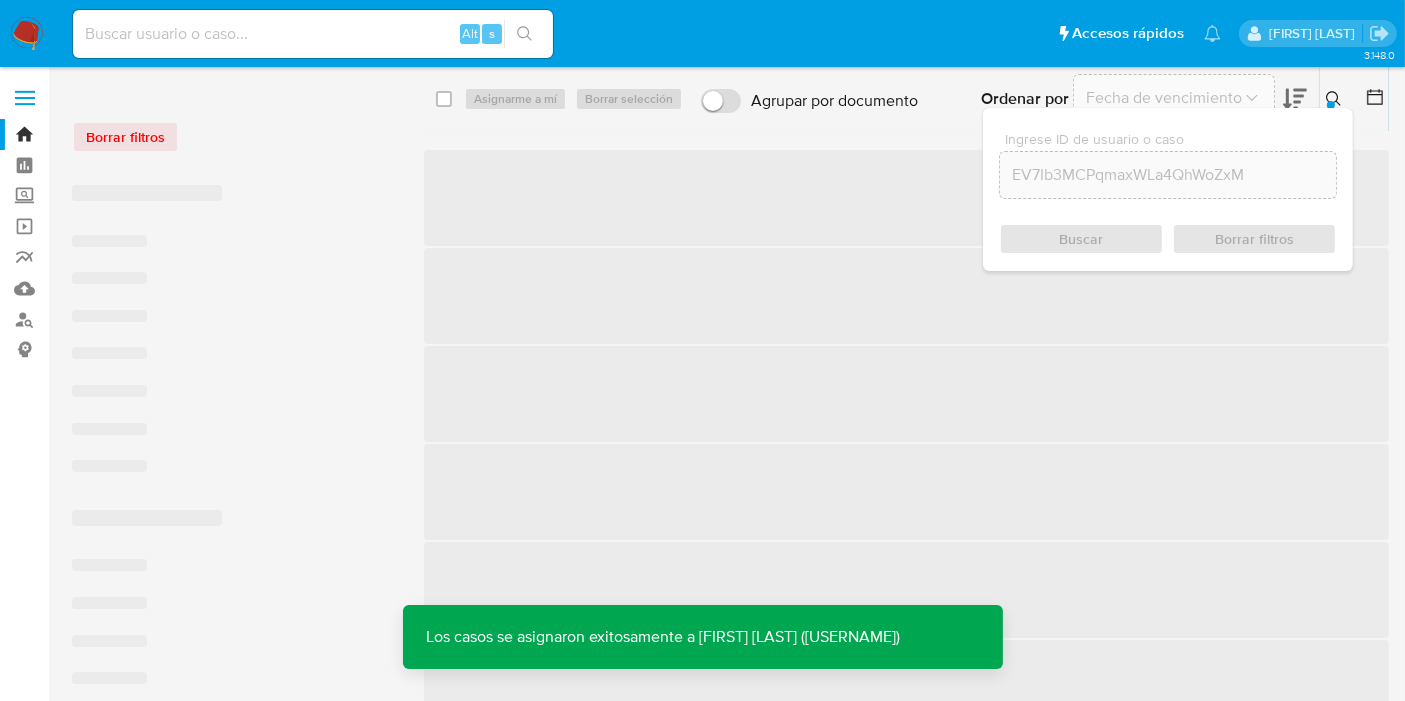 click at bounding box center (313, 34) 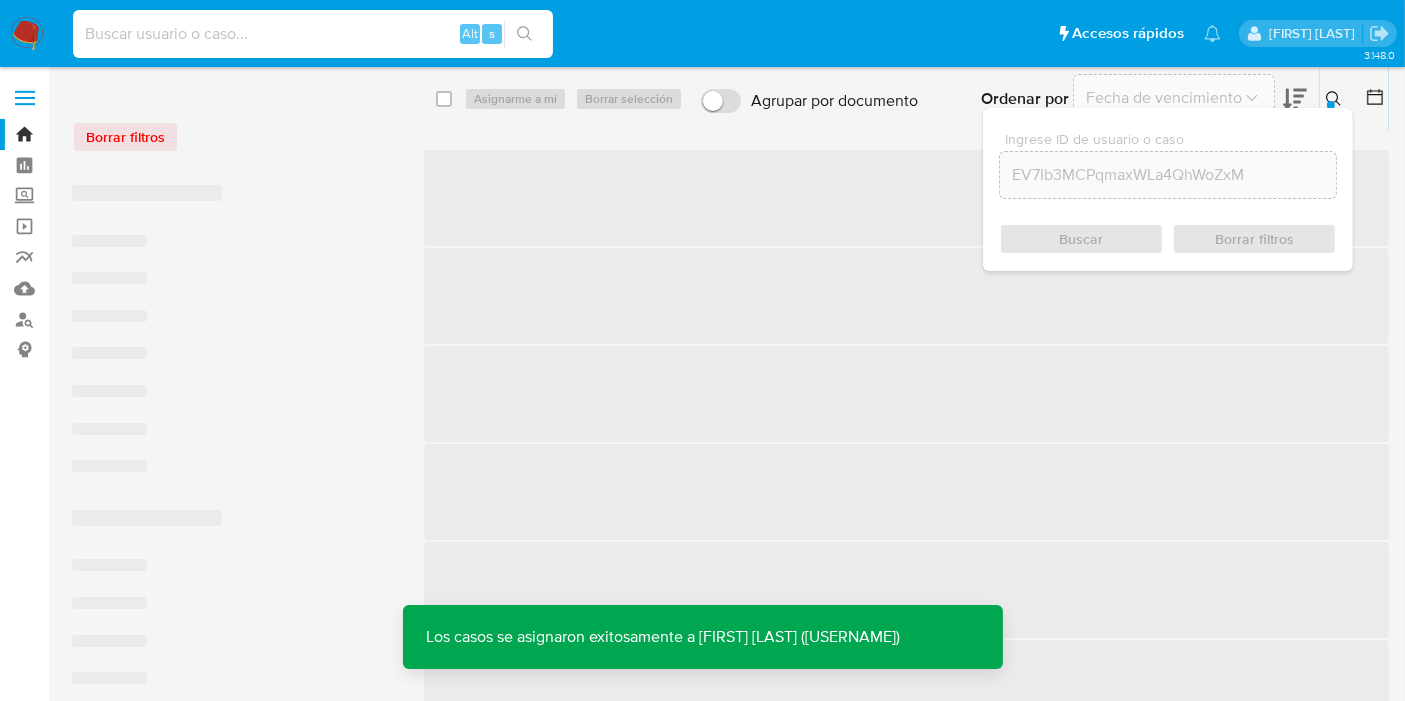 paste on "EV7Ib3MCPqmaxWLa4QhWoZxM" 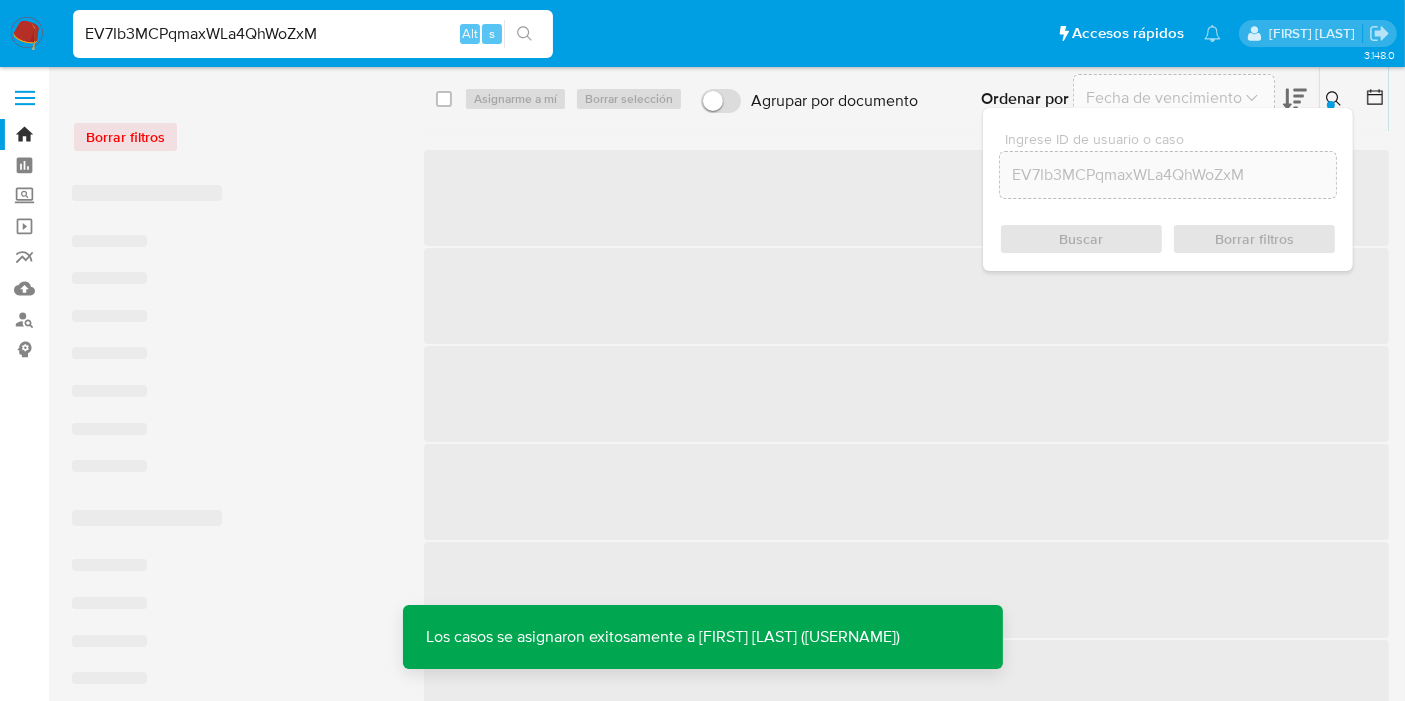 type on "EV7Ib3MCPqmaxWLa4QhWoZxM" 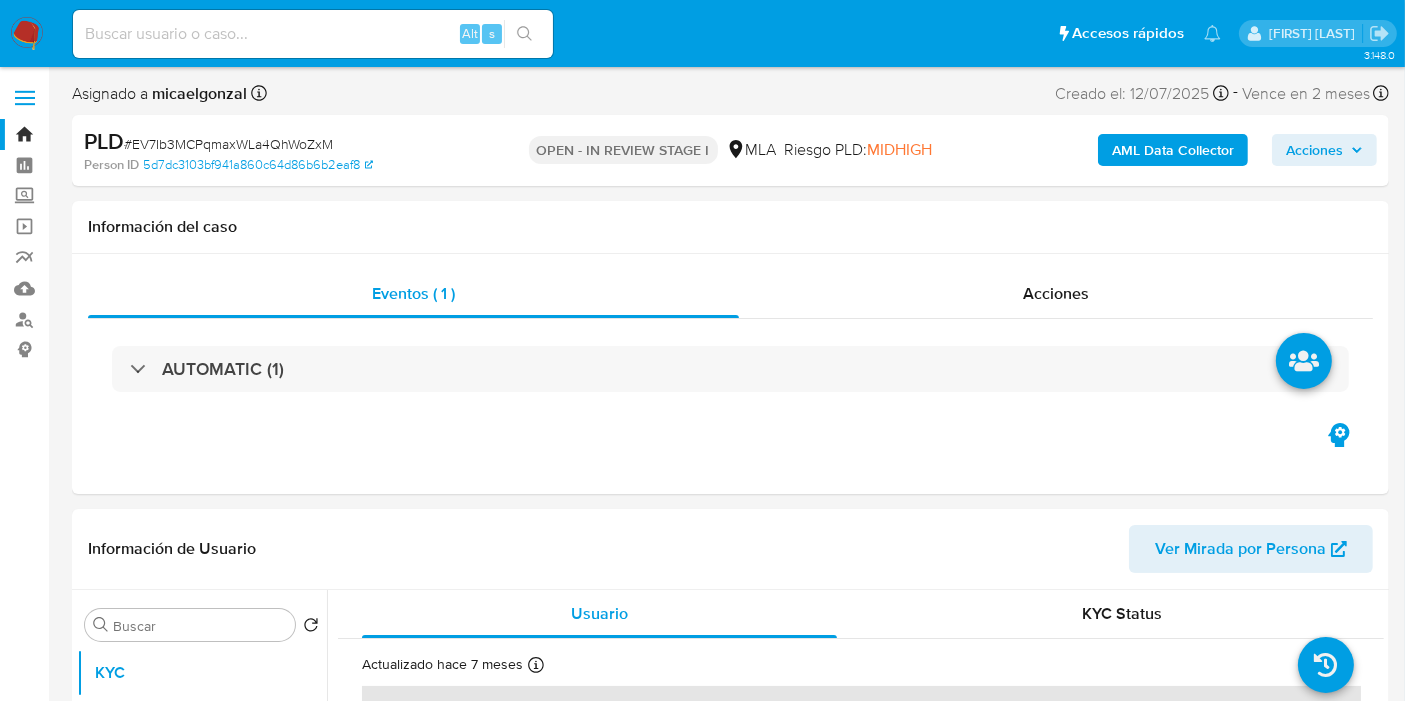 select on "10" 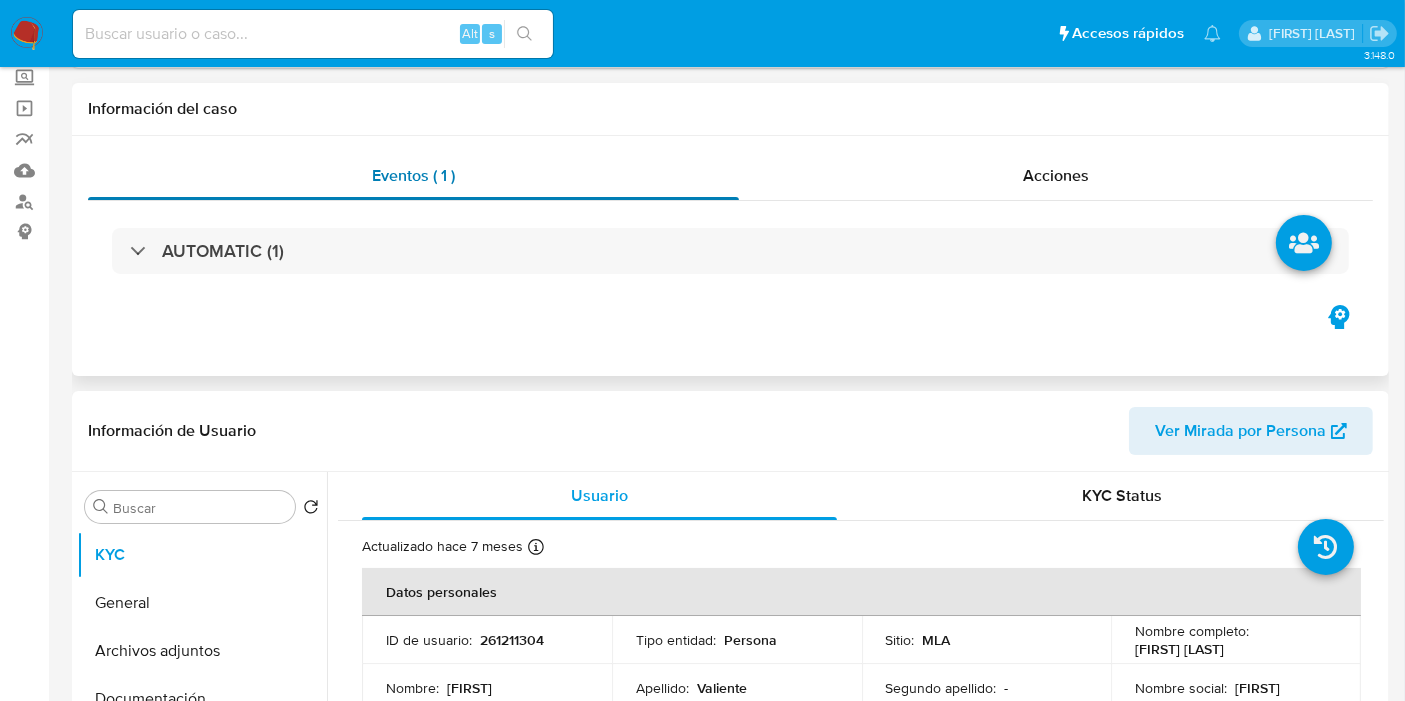 scroll, scrollTop: 333, scrollLeft: 0, axis: vertical 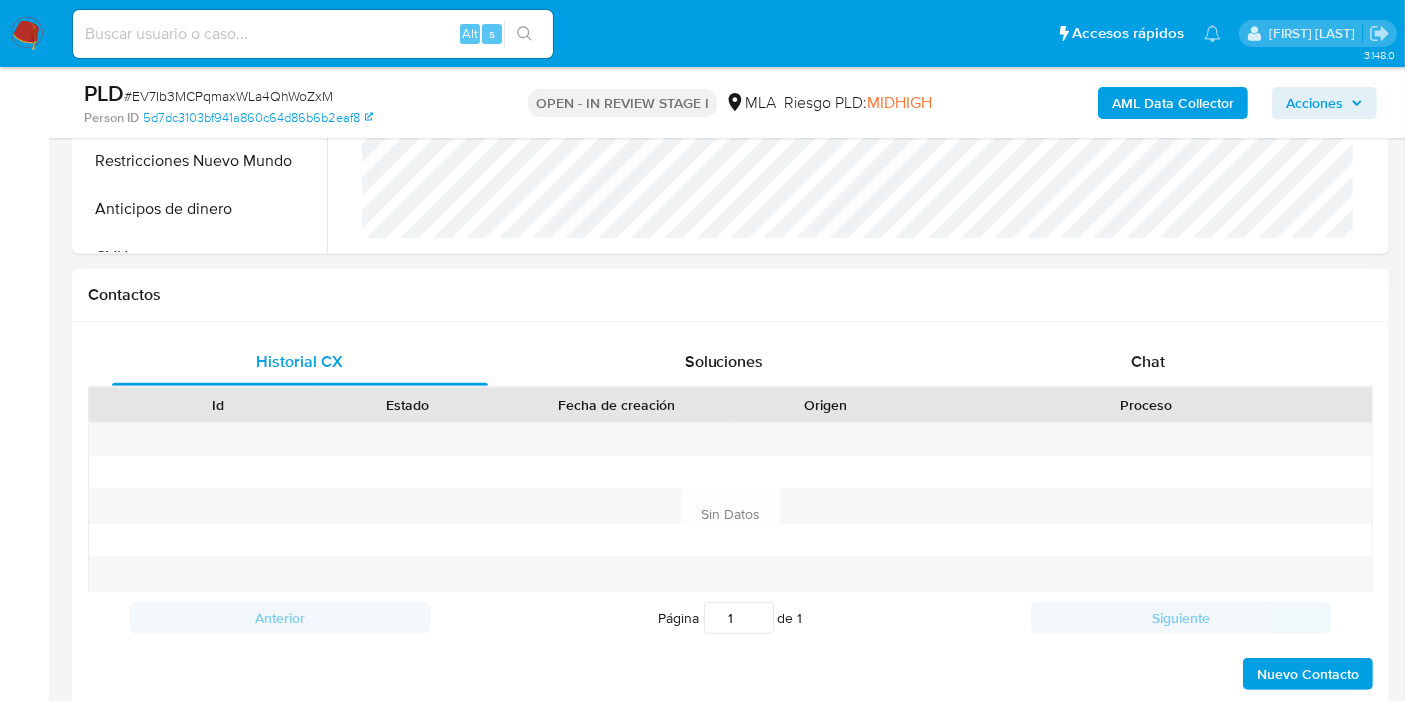 drag, startPoint x: 1037, startPoint y: 284, endPoint x: 1057, endPoint y: 338, distance: 57.58472 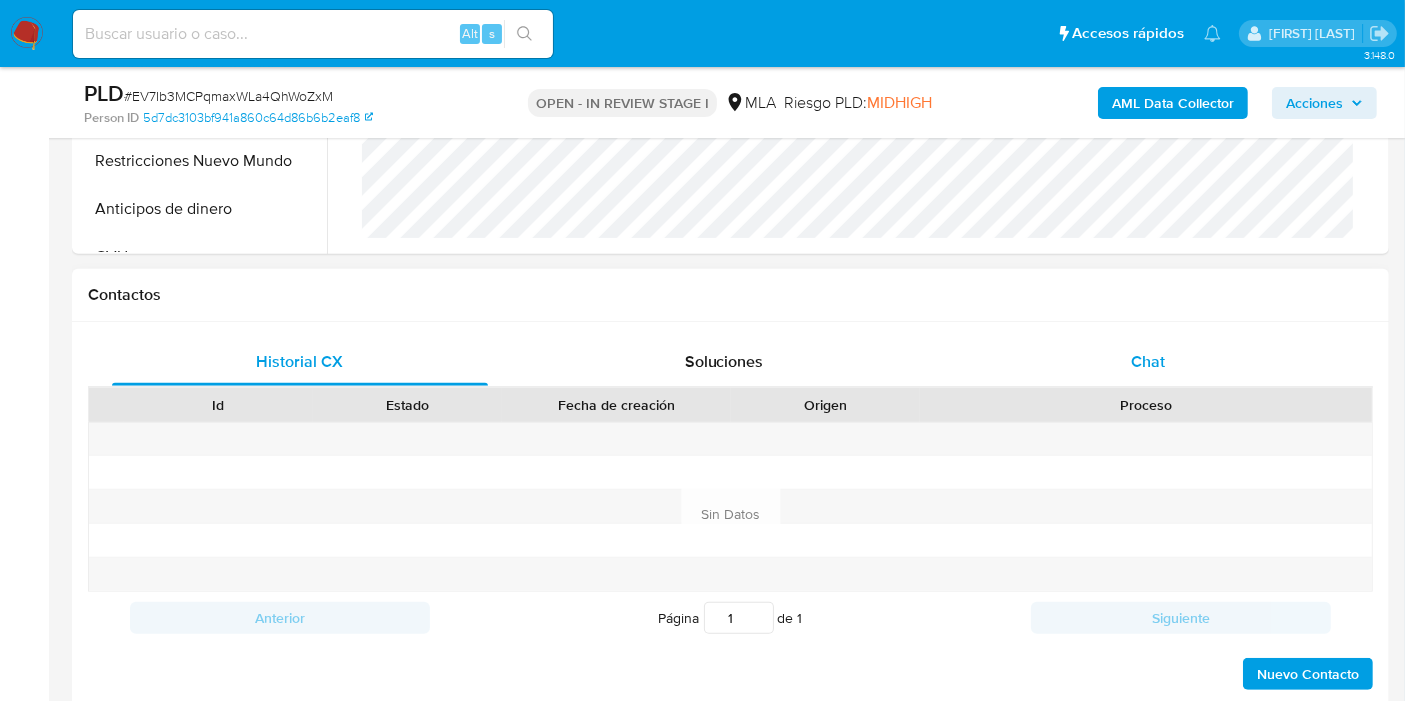 click on "Chat" at bounding box center [1148, 362] 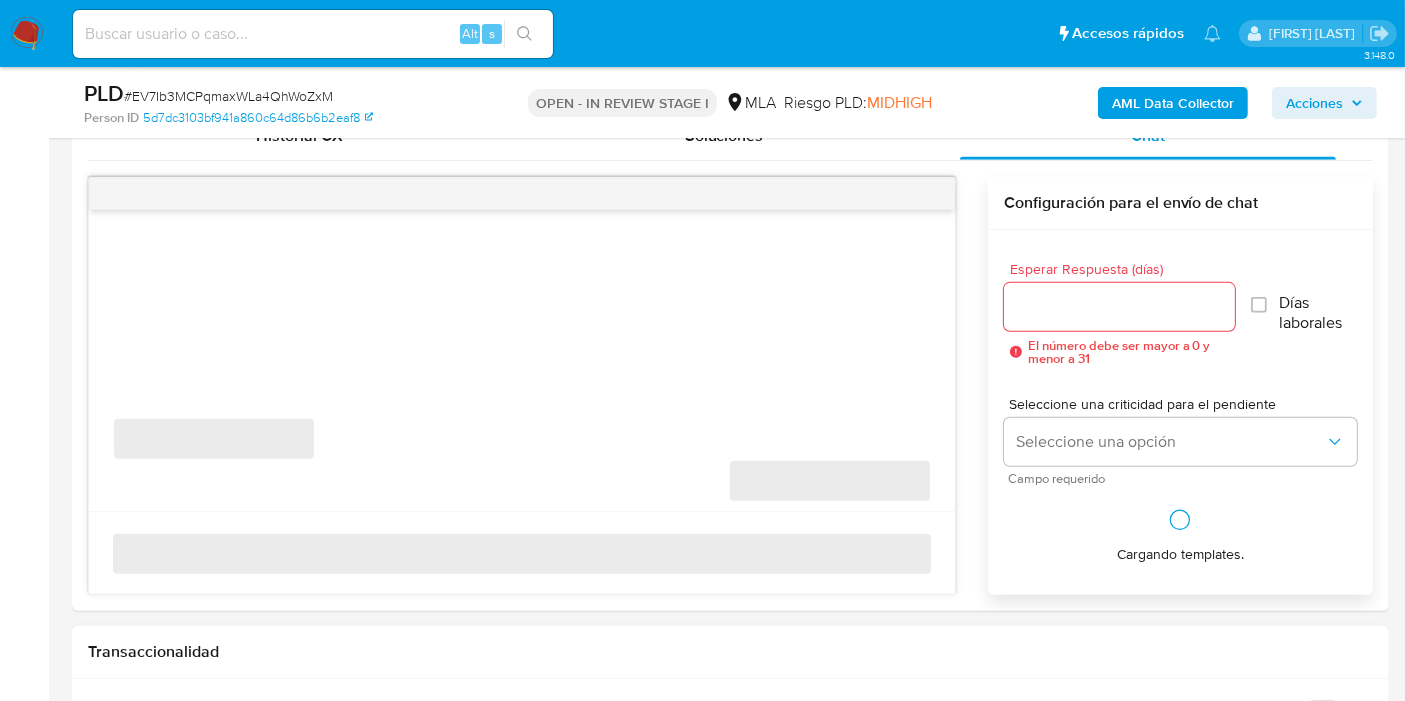 scroll, scrollTop: 1000, scrollLeft: 0, axis: vertical 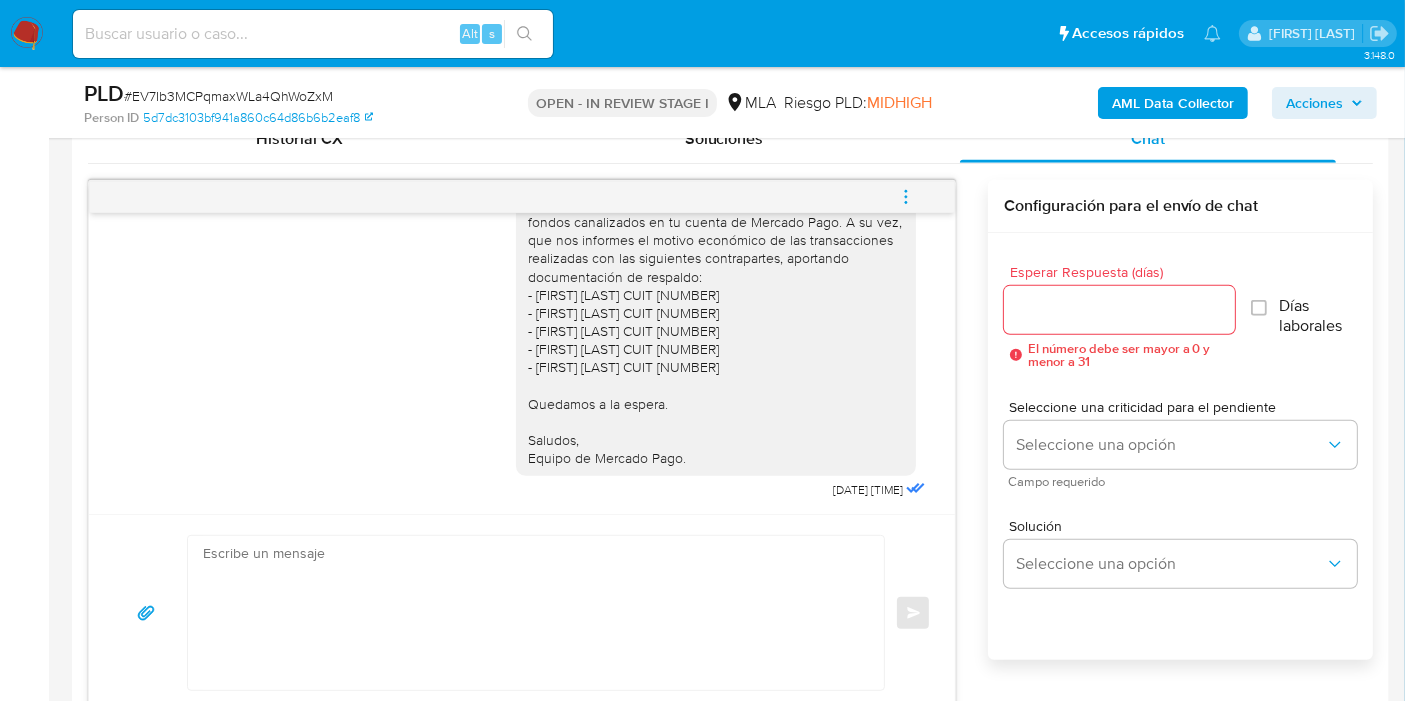 click 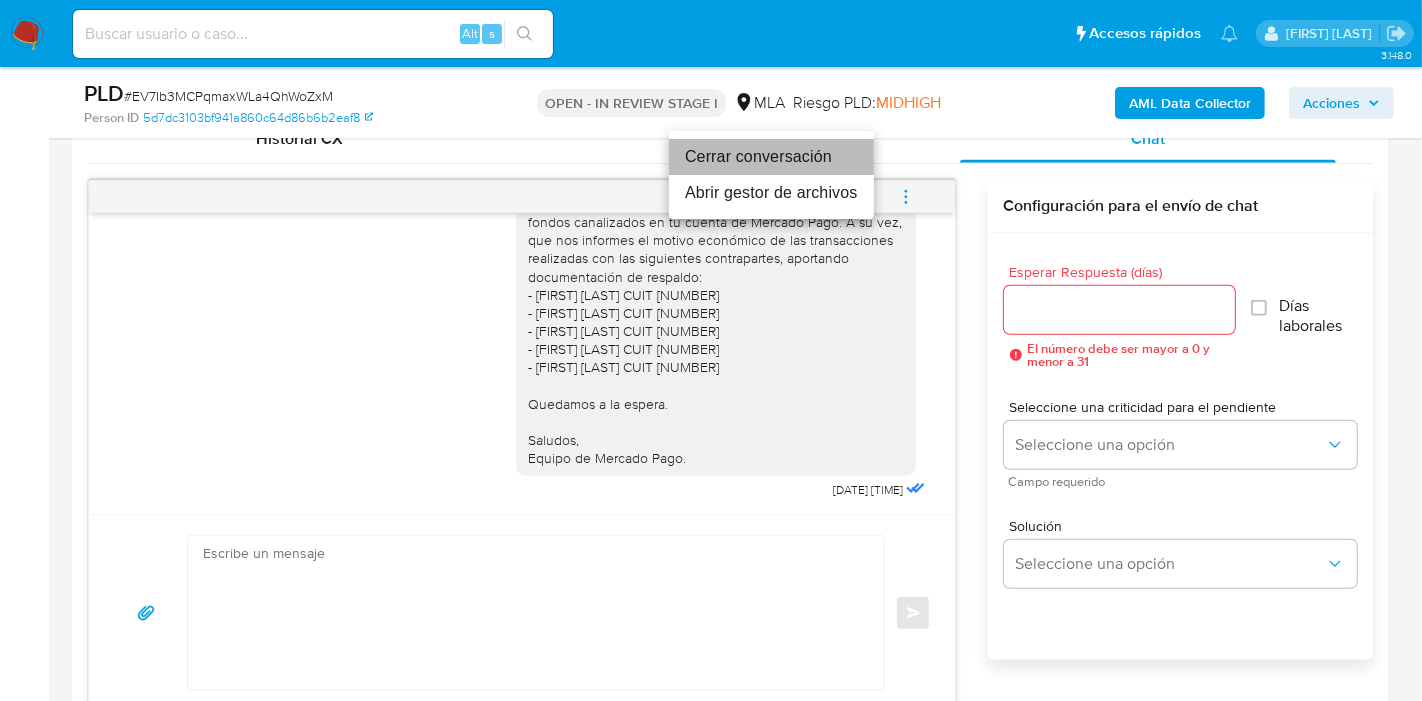 click on "Cerrar conversación" at bounding box center [771, 157] 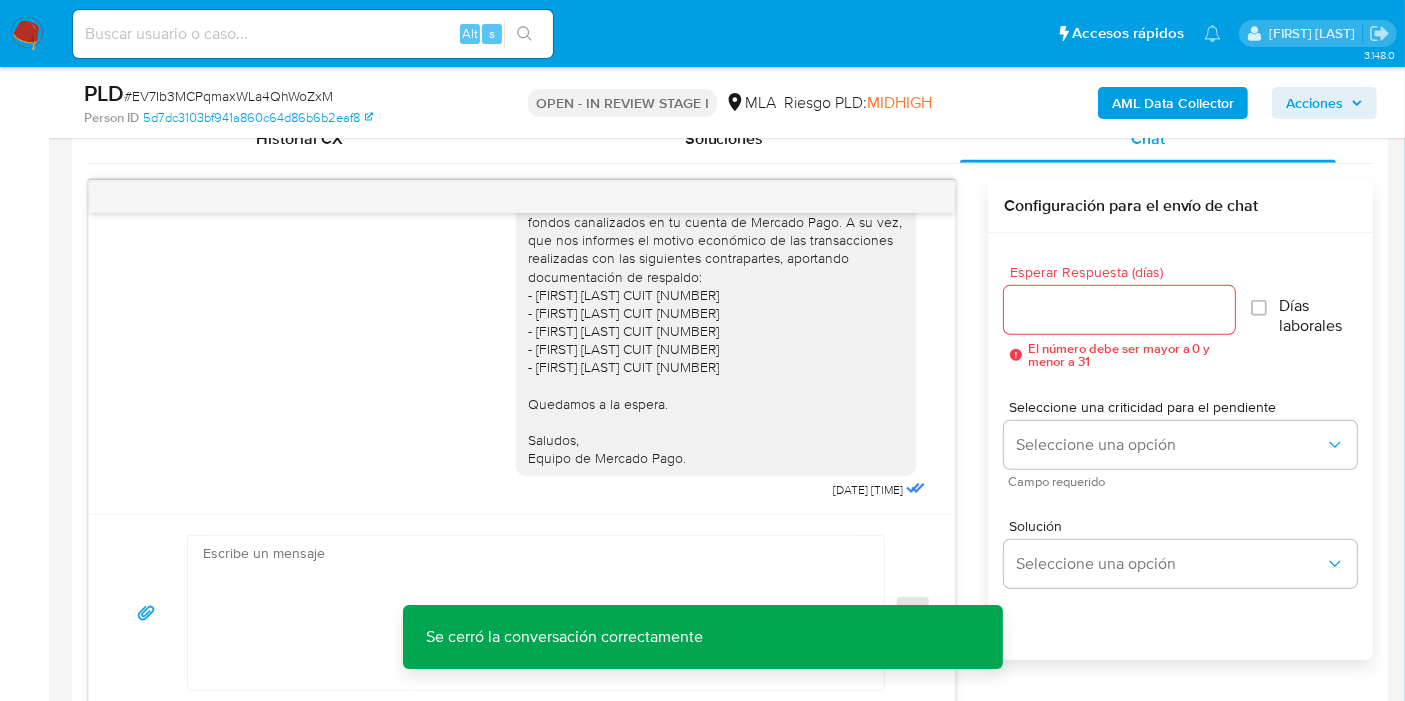 scroll, scrollTop: 1333, scrollLeft: 0, axis: vertical 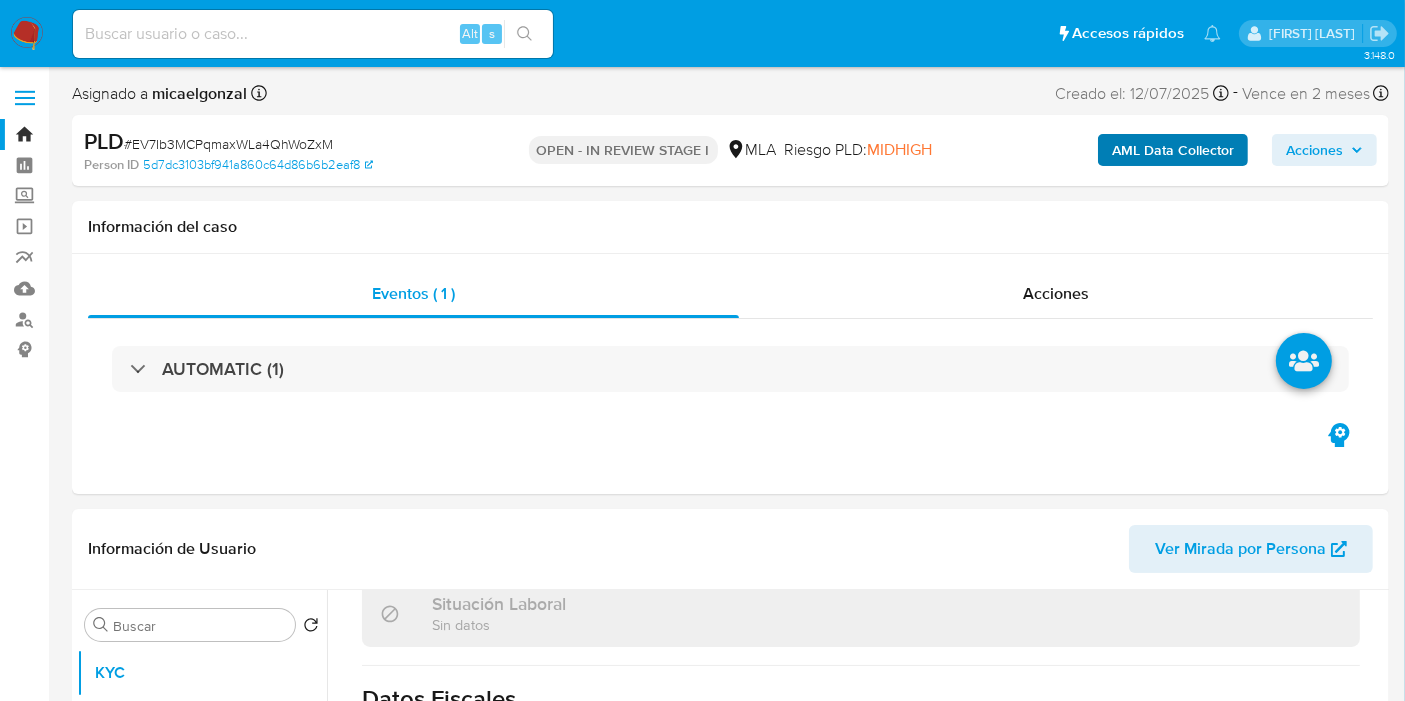 drag, startPoint x: 1226, startPoint y: 121, endPoint x: 1171, endPoint y: 165, distance: 70.434364 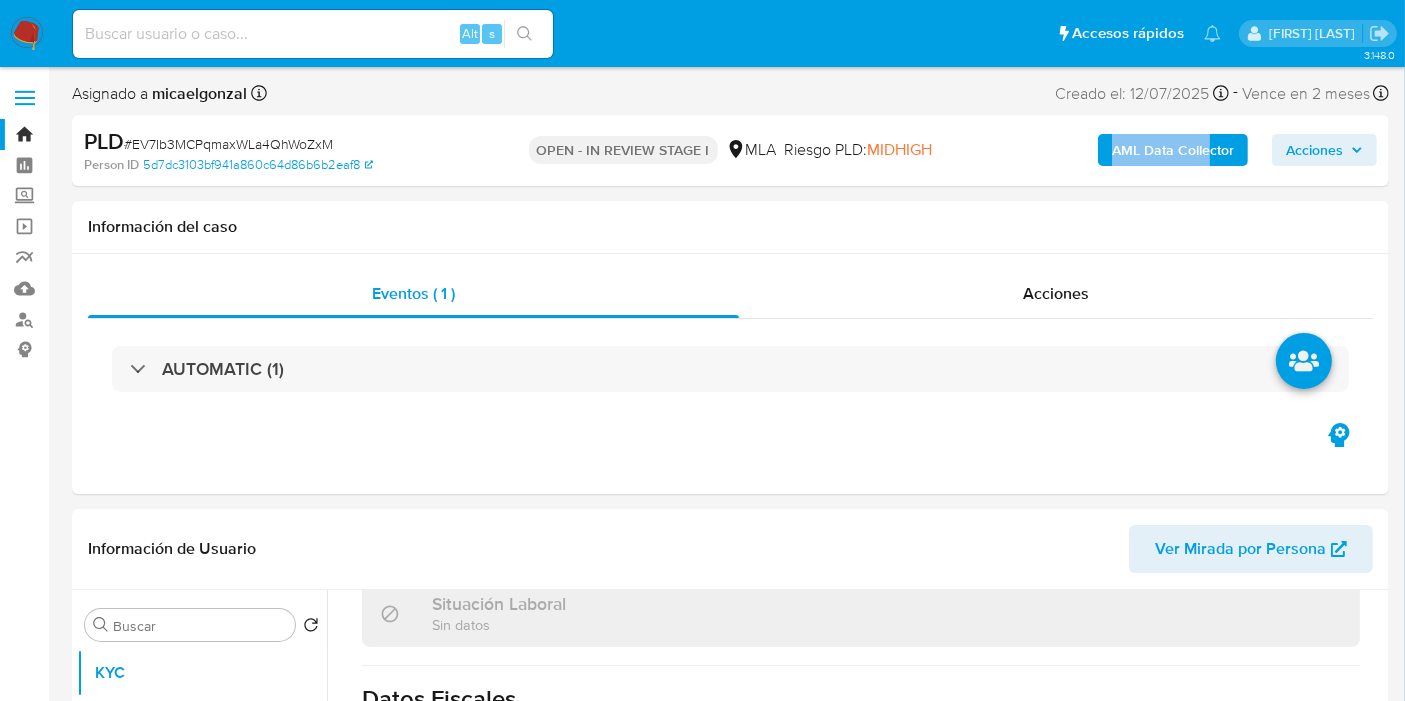 click on "AML Data Collector" at bounding box center [1173, 150] 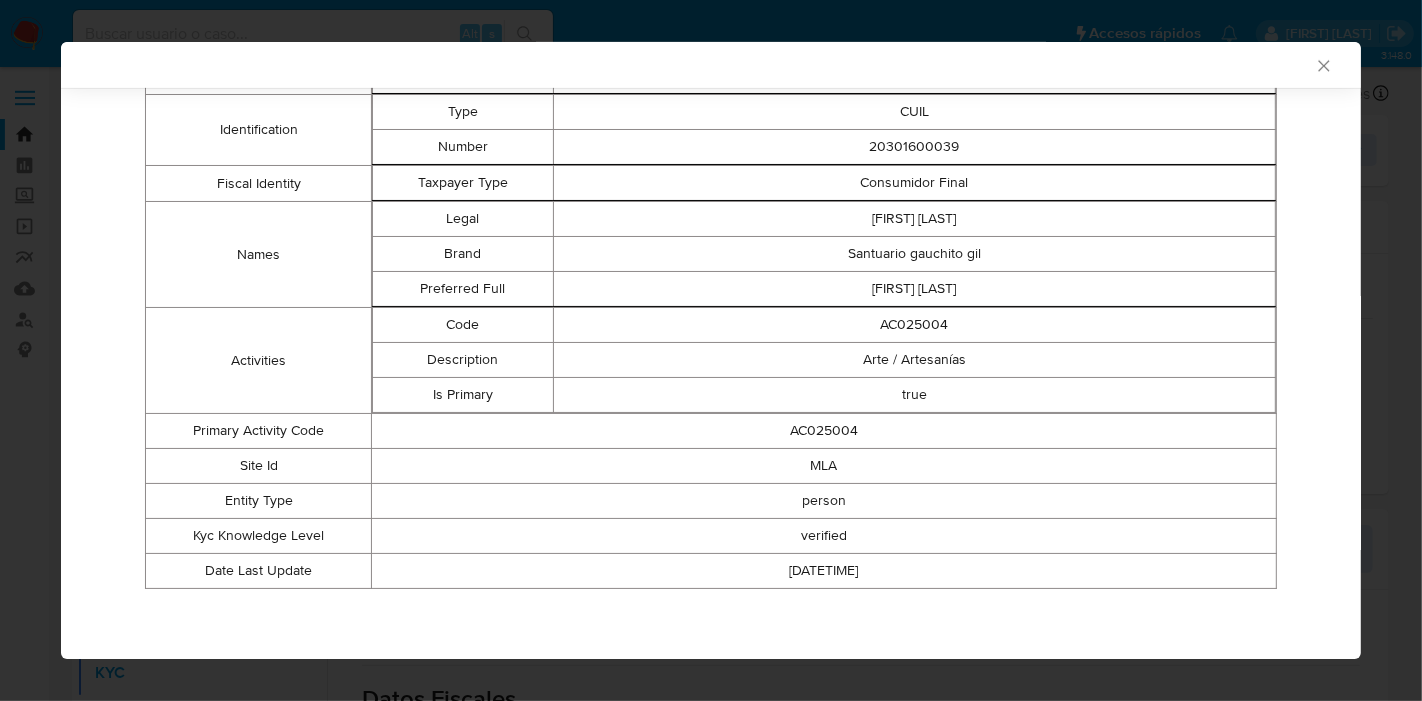 scroll, scrollTop: 171, scrollLeft: 0, axis: vertical 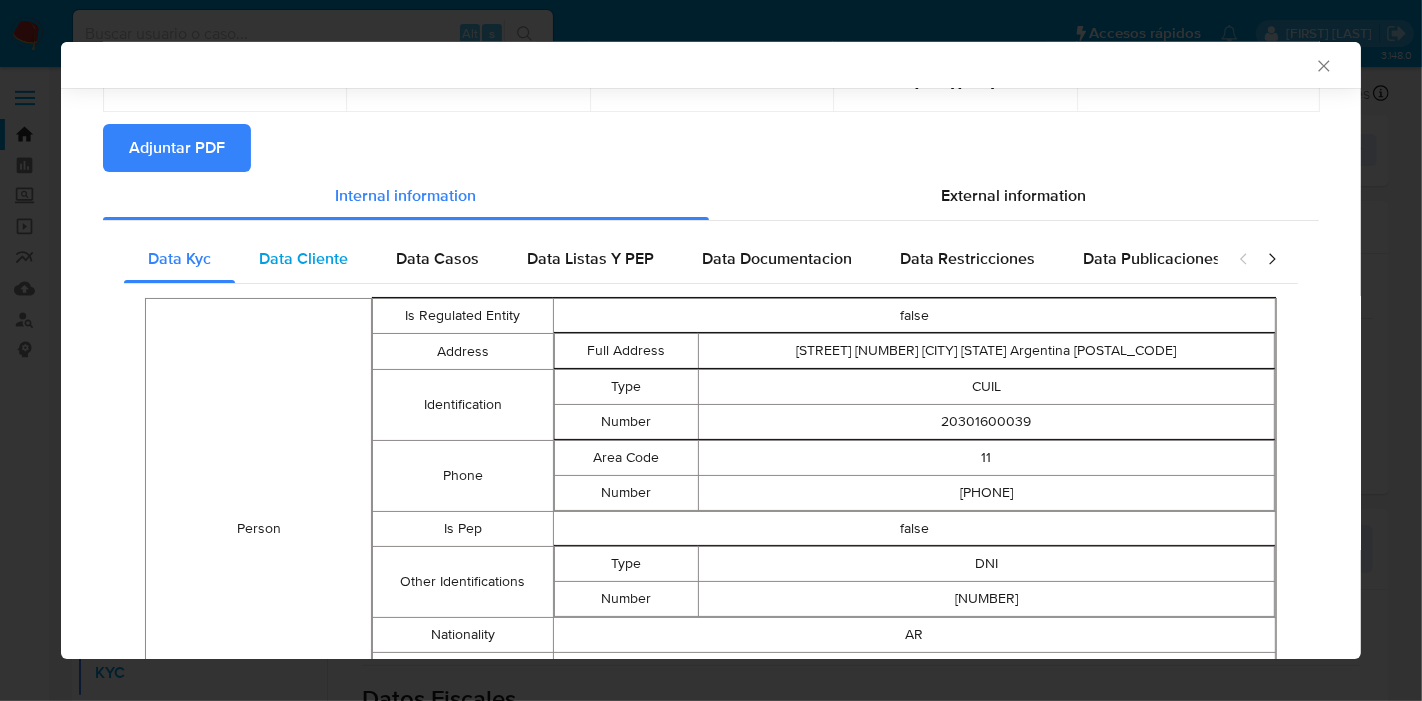 click on "Data Cliente" at bounding box center (303, 258) 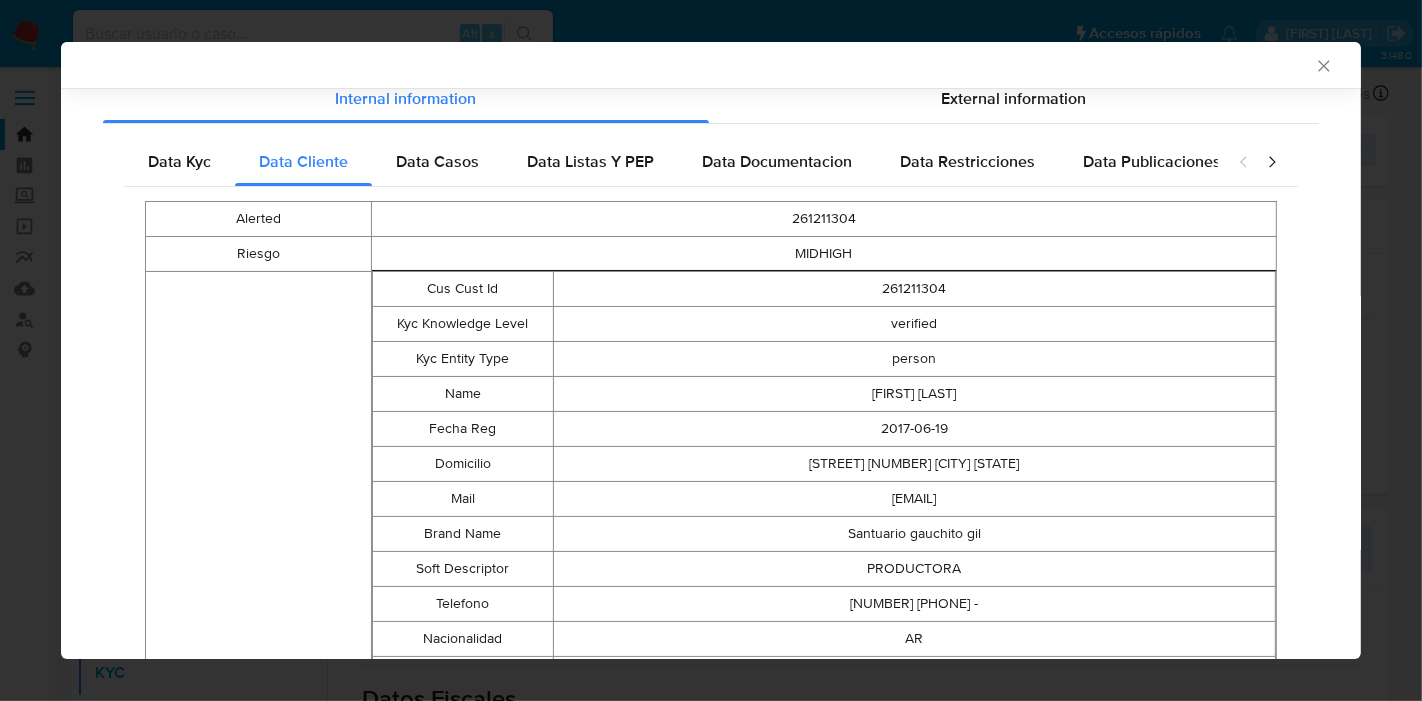 scroll, scrollTop: 237, scrollLeft: 0, axis: vertical 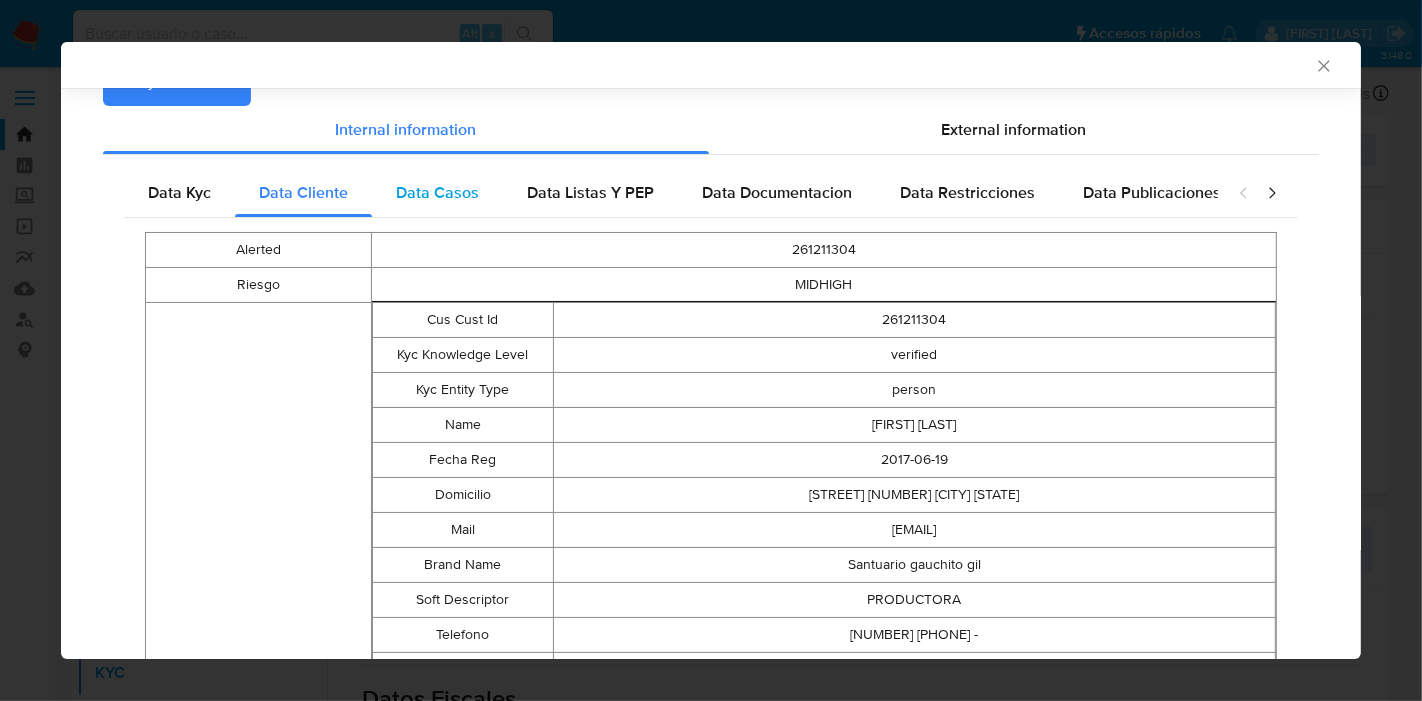 click on "Data Casos" at bounding box center [437, 193] 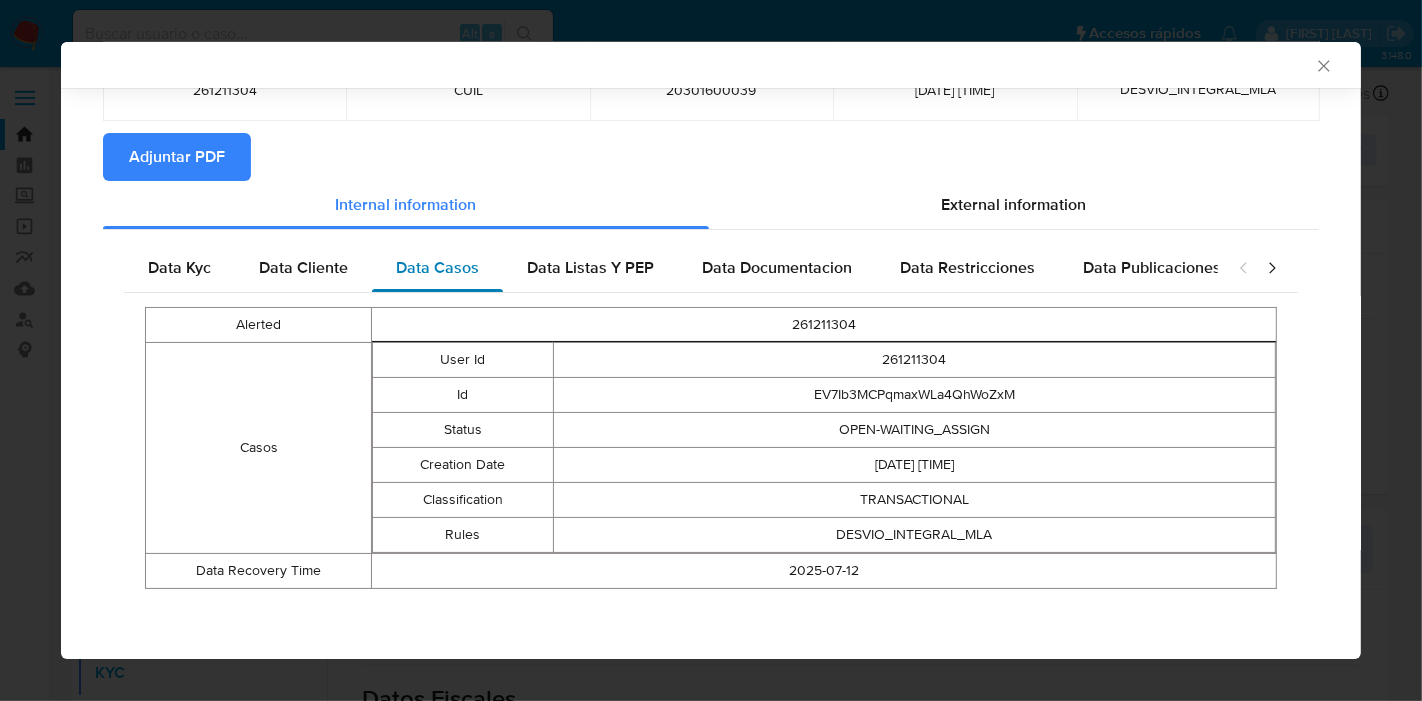scroll, scrollTop: 161, scrollLeft: 0, axis: vertical 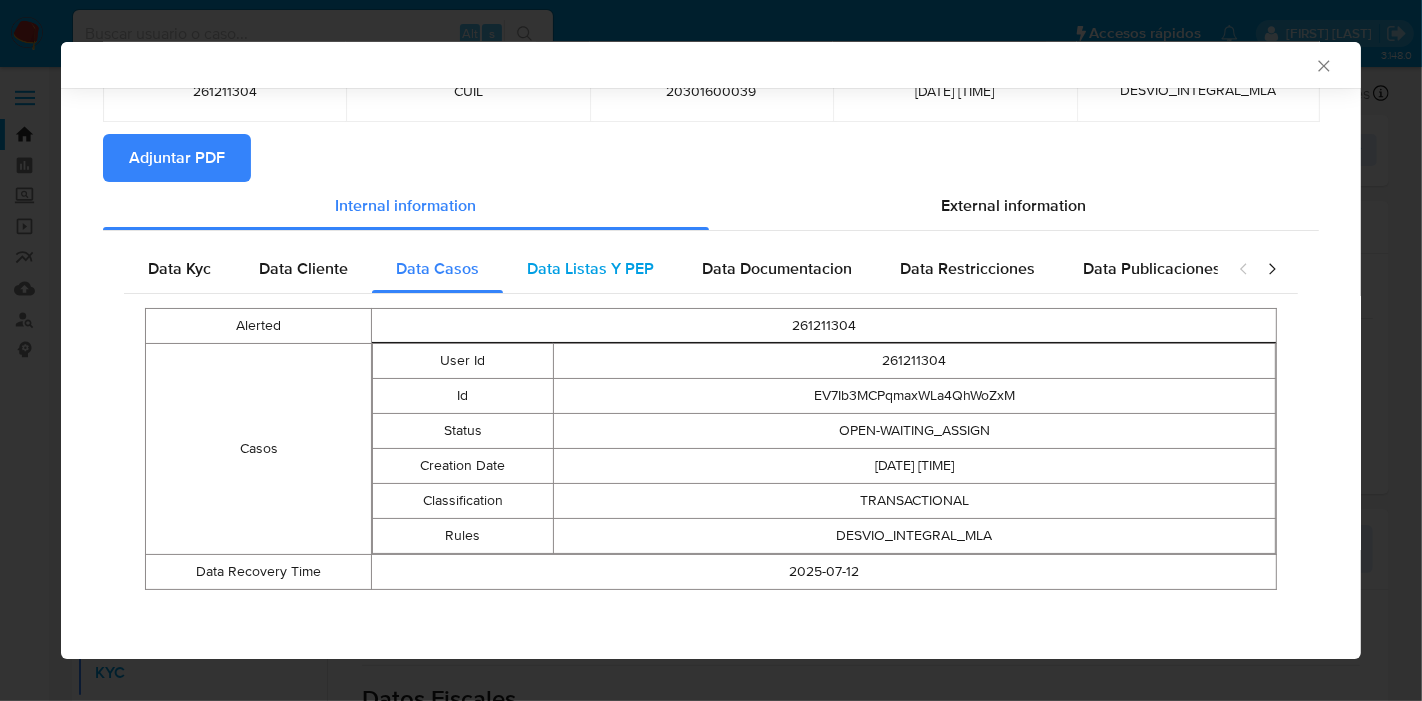click on "Data Listas Y PEP" at bounding box center [590, 268] 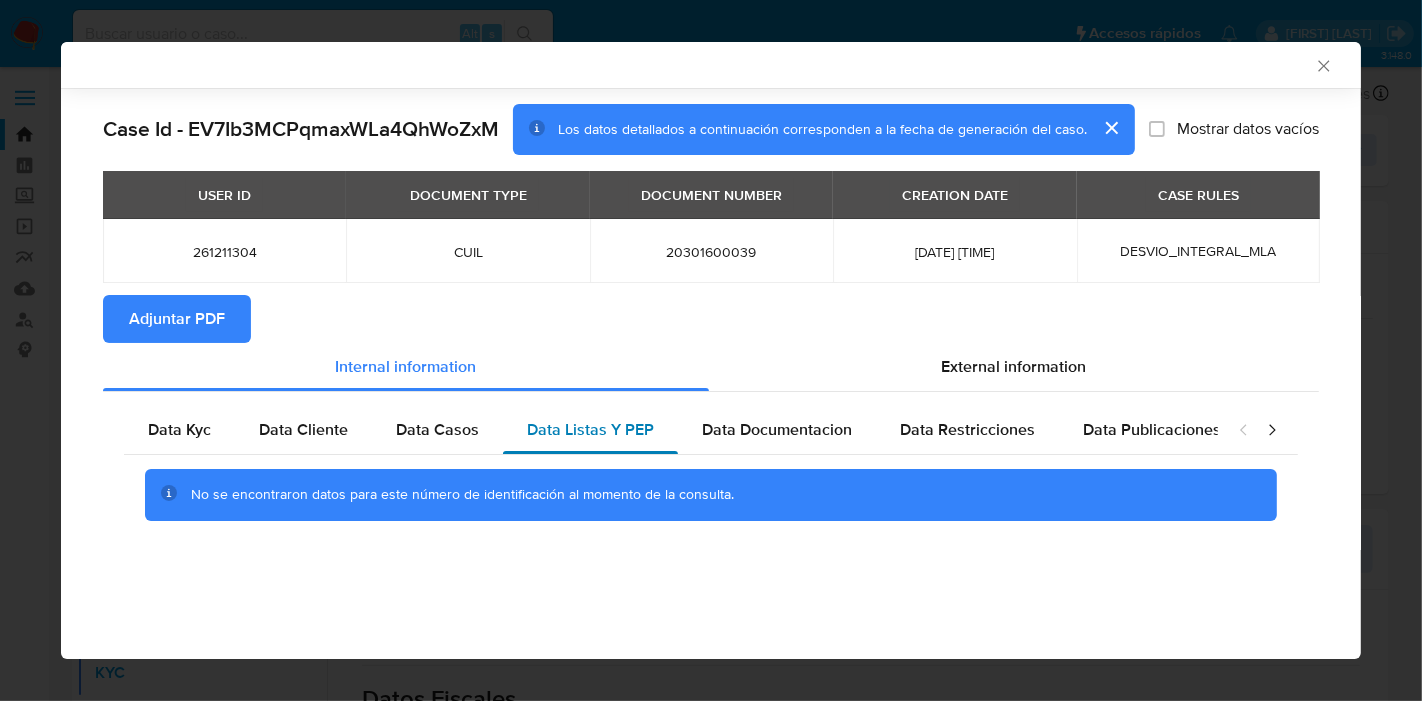 scroll, scrollTop: 0, scrollLeft: 0, axis: both 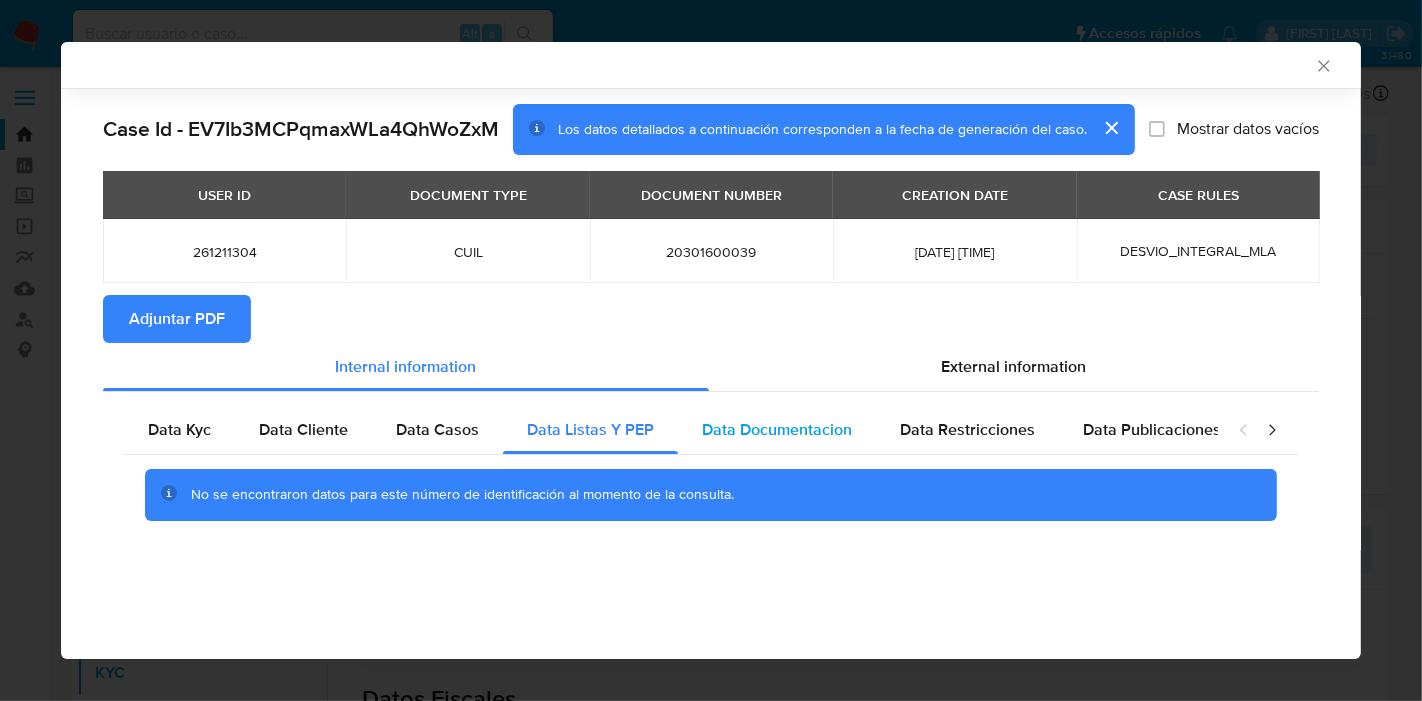 click on "Data Documentacion" at bounding box center (777, 429) 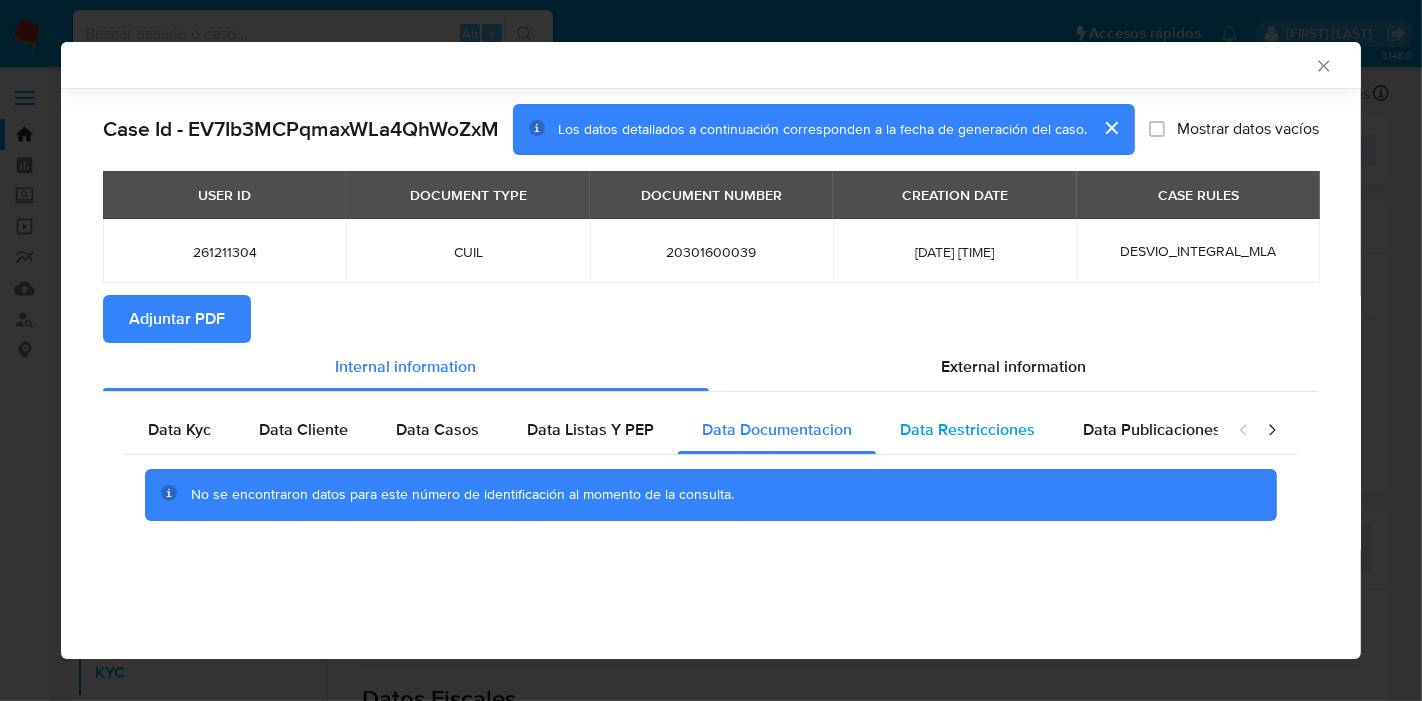 drag, startPoint x: 1031, startPoint y: 441, endPoint x: 1048, endPoint y: 449, distance: 18.788294 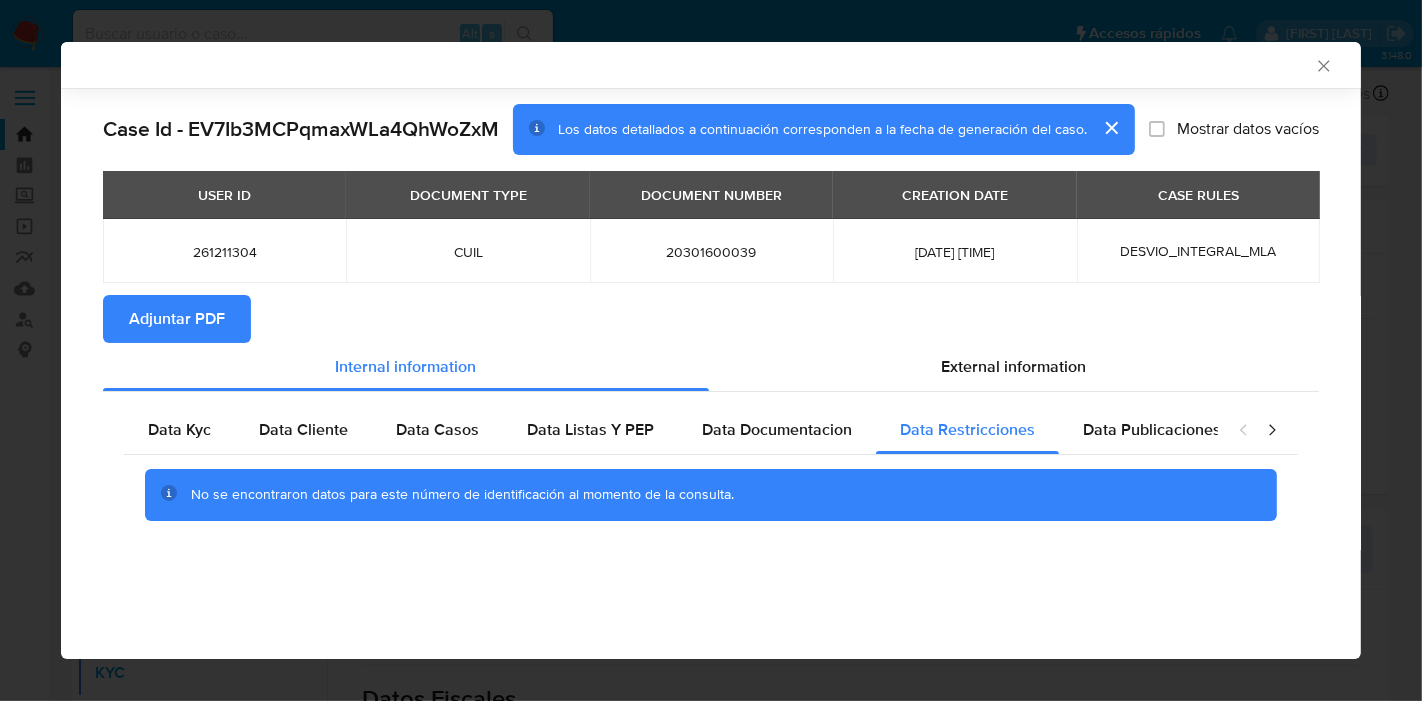 drag, startPoint x: 1171, startPoint y: 437, endPoint x: 1268, endPoint y: 435, distance: 97.020615 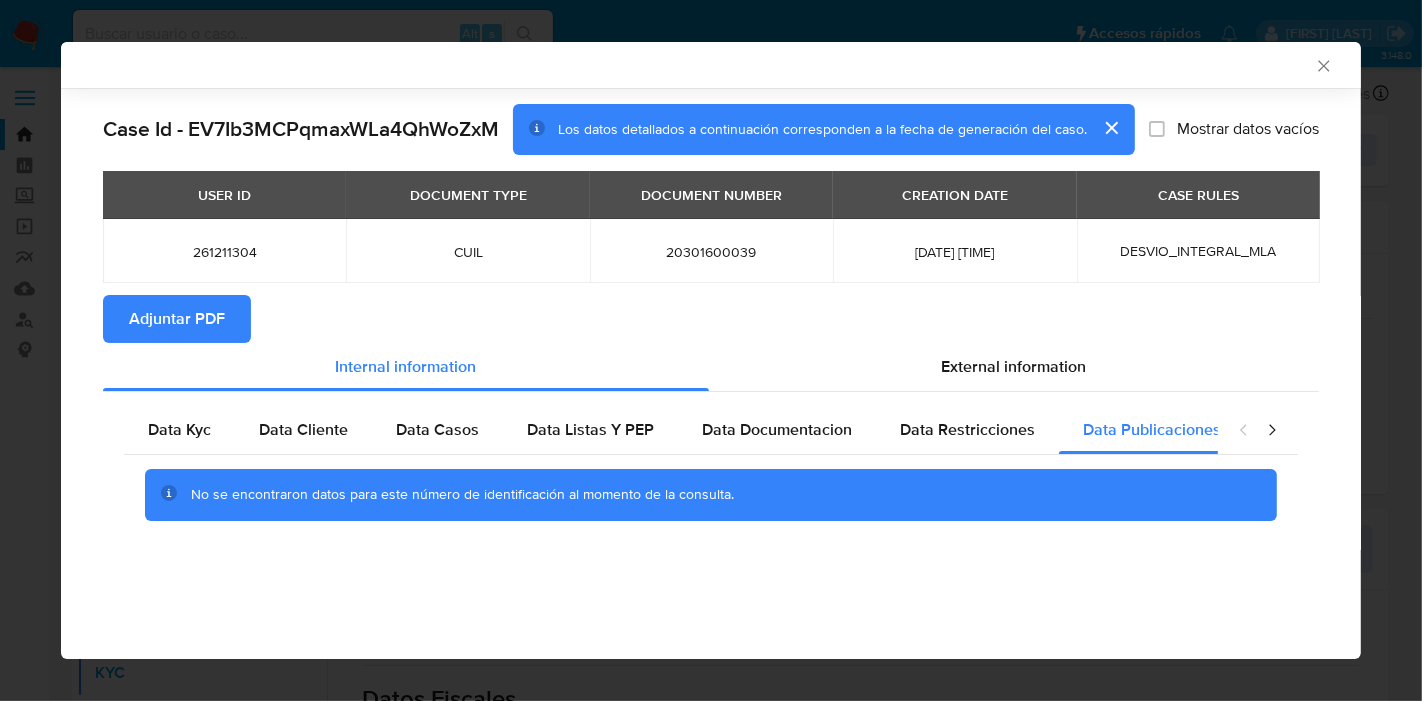 click 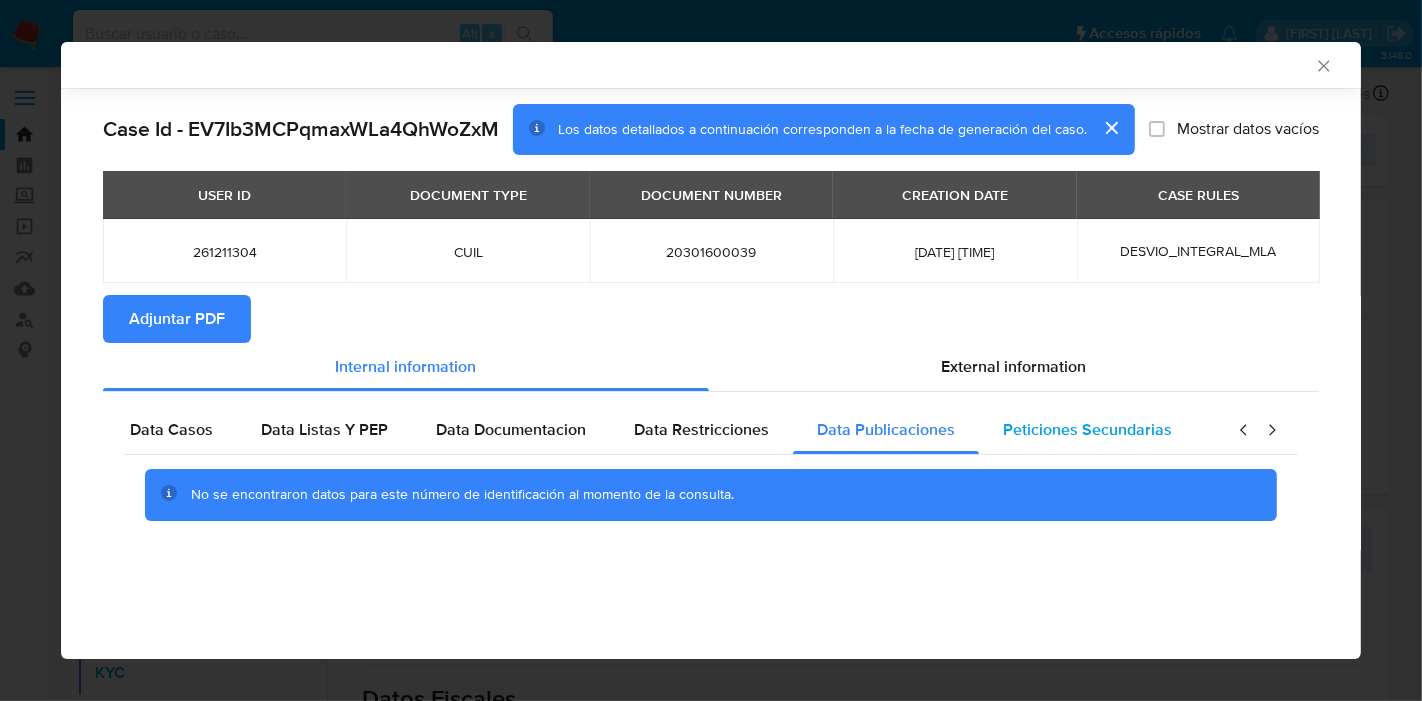 click on "Data Minoridad" at bounding box center [1275, 429] 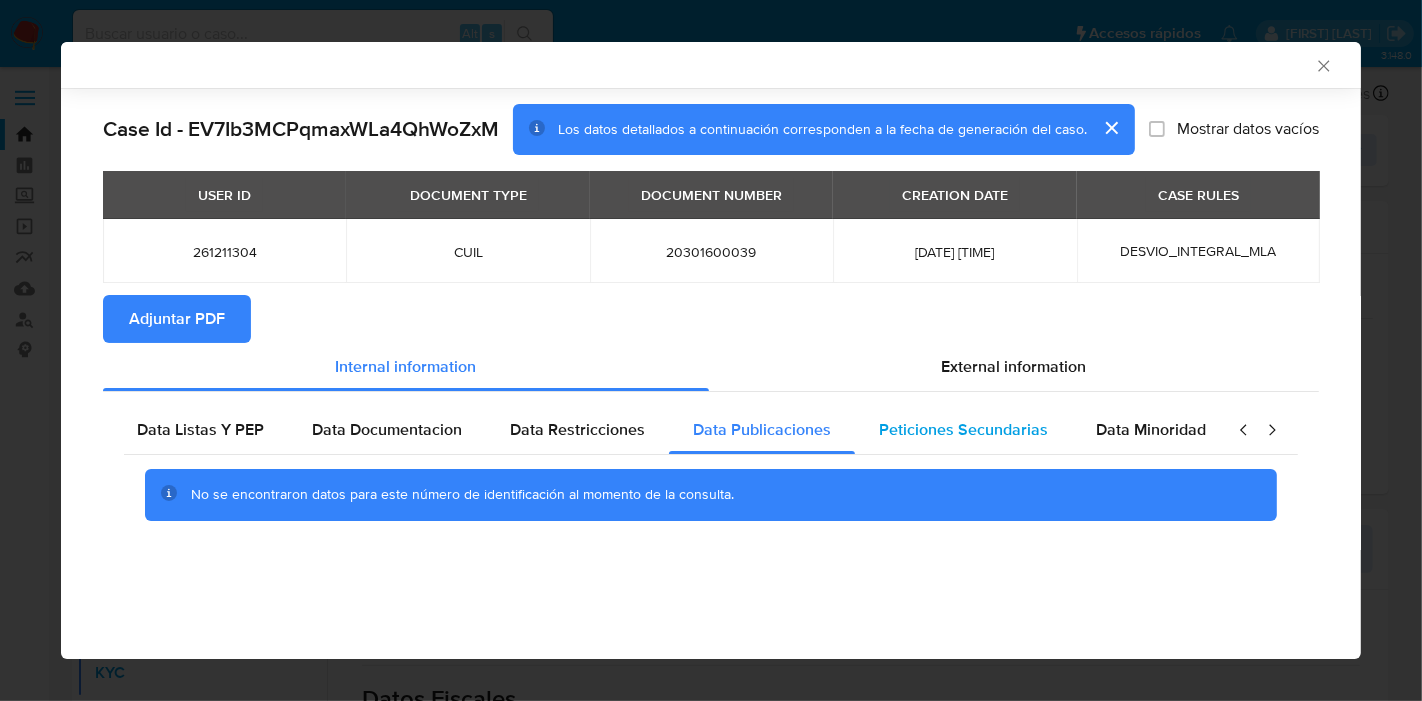 click on "Data Minoridad" at bounding box center (1151, 429) 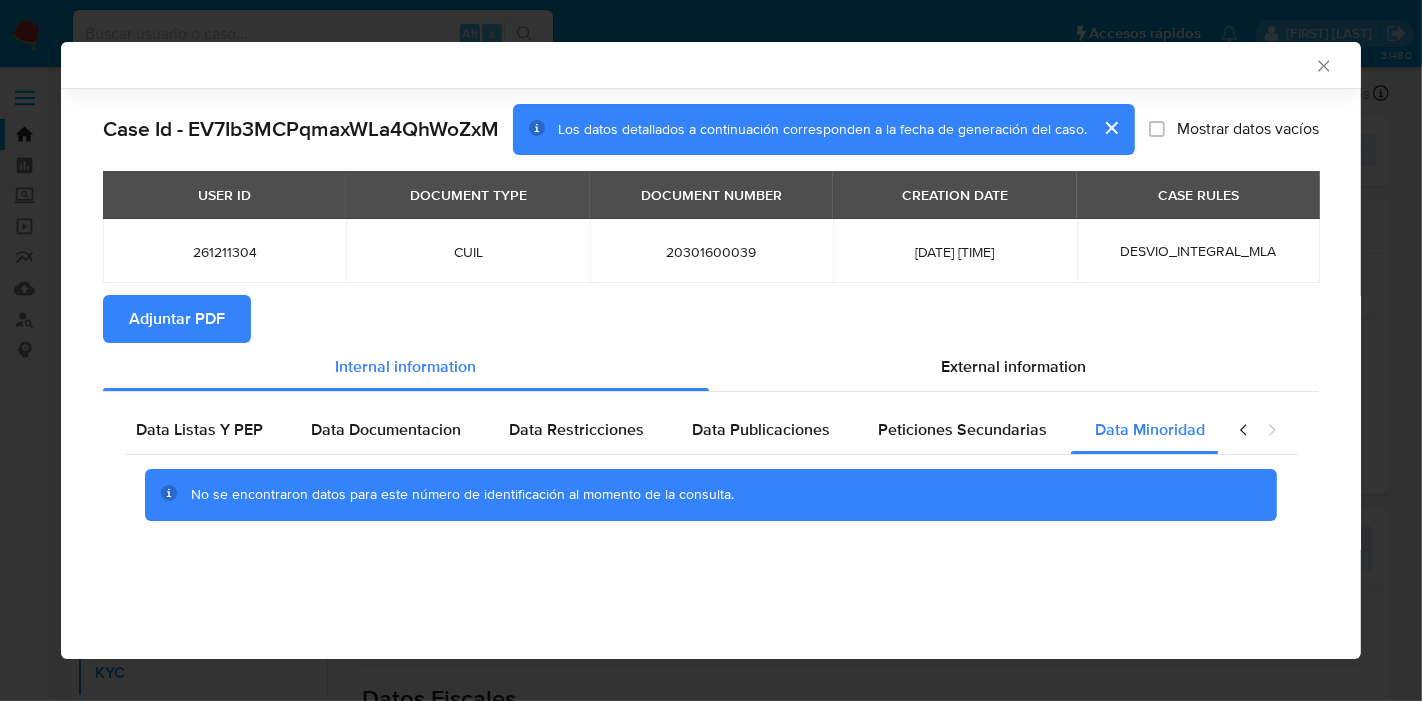 drag, startPoint x: 976, startPoint y: 434, endPoint x: 1306, endPoint y: 432, distance: 330.00607 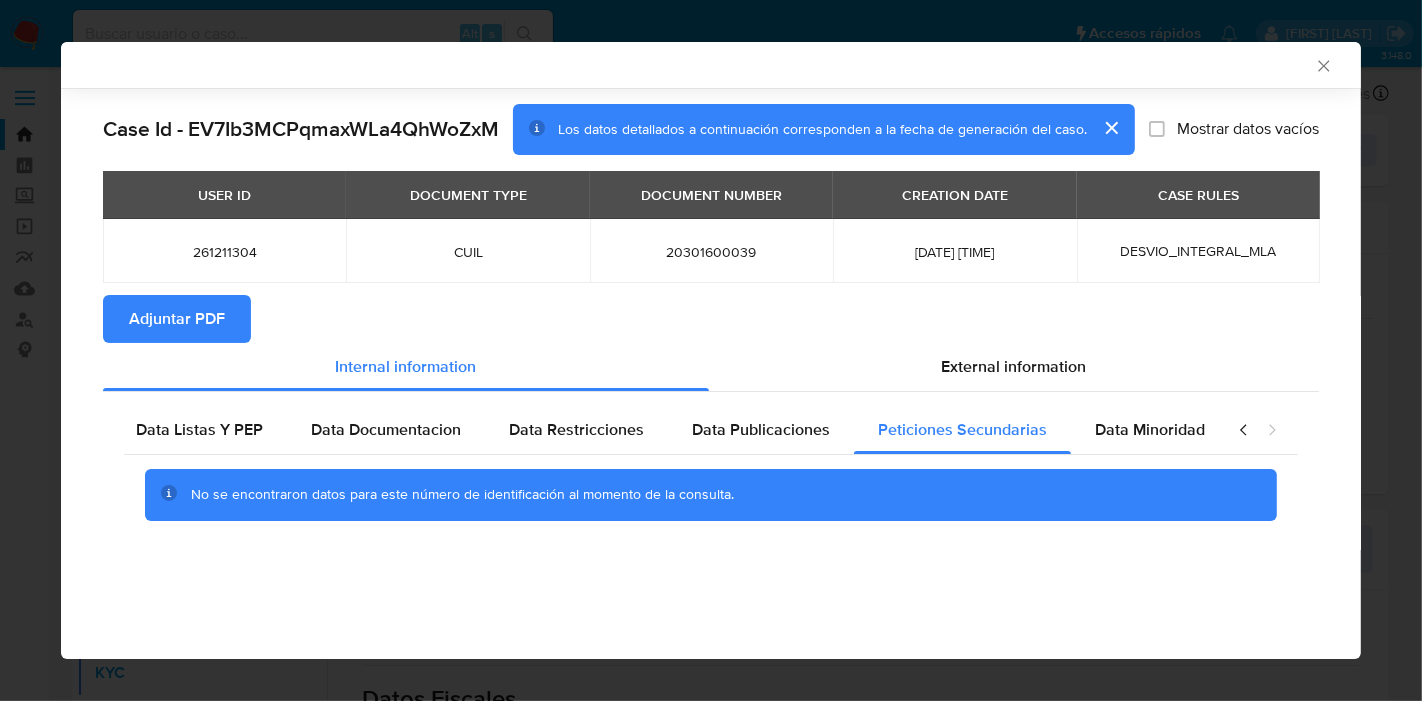 click at bounding box center [1258, 430] 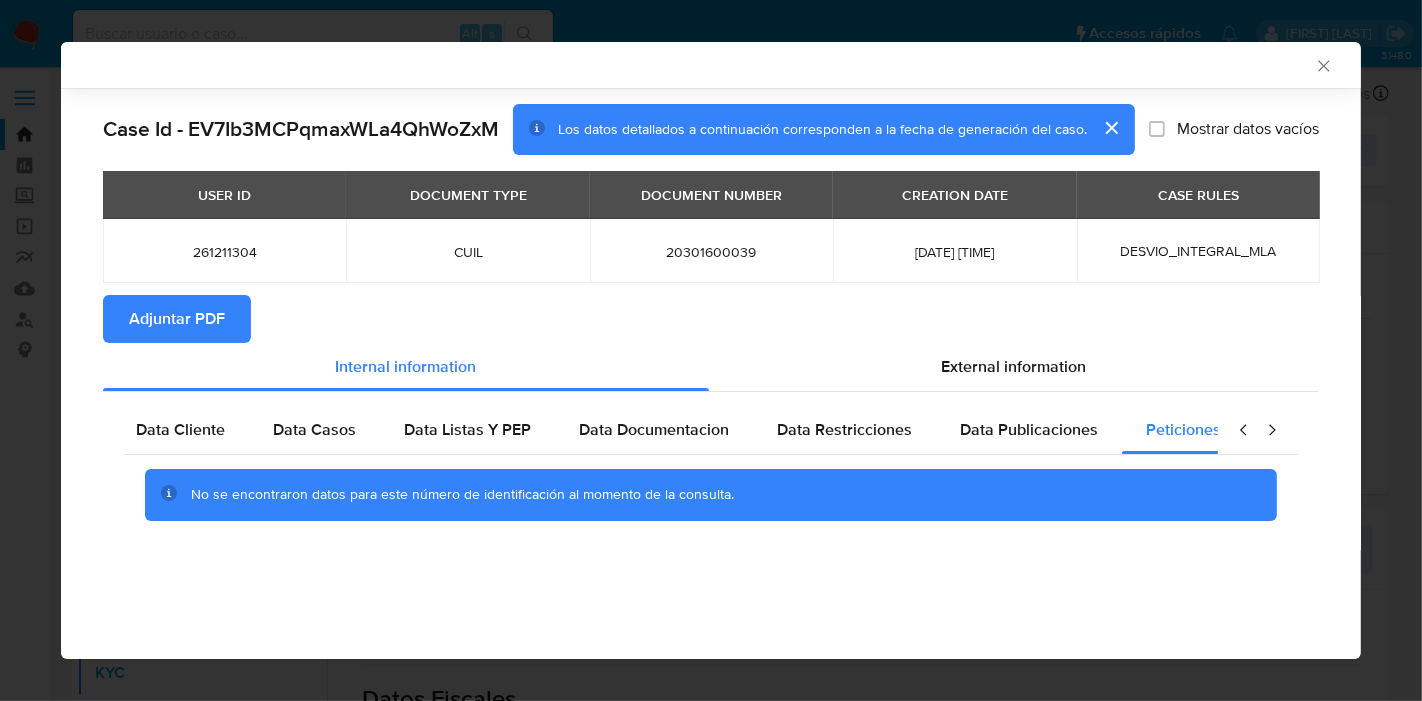 scroll, scrollTop: 0, scrollLeft: 5, axis: horizontal 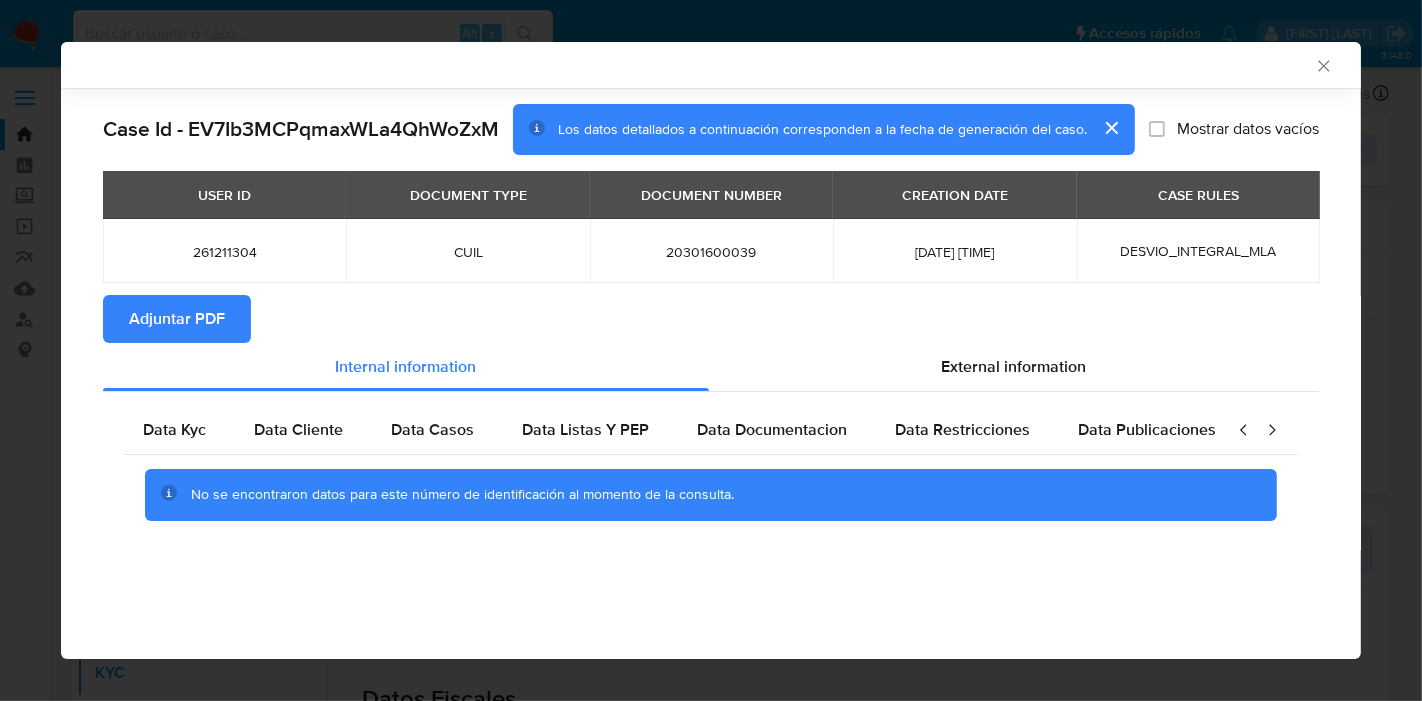 click 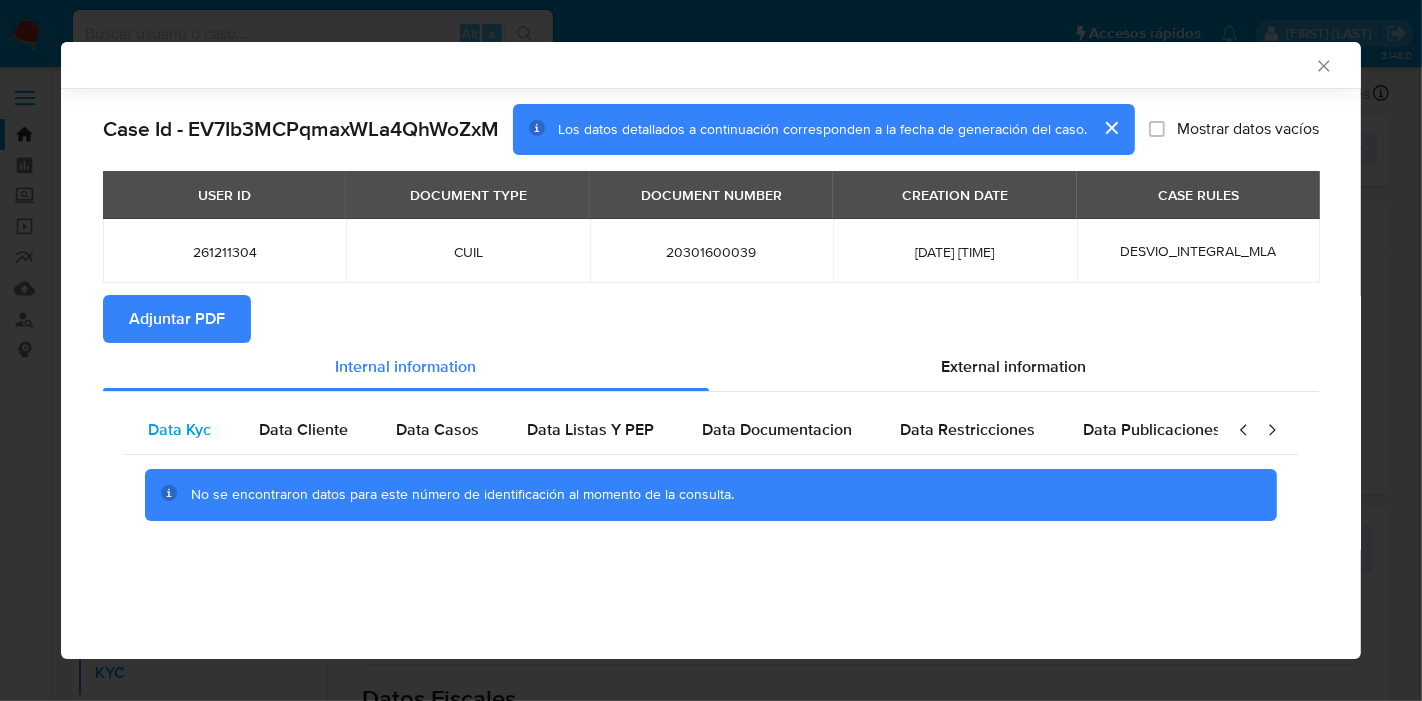 click on "Data Kyc" at bounding box center [179, 429] 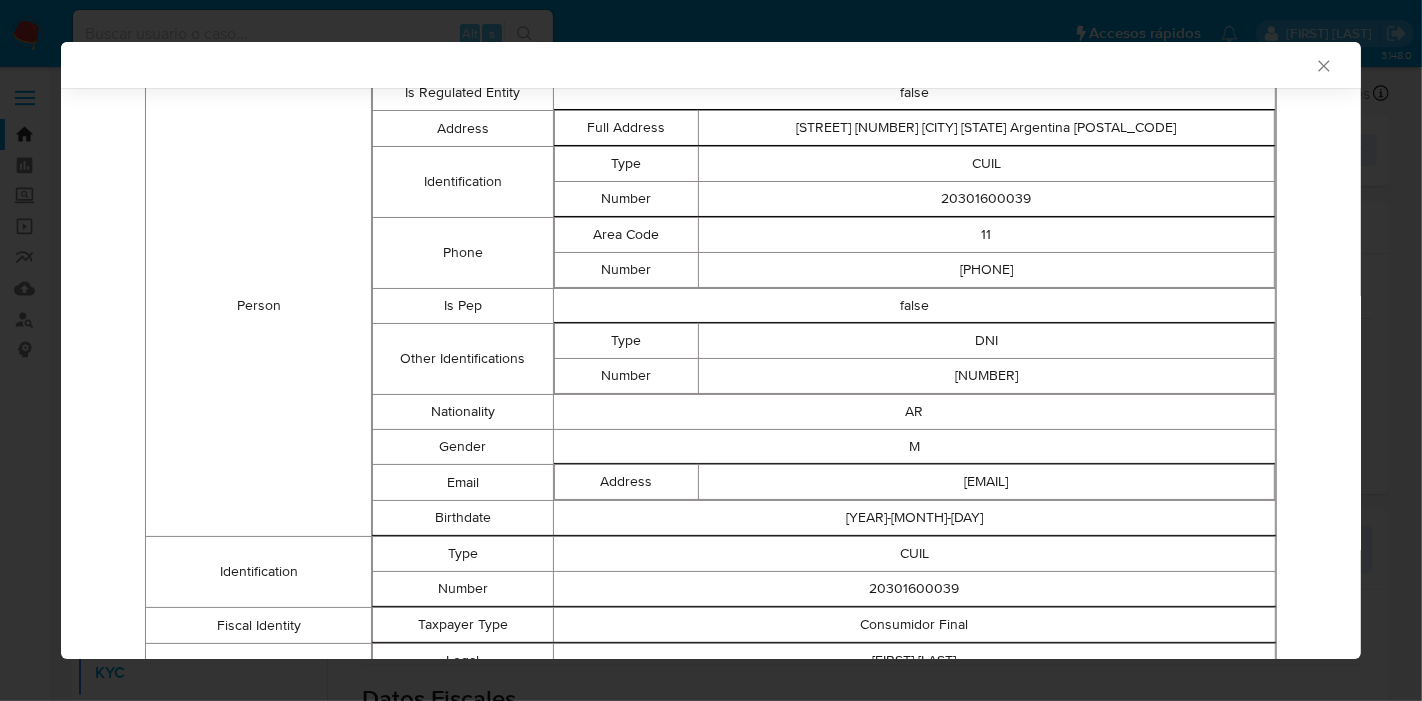 scroll, scrollTop: 0, scrollLeft: 0, axis: both 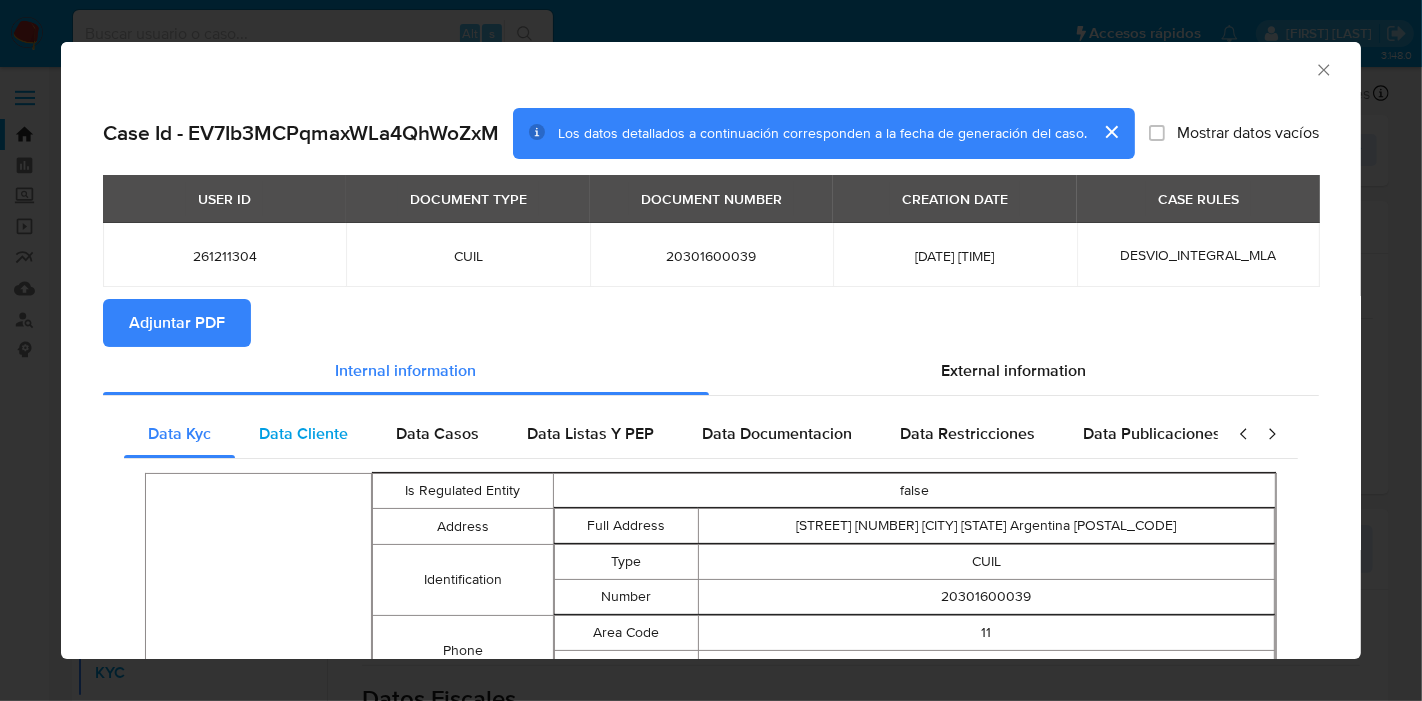 click on "Data Cliente" at bounding box center [303, 433] 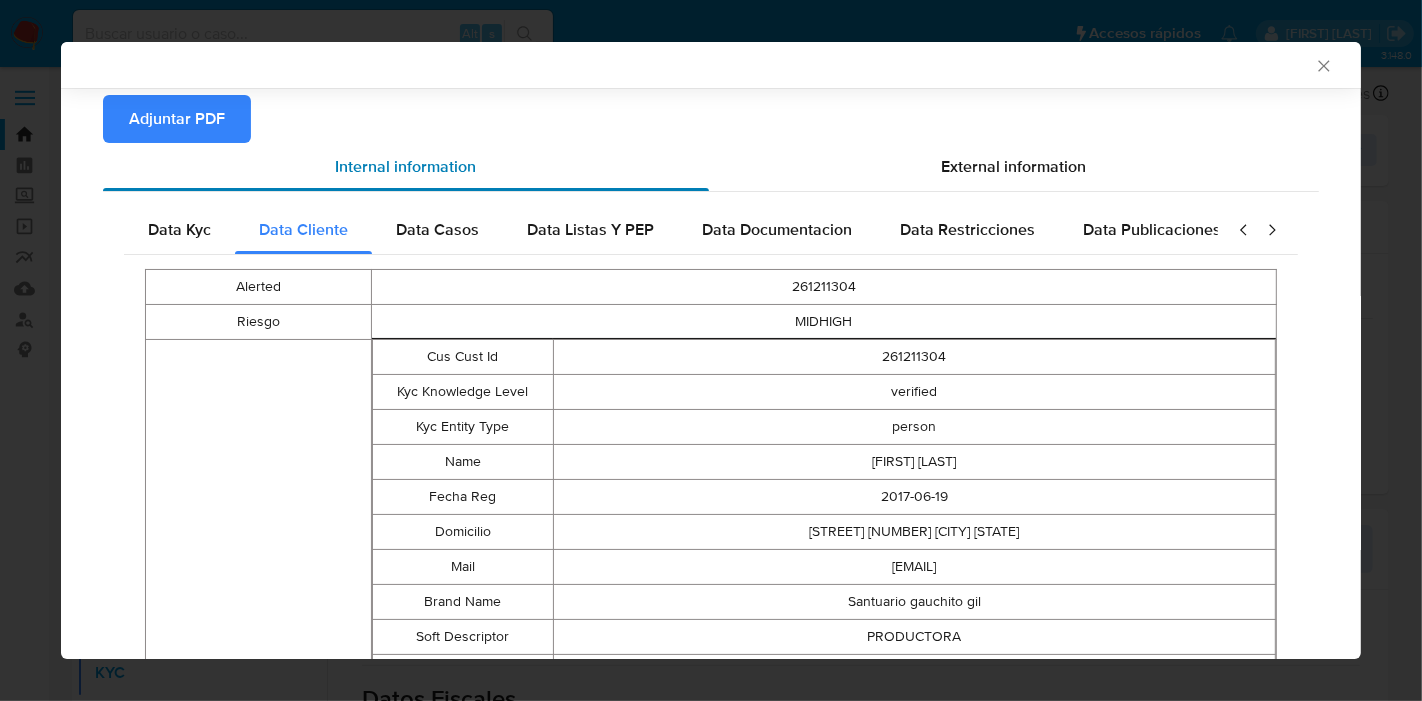 scroll, scrollTop: 15, scrollLeft: 0, axis: vertical 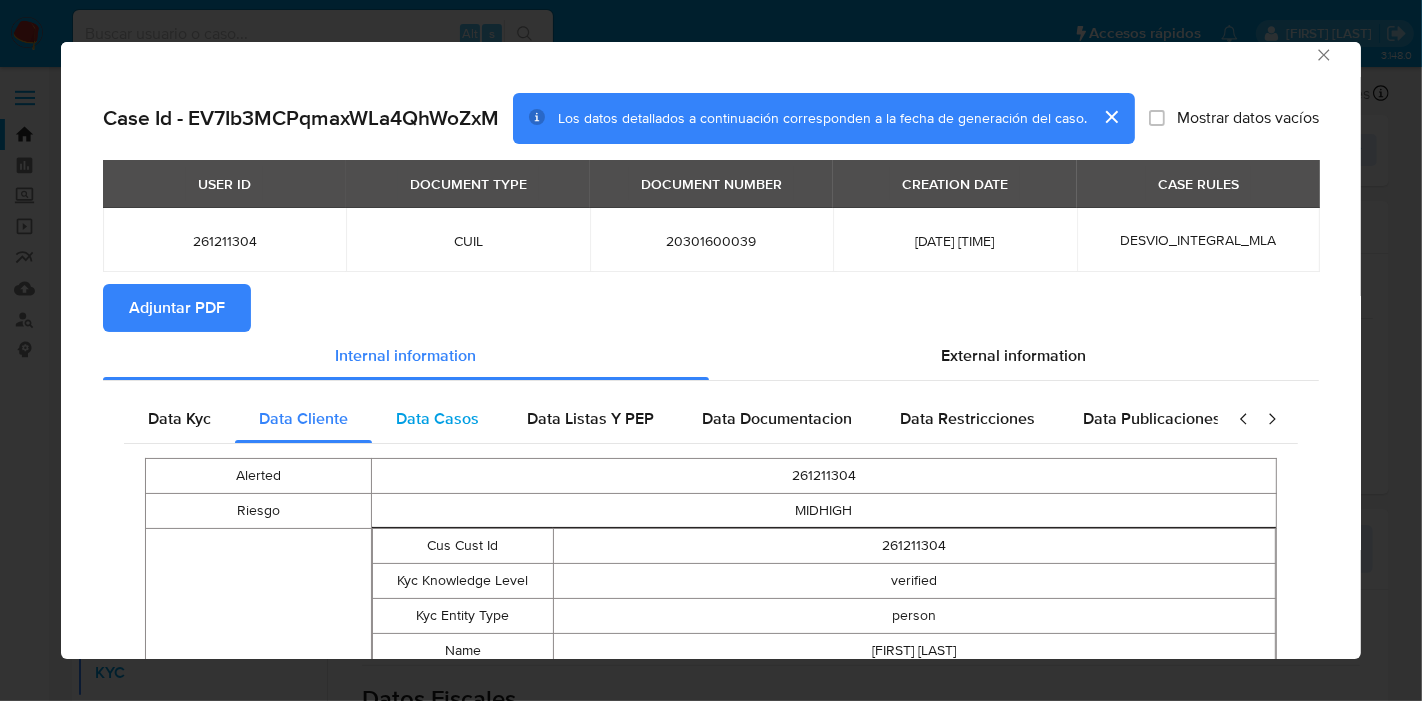 click on "Data Casos" at bounding box center (437, 418) 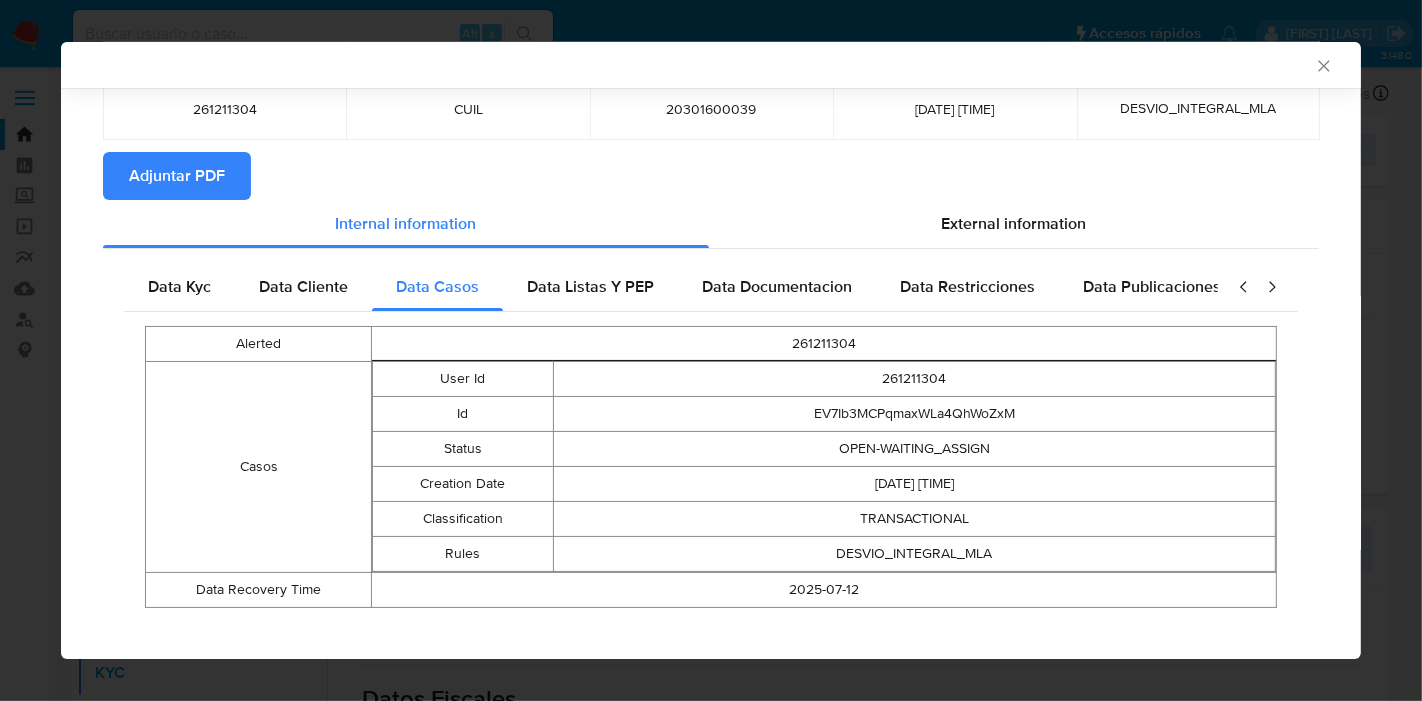 scroll, scrollTop: 161, scrollLeft: 0, axis: vertical 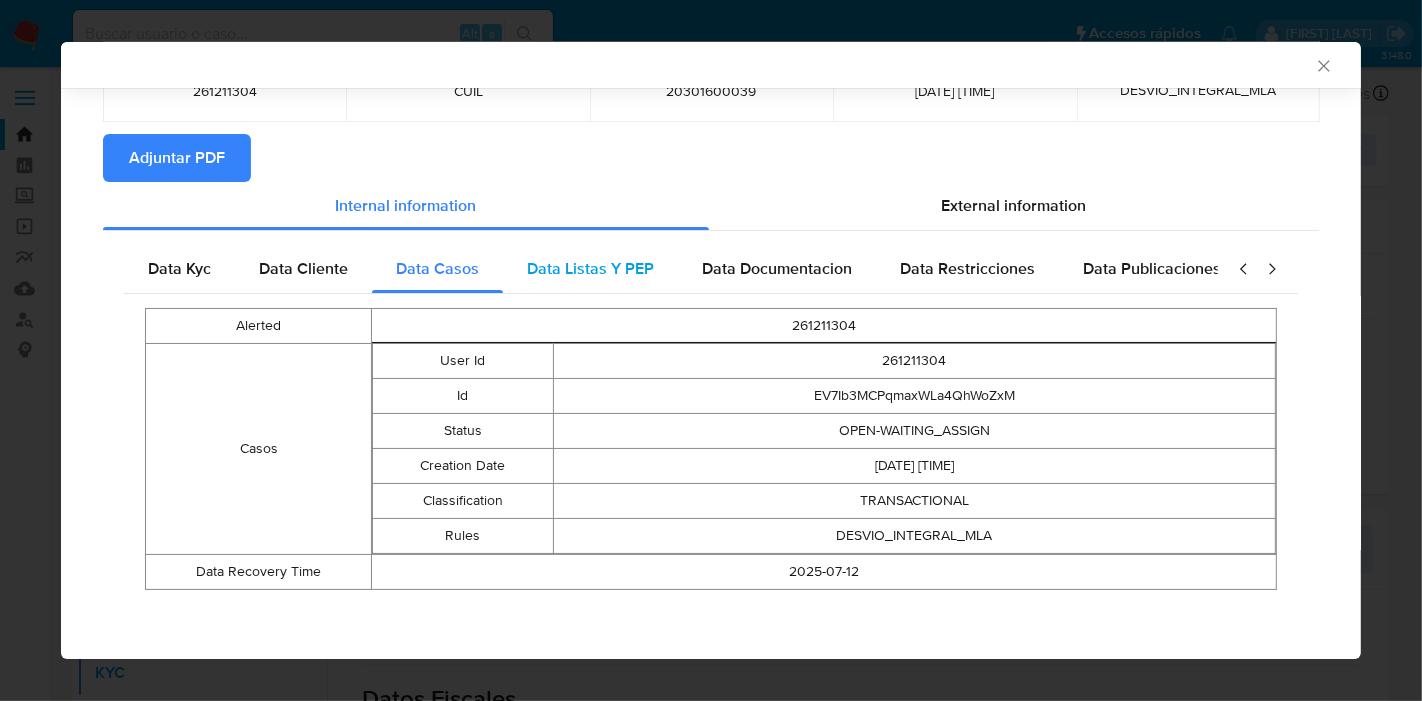 click on "Data Listas Y PEP" at bounding box center (590, 268) 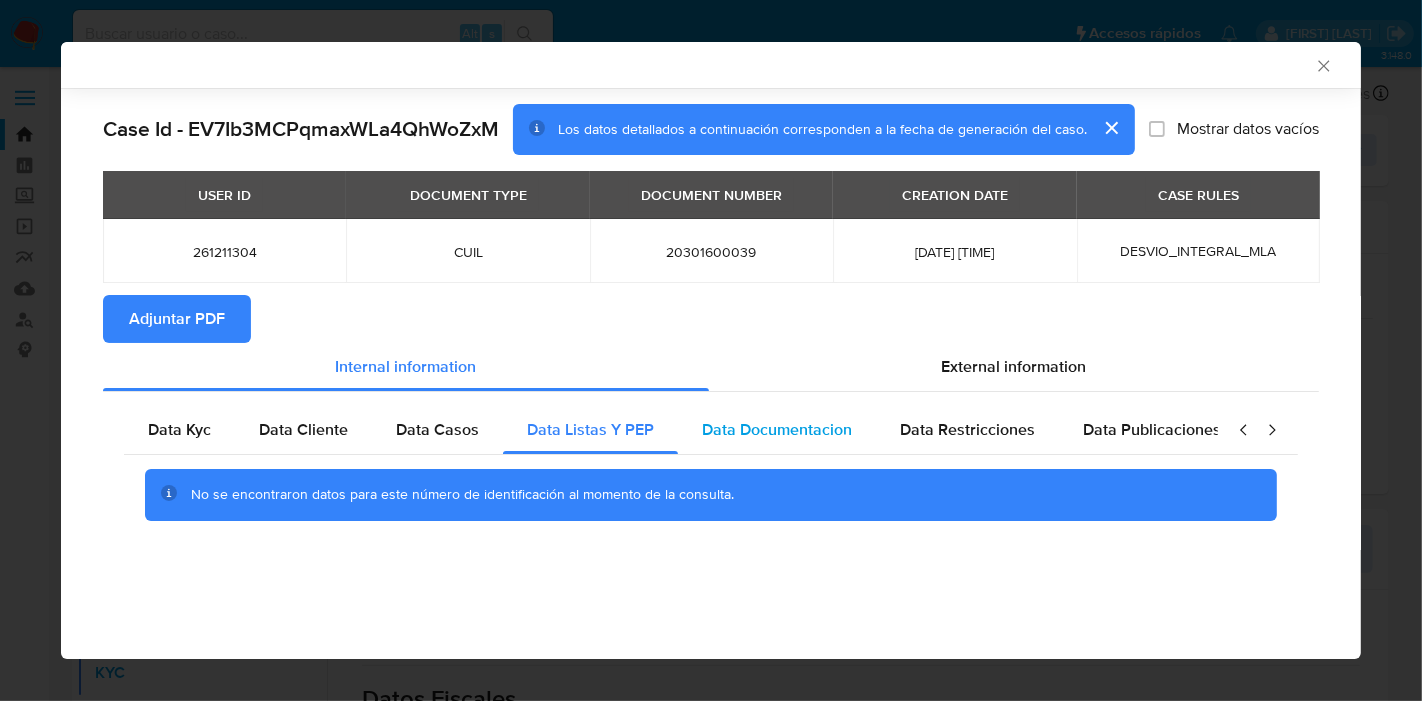 click on "Data Documentacion" at bounding box center [777, 430] 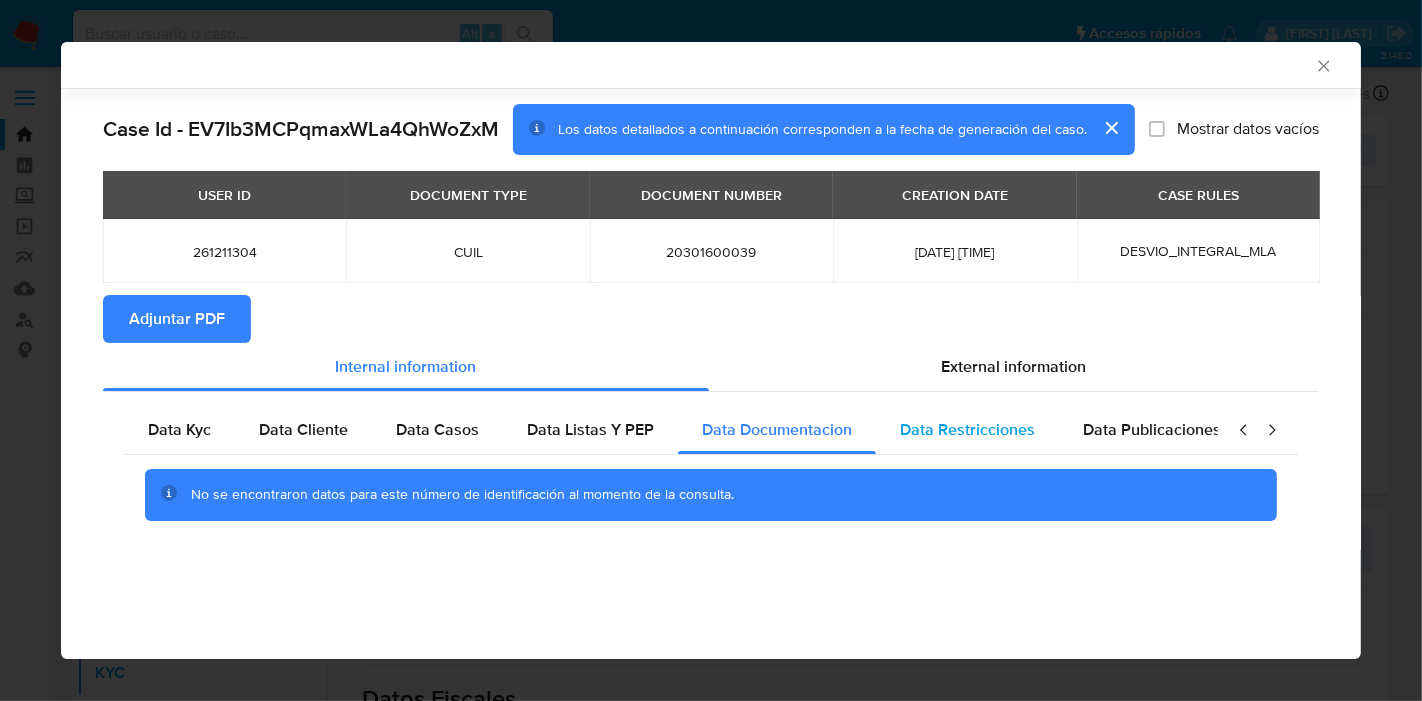 click on "Data Restricciones" at bounding box center (967, 429) 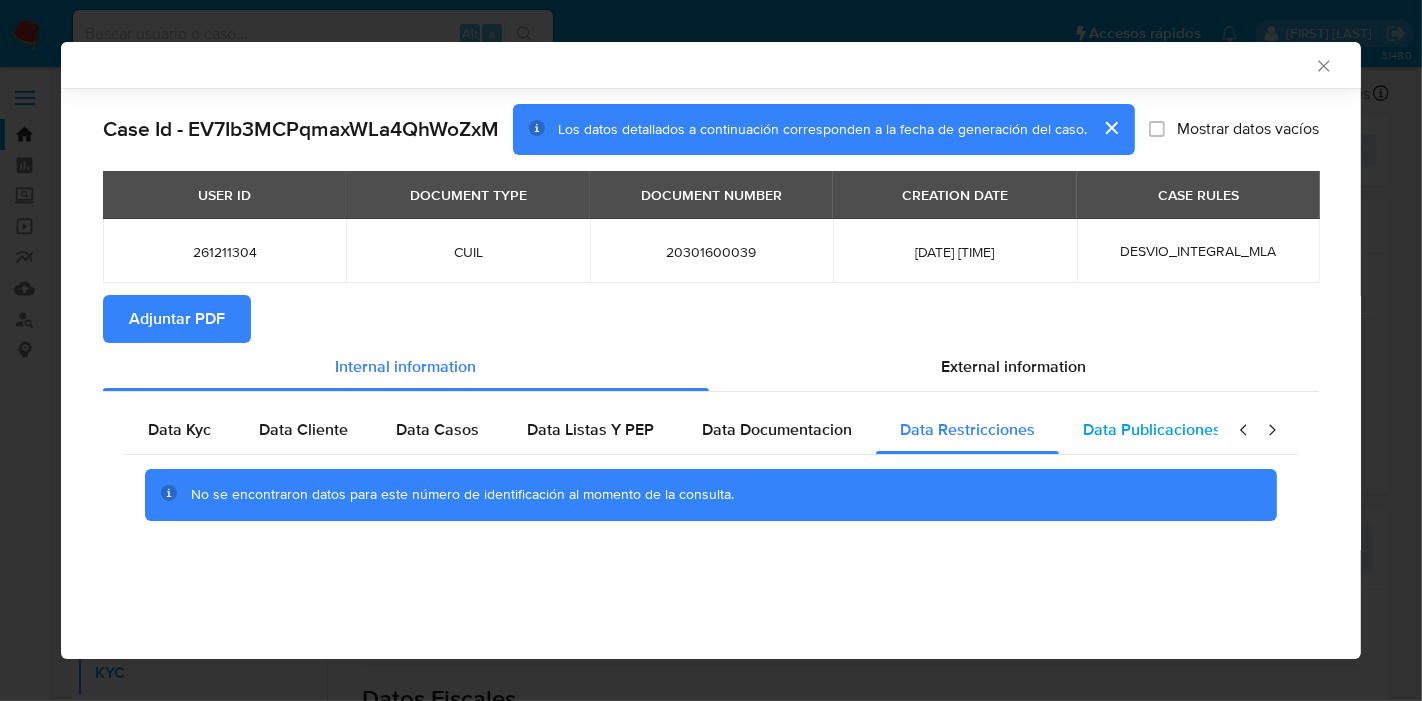 click on "Data Publicaciones" at bounding box center [1152, 429] 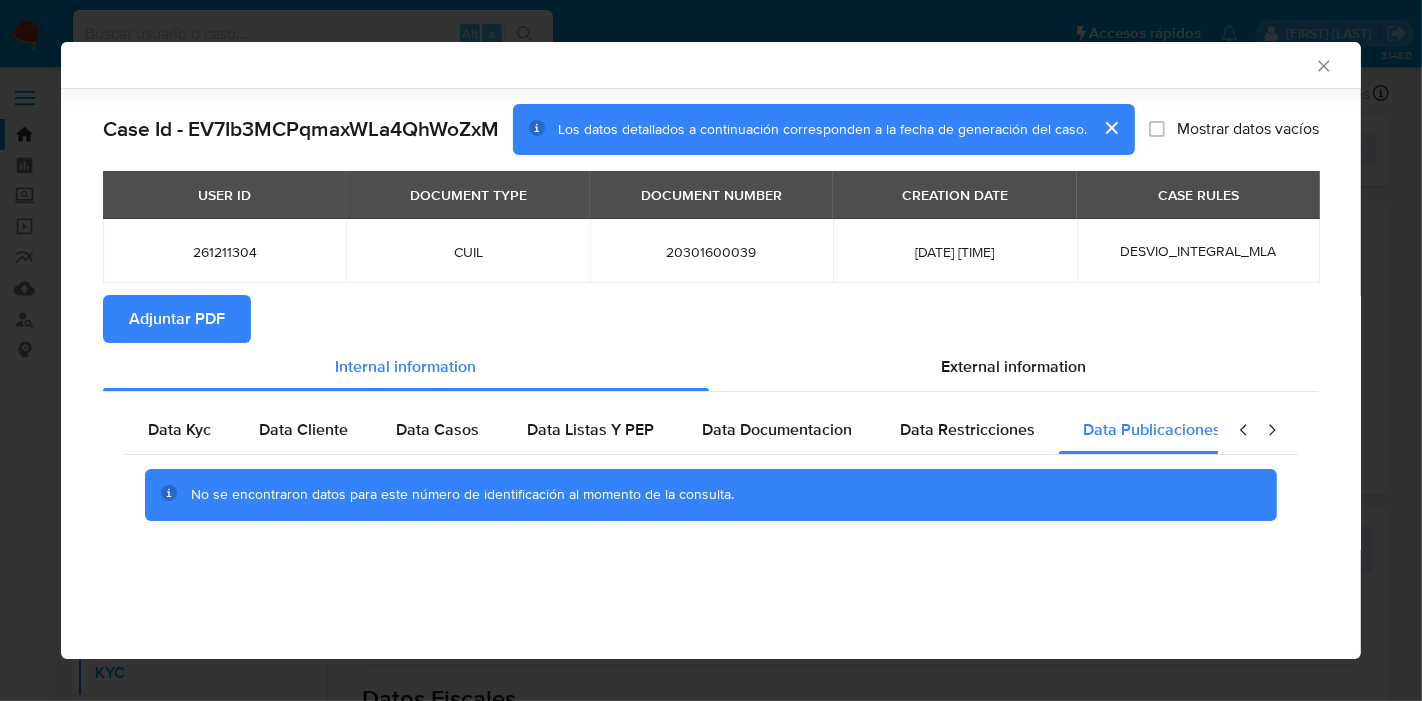 click 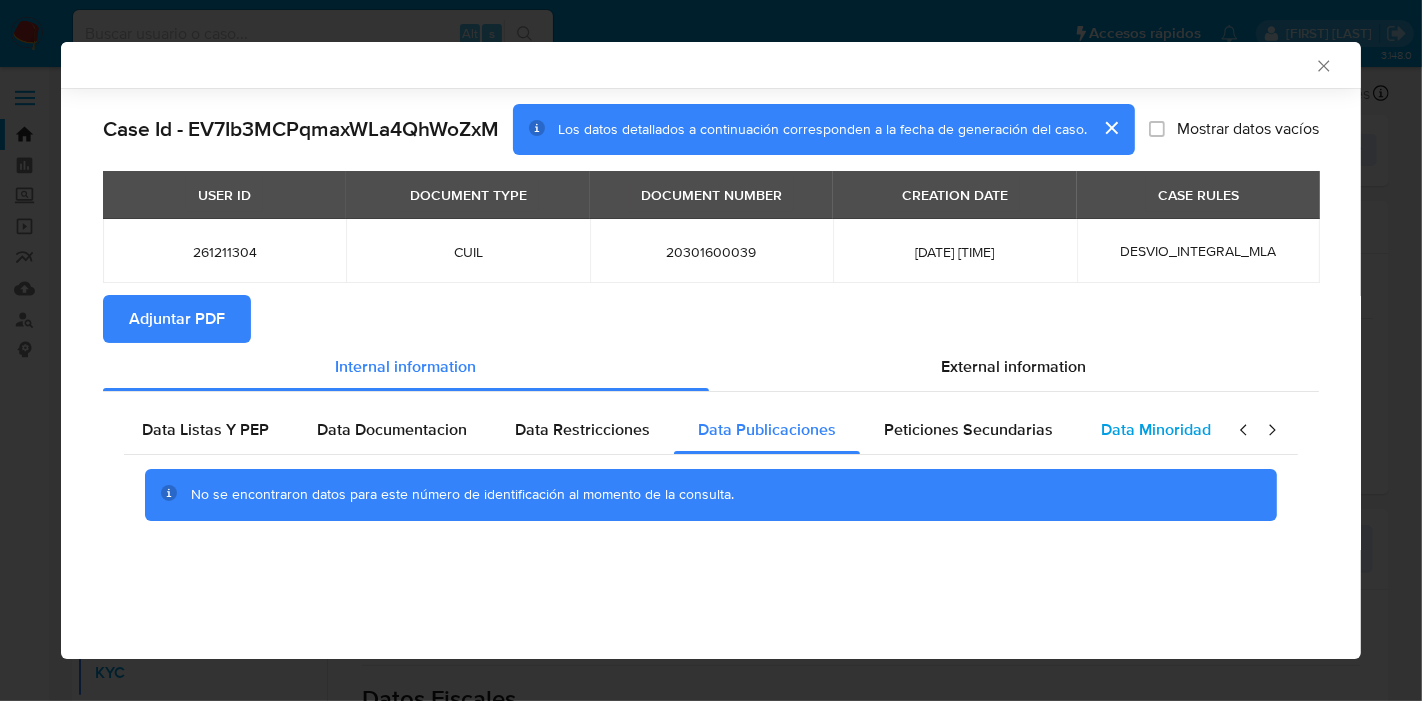 scroll, scrollTop: 0, scrollLeft: 391, axis: horizontal 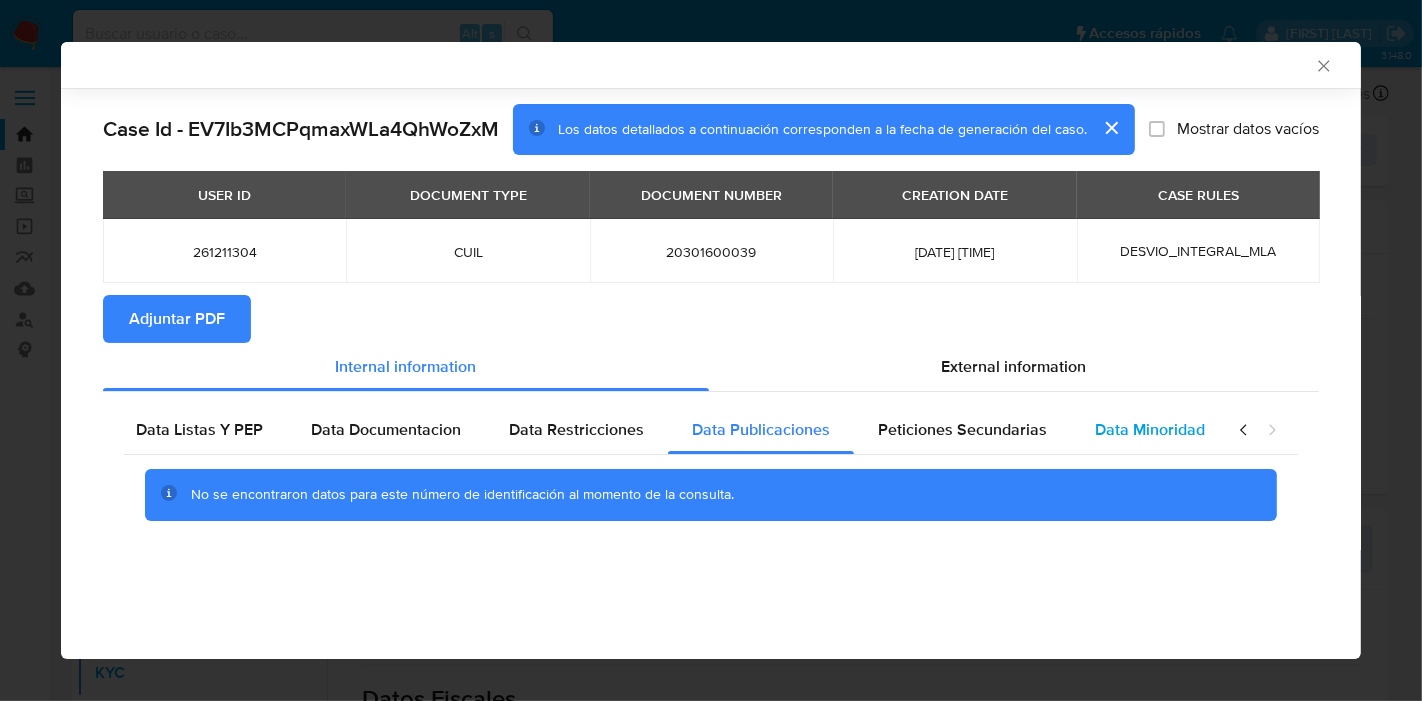 click on "Data Minoridad" at bounding box center [1150, 430] 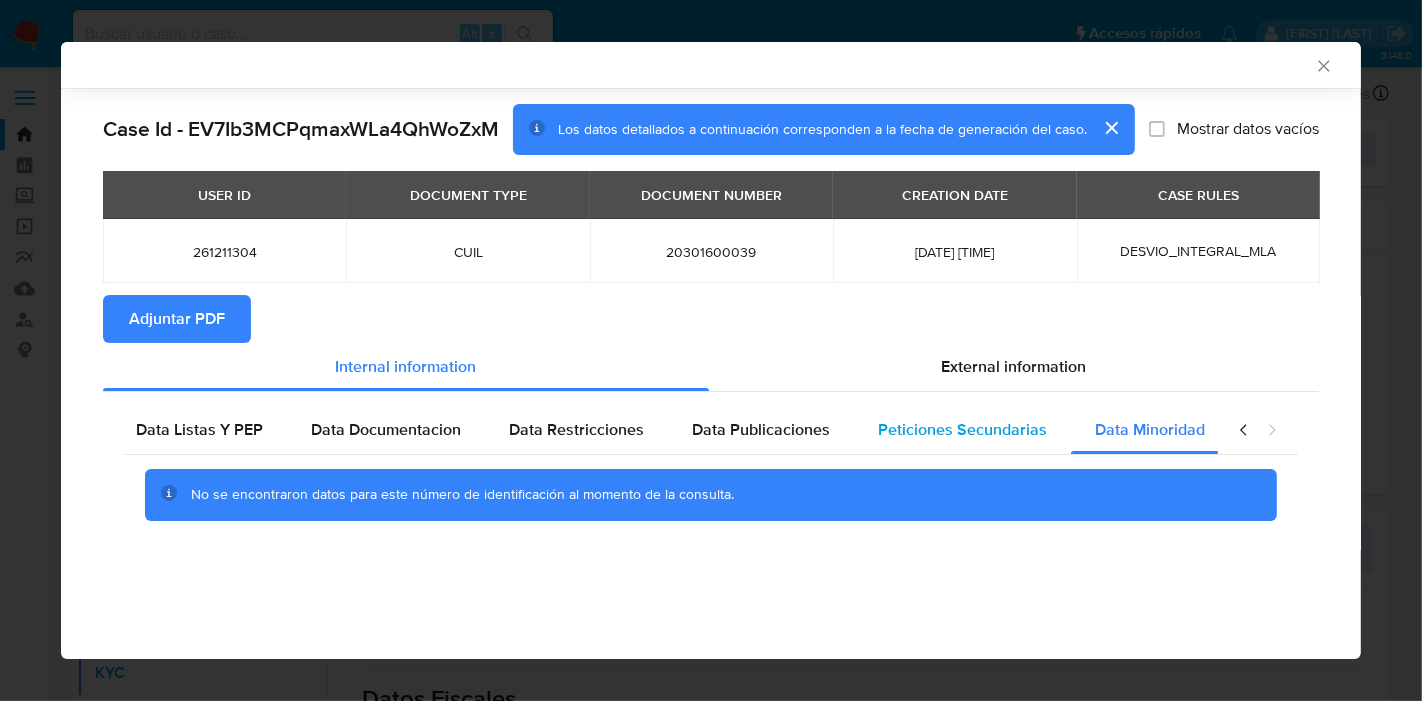 click on "Peticiones Secundarias" at bounding box center [962, 430] 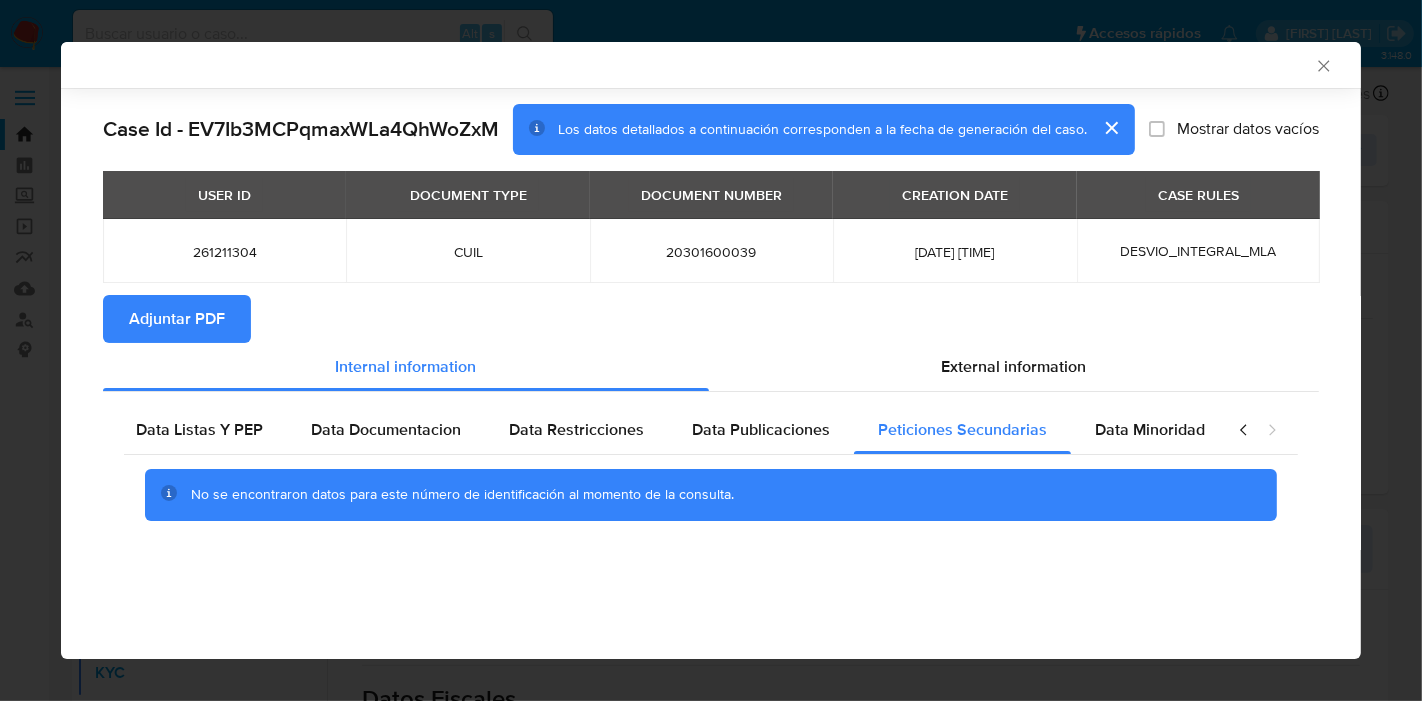 click 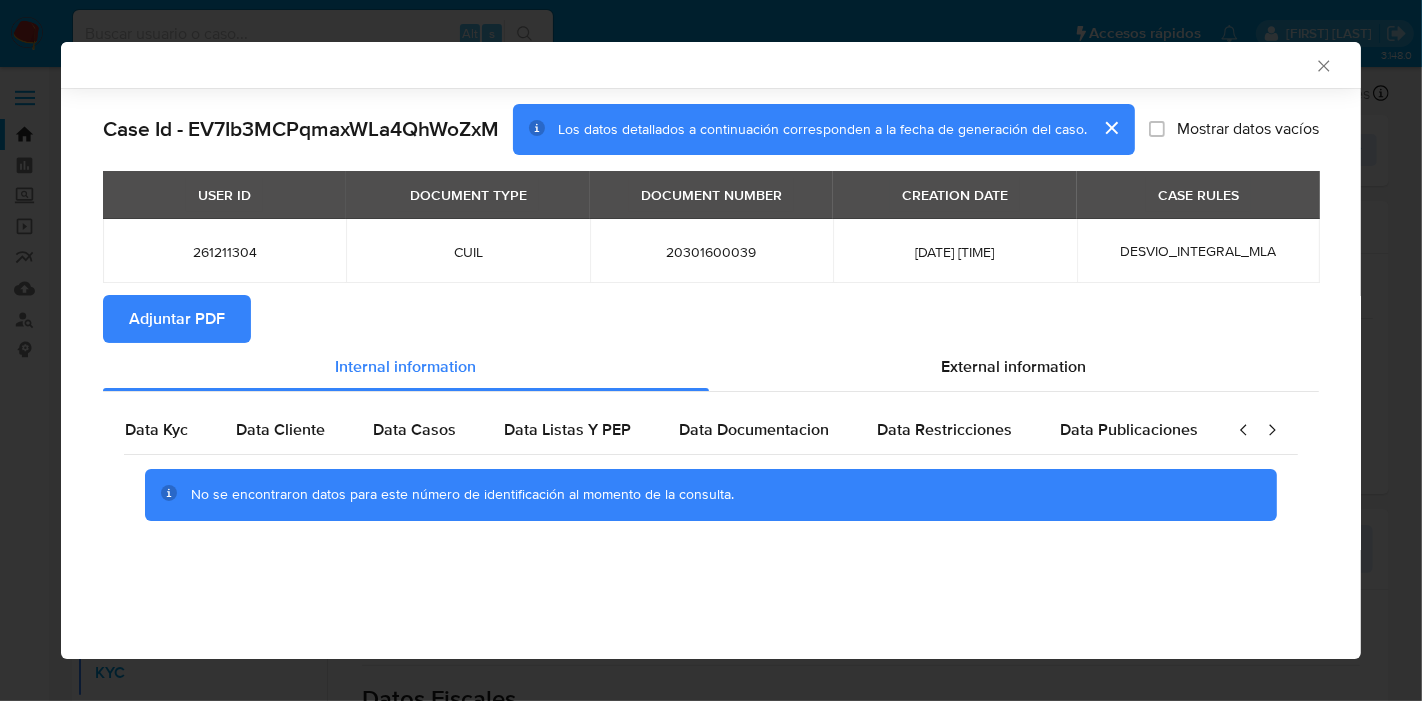 scroll, scrollTop: 0, scrollLeft: 0, axis: both 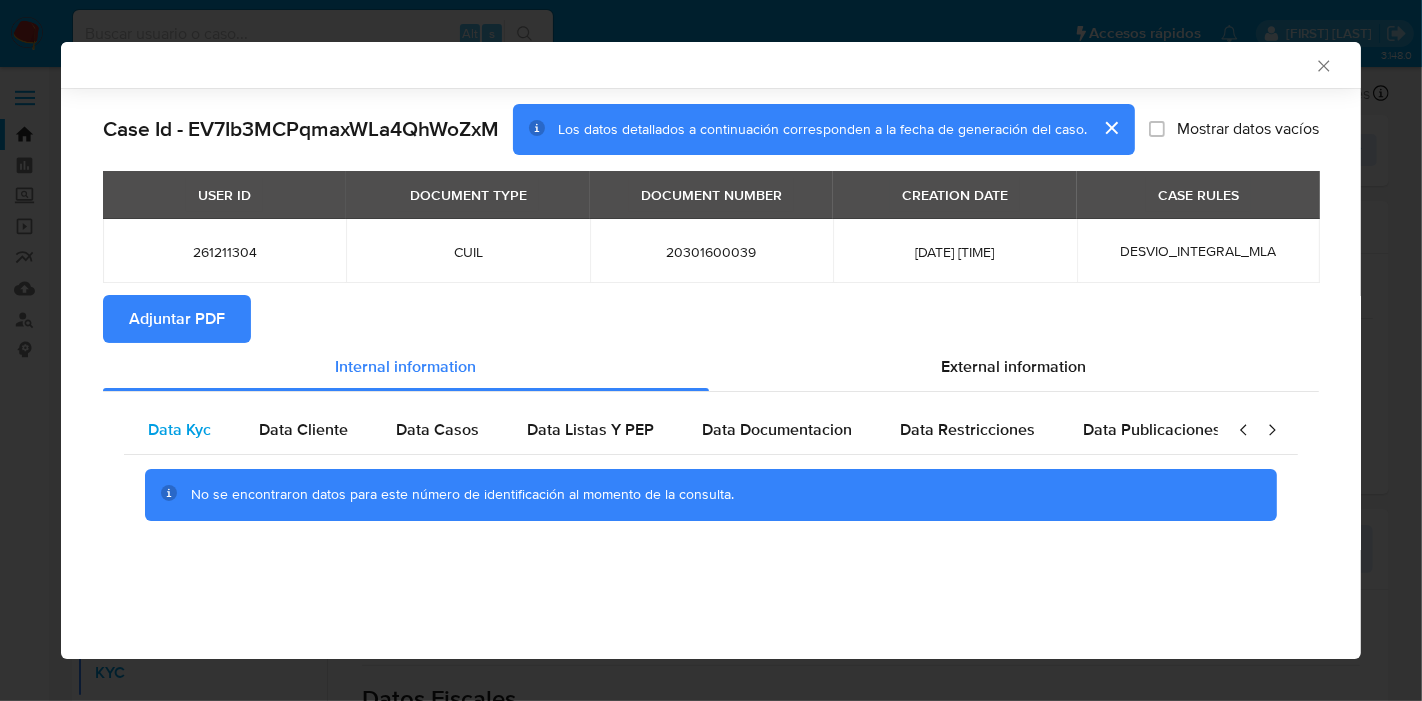 click on "Data Kyc" at bounding box center (179, 430) 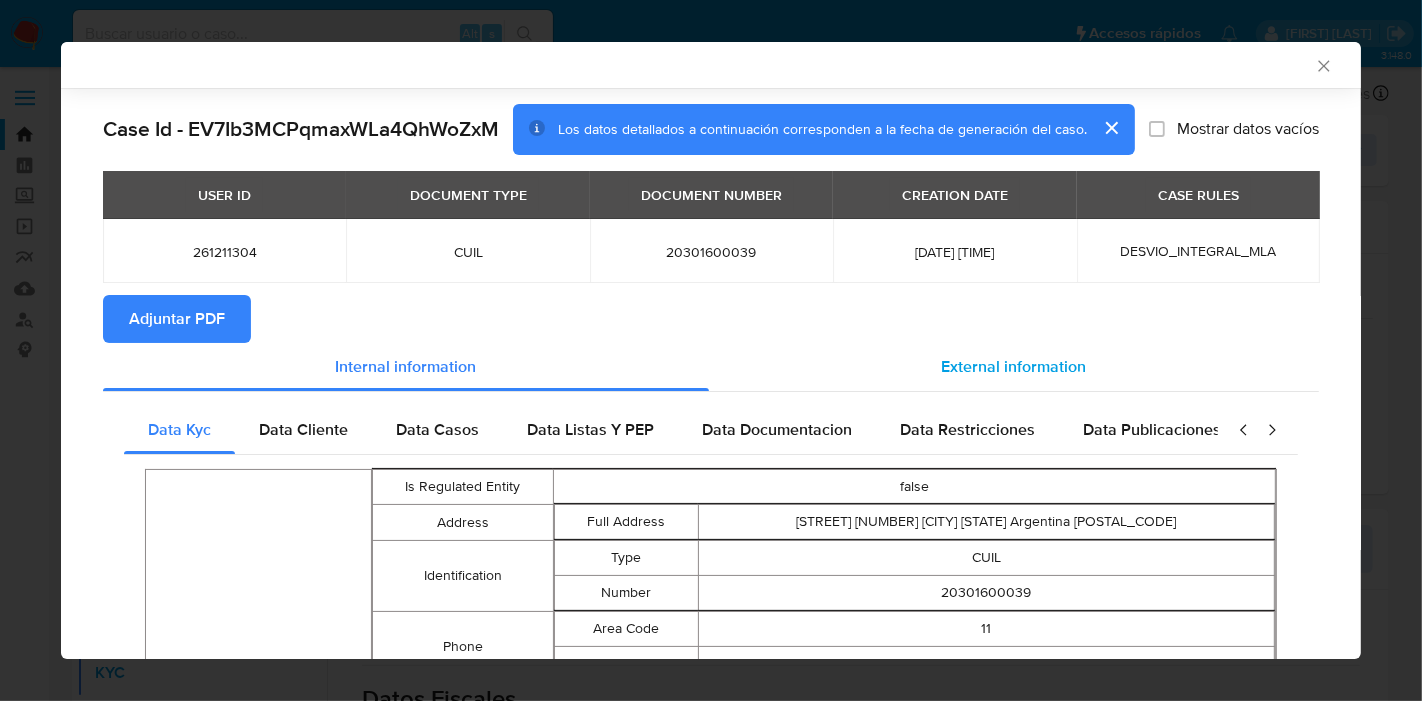 click on "External information" at bounding box center [1014, 367] 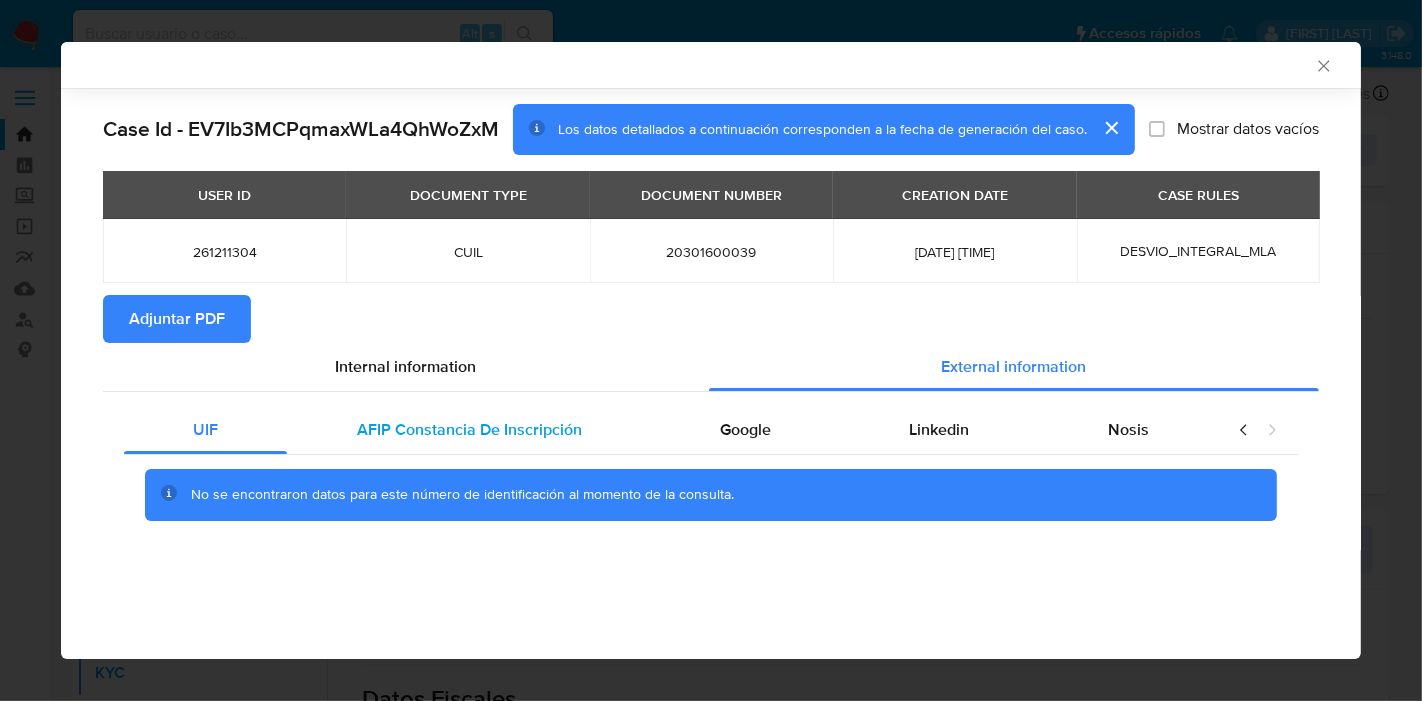 click on "AFIP Constancia De Inscripción" at bounding box center (468, 430) 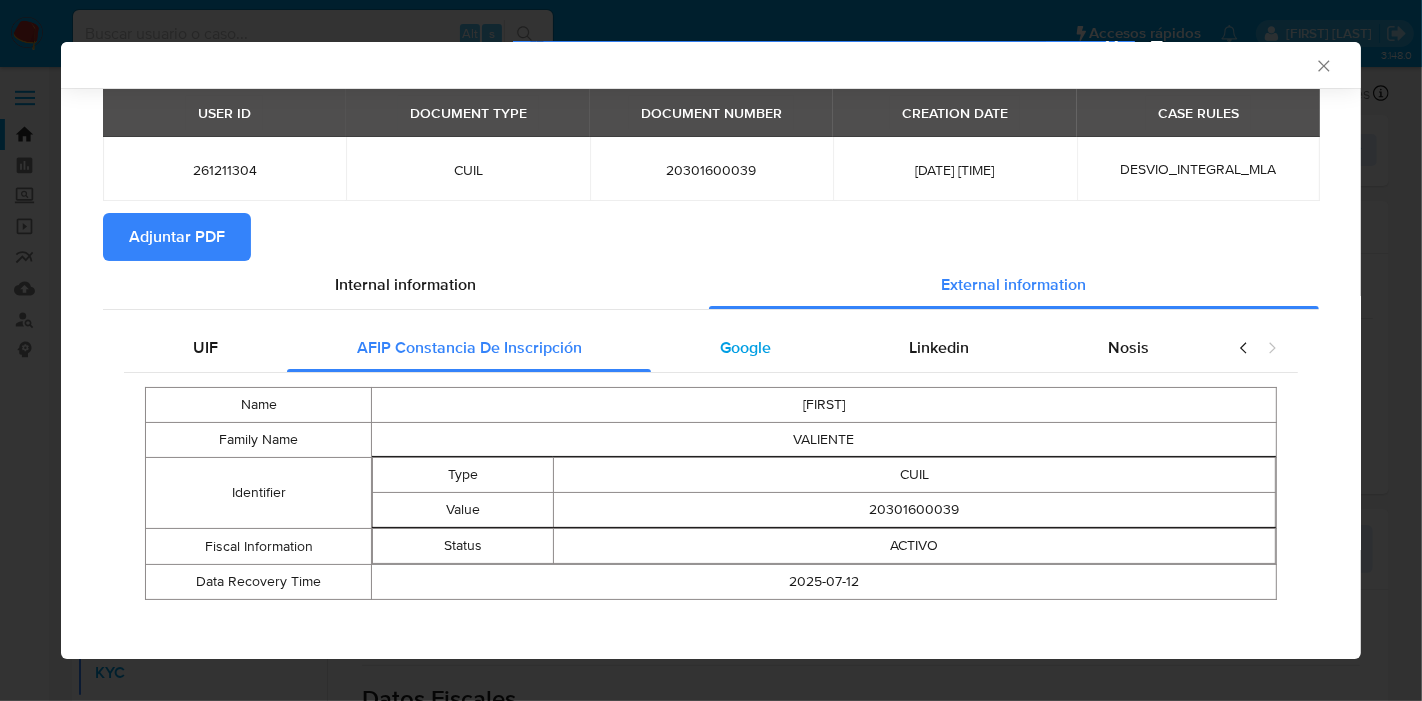 scroll, scrollTop: 92, scrollLeft: 0, axis: vertical 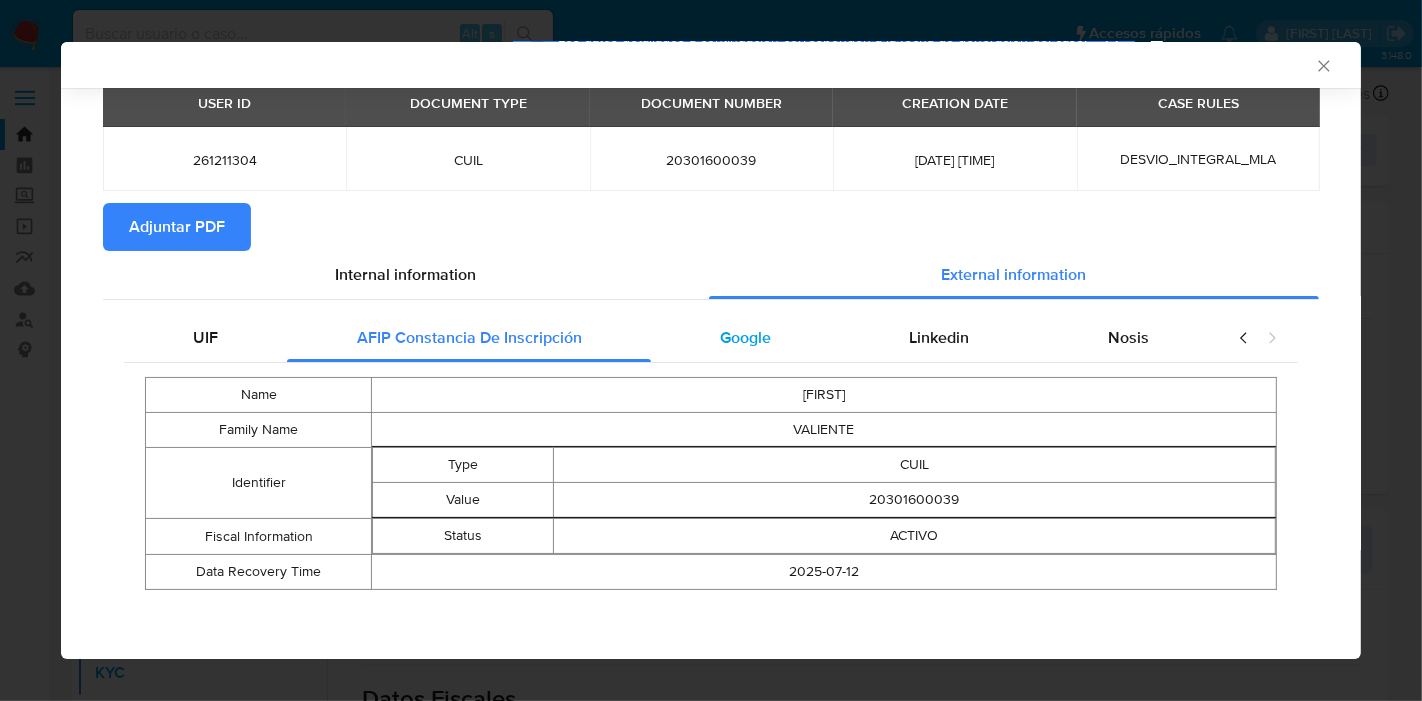 click on "Google" at bounding box center (745, 338) 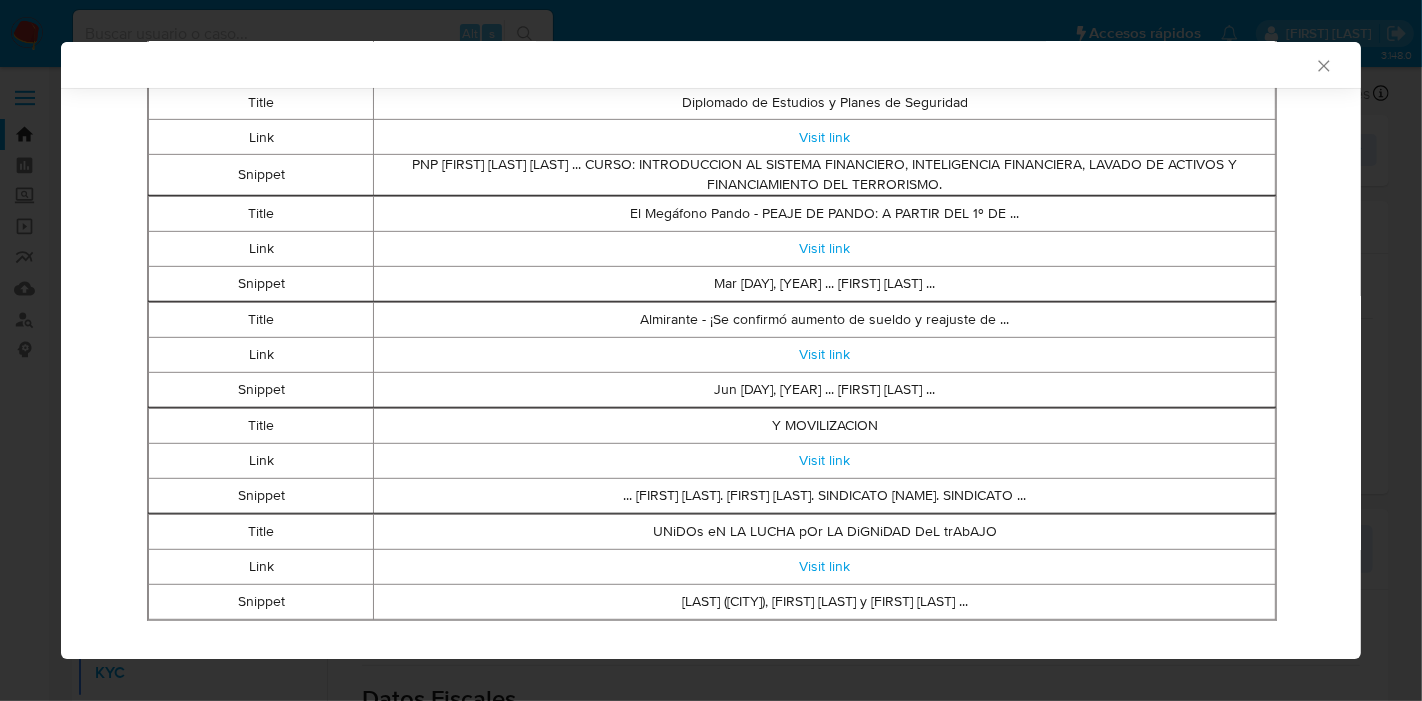 scroll, scrollTop: 884, scrollLeft: 0, axis: vertical 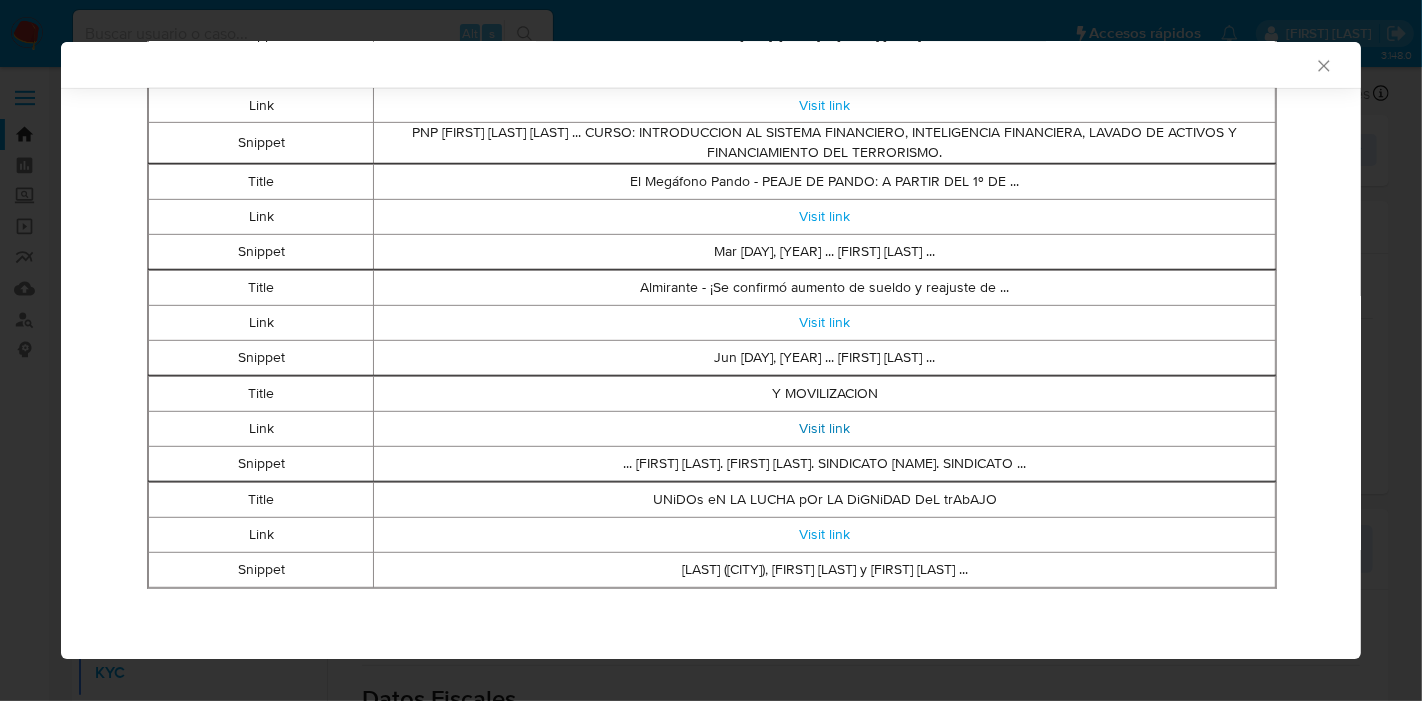 click on "Visit link" at bounding box center (824, 428) 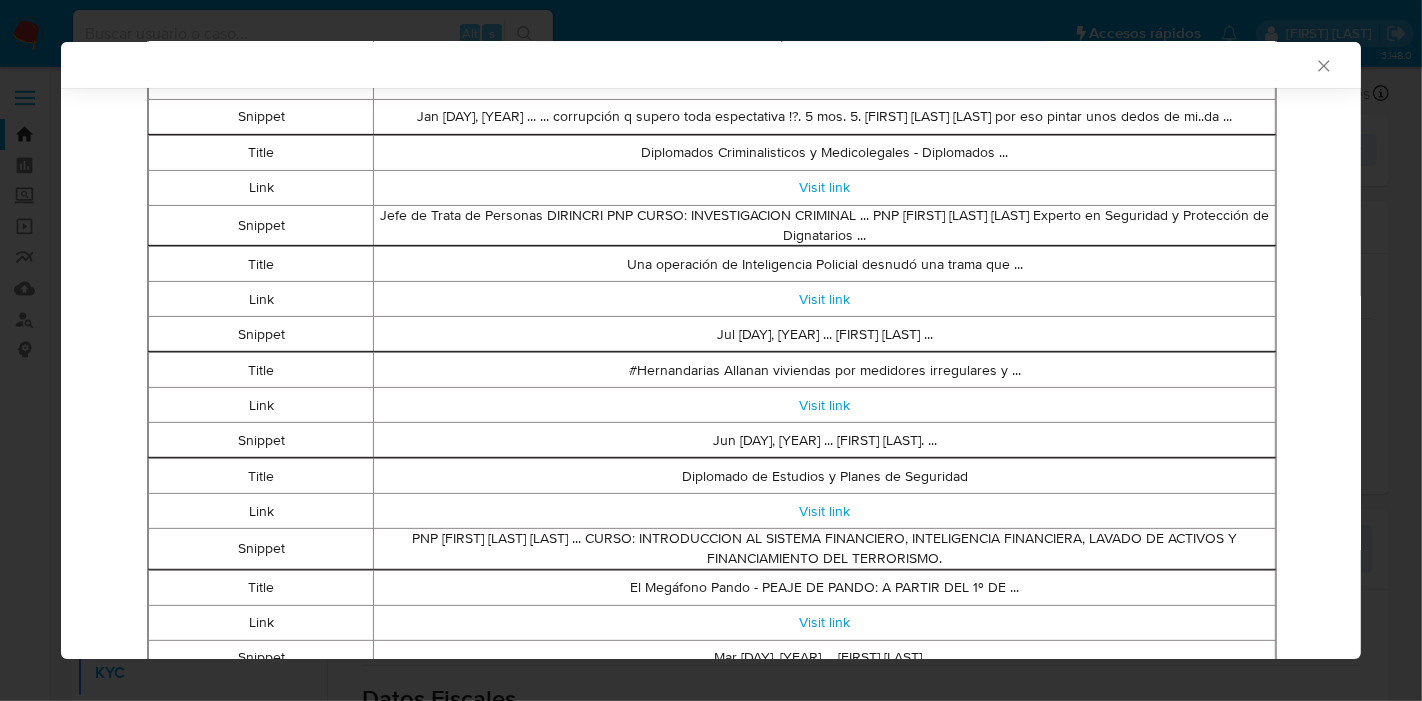 scroll, scrollTop: 0, scrollLeft: 0, axis: both 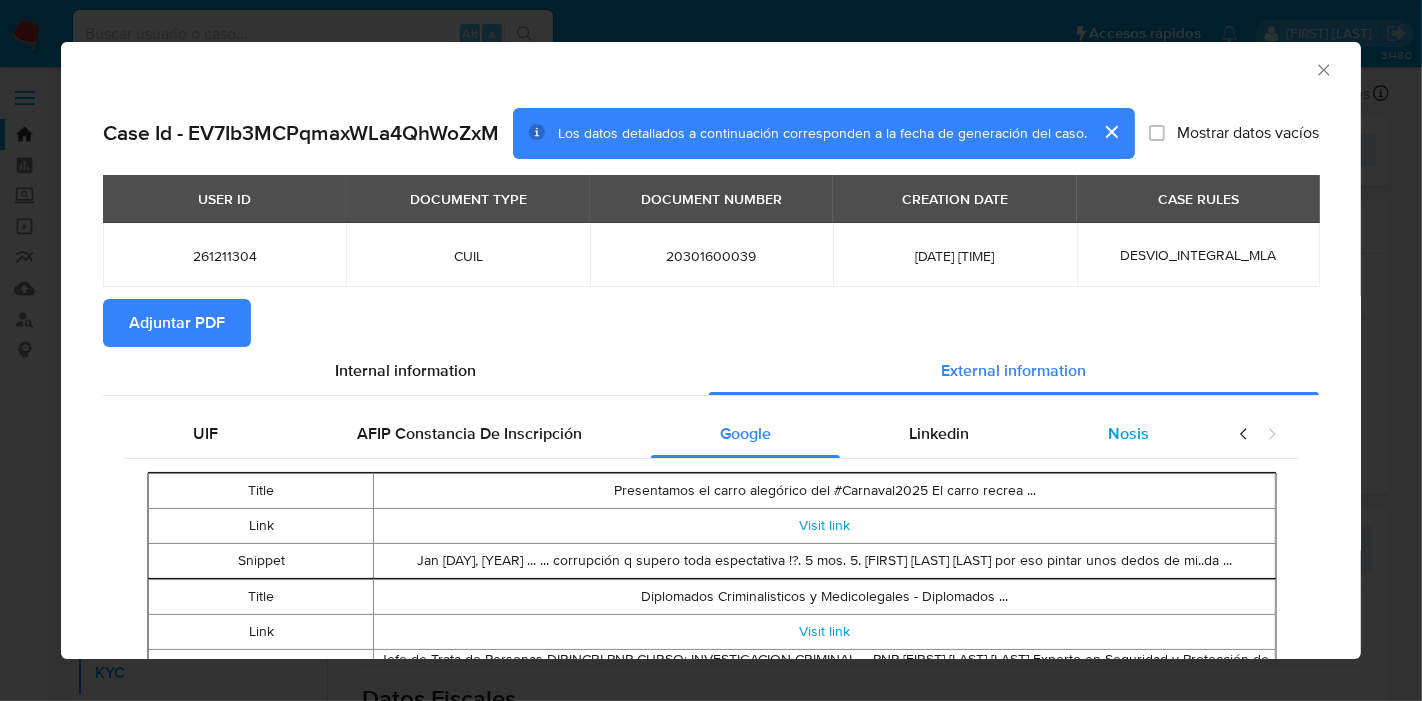 click on "Nosis" at bounding box center [1128, 434] 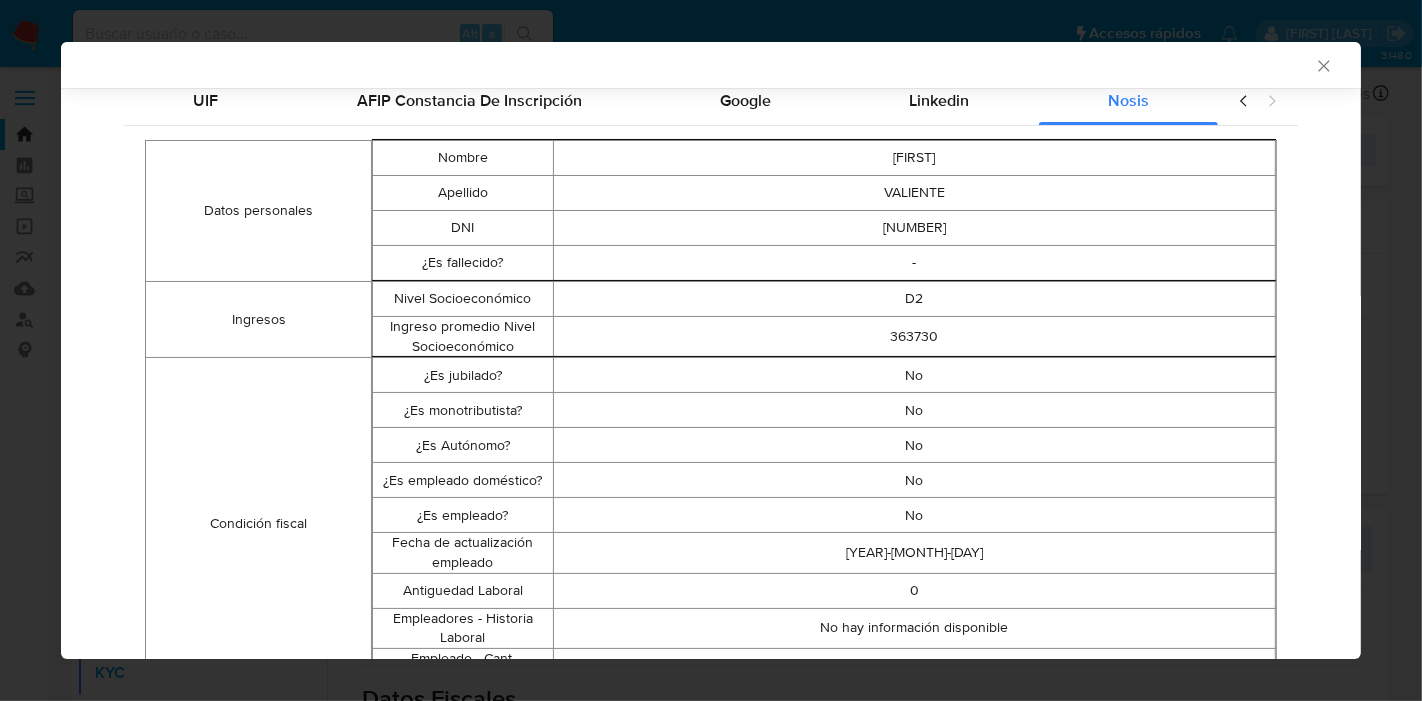 scroll, scrollTop: 107, scrollLeft: 0, axis: vertical 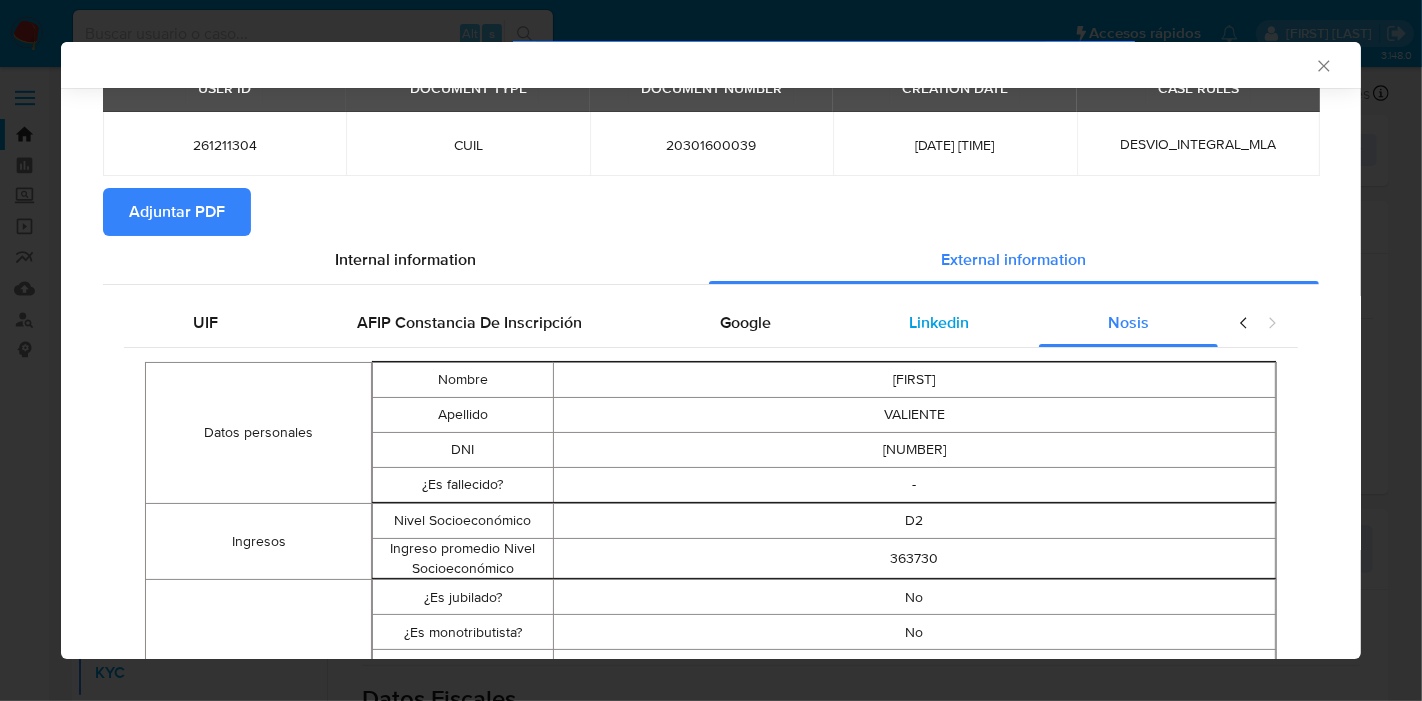 click on "Linkedin" at bounding box center (939, 322) 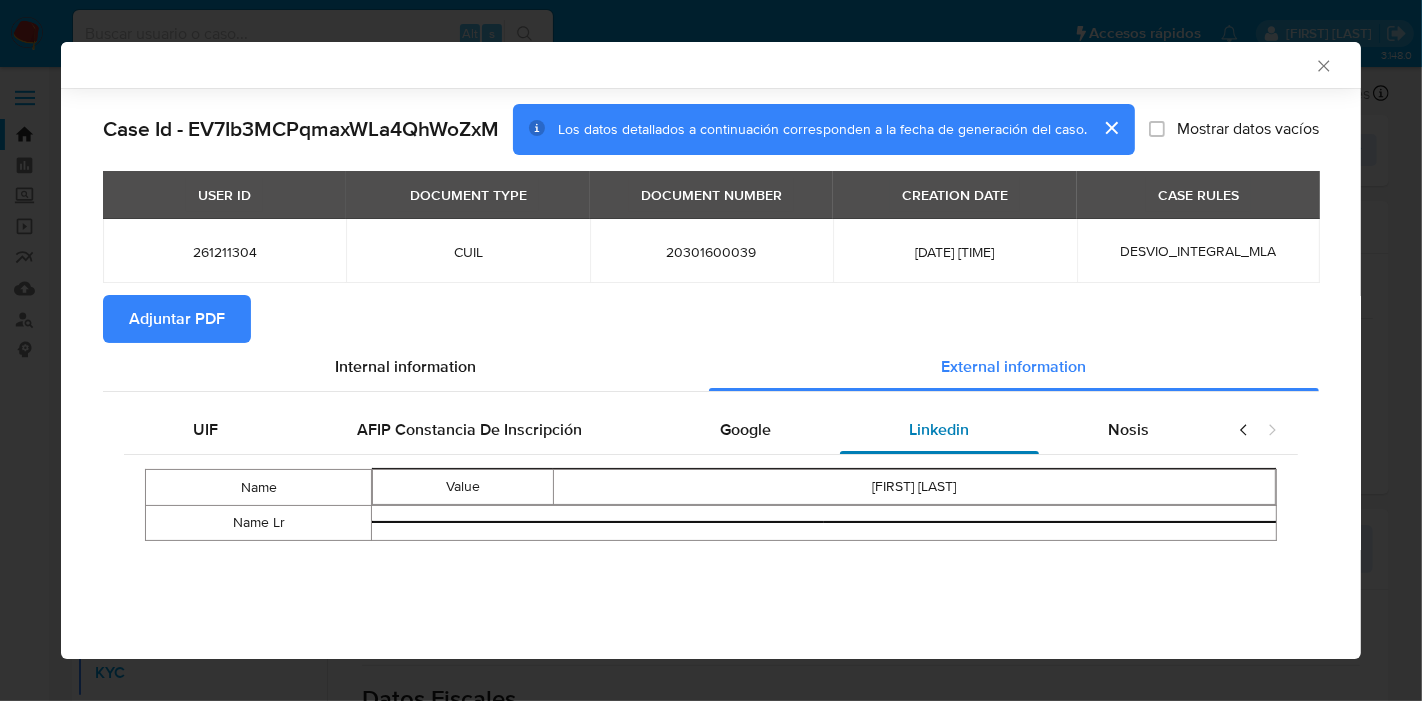 scroll, scrollTop: 0, scrollLeft: 0, axis: both 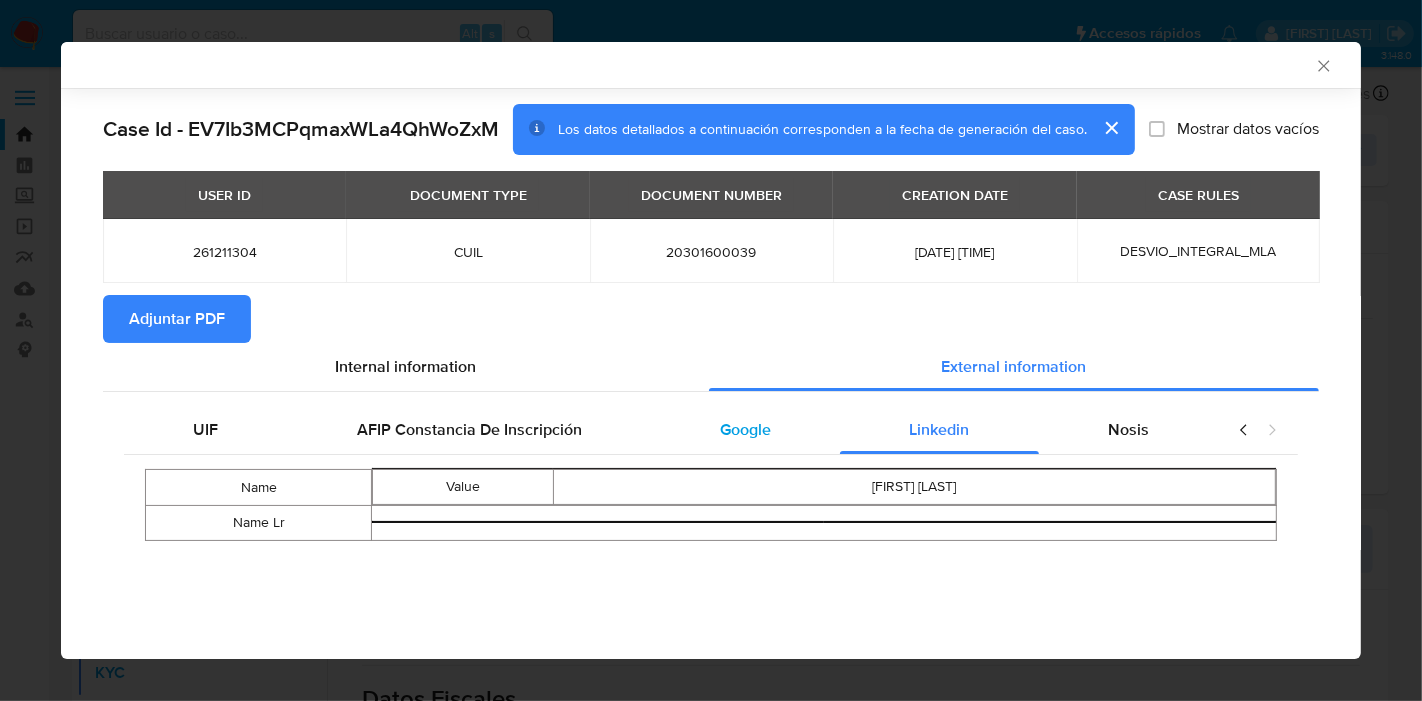 click on "Google" at bounding box center (745, 430) 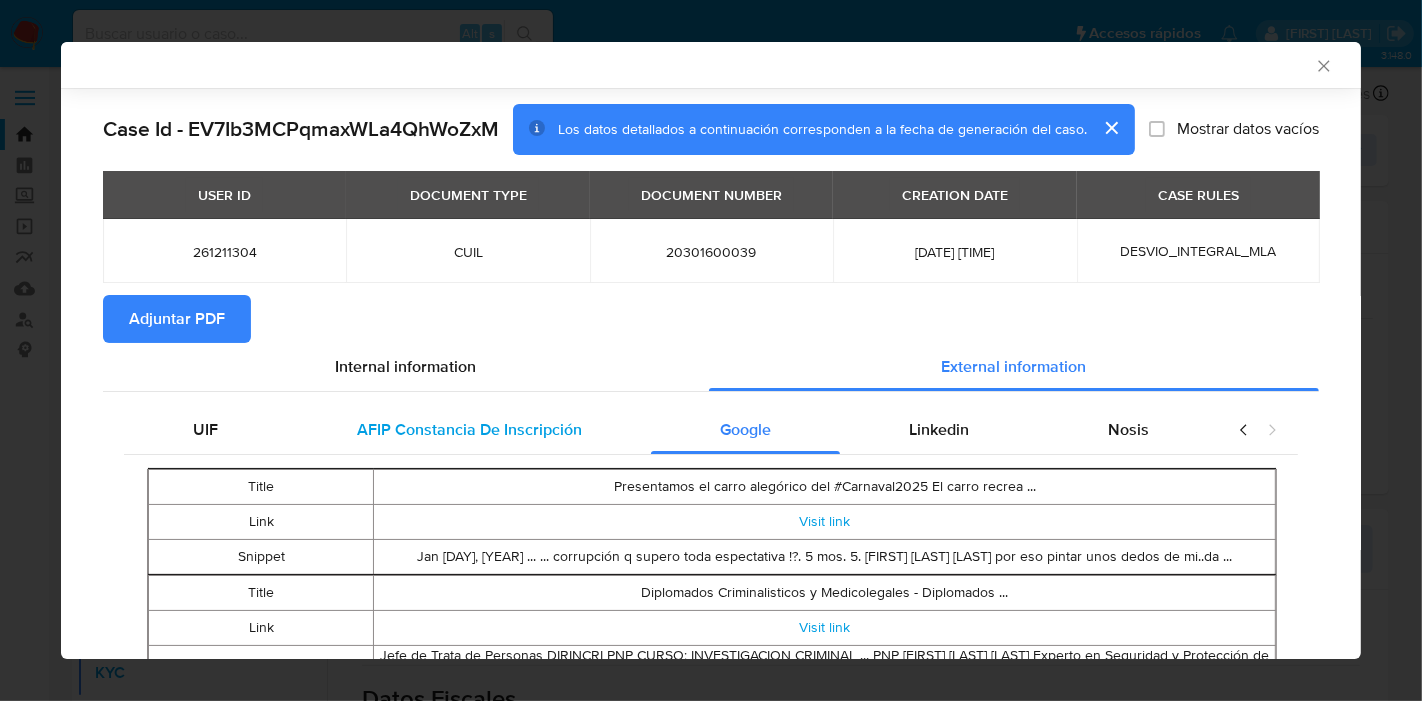 click on "AFIP Constancia De Inscripción" at bounding box center [469, 429] 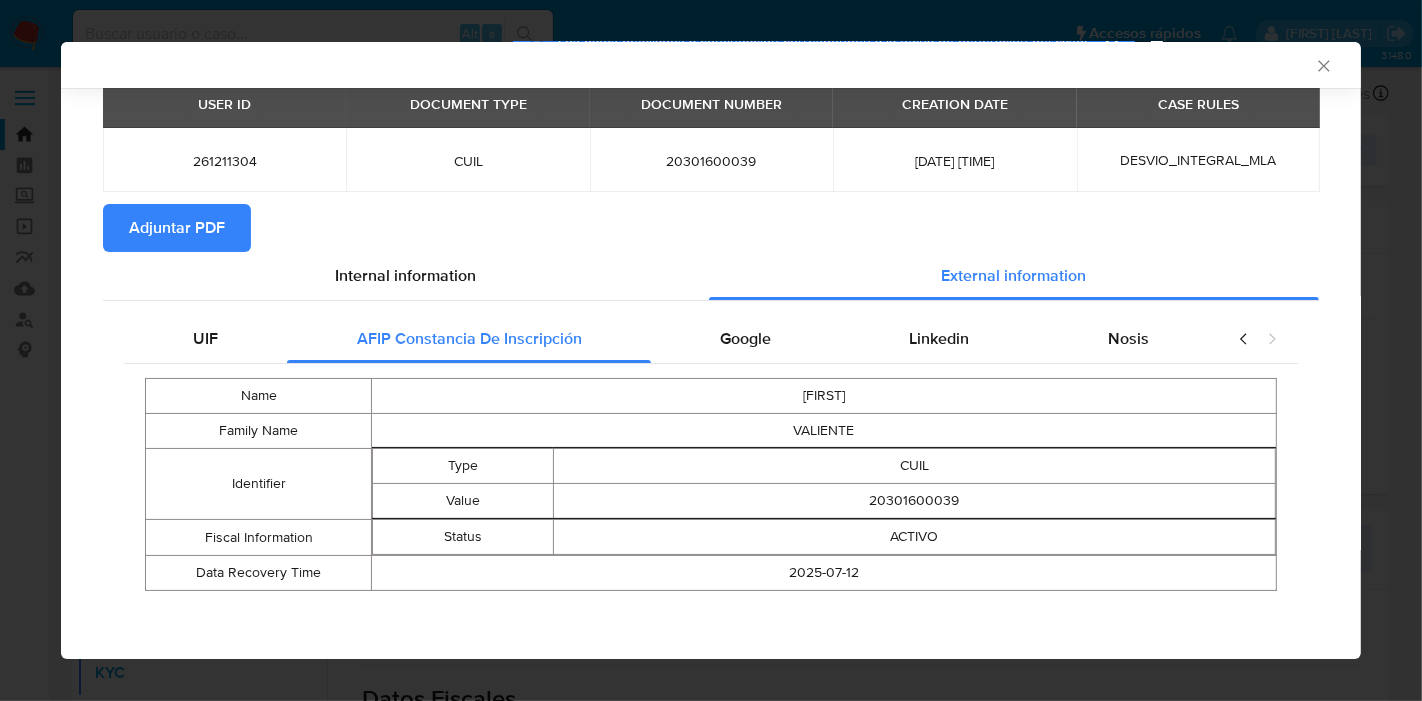 scroll, scrollTop: 92, scrollLeft: 0, axis: vertical 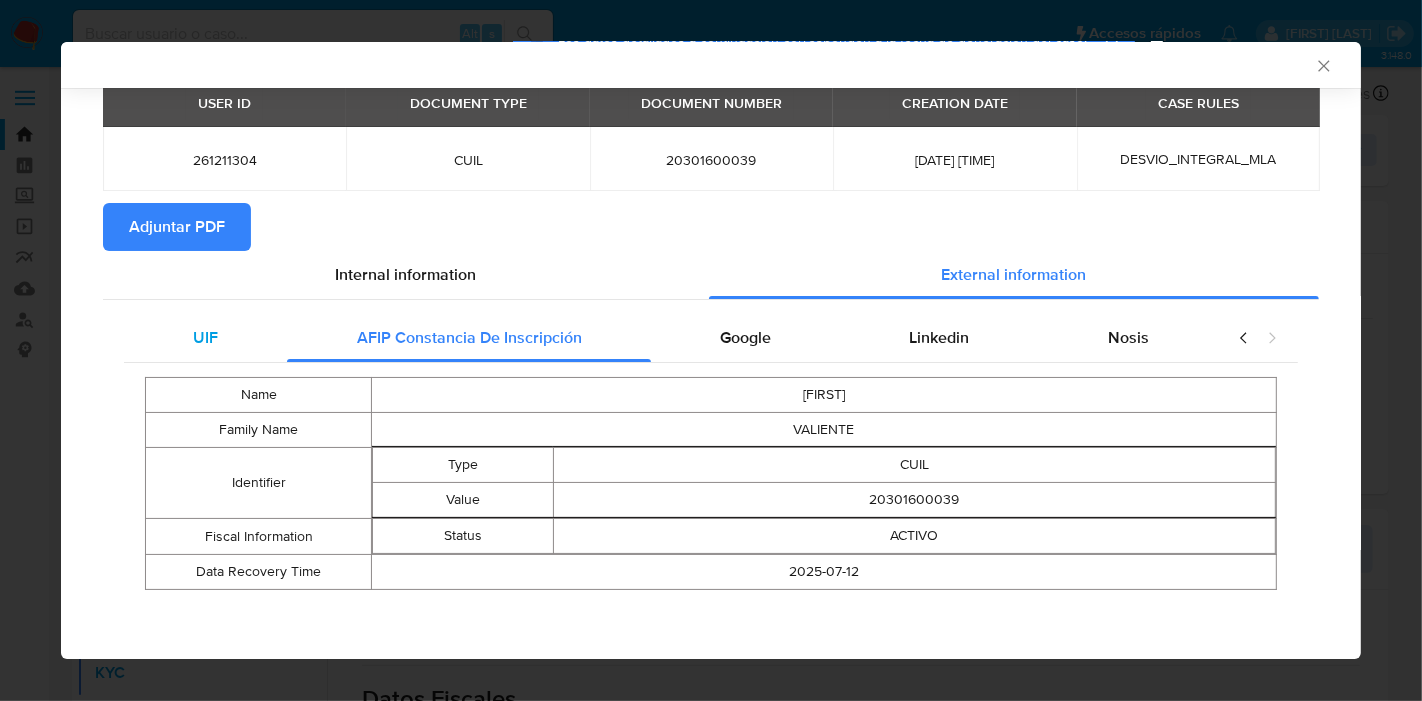 click on "UIF" at bounding box center (205, 338) 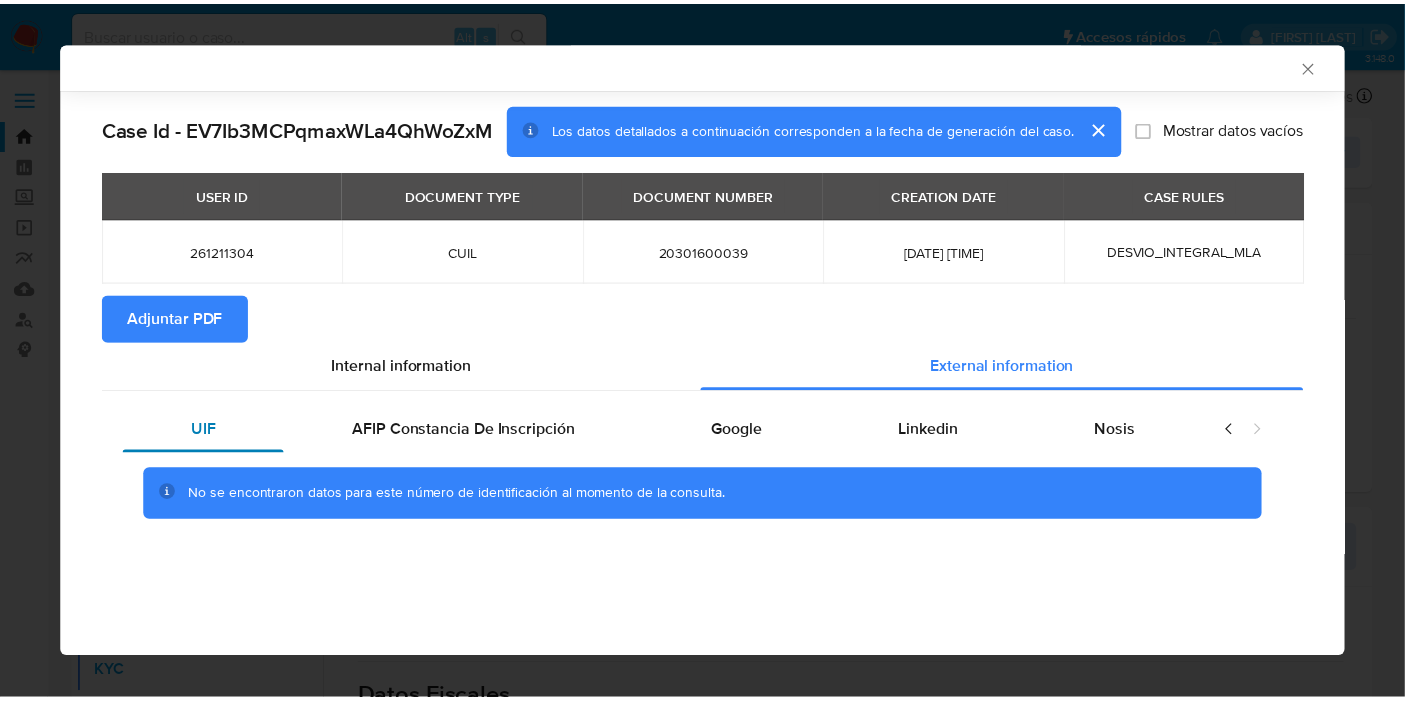 scroll, scrollTop: 0, scrollLeft: 0, axis: both 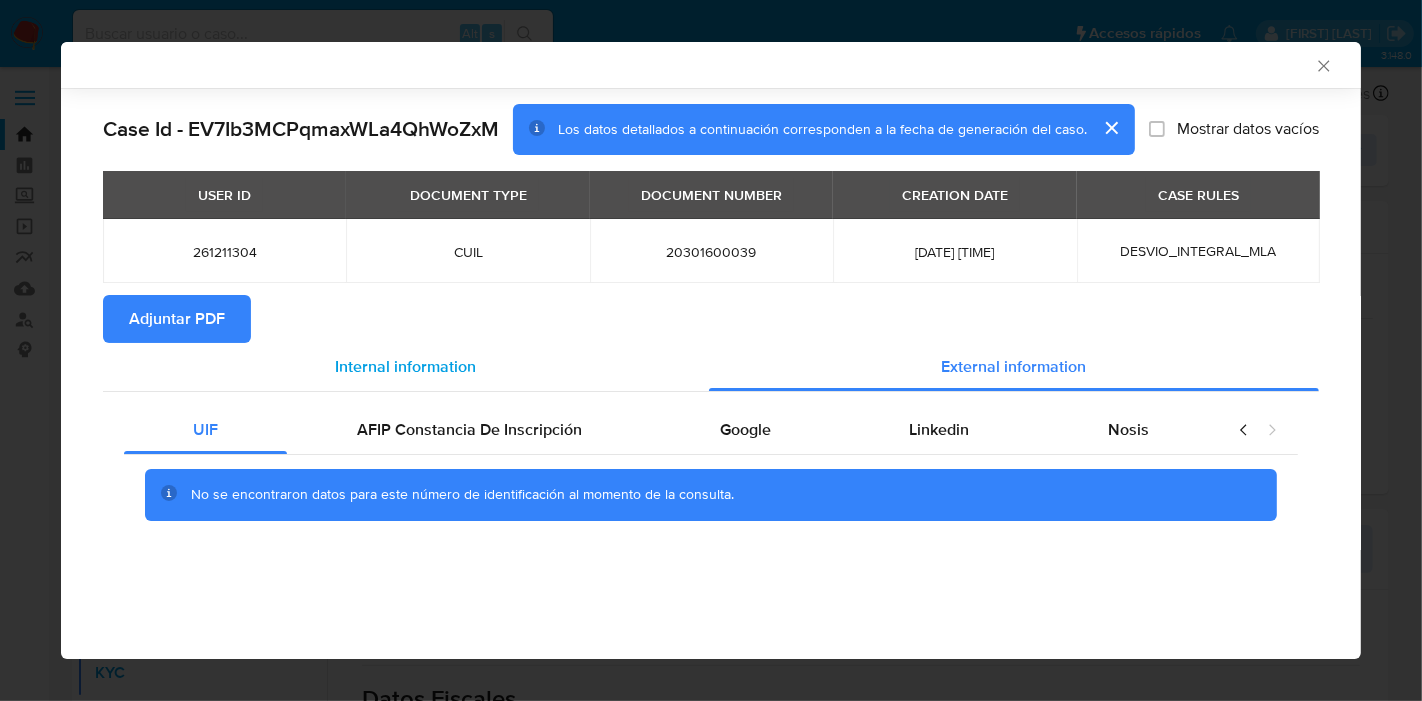 click on "Internal information" at bounding box center [406, 367] 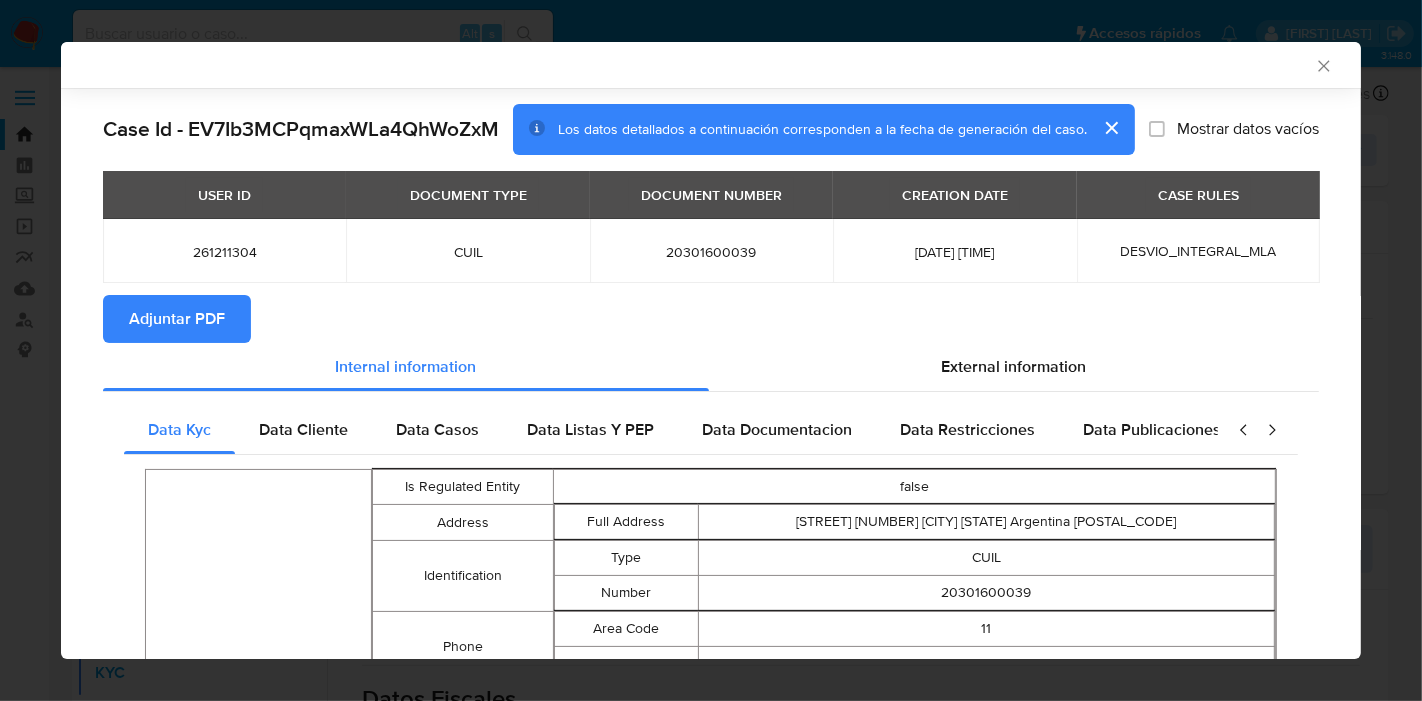 click on "Adjuntar PDF" at bounding box center [177, 319] 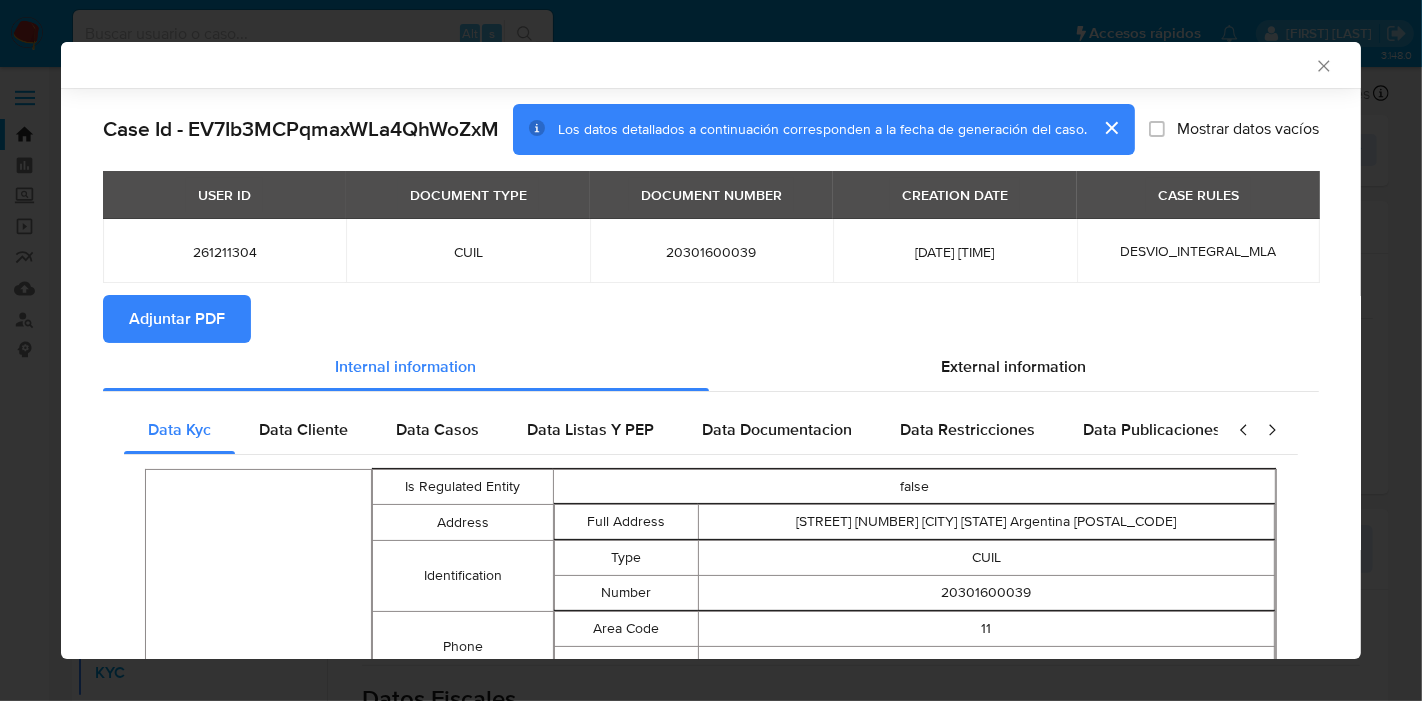 click 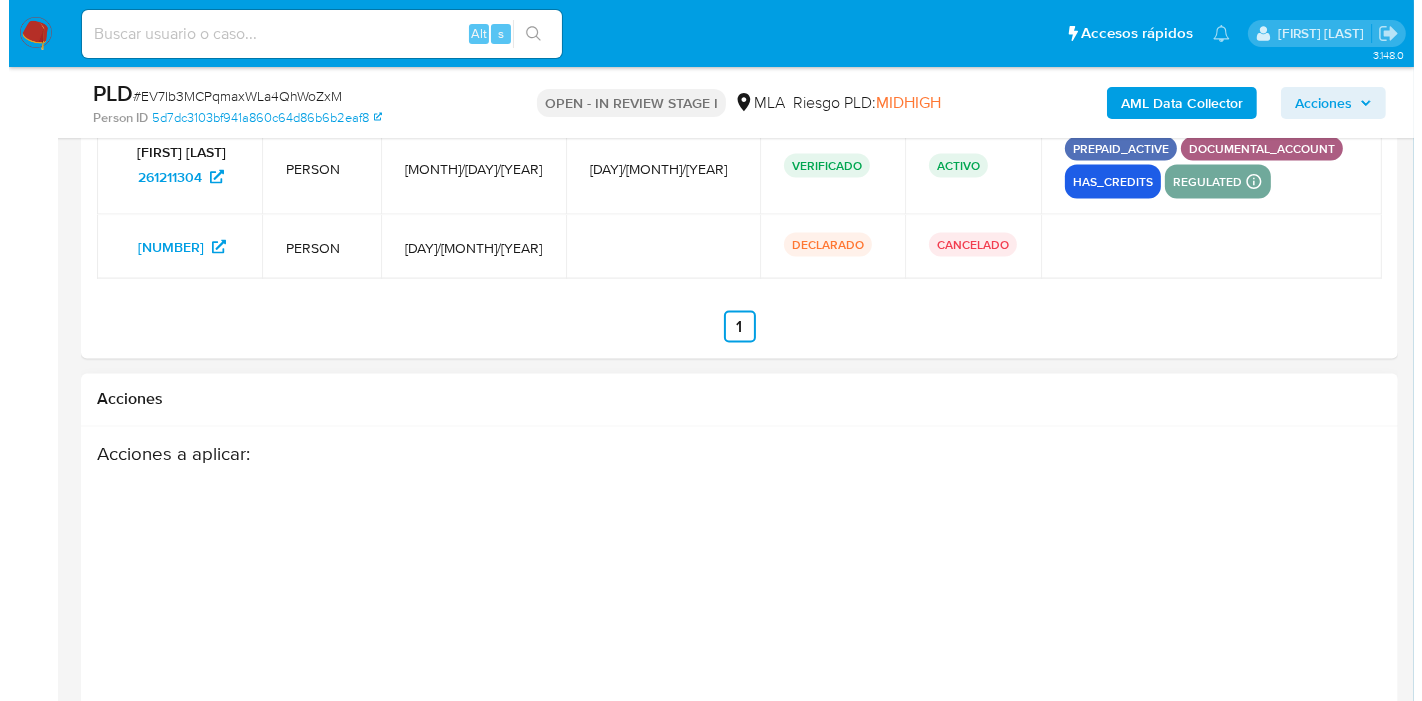 scroll, scrollTop: 3619, scrollLeft: 0, axis: vertical 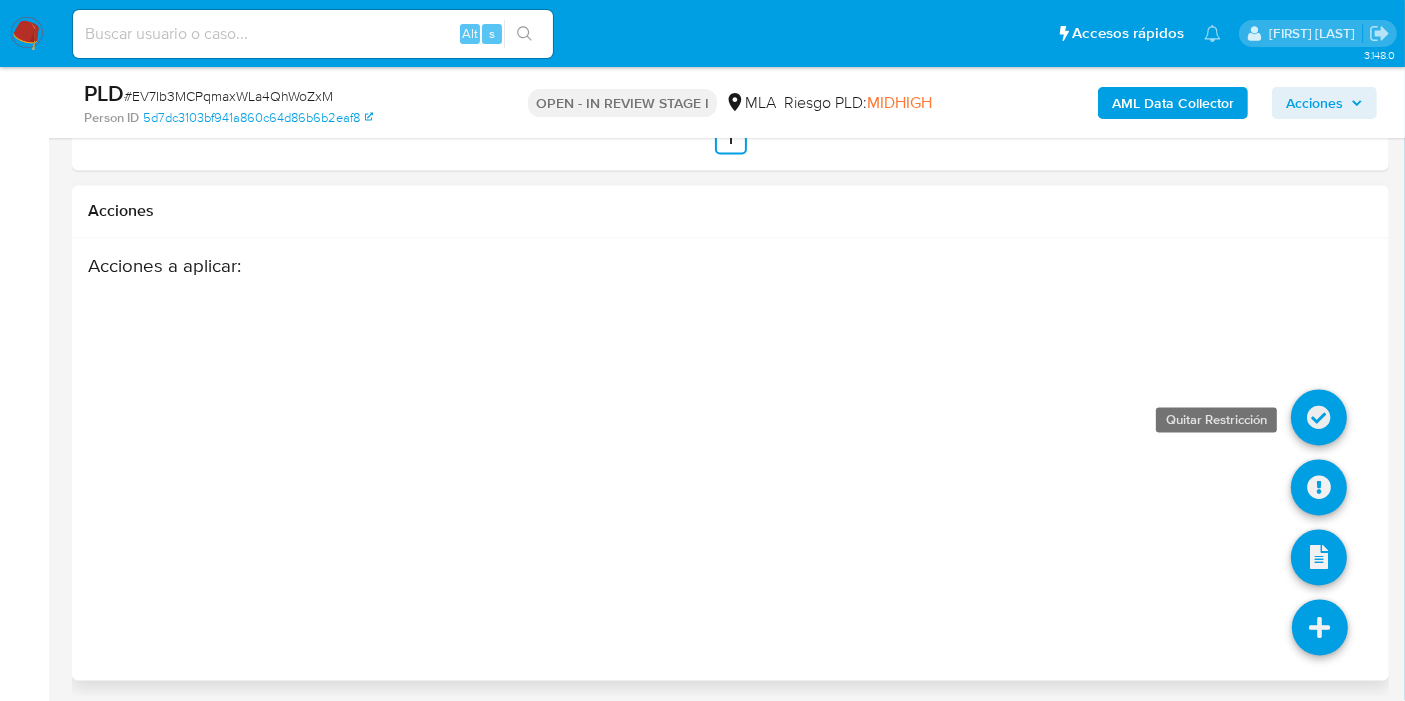 click at bounding box center [1319, 418] 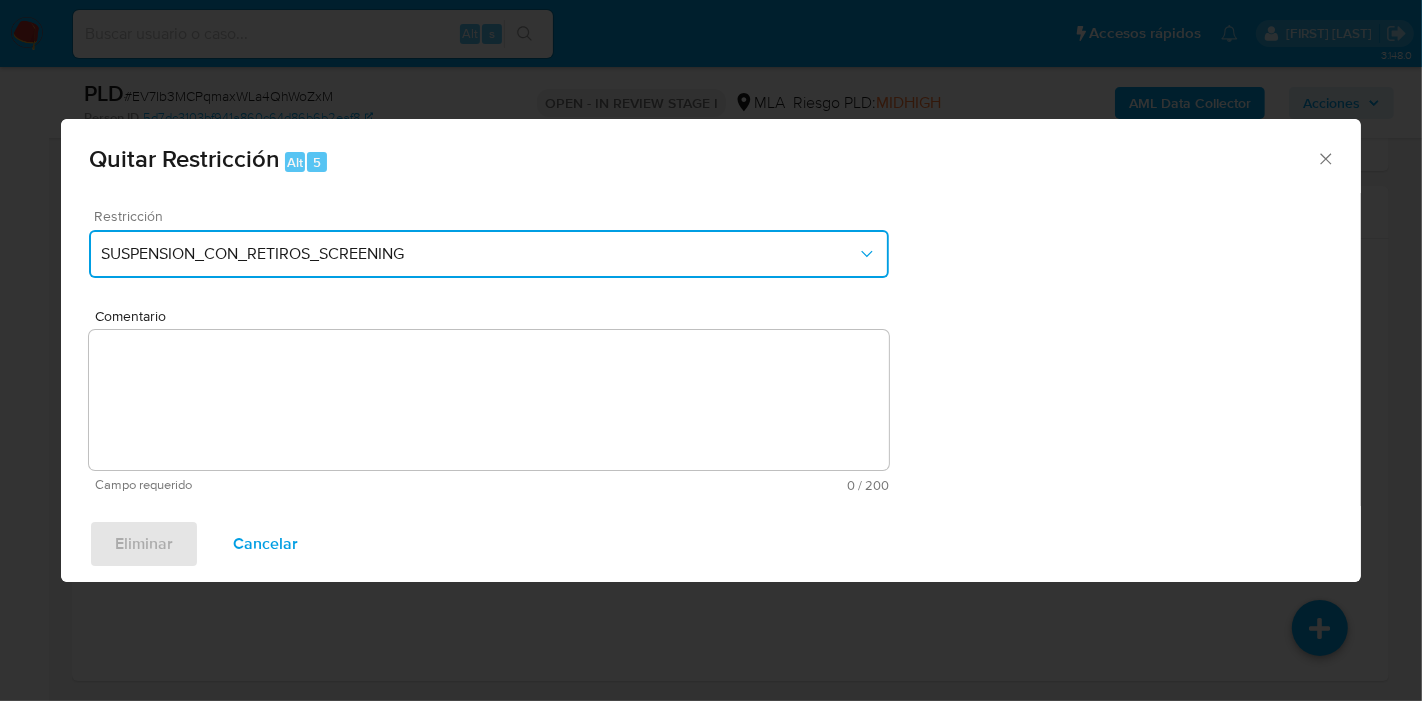click on "SUSPENSION_CON_RETIROS_SCREENING" at bounding box center (479, 254) 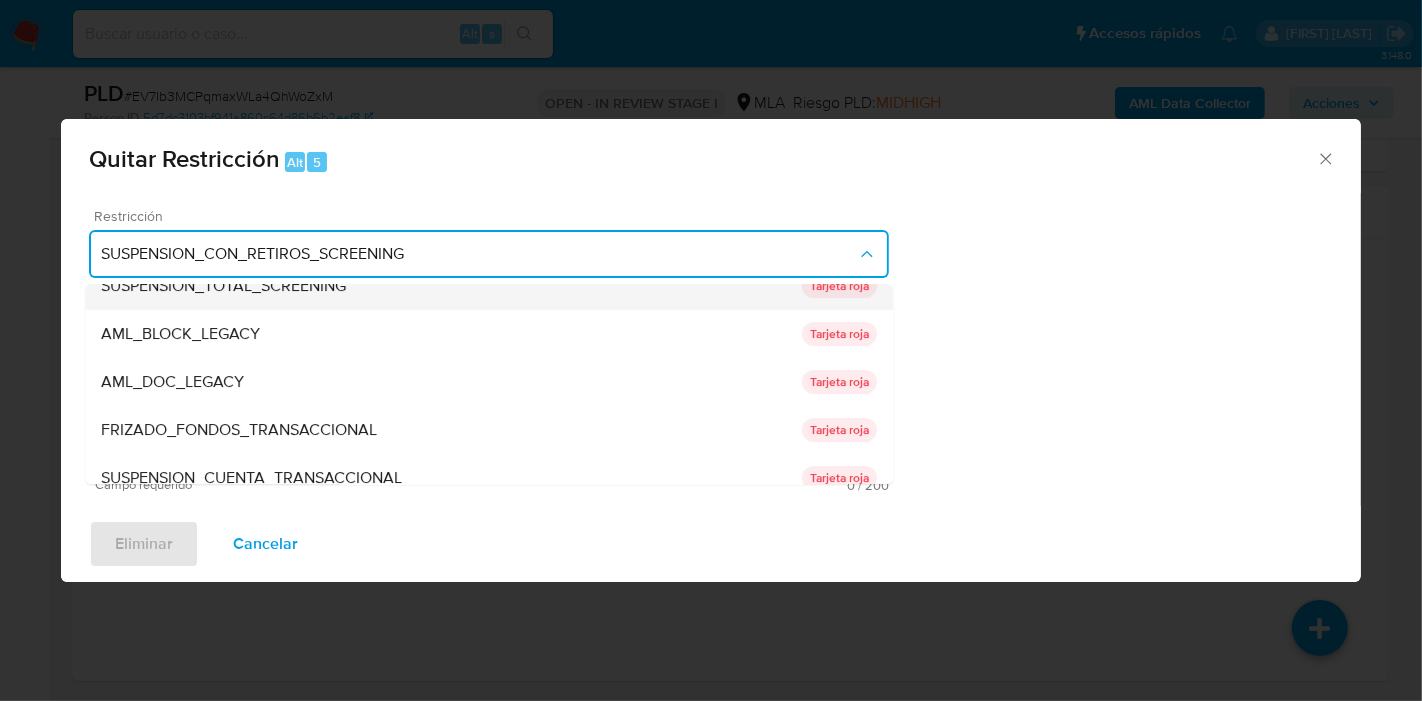 scroll, scrollTop: 135, scrollLeft: 0, axis: vertical 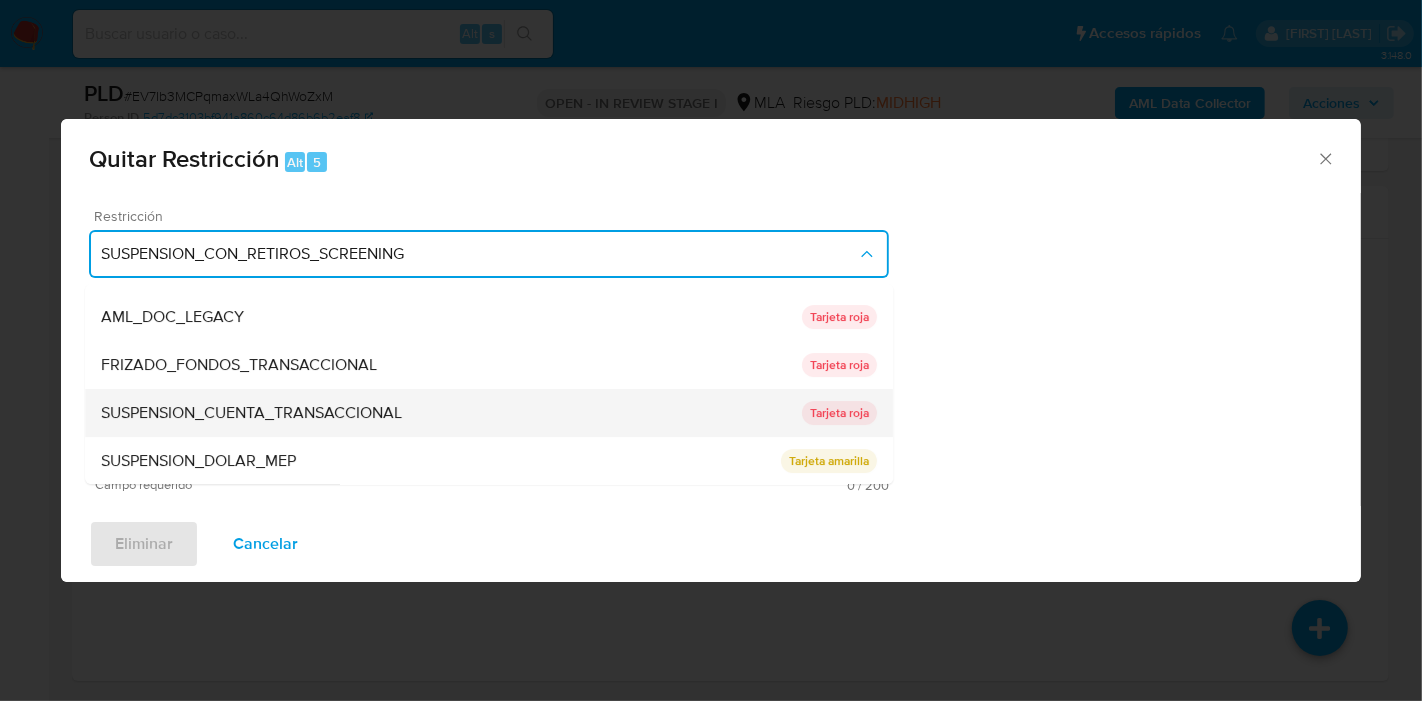 click on "SUSPENSION_CUENTA_TRANSACCIONAL" at bounding box center (251, 413) 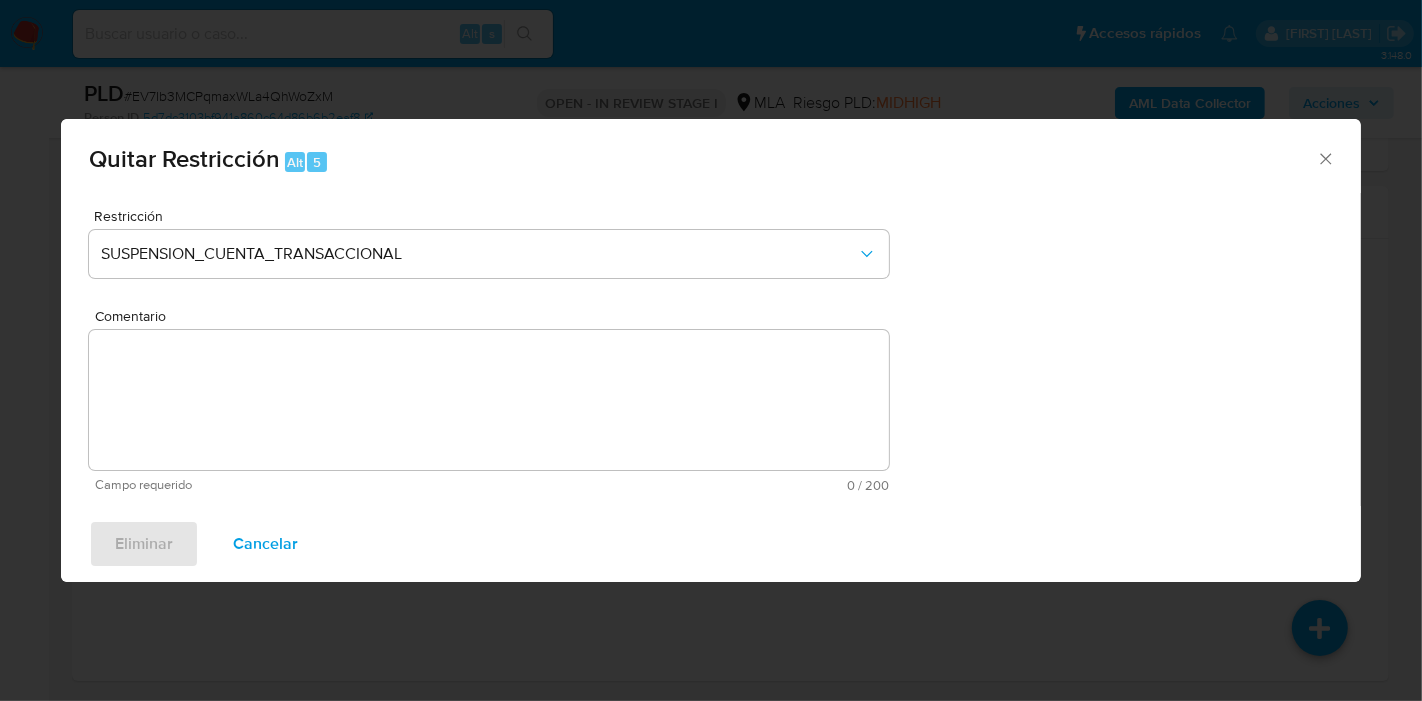 click on "Comentario" at bounding box center [489, 400] 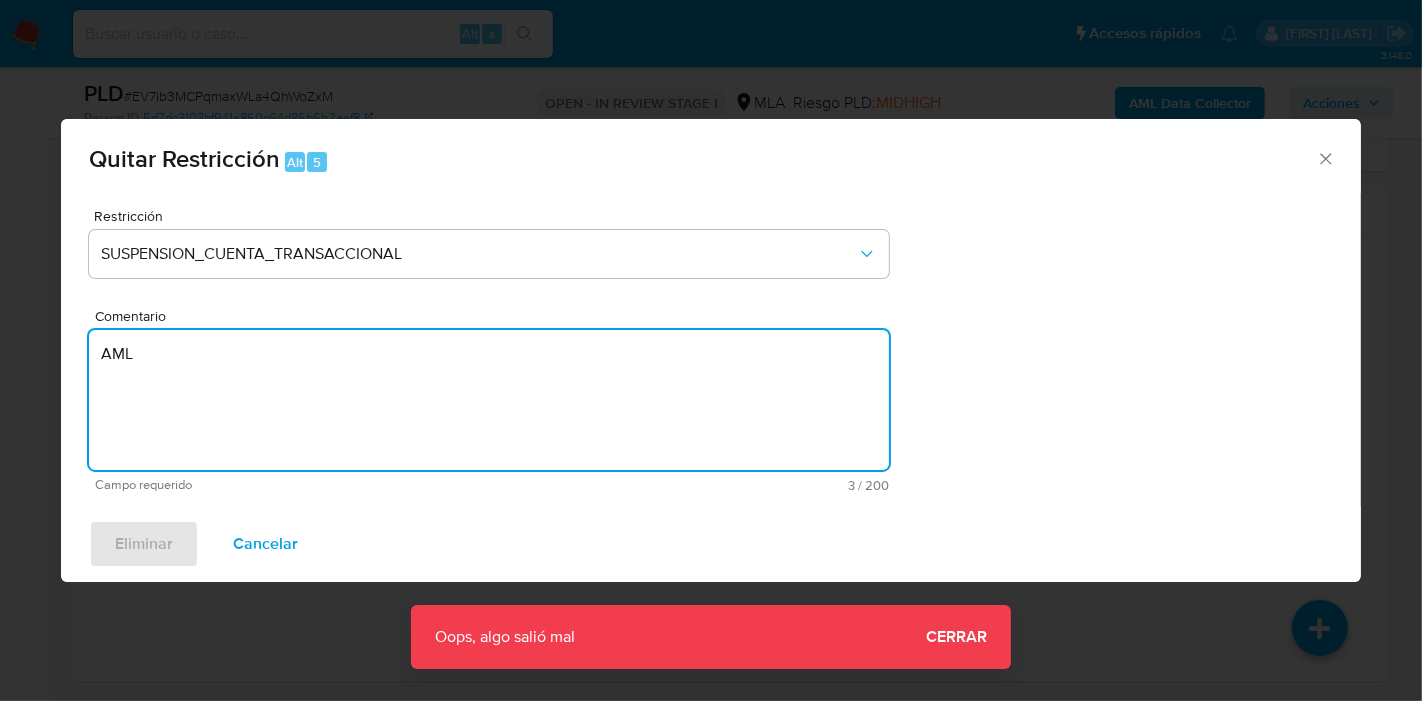 type on "AML" 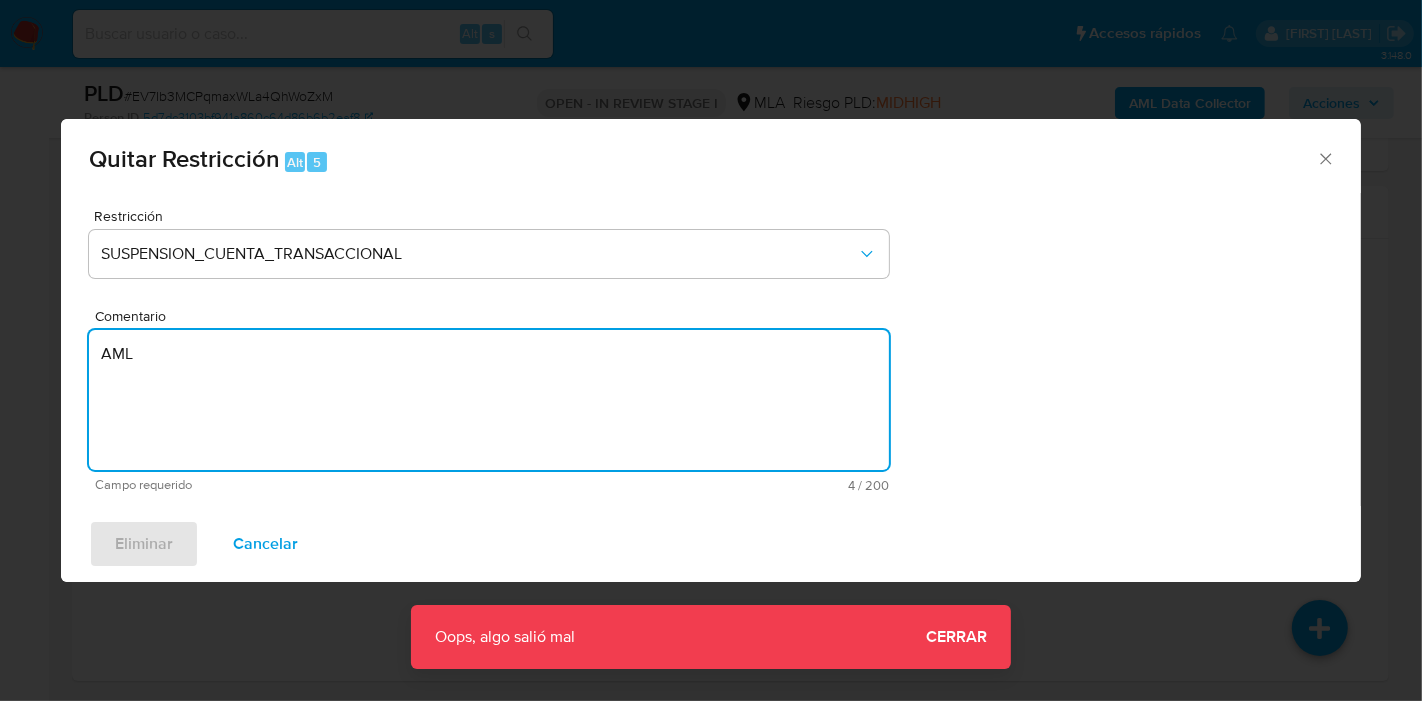 click on "Quitar Restricción Alt 5 Restricción SUSPENSION_CUENTA_TRANSACCIONAL Comentario AML  Campo requerido 4 / 200 196 caracteres restantes Eliminar Cancelar" at bounding box center [711, 350] 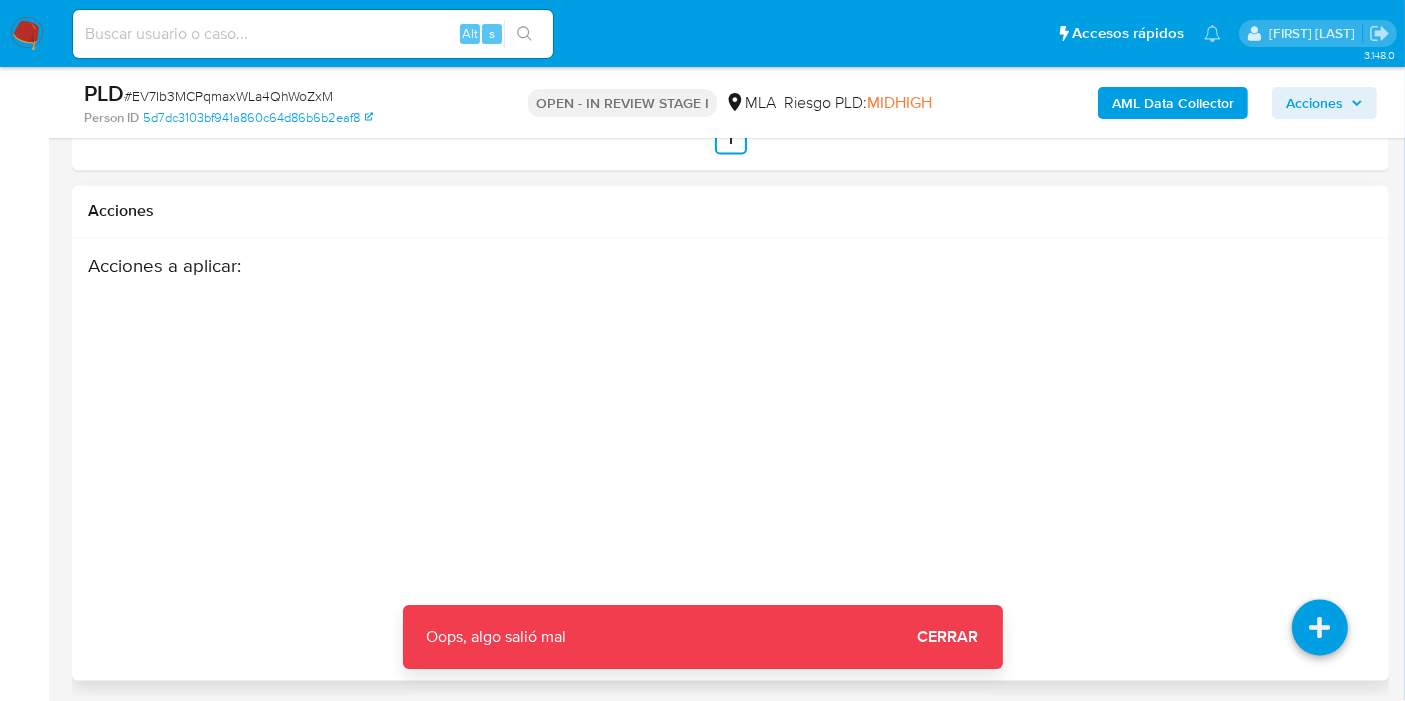 click on "Cerrar" at bounding box center (948, 637) 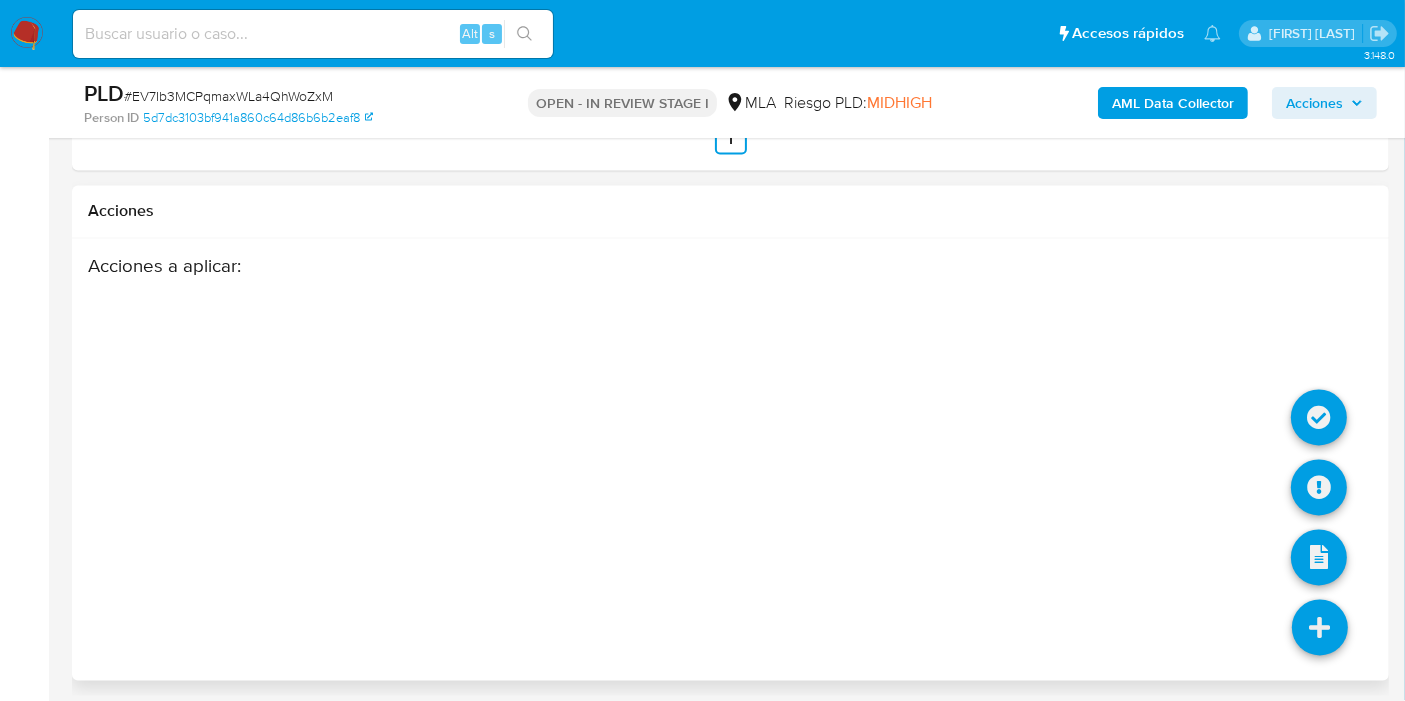 click at bounding box center [1320, 628] 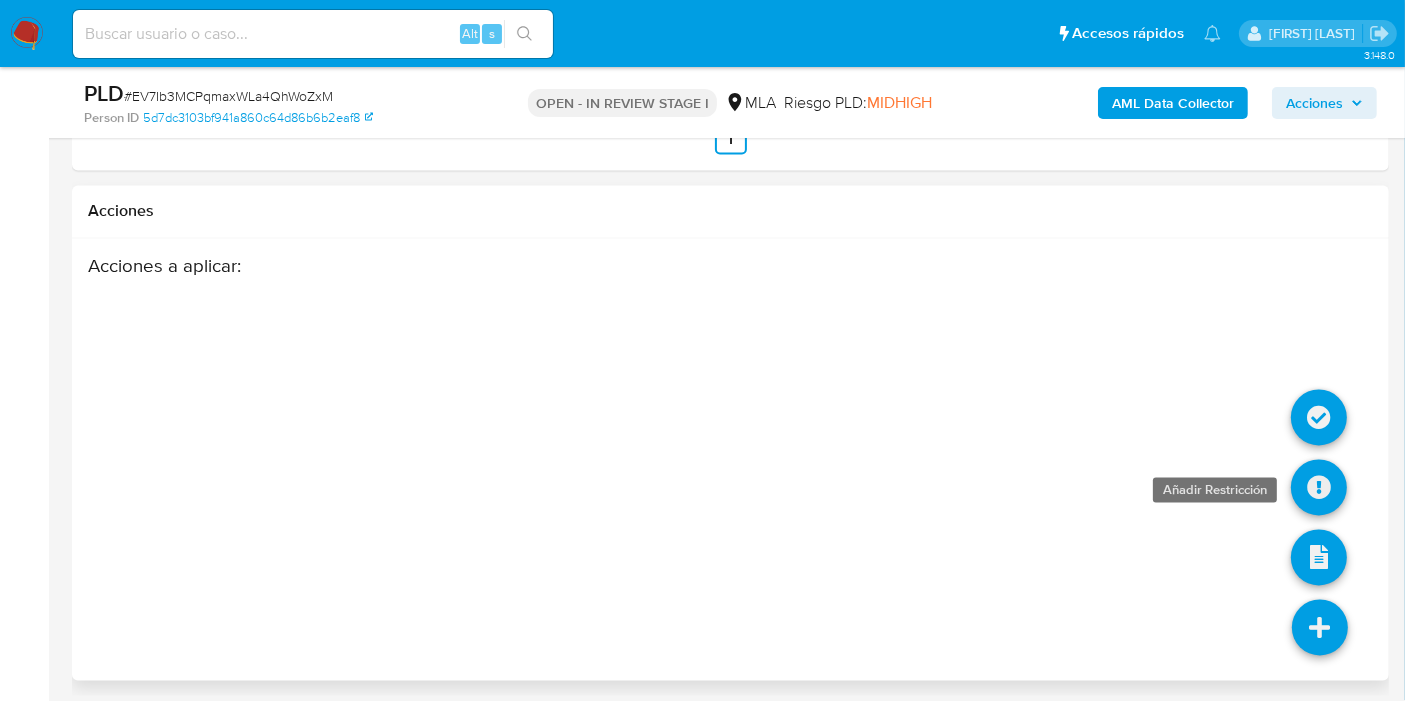 click at bounding box center (1319, 488) 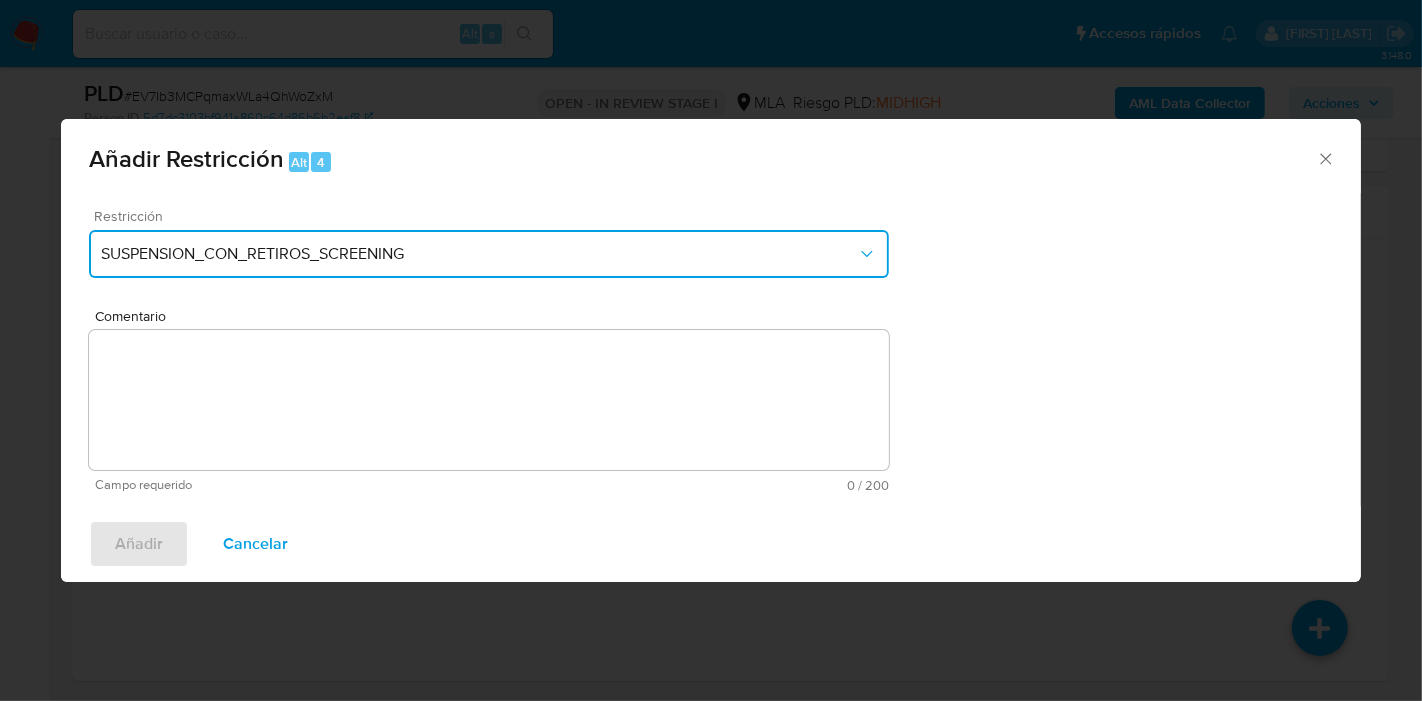 click on "SUSPENSION_CON_RETIROS_SCREENING" at bounding box center (479, 254) 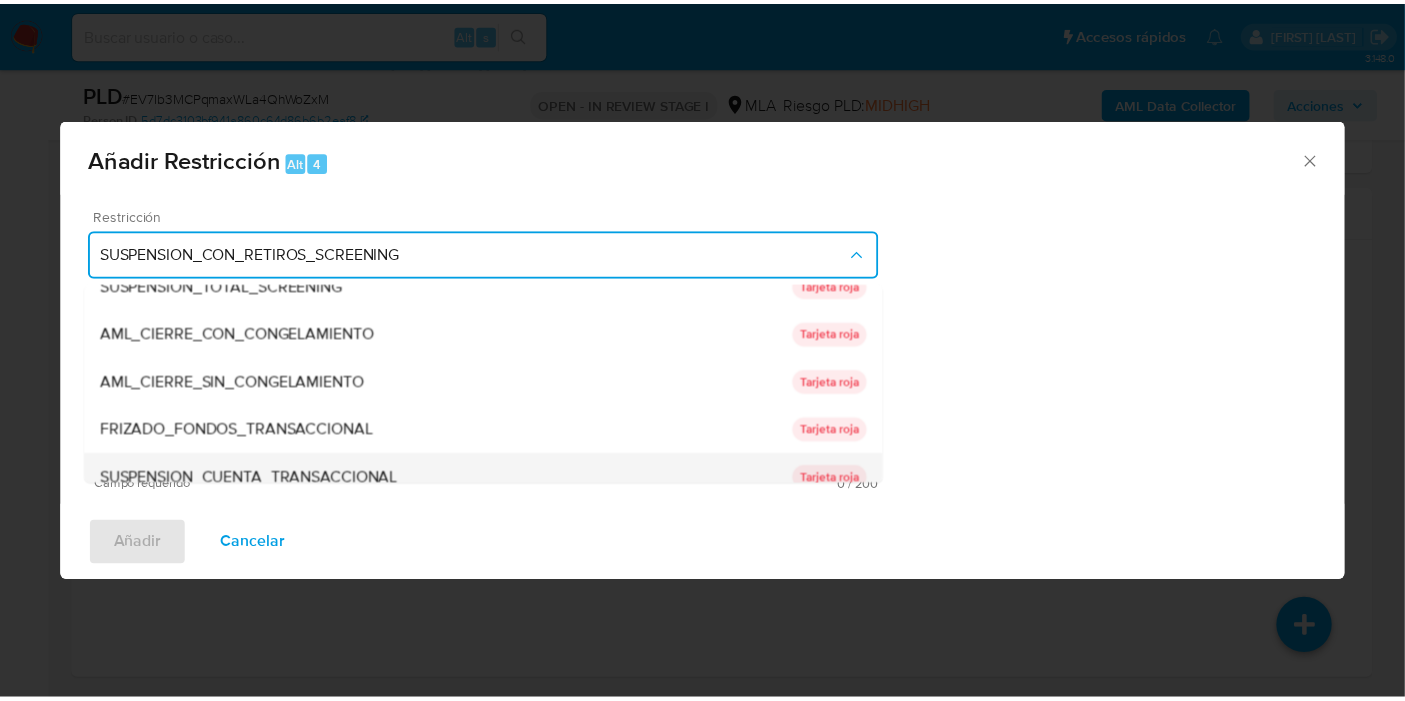 scroll, scrollTop: 135, scrollLeft: 0, axis: vertical 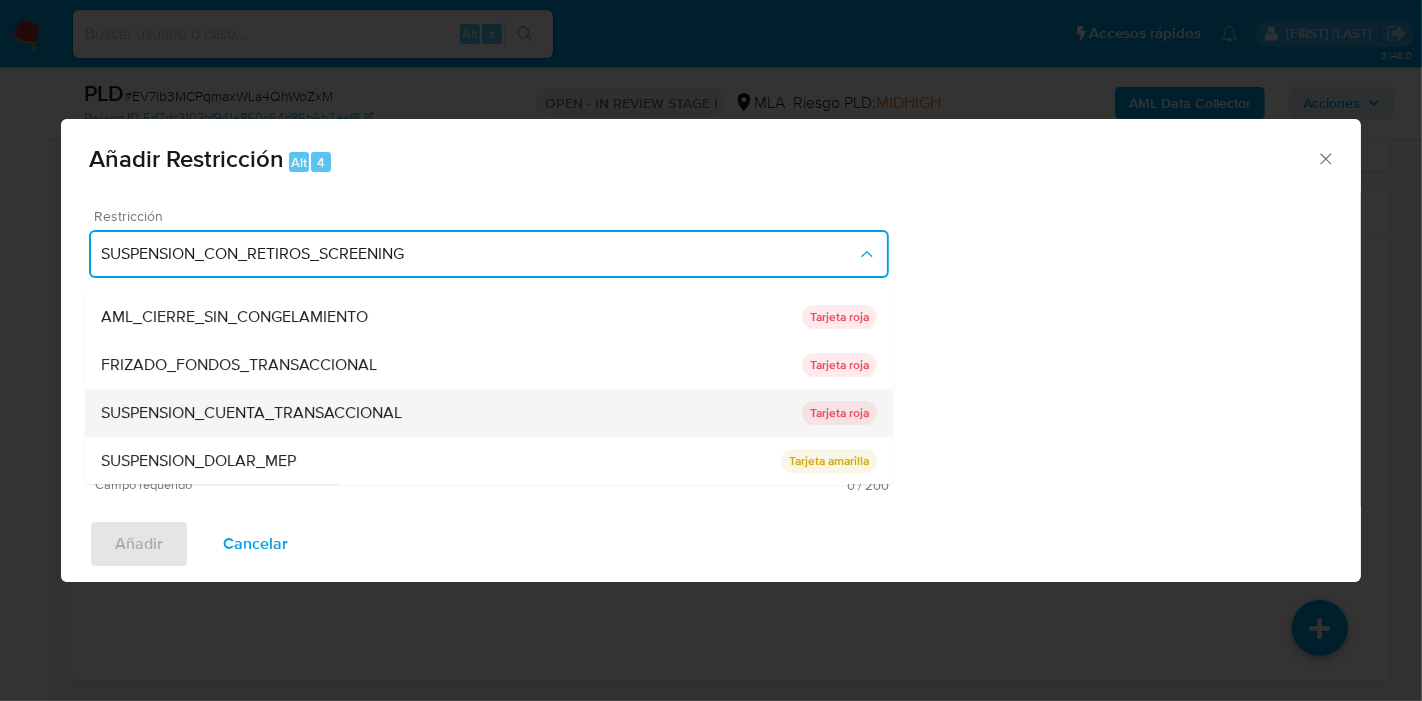 click on "SUSPENSION_CUENTA_TRANSACCIONAL" at bounding box center [251, 413] 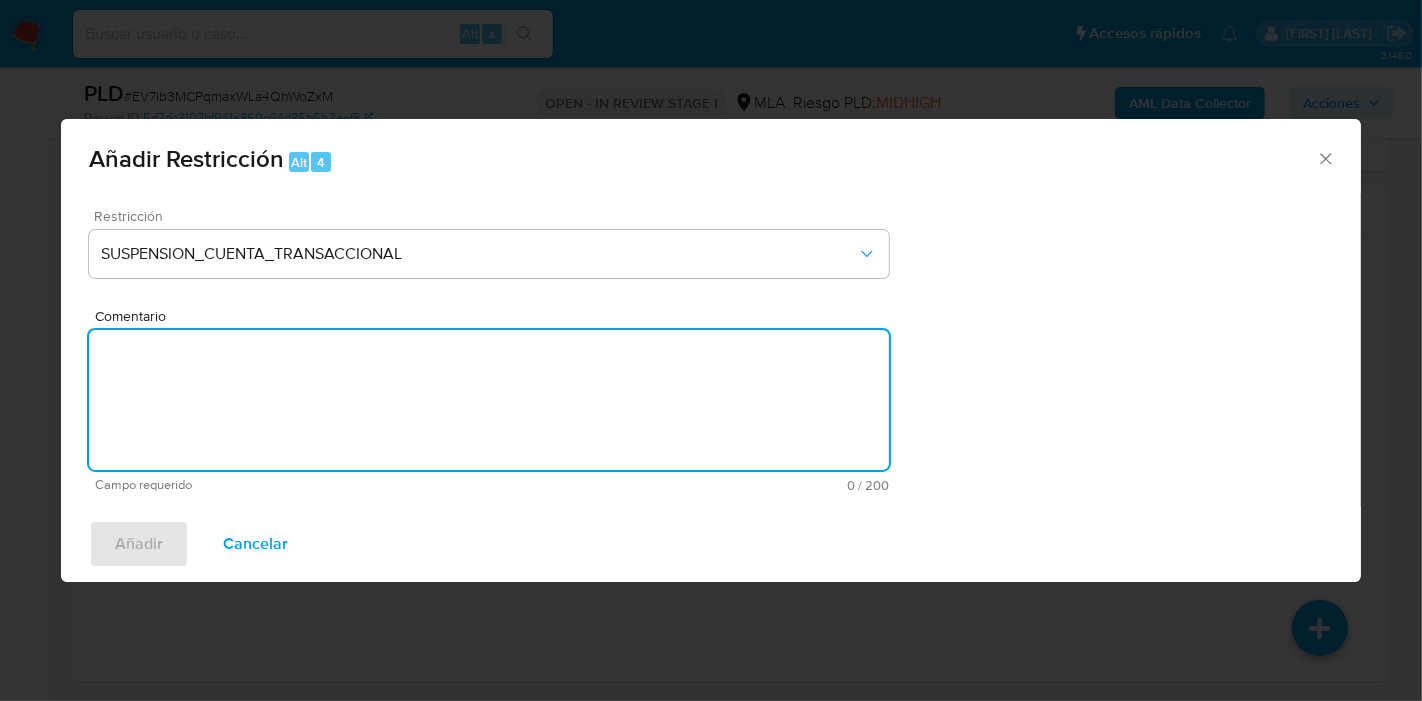 click on "Comentario" at bounding box center [489, 400] 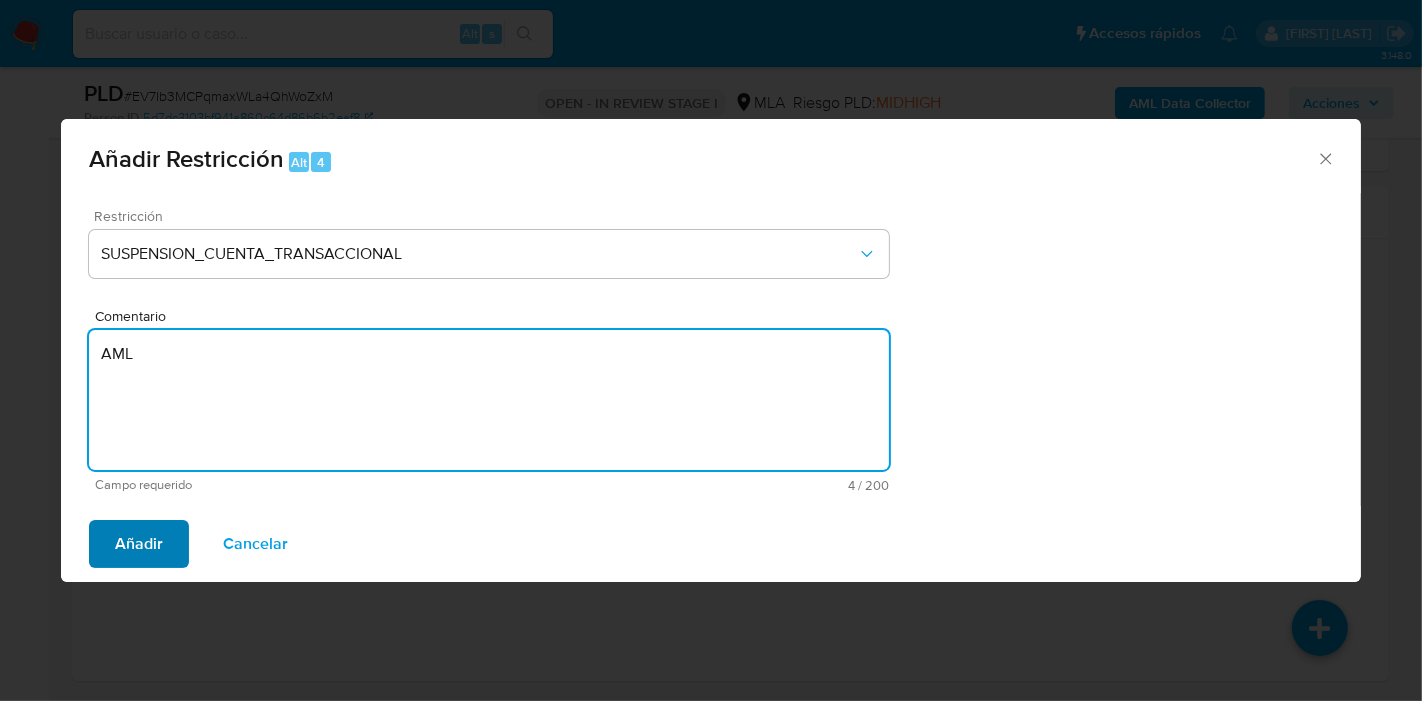 type on "AML" 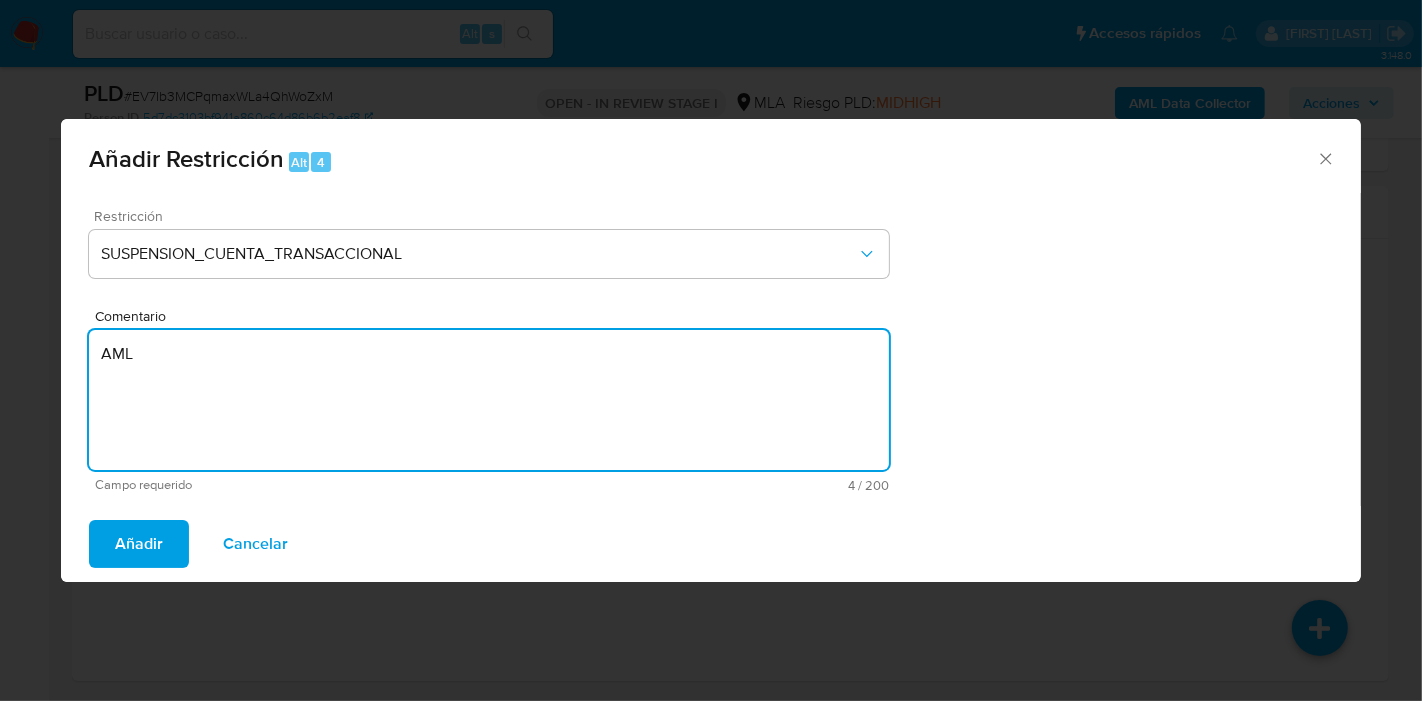 click on "Añadir" at bounding box center (139, 544) 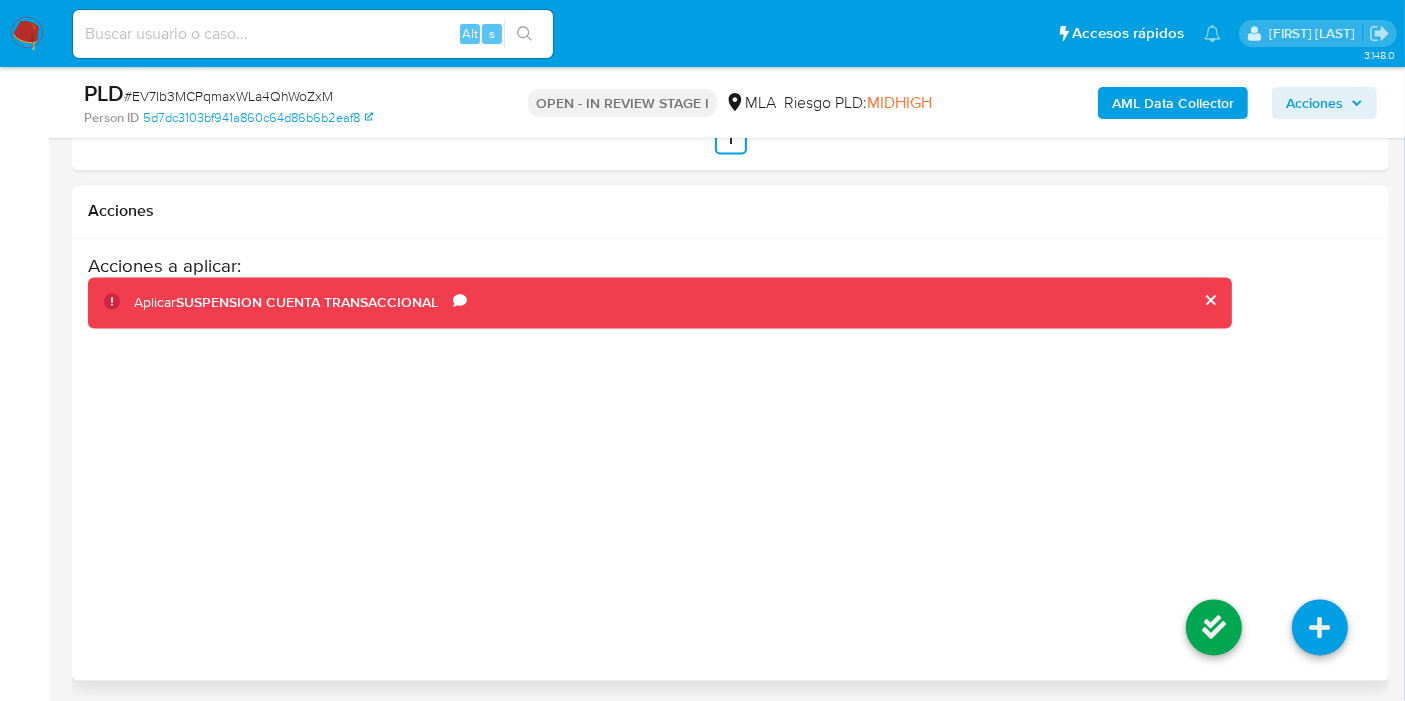 click at bounding box center [1214, 631] 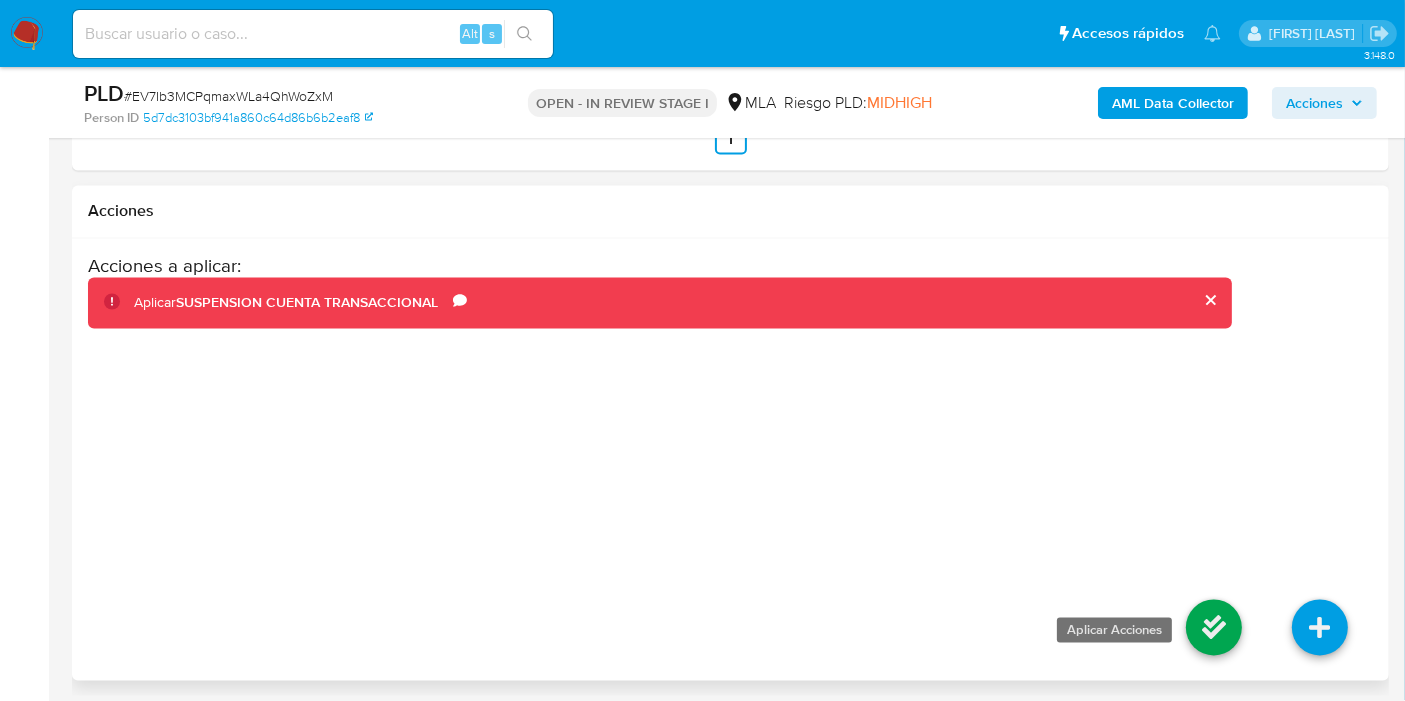 click at bounding box center [1214, 628] 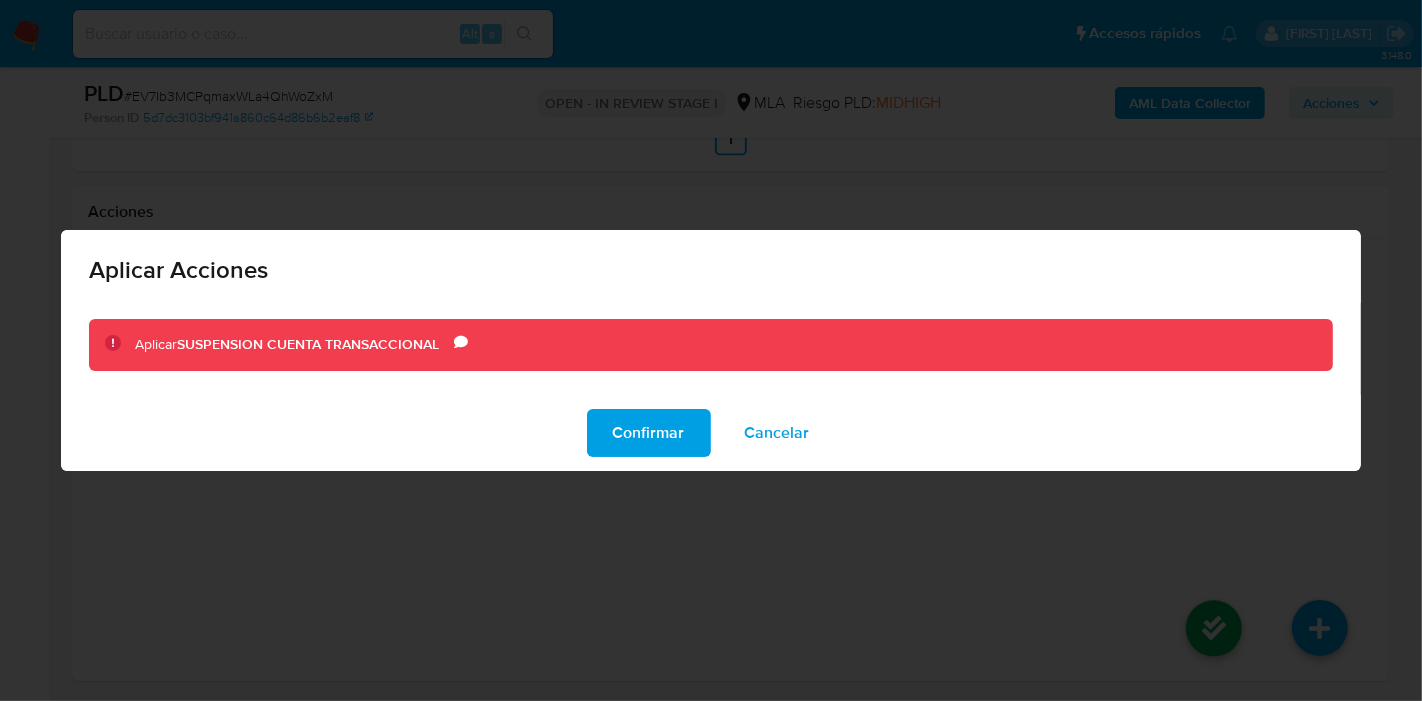 click on "Confirmar" at bounding box center [649, 433] 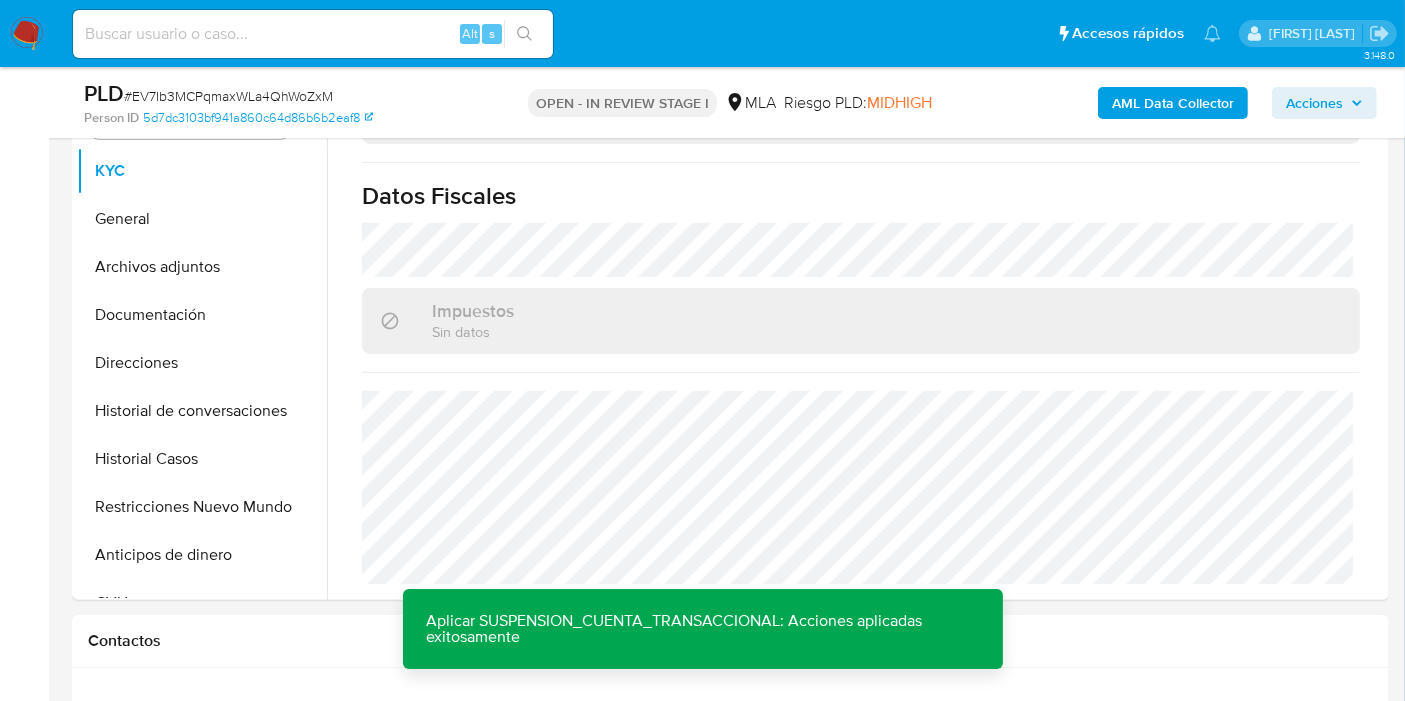 scroll, scrollTop: 397, scrollLeft: 0, axis: vertical 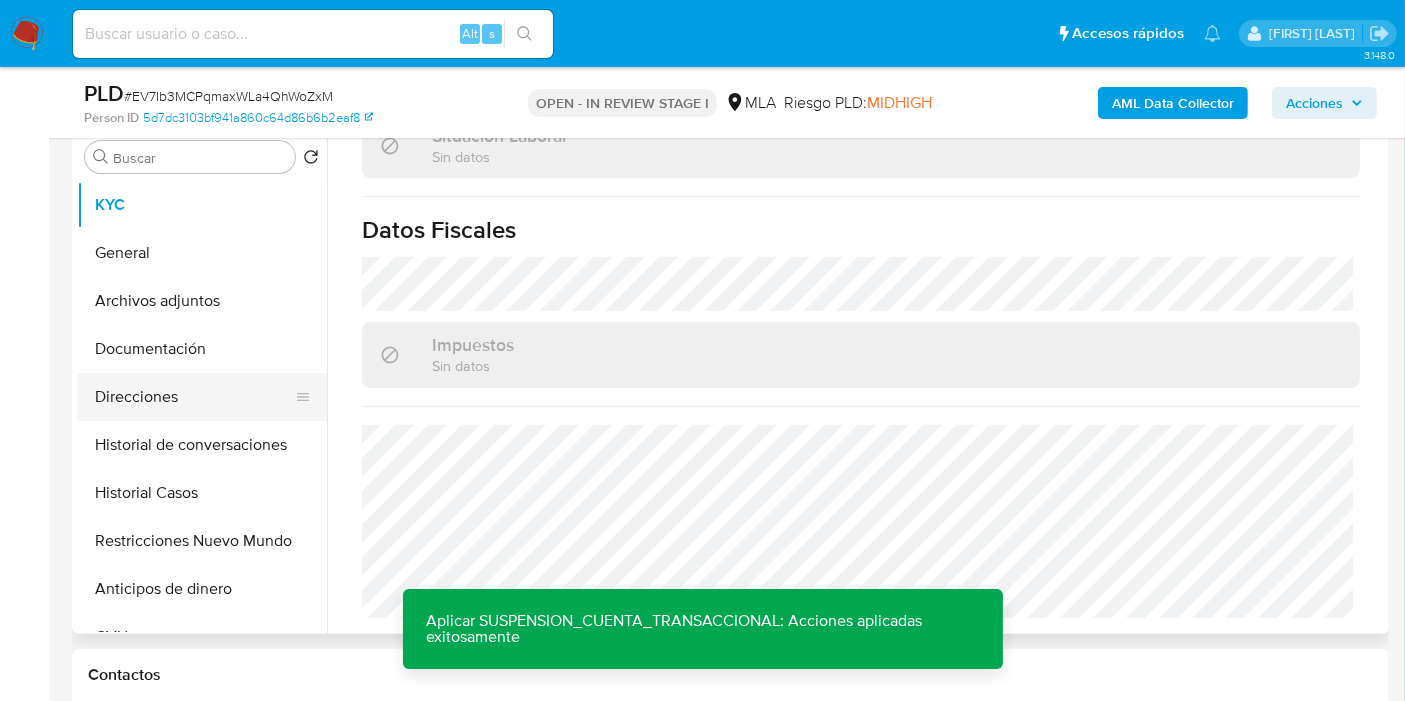 click on "Direcciones" at bounding box center (194, 397) 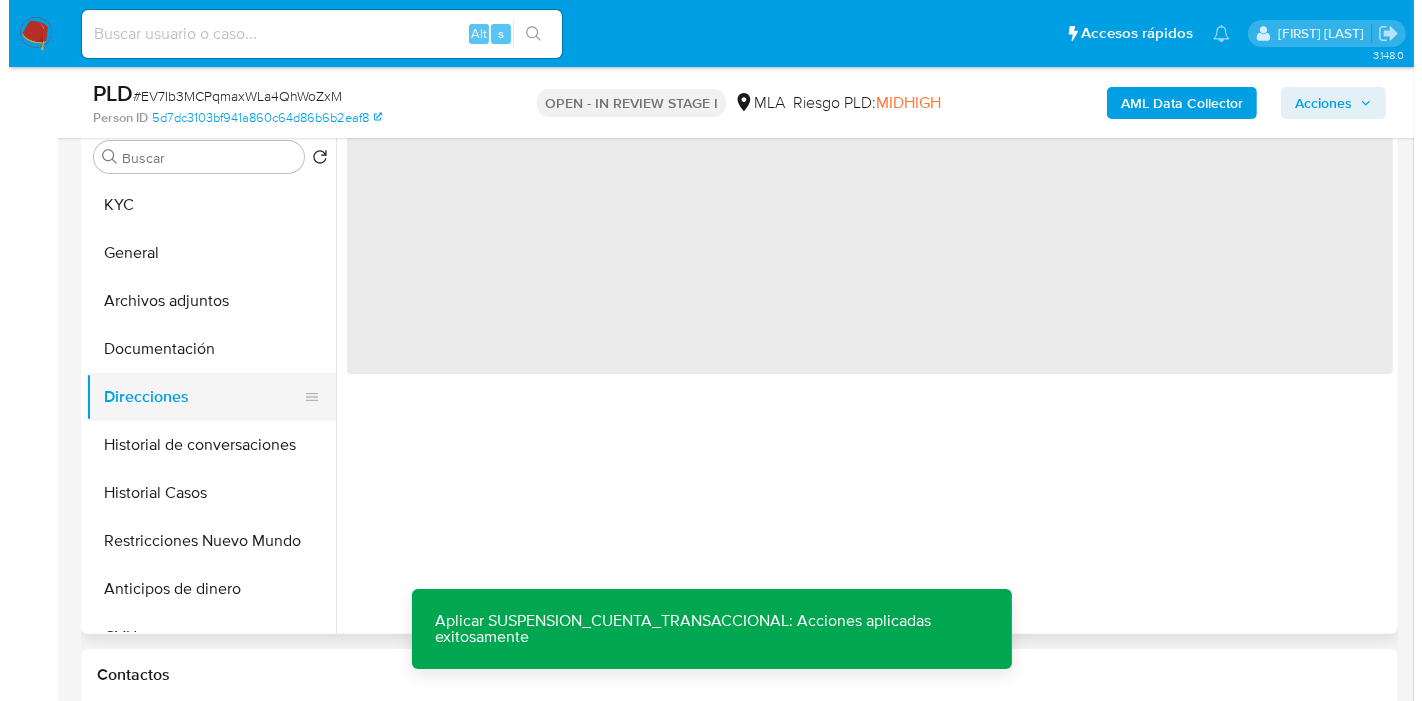 scroll, scrollTop: 0, scrollLeft: 0, axis: both 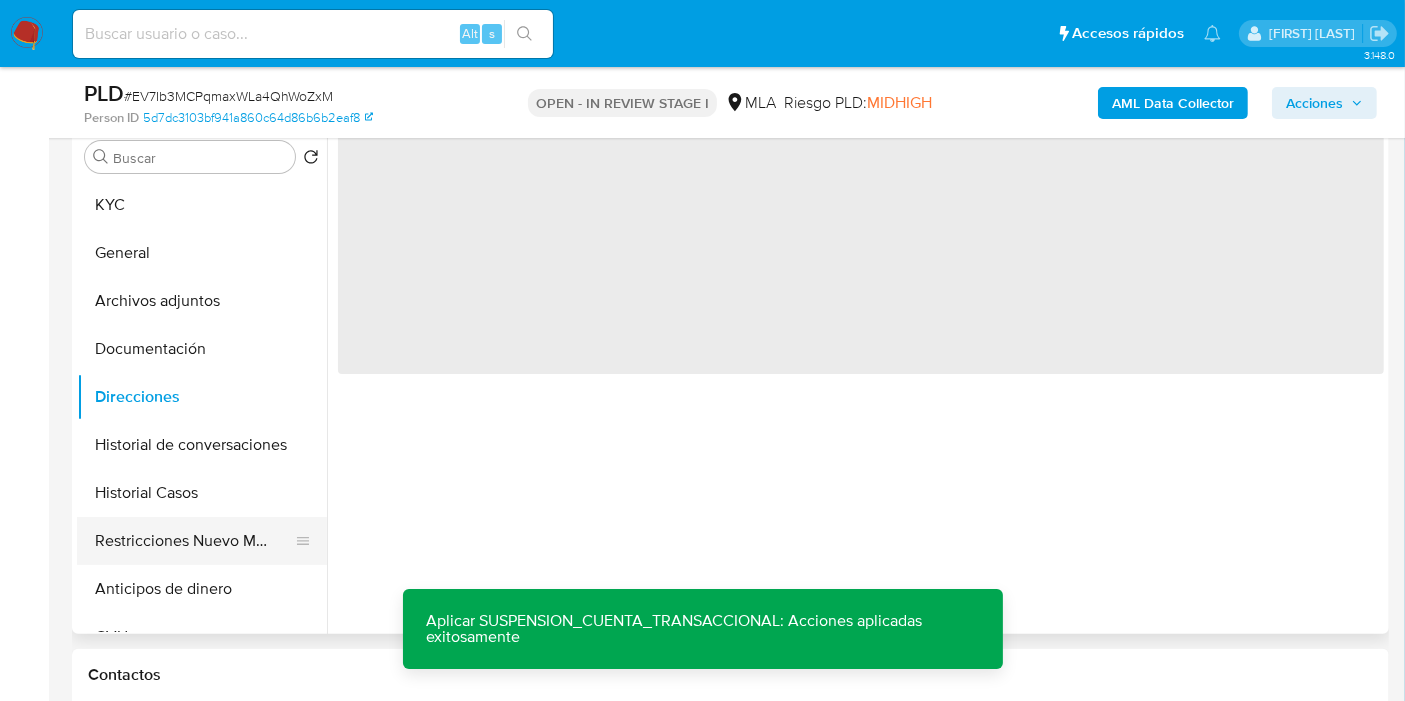 click on "Restricciones Nuevo Mundo" at bounding box center (194, 541) 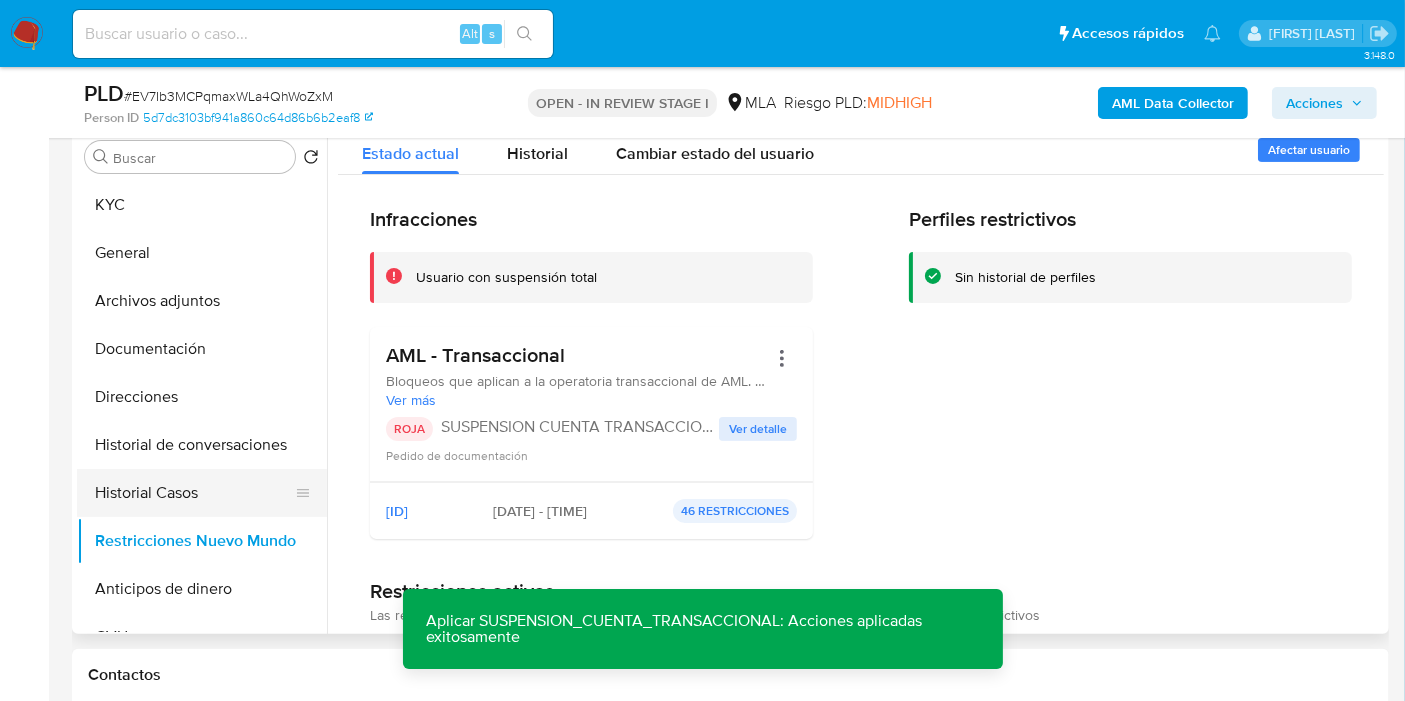 click on "Historial Casos" at bounding box center [194, 493] 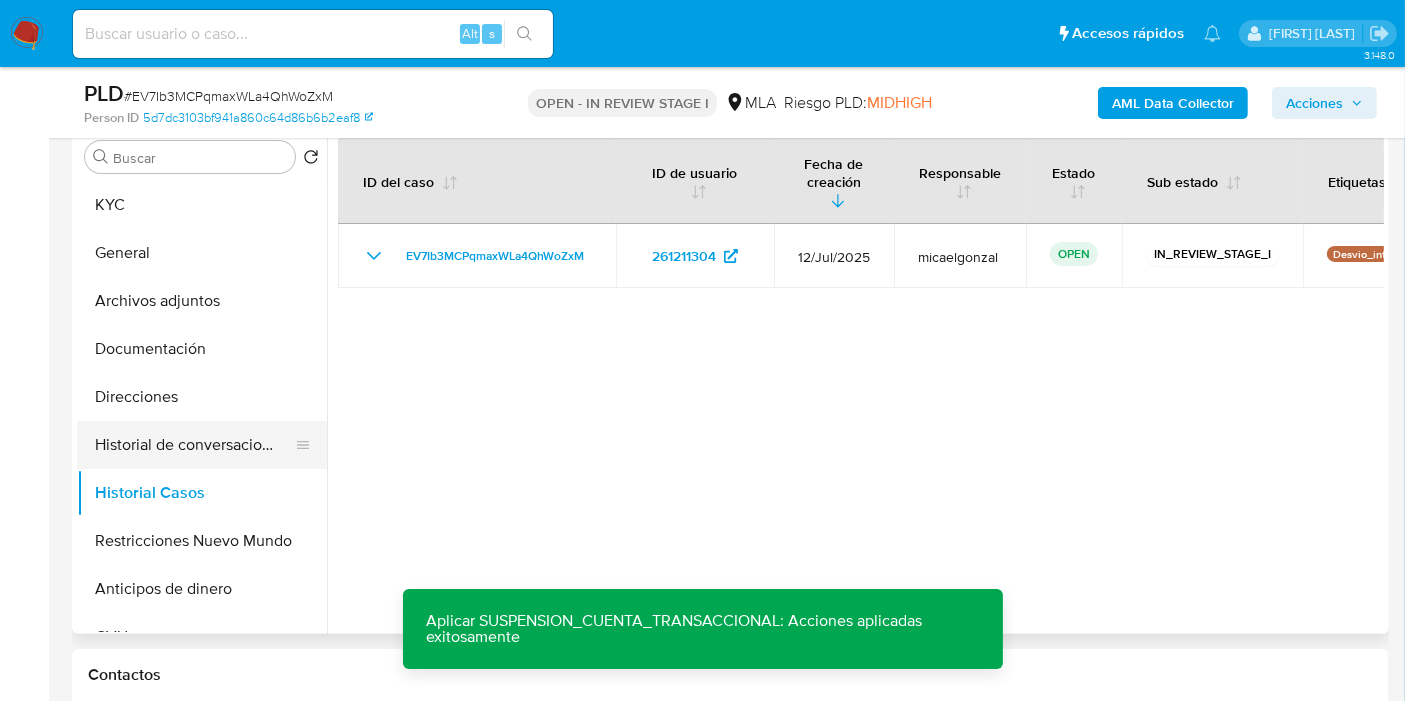 click on "Historial de conversaciones" at bounding box center (194, 445) 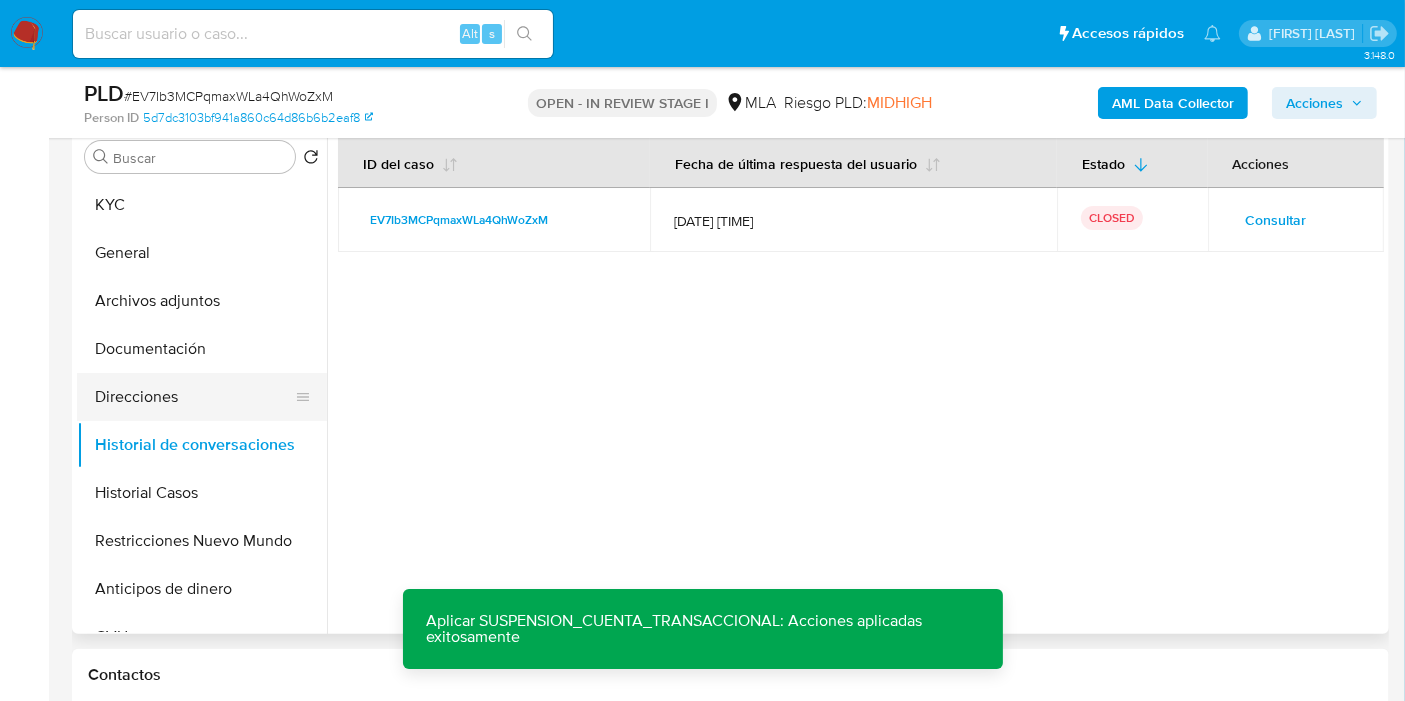 click on "Direcciones" at bounding box center (194, 397) 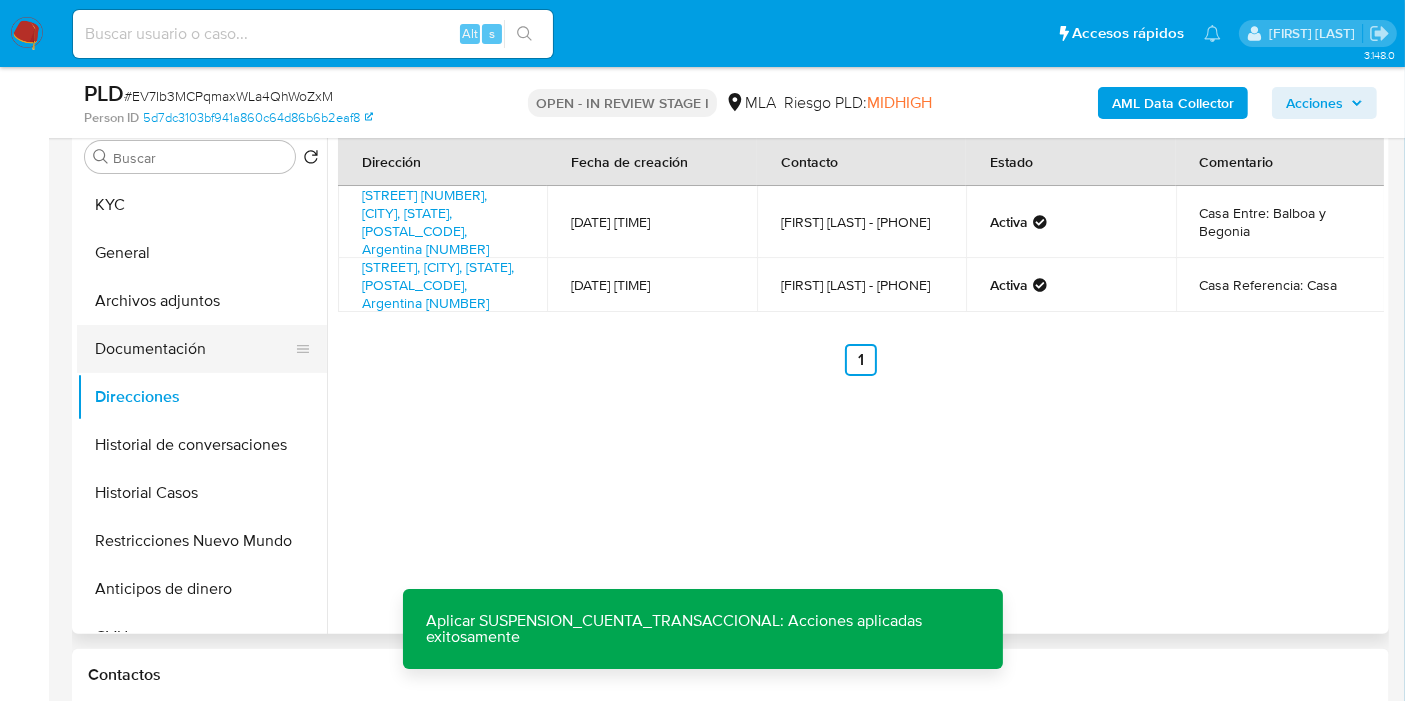 click on "Documentación" at bounding box center (194, 349) 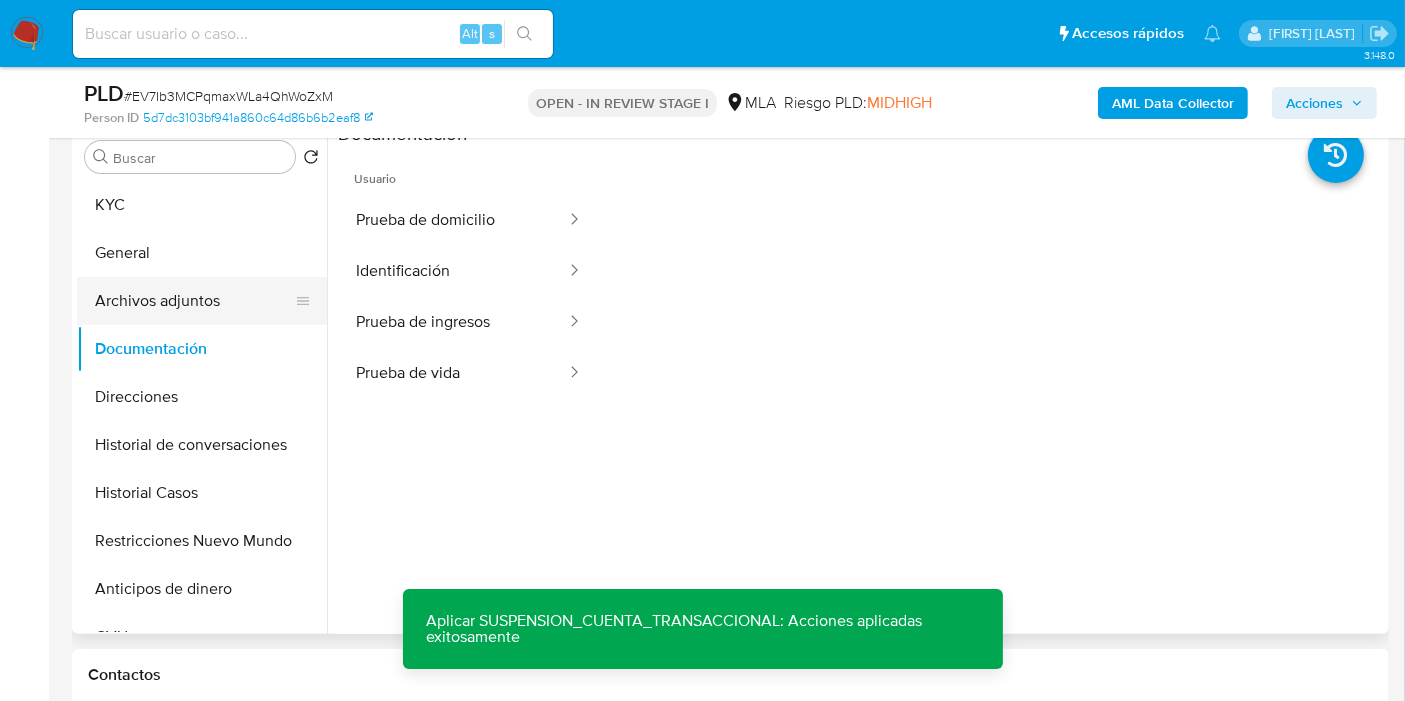 click 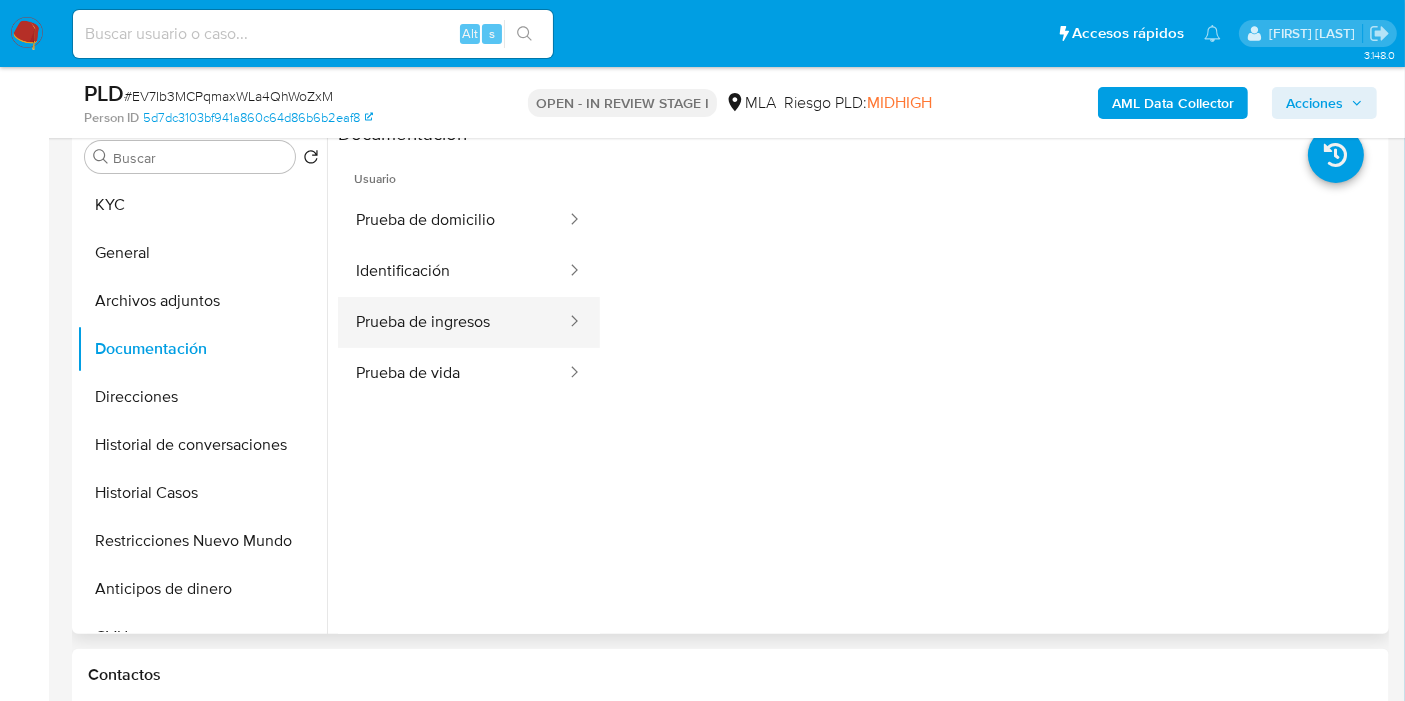 click on "Prueba de ingresos" at bounding box center (453, 322) 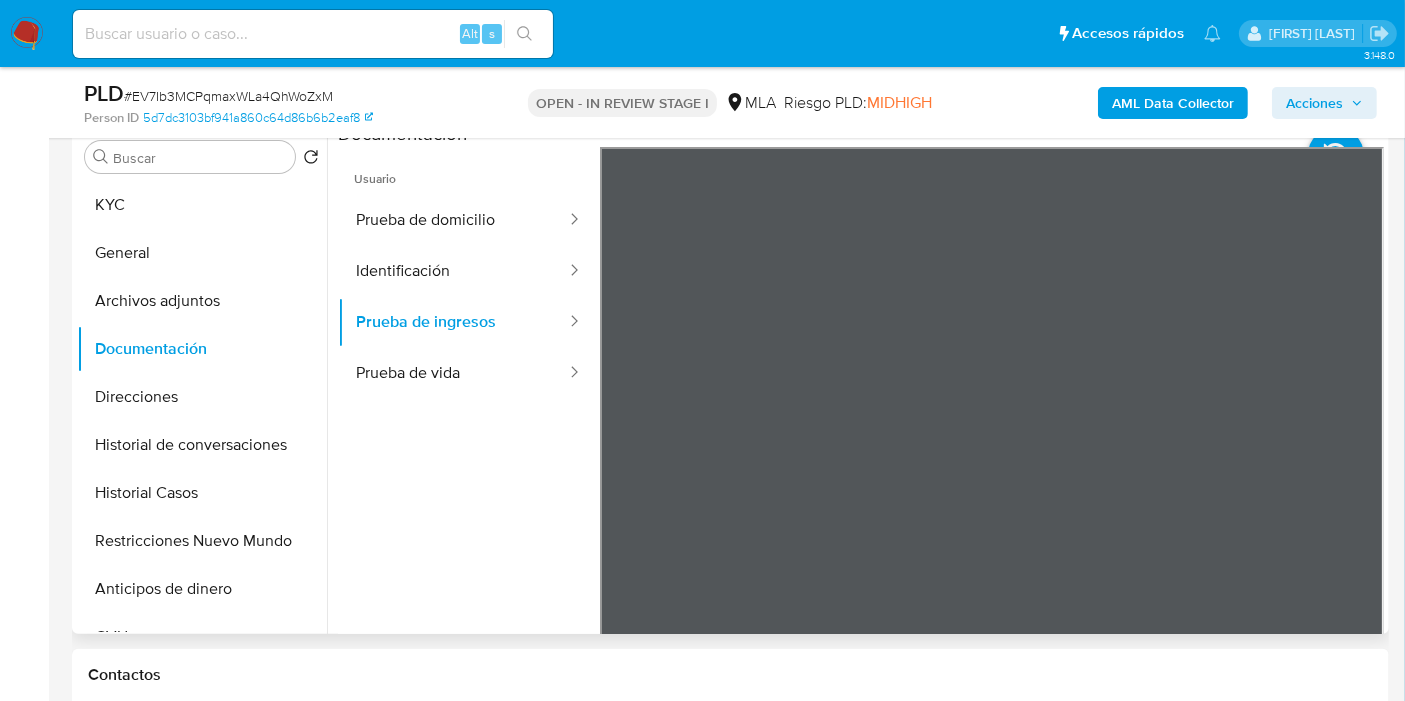 click on "Información de Usuario Ver Mirada por Persona Buscar   Volver al orden por defecto KYC General Archivos adjuntos Documentación Direcciones Historial de conversaciones Historial Casos Restricciones Nuevo Mundo Anticipos de dinero CVU Cruces y Relaciones Créditos Cuentas Bancarias Datos Modificados Devices Geolocation Dispositivos Point Fecha Compliant Historial Riesgo PLD IV Challenges Información de accesos Insurtech Items Lista Interna Listas Externas Marcas AML Perfiles Tarjetas Inversiones Contactos Historial CX Soluciones Chat Id Estado Fecha de creación Origen Proceso                                                             Anterior Página   1   de   1 Siguiente Sin Datos Cargando... Nuevo Contacto 17/07/2025 20:05:19 Hola como estas estoy desempleado no tengo como justificar ingresos  17/07/2025 23:07:22 01/08/2025 14:02:16 Enviar Configuración para el envío de chat Esperar Respuesta (días) El número debe ser mayor a 0 y menor a 31 Días laborales Solución :" at bounding box center (730, 1972) 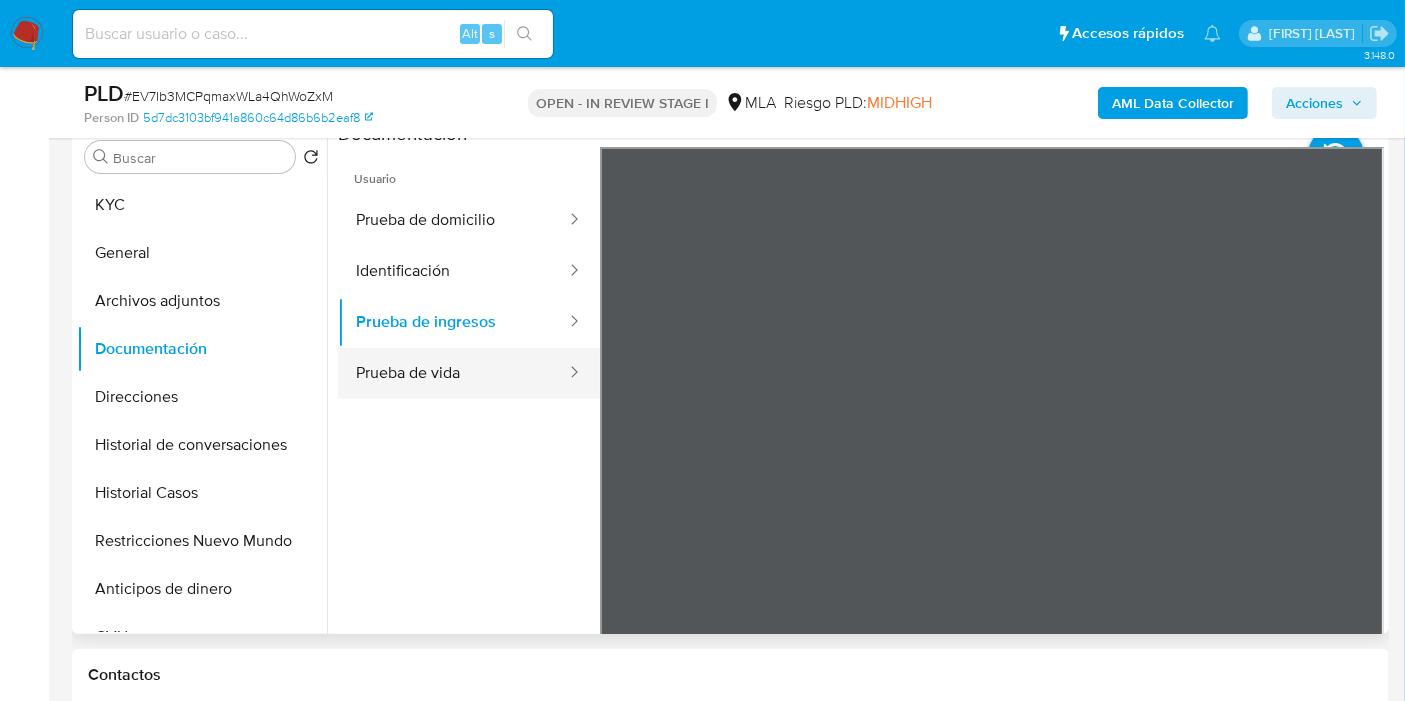 click on "Prueba de vida" at bounding box center (453, 373) 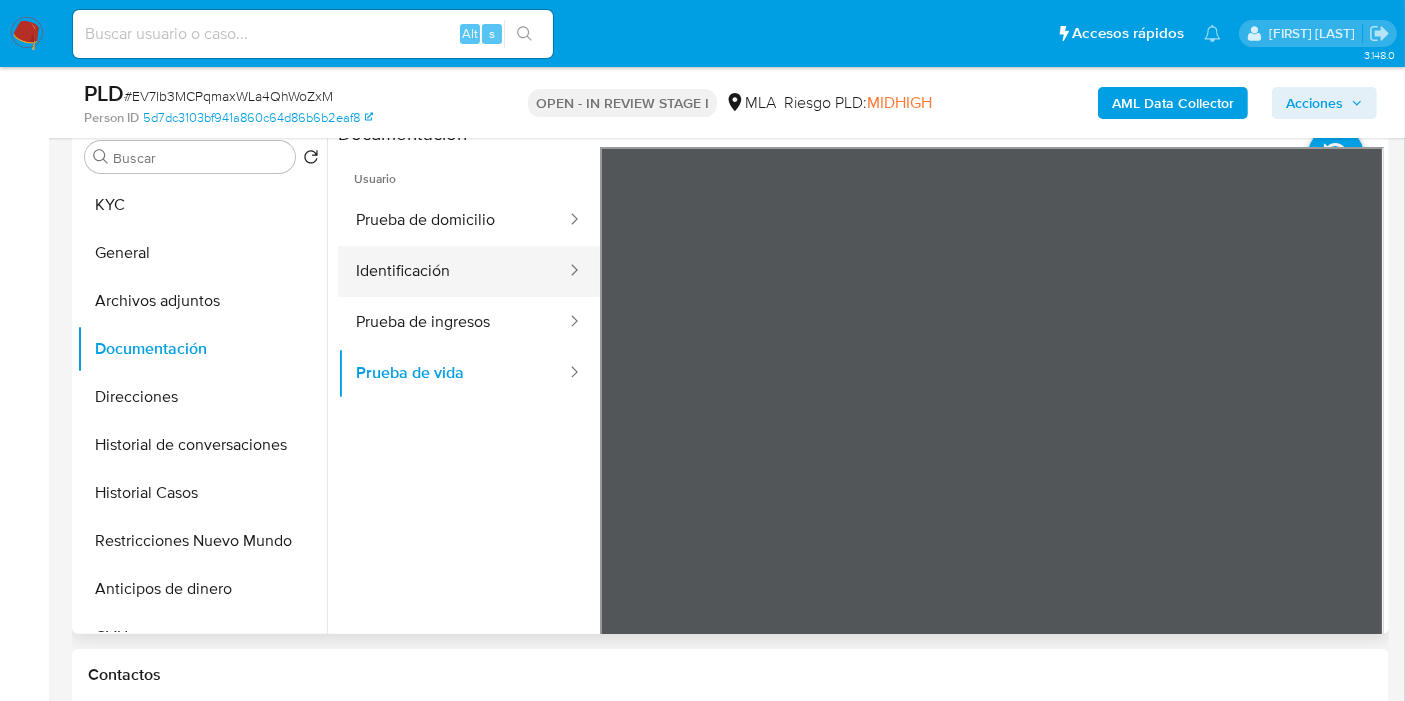 click on "Identificación" at bounding box center [453, 271] 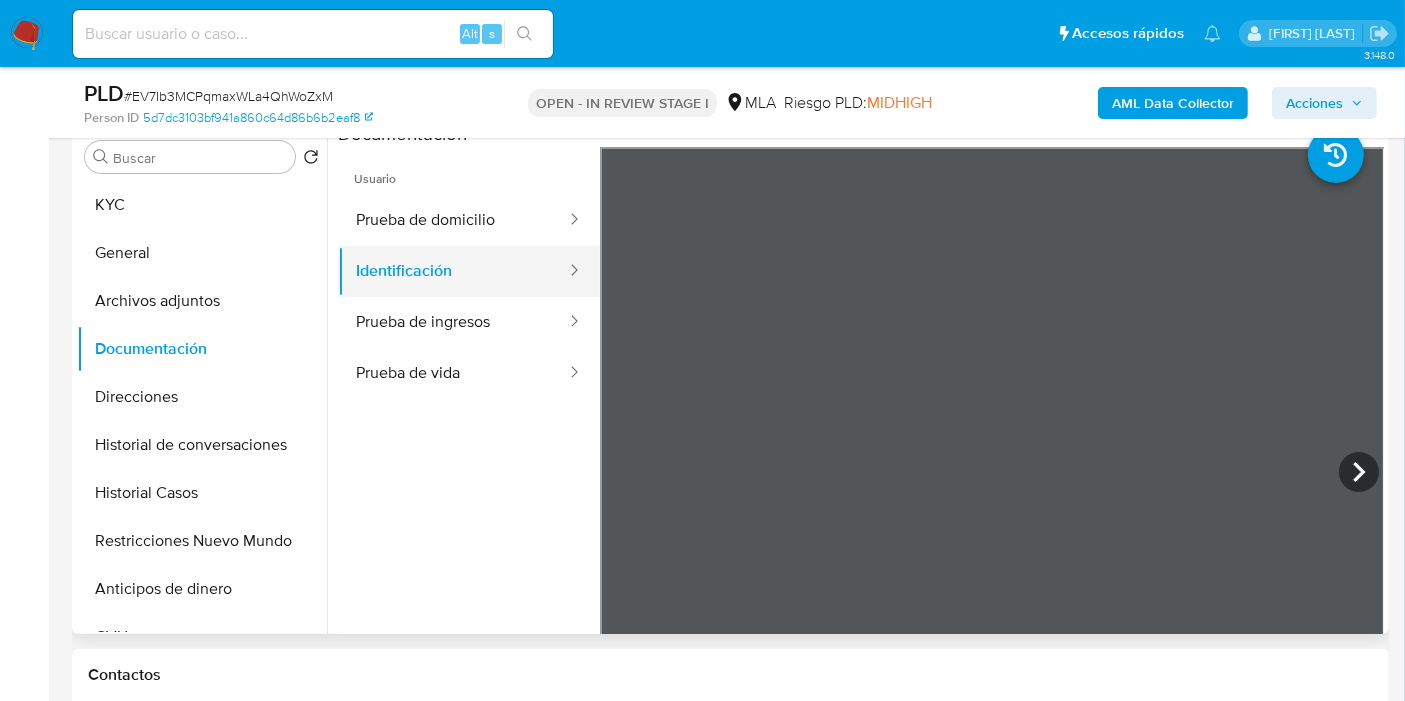 click on "Identificación" at bounding box center [453, 271] 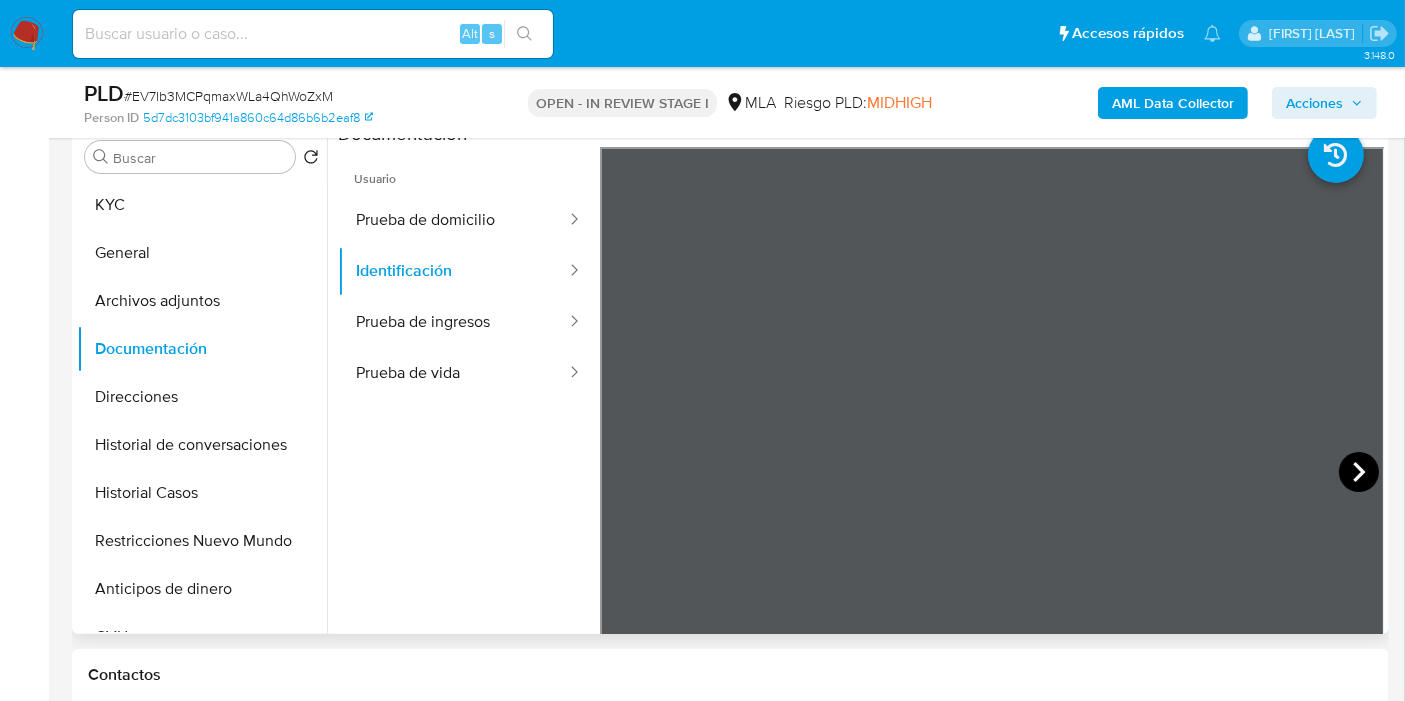 click 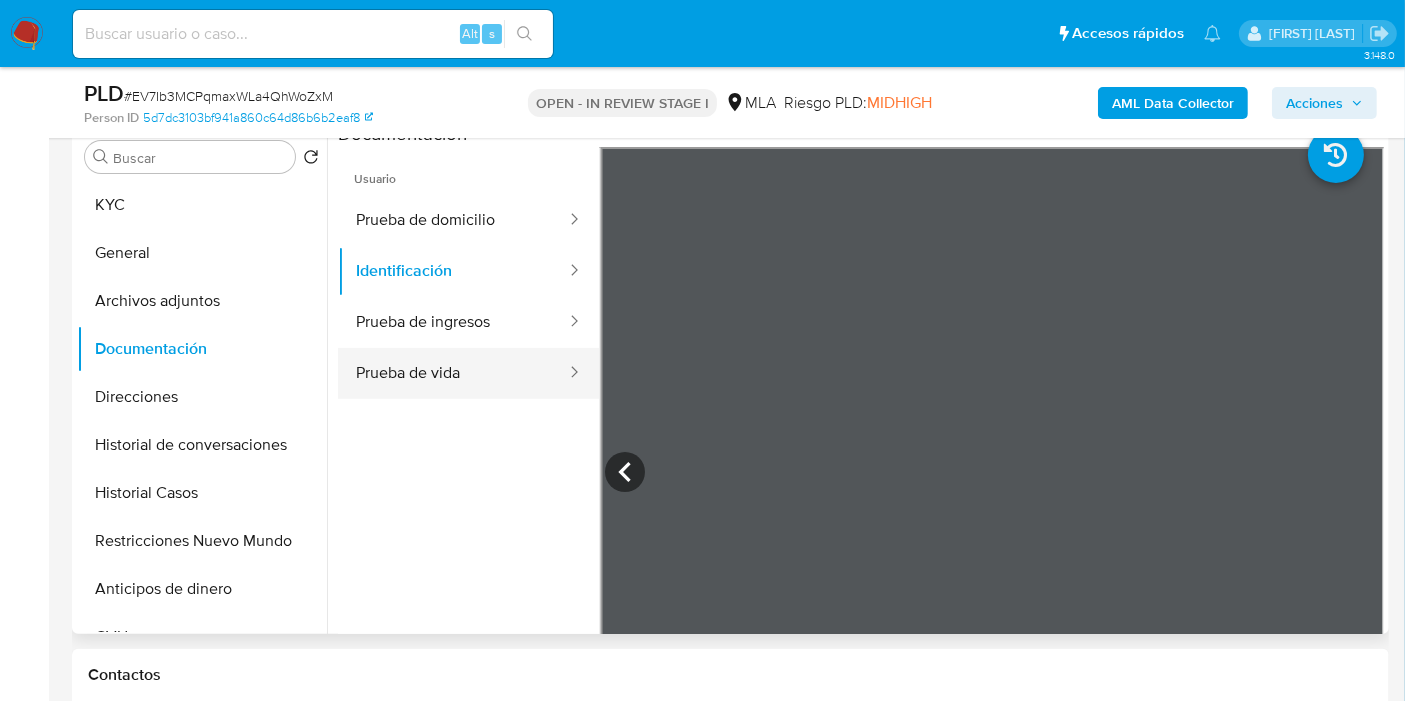 click on "Prueba de vida" at bounding box center [453, 373] 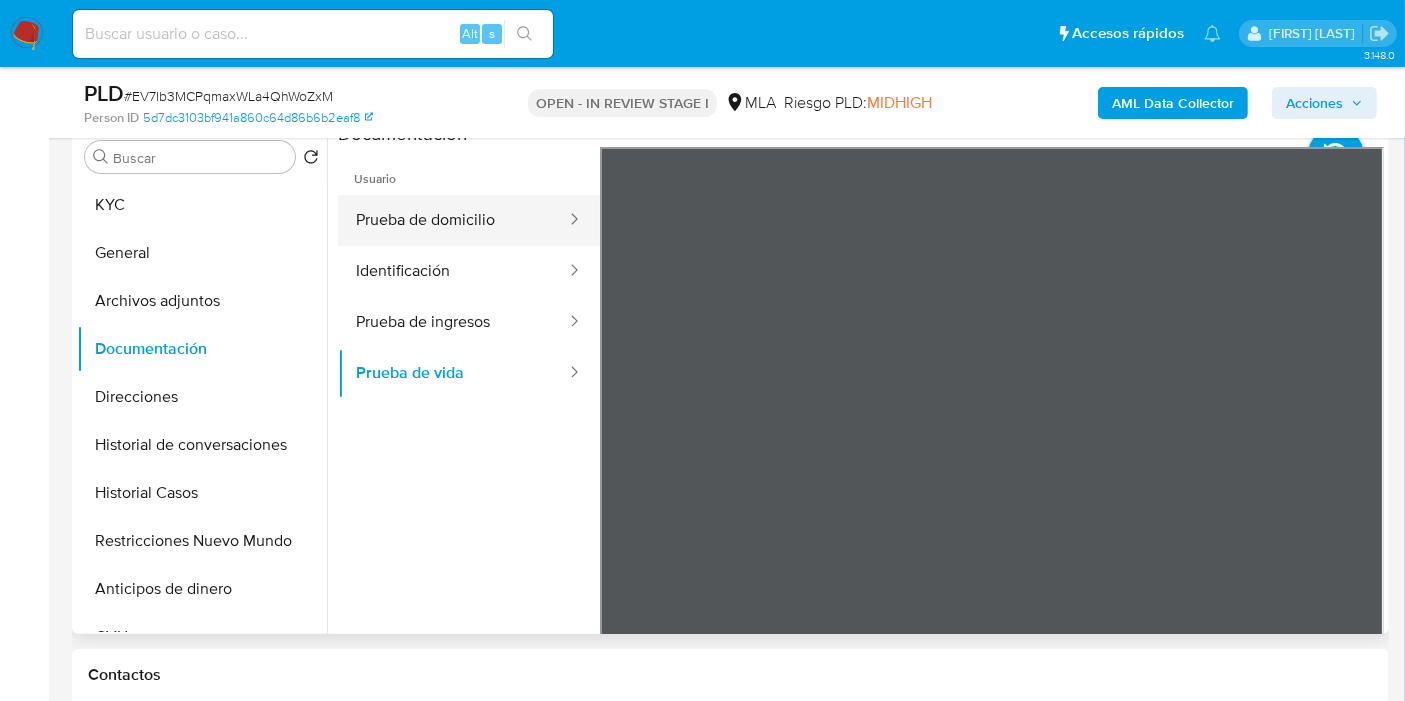 click on "Prueba de domicilio" at bounding box center [453, 220] 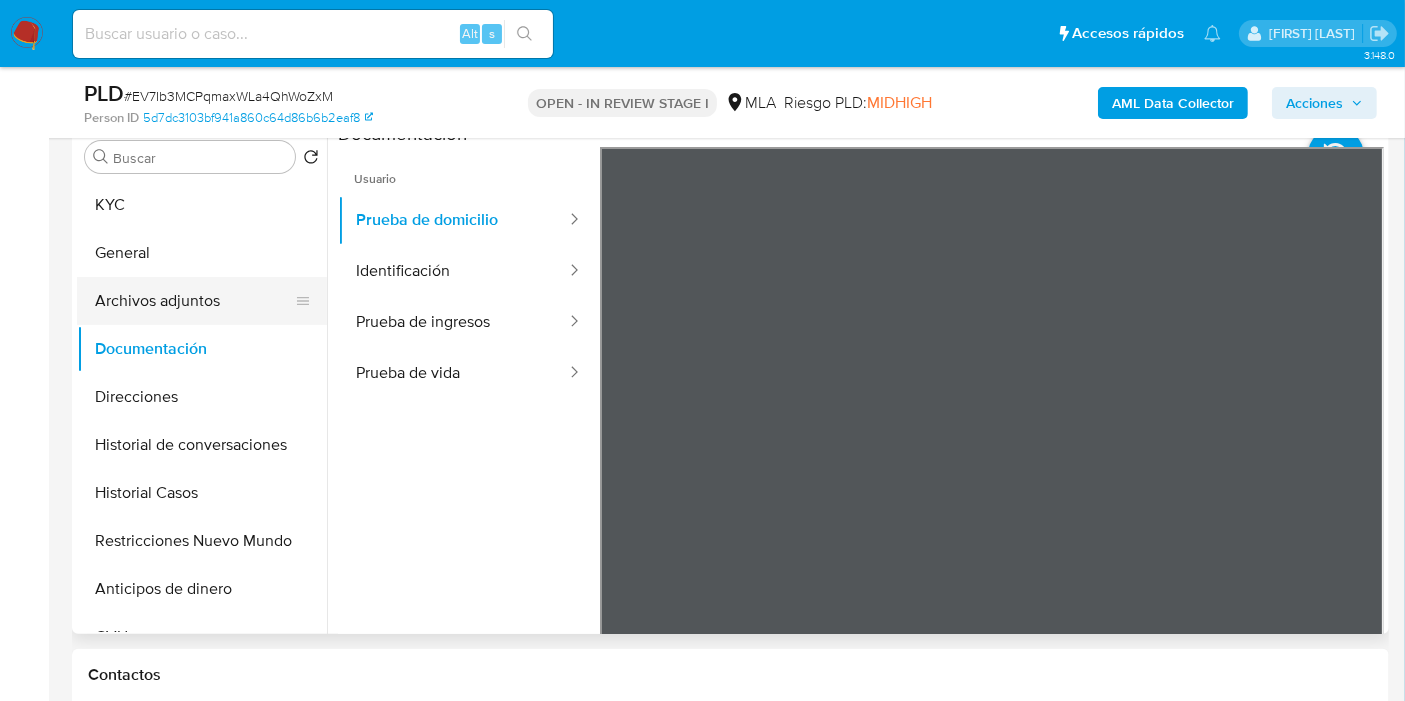 click on "Archivos adjuntos" at bounding box center [194, 301] 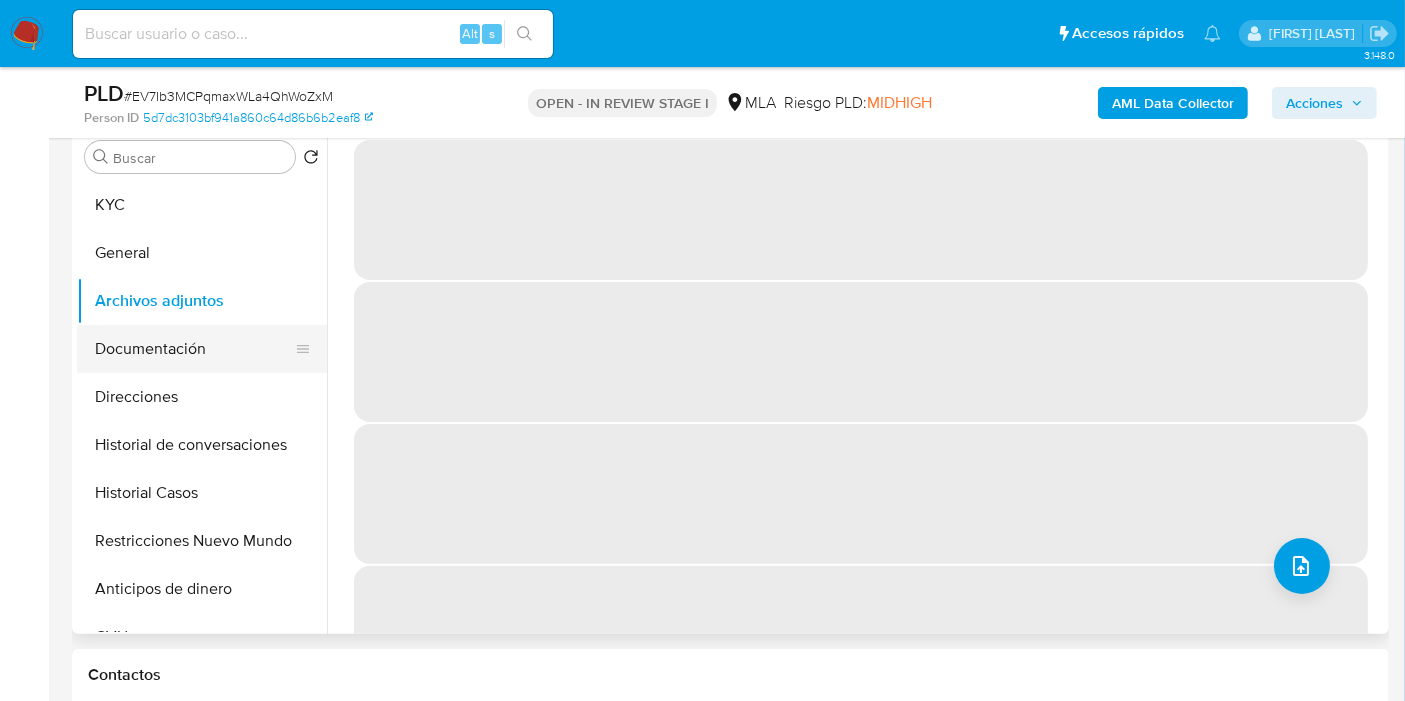 click on "Documentación" at bounding box center [194, 349] 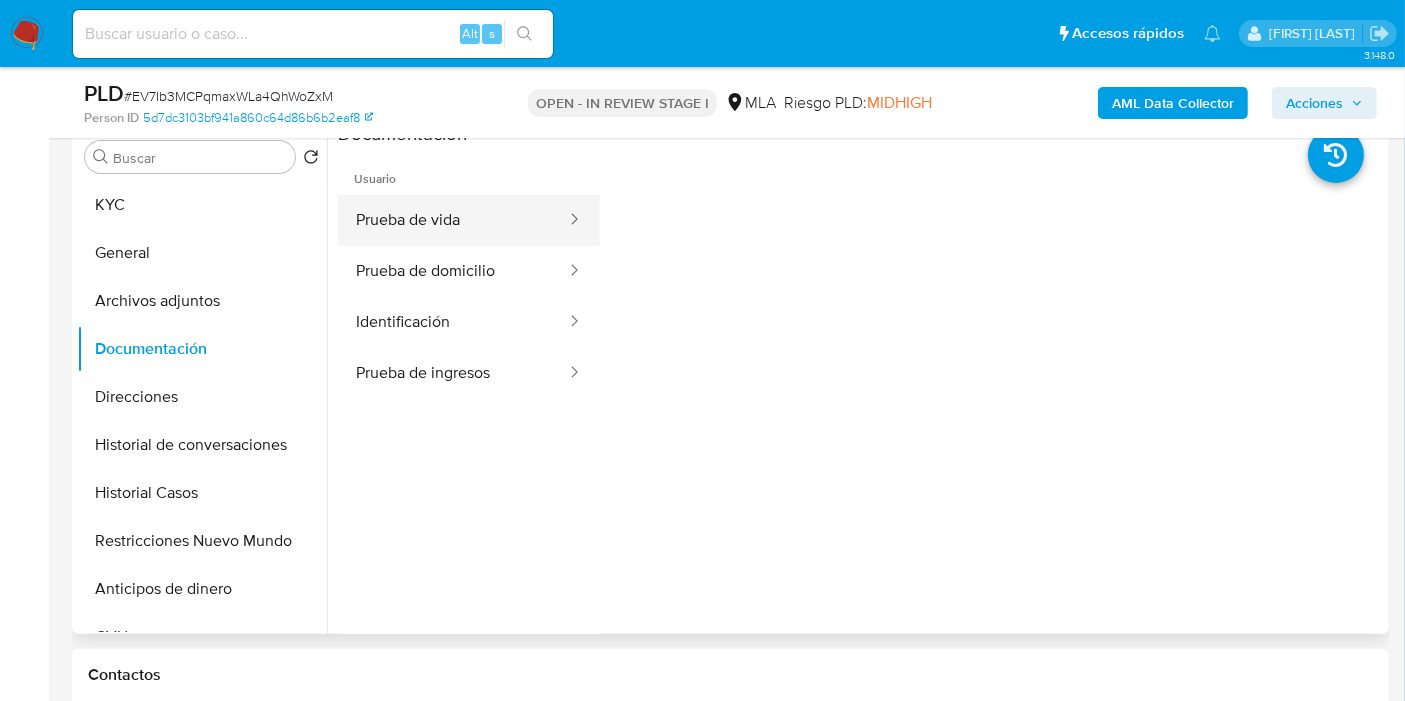 click on "Prueba de vida" at bounding box center [453, 220] 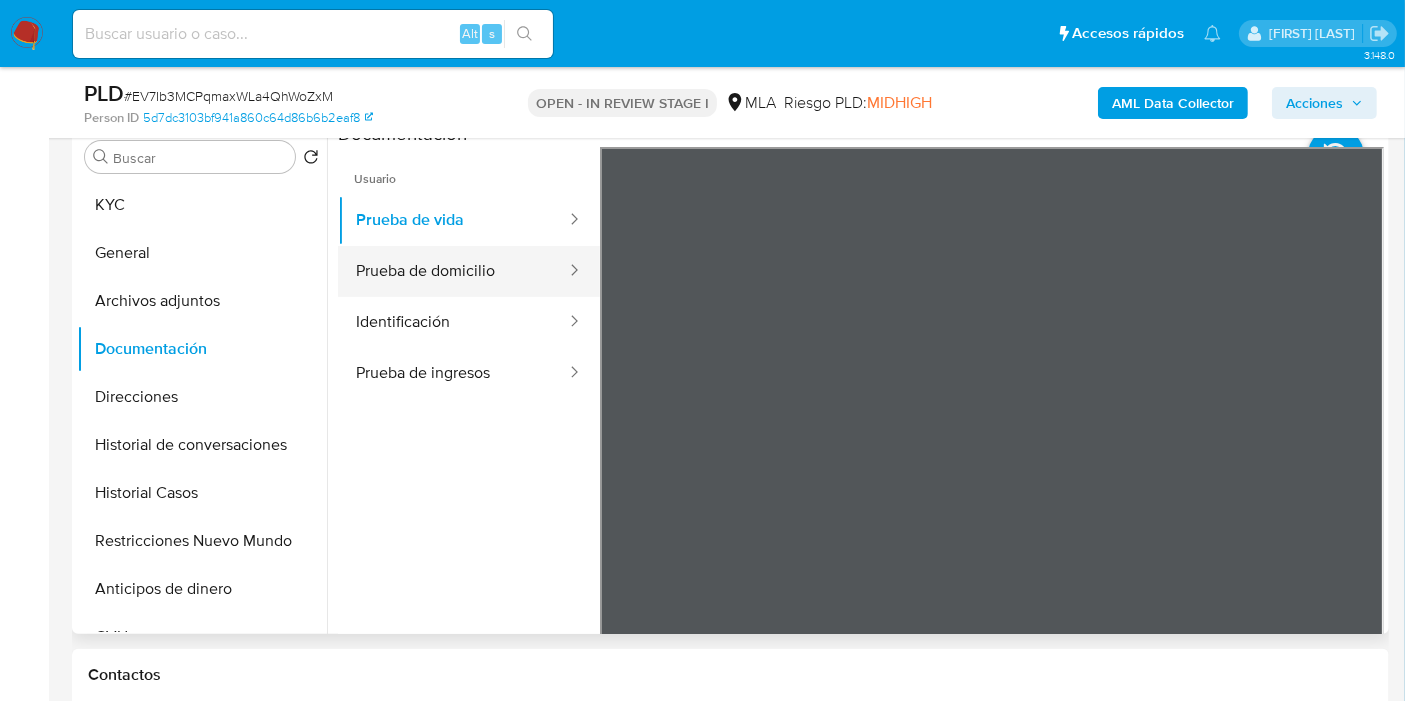 click on "Prueba de domicilio" at bounding box center [453, 271] 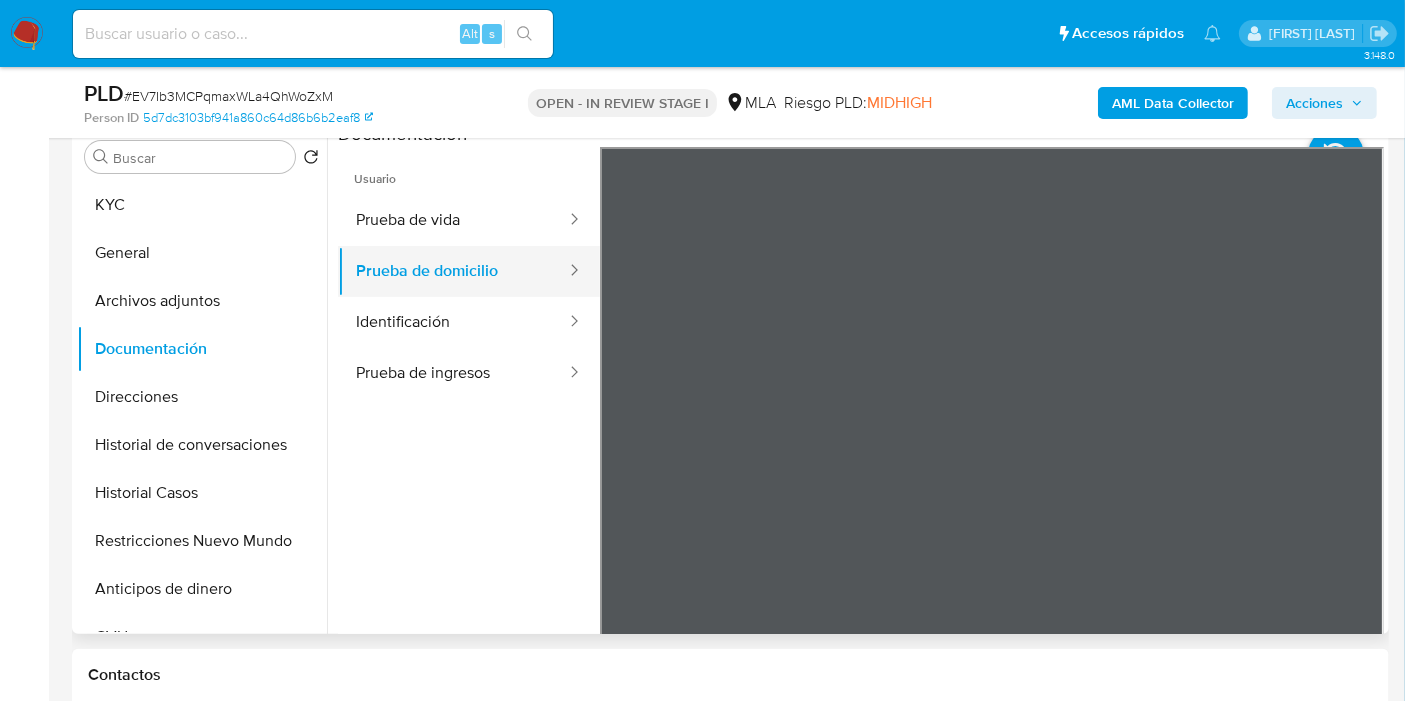 click on "Prueba de domicilio" at bounding box center (453, 271) 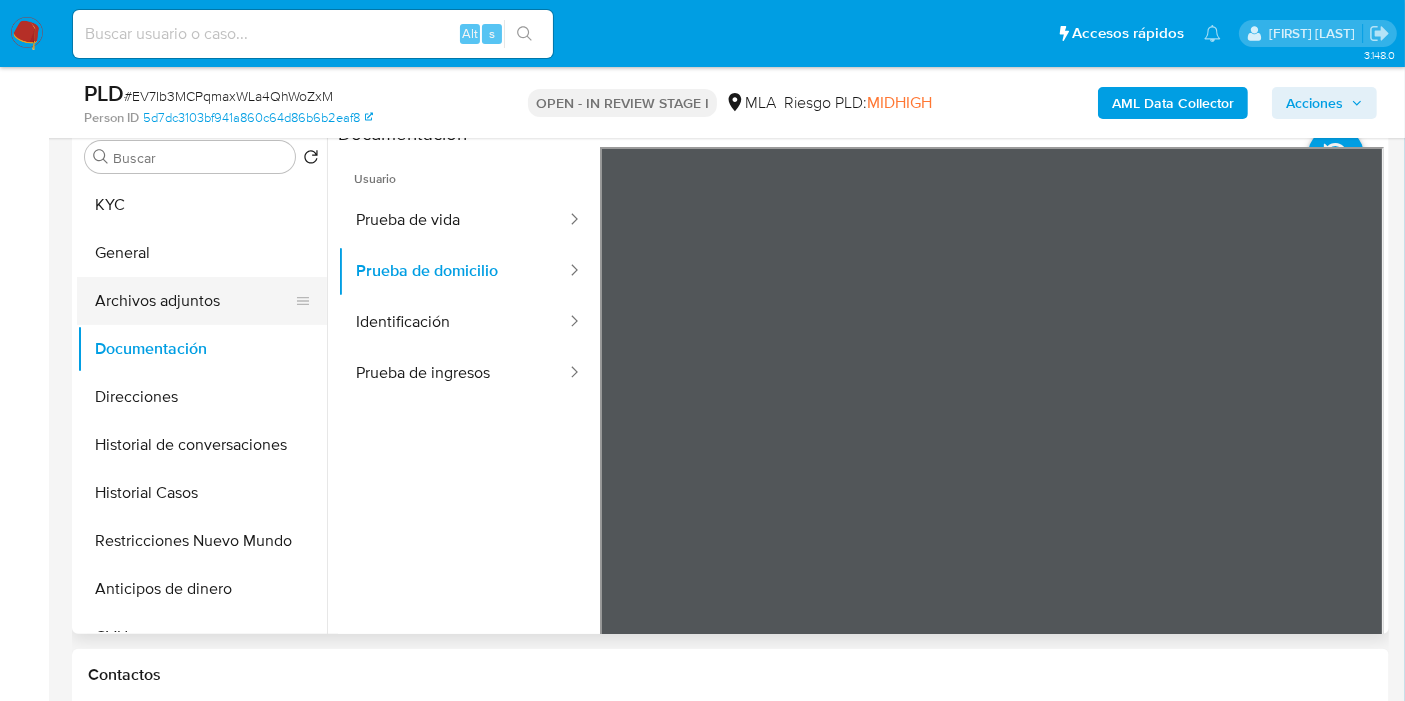 click on "Archivos adjuntos" at bounding box center (194, 301) 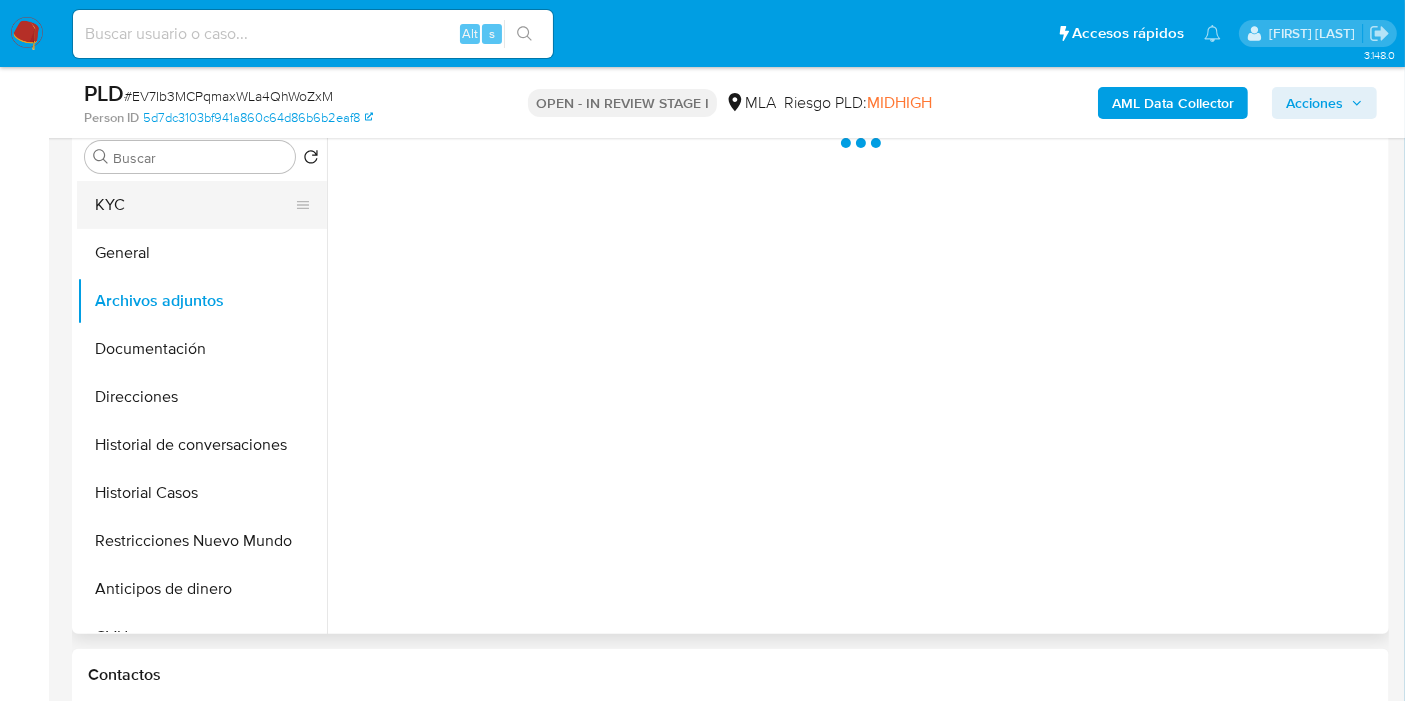 click on "KYC" at bounding box center (194, 205) 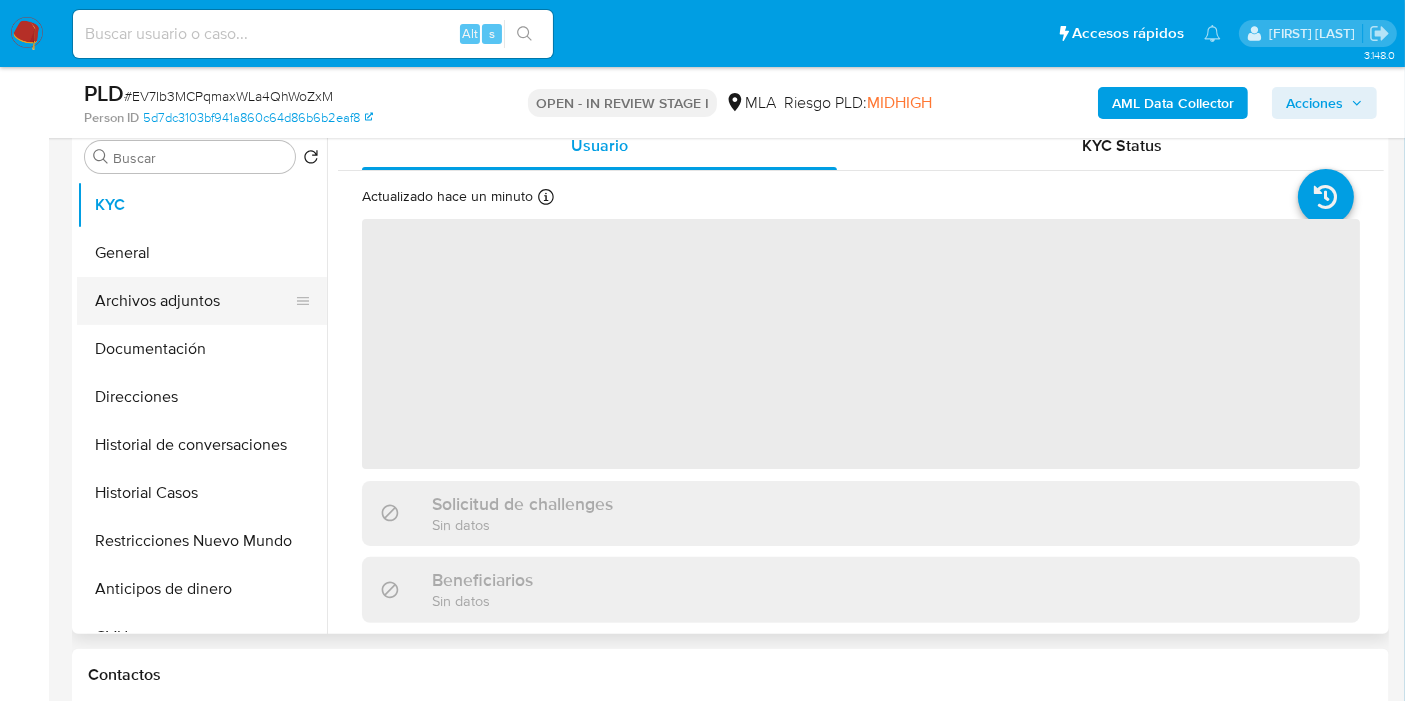 click on "Archivos adjuntos" at bounding box center [194, 301] 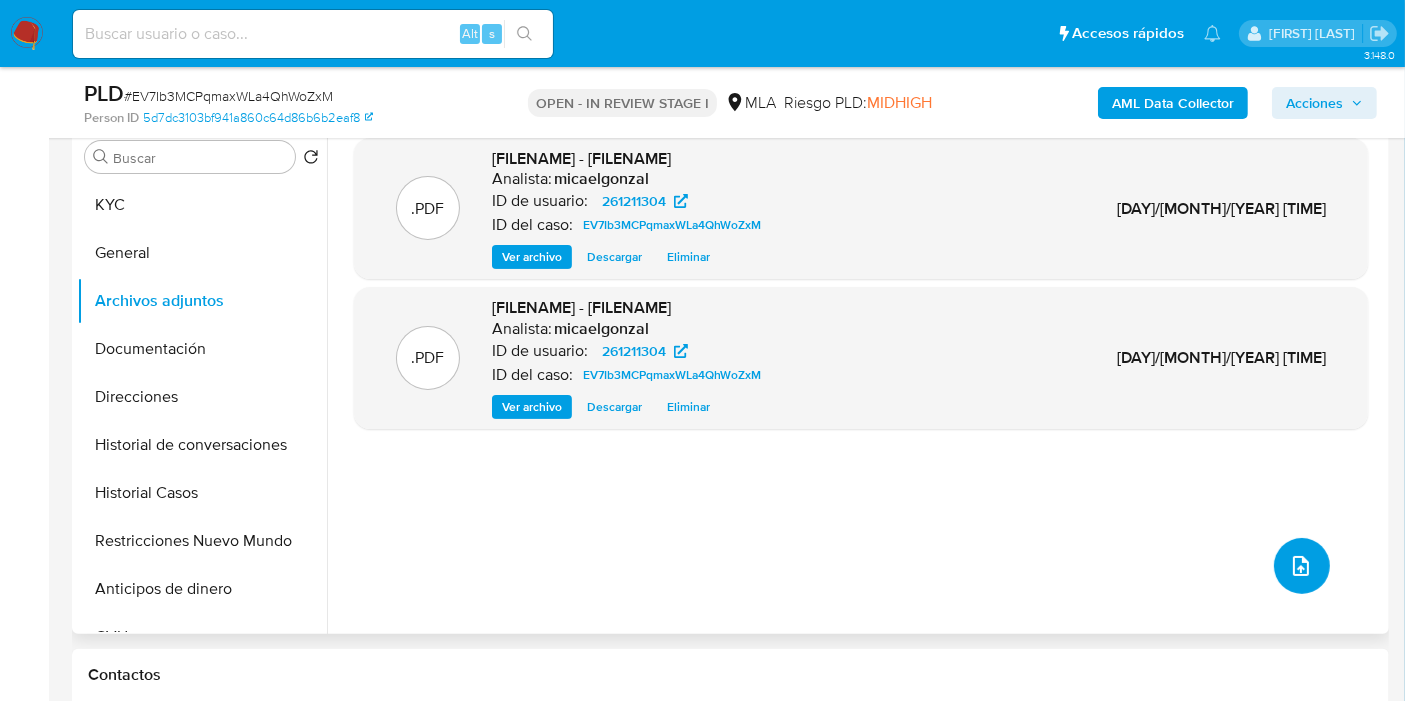 click at bounding box center [1301, 566] 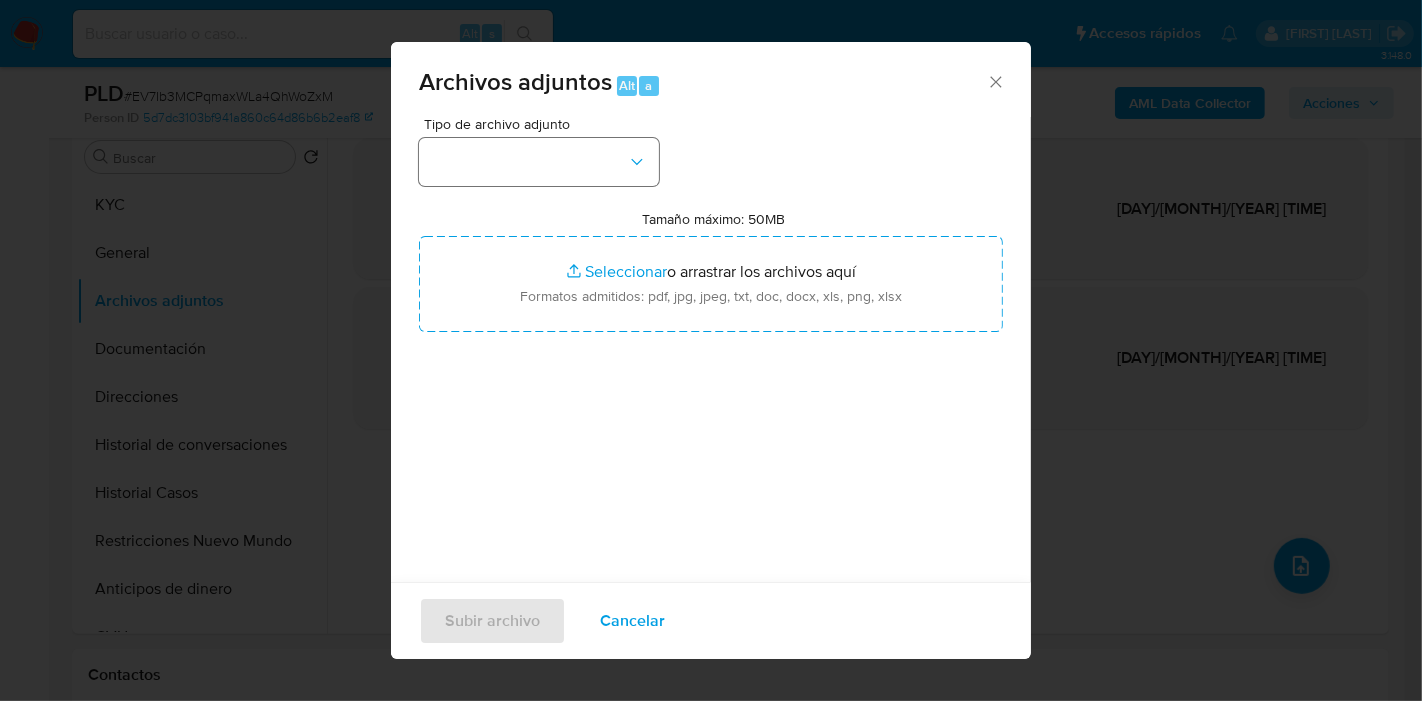drag, startPoint x: 637, startPoint y: 189, endPoint x: 619, endPoint y: 171, distance: 25.455845 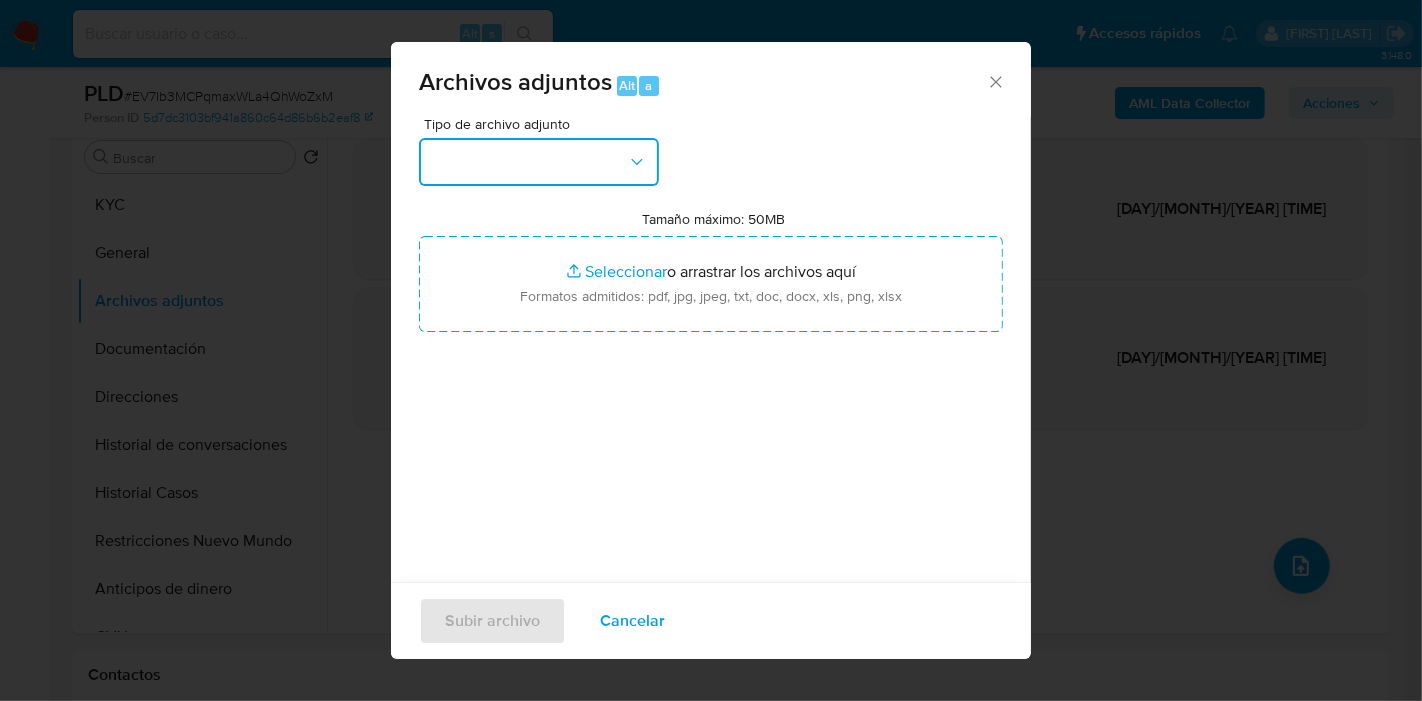 click at bounding box center [539, 162] 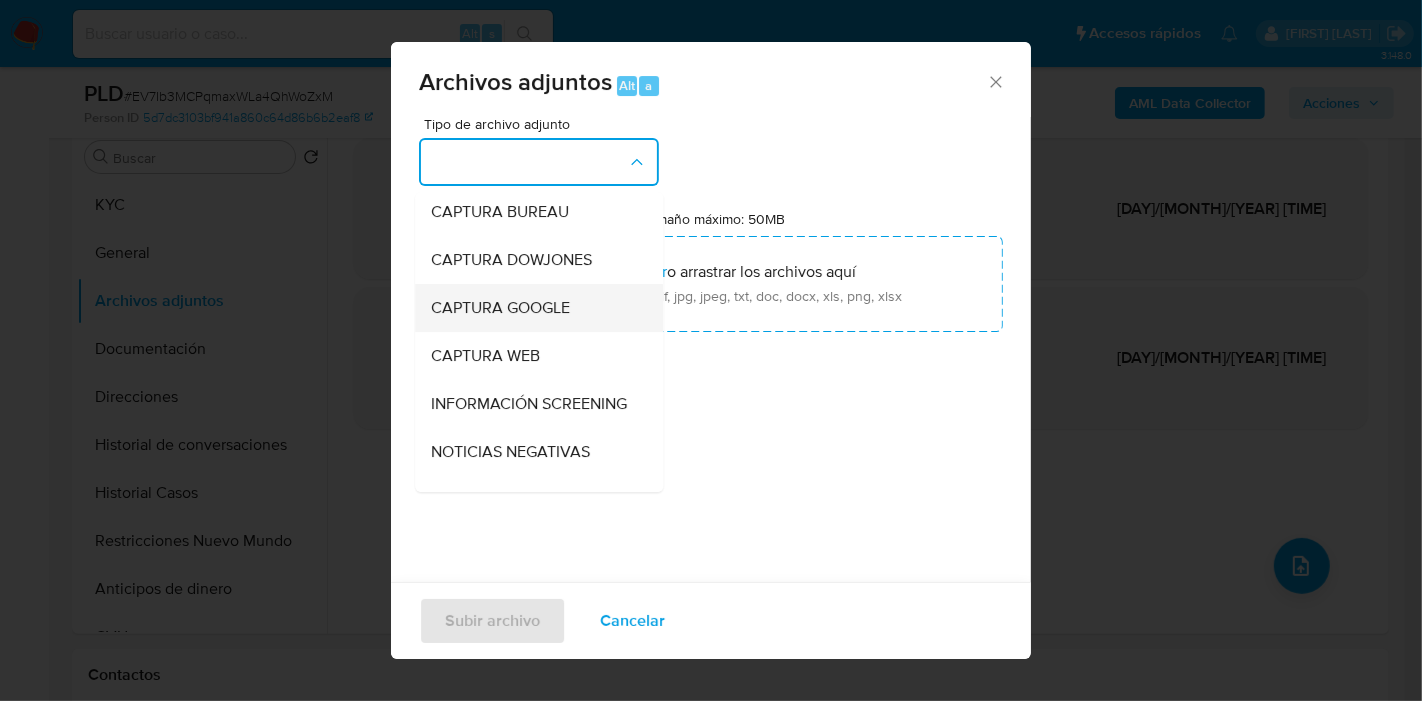 scroll, scrollTop: 222, scrollLeft: 0, axis: vertical 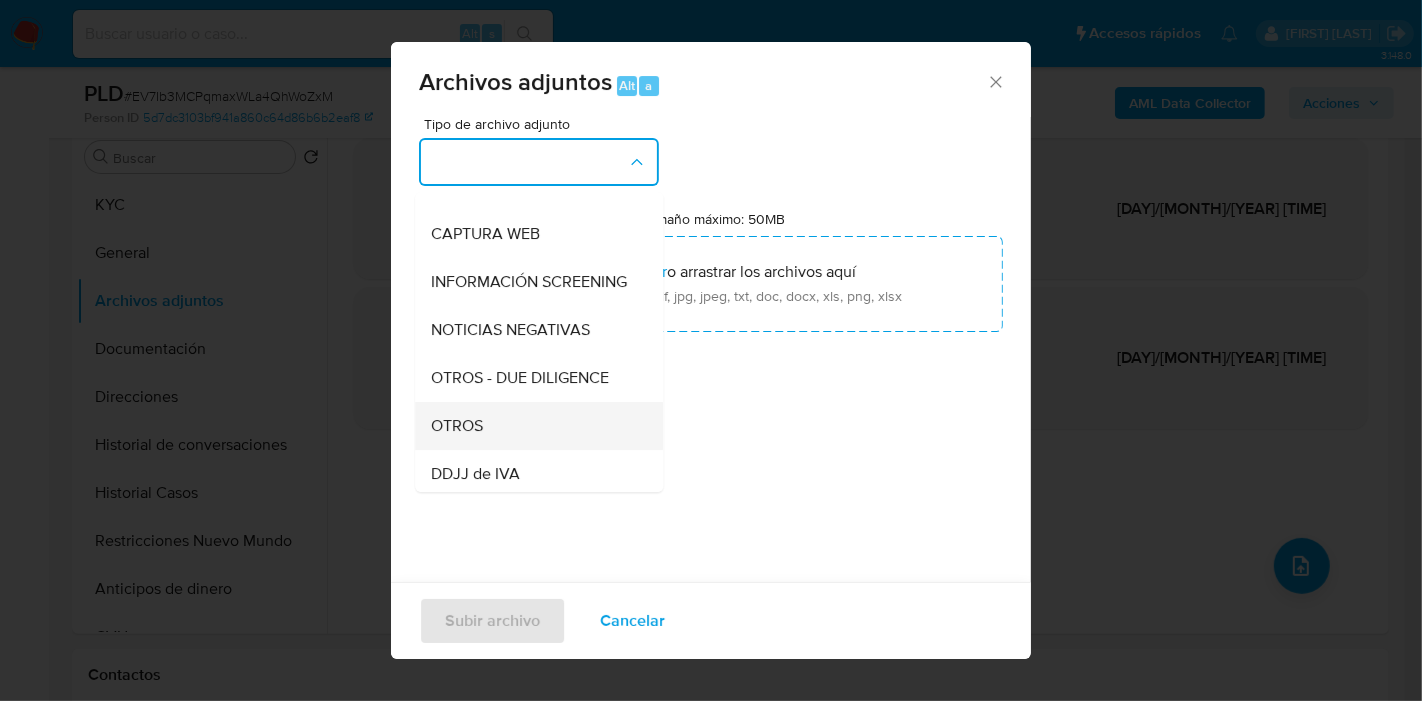 drag, startPoint x: 501, startPoint y: 416, endPoint x: 508, endPoint y: 440, distance: 25 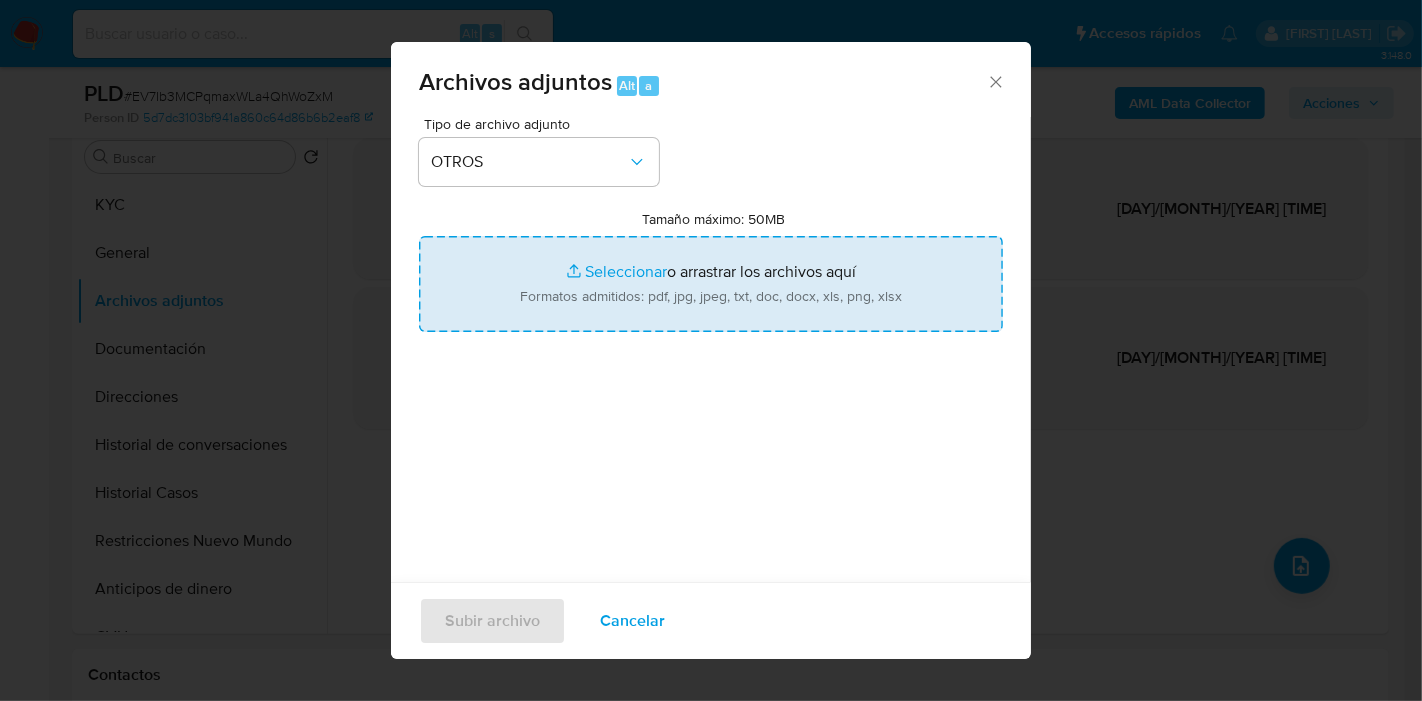 click on "Tamaño máximo: 50MB Seleccionar archivos" at bounding box center [711, 284] 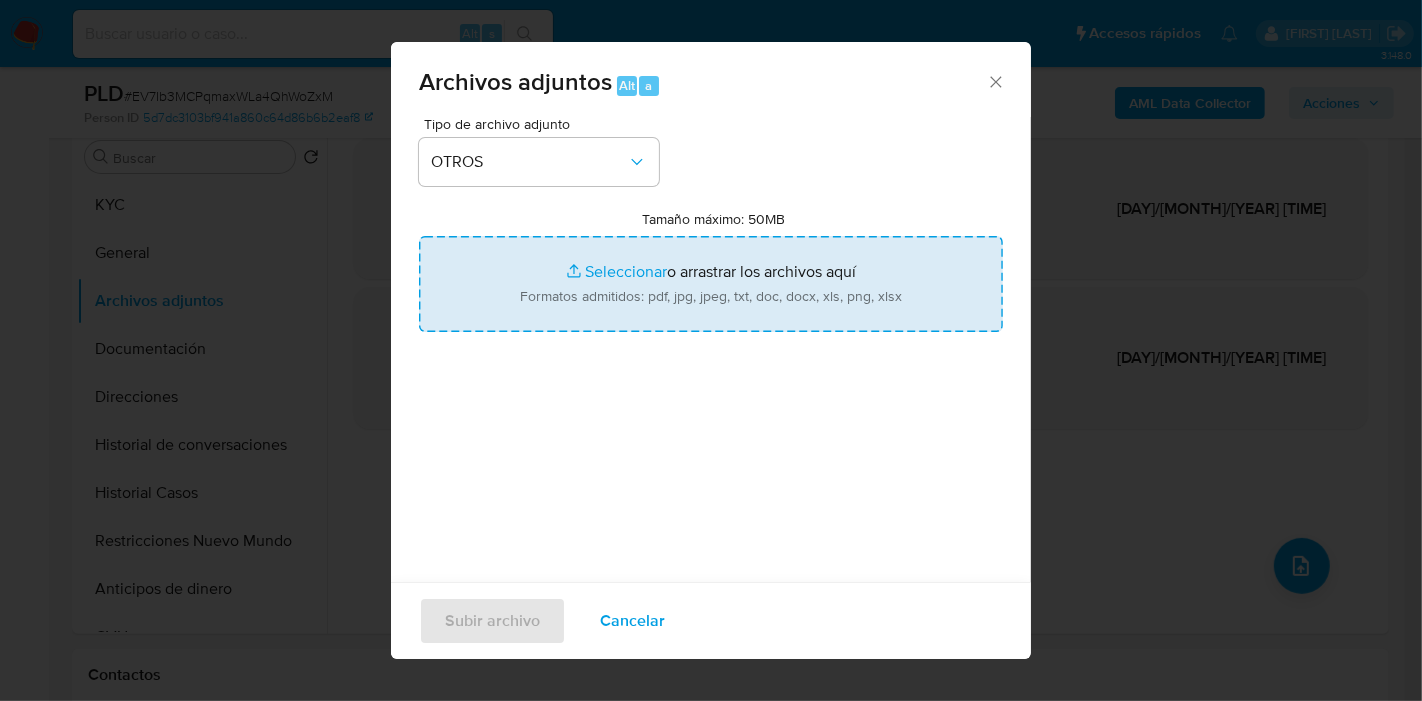 type on "C:\fakepath\Movimientos de Walter Valiente.xlsx" 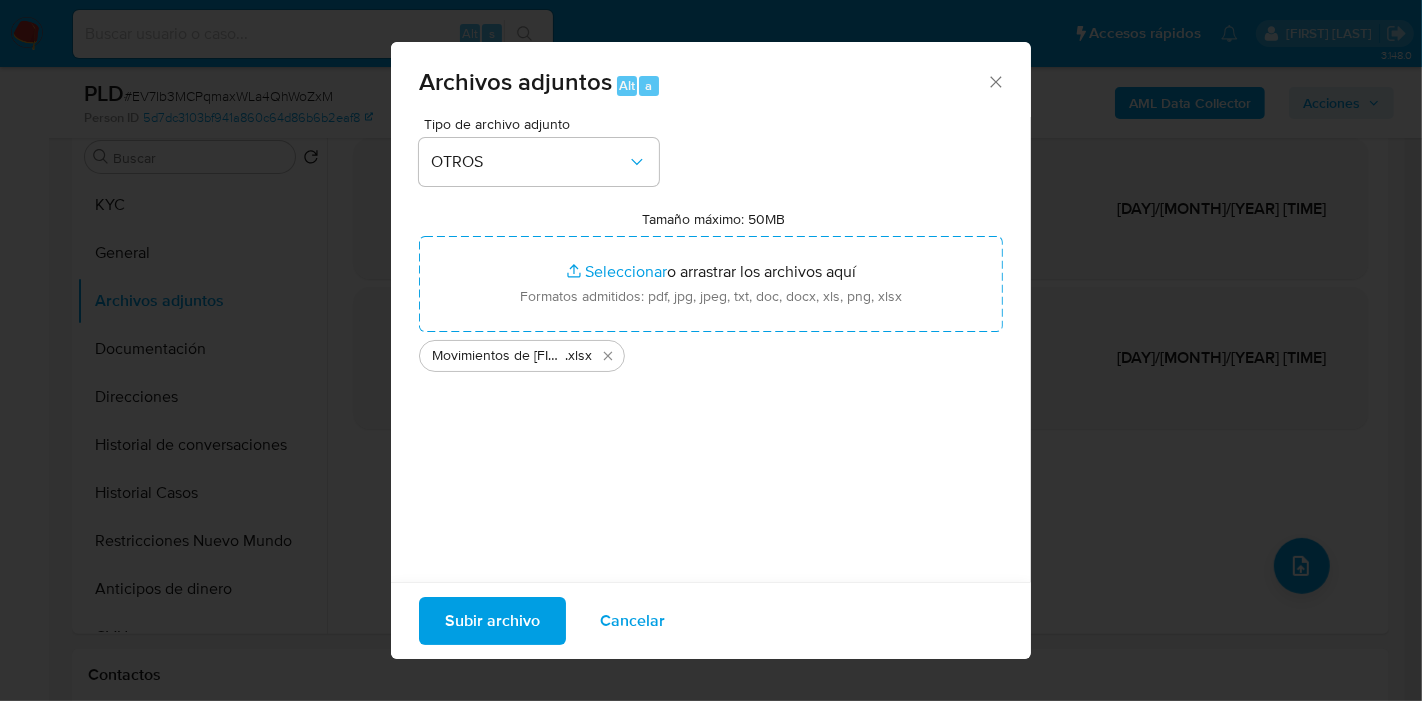 click on "Subir archivo" at bounding box center (492, 621) 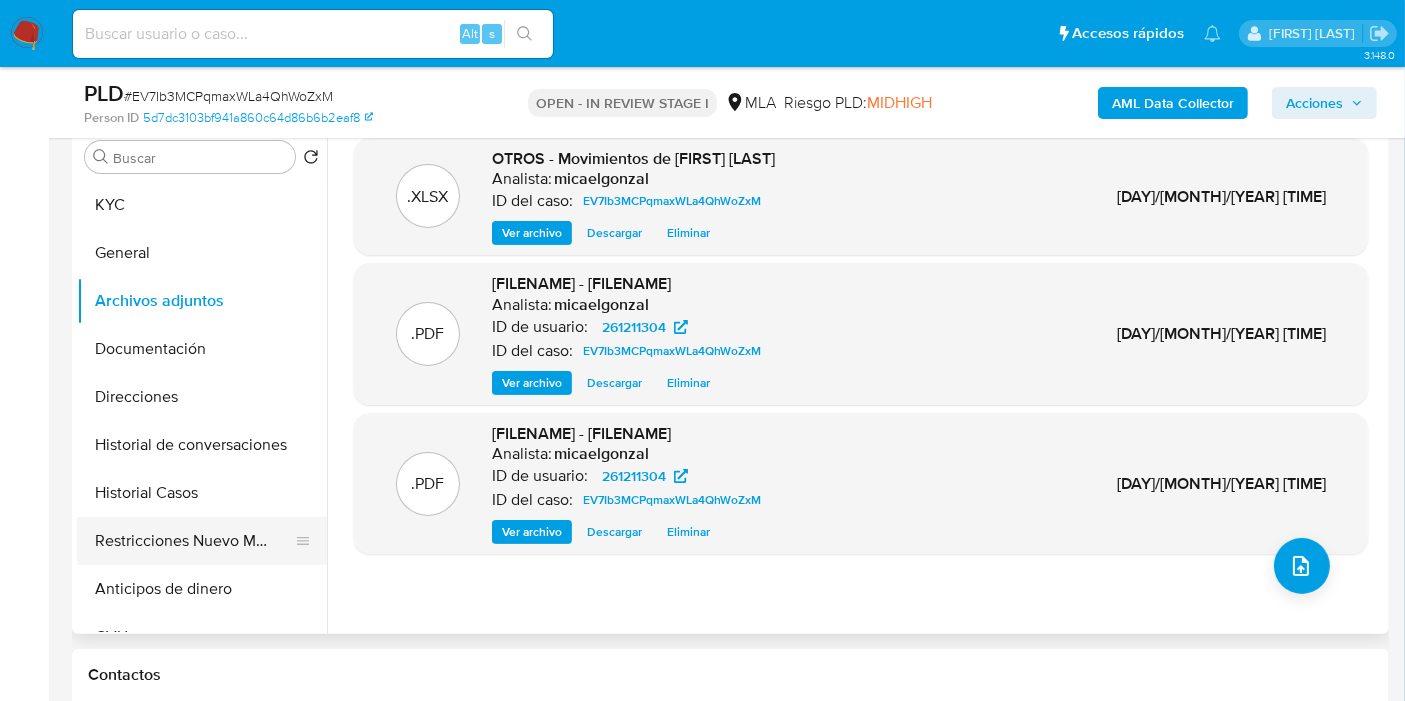 click on "Restricciones Nuevo Mundo" at bounding box center [194, 541] 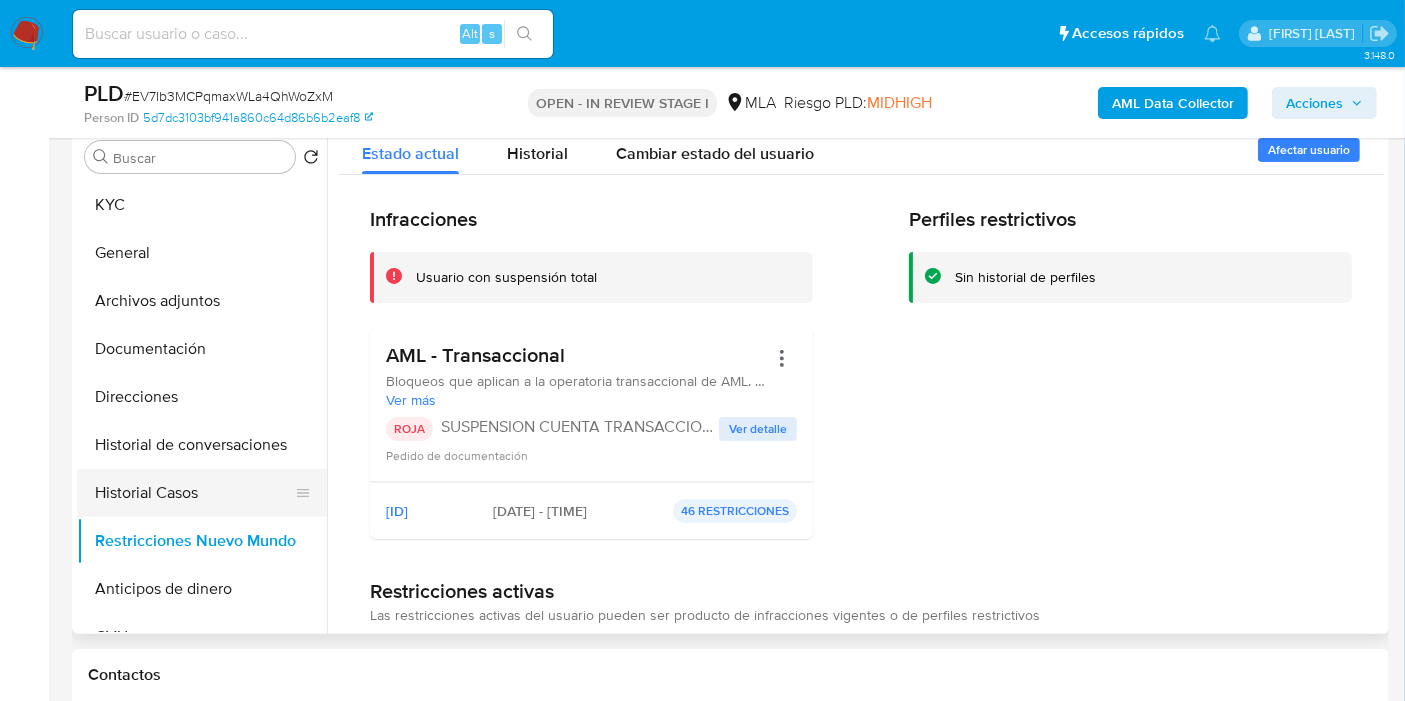 click on "Historial Casos" at bounding box center (194, 493) 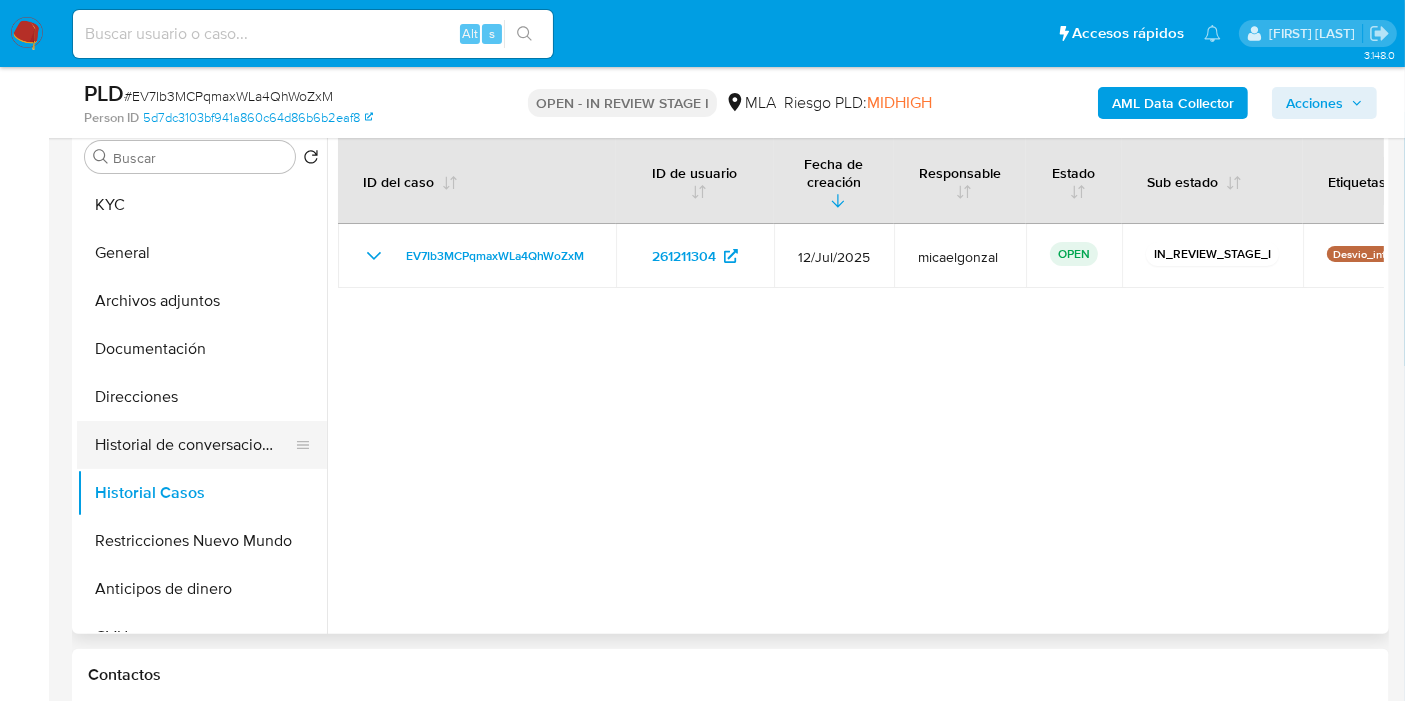 click on "Historial de conversaciones" at bounding box center [194, 445] 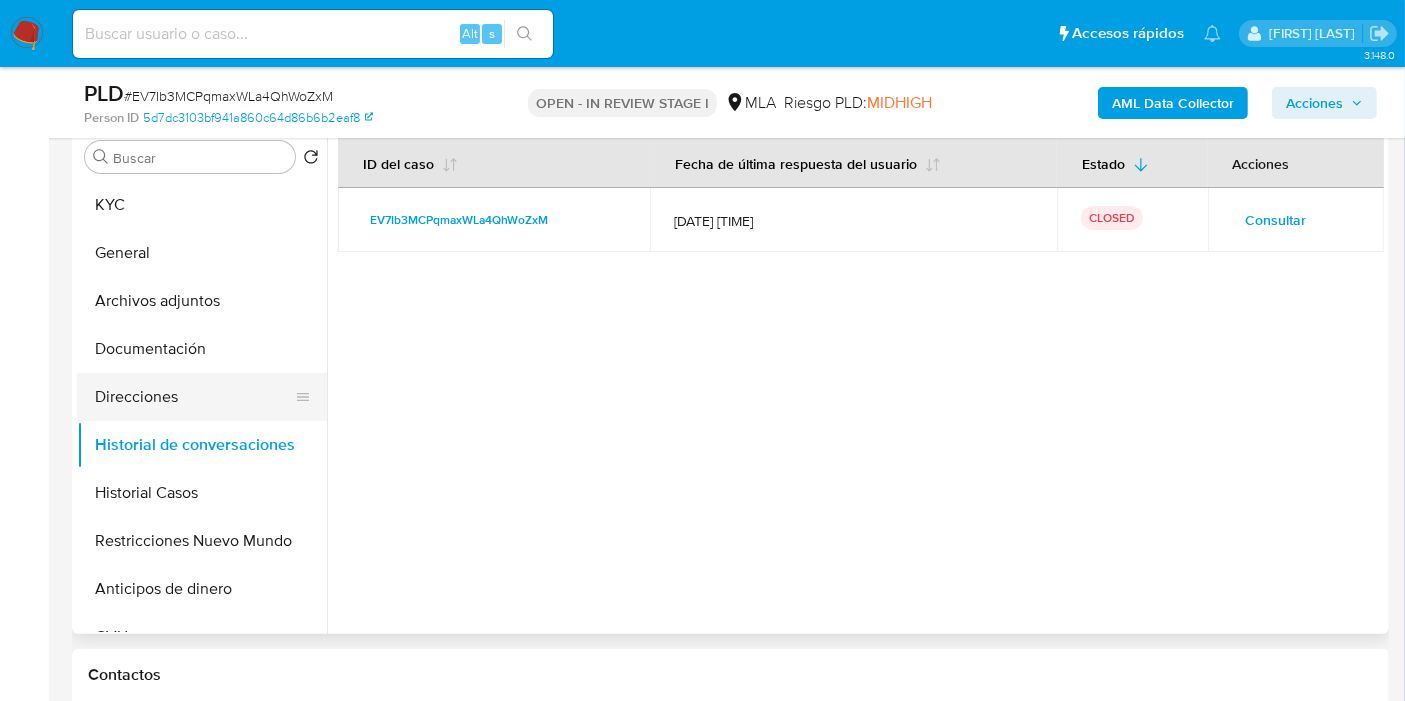 click on "Direcciones" at bounding box center [194, 397] 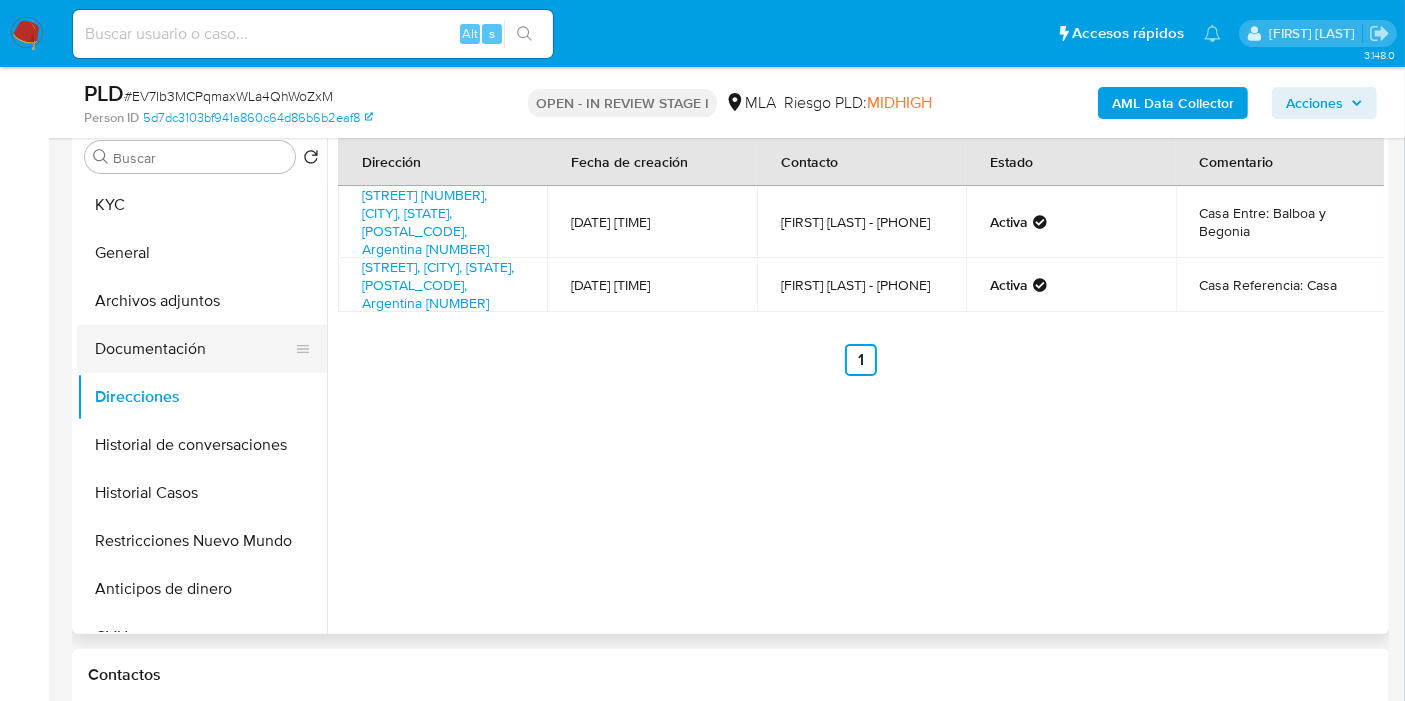 click on "Documentación" at bounding box center (194, 349) 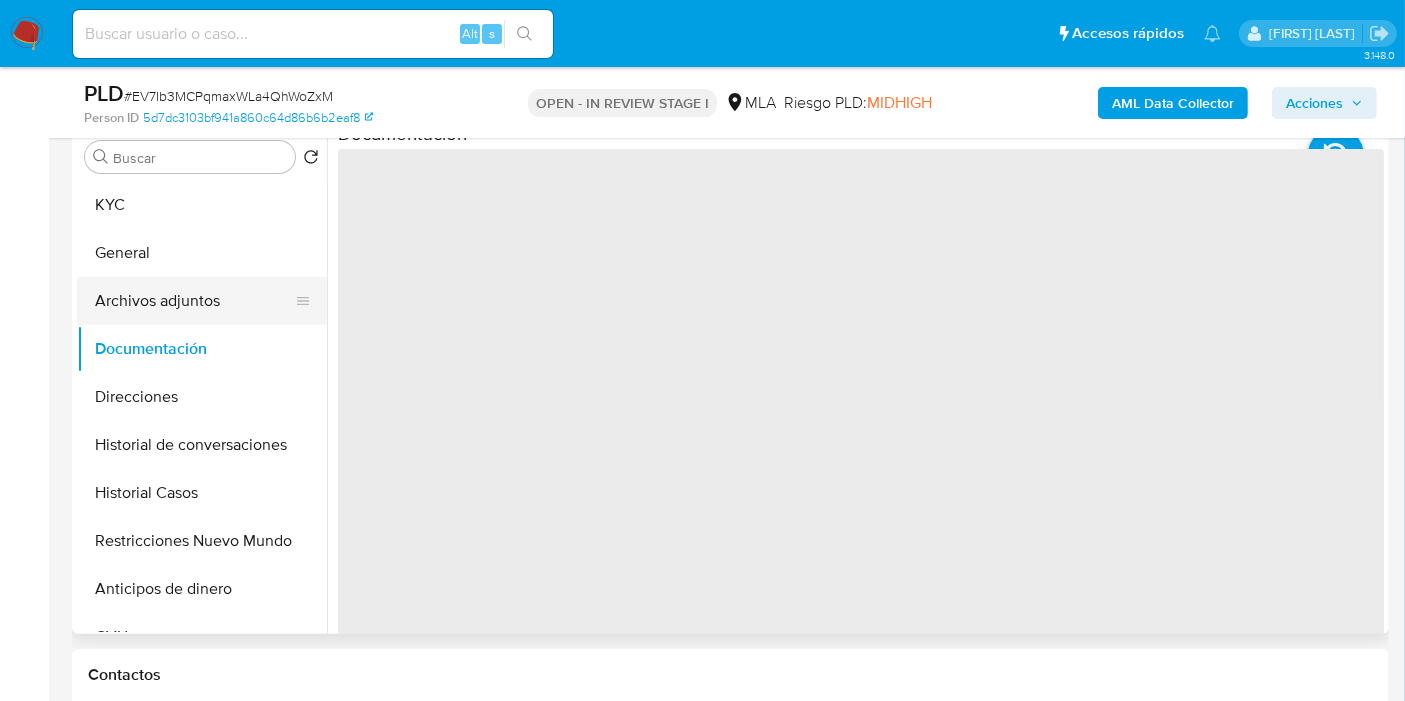 click on "Archivos adjuntos" at bounding box center (194, 301) 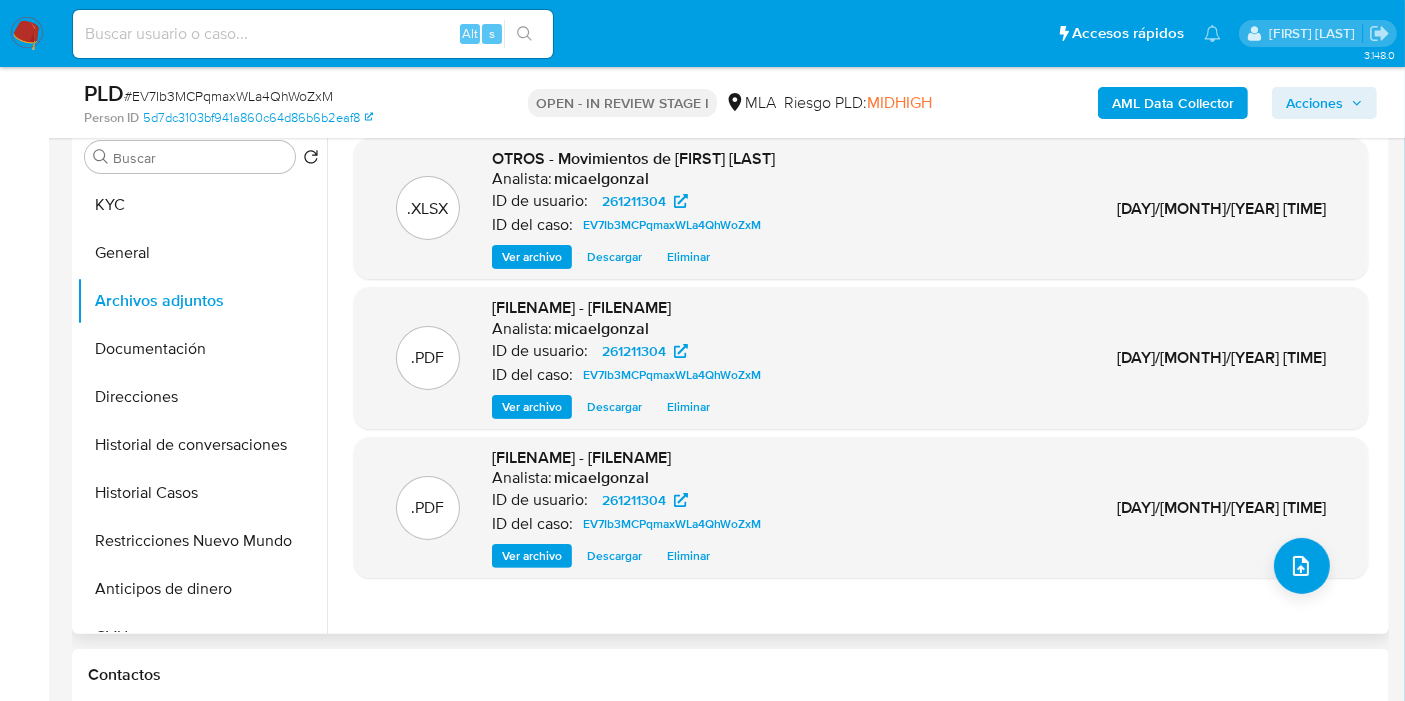 click on ".PDF EV7Ib3MCPqmaxWLa4QhWoZxM_external_info_4_8_2025.pdf - EV7Ib3MCPqmaxWLa4QhWoZxM_external_info_4_8_2025 Analista: micaelgonzal ID de usuario: 261211304 ID del caso: EV7Ib3MCPqmaxWLa4QhWoZxM Ver archivo Descargar Eliminar 04/Ago/2025 15:28:52" at bounding box center (861, 508) 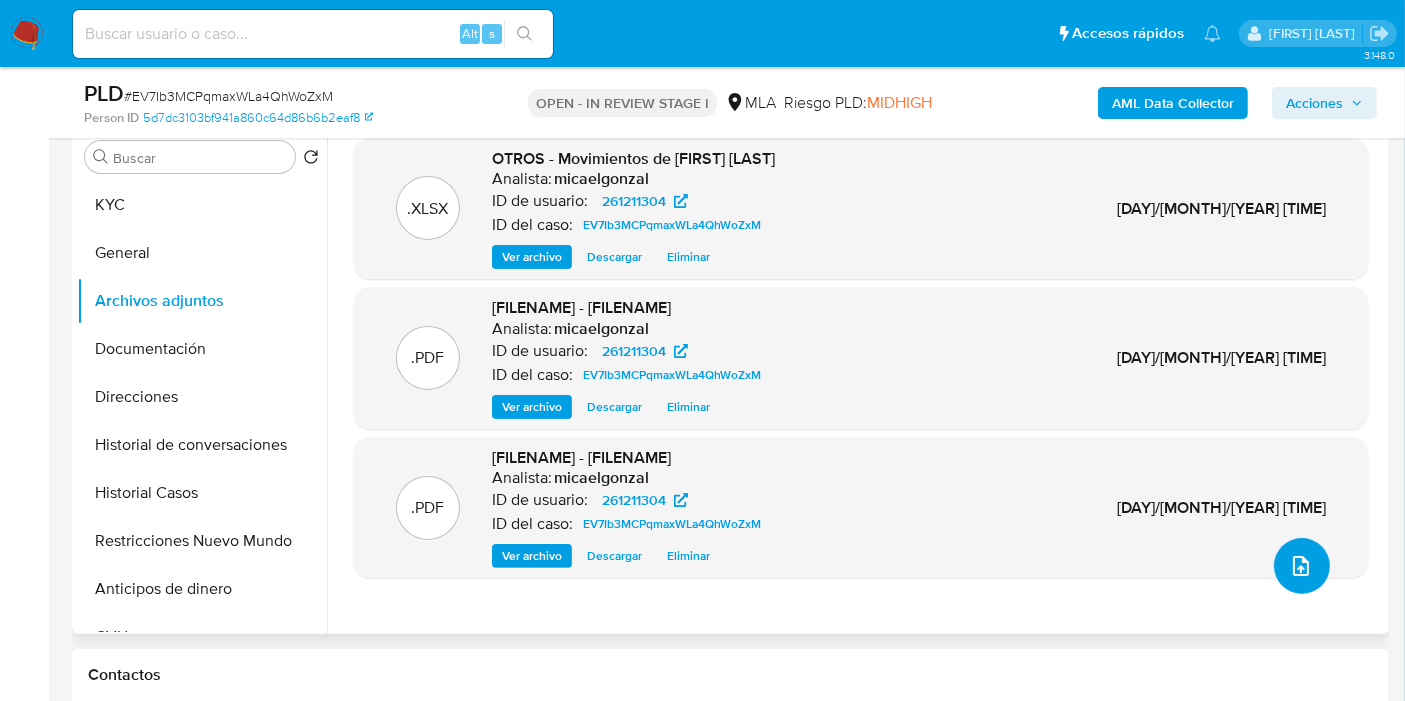 click 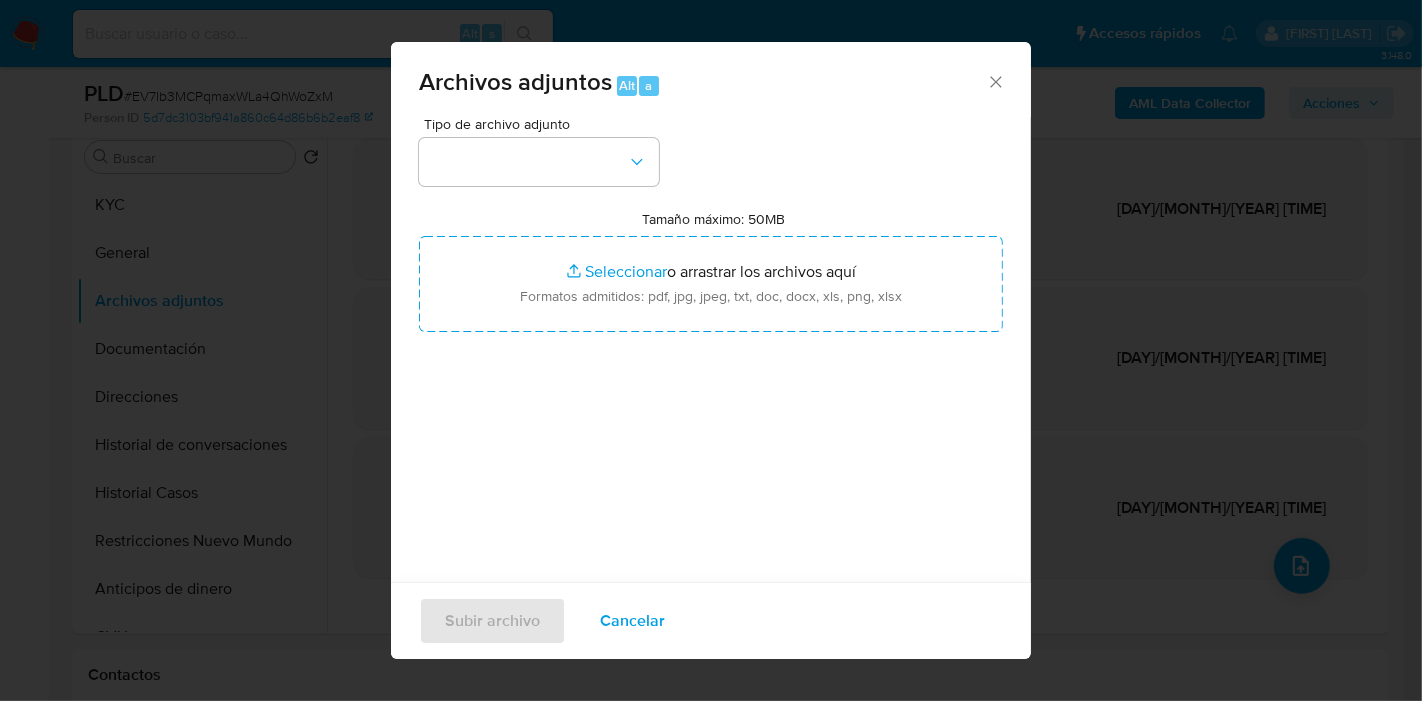 click on "Tipo de archivo adjunto Tamaño máximo: 50MB Seleccionar archivos Seleccionar  o arrastrar los archivos aquí Formatos admitidos: pdf, jpg, jpeg, txt, doc, docx, xls, png, xlsx" at bounding box center [711, 353] 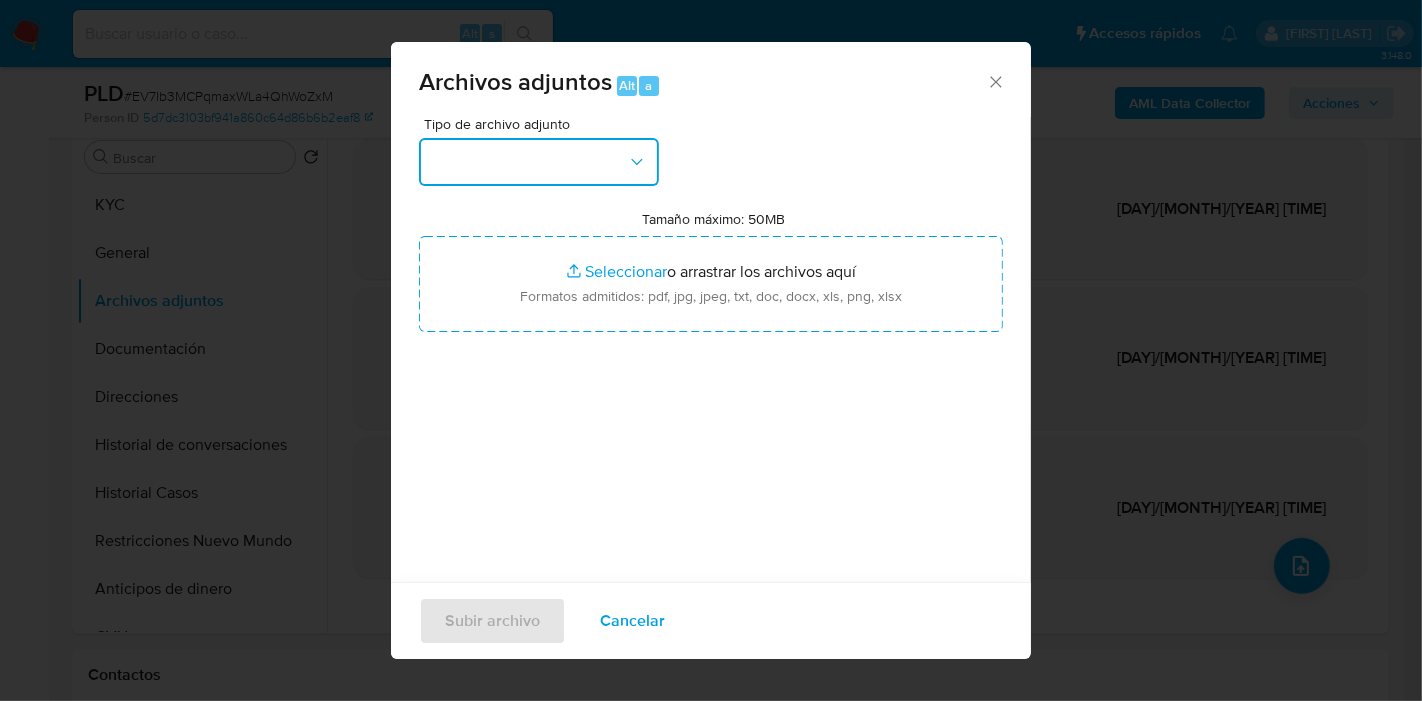 click at bounding box center (539, 162) 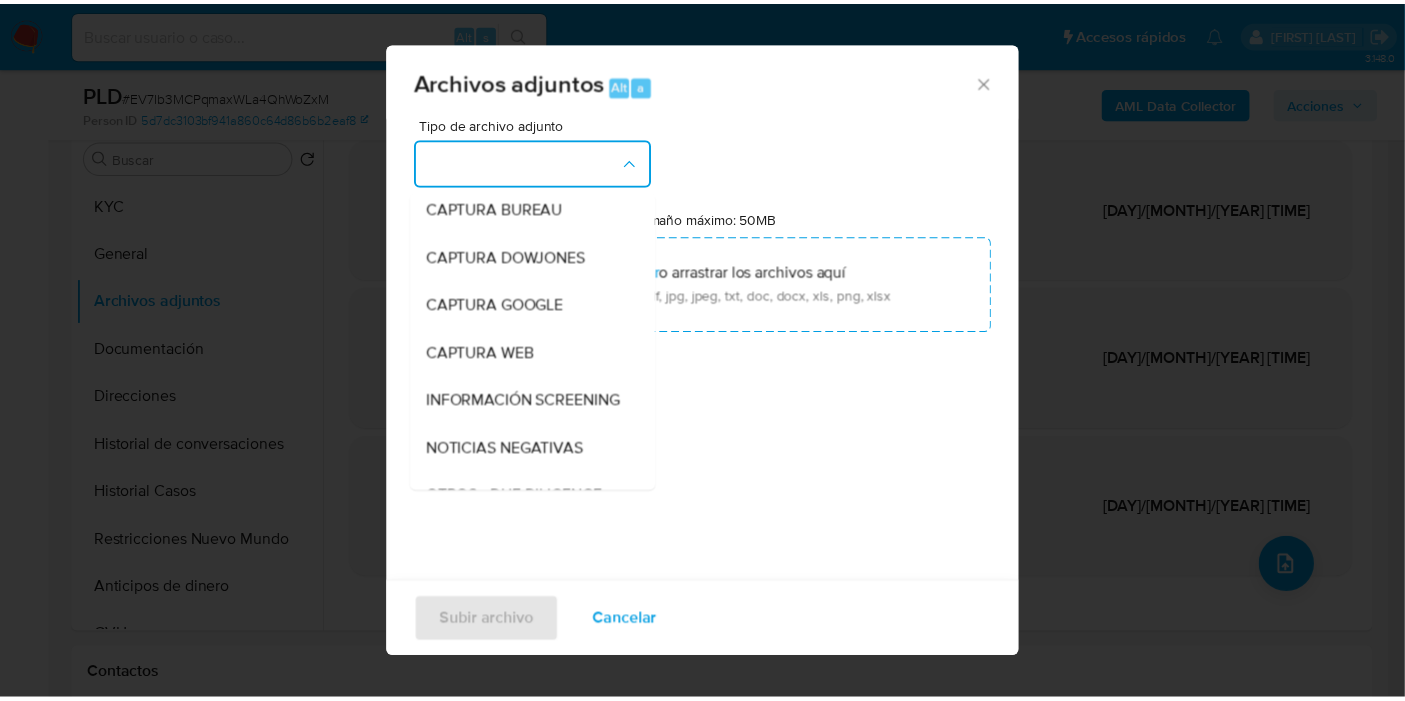 scroll, scrollTop: 222, scrollLeft: 0, axis: vertical 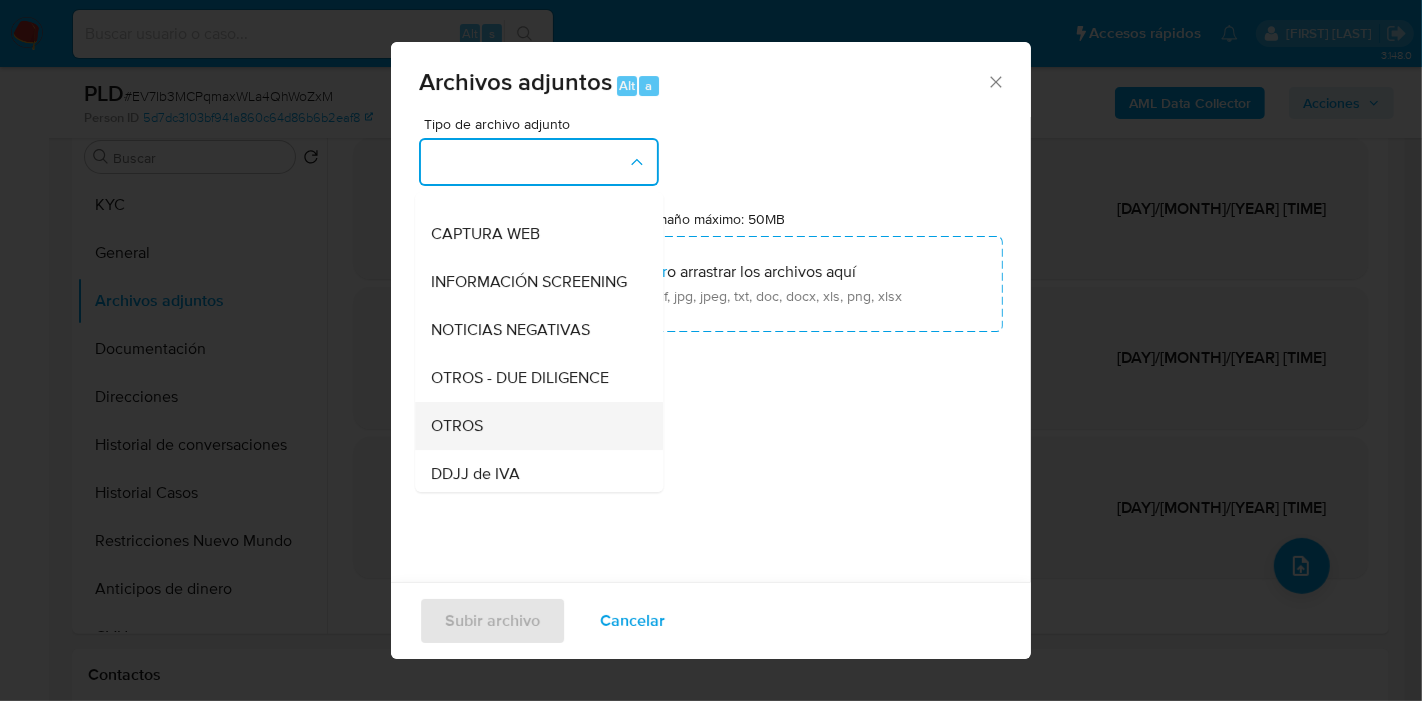 drag, startPoint x: 525, startPoint y: 419, endPoint x: 531, endPoint y: 441, distance: 22.803509 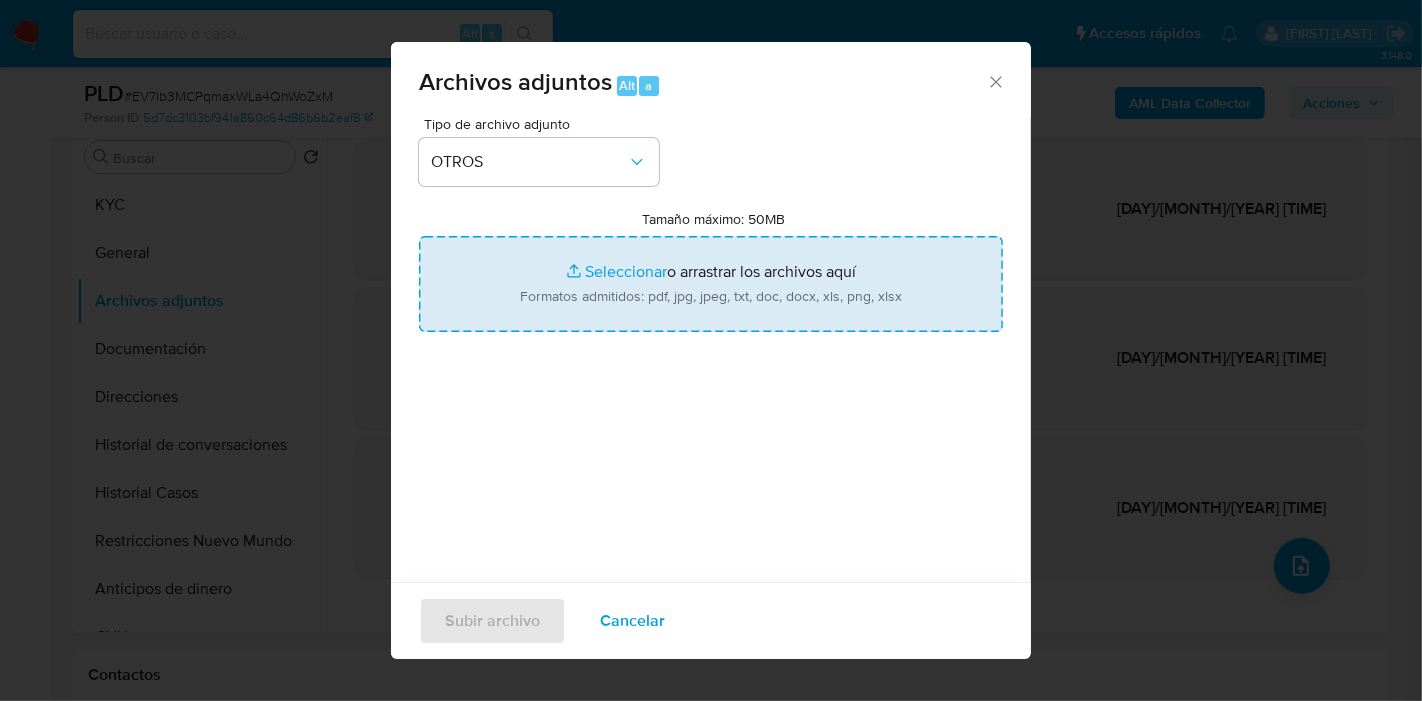 click on "Tamaño máximo: 50MB Seleccionar archivos" at bounding box center (711, 284) 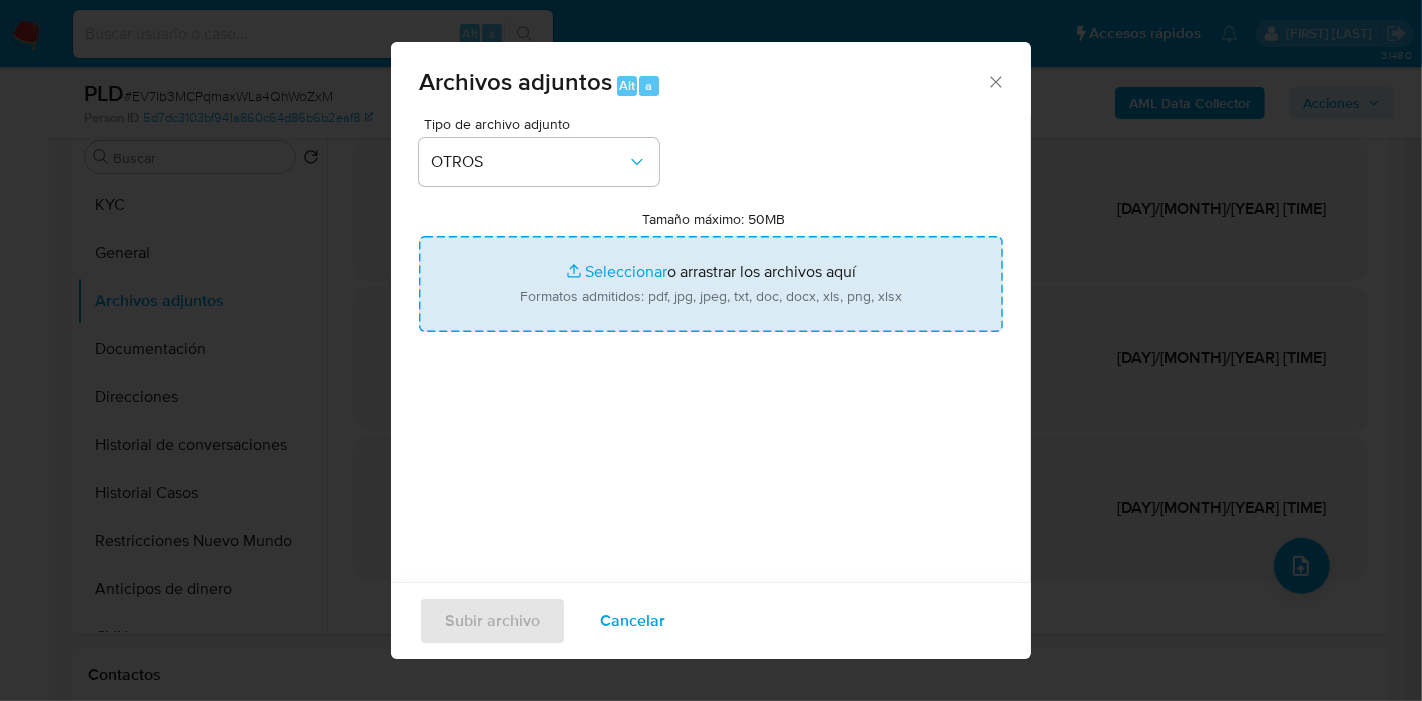 type on "C:\fakepath\Caselog EV7Ib3MCPqmaxWLa4QhWoZxM_2025_07_18_03_52_27 (1).docx" 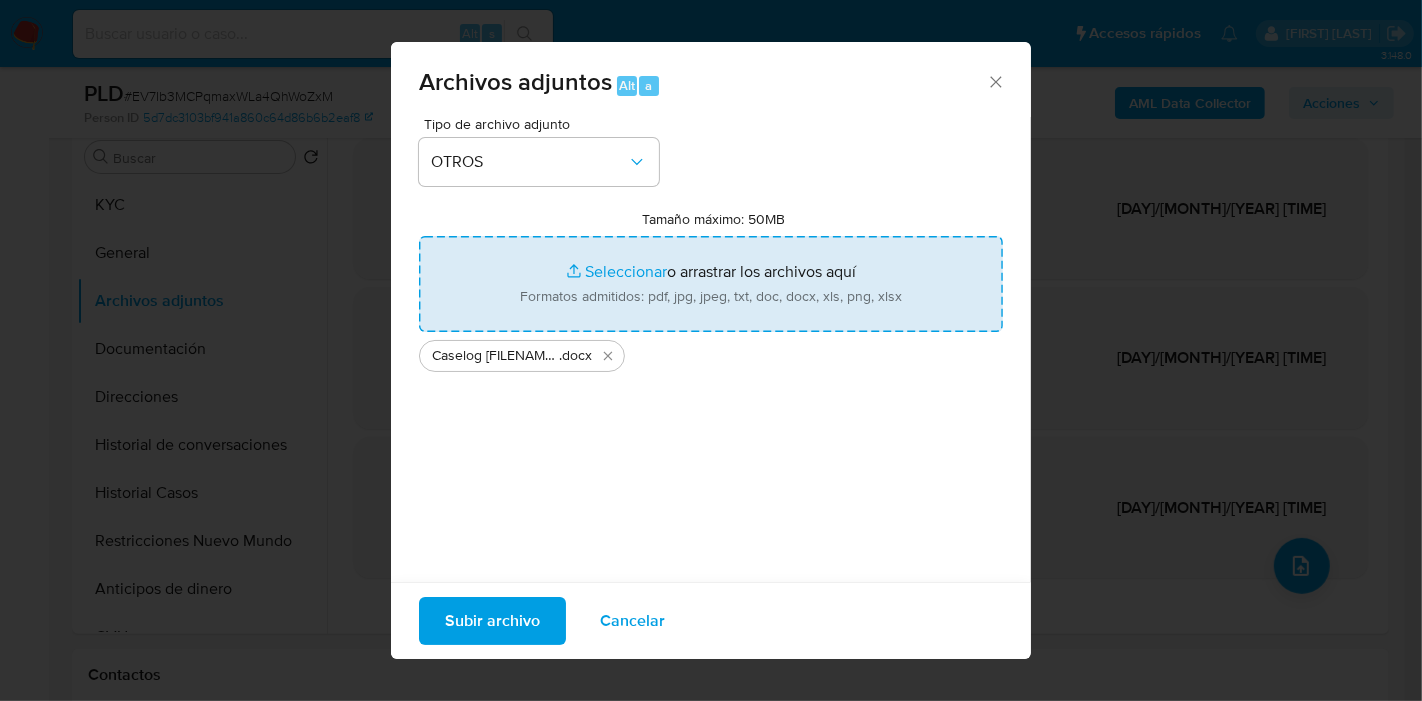 click on "Tipo de archivo adjunto OTROS Tamaño máximo: 50MB Seleccionar archivos Seleccionar  o arrastrar los archivos aquí Formatos admitidos: pdf, jpg, jpeg, txt, doc, docx, xls, png, xlsx Caselog EV7Ib3MCPqmaxWLa4QhWoZxM_2025_07_18_03_52_27 (1) .docx" at bounding box center (711, 353) 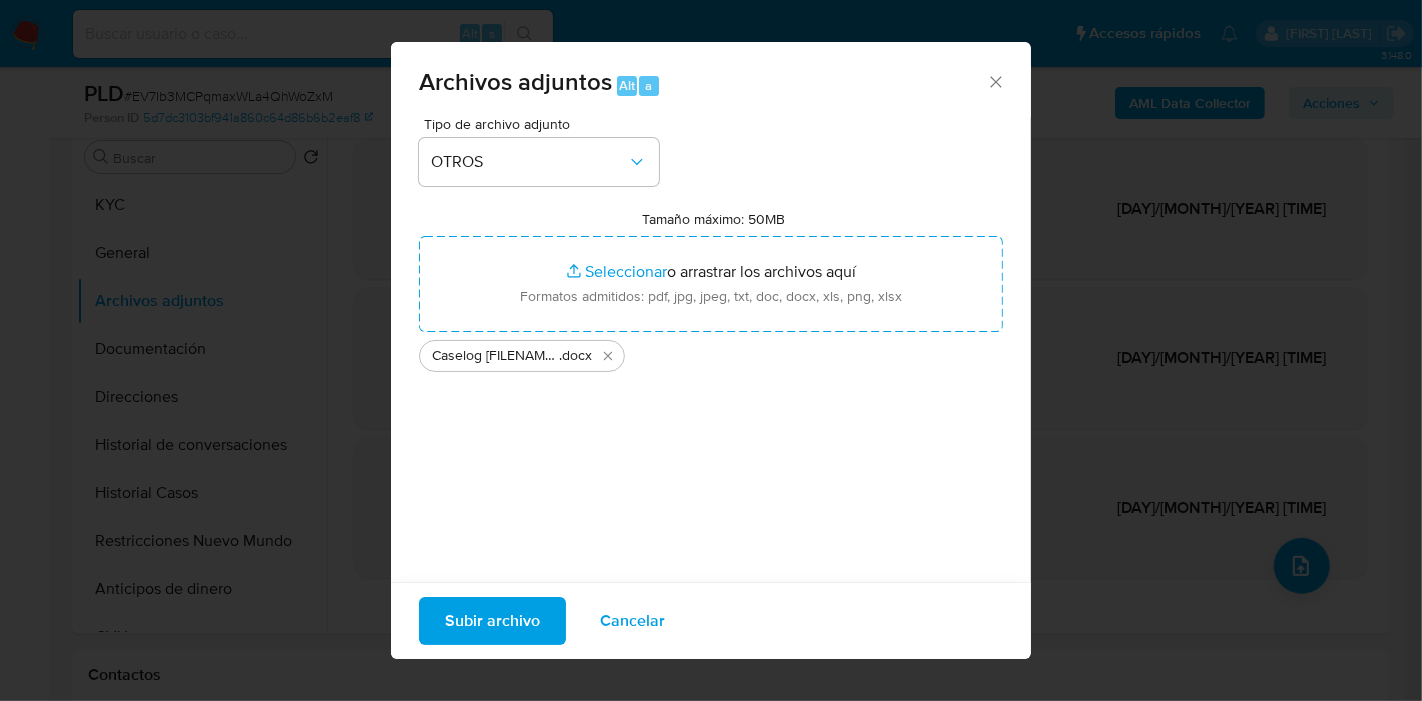click on "Subir archivo" at bounding box center [492, 621] 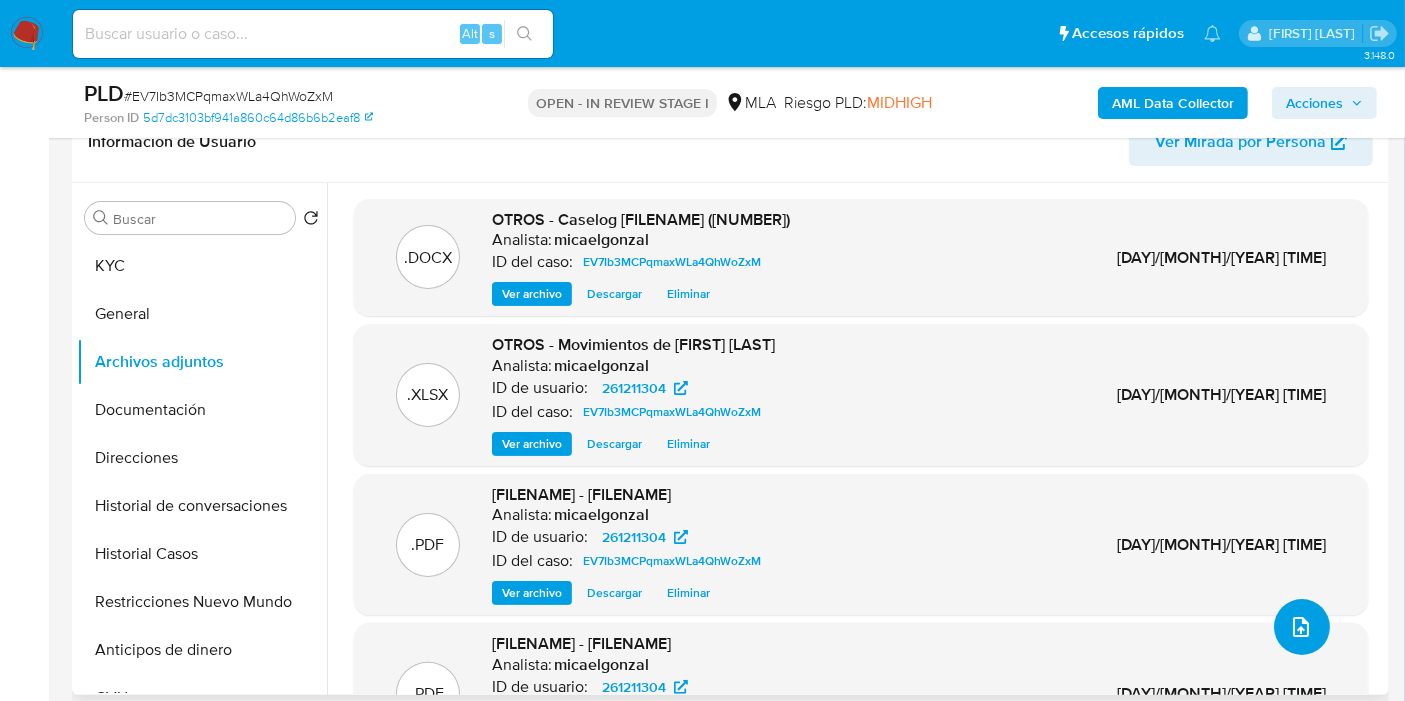 scroll, scrollTop: 285, scrollLeft: 0, axis: vertical 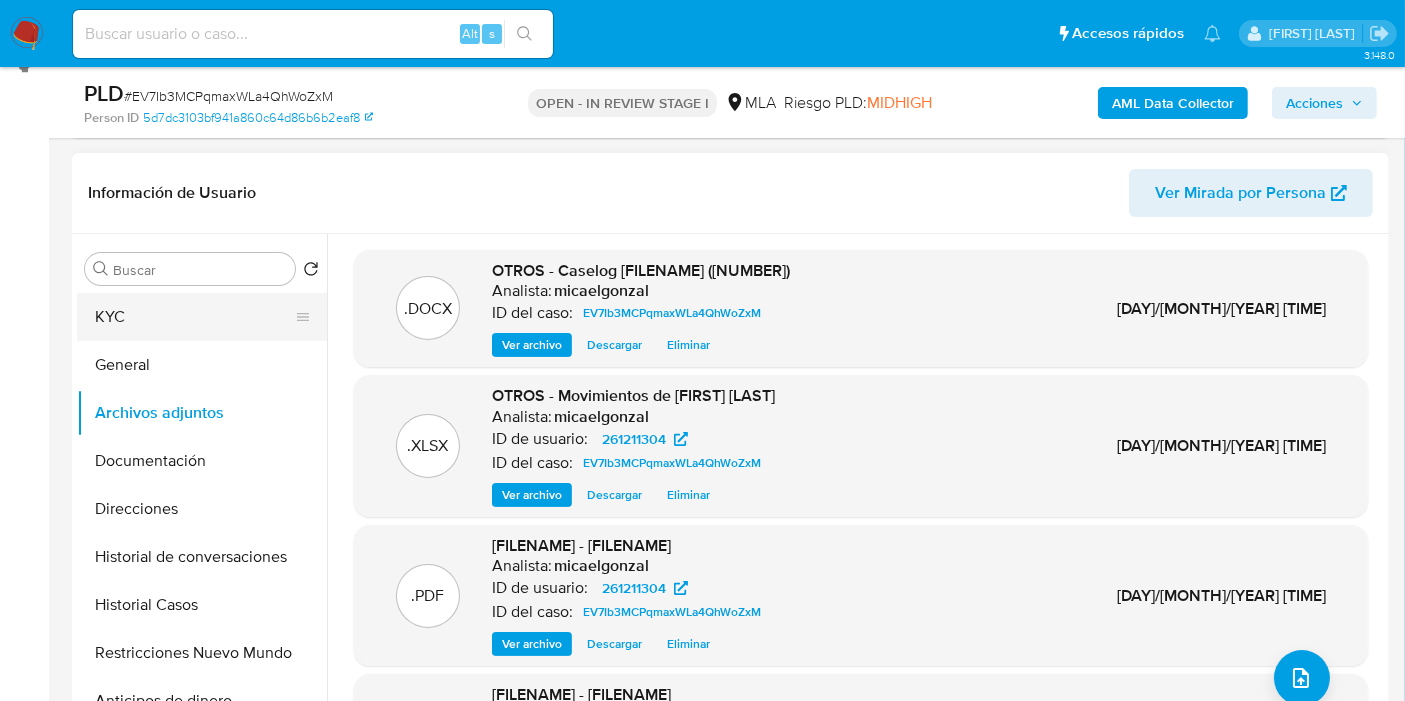 click on "KYC" at bounding box center [194, 317] 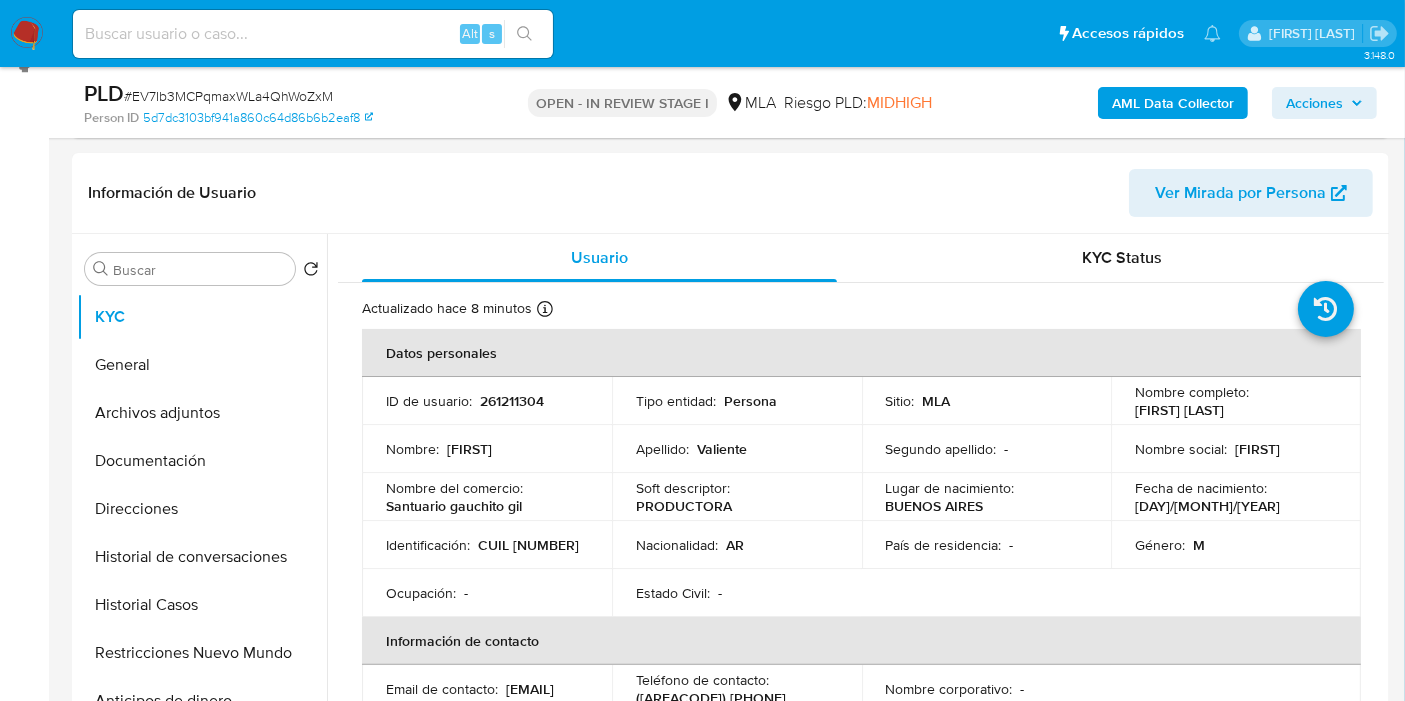 click on "Acciones" at bounding box center (1314, 103) 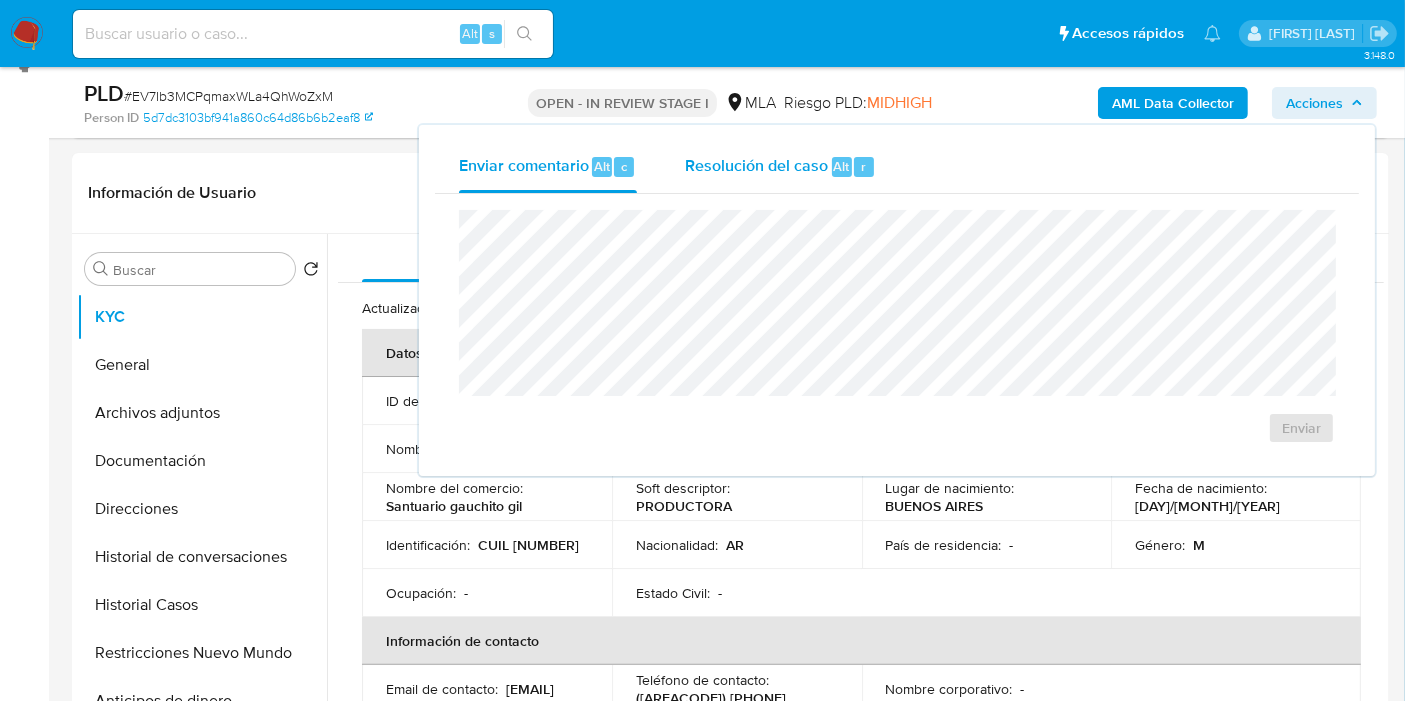 click on "Resolución del caso" at bounding box center [756, 165] 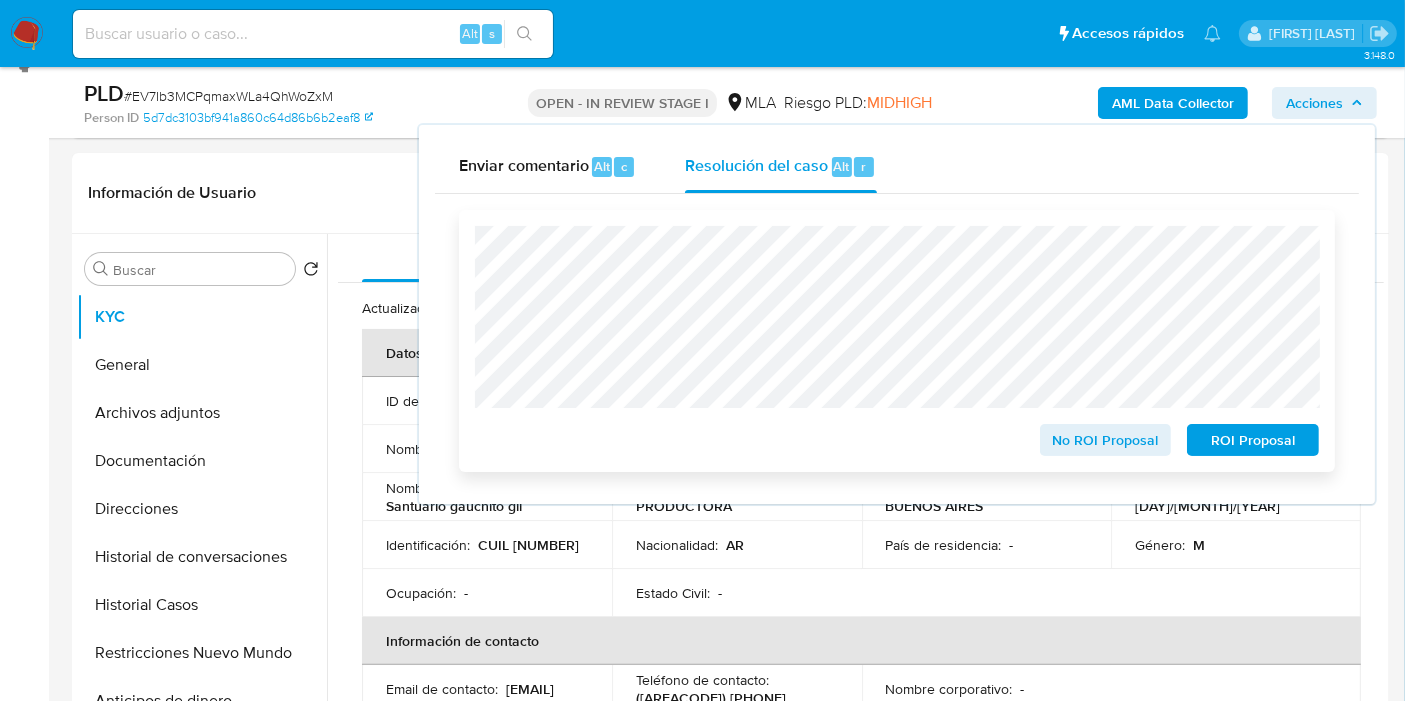 click on "ROI Proposal" at bounding box center [1253, 440] 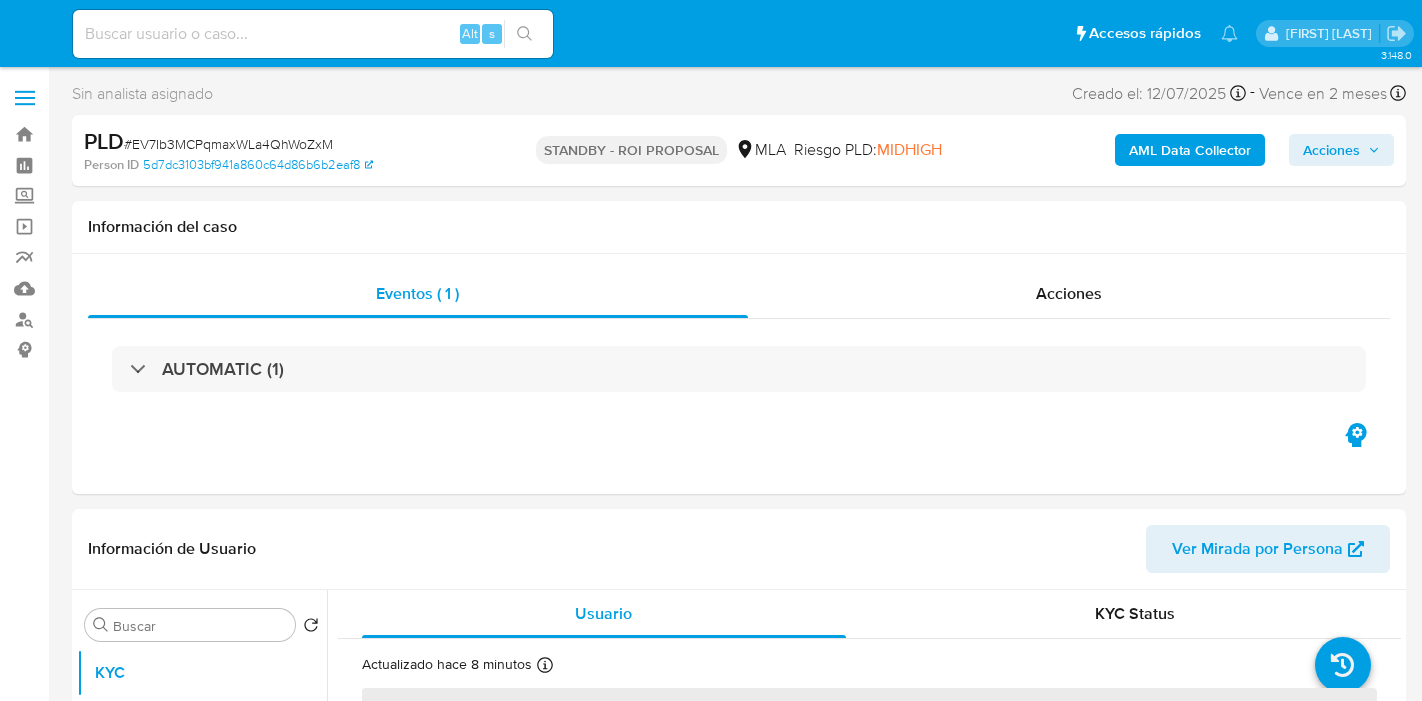 select on "10" 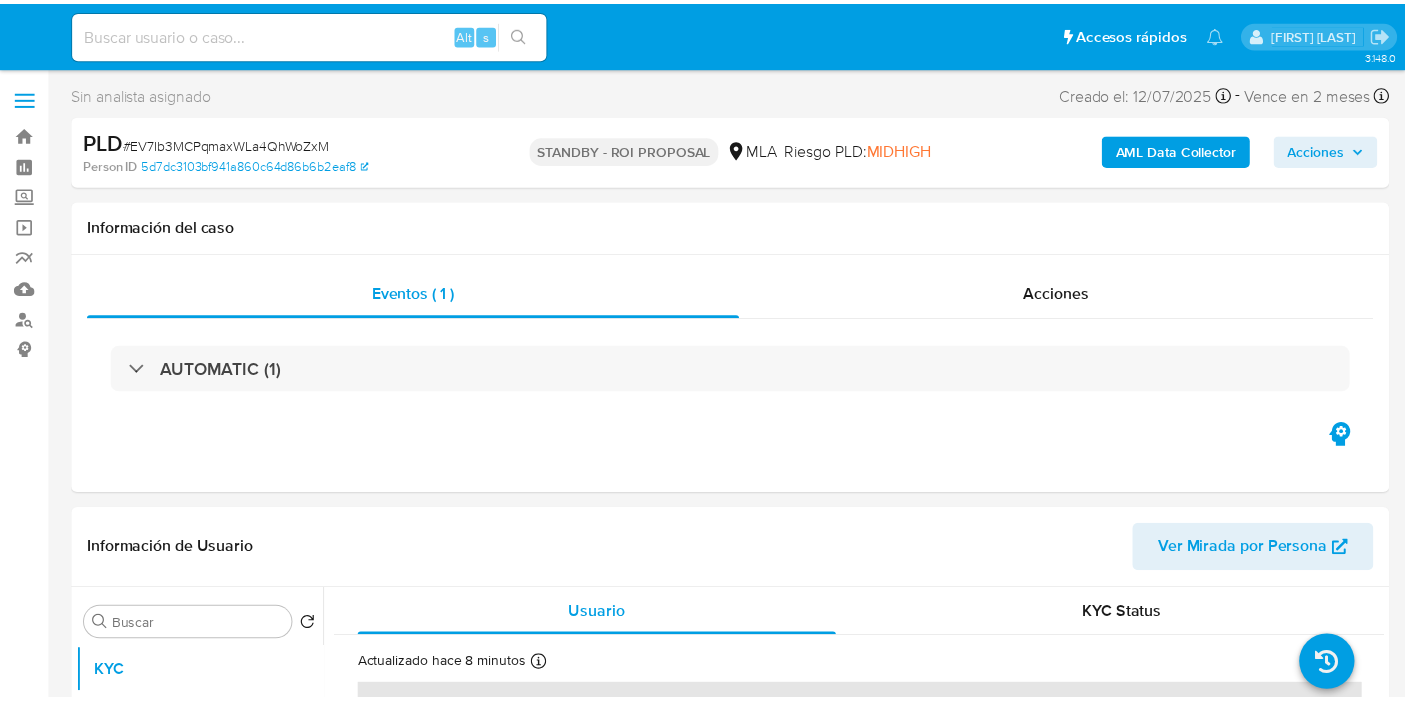 scroll, scrollTop: 0, scrollLeft: 0, axis: both 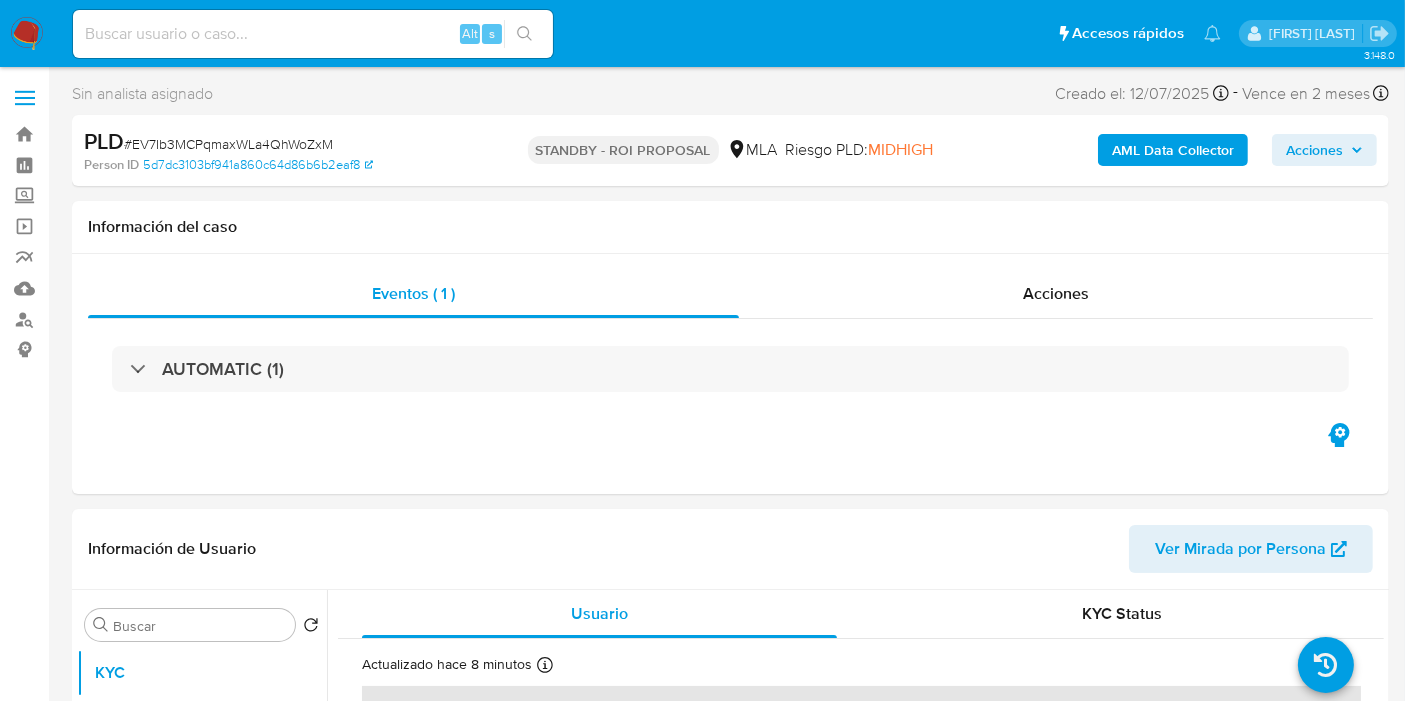 click at bounding box center [27, 34] 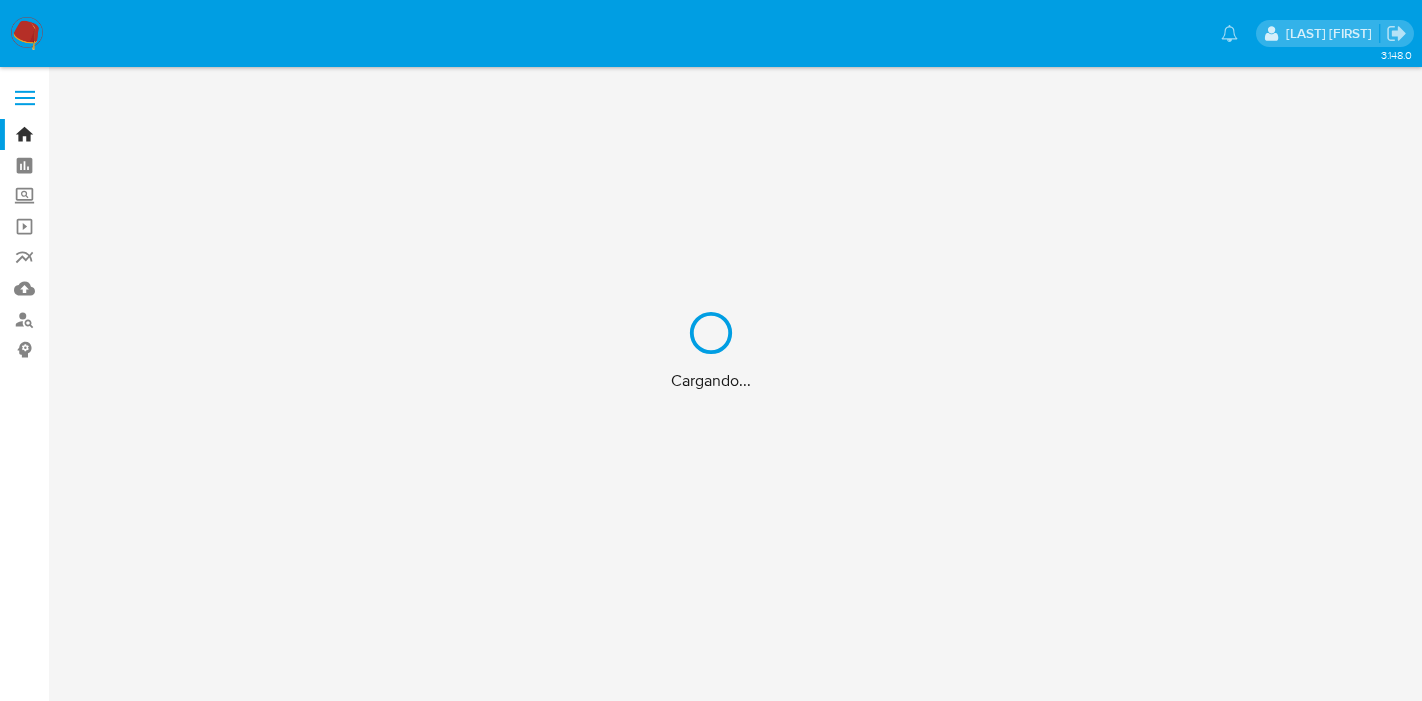 scroll, scrollTop: 0, scrollLeft: 0, axis: both 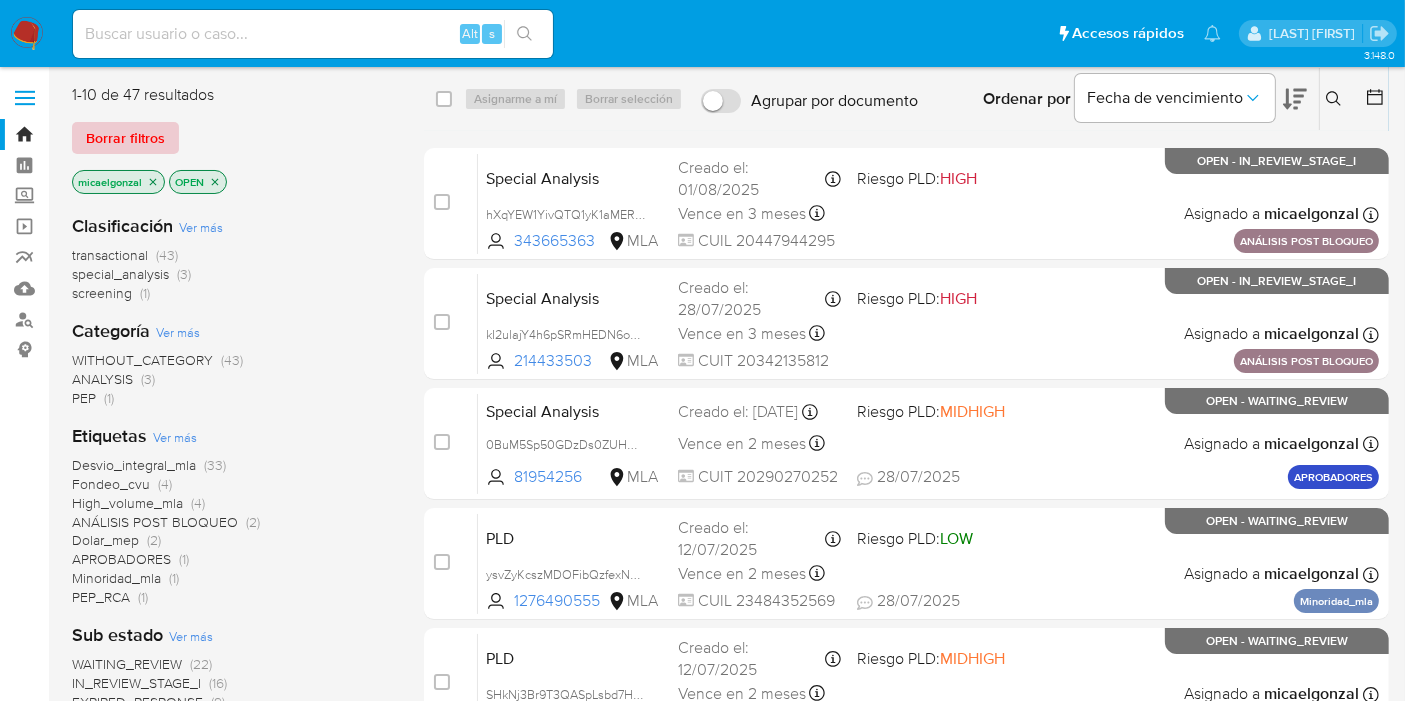 click on "Borrar filtros" at bounding box center (125, 138) 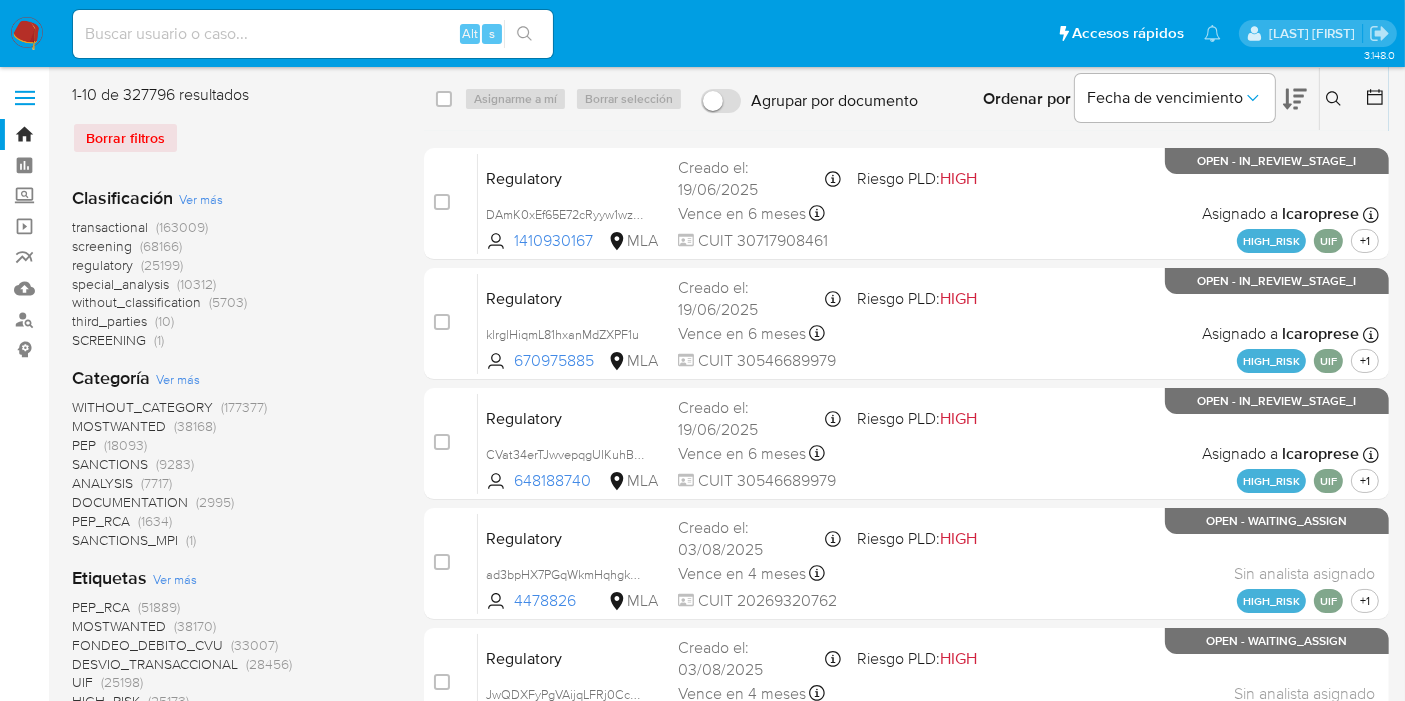 click 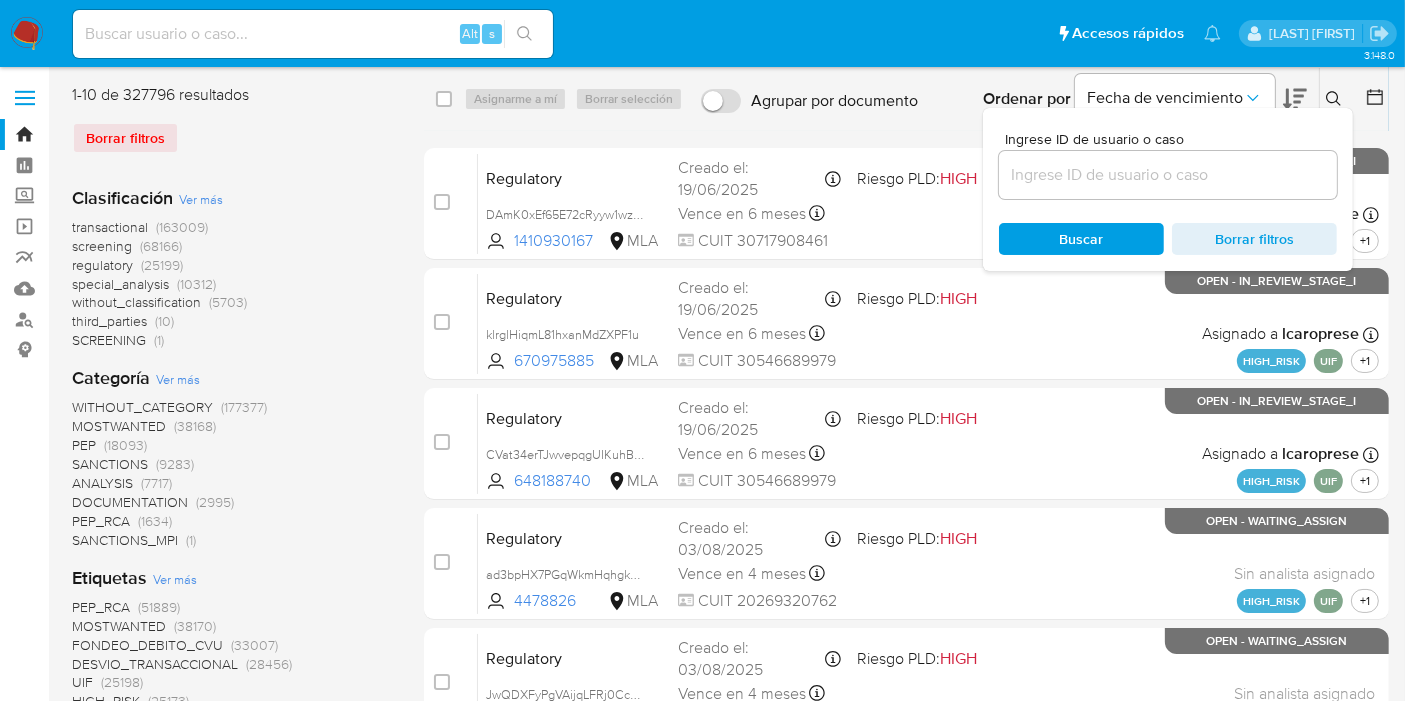 drag, startPoint x: 1050, startPoint y: 133, endPoint x: 1073, endPoint y: 173, distance: 46.141087 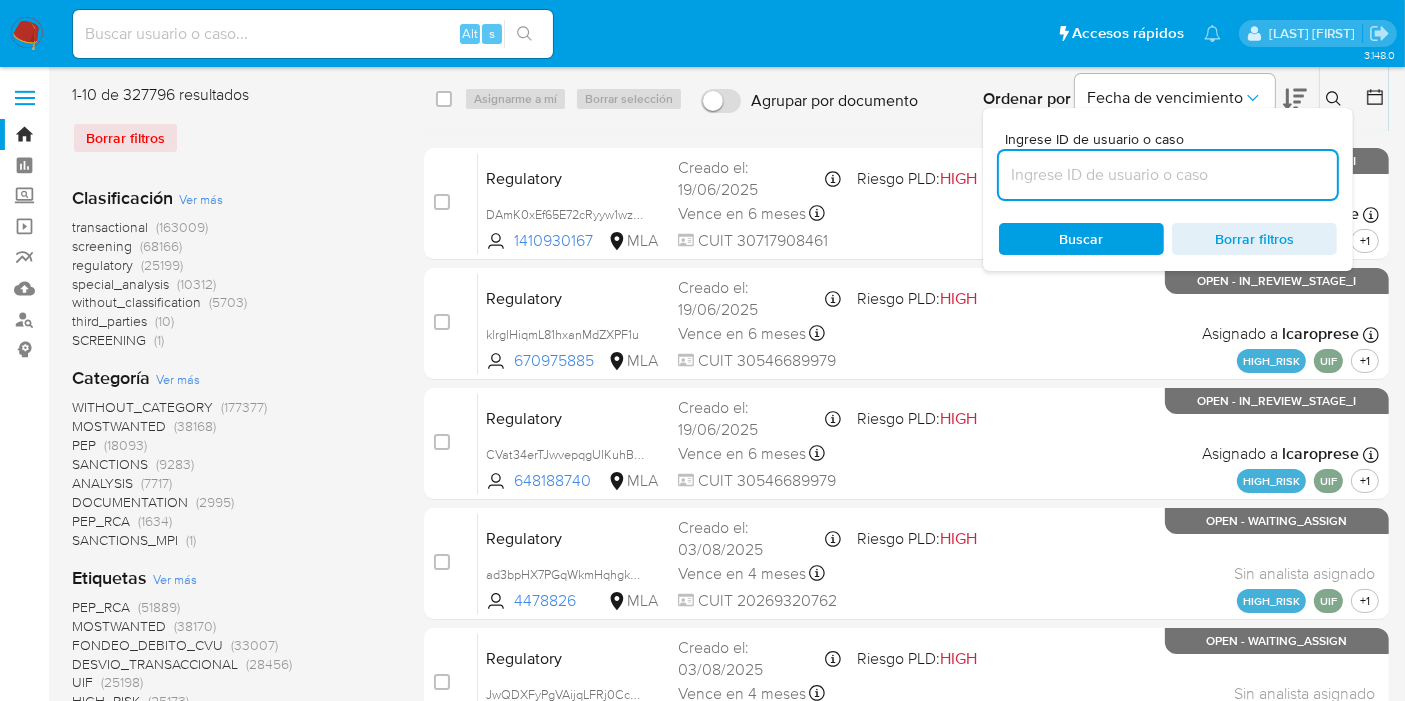 click at bounding box center (1168, 175) 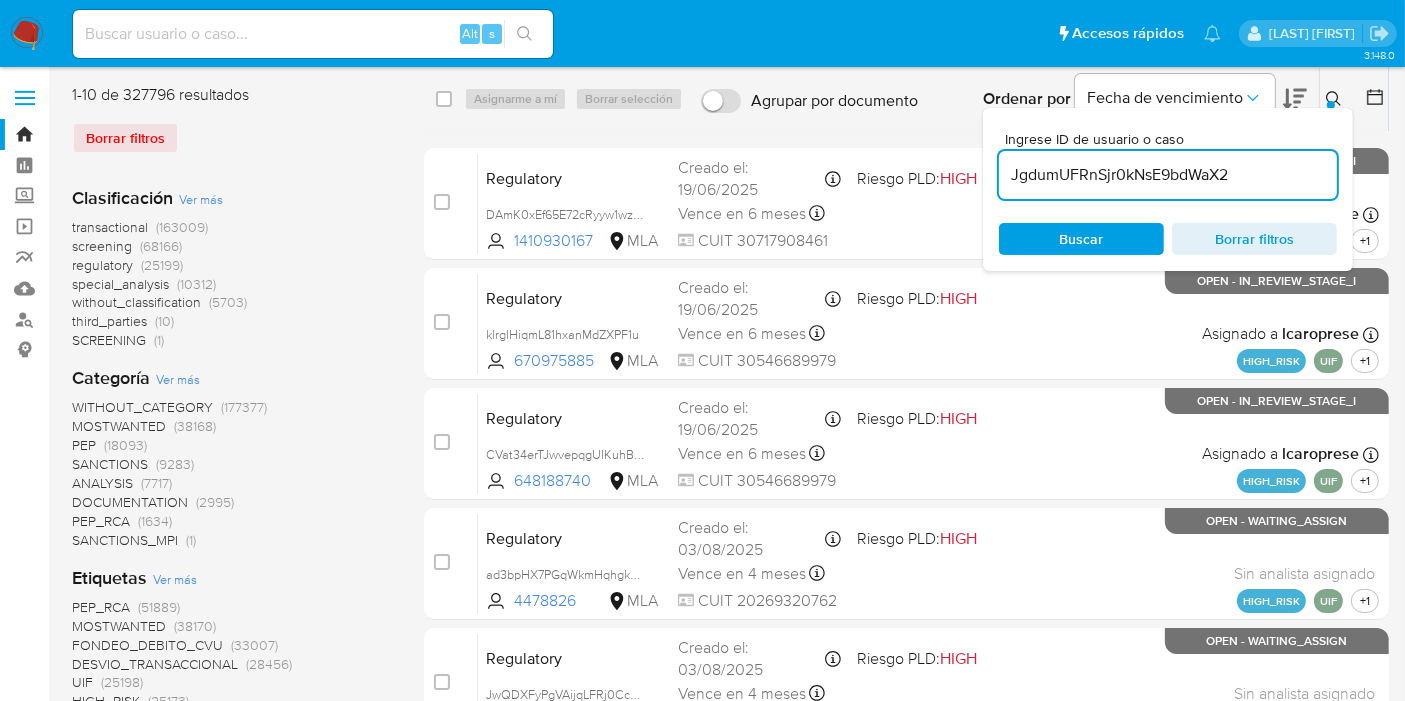 type on "JgdumUFRnSjr0kNsE9bdWaX2" 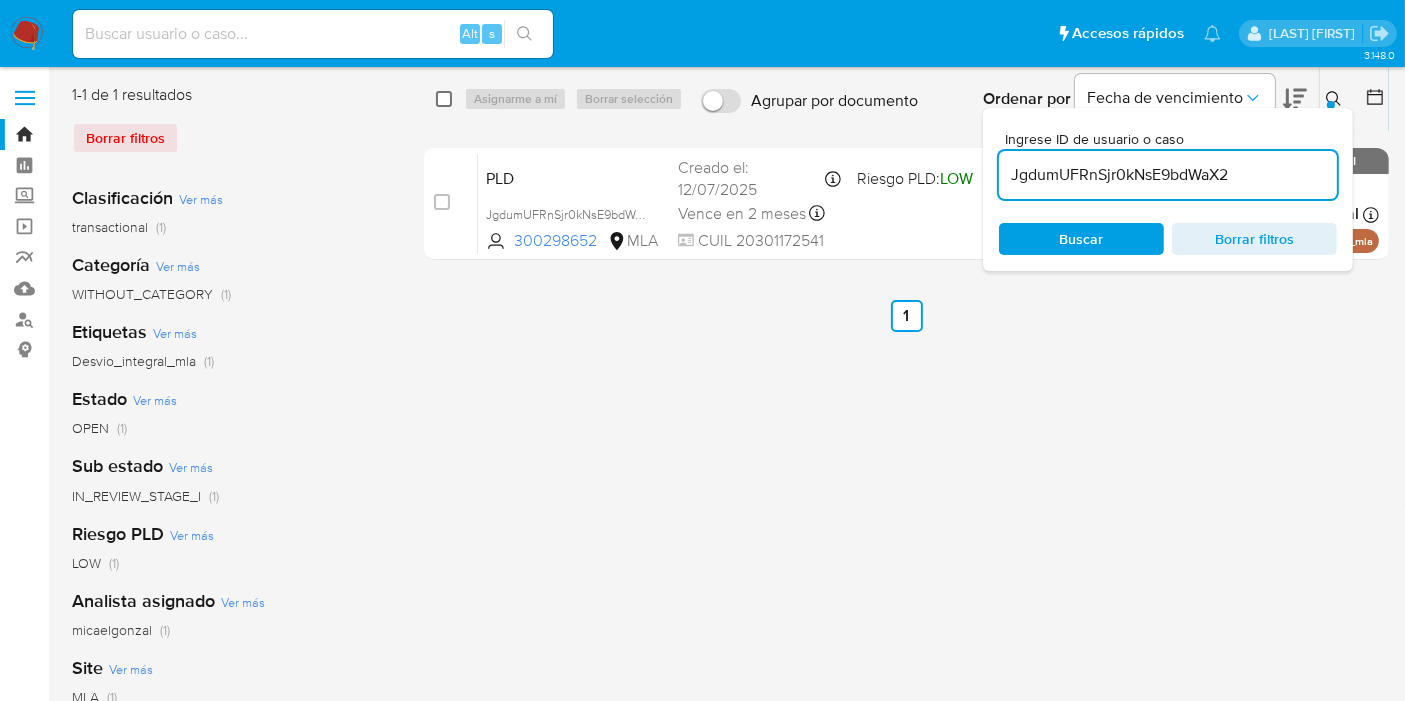 click at bounding box center (444, 99) 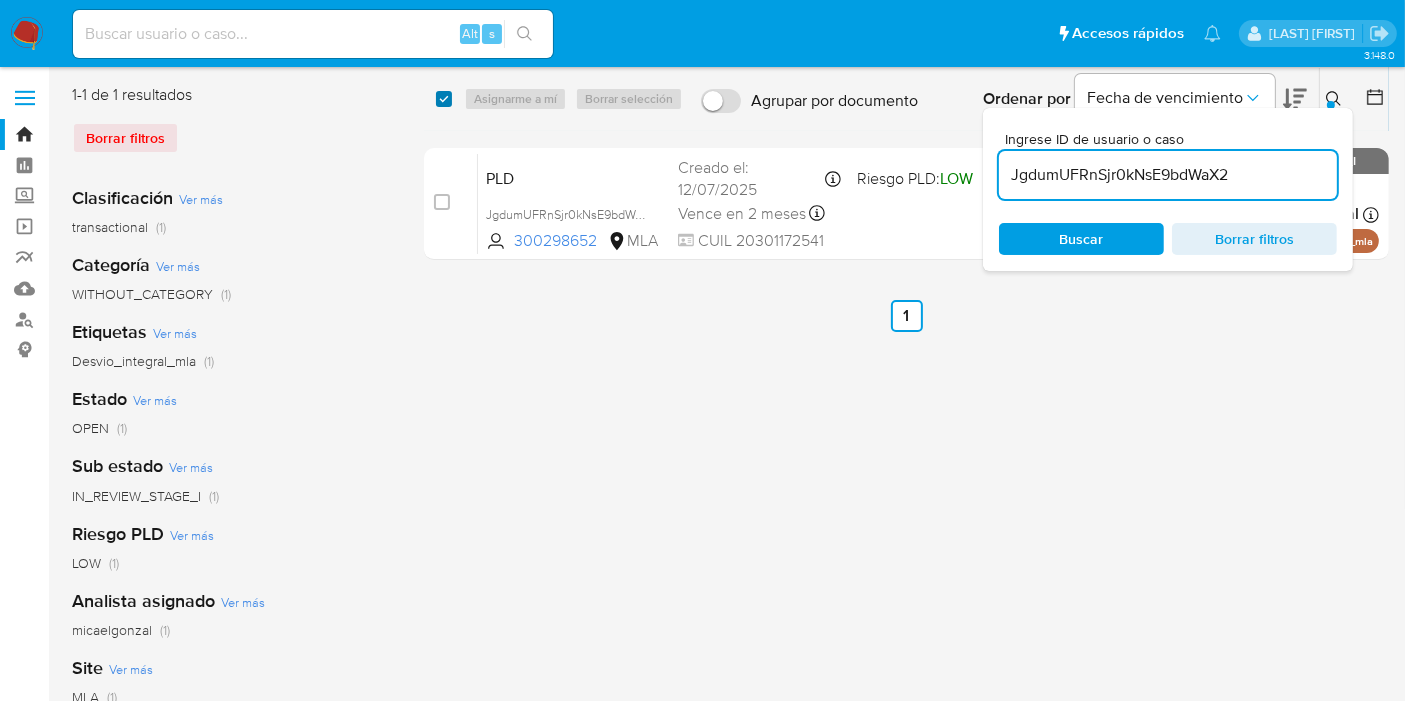 checkbox on "true" 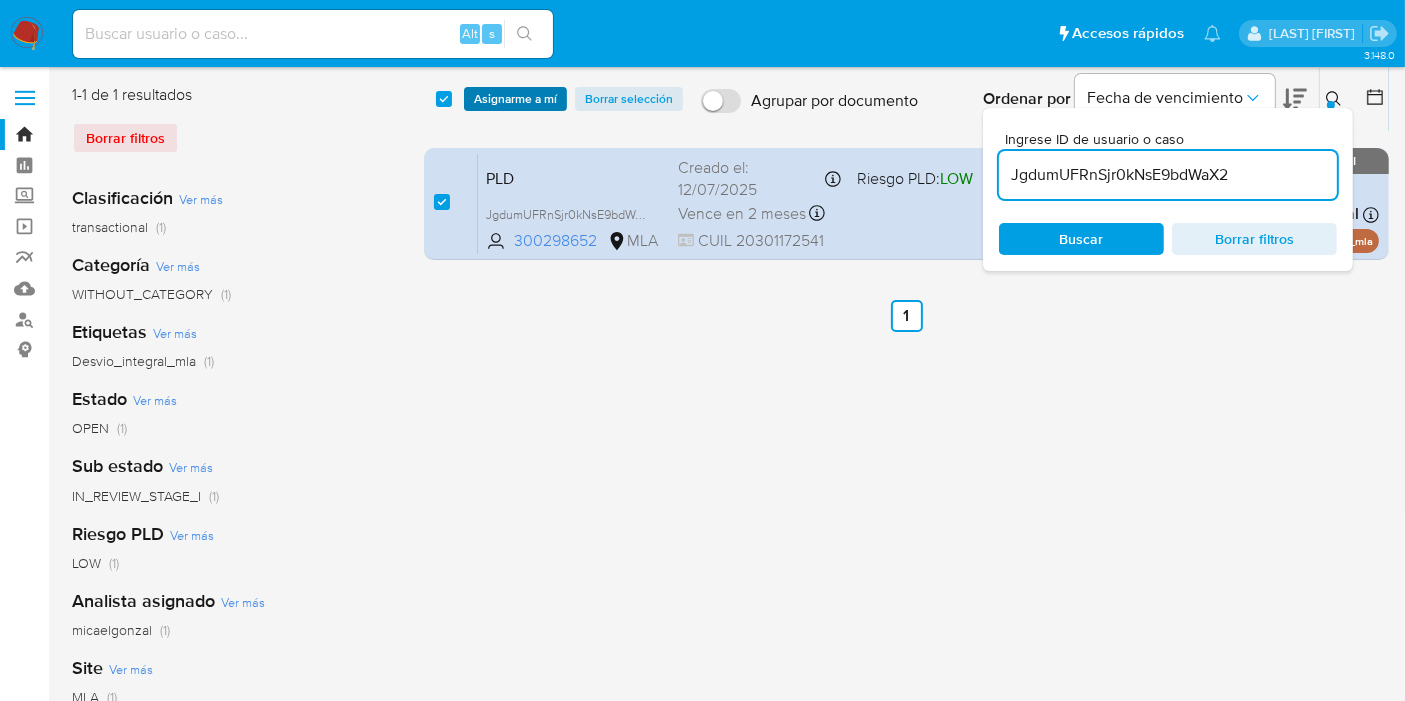 click on "Asignarme a mí" at bounding box center [515, 99] 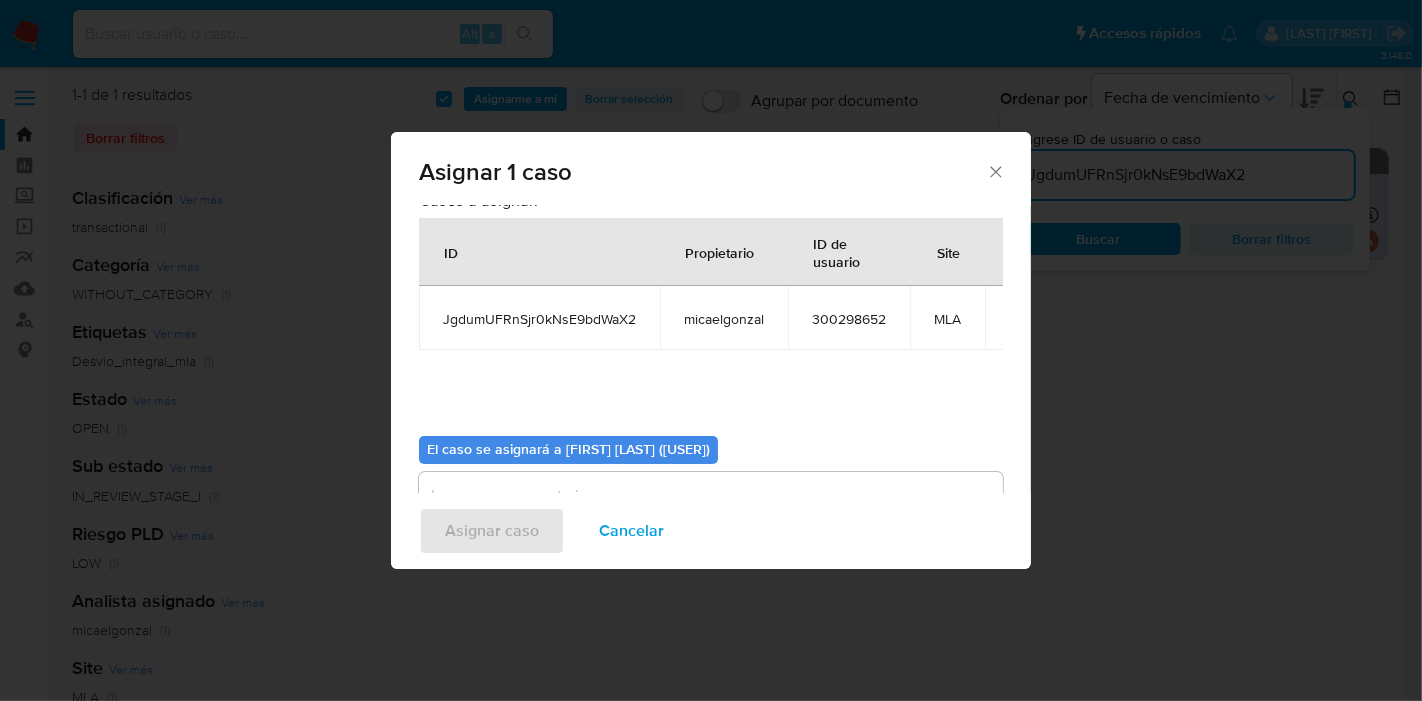 click on "300298652" at bounding box center [849, 318] 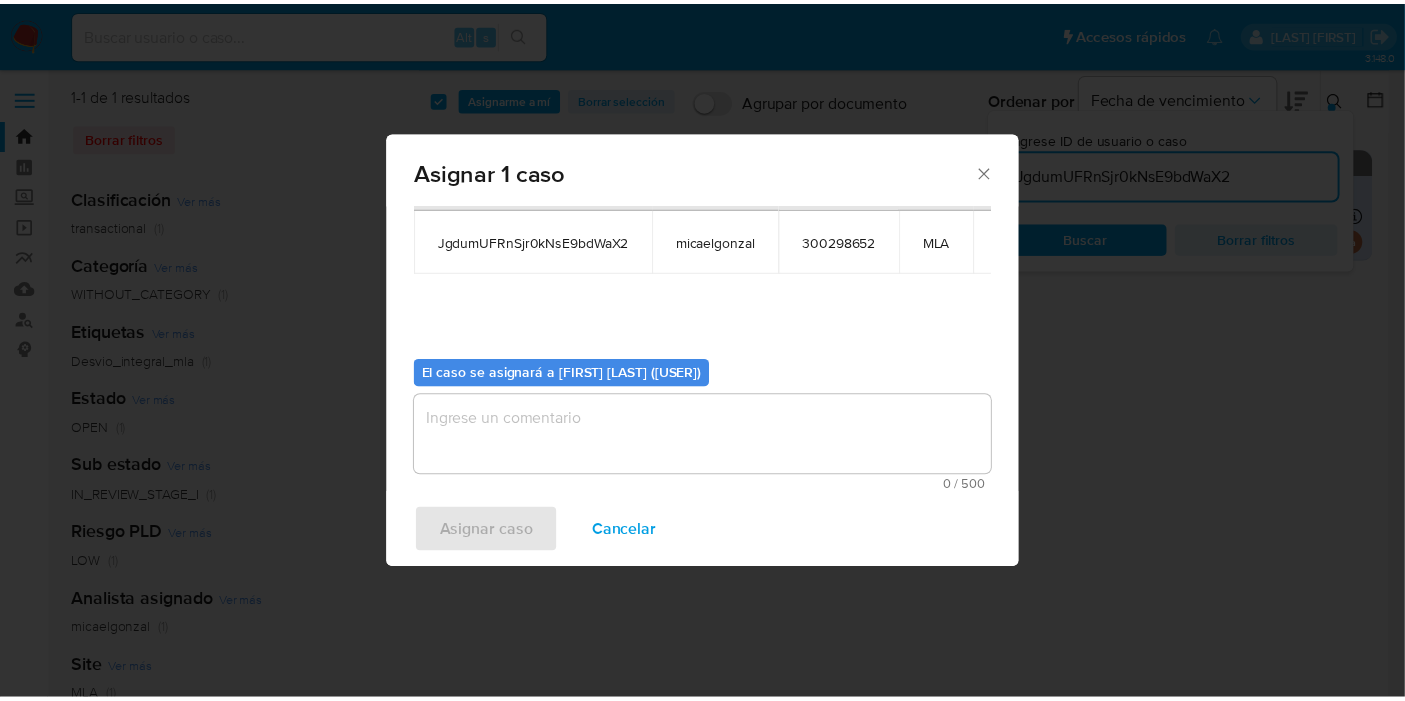 scroll, scrollTop: 102, scrollLeft: 0, axis: vertical 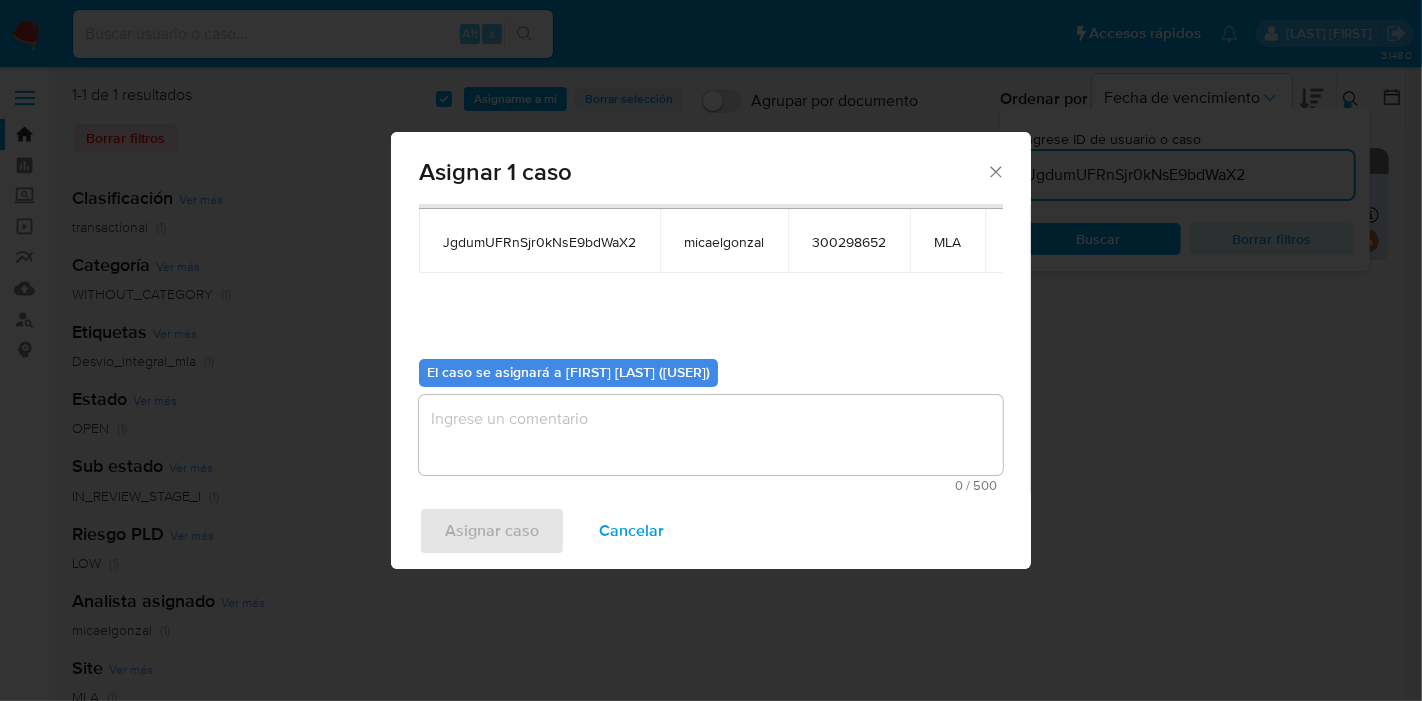 click at bounding box center (711, 435) 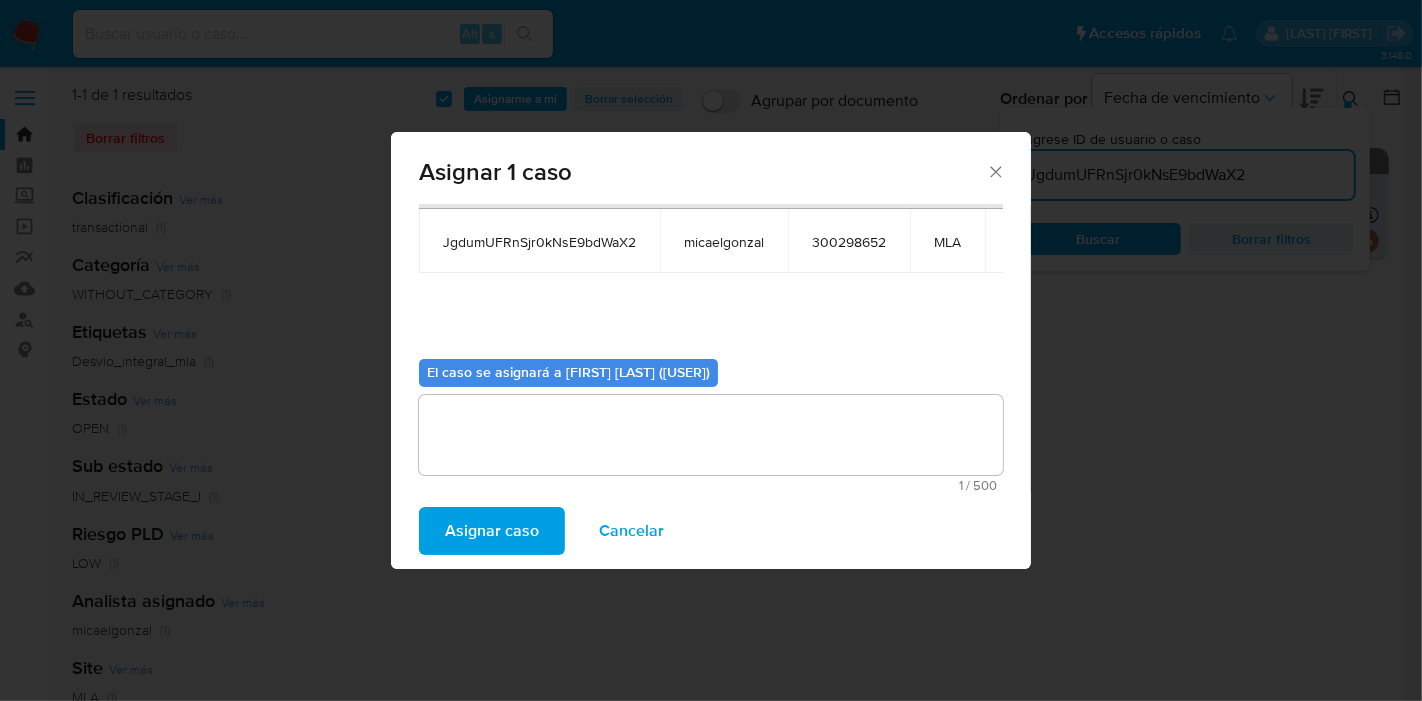 click on "Asignar caso" at bounding box center (492, 531) 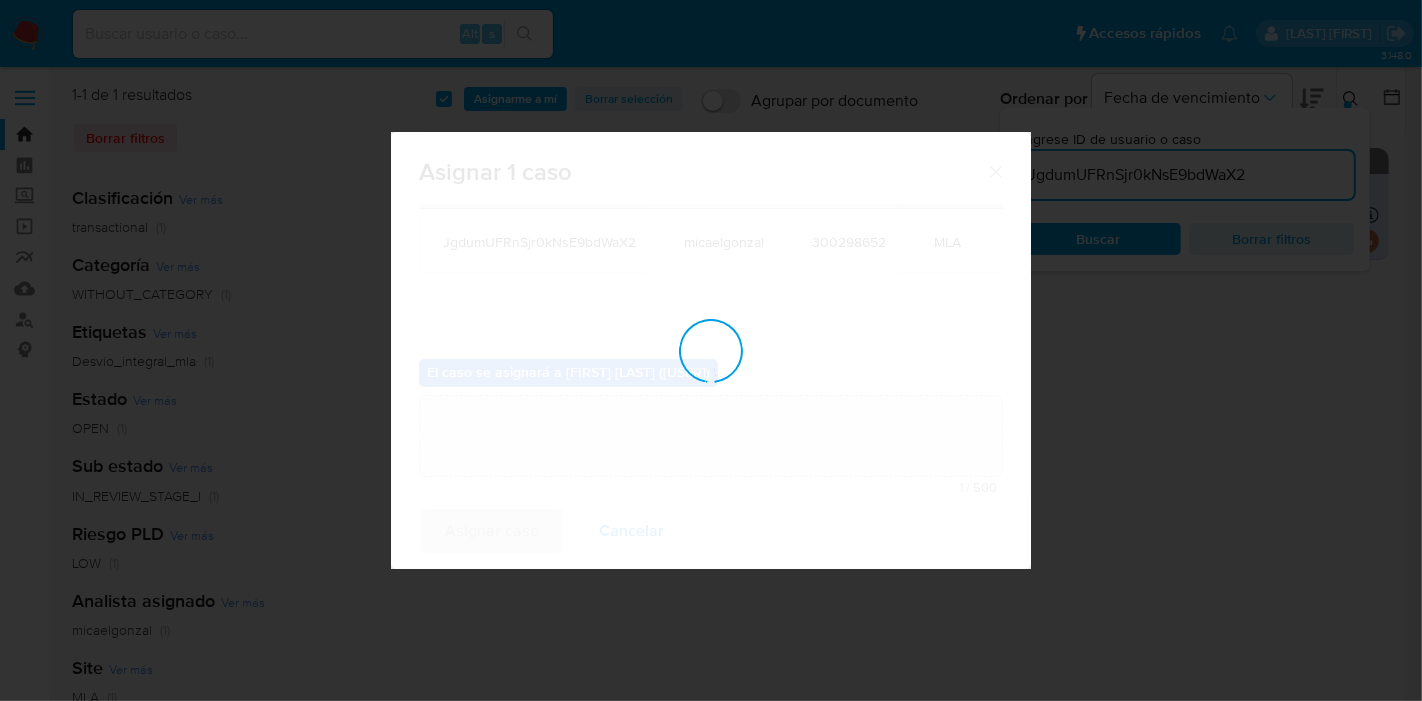 type 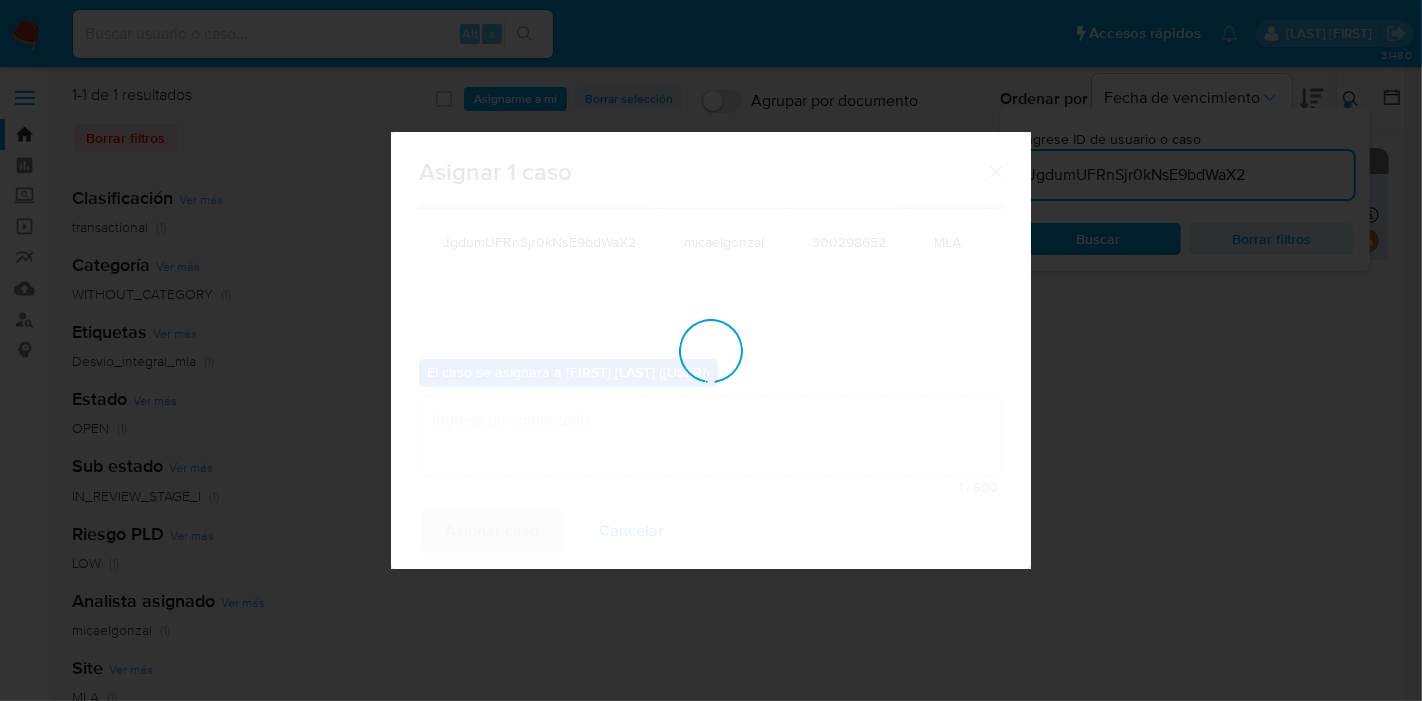 checkbox on "false" 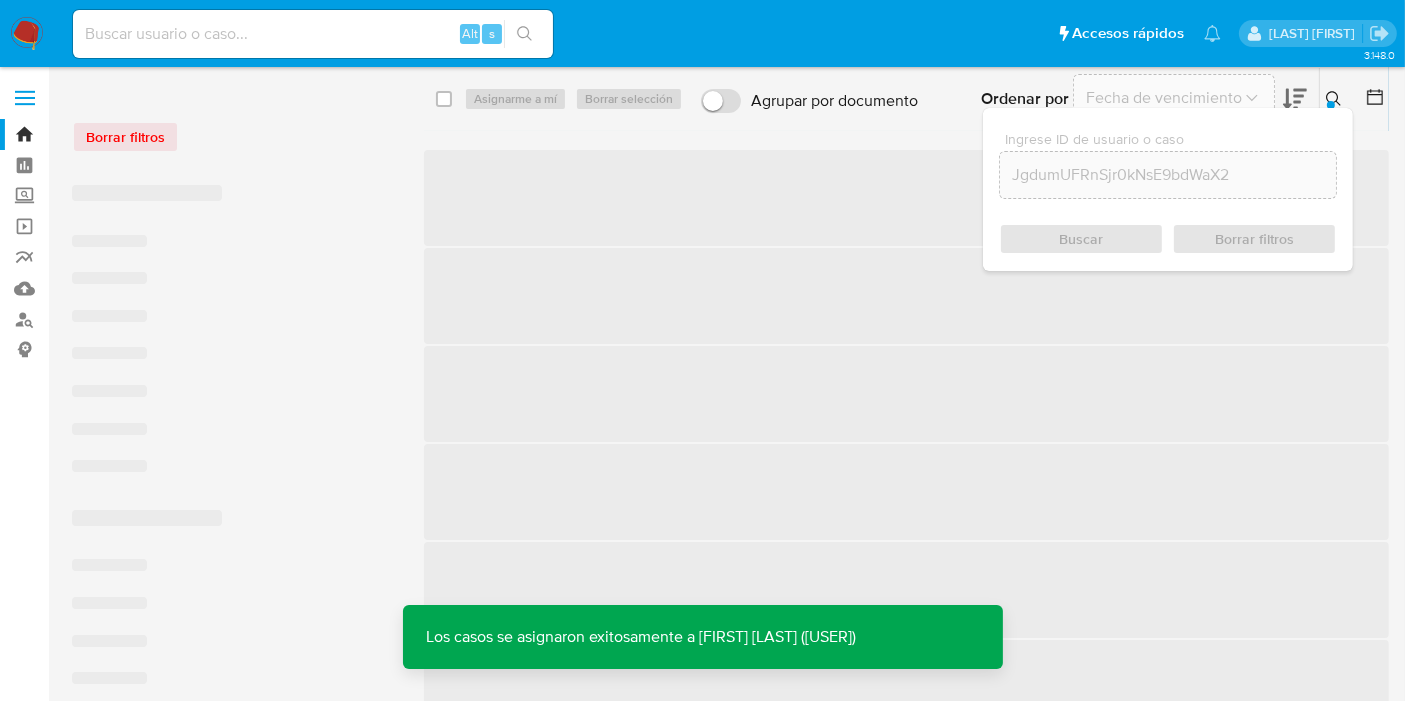 click at bounding box center [313, 34] 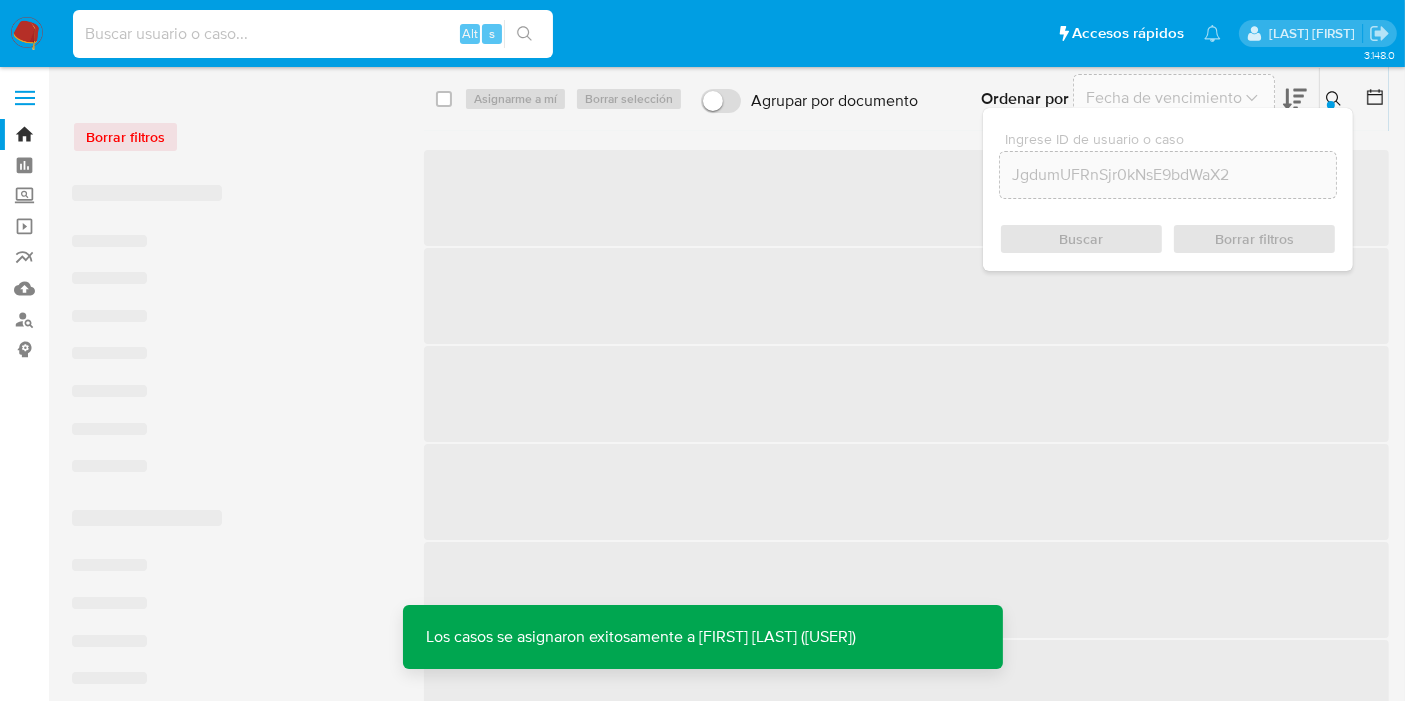 paste on "JgdumUFRnSjr0kNsE9bdWaX2" 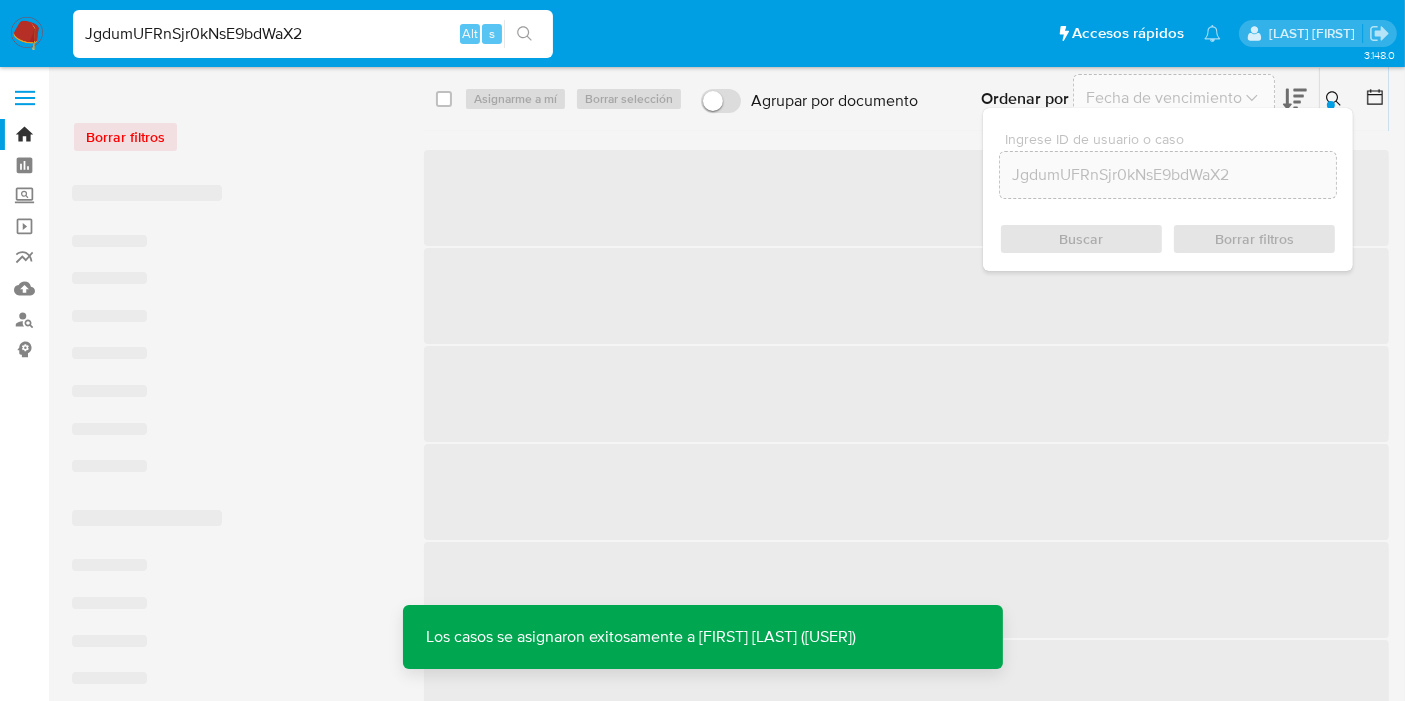 type on "JgdumUFRnSjr0kNsE9bdWaX2" 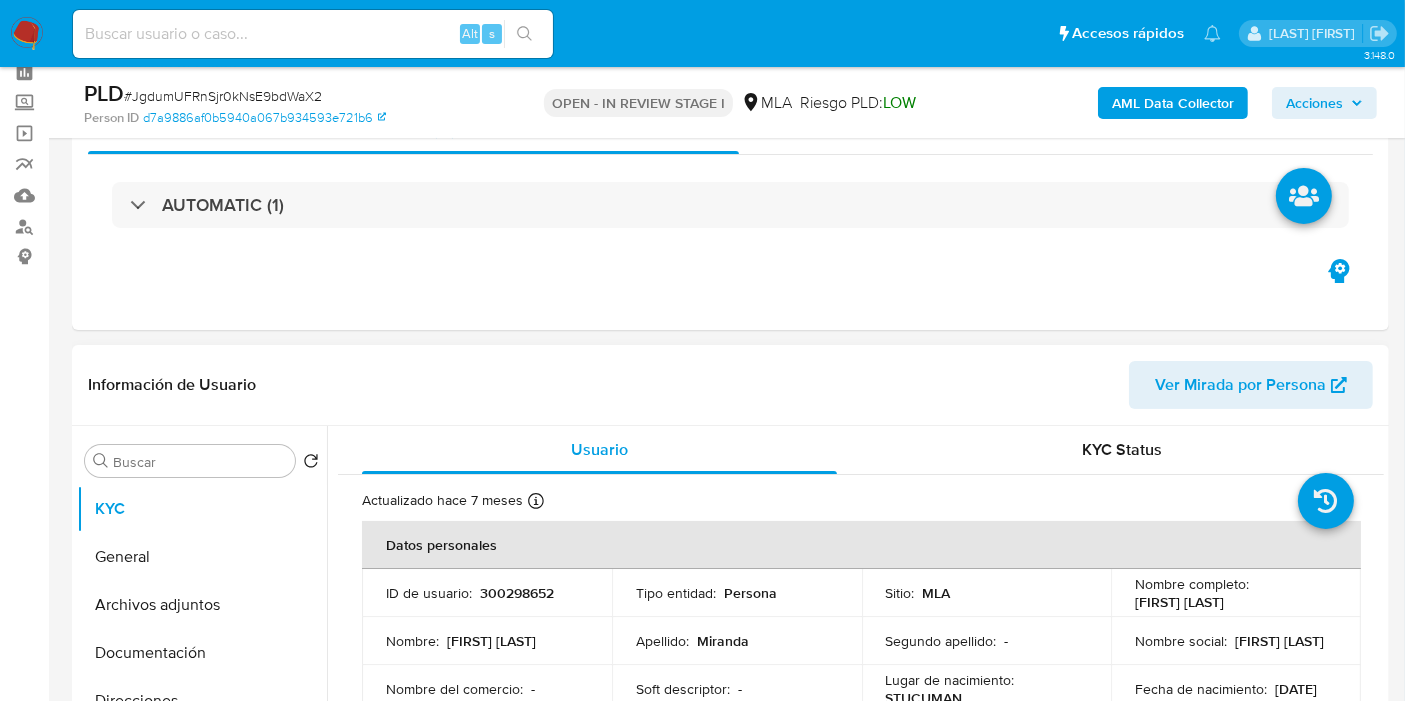 scroll, scrollTop: 222, scrollLeft: 0, axis: vertical 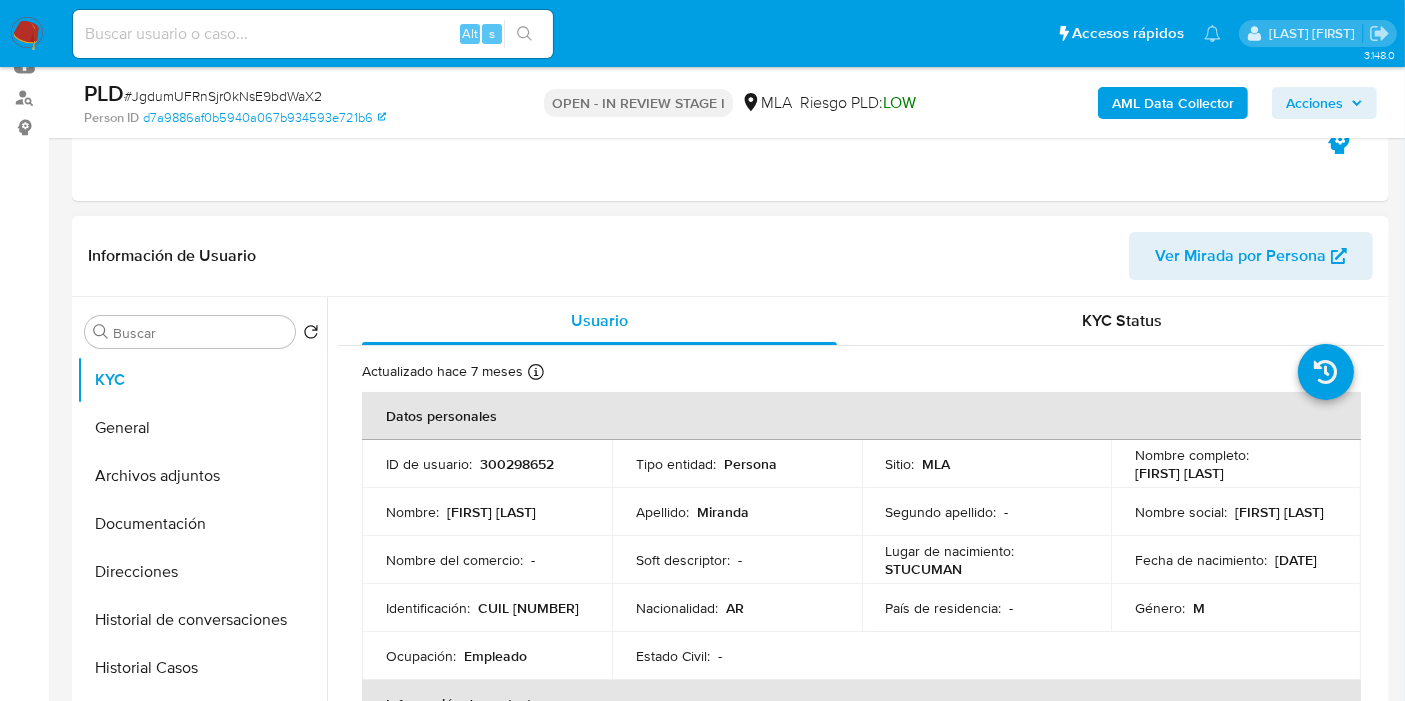 select on "10" 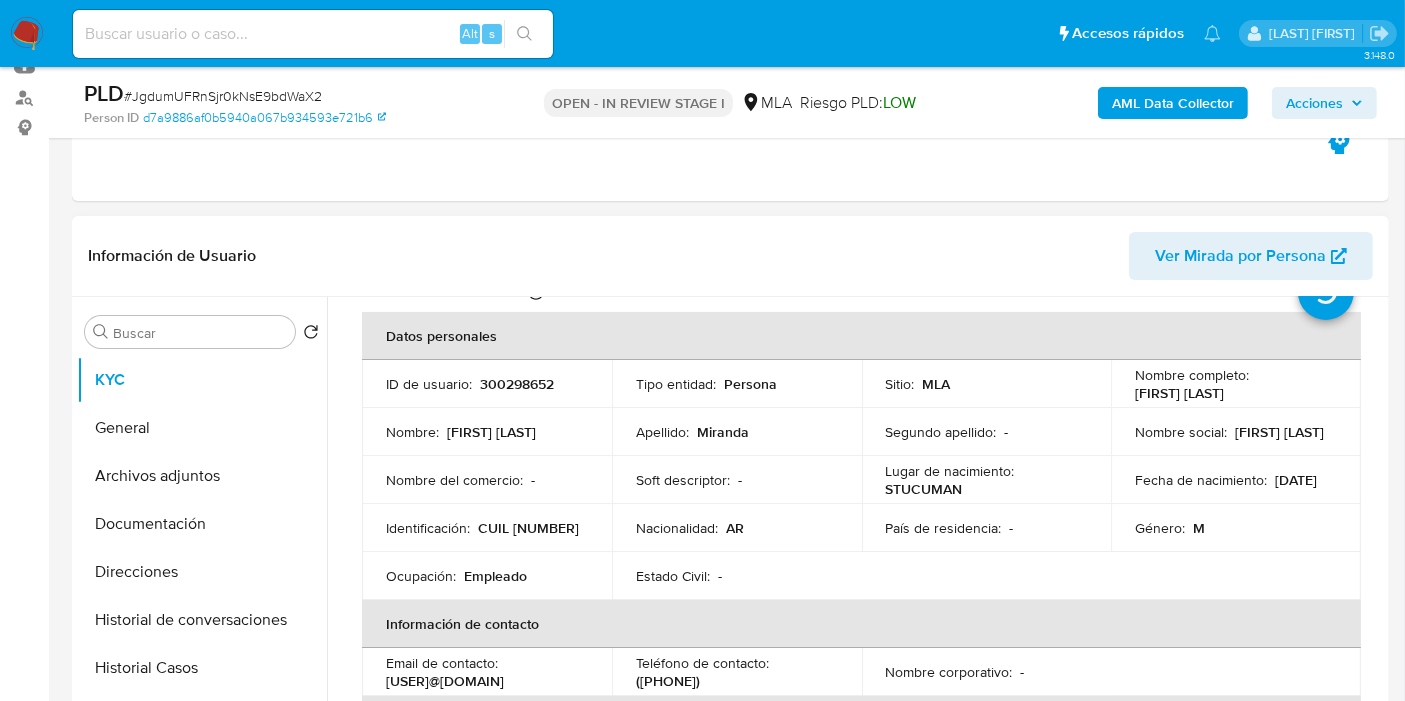 scroll, scrollTop: 0, scrollLeft: 0, axis: both 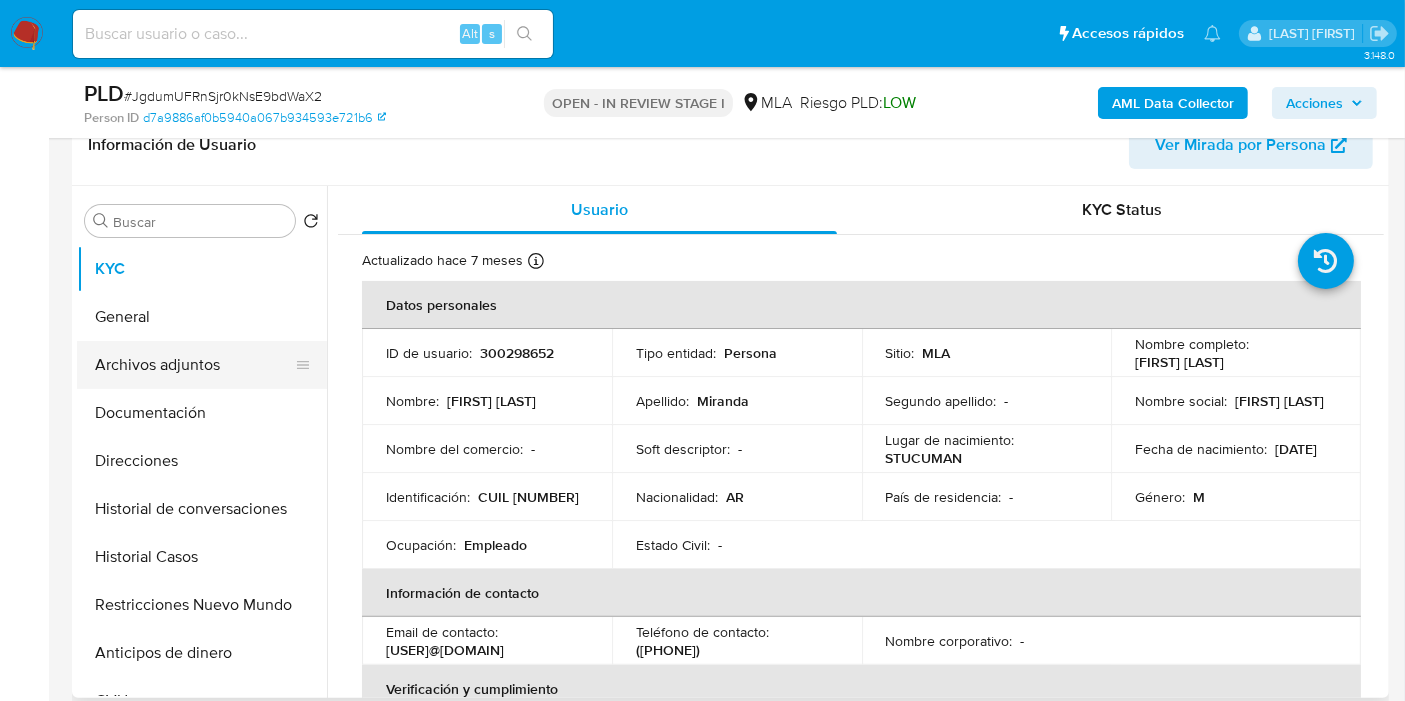 click on "Archivos adjuntos" at bounding box center [194, 365] 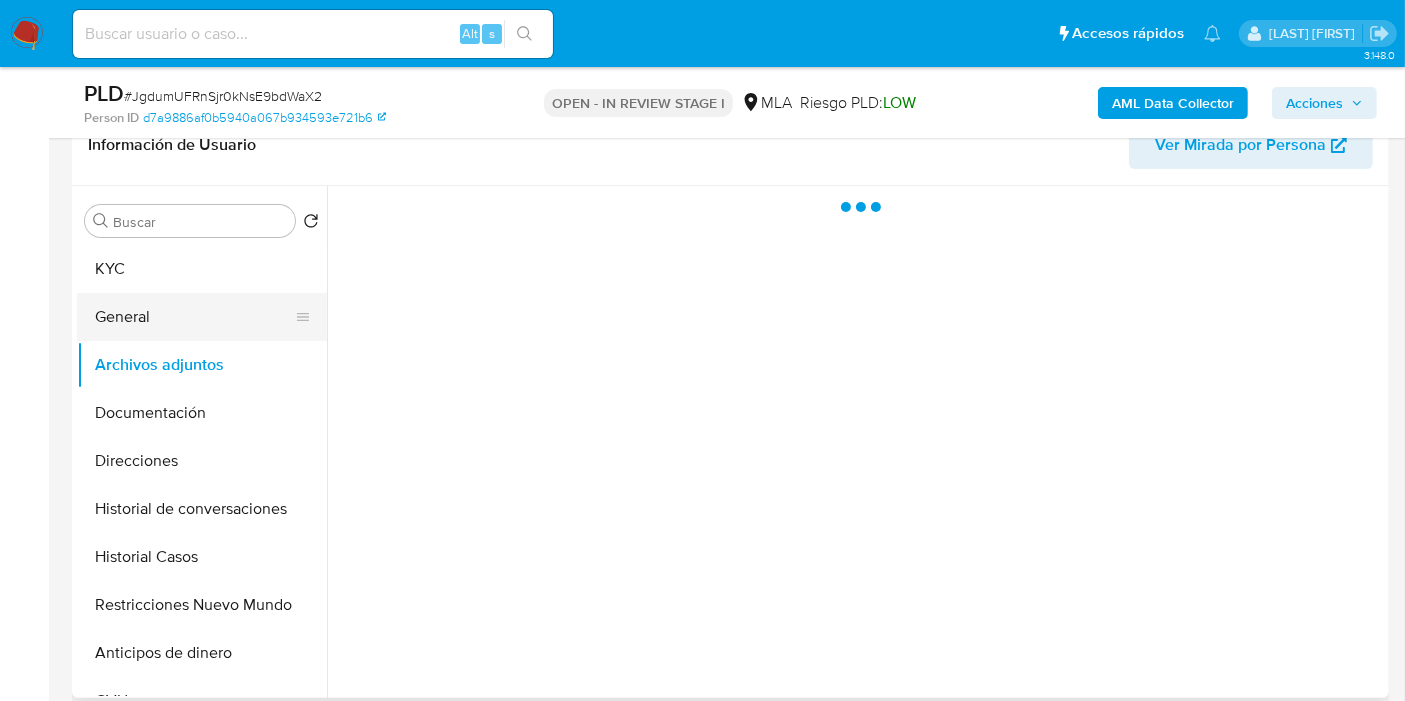 click on "General" at bounding box center [194, 317] 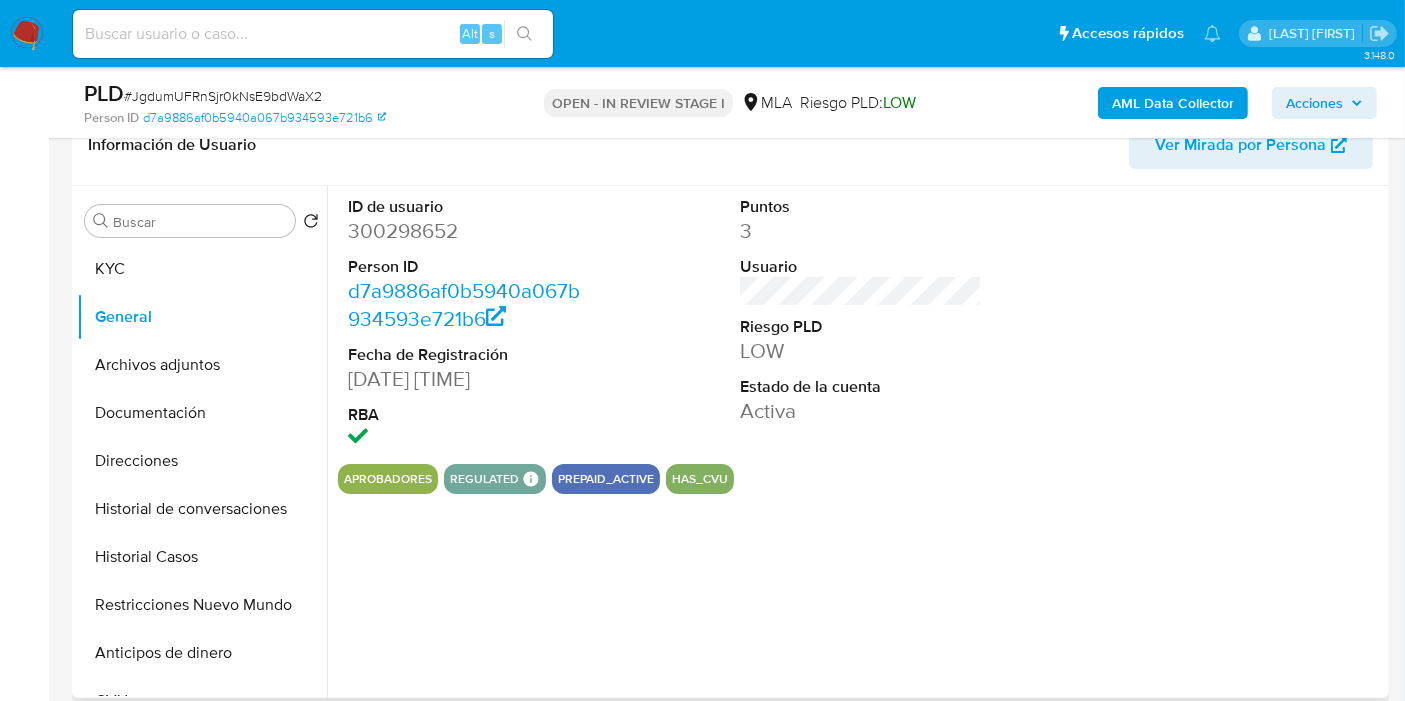 click on "300298652" at bounding box center [469, 231] 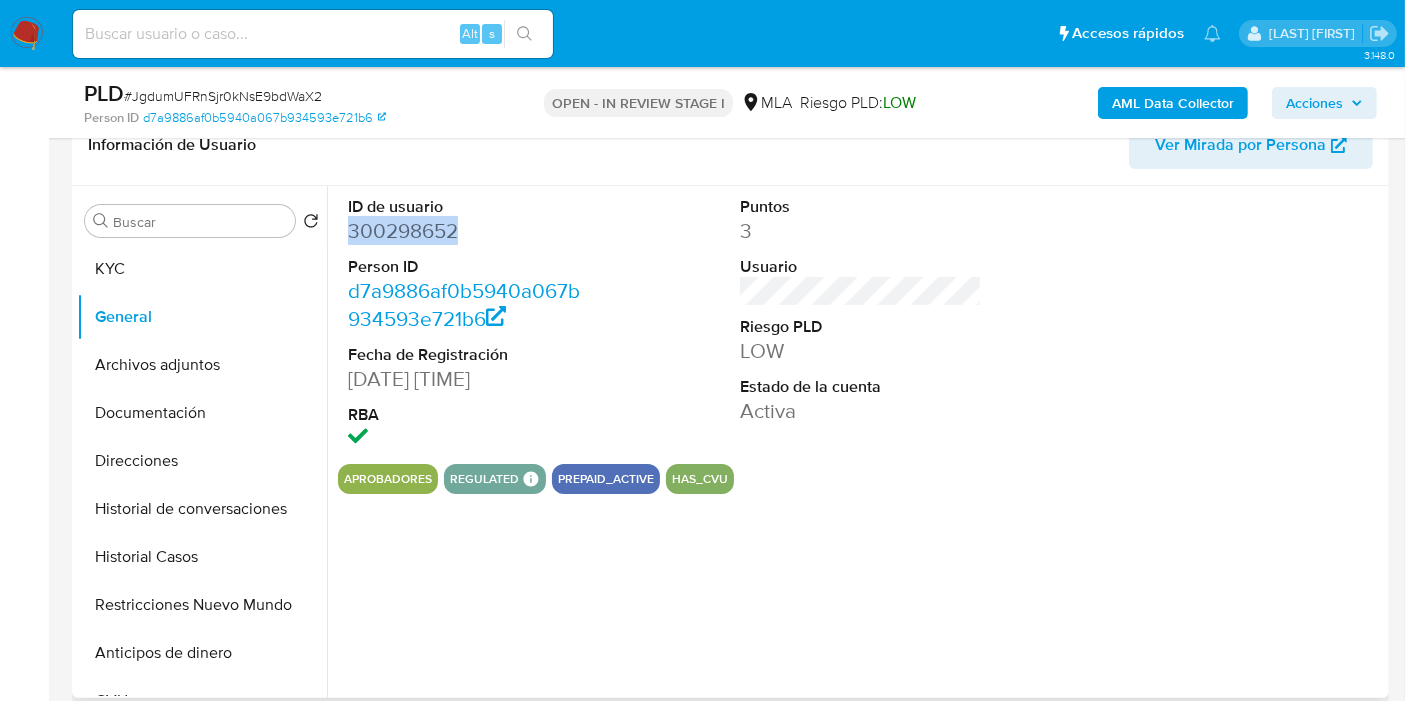 click on "300298652" at bounding box center [469, 231] 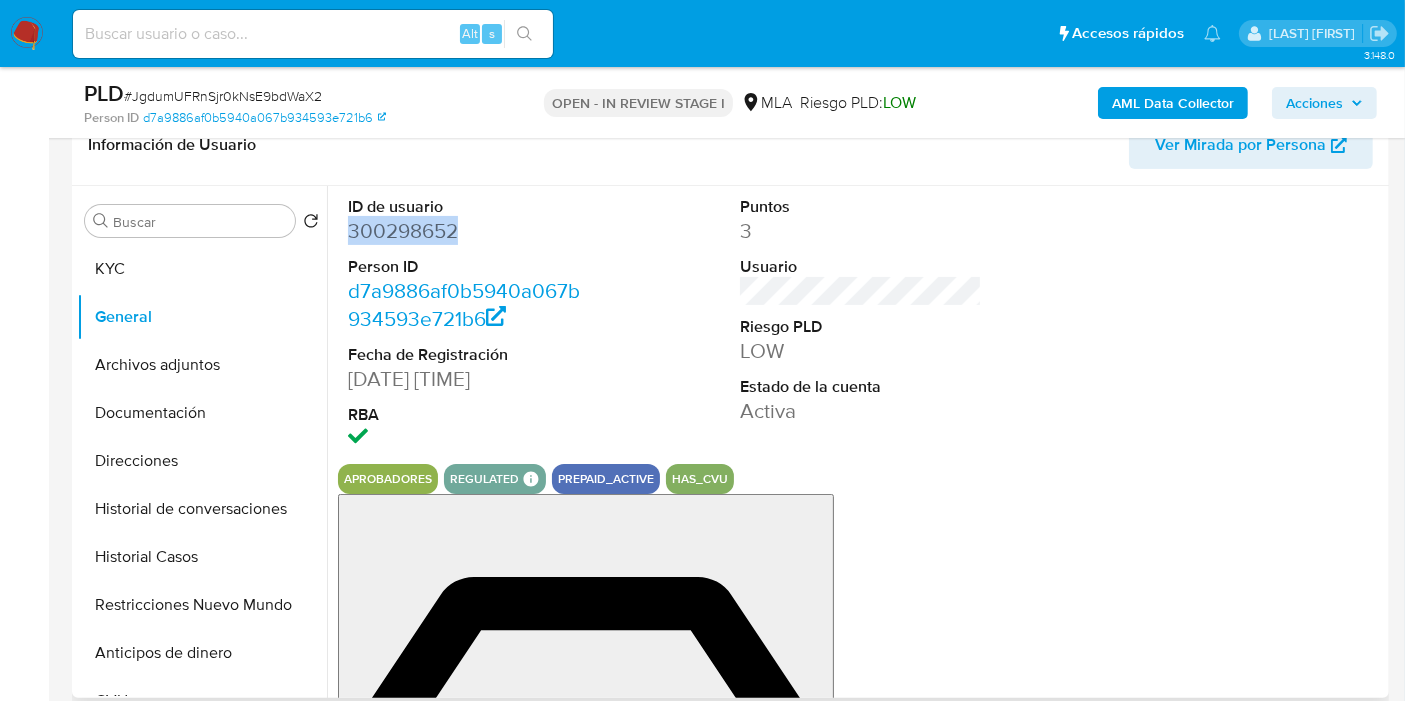 copy on "300298652" 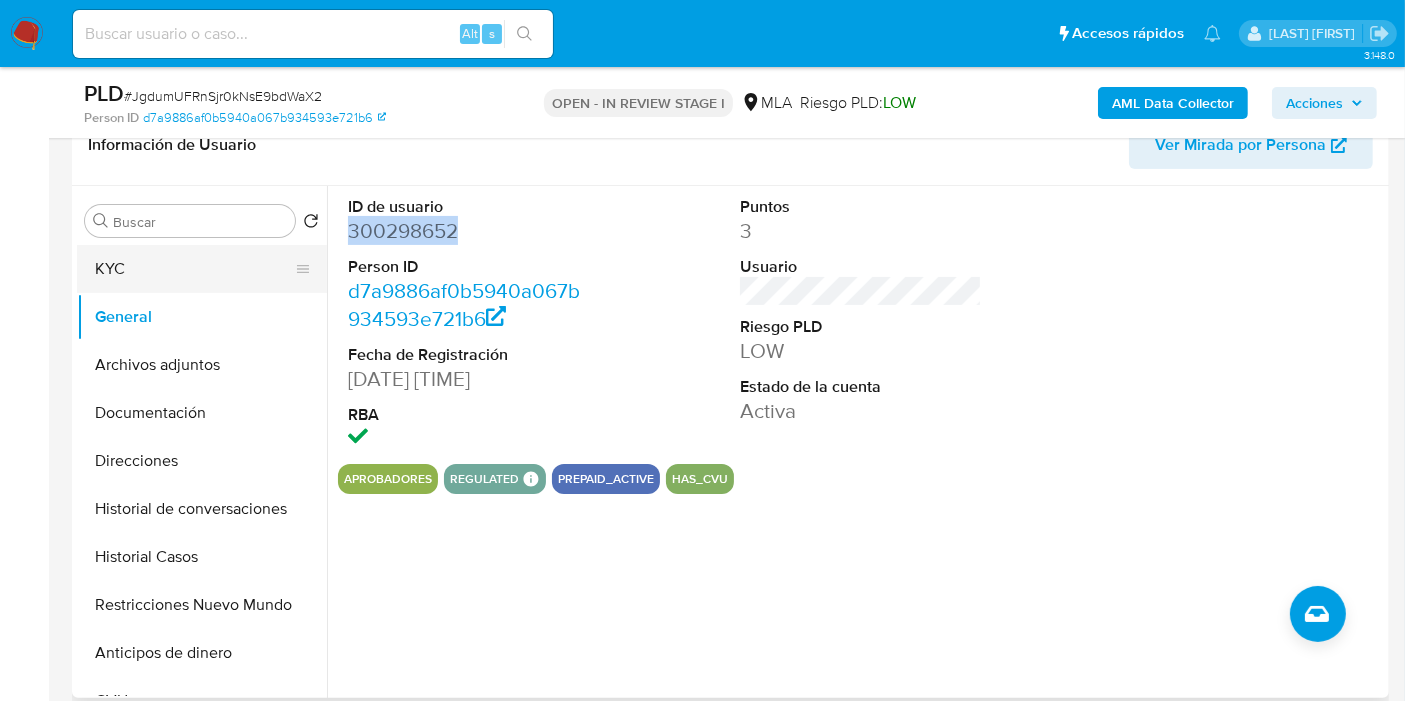 click on "KYC" at bounding box center [194, 269] 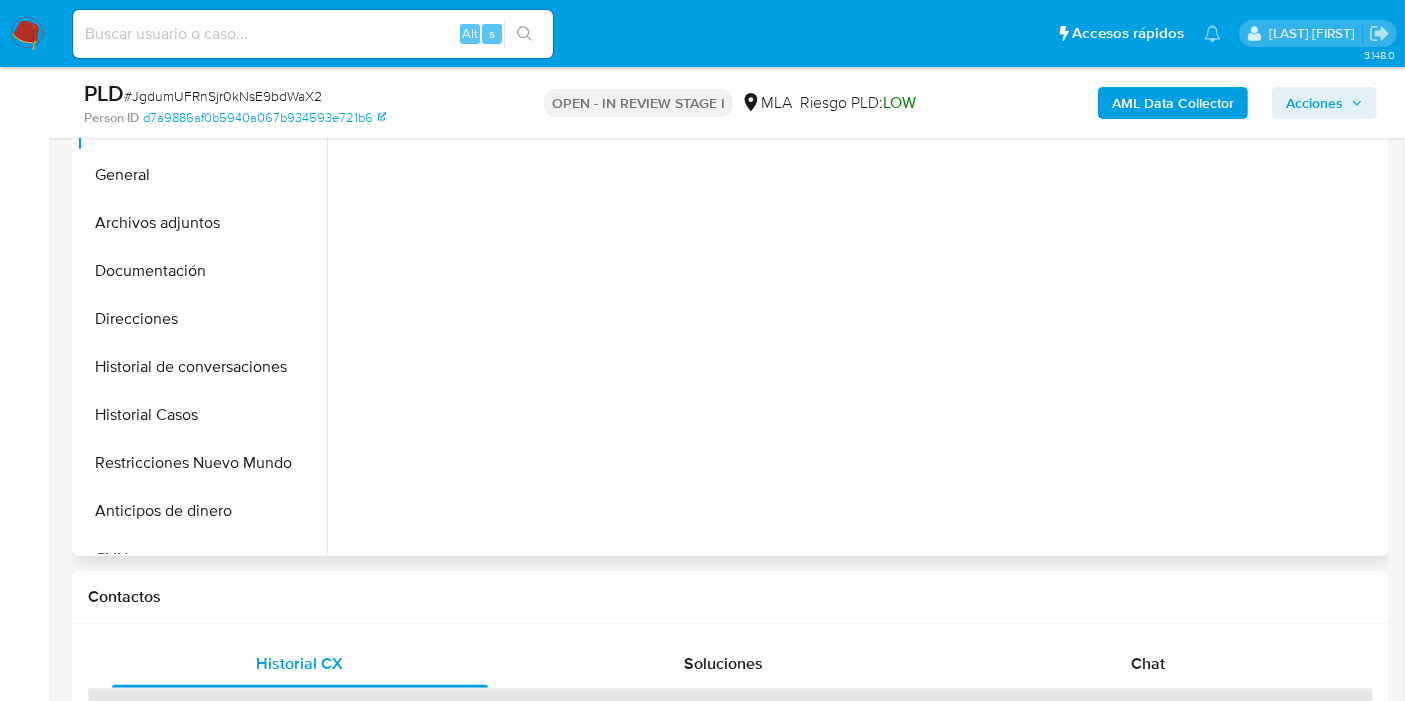 scroll, scrollTop: 555, scrollLeft: 0, axis: vertical 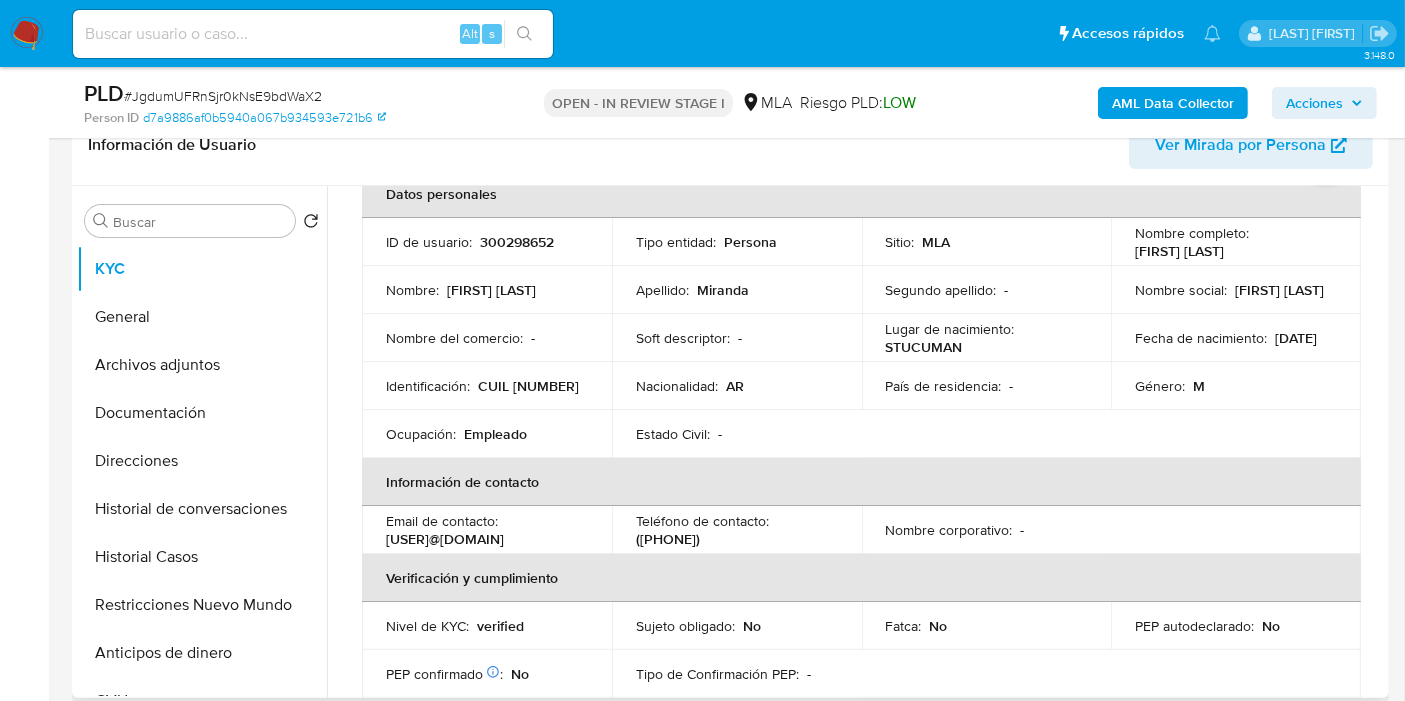 drag, startPoint x: 516, startPoint y: 544, endPoint x: 389, endPoint y: 535, distance: 127.3185 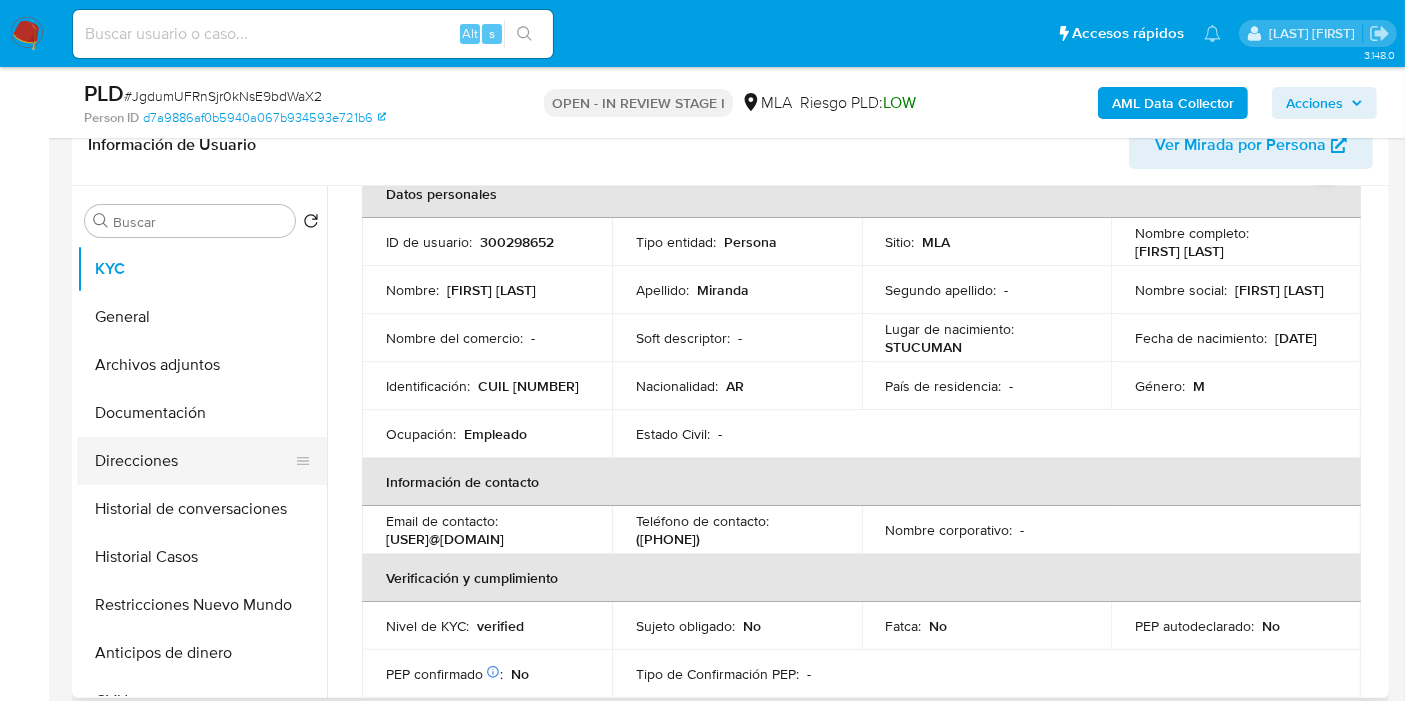 click on "Direcciones" at bounding box center [194, 461] 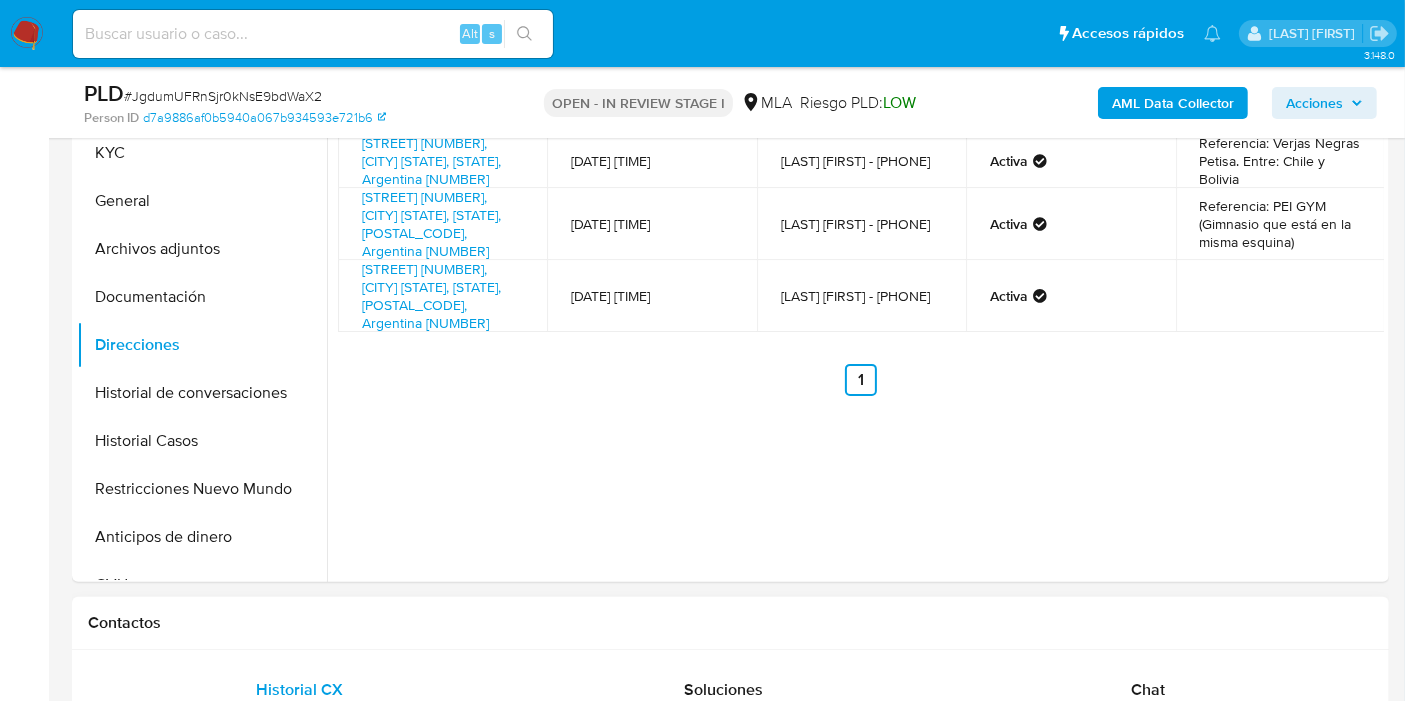 scroll, scrollTop: 666, scrollLeft: 0, axis: vertical 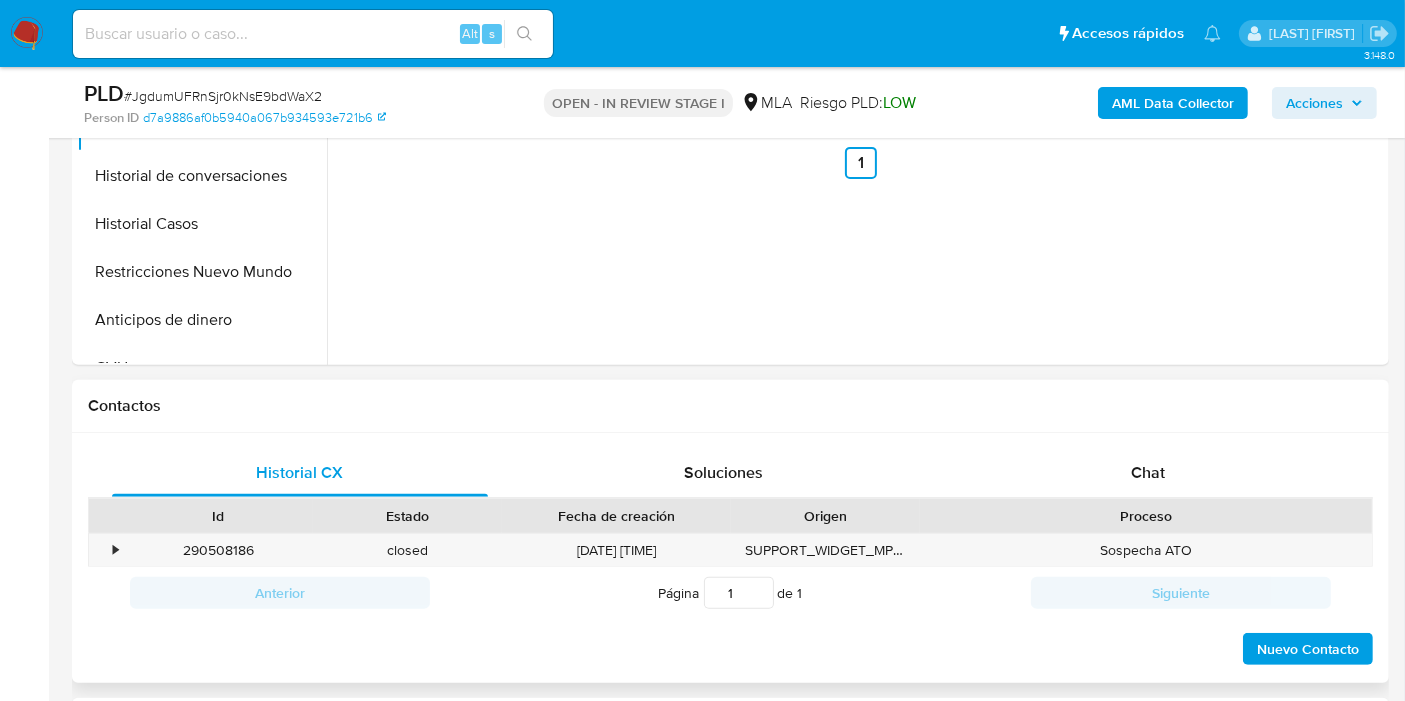 click on "Proceso" at bounding box center [1146, 516] 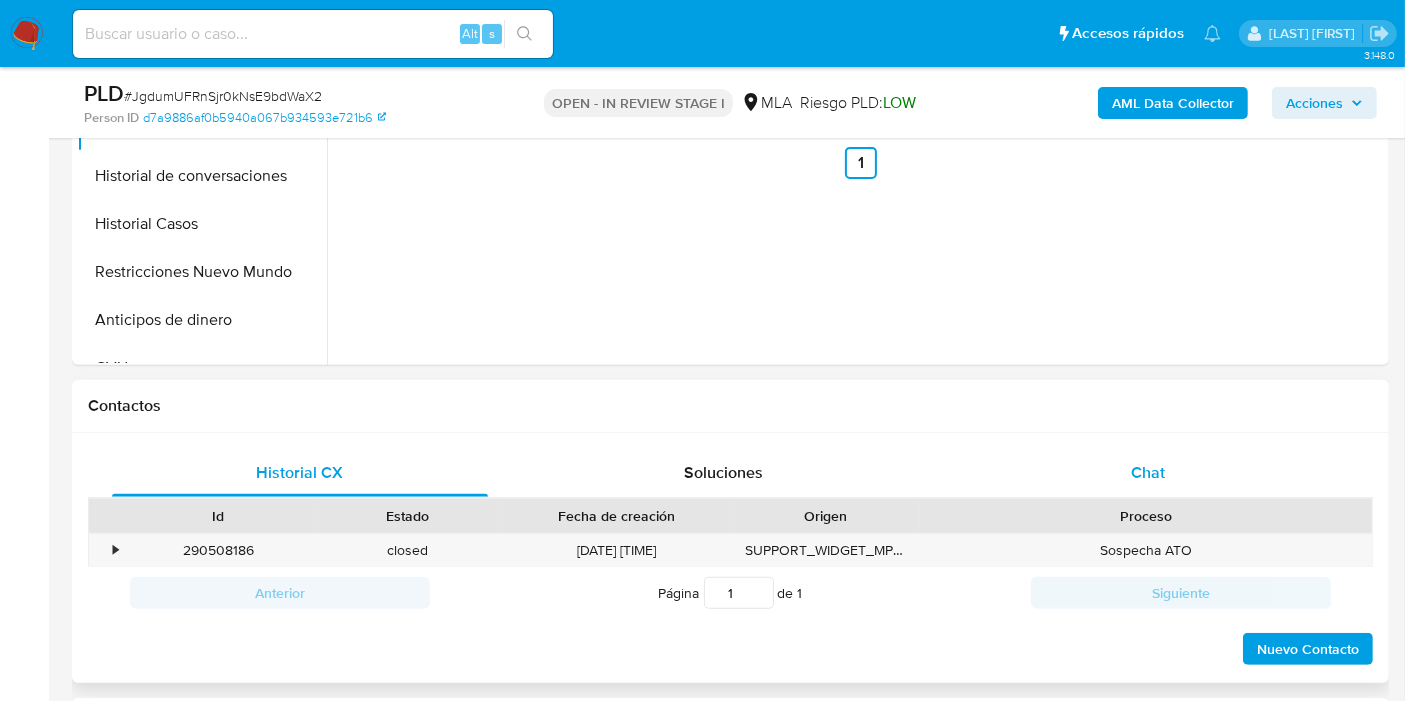 click on "Chat" at bounding box center (1148, 473) 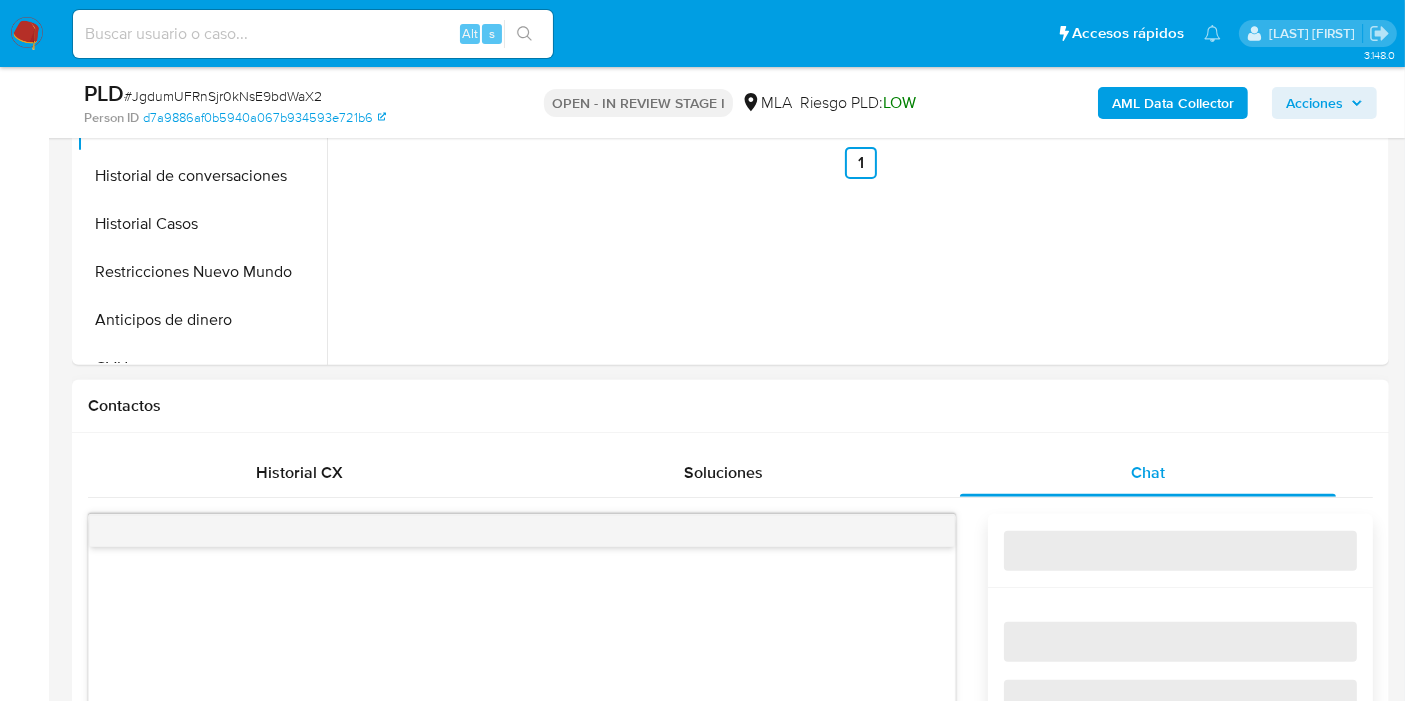 scroll, scrollTop: 888, scrollLeft: 0, axis: vertical 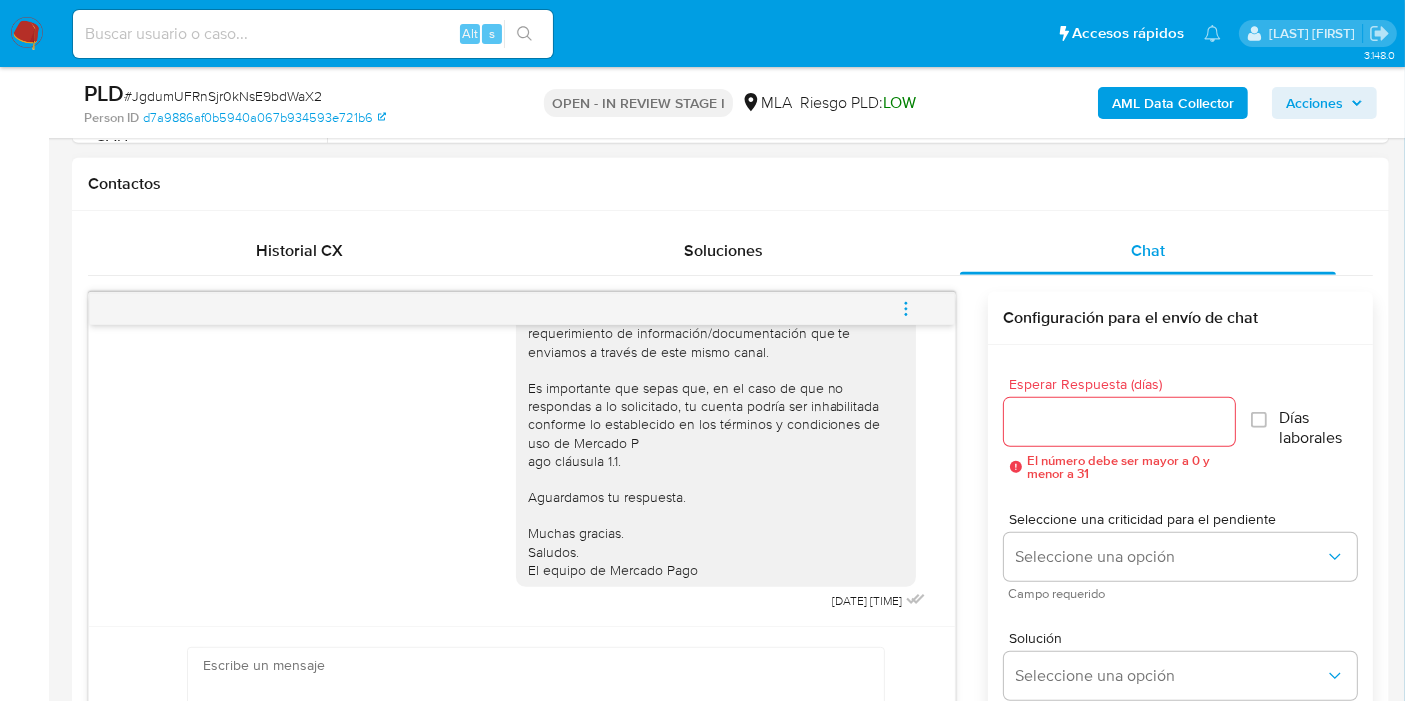 click at bounding box center [906, 309] 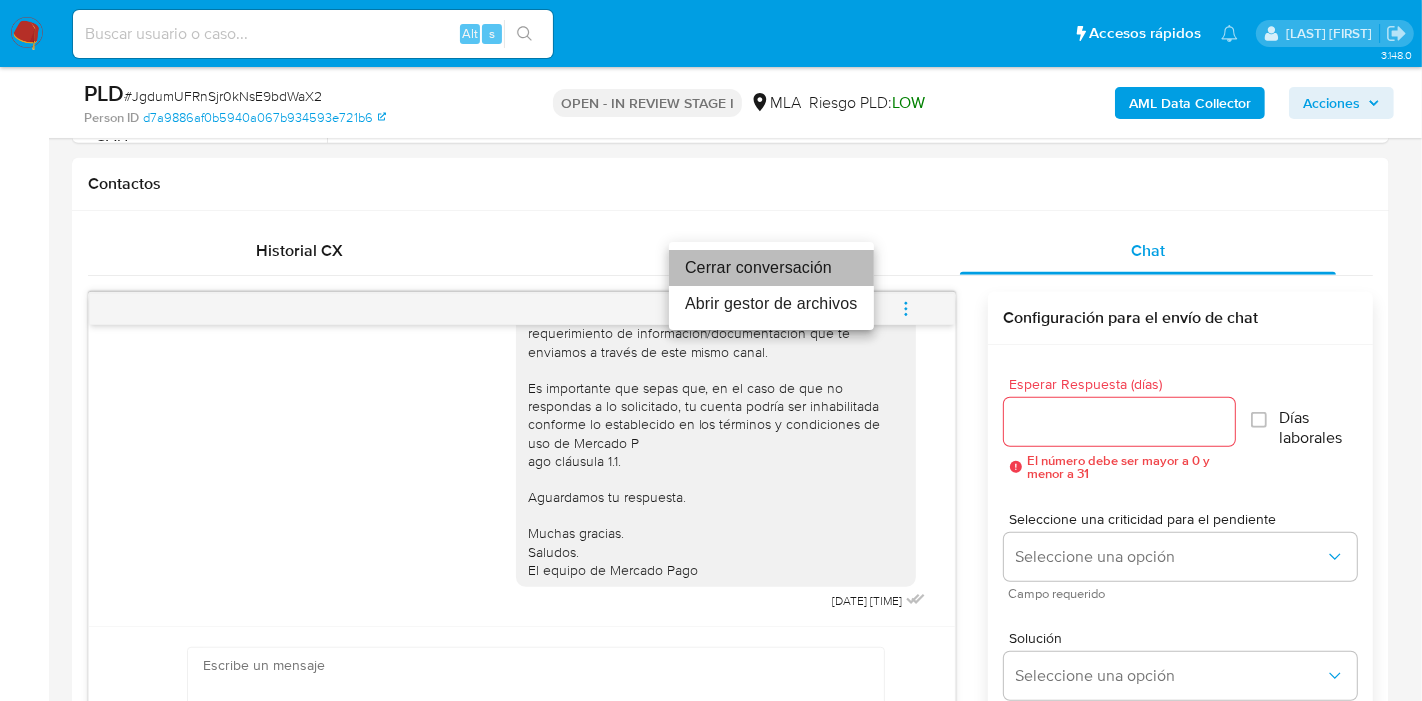 click on "Cerrar conversación" at bounding box center (771, 268) 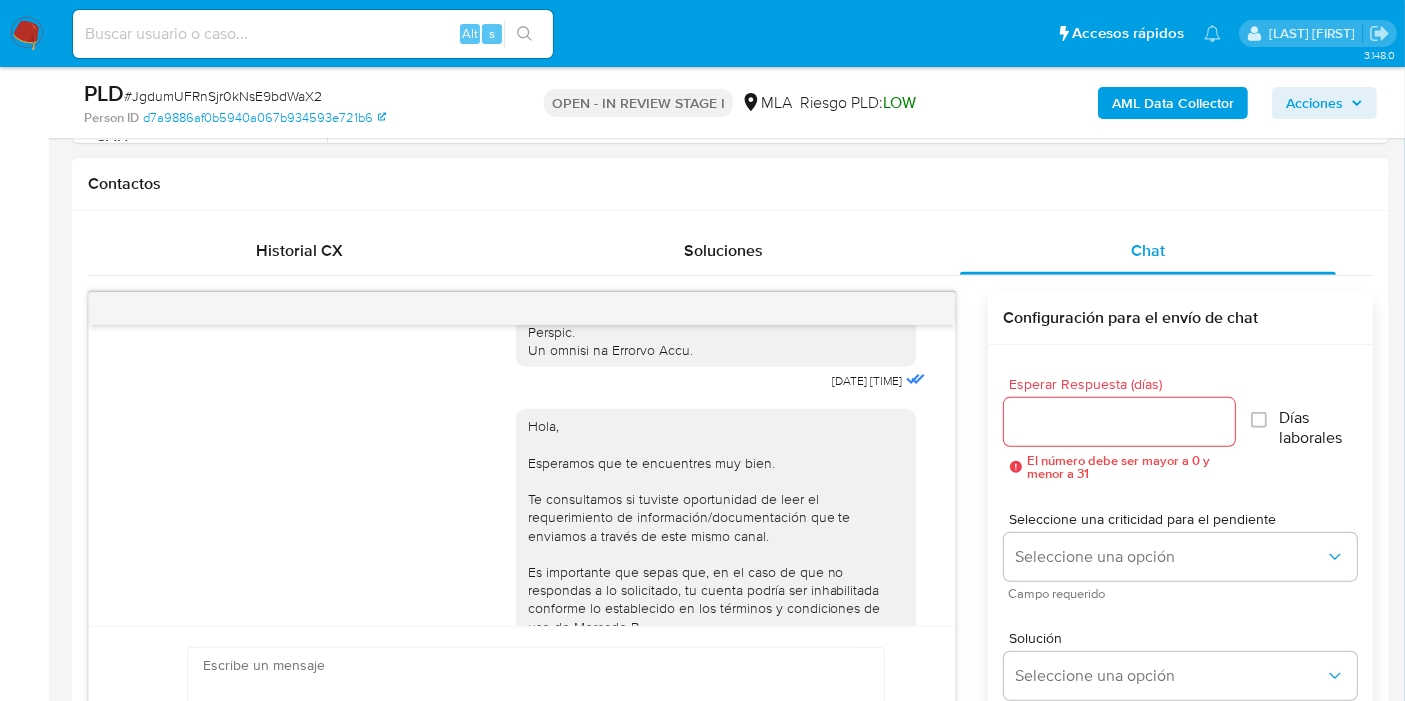 scroll, scrollTop: 940, scrollLeft: 0, axis: vertical 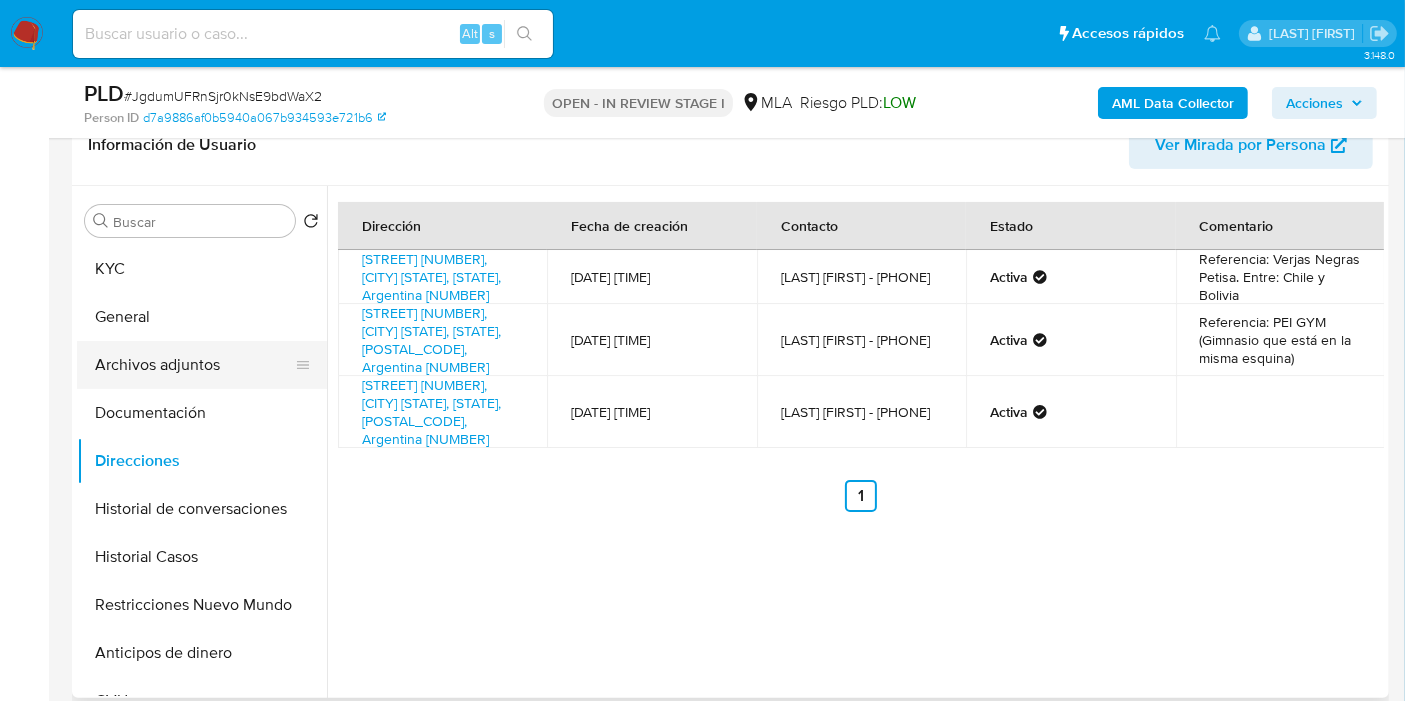 click on "Archivos adjuntos" at bounding box center [194, 365] 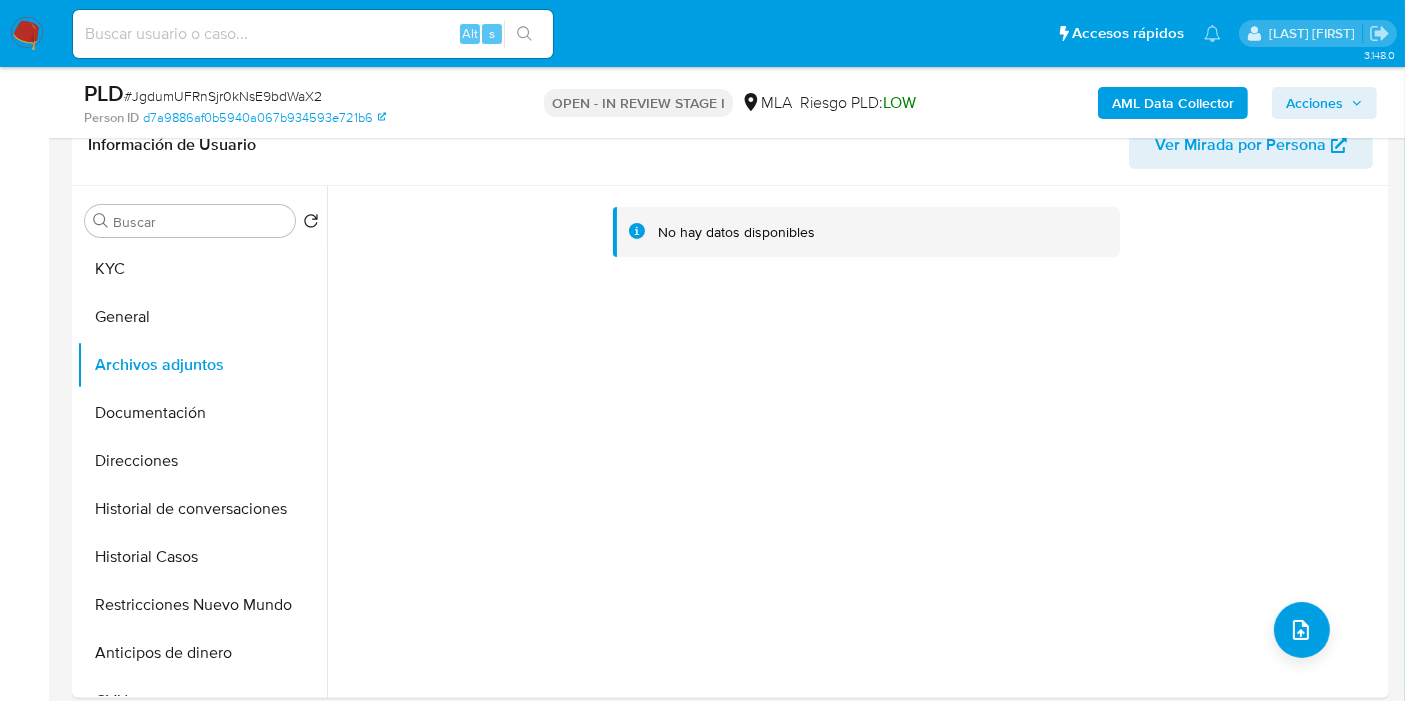 click on "AML Data Collector" at bounding box center [1173, 103] 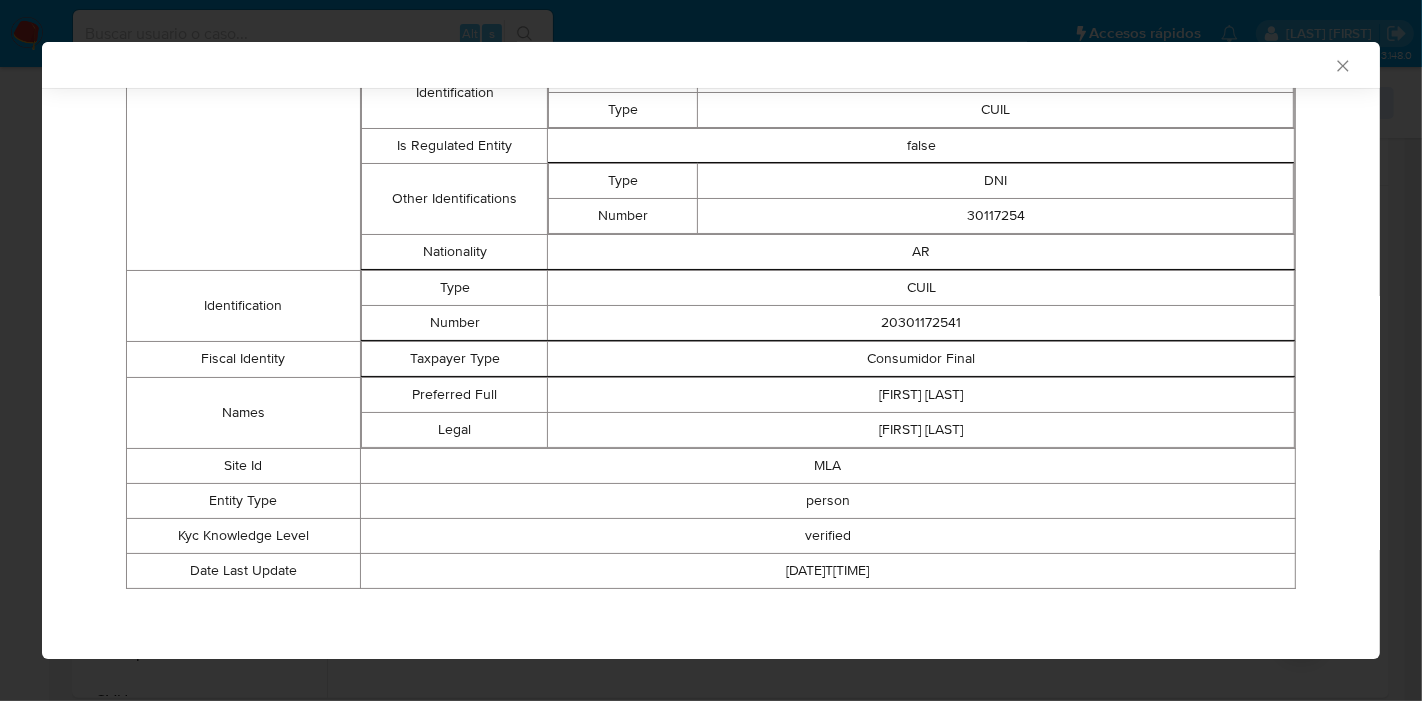 scroll, scrollTop: 202, scrollLeft: 0, axis: vertical 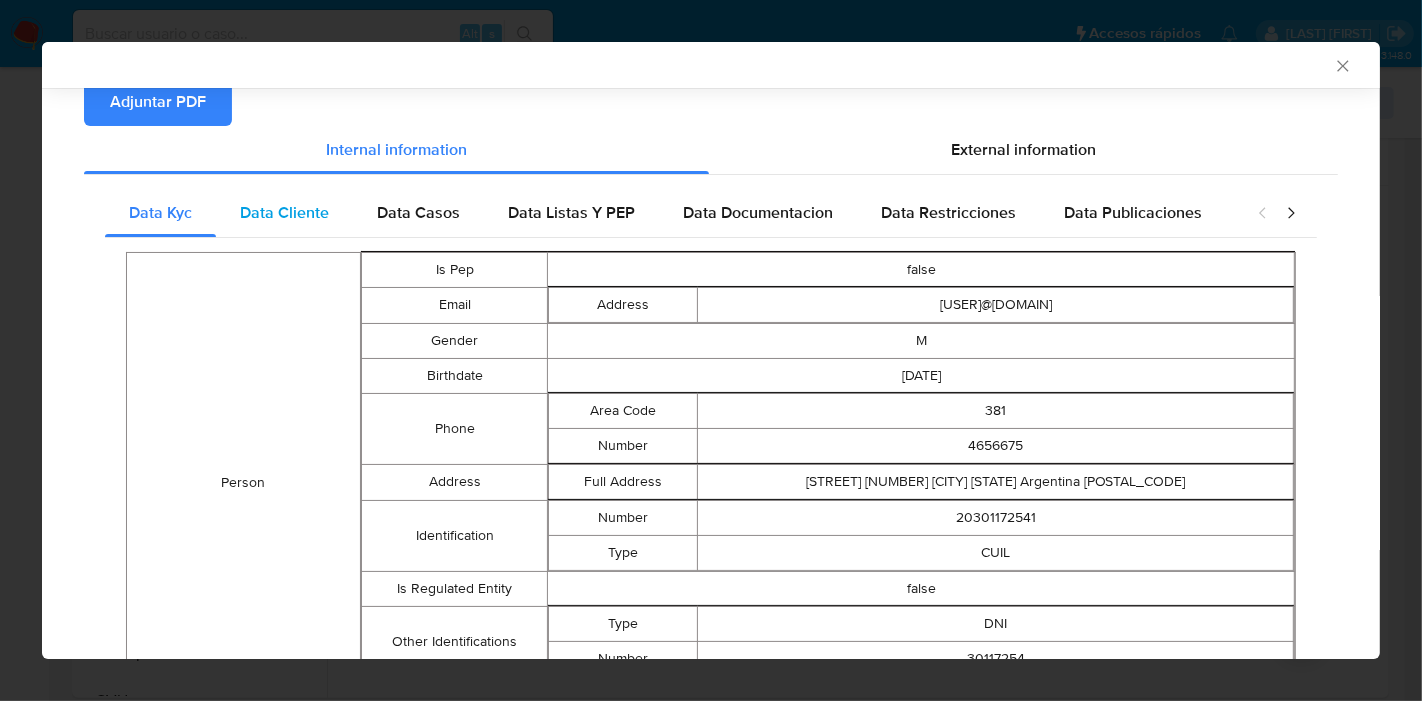 click on "Data Cliente" at bounding box center [284, 213] 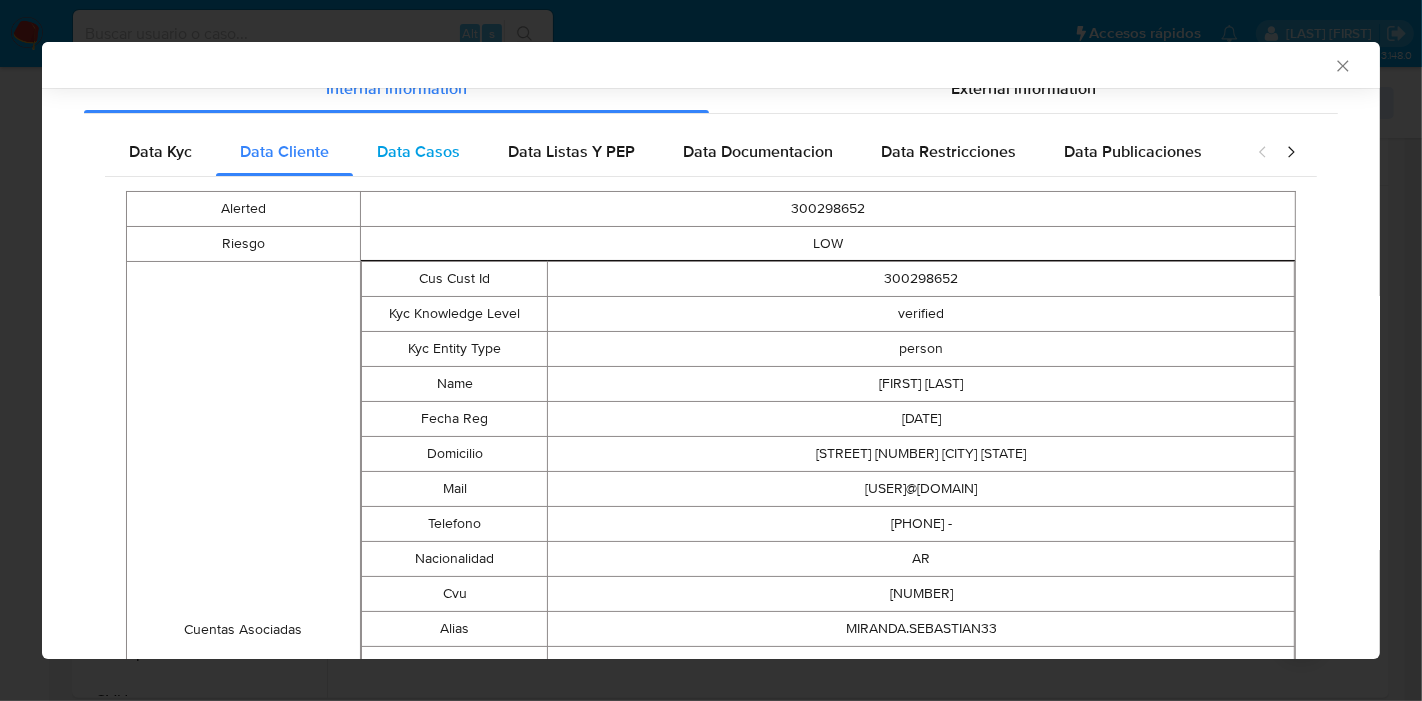 click on "Data Casos" at bounding box center [418, 152] 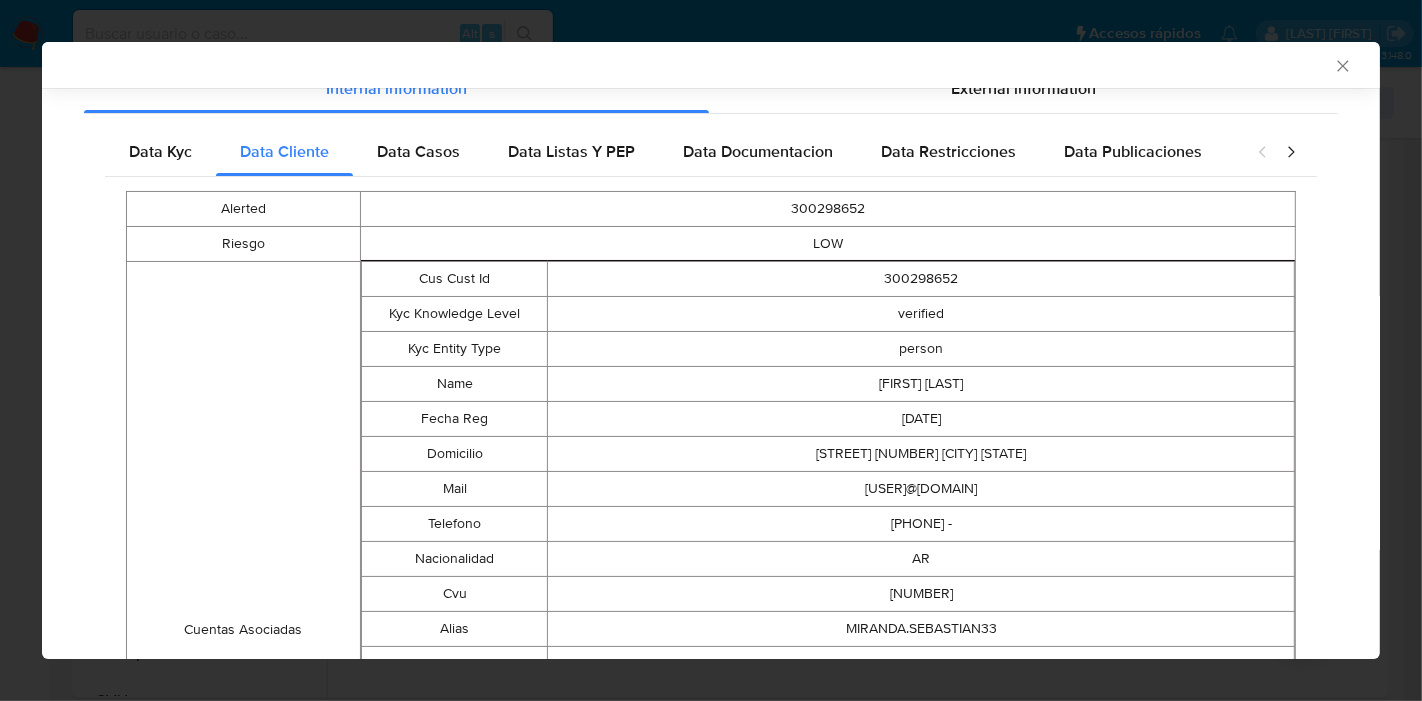 scroll, scrollTop: 145, scrollLeft: 0, axis: vertical 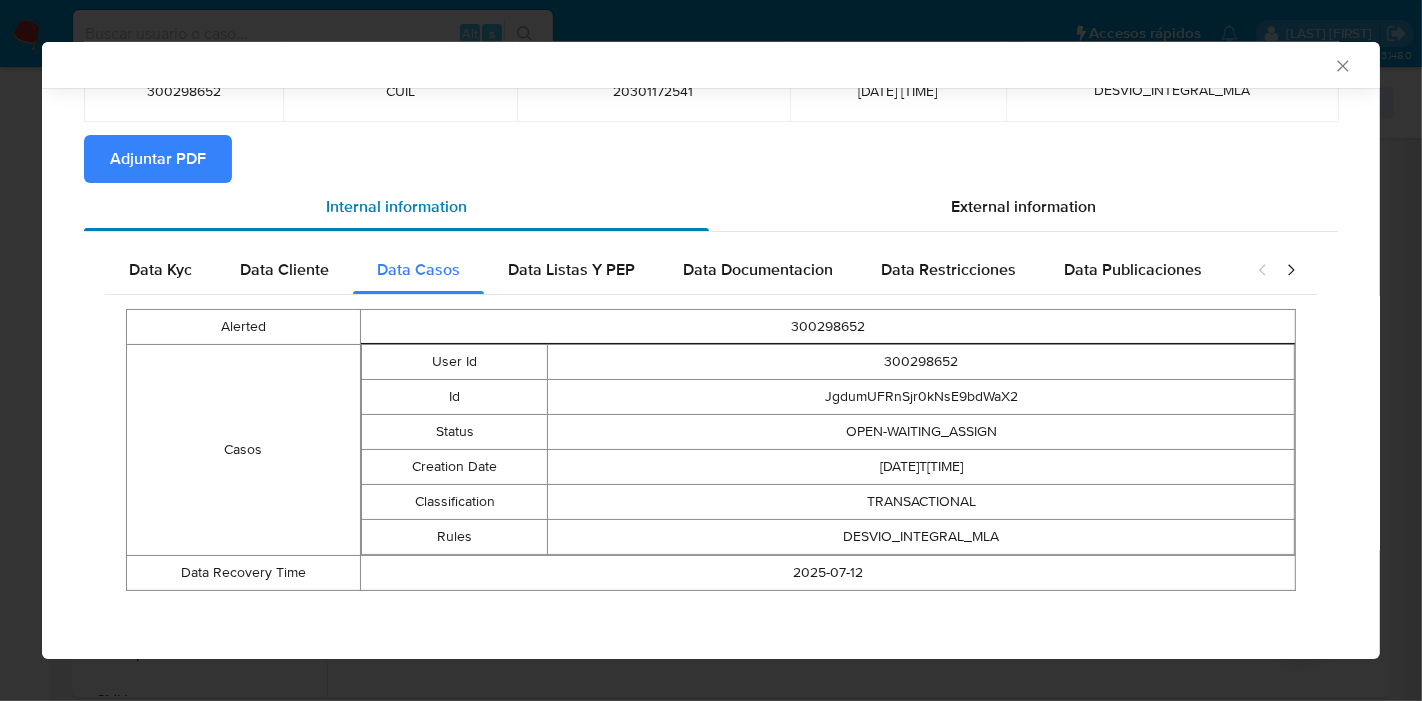 click on "Internal information" at bounding box center [396, 207] 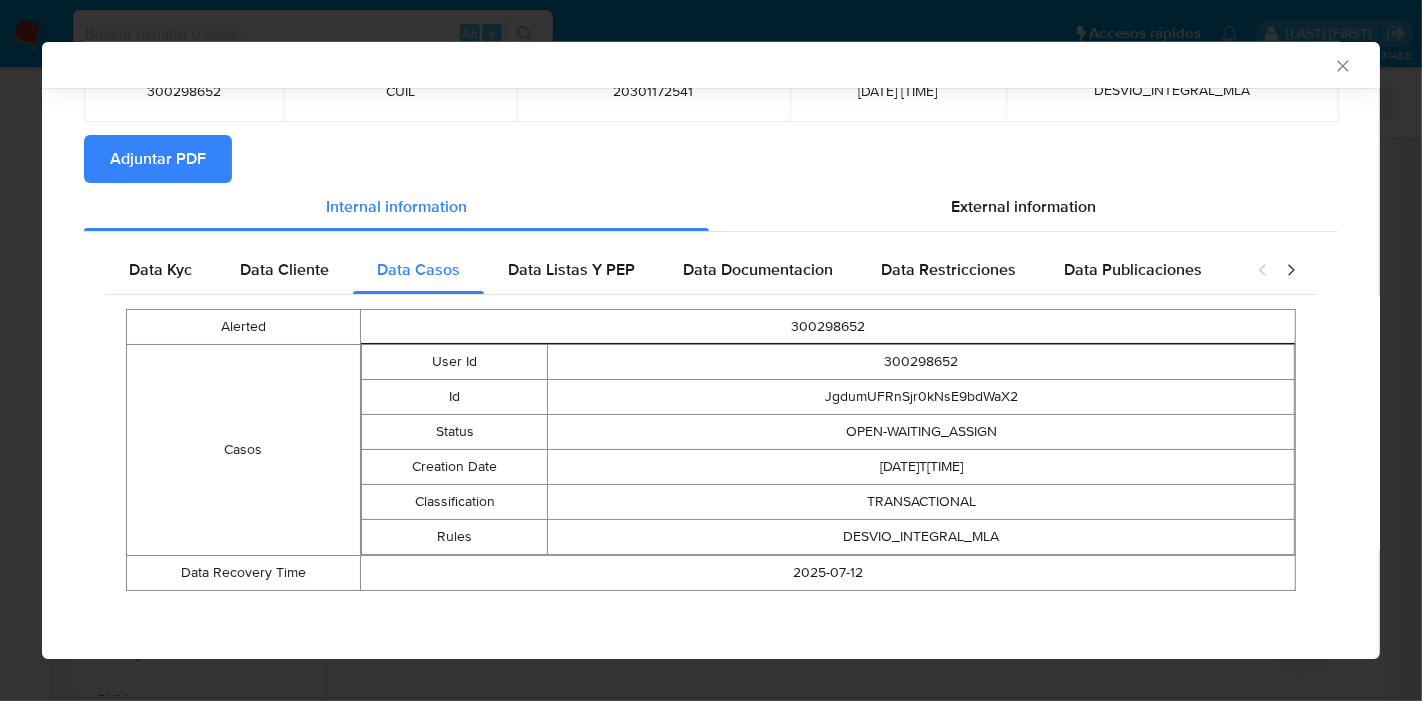 drag, startPoint x: 534, startPoint y: 262, endPoint x: 570, endPoint y: 266, distance: 36.221542 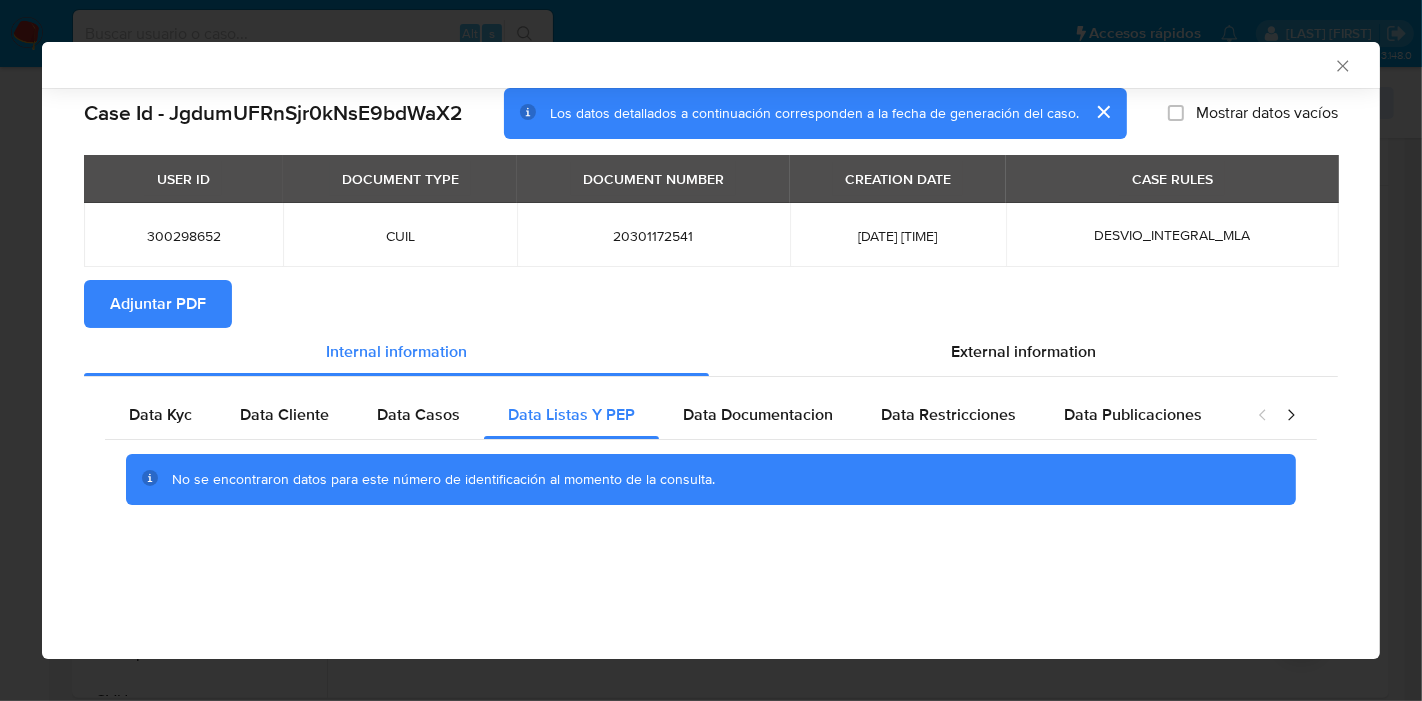 scroll, scrollTop: 0, scrollLeft: 0, axis: both 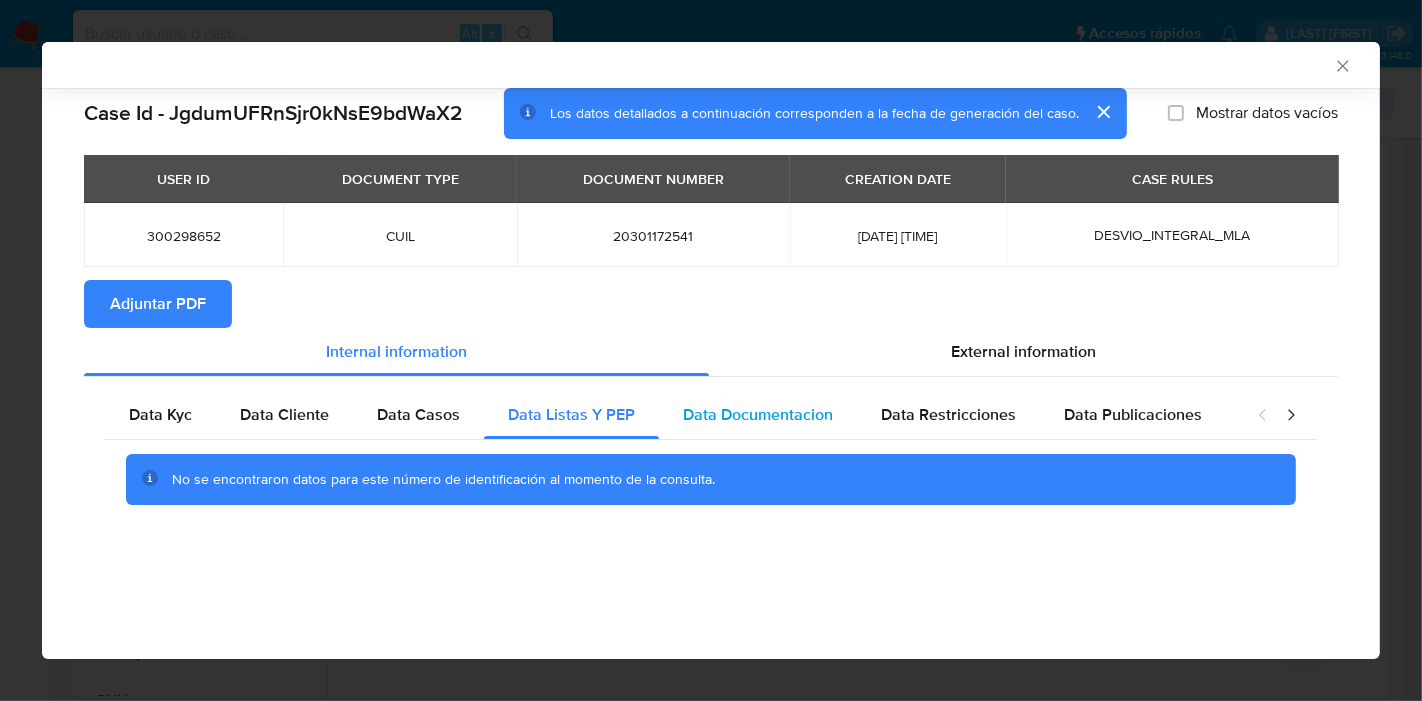 drag, startPoint x: 717, startPoint y: 412, endPoint x: 757, endPoint y: 418, distance: 40.4475 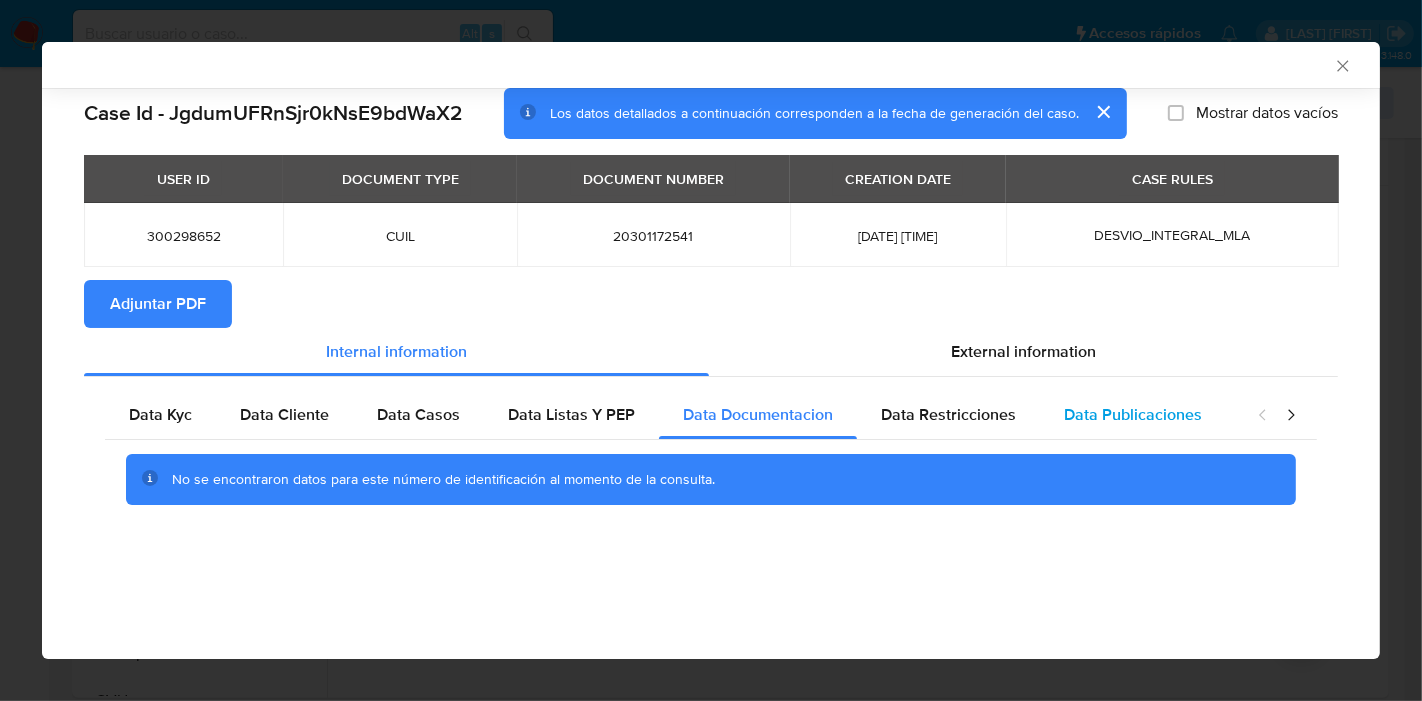 click on "Data Publicaciones" at bounding box center (1133, 415) 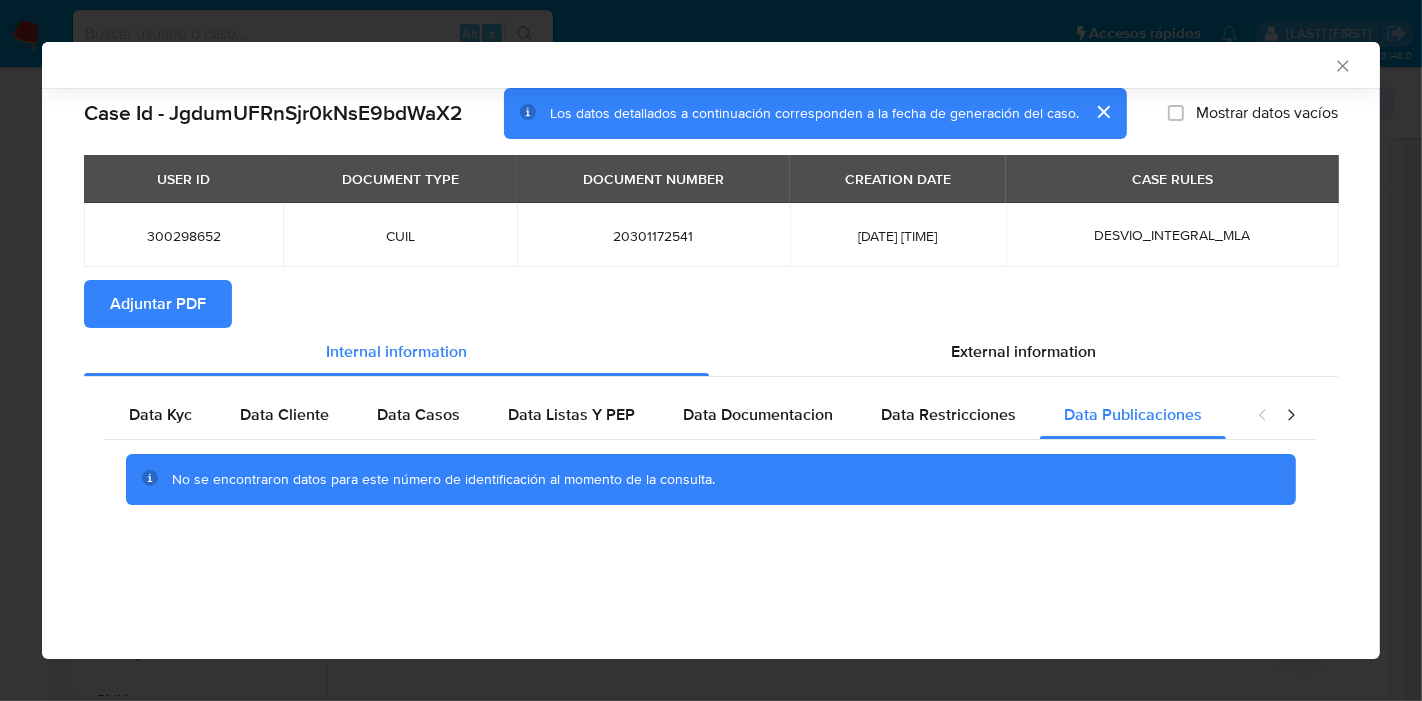 drag, startPoint x: 967, startPoint y: 403, endPoint x: 1237, endPoint y: 382, distance: 270.81543 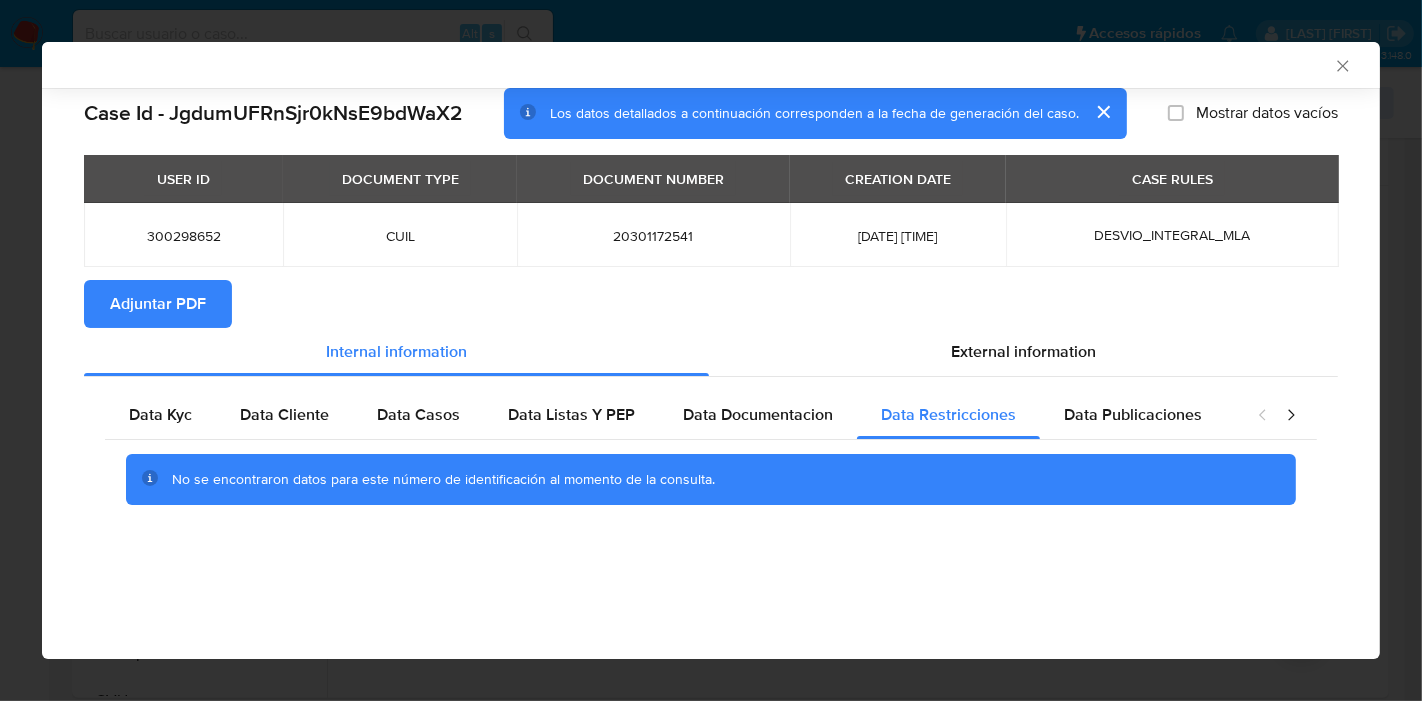 click at bounding box center [1277, 415] 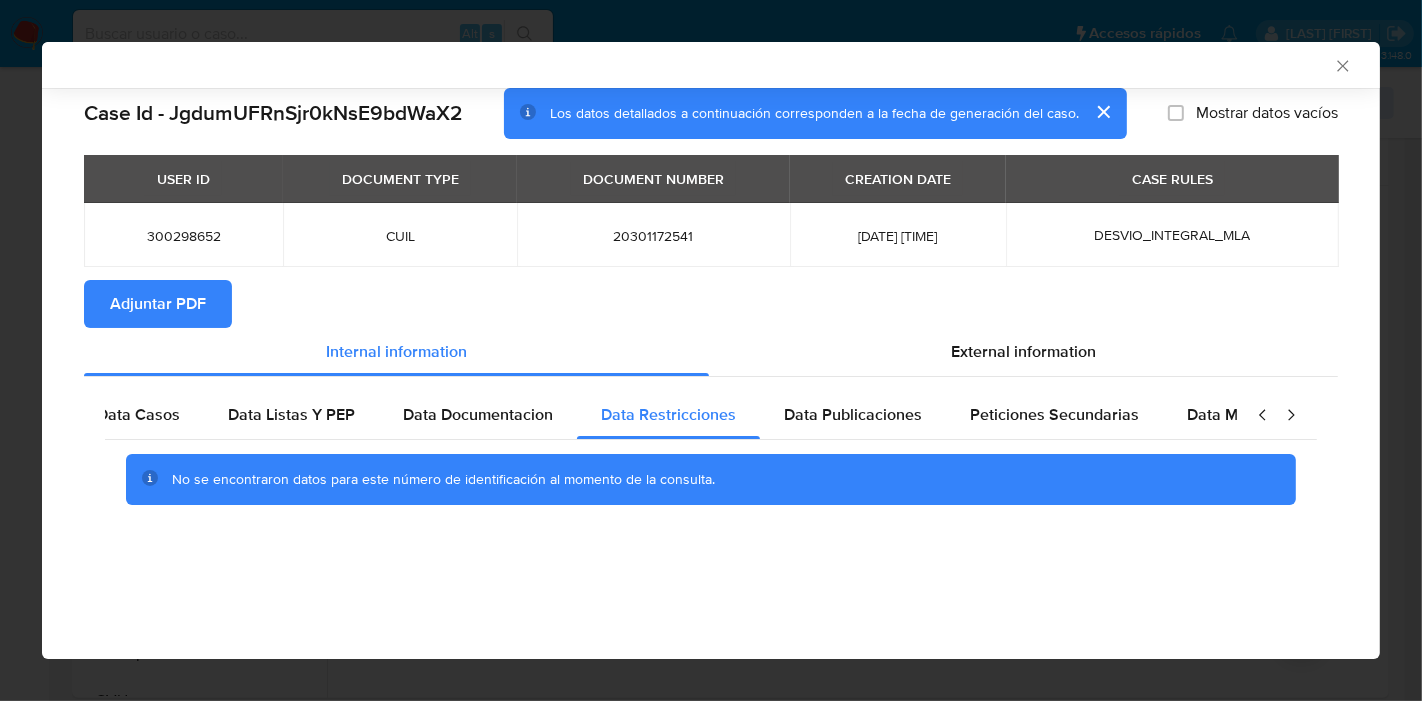 click 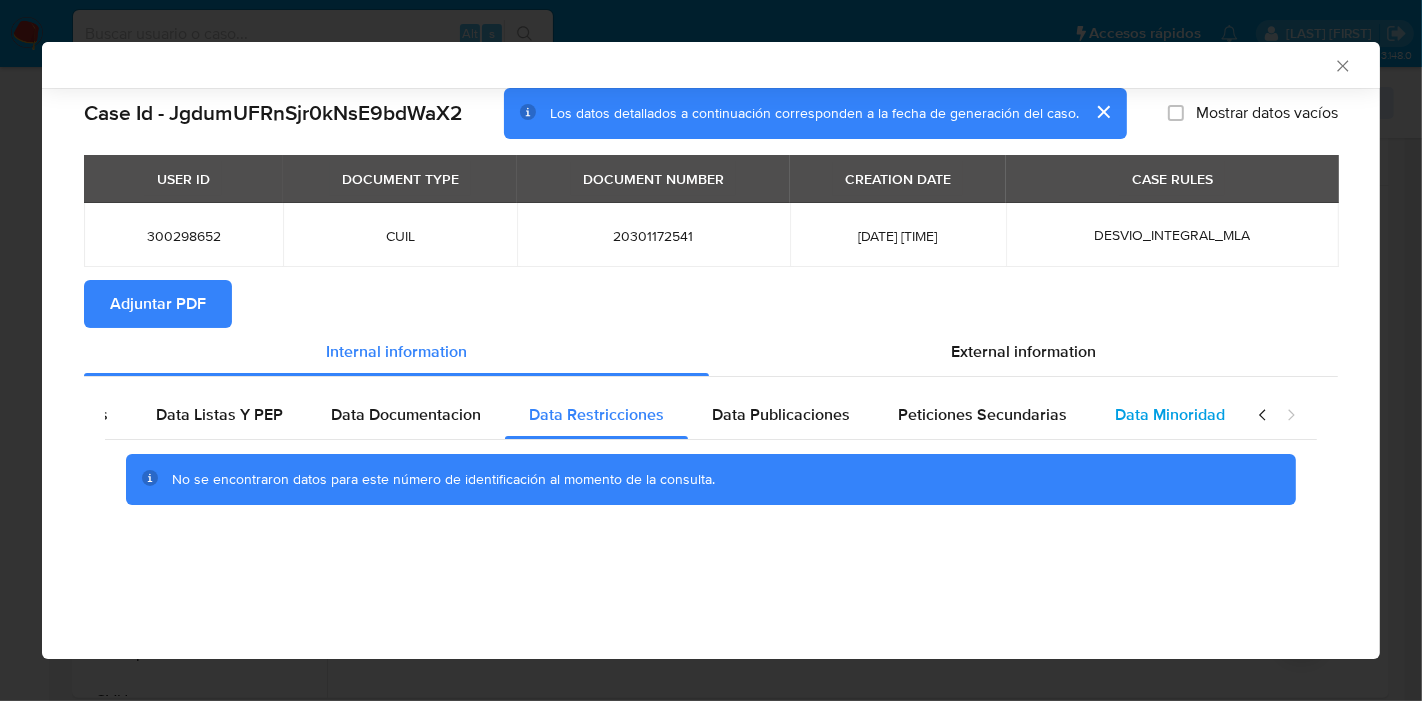 drag, startPoint x: 1183, startPoint y: 426, endPoint x: 1062, endPoint y: 419, distance: 121.20231 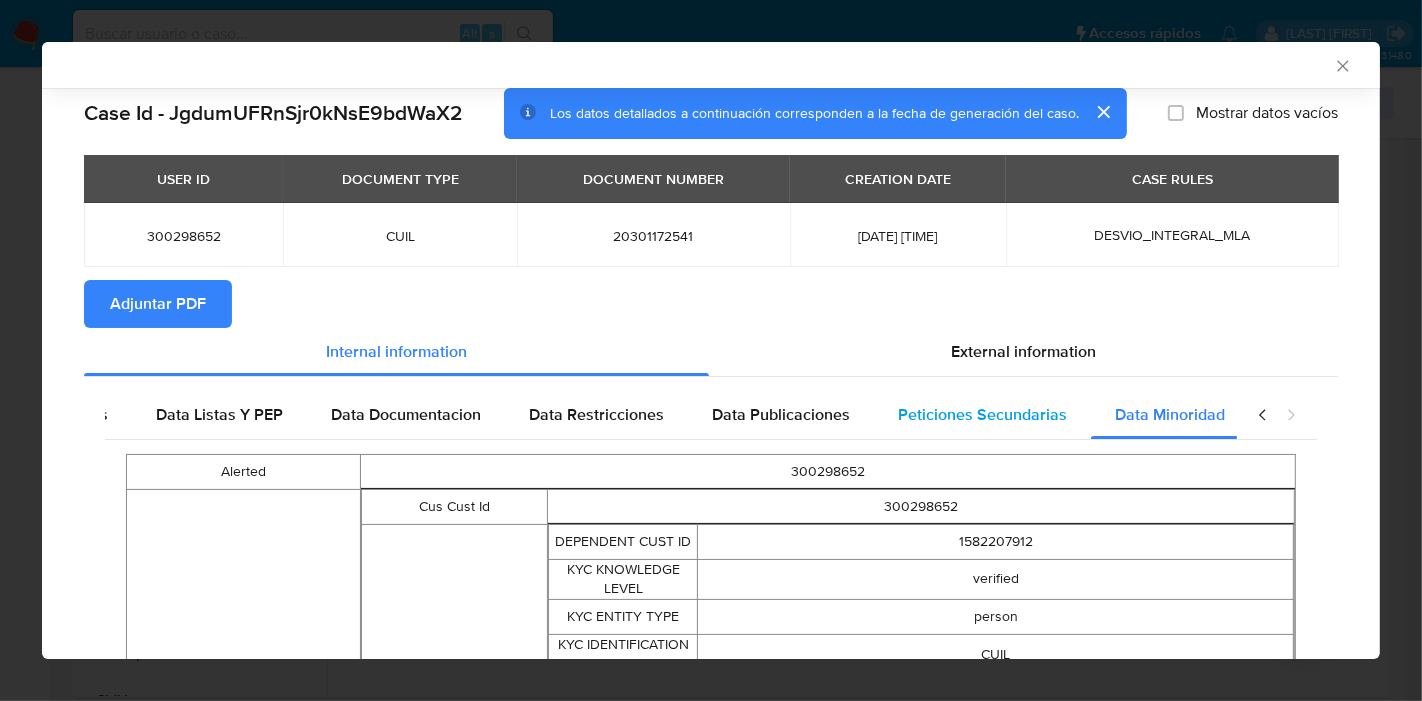 scroll, scrollTop: 0, scrollLeft: 369, axis: horizontal 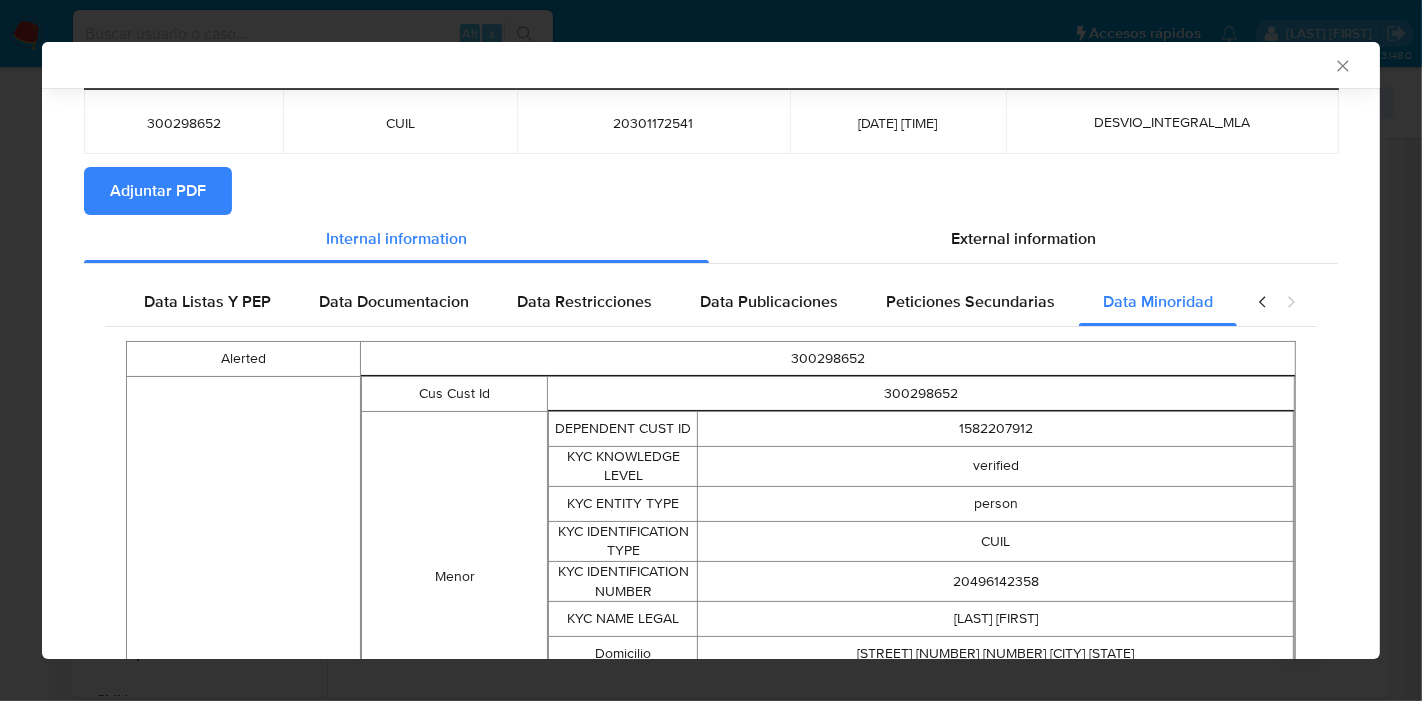 click on "Alerted 300298652 Minoridad Cus Cust Id 300298652 Menor DEPENDENT CUST ID 1582207912 KYC KNOWLEDGE LEVEL verified KYC ENTITY TYPE person KYC IDENTIFICATION TYPE CUIL KYC IDENTIFICATION NUMBER 20496142358 KYC NAME LEGAL Nicolas Sebastian Miranda Domicilio Virrey ceballos 1337 1337 0 Tucuman Tucumán Mail nixogamer29@gmail.com Nacionalidad AR Responsable RESPONSIBLE CUST ID 300298652 KYC KNOWLEDGE LEVEL verified KYC ENTITY TYPE person KYC IDENTIFICATION TYPE CUIL KYC IDENTIFICATION NUMBER 20301172541 KYC NAME LEGAL Ruben Sebastian Miranda Domicilio Pasaje virrey ceballos 1337 San miguel de tucuman Tucumán Mail rsmiranda29@gmail.com Telefono 3814656675 Nacionalidad AR Data Recovery Time 2025-07-12" at bounding box center [711, 743] 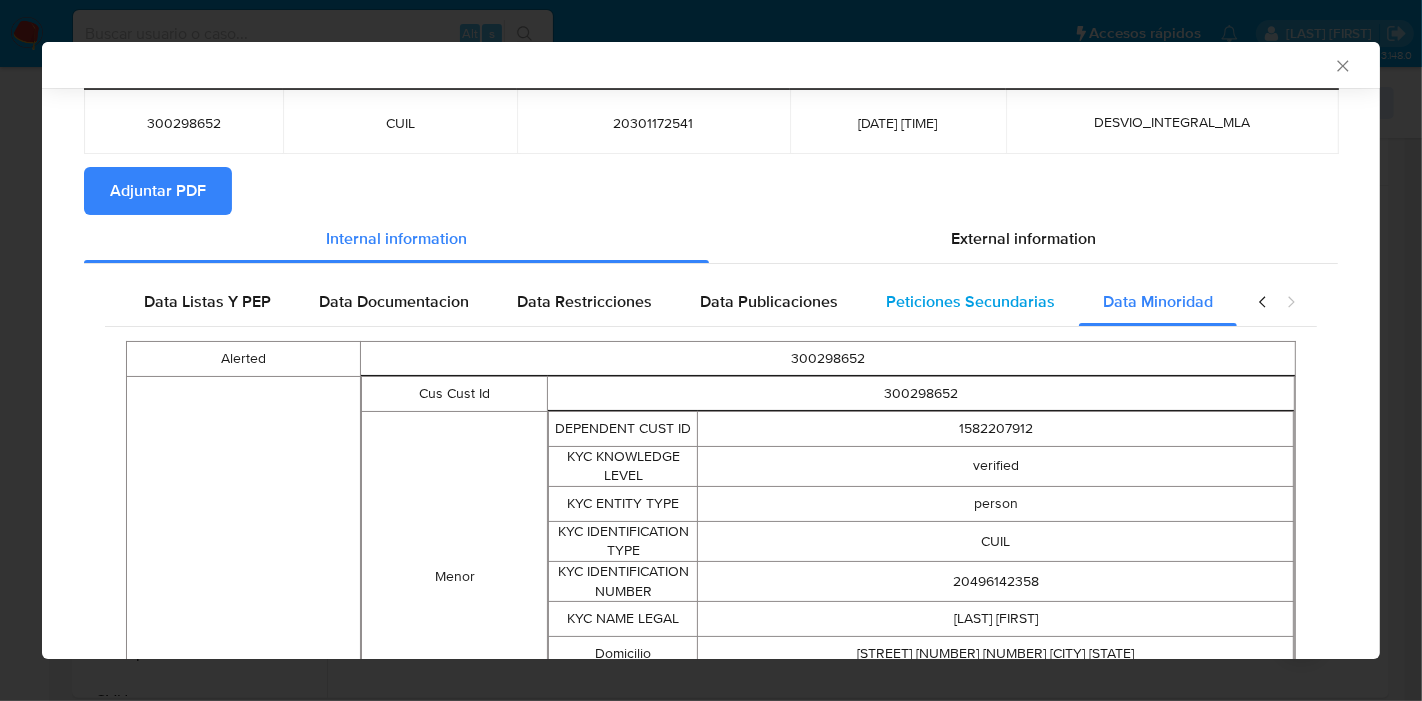 click on "Peticiones Secundarias" at bounding box center (970, 302) 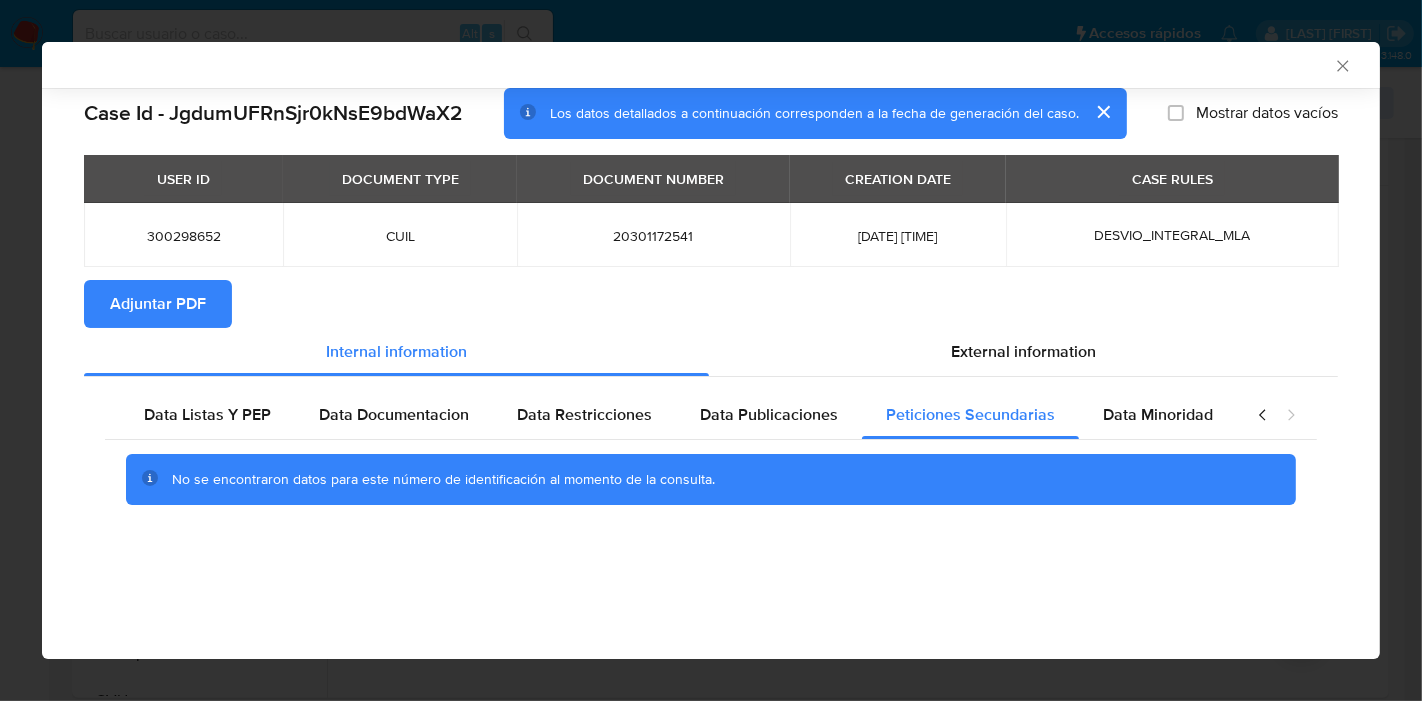 scroll, scrollTop: 0, scrollLeft: 352, axis: horizontal 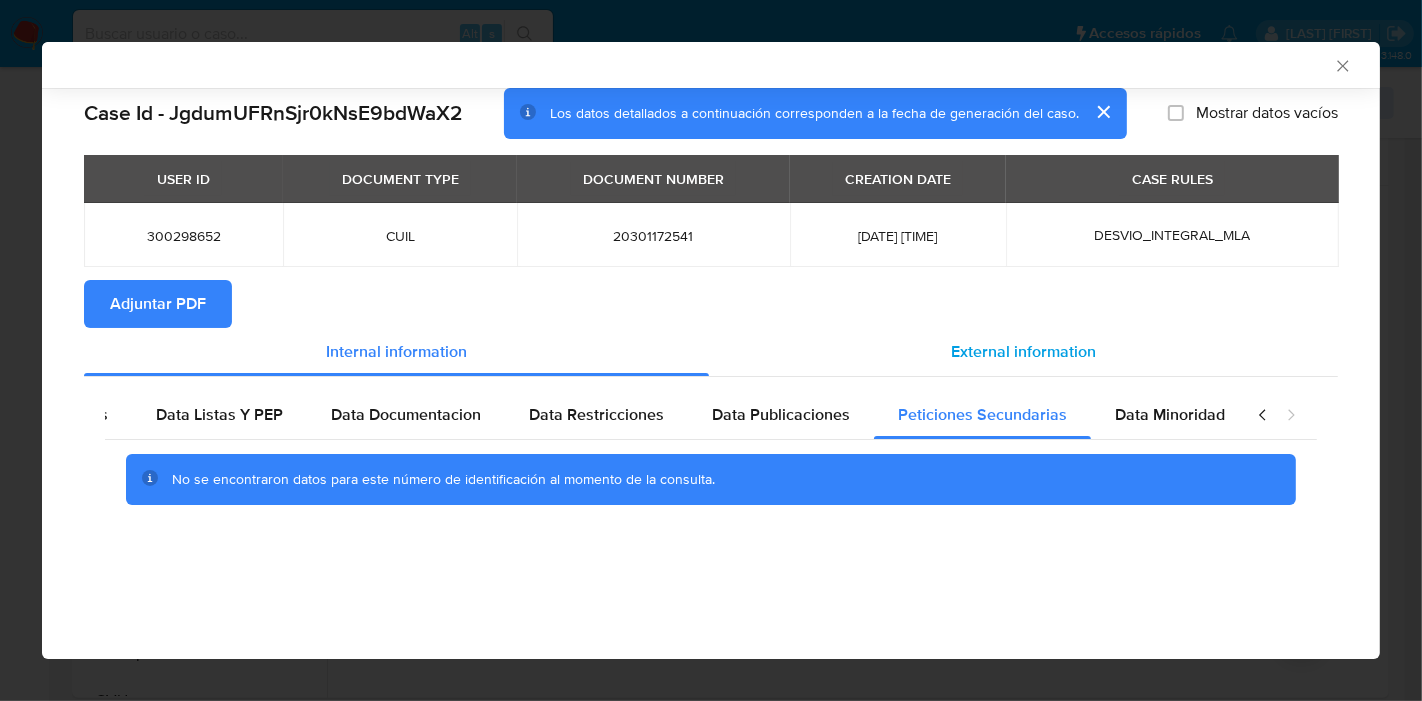 drag, startPoint x: 710, startPoint y: 410, endPoint x: 843, endPoint y: 371, distance: 138.60014 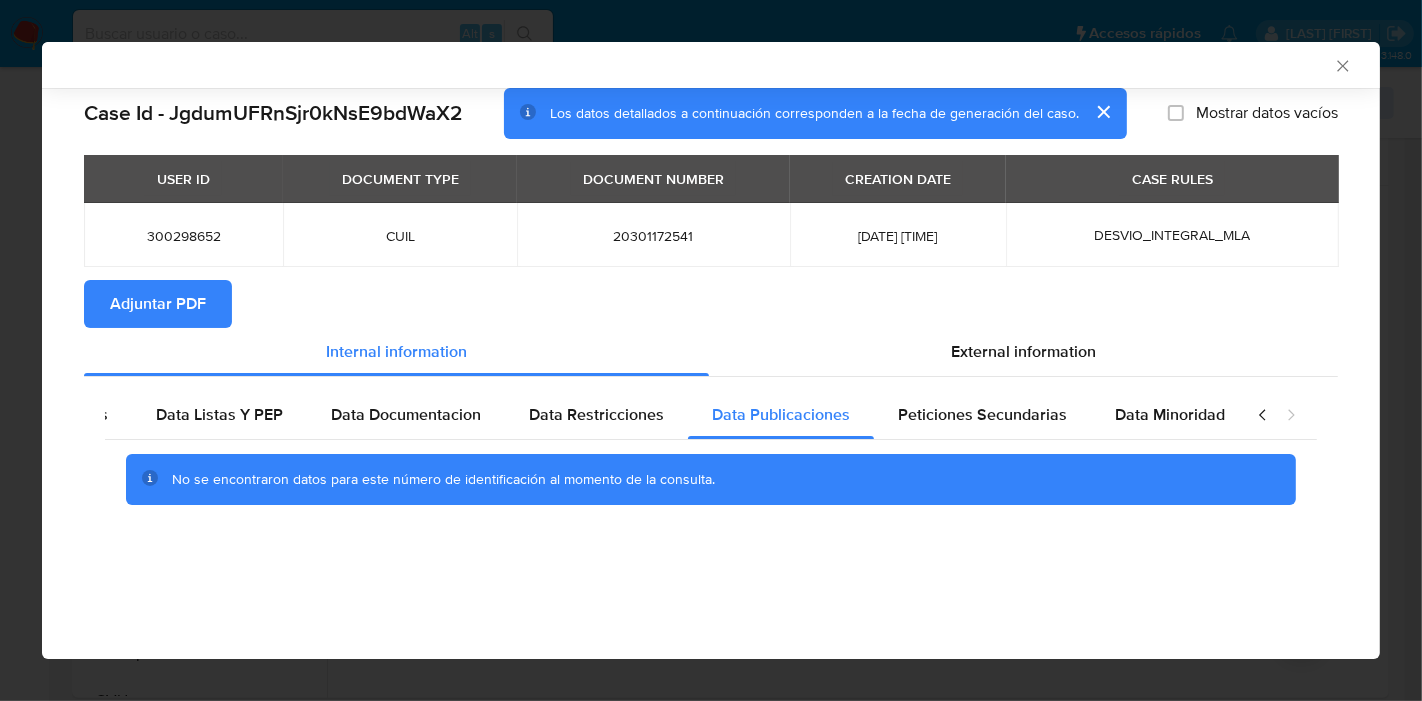 click at bounding box center (1277, 415) 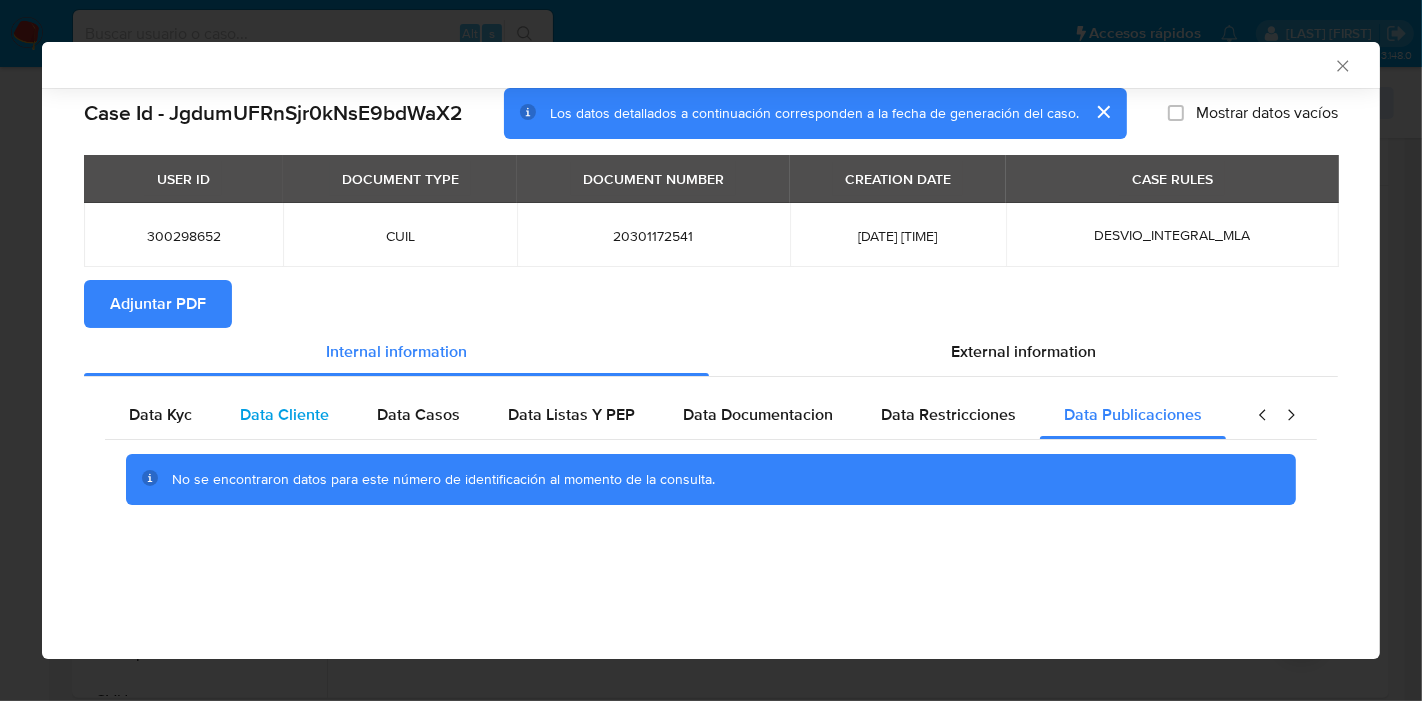 scroll, scrollTop: 0, scrollLeft: 0, axis: both 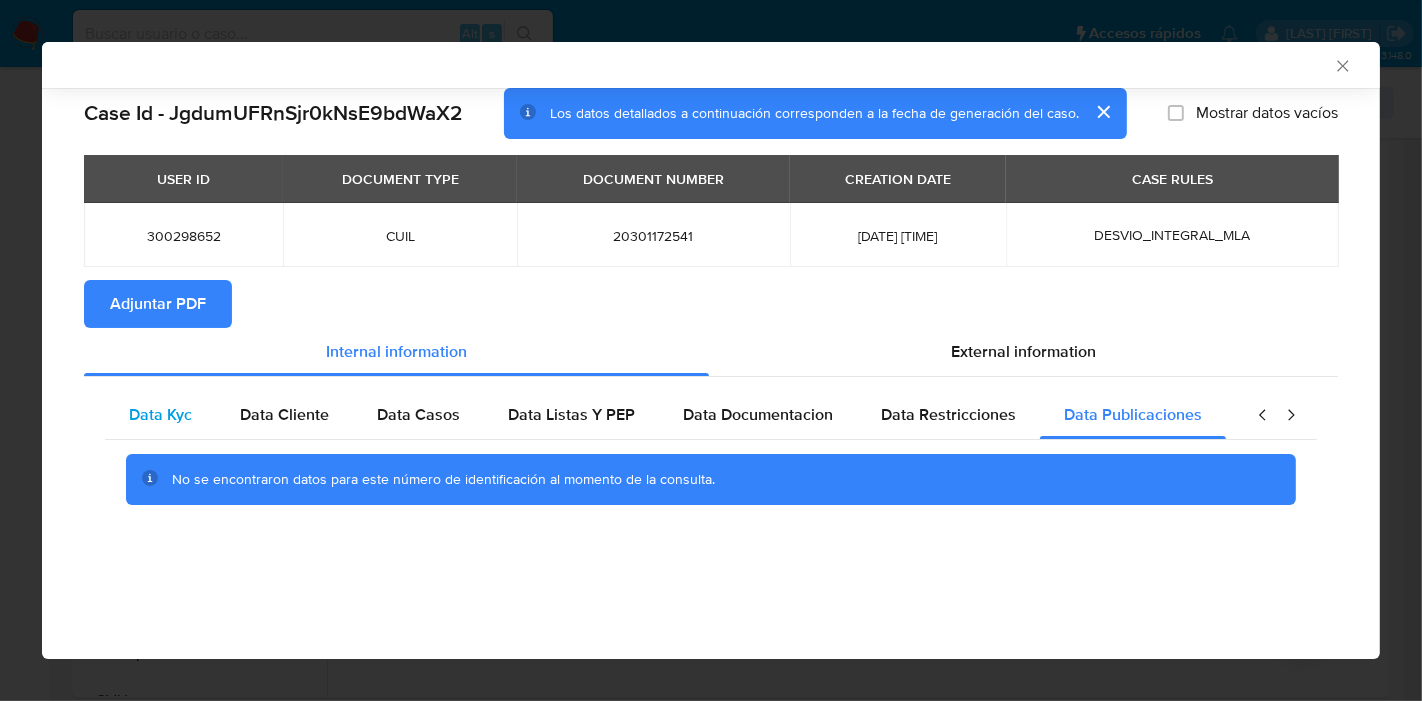 click on "Data Kyc" at bounding box center [160, 415] 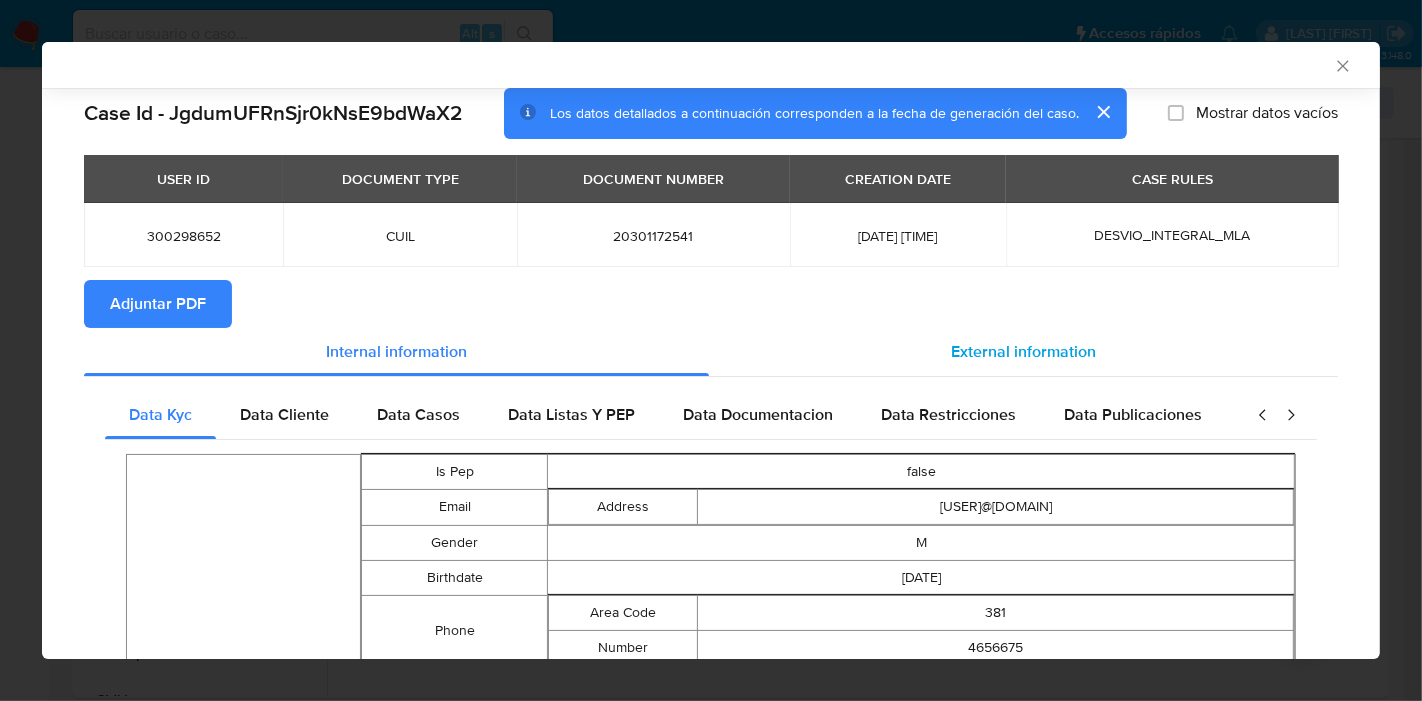 click on "External information" at bounding box center (1023, 351) 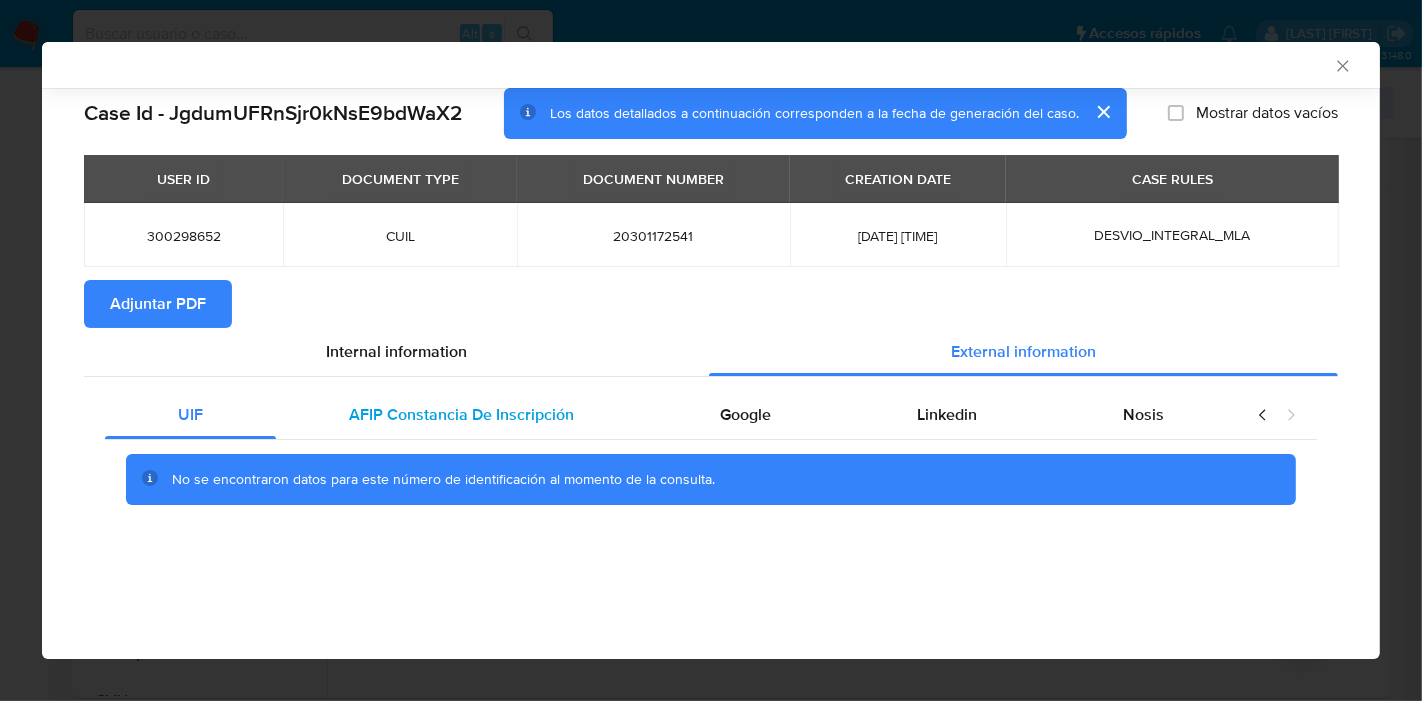 click on "AFIP Constancia De Inscripción" at bounding box center [461, 414] 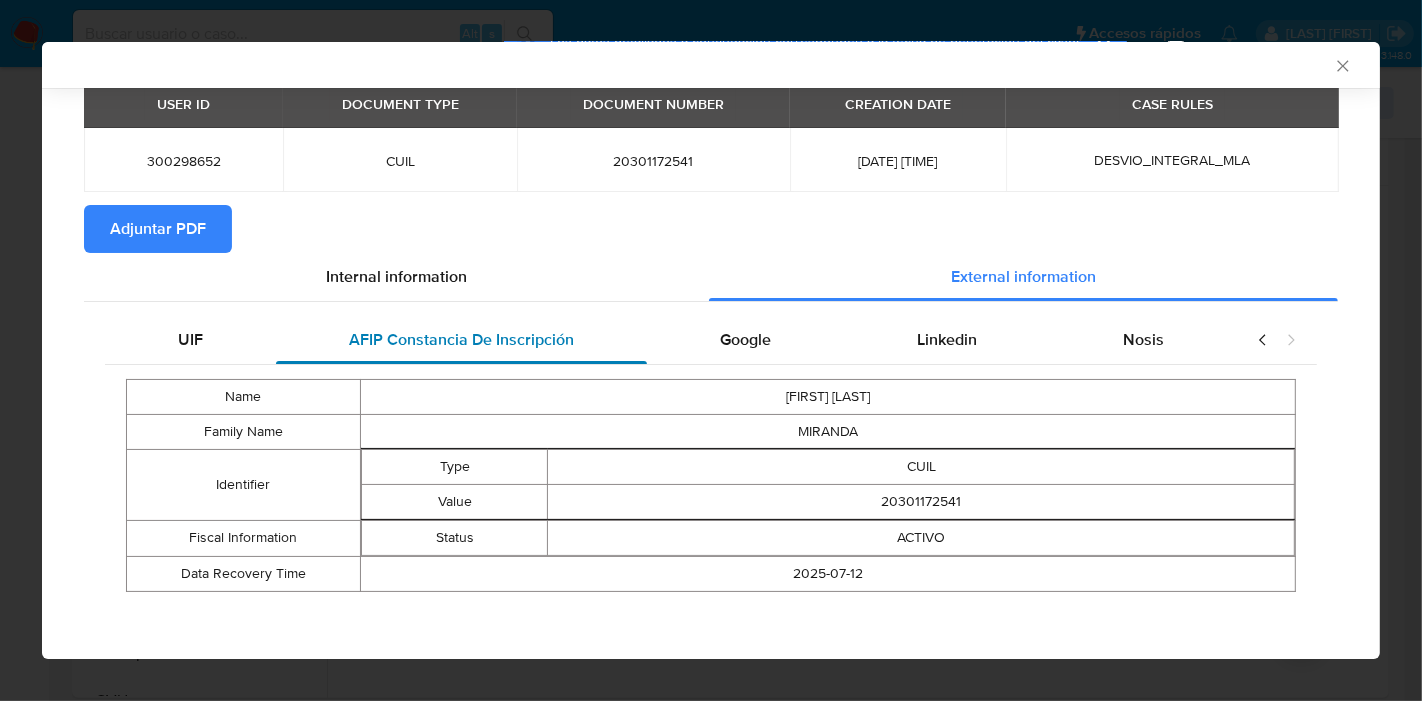 scroll, scrollTop: 77, scrollLeft: 0, axis: vertical 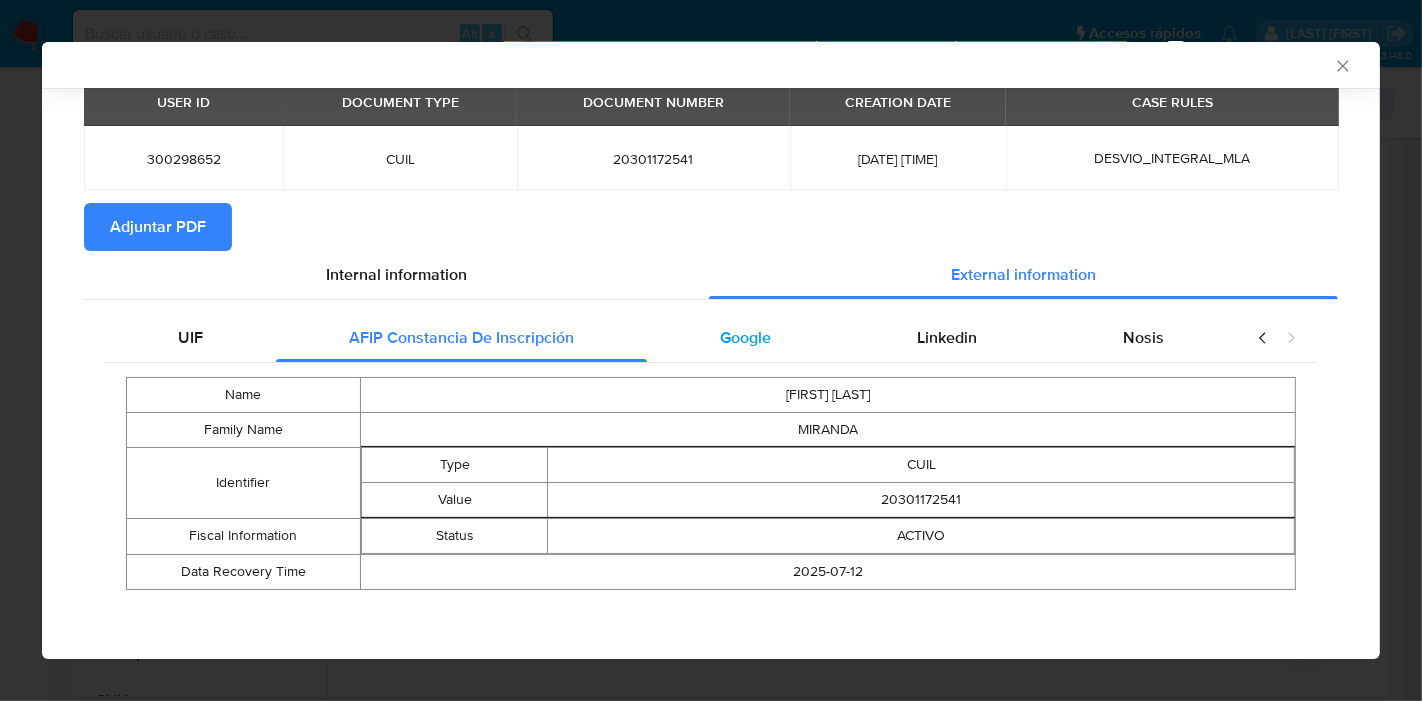 click on "Google" at bounding box center (745, 338) 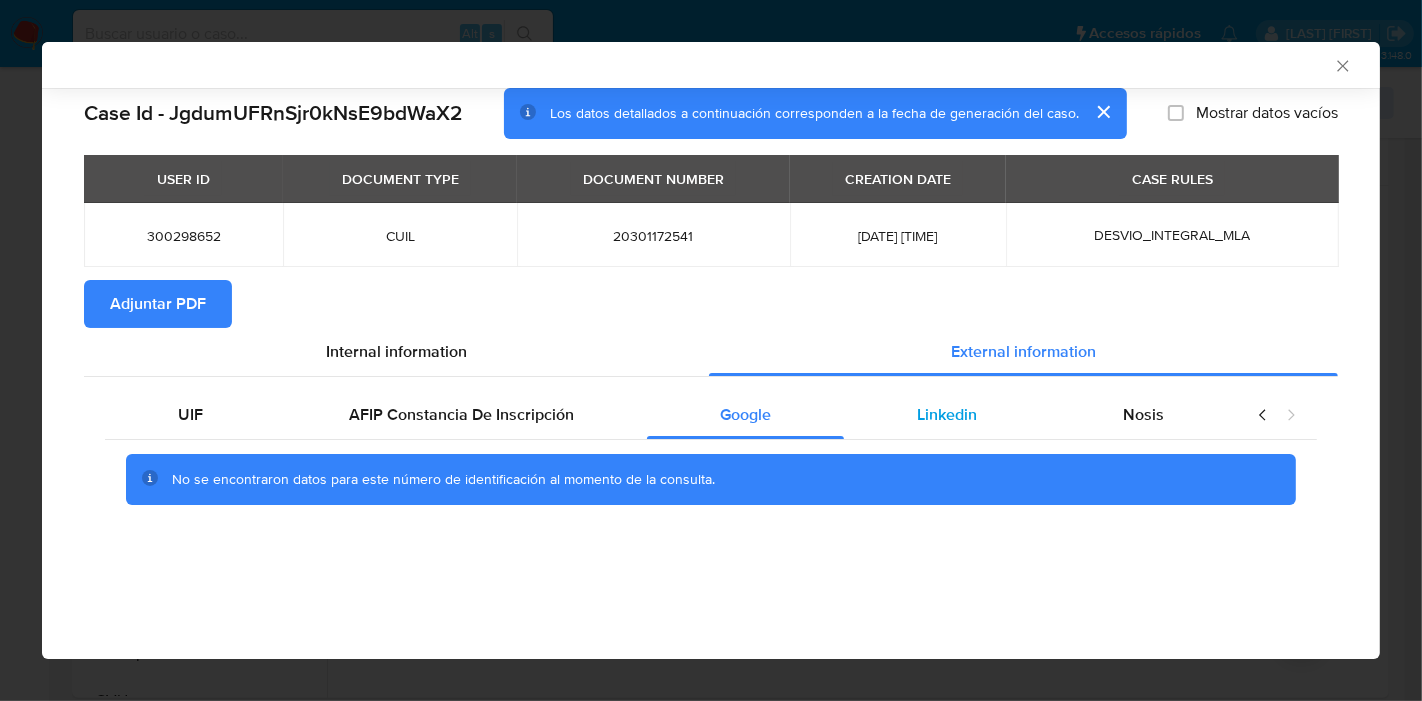 click on "Linkedin" at bounding box center (947, 415) 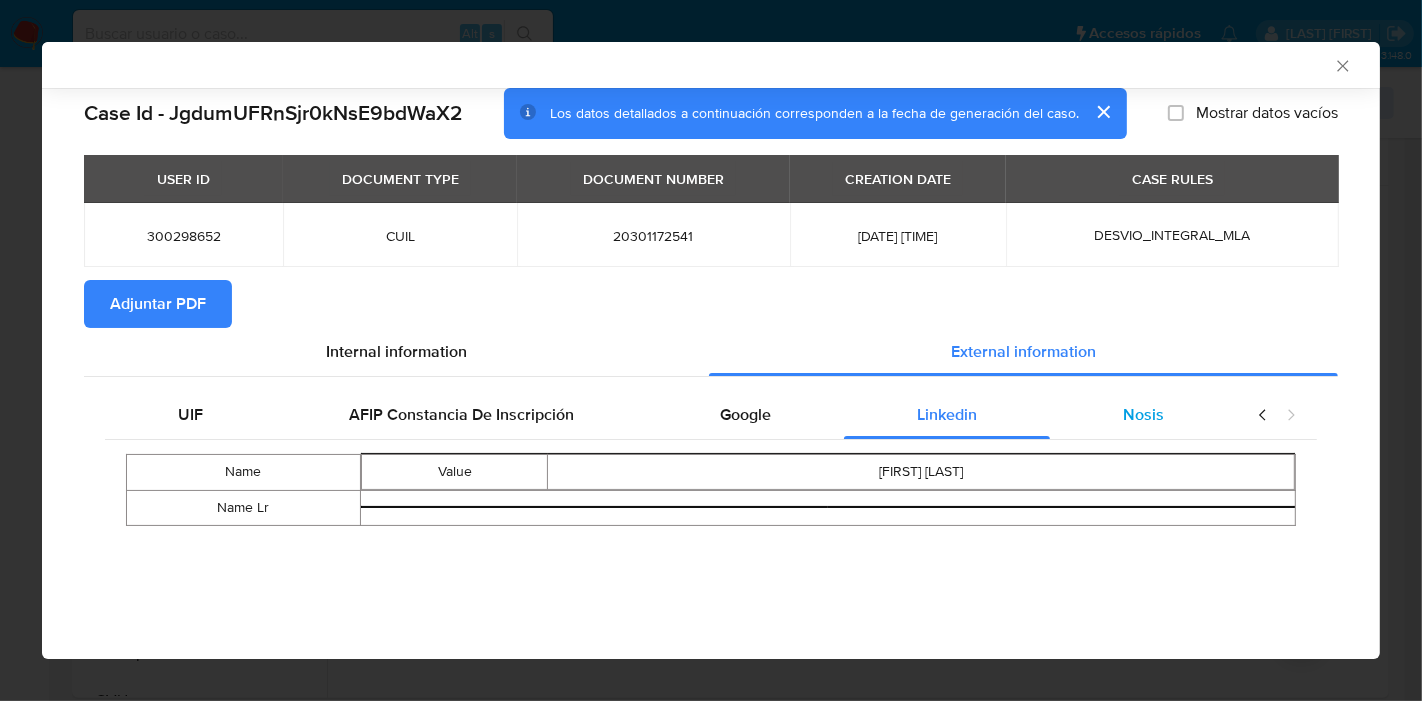 drag, startPoint x: 1146, startPoint y: 429, endPoint x: 1160, endPoint y: 430, distance: 14.035668 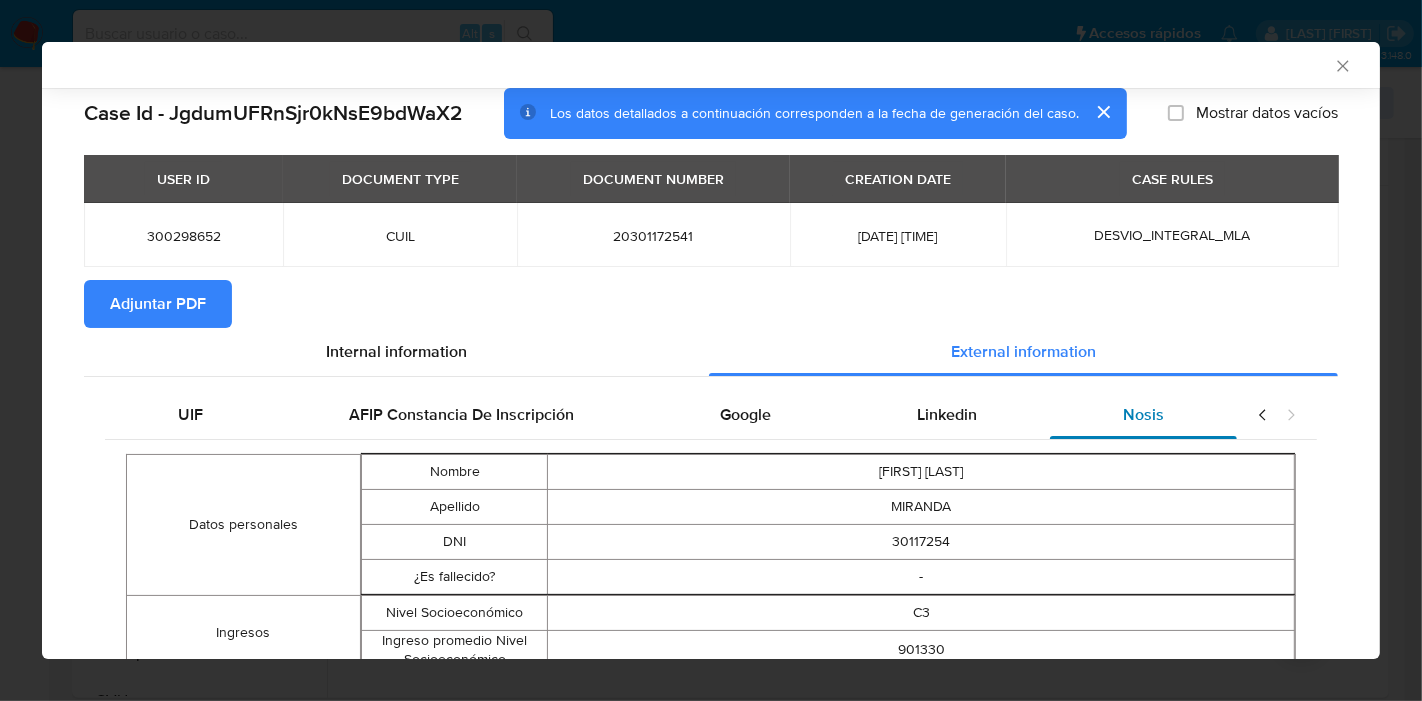 drag, startPoint x: 1238, startPoint y: 419, endPoint x: 1140, endPoint y: 433, distance: 98.99495 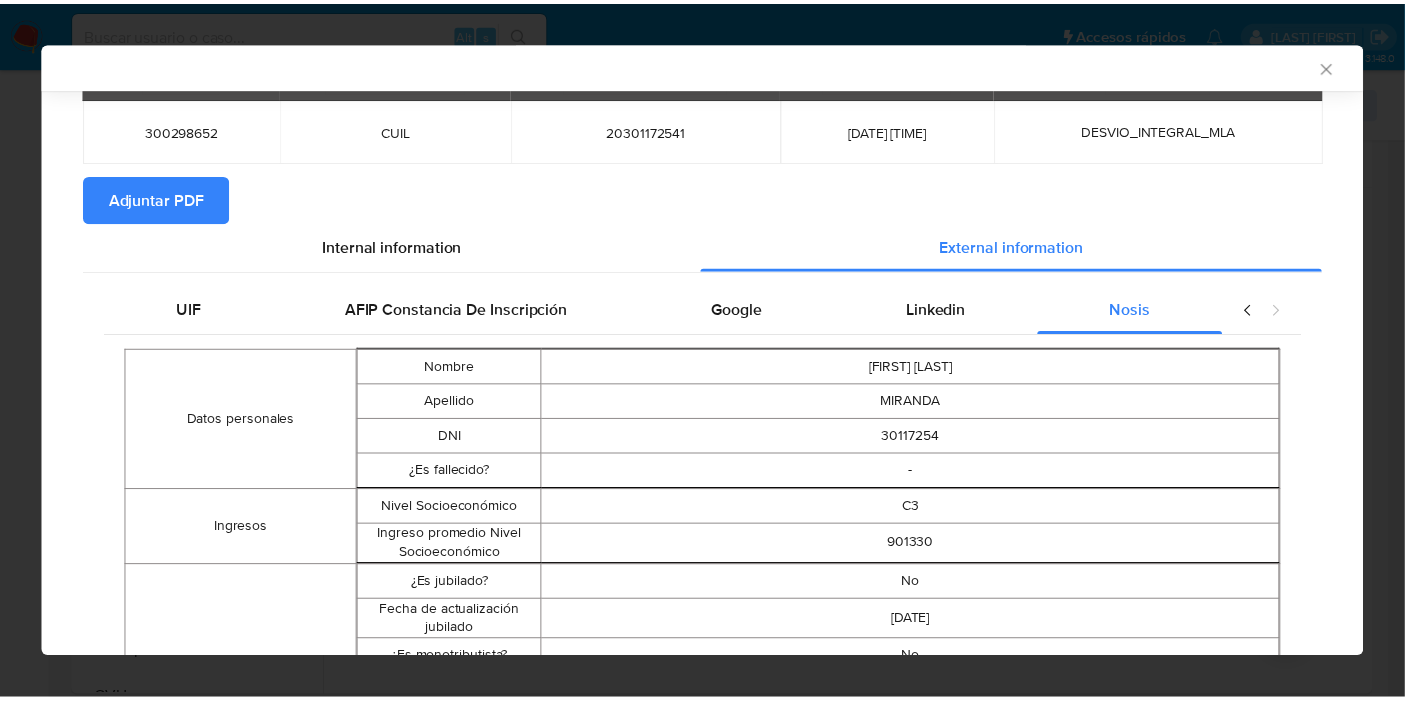 scroll, scrollTop: 0, scrollLeft: 0, axis: both 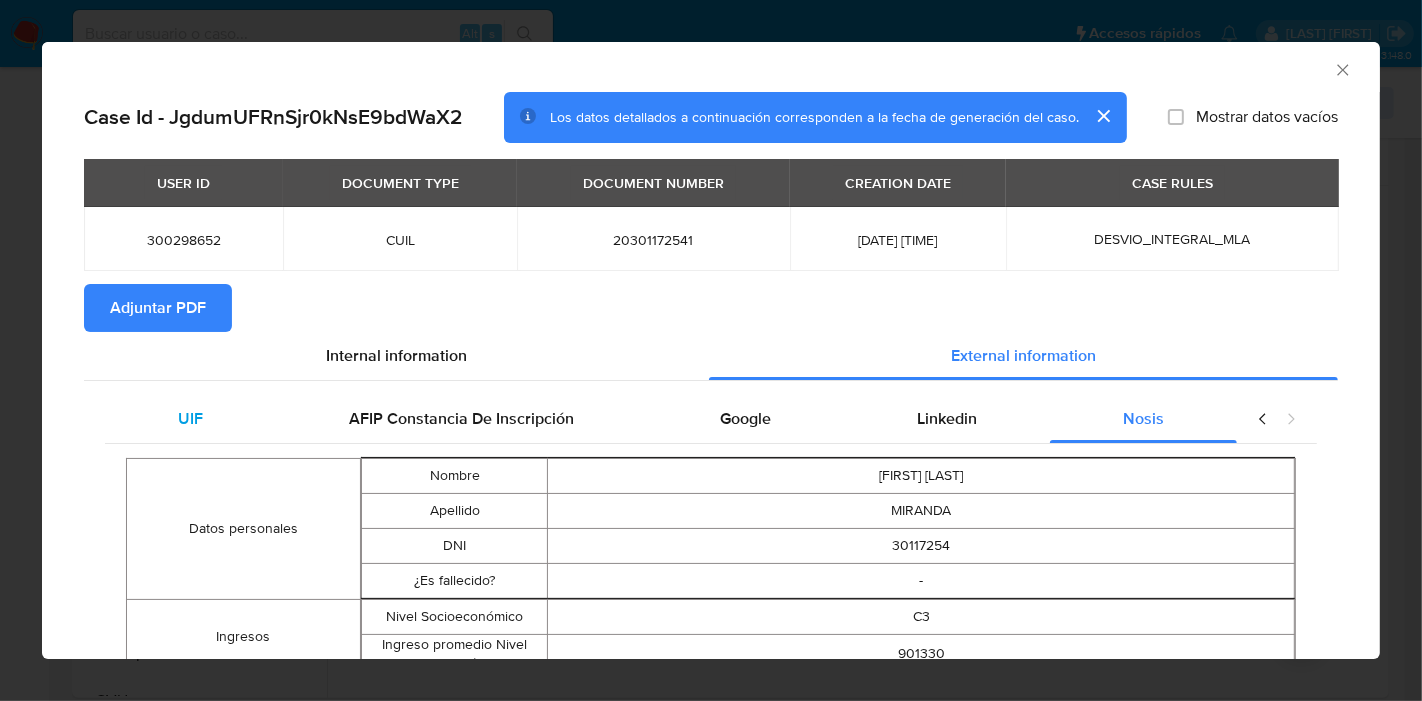 click on "UIF" at bounding box center [190, 419] 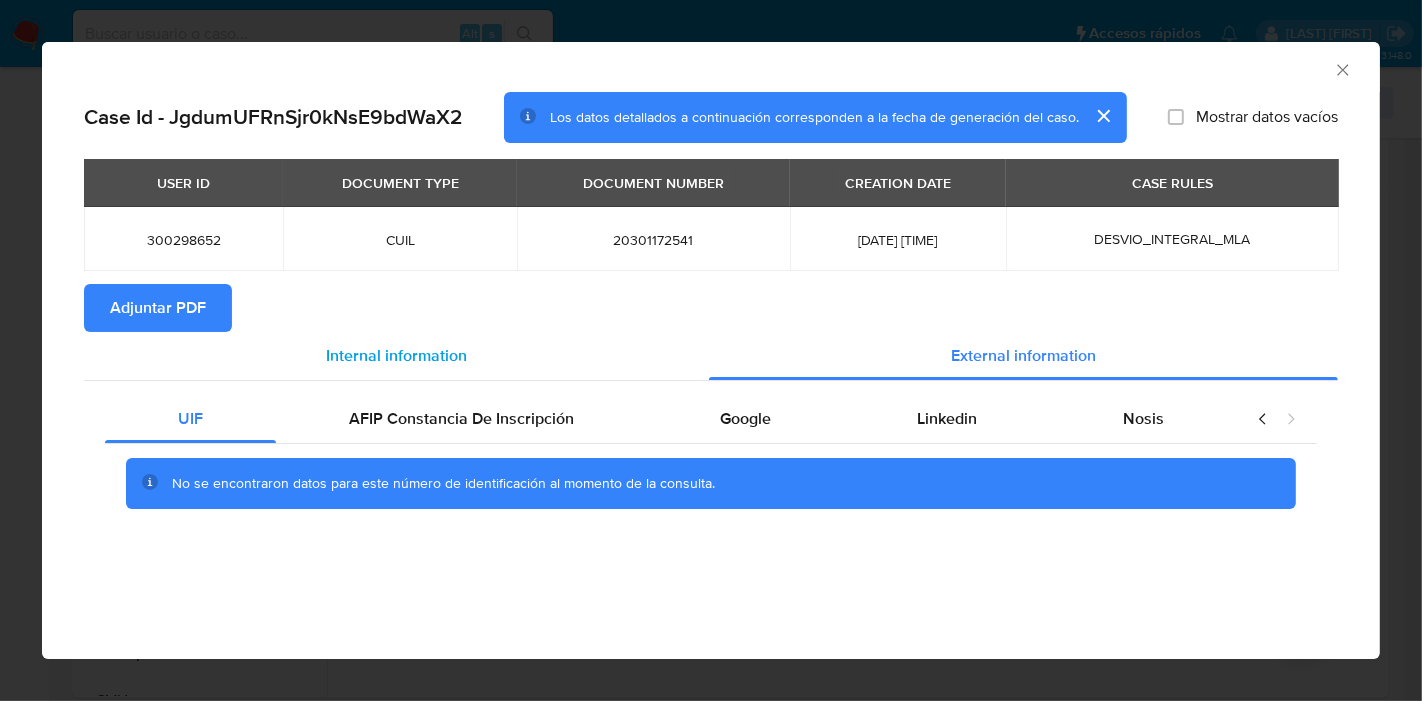 click on "Internal information" at bounding box center (396, 355) 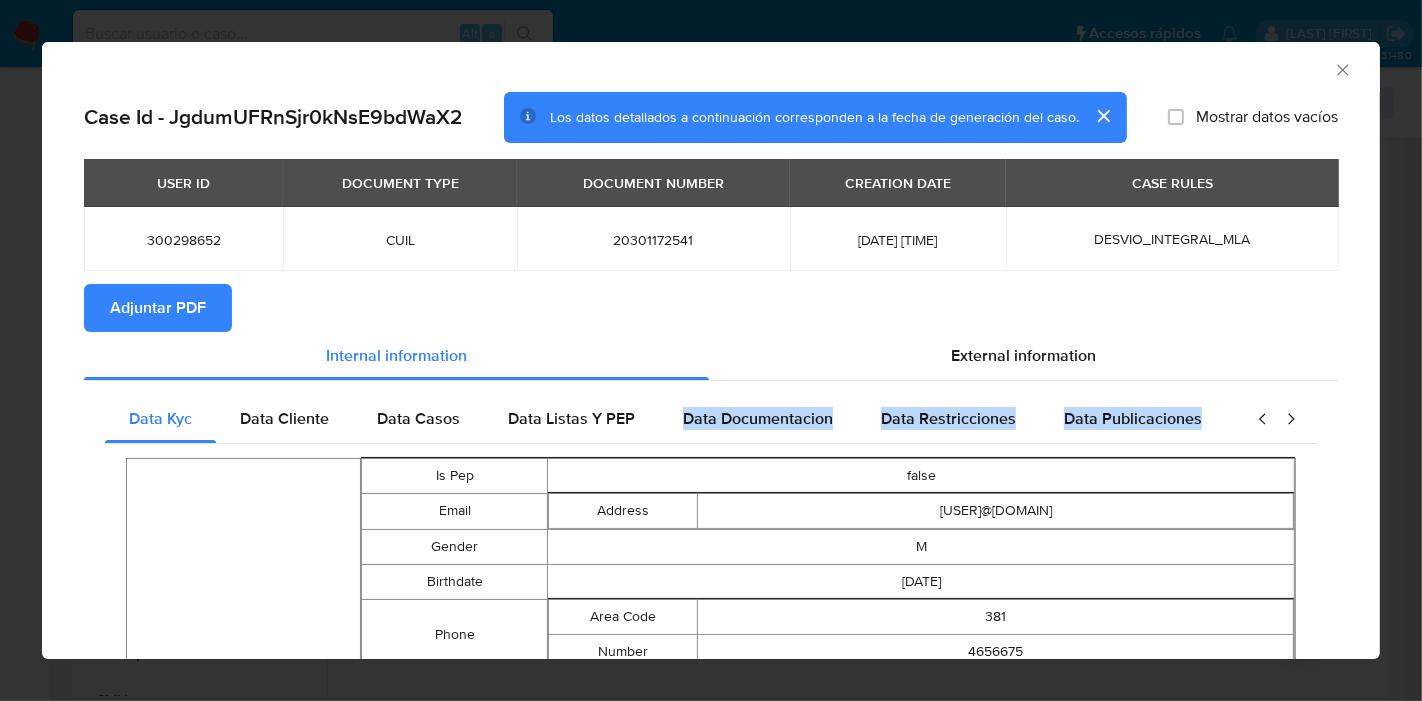 click on "Data Kyc Data Cliente Data Casos Data Listas Y PEP Data Documentacion Data Restricciones Data Publicaciones Peticiones Secundarias Data Minoridad Person Is Pep false Email Address rsmiranda29@gmail.com Gender M Birthdate 1983-03-15 Phone Area Code 381 Number 4656675 Address Full Address Pasaje virrey ceballos 1337 San miguel de tucuman Tucumán Argentina 4000 Identification Number 20301172541 Type CUIL Is Regulated Entity false Other Identifications Type DNI Number 30117254 Nationality AR Identification Type CUIL Number 20301172541 Fiscal Identity Taxpayer Type Consumidor Final Names Preferred Full Ruben Sebastian Miranda Legal Ruben Sebastian Miranda Site Id MLA Entity Type person Kyc Knowledge Level verified Date Last Update 2025-01-06T04:11:44.131601989Z" at bounding box center (711, 823) 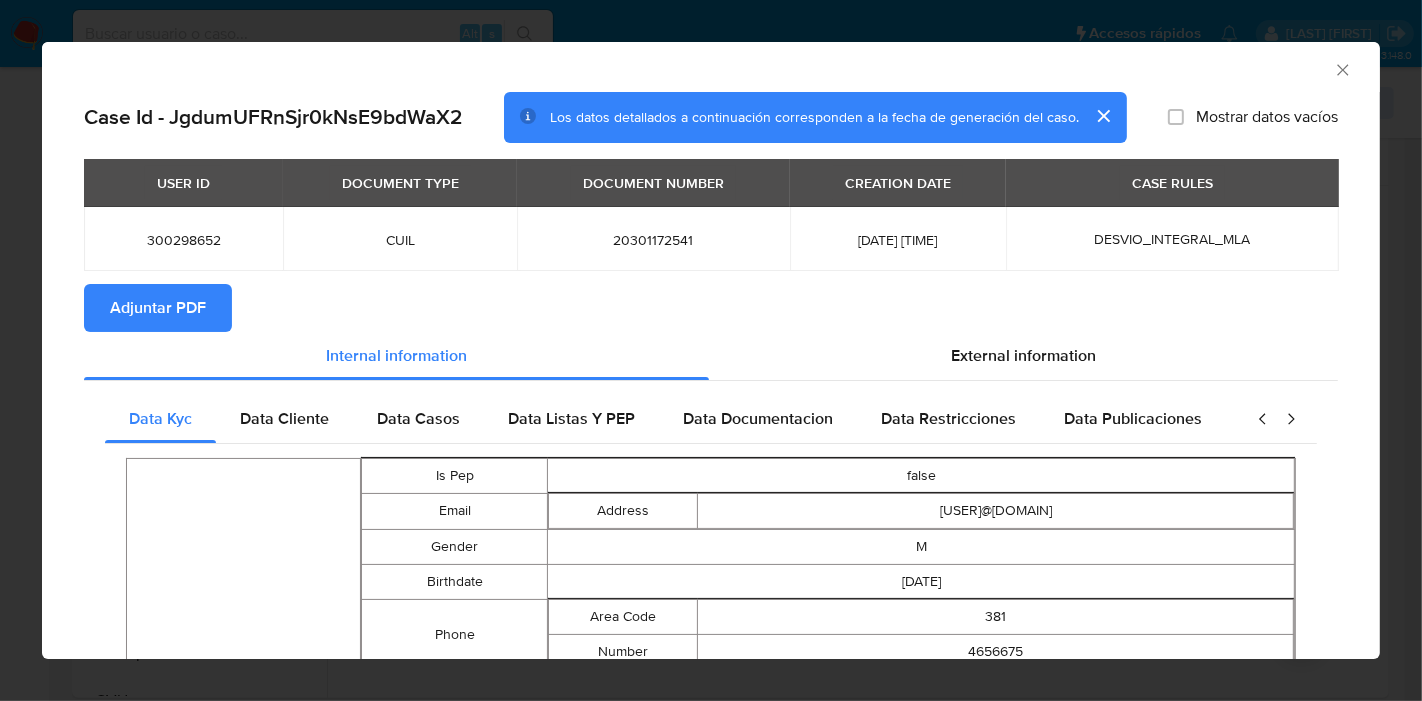 click on "Adjuntar PDF" at bounding box center [158, 308] 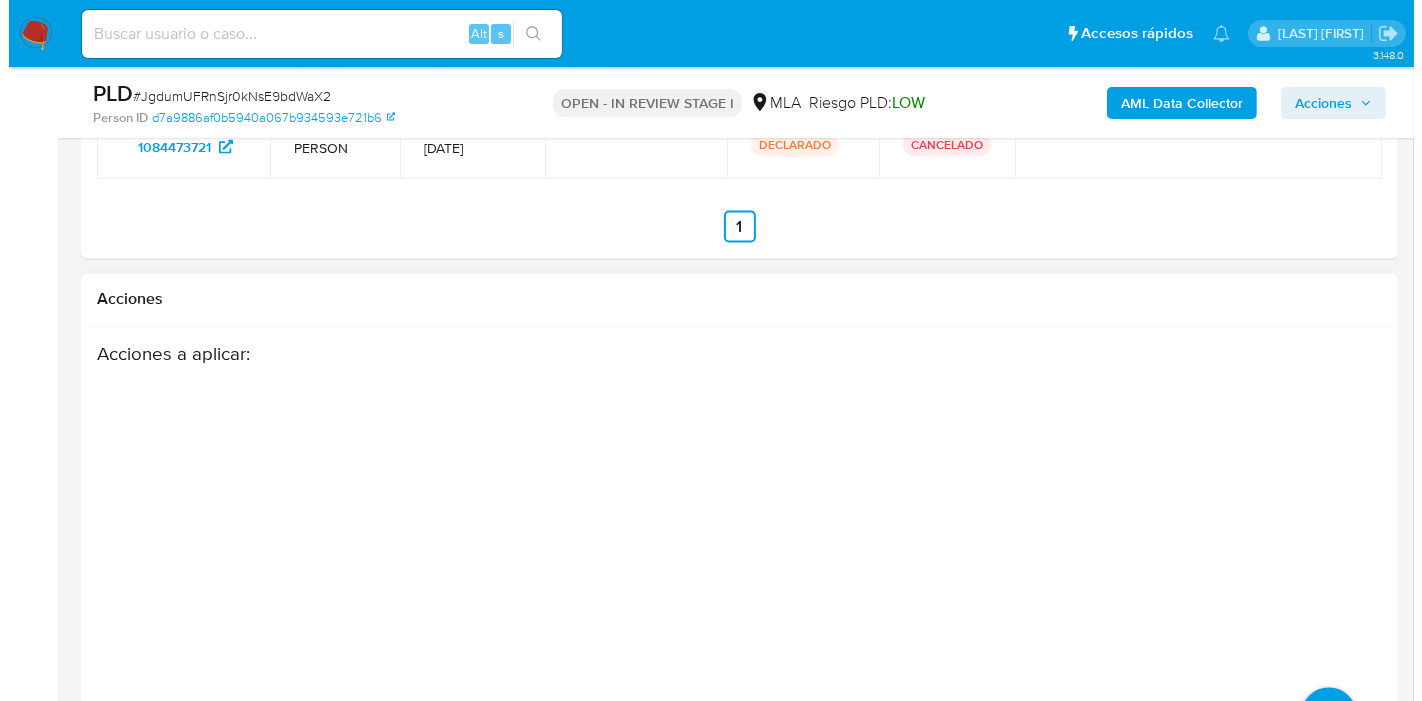 scroll, scrollTop: 3619, scrollLeft: 0, axis: vertical 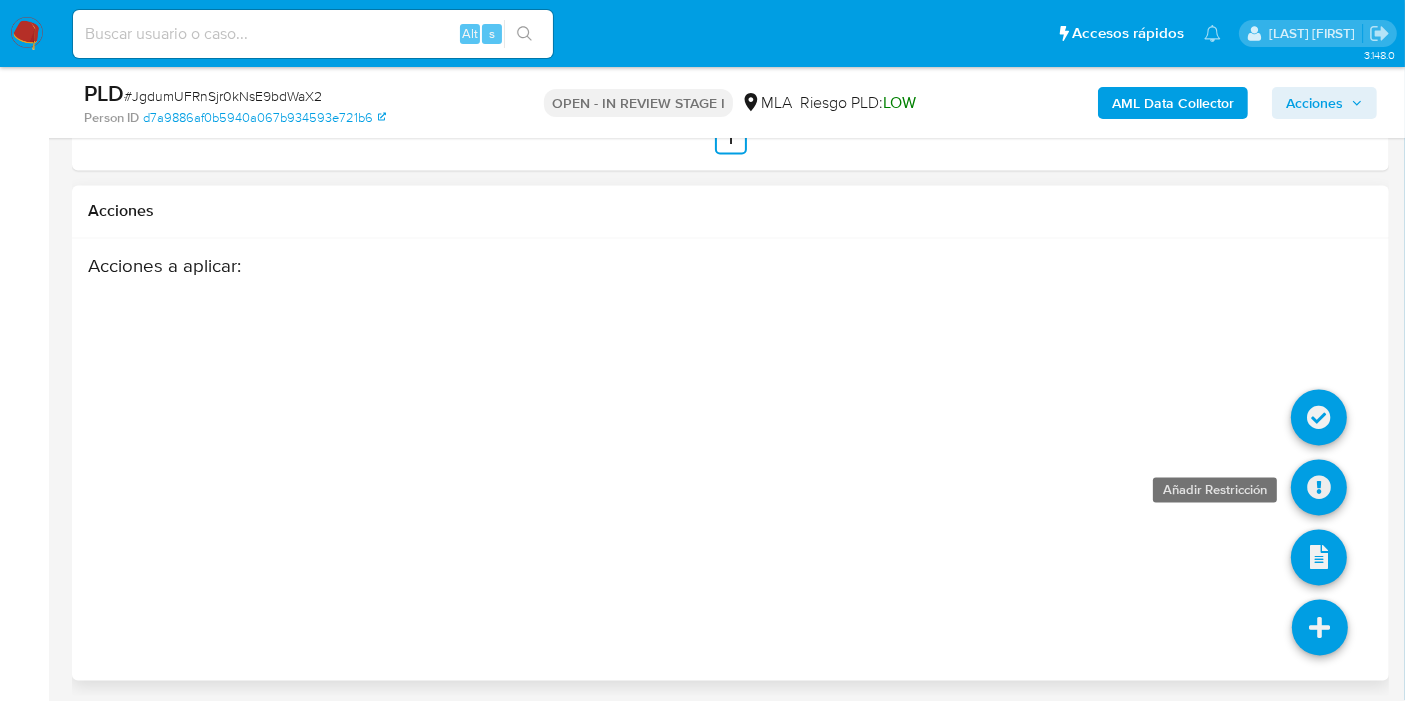 click at bounding box center (1319, 488) 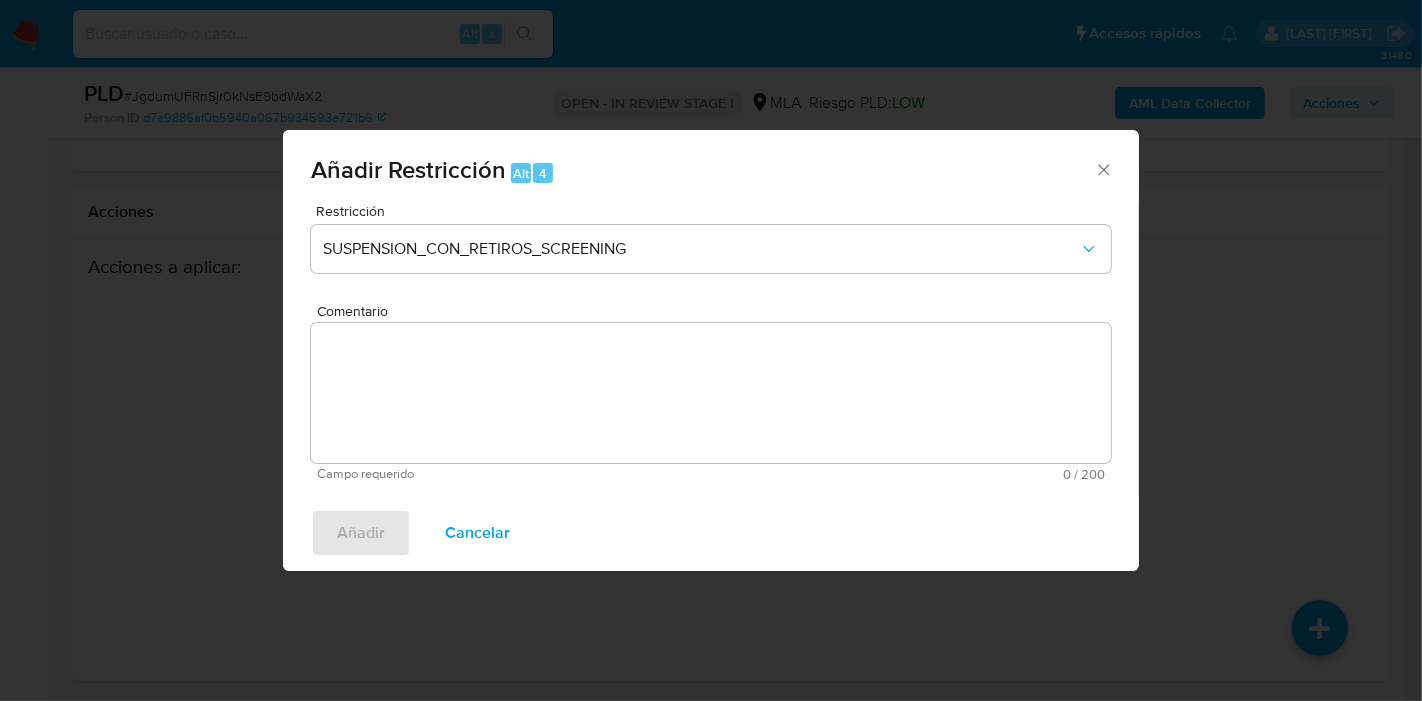 click on "Restricción SUSPENSION_CON_RETIROS_SCREENING" at bounding box center (711, 251) 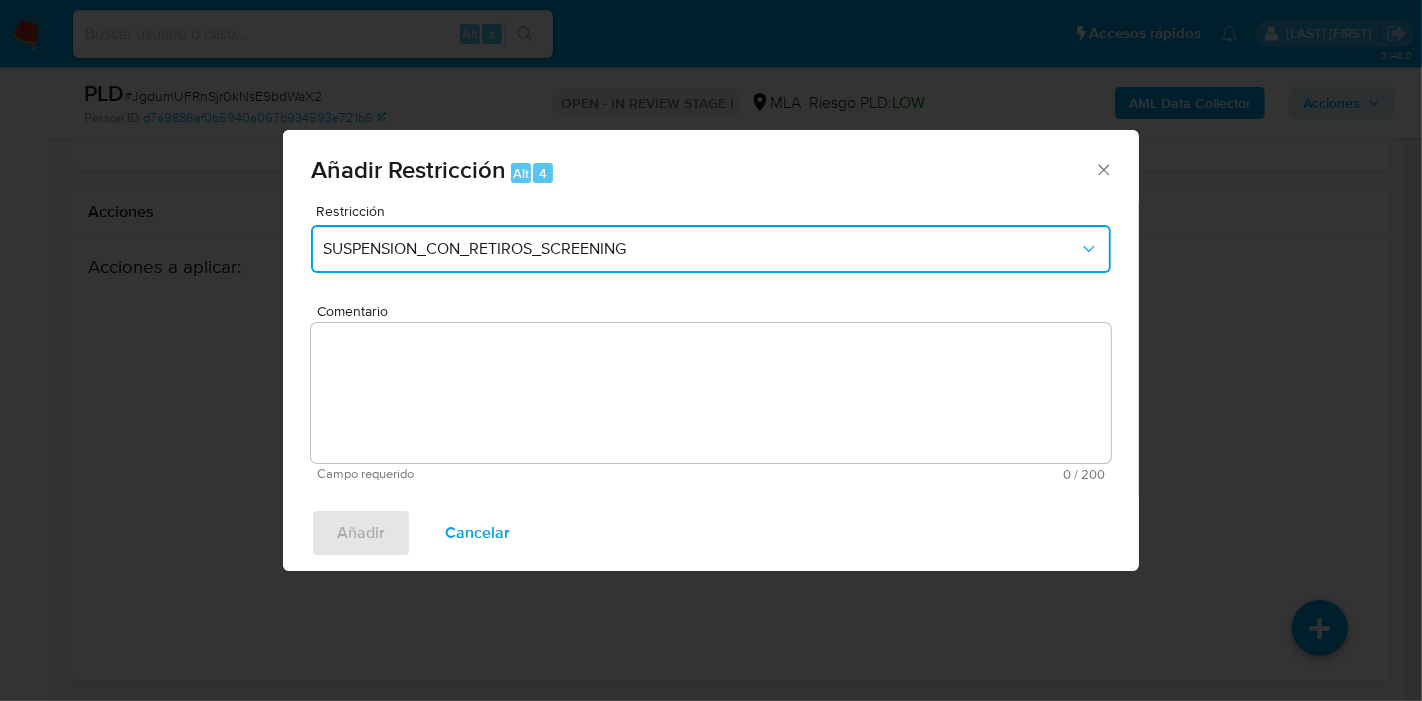 click on "SUSPENSION_CON_RETIROS_SCREENING" at bounding box center (711, 249) 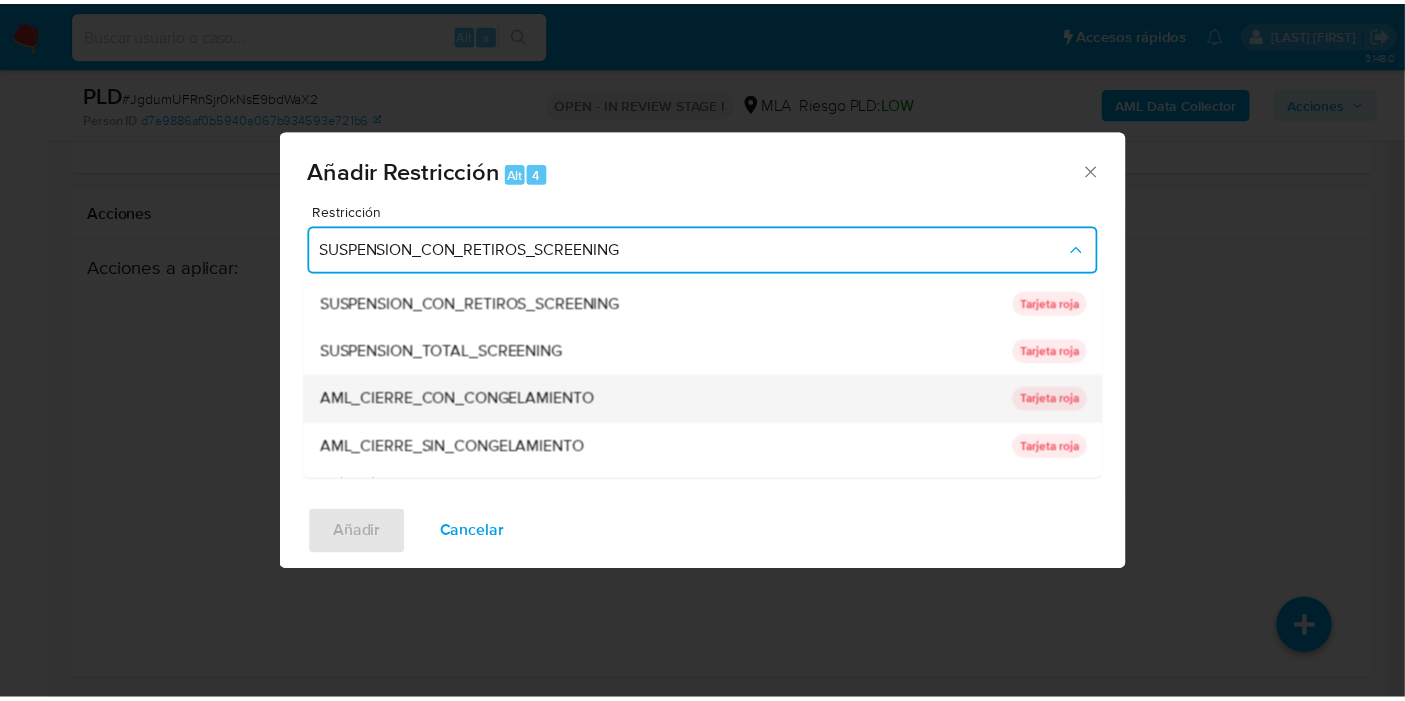 scroll, scrollTop: 135, scrollLeft: 0, axis: vertical 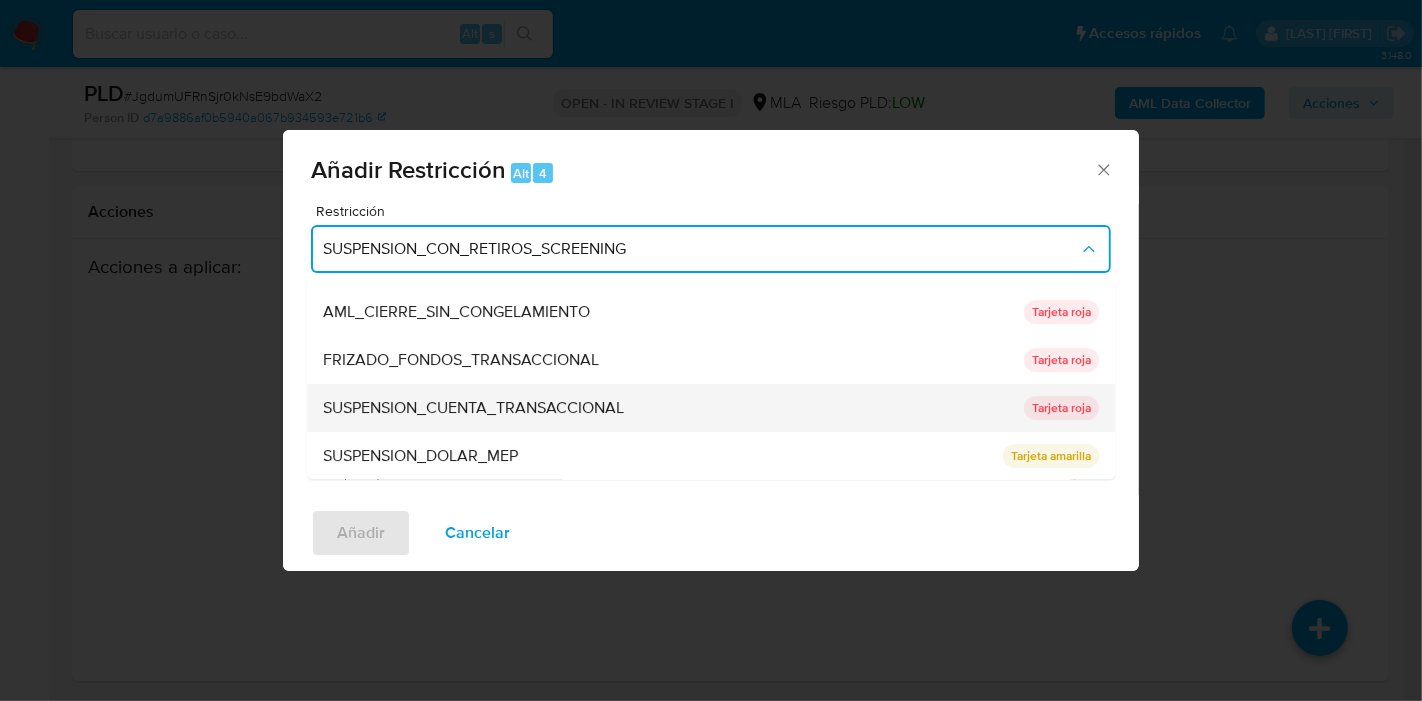click on "SUSPENSION_CUENTA_TRANSACCIONAL" at bounding box center (473, 408) 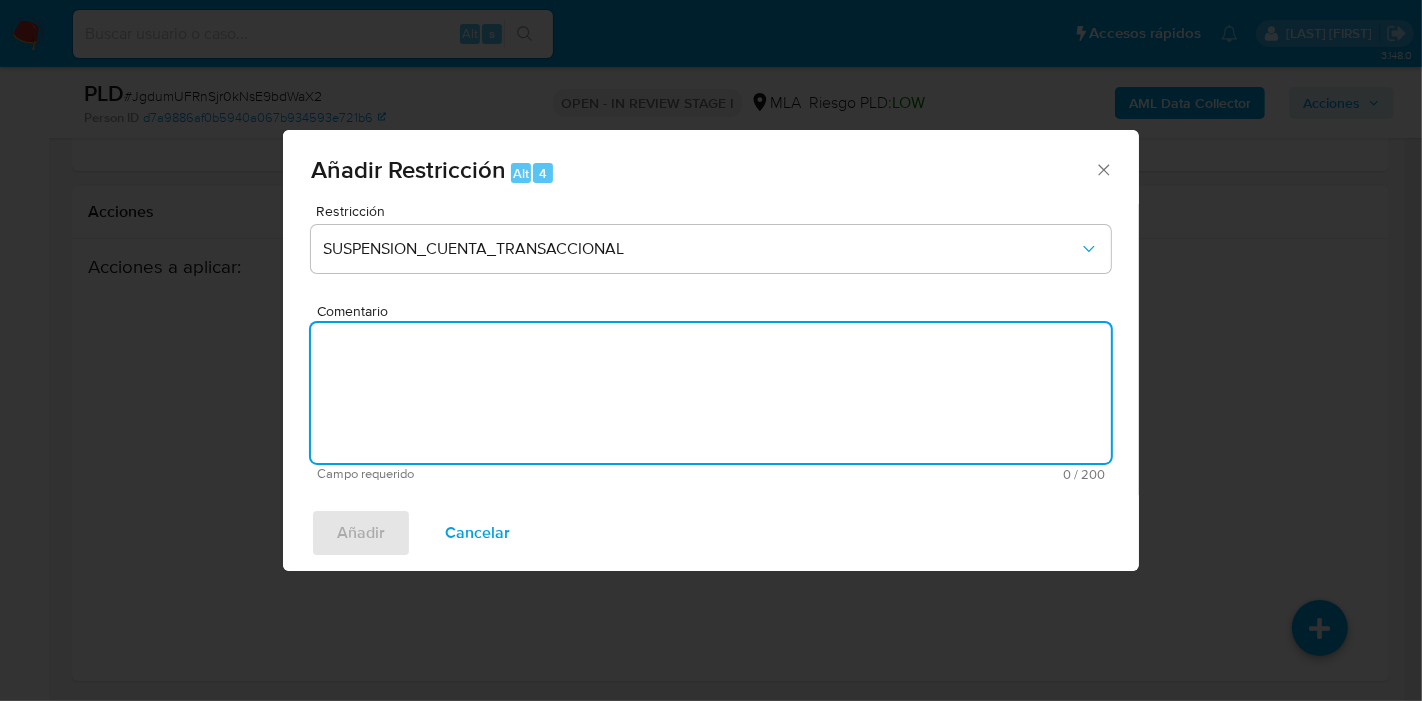 click on "Comentario" at bounding box center [711, 393] 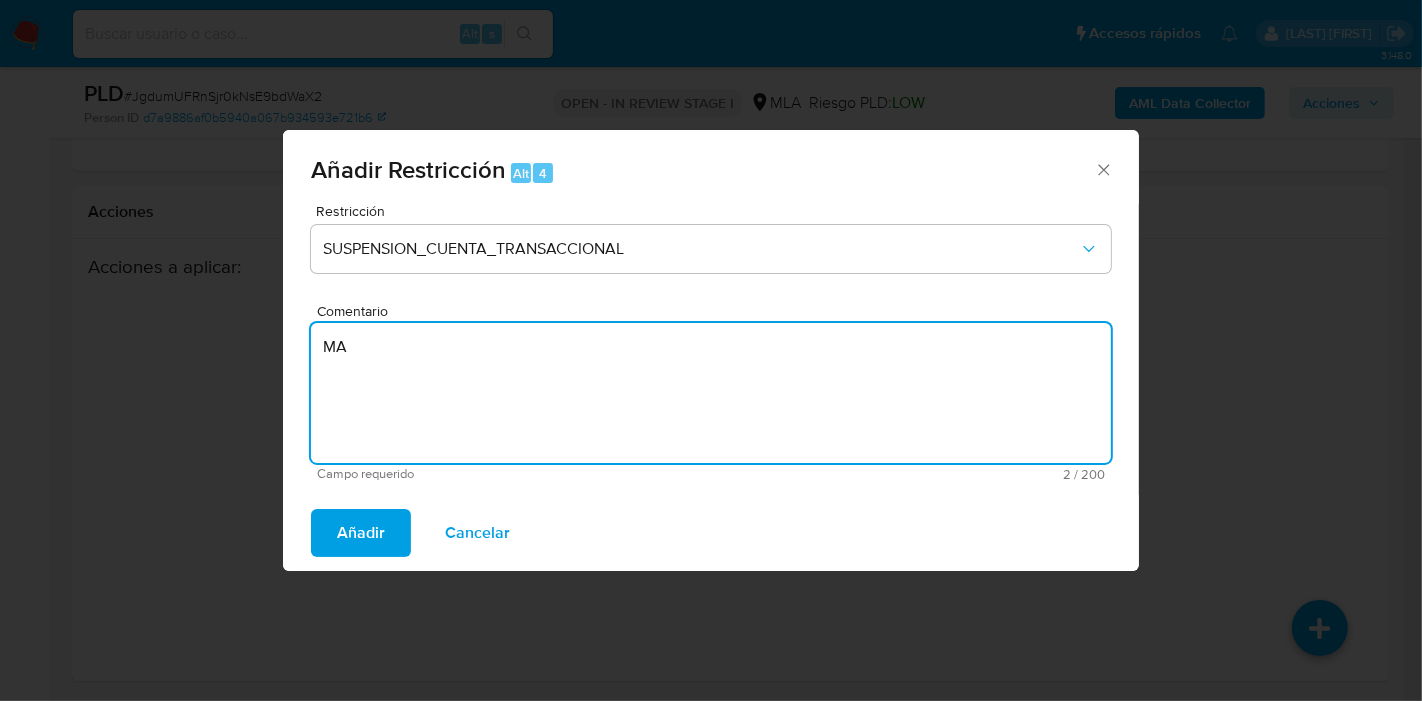 type on "M" 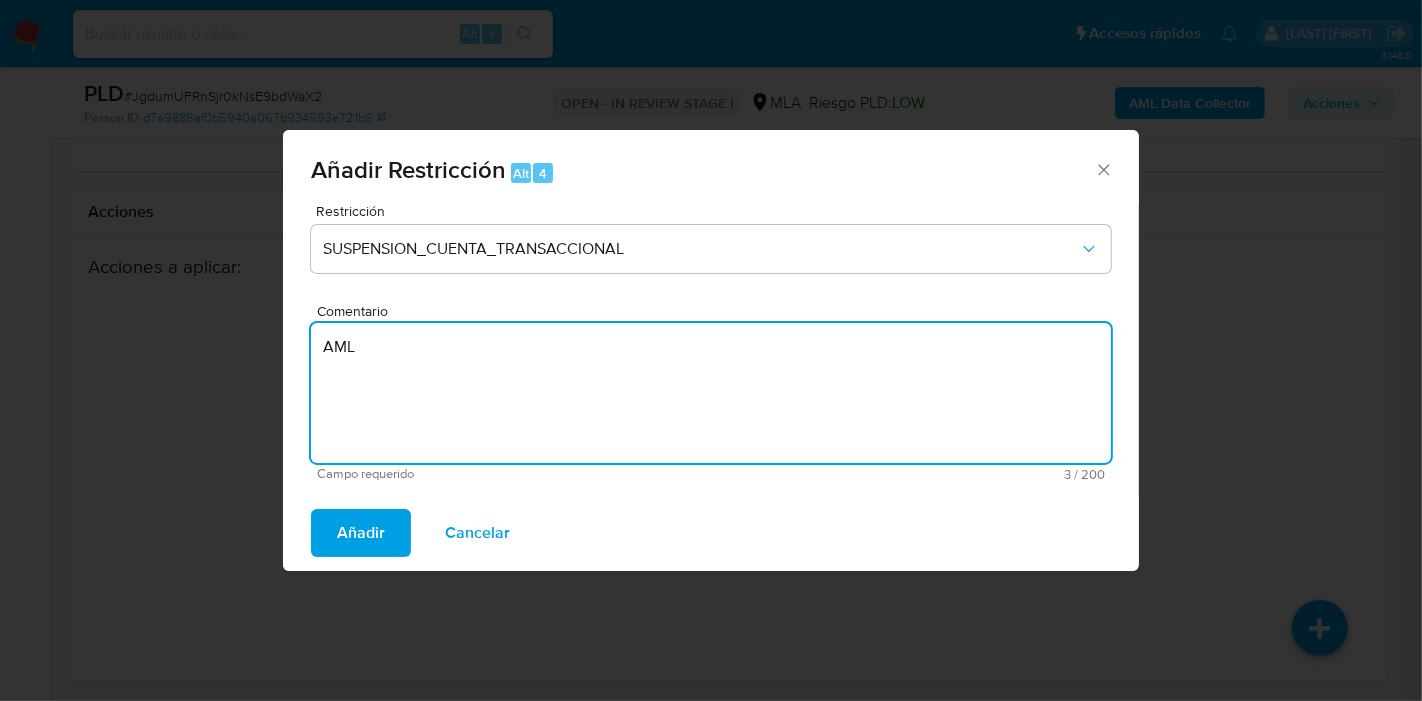 type on "AML" 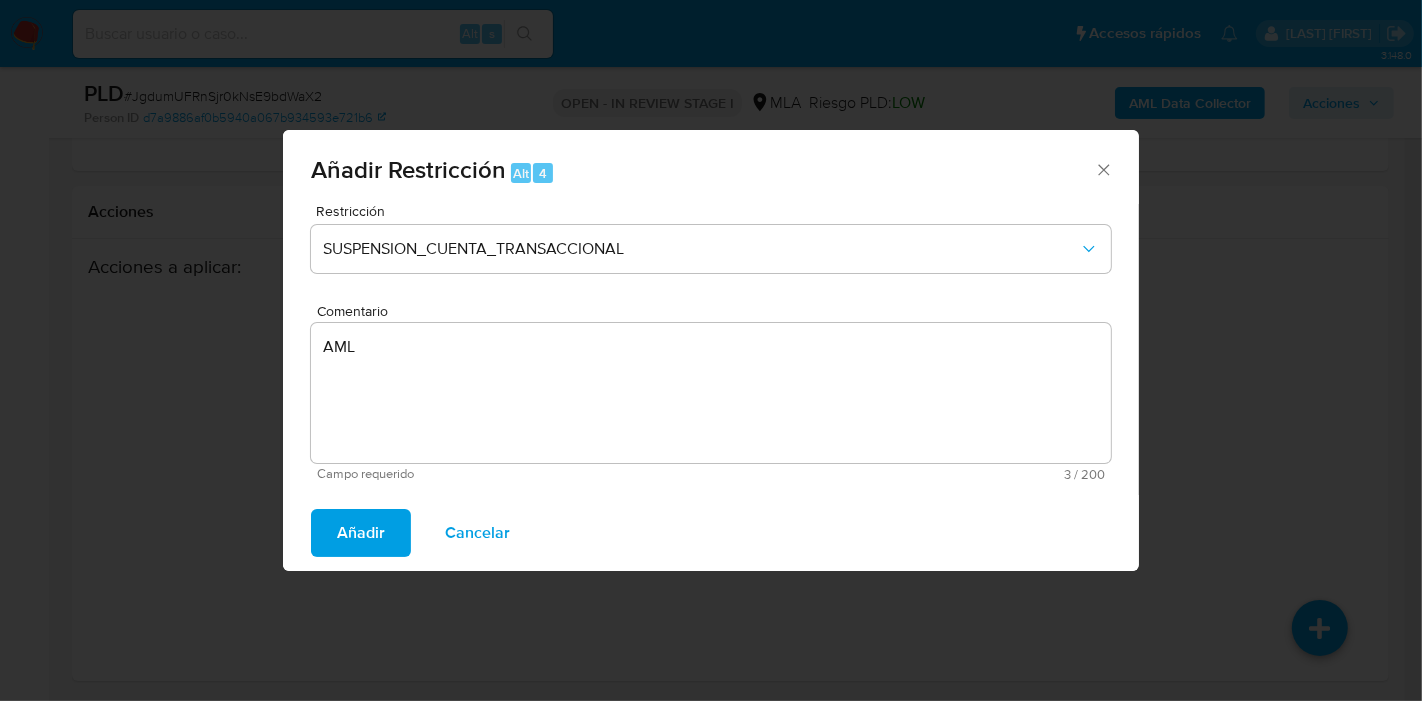 click on "Añadir Cancelar" at bounding box center (711, 533) 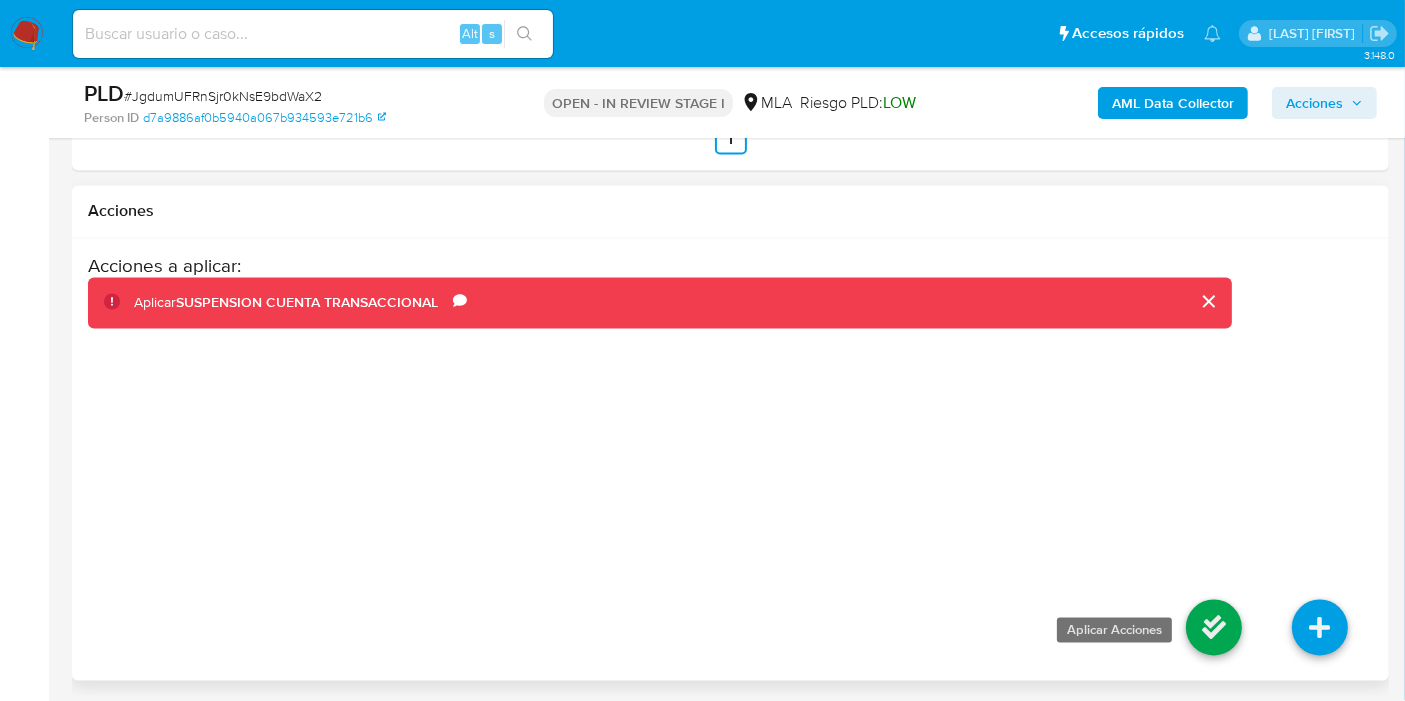 click at bounding box center (1214, 628) 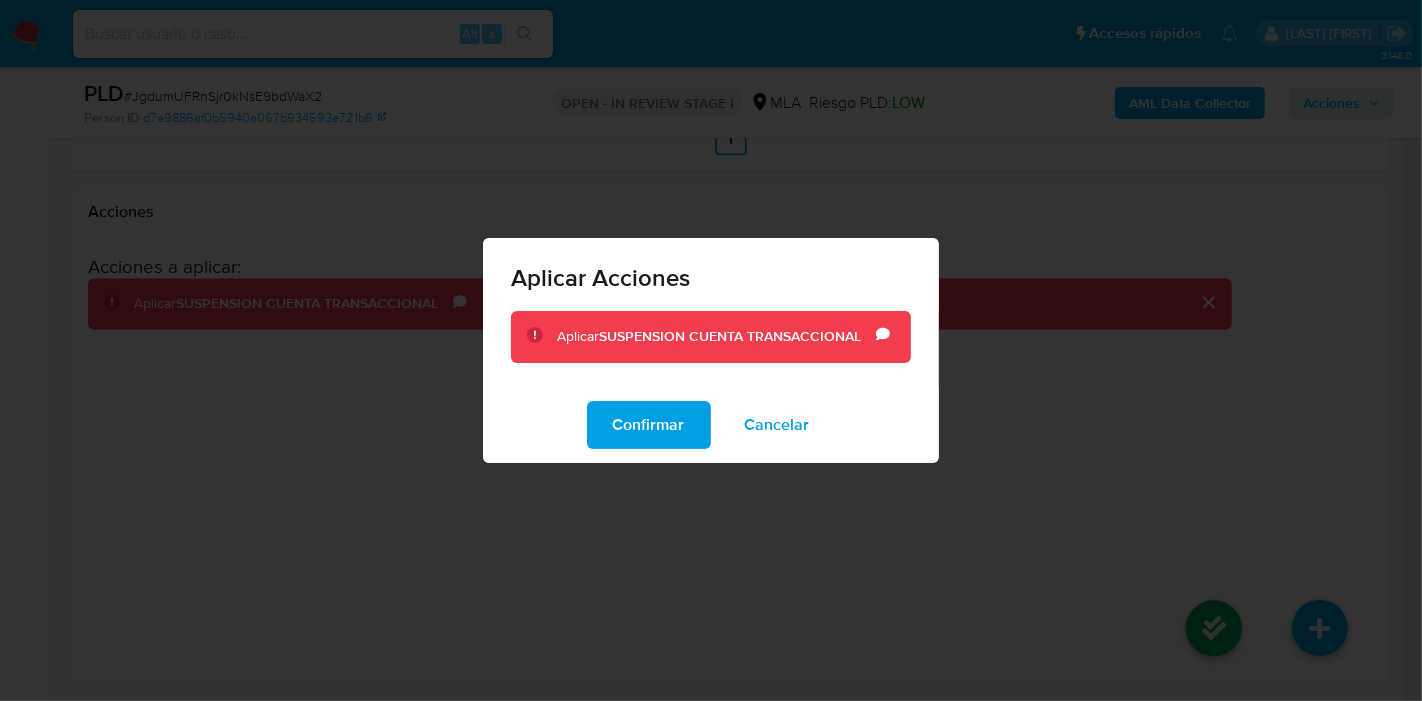 click on "Cancelar" at bounding box center [777, 425] 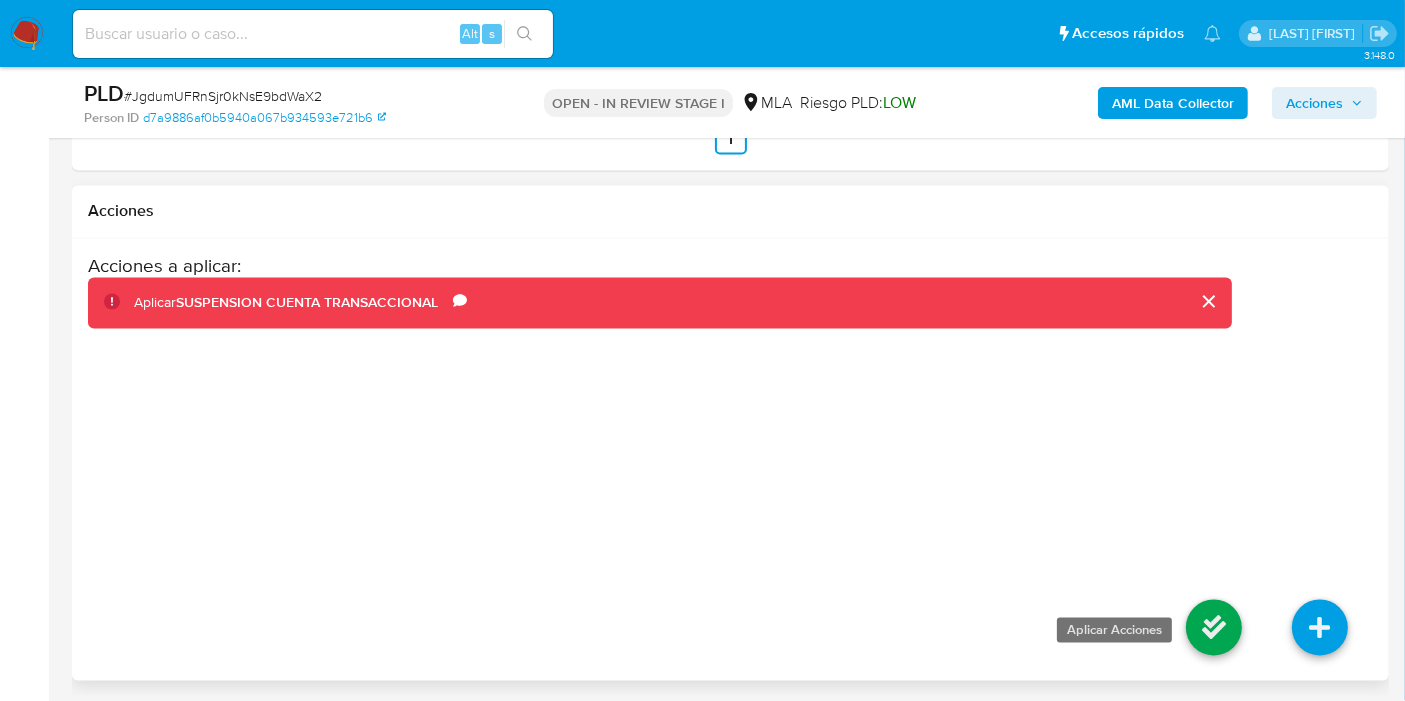 click at bounding box center (1214, 628) 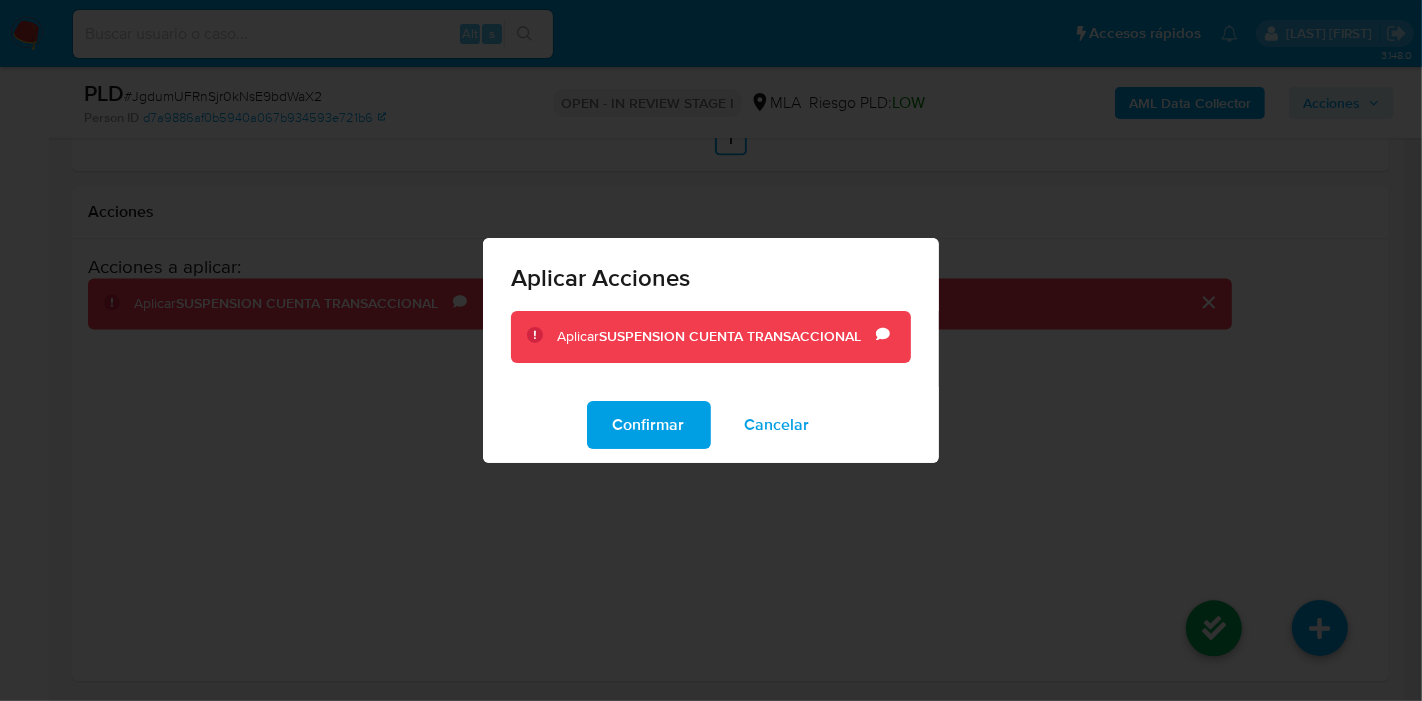 click on "Confirmar" at bounding box center (649, 425) 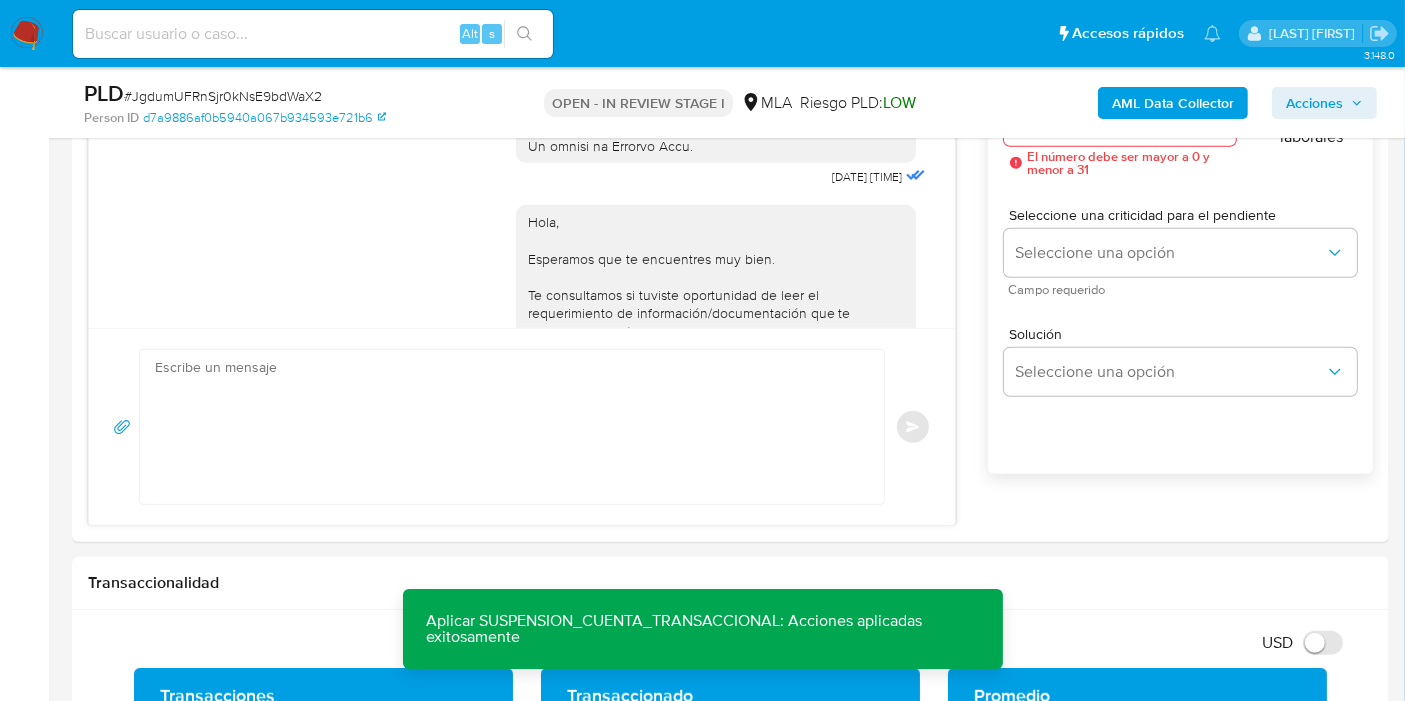 scroll, scrollTop: 952, scrollLeft: 0, axis: vertical 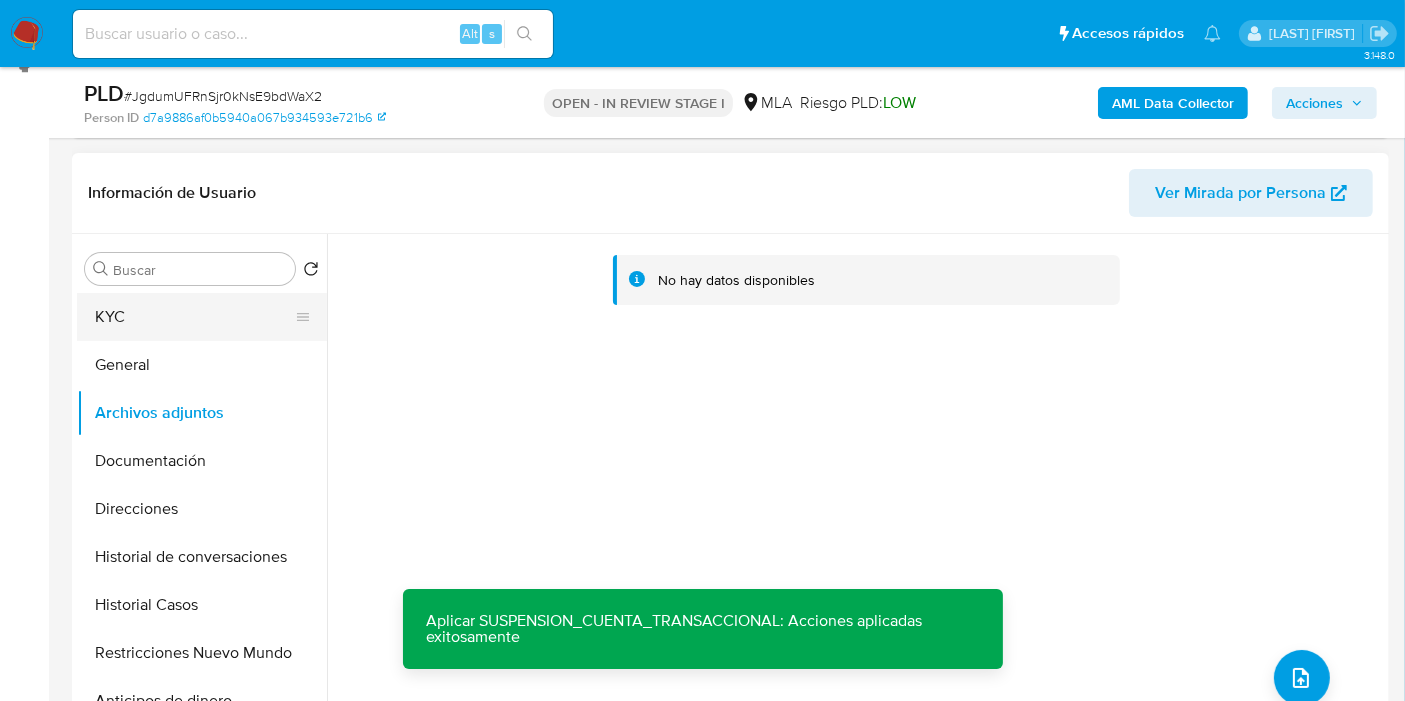 click on "KYC" at bounding box center [194, 317] 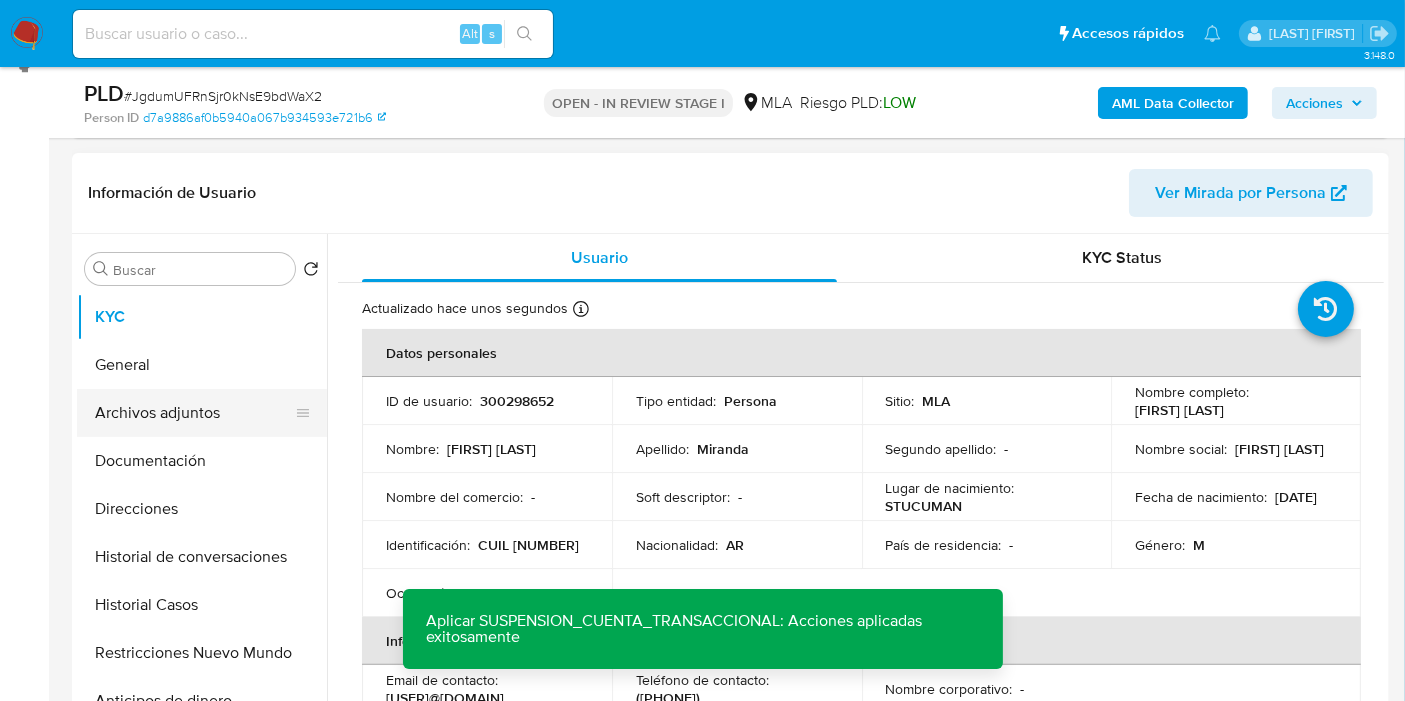 click on "Archivos adjuntos" at bounding box center (194, 413) 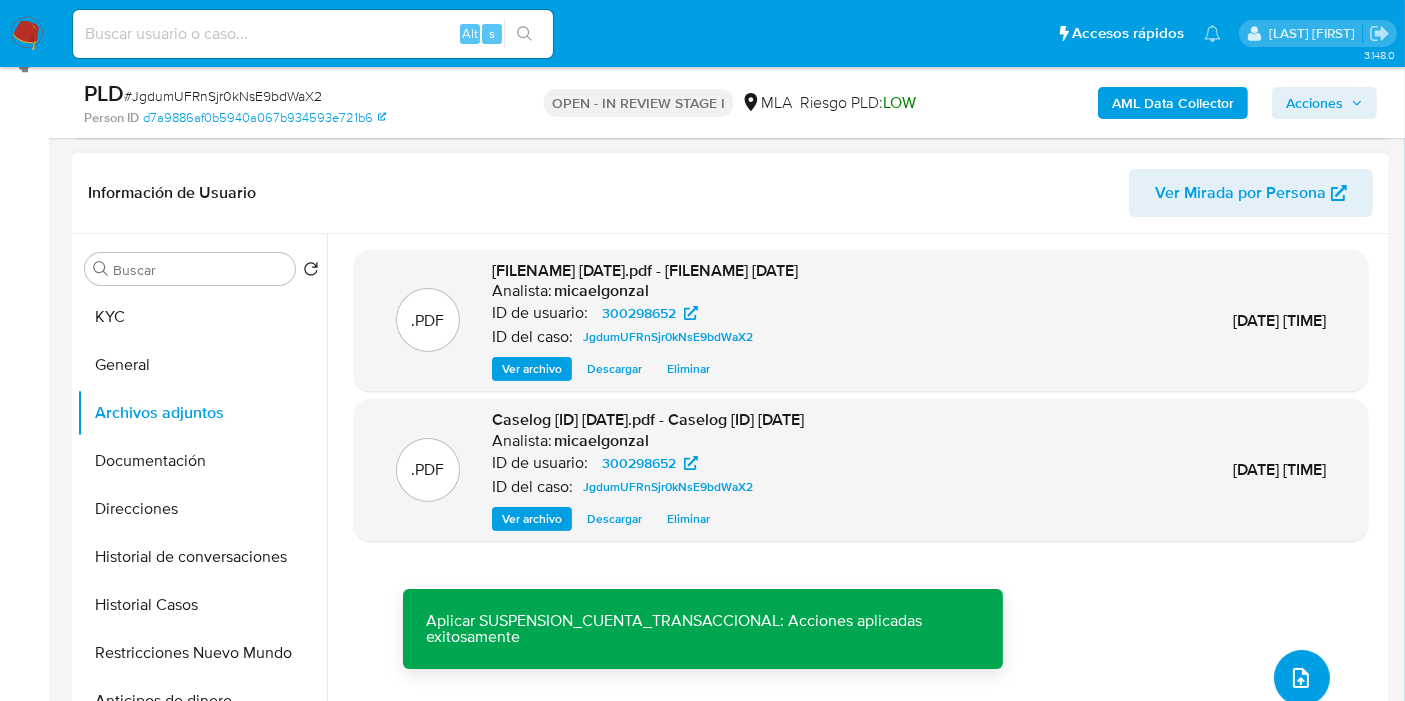 click 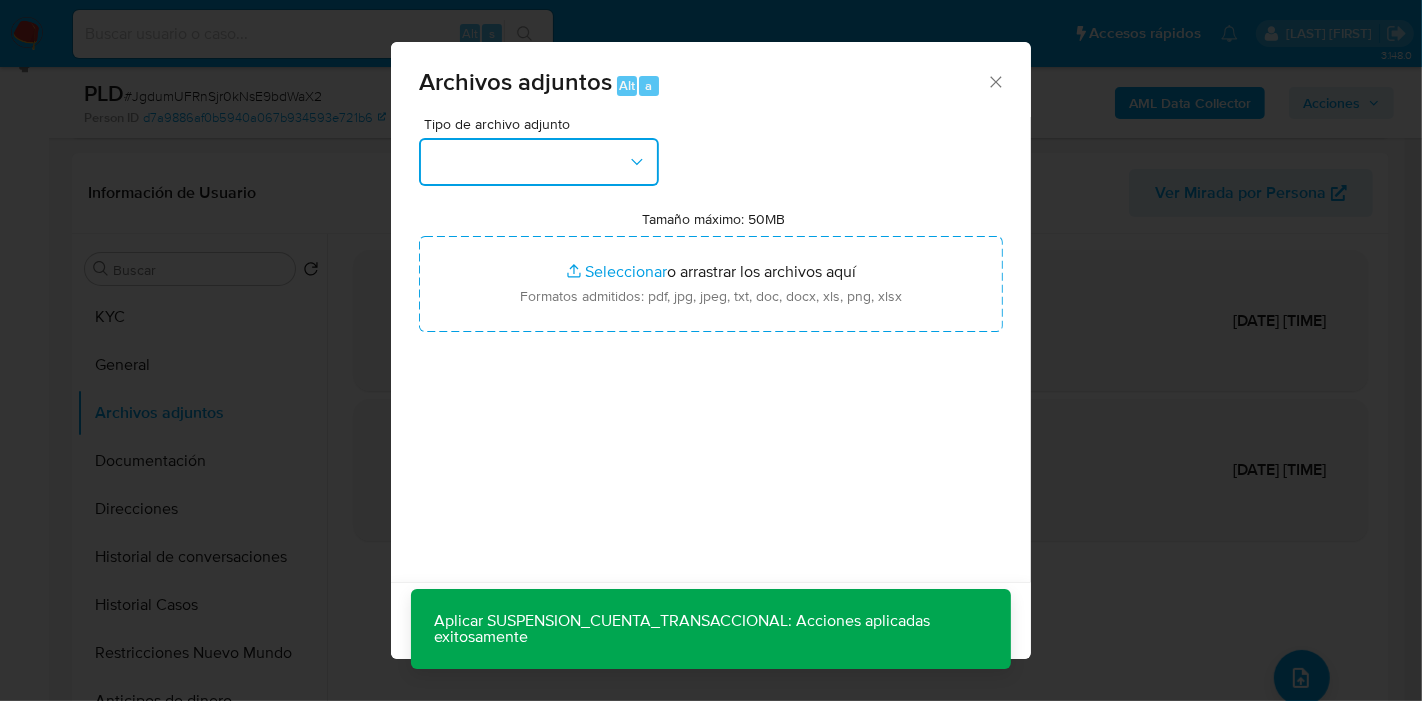 click at bounding box center (539, 162) 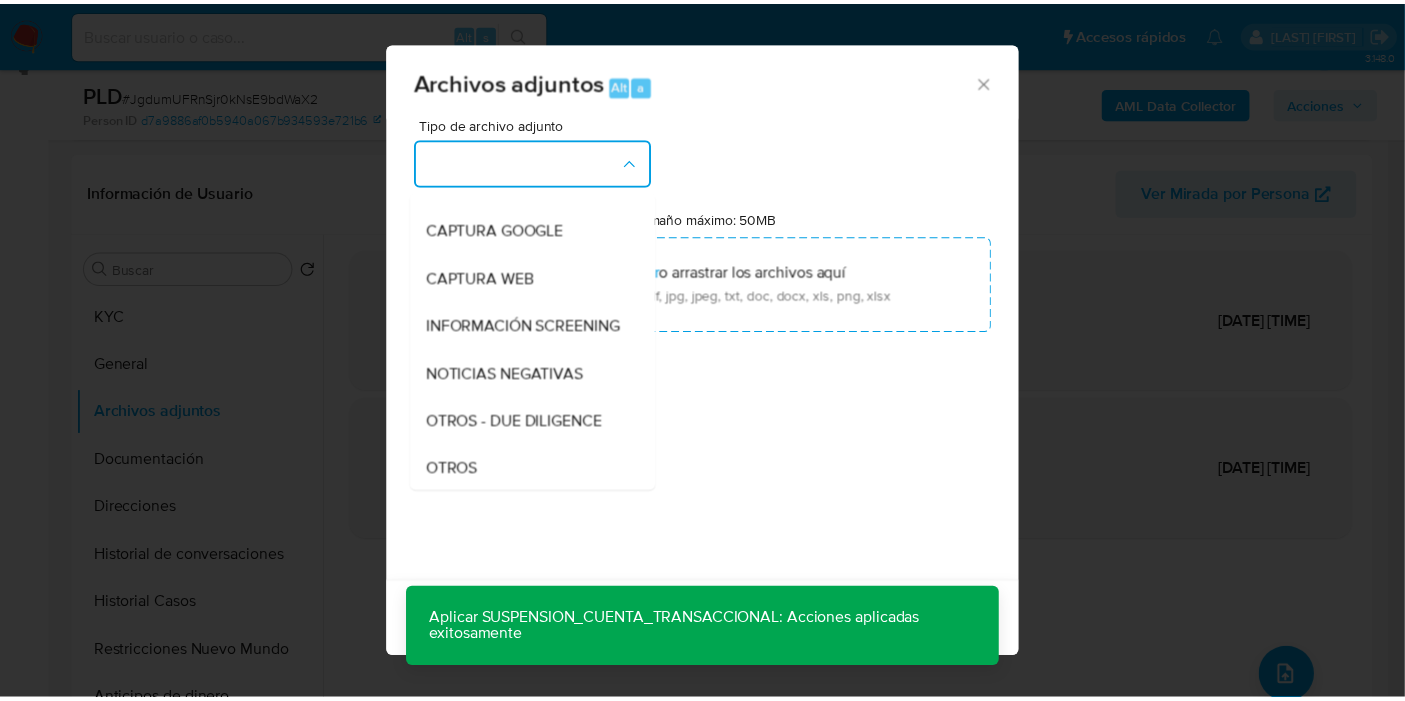 scroll, scrollTop: 333, scrollLeft: 0, axis: vertical 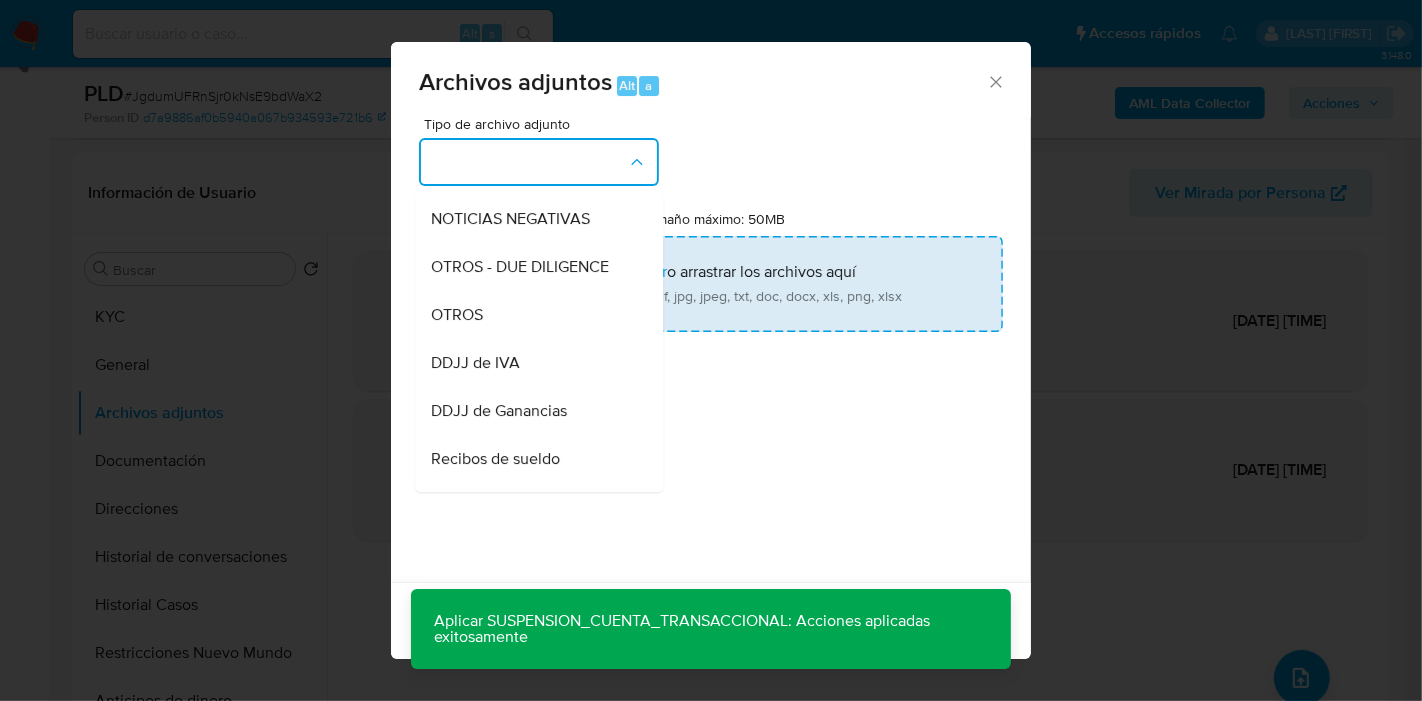 drag, startPoint x: 557, startPoint y: 322, endPoint x: 674, endPoint y: 295, distance: 120.074974 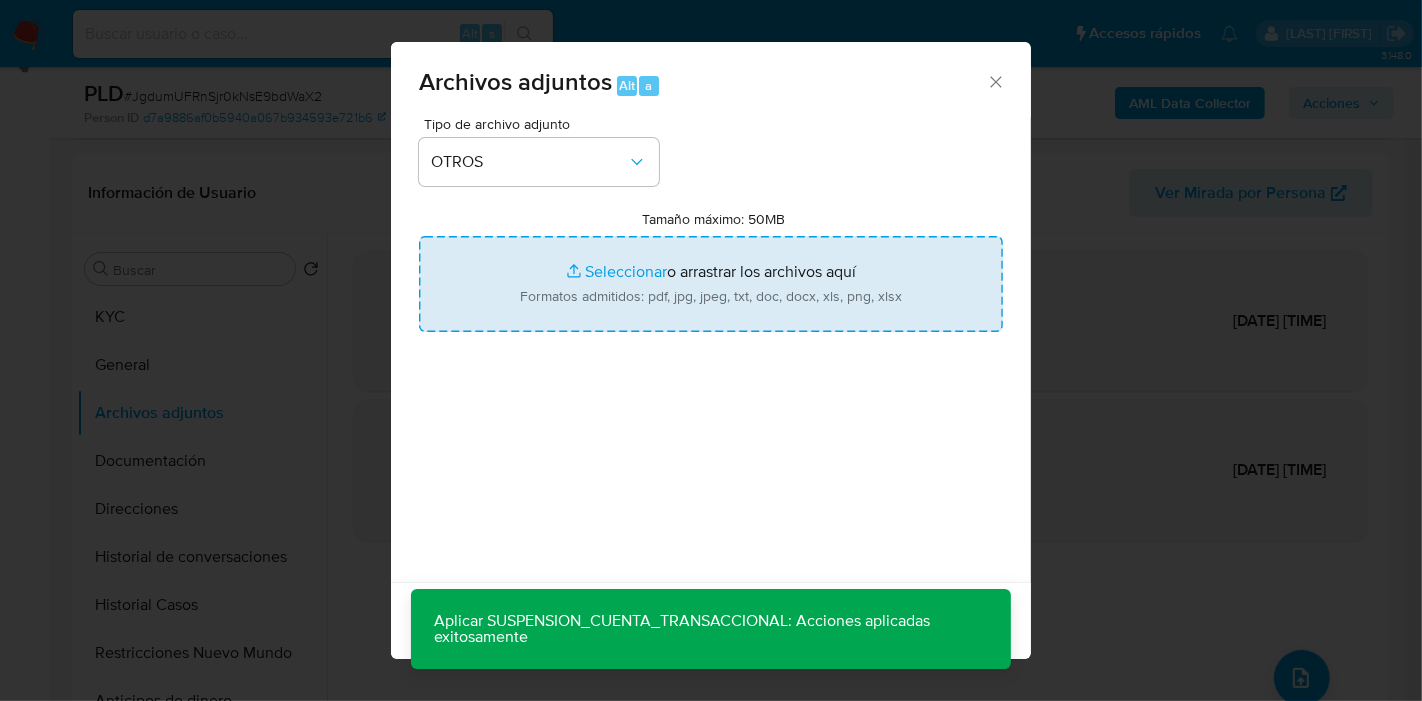 click on "Tamaño máximo: 50MB Seleccionar archivos" at bounding box center [711, 284] 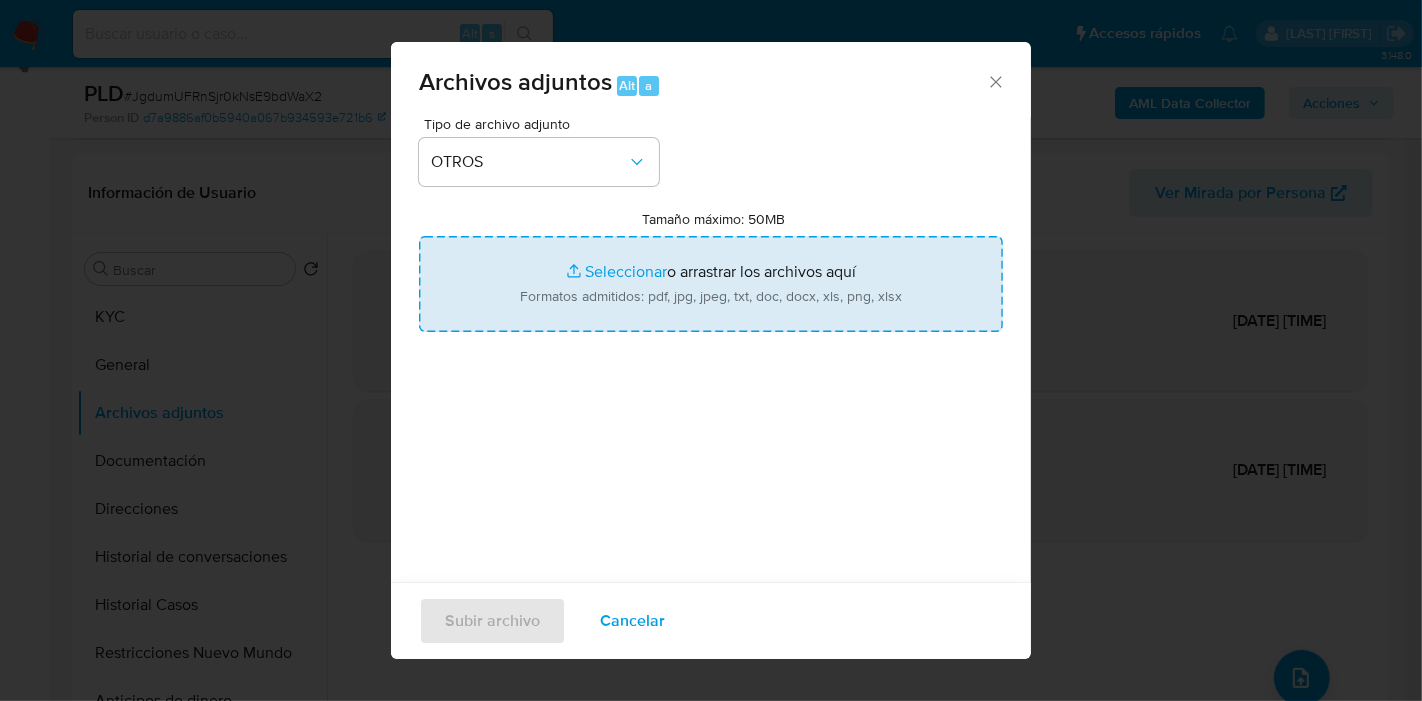 type on "C:\fakepath\Caselog JgdumUFRnSjr0kNsE9bdWaX2_2025_07_18_01_38_32.docx" 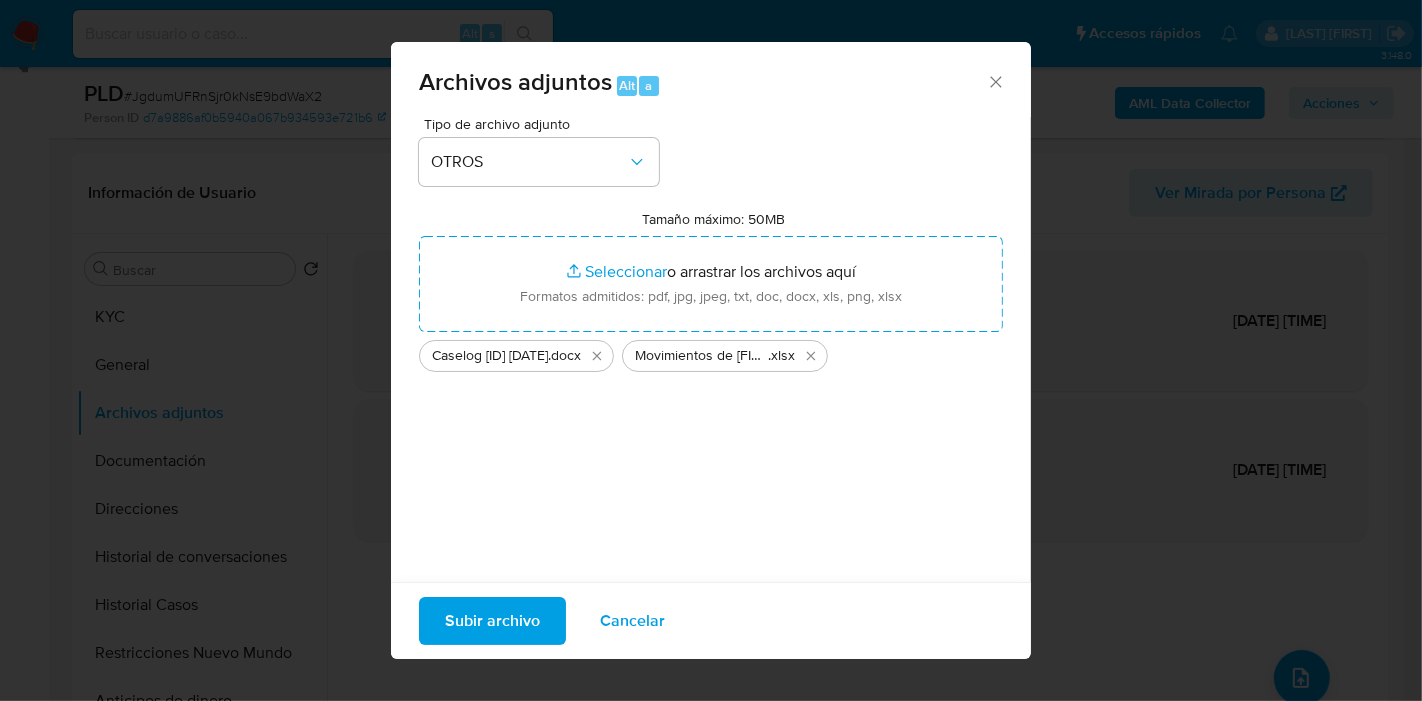 click on "Subir archivo" at bounding box center [492, 621] 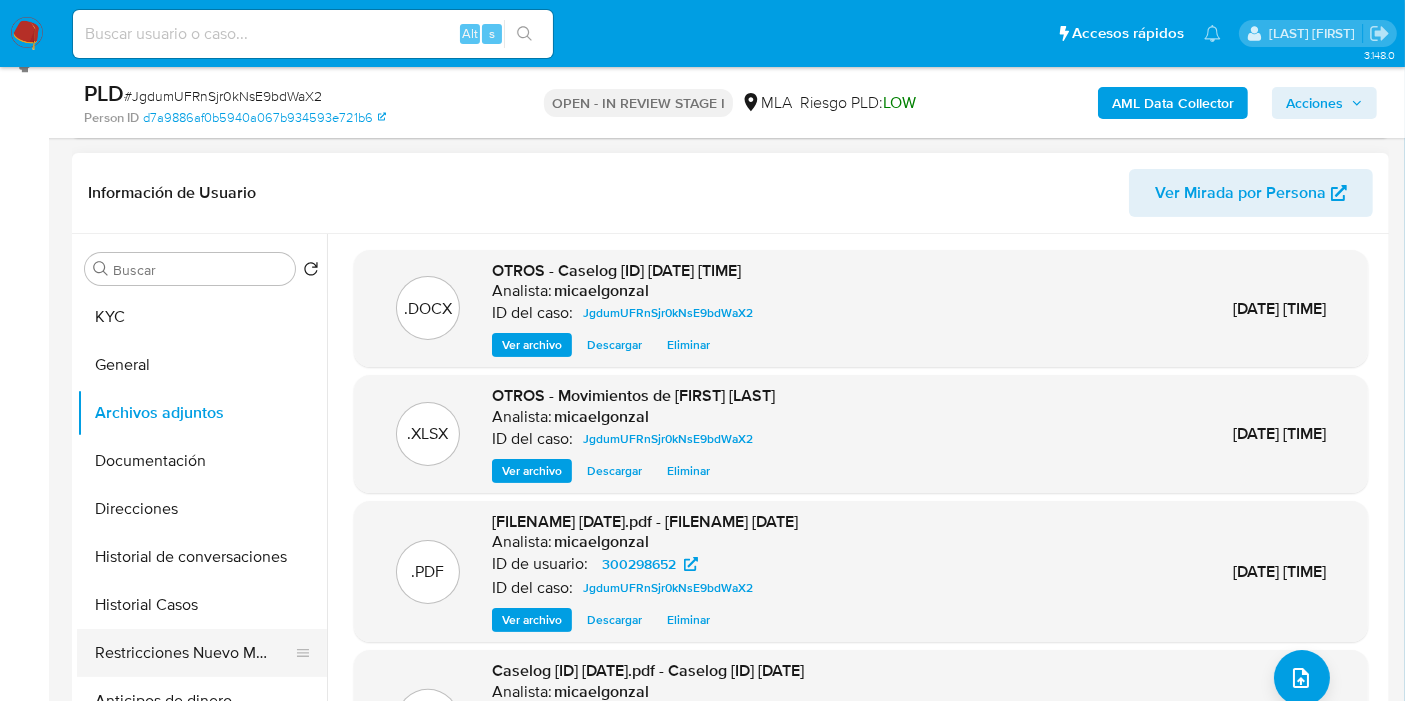 click on "Restricciones Nuevo Mundo" at bounding box center (194, 653) 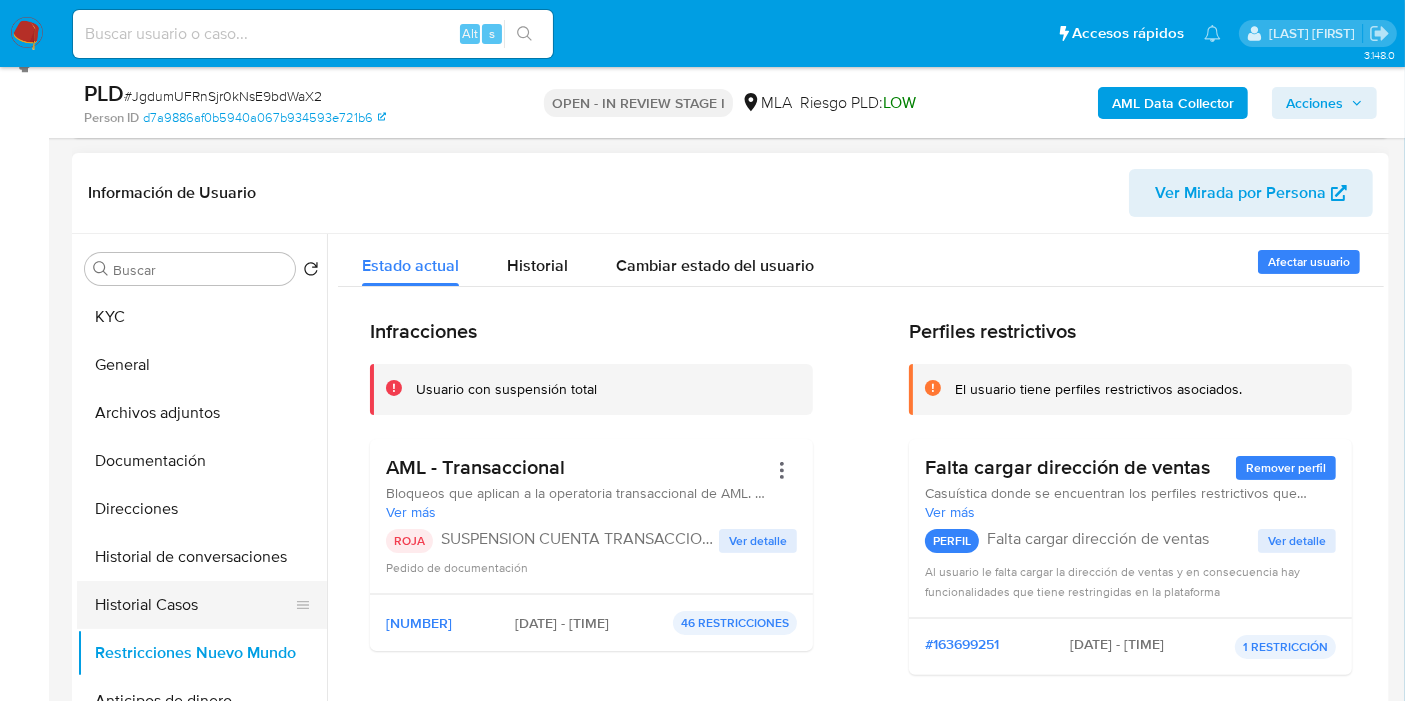 click on "Historial Casos" at bounding box center (194, 605) 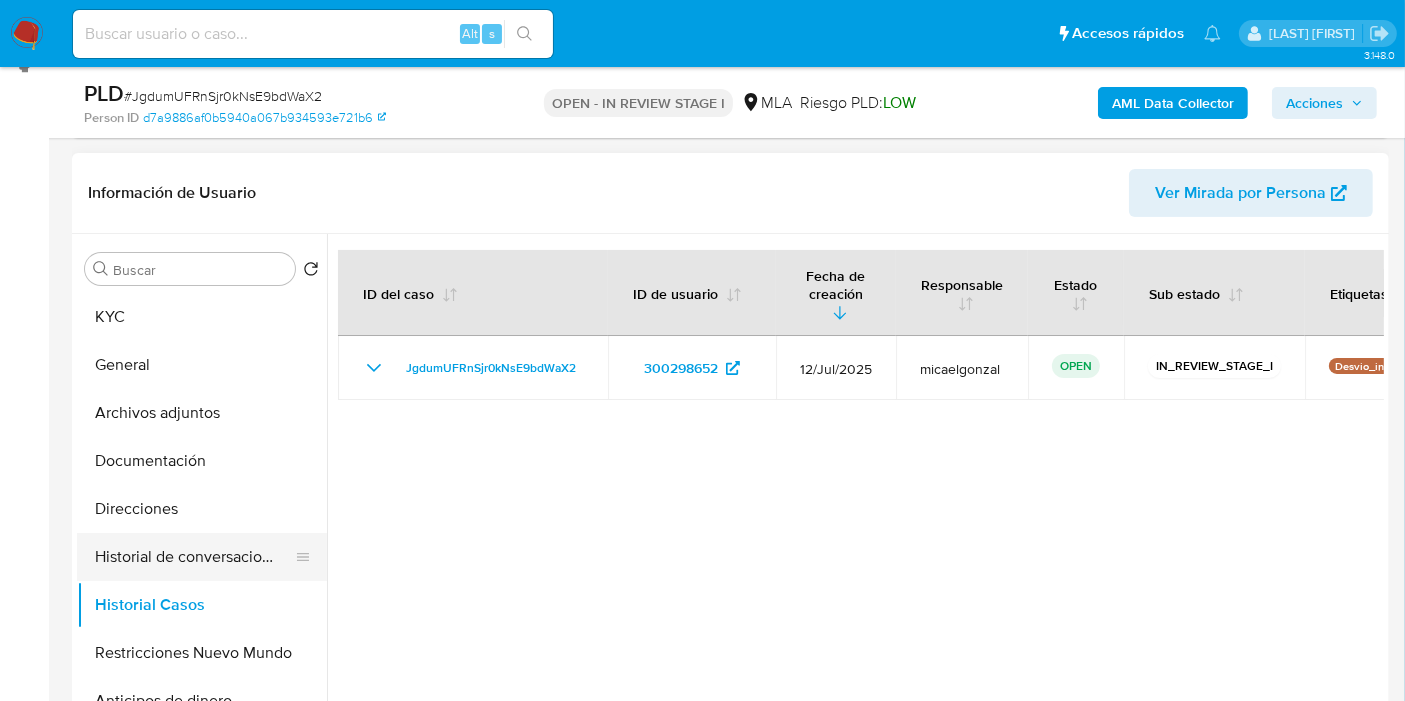 click on "Historial de conversaciones" at bounding box center (194, 557) 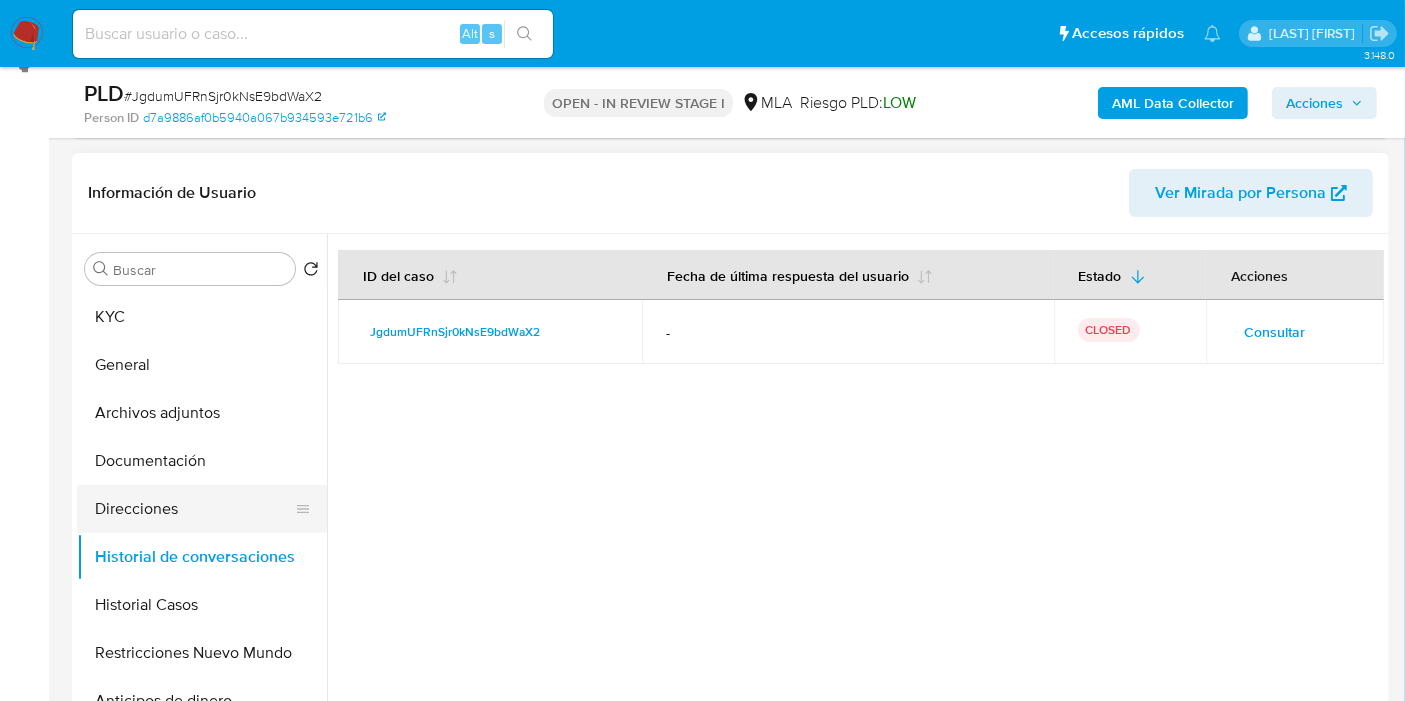 click on "Direcciones" at bounding box center (194, 509) 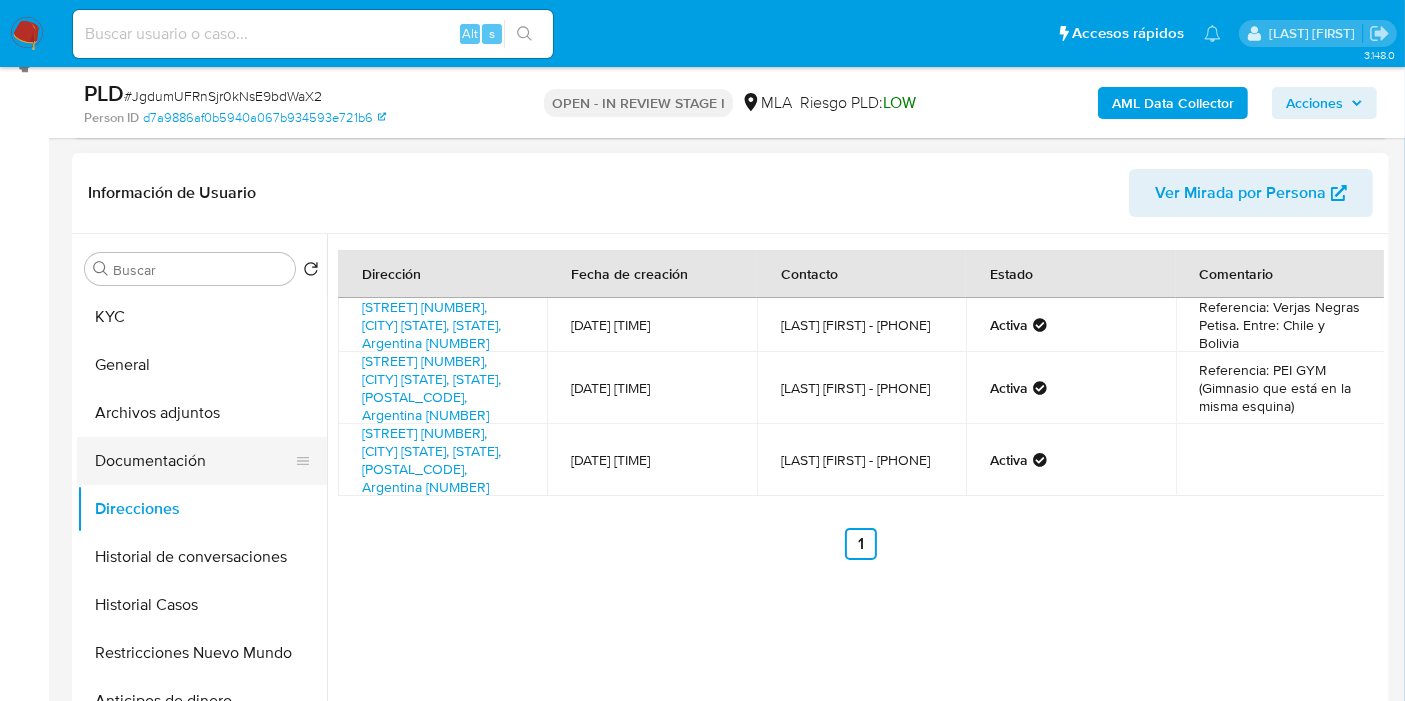 click on "Documentación" at bounding box center [194, 461] 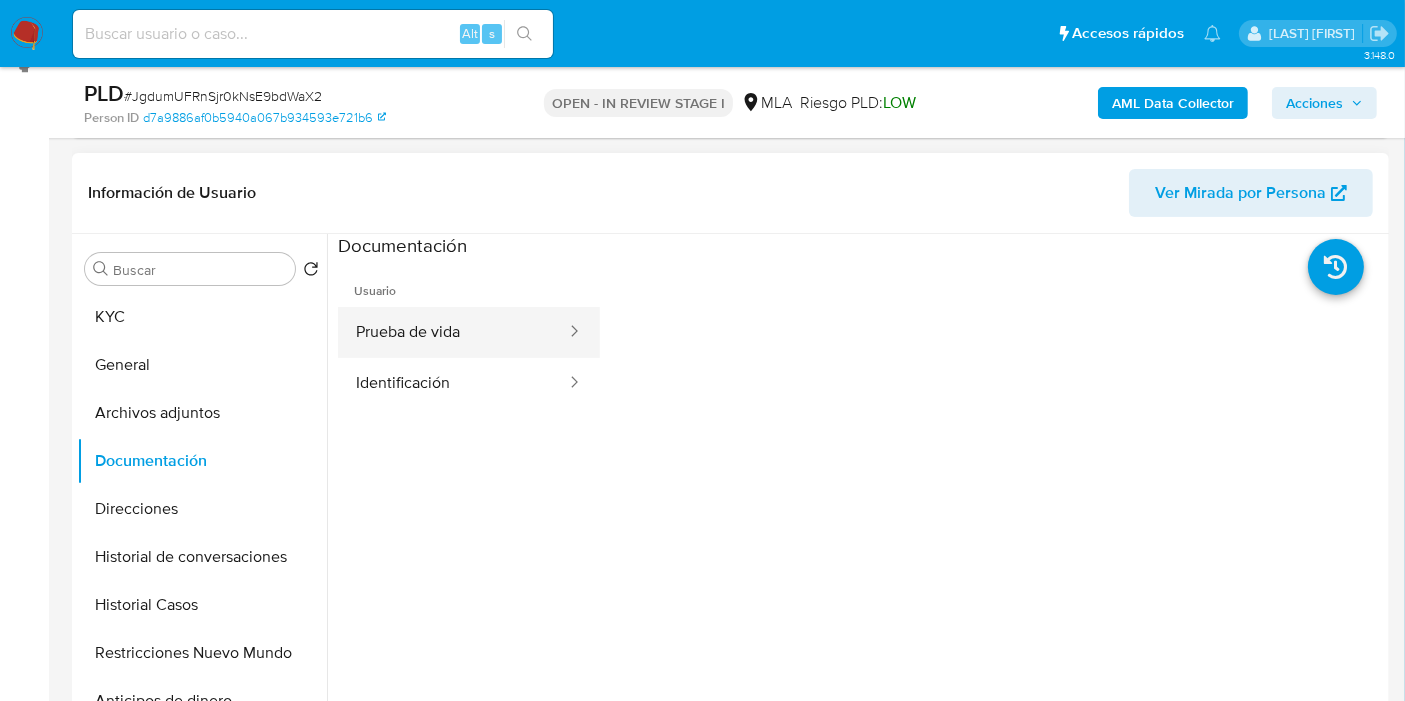 click on "Prueba de vida" at bounding box center (453, 332) 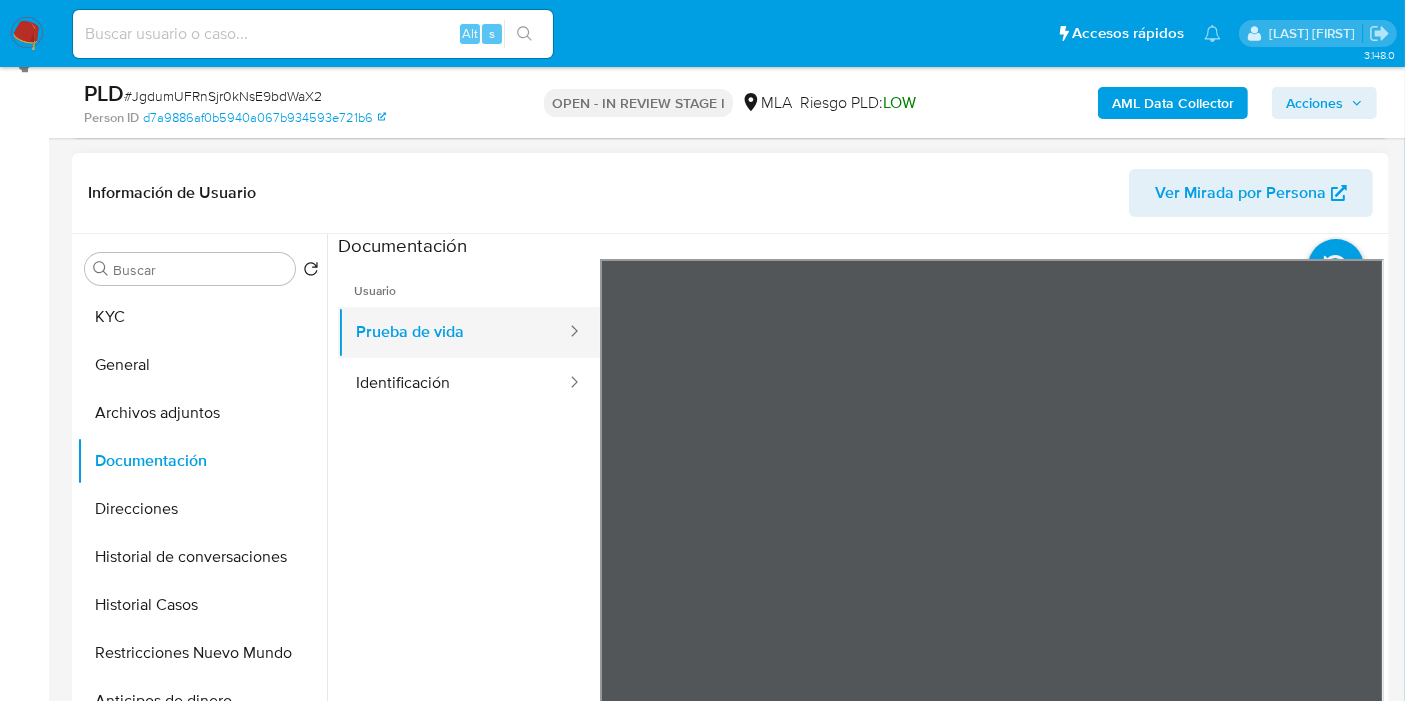 drag, startPoint x: 497, startPoint y: 338, endPoint x: 483, endPoint y: 347, distance: 16.643316 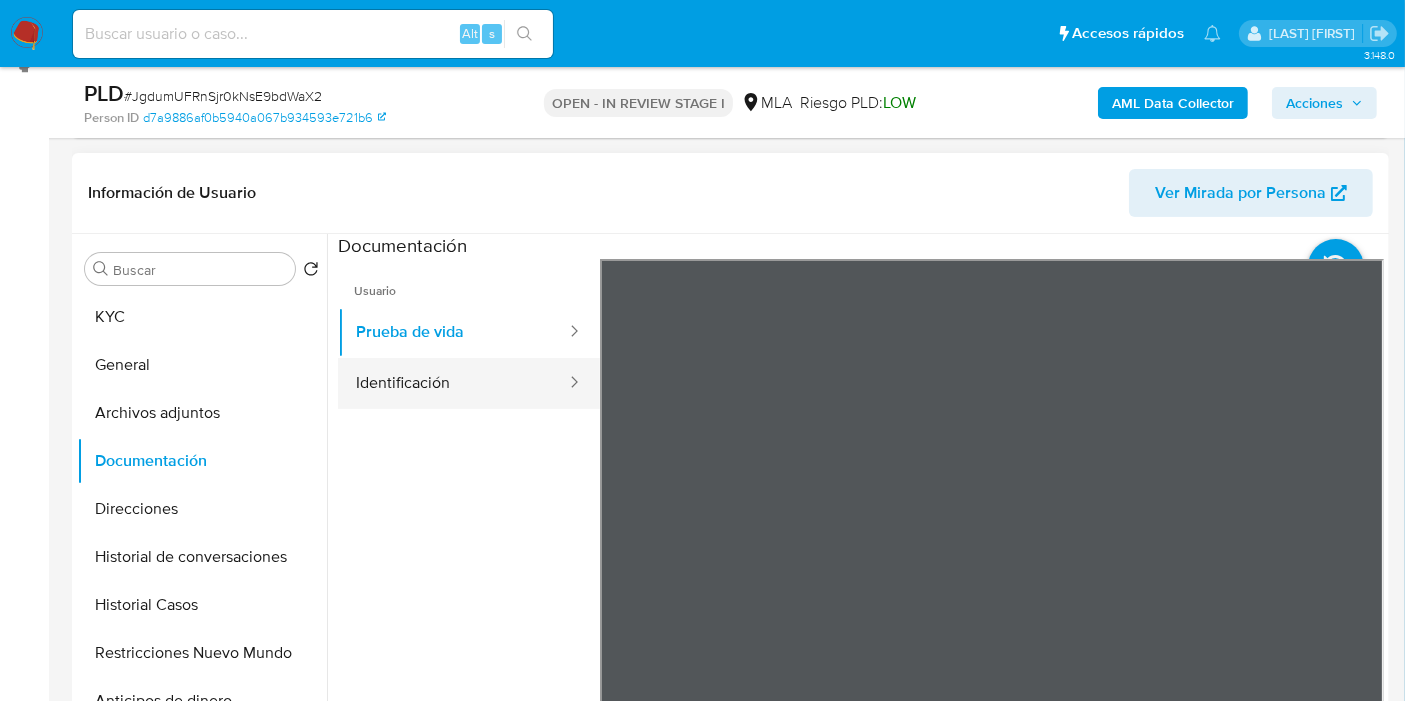 click on "Identificación" at bounding box center [453, 383] 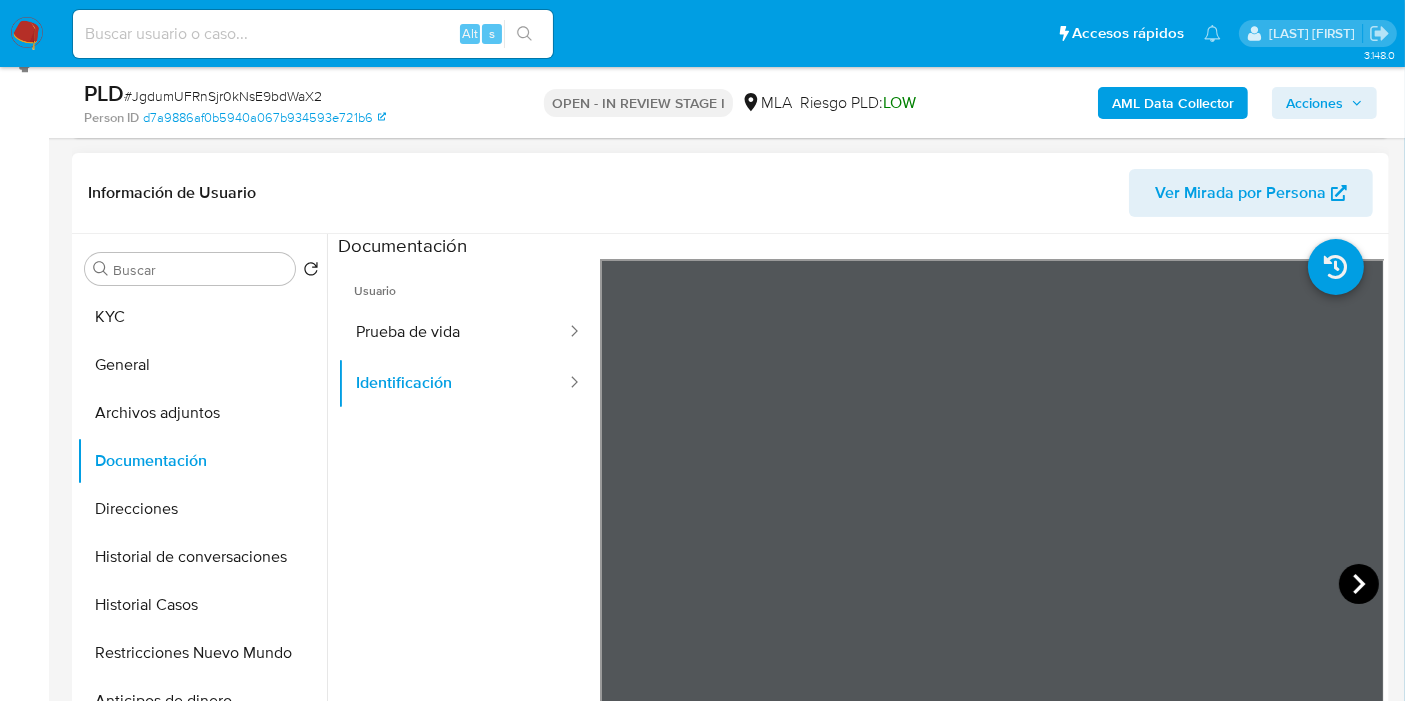 click 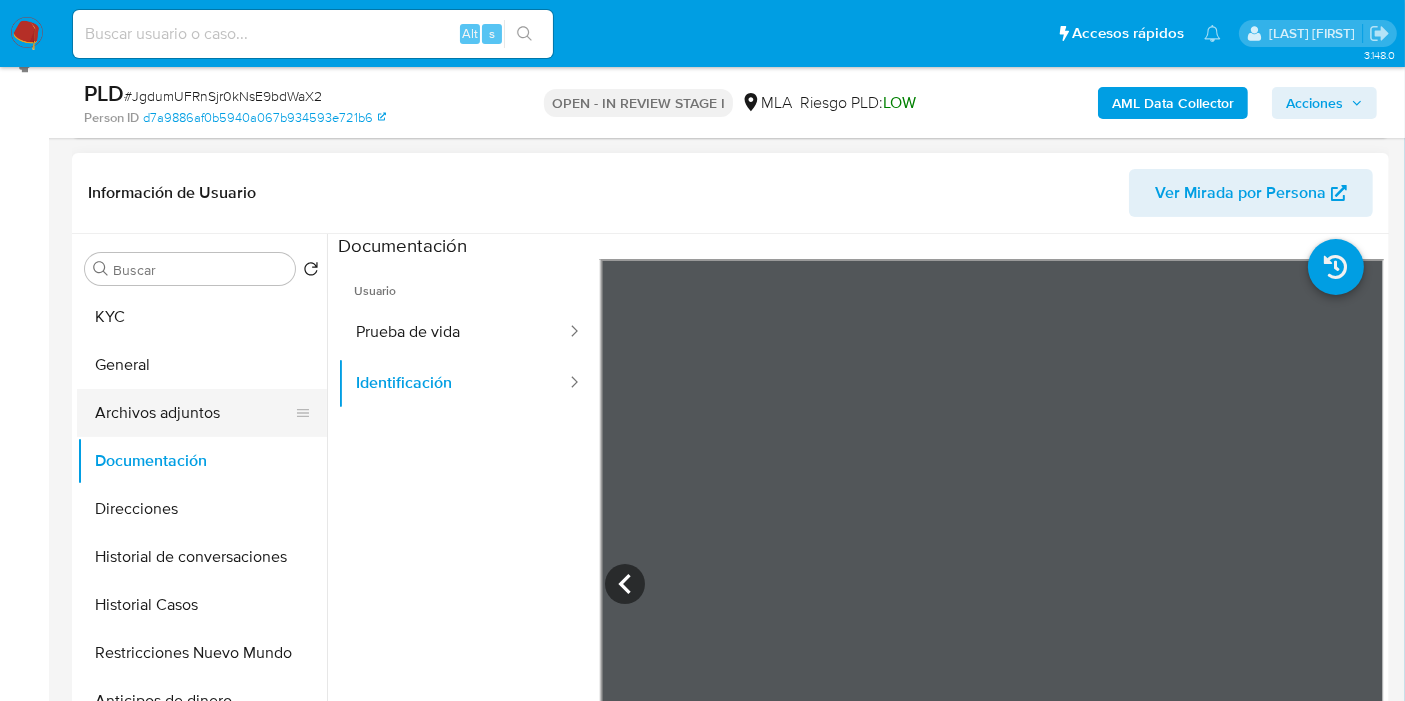 click on "Archivos adjuntos" at bounding box center (194, 413) 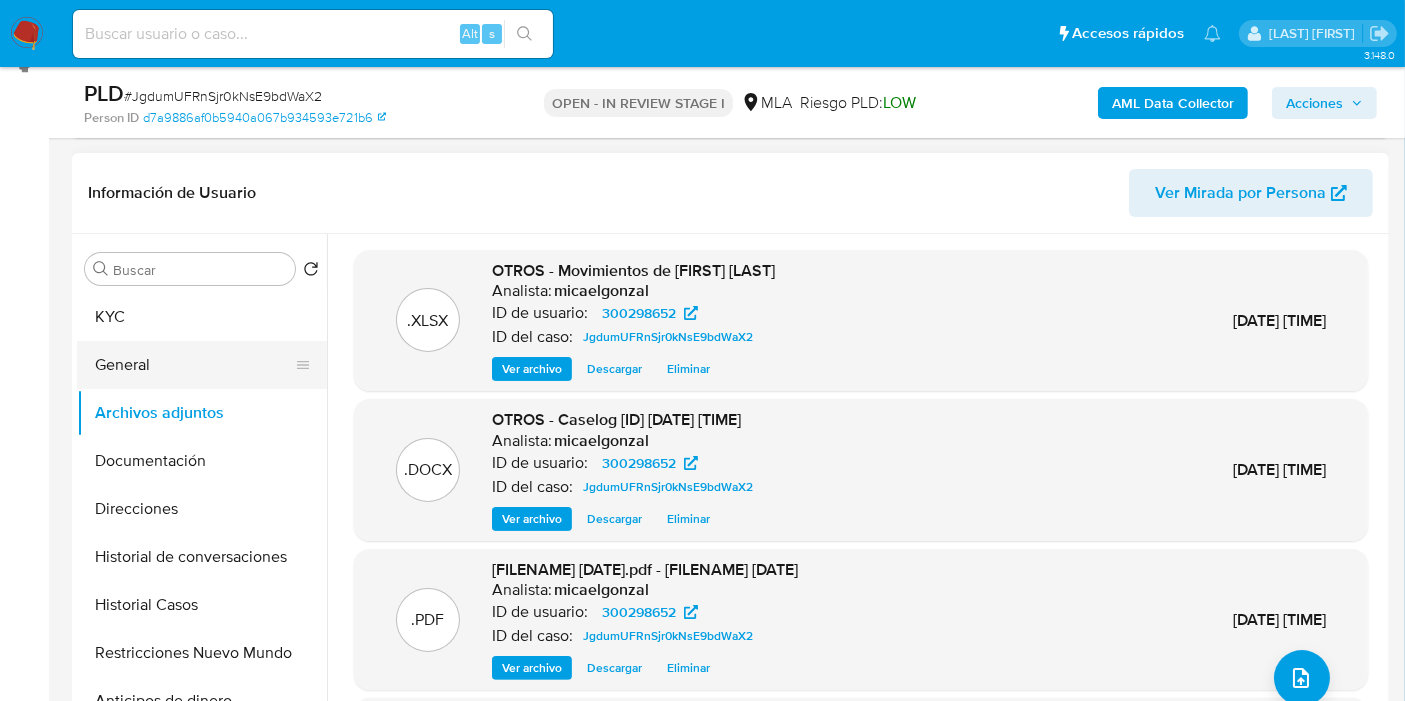 click on "General" at bounding box center [194, 365] 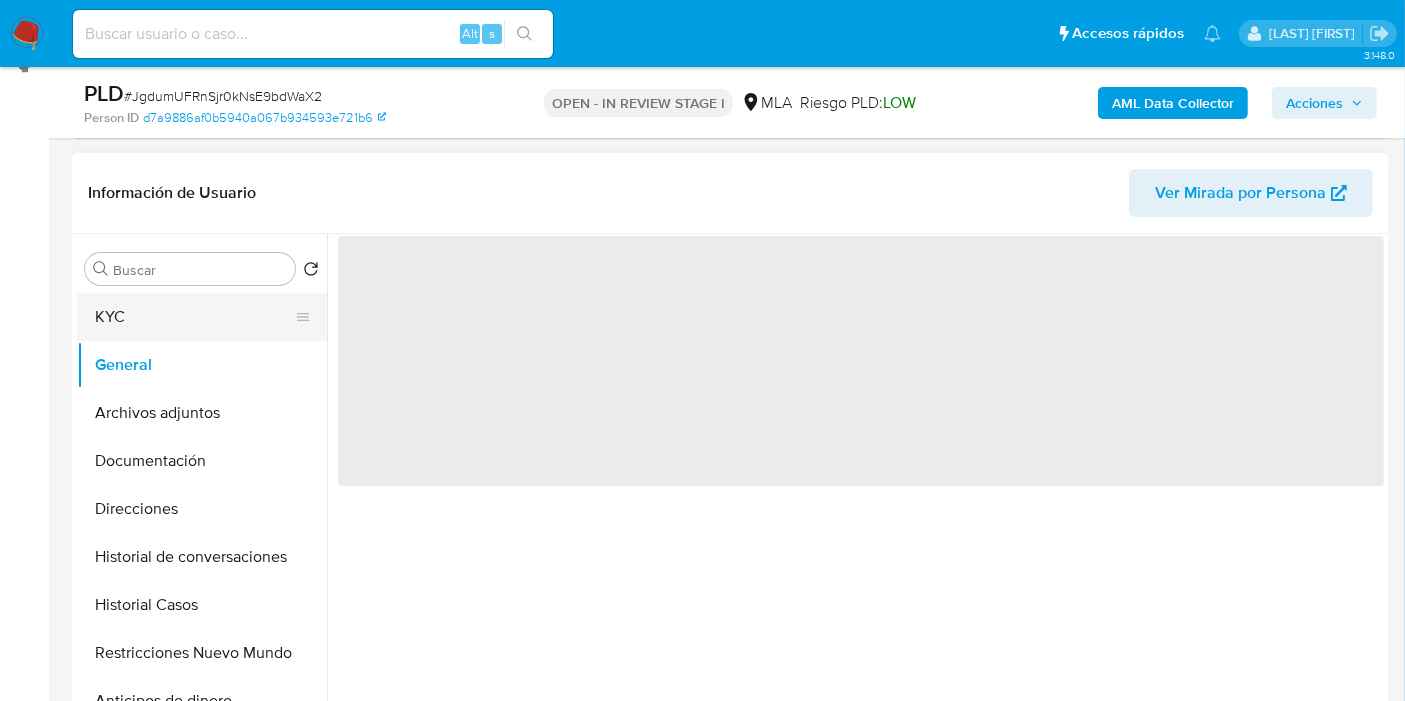 click on "KYC" at bounding box center [194, 317] 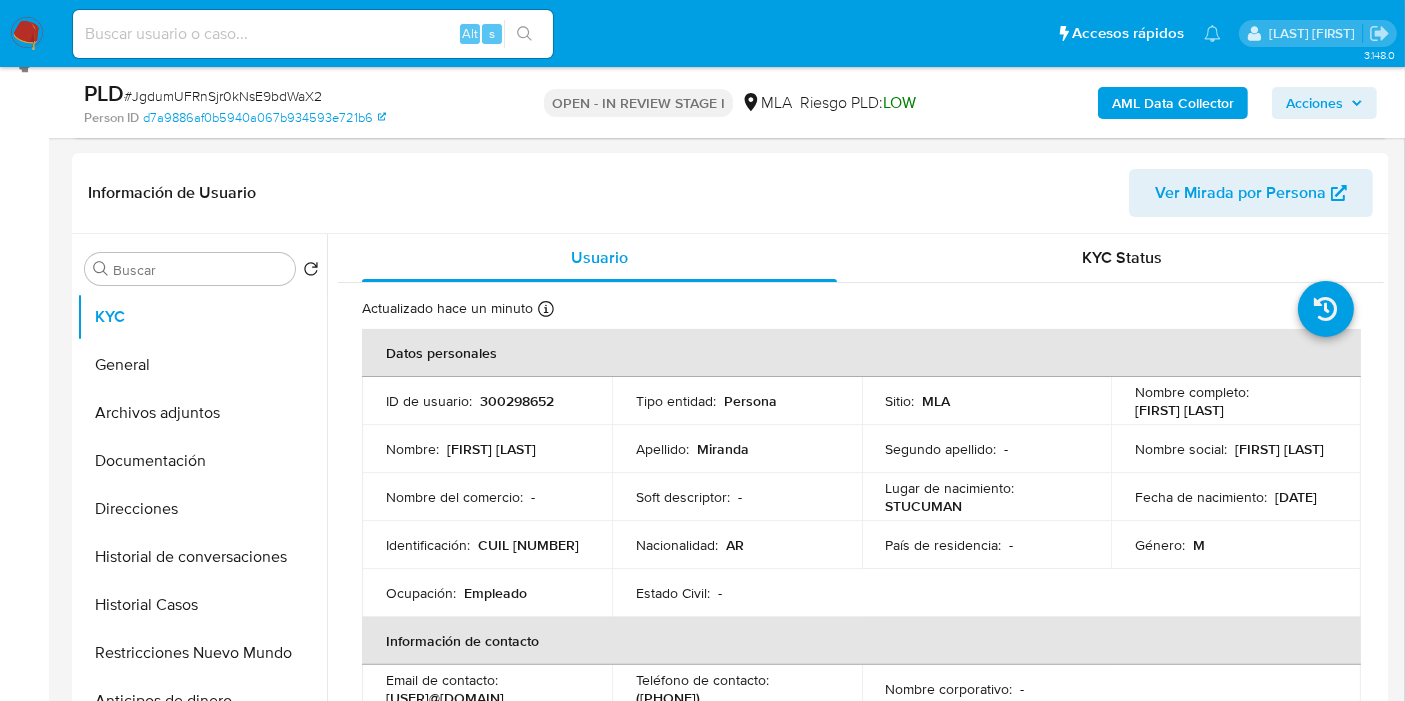 click on "Acciones" at bounding box center [1314, 103] 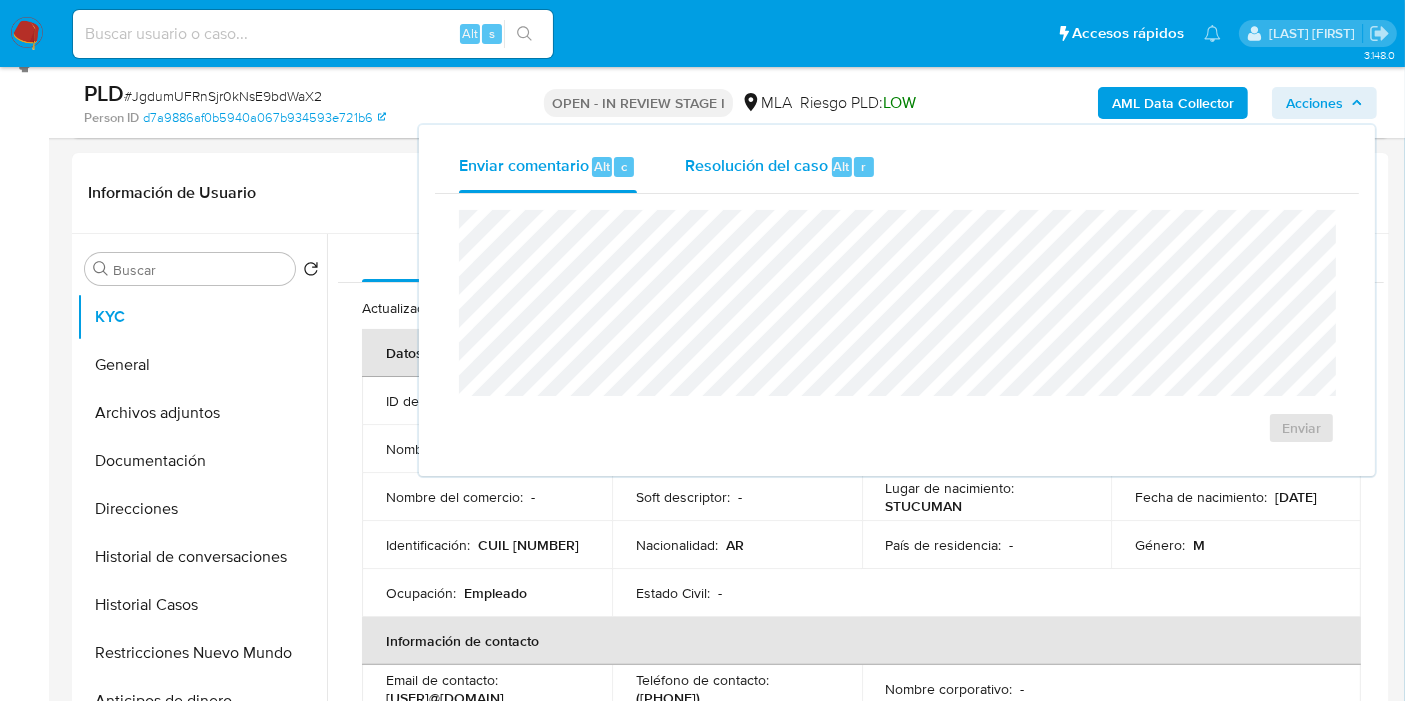 click on "Resolución del caso Alt r" at bounding box center [780, 167] 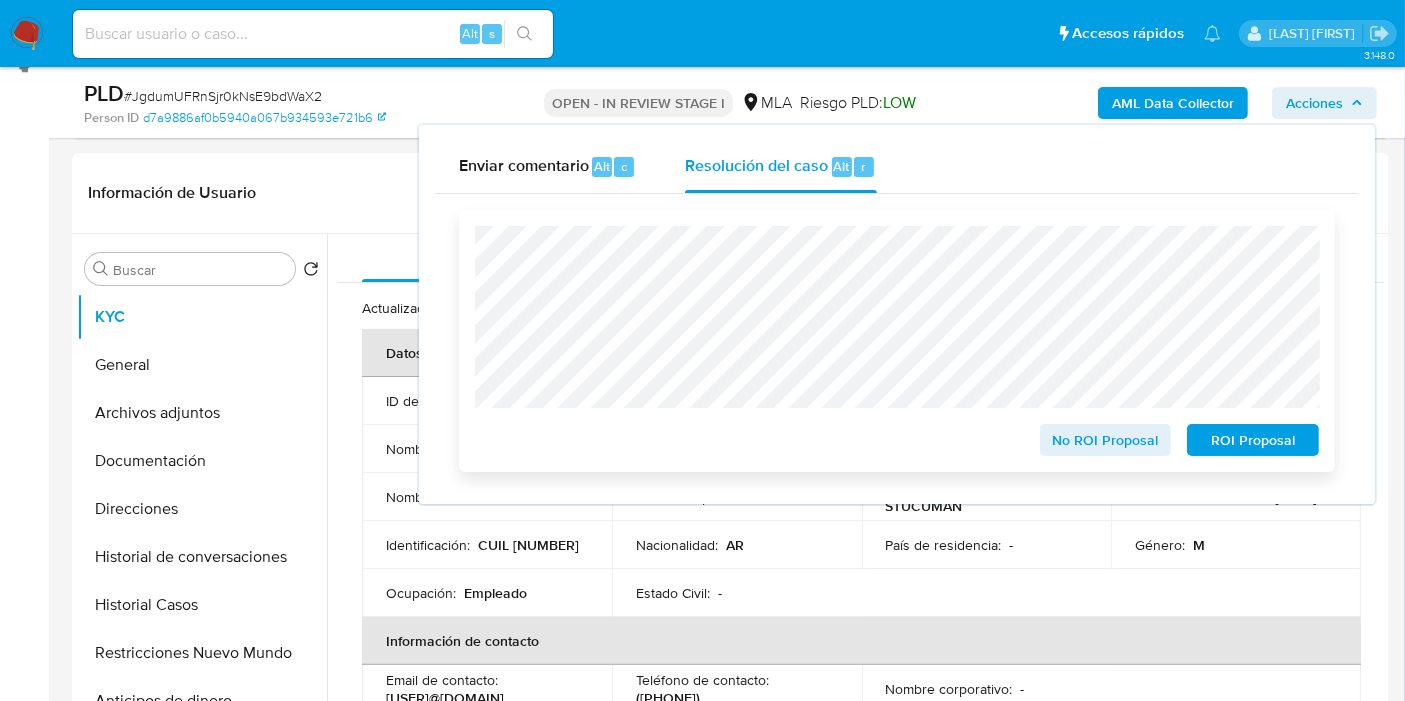 click on "ROI Proposal" at bounding box center (1253, 440) 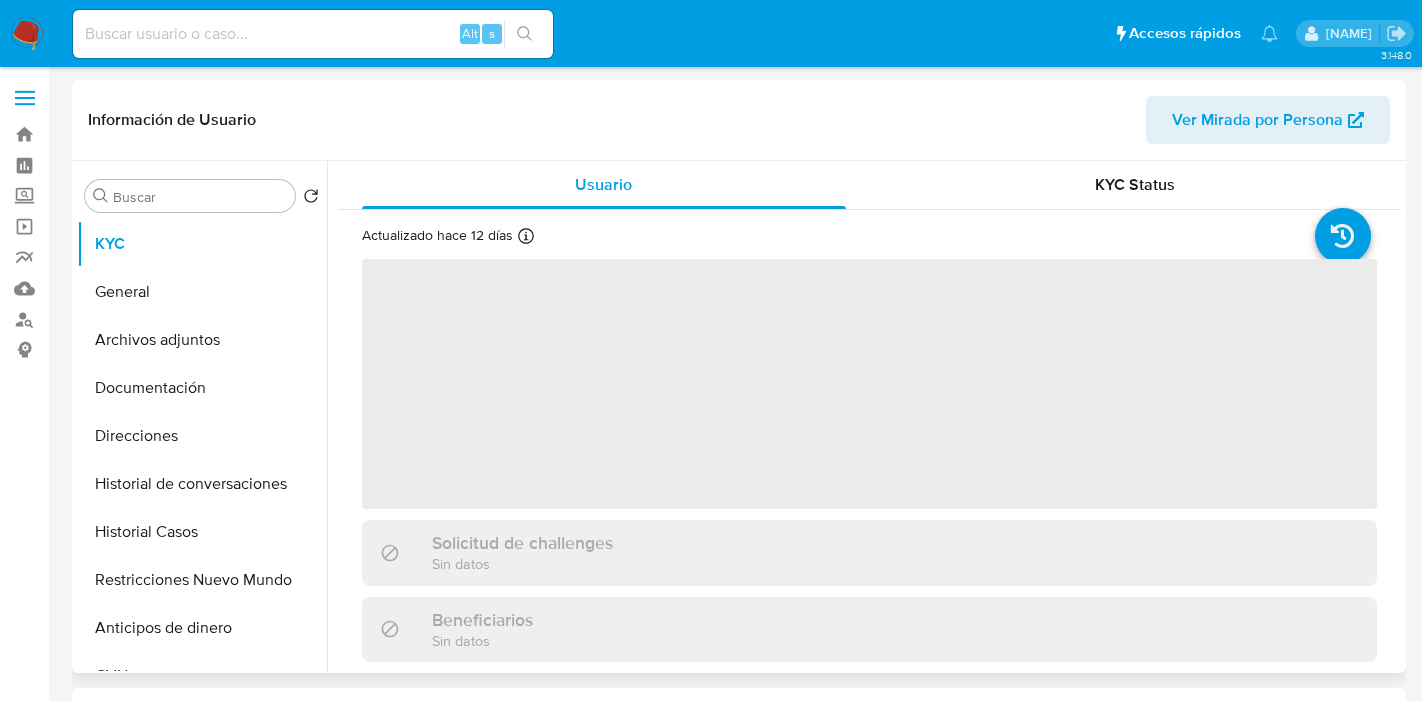 scroll, scrollTop: 0, scrollLeft: 0, axis: both 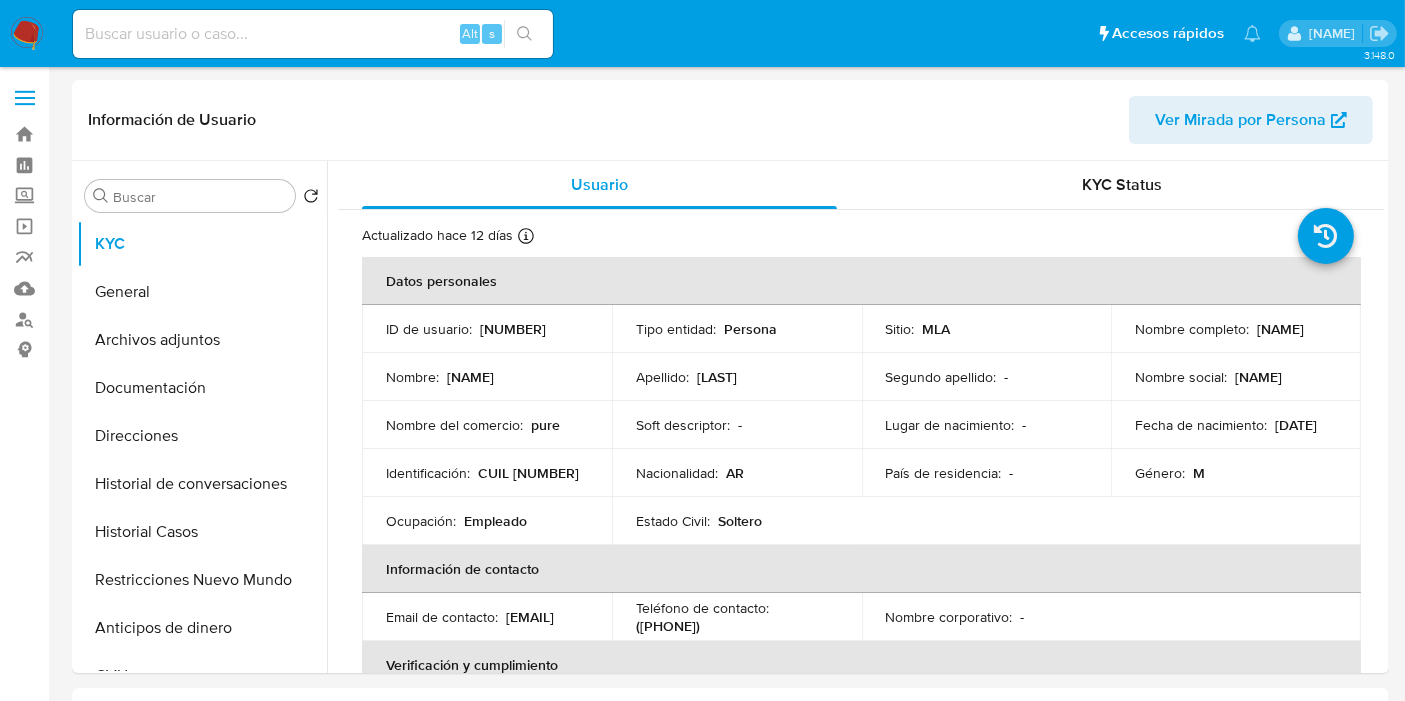 select on "10" 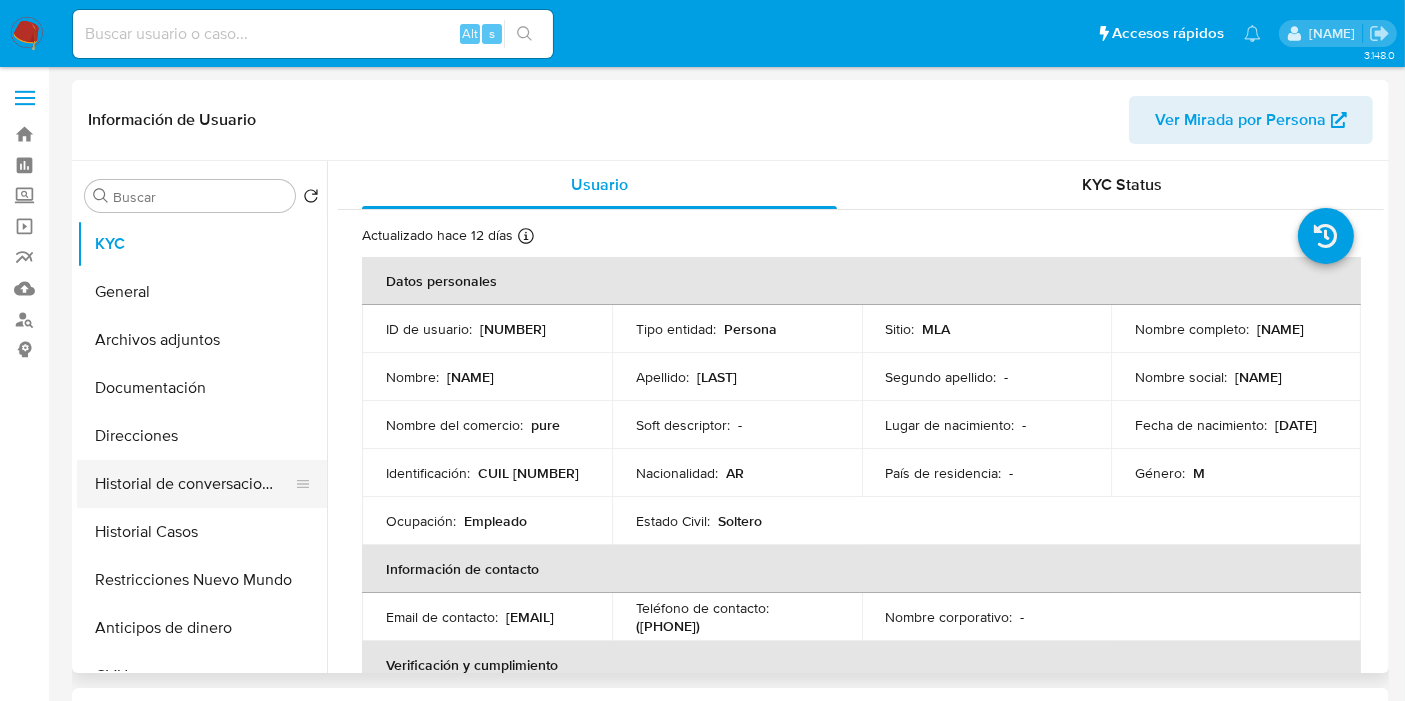 click on "Historial de conversaciones" at bounding box center (194, 484) 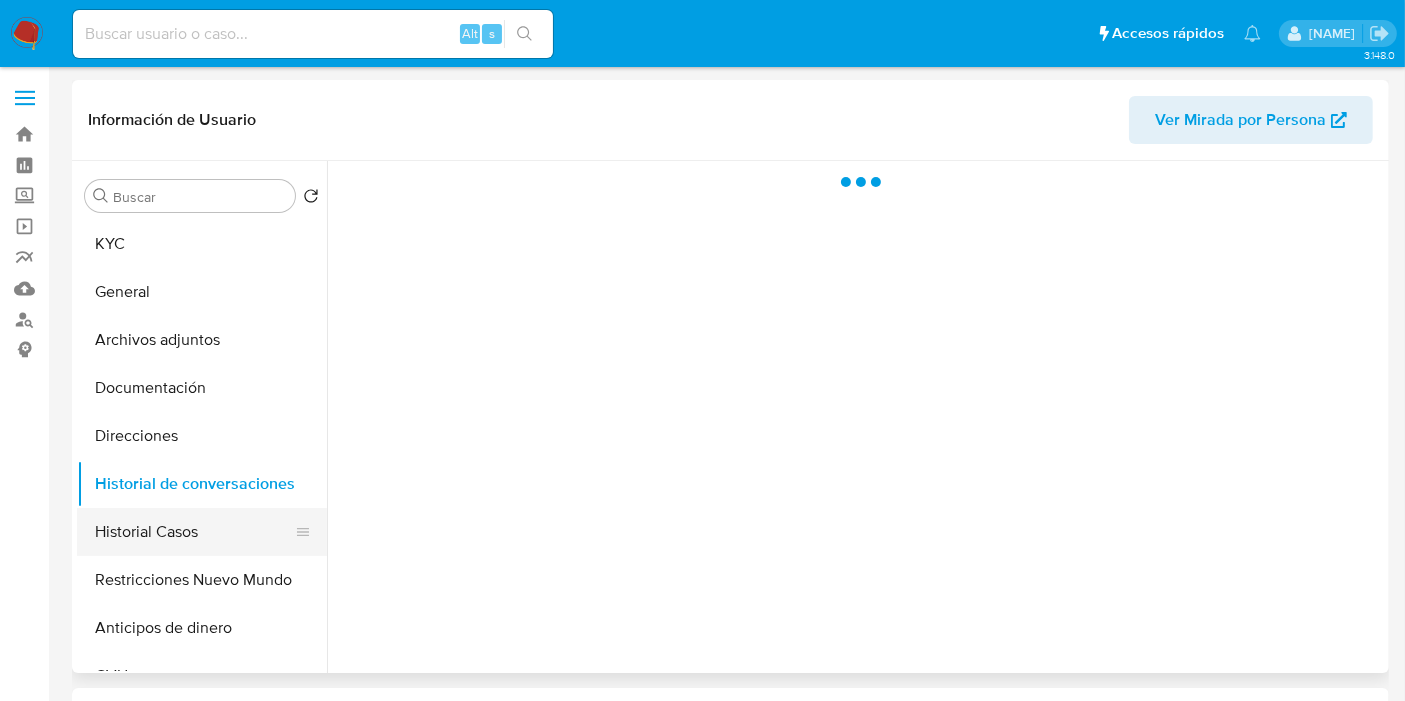 click on "Historial Casos" at bounding box center [194, 532] 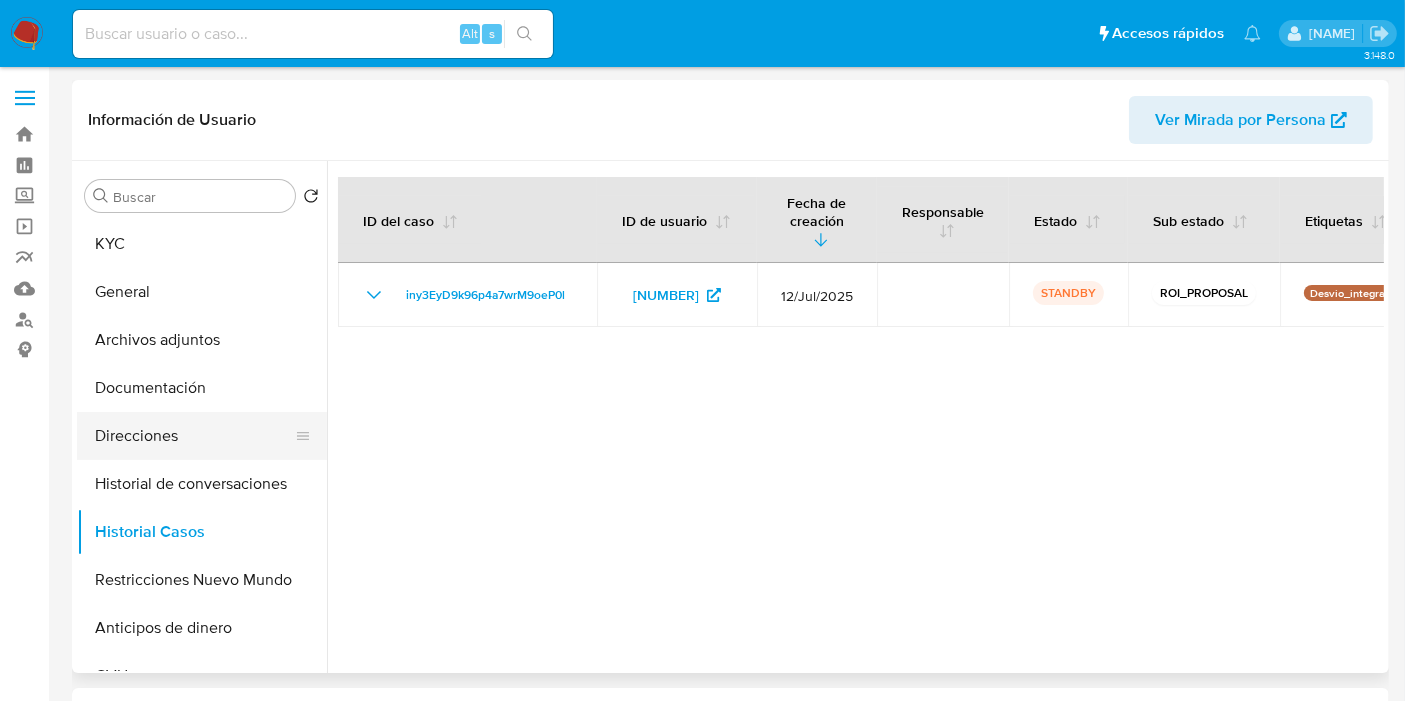 click on "Direcciones" at bounding box center (194, 436) 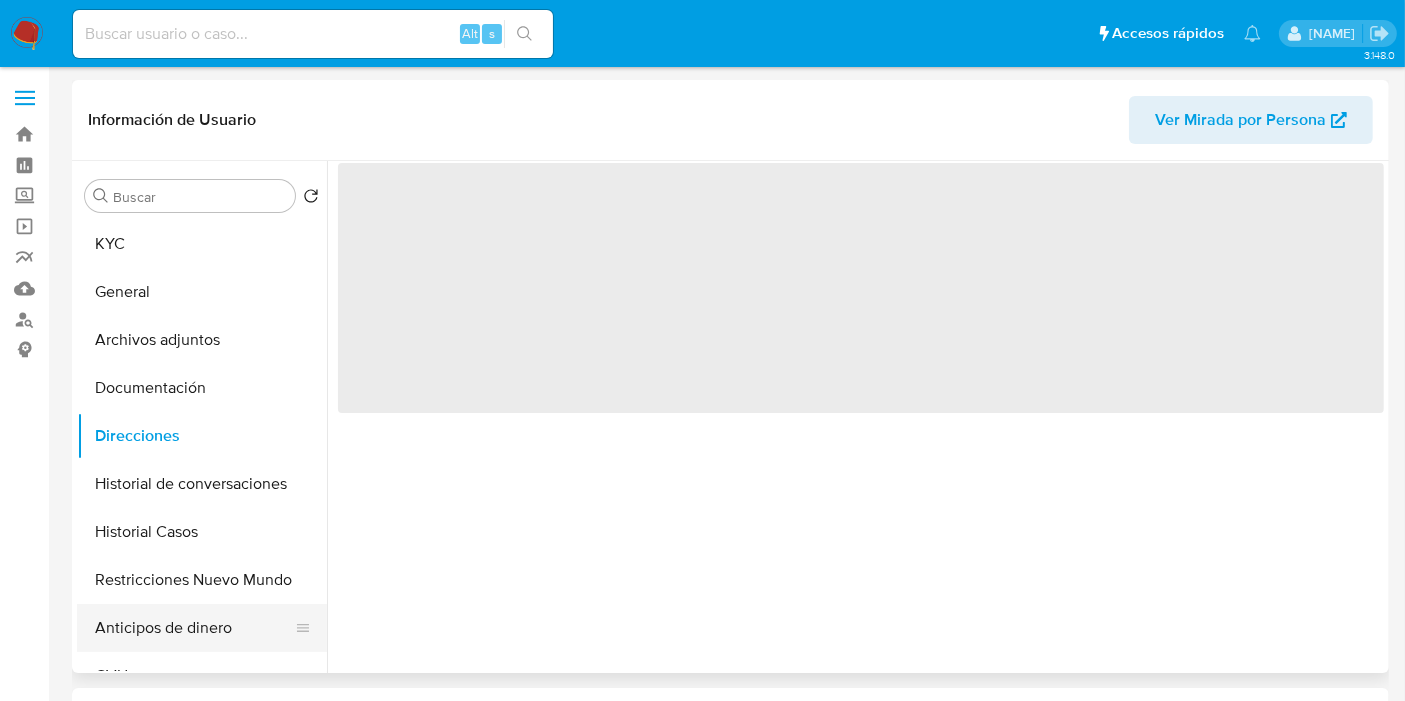 click on "Anticipos de dinero" at bounding box center [194, 628] 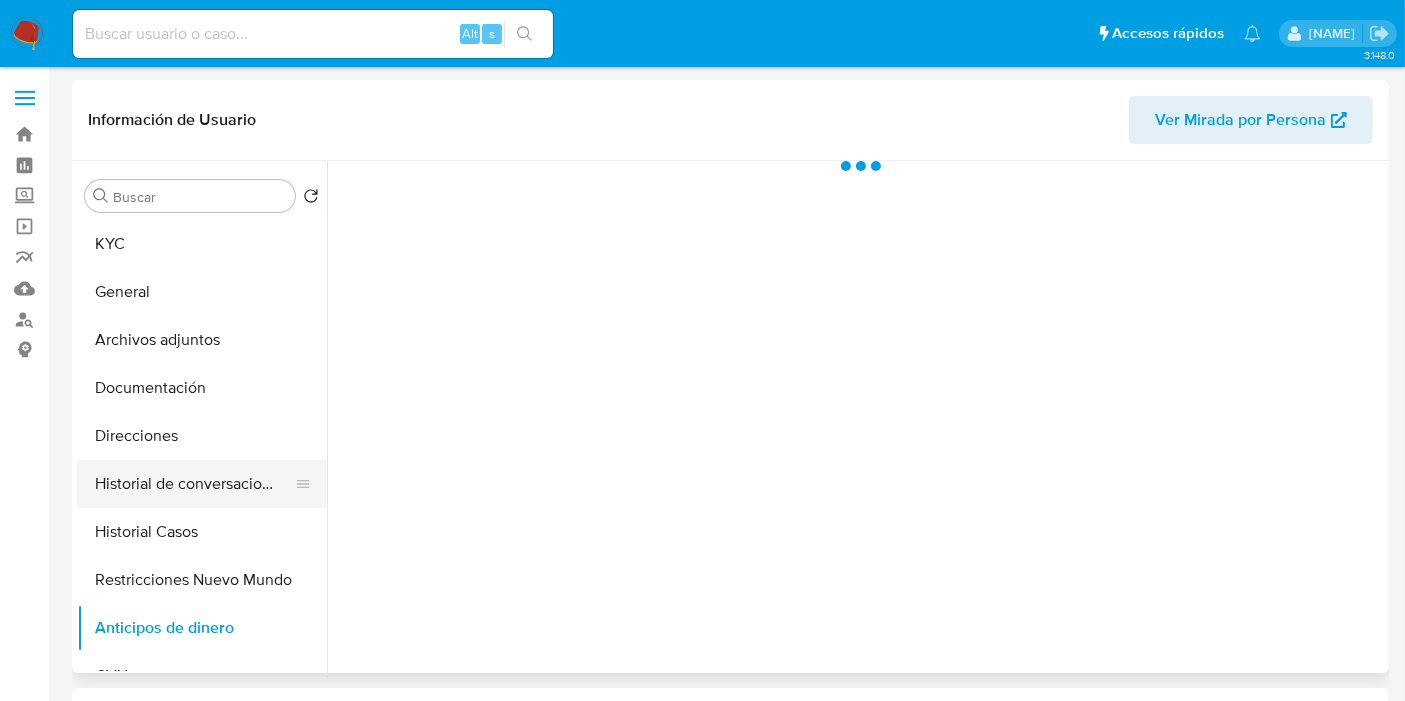 click on "Historial de conversaciones" at bounding box center [194, 484] 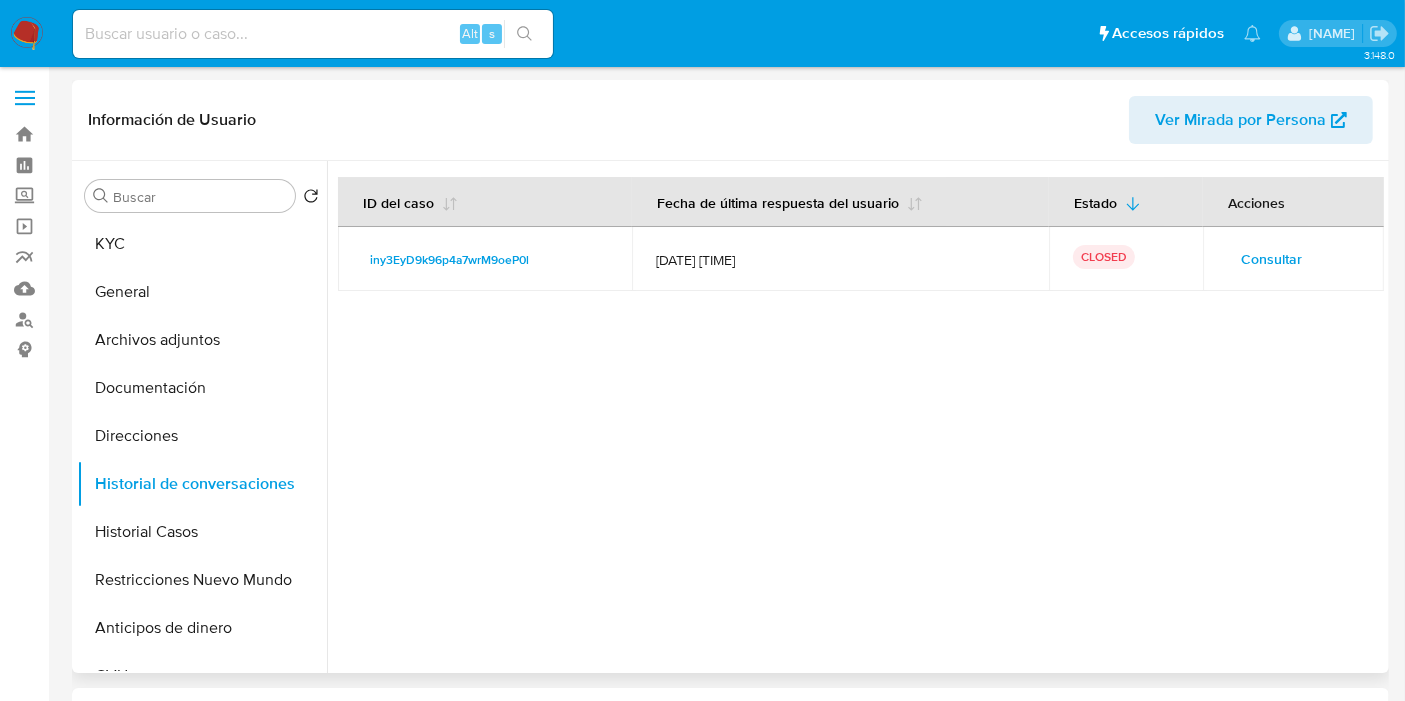 click on "Consultar" at bounding box center [1271, 259] 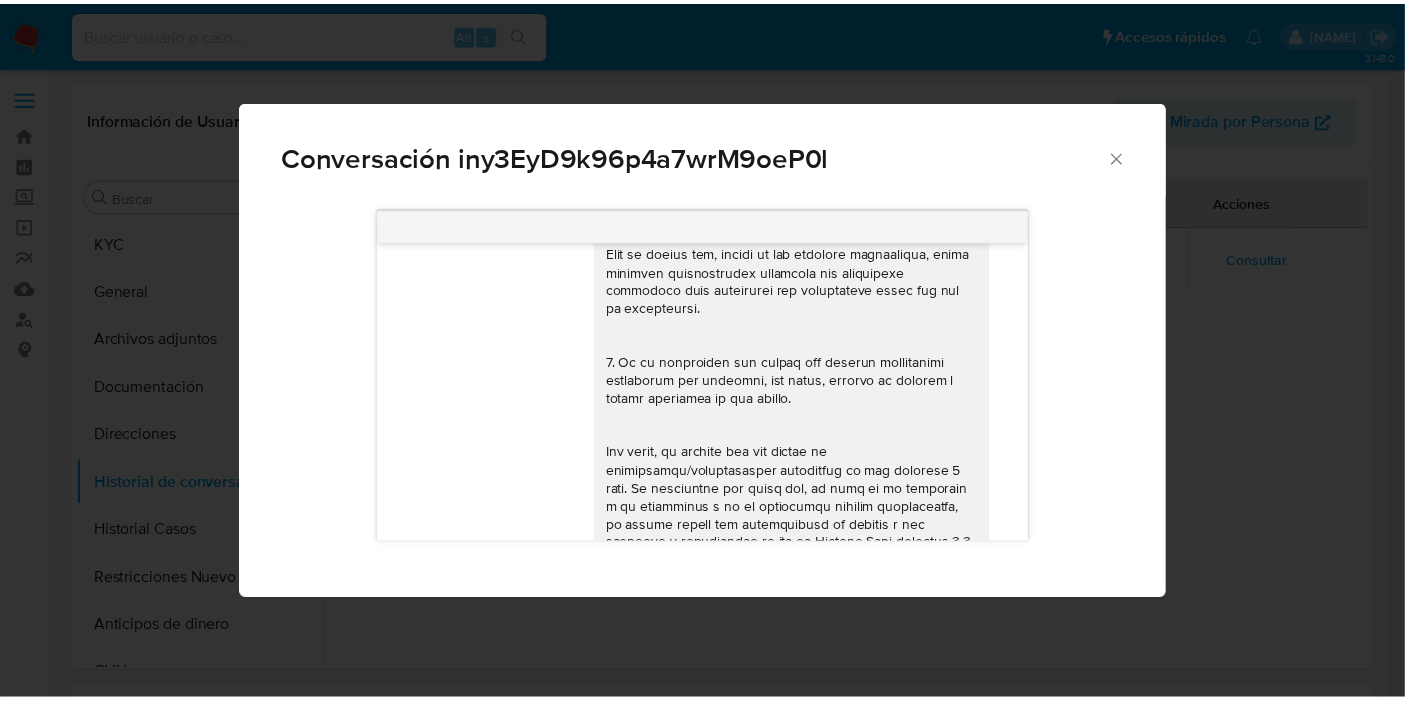 scroll, scrollTop: 293, scrollLeft: 0, axis: vertical 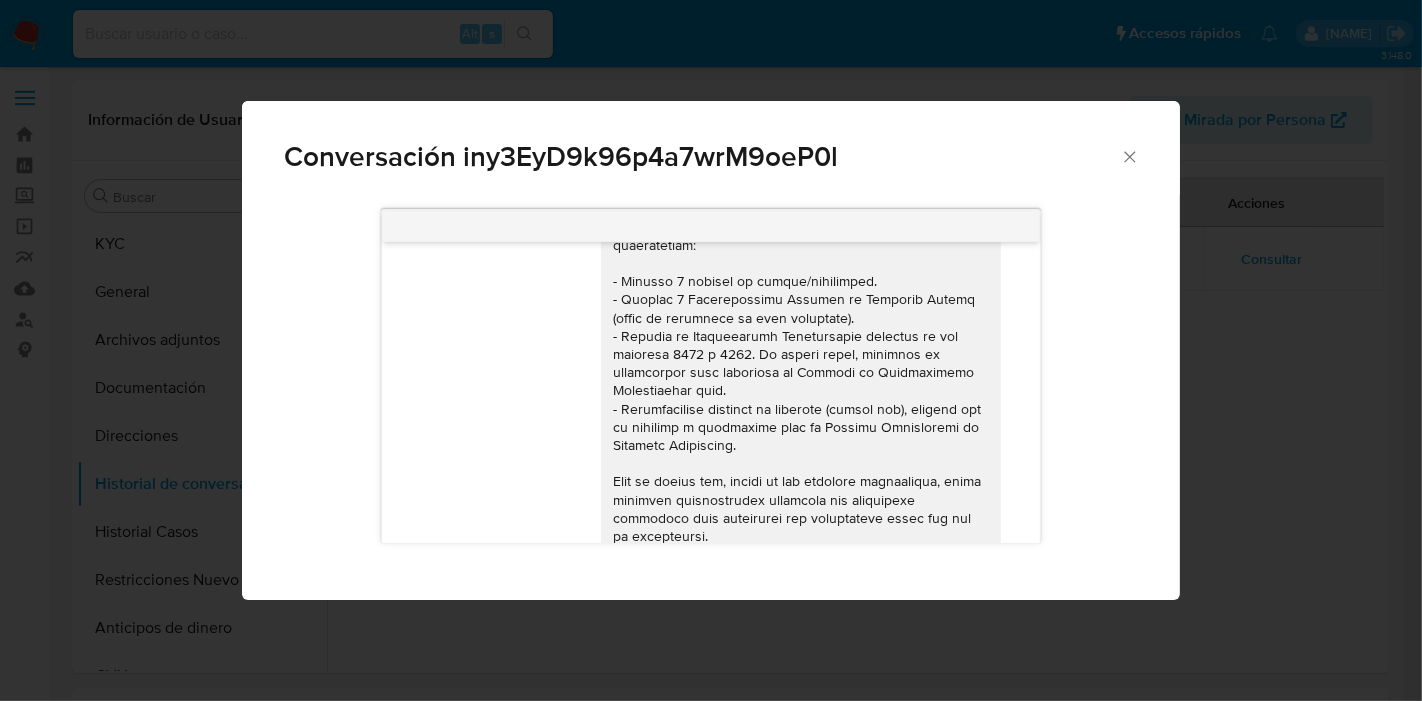click on "Conversación iny3EyD9k96p4a7wrM9oeP0l" at bounding box center (710, 148) 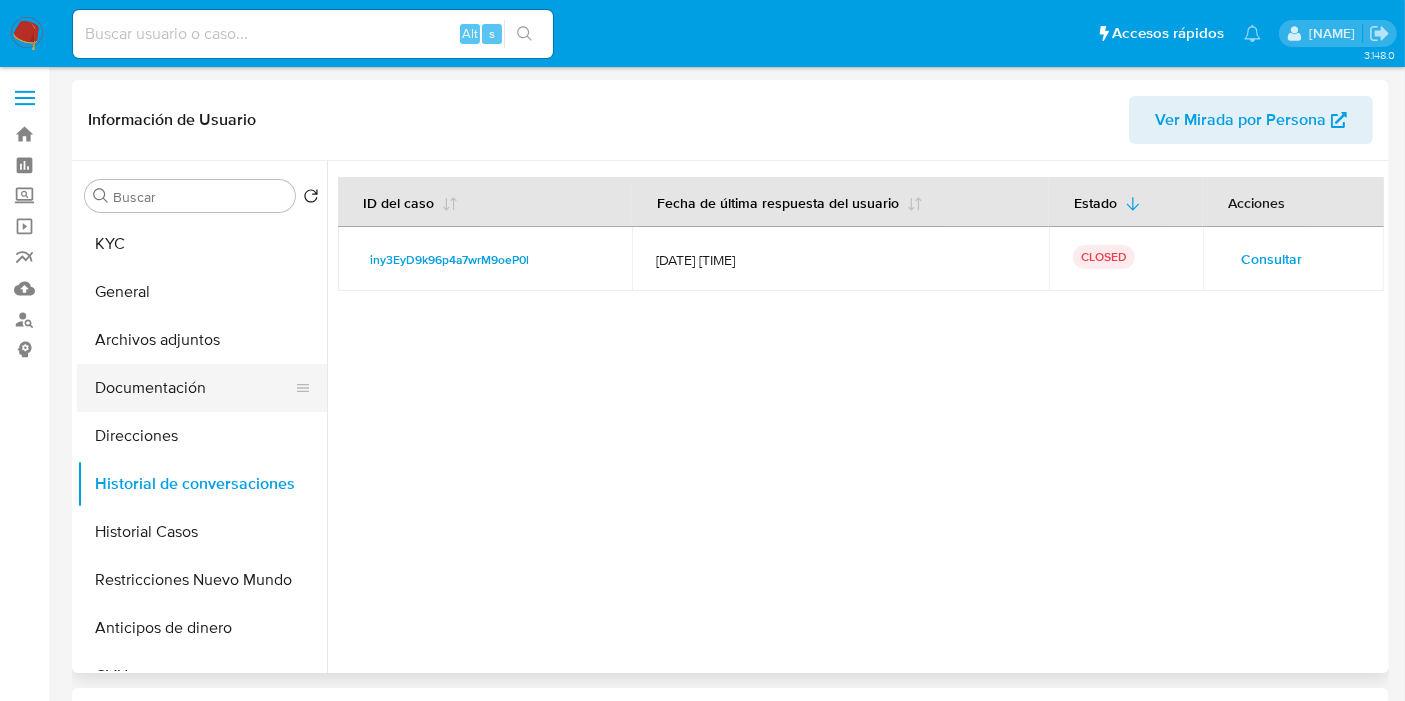 click on "Documentación" at bounding box center (194, 388) 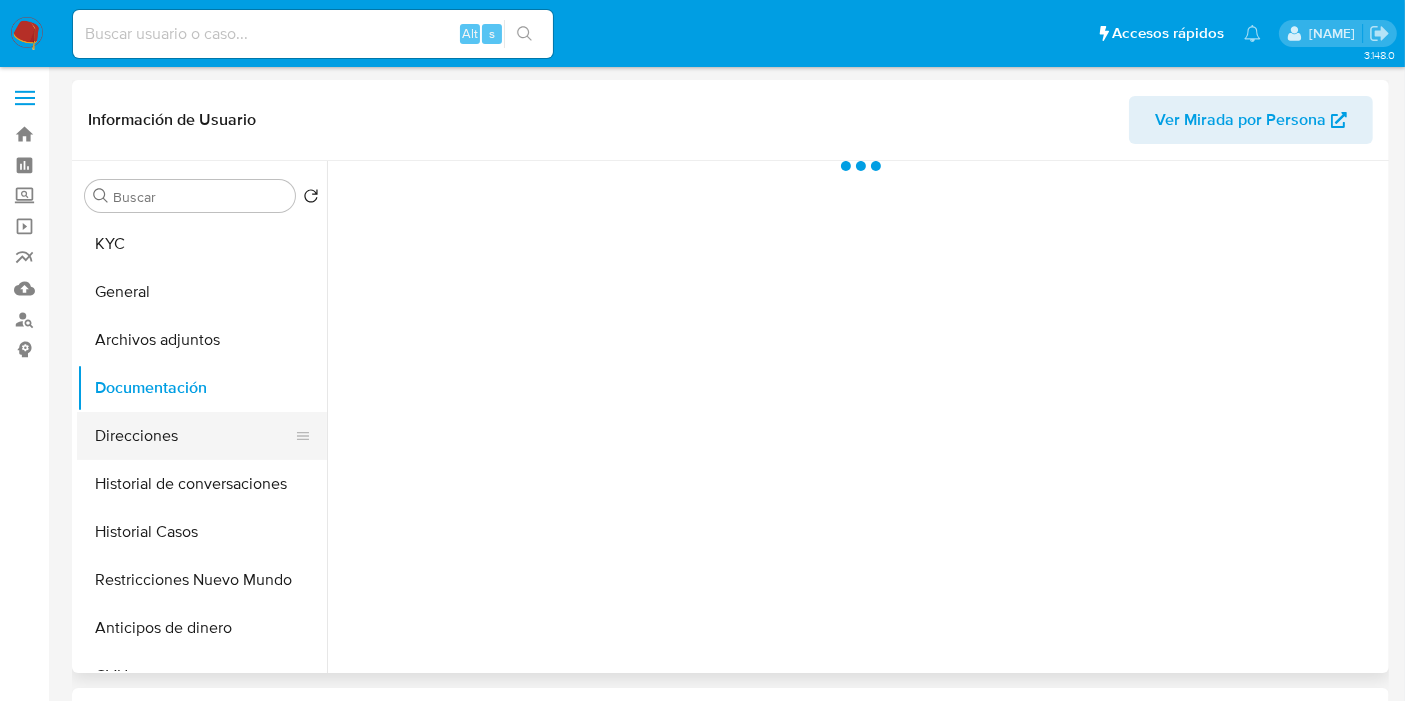 click on "Direcciones" at bounding box center [194, 436] 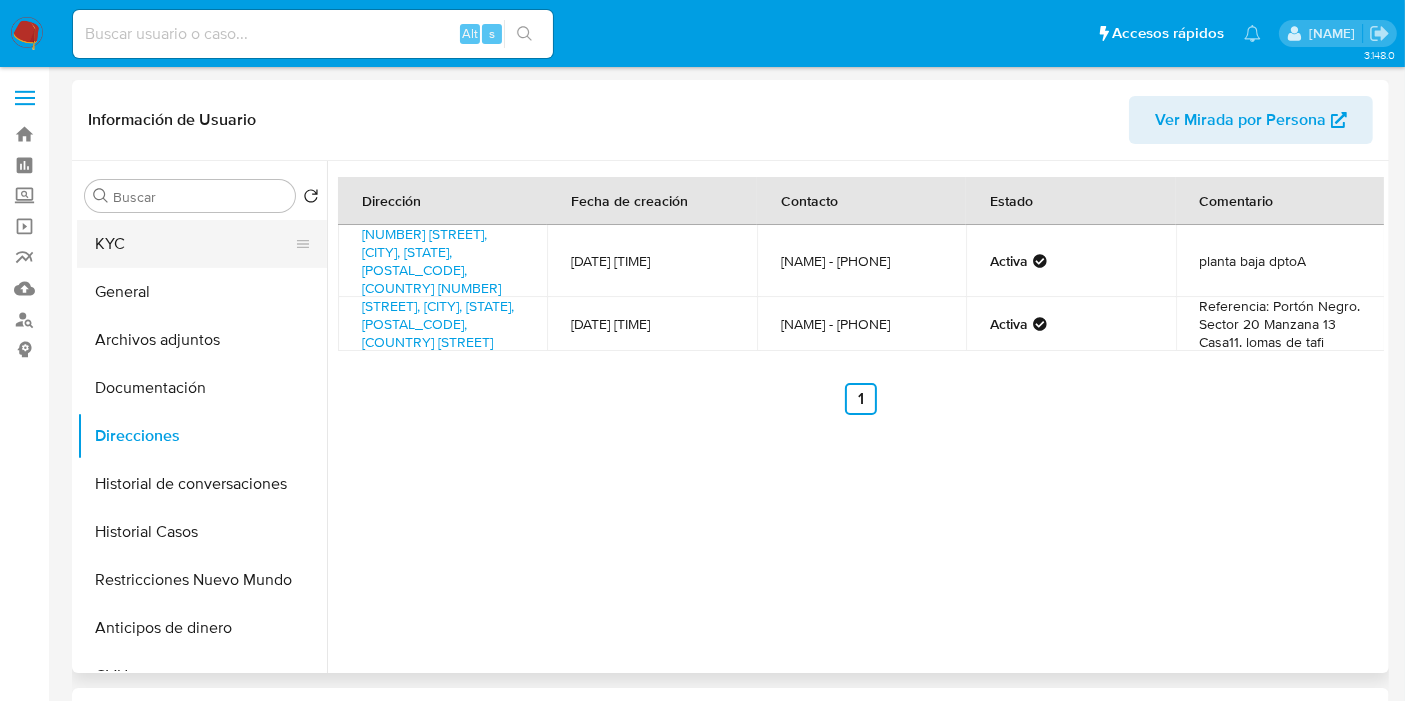 click on "KYC" at bounding box center [194, 244] 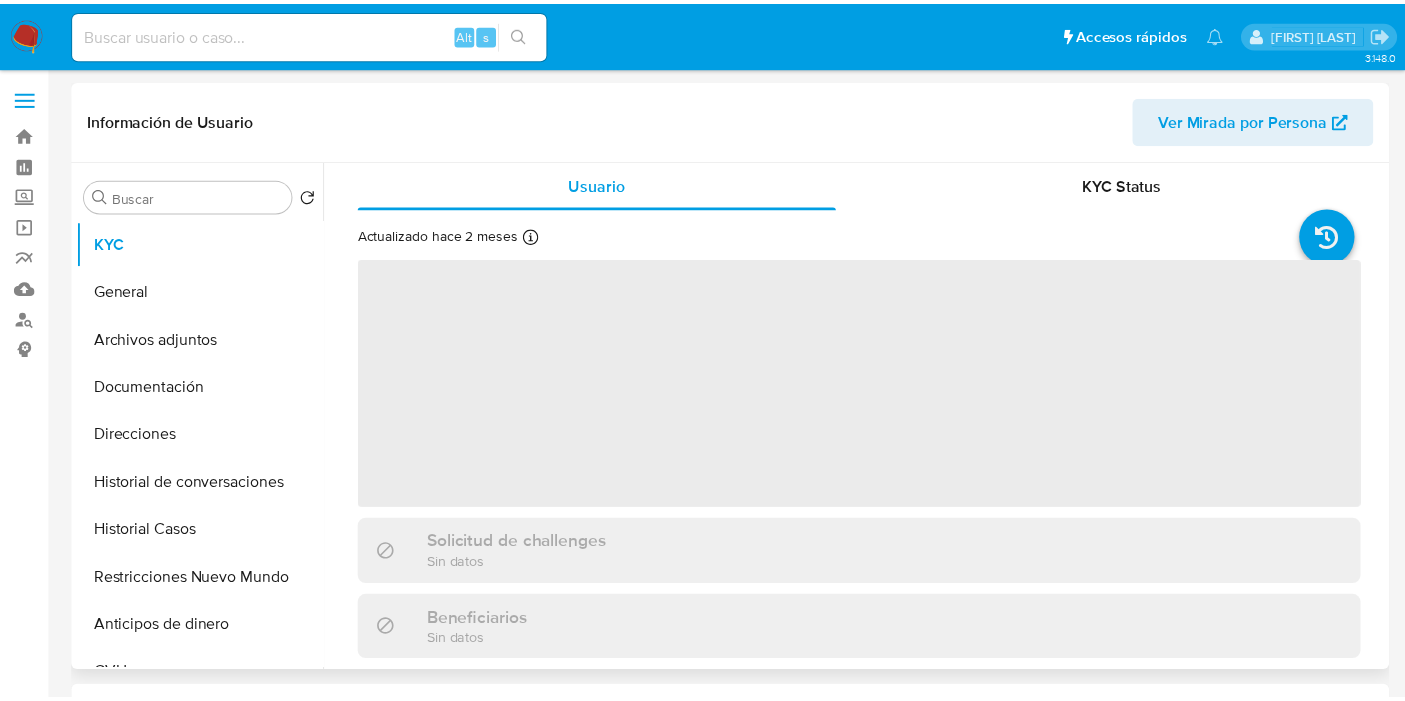 scroll, scrollTop: 0, scrollLeft: 0, axis: both 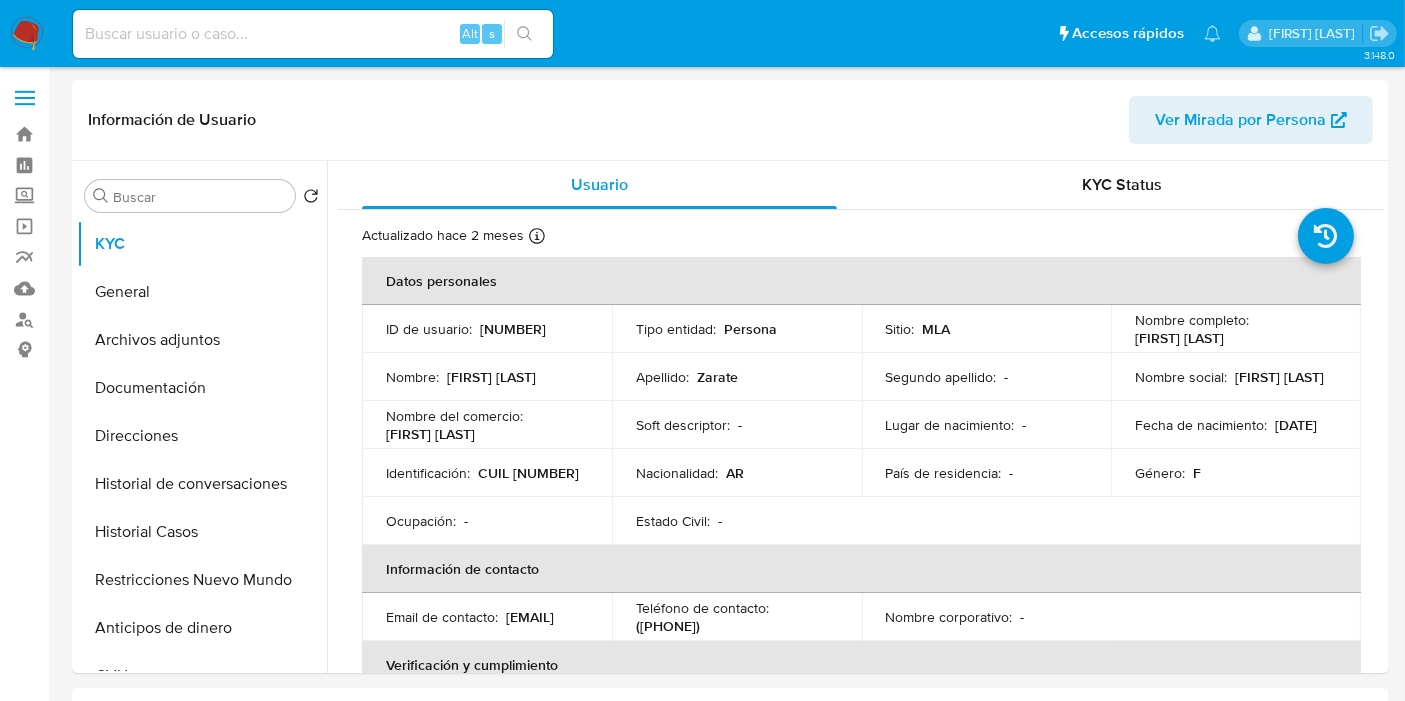 select on "10" 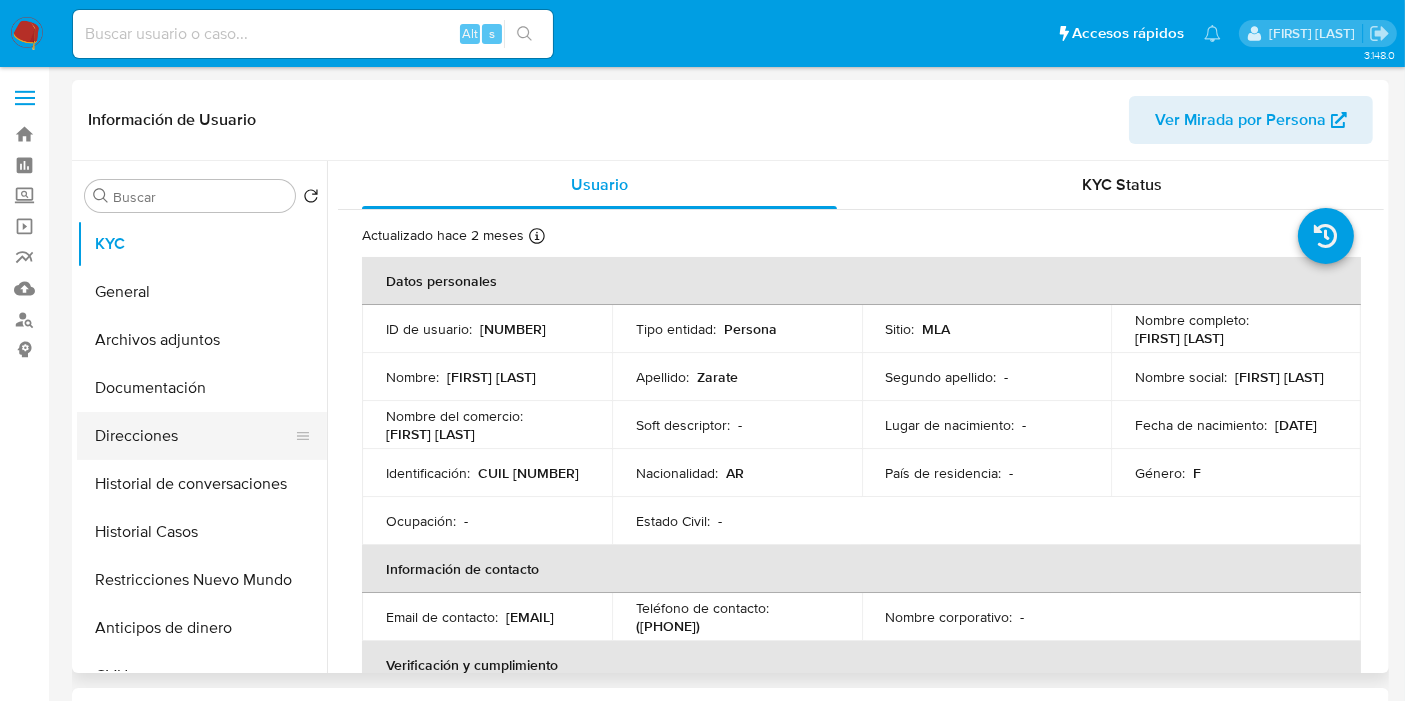 click on "Direcciones" at bounding box center [194, 436] 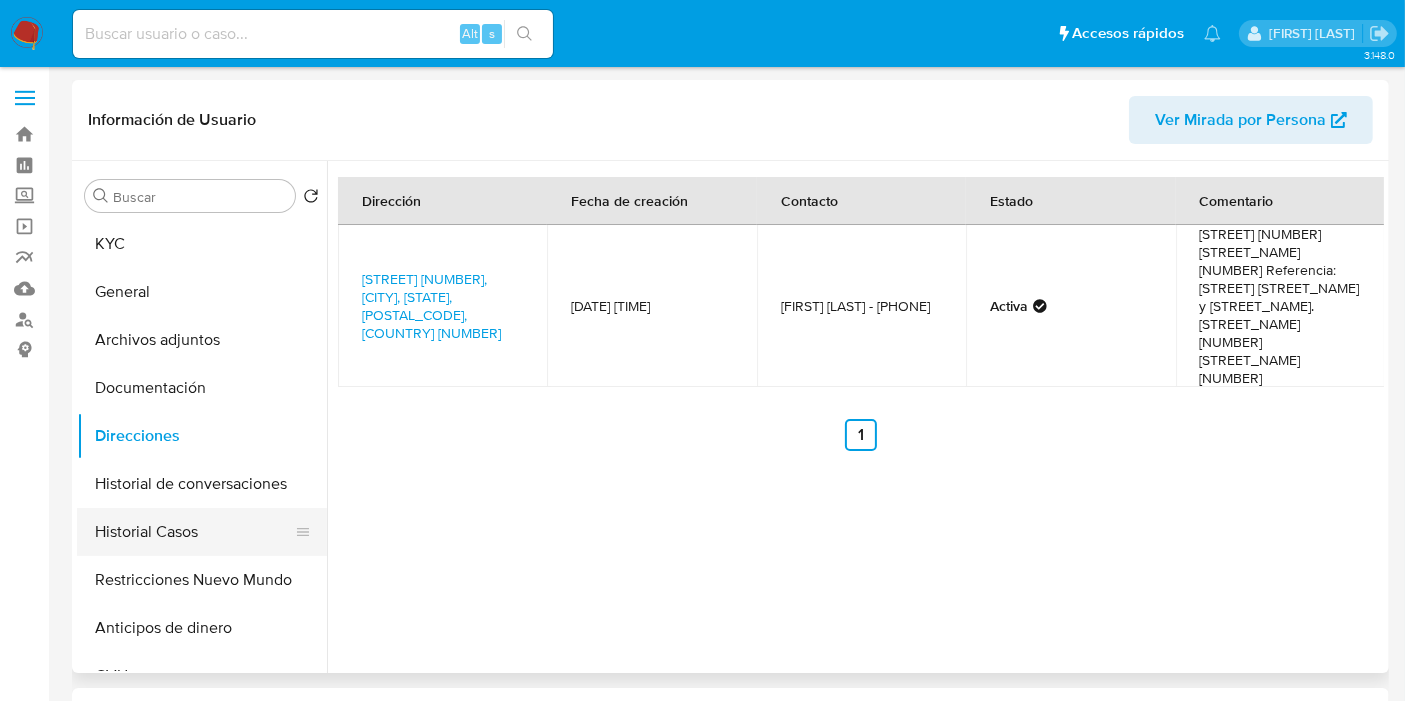 click on "Historial Casos" at bounding box center [194, 532] 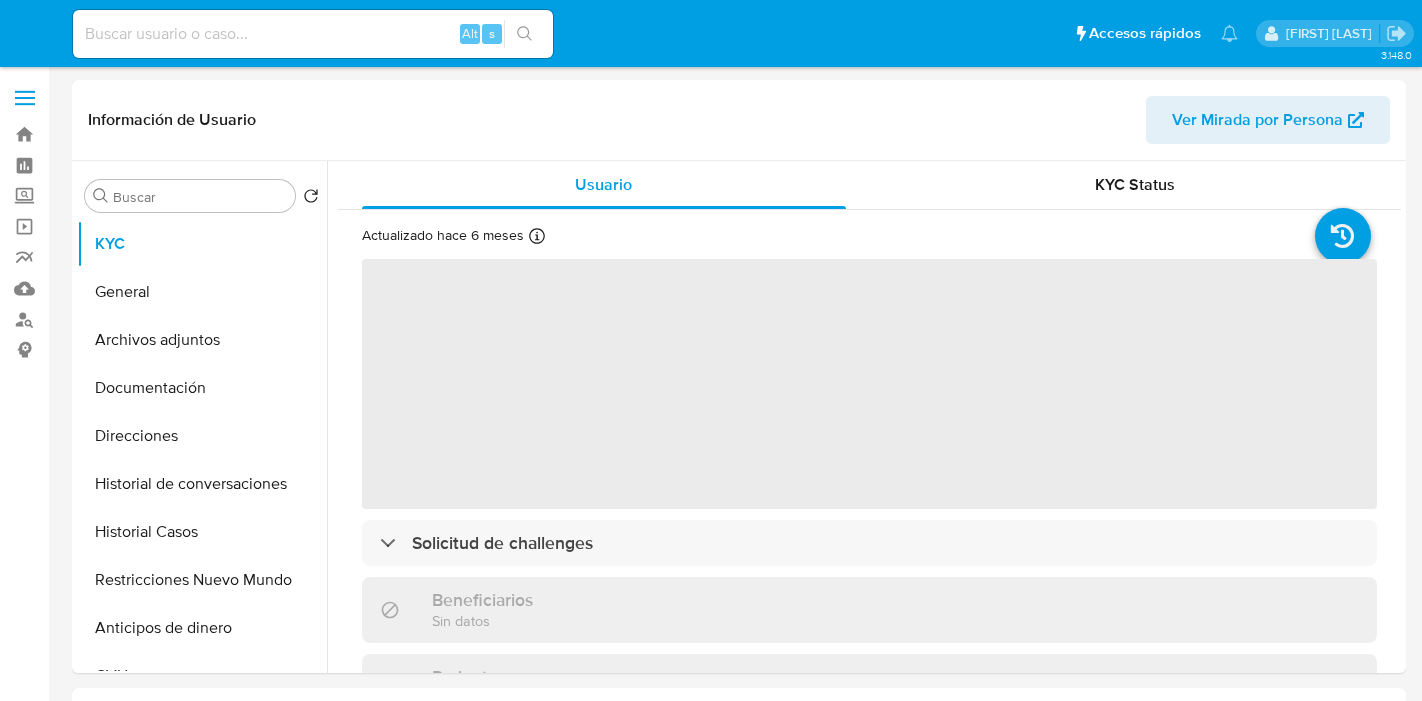 select on "10" 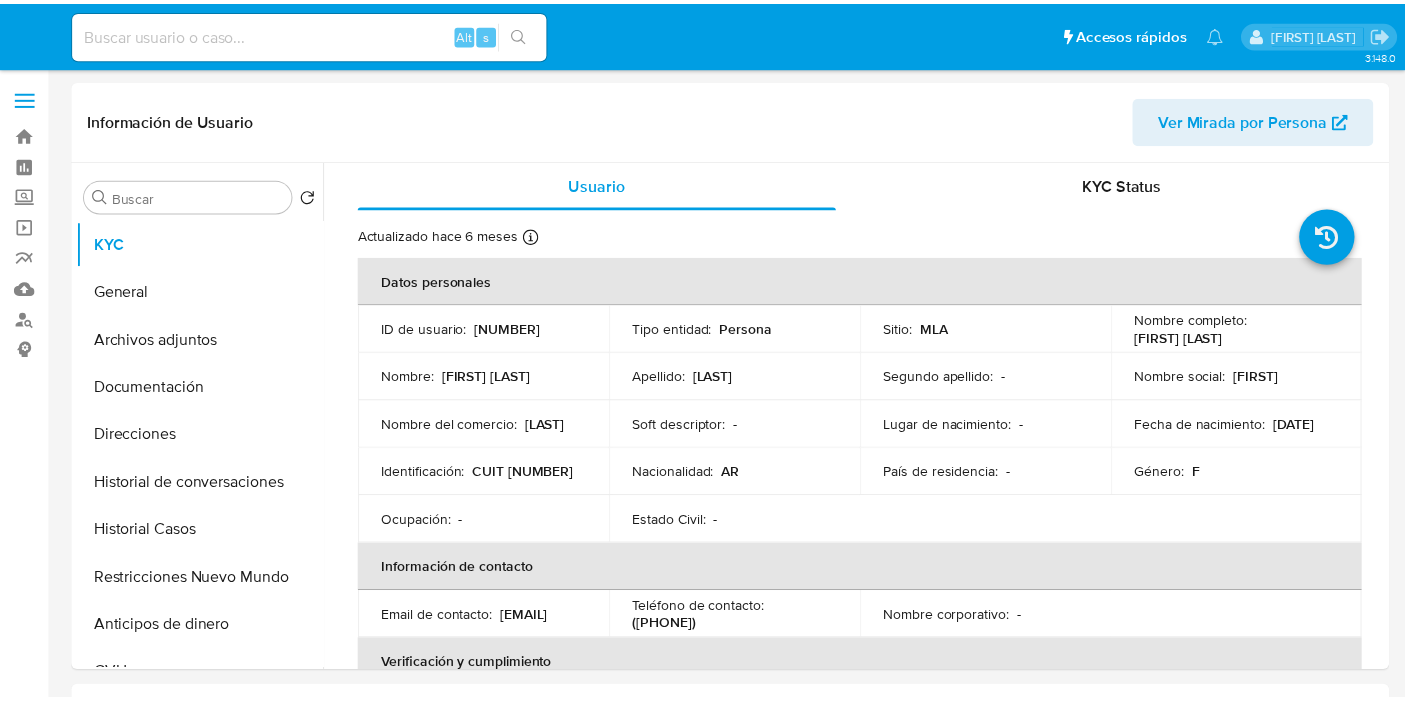 scroll, scrollTop: 0, scrollLeft: 0, axis: both 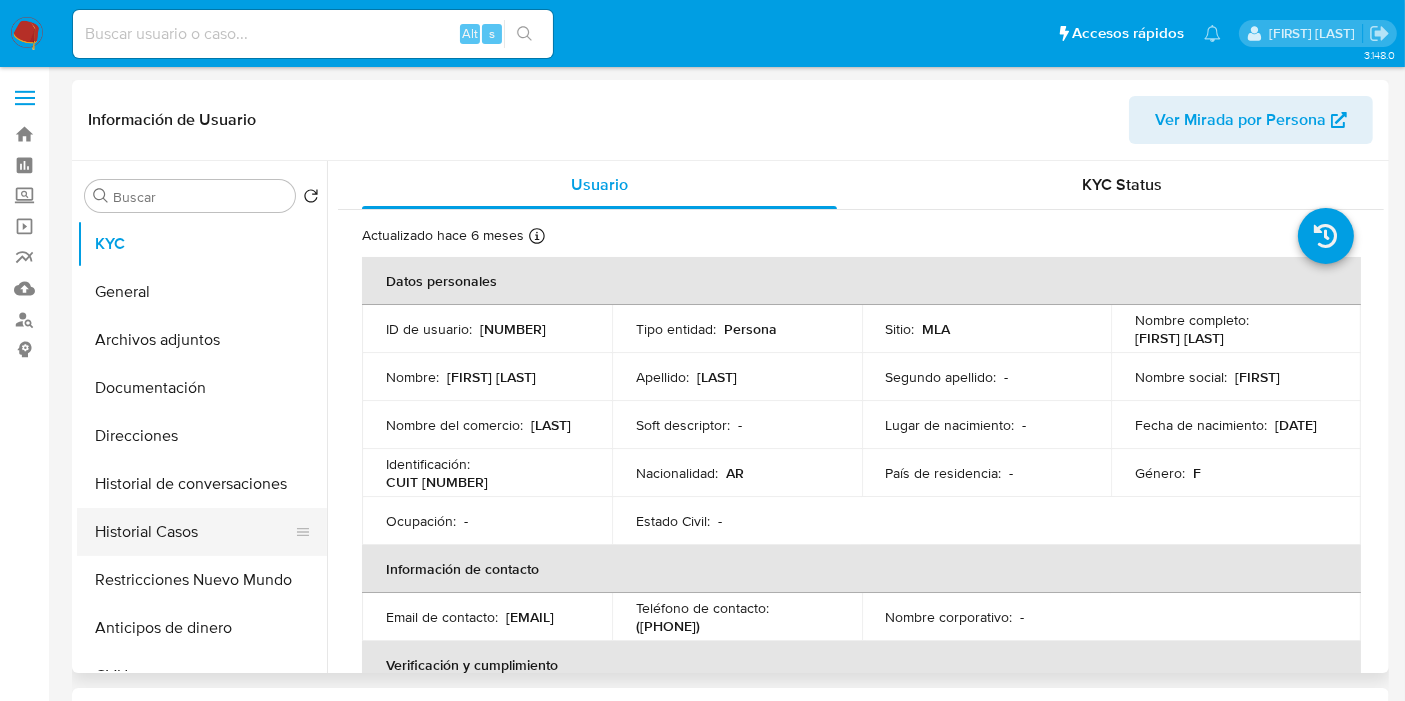 click on "Historial Casos" at bounding box center [194, 532] 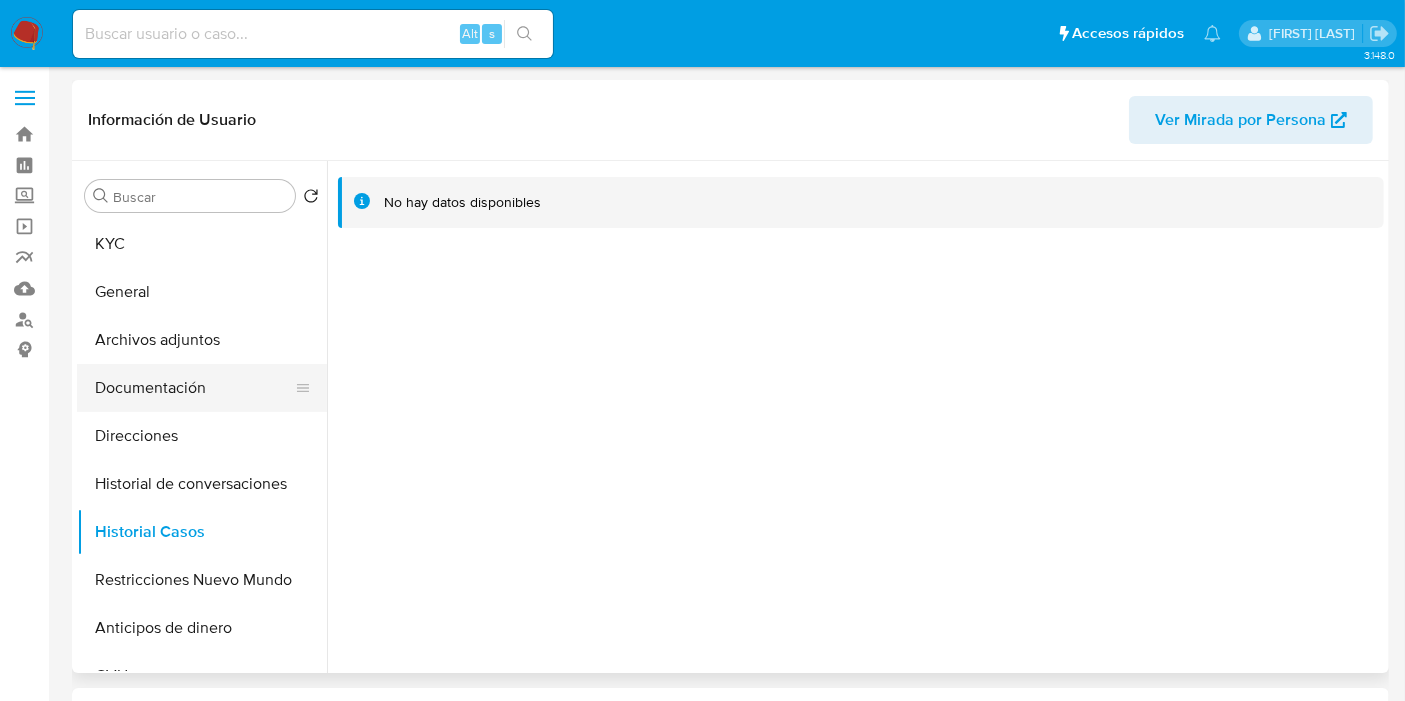 click on "Documentación" at bounding box center [194, 388] 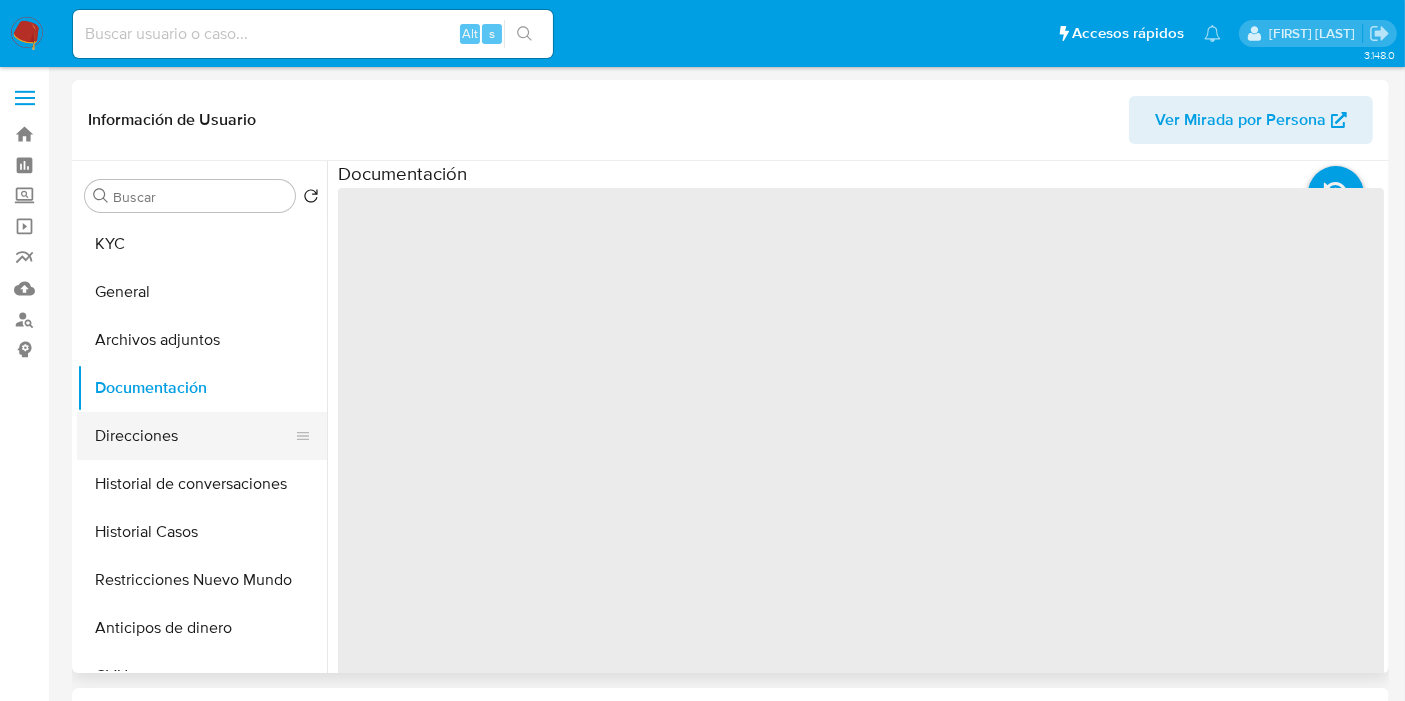 click on "Direcciones" at bounding box center (194, 436) 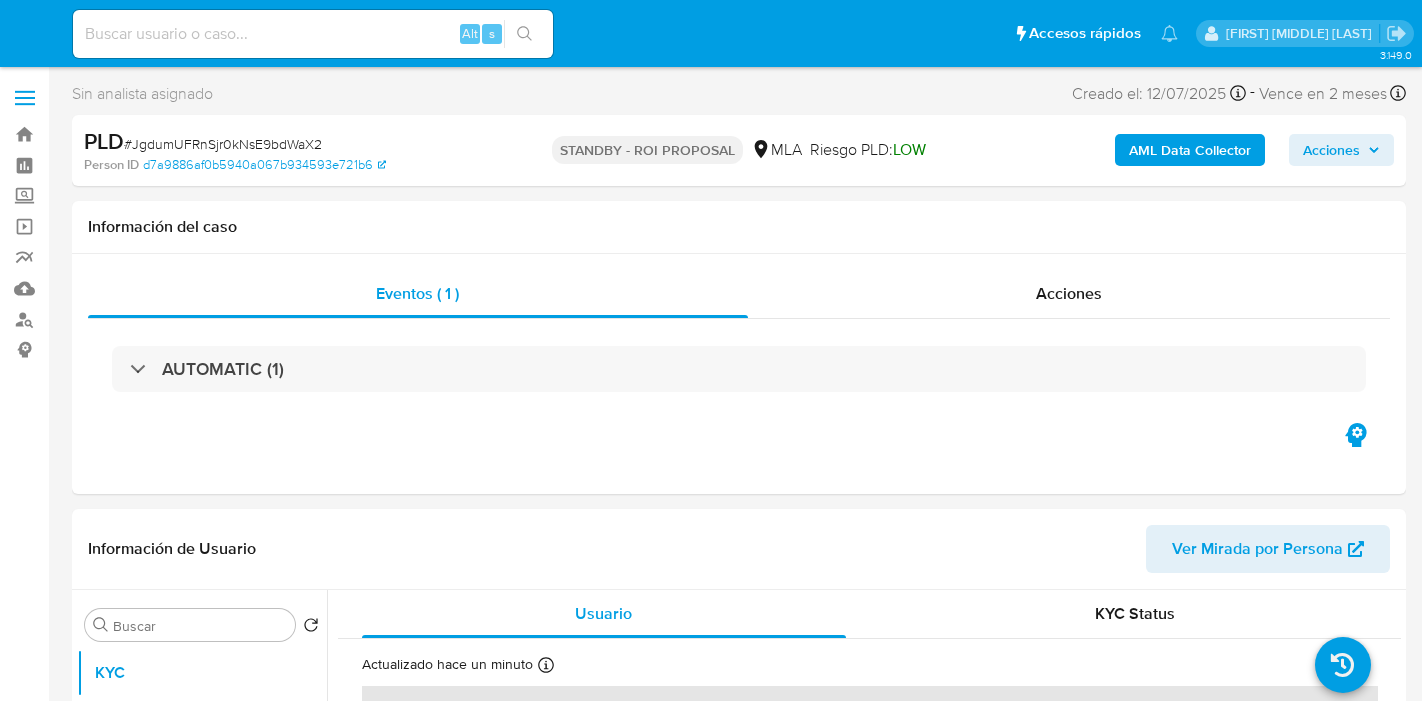select on "10" 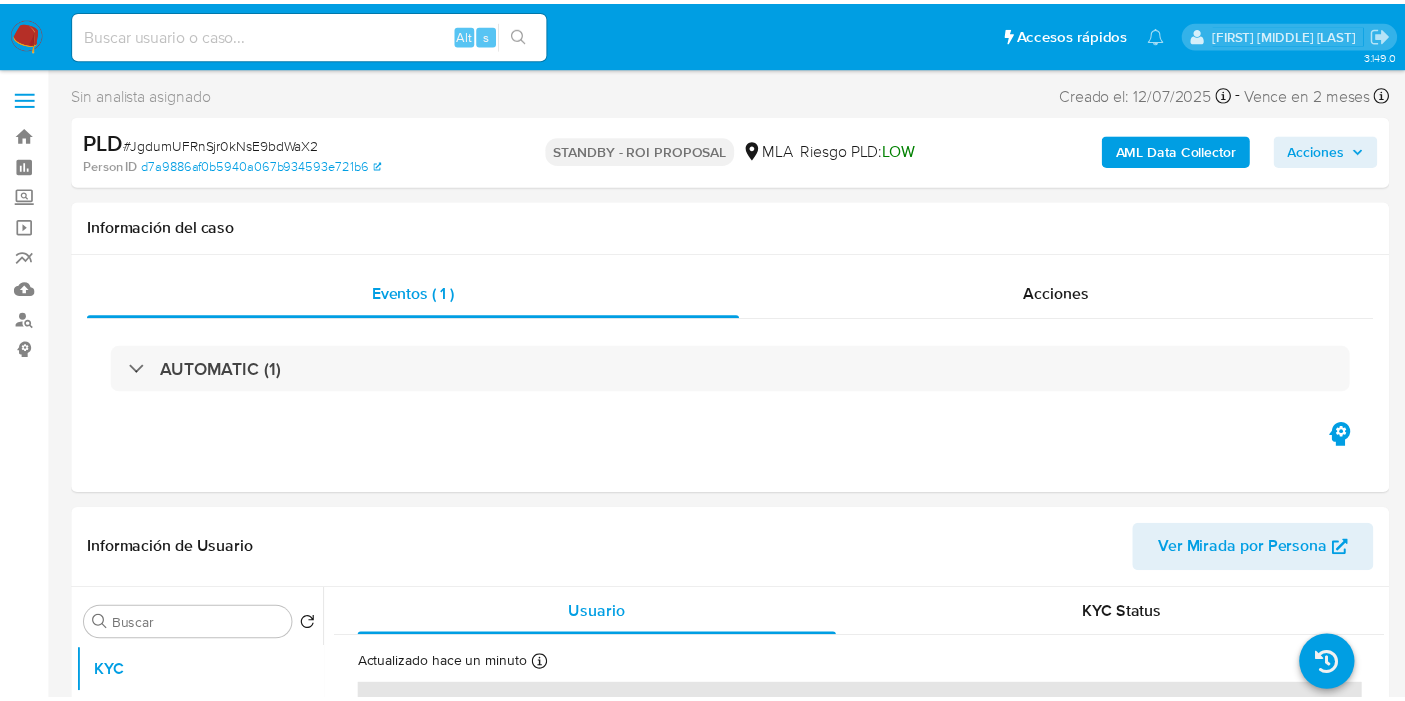 scroll, scrollTop: 0, scrollLeft: 0, axis: both 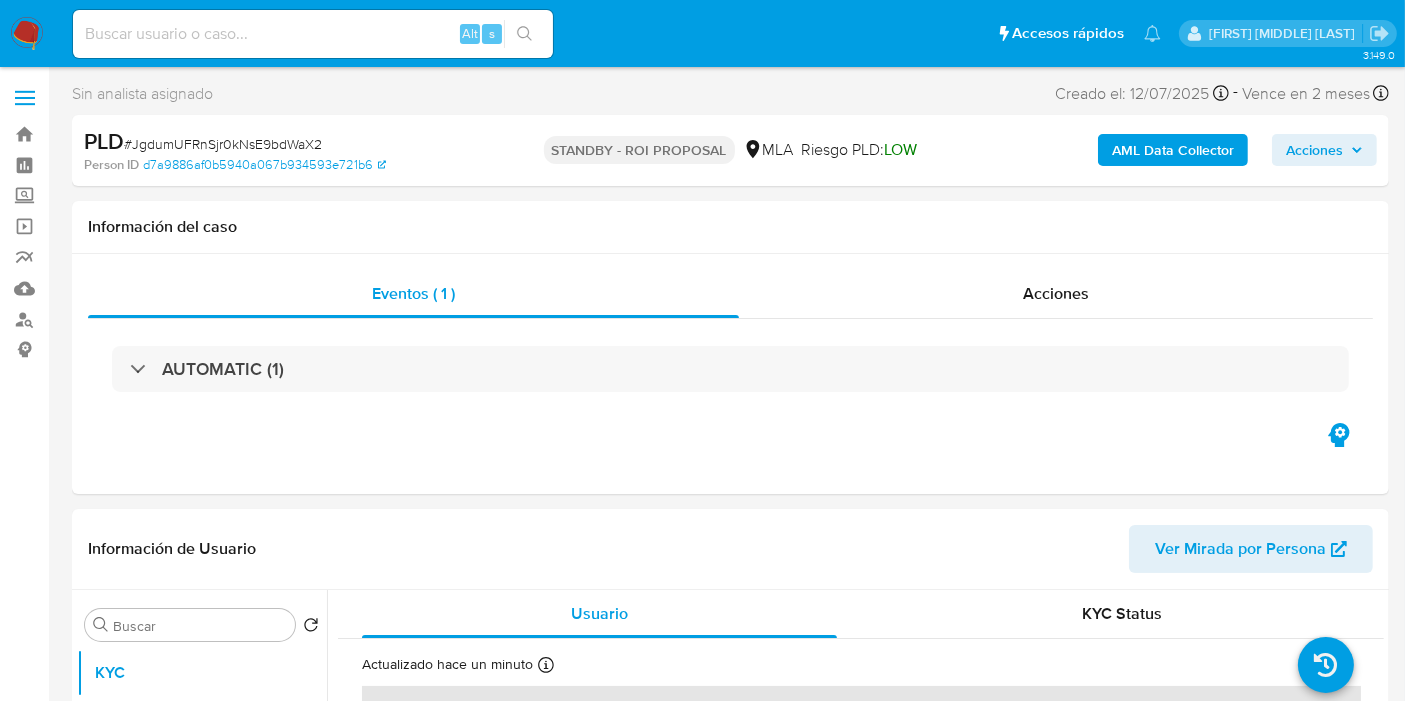 click at bounding box center [27, 34] 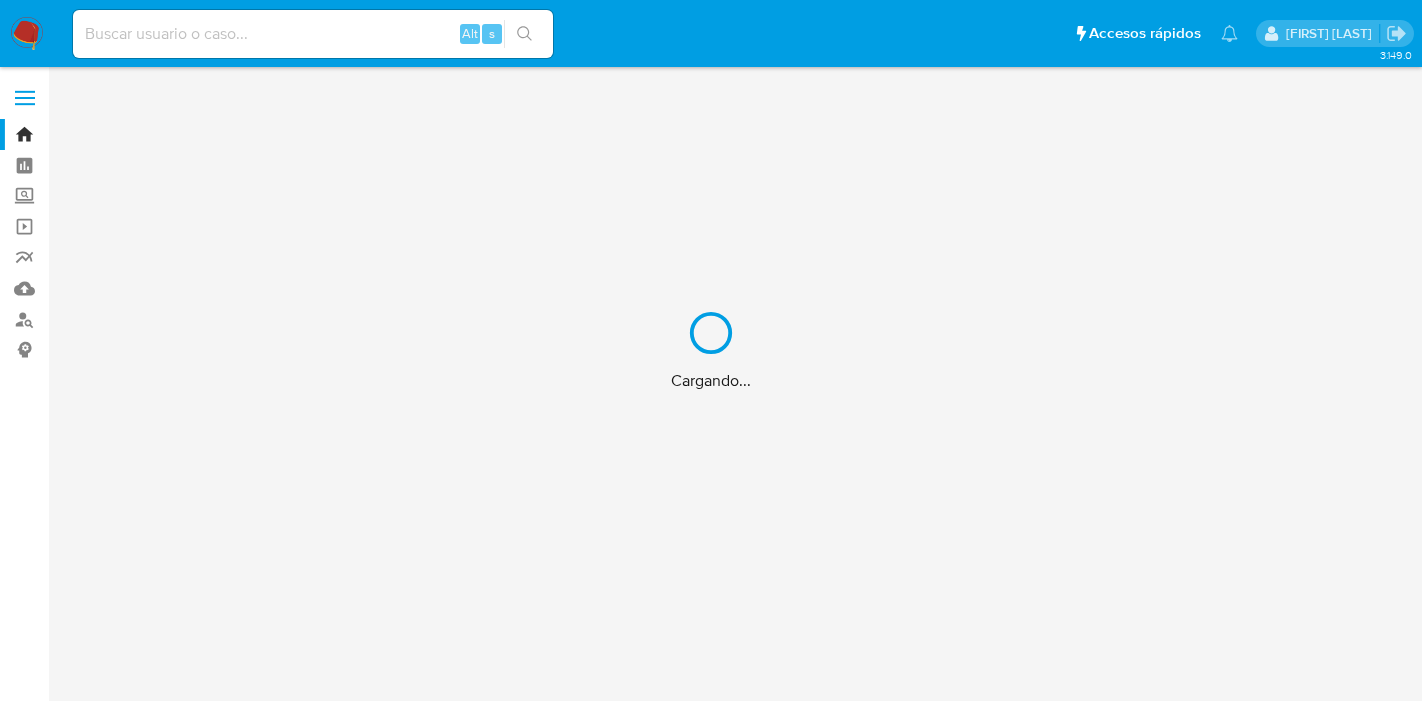 scroll, scrollTop: 0, scrollLeft: 0, axis: both 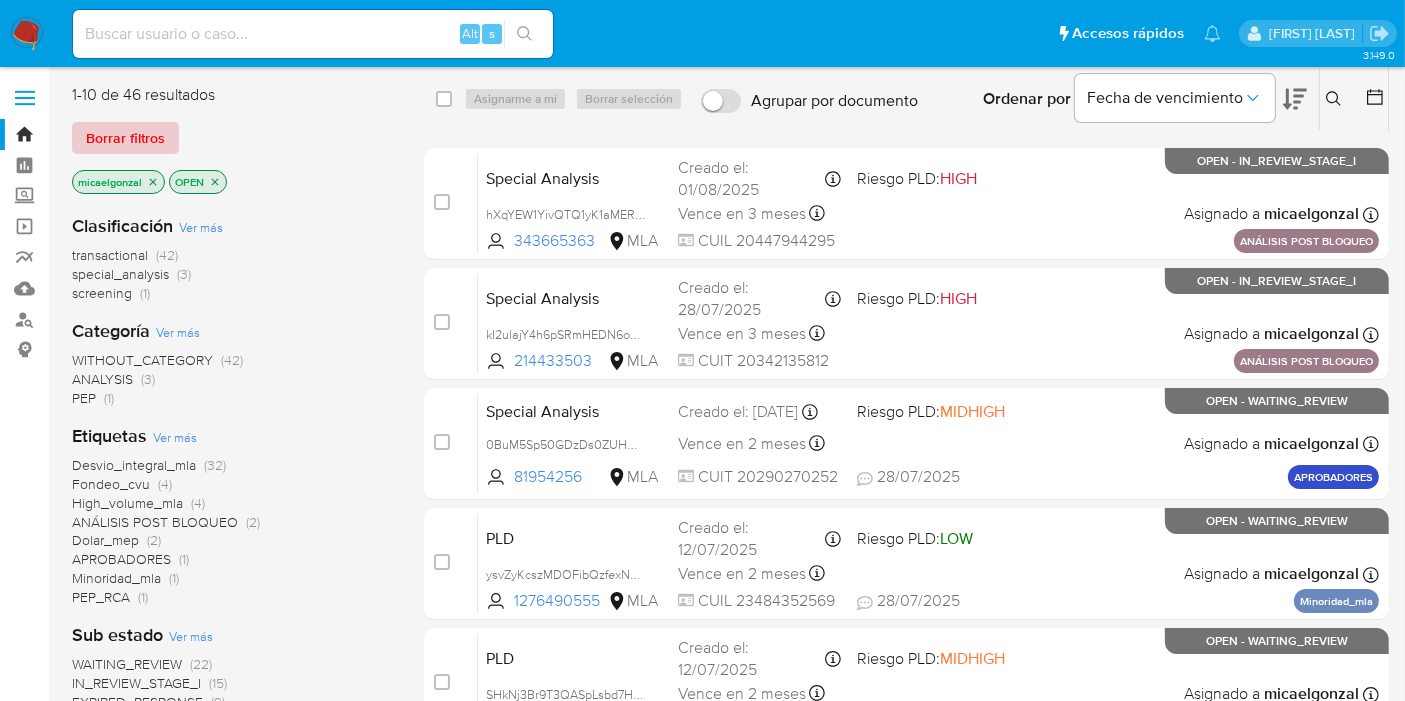 click on "Borrar filtros" at bounding box center (125, 138) 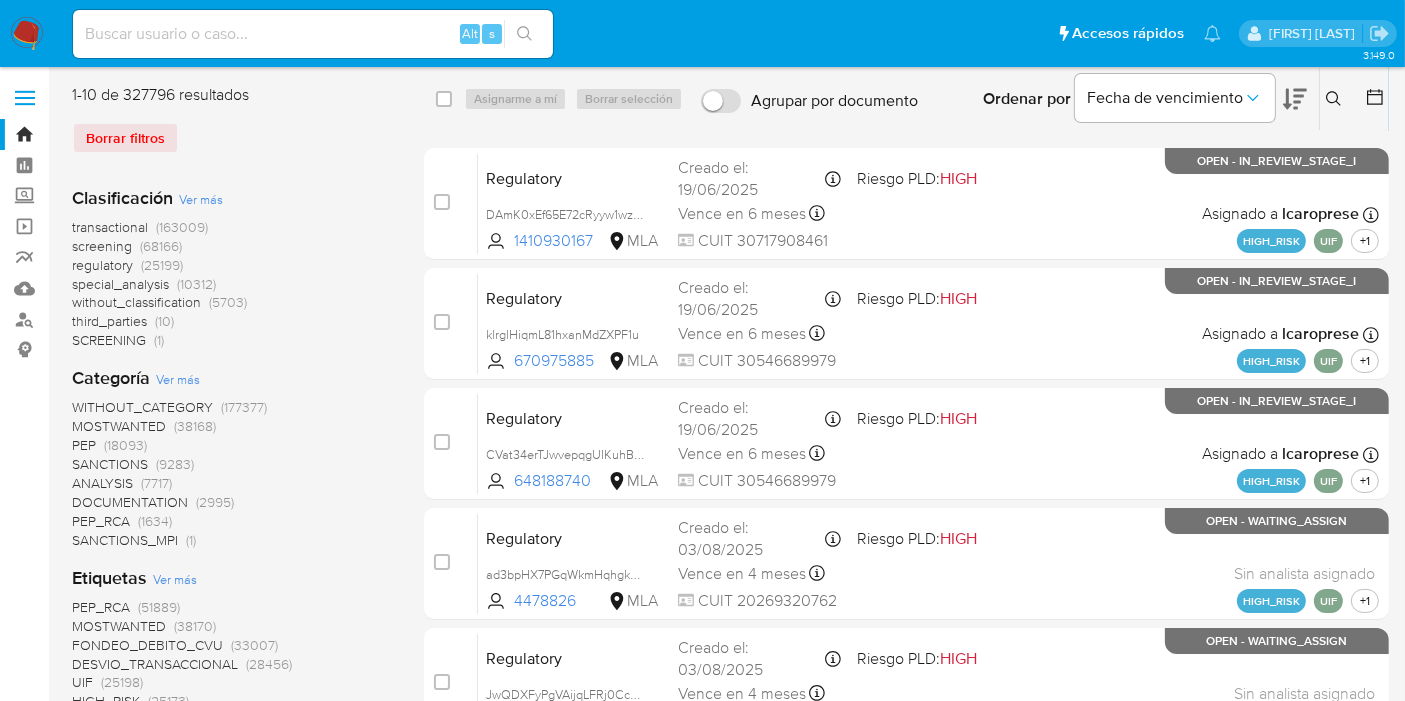 click 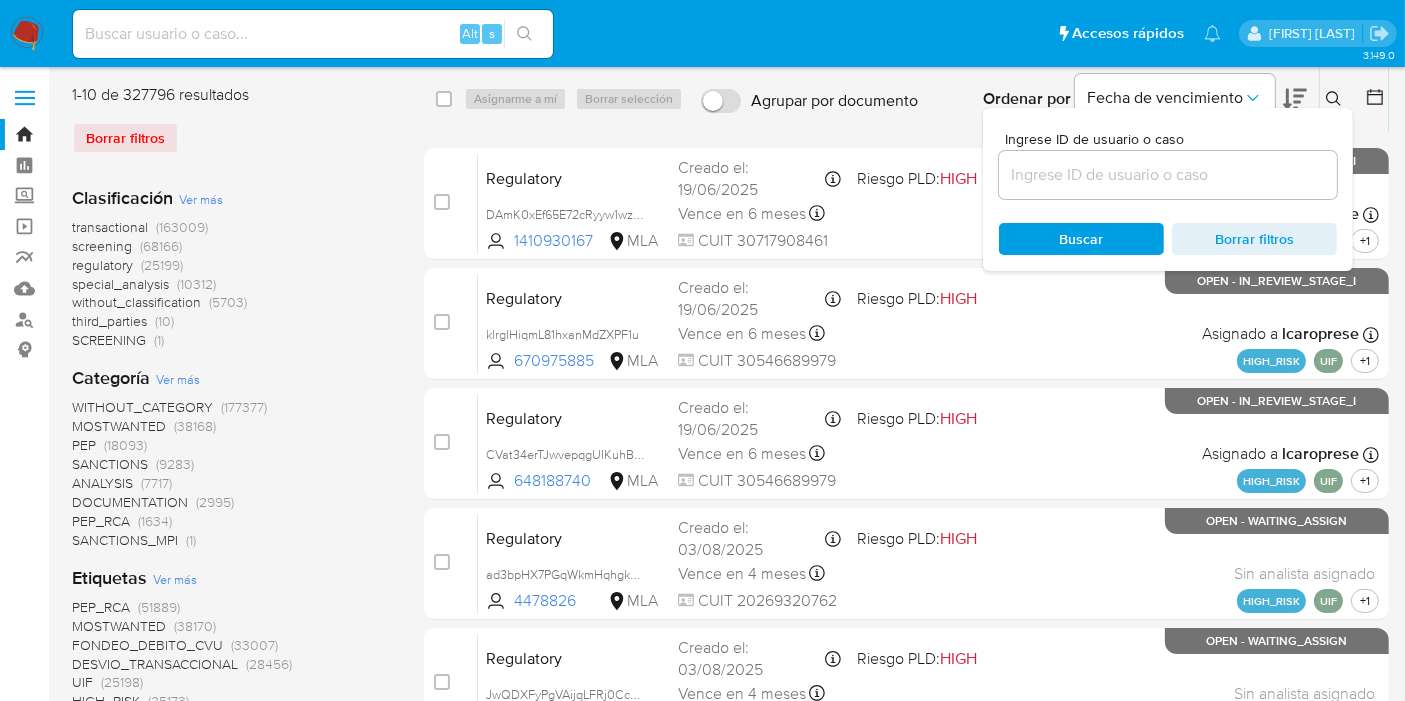 click at bounding box center [1168, 175] 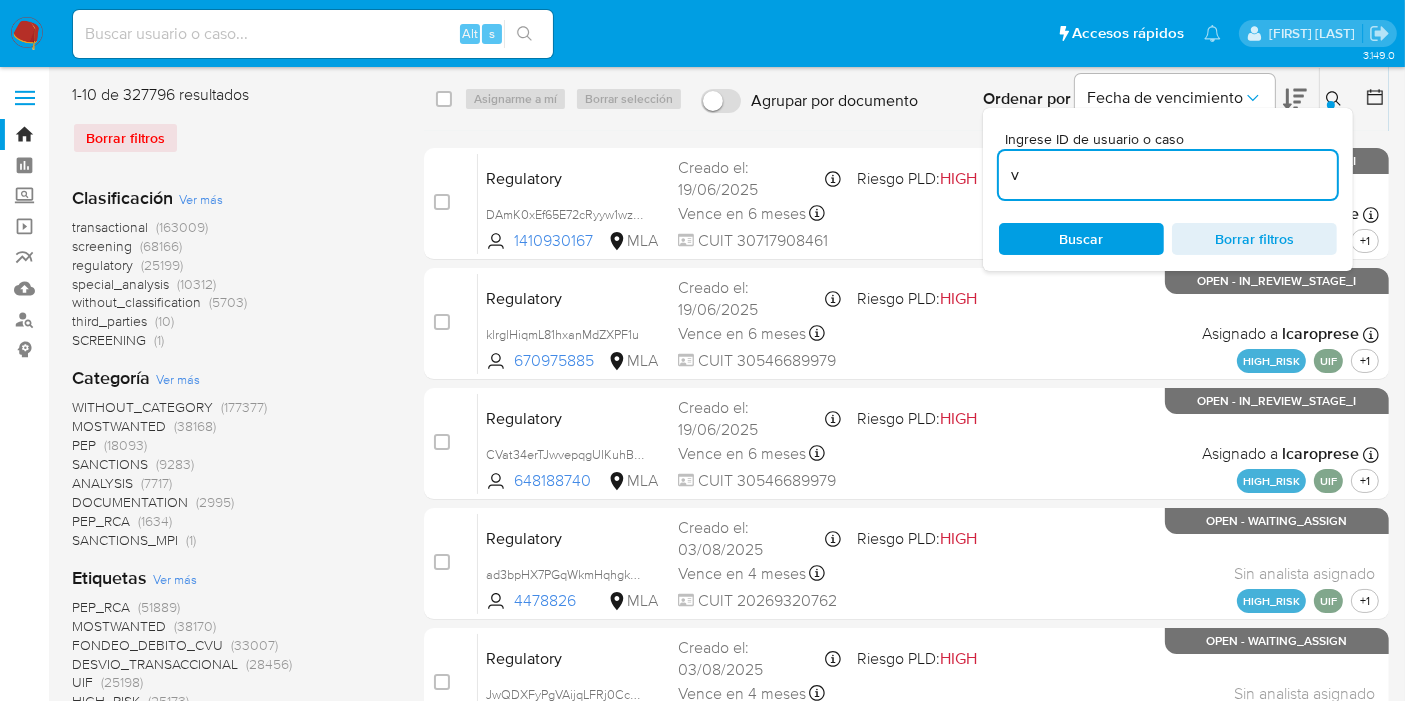 type on "v" 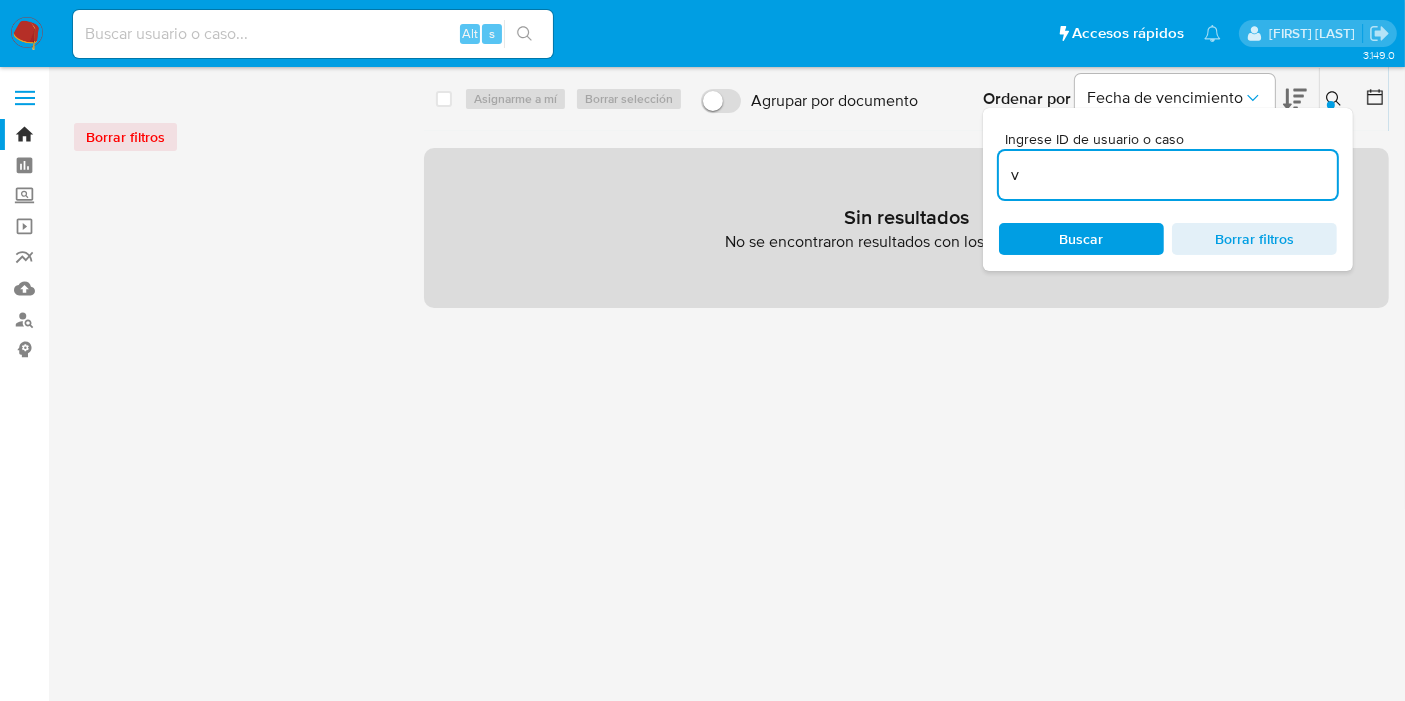 click on "v" at bounding box center [1168, 175] 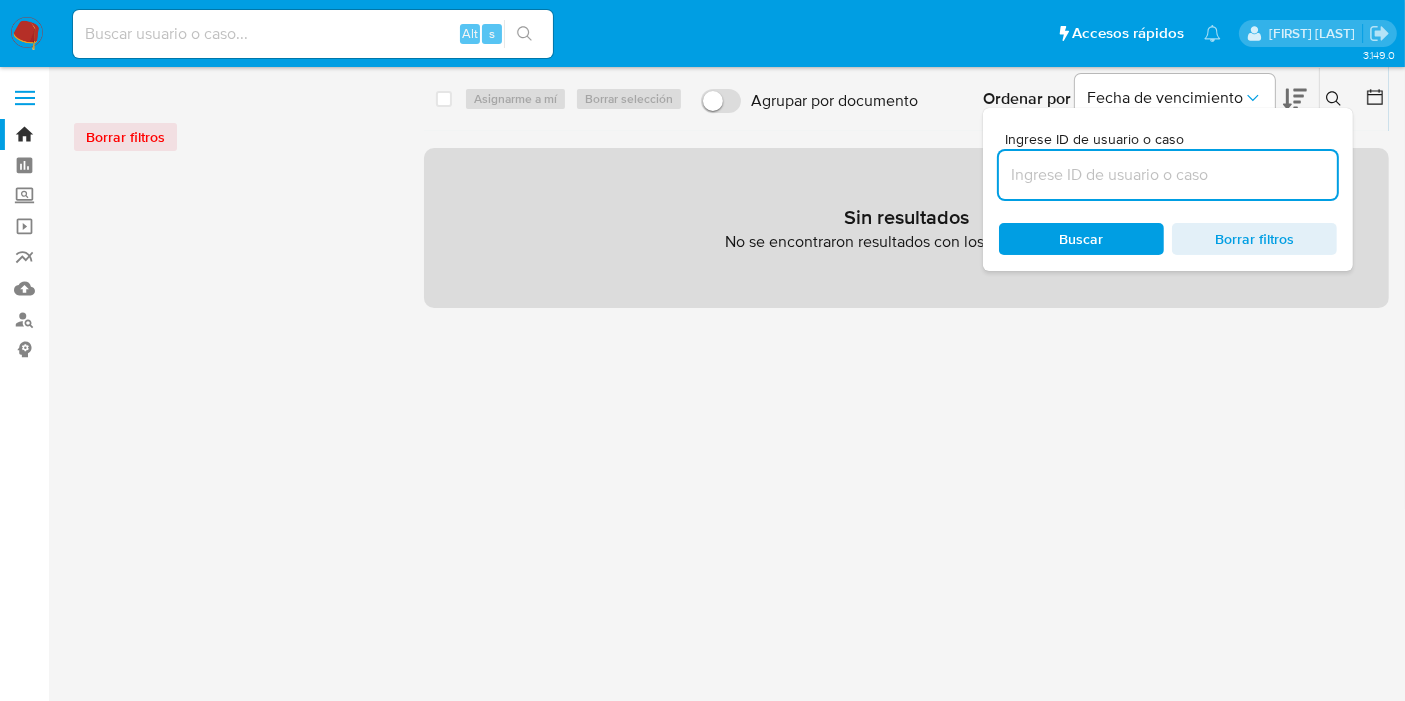 paste on "[TOKEN]" 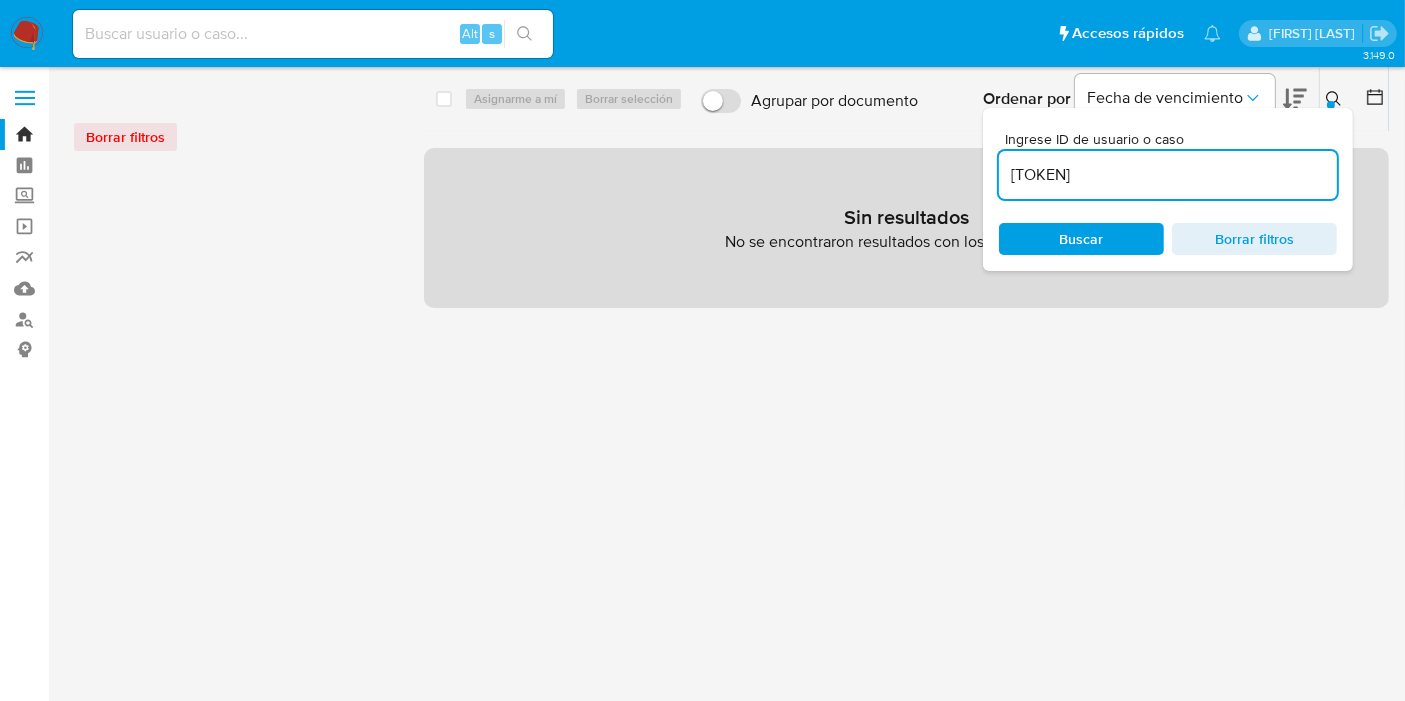 type on "[TOKEN]" 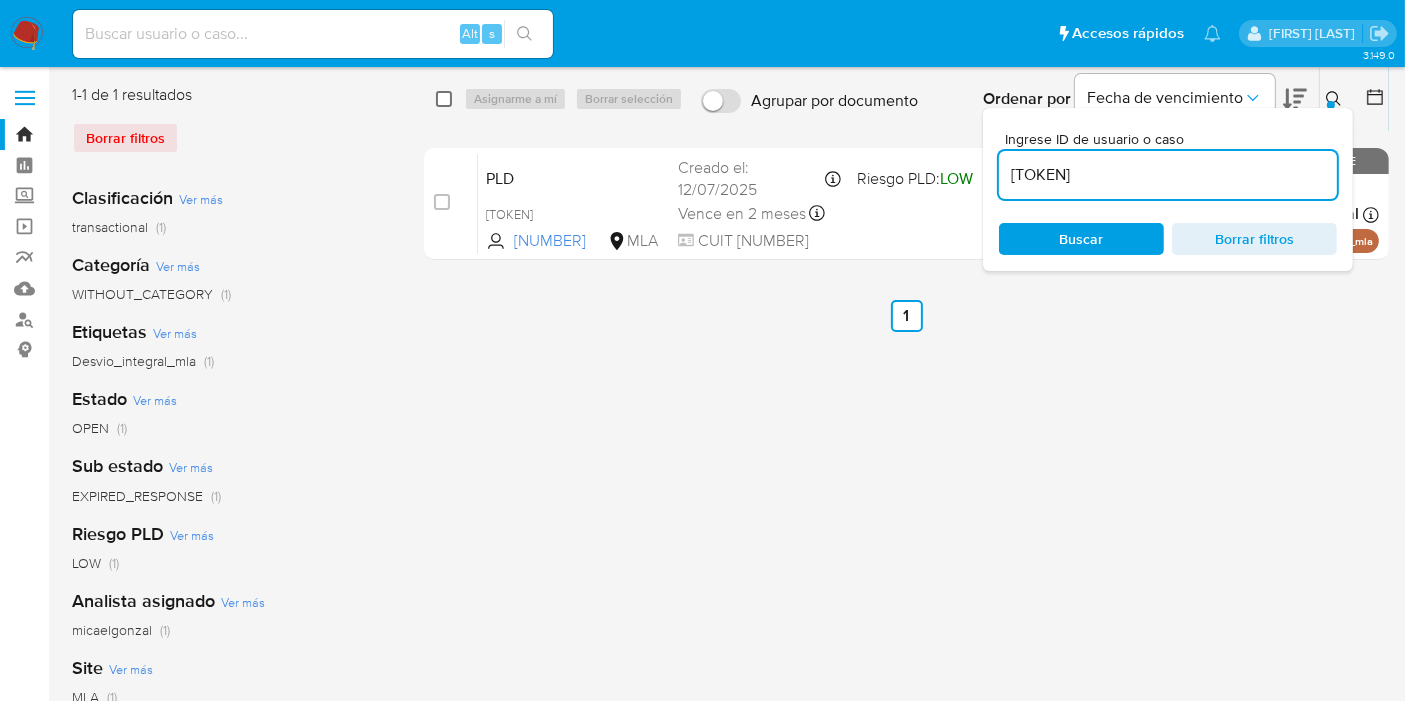 click at bounding box center [444, 99] 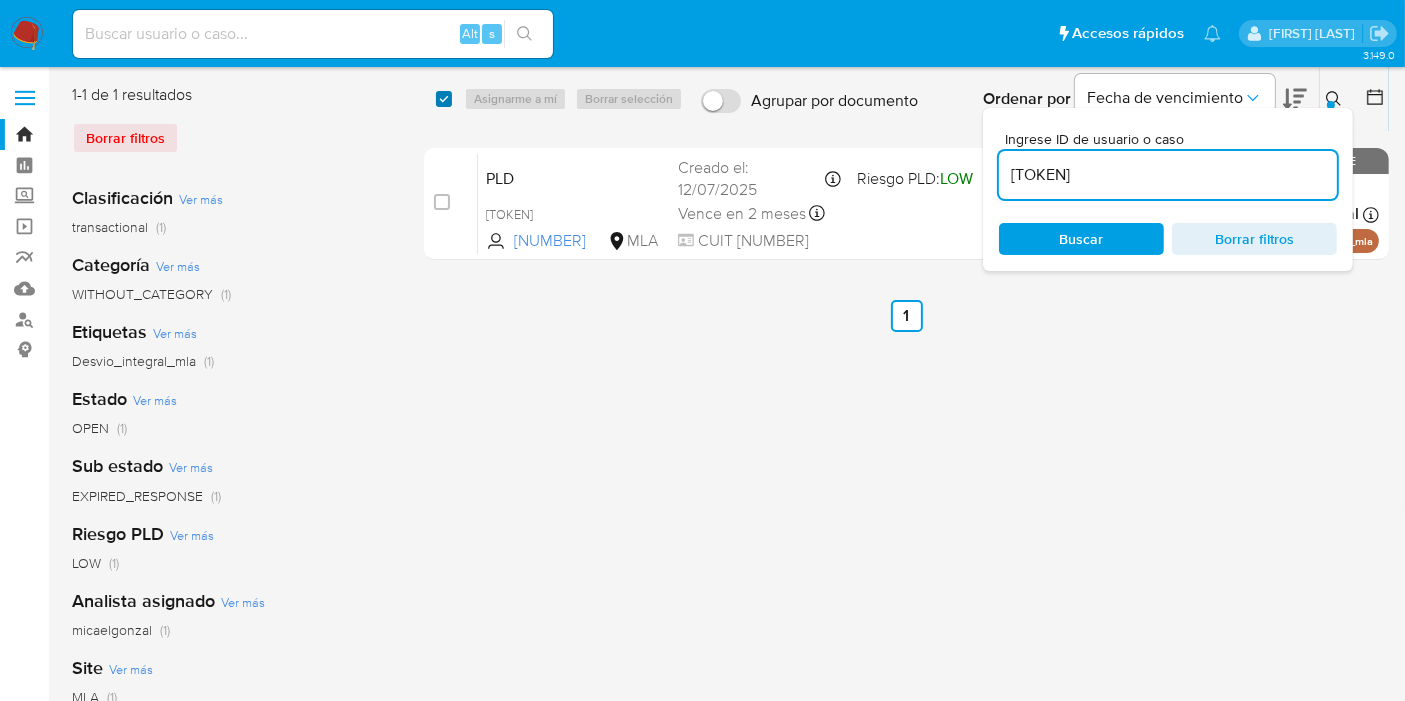 checkbox on "true" 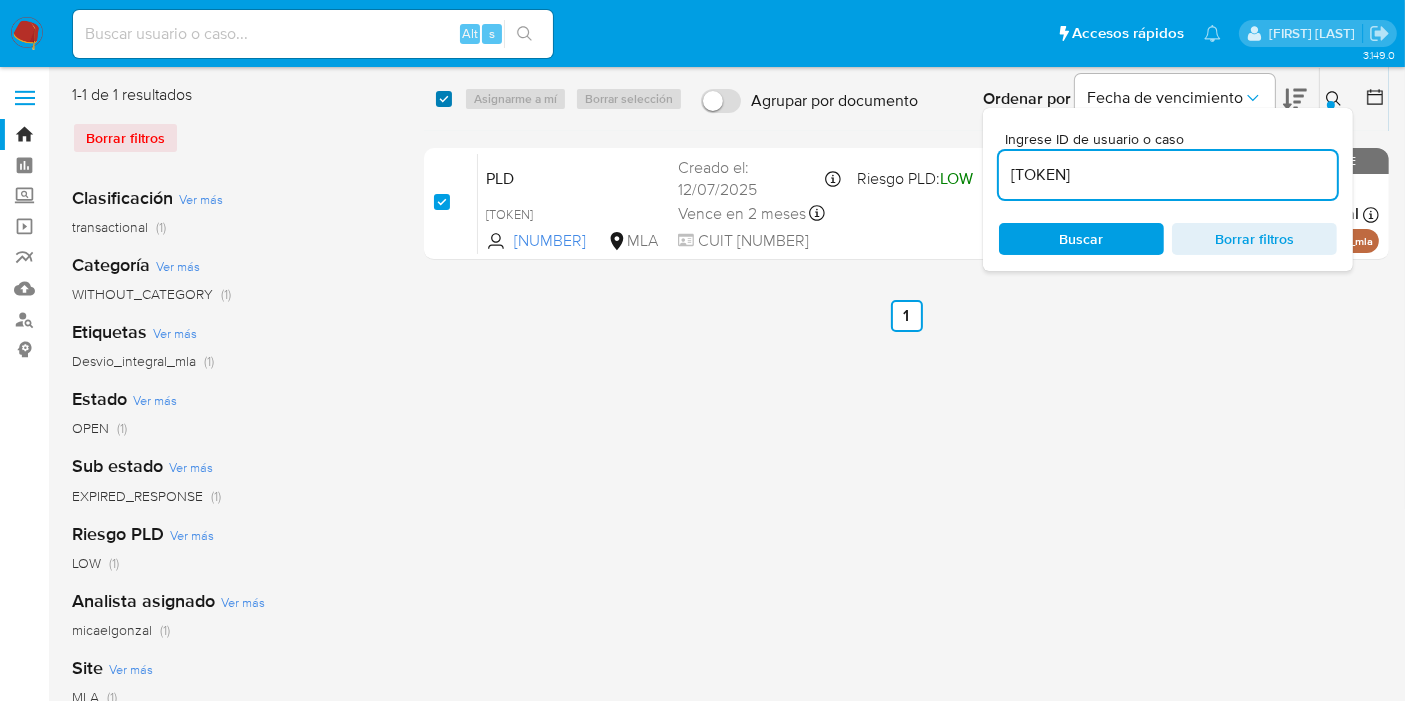 checkbox on "true" 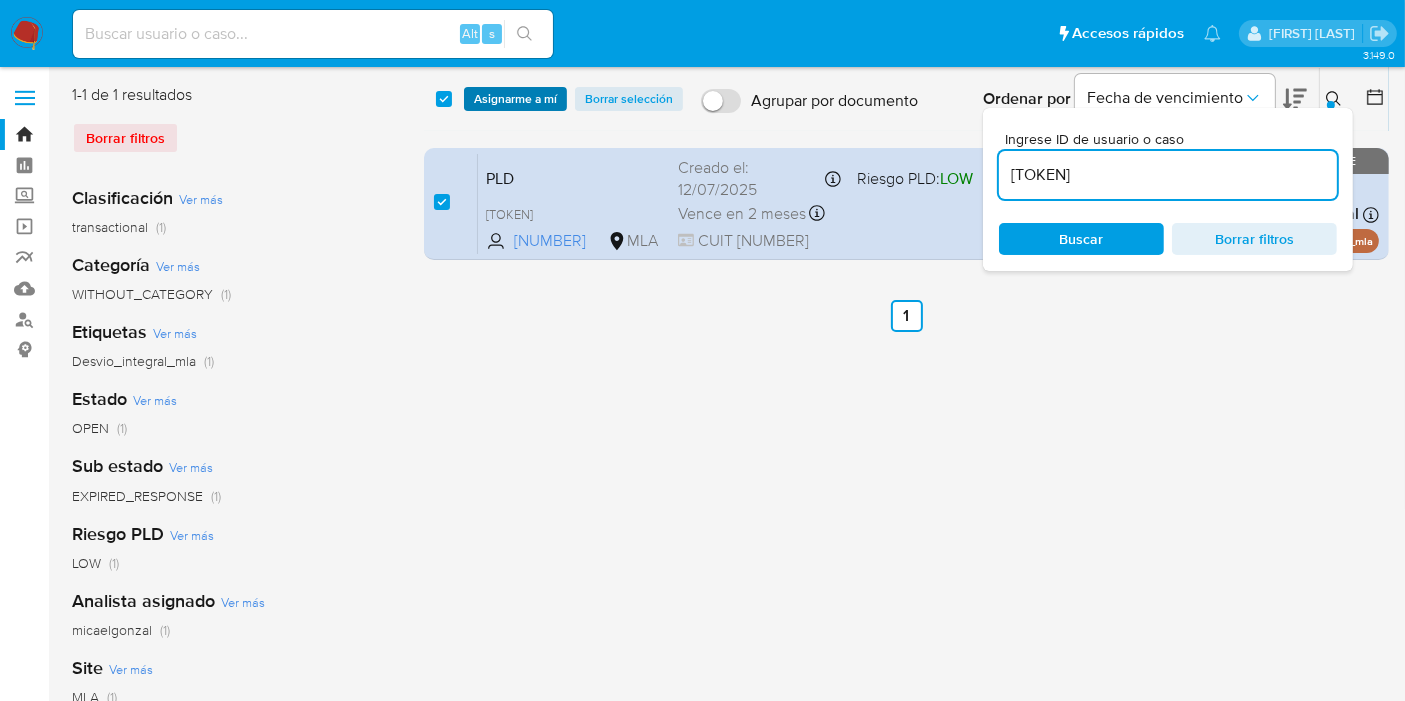 click on "Asignarme a mí" at bounding box center (515, 99) 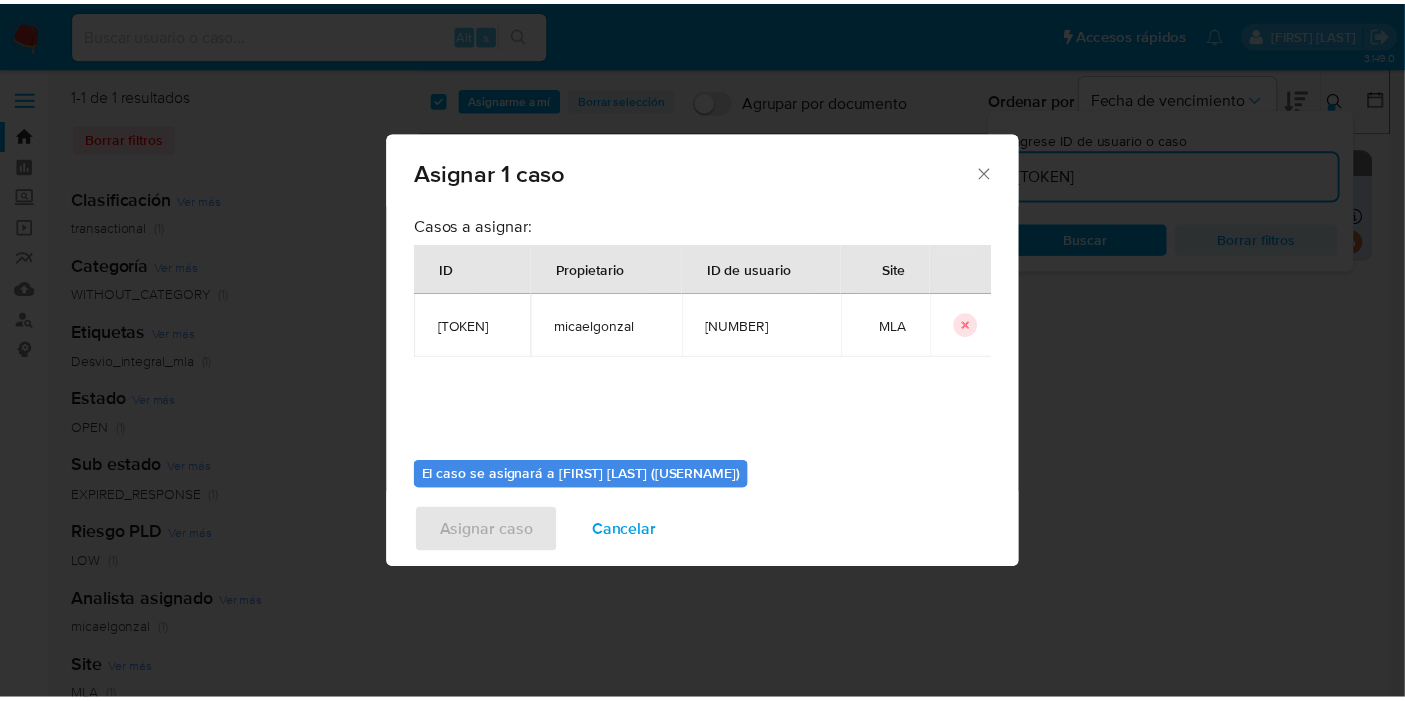 scroll, scrollTop: 102, scrollLeft: 0, axis: vertical 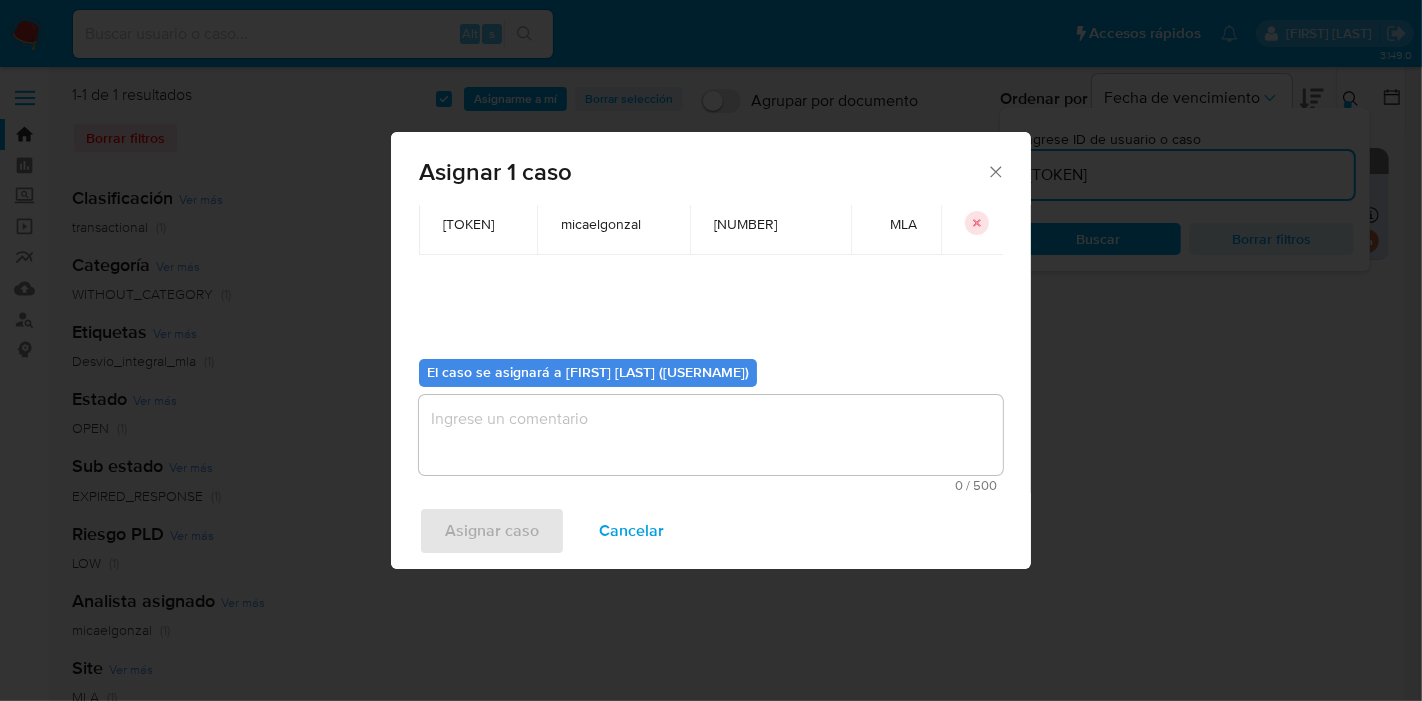 click at bounding box center [711, 435] 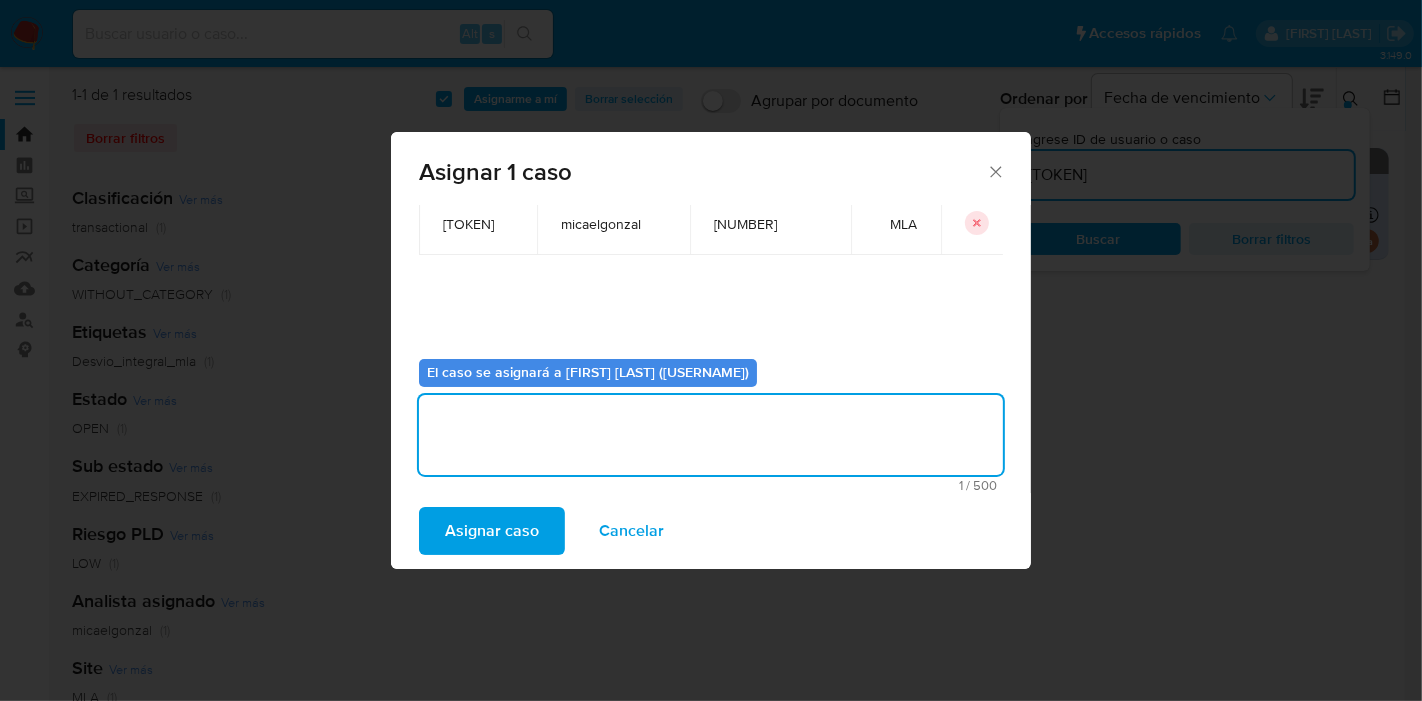 click on "Asignar caso" at bounding box center [492, 531] 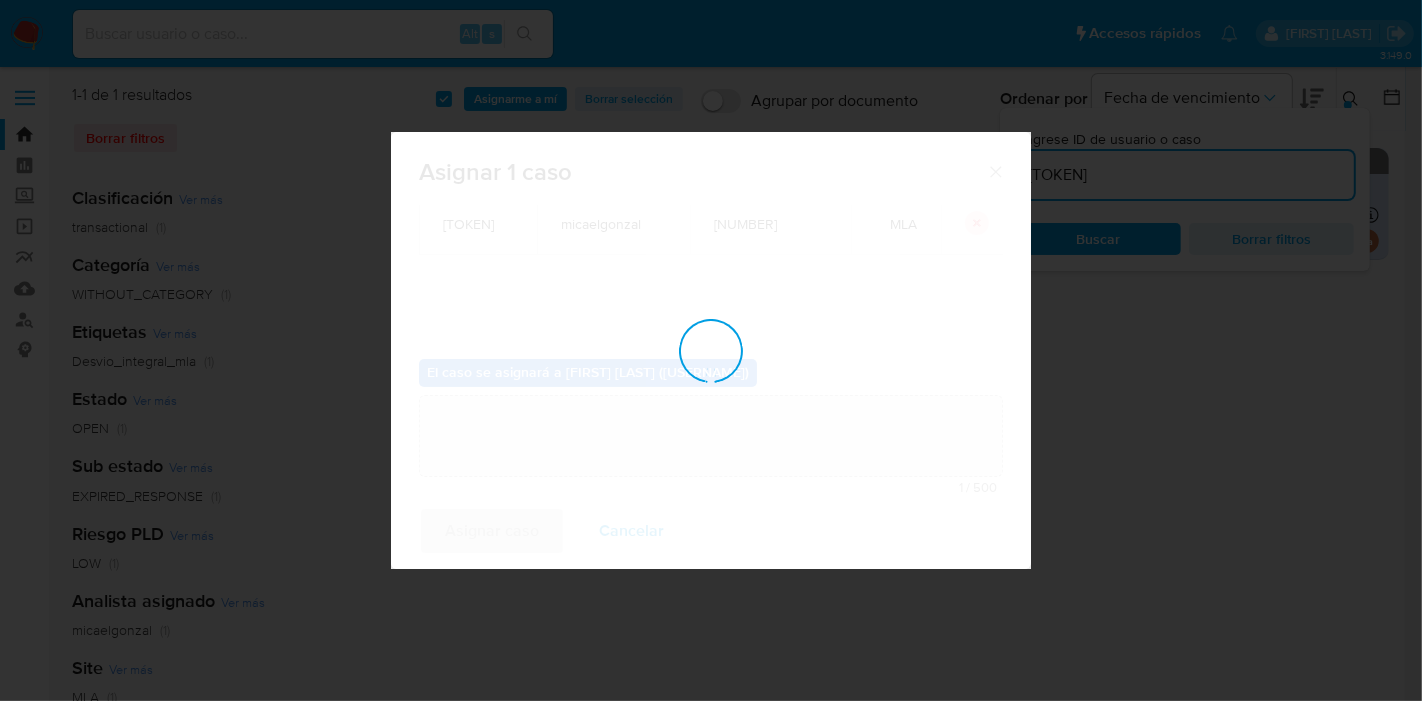 type 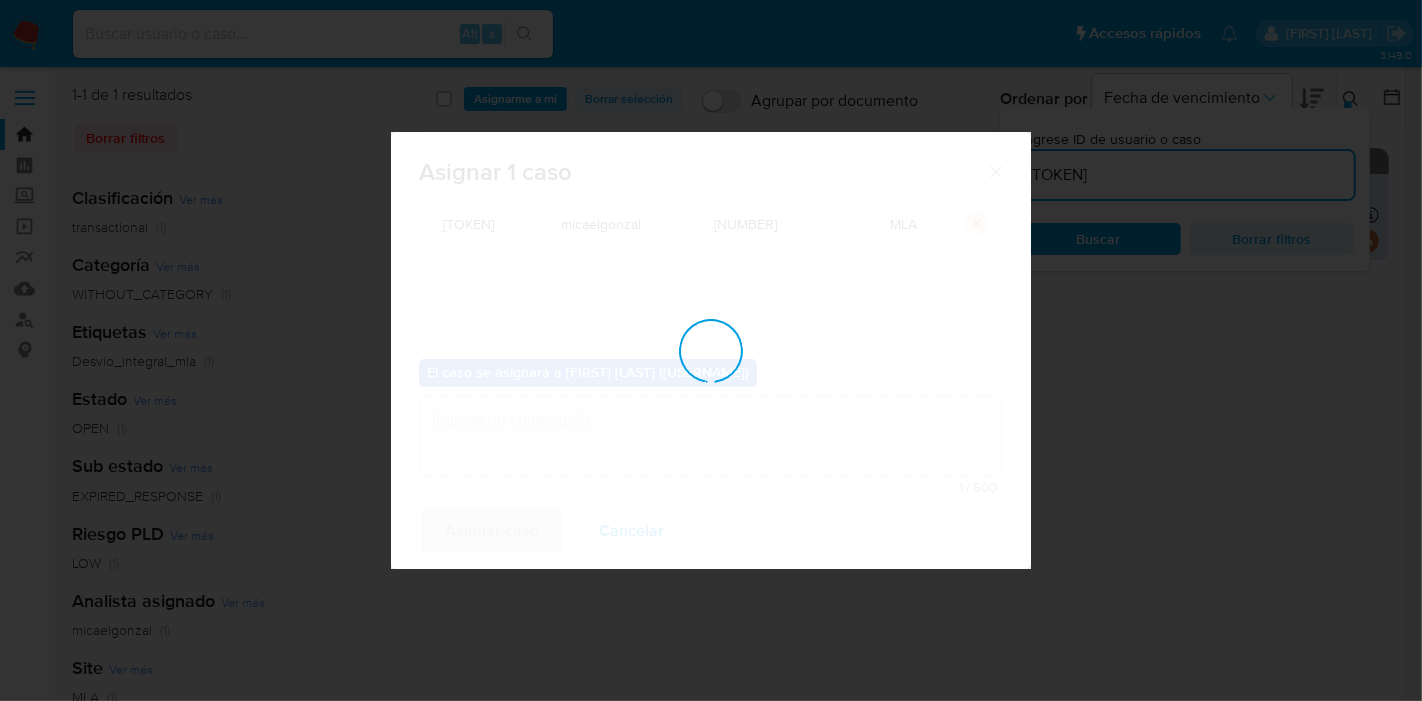 checkbox on "false" 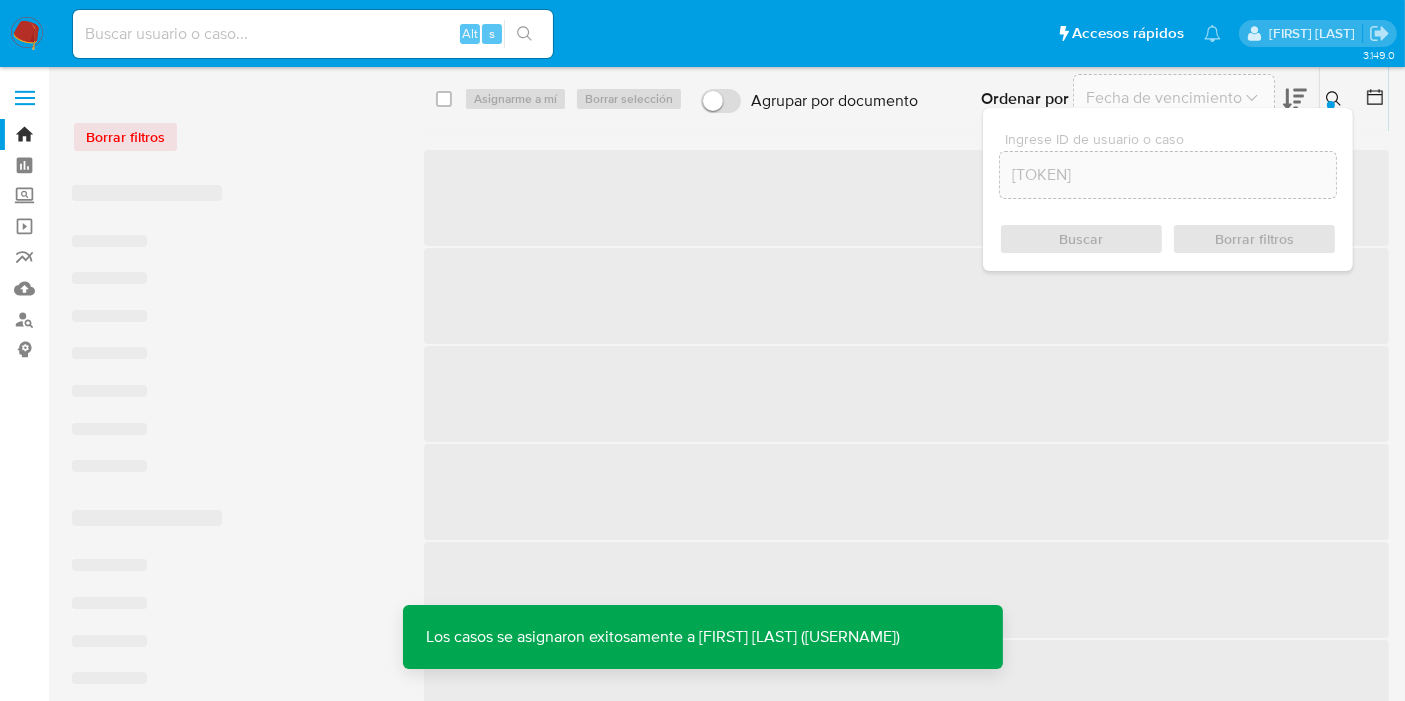 click at bounding box center [313, 34] 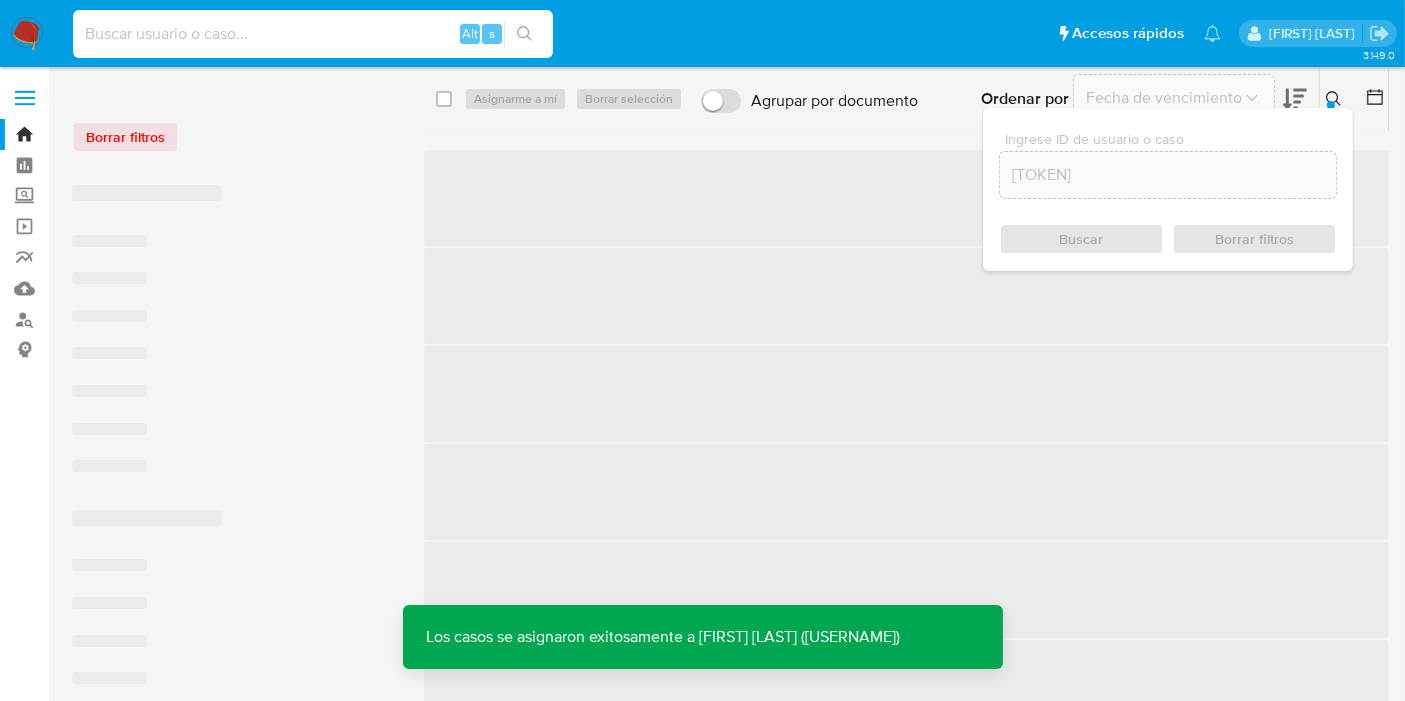 paste on "[TOKEN]" 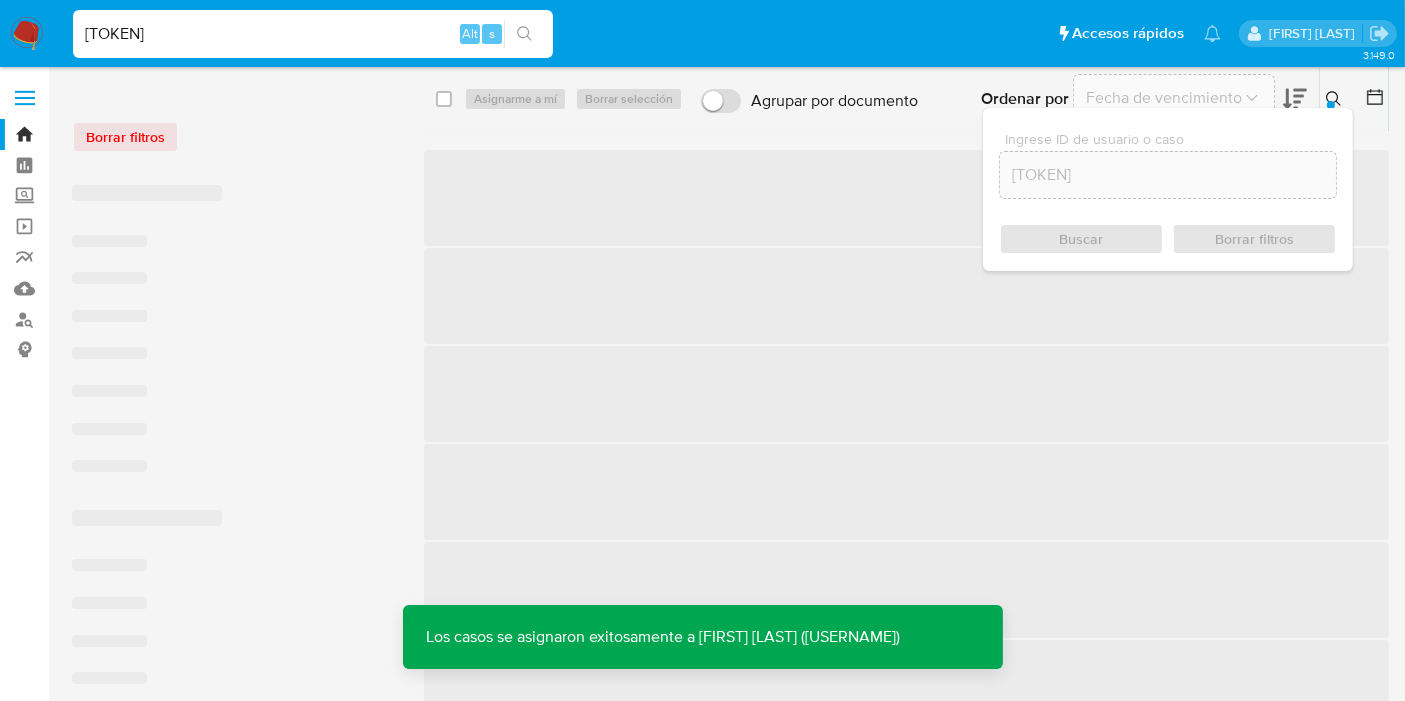 type on "[TOKEN]" 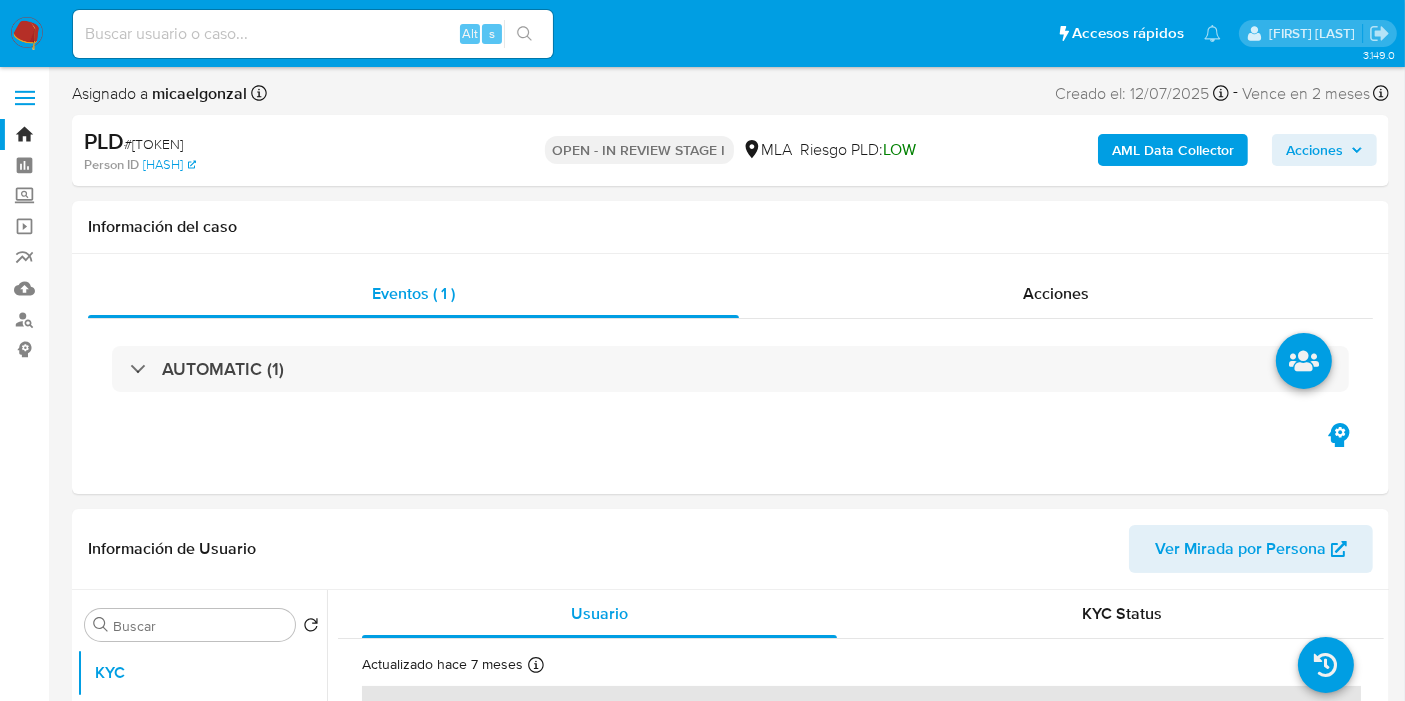select on "10" 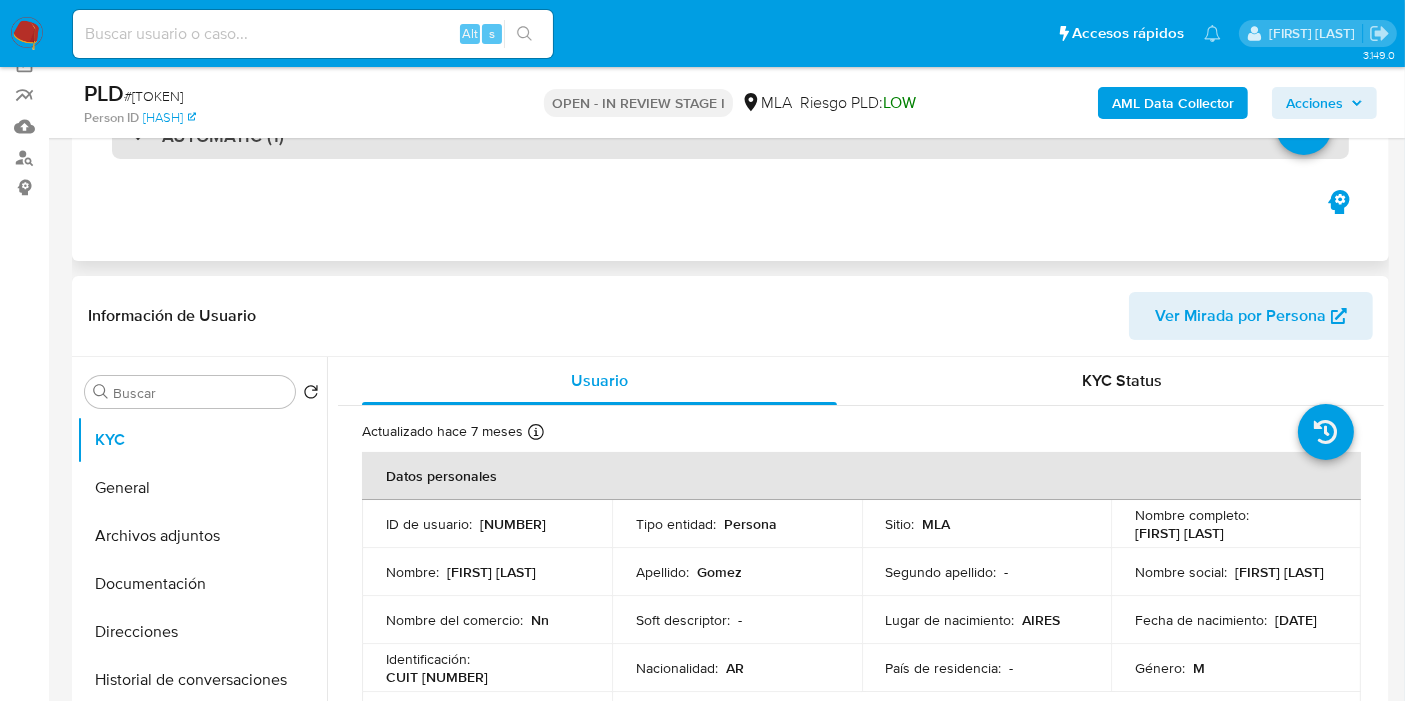 scroll, scrollTop: 333, scrollLeft: 0, axis: vertical 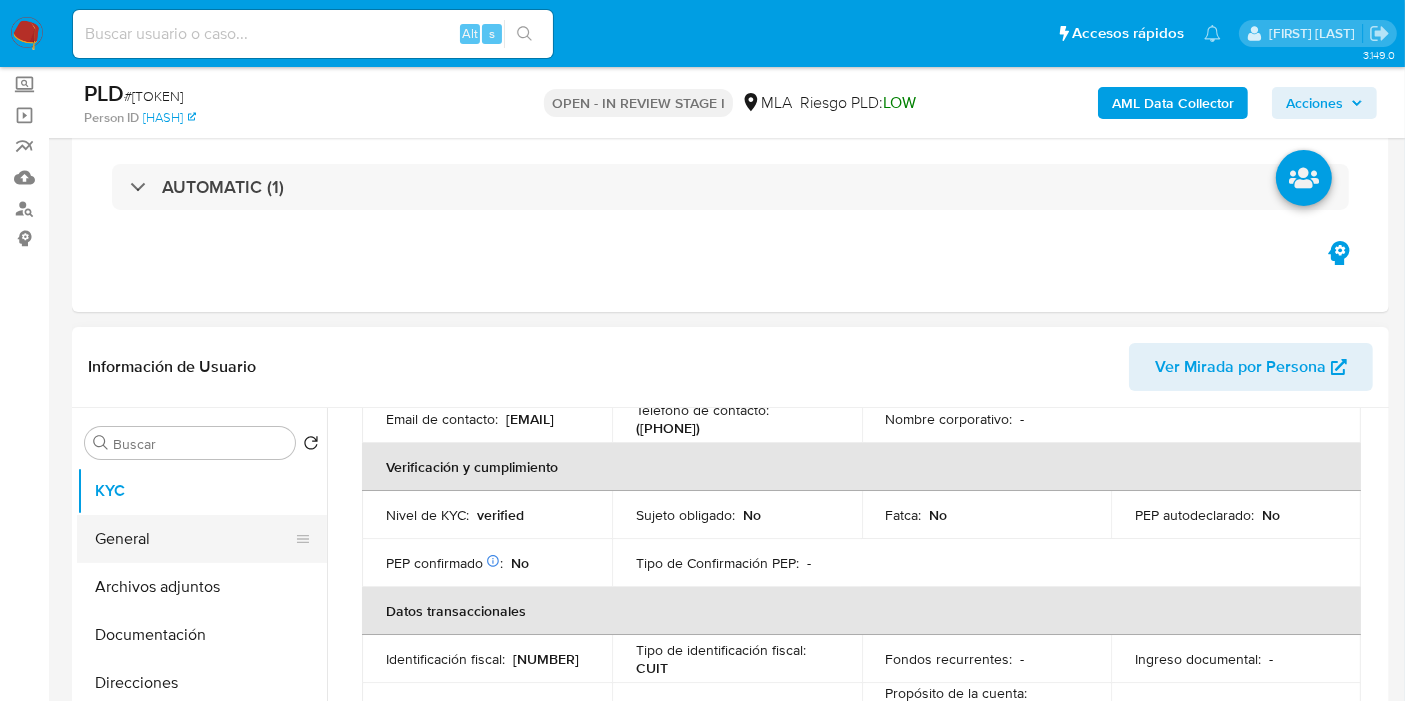 click on "General" at bounding box center [194, 539] 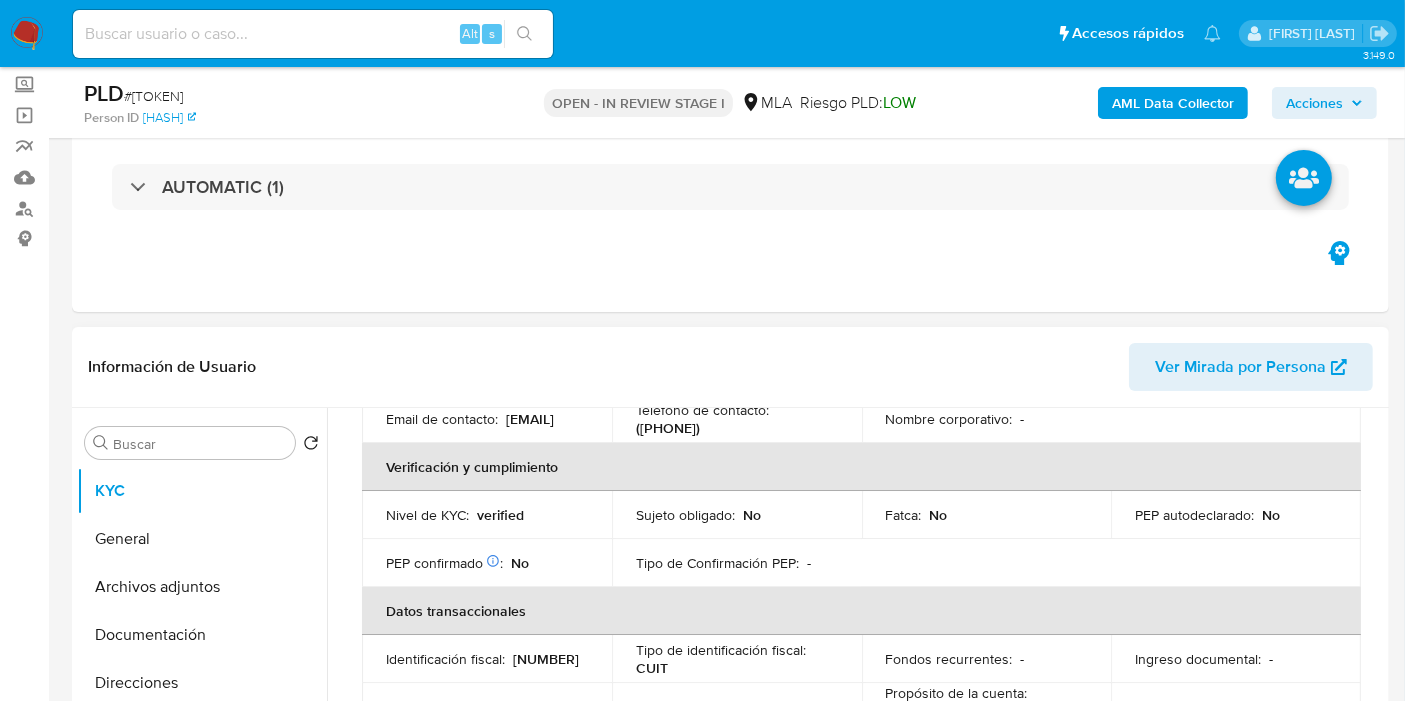 scroll, scrollTop: 0, scrollLeft: 0, axis: both 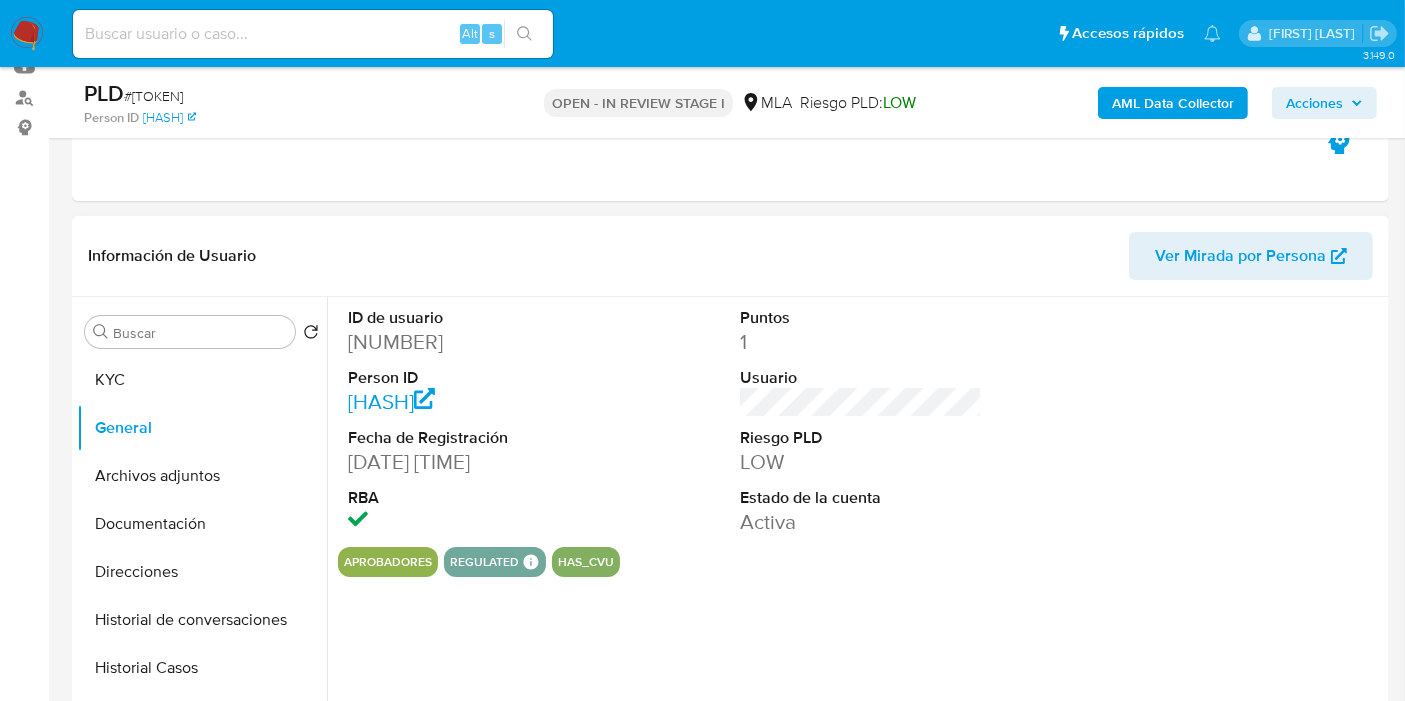 click on "Person ID" at bounding box center [469, 378] 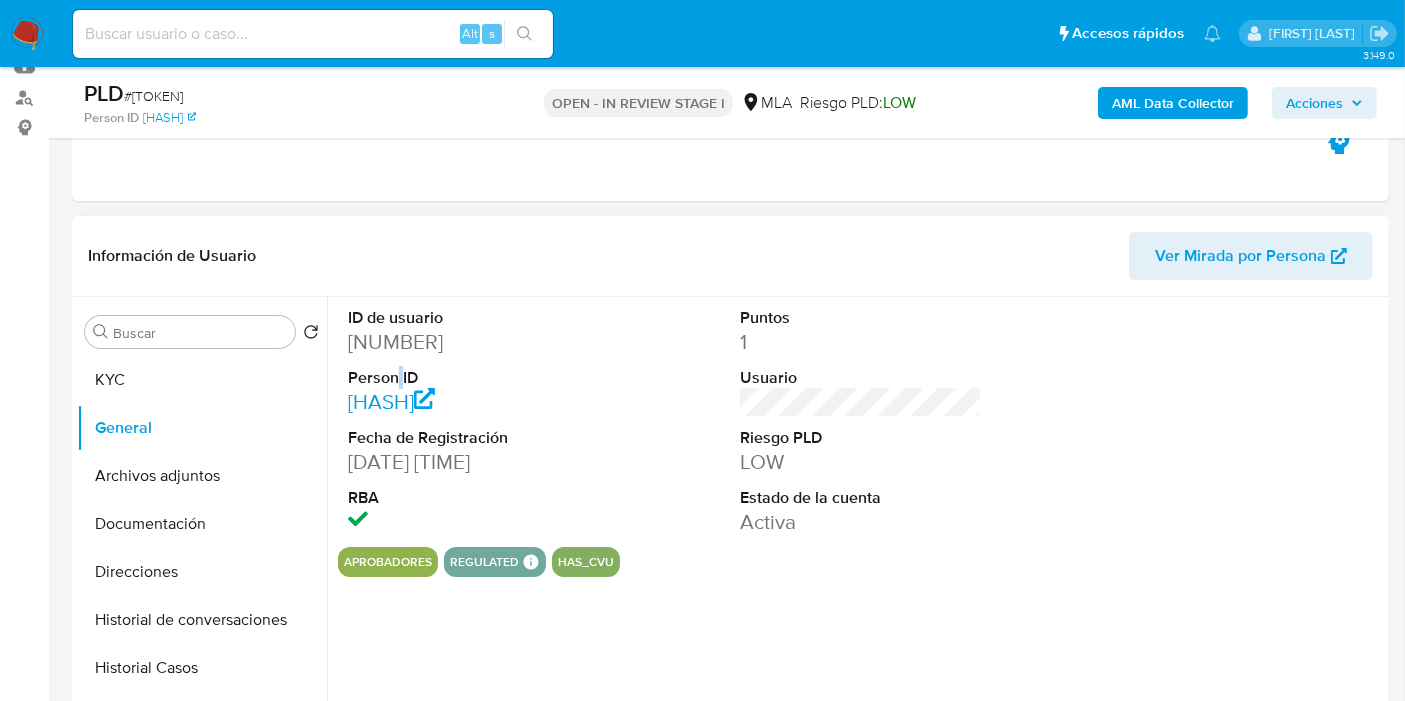 click on "Person ID" at bounding box center [469, 378] 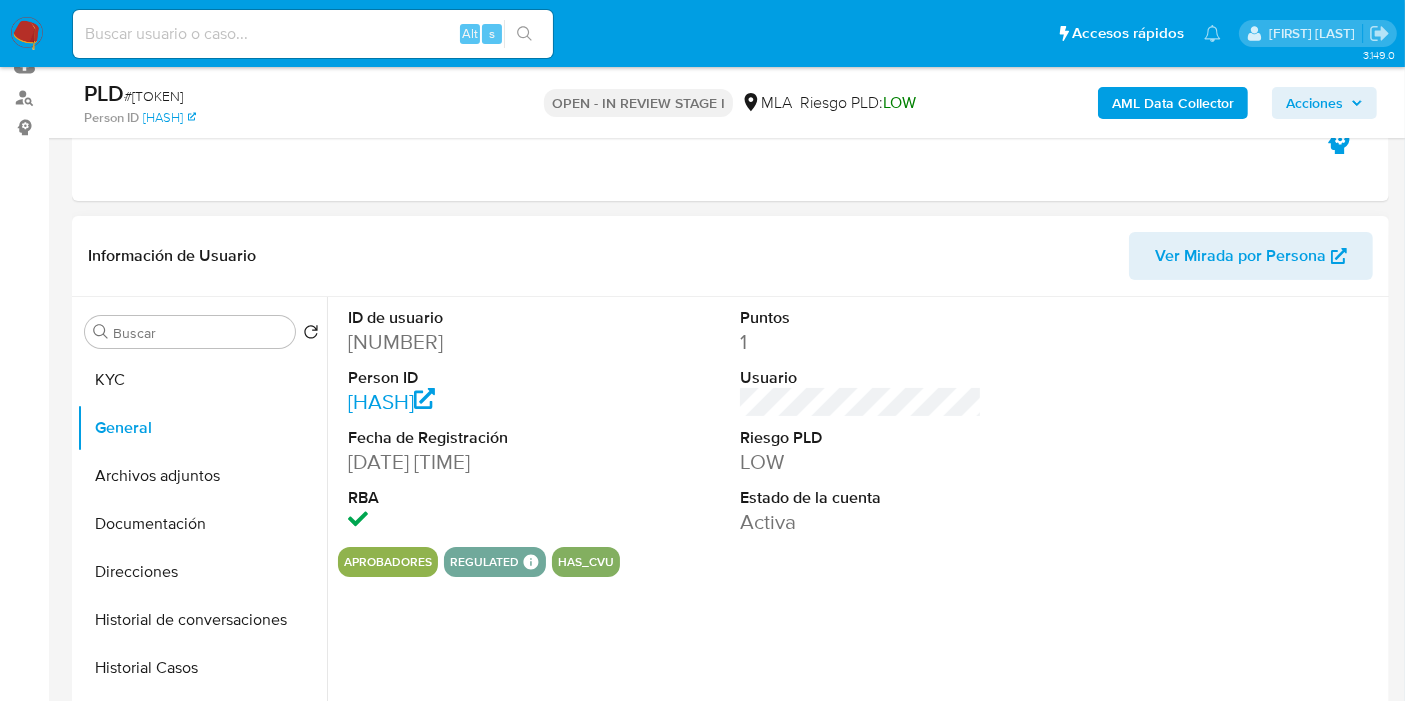 click on "[NUMBER]" at bounding box center [469, 342] 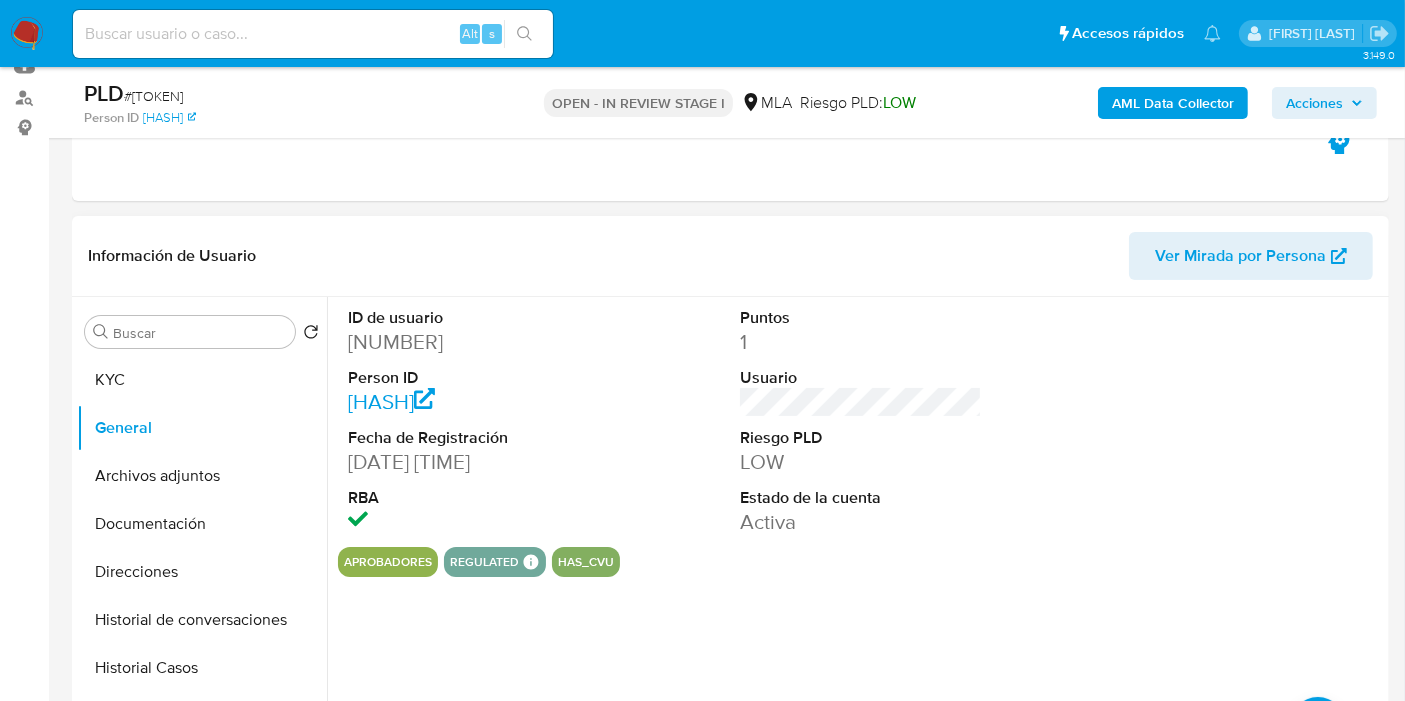 copy on "[NUMBER]" 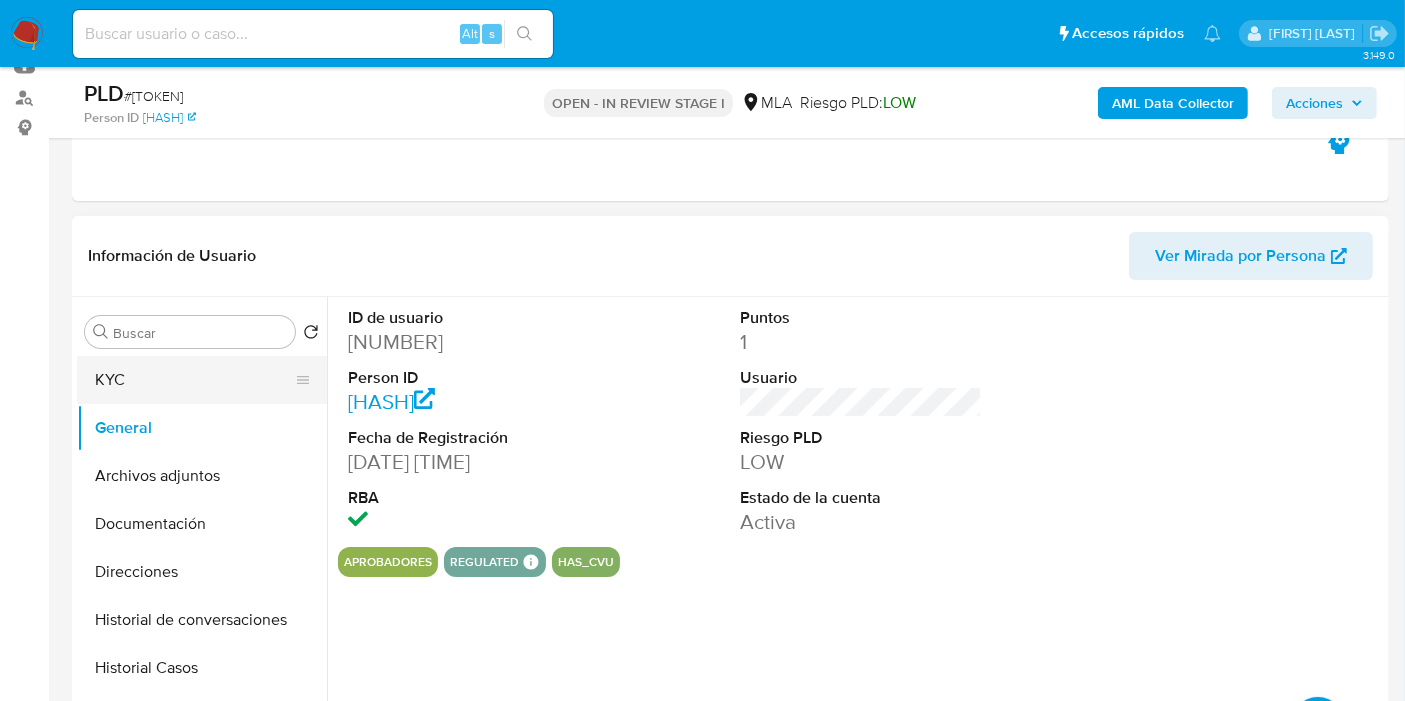 click on "KYC" at bounding box center [194, 380] 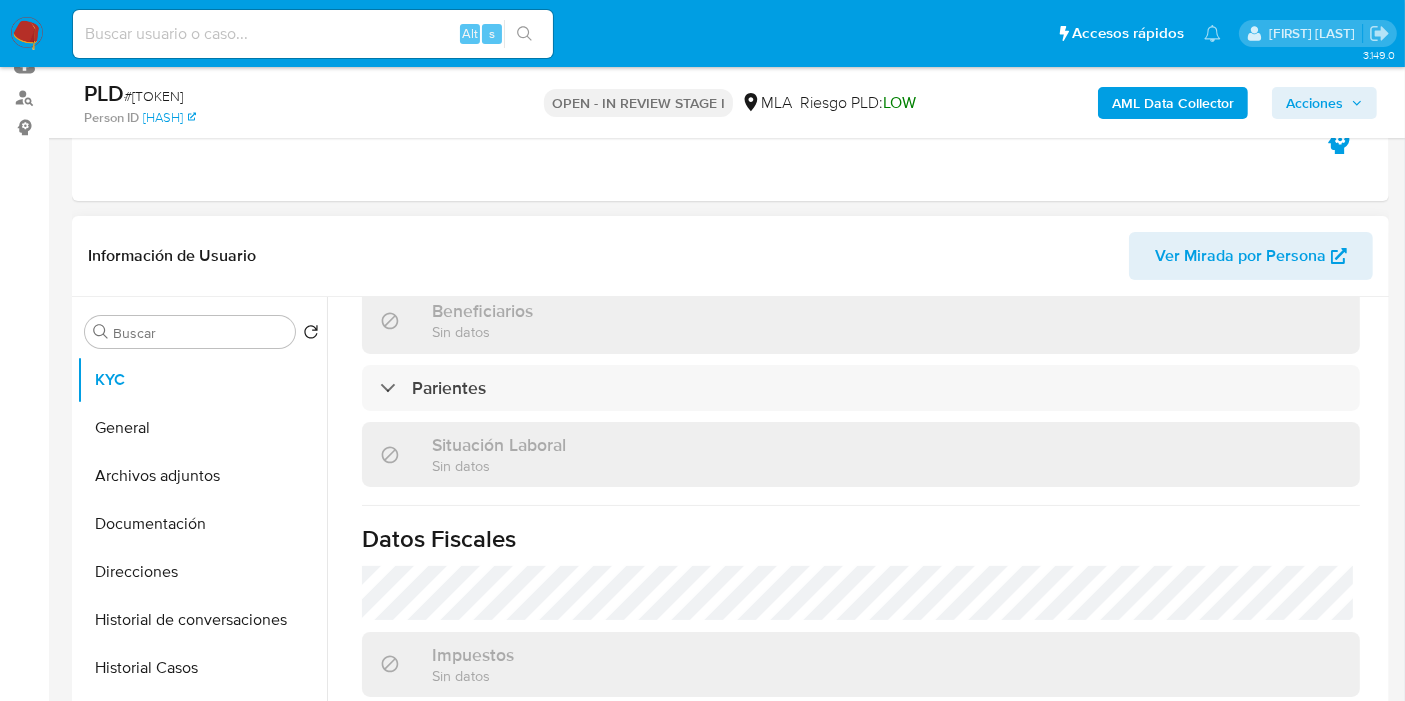 scroll, scrollTop: 619, scrollLeft: 0, axis: vertical 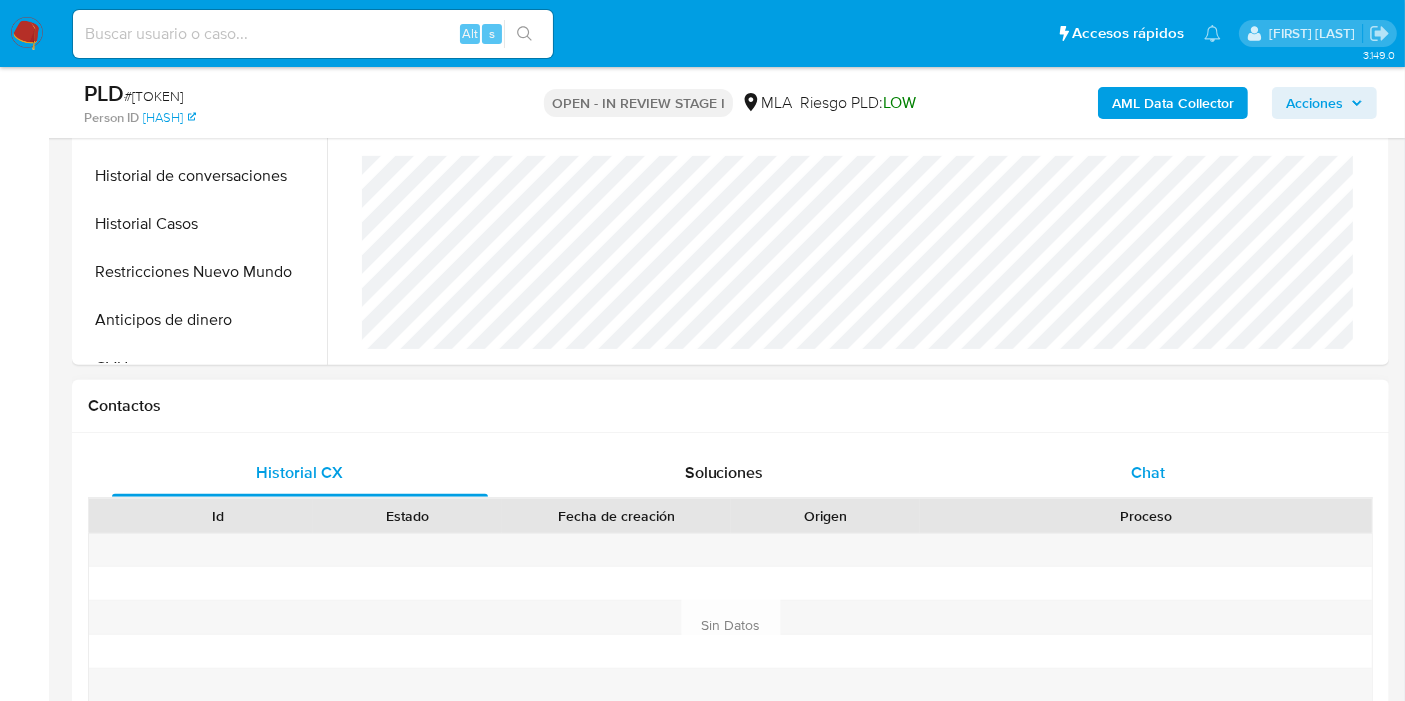 click on "Chat" at bounding box center [1148, 473] 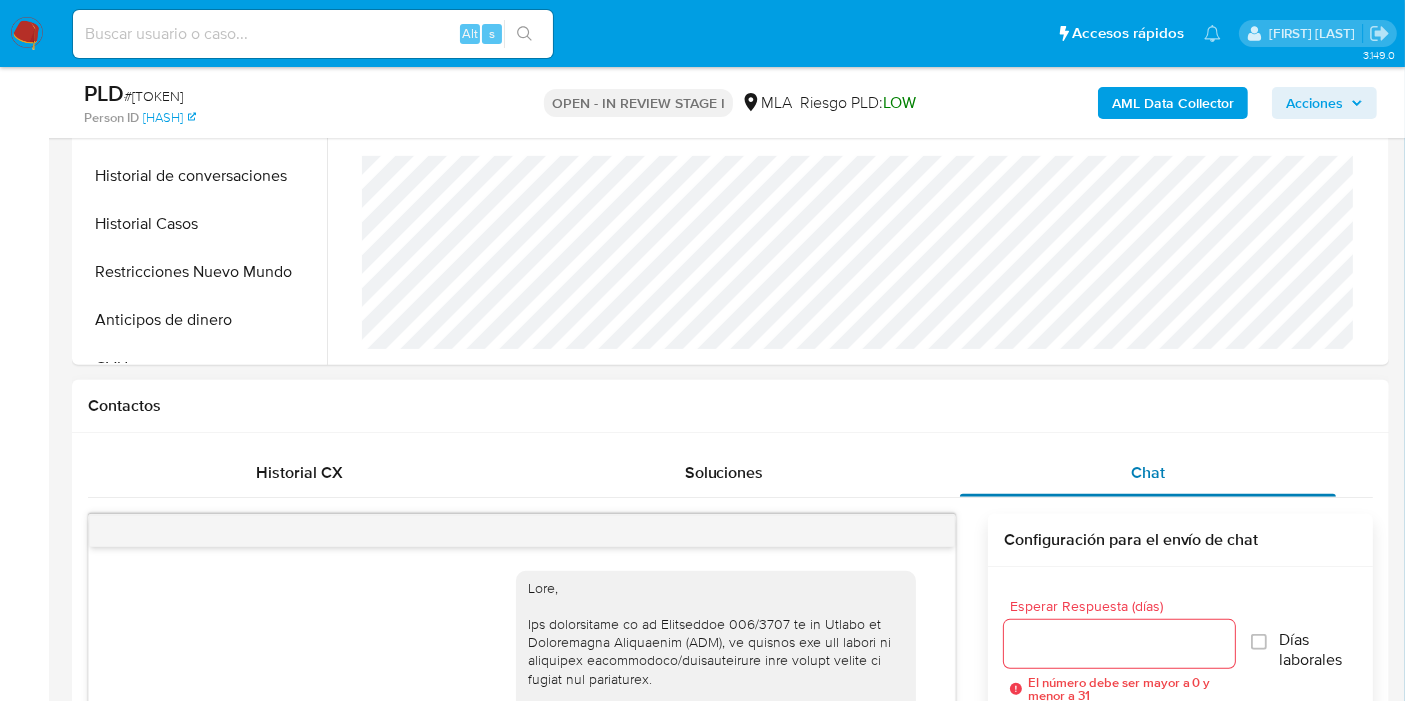 scroll, scrollTop: 1605, scrollLeft: 0, axis: vertical 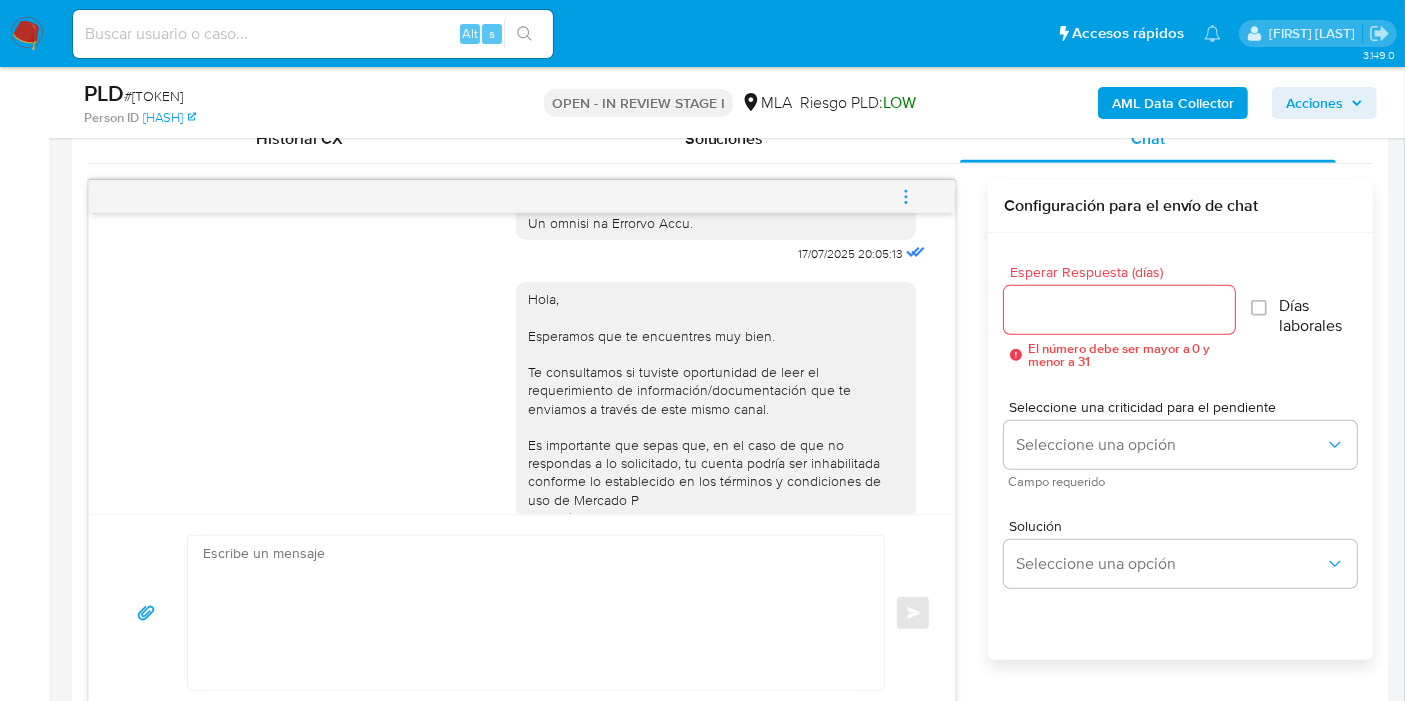 click on "# rog0Lsg31yMjhsVRw4uxwMw6" at bounding box center (153, 96) 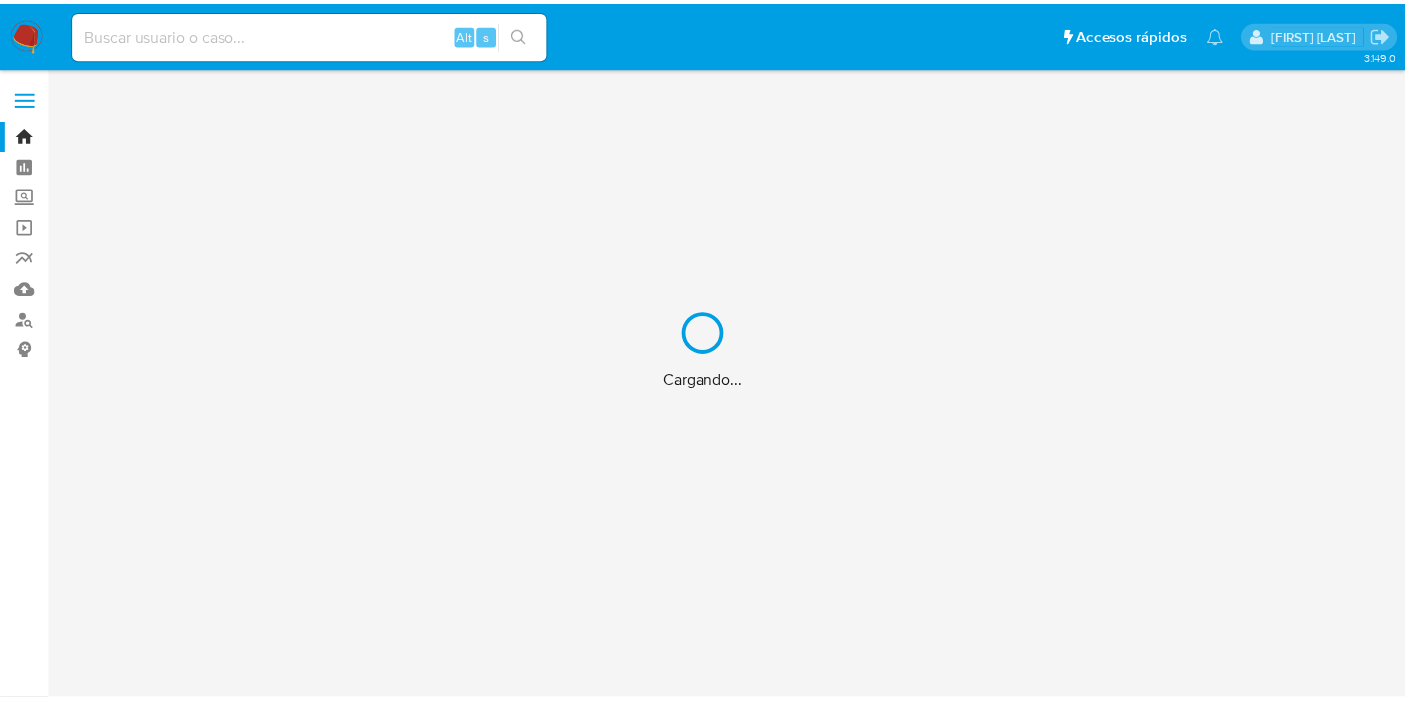 scroll, scrollTop: 0, scrollLeft: 0, axis: both 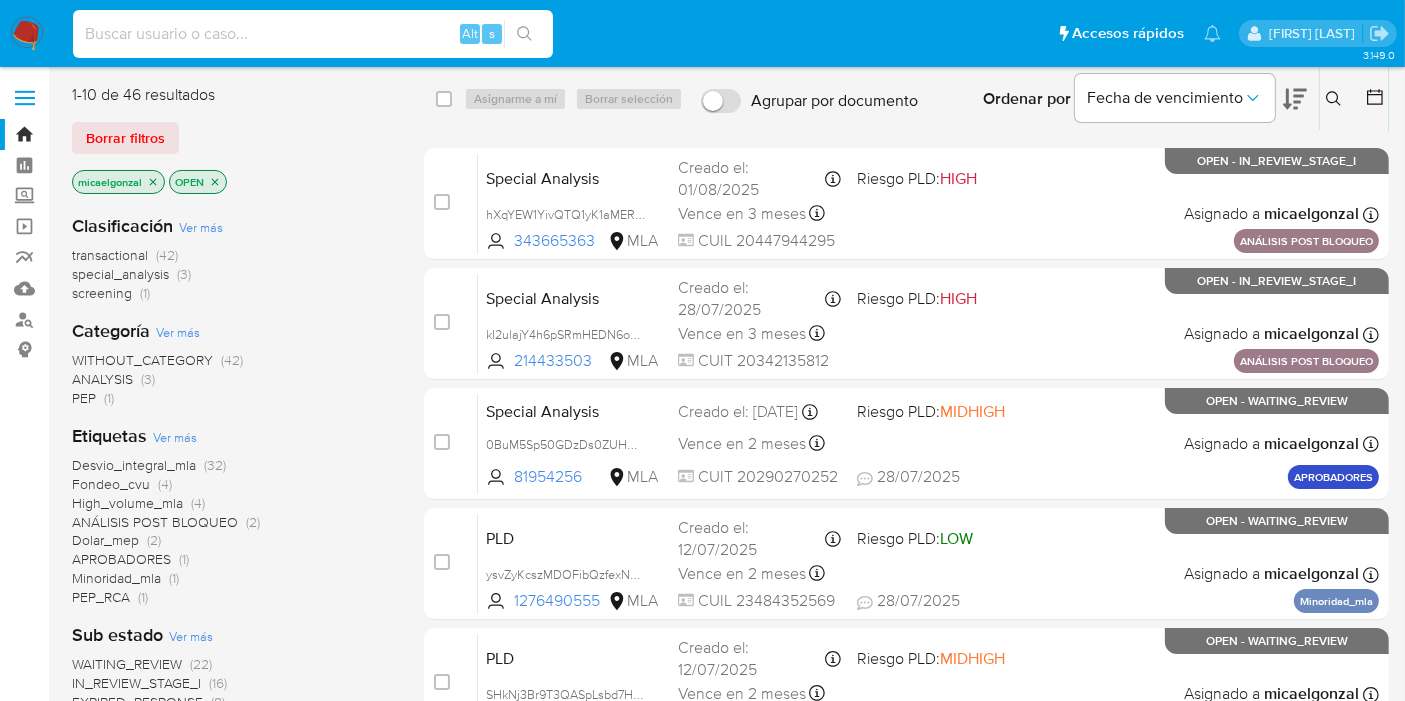 click at bounding box center [313, 34] 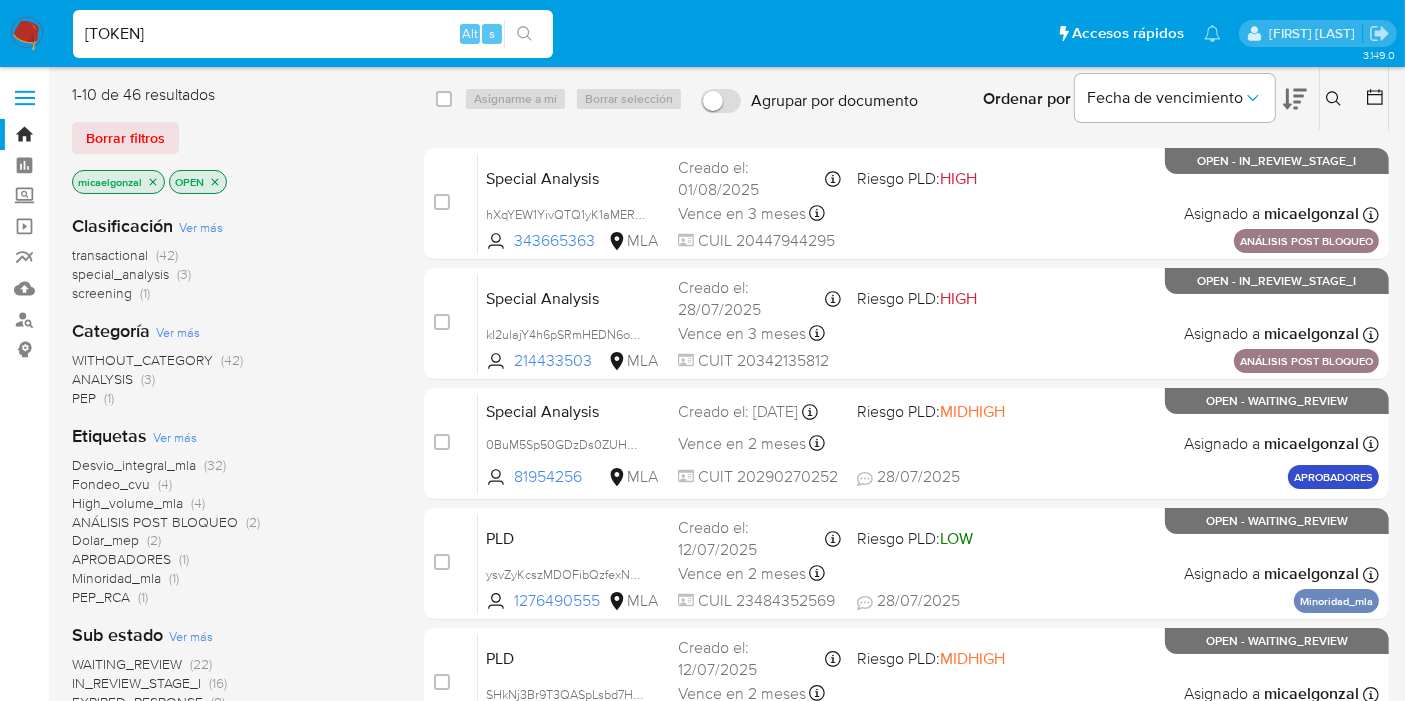 type on "[TOKEN]" 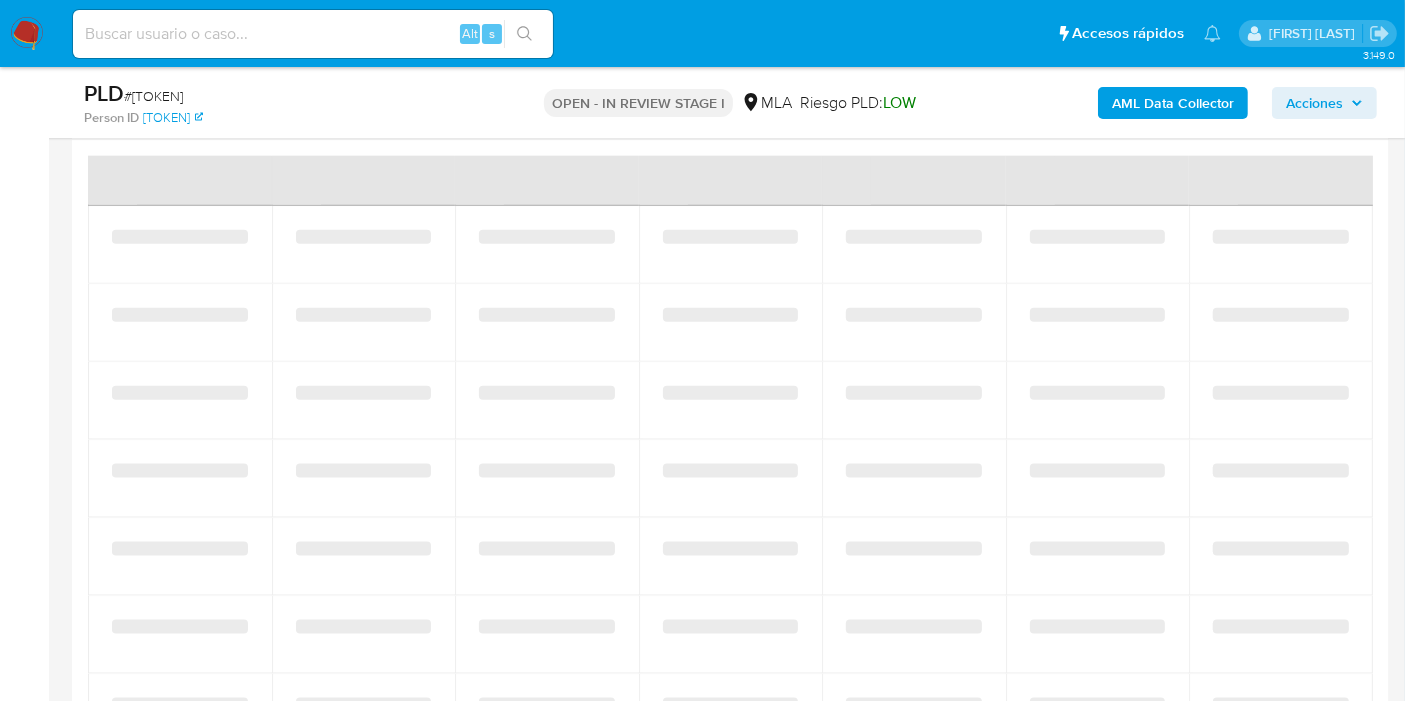 scroll, scrollTop: 2777, scrollLeft: 0, axis: vertical 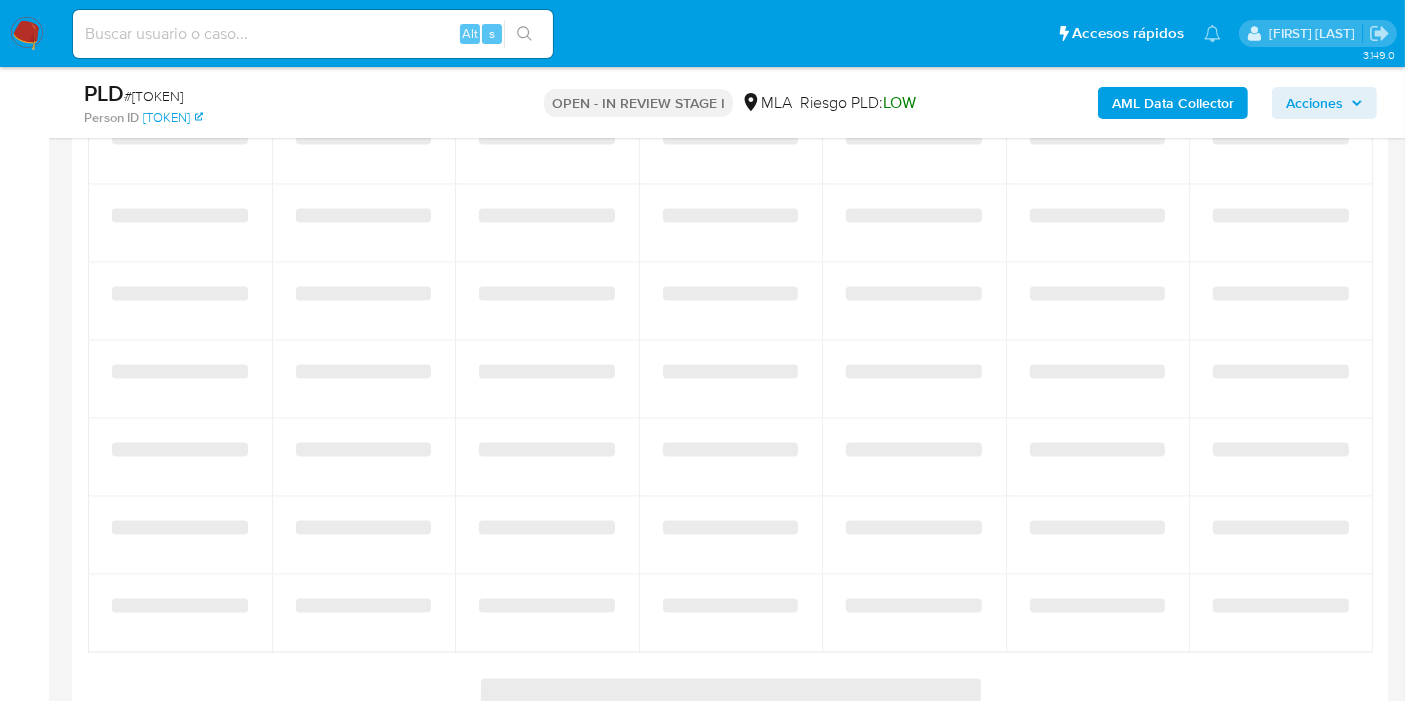 select on "10" 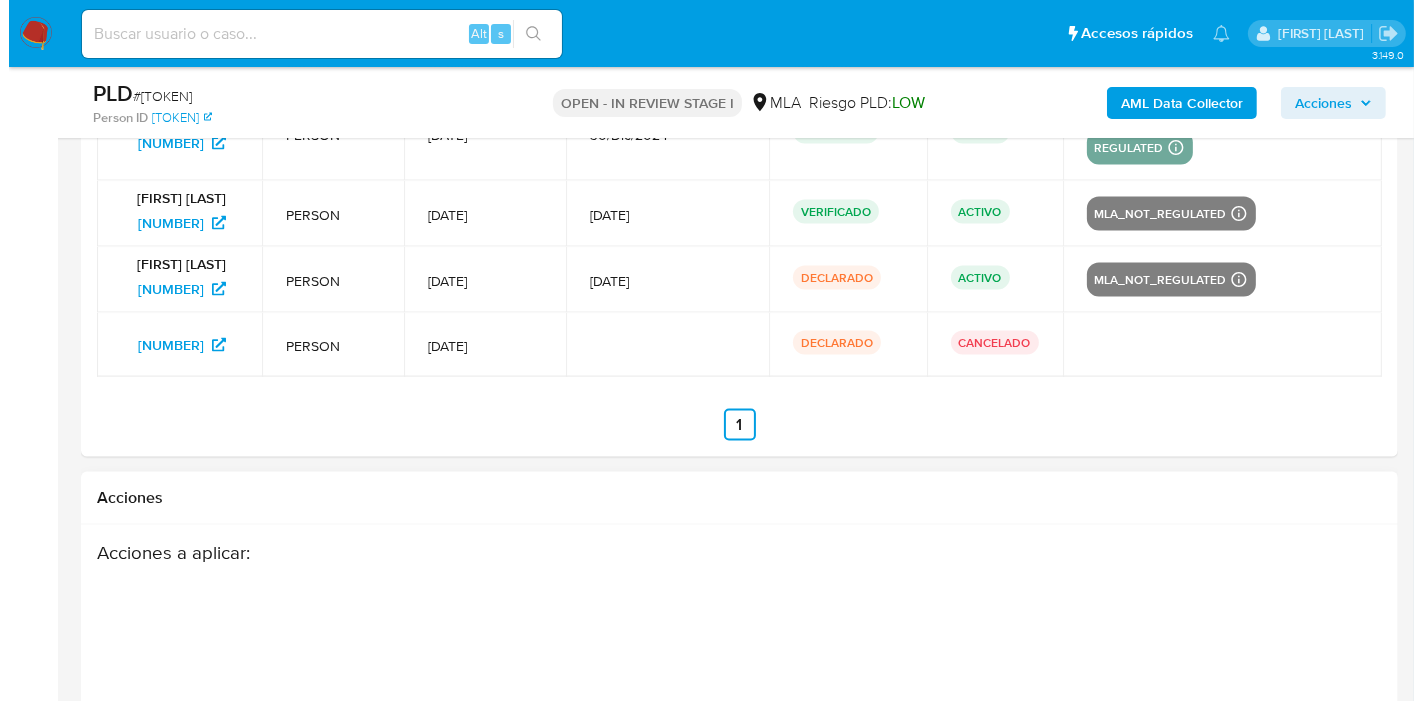 scroll, scrollTop: 3511, scrollLeft: 0, axis: vertical 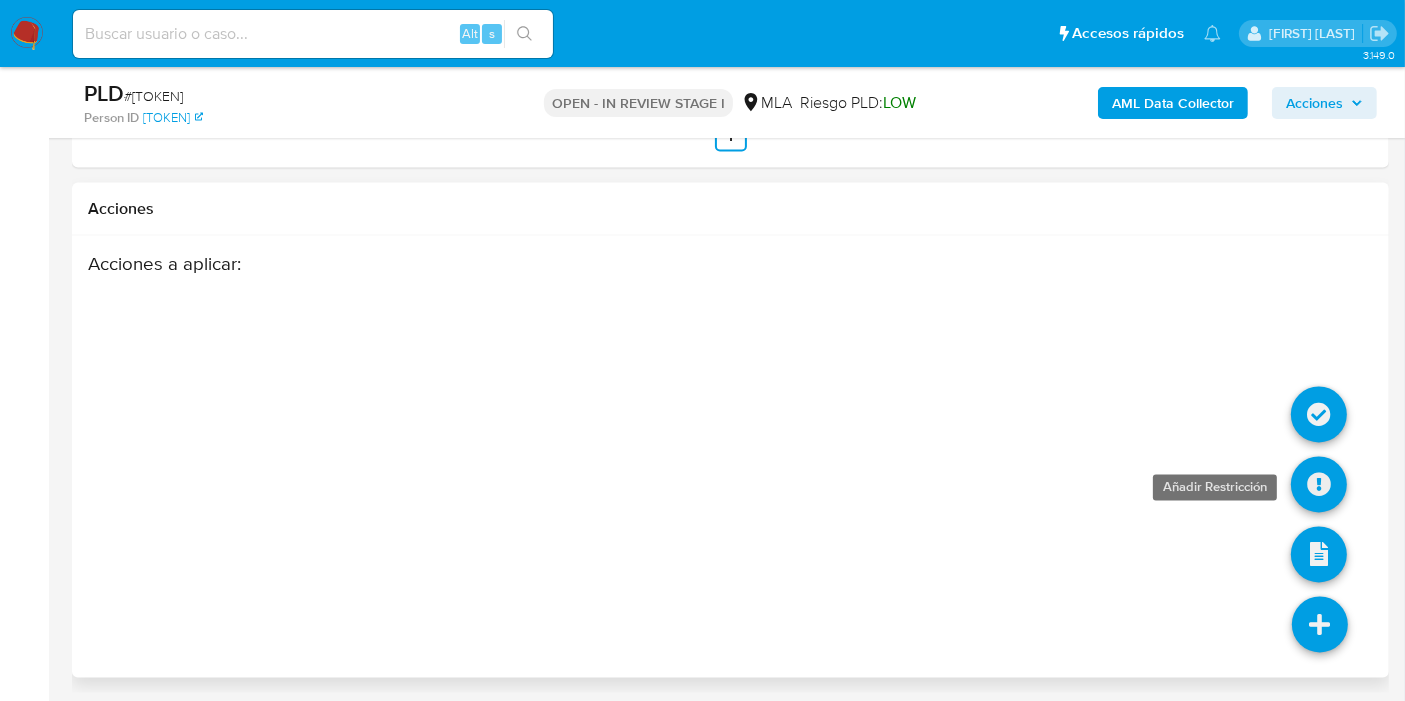 click at bounding box center [1319, 485] 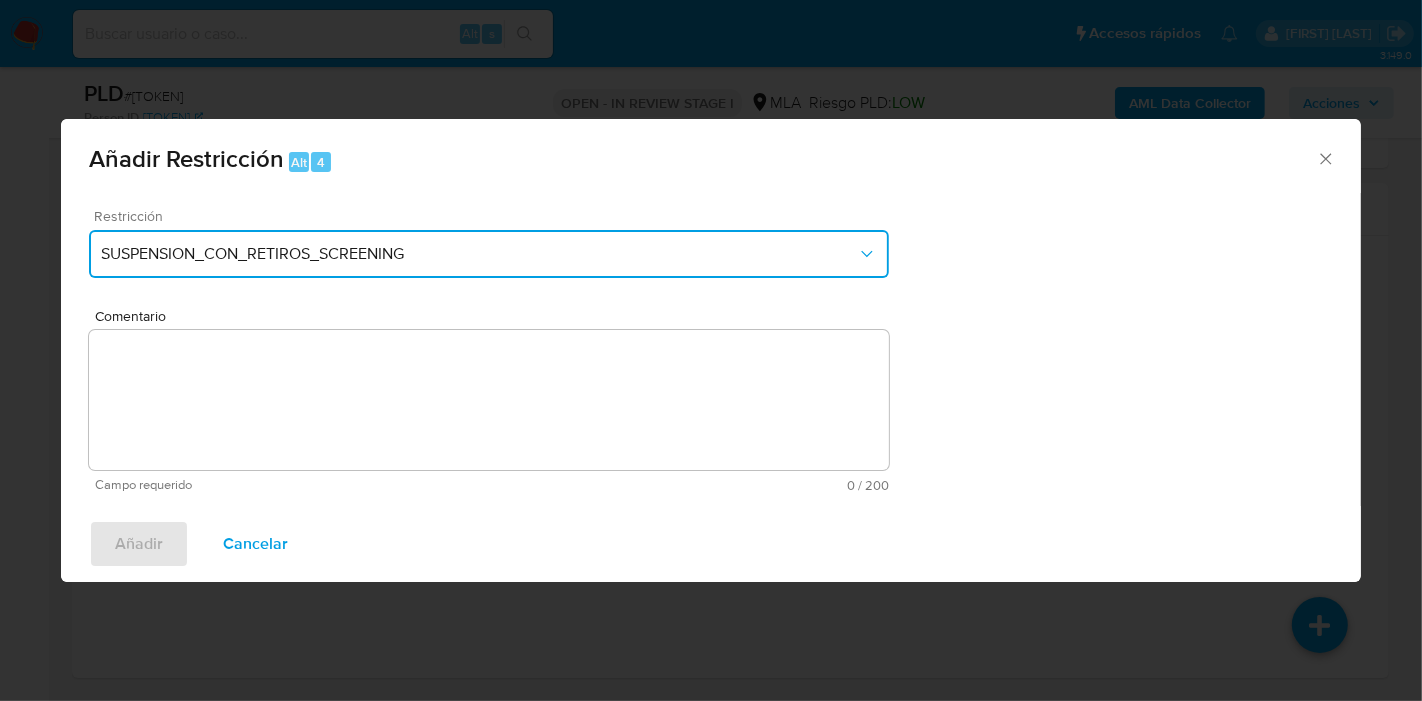 click on "SUSPENSION_CON_RETIROS_SCREENING" at bounding box center [479, 254] 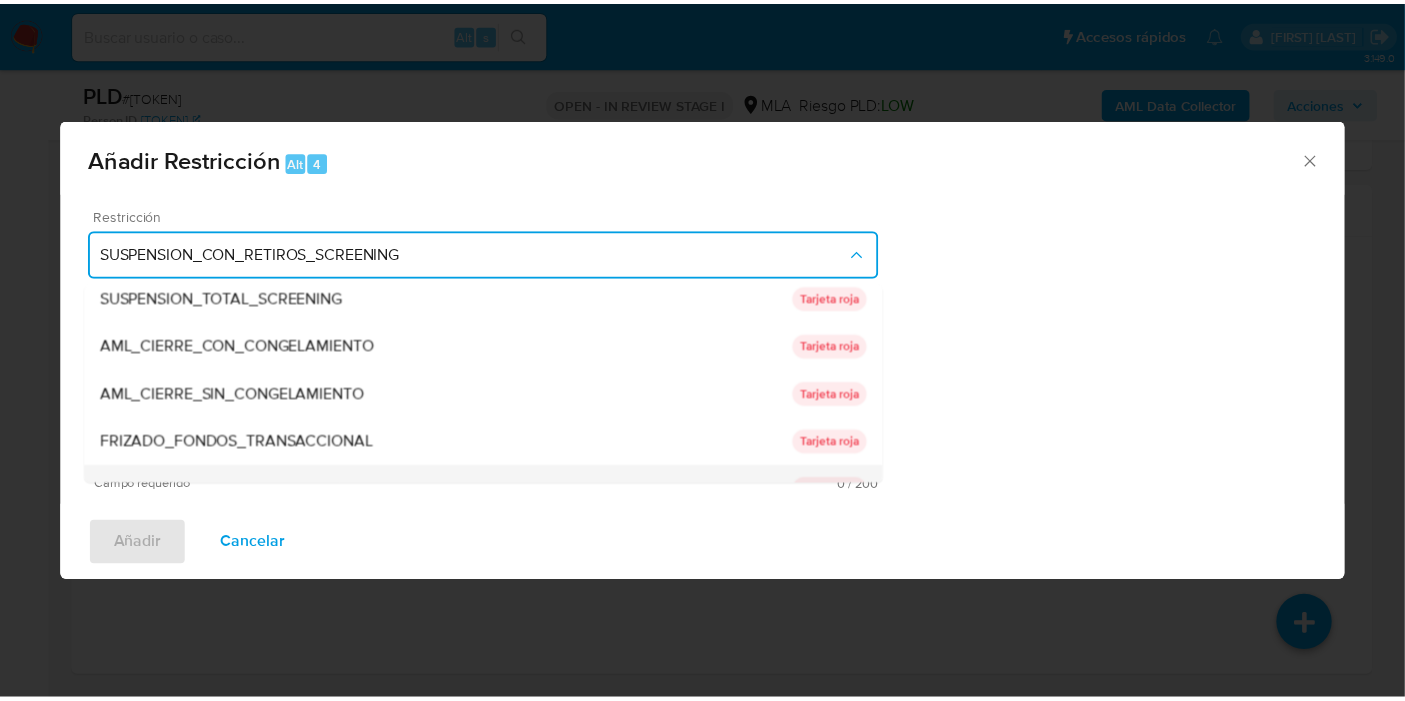 scroll, scrollTop: 135, scrollLeft: 0, axis: vertical 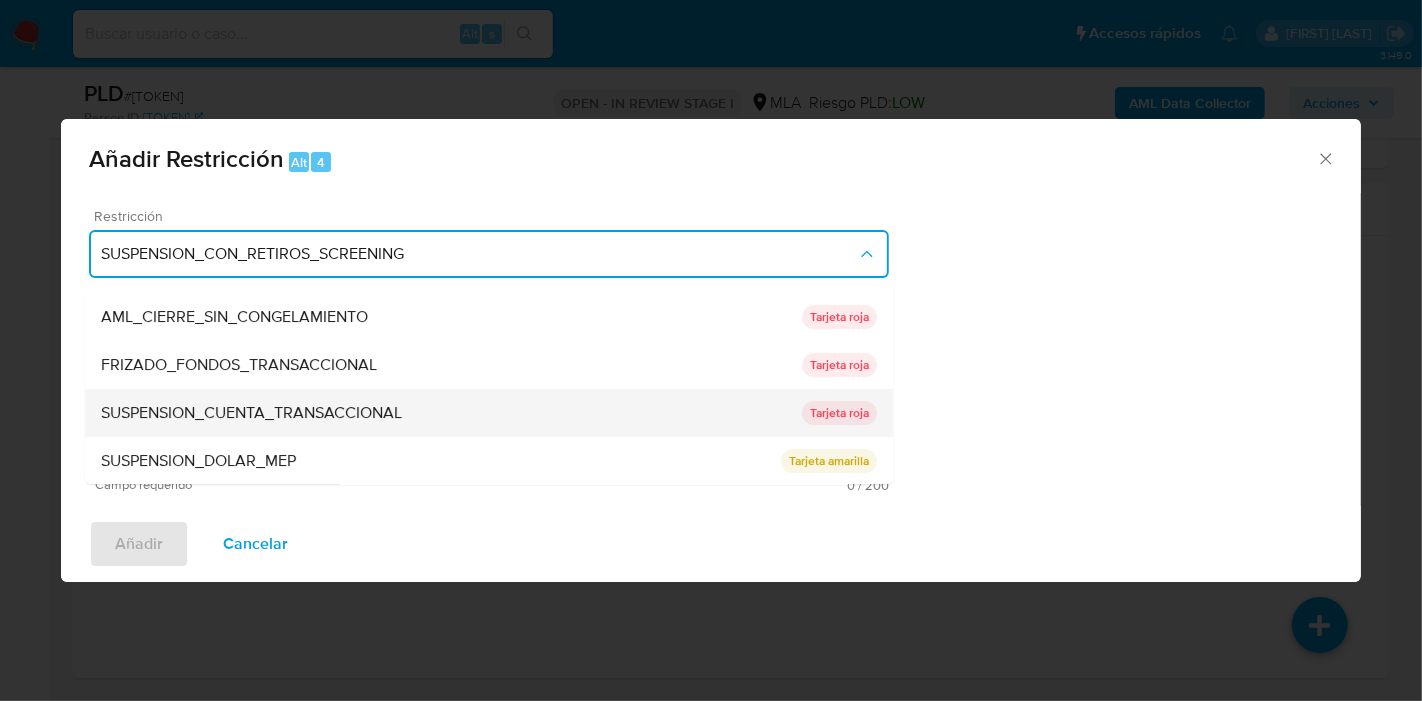 click on "SUSPENSION_CUENTA_TRANSACCIONAL" at bounding box center (251, 413) 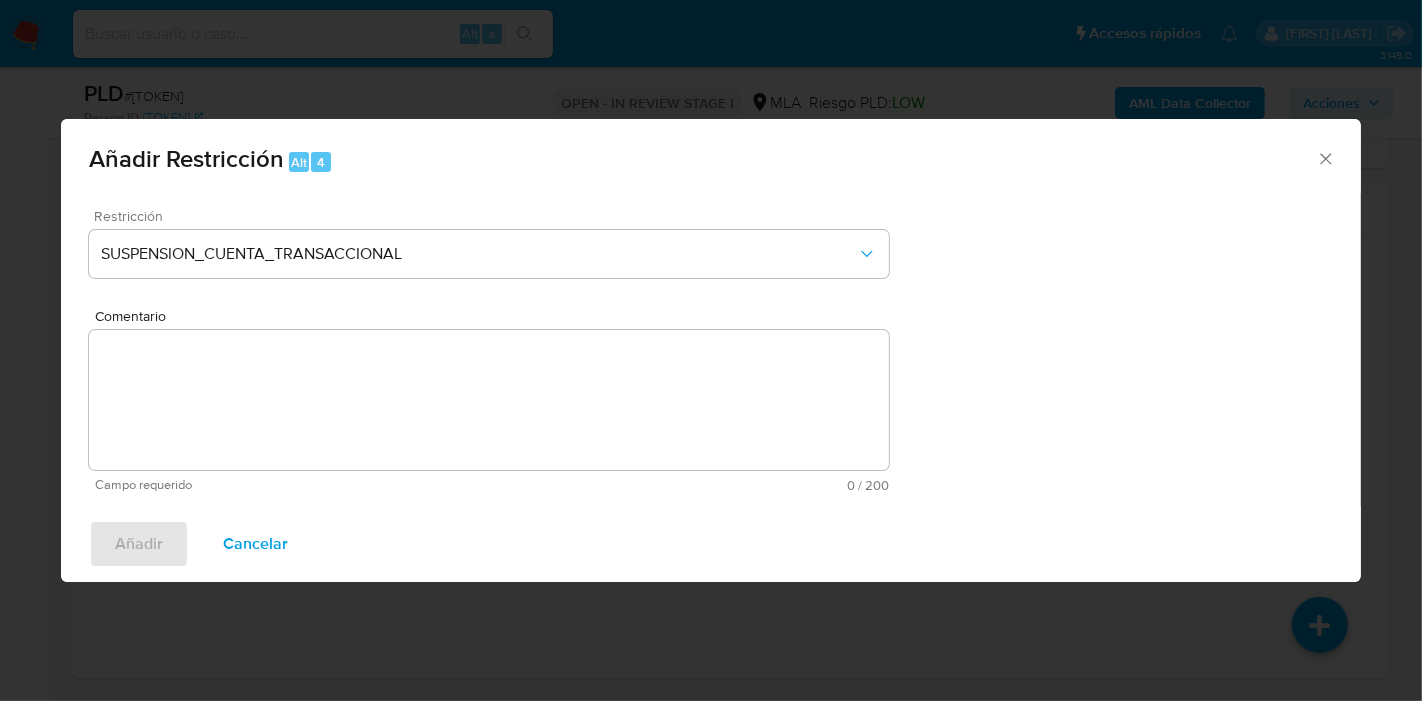 click on "Comentario" at bounding box center (489, 400) 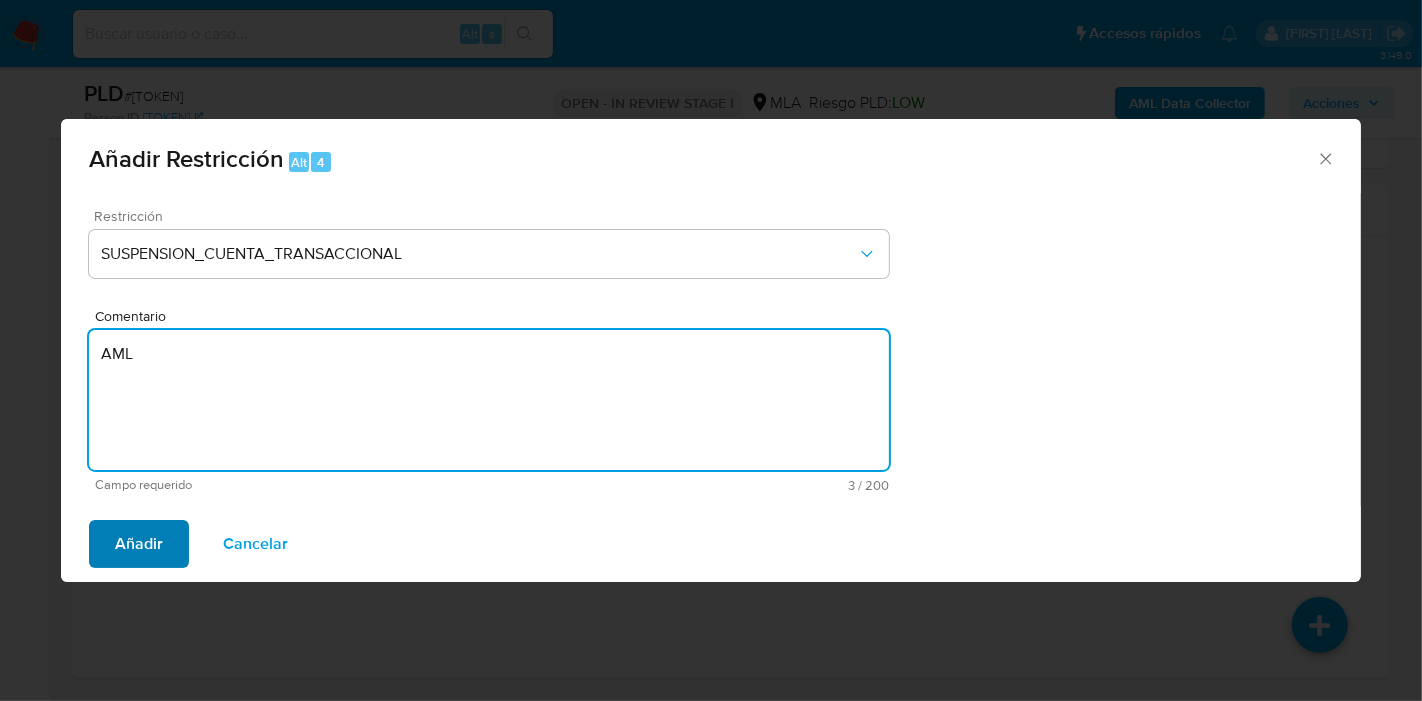 type on "AML" 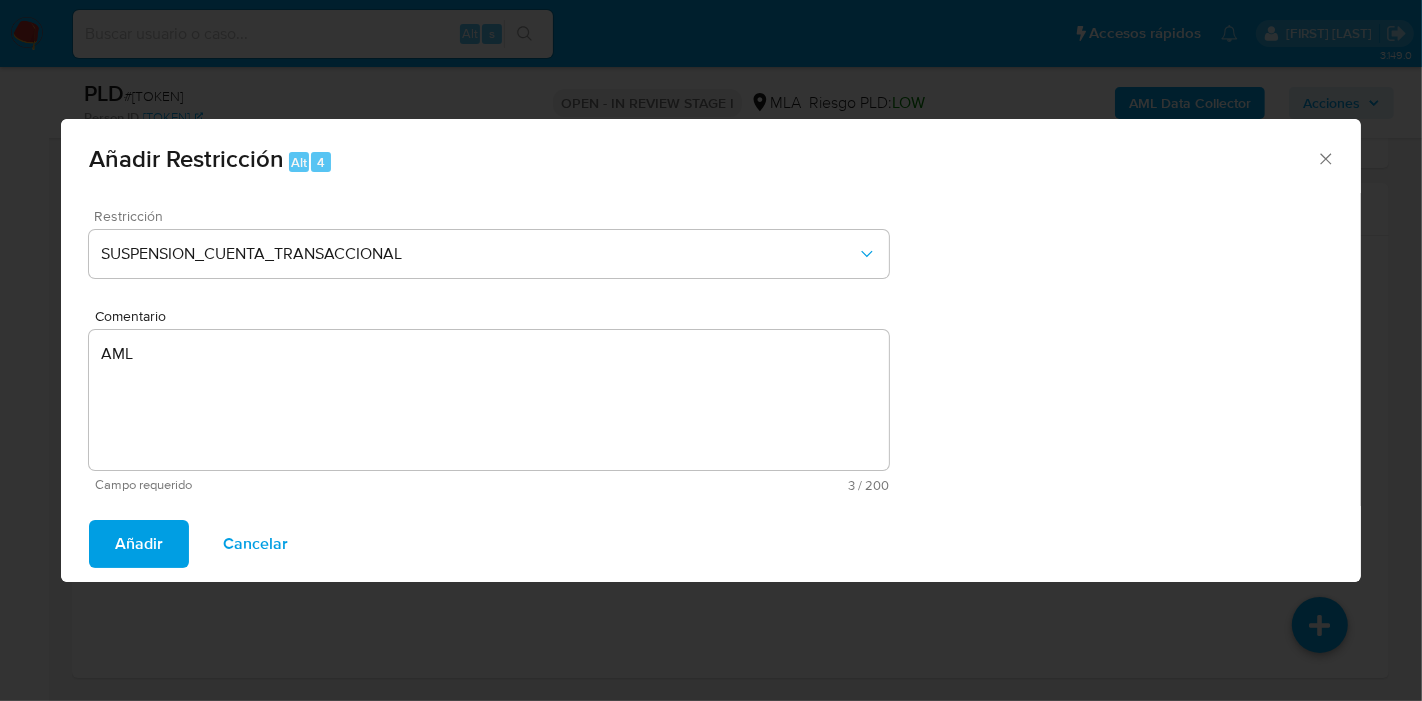 click on "Añadir" at bounding box center (139, 544) 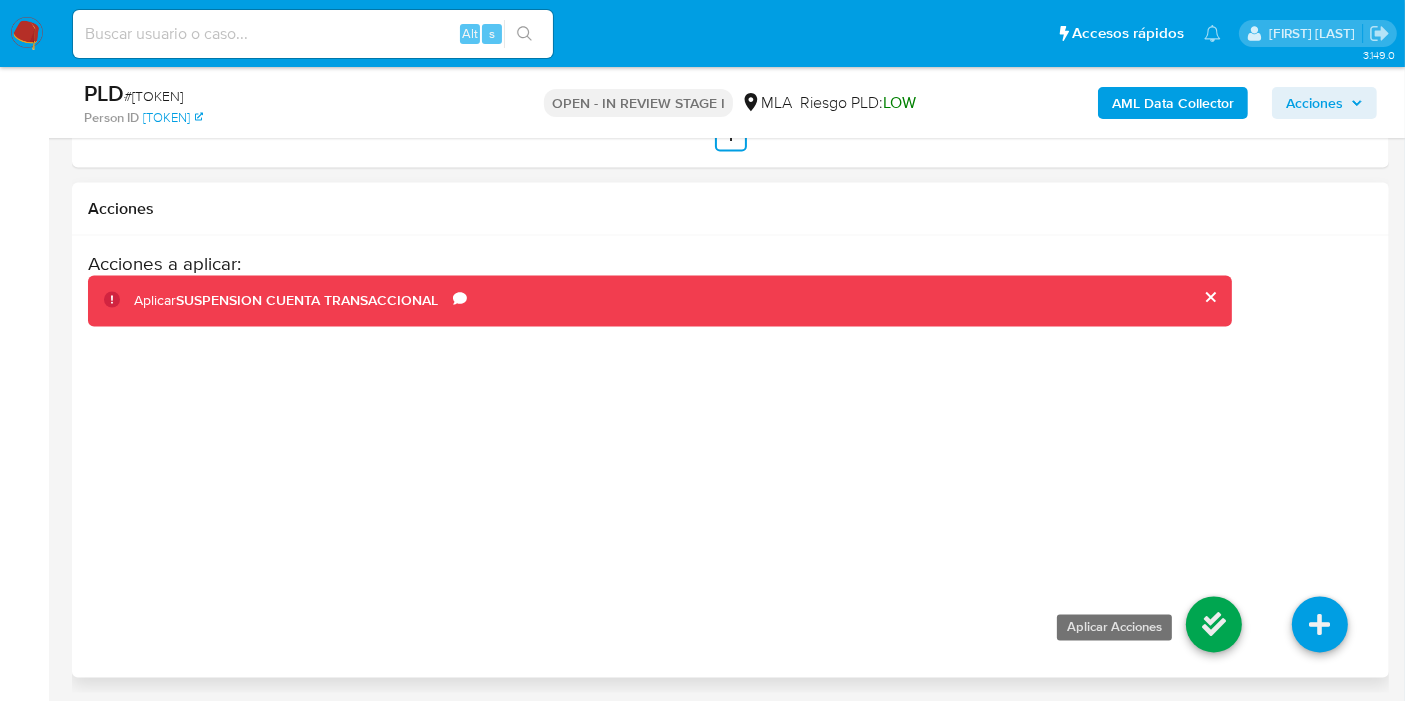 click at bounding box center [1214, 625] 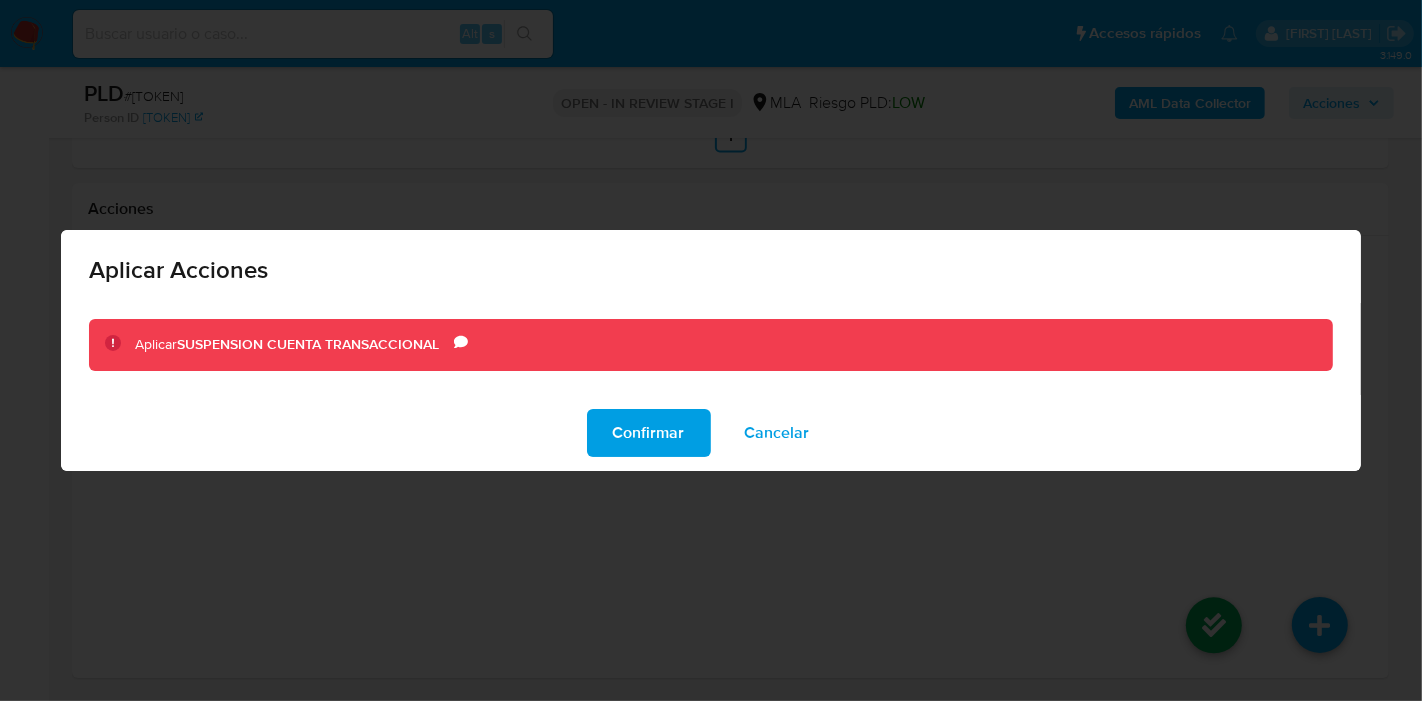 click on "Confirmar" at bounding box center (649, 433) 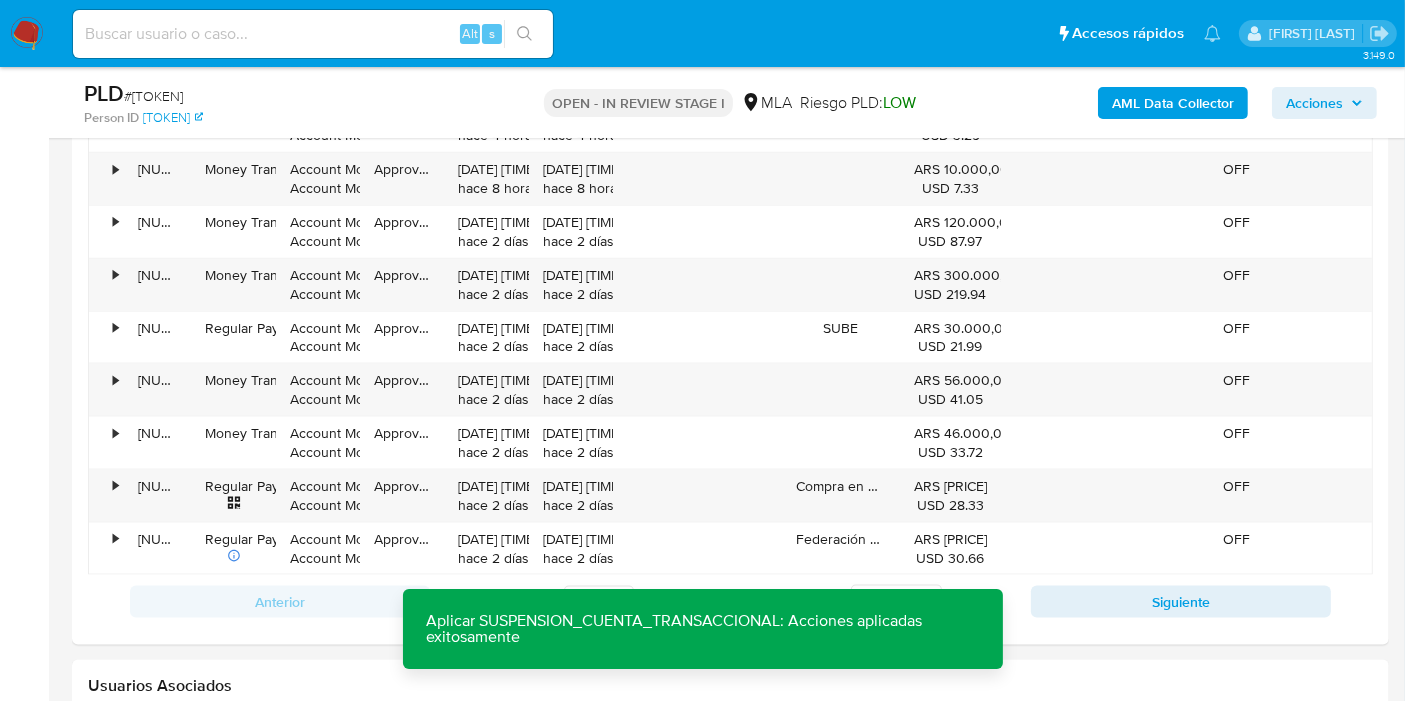 scroll, scrollTop: 2511, scrollLeft: 0, axis: vertical 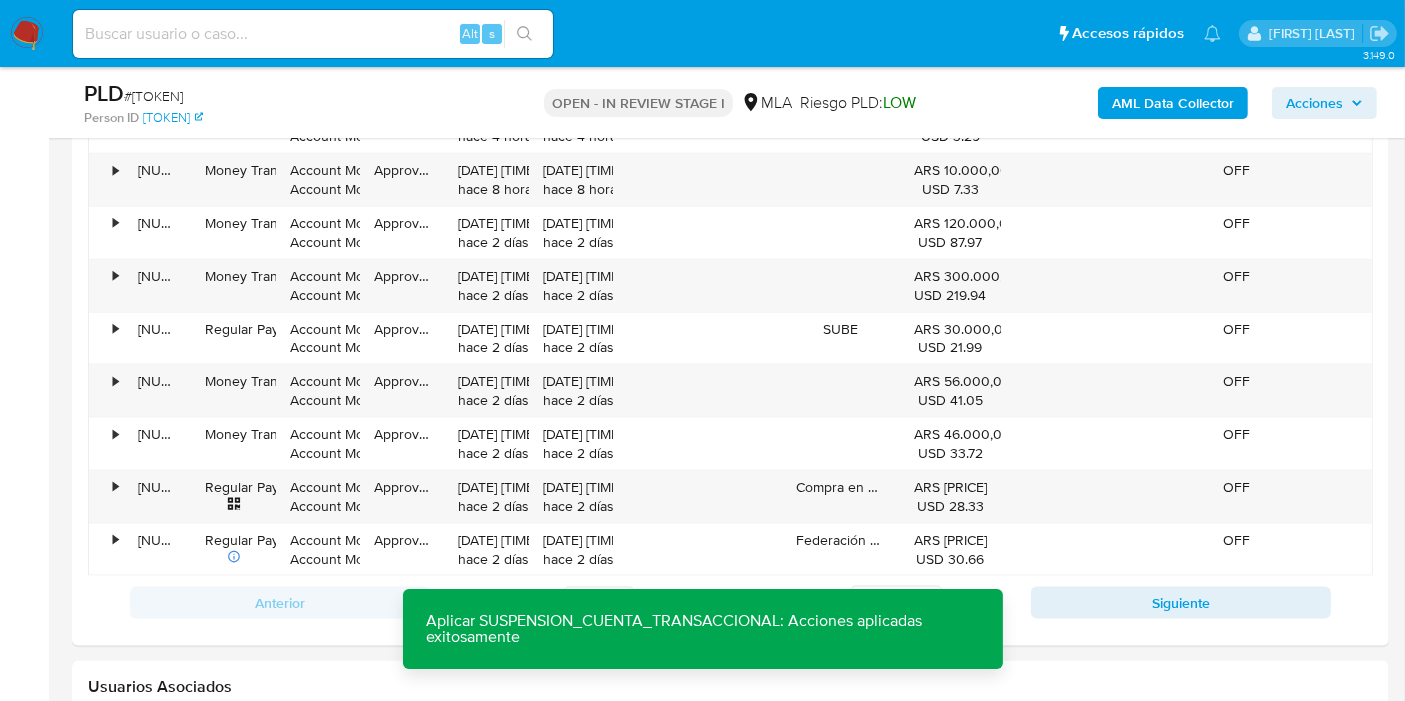 click on "Pausado Ver notificaciones Alt s Accesos rápidos   Presiona las siguientes teclas para acceder a algunas de las funciones Buscar caso o usuario Alt s Volver al home Alt h Agregar un comentario Alt c Ir a la resolucion de un caso Alt r Agregar un archivo adjunto Alt a Solicitar KYC challenge Alt 3 Agregar restricción Alt 4 Eliminar restricción Alt 5 [FIRST] [LAST]" at bounding box center (702, 33) 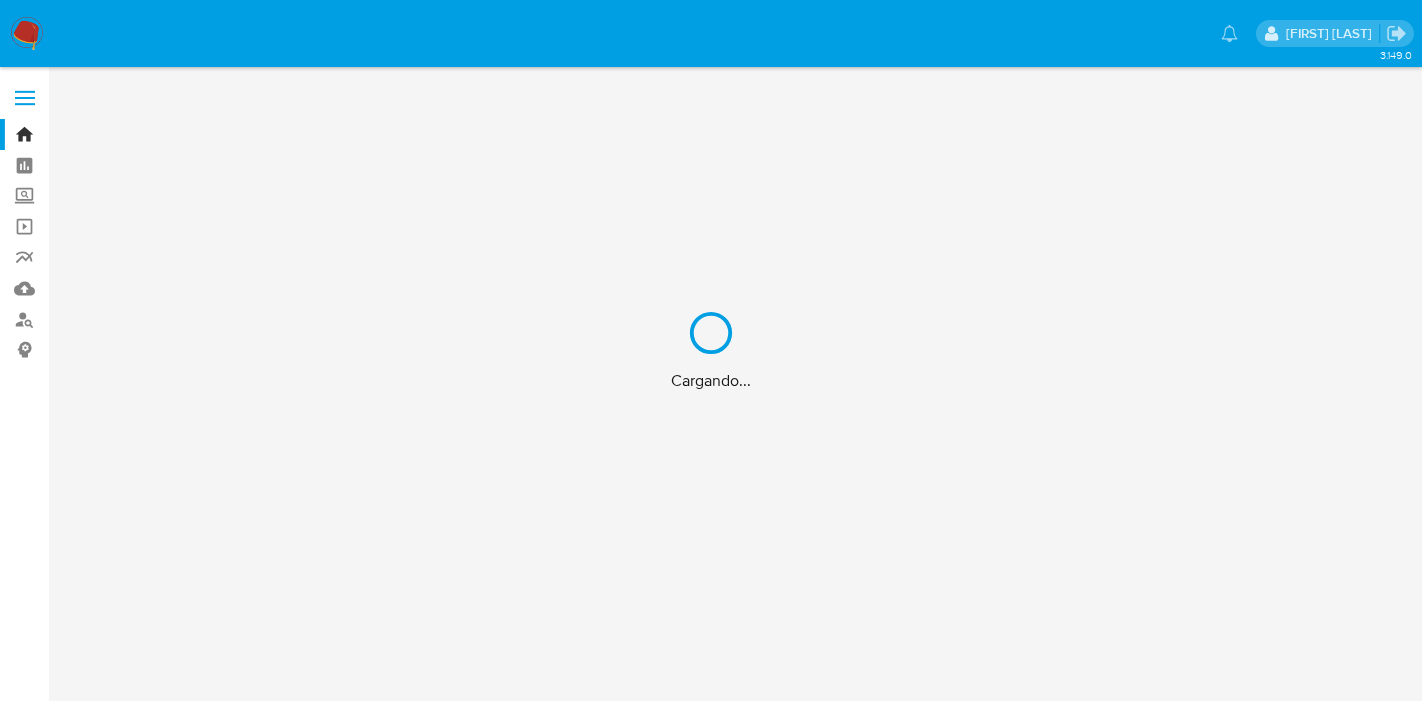 scroll, scrollTop: 0, scrollLeft: 0, axis: both 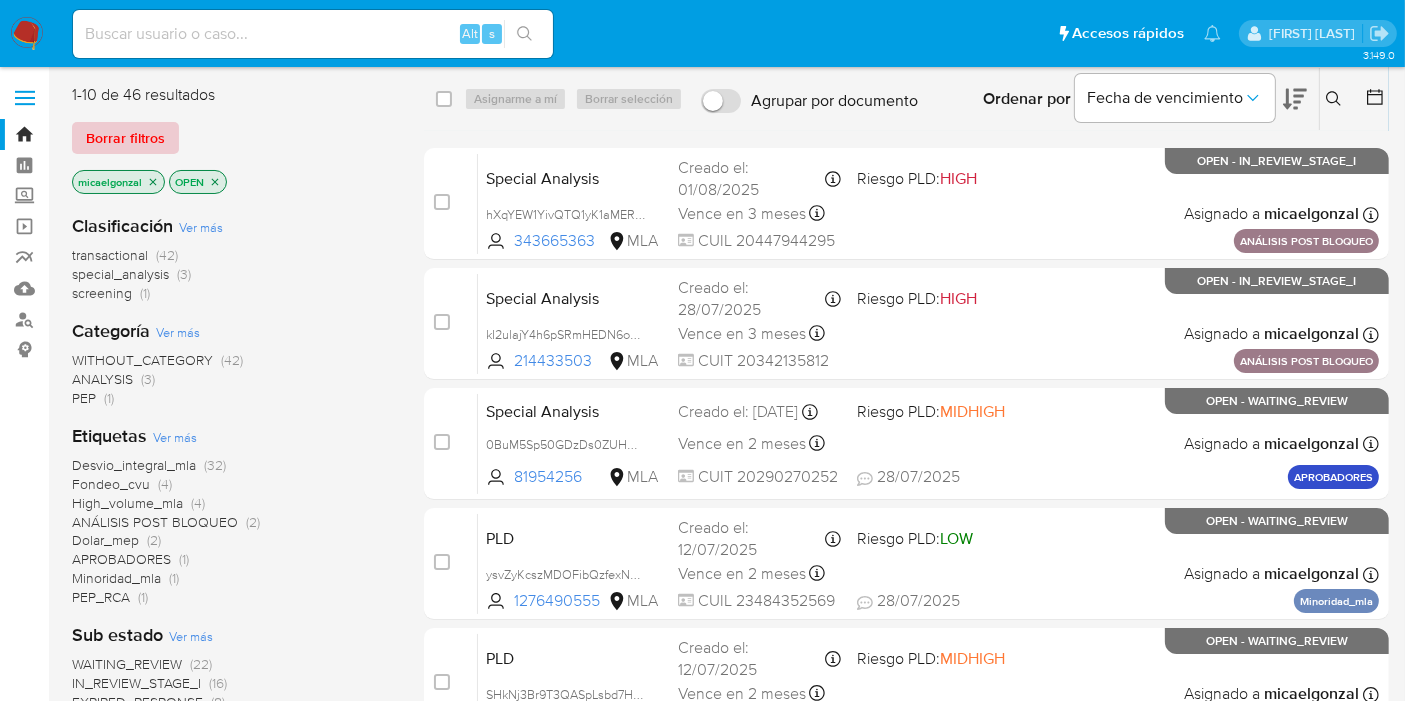 click on "Borrar filtros" at bounding box center (125, 138) 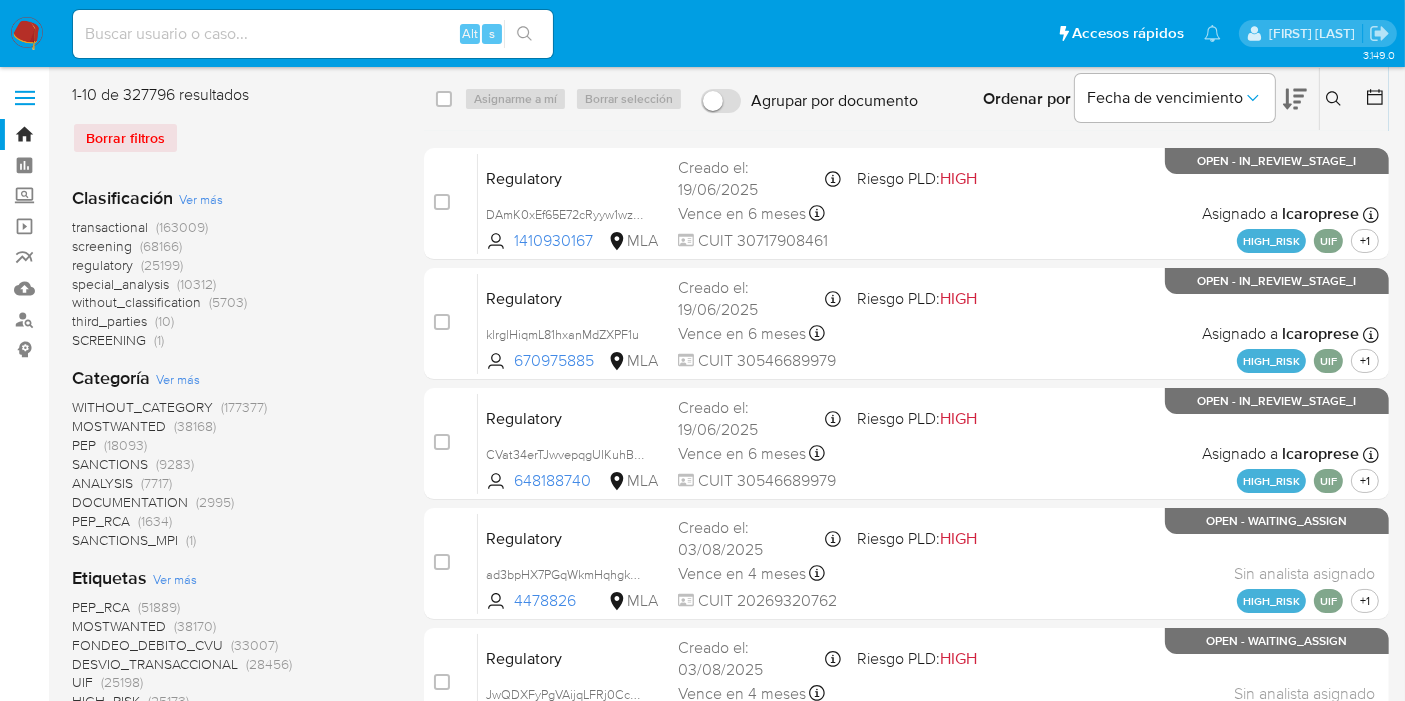 click 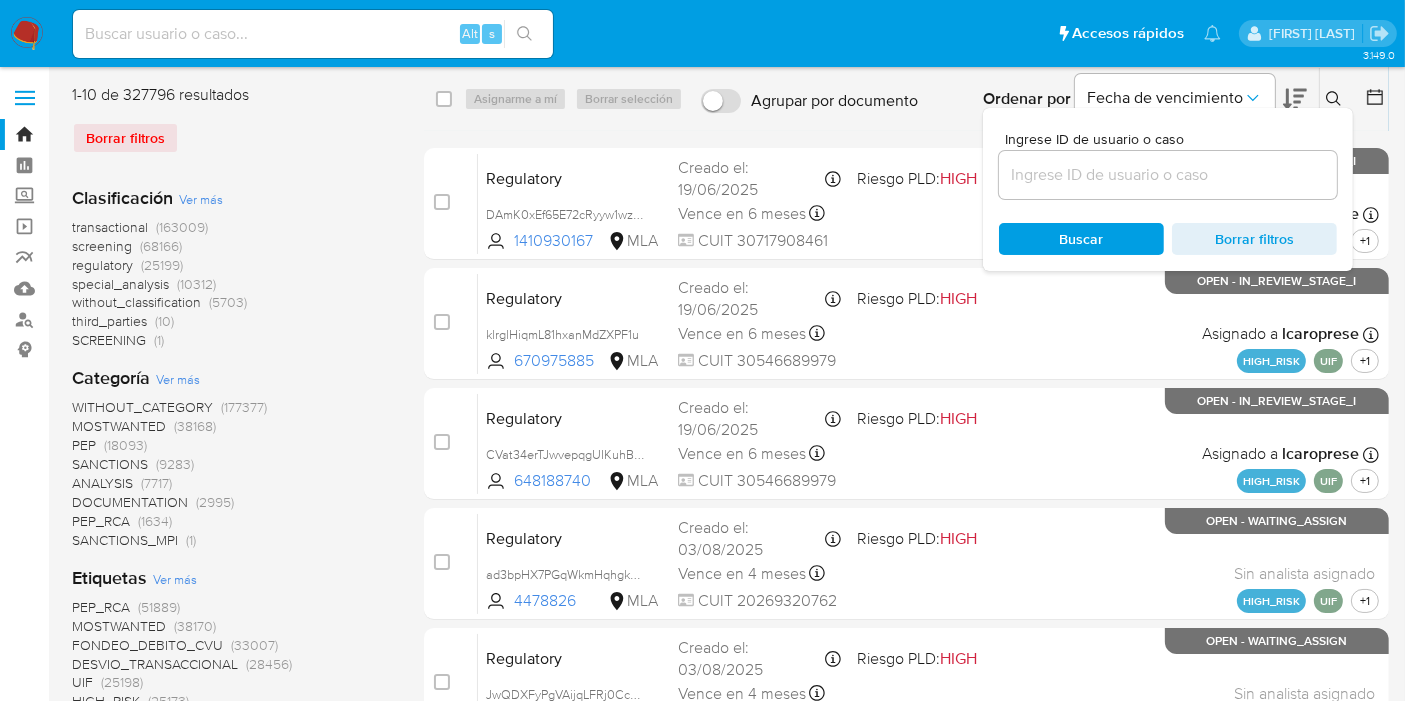 click at bounding box center (1168, 175) 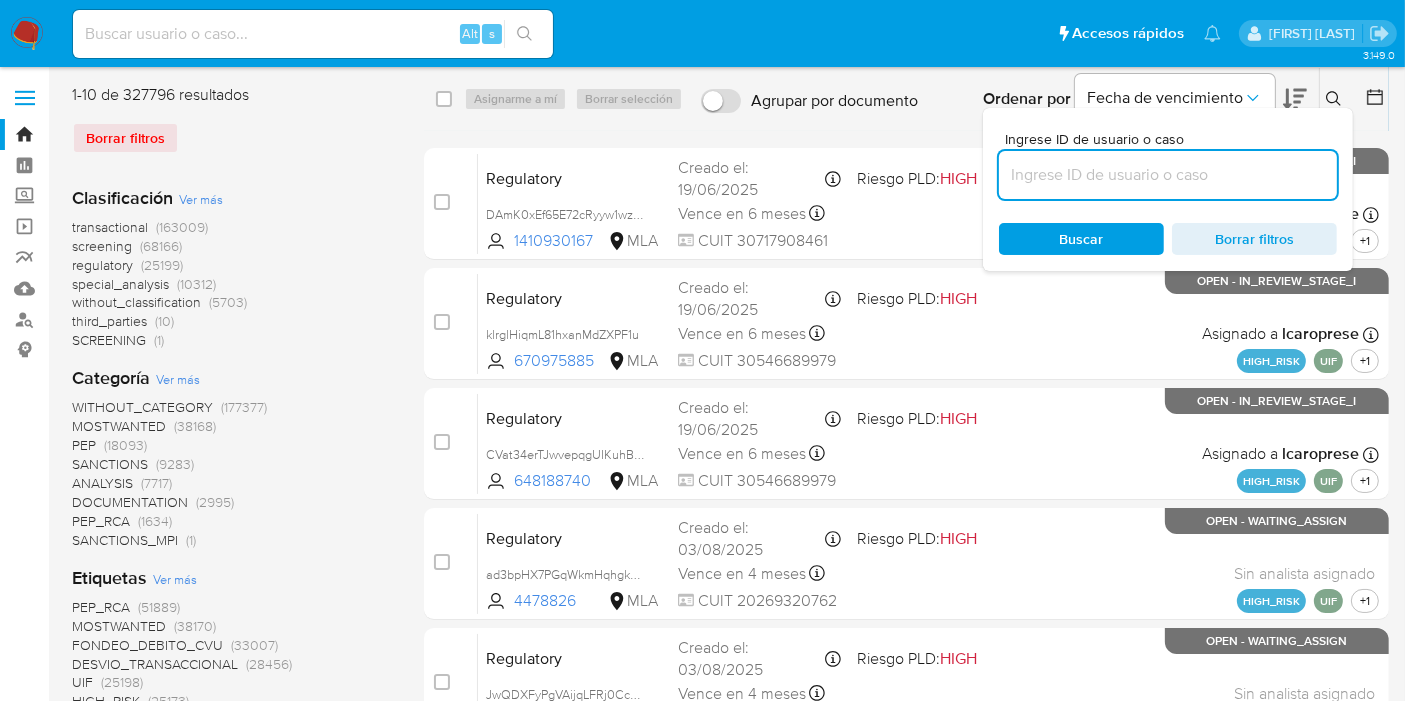 paste on "P71uVMuLP19uaHlax4cifiIB" 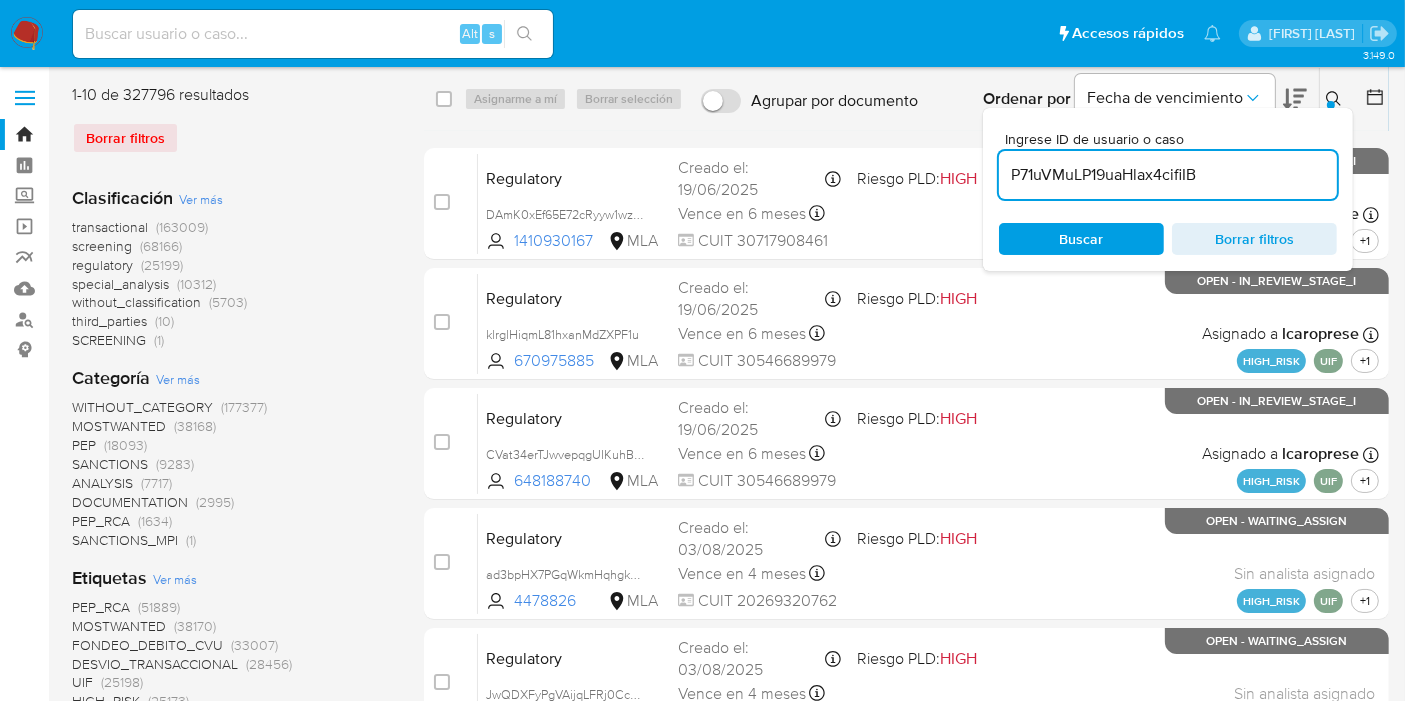 type on "P71uVMuLP19uaHlax4cifiIB" 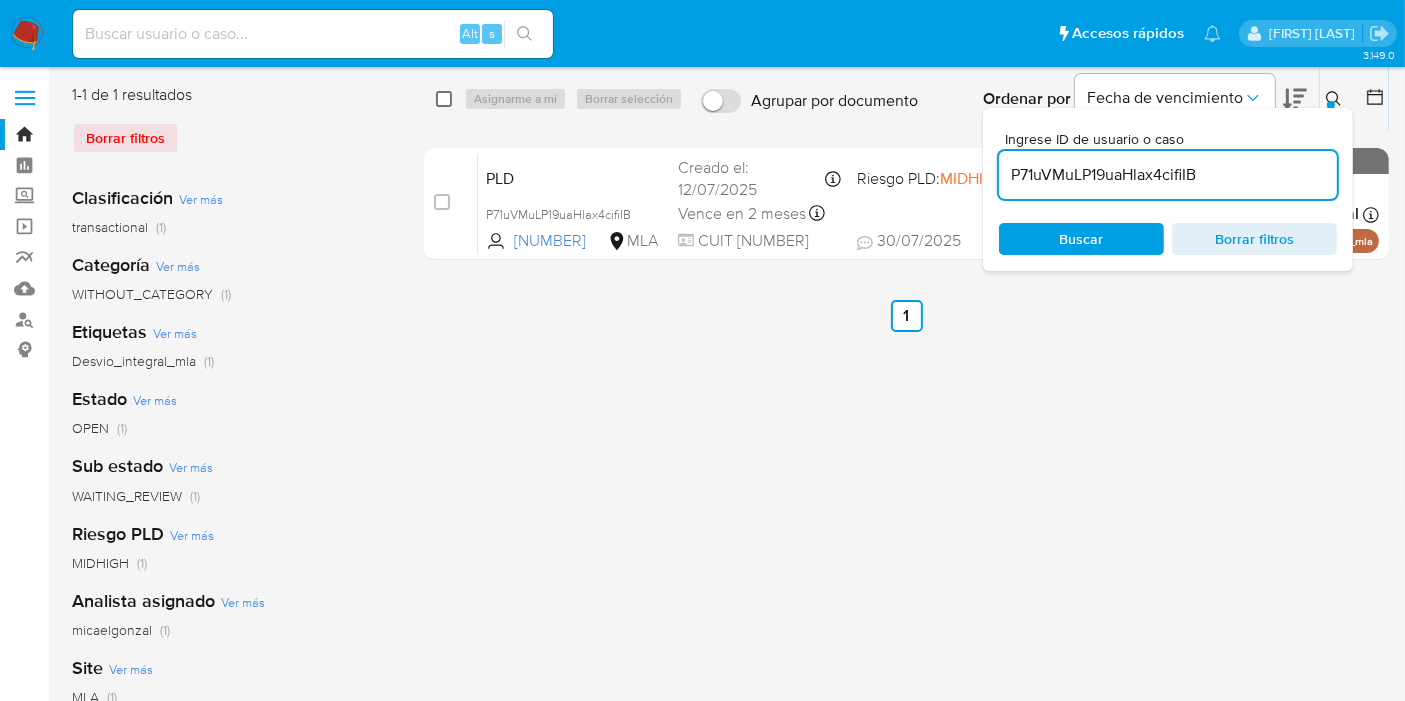 click at bounding box center (444, 99) 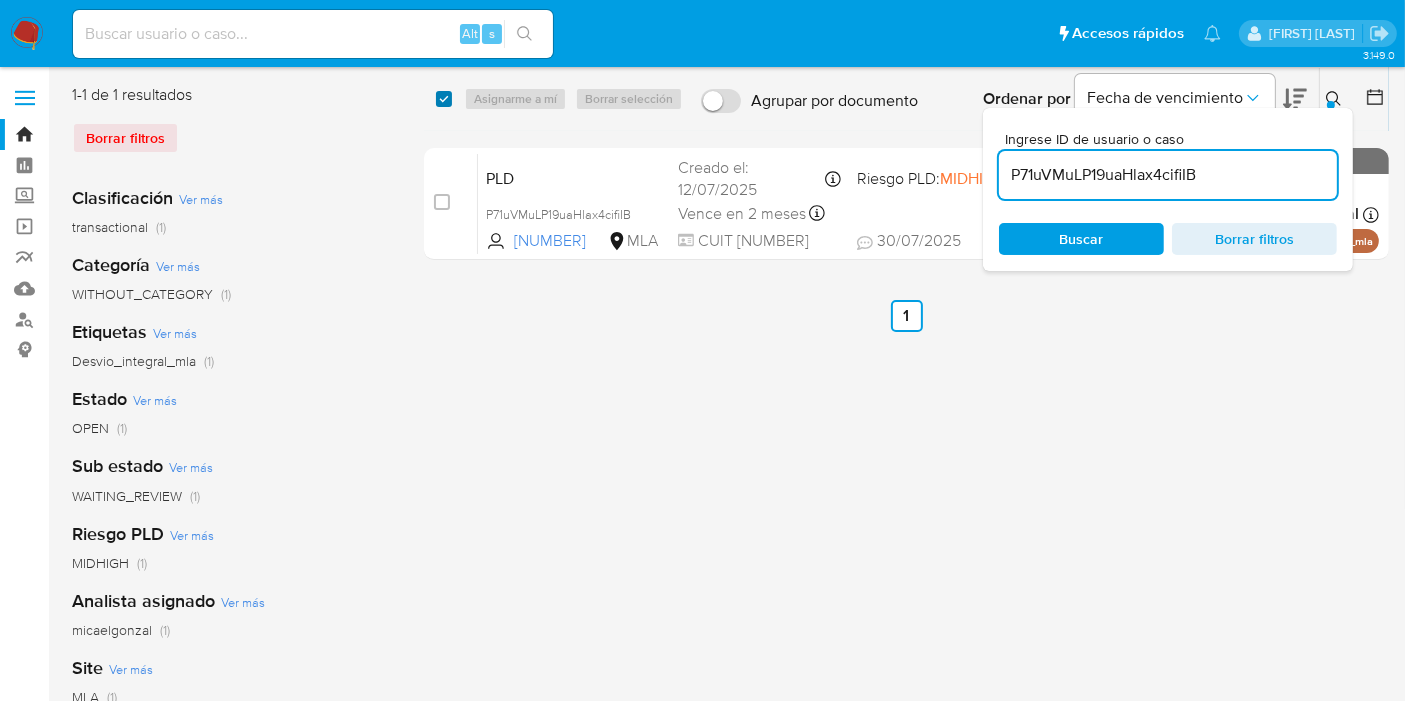 checkbox on "true" 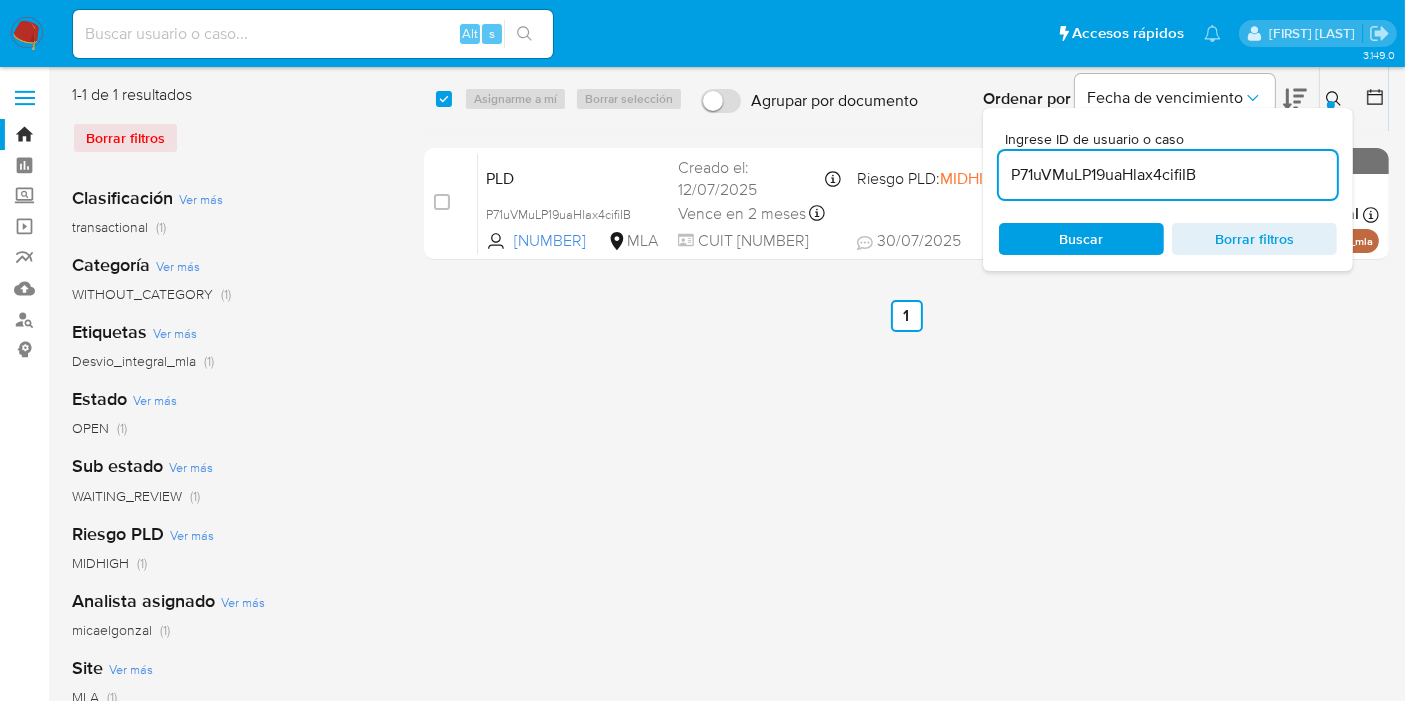 checkbox on "true" 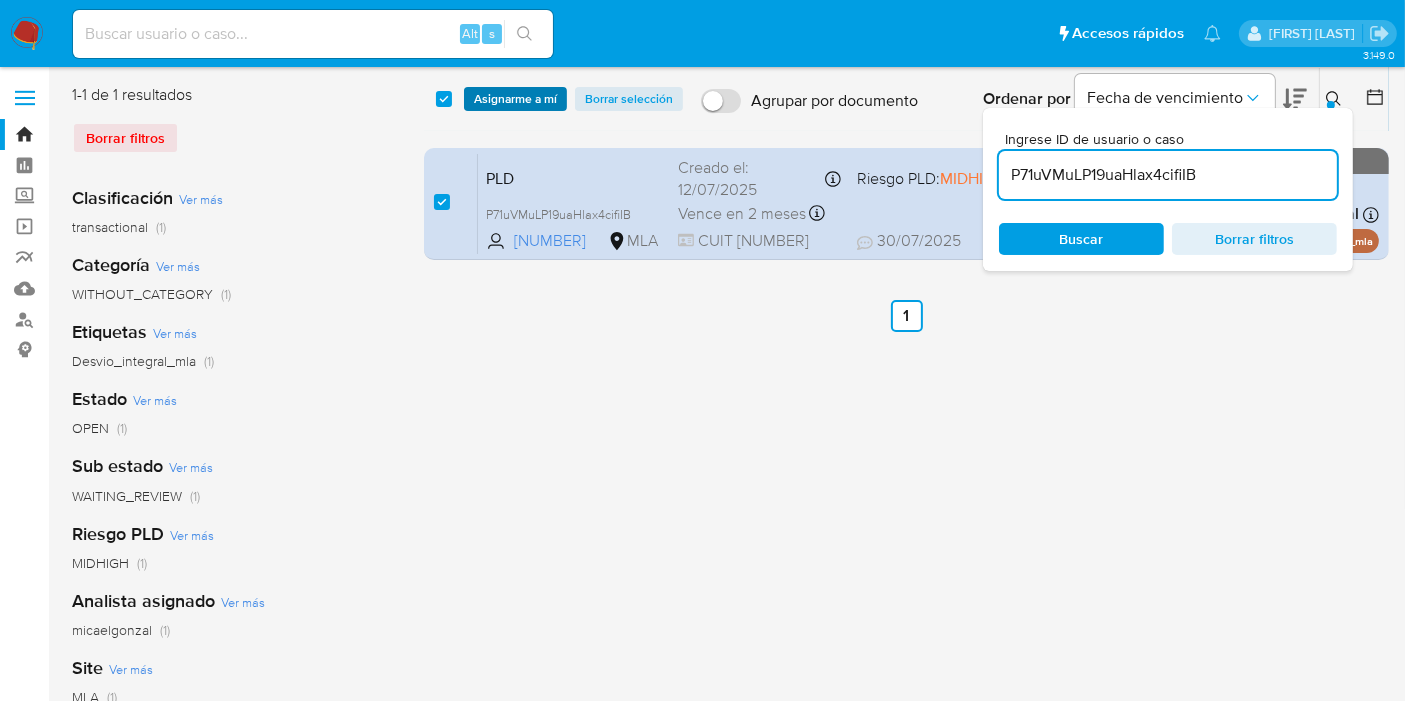 click on "Asignarme a mí" at bounding box center (515, 99) 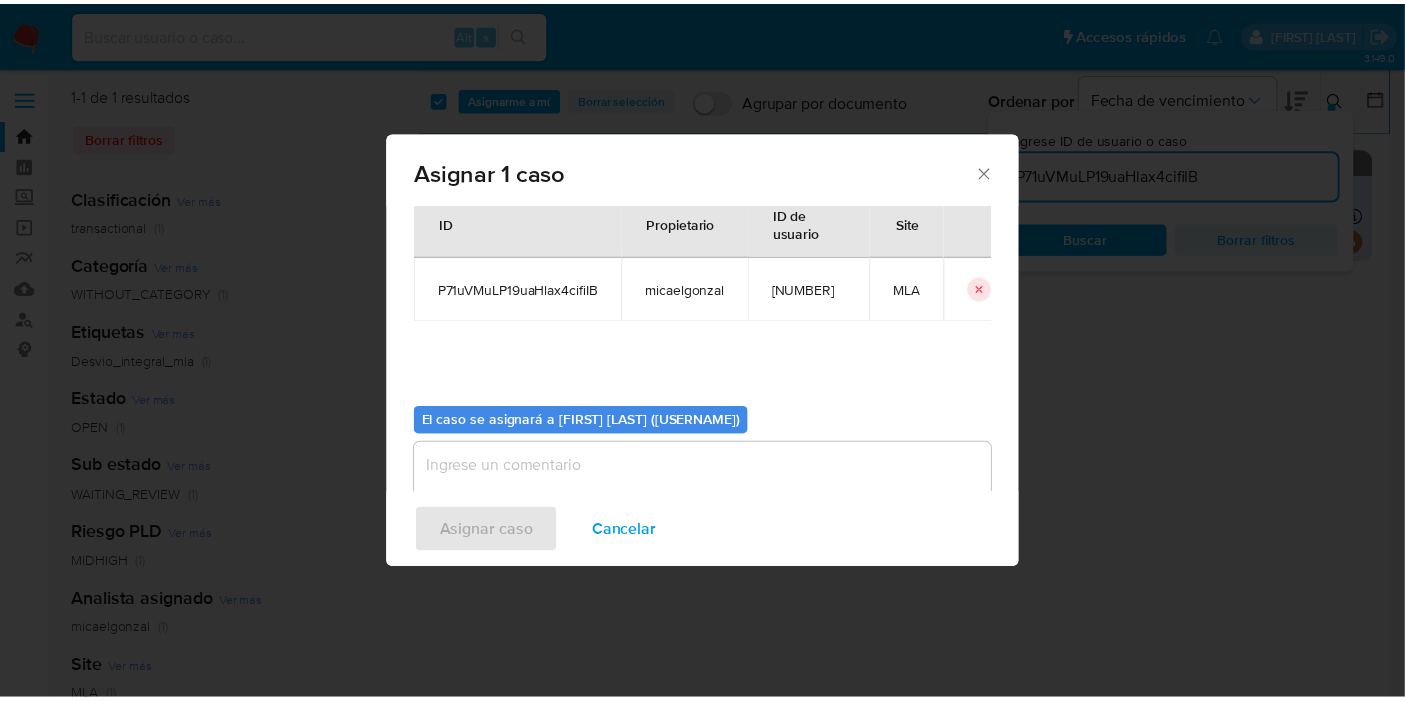 scroll, scrollTop: 102, scrollLeft: 0, axis: vertical 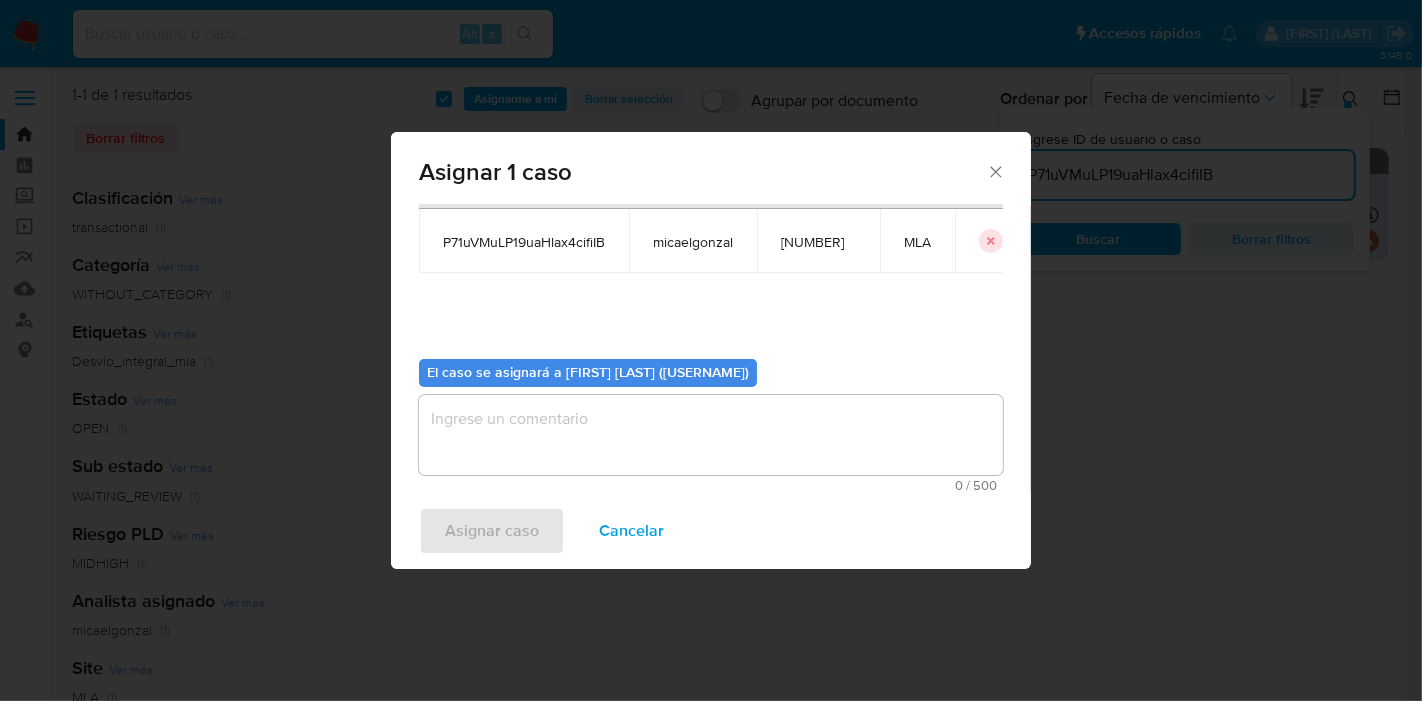 click at bounding box center (711, 435) 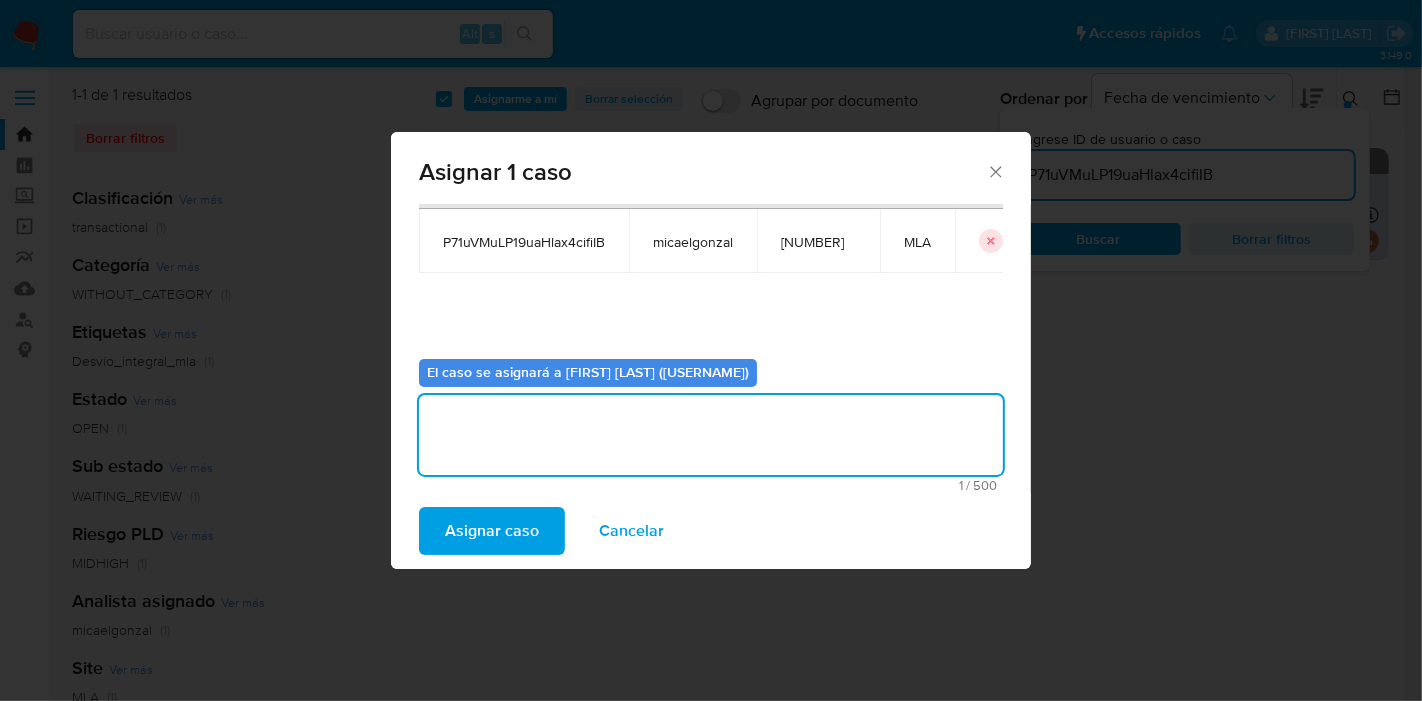 click on "Asignar caso" at bounding box center (492, 531) 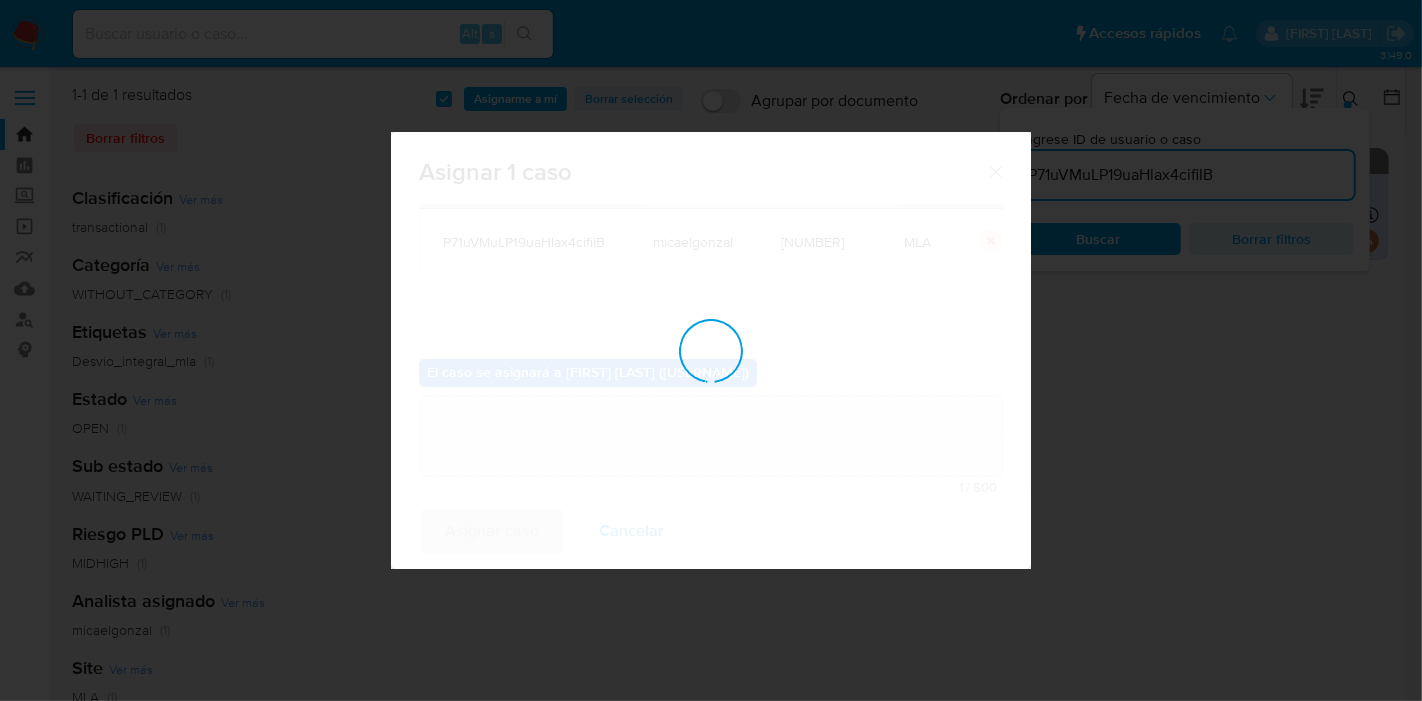 type 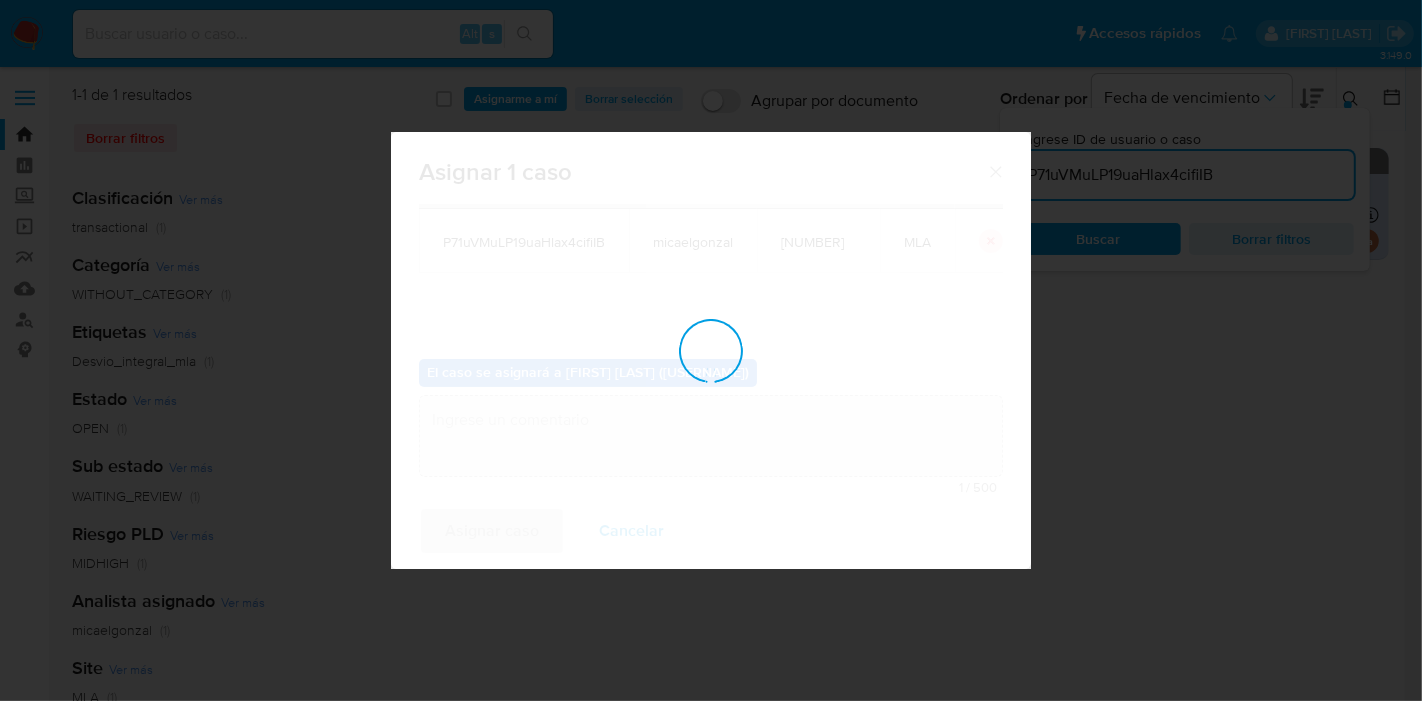 checkbox on "false" 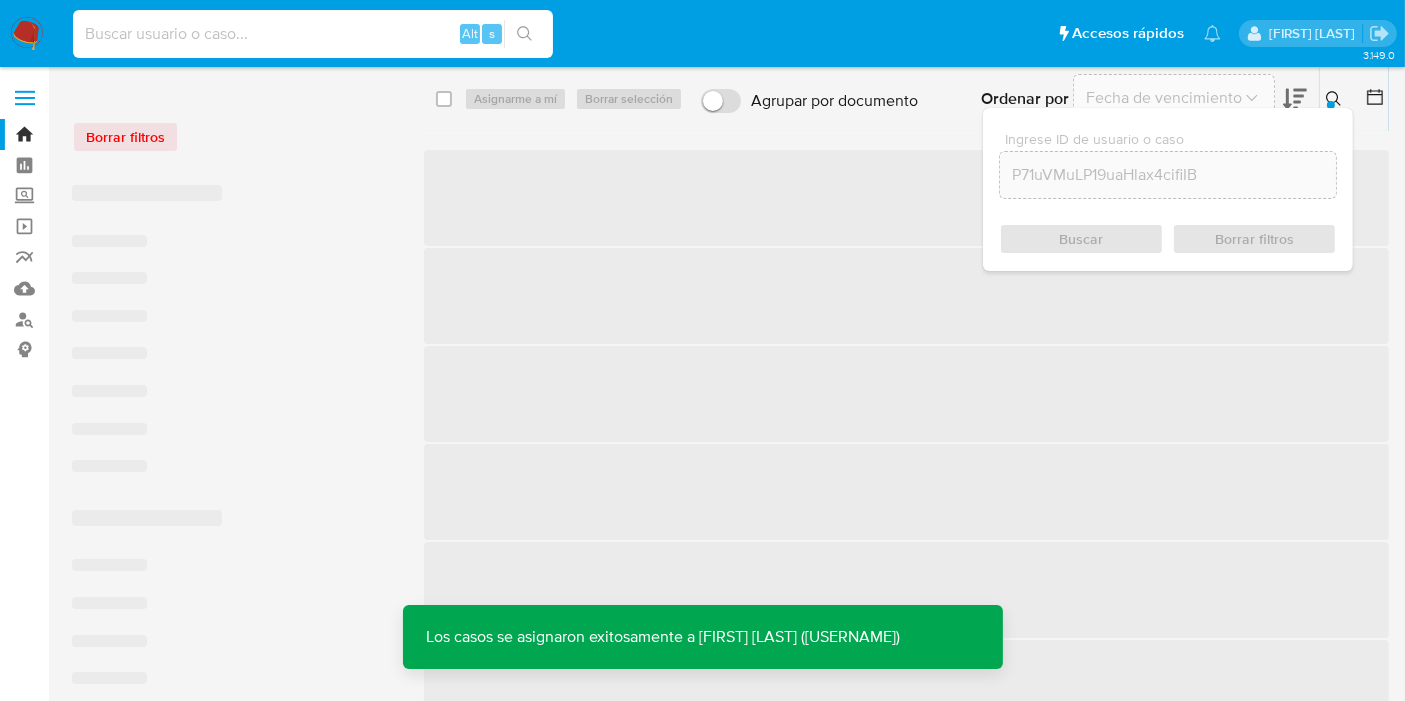click at bounding box center [313, 34] 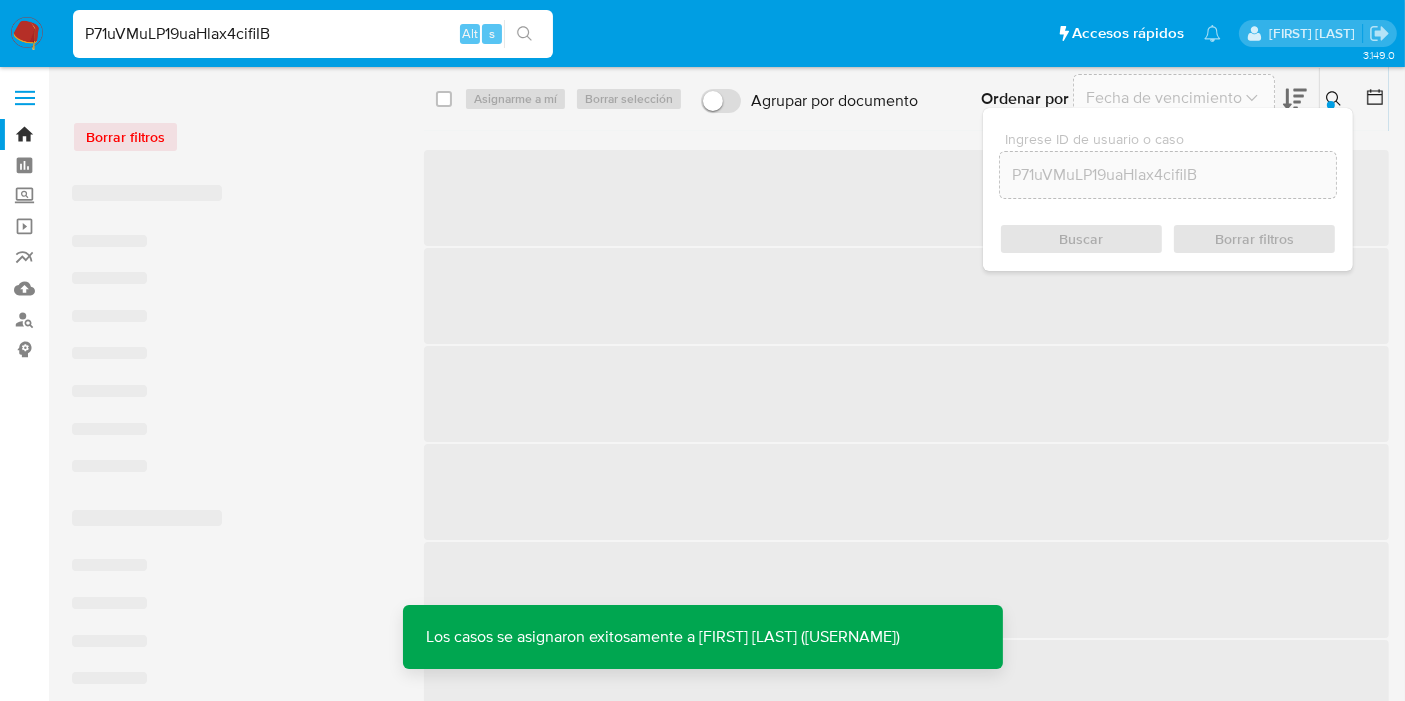 type on "P71uVMuLP19uaHlax4cifiIB" 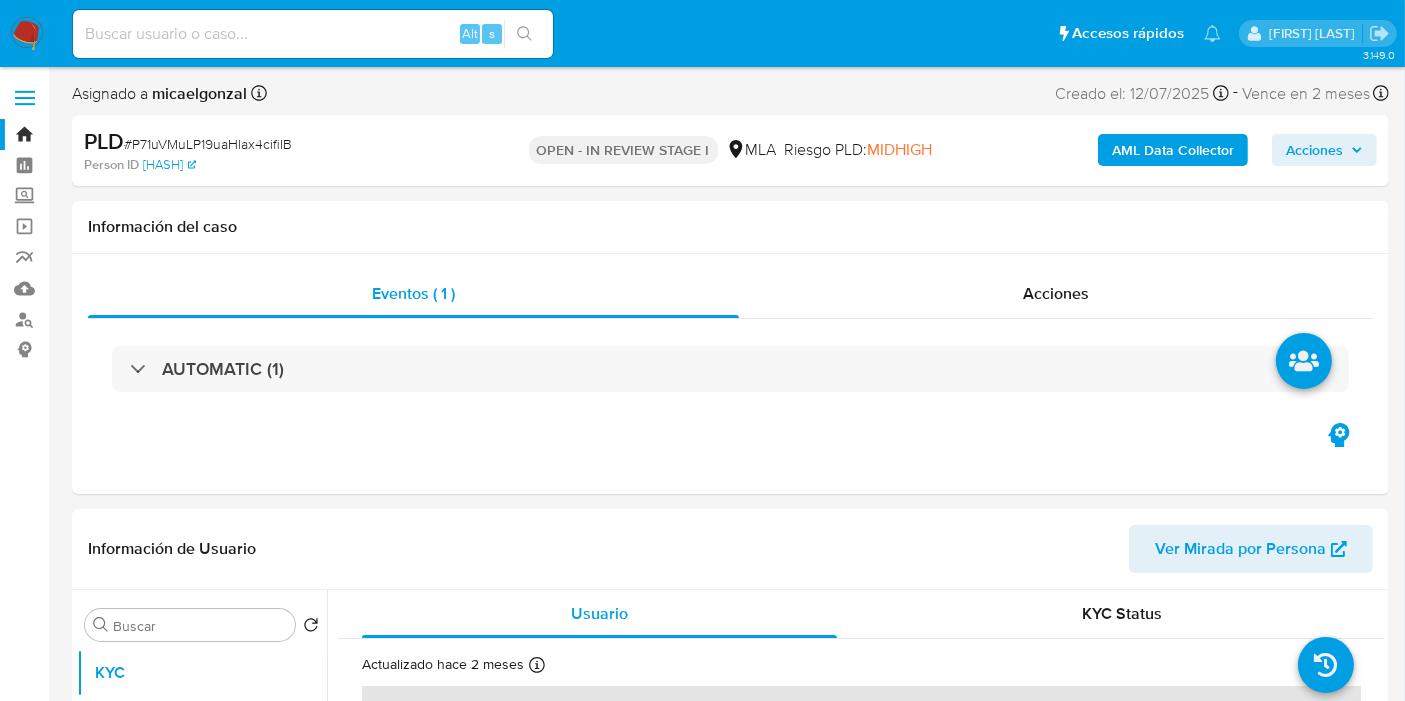 select on "10" 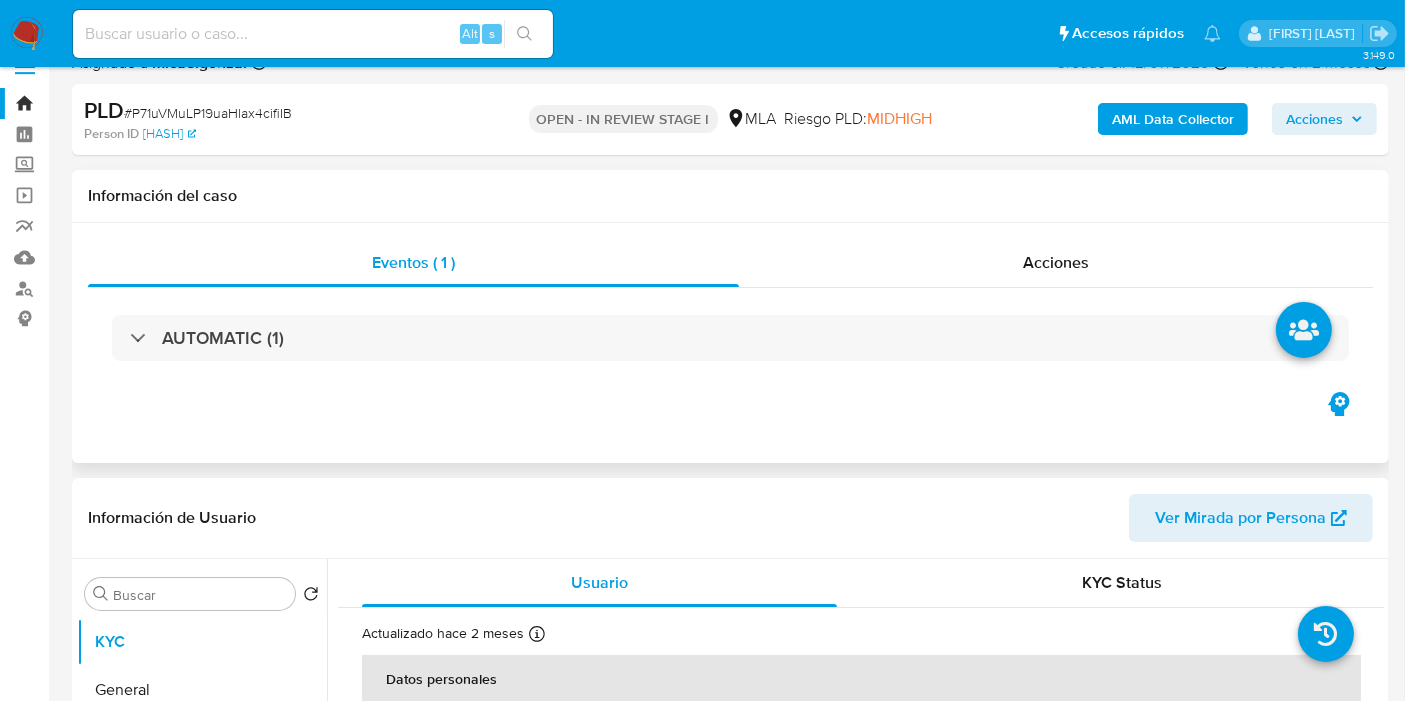 drag, startPoint x: 428, startPoint y: 314, endPoint x: 428, endPoint y: 326, distance: 12 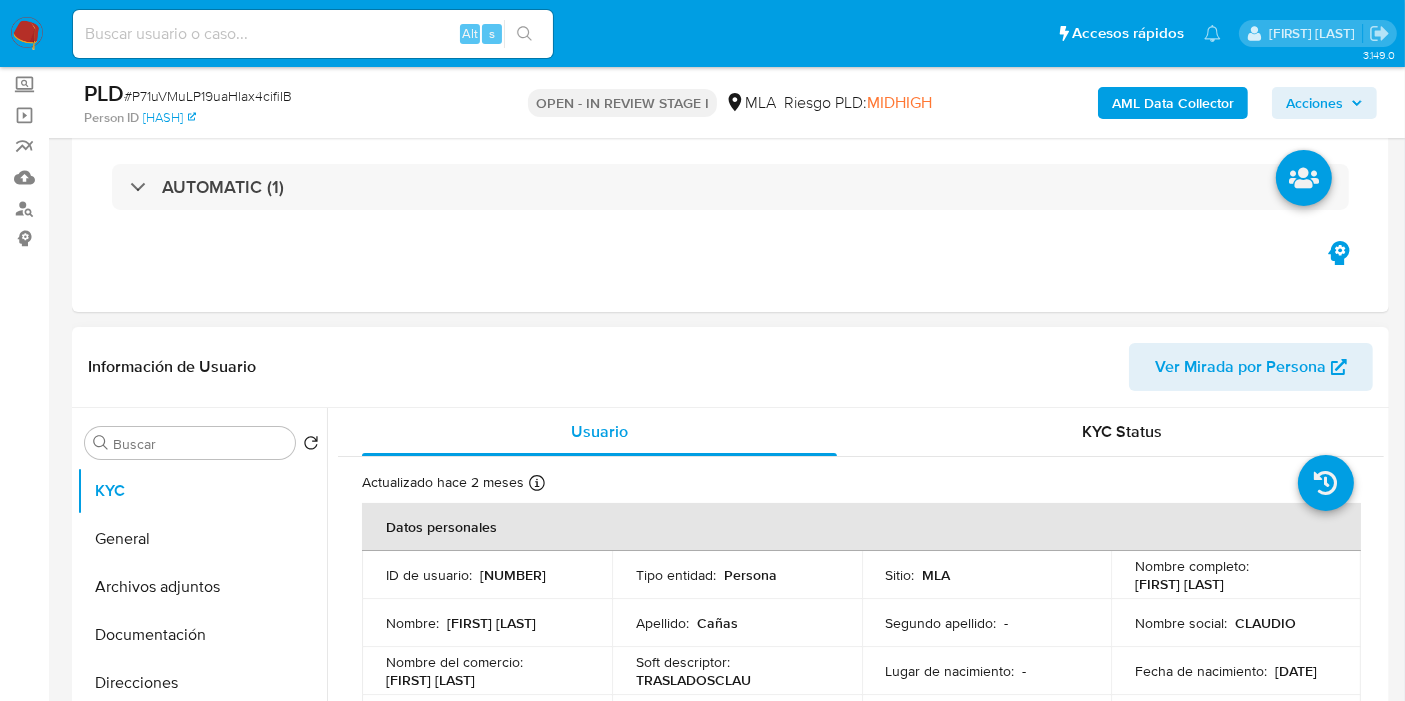 drag, startPoint x: 428, startPoint y: 326, endPoint x: 1032, endPoint y: 478, distance: 622.8322 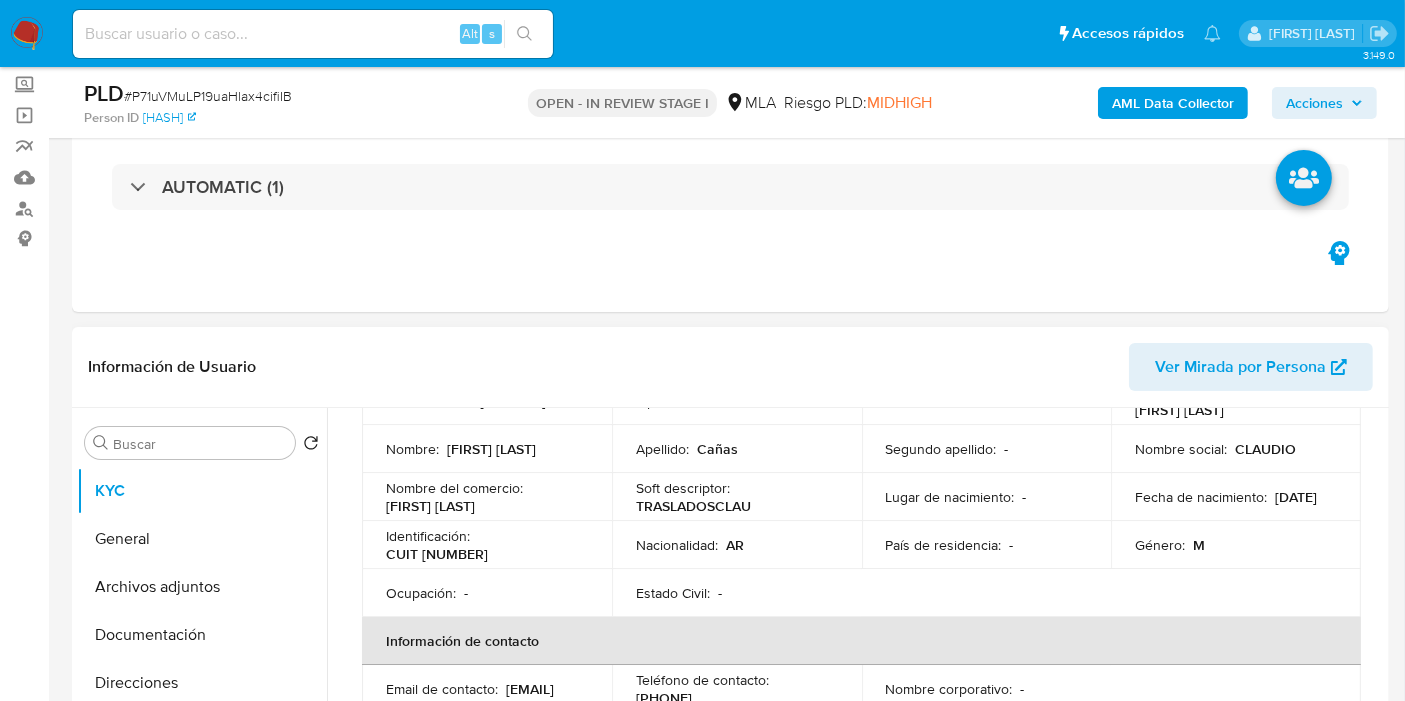 scroll, scrollTop: 222, scrollLeft: 0, axis: vertical 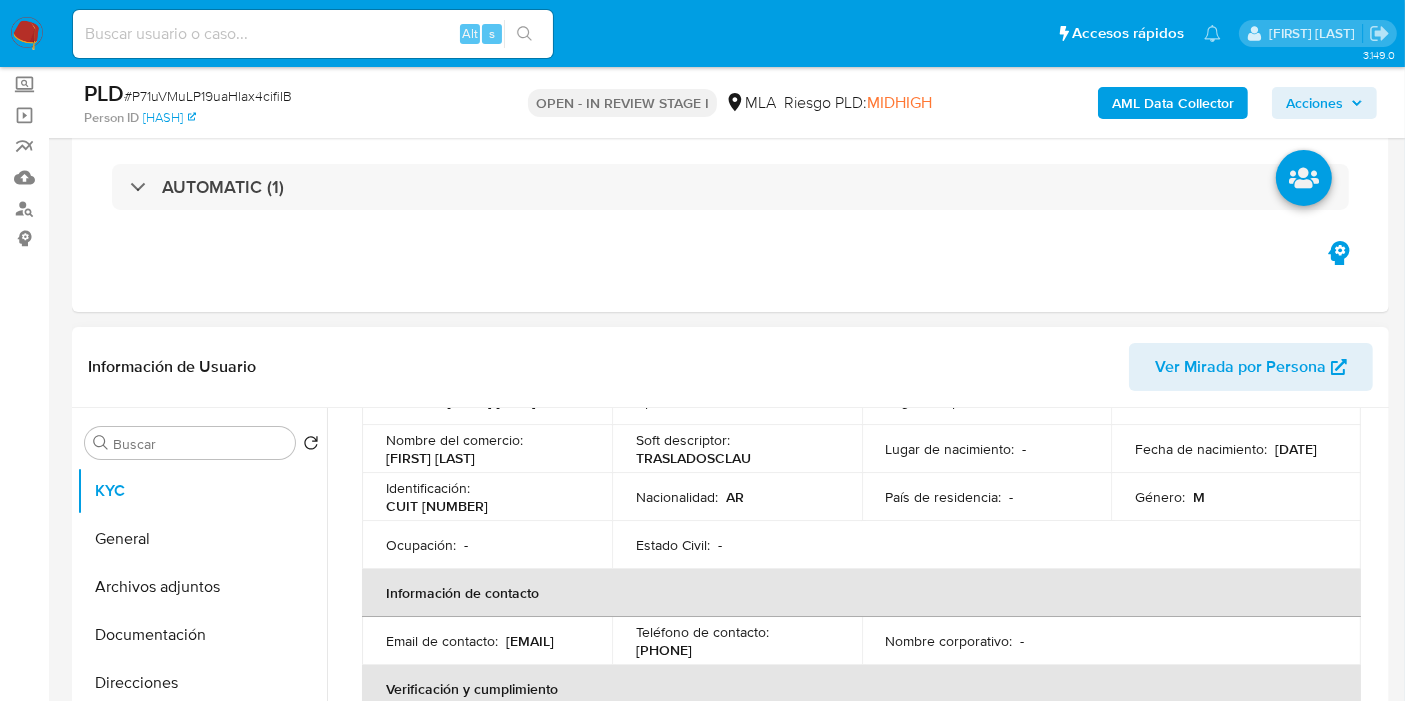 click on "CUIT [NUMBER]" at bounding box center (437, 506) 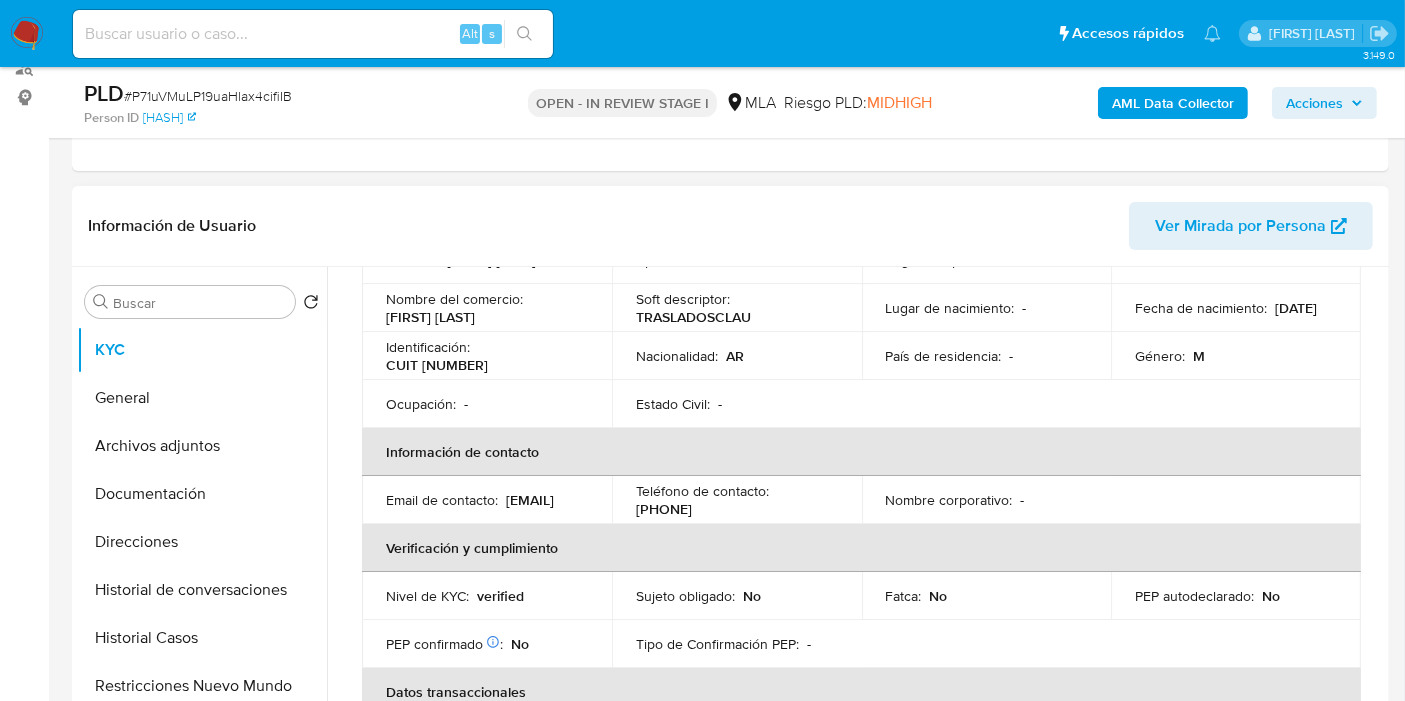 scroll, scrollTop: 333, scrollLeft: 0, axis: vertical 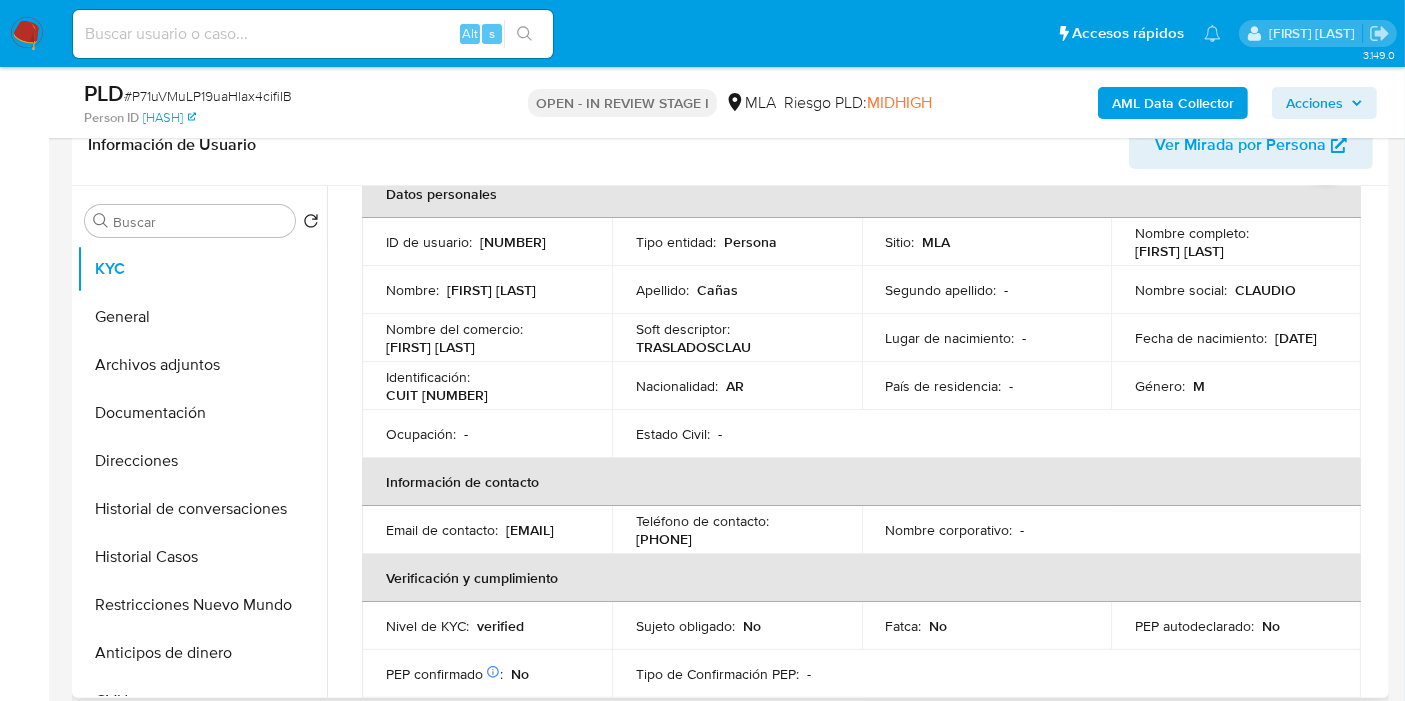 drag, startPoint x: 1148, startPoint y: 419, endPoint x: 1138, endPoint y: 431, distance: 15.6205 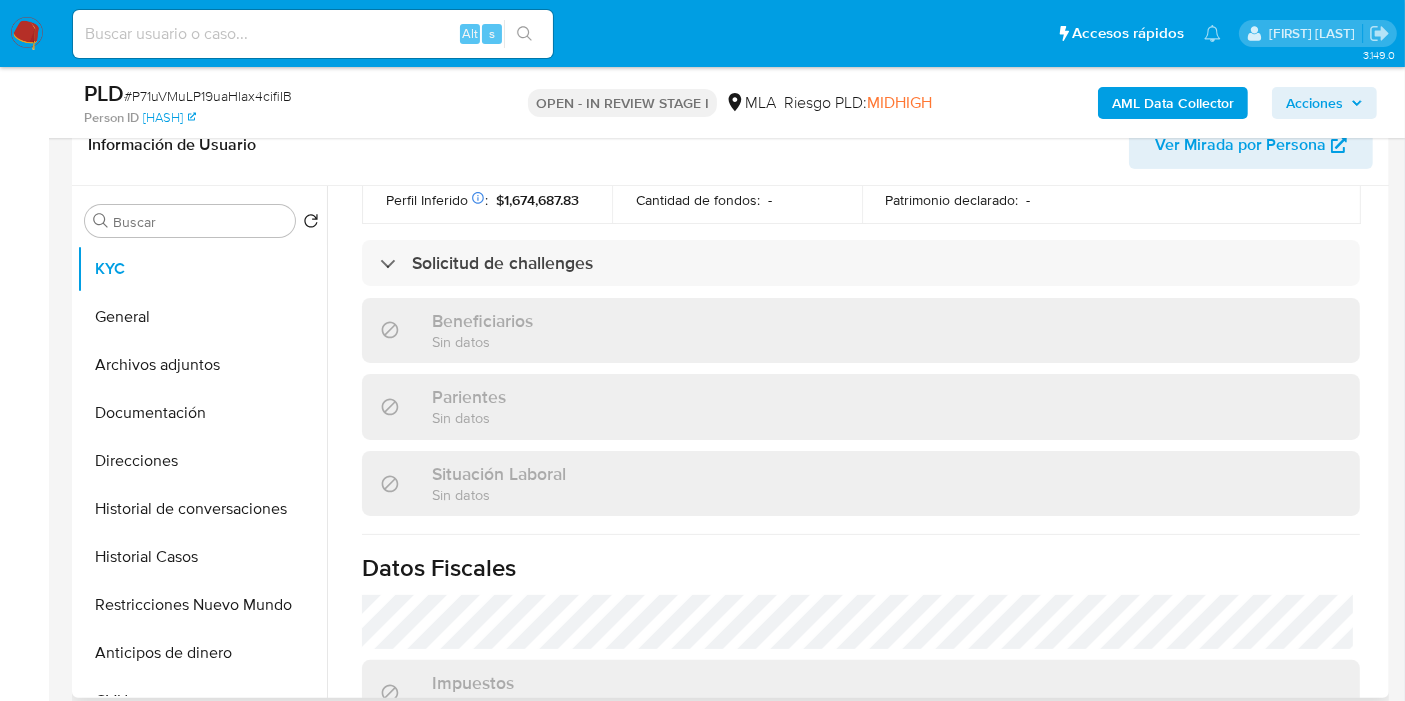scroll, scrollTop: 1102, scrollLeft: 0, axis: vertical 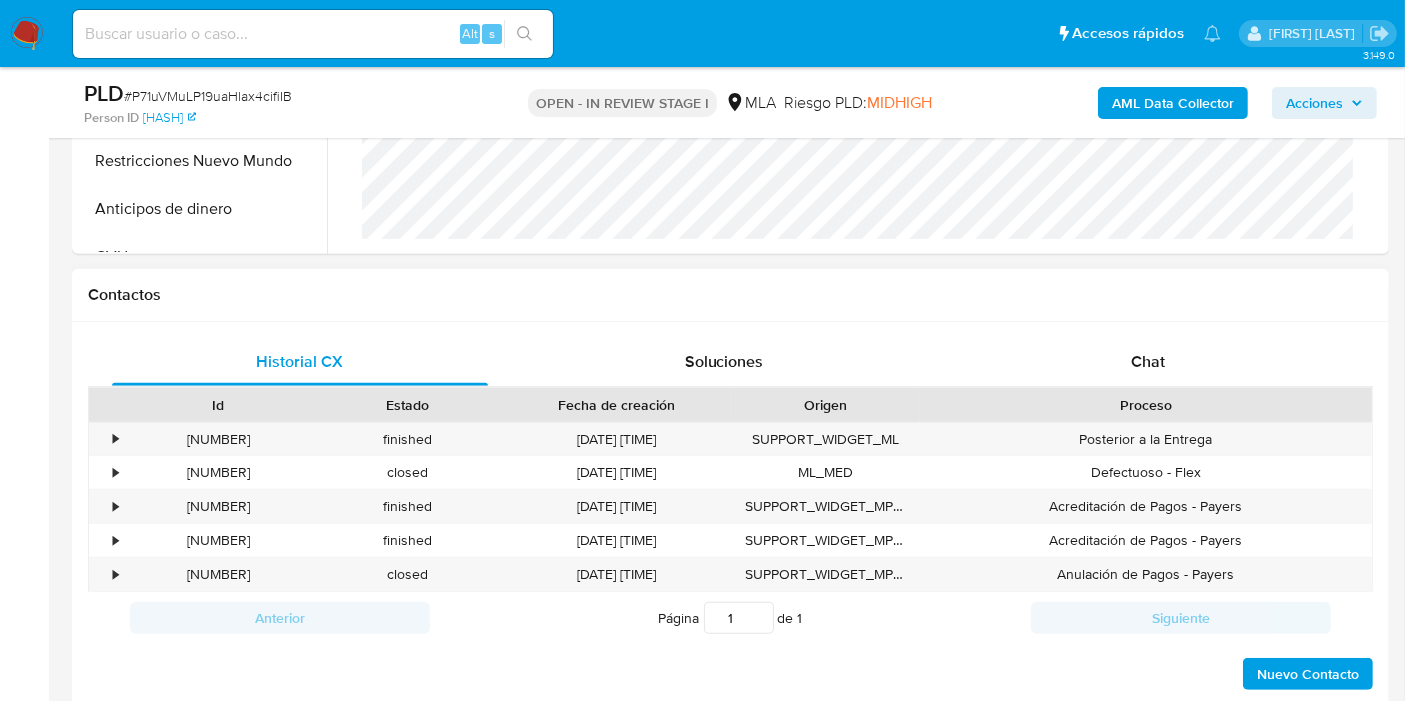 drag, startPoint x: 1154, startPoint y: 275, endPoint x: 1119, endPoint y: 324, distance: 60.216278 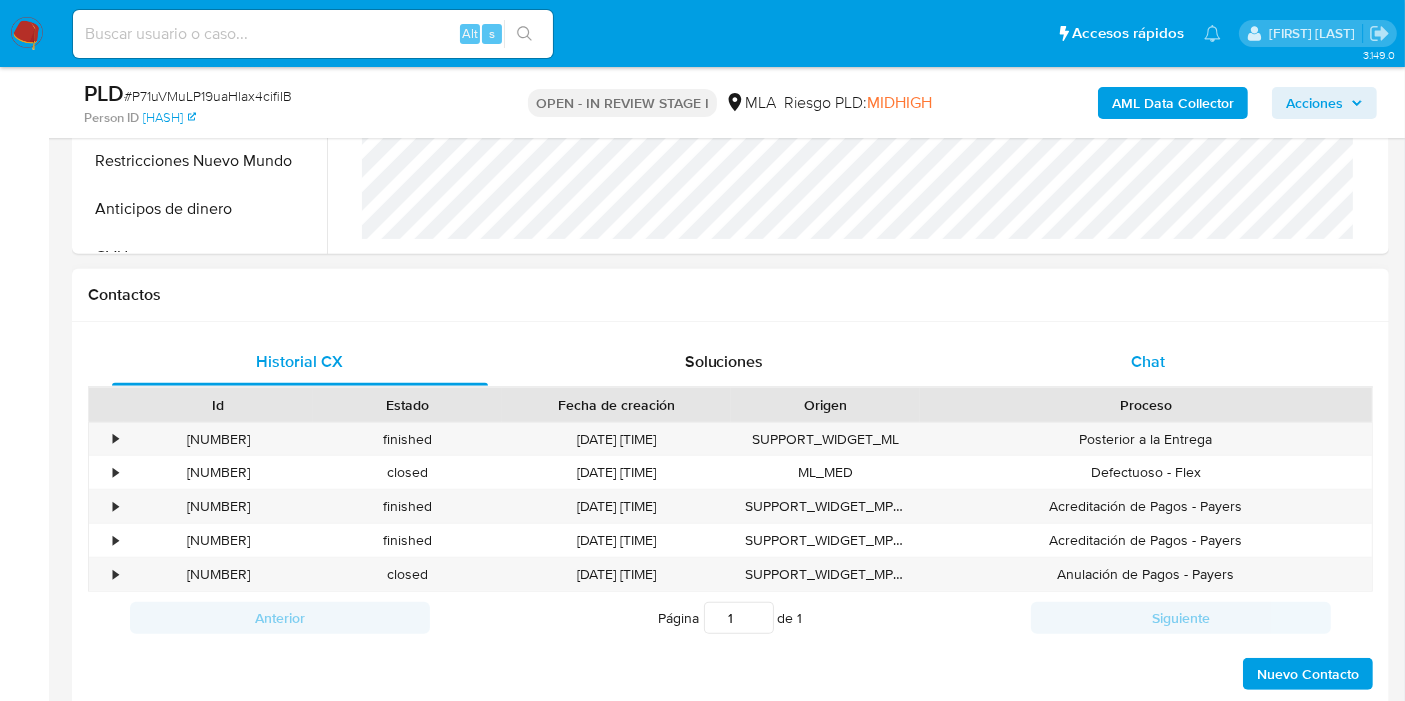 drag, startPoint x: 1119, startPoint y: 324, endPoint x: 1109, endPoint y: 367, distance: 44.14748 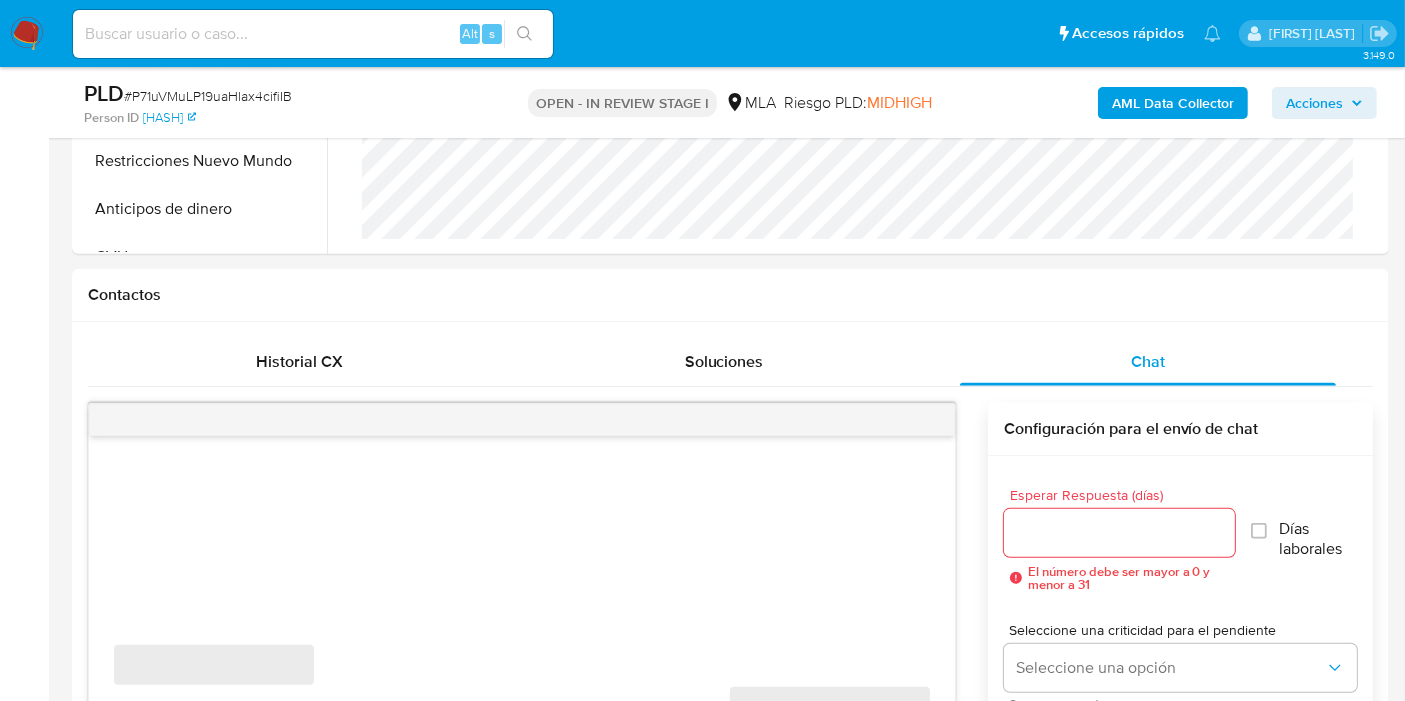 scroll, scrollTop: 1111, scrollLeft: 0, axis: vertical 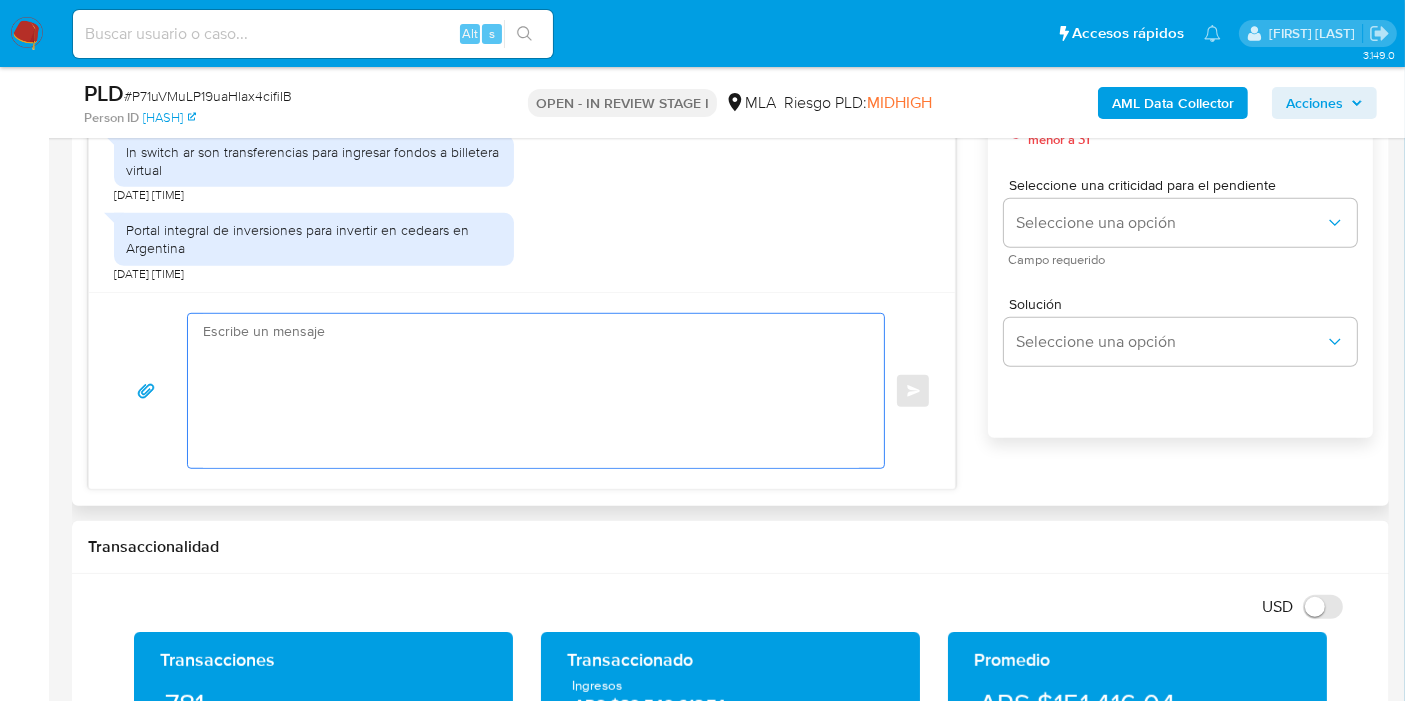 click at bounding box center (531, 391) 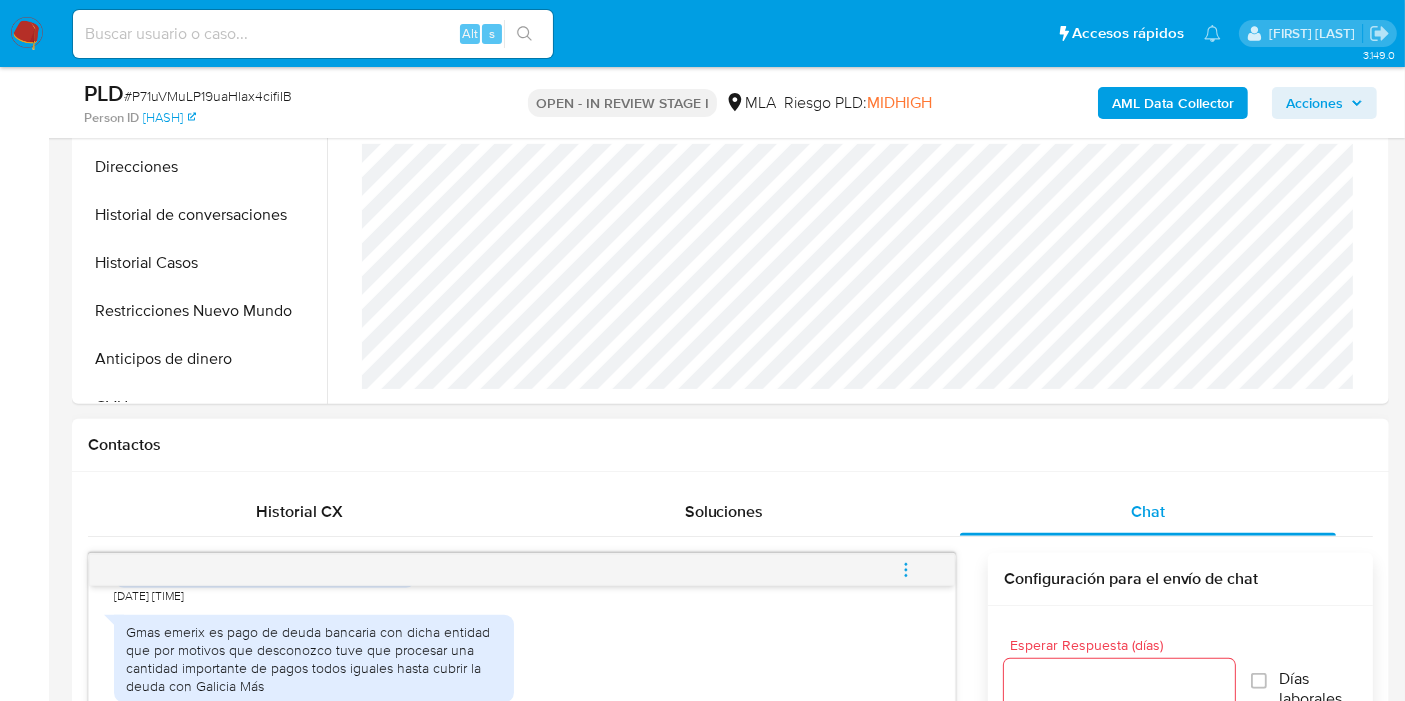 scroll, scrollTop: 555, scrollLeft: 0, axis: vertical 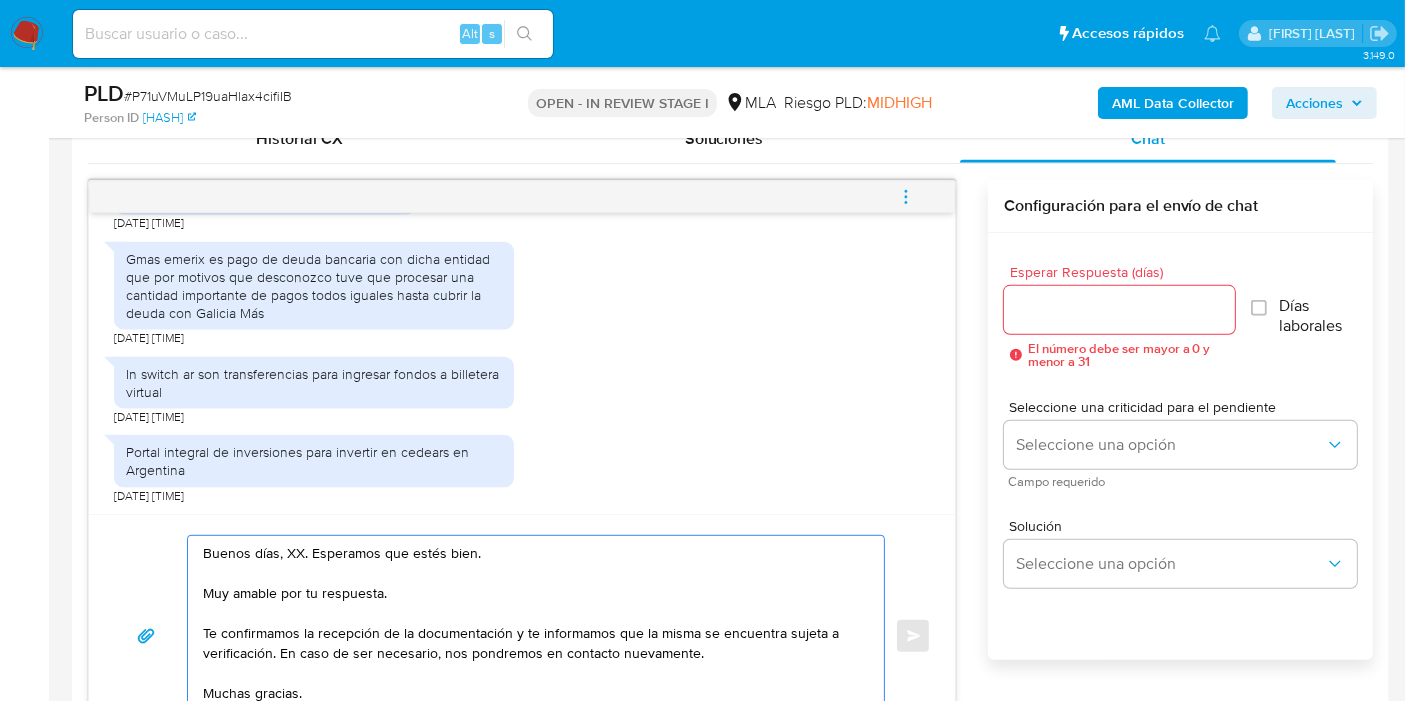 click on "Buenos días, XX. Esperamos que estés bien.
Muy amable por tu respuesta.
Te confirmamos la recepción de la documentación y te informamos que la misma se encuentra sujeta a verificación. En caso de ser necesario, nos pondremos en contacto nuevamente.
Muchas gracias.
Saludos,
Equipo de Mercado Pago." at bounding box center [531, 636] 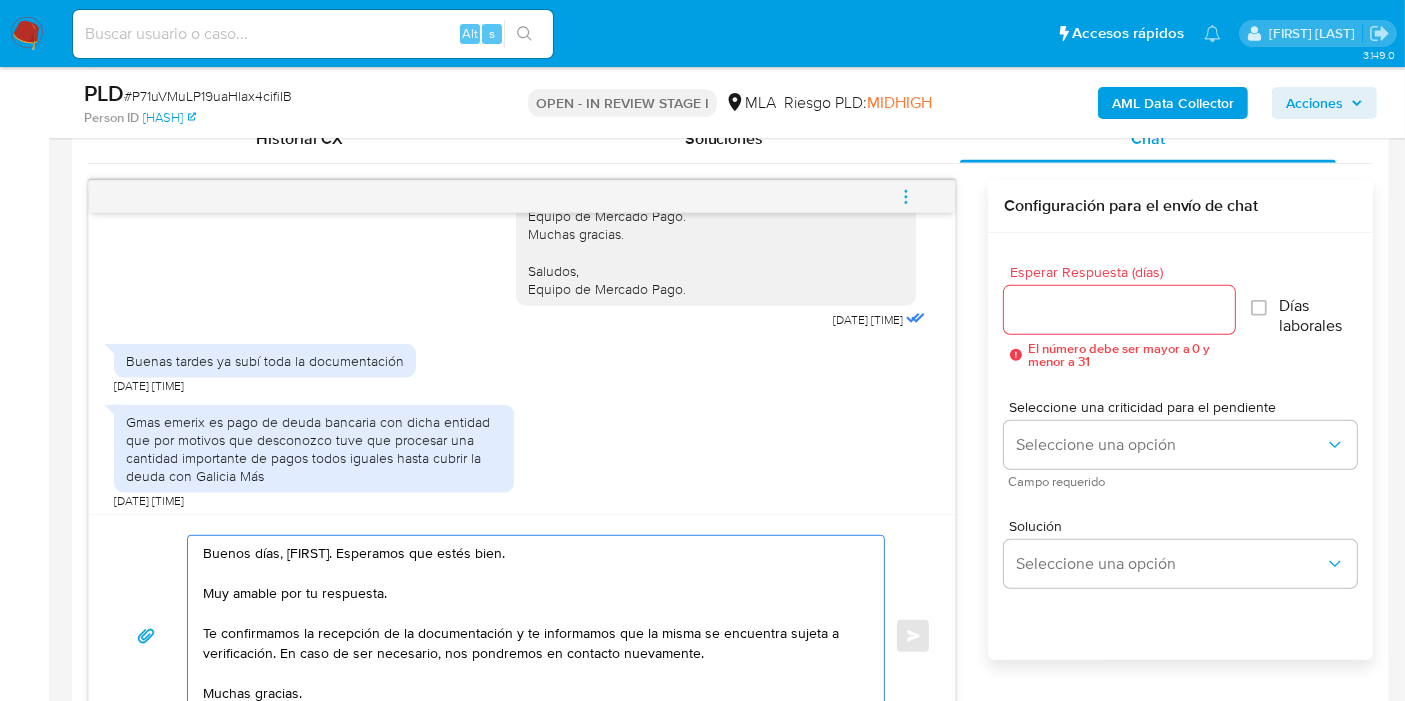 scroll, scrollTop: 2452, scrollLeft: 0, axis: vertical 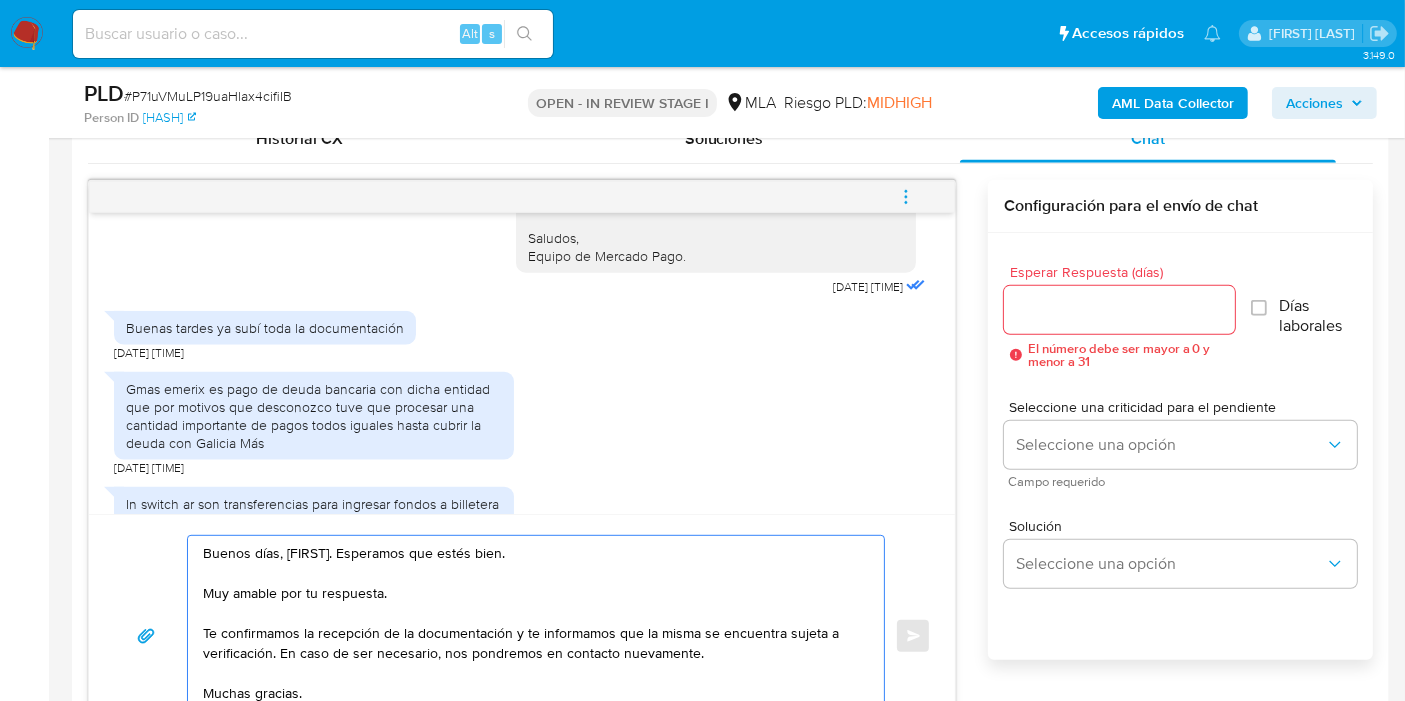 drag, startPoint x: 331, startPoint y: 593, endPoint x: 287, endPoint y: 596, distance: 44.102154 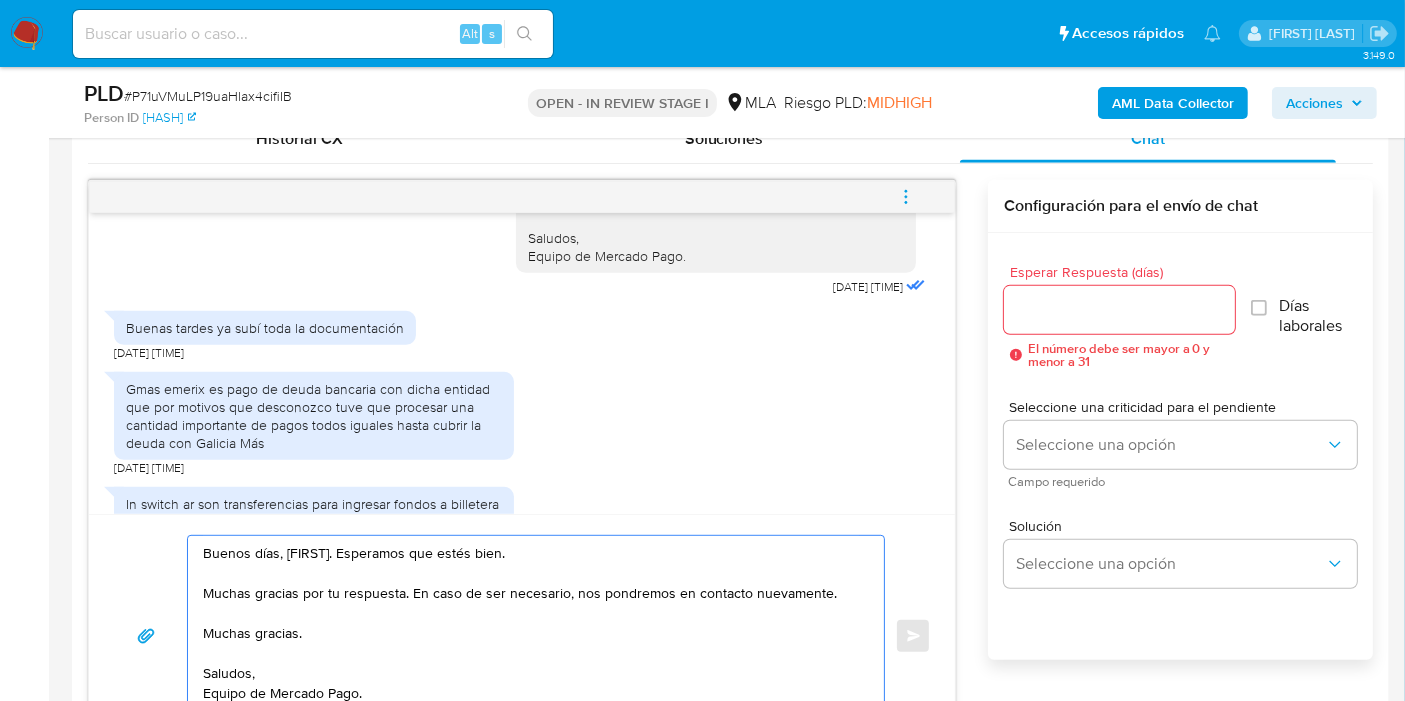 drag, startPoint x: 276, startPoint y: 644, endPoint x: 258, endPoint y: 620, distance: 30 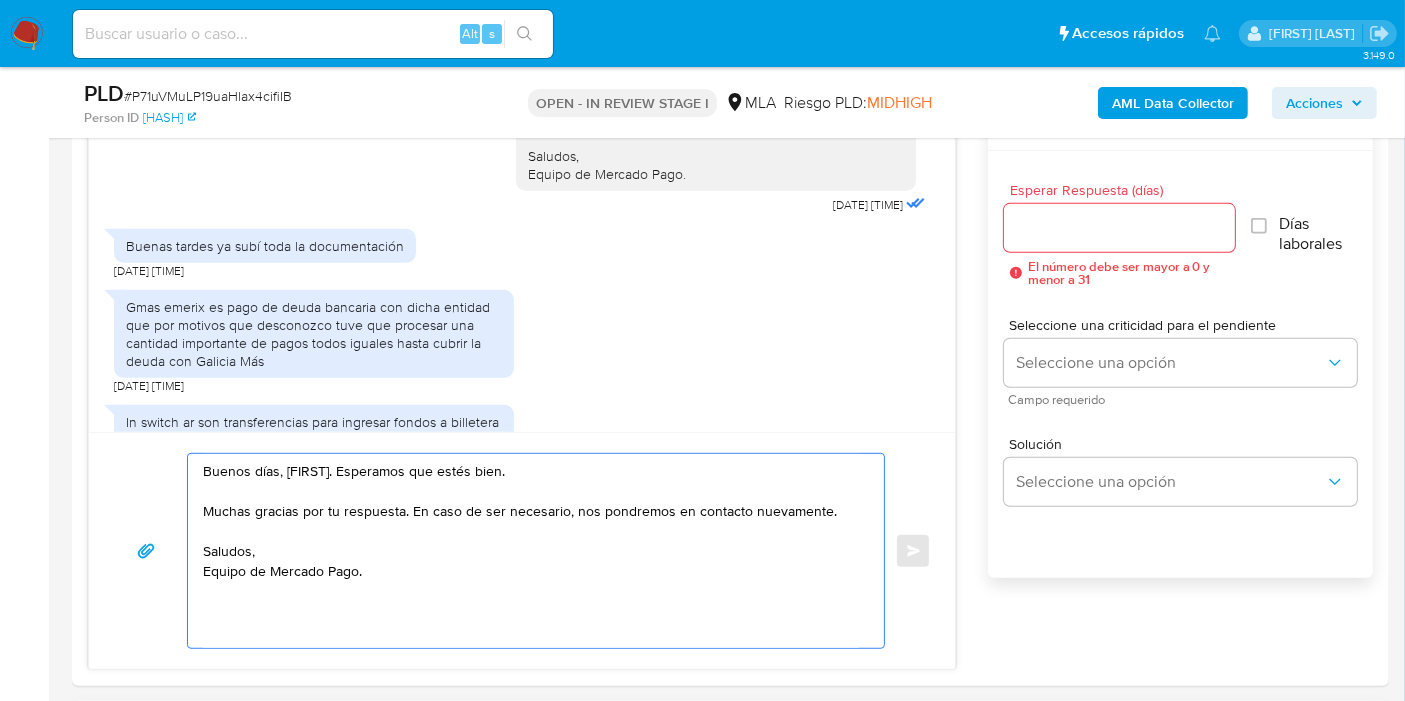 scroll, scrollTop: 1222, scrollLeft: 0, axis: vertical 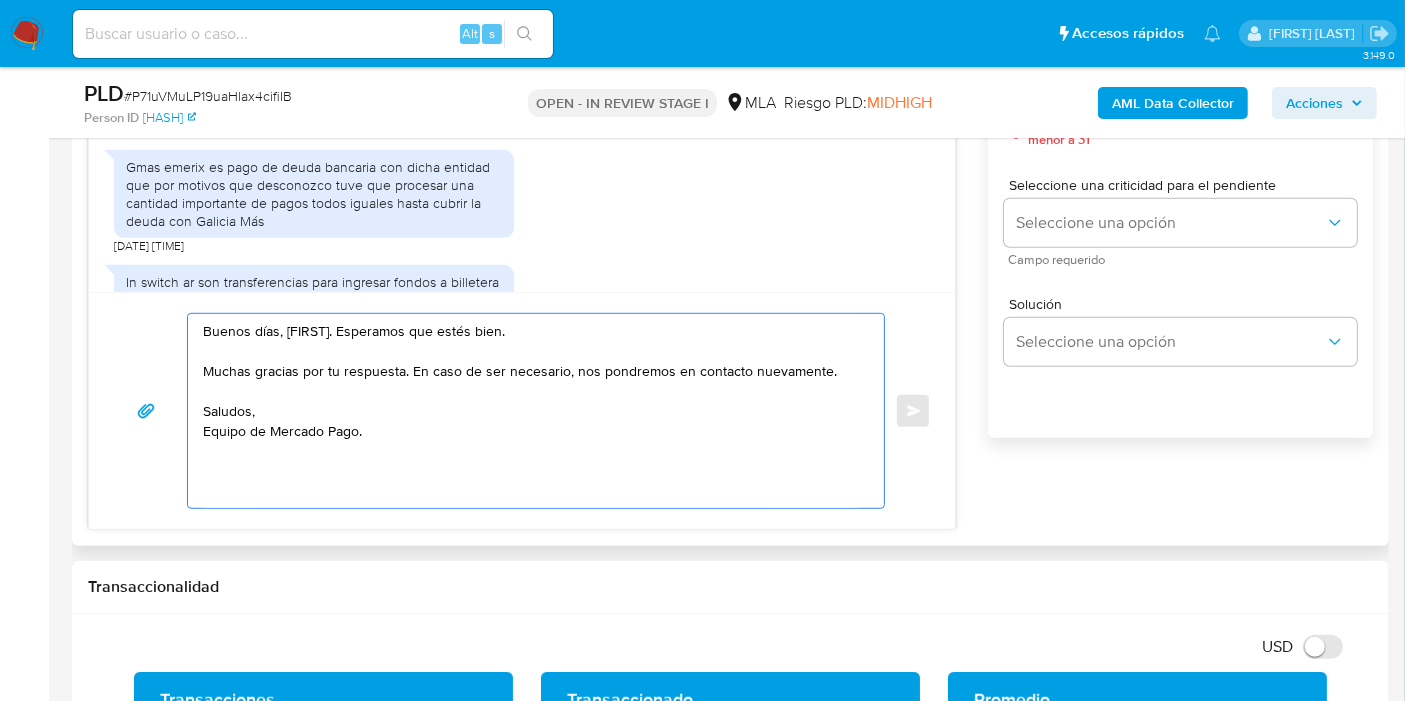 click on "Buenos días, [FIRST]. Esperamos que estés bien.
Muchas gracias por tu respuesta. En caso de ser necesario, nos pondremos en contacto nuevamente.
Saludos,
Equipo de Mercado Pago." at bounding box center (531, 411) 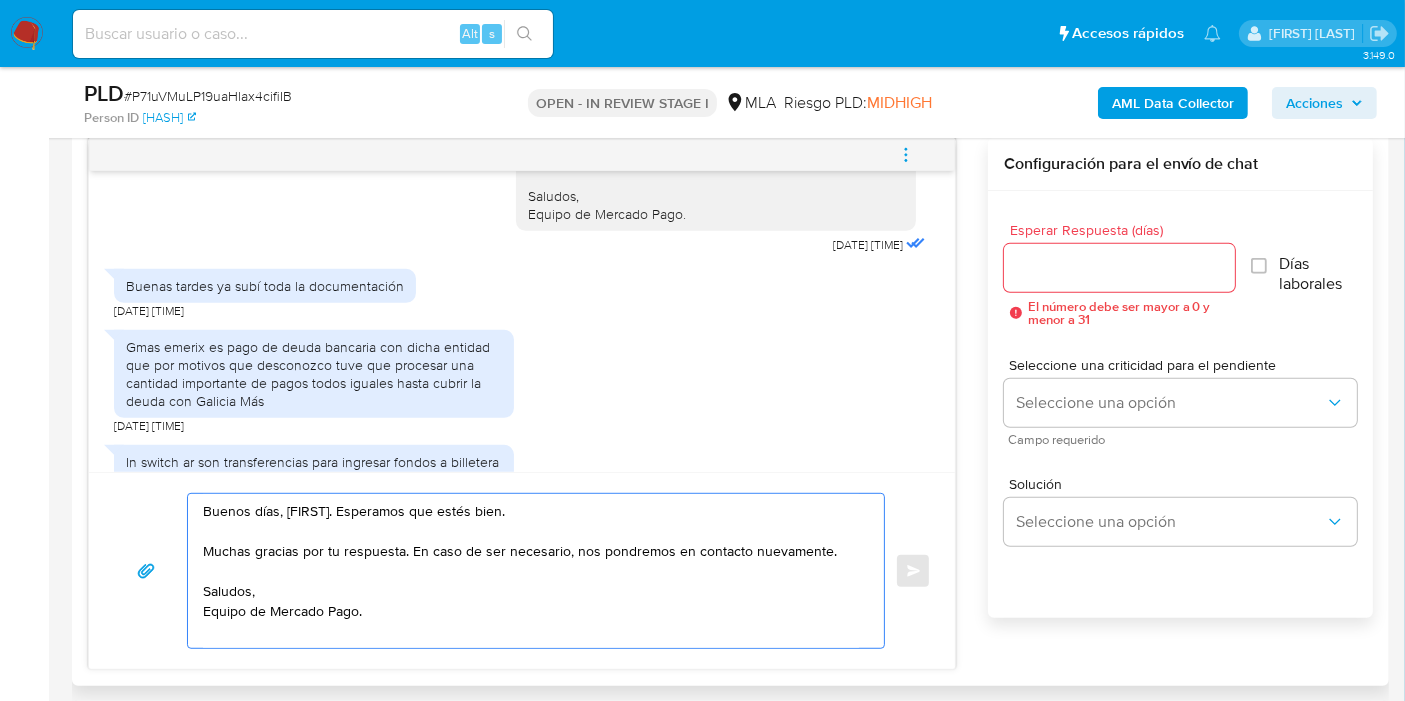 scroll, scrollTop: 1000, scrollLeft: 0, axis: vertical 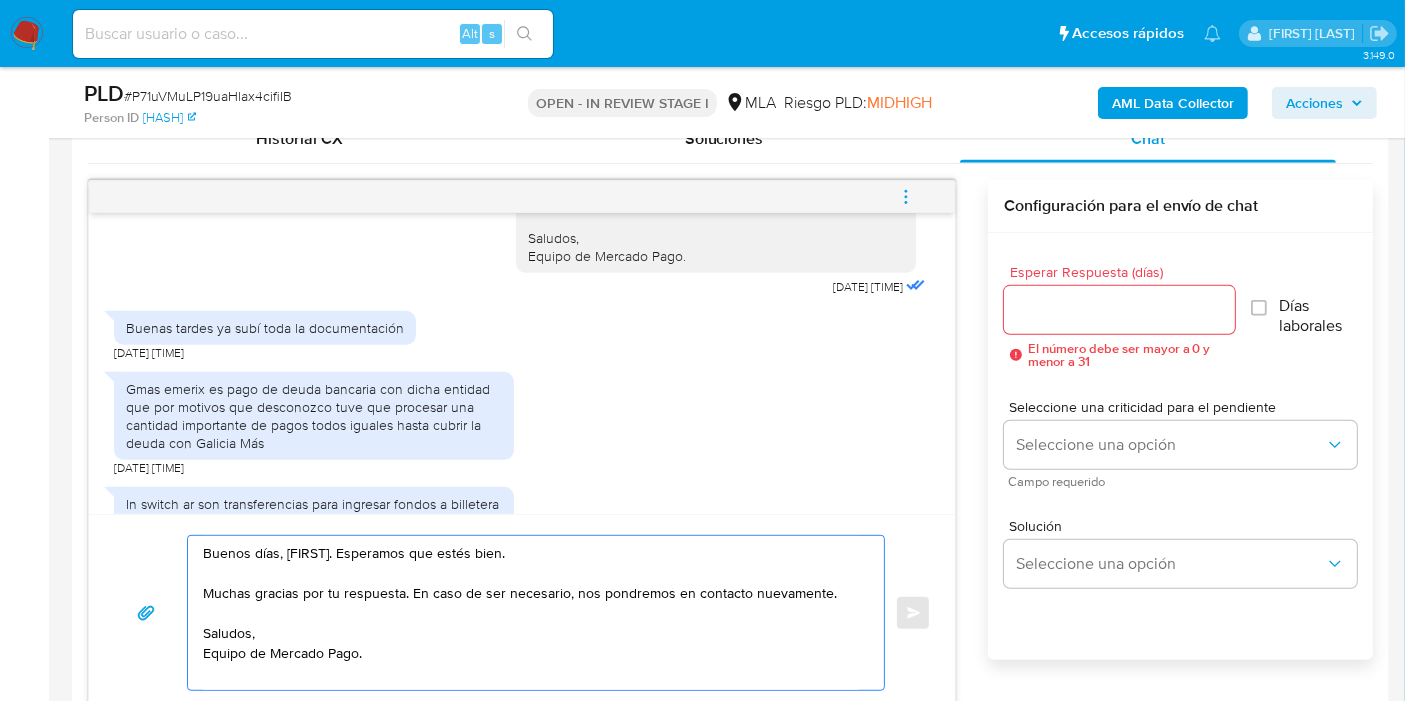 type on "Buenos días, [FIRST]. Esperamos que estés bien.
Muchas gracias por tu respuesta. En caso de ser necesario, nos pondremos en contacto nuevamente.
Saludos,
Equipo de Mercado Pago." 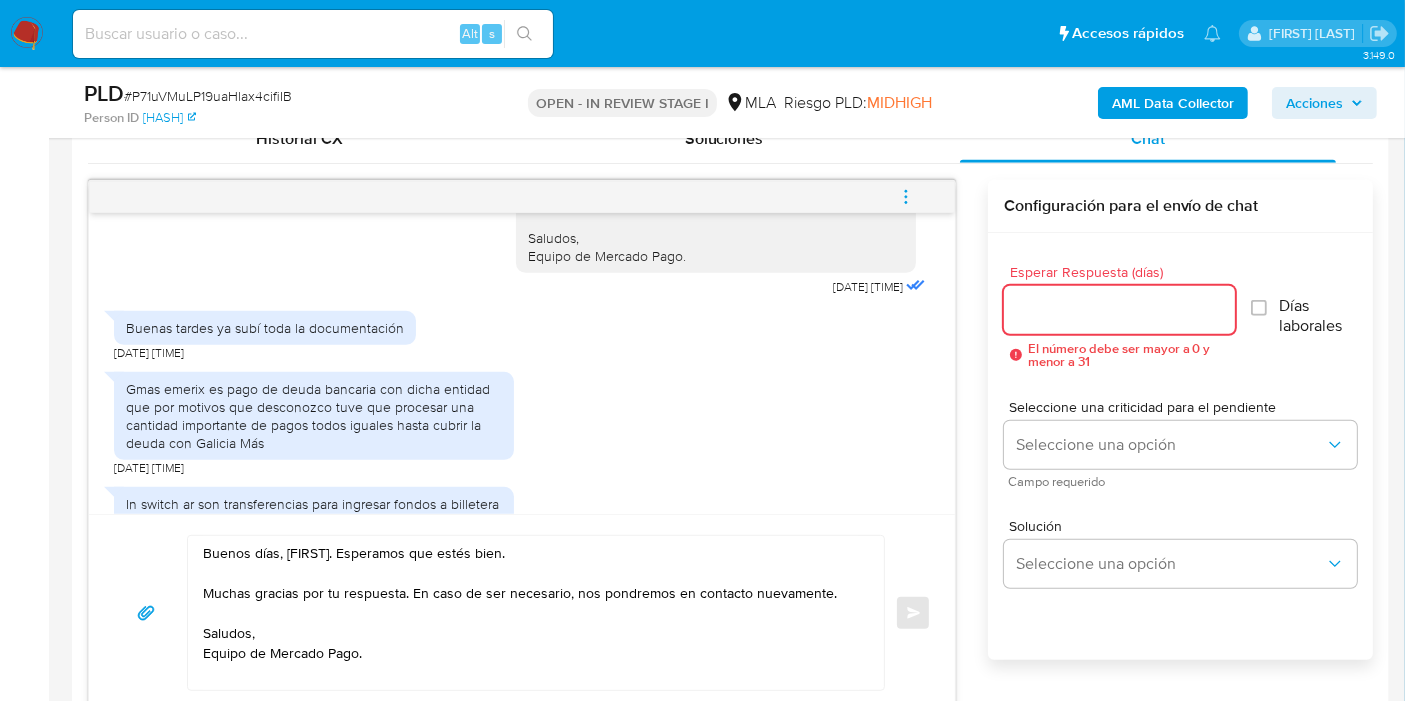 click on "Esperar Respuesta (días)" at bounding box center [1119, 310] 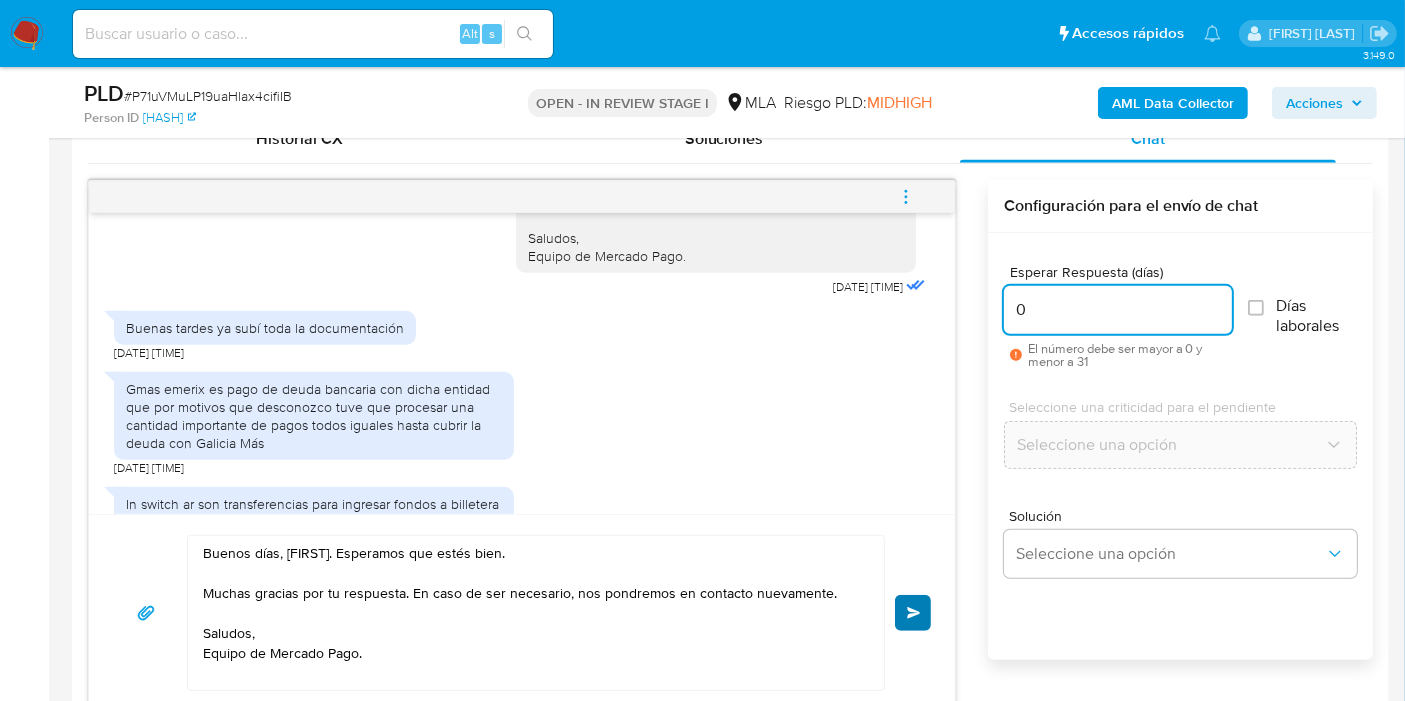 type on "0" 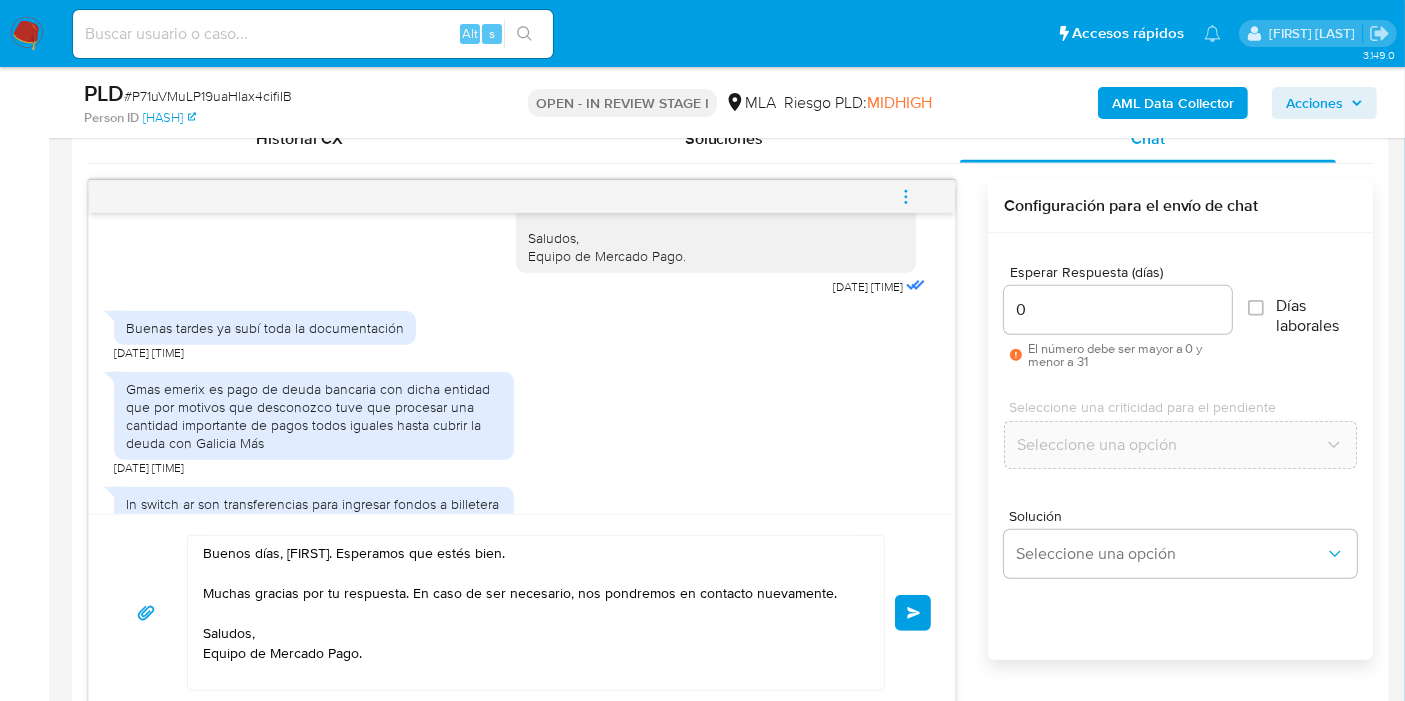 click on "Enviar" at bounding box center (913, 613) 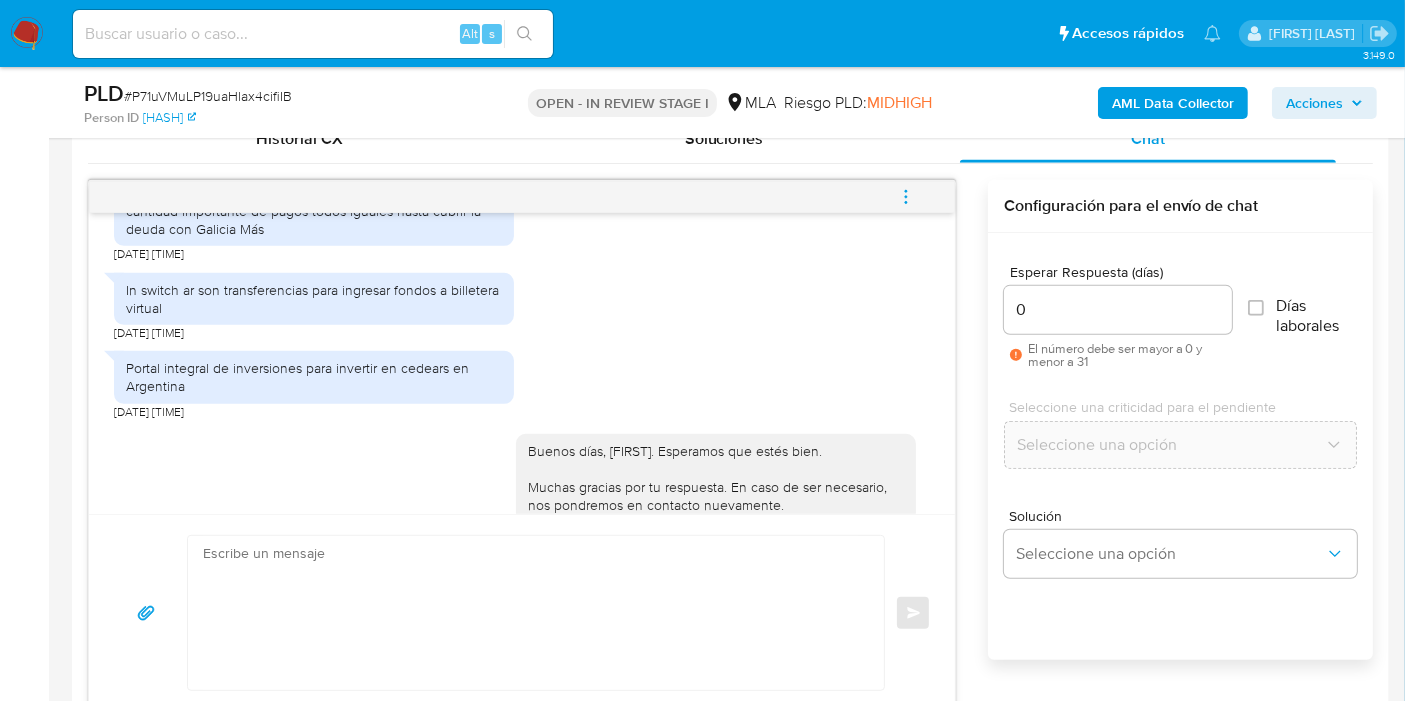 scroll, scrollTop: 2638, scrollLeft: 0, axis: vertical 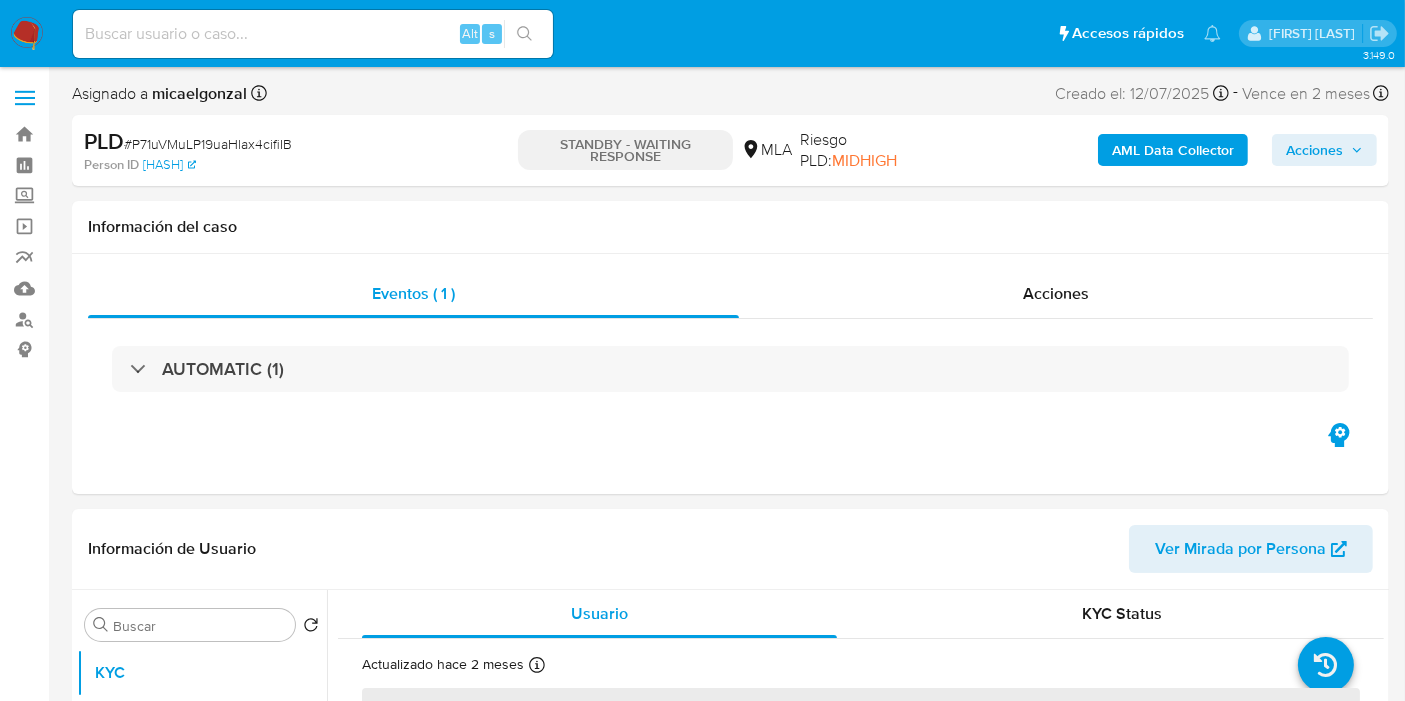 select on "10" 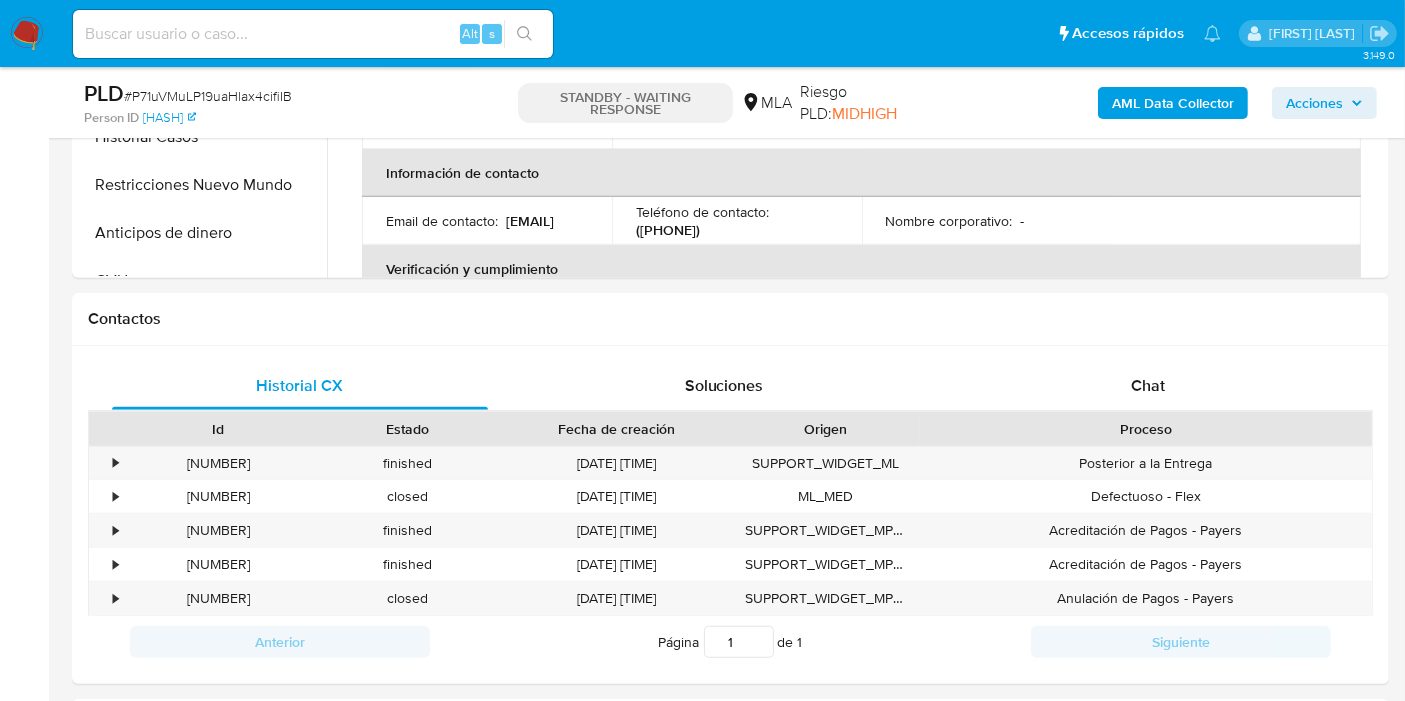 scroll, scrollTop: 666, scrollLeft: 0, axis: vertical 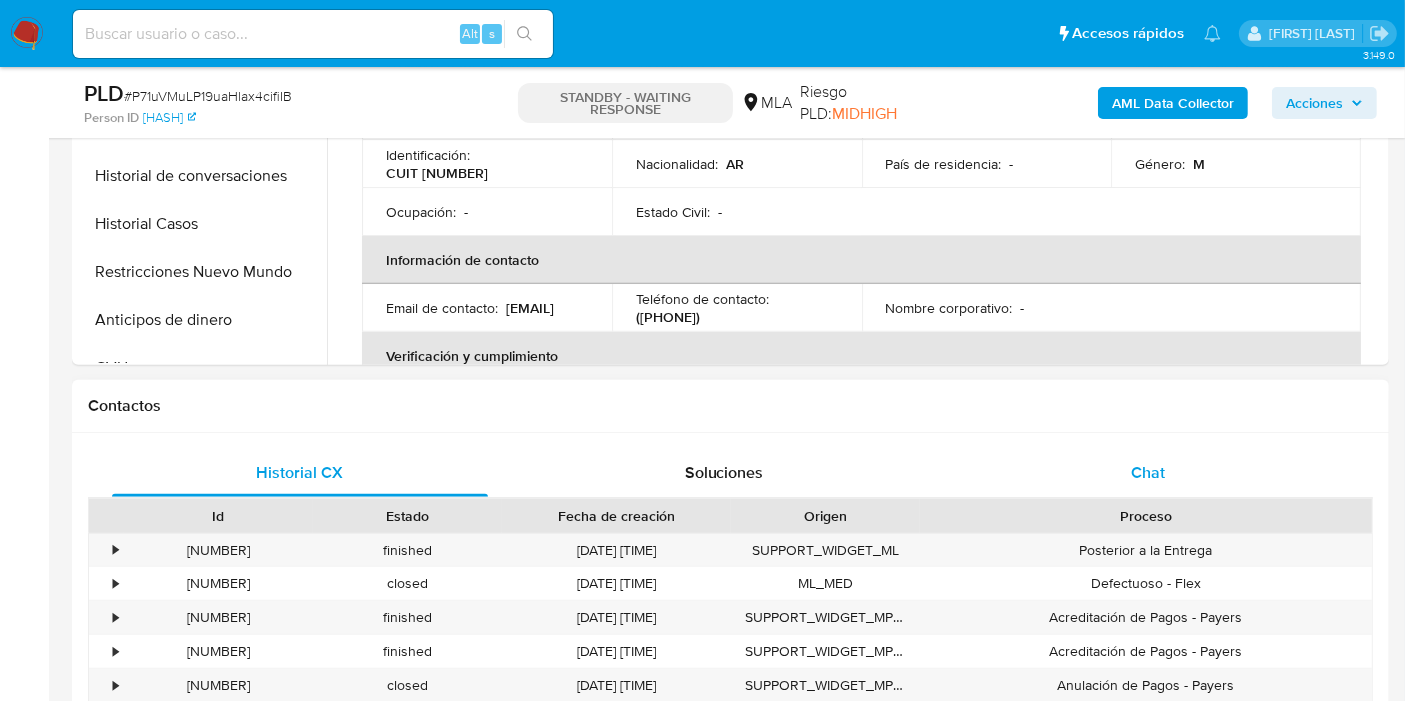 click on "Chat" at bounding box center (1148, 473) 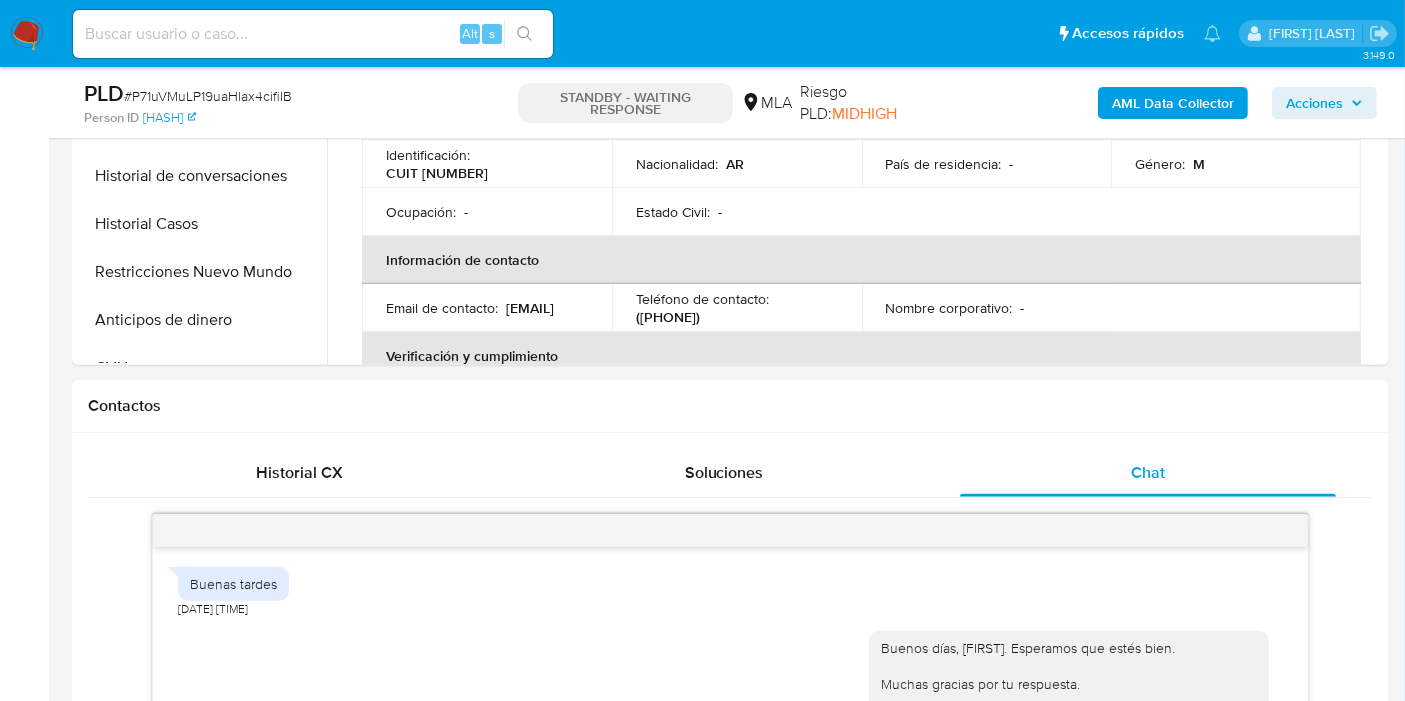 scroll, scrollTop: 1728, scrollLeft: 0, axis: vertical 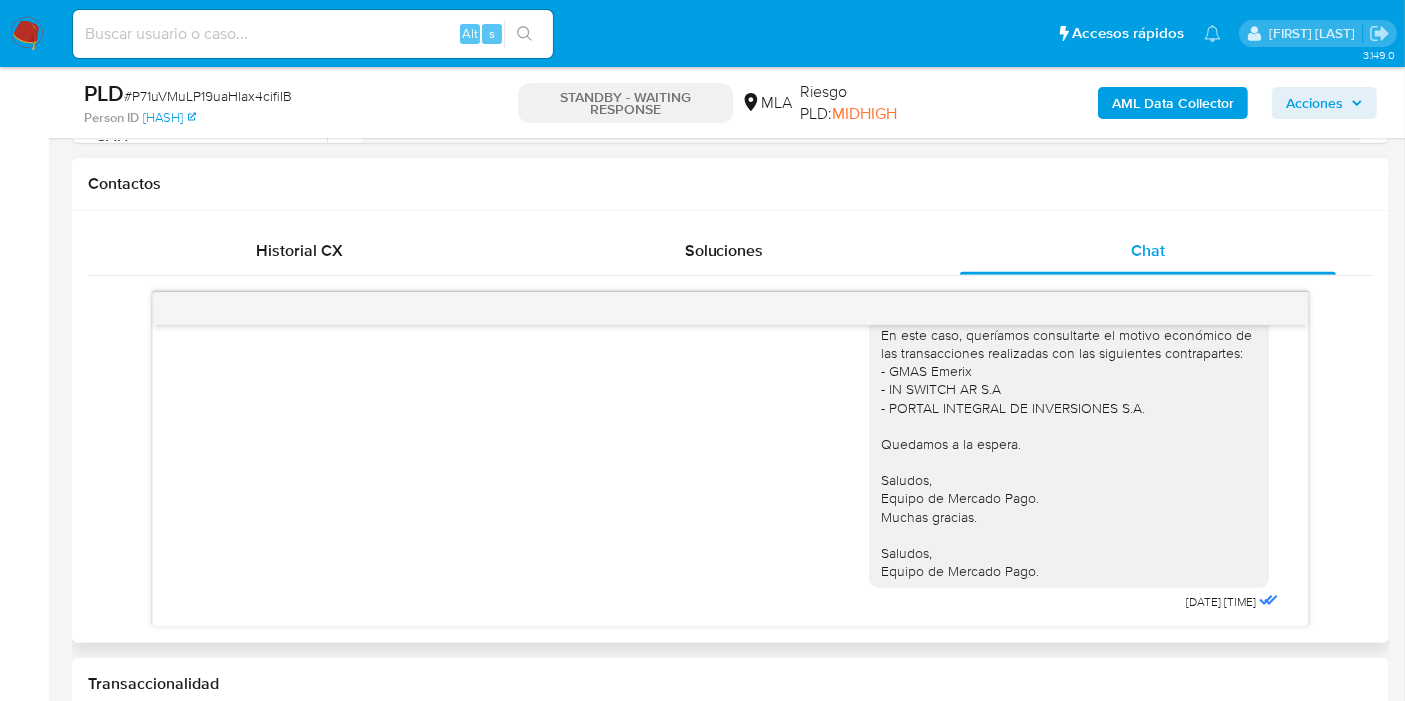 click on "Buenos días, [FIRST]. Esperamos que estés bien.
Muy amable por tu respuesta. Te confirmamos la recepción de la documentación.
En este caso, queríamos consultarte el motivo económico de las transacciones realizadas con las siguientes contrapartes:
- GMAS Emerix
- IN SWITCH AR S.A
- PORTAL INTEGRAL DE INVERSIONES S.A.
Quedamos a la espera.
Saludos,
Equipo de Mercado Pago.
Muchas gracias.
Saludos,
Equipo de Mercado Pago." at bounding box center (1069, 408) 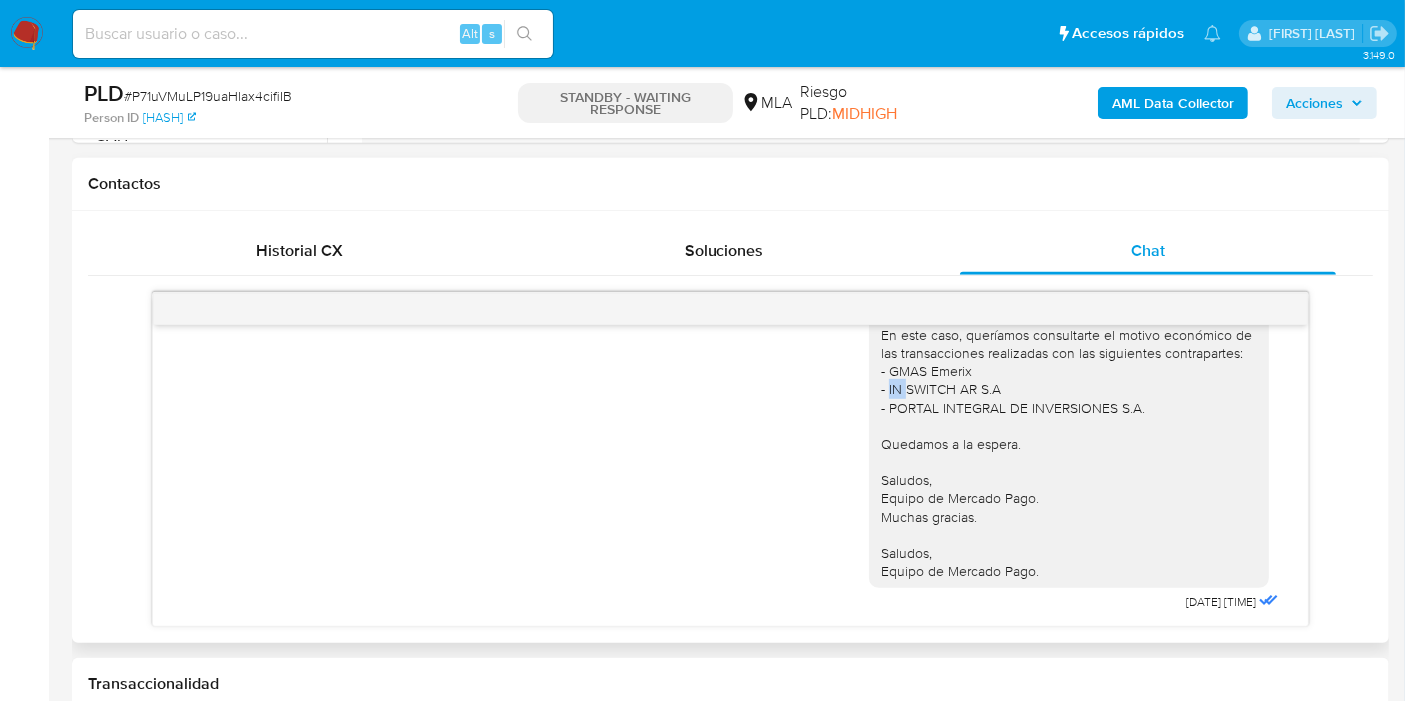 click on "Buenos días, [FIRST]. Esperamos que estés bien.
Muy amable por tu respuesta. Te confirmamos la recepción de la documentación.
En este caso, queríamos consultarte el motivo económico de las transacciones realizadas con las siguientes contrapartes:
- GMAS Emerix
- IN SWITCH AR S.A
- PORTAL INTEGRAL DE INVERSIONES S.A.
Quedamos a la espera.
Saludos,
Equipo de Mercado Pago.
Muchas gracias.
Saludos,
Equipo de Mercado Pago." at bounding box center [1069, 408] 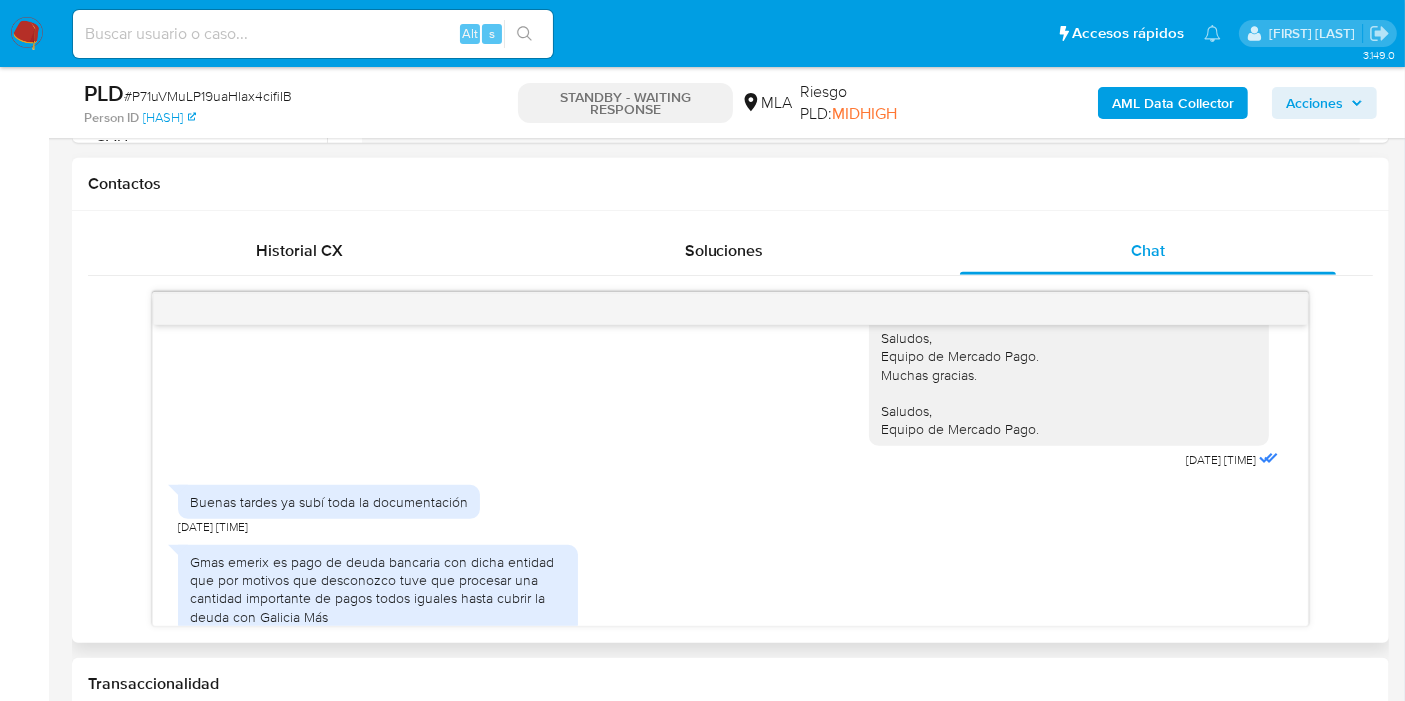scroll, scrollTop: 1394, scrollLeft: 0, axis: vertical 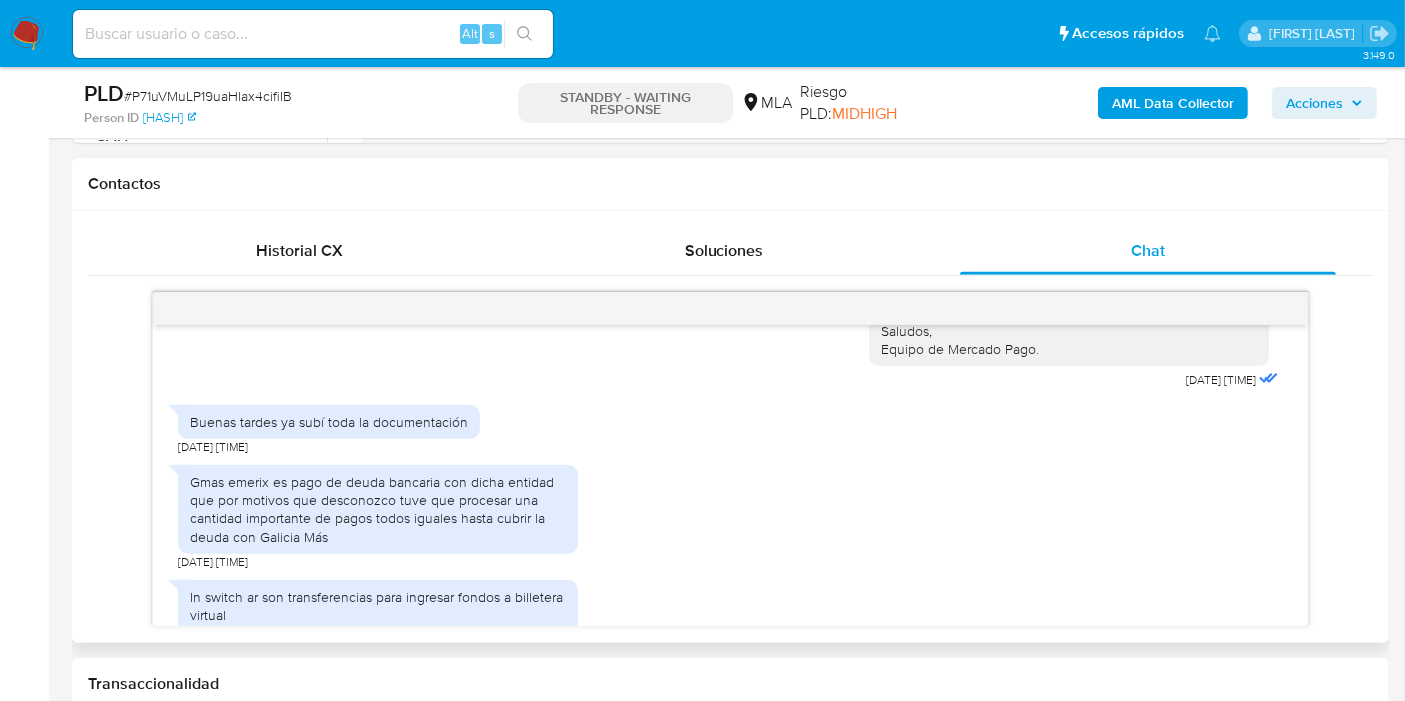 click on "Gmas emerix es pago de deuda bancaria con dicha entidad que por motivos que desconozco tuve que procesar una cantidad importante de pagos todos iguales hasta cubrir la deuda con Galicia Más" at bounding box center [378, 509] 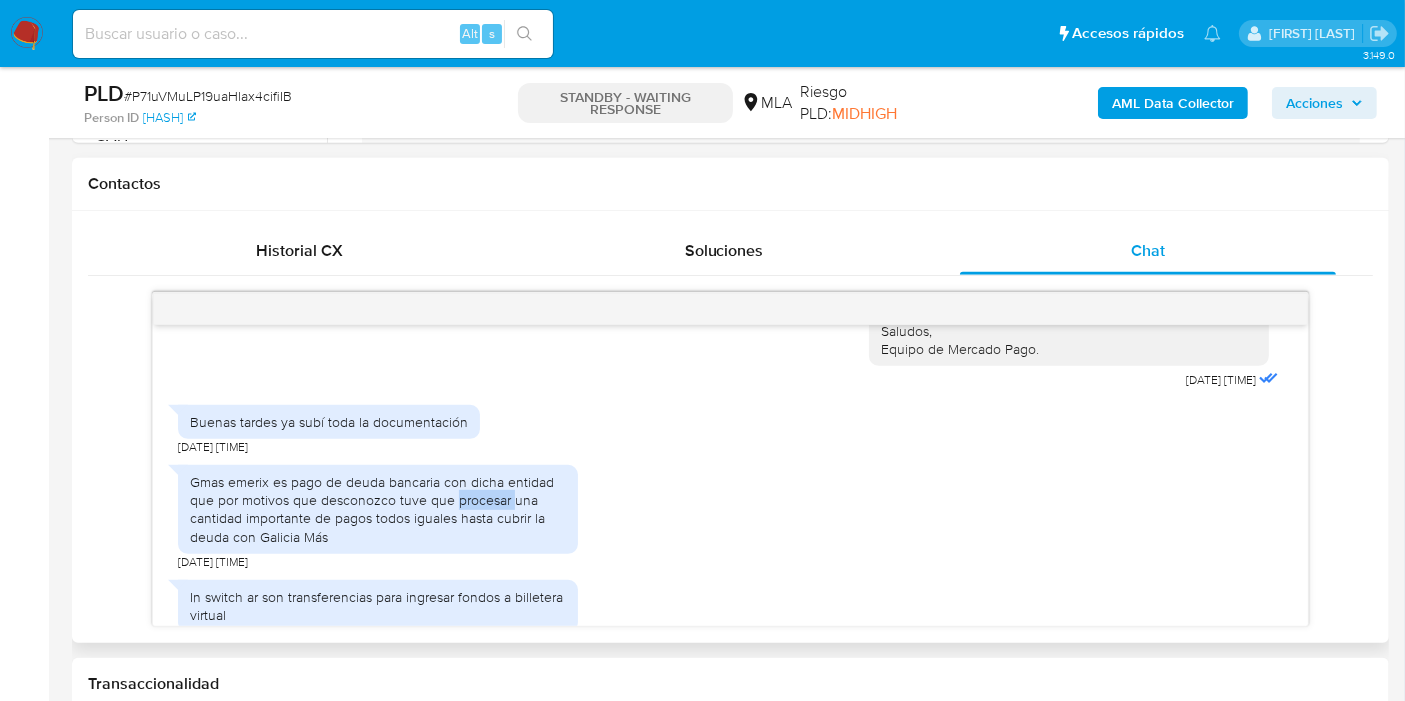 click on "Gmas emerix es pago de deuda bancaria con dicha entidad que por motivos que desconozco tuve que procesar una cantidad importante de pagos todos iguales hasta cubrir la deuda con Galicia Más" at bounding box center [378, 509] 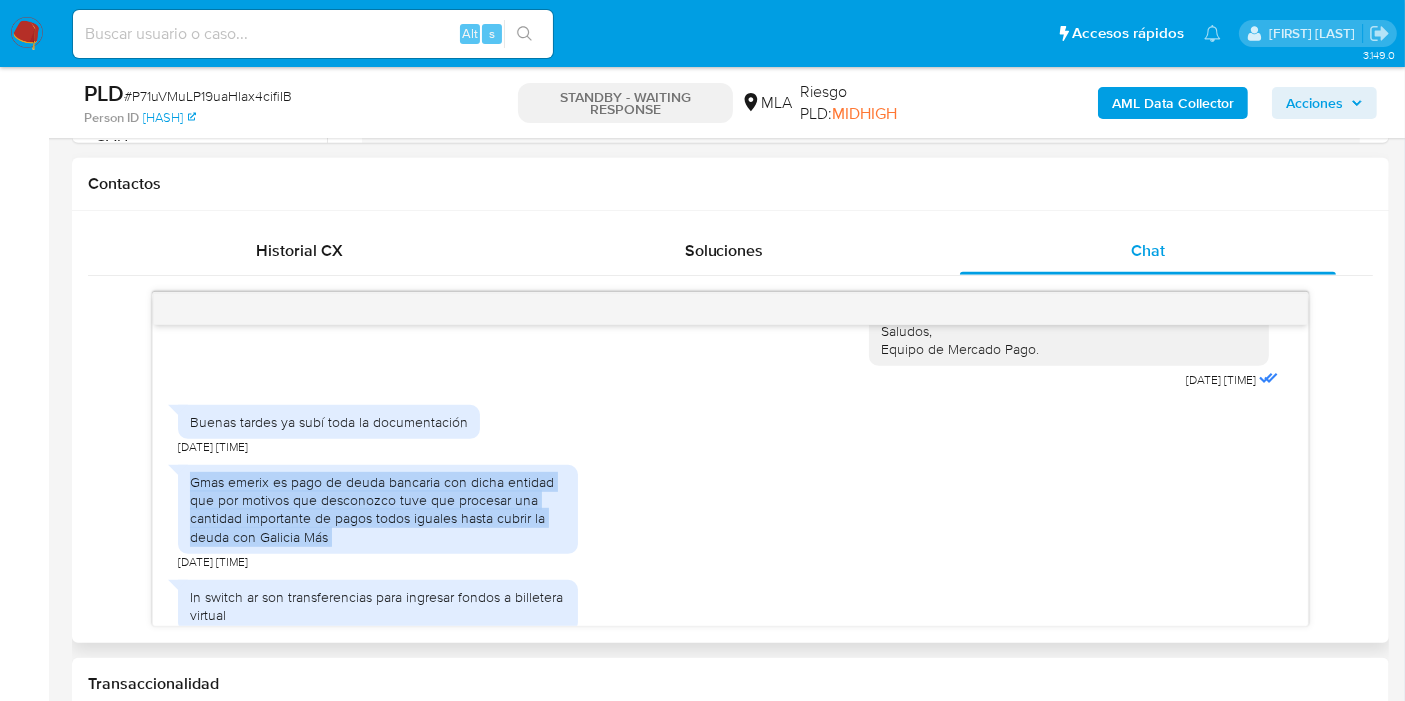 click on "Gmas emerix es pago de deuda bancaria con dicha entidad que por motivos que desconozco tuve que procesar una cantidad importante de pagos todos iguales hasta cubrir la deuda con Galicia Más" at bounding box center [378, 509] 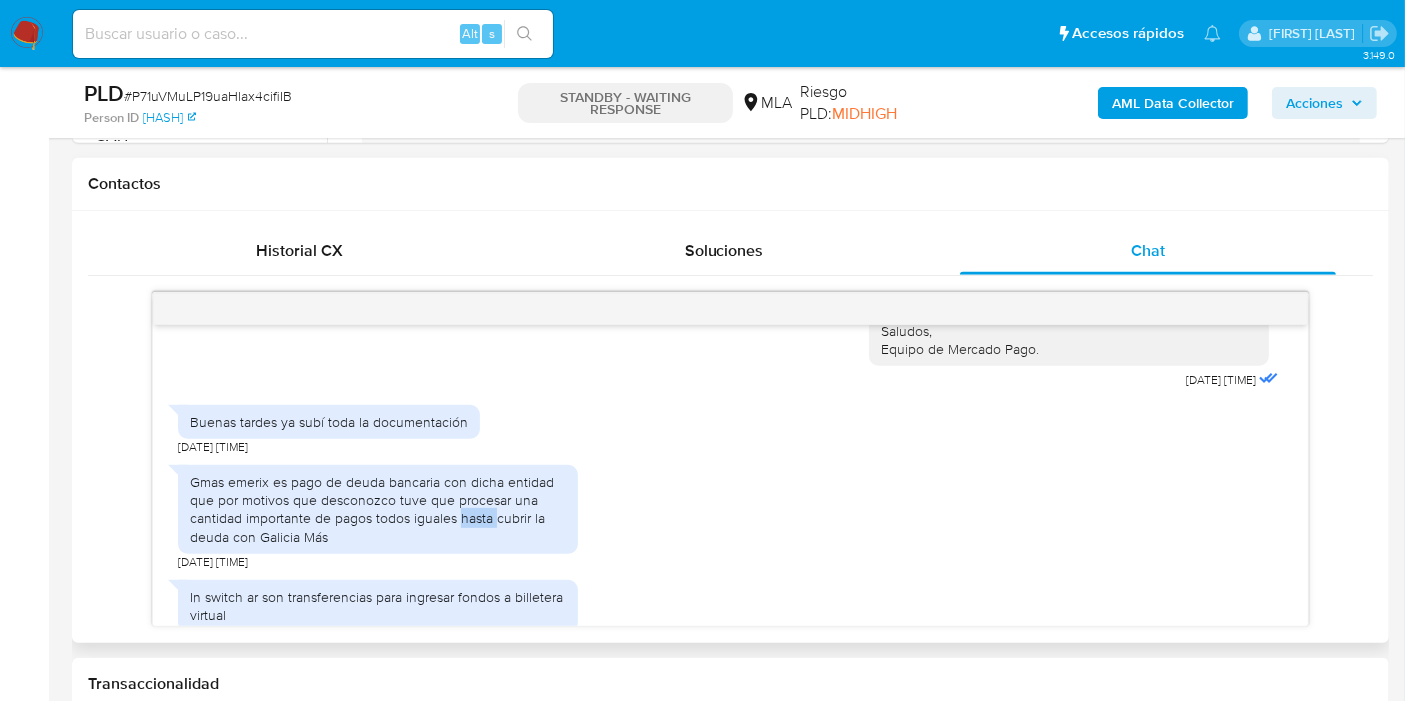 click on "Gmas emerix es pago de deuda bancaria con dicha entidad que por motivos que desconozco tuve que procesar una cantidad importante de pagos todos iguales hasta cubrir la deuda con Galicia Más" at bounding box center [378, 509] 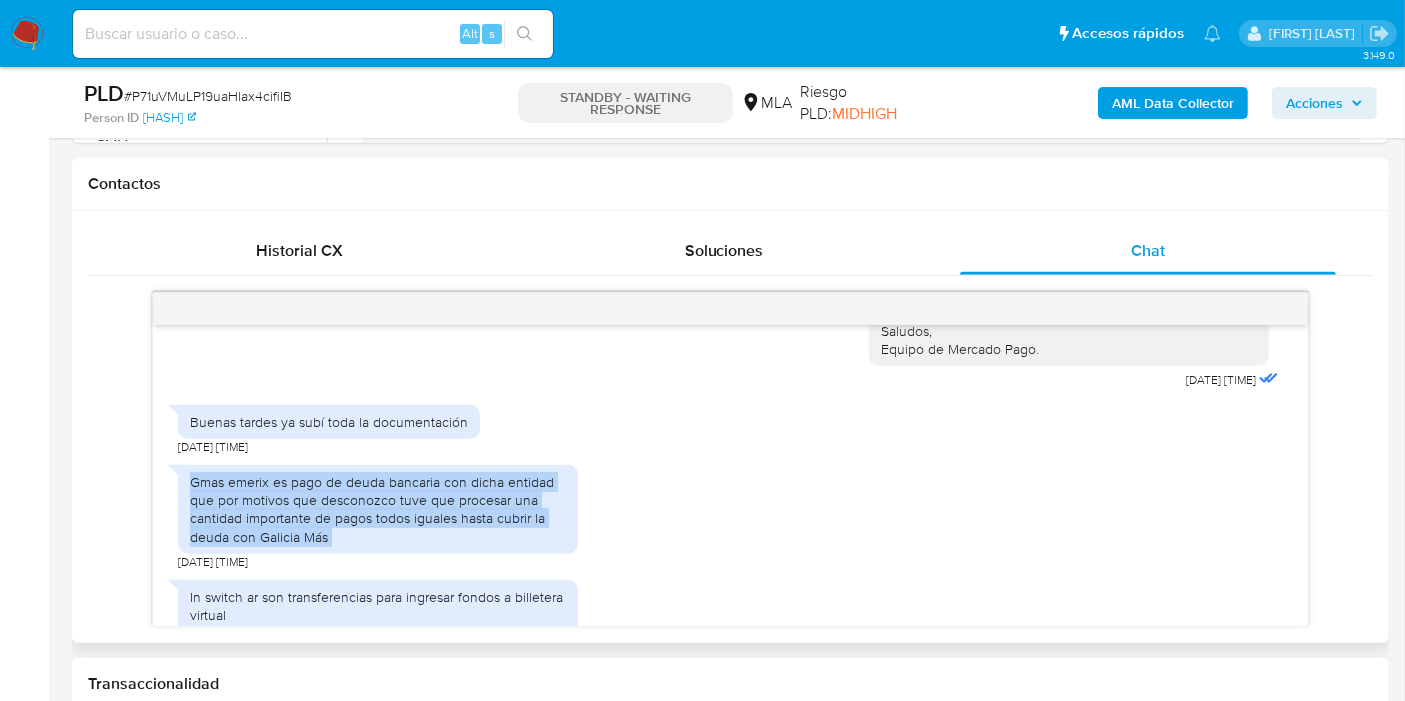 click on "Gmas emerix es pago de deuda bancaria con dicha entidad que por motivos que desconozco tuve que procesar una cantidad importante de pagos todos iguales hasta cubrir la deuda con Galicia Más" at bounding box center (378, 509) 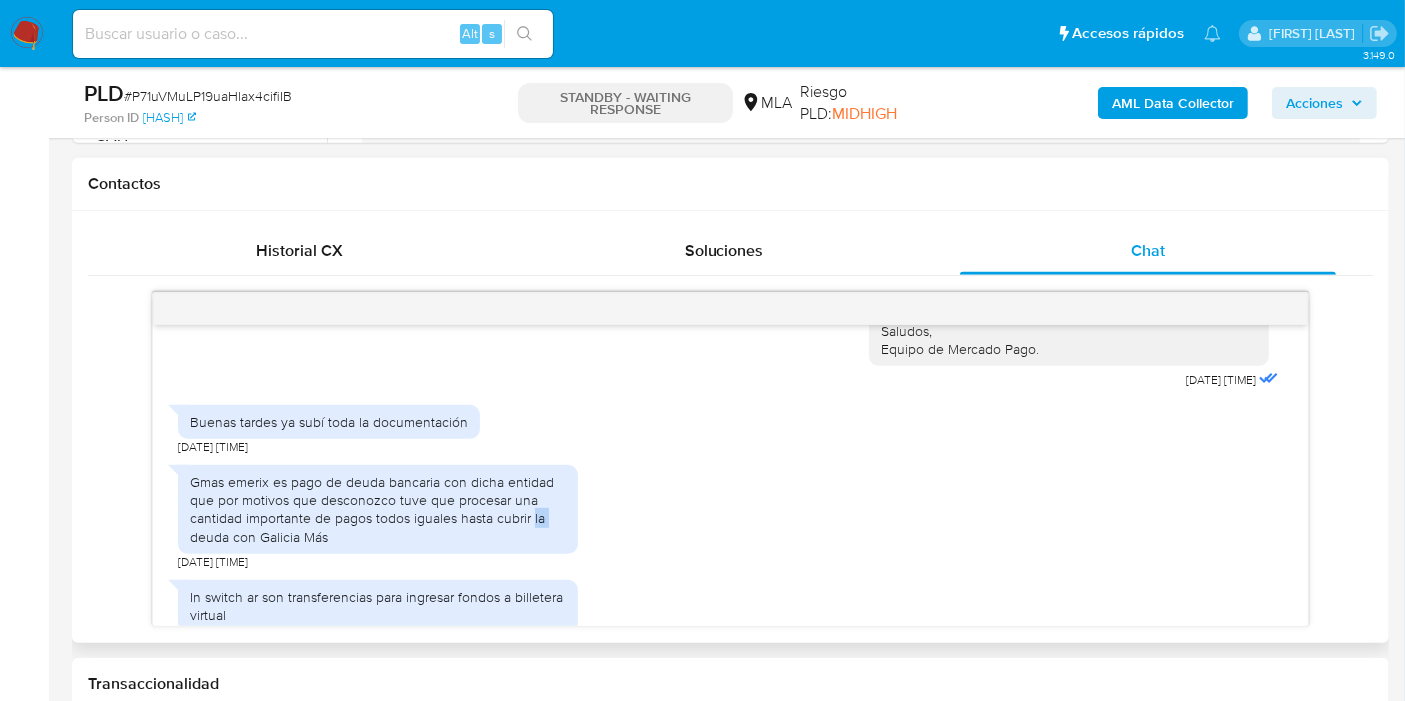 click on "Gmas emerix es pago de deuda bancaria con dicha entidad que por motivos que desconozco tuve que procesar una cantidad importante de pagos todos iguales hasta cubrir la deuda con Galicia Más" at bounding box center [378, 509] 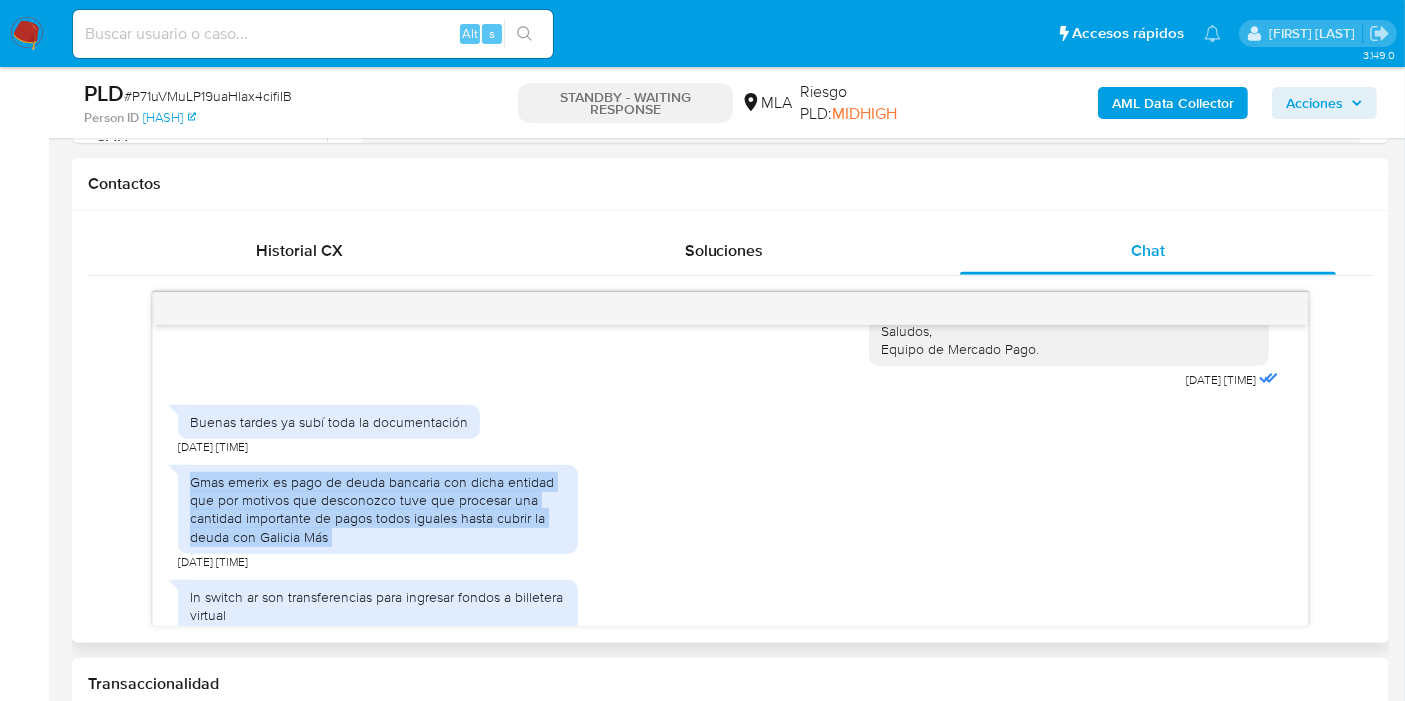 click on "Gmas emerix es pago de deuda bancaria con dicha entidad que por motivos que desconozco tuve que procesar una cantidad importante de pagos todos iguales hasta cubrir la deuda con Galicia Más" at bounding box center (378, 509) 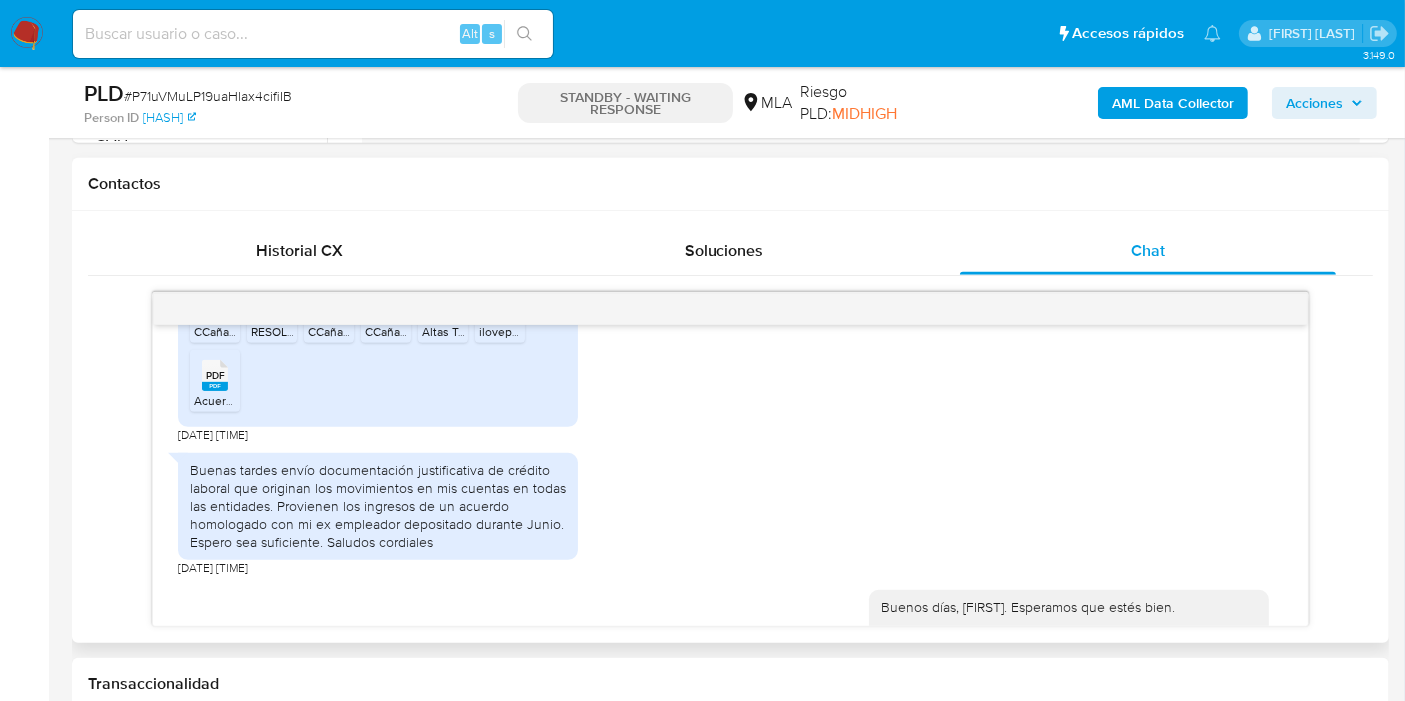 scroll, scrollTop: 839, scrollLeft: 0, axis: vertical 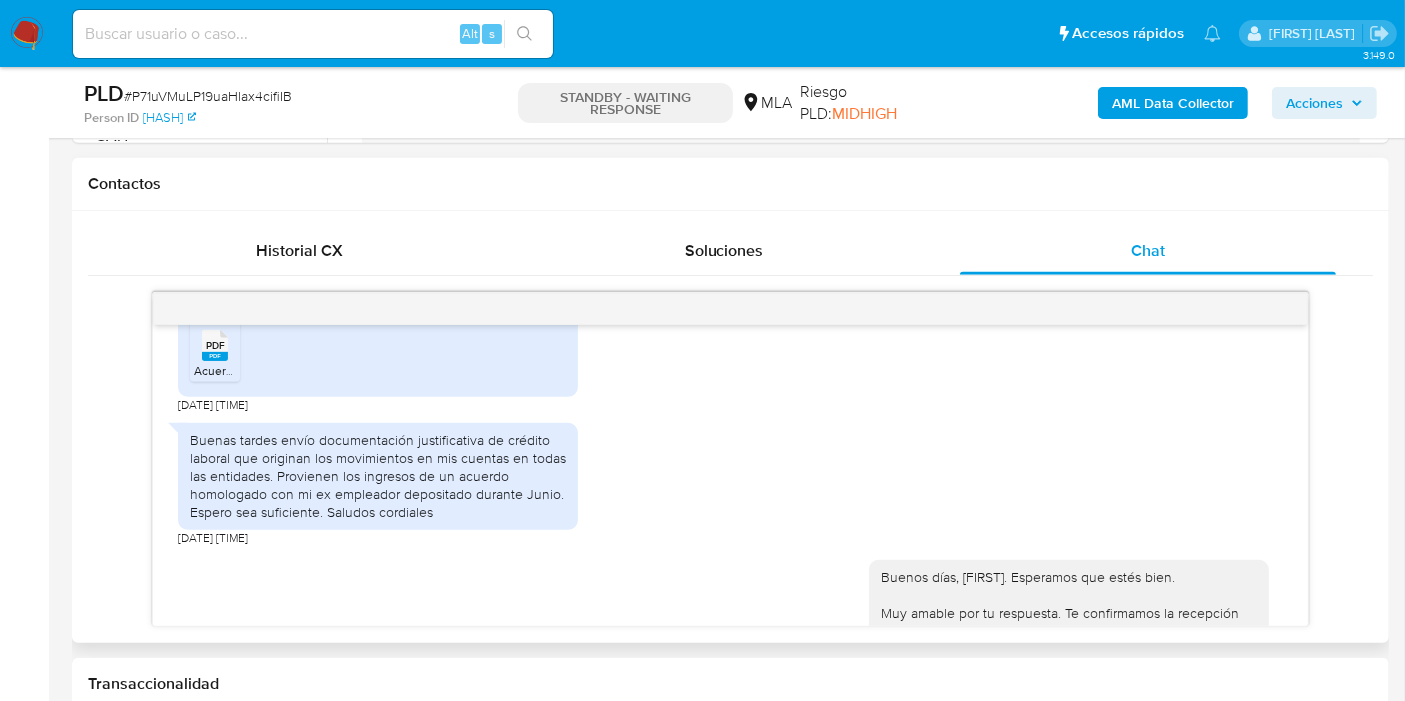 click on "Buenas tardes envío documentación justificativa de crédito laboral que originan los movimientos en mis cuentas en todas las entidades. Provienen los ingresos de un acuerdo homologado con mi ex empleador depositado durante Junio.
Espero sea suficiente. Saludos cordiales" at bounding box center [378, 476] 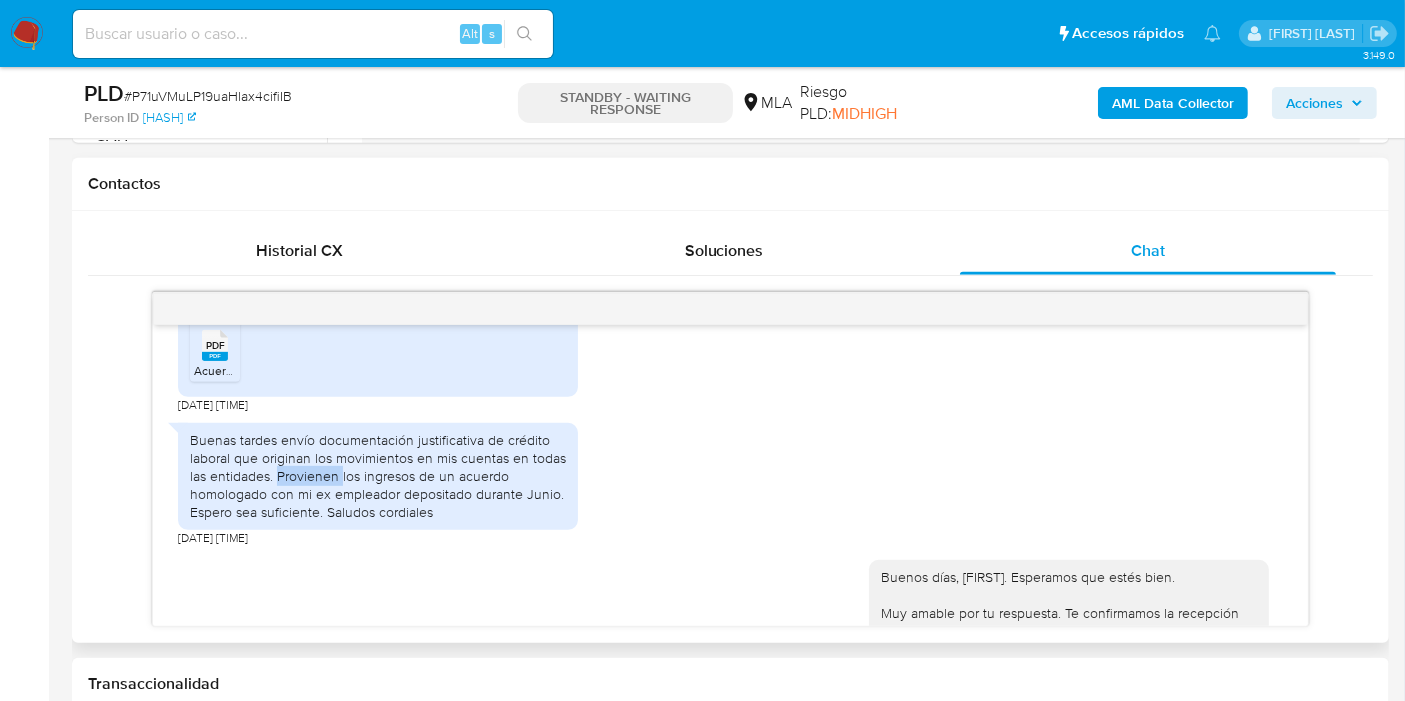 click on "Buenas tardes envío documentación justificativa de crédito laboral que originan los movimientos en mis cuentas en todas las entidades. Provienen los ingresos de un acuerdo homologado con mi ex empleador depositado durante Junio.
Espero sea suficiente. Saludos cordiales" at bounding box center [378, 476] 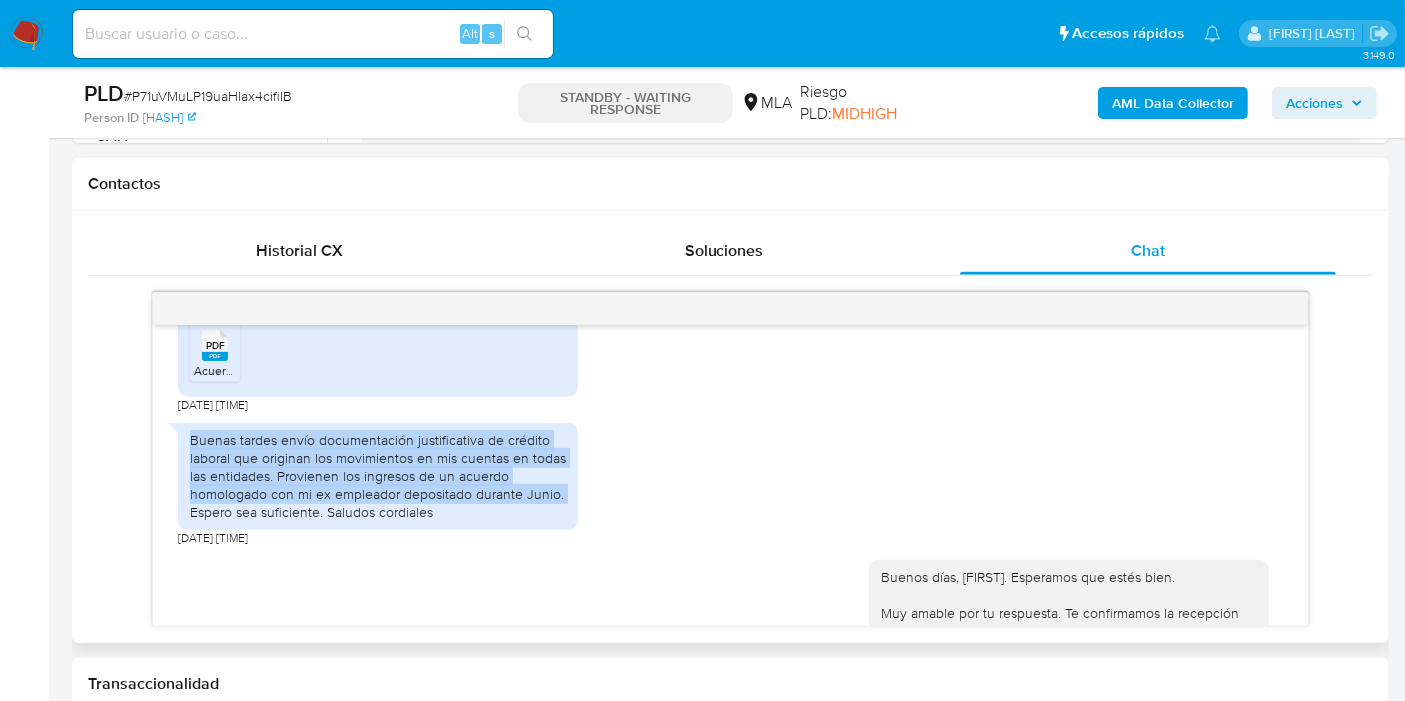 click on "Buenas tardes envío documentación justificativa de crédito laboral que originan los movimientos en mis cuentas en todas las entidades. Provienen los ingresos de un acuerdo homologado con mi ex empleador depositado durante Junio.
Espero sea suficiente. Saludos cordiales" at bounding box center (378, 476) 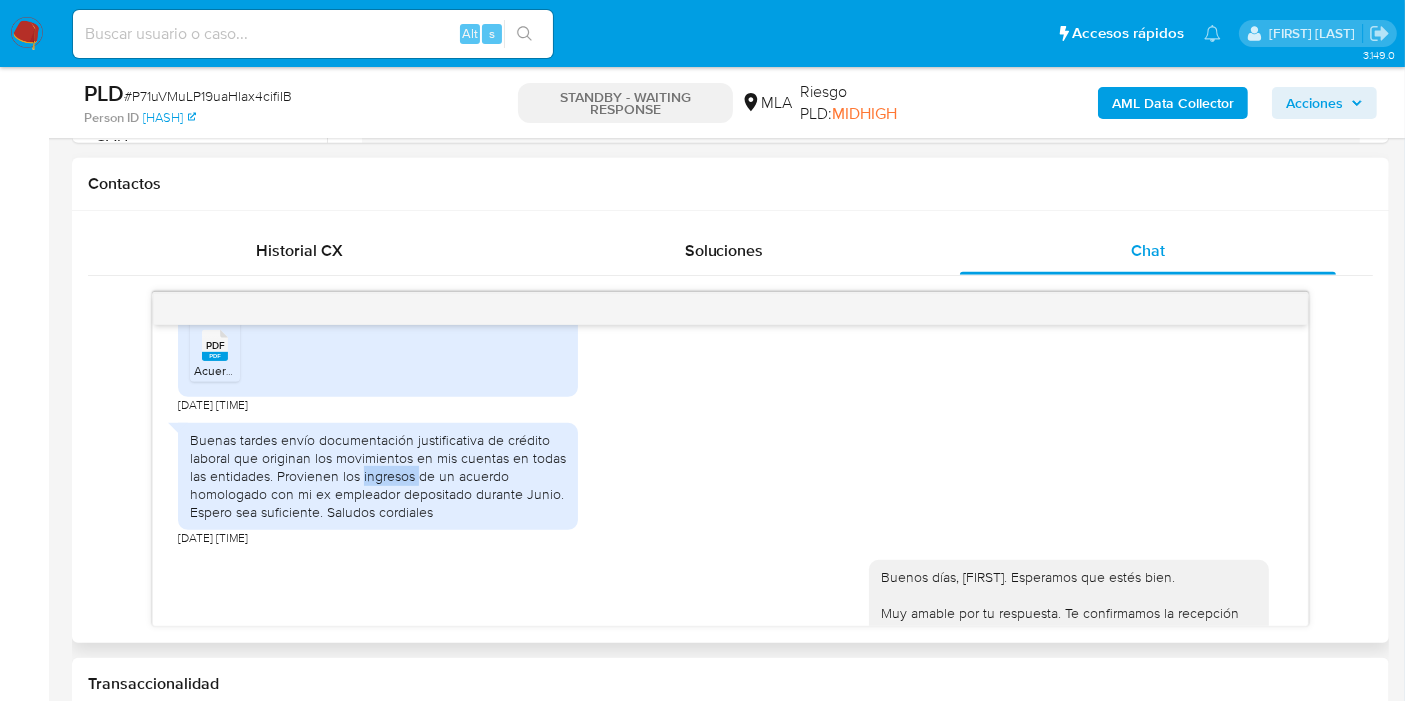 click on "Buenas tardes envío documentación justificativa de crédito laboral que originan los movimientos en mis cuentas en todas las entidades. Provienen los ingresos de un acuerdo homologado con mi ex empleador depositado durante Junio.
Espero sea suficiente. Saludos cordiales" at bounding box center [378, 476] 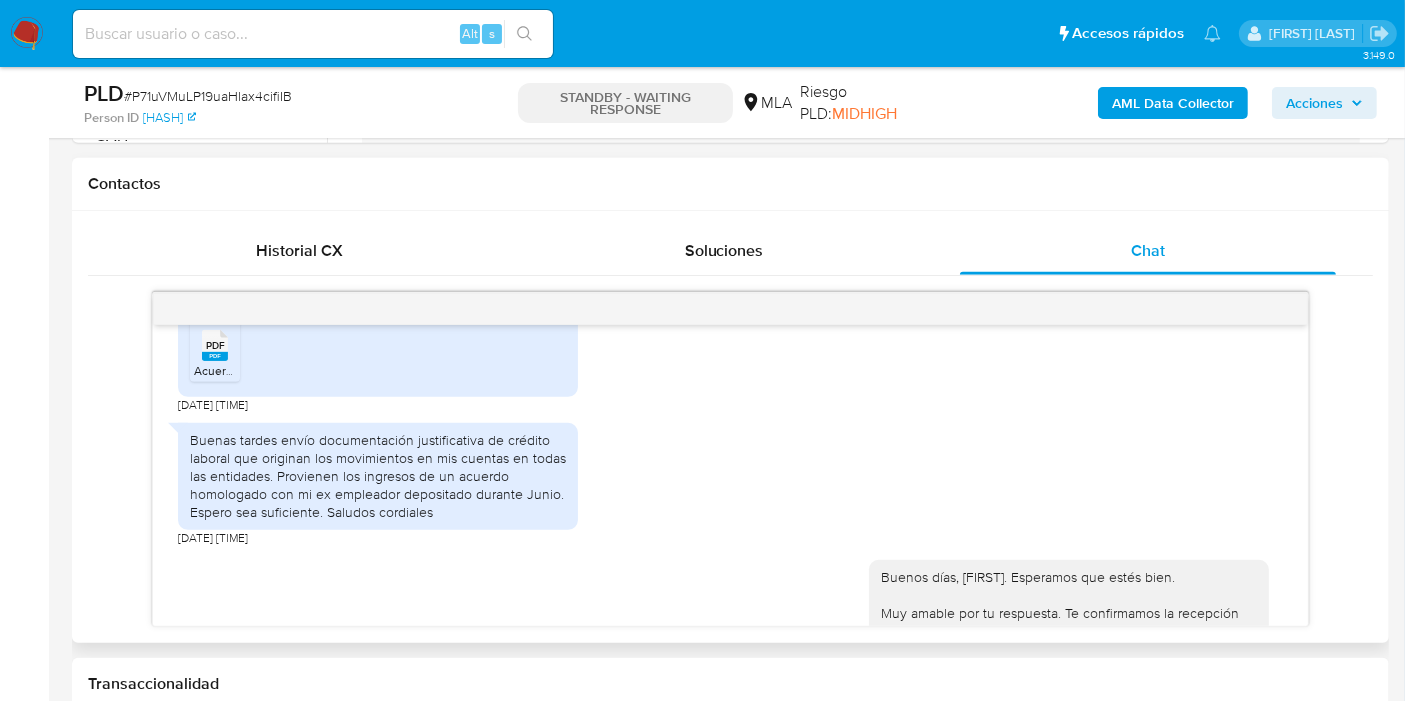 click on "Buenas tardes envío documentación justificativa de crédito laboral que originan los movimientos en mis cuentas en todas las entidades. Provienen los ingresos de un acuerdo homologado con mi ex empleador depositado durante Junio.
Espero sea suficiente. Saludos cordiales" at bounding box center (378, 476) 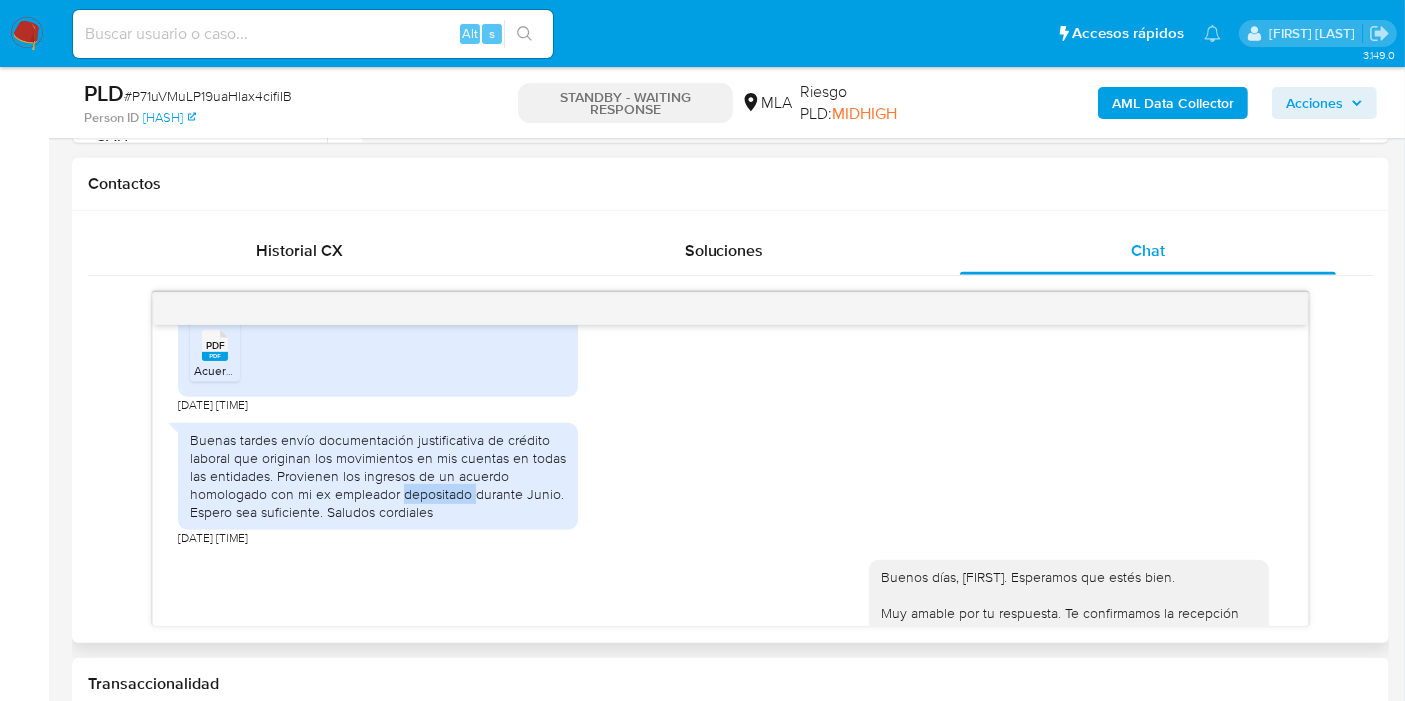 click on "Buenas tardes envío documentación justificativa de crédito laboral que originan los movimientos en mis cuentas en todas las entidades. Provienen los ingresos de un acuerdo homologado con mi ex empleador depositado durante Junio.
Espero sea suficiente. Saludos cordiales" at bounding box center [378, 476] 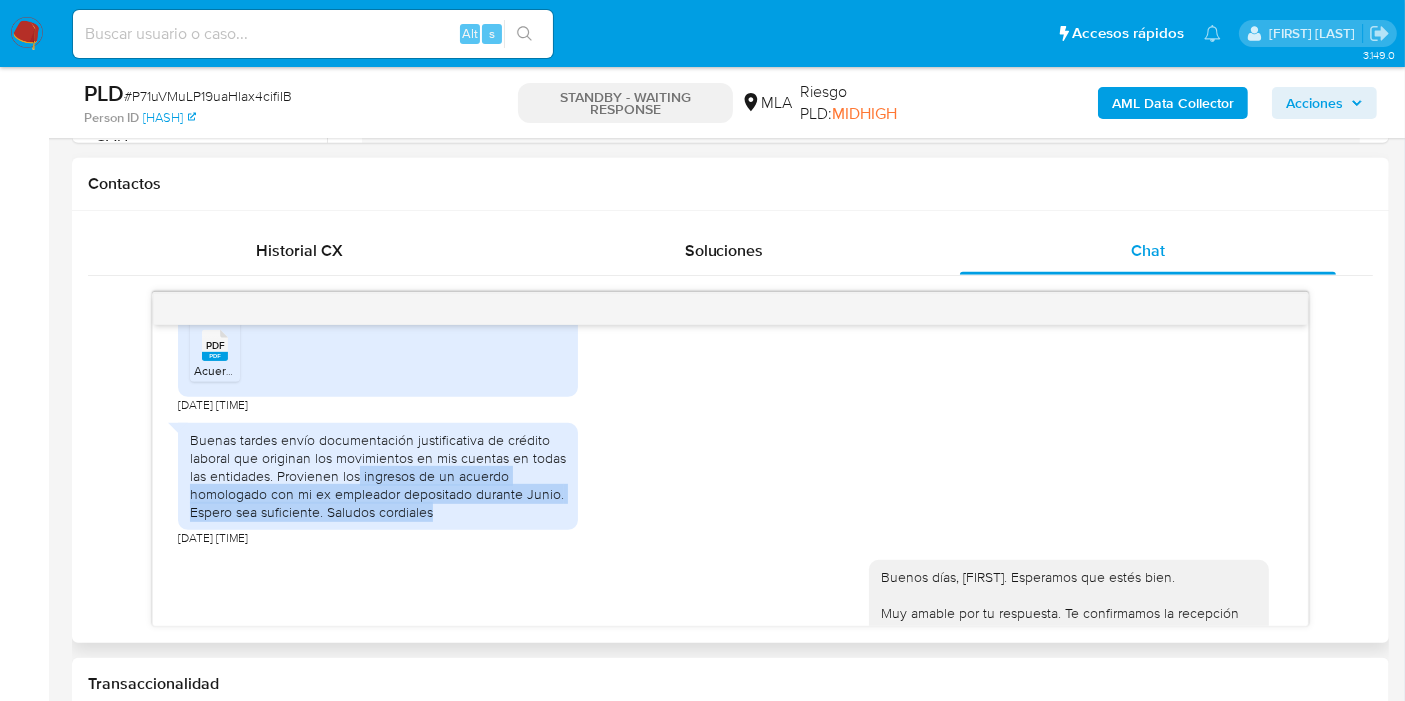 drag, startPoint x: 375, startPoint y: 478, endPoint x: 487, endPoint y: 507, distance: 115.69356 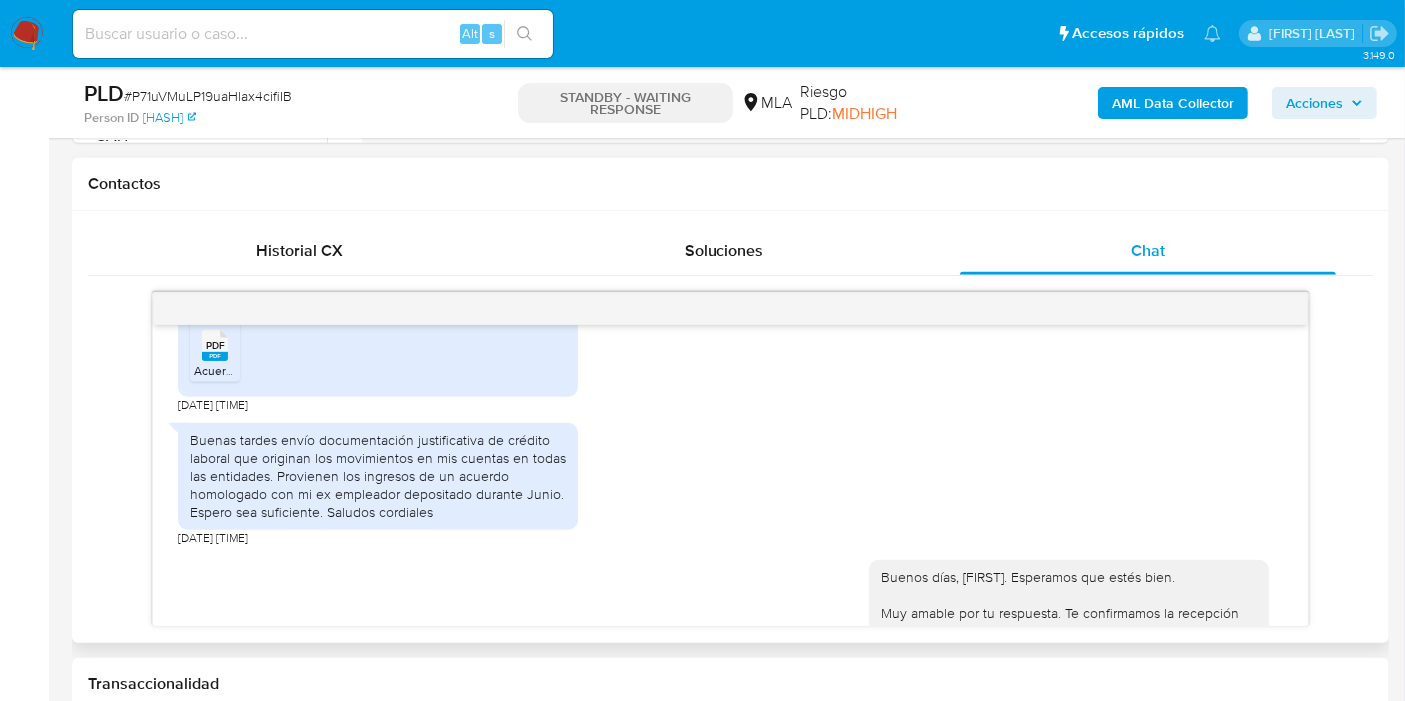 click on "Buenas tardes envío documentación justificativa de crédito laboral que originan los movimientos en mis cuentas en todas las entidades. Provienen los ingresos de un acuerdo homologado con mi ex empleador depositado durante Junio.
Espero sea suficiente. Saludos cordiales" at bounding box center [378, 476] 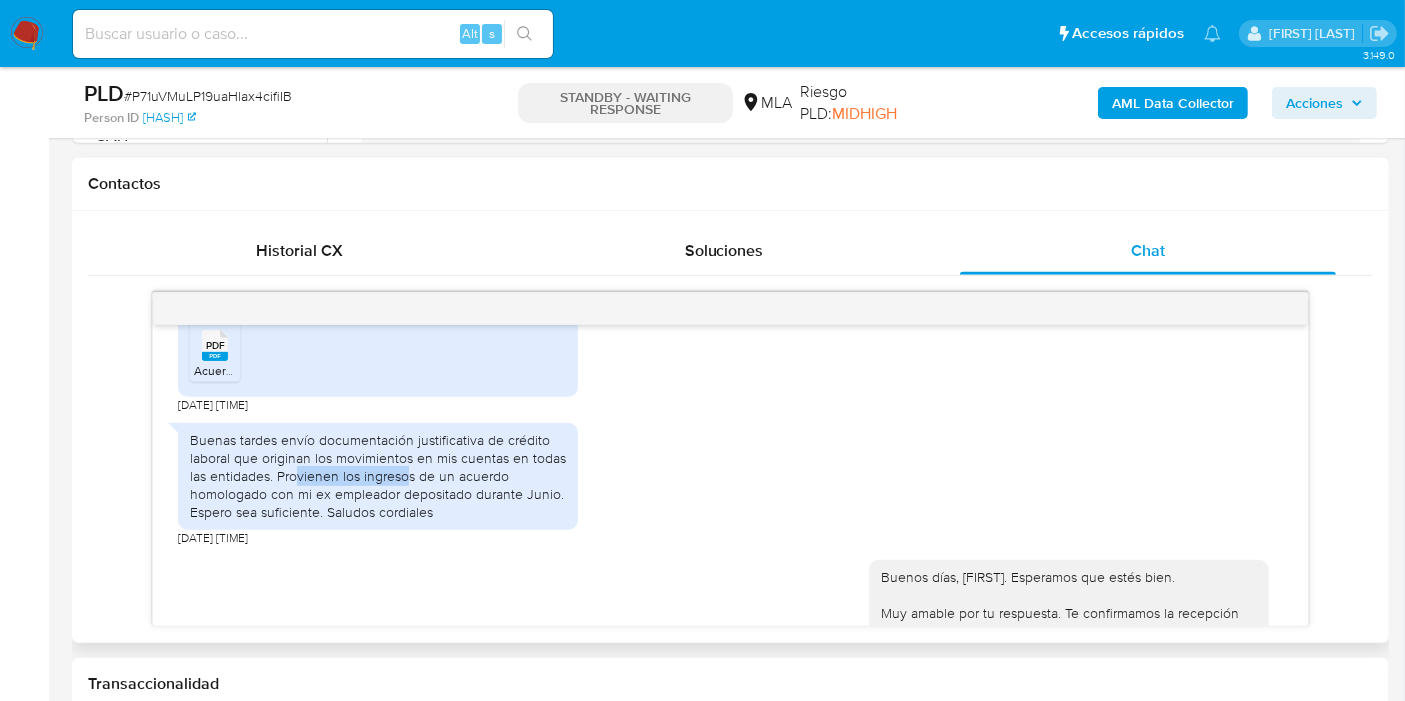 drag, startPoint x: 302, startPoint y: 481, endPoint x: 406, endPoint y: 483, distance: 104.019226 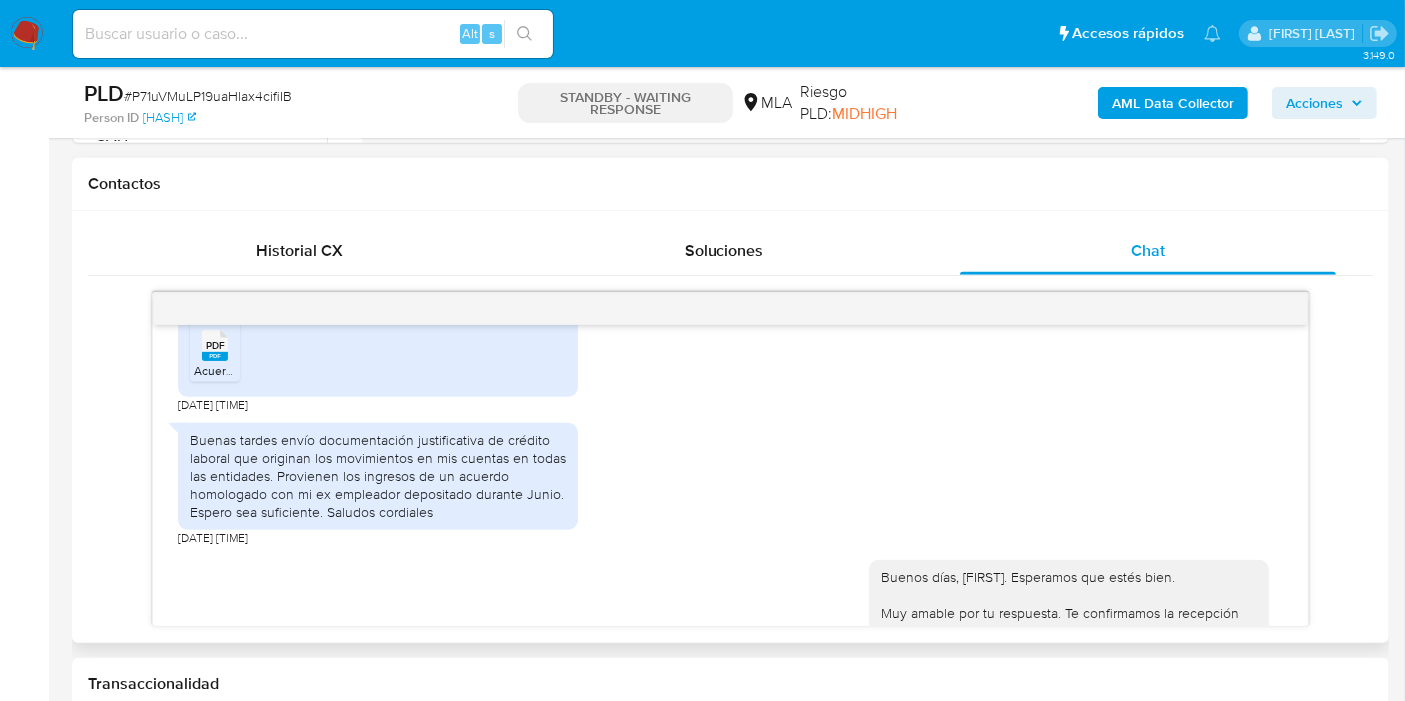 click on "Buenas tardes envío documentación justificativa de crédito laboral que originan los movimientos en mis cuentas en todas las entidades. Provienen los ingresos de un acuerdo homologado con mi ex empleador depositado durante Junio.
Espero sea suficiente. Saludos cordiales" at bounding box center [378, 476] 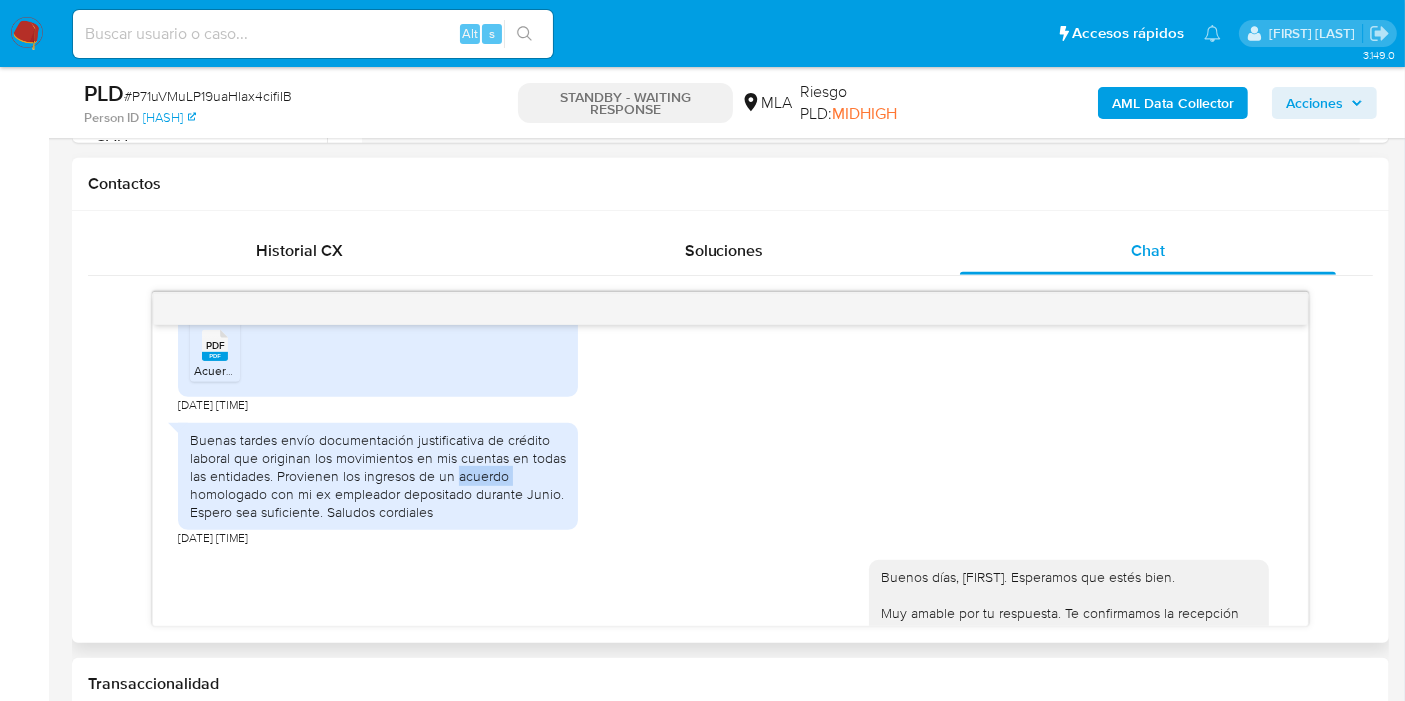 click on "Buenas tardes envío documentación justificativa de crédito laboral que originan los movimientos en mis cuentas en todas las entidades. Provienen los ingresos de un acuerdo homologado con mi ex empleador depositado durante Junio.
Espero sea suficiente. Saludos cordiales" at bounding box center [378, 476] 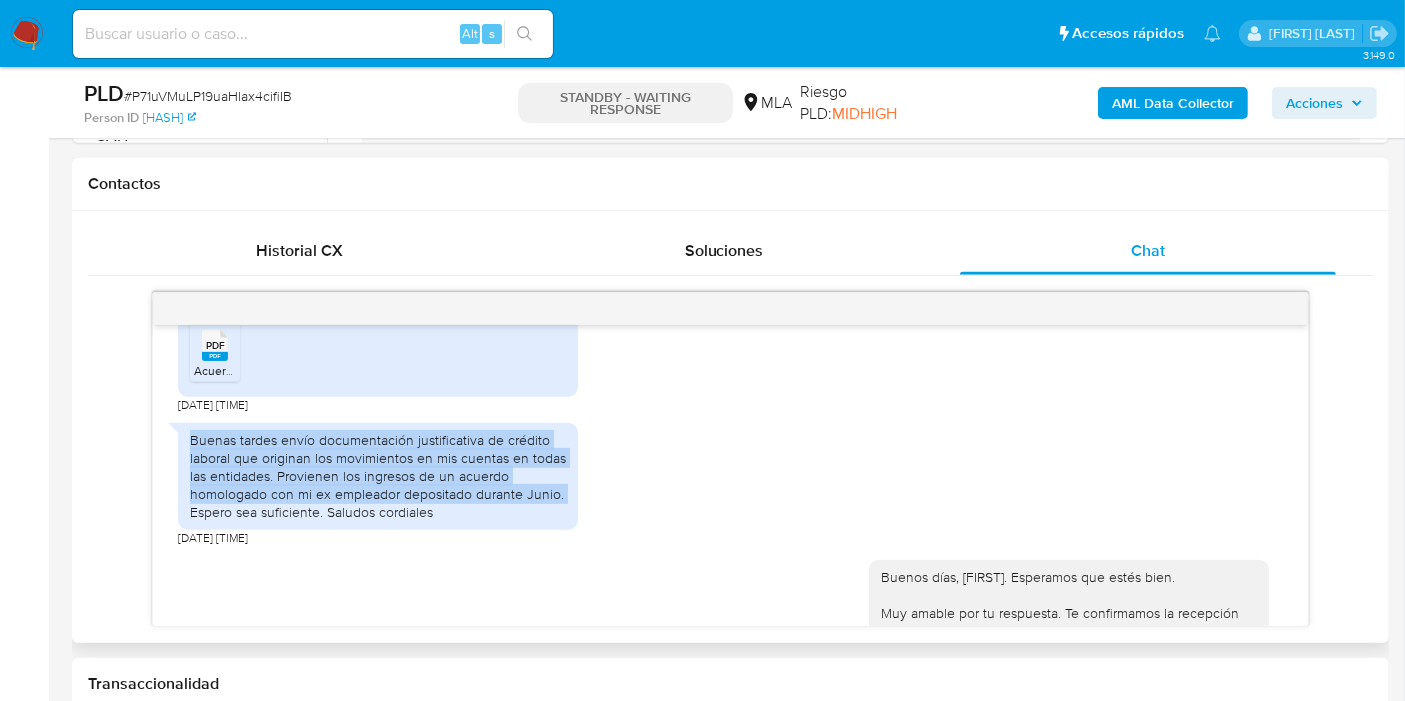 click on "Buenas tardes envío documentación justificativa de crédito laboral que originan los movimientos en mis cuentas en todas las entidades. Provienen los ingresos de un acuerdo homologado con mi ex empleador depositado durante Junio.
Espero sea suficiente. Saludos cordiales" at bounding box center [378, 476] 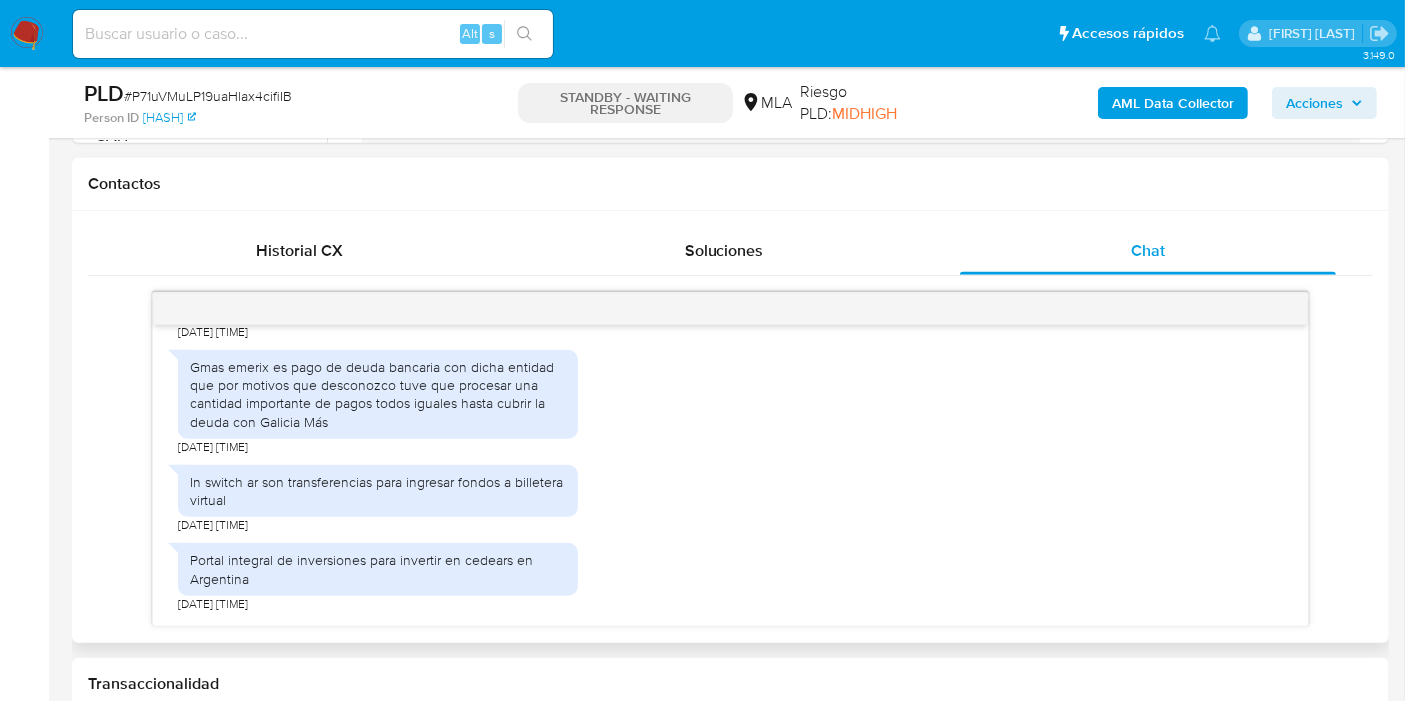 scroll, scrollTop: 1505, scrollLeft: 0, axis: vertical 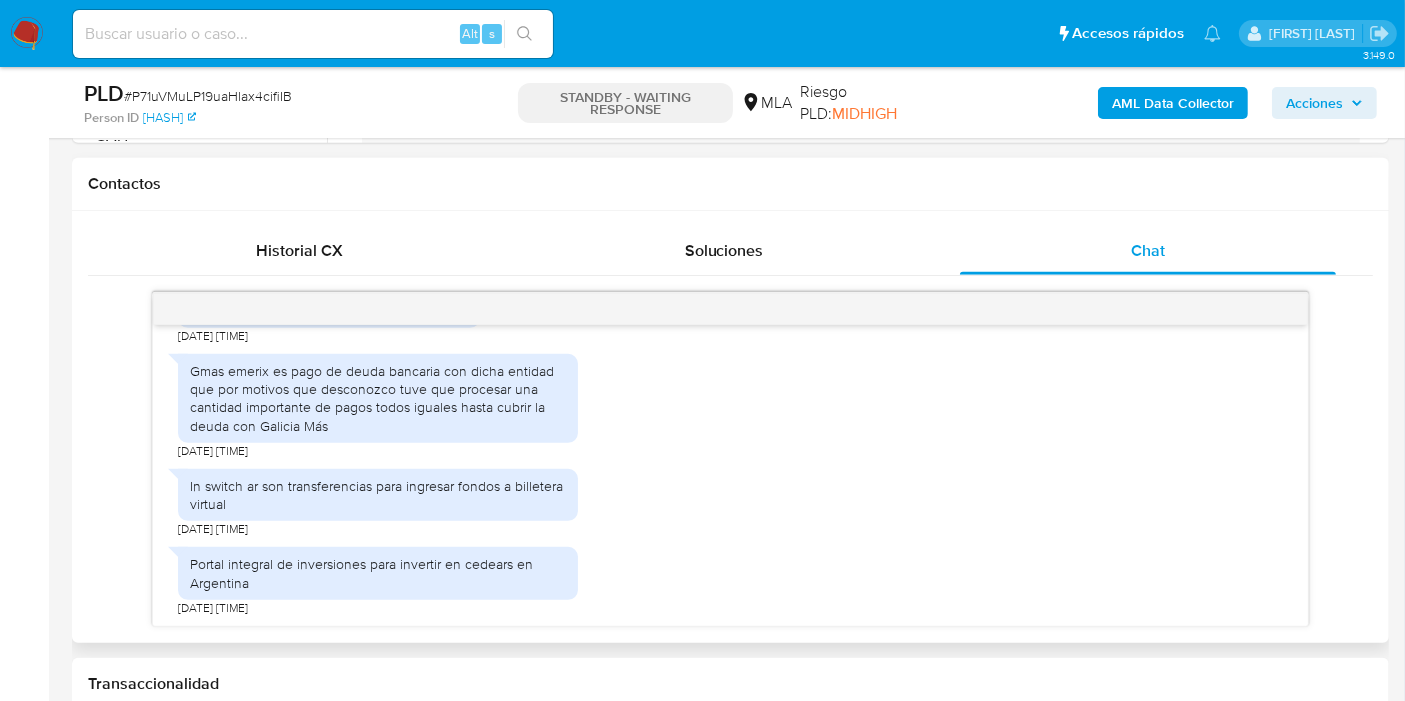 click on "Gmas emerix es pago de deuda bancaria con dicha entidad que por motivos que desconozco tuve que procesar una cantidad importante de pagos todos iguales hasta cubrir la deuda con Galicia Más" at bounding box center (378, 398) 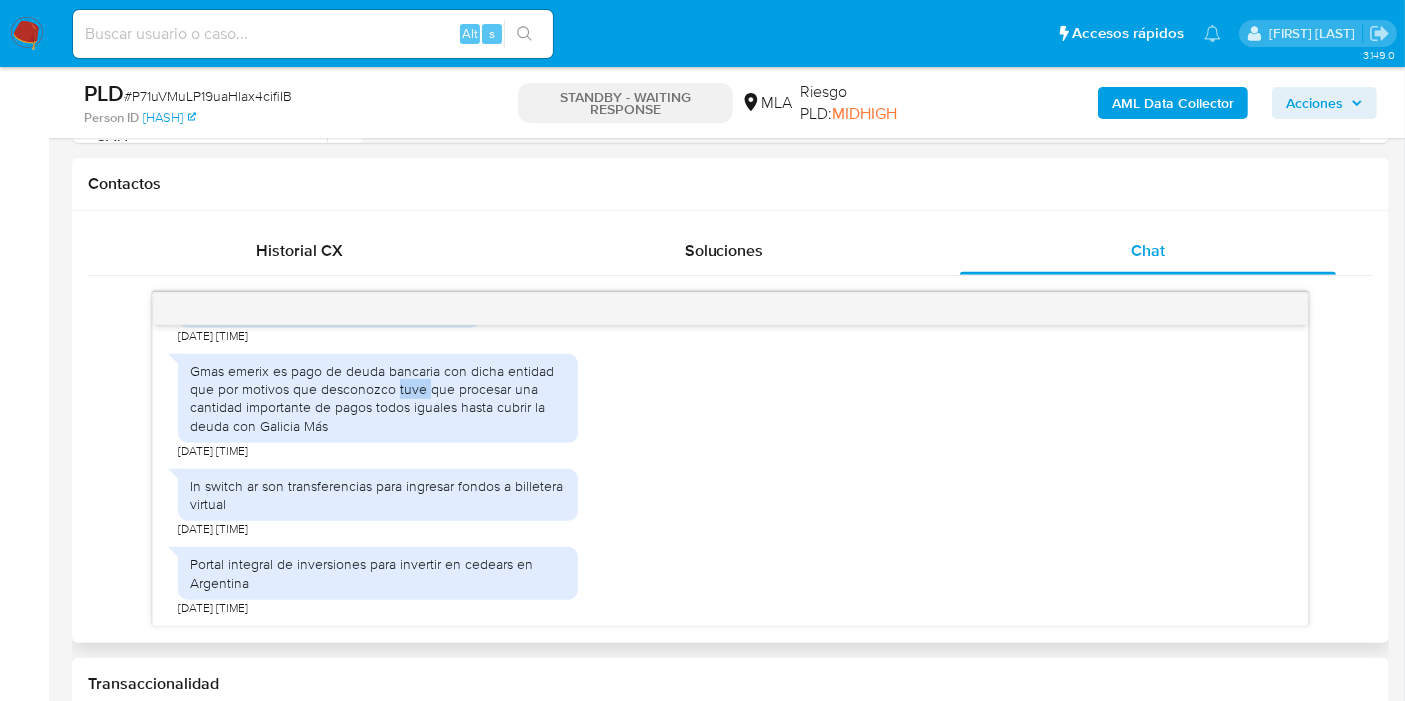 click on "Gmas emerix es pago de deuda bancaria con dicha entidad que por motivos que desconozco tuve que procesar una cantidad importante de pagos todos iguales hasta cubrir la deuda con Galicia Más" at bounding box center (378, 398) 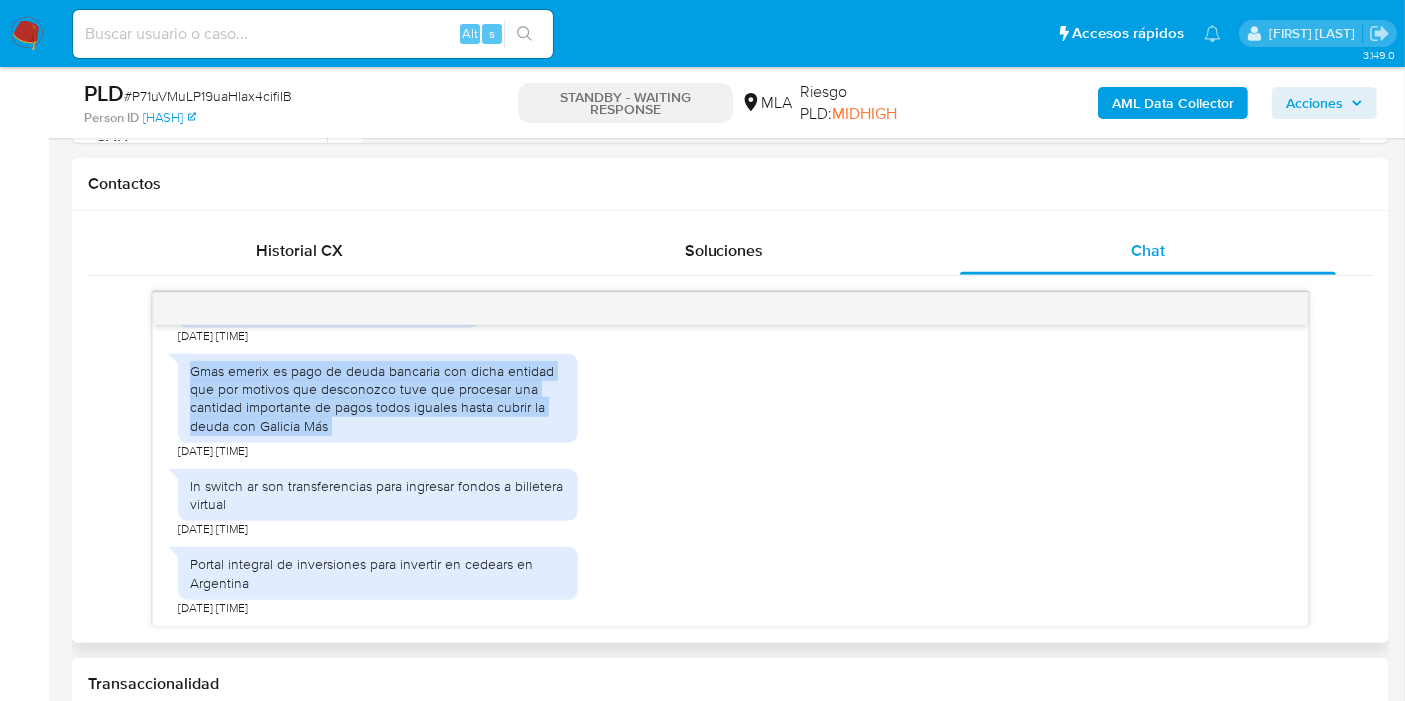 click on "Gmas emerix es pago de deuda bancaria con dicha entidad que por motivos que desconozco tuve que procesar una cantidad importante de pagos todos iguales hasta cubrir la deuda con Galicia Más" at bounding box center (378, 398) 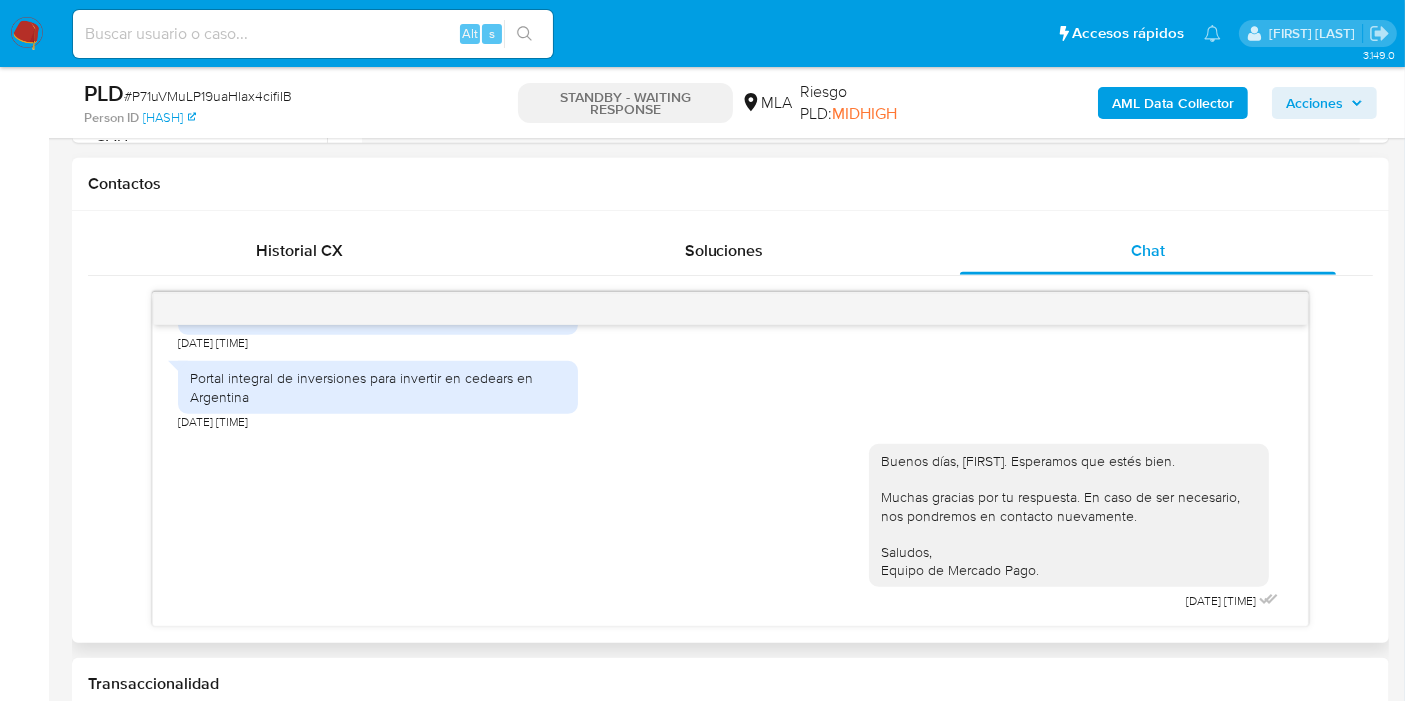 scroll, scrollTop: 1728, scrollLeft: 0, axis: vertical 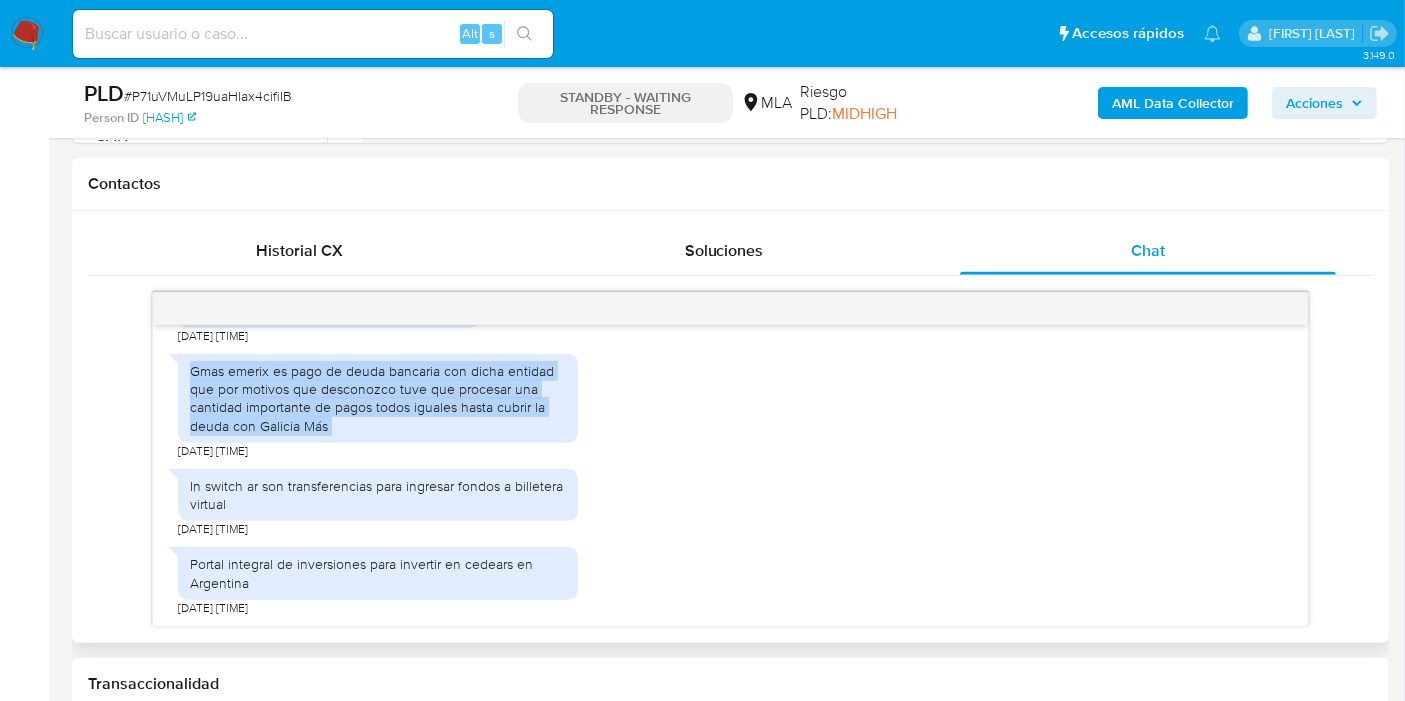click on "Gmas emerix es pago de deuda bancaria con dicha entidad que por motivos que desconozco tuve que procesar una cantidad importante de pagos todos iguales hasta cubrir la deuda con Galicia Más" at bounding box center (378, 398) 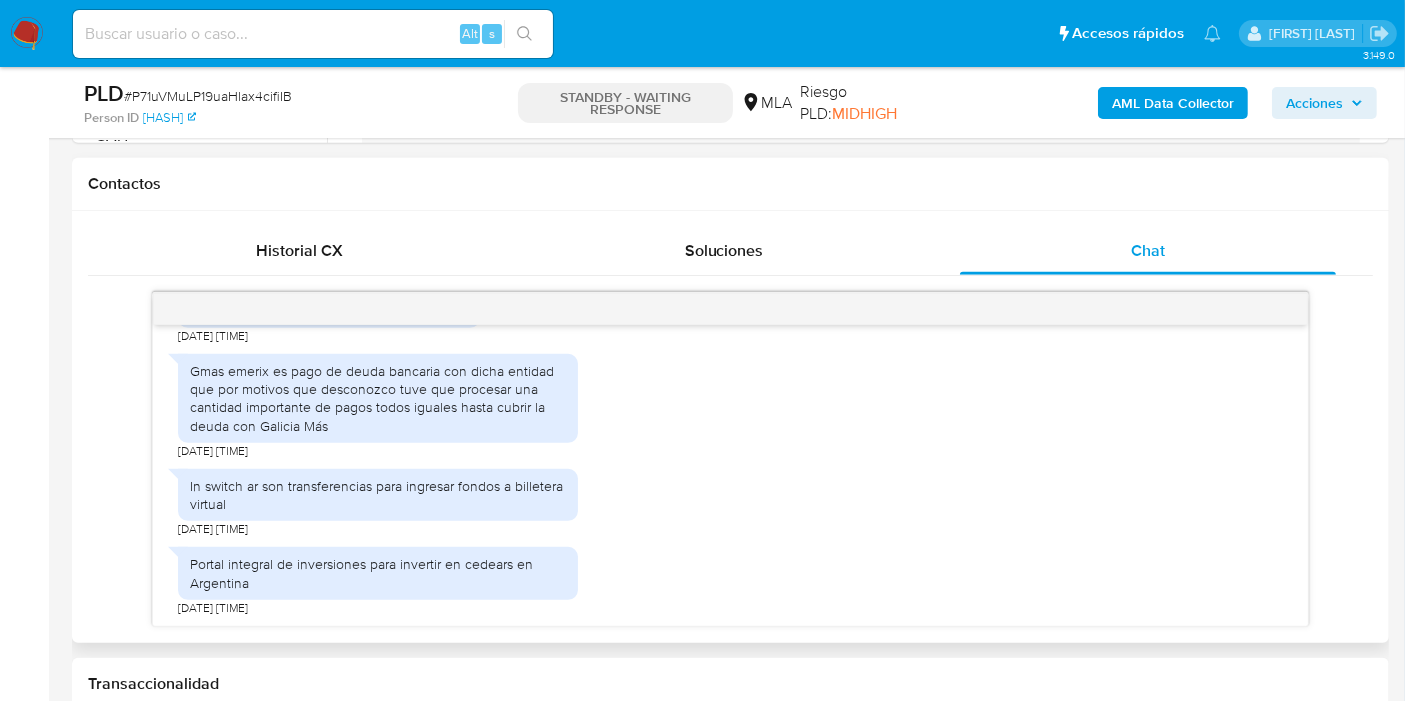 scroll, scrollTop: 1728, scrollLeft: 0, axis: vertical 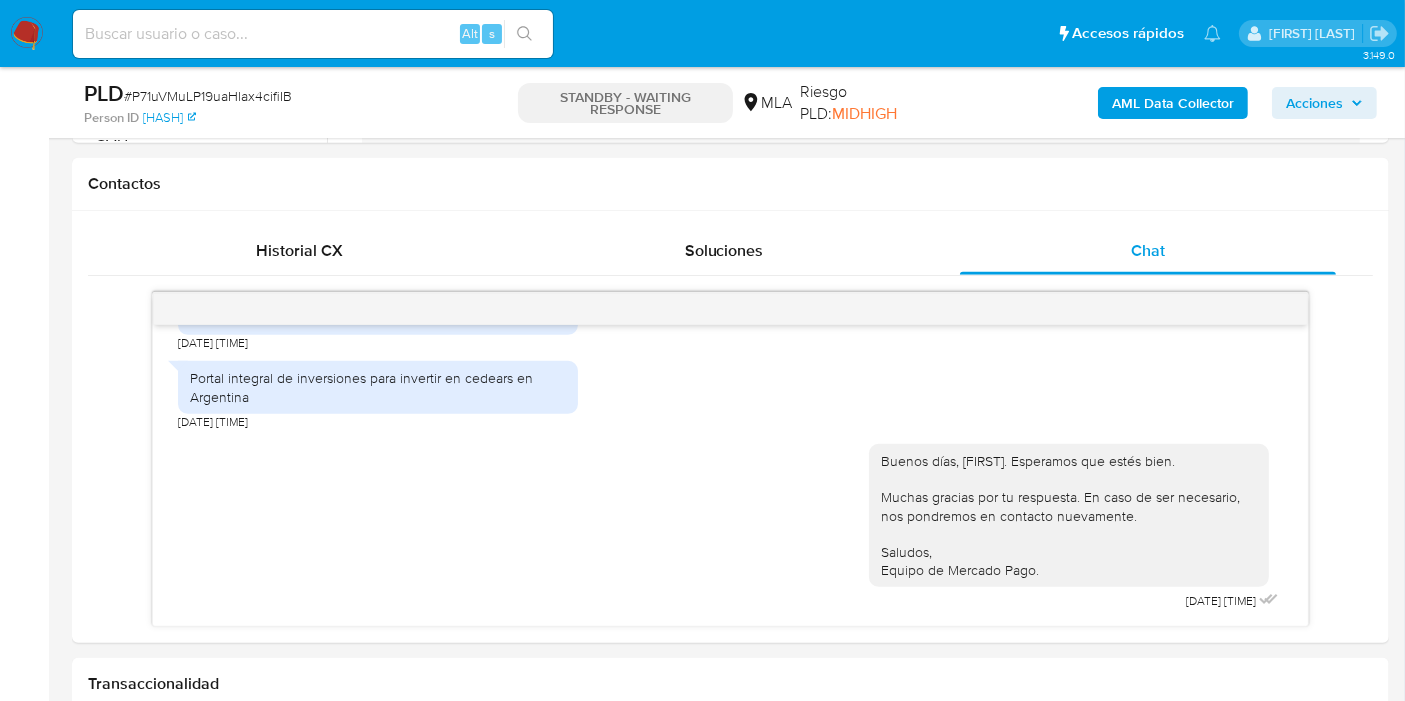 click on "# P71uVMuLP19uaHlax4cifiIB" at bounding box center [208, 96] 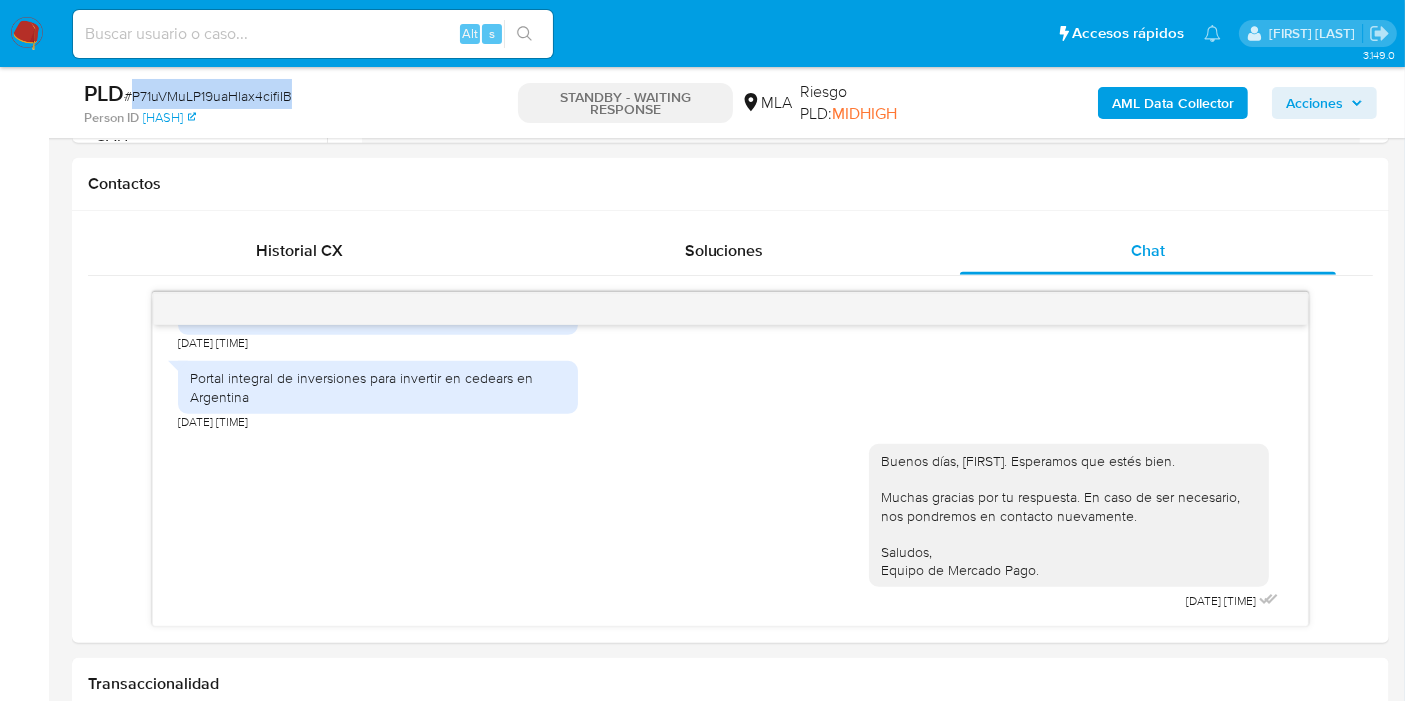 click on "# P71uVMuLP19uaHlax4cifiIB" at bounding box center (208, 96) 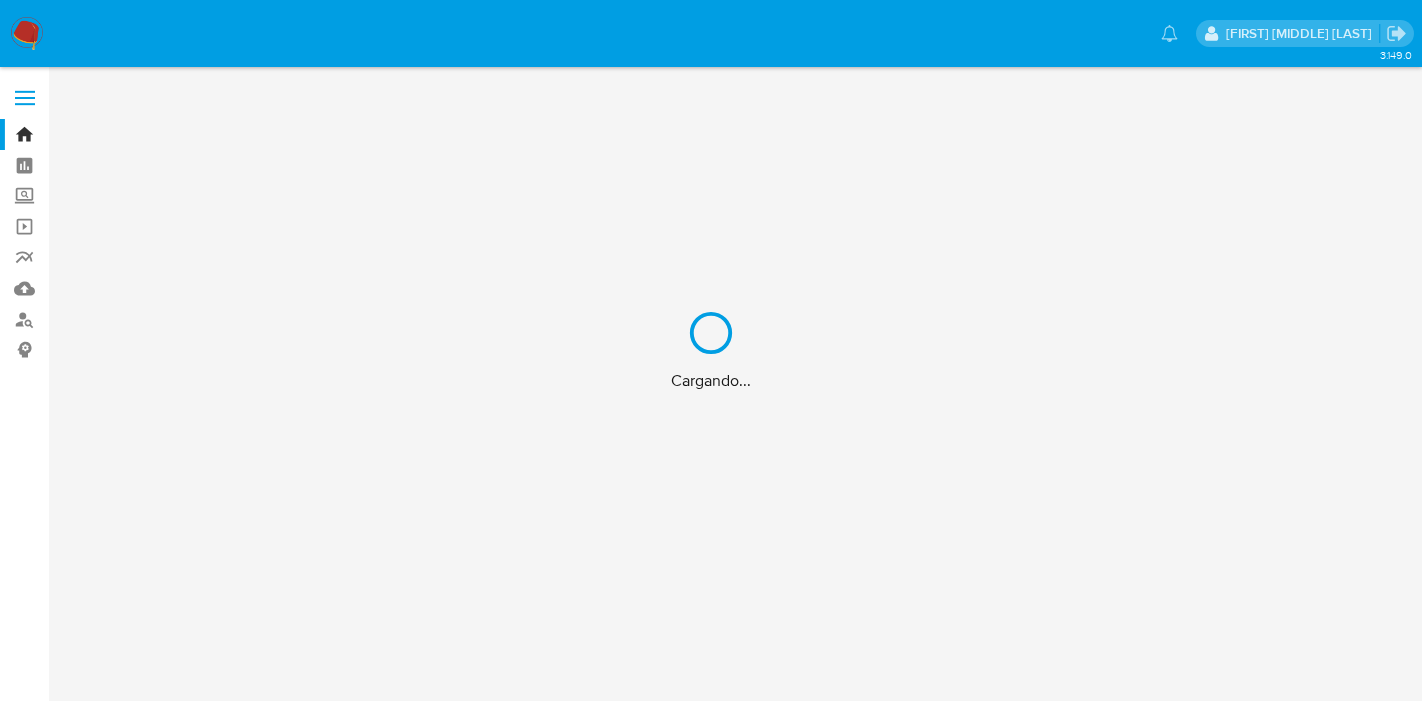 scroll, scrollTop: 0, scrollLeft: 0, axis: both 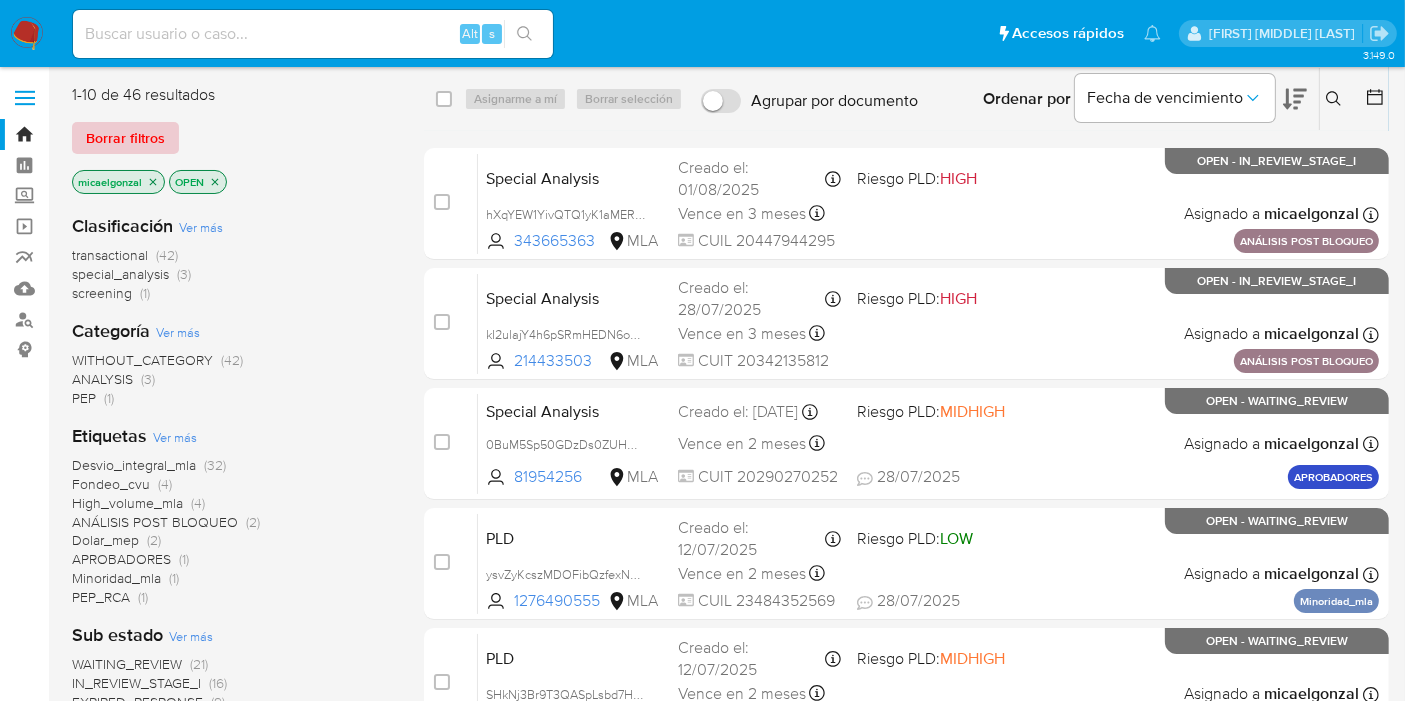 click on "Borrar filtros" at bounding box center (125, 138) 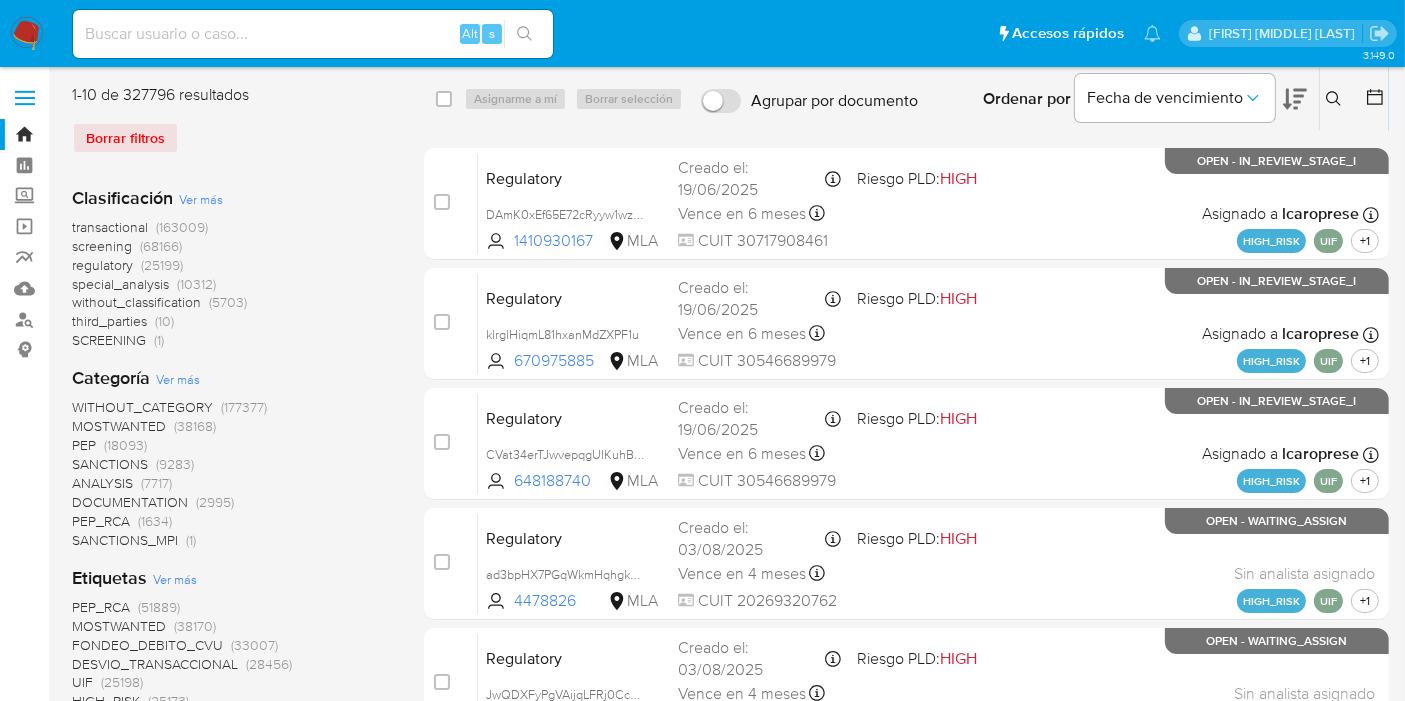 click 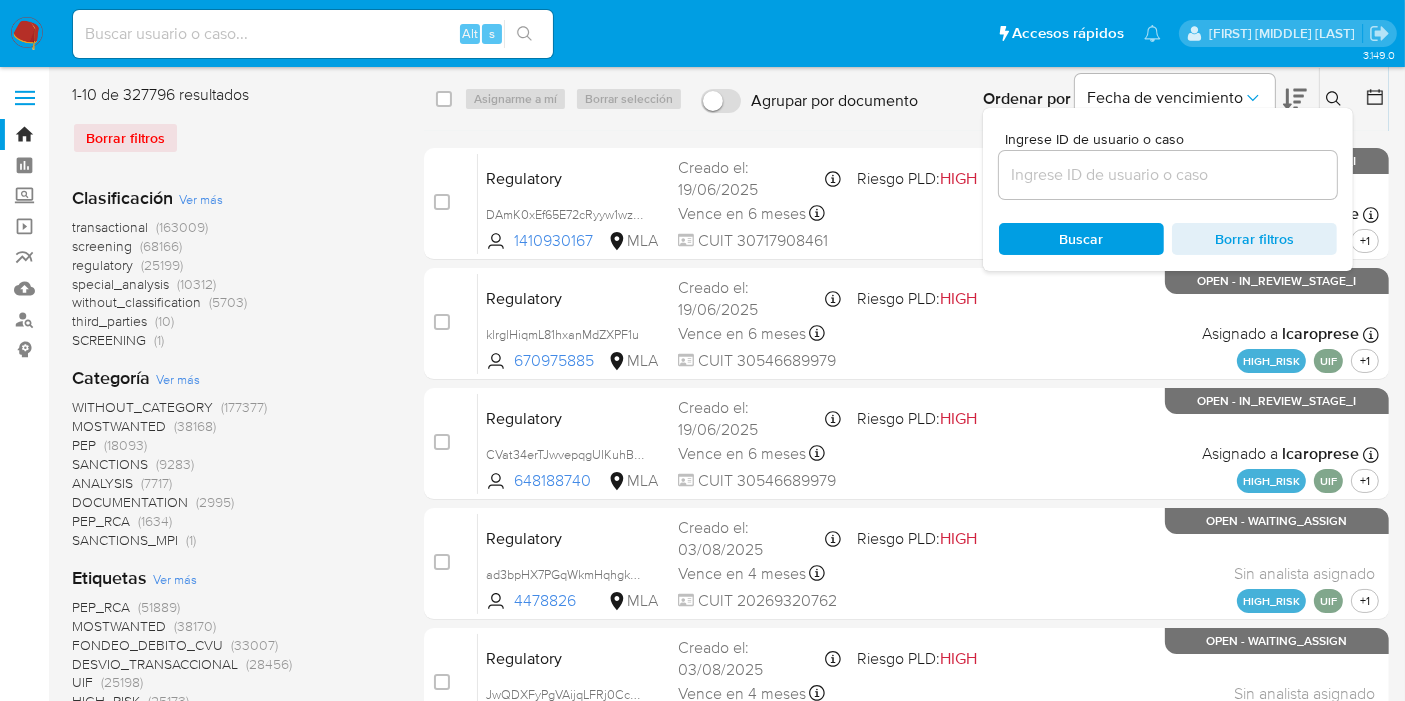 click at bounding box center (1168, 175) 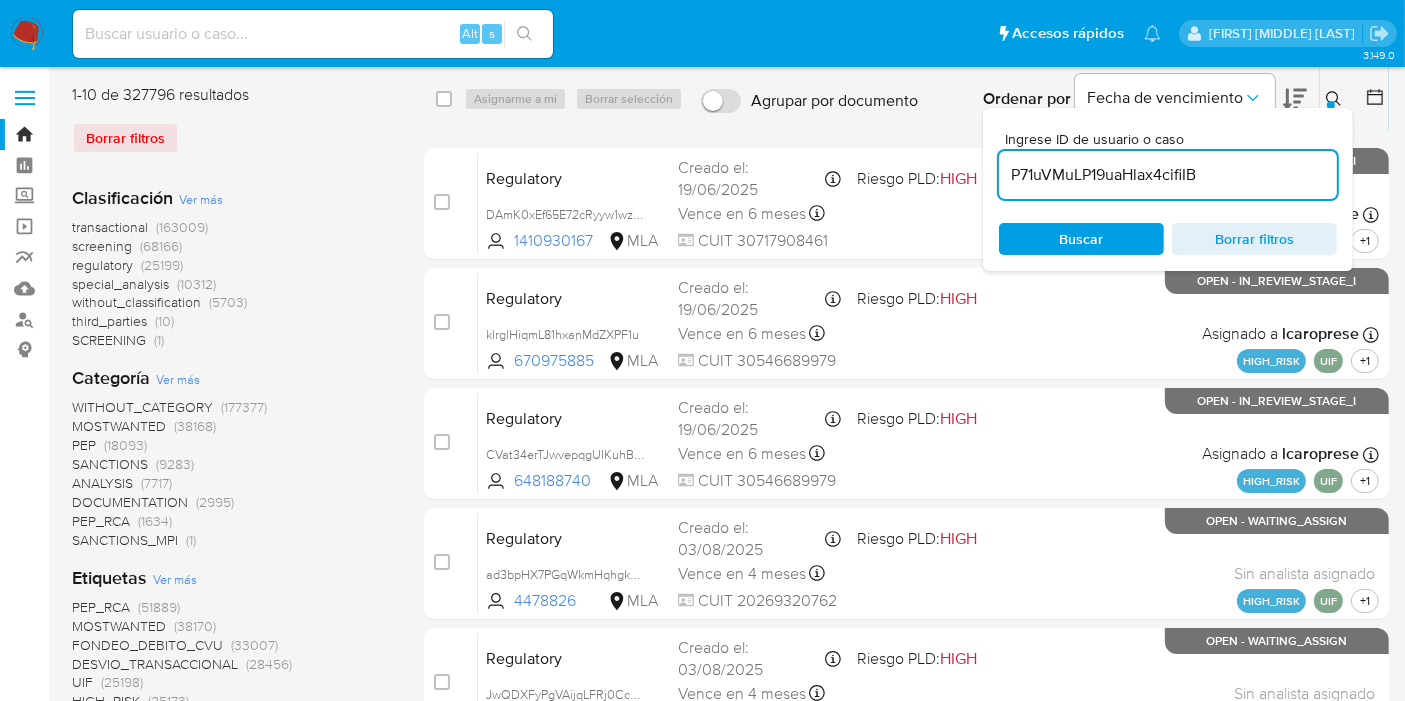 type on "P71uVMuLP19uaHlax4cifiIB" 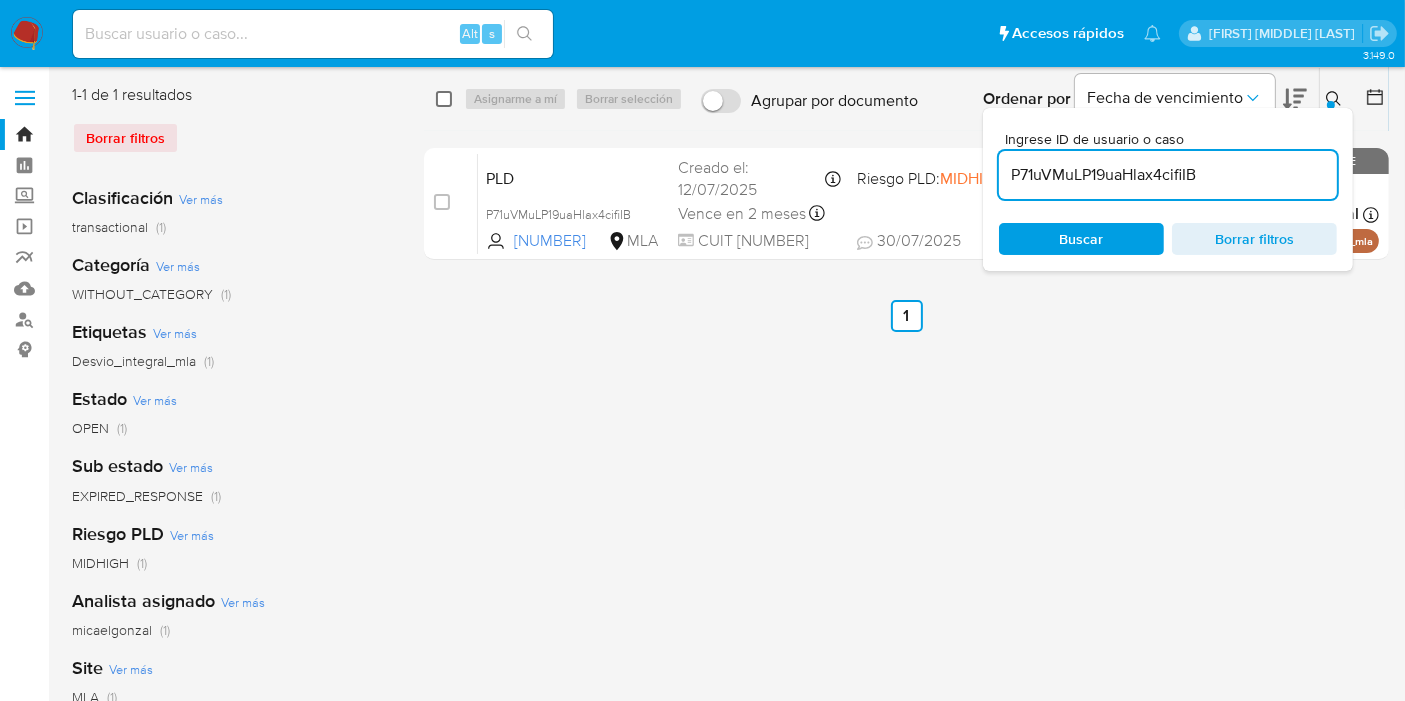 click at bounding box center (444, 99) 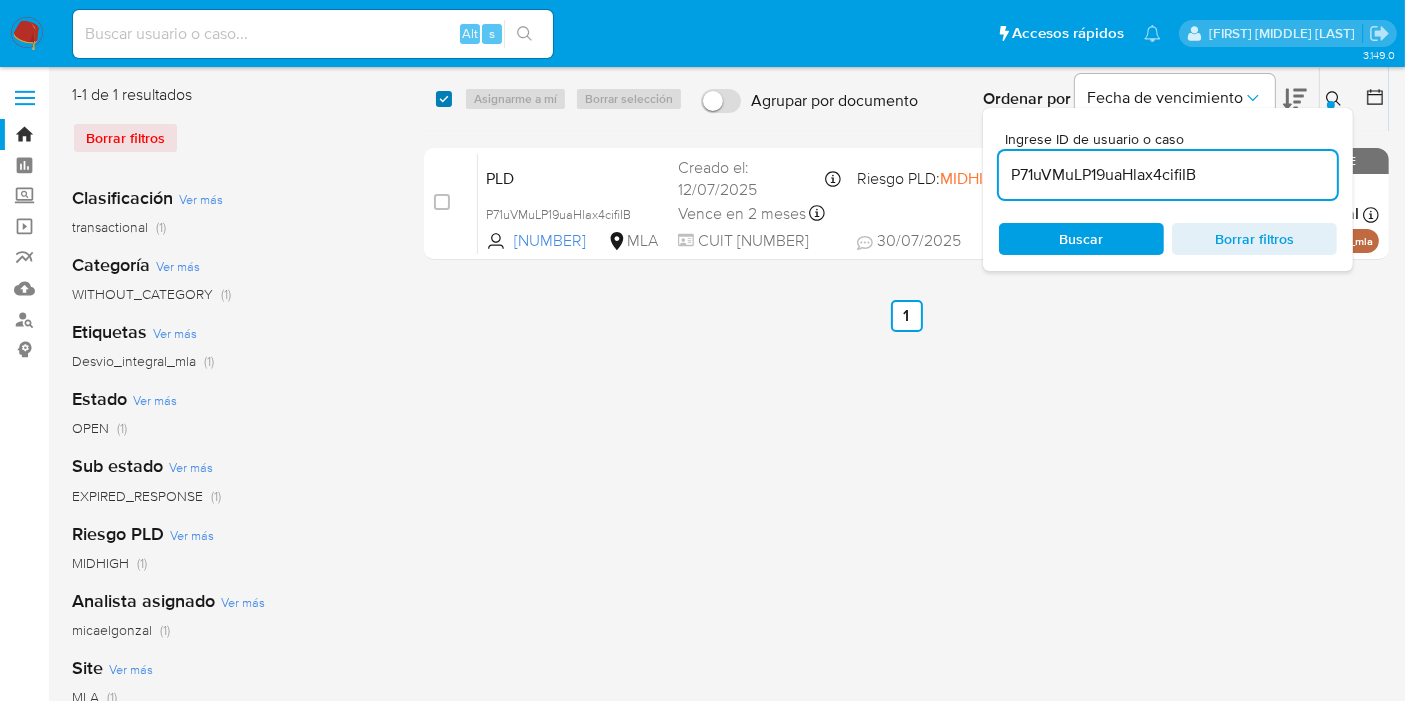 checkbox on "true" 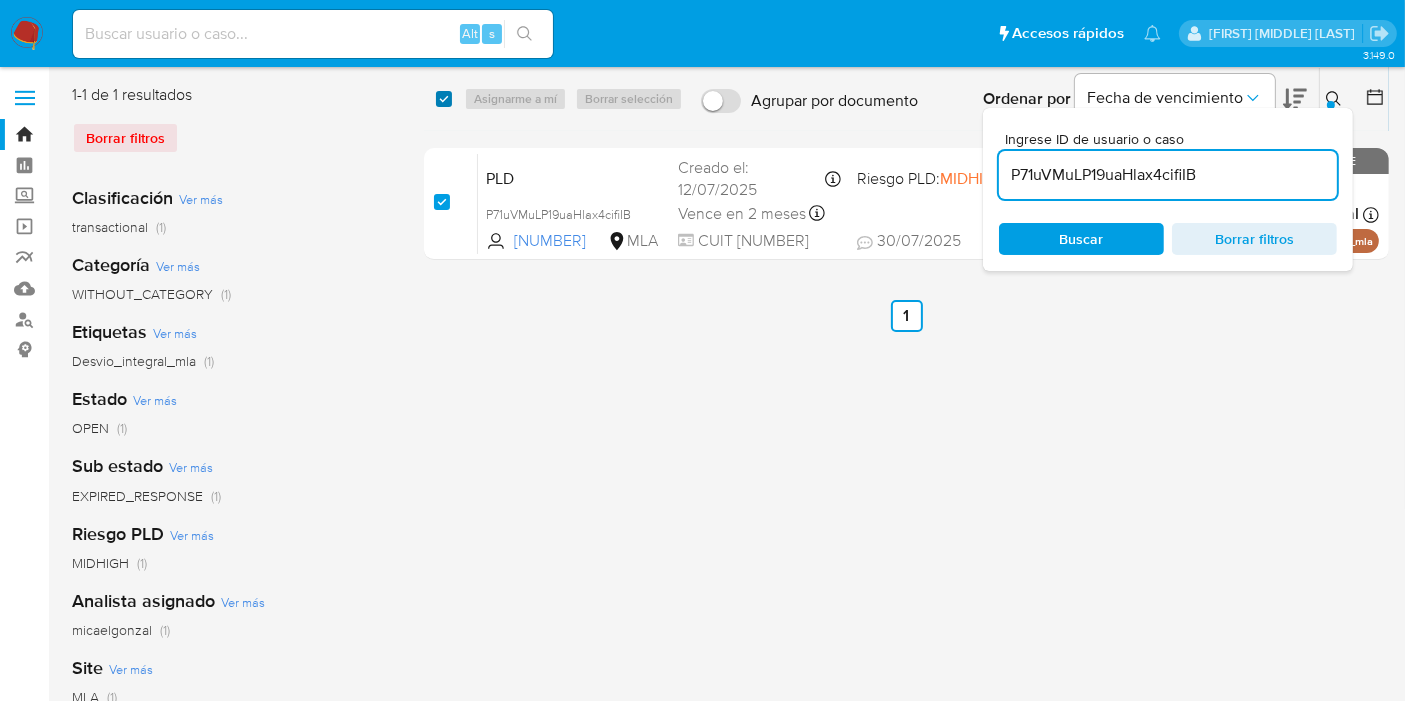 checkbox on "true" 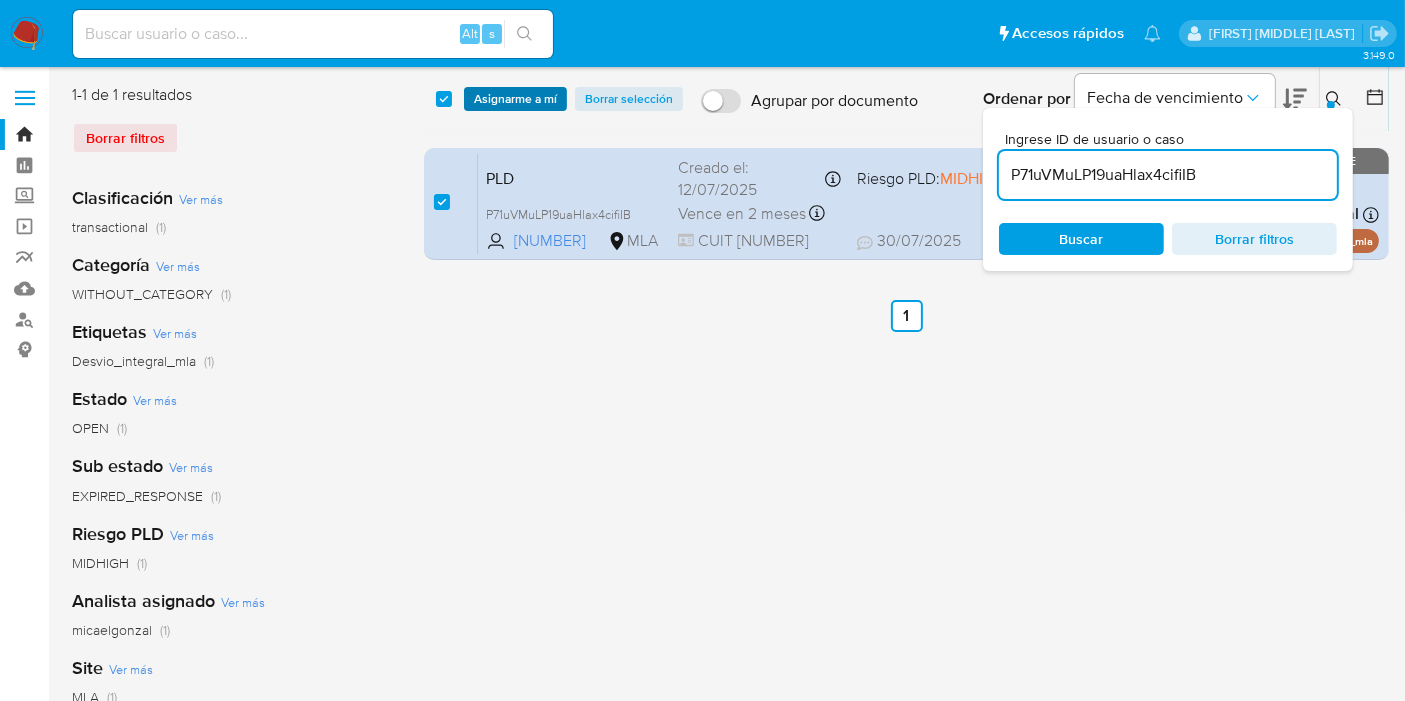click on "Asignarme a mí" at bounding box center [515, 99] 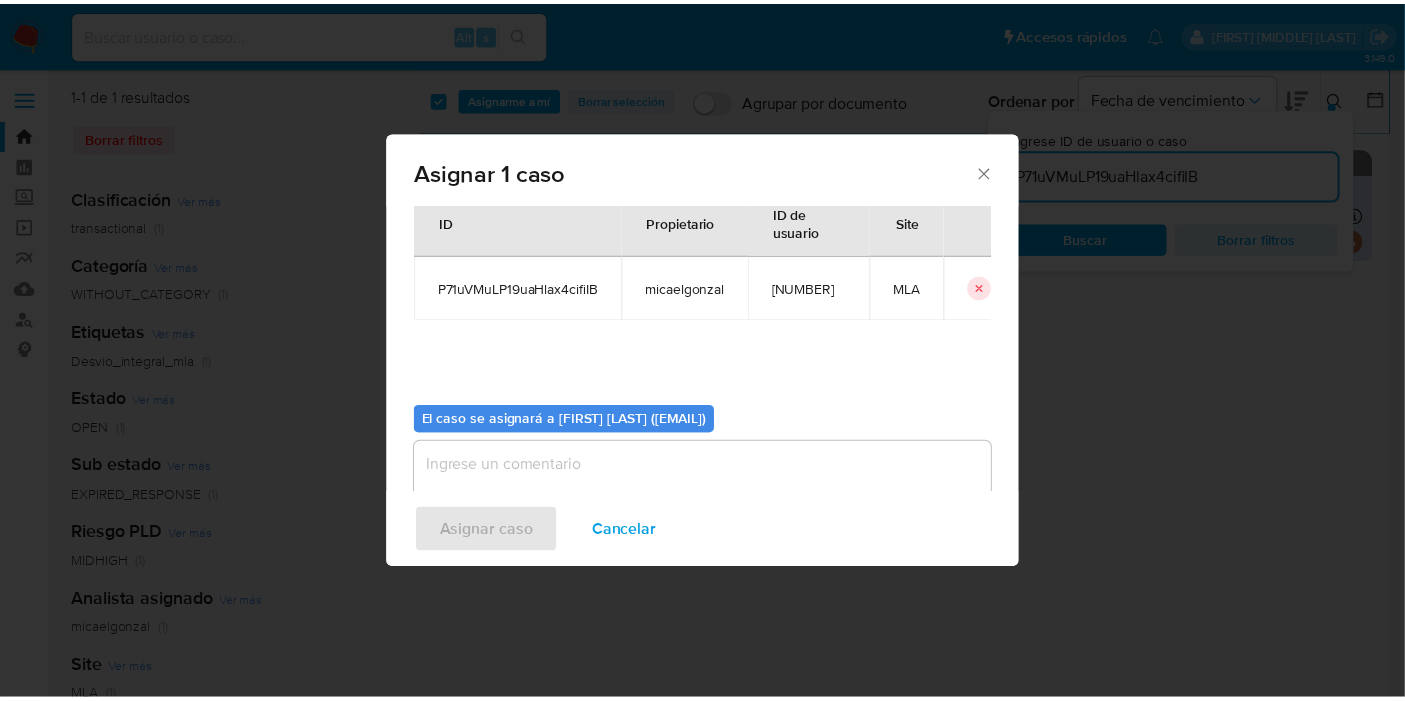 scroll, scrollTop: 102, scrollLeft: 0, axis: vertical 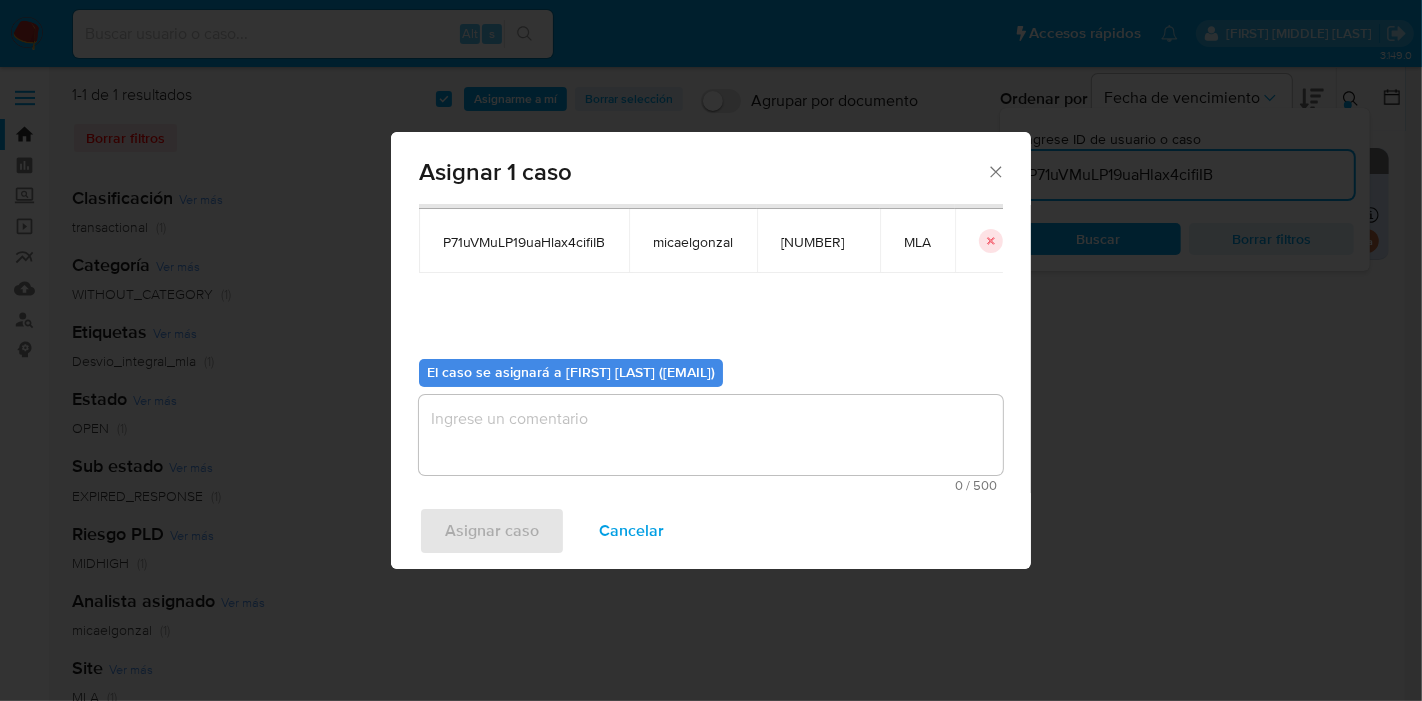 click at bounding box center [711, 435] 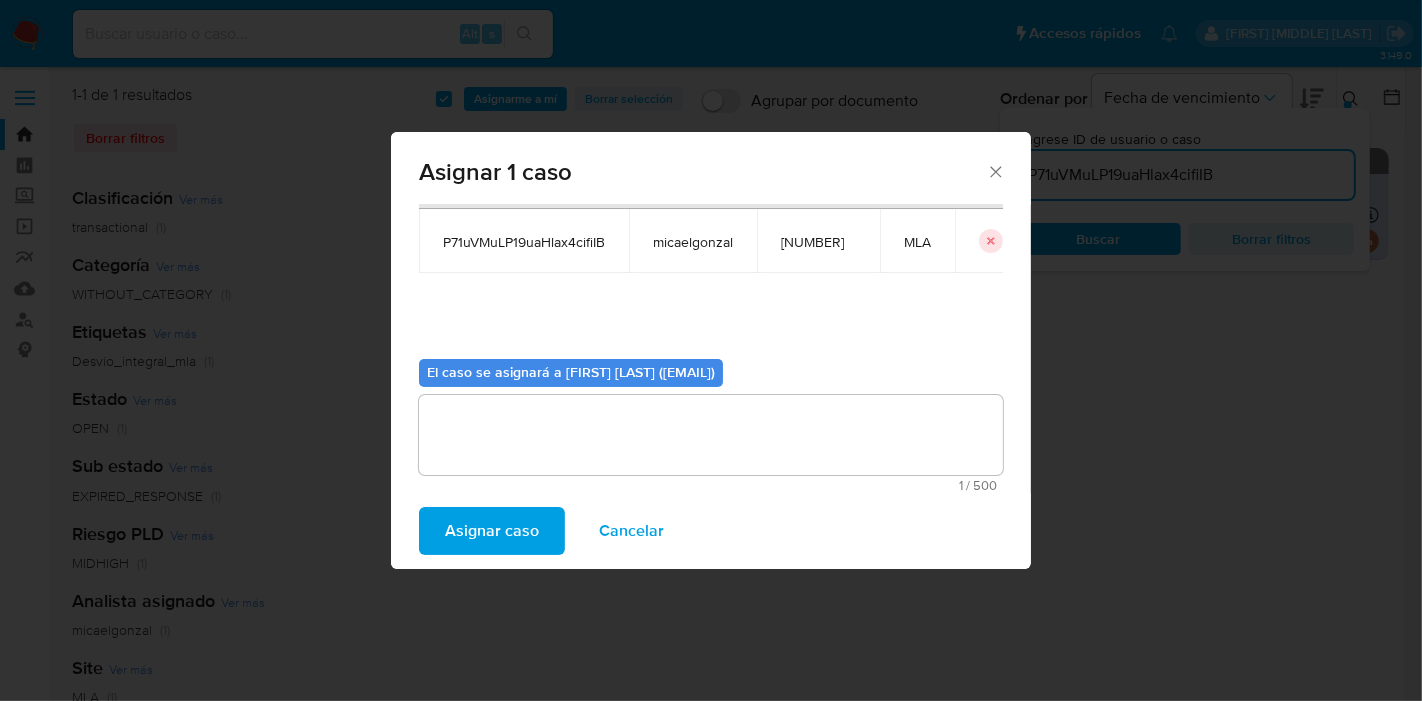 click on "Asignar caso" at bounding box center [492, 531] 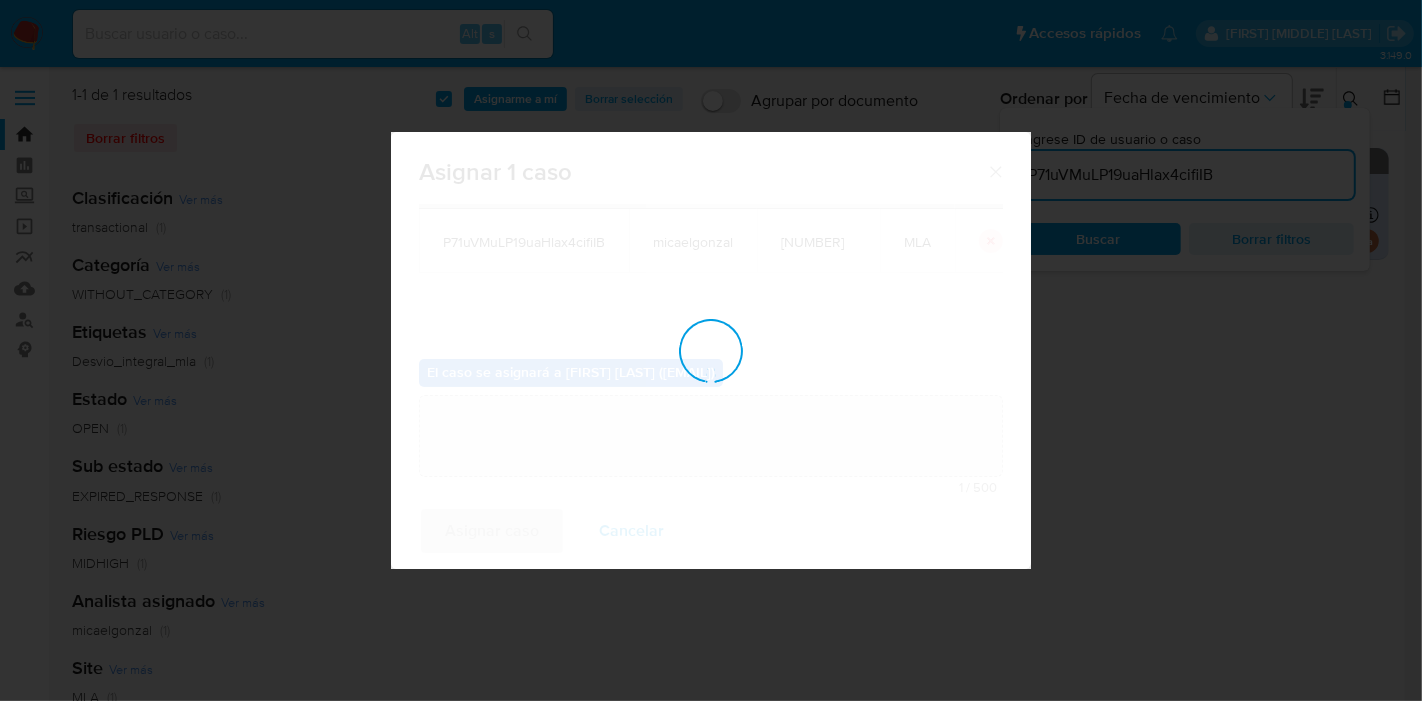 type 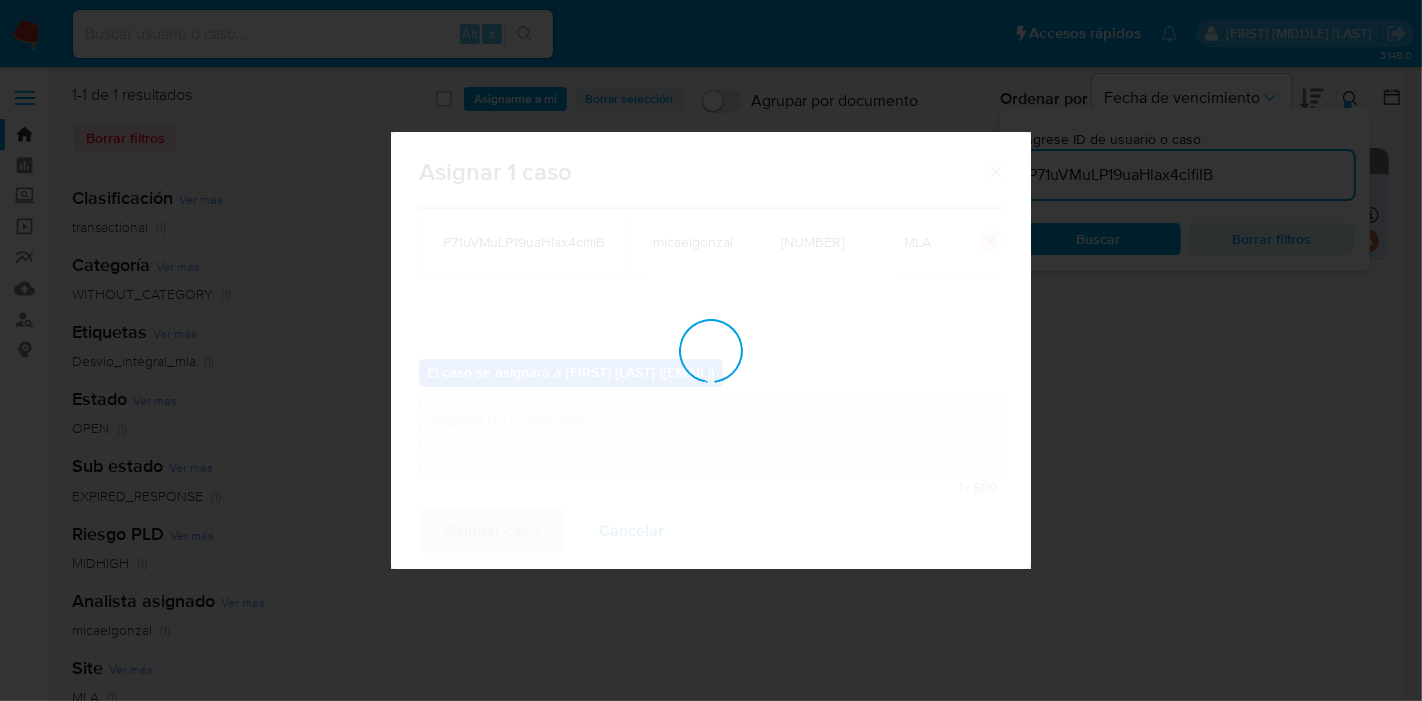 checkbox on "false" 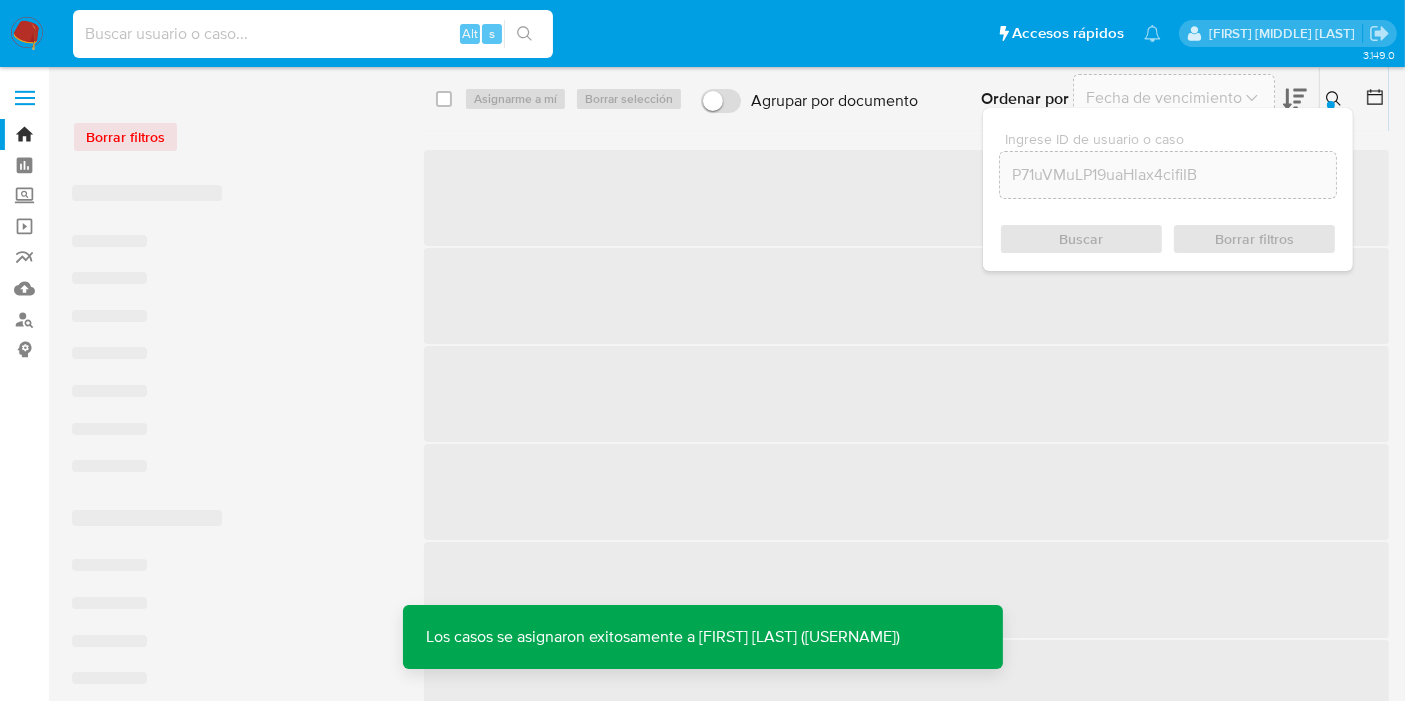 click at bounding box center (313, 34) 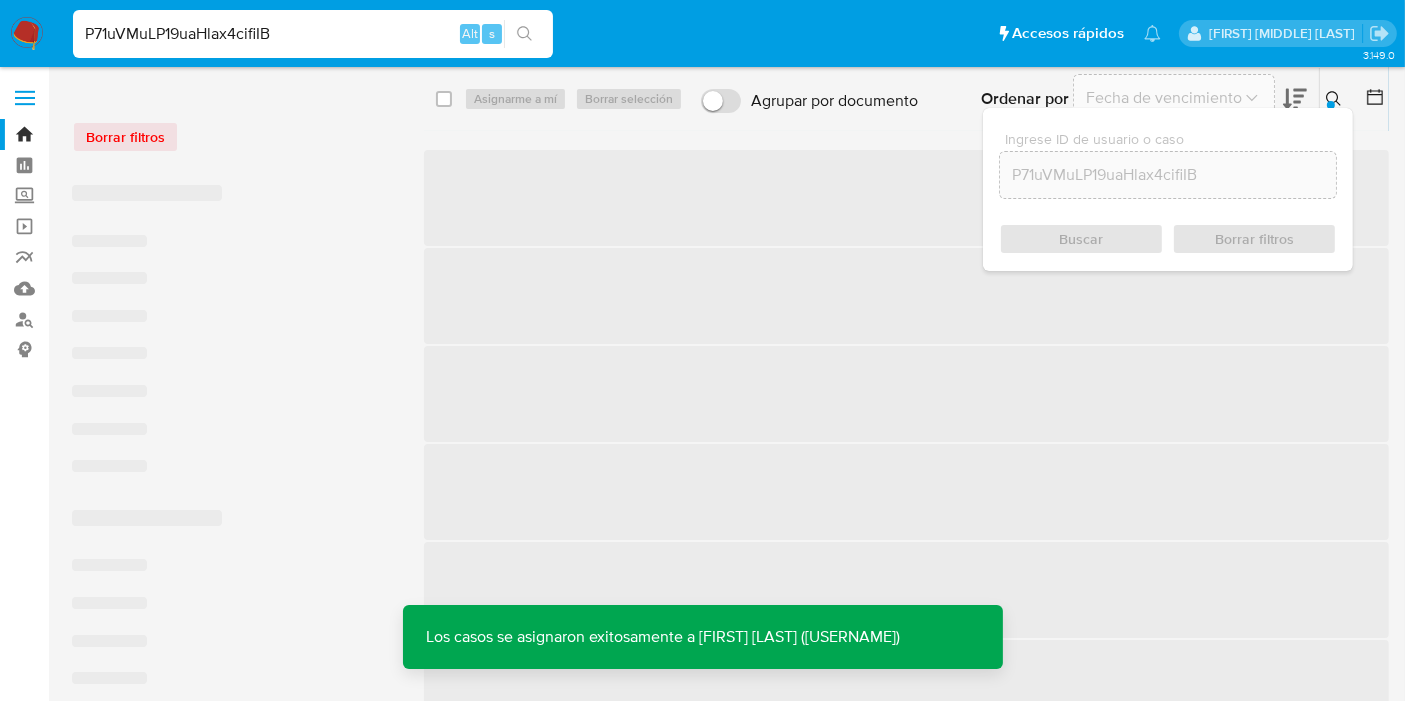 type on "P71uVMuLP19uaHlax4cifiIB" 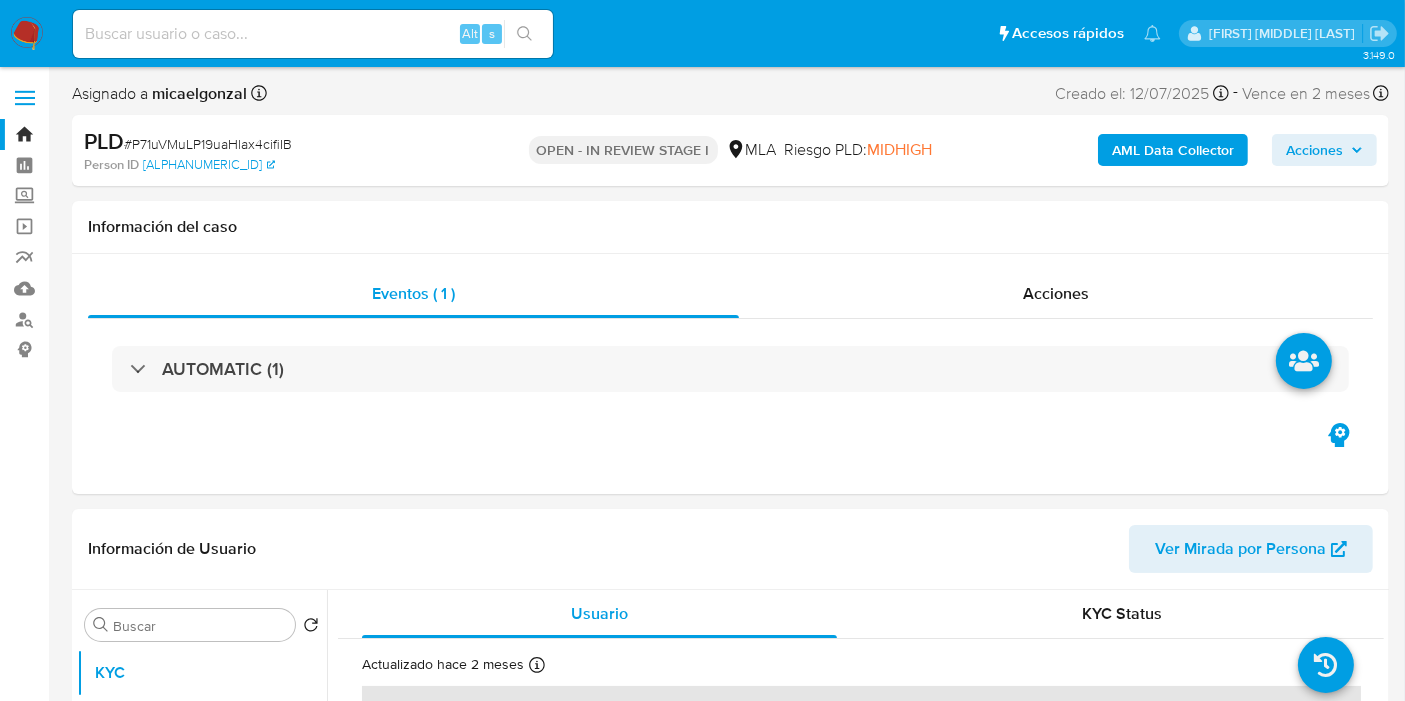 select on "10" 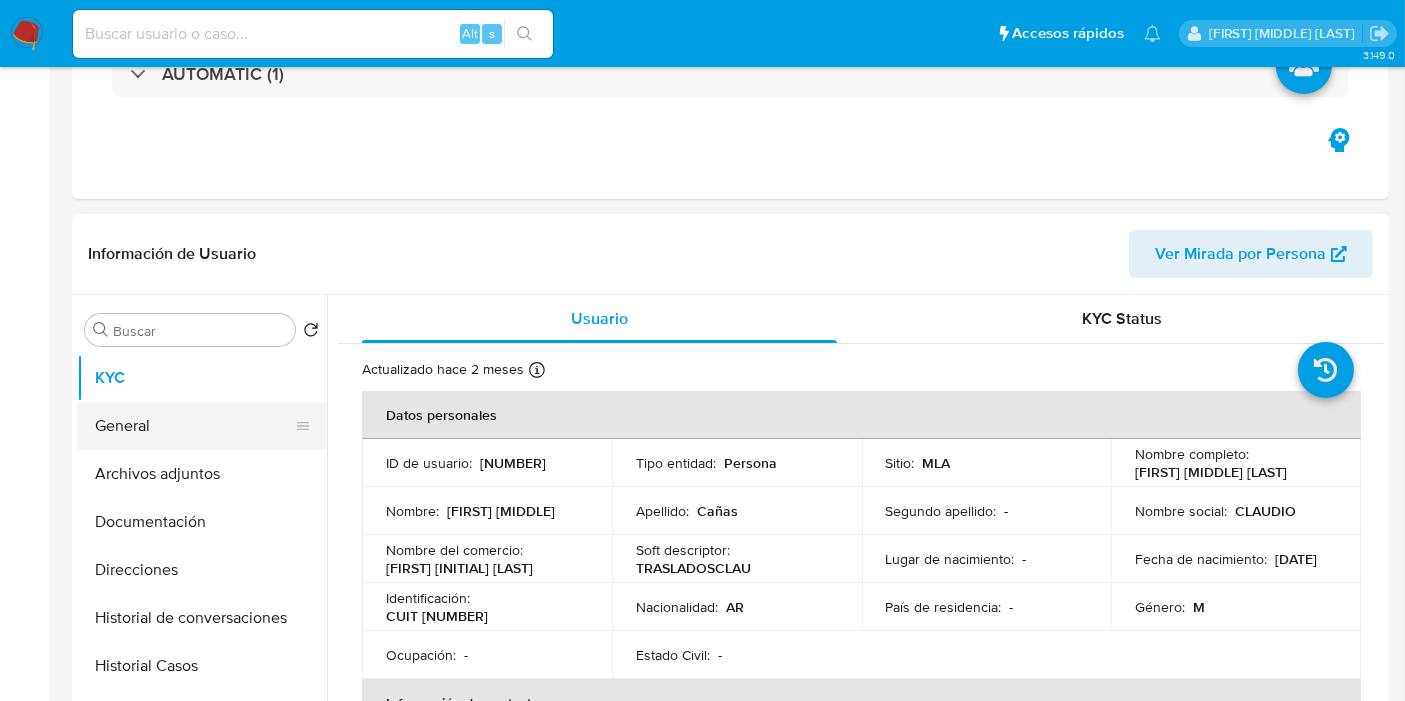 scroll, scrollTop: 444, scrollLeft: 0, axis: vertical 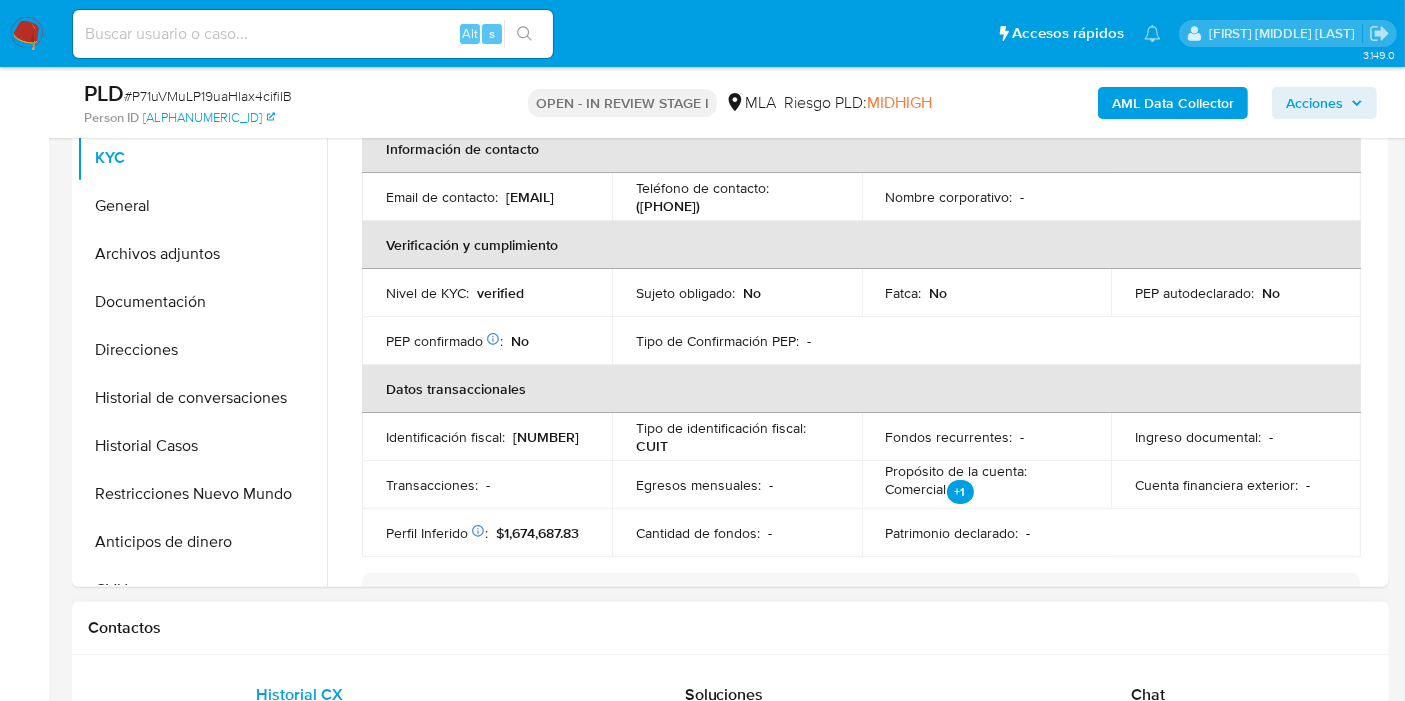 click on "Historial CX Soluciones Chat Id Estado Fecha de creación Origen Proceso • 363210907 finished 07/01/2025 10:00:03 SUPPORT_WIDGET_ML Posterior a la Entrega • 363039257 closed 06/01/2025 13:40:50 ML_MED Defectuoso - Flex • 353106320 finished 15/11/2024 11:41:05 SUPPORT_WIDGET_MP_MOBILE Acreditación de Pagos - Payers • 353085232 finished 15/11/2024 10:02:01 SUPPORT_WIDGET_MP_MOBILE Acreditación de Pagos - Payers • 284688916 closed 18/11/2023 09:19:27 SUPPORT_WIDGET_MP_MOBILE Anulación de Pagos - Payers Anterior Página   1   de   1 Siguiente Cargando... Nuevo Contacto" at bounding box center [730, 848] 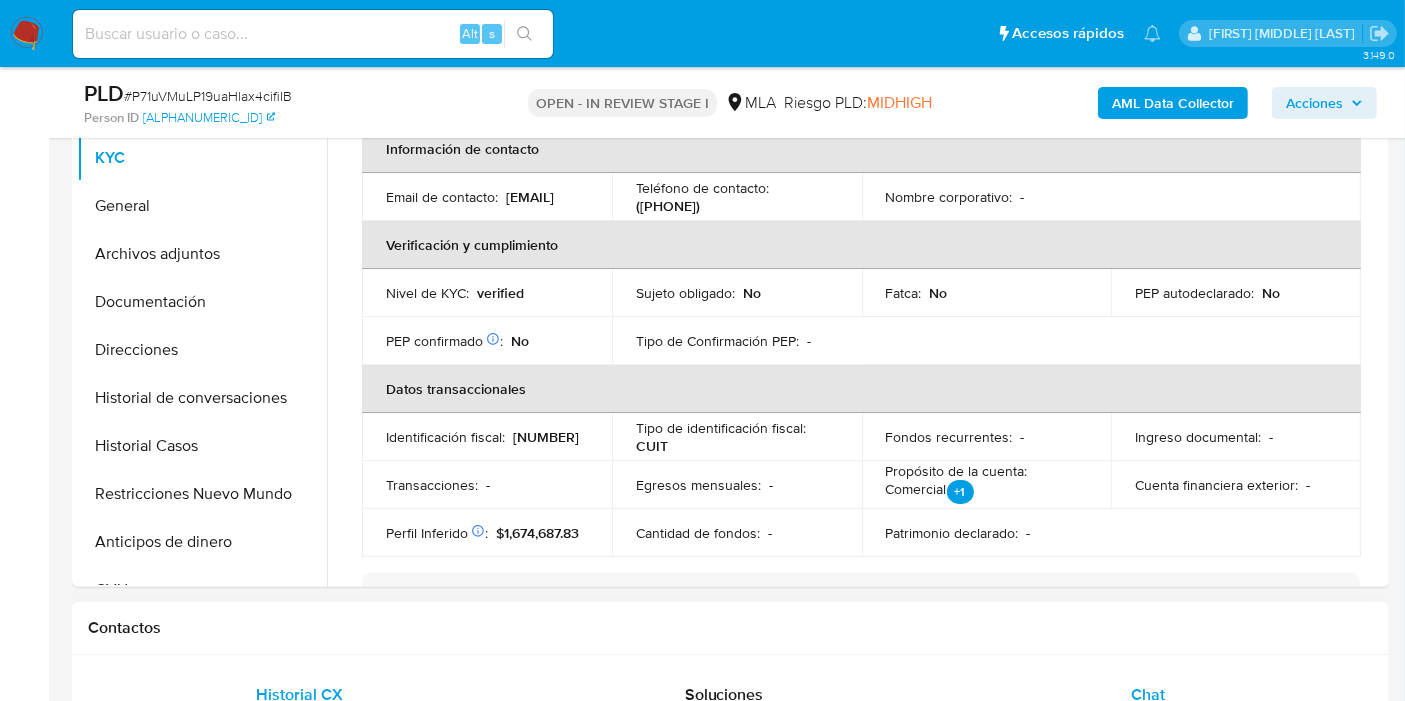 click on "Chat" at bounding box center [1148, 695] 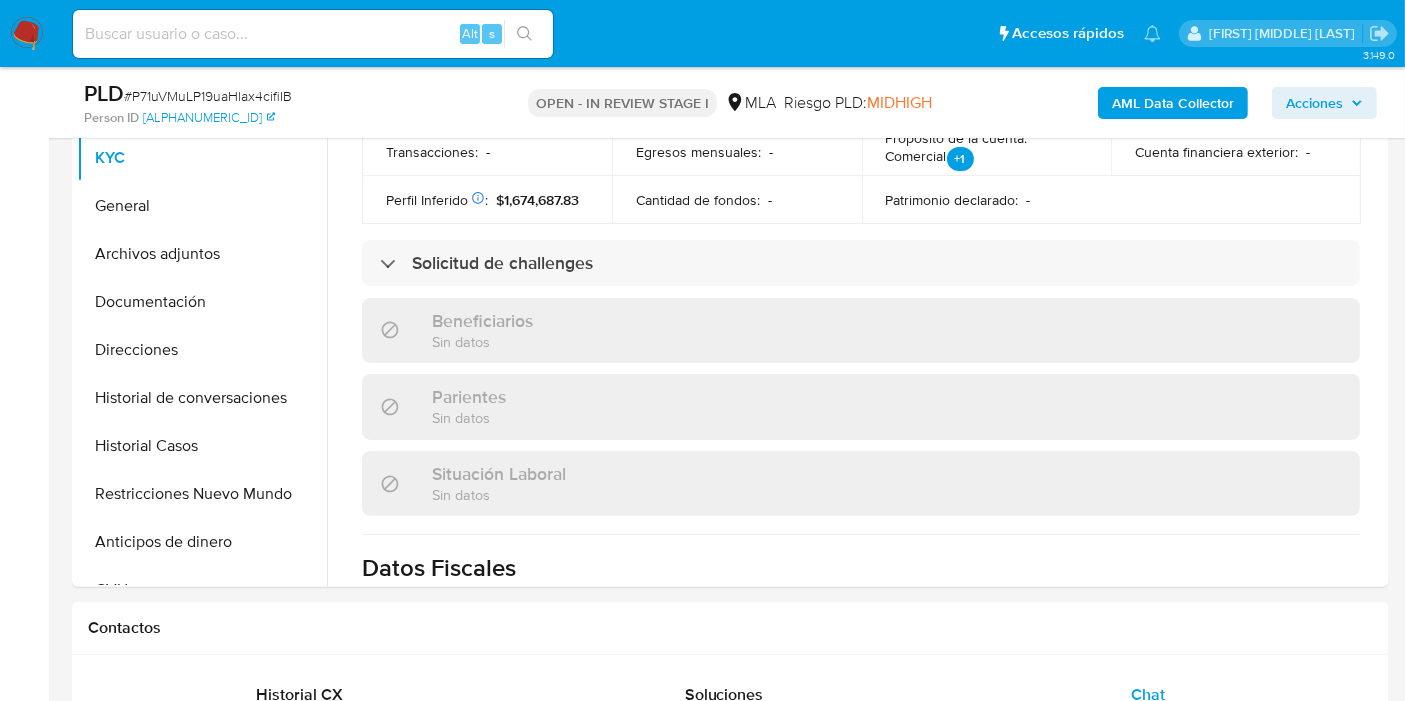 scroll, scrollTop: 1102, scrollLeft: 0, axis: vertical 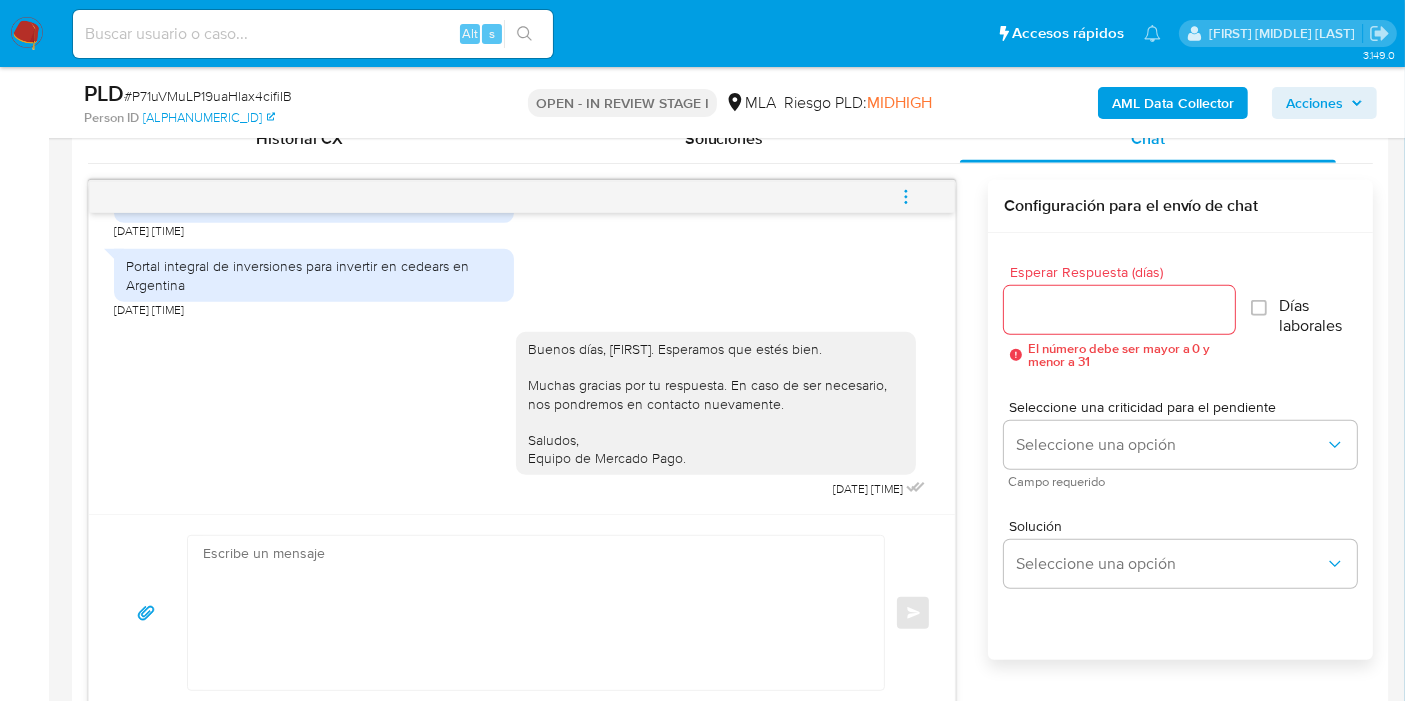 drag, startPoint x: 909, startPoint y: 198, endPoint x: 845, endPoint y: 206, distance: 64.49806 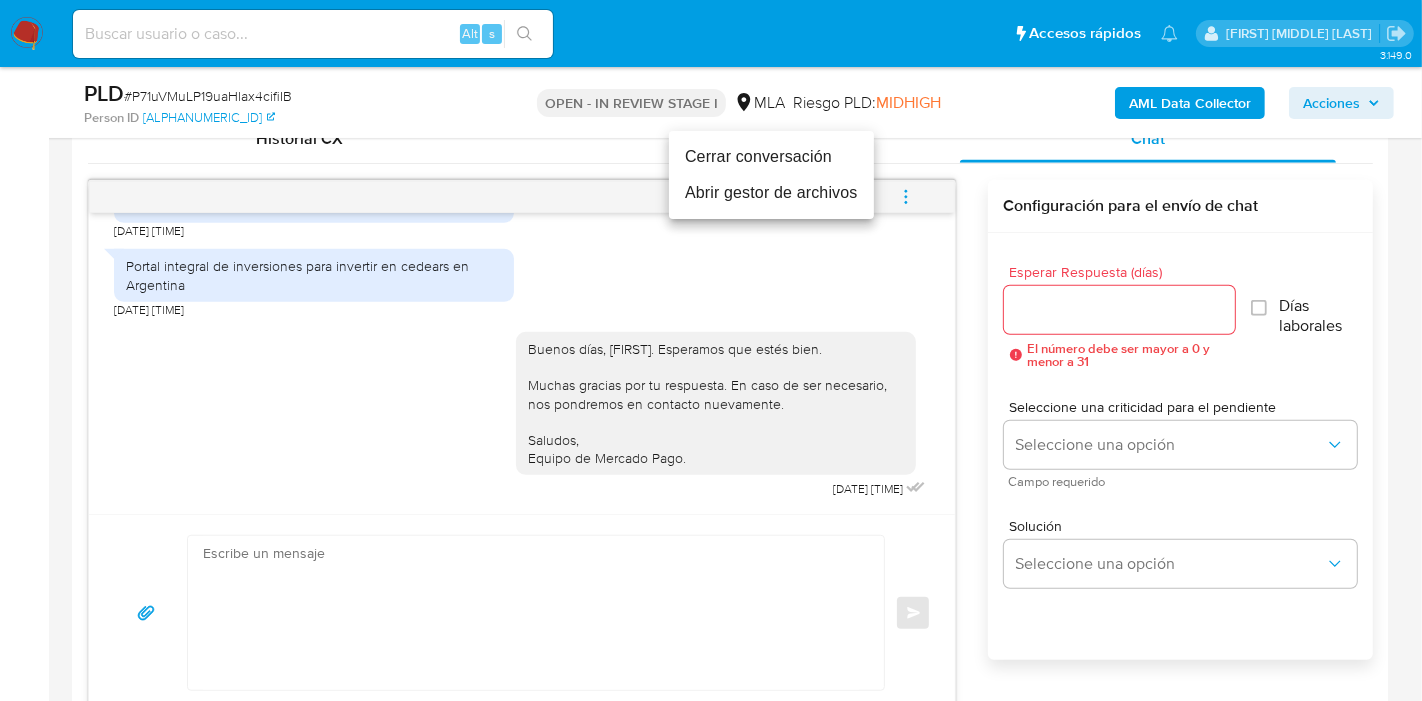 click on "Cerrar conversación" at bounding box center [771, 157] 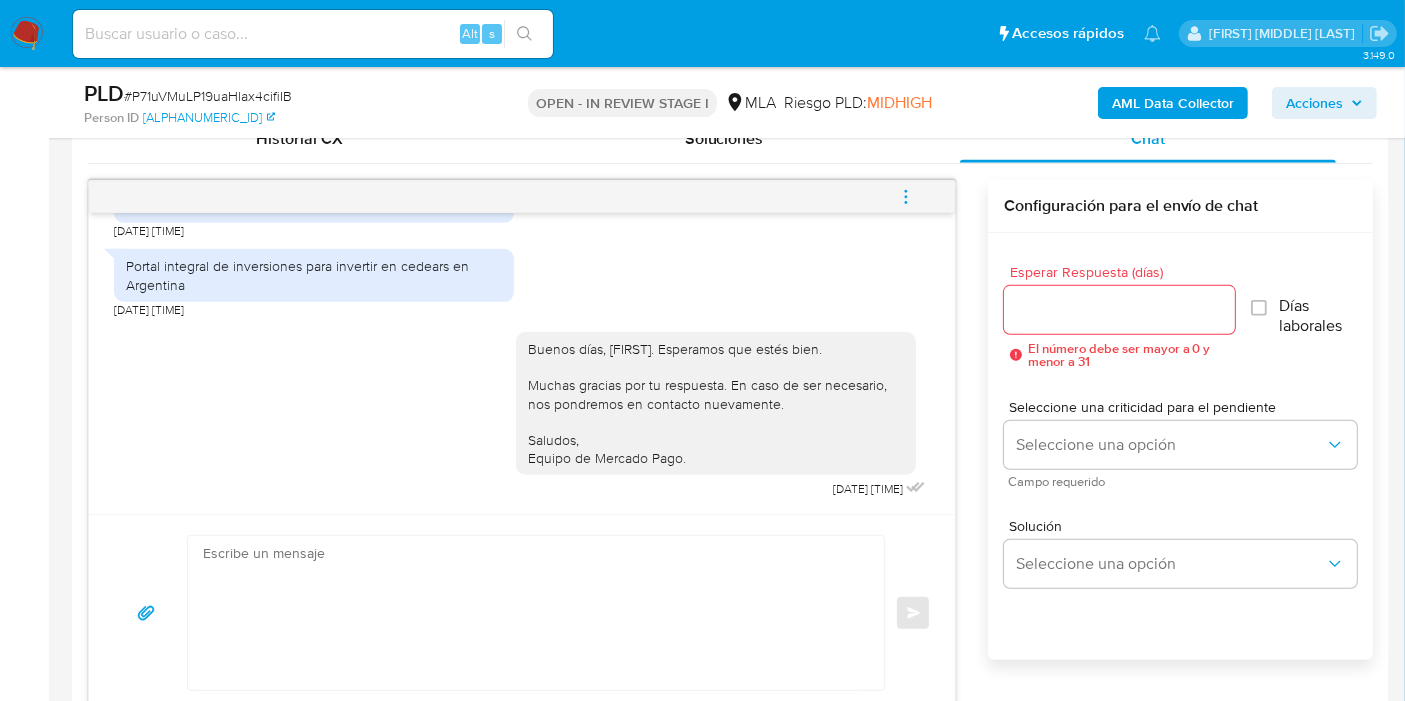 scroll, scrollTop: 1394, scrollLeft: 0, axis: vertical 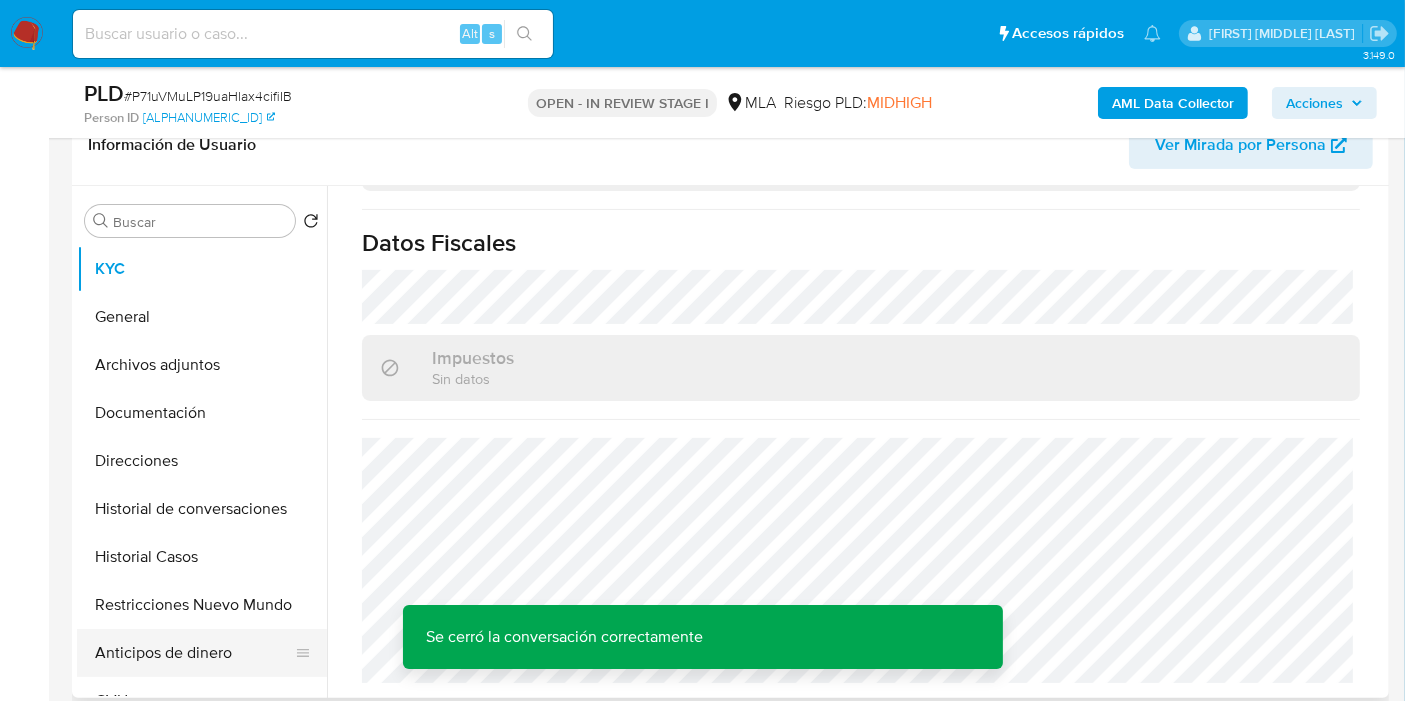 click on "Anticipos de dinero" at bounding box center [194, 653] 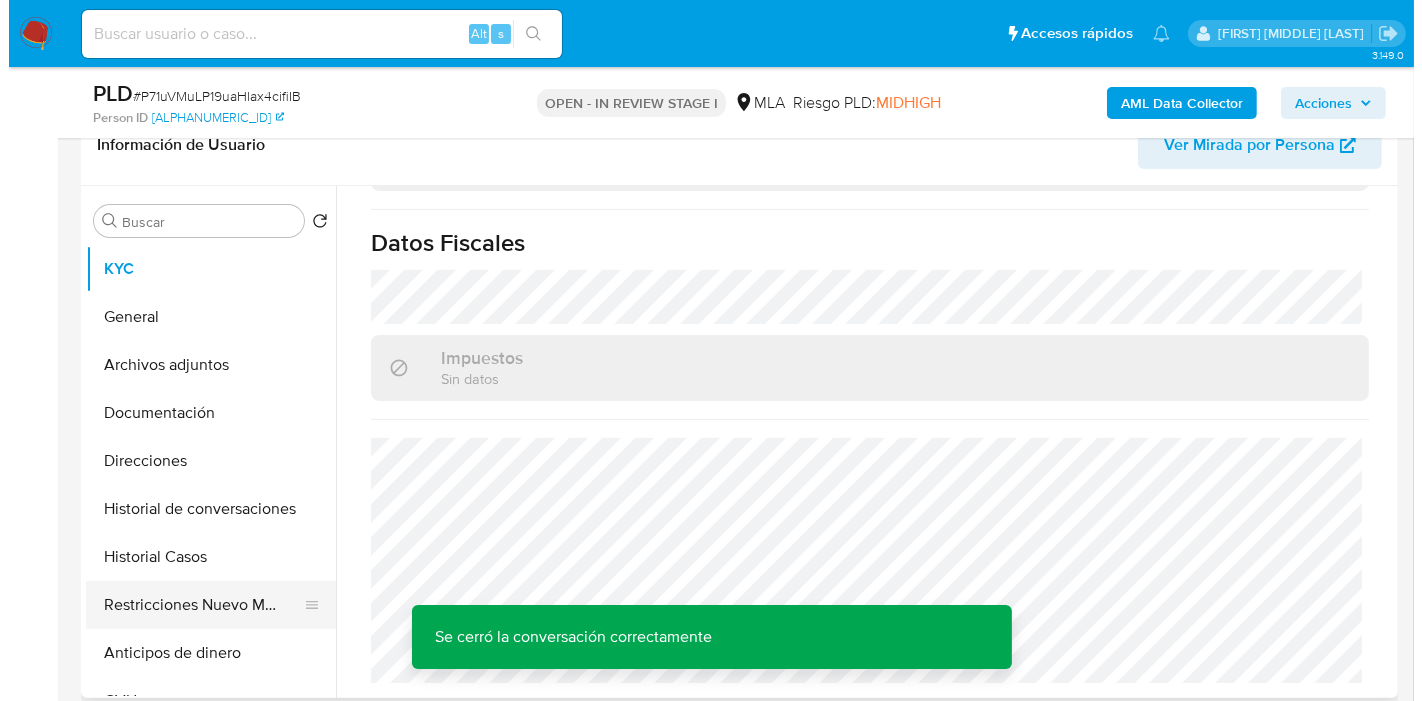 scroll, scrollTop: 0, scrollLeft: 0, axis: both 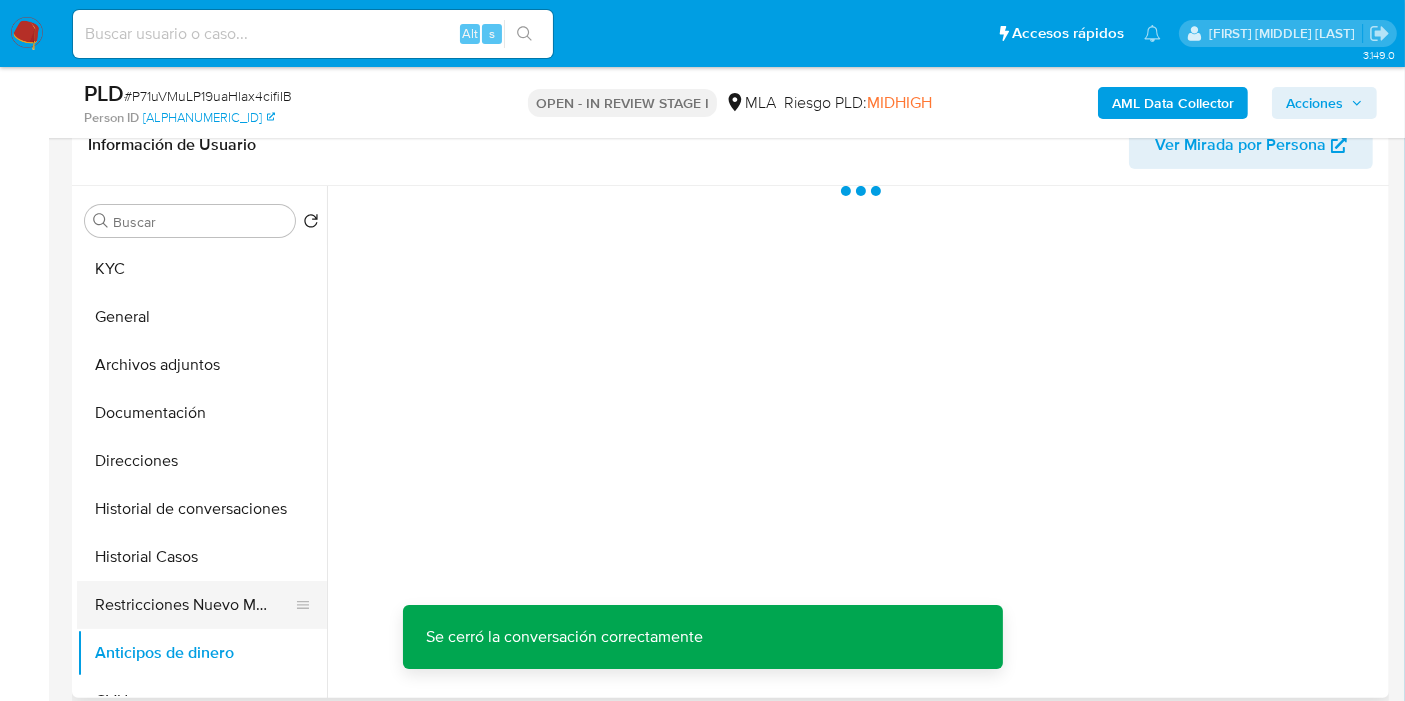 click on "Restricciones Nuevo Mundo" at bounding box center (194, 605) 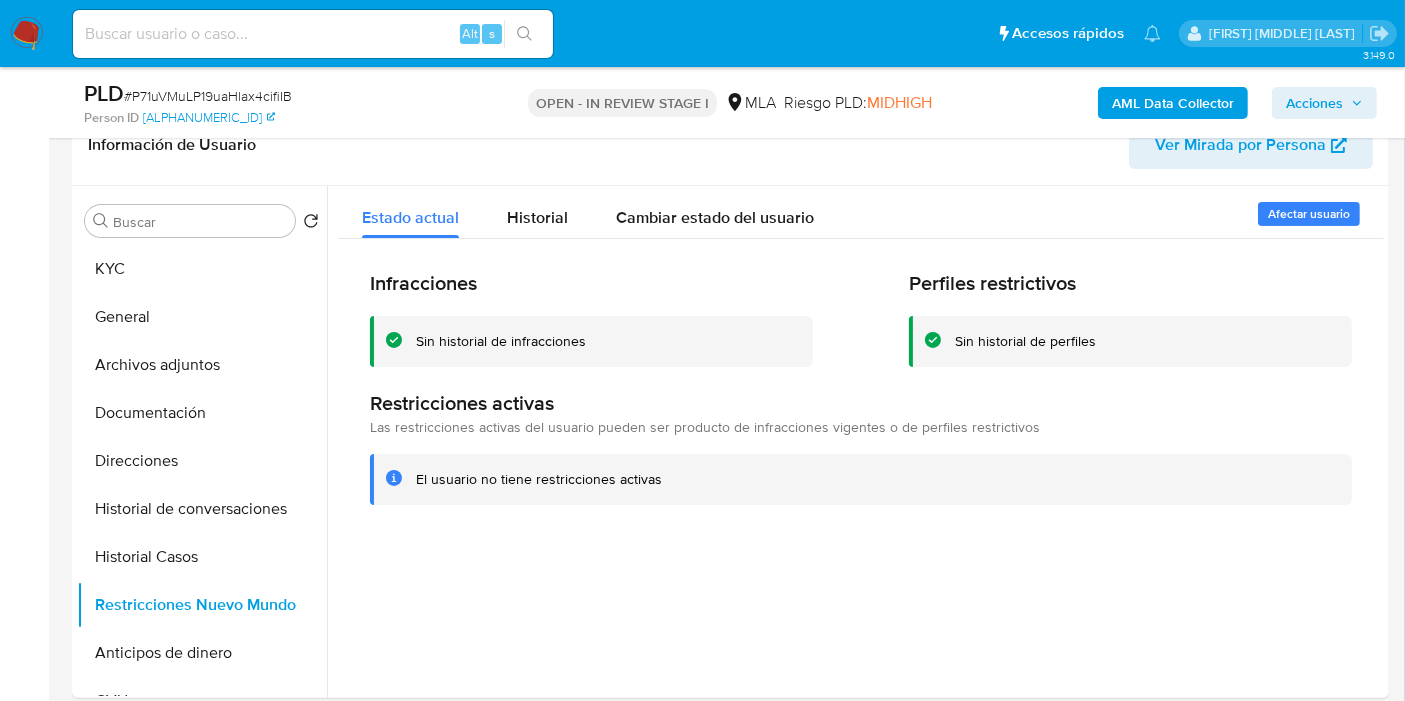 click on "AML Data Collector" at bounding box center (1173, 103) 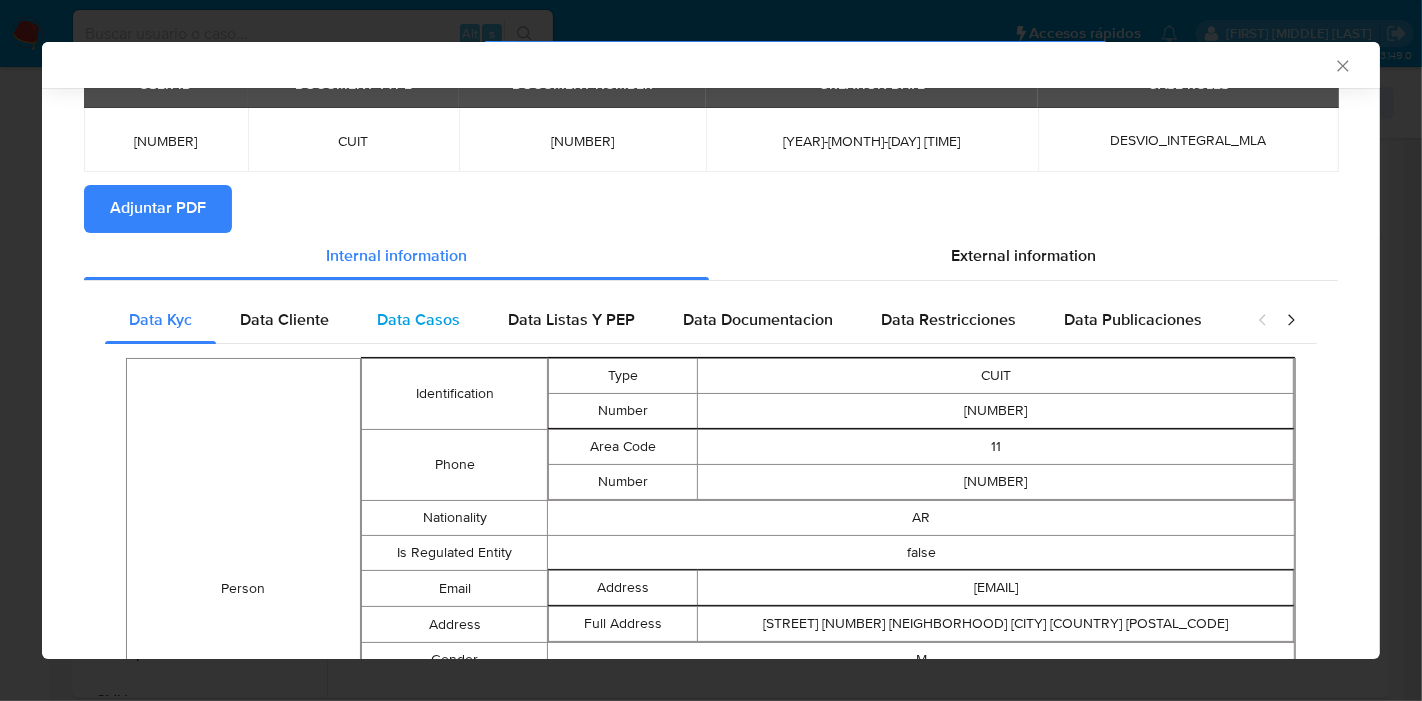 scroll, scrollTop: 75, scrollLeft: 0, axis: vertical 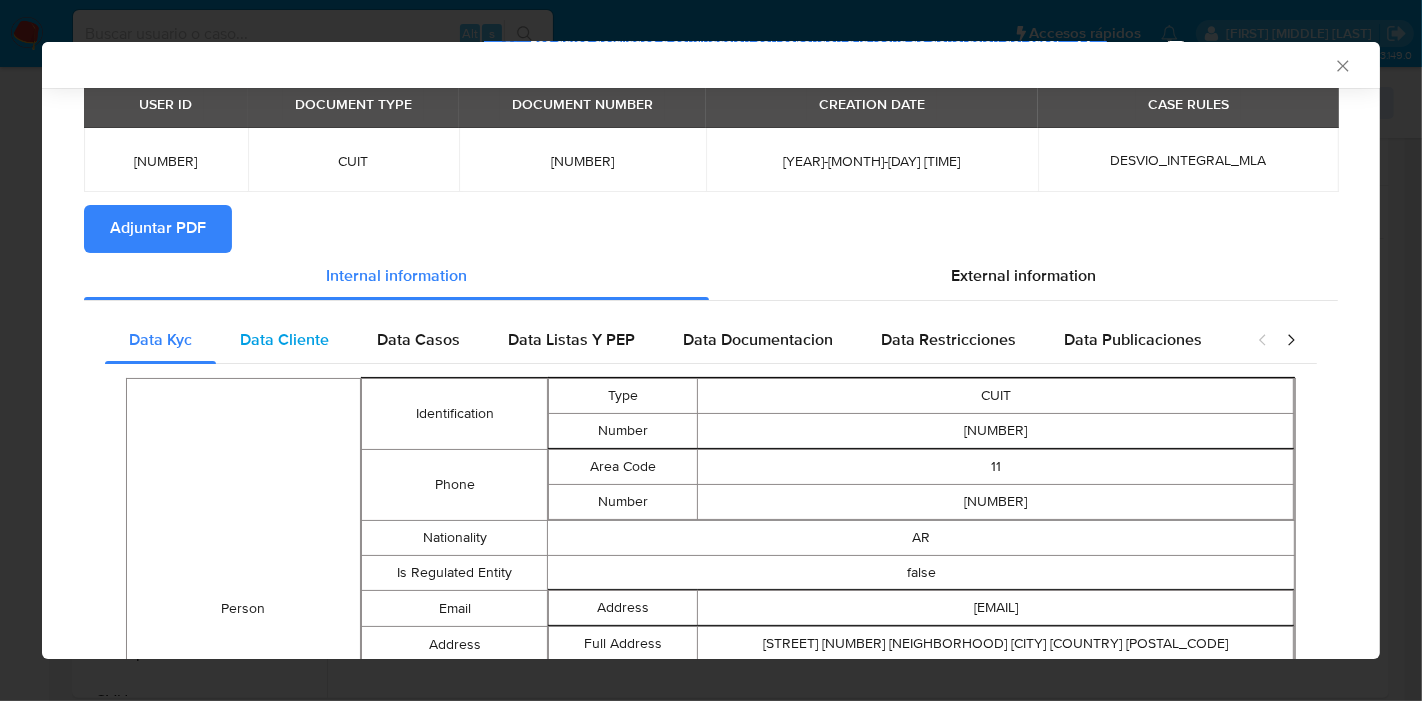 click on "Data Cliente" at bounding box center [284, 339] 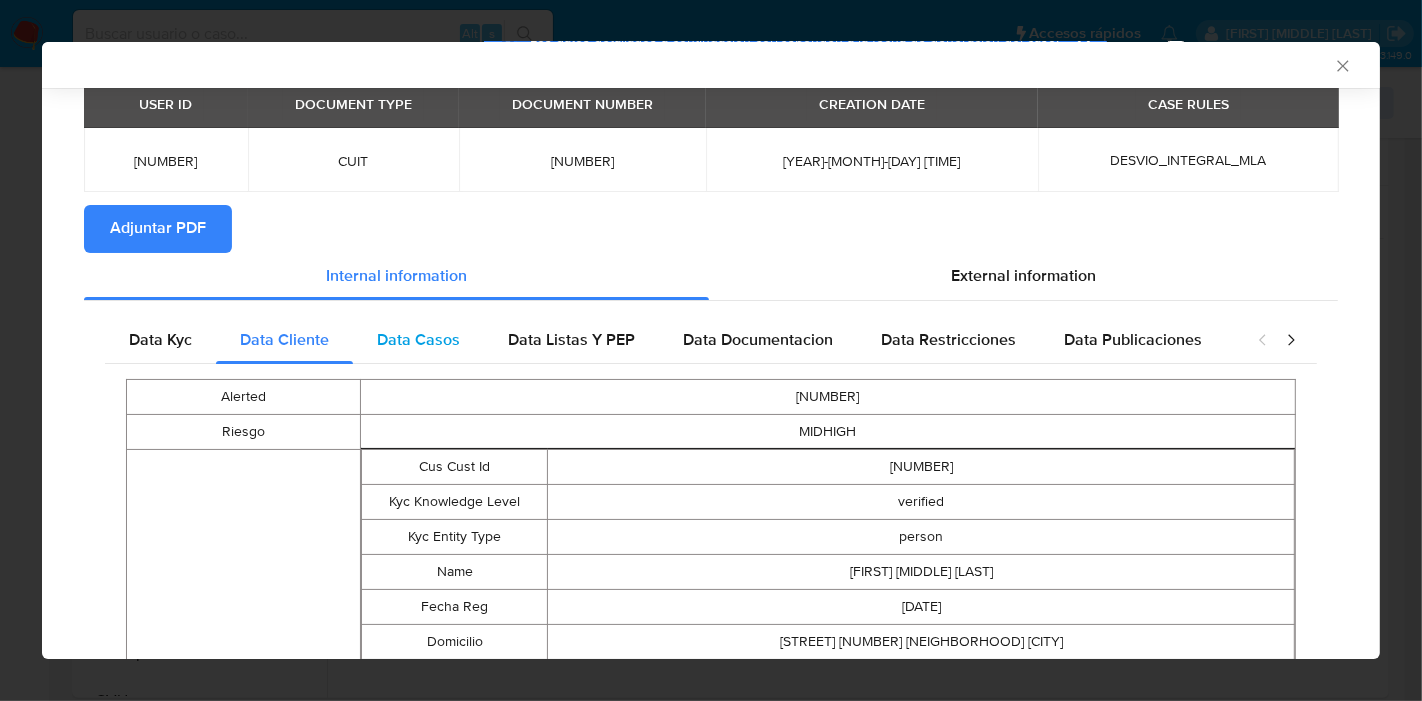drag, startPoint x: 524, startPoint y: 358, endPoint x: 448, endPoint y: 355, distance: 76.05919 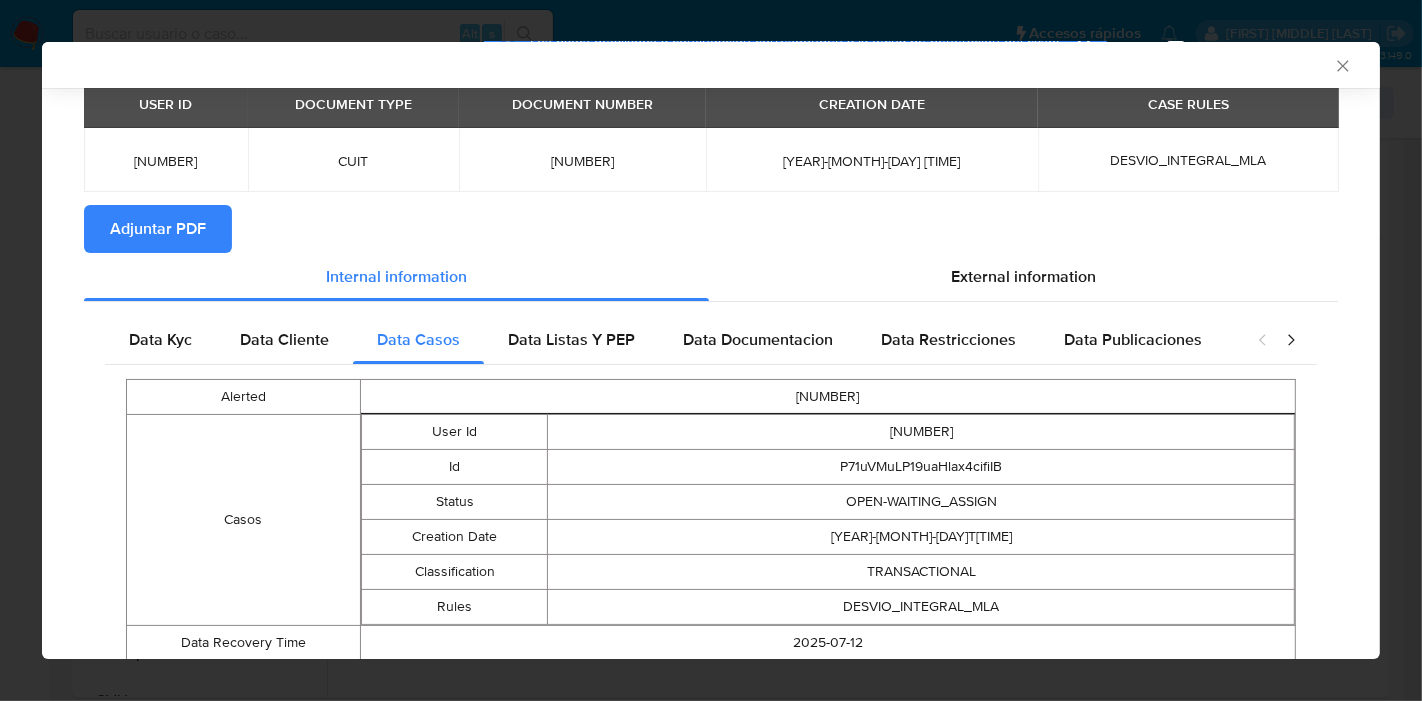 scroll, scrollTop: 145, scrollLeft: 0, axis: vertical 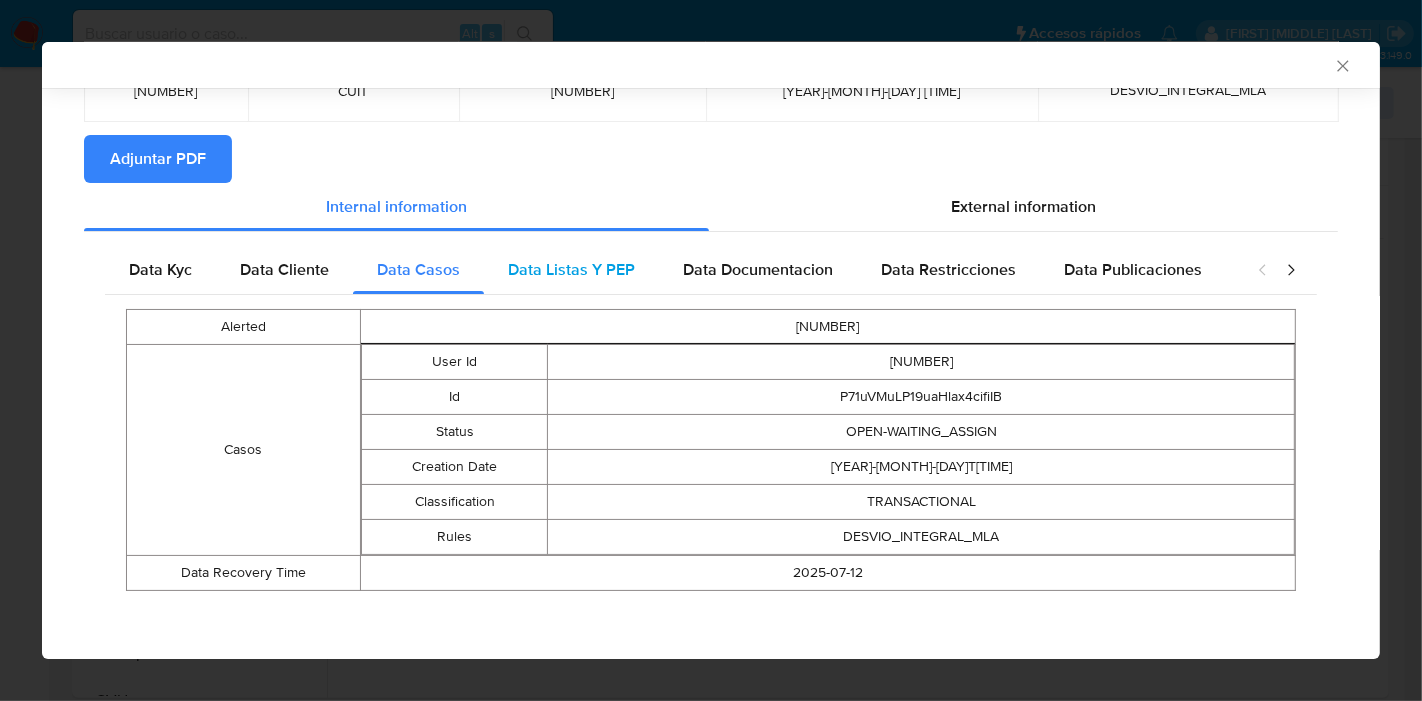 drag, startPoint x: 576, startPoint y: 228, endPoint x: 574, endPoint y: 256, distance: 28.071337 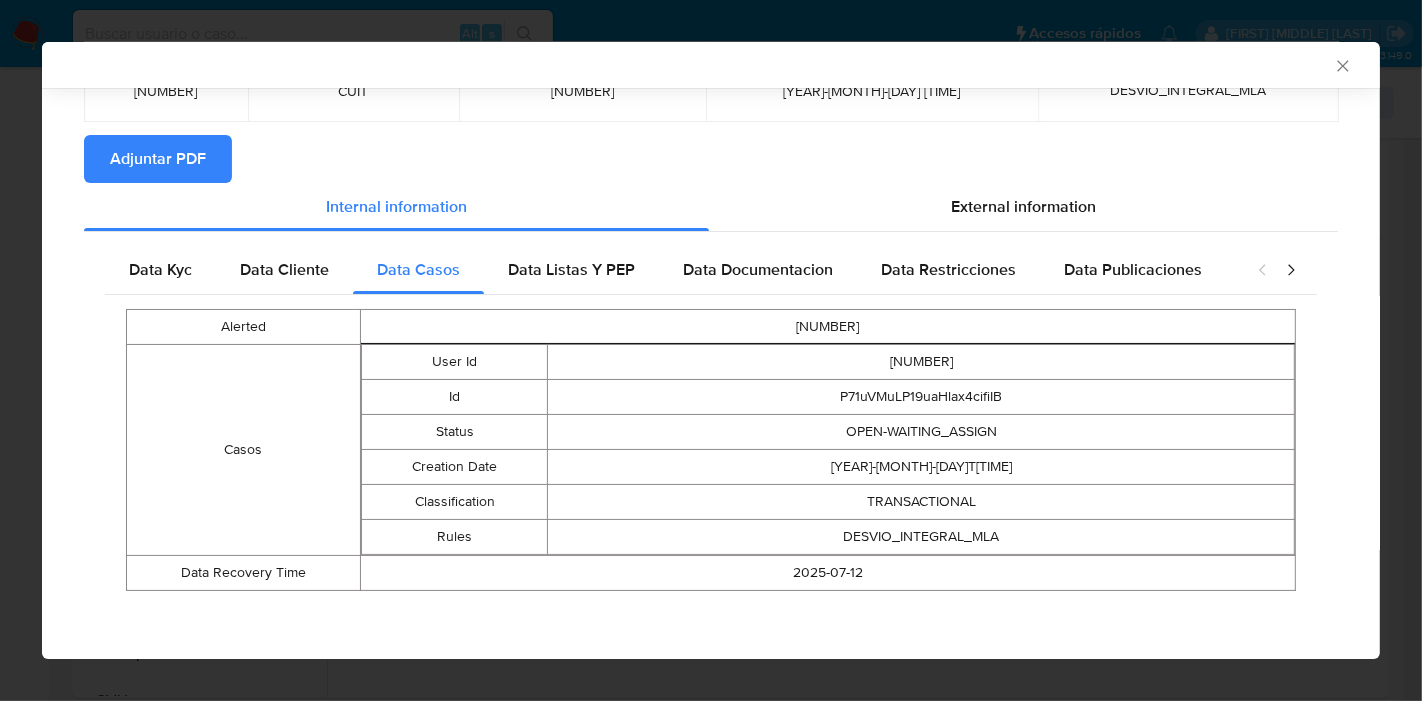 scroll, scrollTop: 0, scrollLeft: 0, axis: both 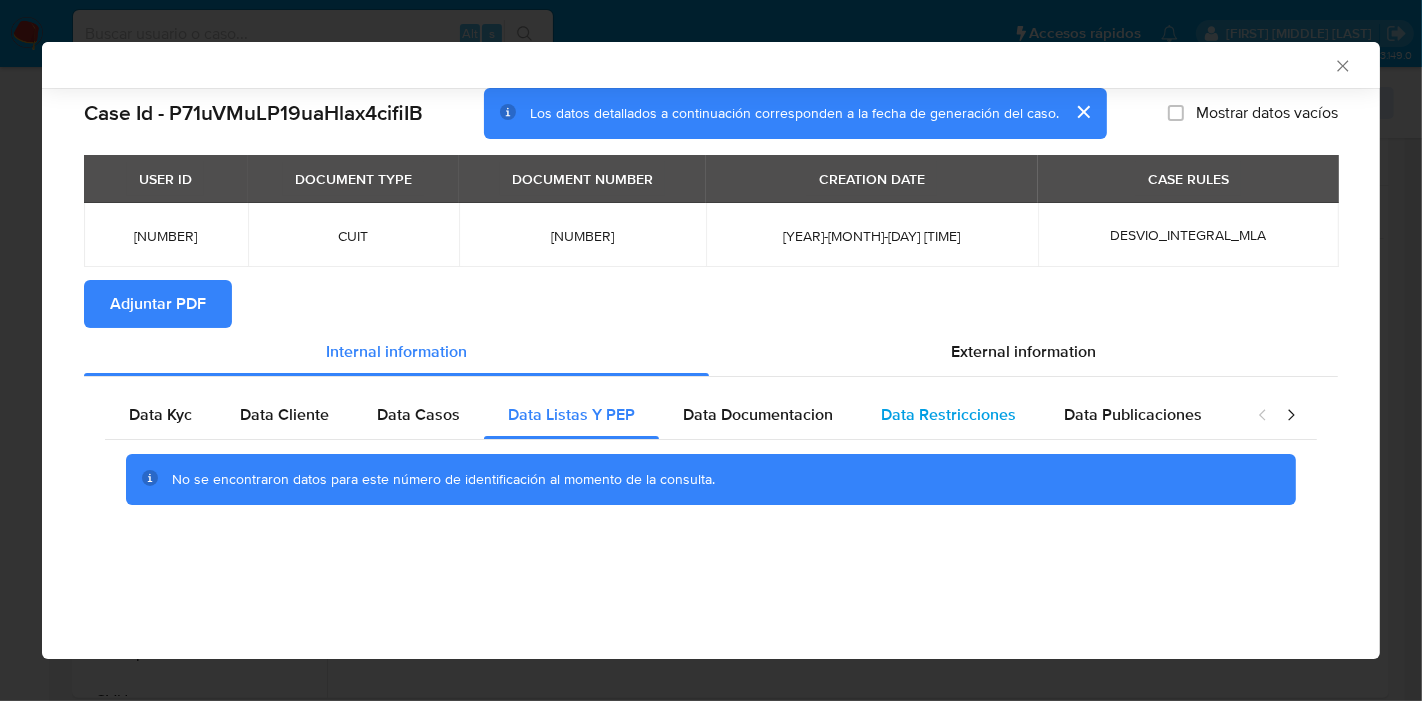 drag, startPoint x: 772, startPoint y: 424, endPoint x: 968, endPoint y: 422, distance: 196.01021 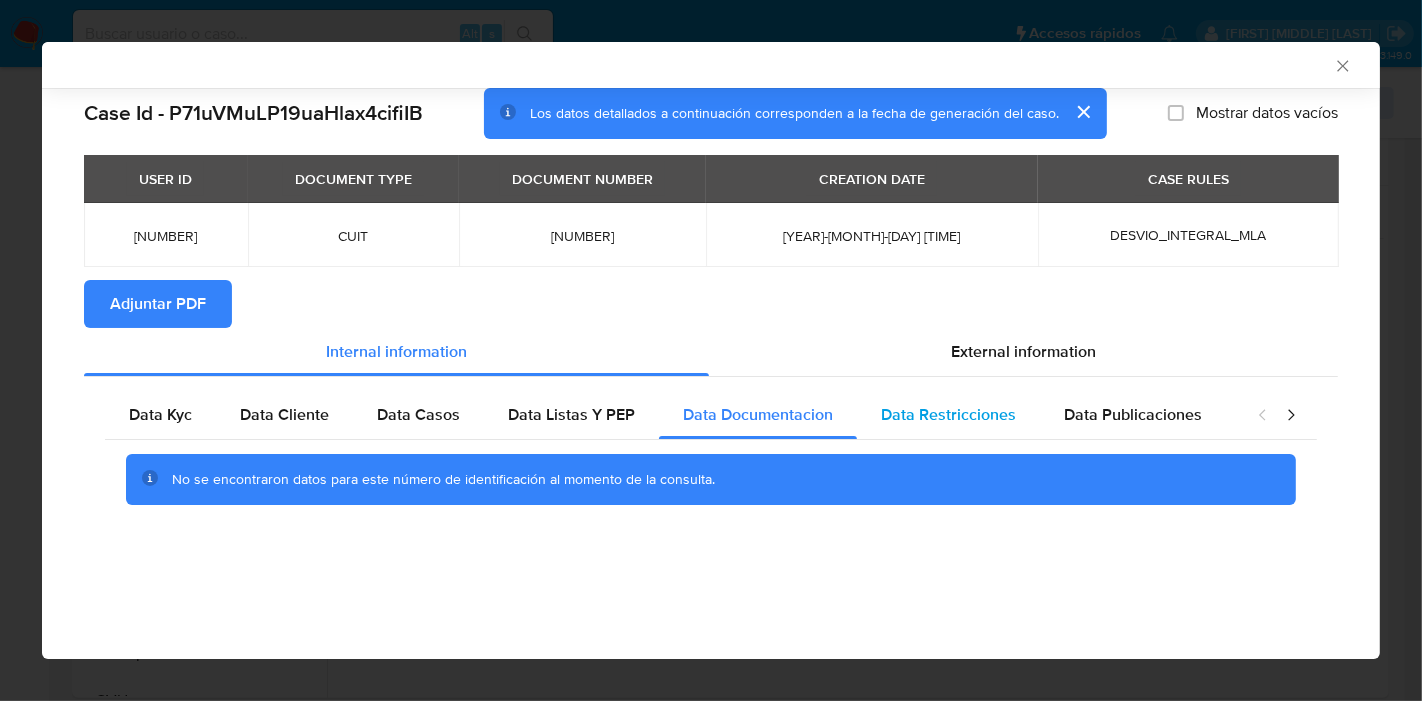 click on "Data Restricciones" at bounding box center (948, 414) 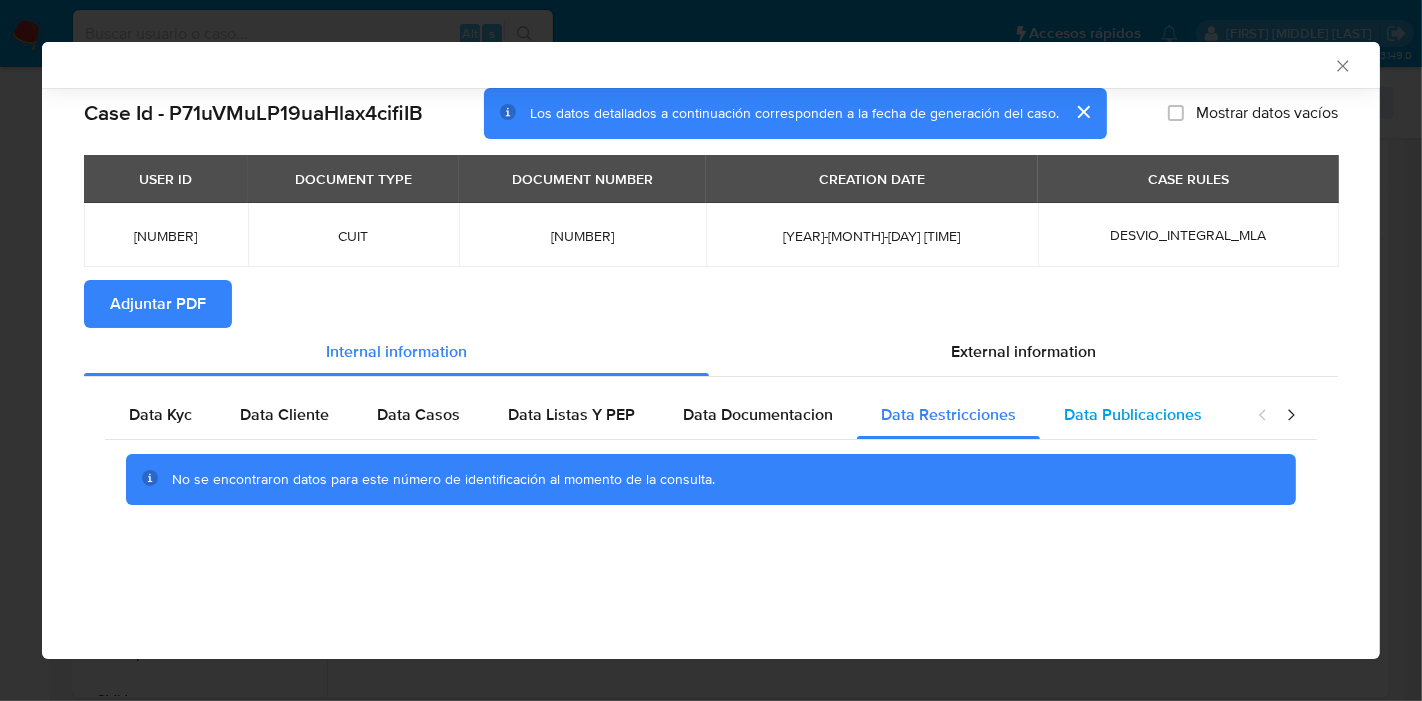 drag, startPoint x: 1108, startPoint y: 424, endPoint x: 1173, endPoint y: 418, distance: 65.27634 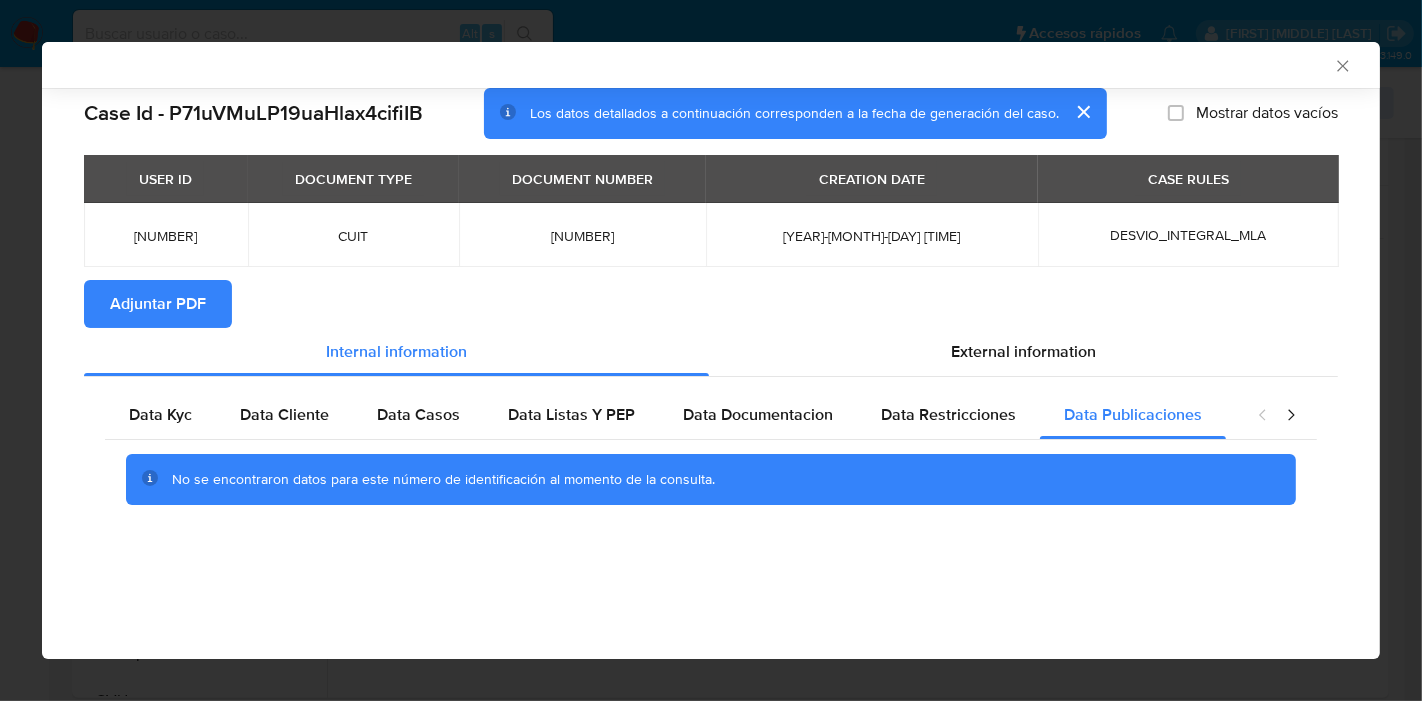 click 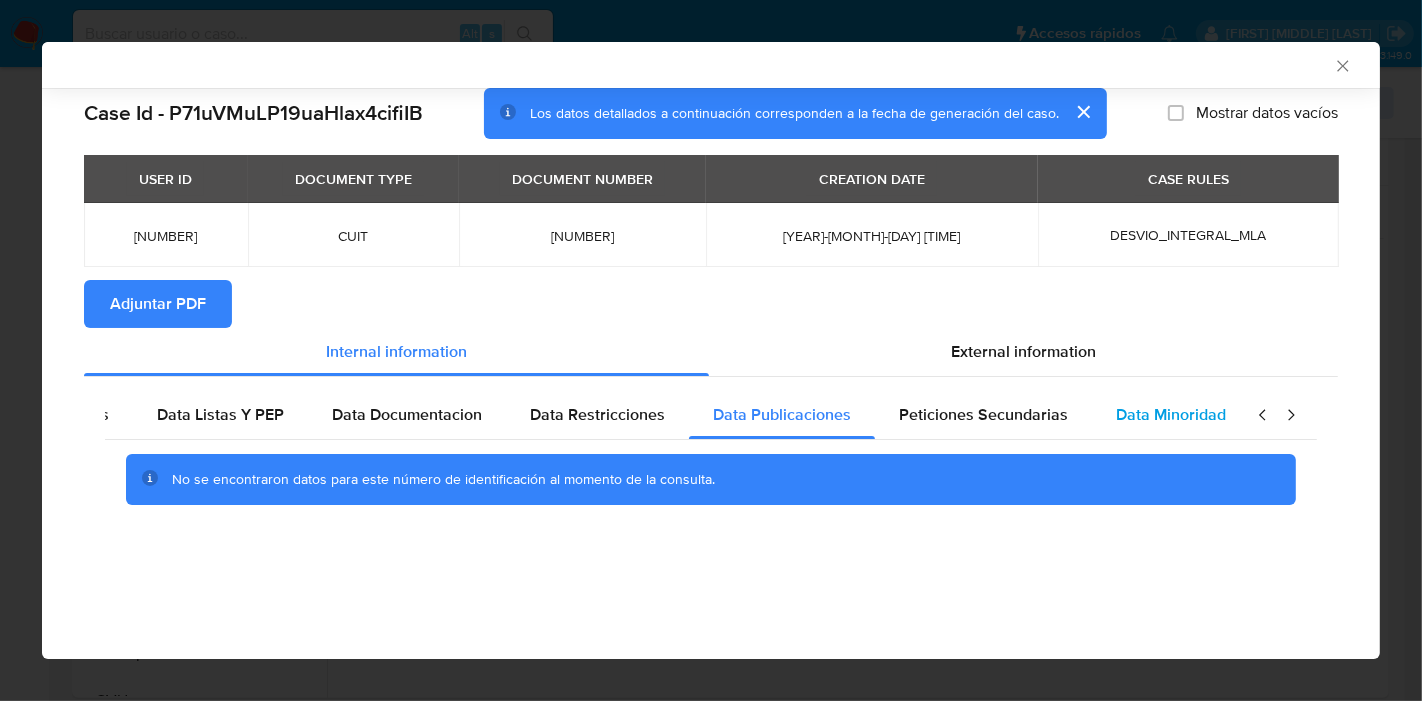 scroll, scrollTop: 0, scrollLeft: 352, axis: horizontal 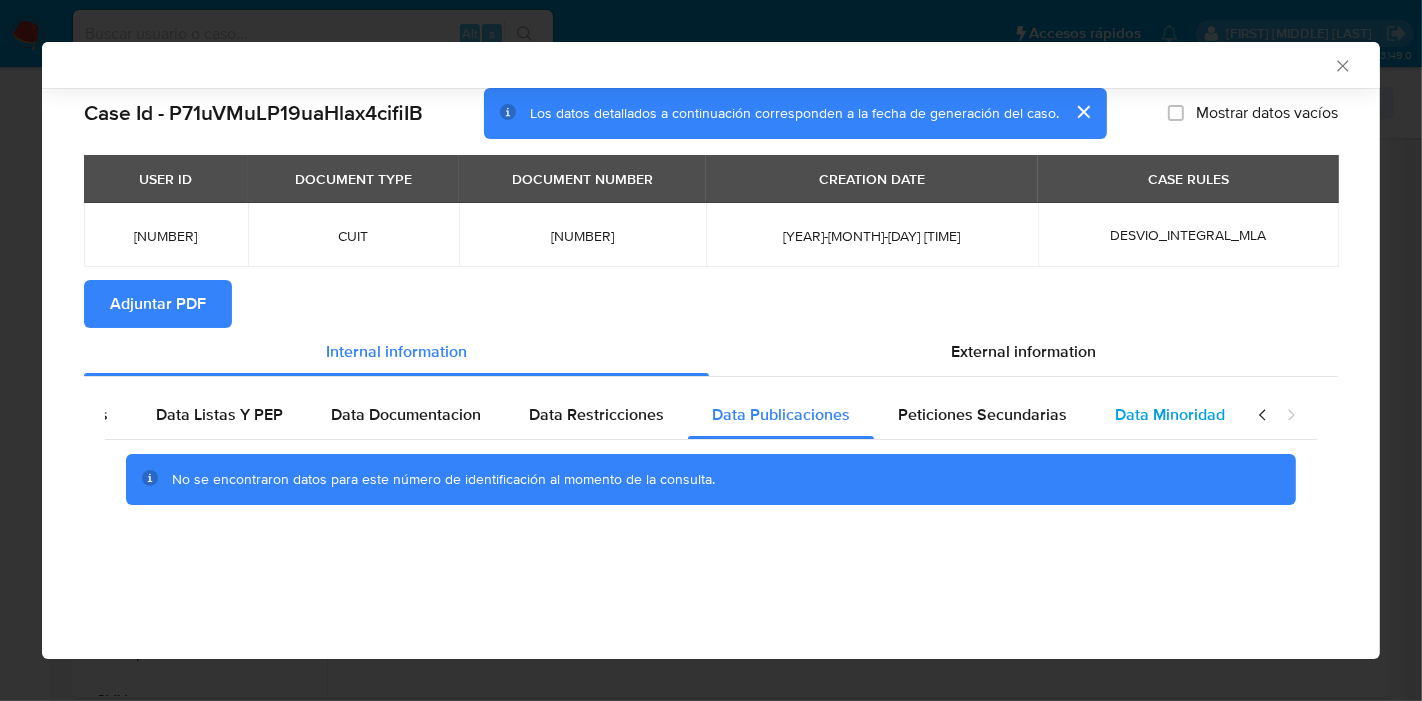 click on "Data Minoridad" at bounding box center [1170, 414] 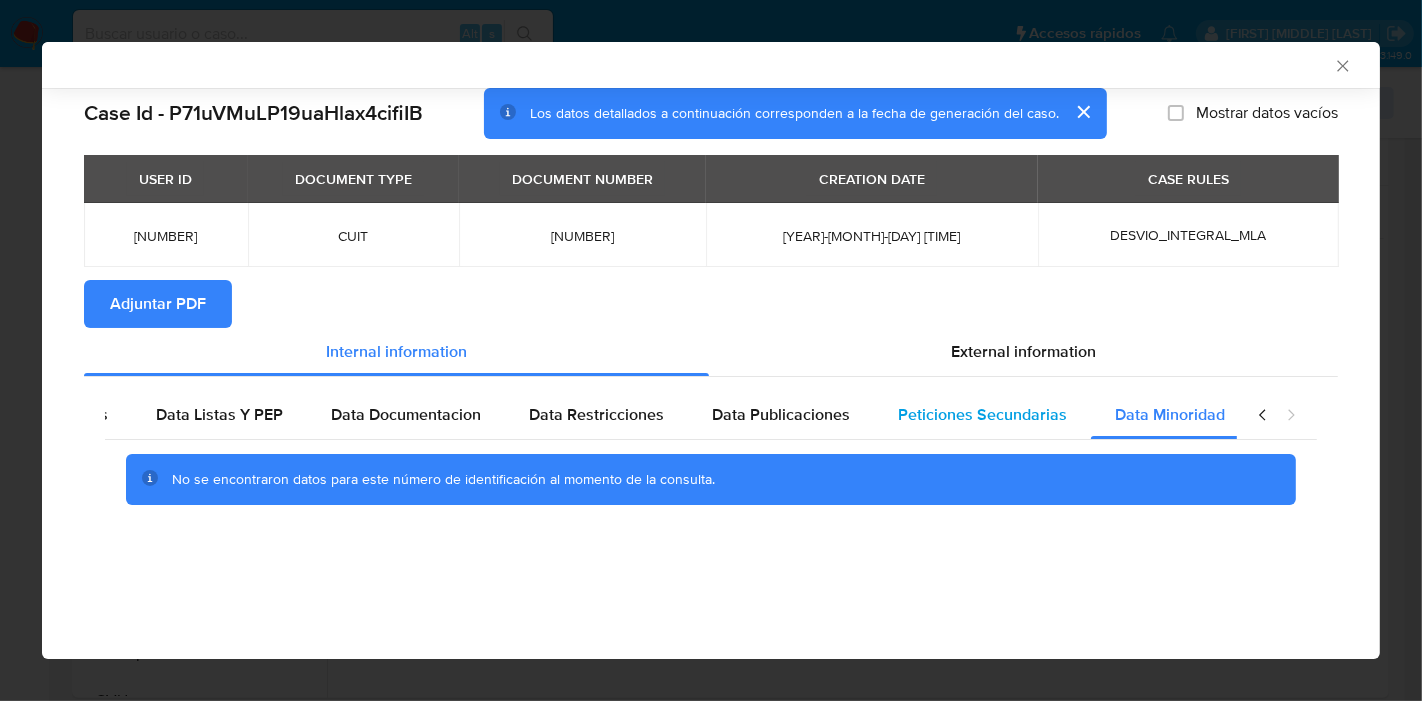 drag, startPoint x: 994, startPoint y: 406, endPoint x: 1008, endPoint y: 408, distance: 14.142136 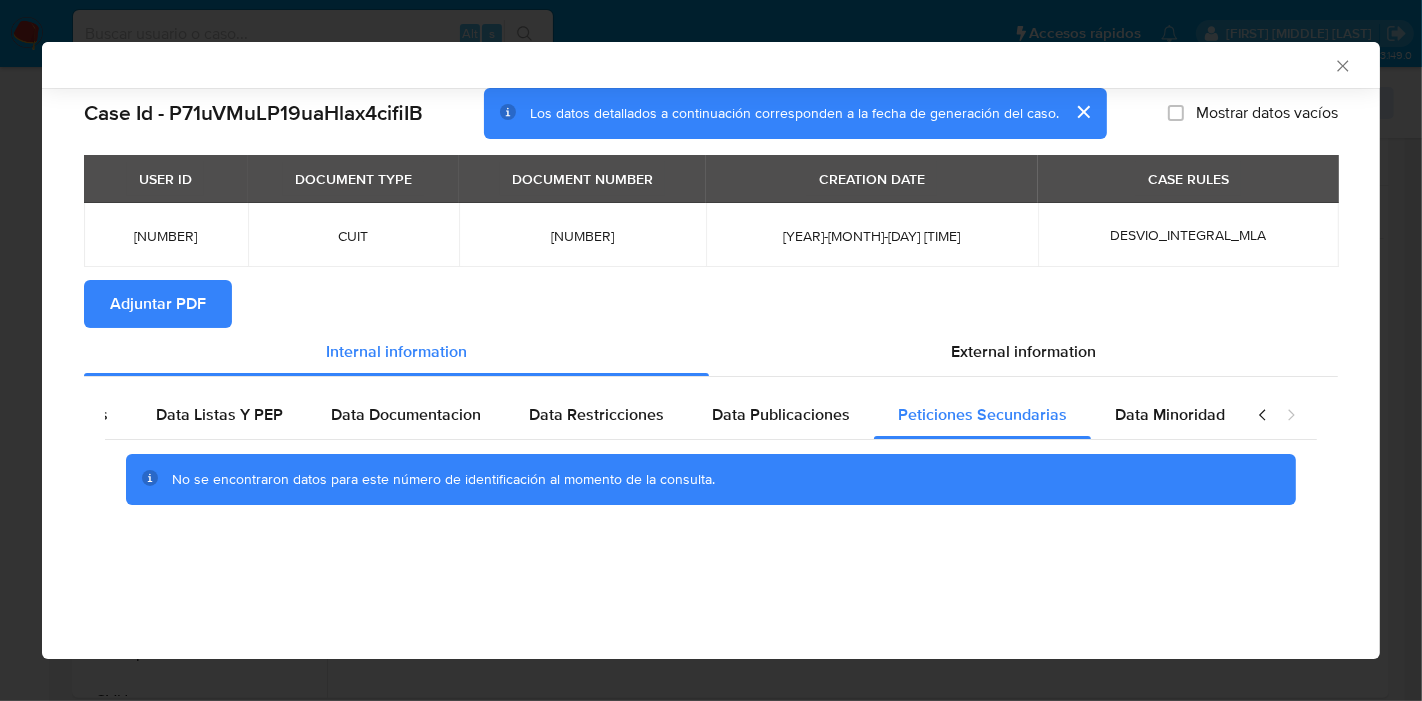 click 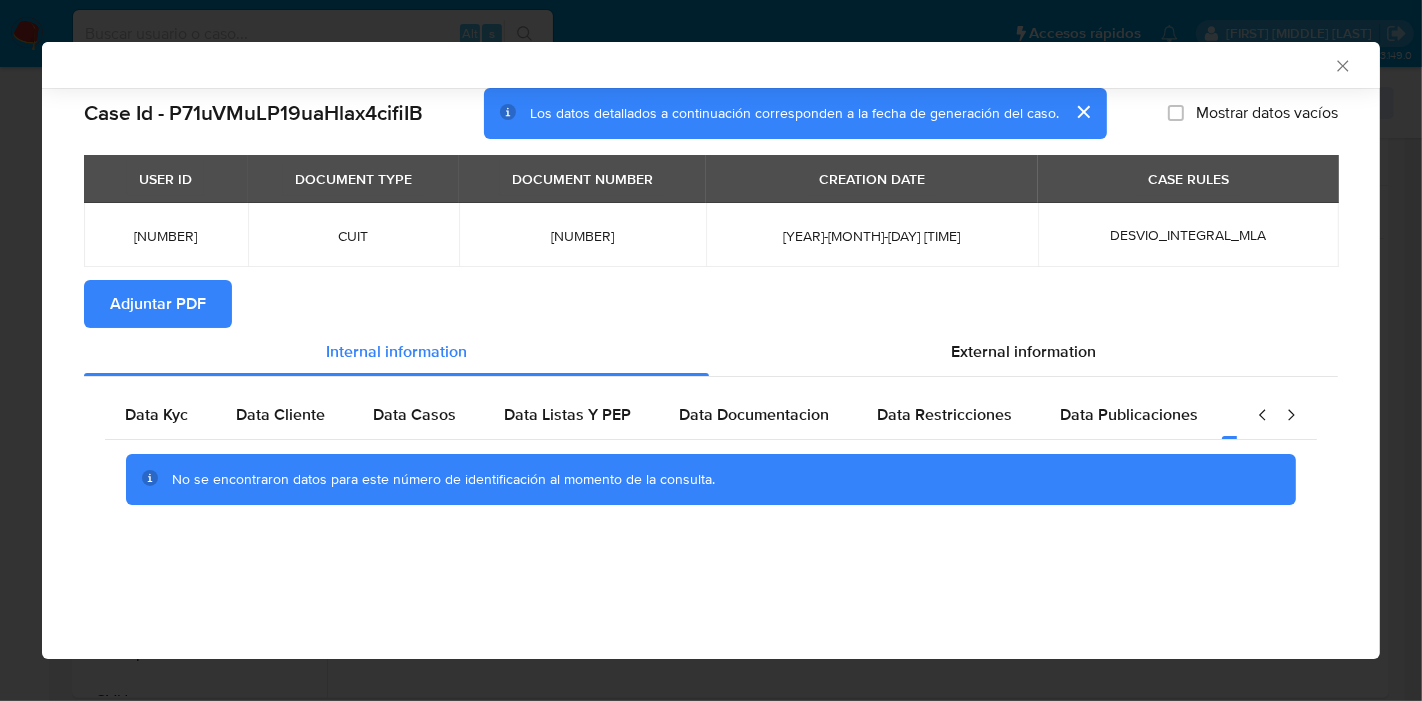 scroll, scrollTop: 0, scrollLeft: 0, axis: both 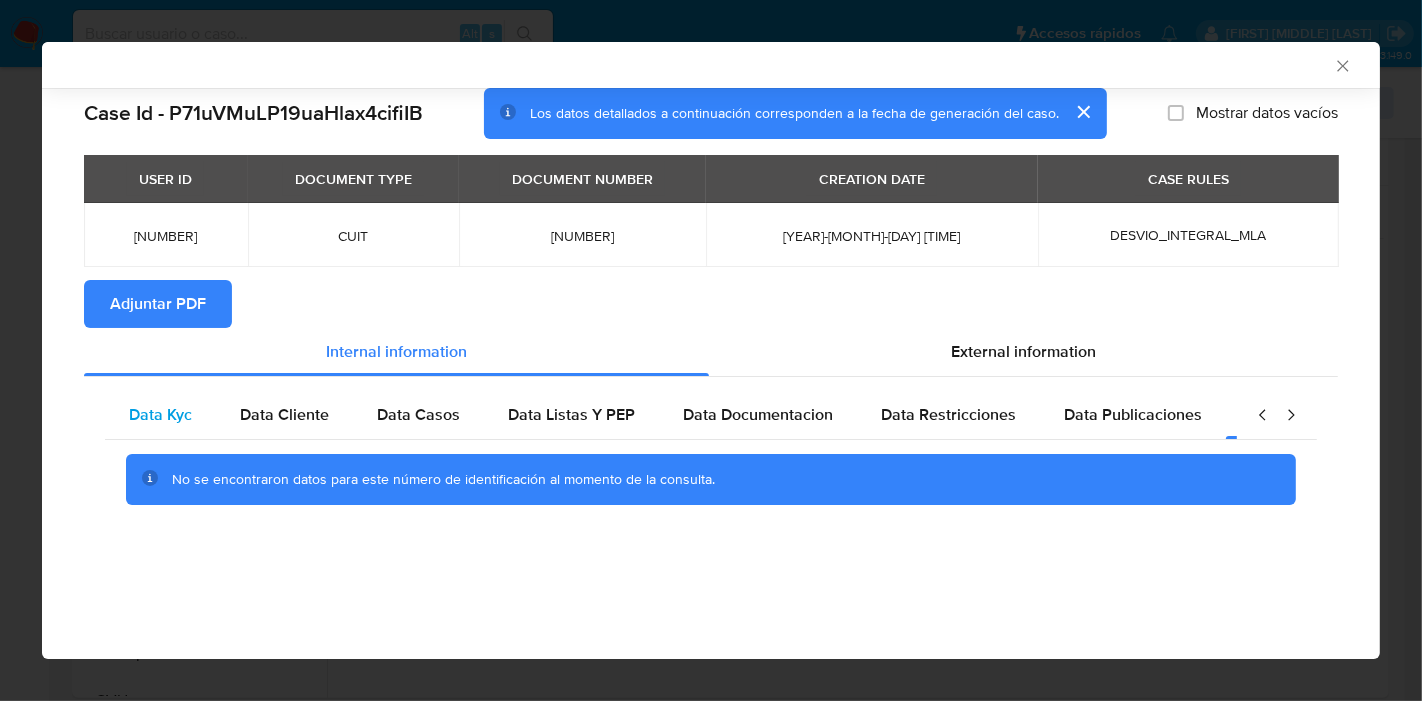 click on "Data Kyc" at bounding box center (160, 415) 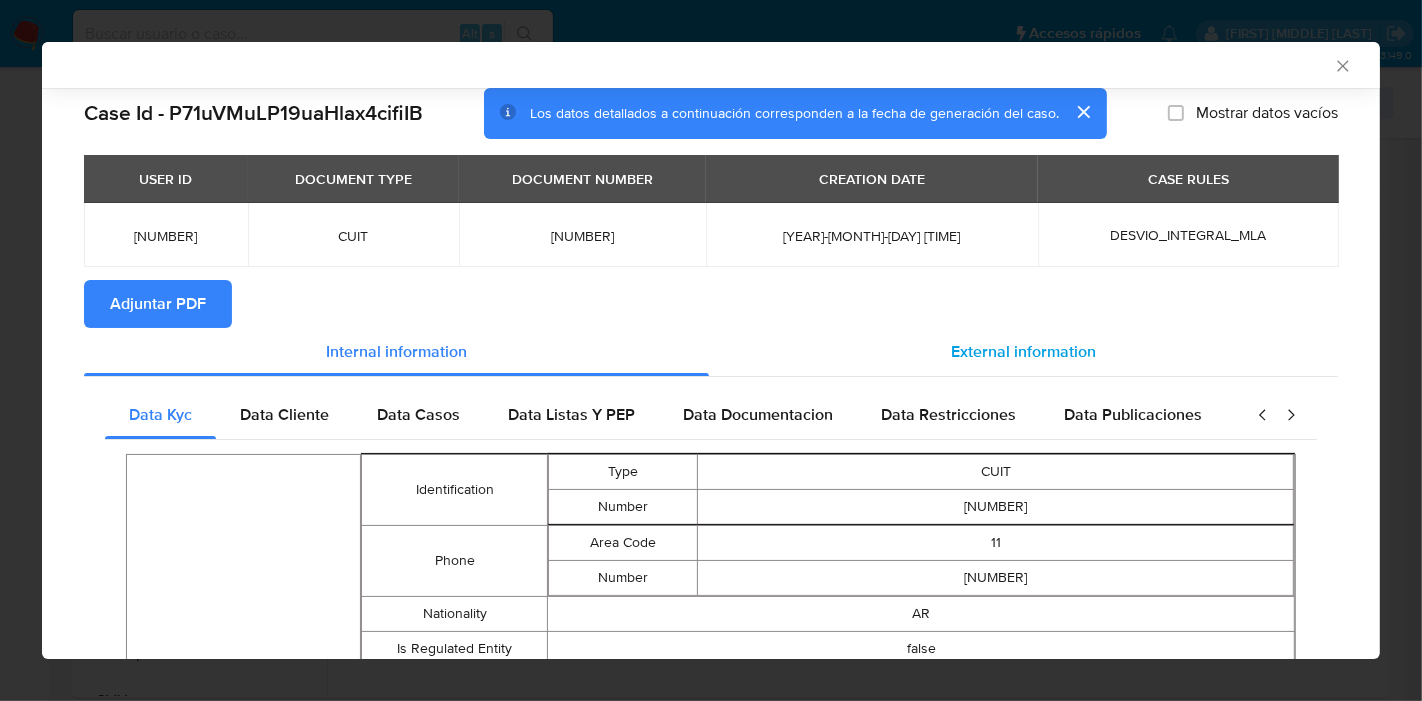 click on "External information" at bounding box center (1023, 352) 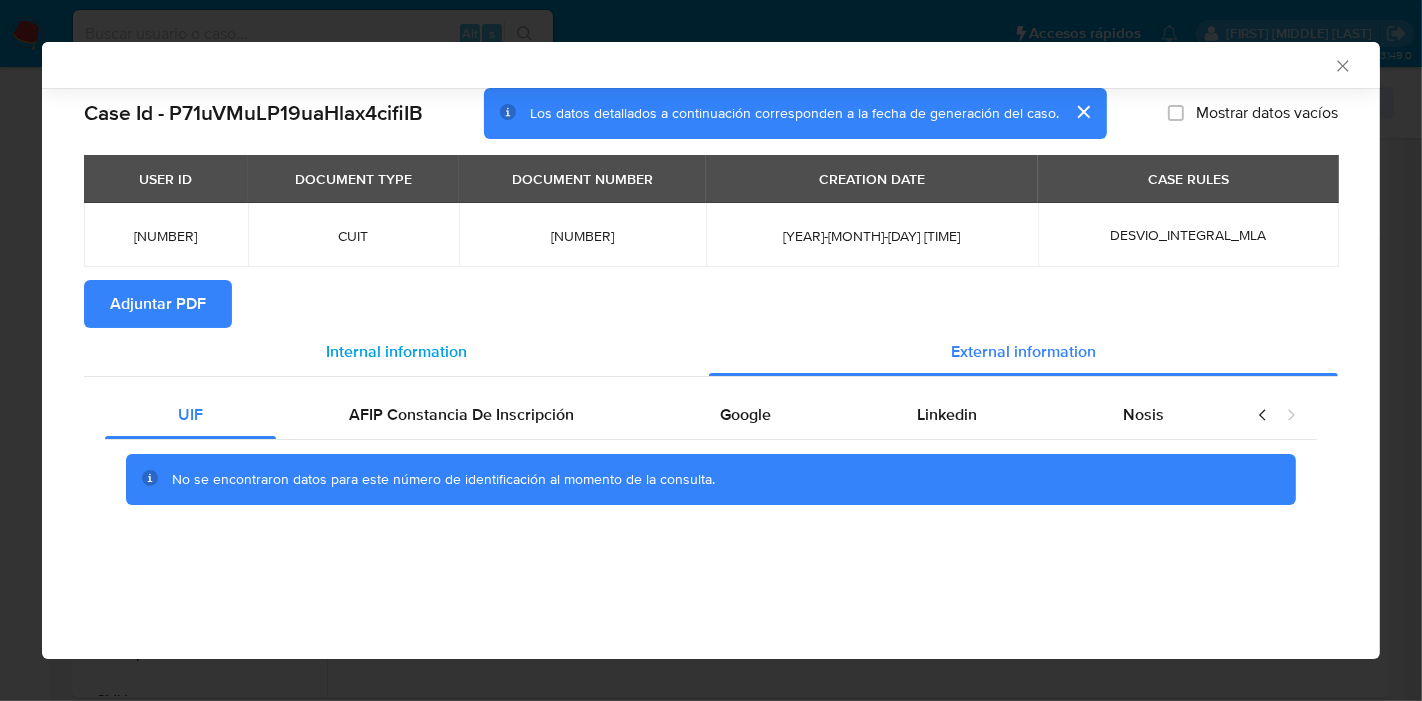 click on "Internal information" at bounding box center (396, 352) 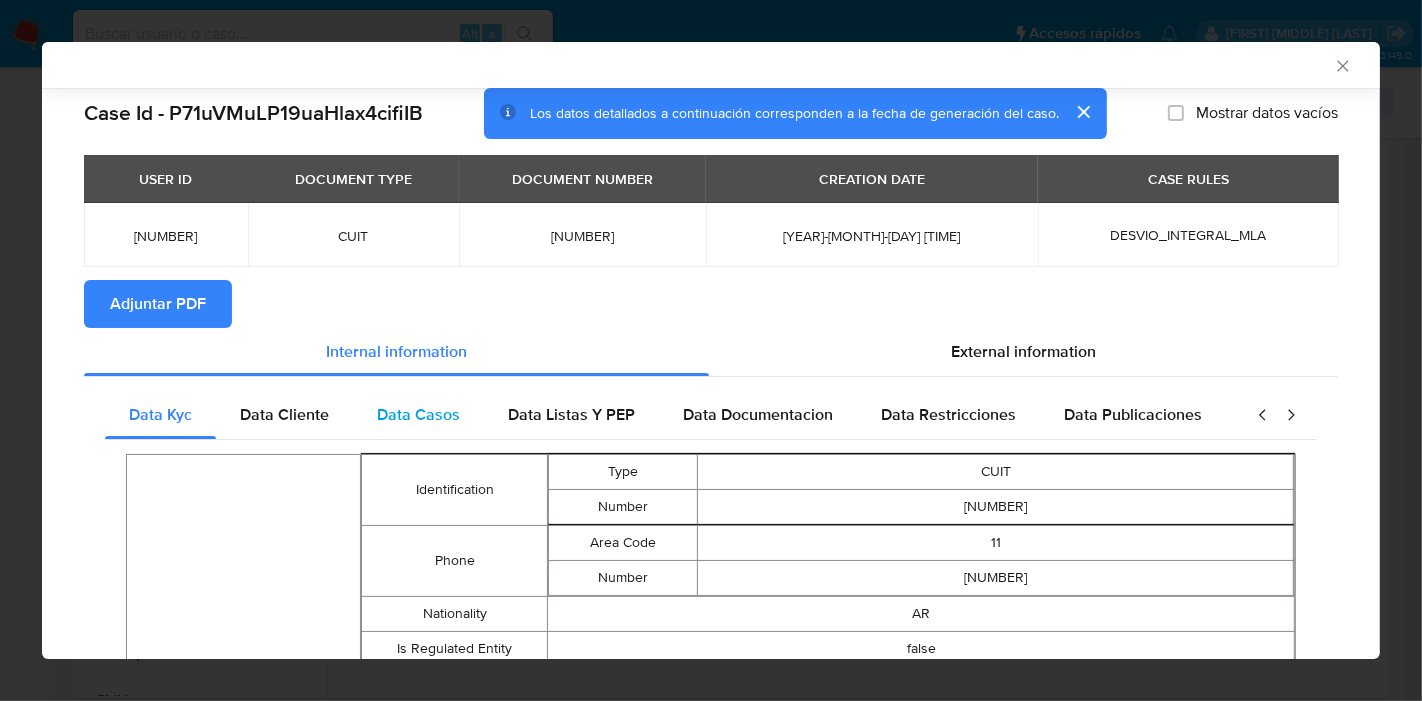 click on "Data Casos" at bounding box center (418, 415) 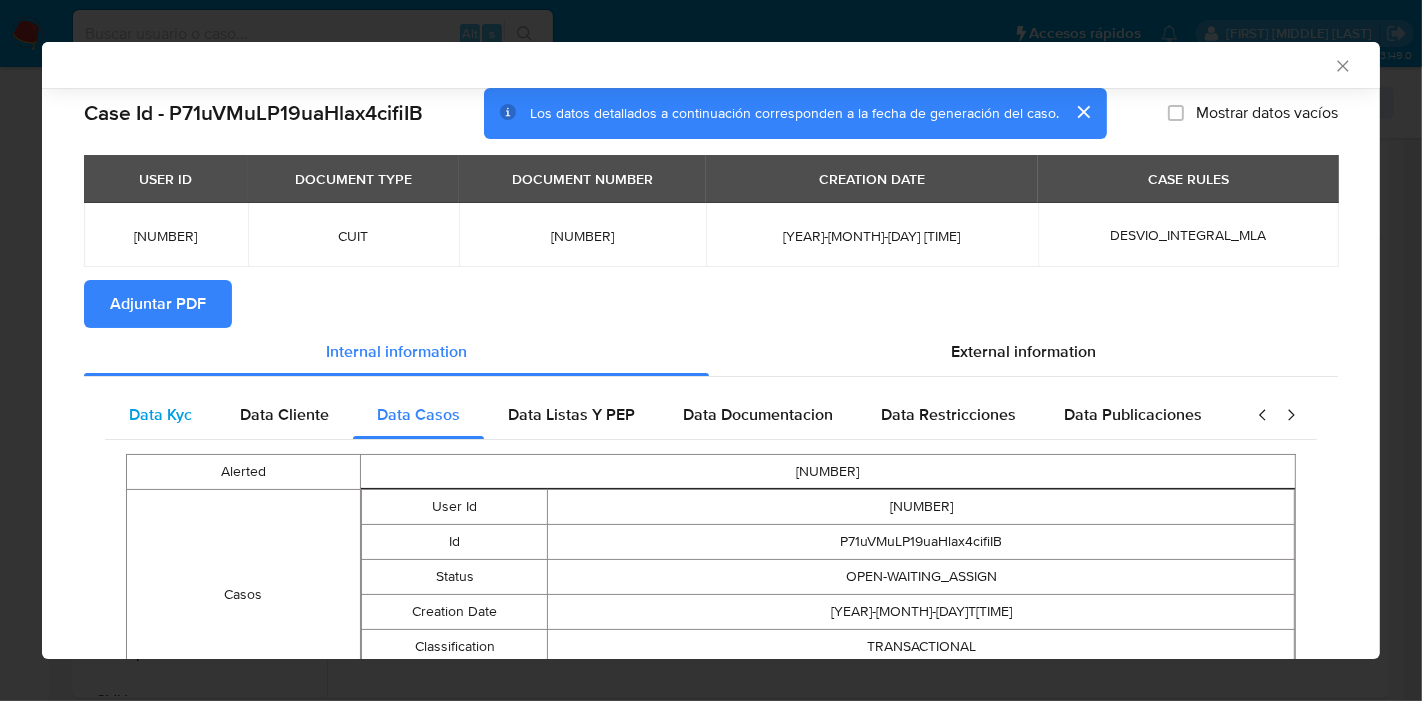 click on "Data Kyc" at bounding box center [160, 414] 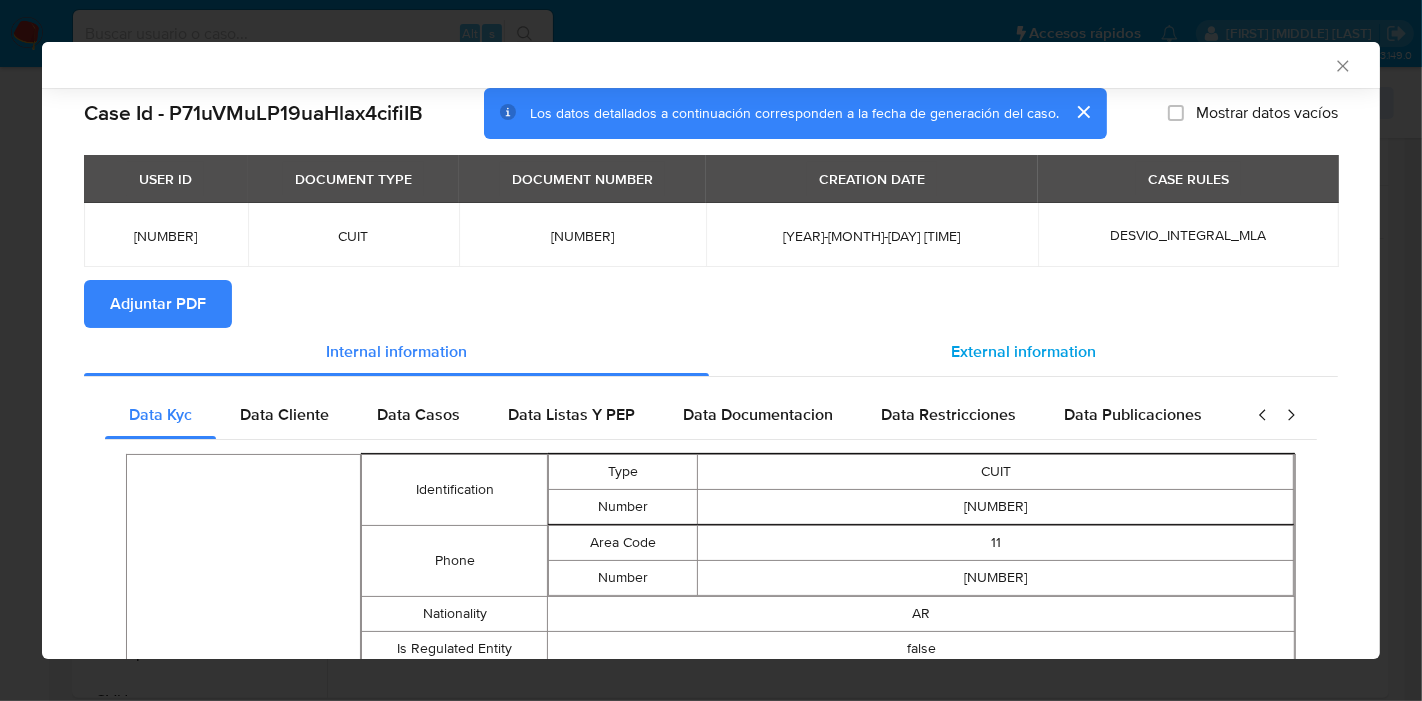 click on "External information" at bounding box center (1023, 351) 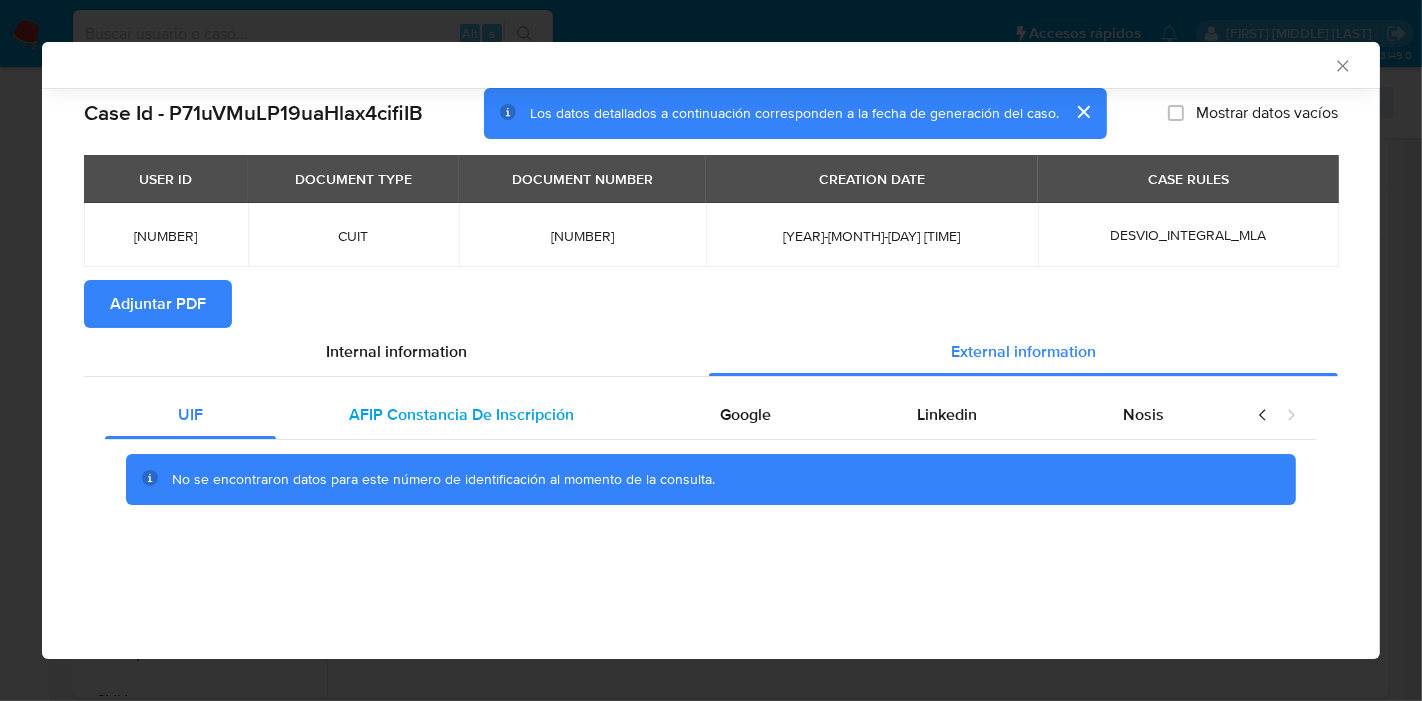 click on "AFIP Constancia De Inscripción" at bounding box center (461, 415) 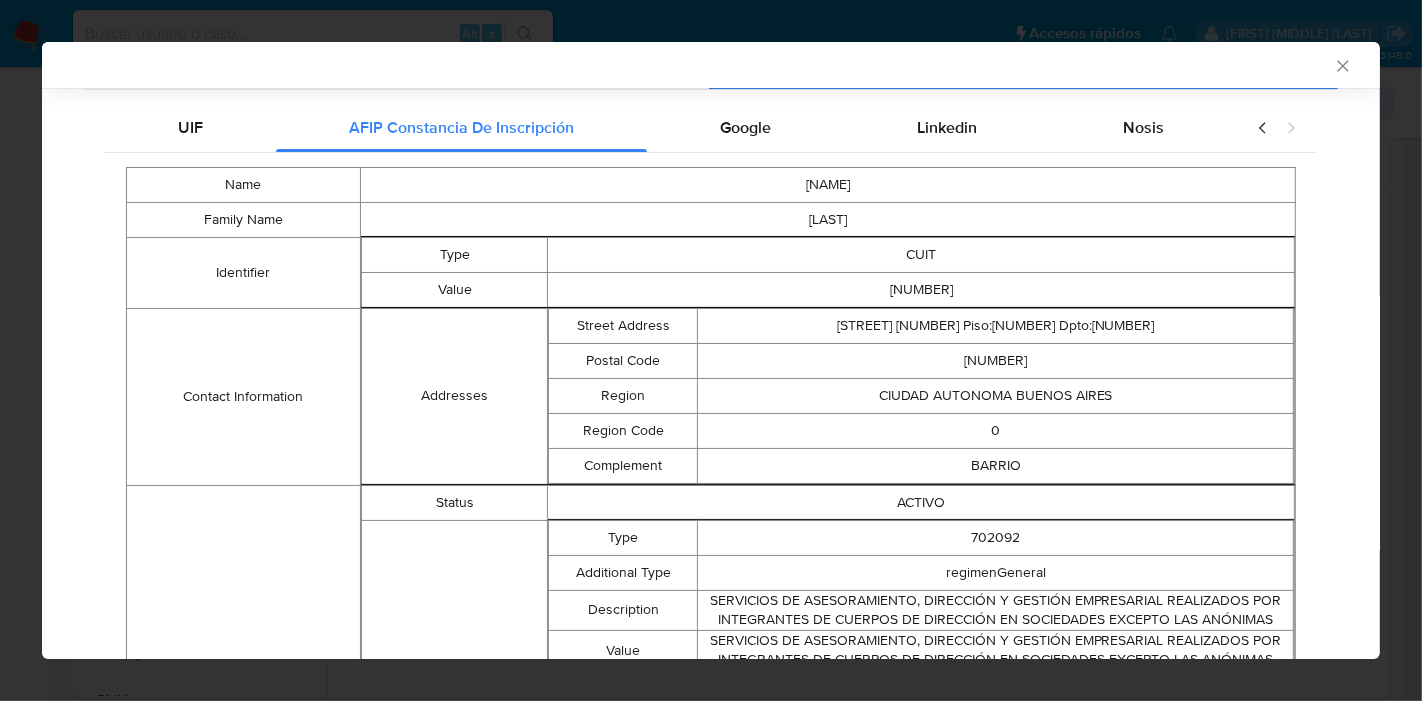 scroll, scrollTop: 181, scrollLeft: 0, axis: vertical 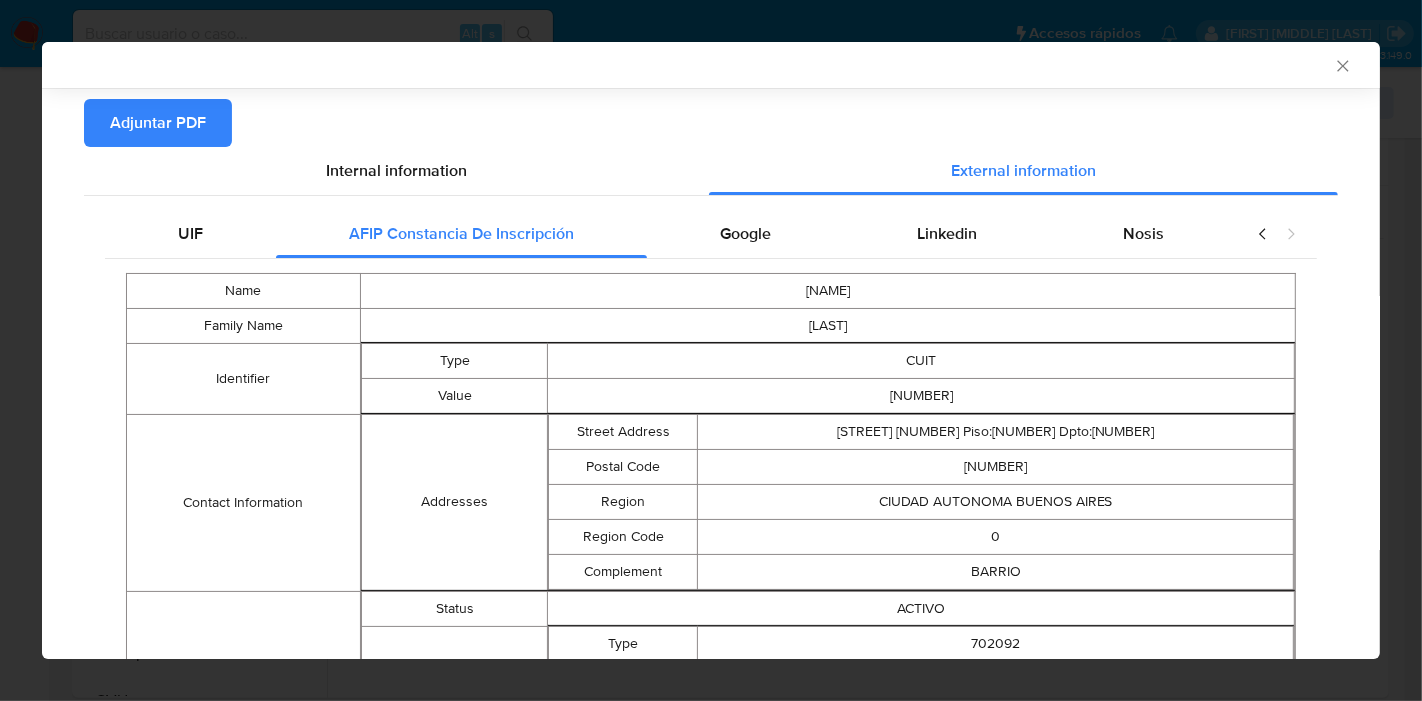 drag, startPoint x: 714, startPoint y: 236, endPoint x: 871, endPoint y: 237, distance: 157.00319 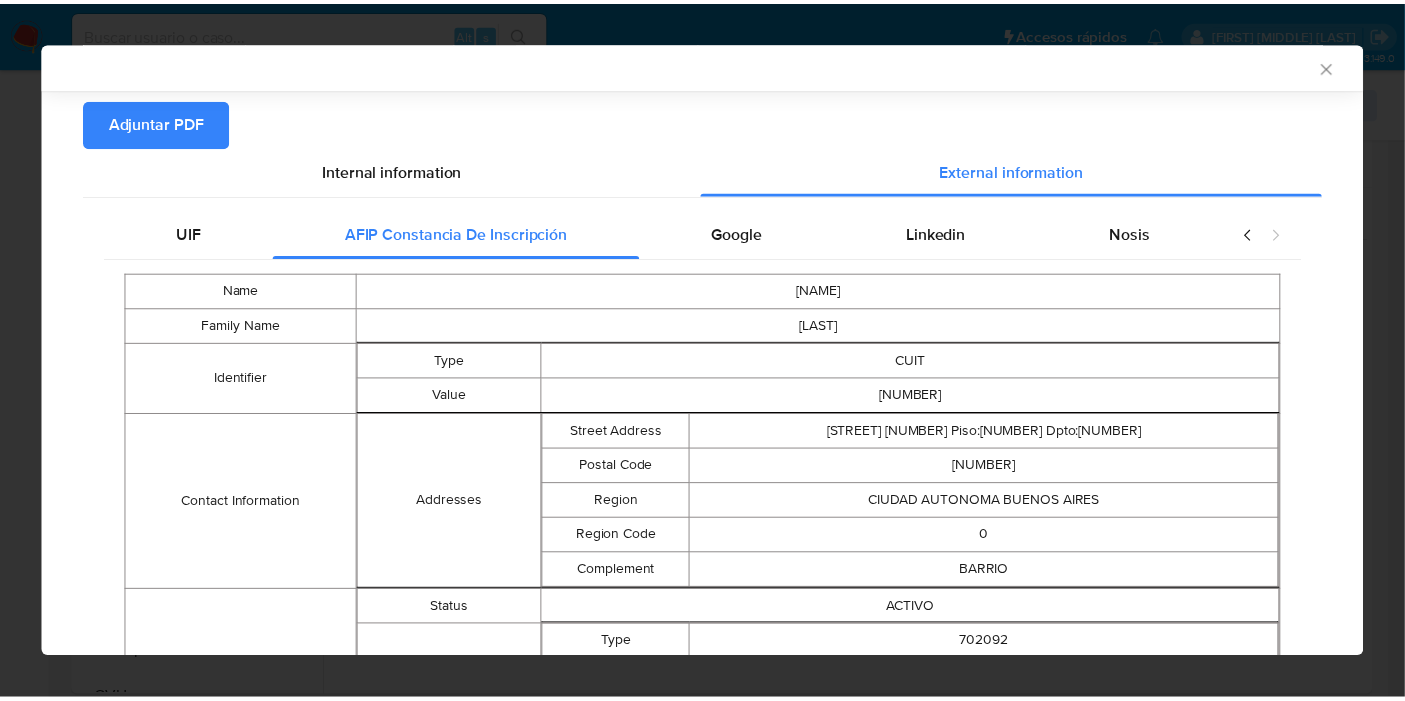 scroll, scrollTop: 0, scrollLeft: 0, axis: both 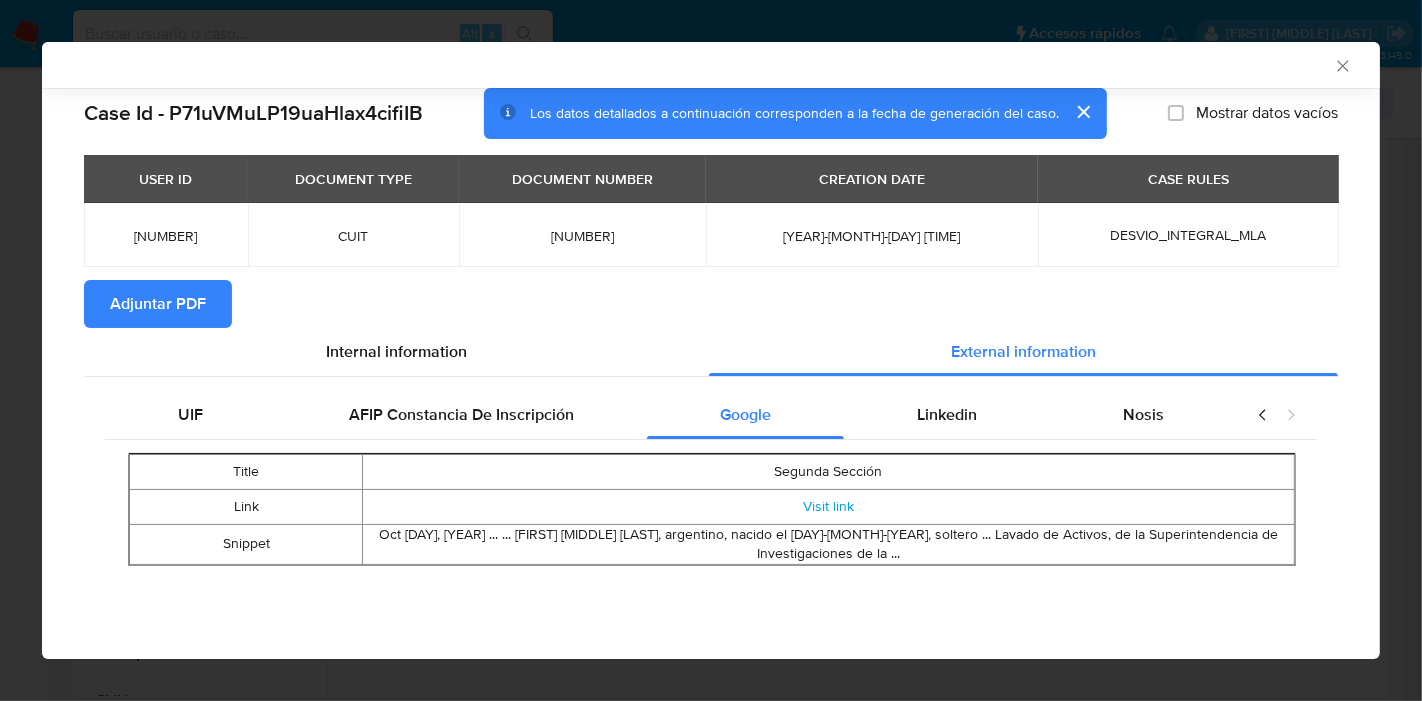 drag, startPoint x: 931, startPoint y: 431, endPoint x: 765, endPoint y: 475, distance: 171.73235 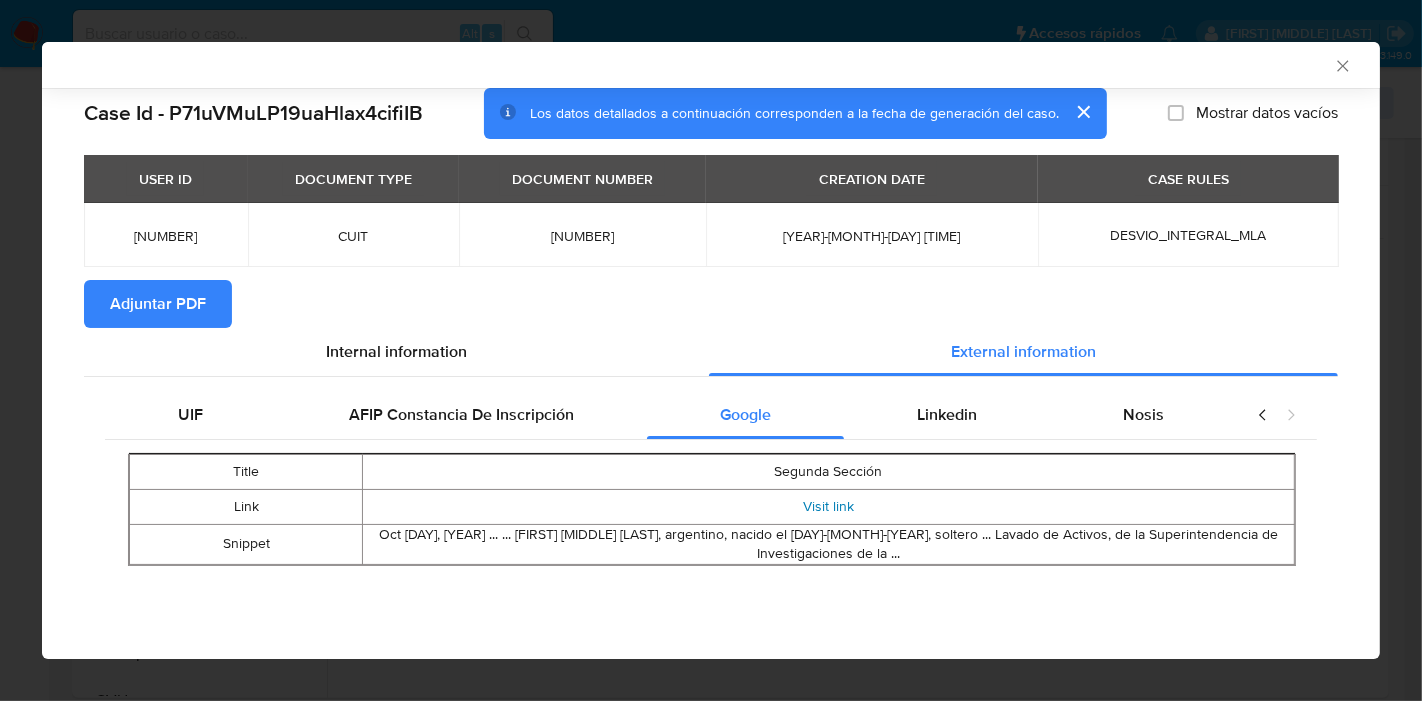 click on "Visit link" at bounding box center [828, 506] 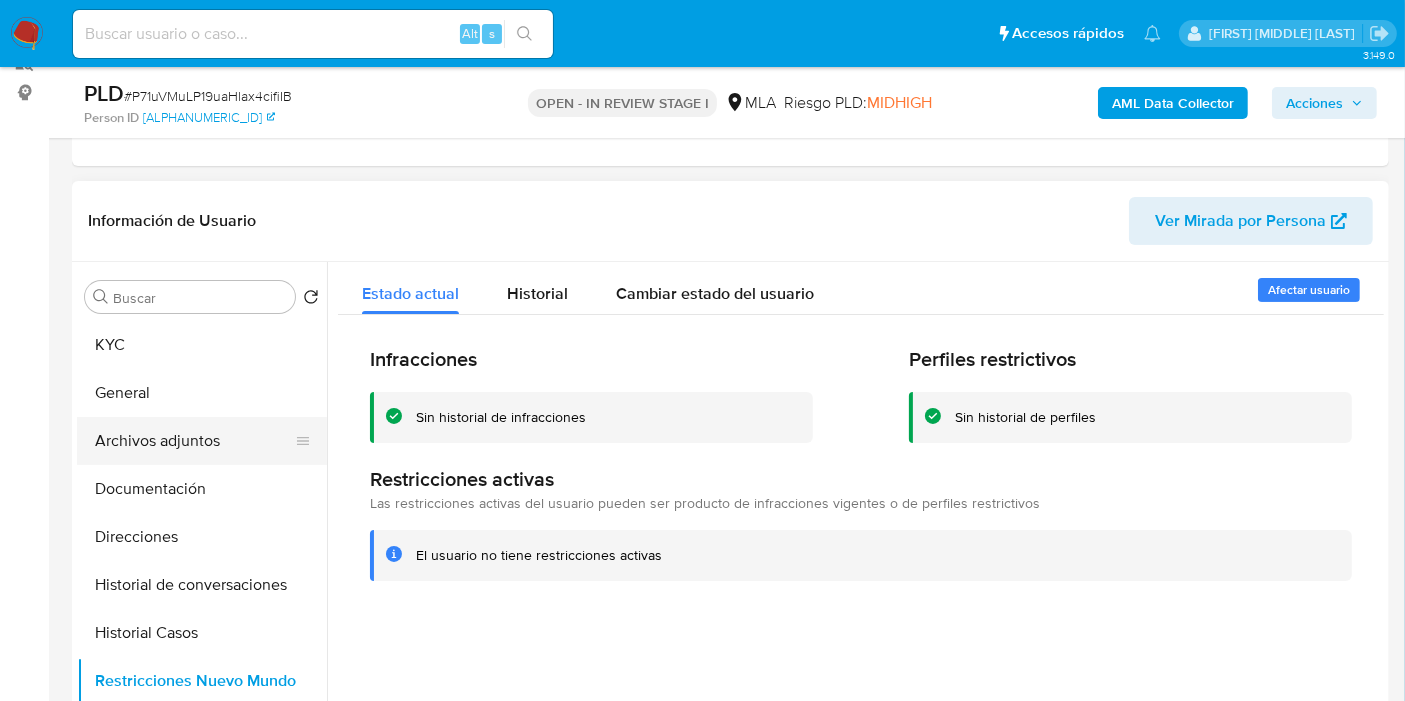 scroll, scrollTop: 222, scrollLeft: 0, axis: vertical 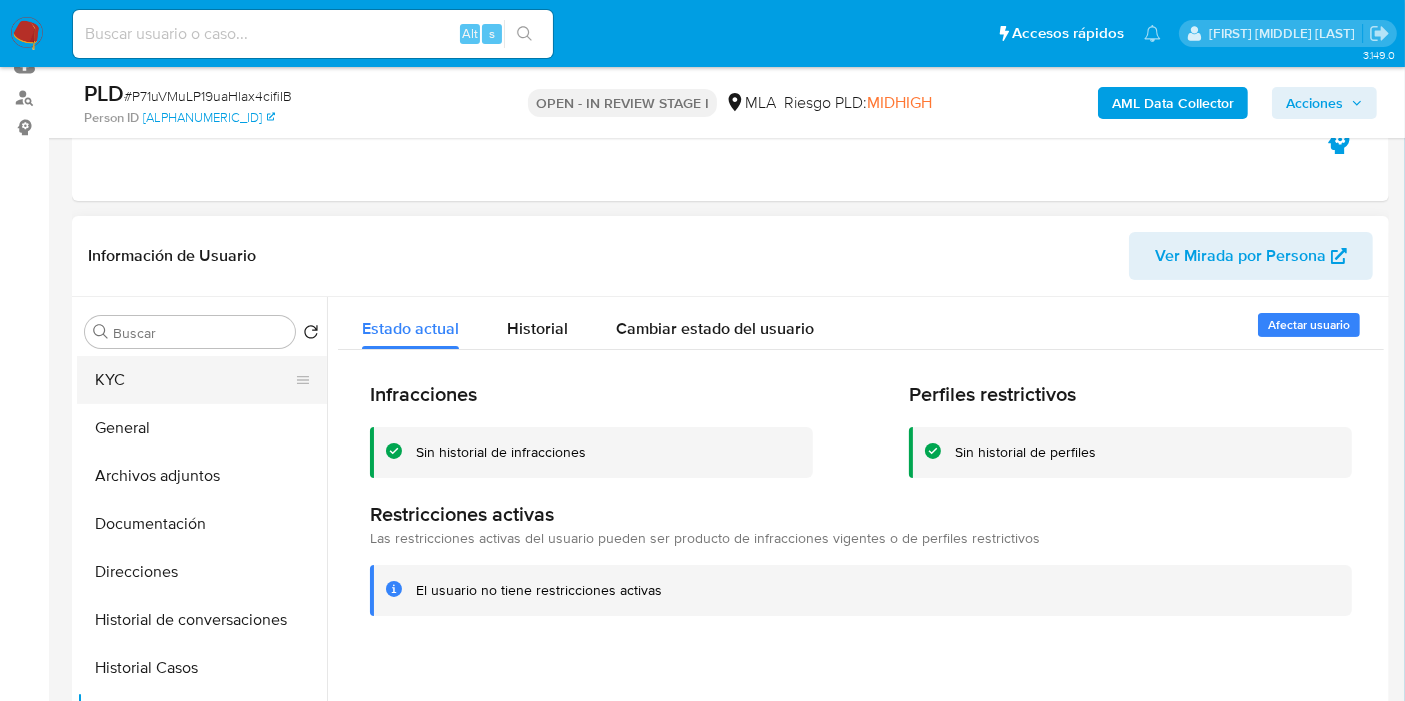 click on "KYC" at bounding box center [194, 380] 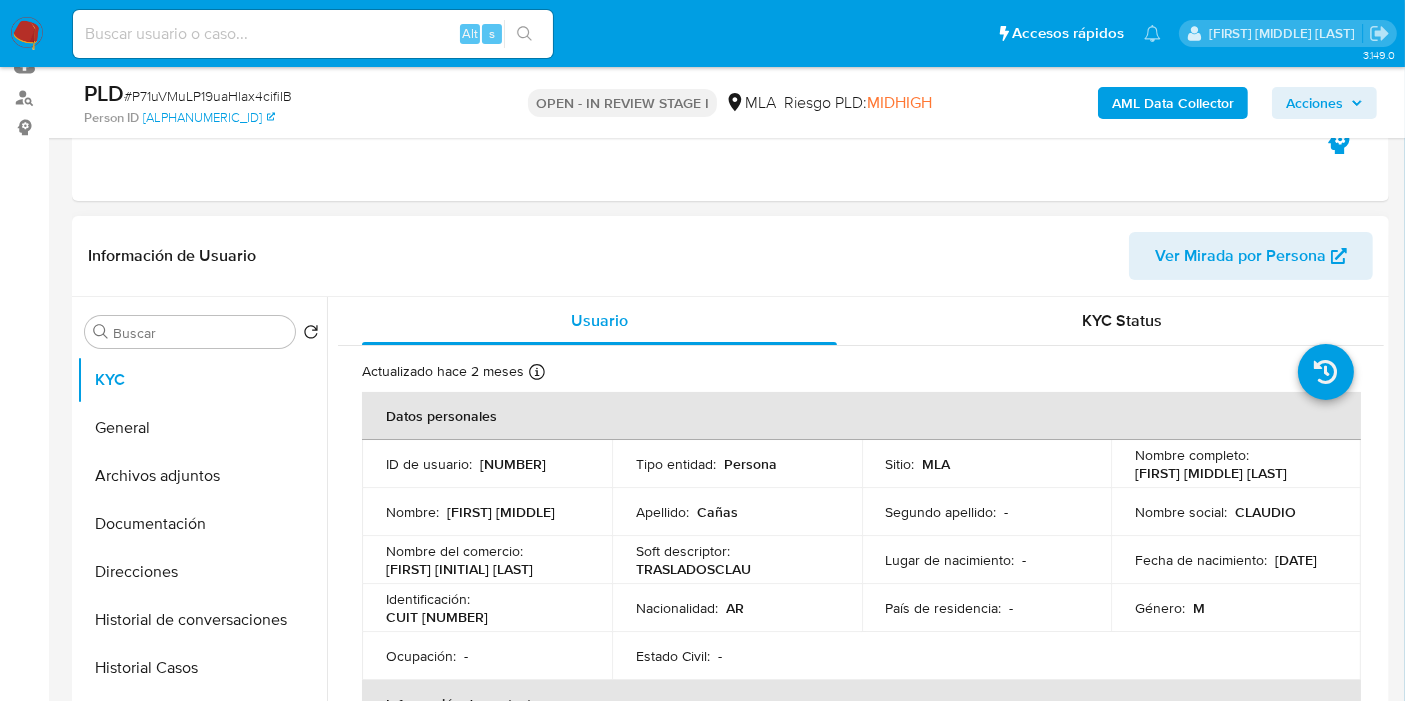 click on "CUIT 20294349449" at bounding box center [437, 617] 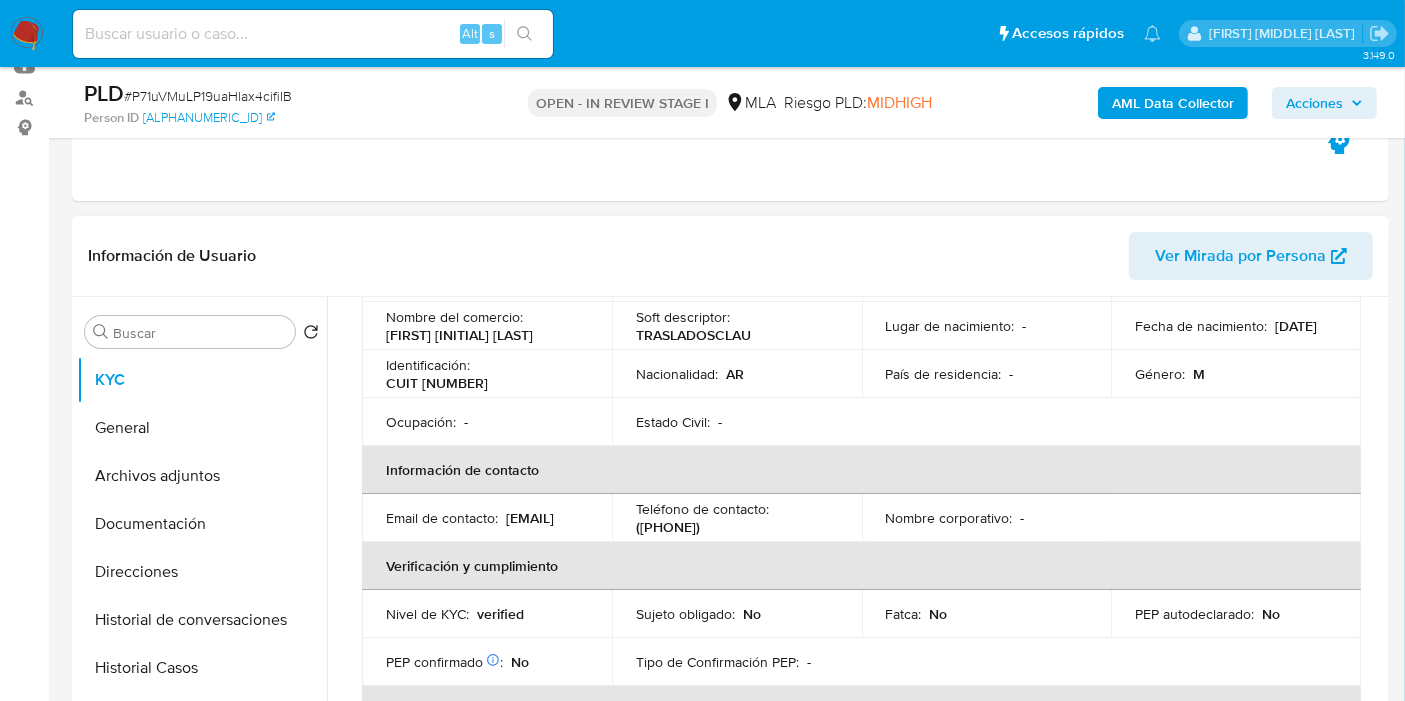 scroll, scrollTop: 333, scrollLeft: 0, axis: vertical 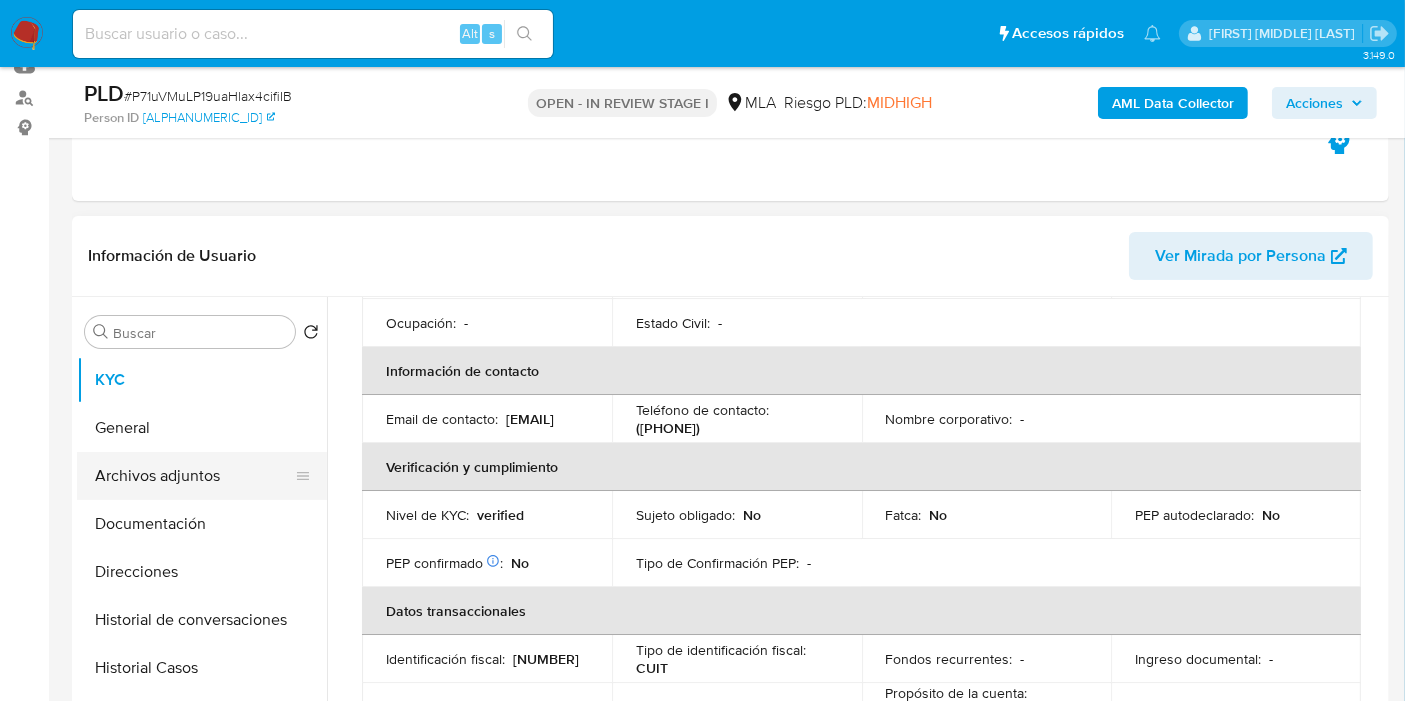click on "Archivos adjuntos" at bounding box center [194, 476] 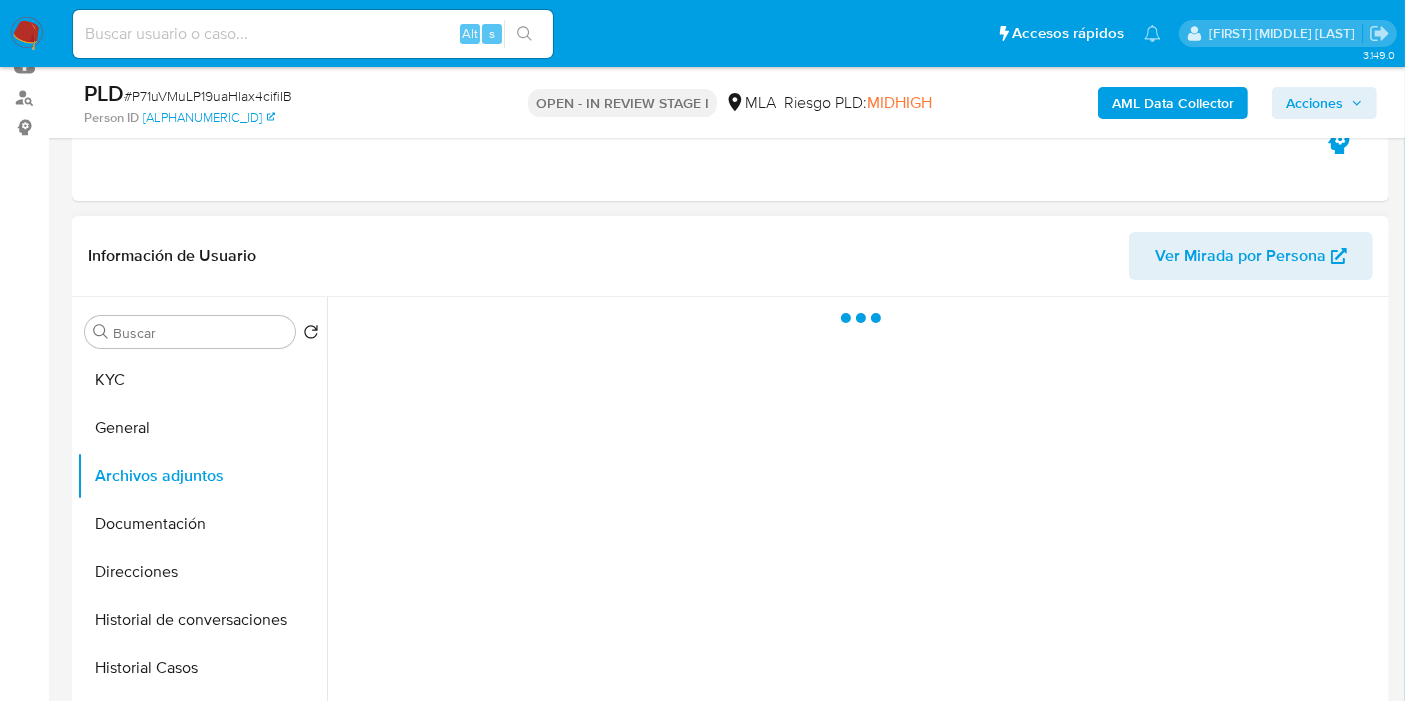 scroll, scrollTop: 0, scrollLeft: 0, axis: both 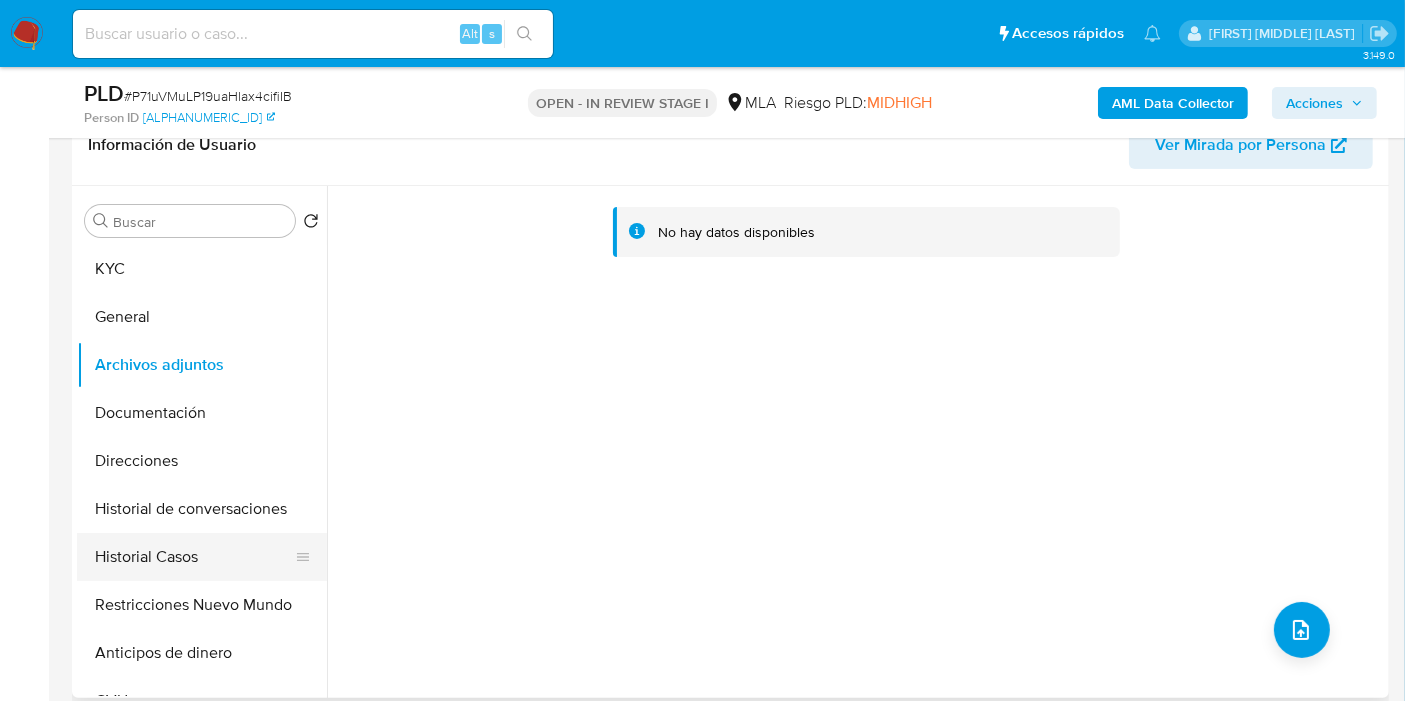click on "Historial Casos" at bounding box center [194, 557] 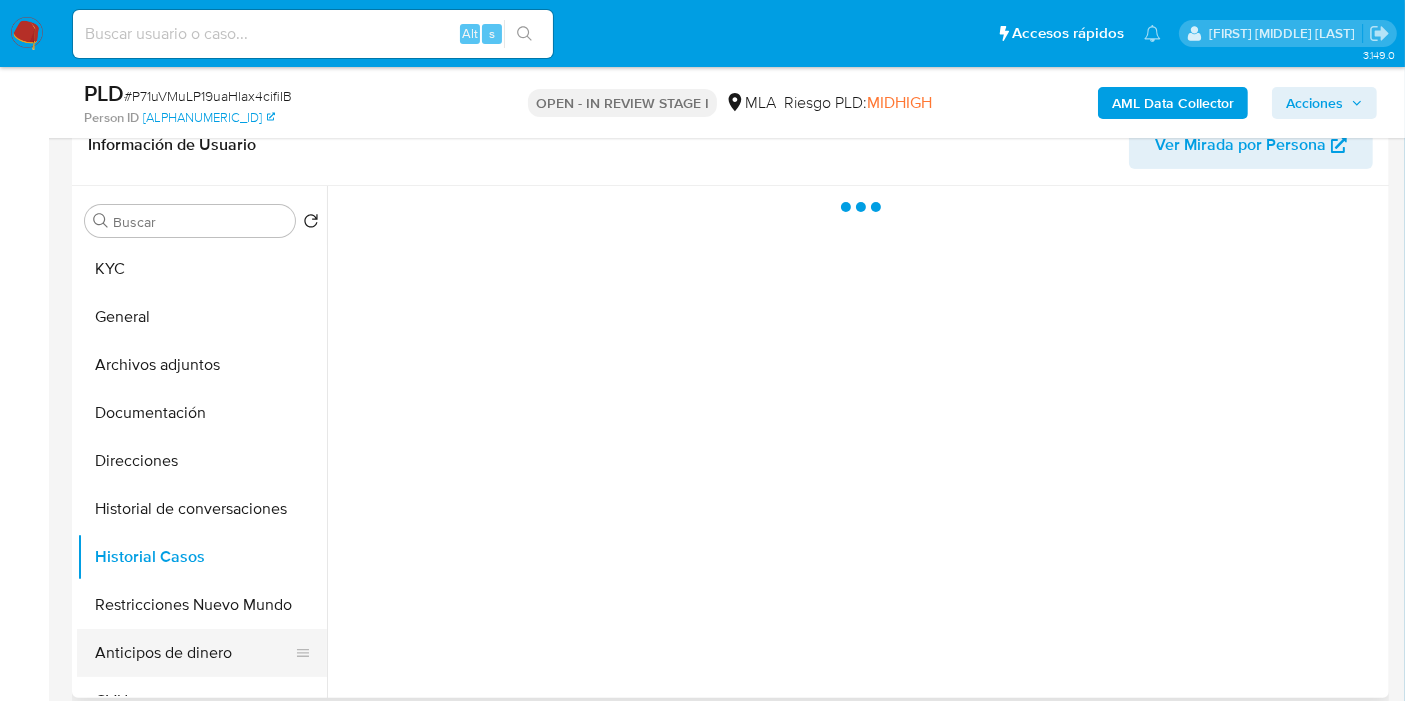 click on "Anticipos de dinero" at bounding box center (194, 653) 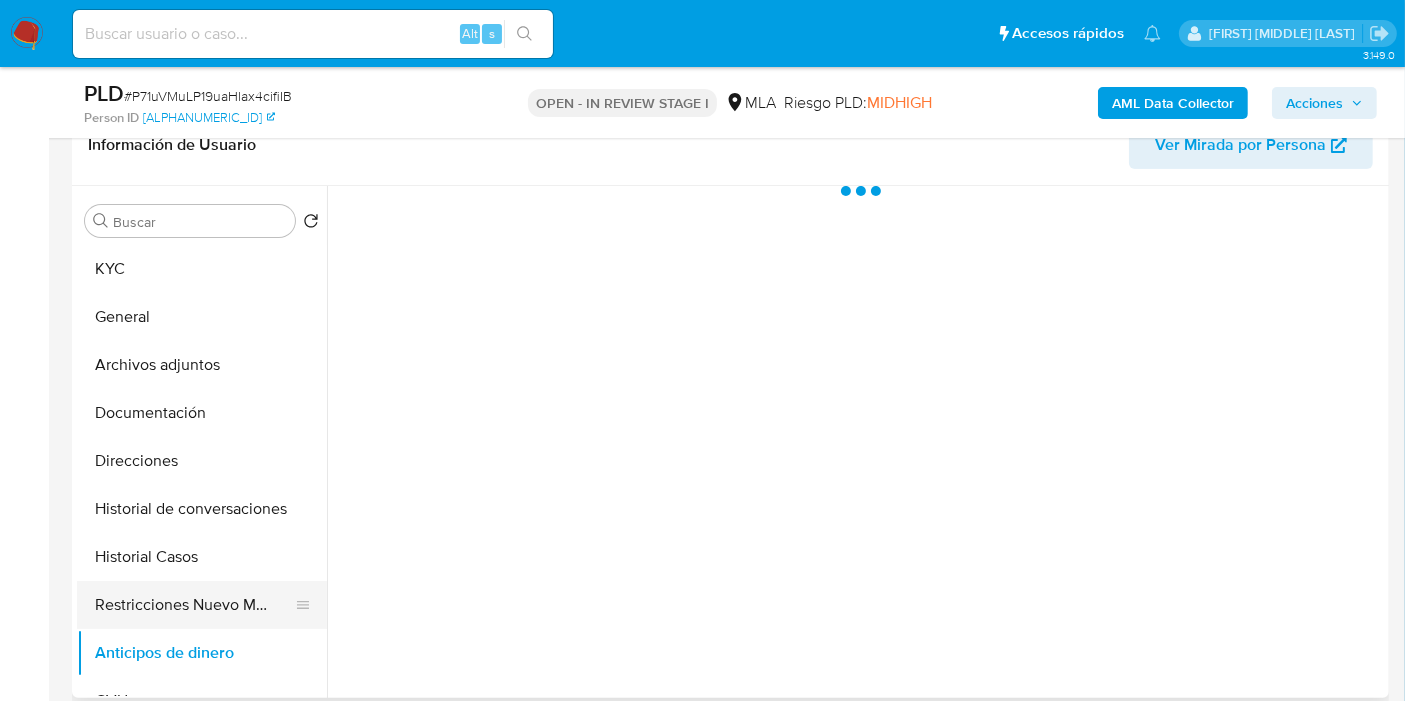 click on "Restricciones Nuevo Mundo" at bounding box center (194, 605) 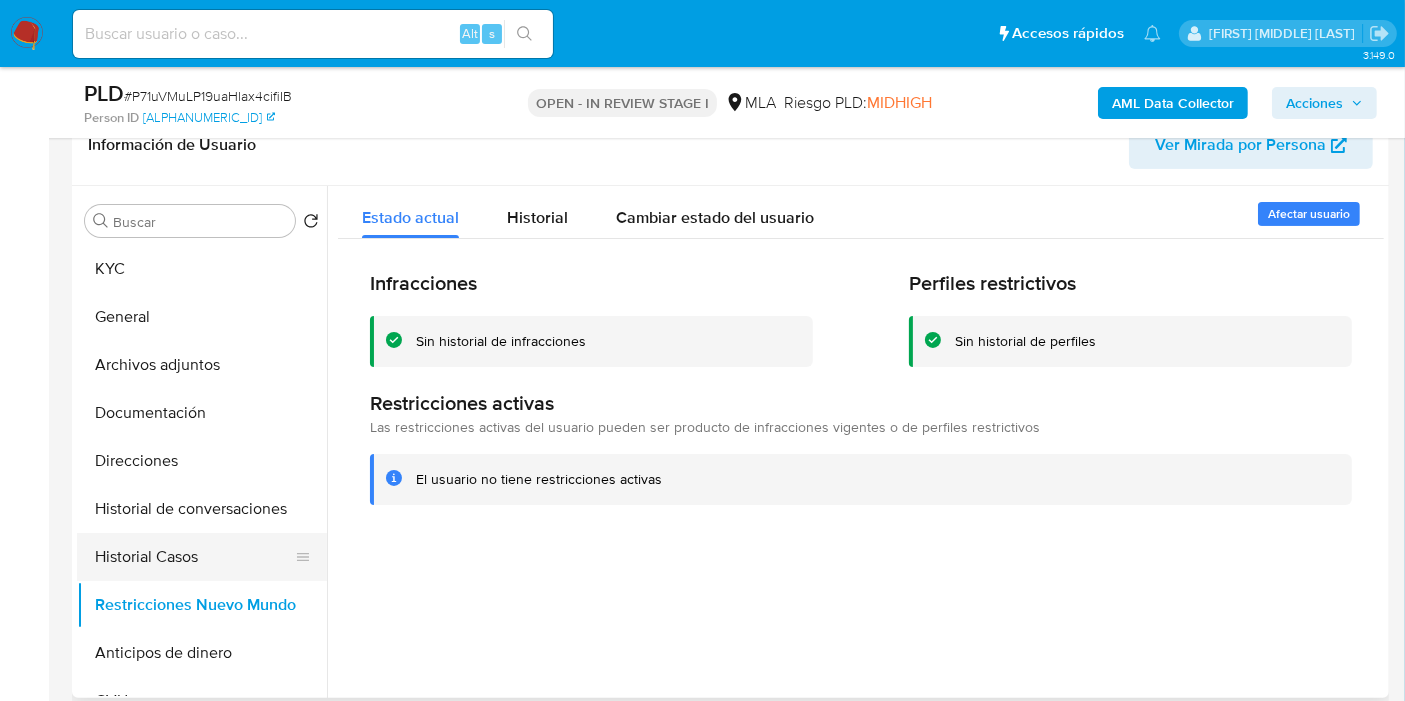 click on "Historial Casos" at bounding box center [194, 557] 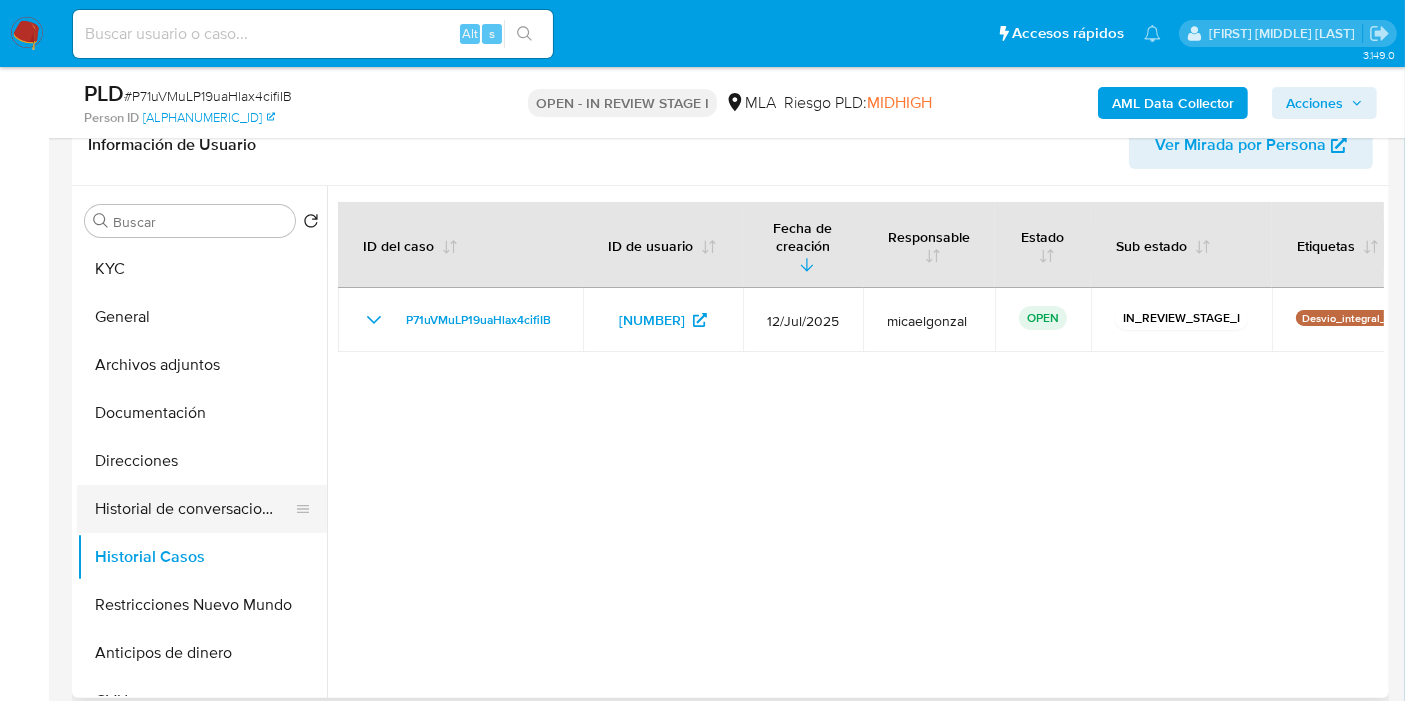 click on "Historial de conversaciones" at bounding box center (194, 509) 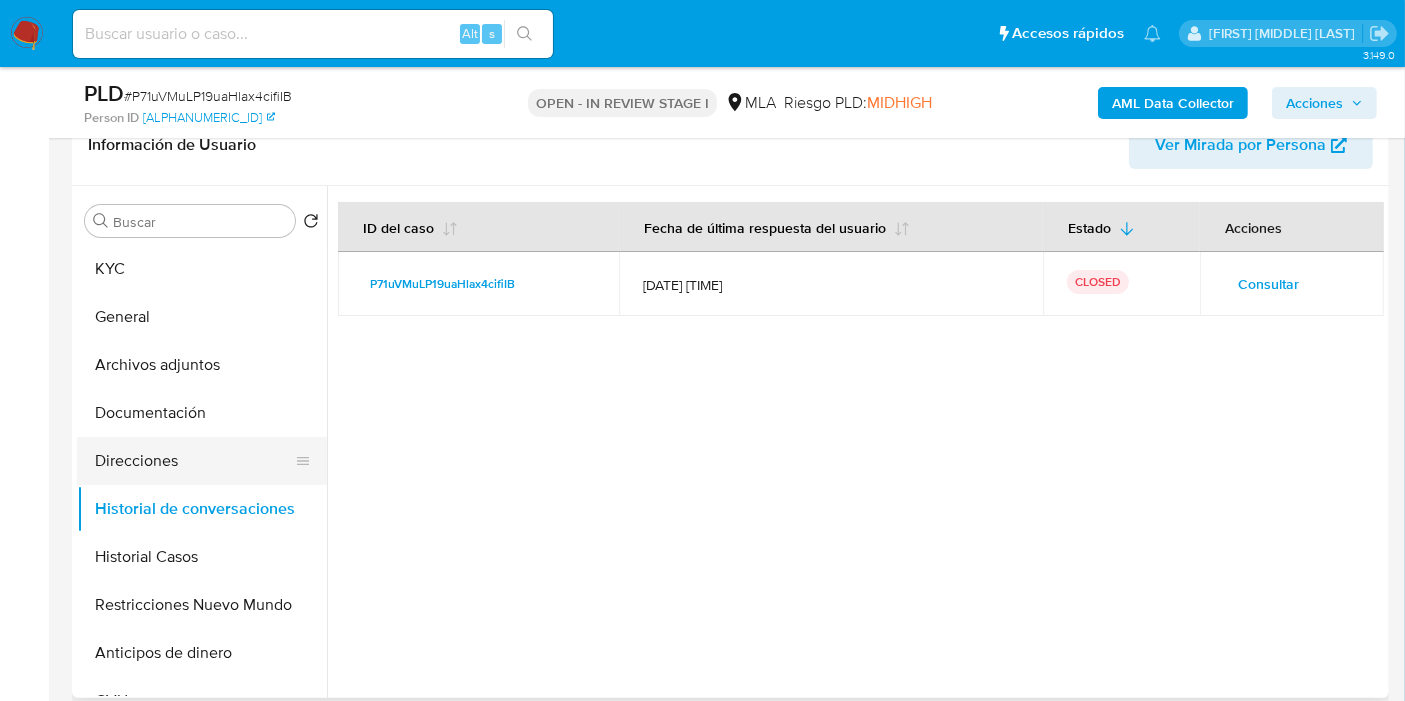 click on "Direcciones" at bounding box center [194, 461] 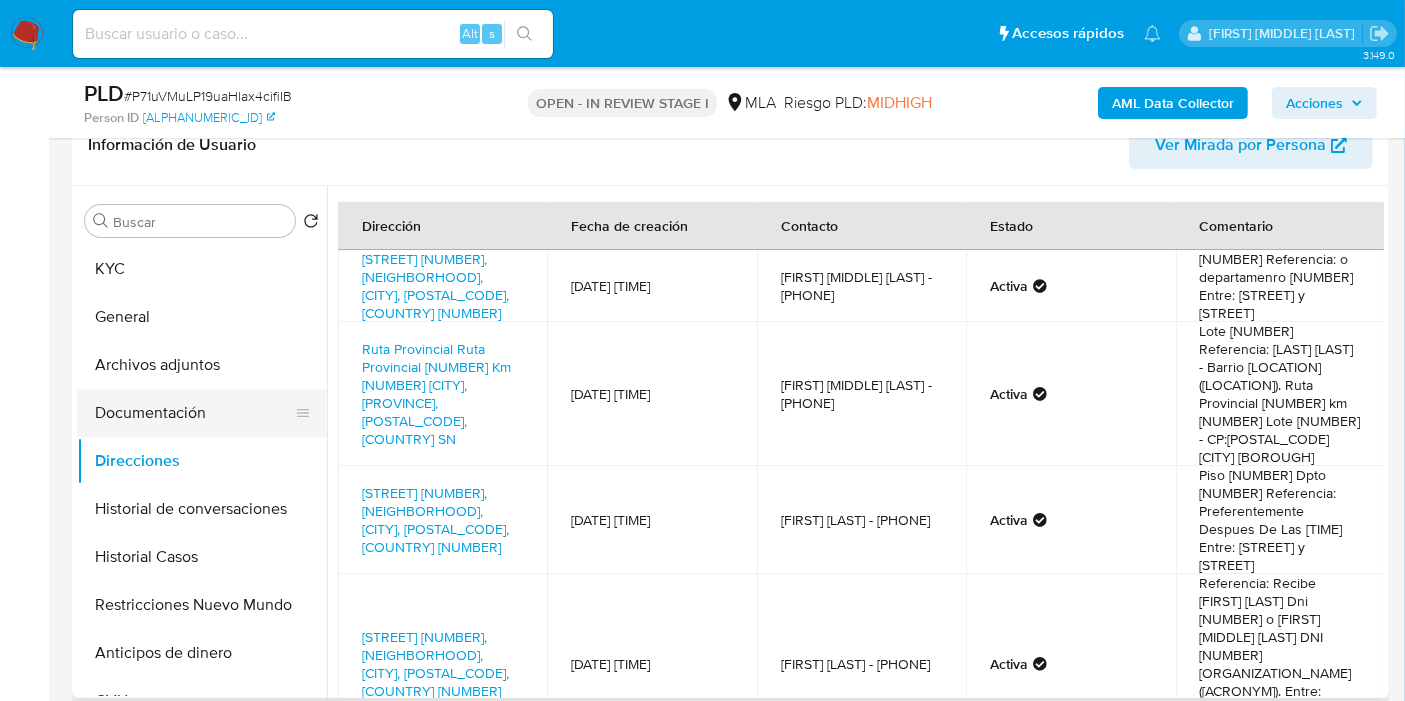 click on "Documentación" at bounding box center (194, 413) 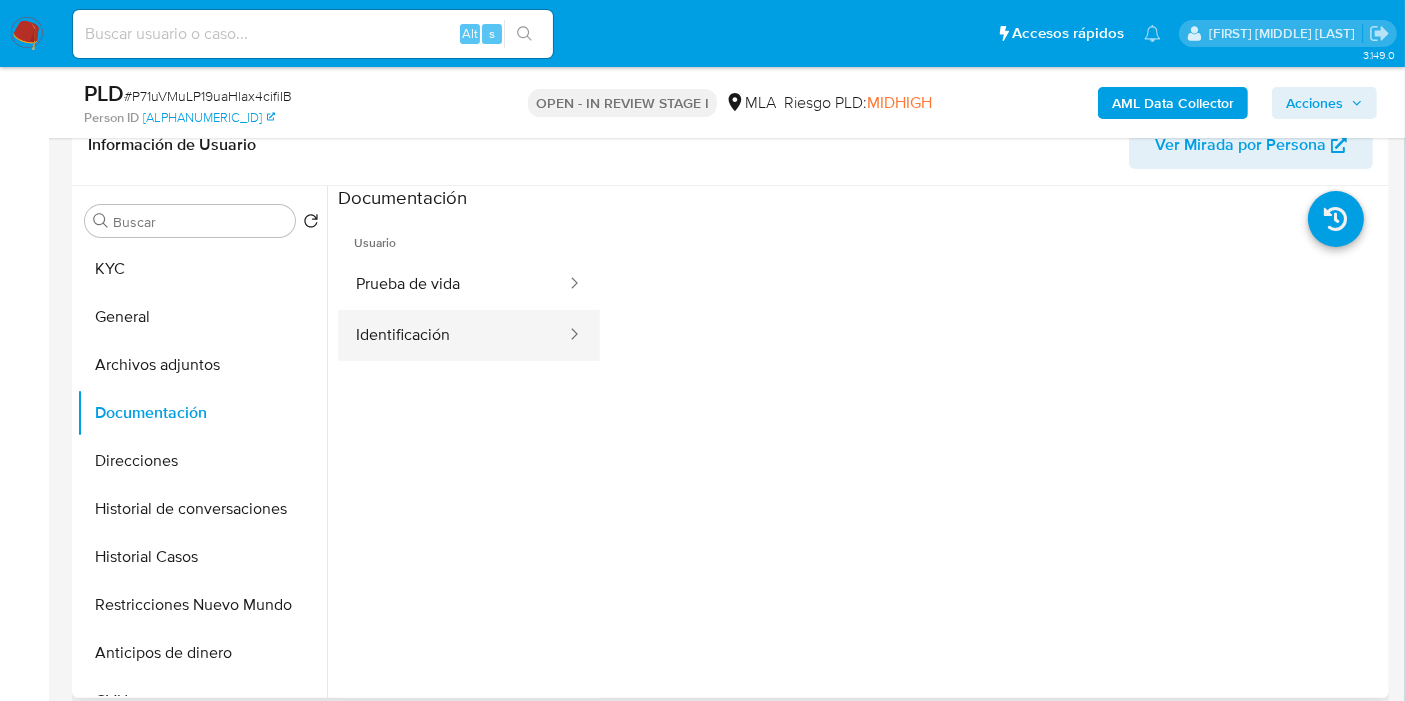 click on "Identificación" at bounding box center [453, 335] 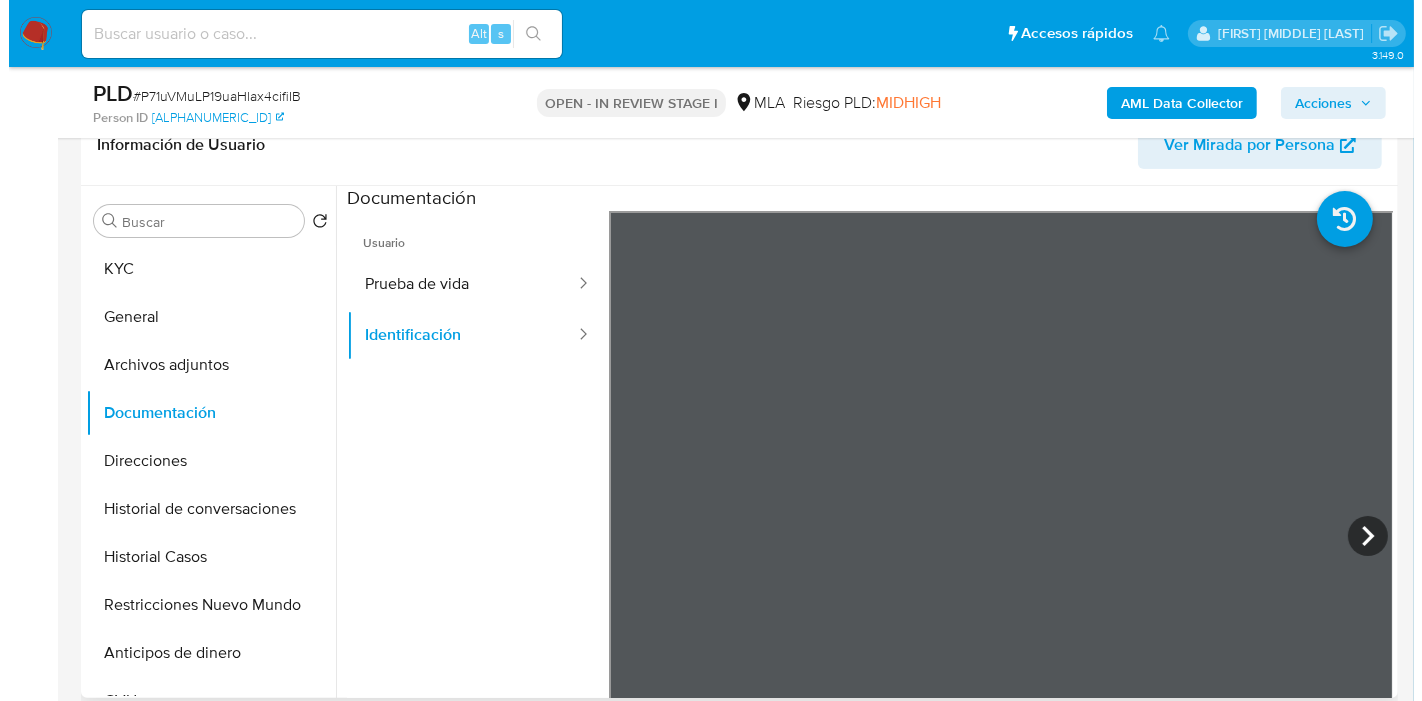 scroll, scrollTop: 33, scrollLeft: 0, axis: vertical 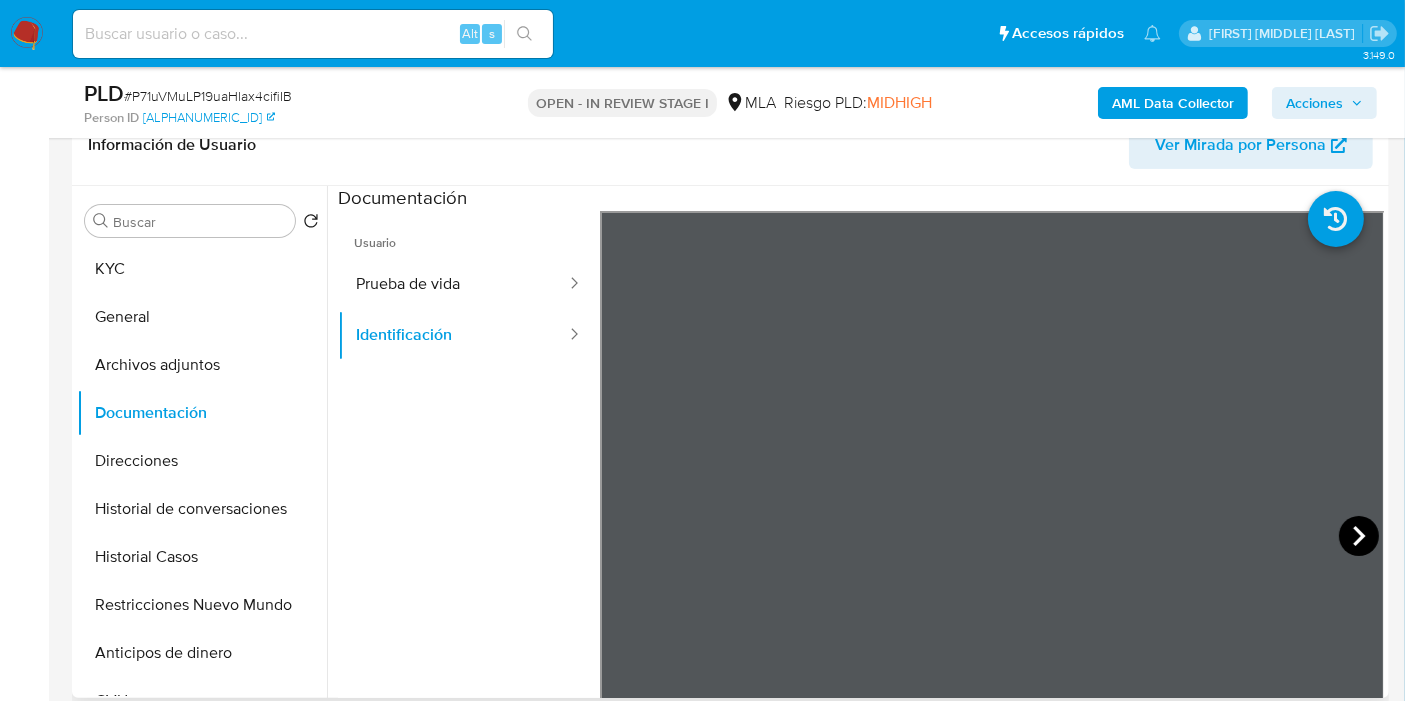 click 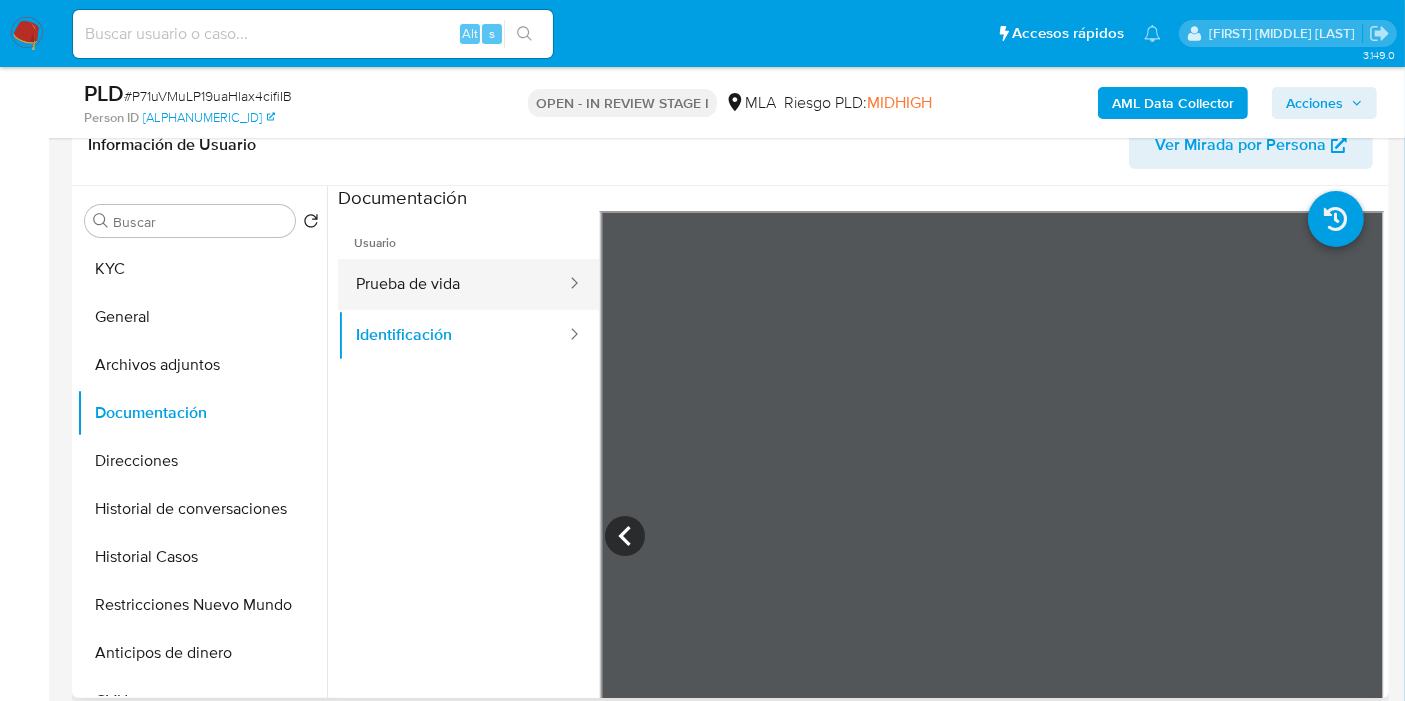 click on "Prueba de vida" at bounding box center (453, 284) 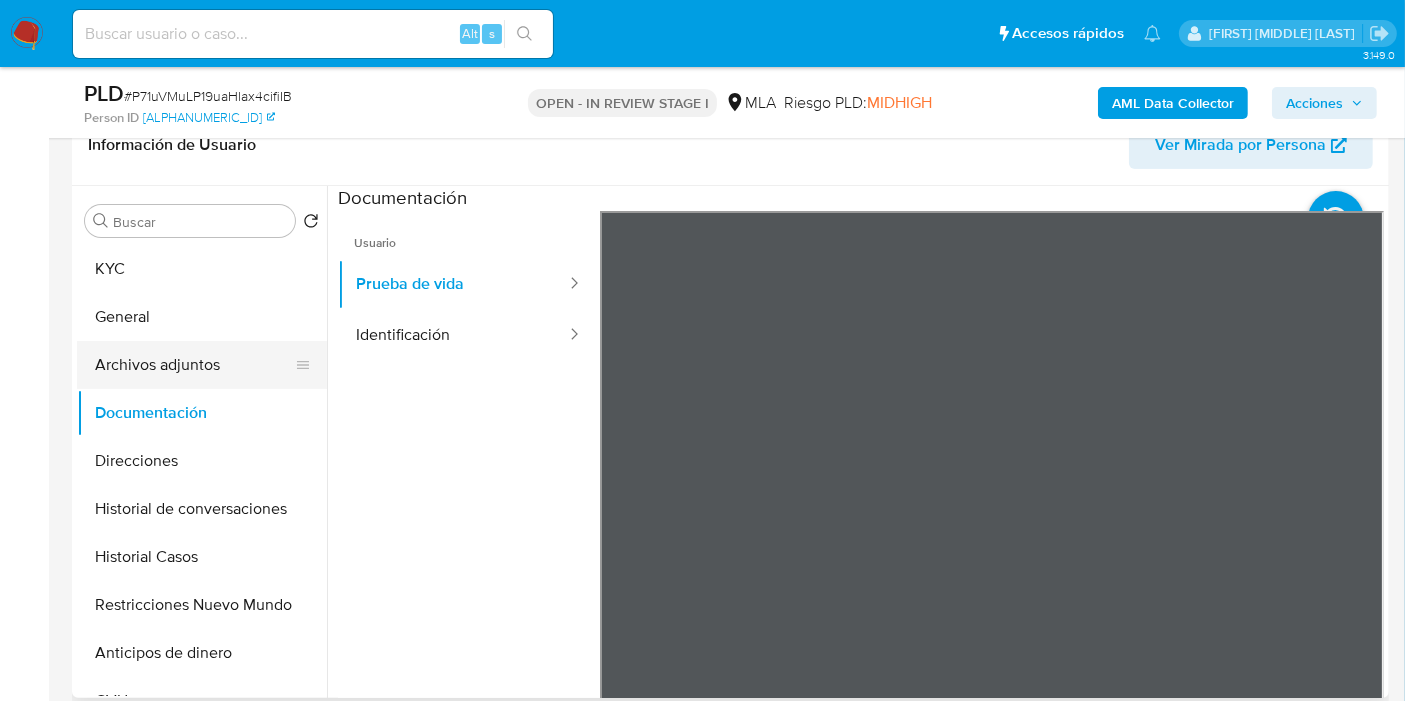 click on "Archivos adjuntos" at bounding box center (194, 365) 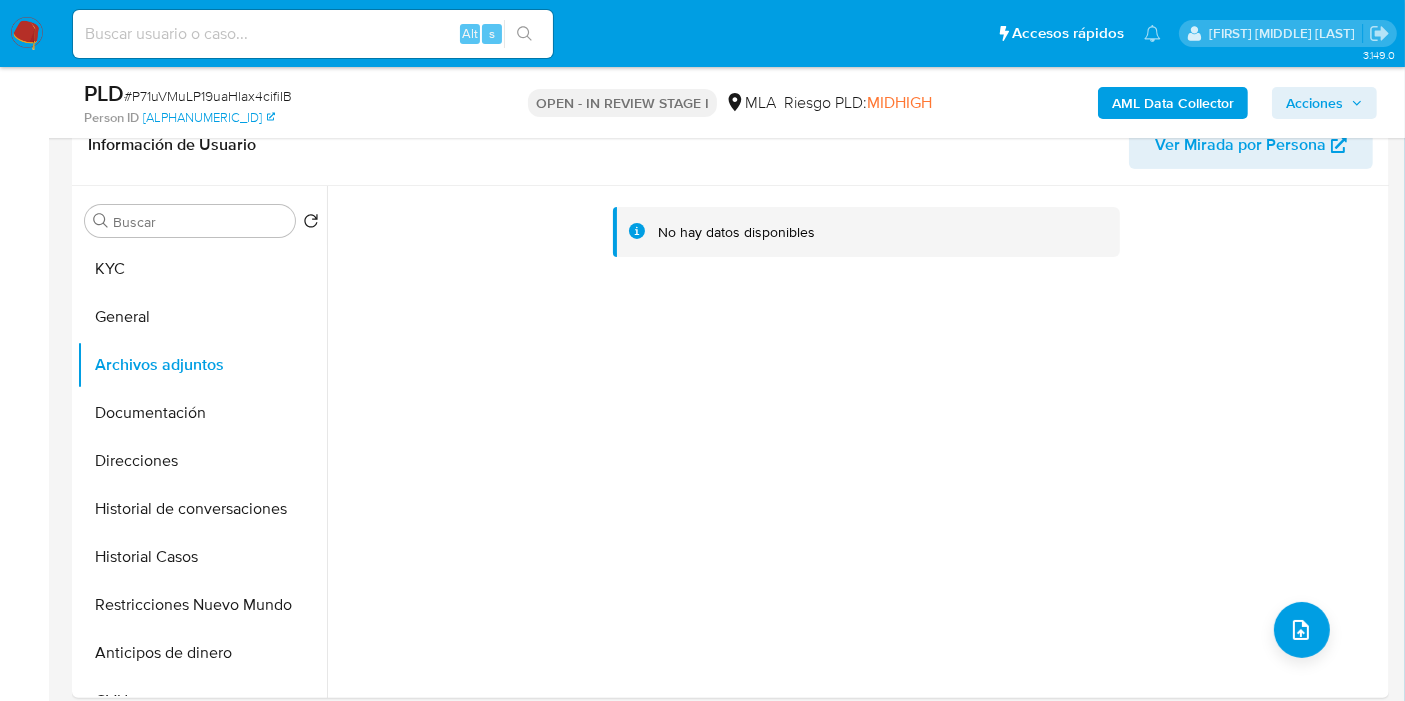 click on "AML Data Collector" at bounding box center (1173, 103) 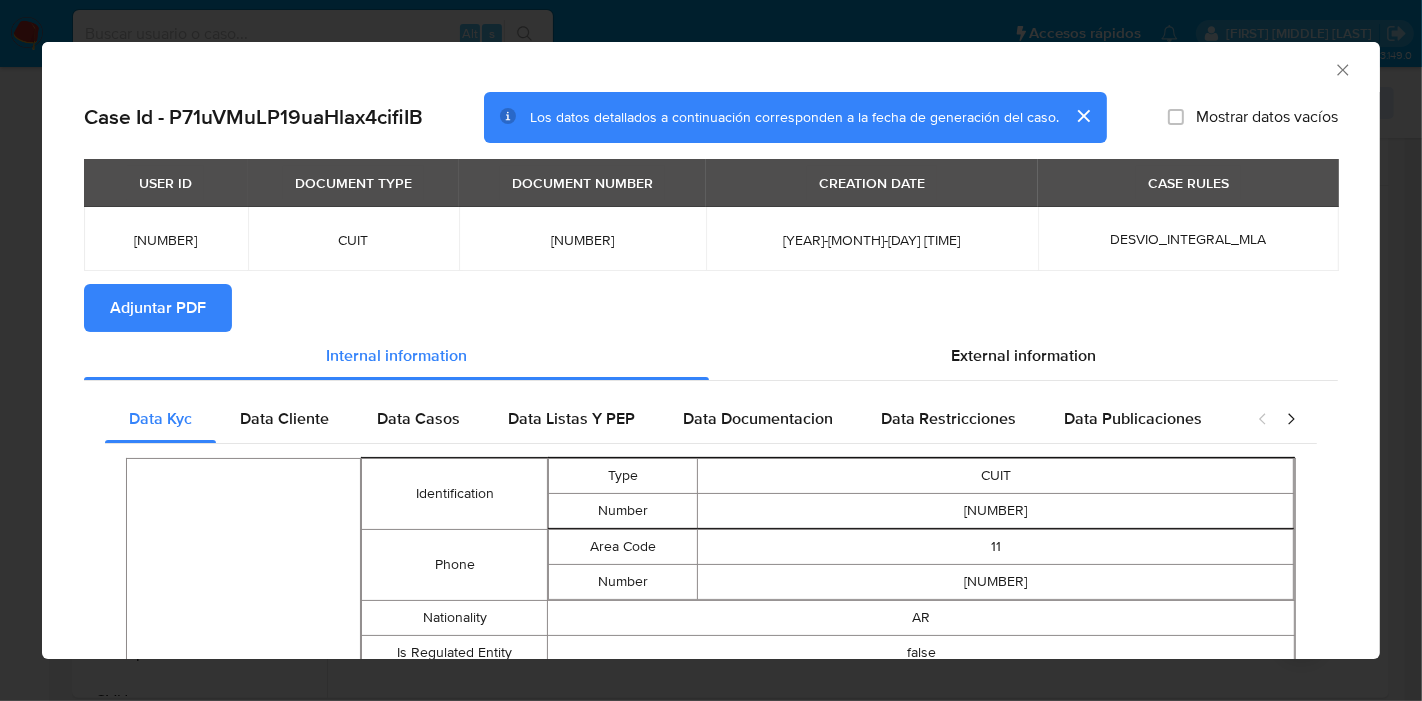 click on "Adjuntar PDF" at bounding box center (158, 308) 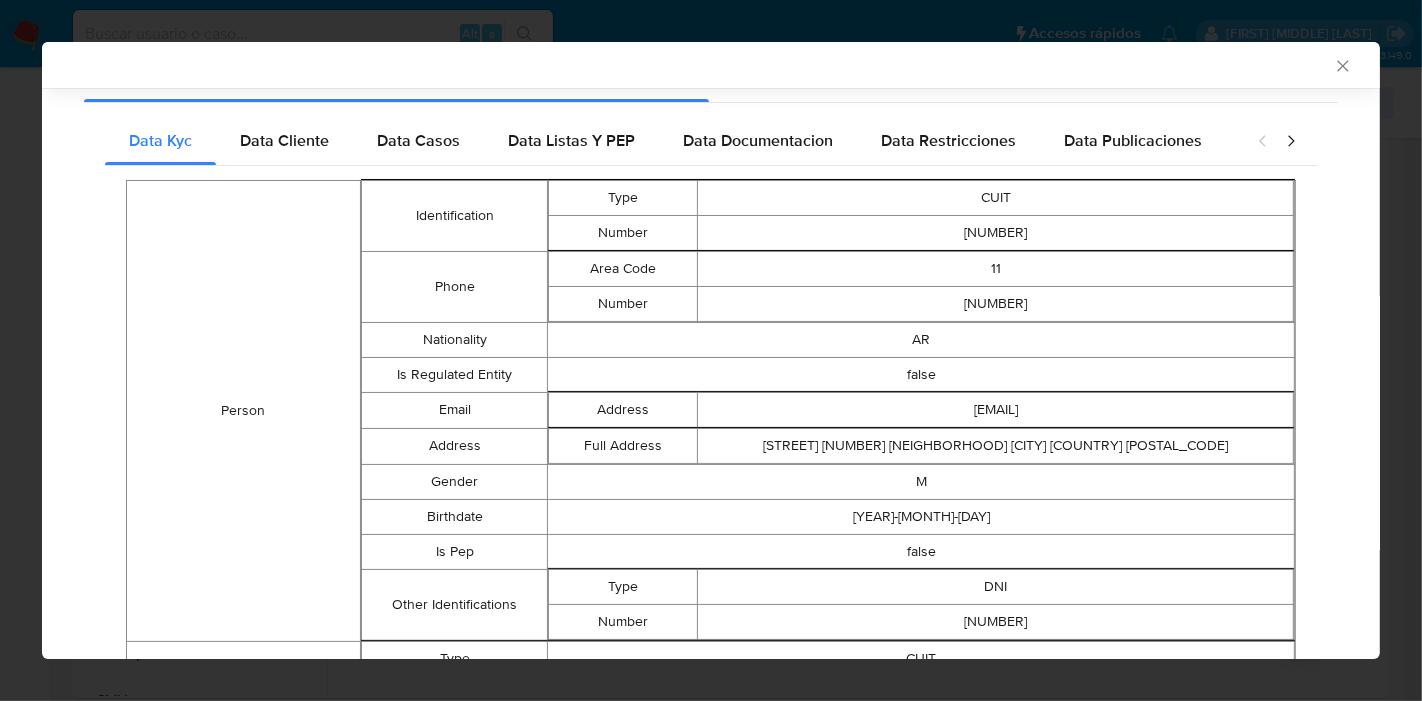 scroll, scrollTop: 329, scrollLeft: 0, axis: vertical 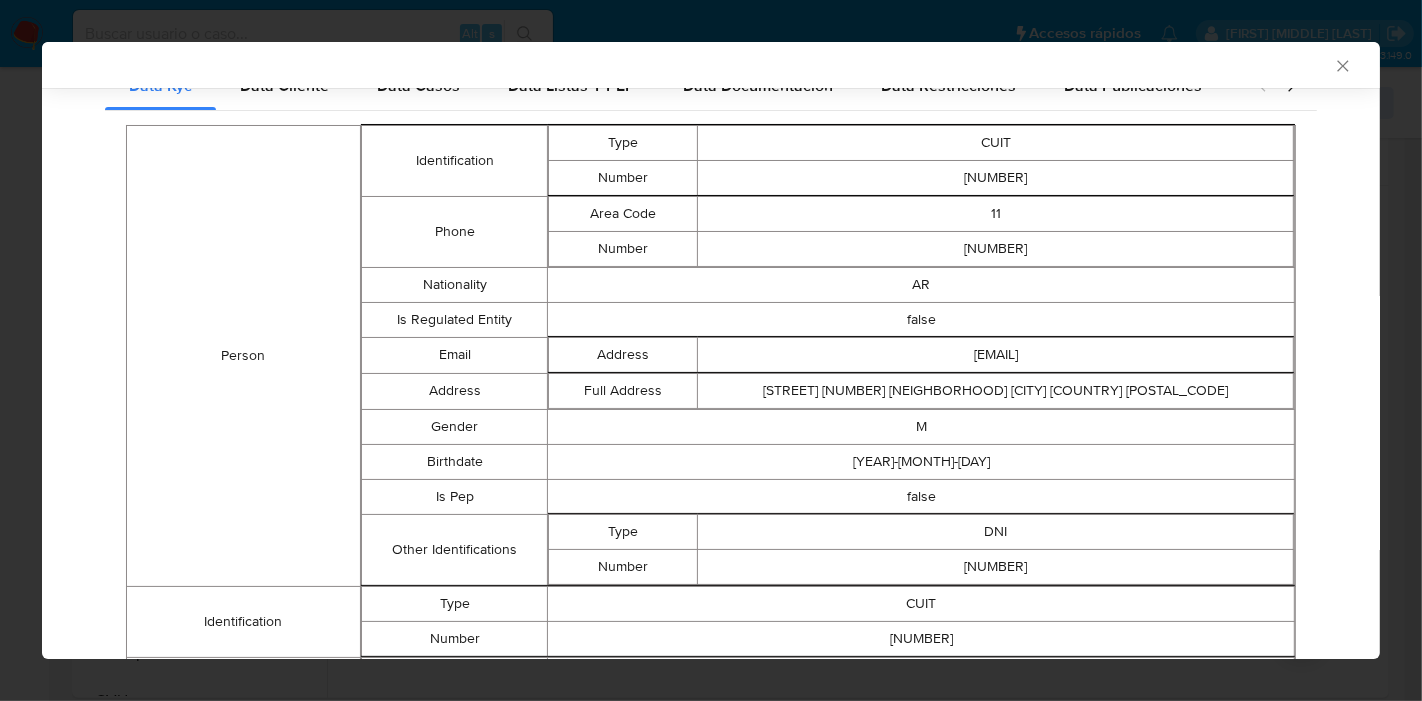 click on "AML Data Collector Case Id - P71uVMuLP19uaHlax4cifiIB Los datos detallados a continuación corresponden a la fecha de generación del caso. Mostrar datos vacíos USER ID DOCUMENT TYPE DOCUMENT NUMBER CREATION DATE CASE RULES 45656050 CUIT 20294349449 2025-07-12 06:12:51 DESVIO_INTEGRAL_MLA   Adjuntar PDF   Internal Info Las siguientes tablas no tienen datos Data Listas Y PEP   Data Documentacion   Data Restricciones   Data Publicaciones   Peticiones Secundarias   Data Minoridad   Data Kyc Person Identification Type CUIT Number 20294349449 Phone Area Code 11 Number 41714721 Nationality AR Is Regulated Entity false Email Address claudiocf08@hotmail.com Address Full Address Catulo Castillo 2932 Parque Patricios Capital Federal Argentina 1261 Declared Address - - - Additional Info - - - Gender M Birthdate 1982-03-28 Is Pep false Other Identifications Type DNI Number 29434944 Identification Type CUIT Number 20294349449 Fiscal Identity Taxpayer Type IVA Responsable Inscripto Names Preferred Full Legal Brand Code AR" at bounding box center [711, 350] 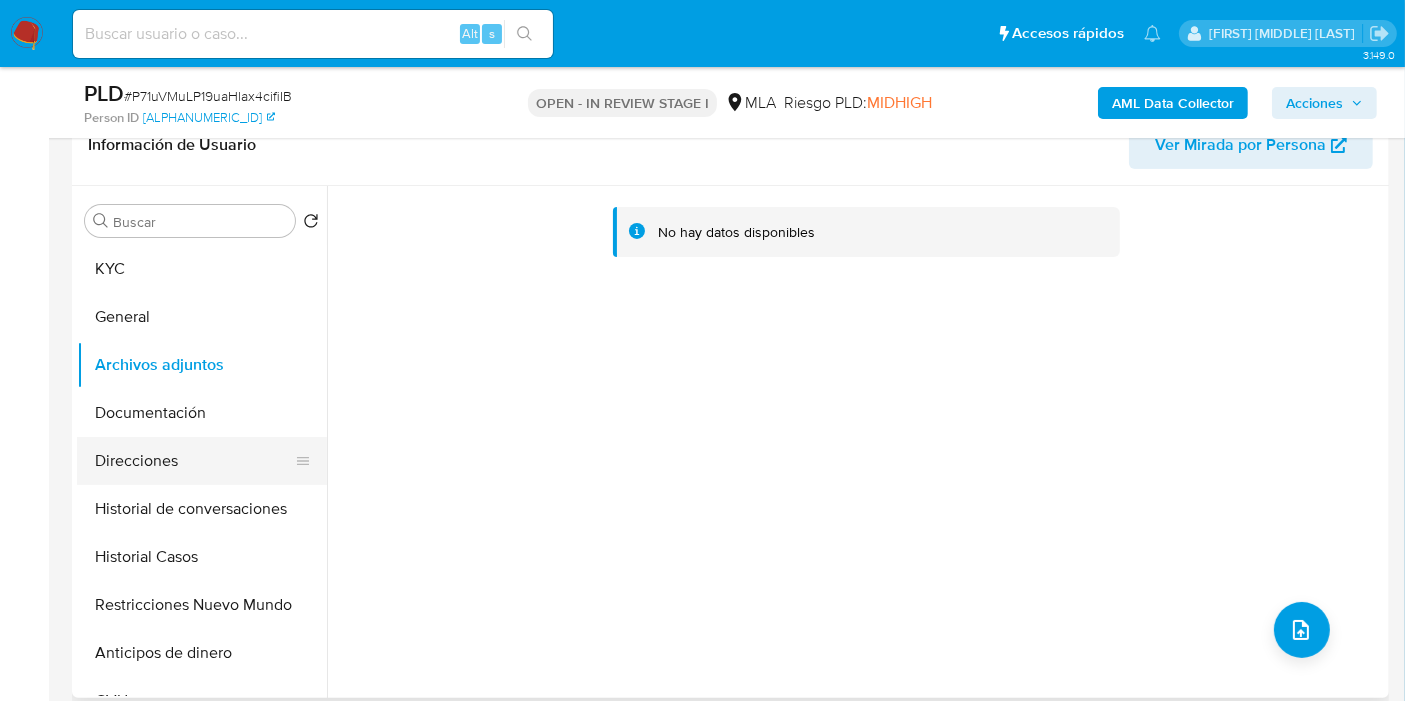 drag, startPoint x: 180, startPoint y: 462, endPoint x: 183, endPoint y: 447, distance: 15.297058 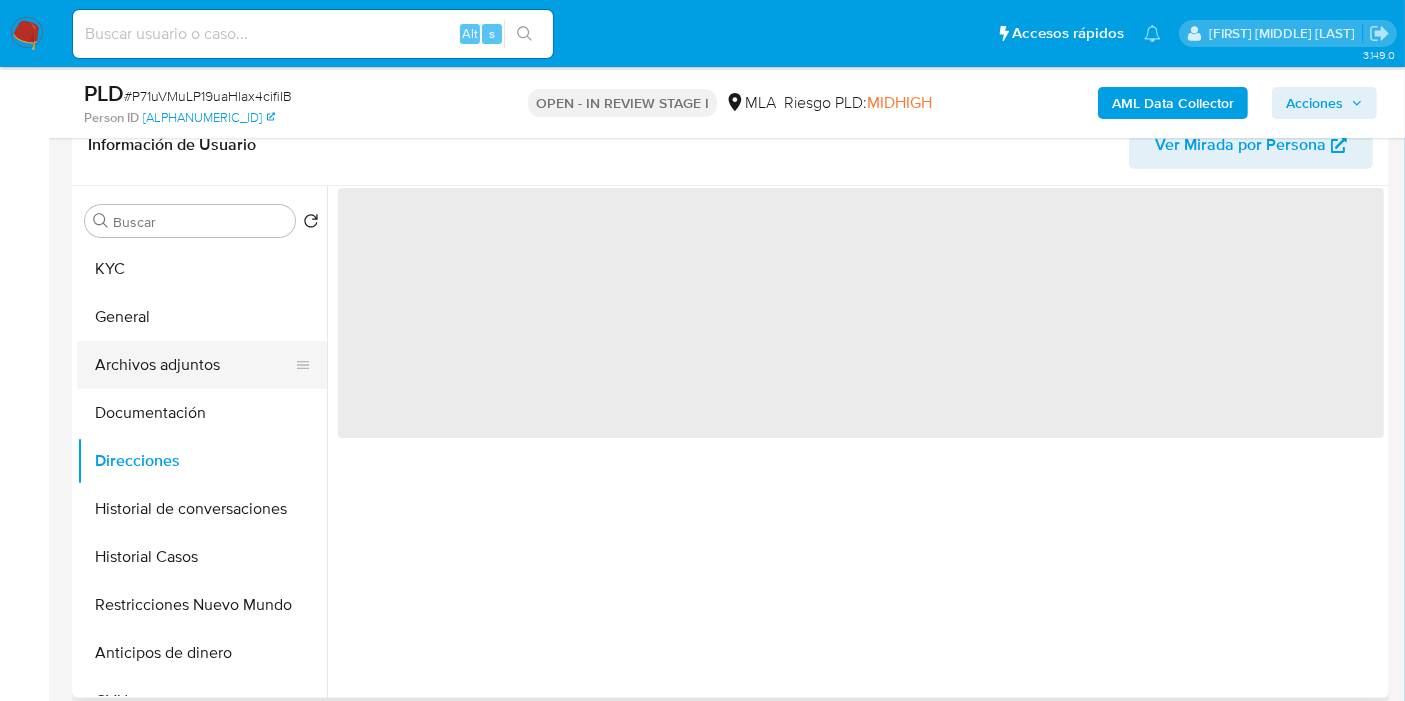 click on "Archivos adjuntos" at bounding box center (194, 365) 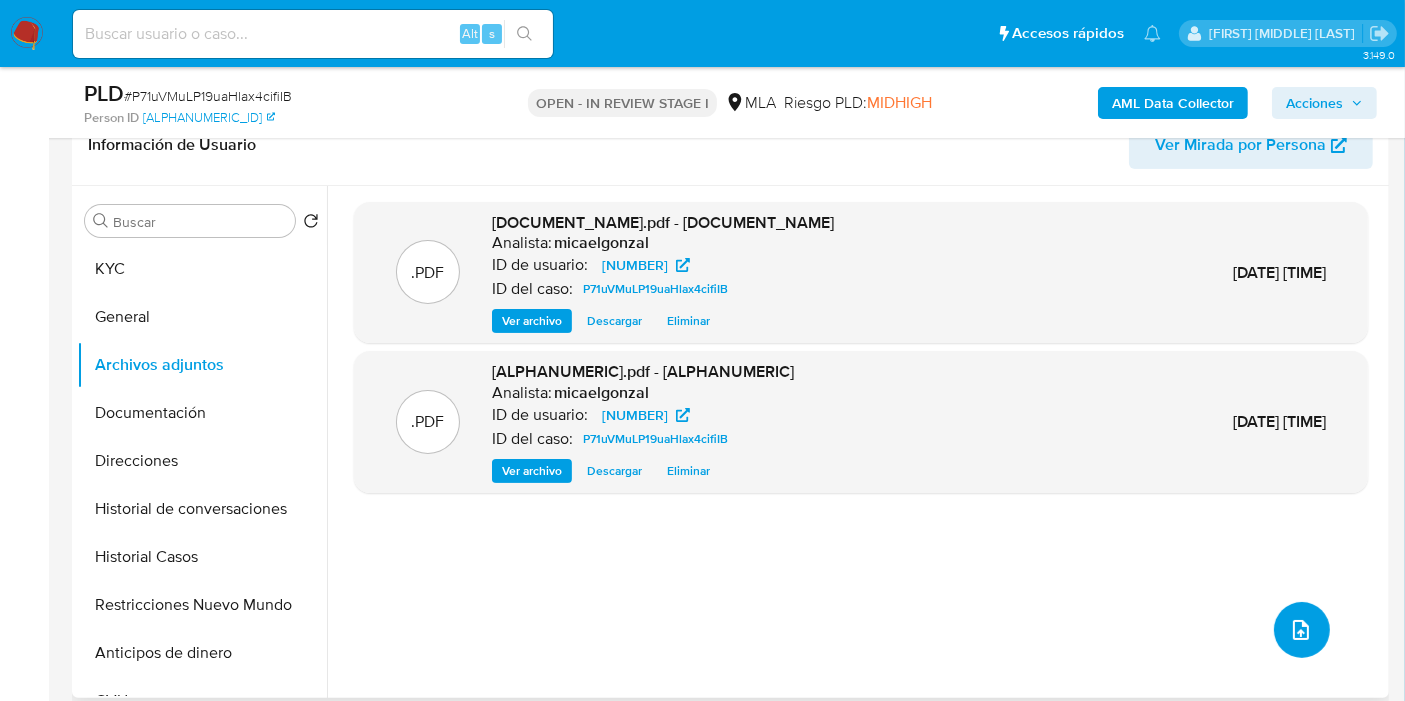 click 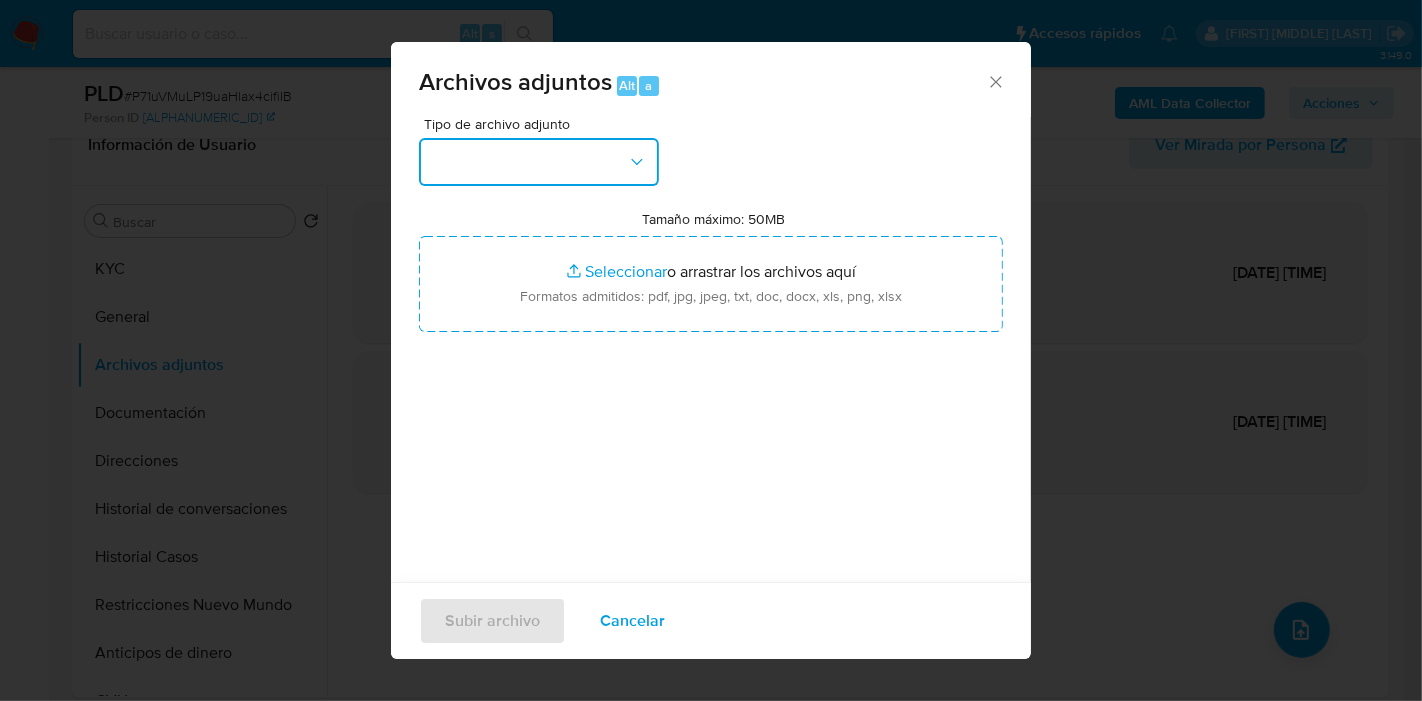 click at bounding box center [539, 162] 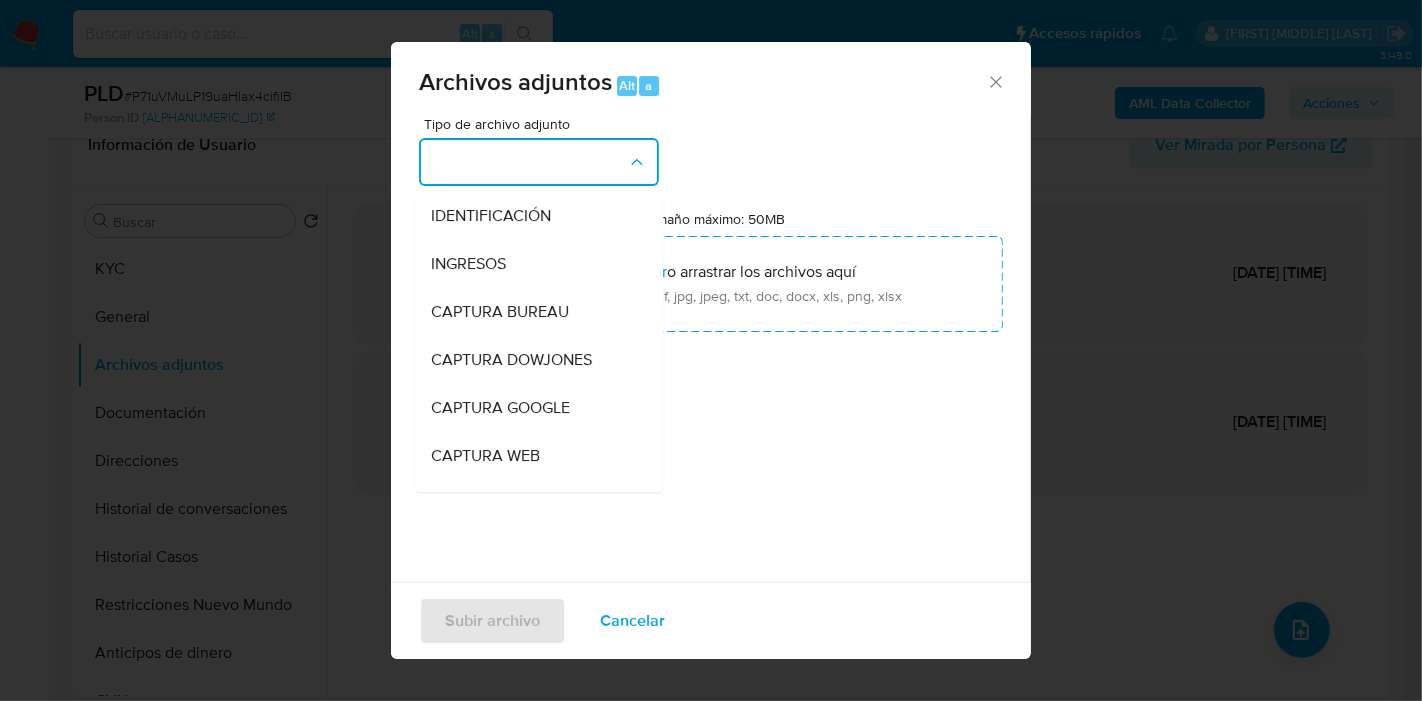 scroll, scrollTop: 333, scrollLeft: 0, axis: vertical 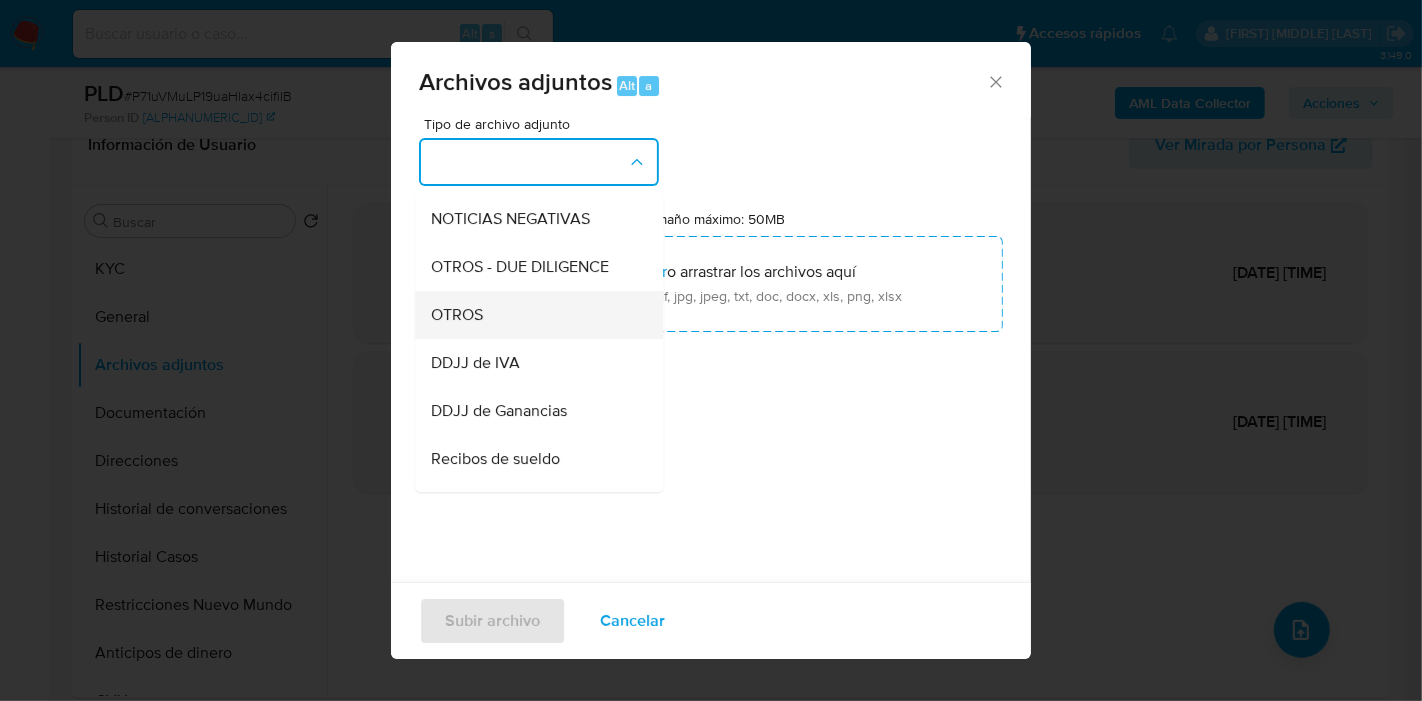 click on "OTROS" at bounding box center (533, 315) 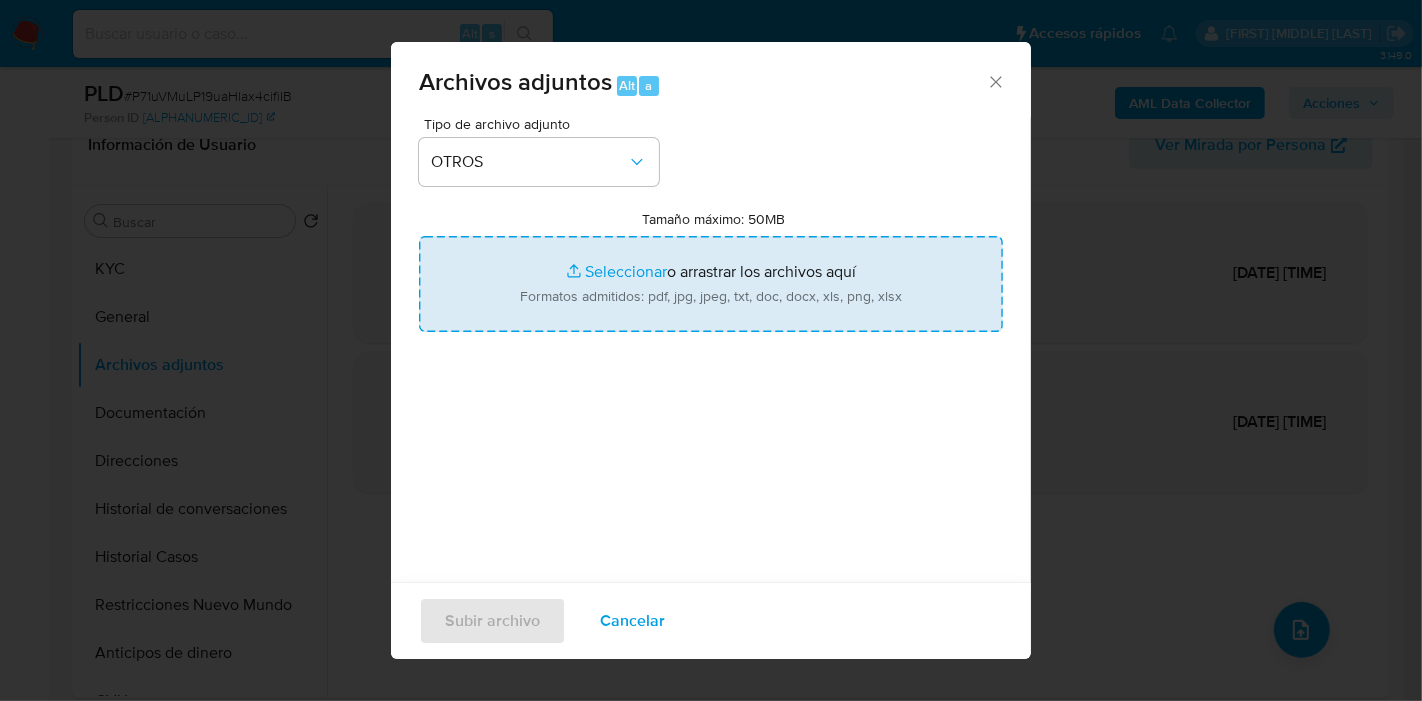 click on "Tamaño máximo: 50MB Seleccionar archivos" at bounding box center (711, 284) 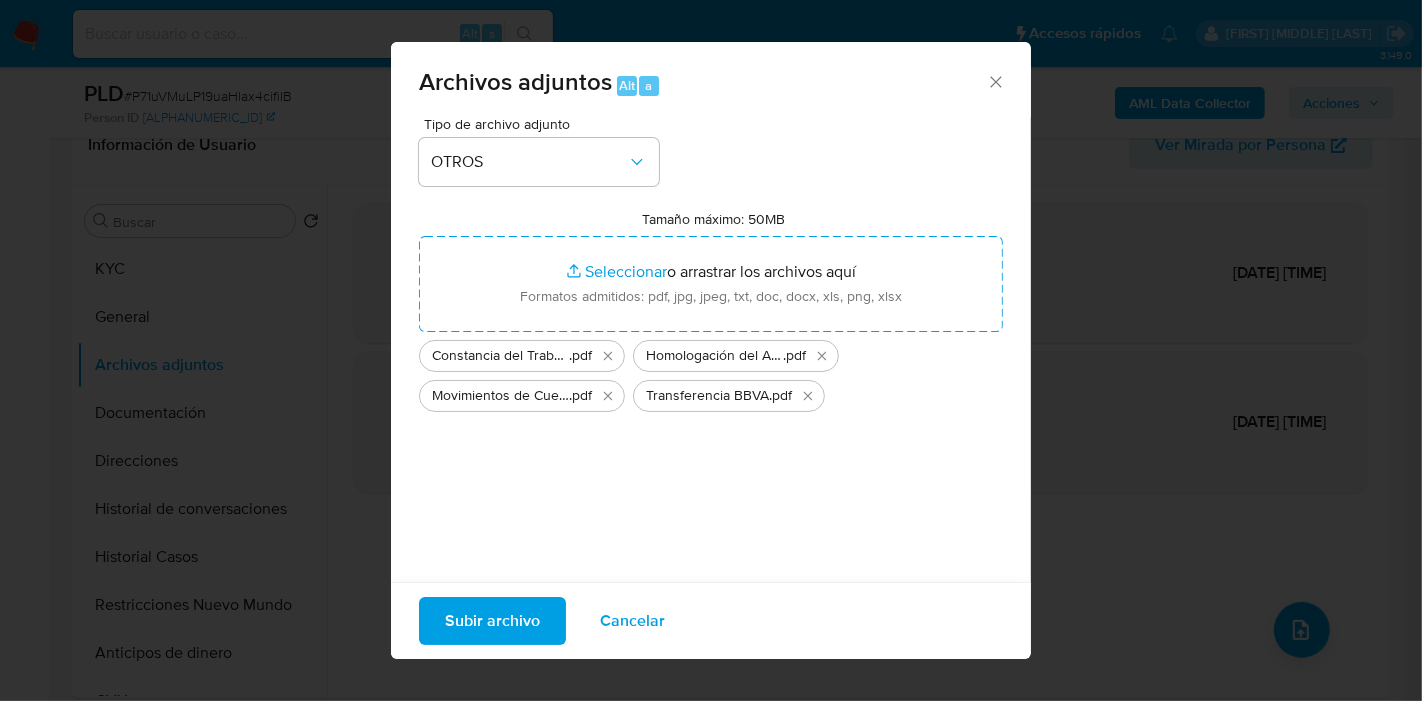 drag, startPoint x: 603, startPoint y: 283, endPoint x: 568, endPoint y: 468, distance: 188.28171 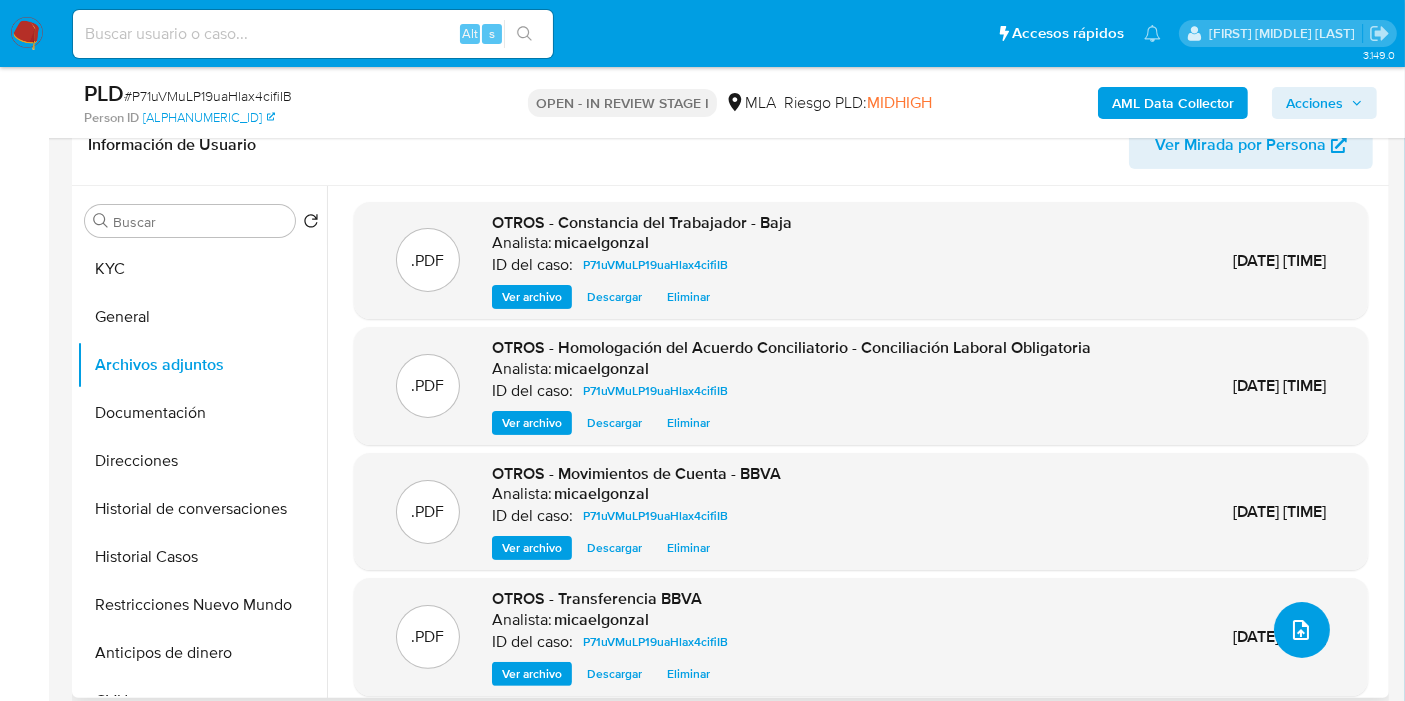click 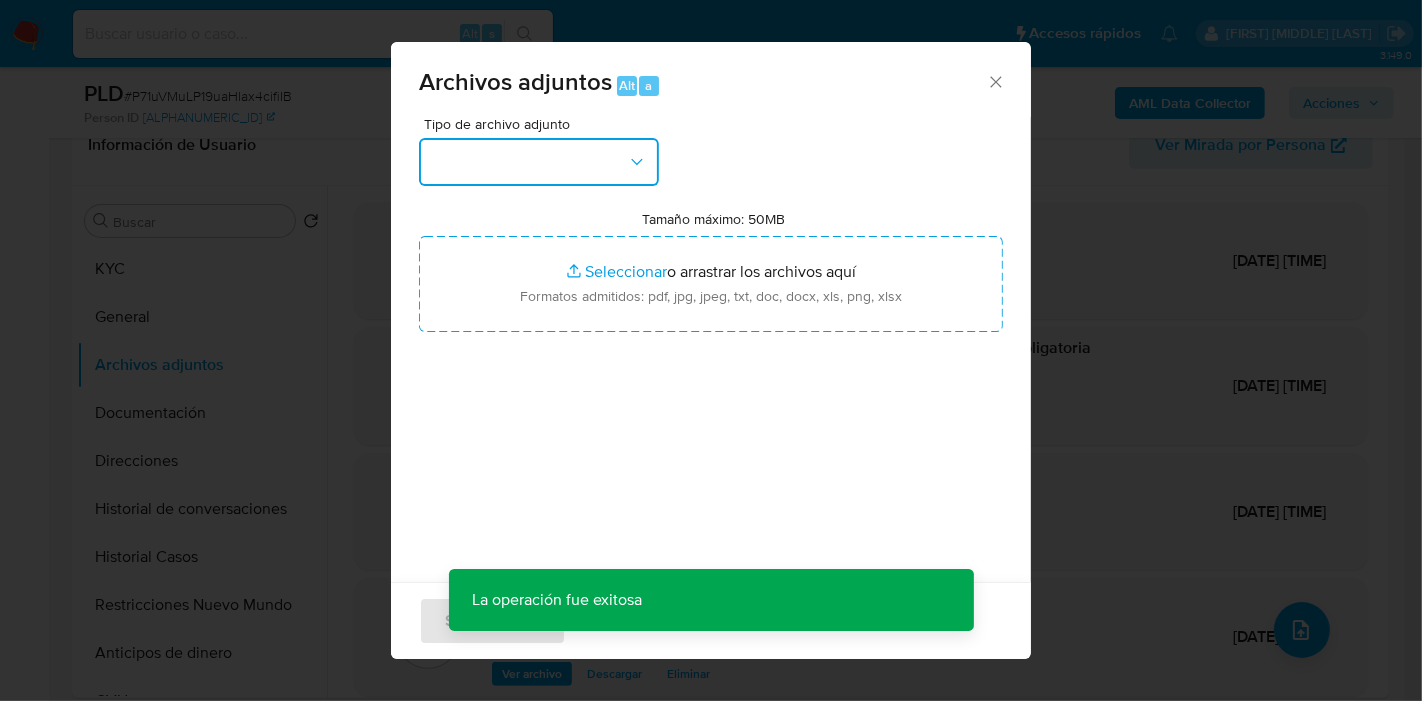 click at bounding box center (539, 162) 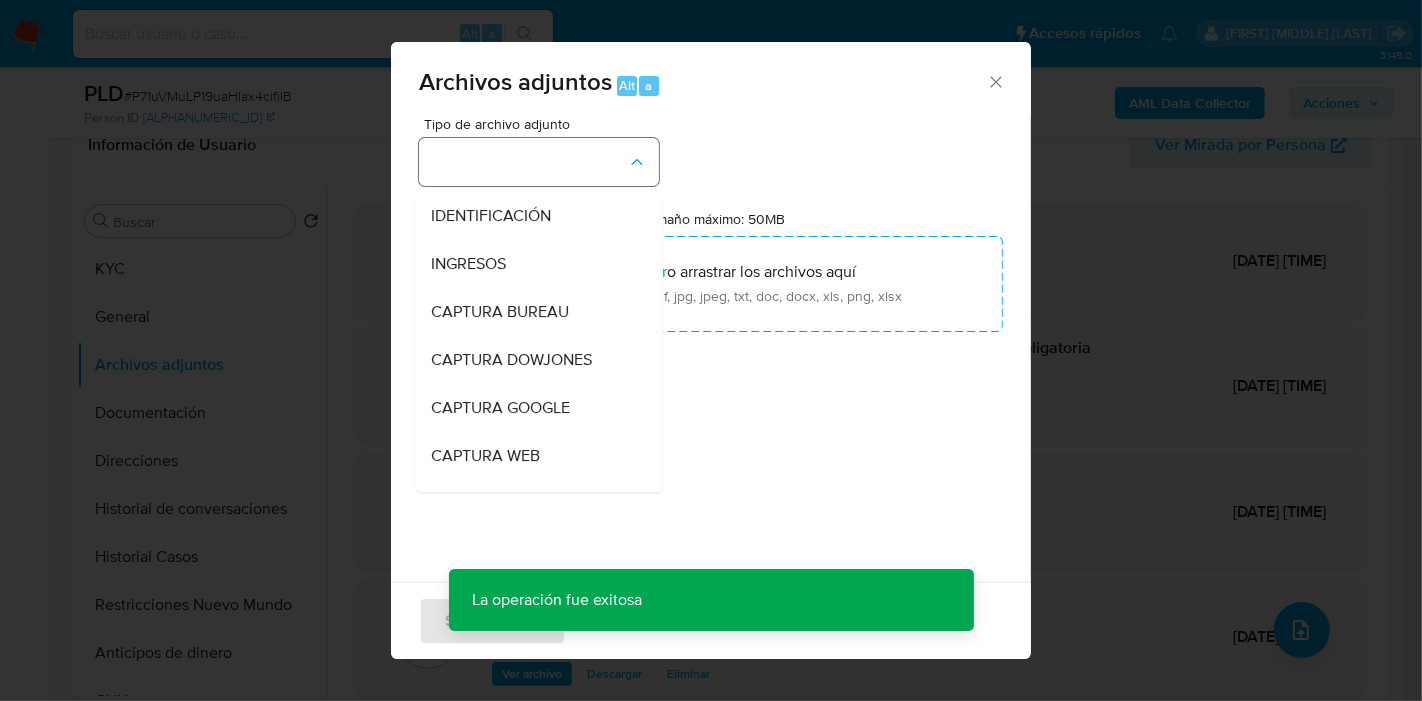 click on "INGRESOS" at bounding box center (468, 264) 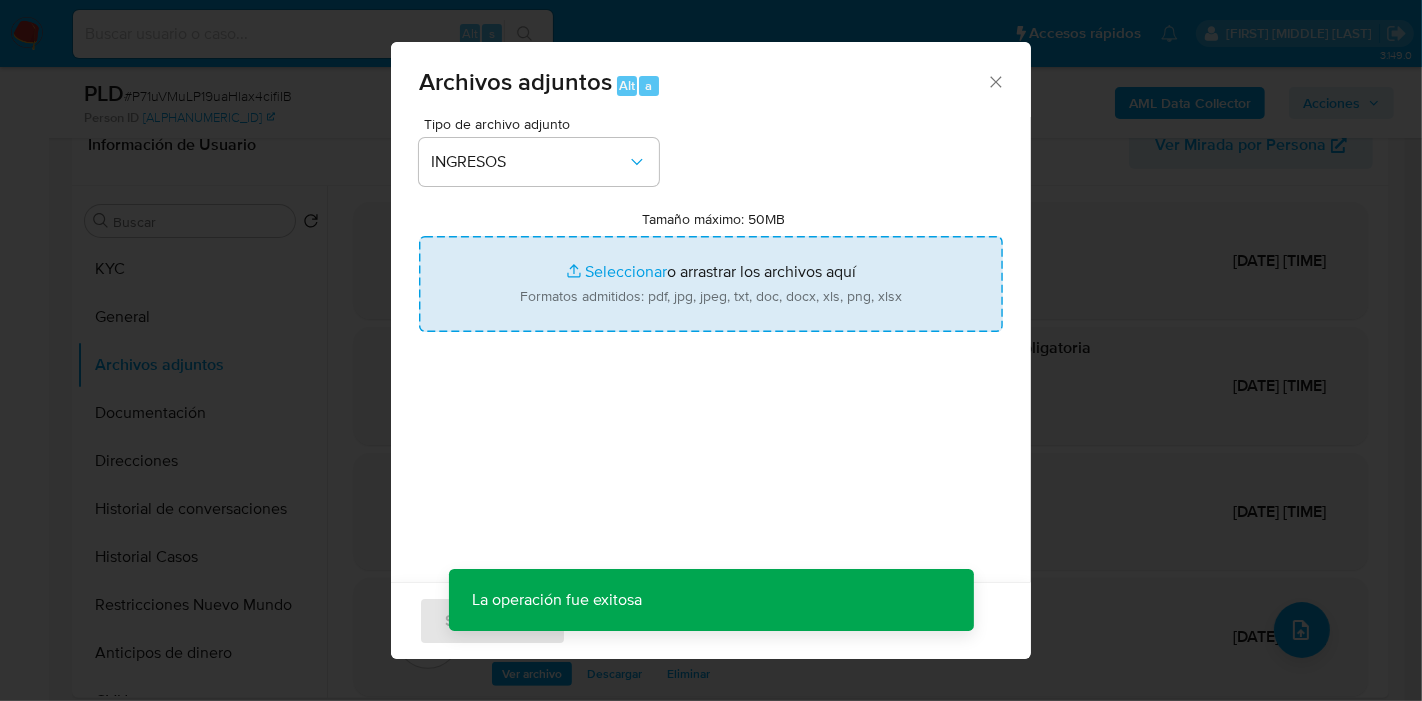 click on "Tamaño máximo: 50MB Seleccionar archivos" at bounding box center [711, 284] 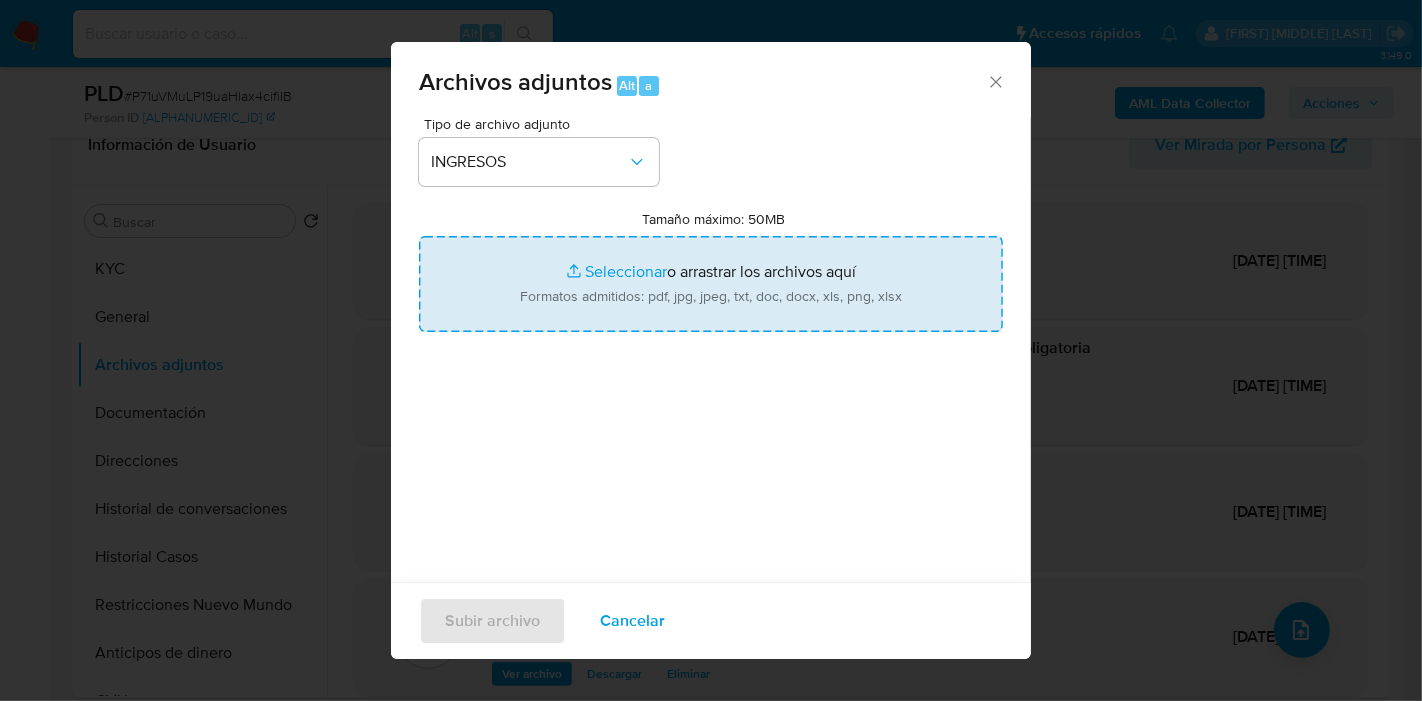 type on "C:\fakepath\Audiencia - Acuerdo Conciliatorio.pdf" 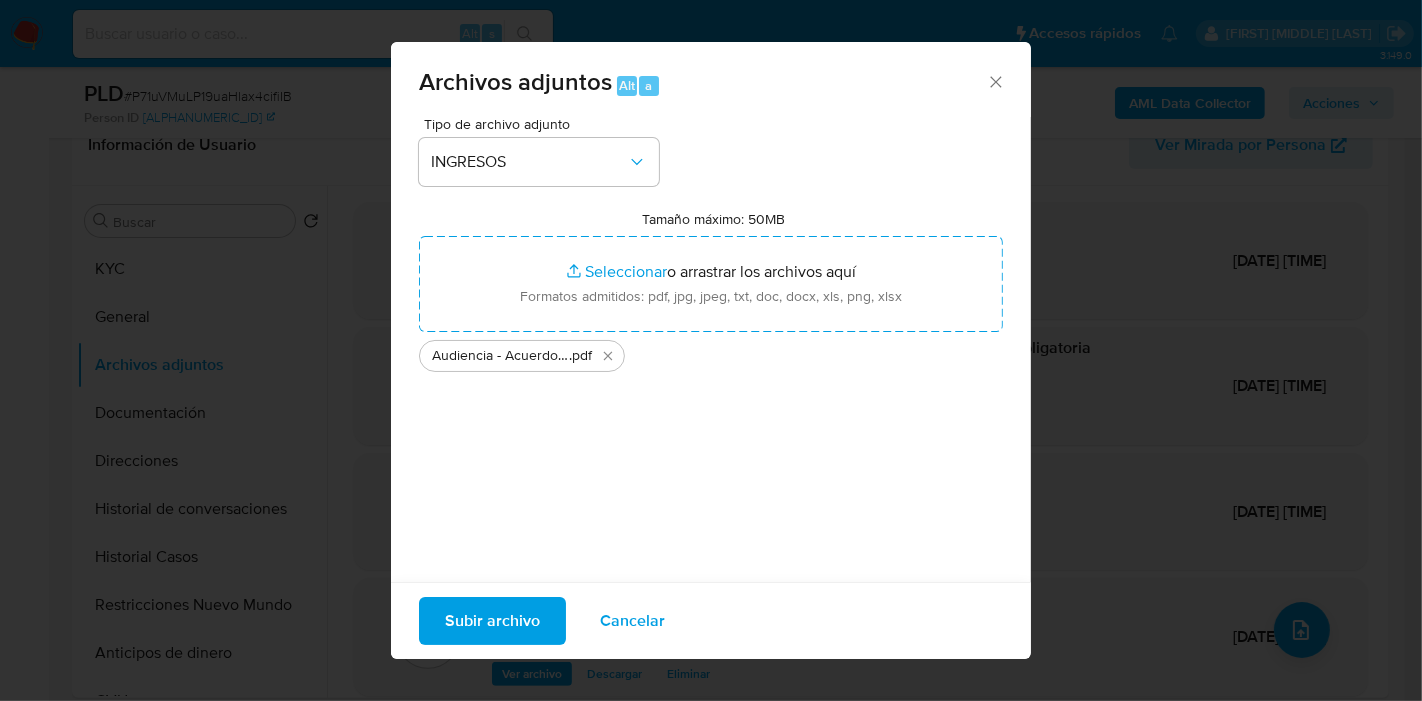 click on "Subir archivo Cancelar" at bounding box center (711, 620) 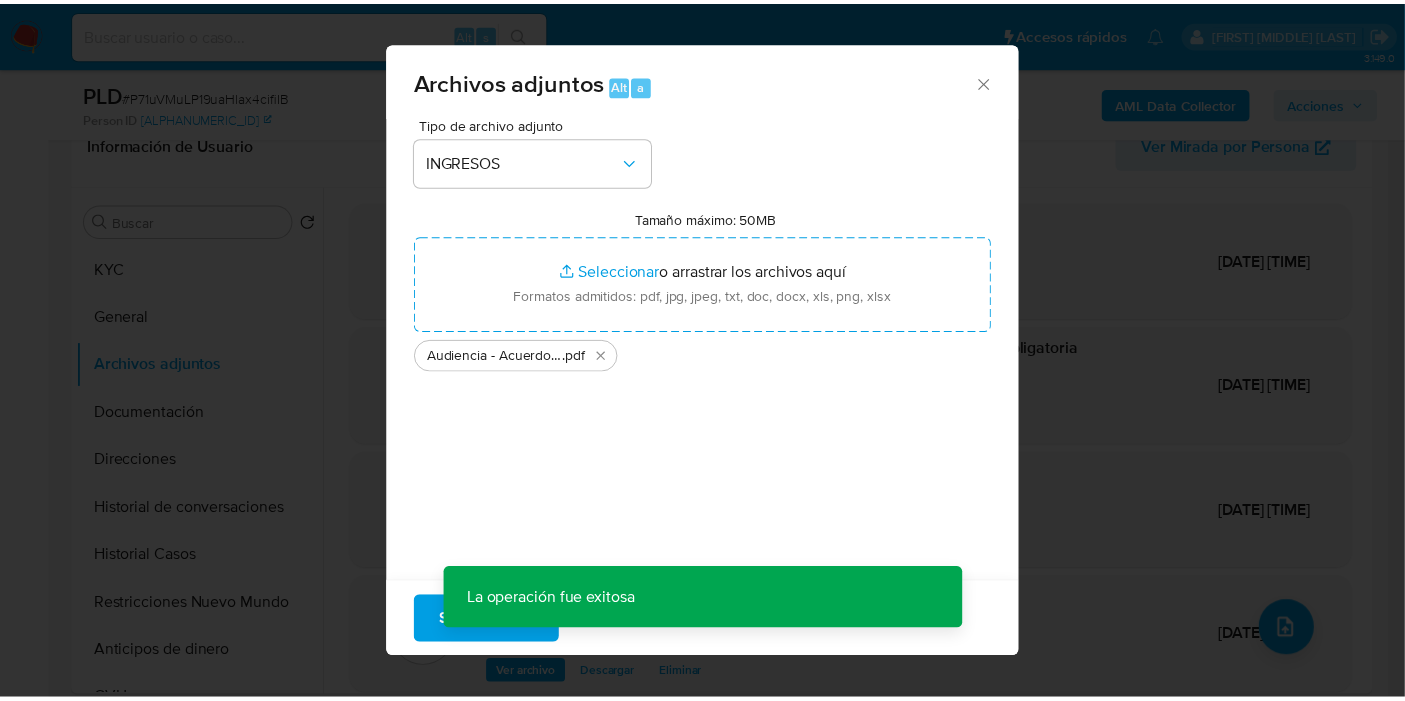 scroll, scrollTop: 20, scrollLeft: 0, axis: vertical 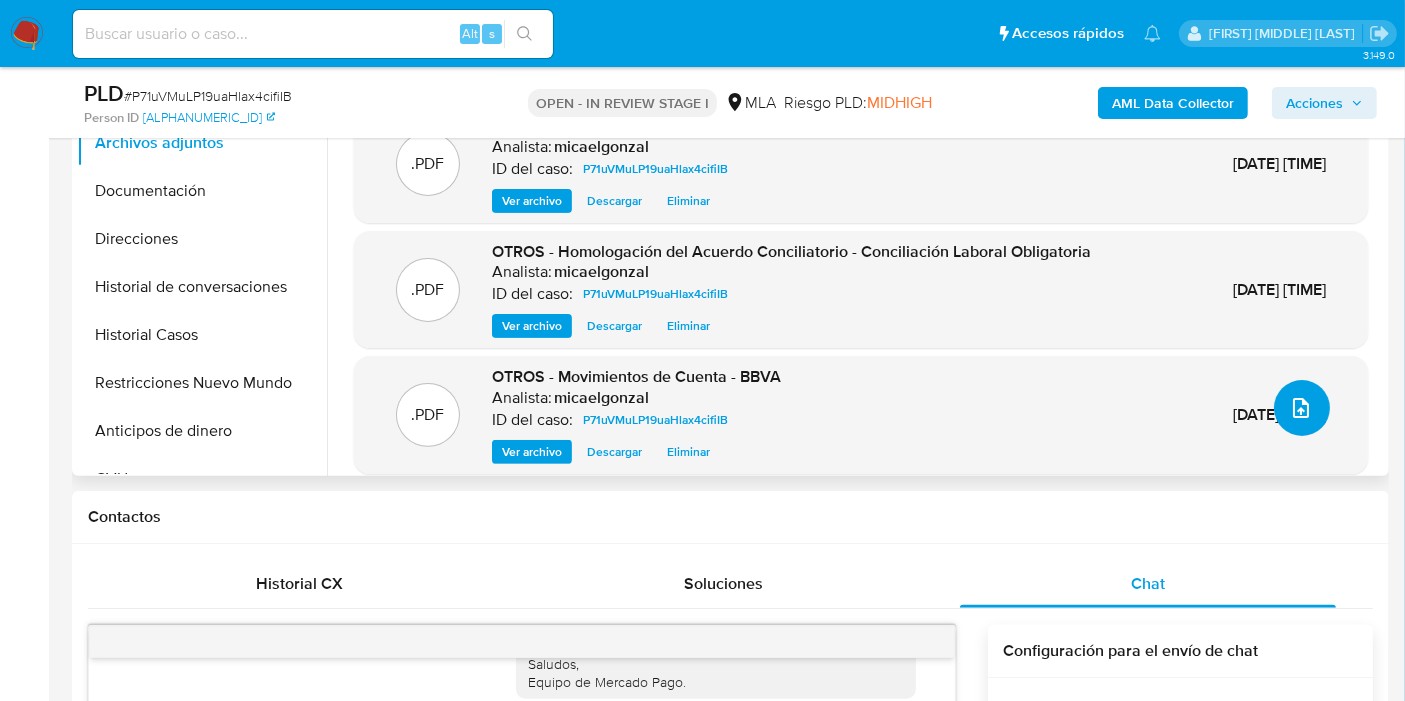 click 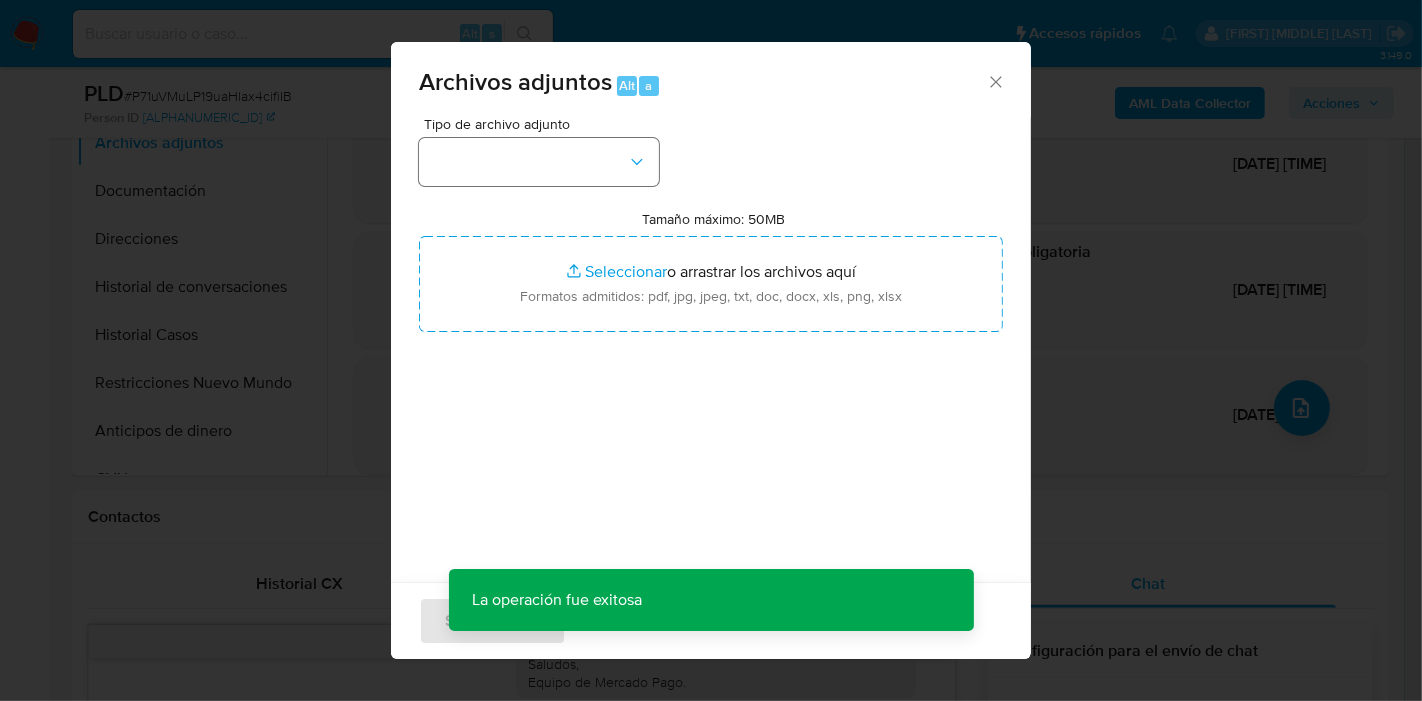 drag, startPoint x: 500, startPoint y: 120, endPoint x: 522, endPoint y: 173, distance: 57.384666 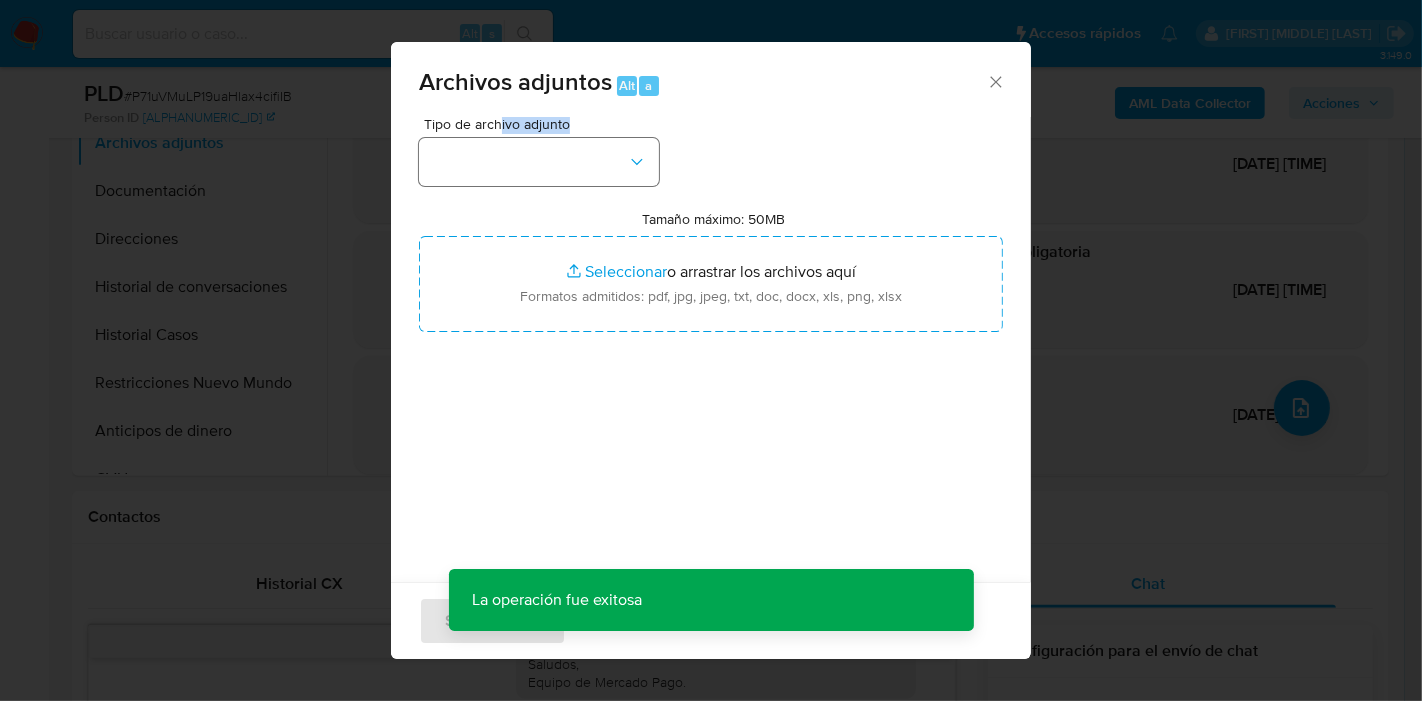 click at bounding box center (539, 162) 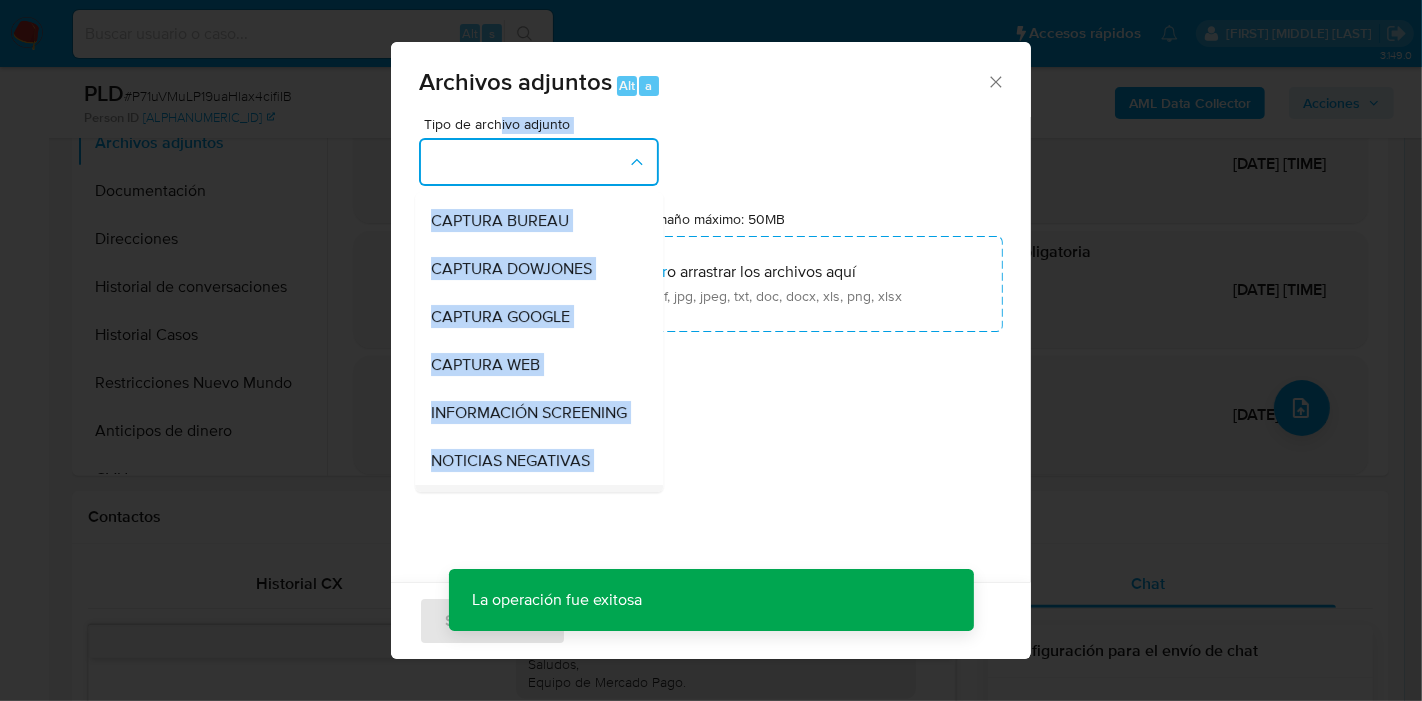scroll, scrollTop: 222, scrollLeft: 0, axis: vertical 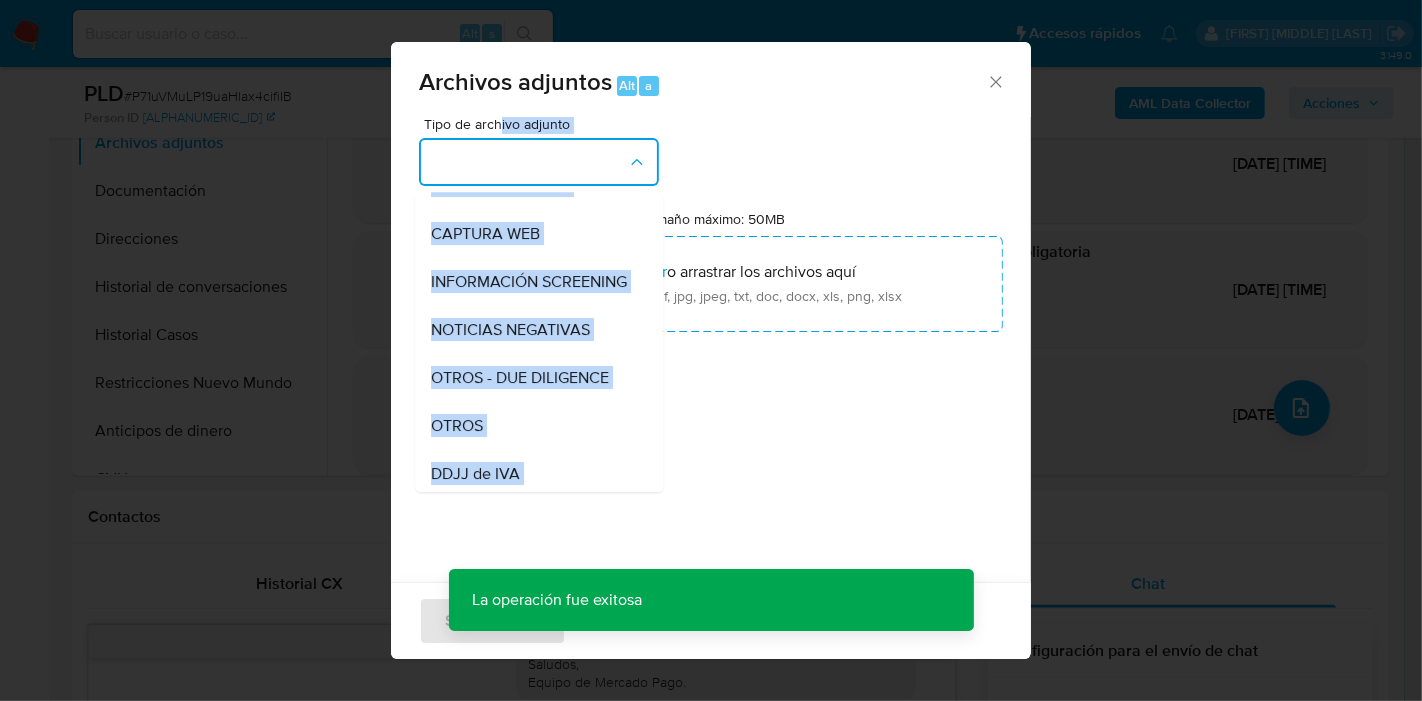 drag, startPoint x: 510, startPoint y: 438, endPoint x: 520, endPoint y: 431, distance: 12.206555 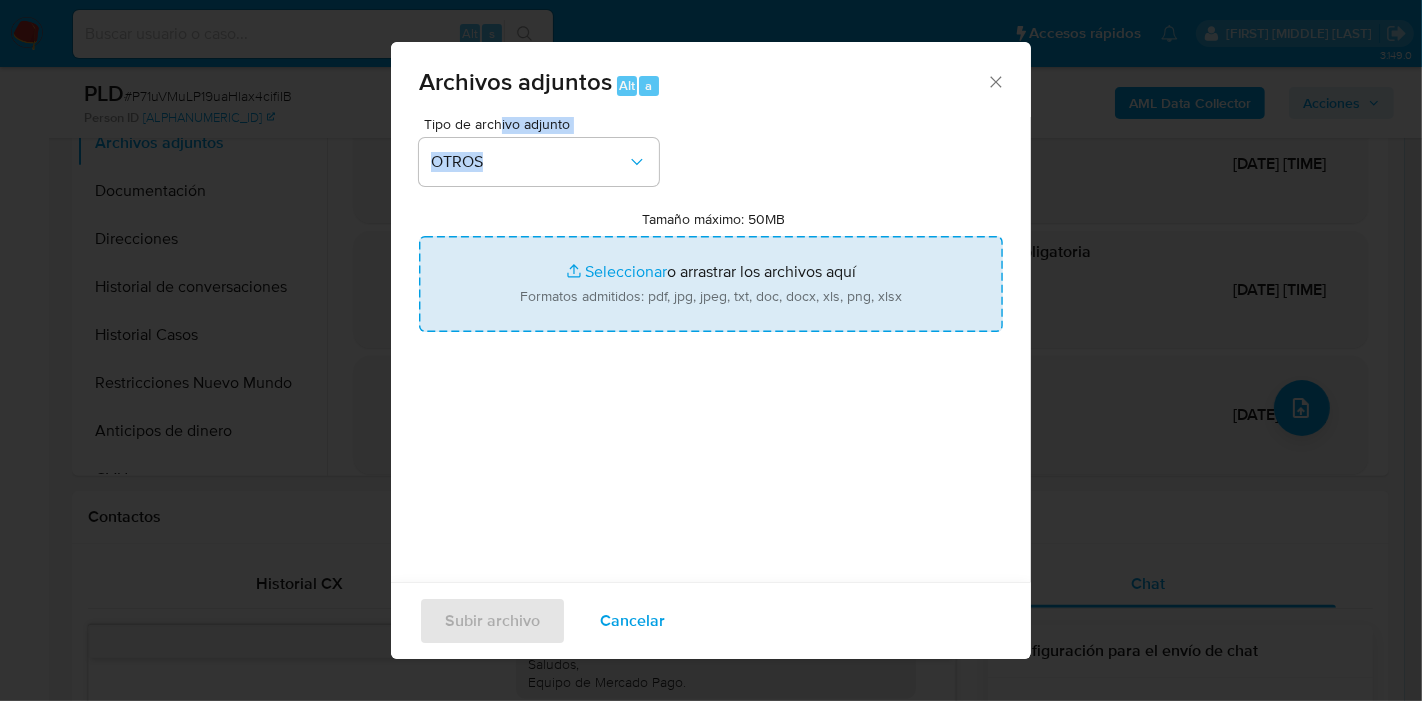 click on "Tamaño máximo: 50MB Seleccionar archivos" at bounding box center [711, 284] 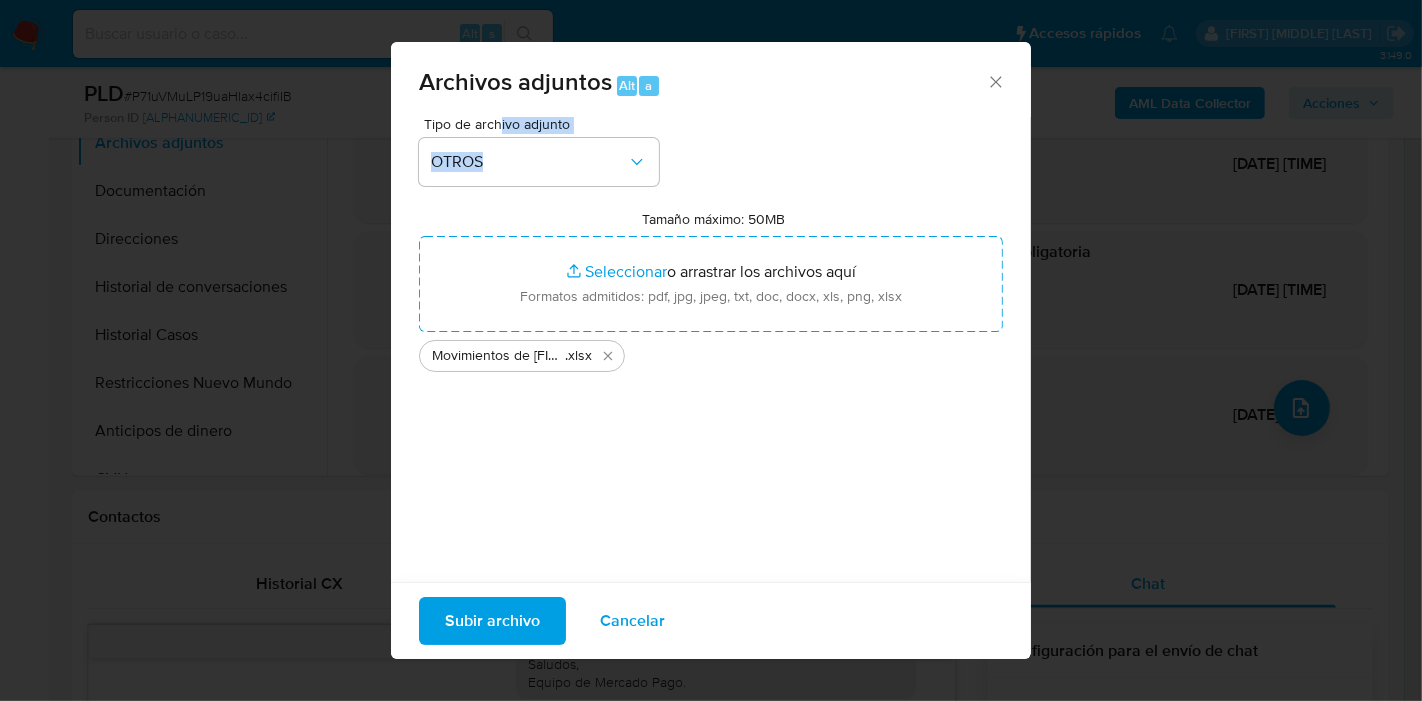 click on "Subir archivo" at bounding box center (492, 621) 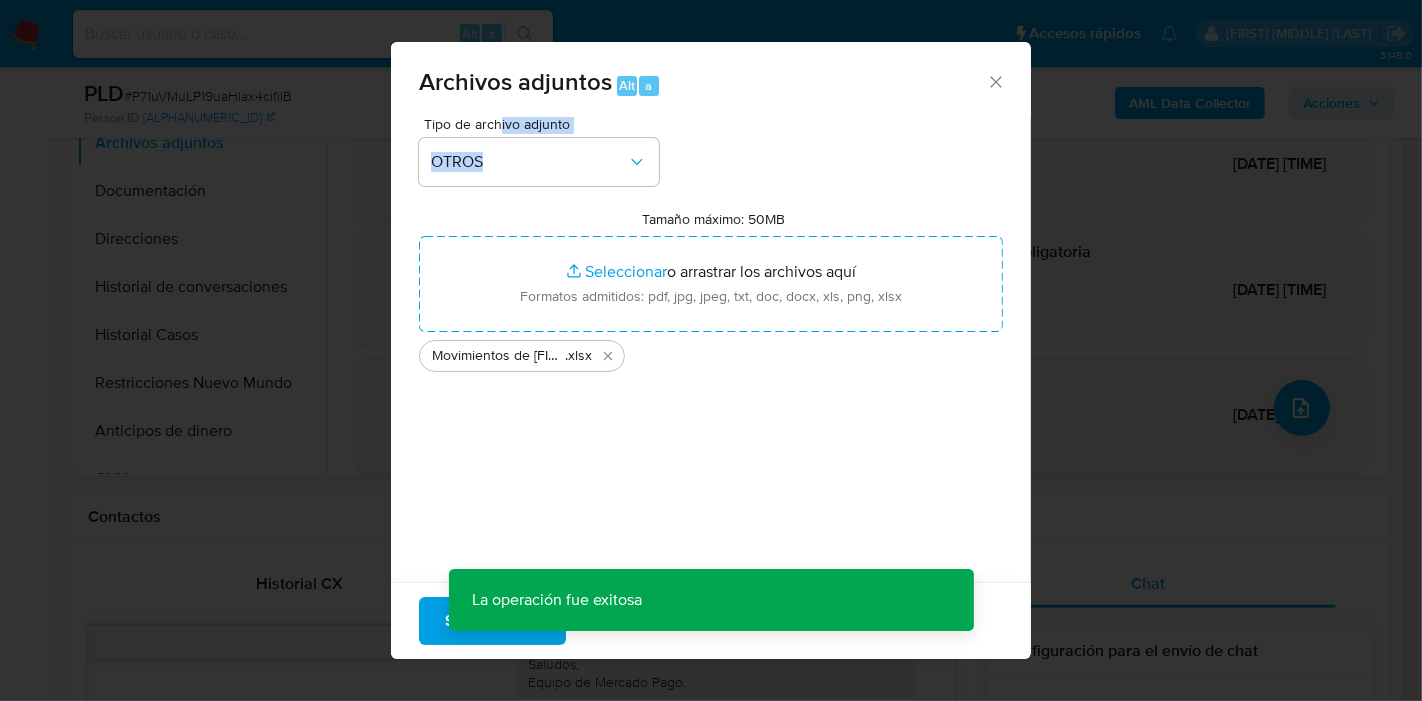 click on "Archivos adjuntos Alt a Tipo de archivo adjunto OTROS Tamaño máximo: 50MB Seleccionar archivos Seleccionar  o arrastrar los archivos aquí Formatos admitidos: pdf, jpg, jpeg, txt, doc, docx, xls, png, xlsx Movimientos de Claudio Felipe Cañas .xlsx La operación fue exitosa La operación fue exitosa Subir archivo Cancelar" at bounding box center (711, 350) 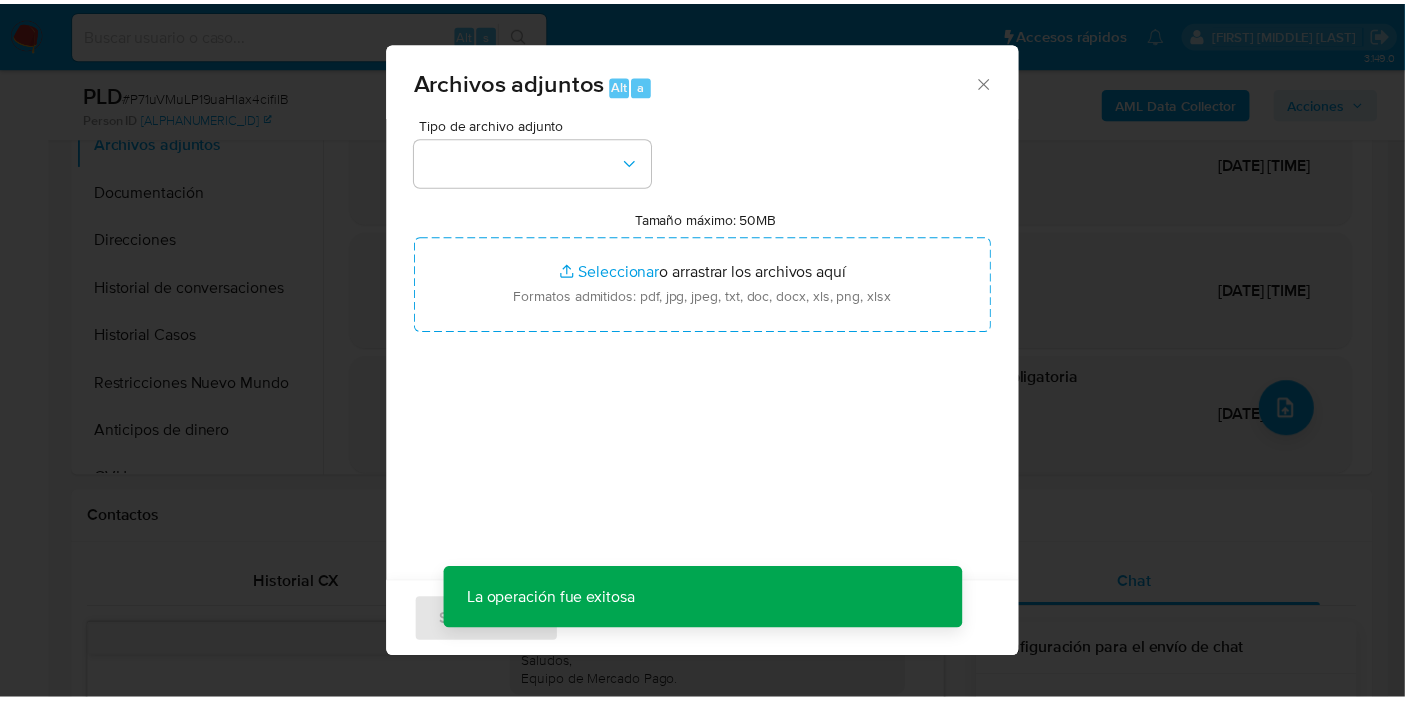 scroll, scrollTop: 20, scrollLeft: 0, axis: vertical 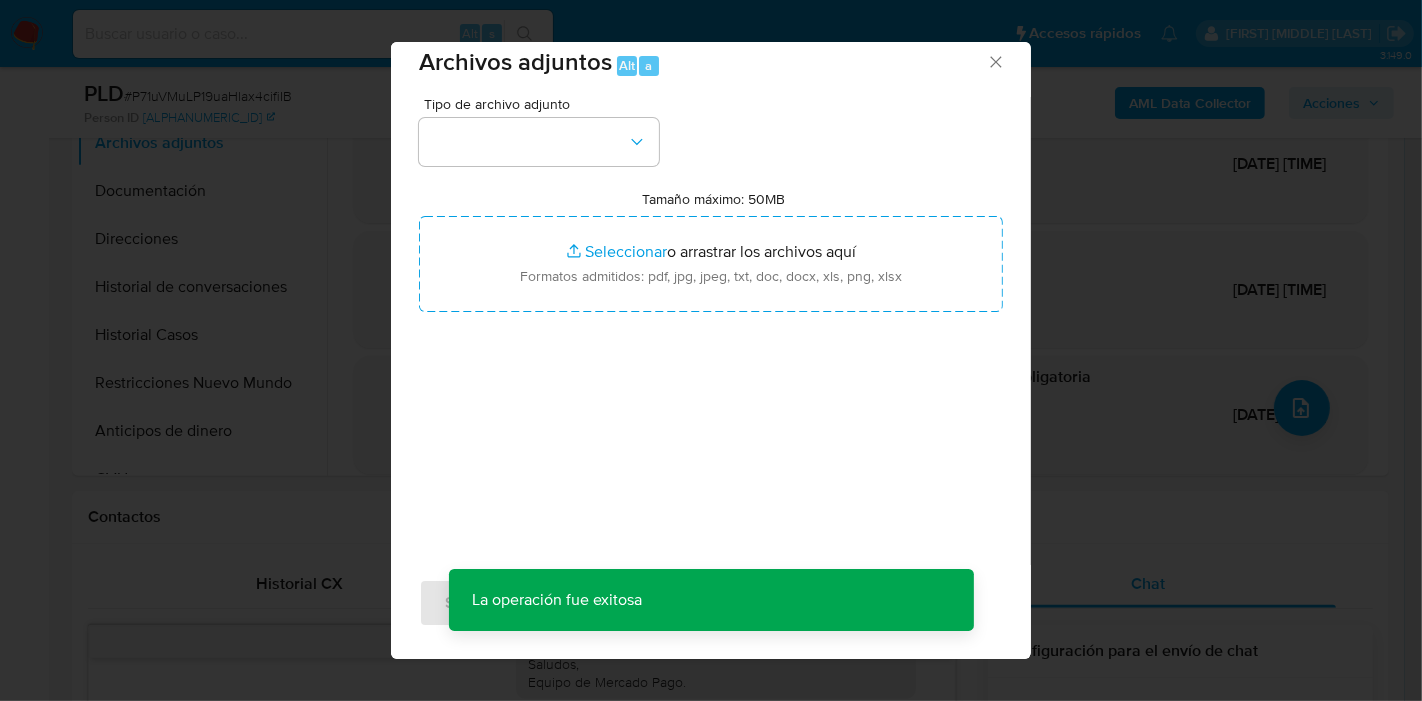 click 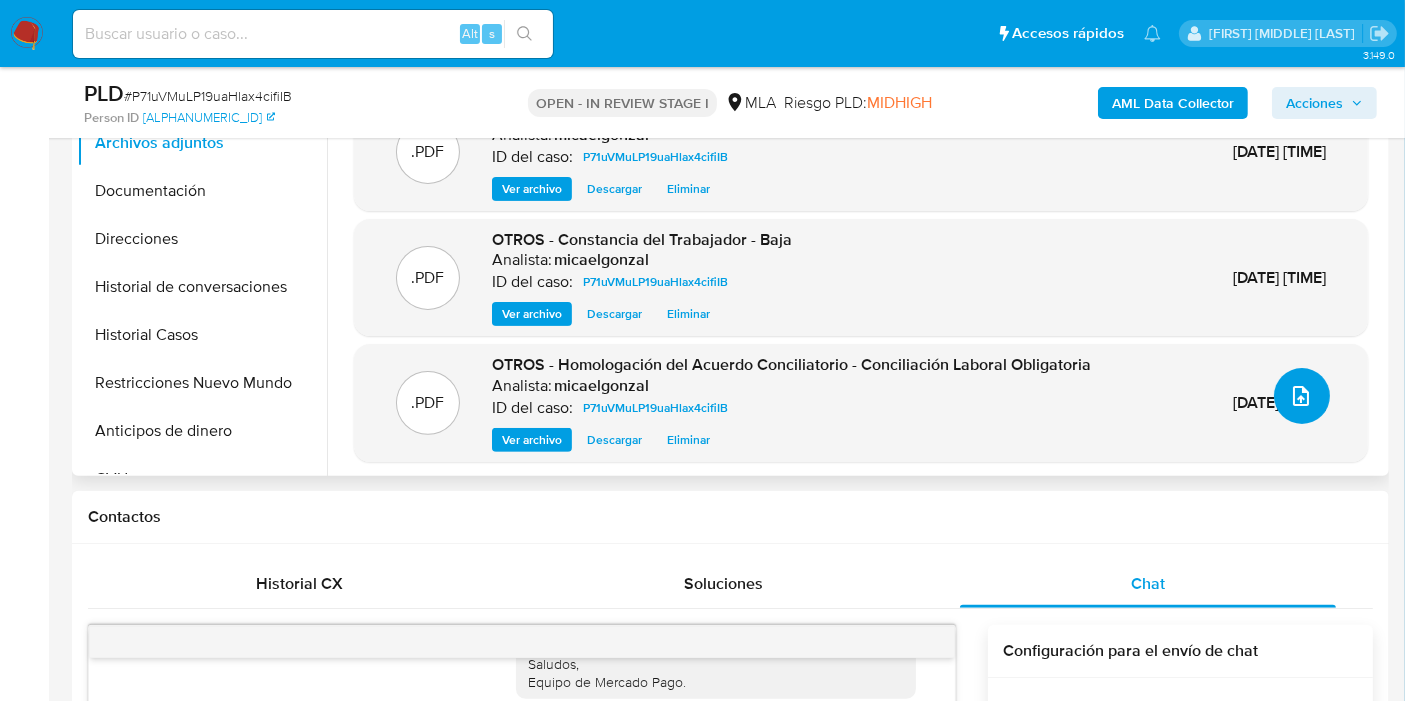 scroll, scrollTop: 16, scrollLeft: 0, axis: vertical 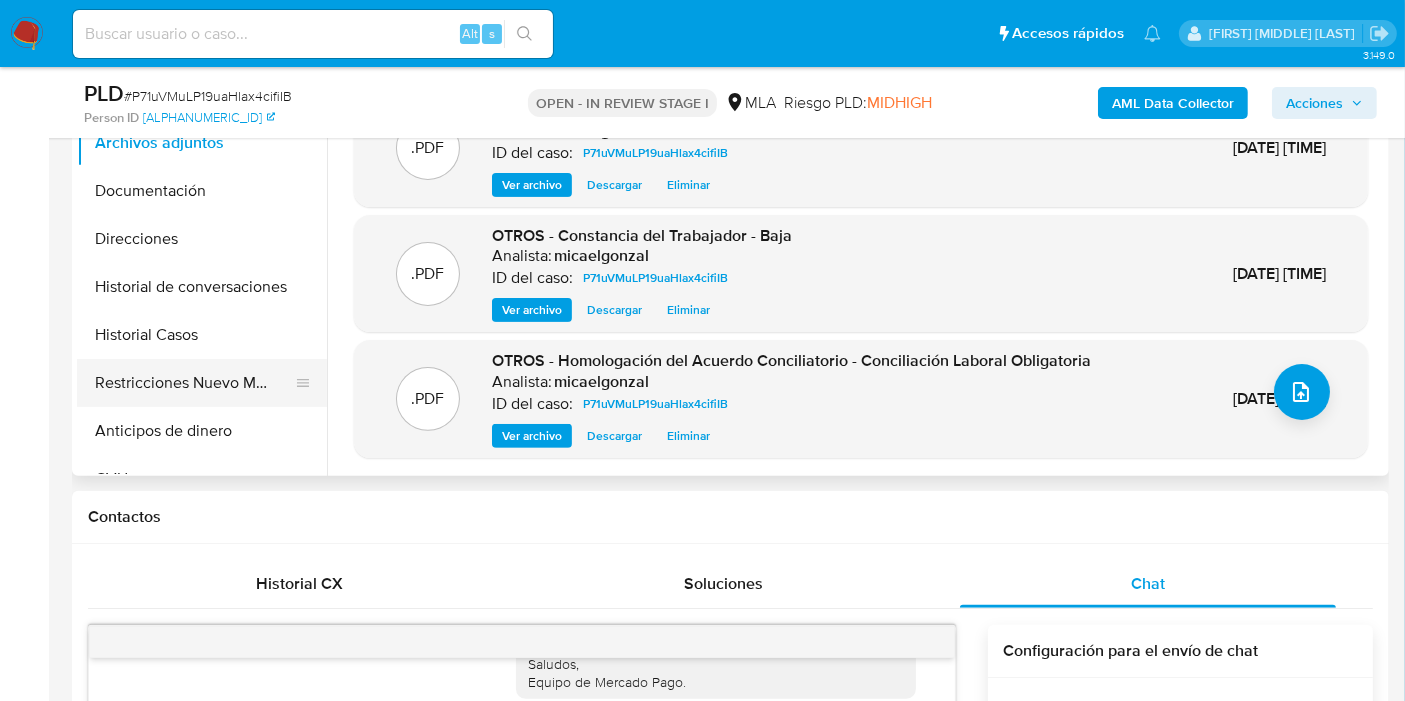 drag, startPoint x: 245, startPoint y: 388, endPoint x: 254, endPoint y: 364, distance: 25.632011 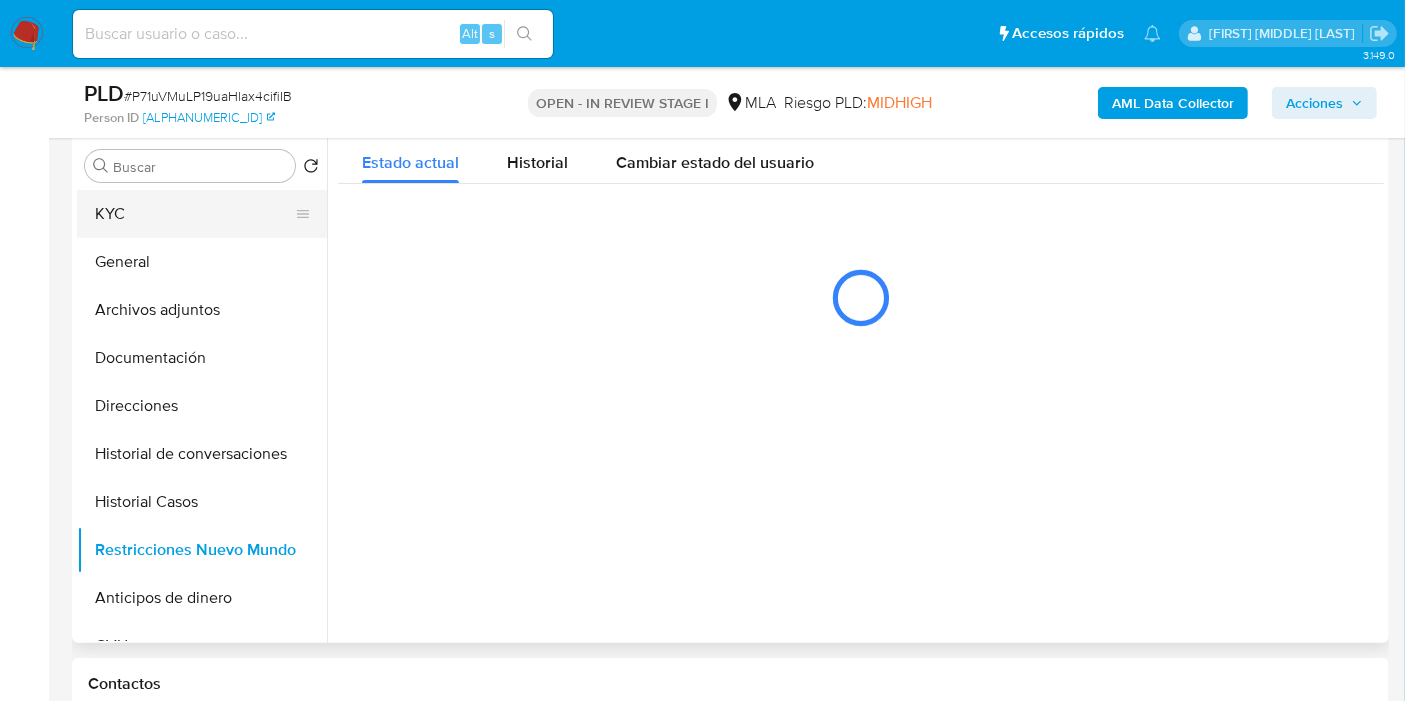 scroll, scrollTop: 222, scrollLeft: 0, axis: vertical 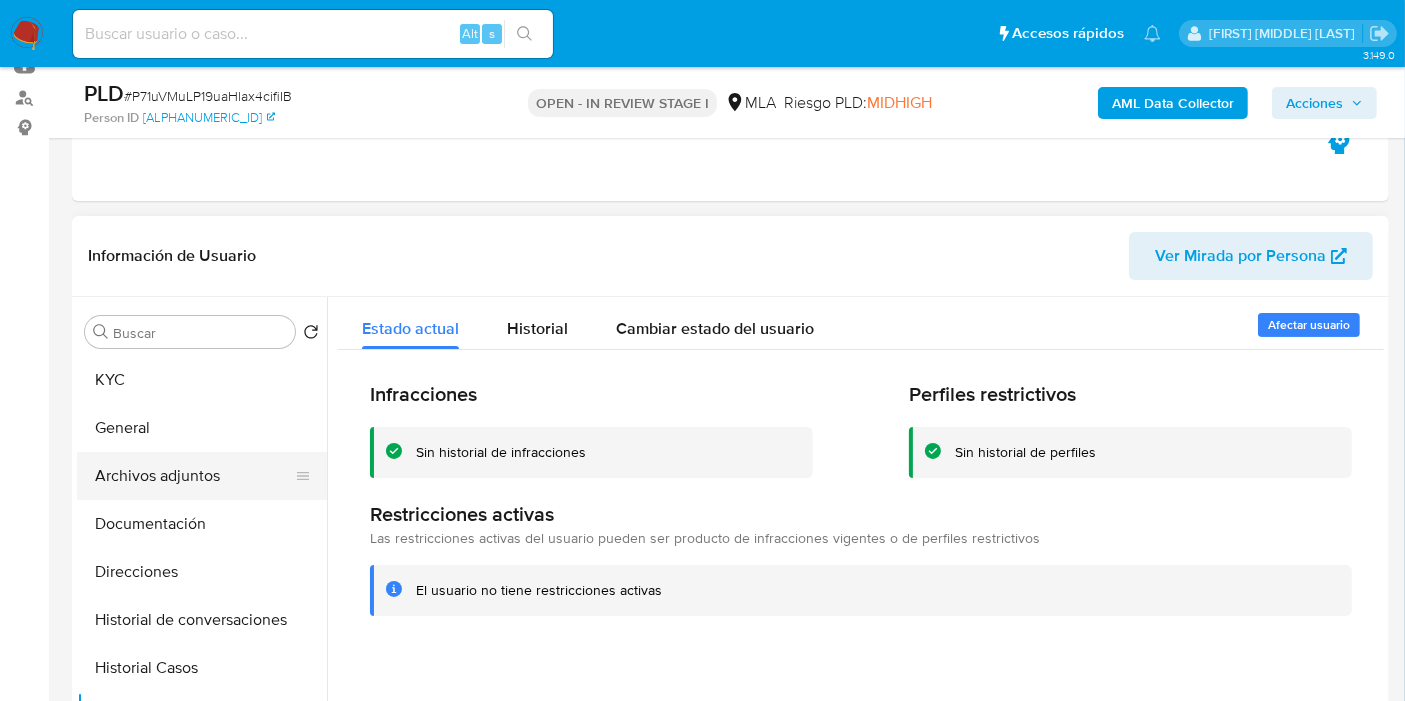 click on "Archivos adjuntos" at bounding box center [194, 476] 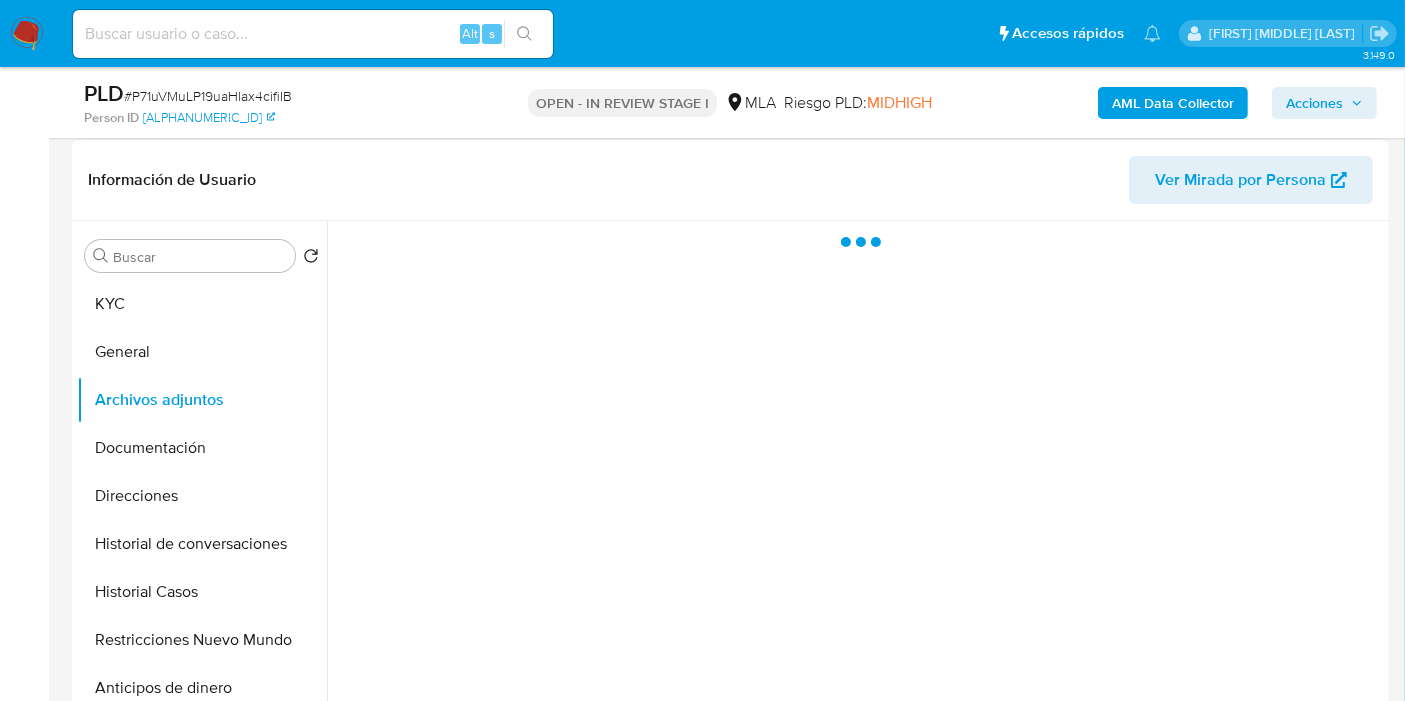 scroll, scrollTop: 333, scrollLeft: 0, axis: vertical 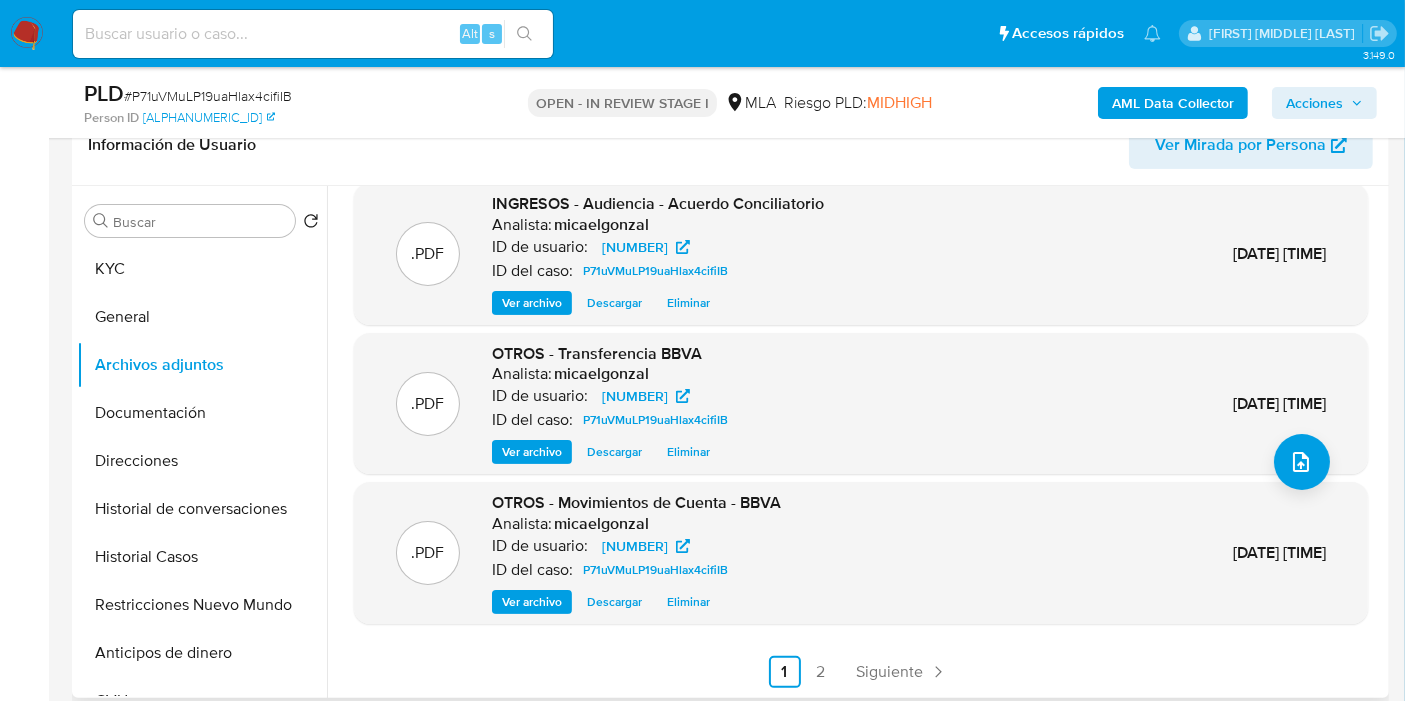 click on "Anterior 1 2 Siguiente" at bounding box center [861, 672] 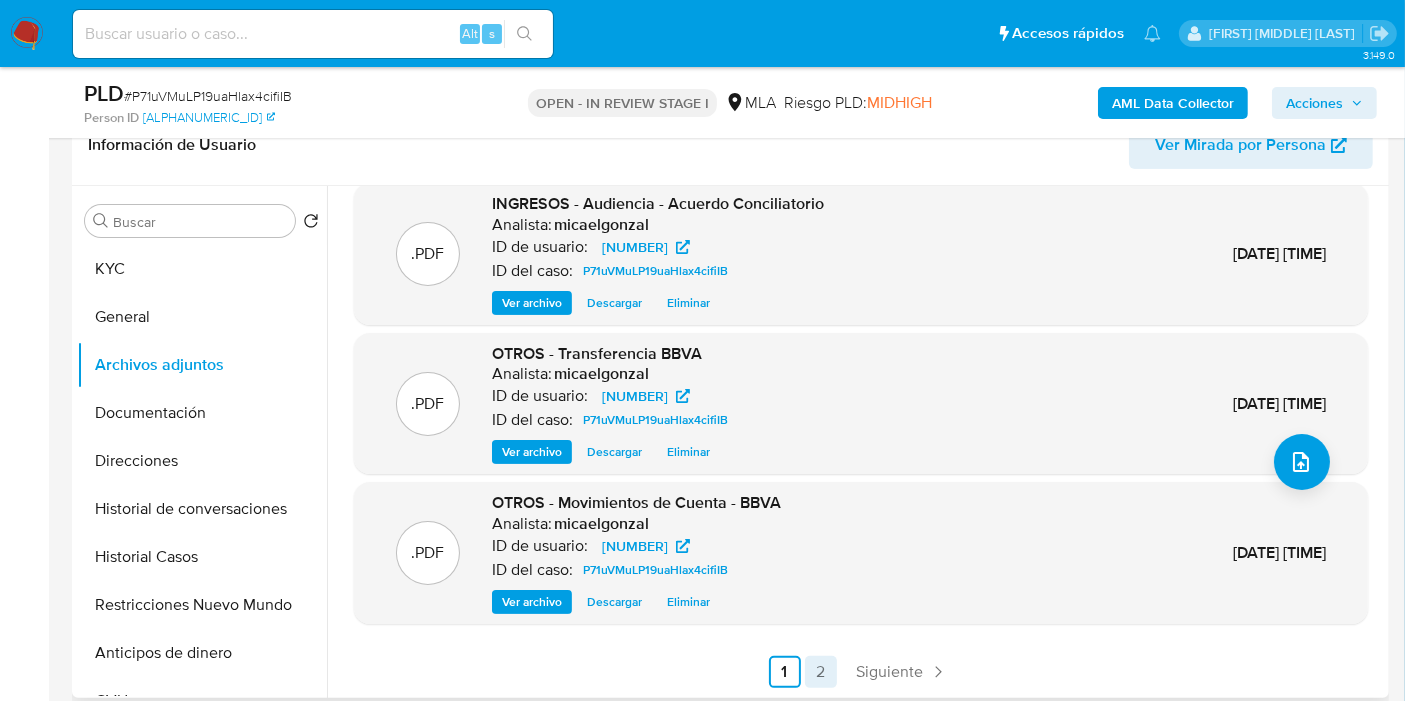 click on "2" at bounding box center (821, 672) 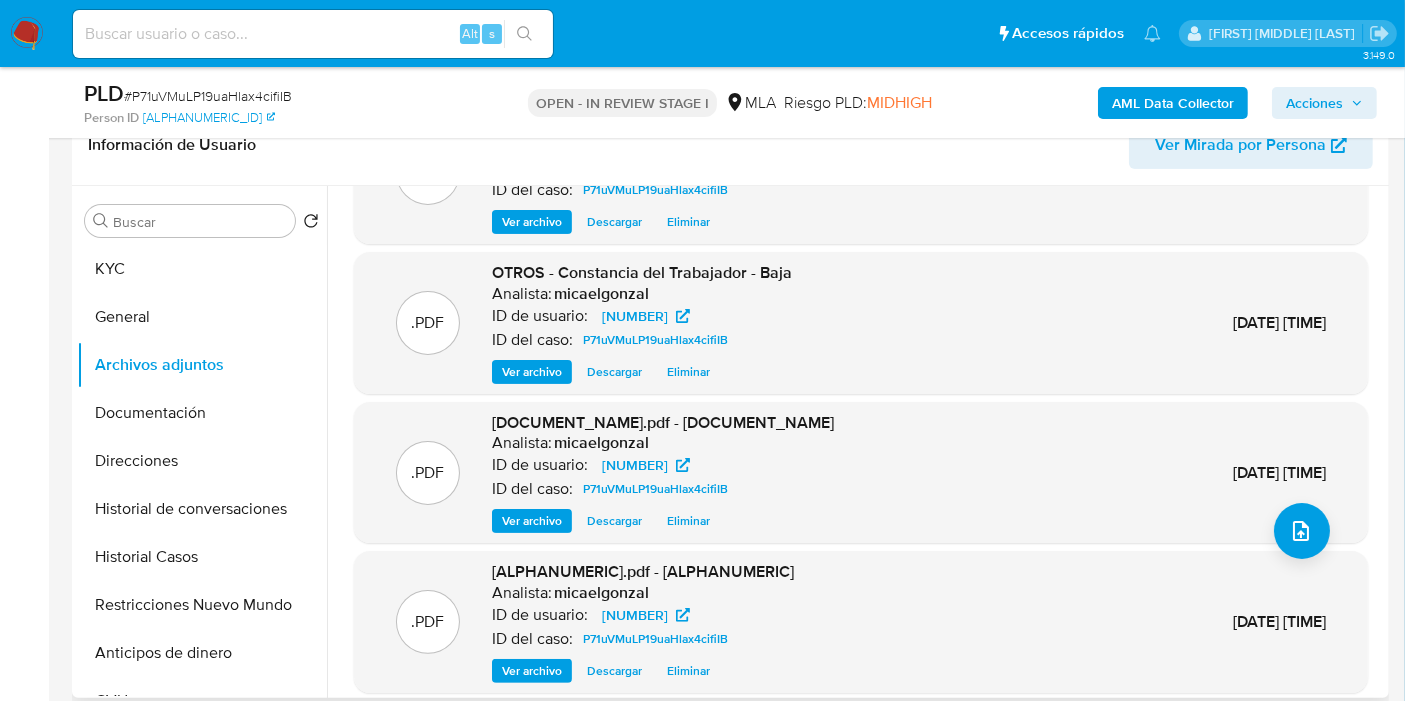 scroll, scrollTop: 211, scrollLeft: 0, axis: vertical 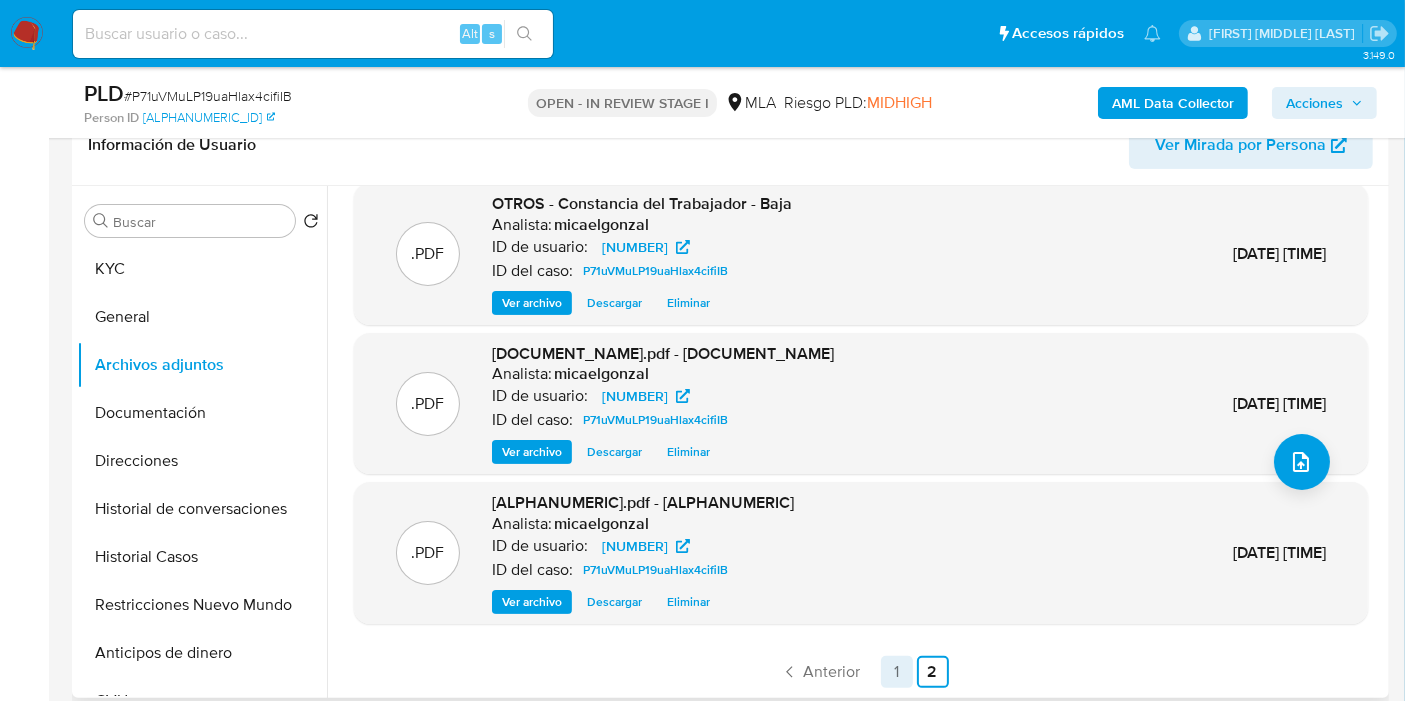 click on "1" at bounding box center (897, 672) 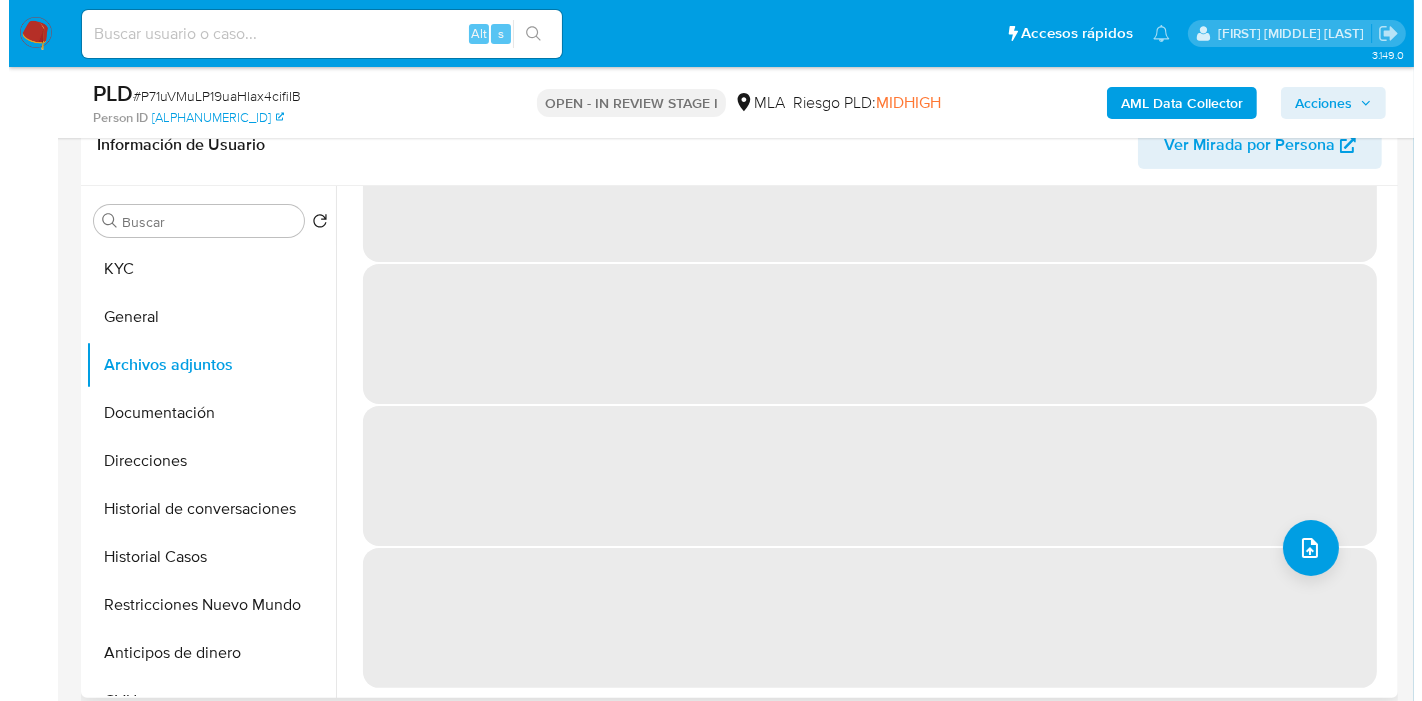 scroll, scrollTop: 0, scrollLeft: 0, axis: both 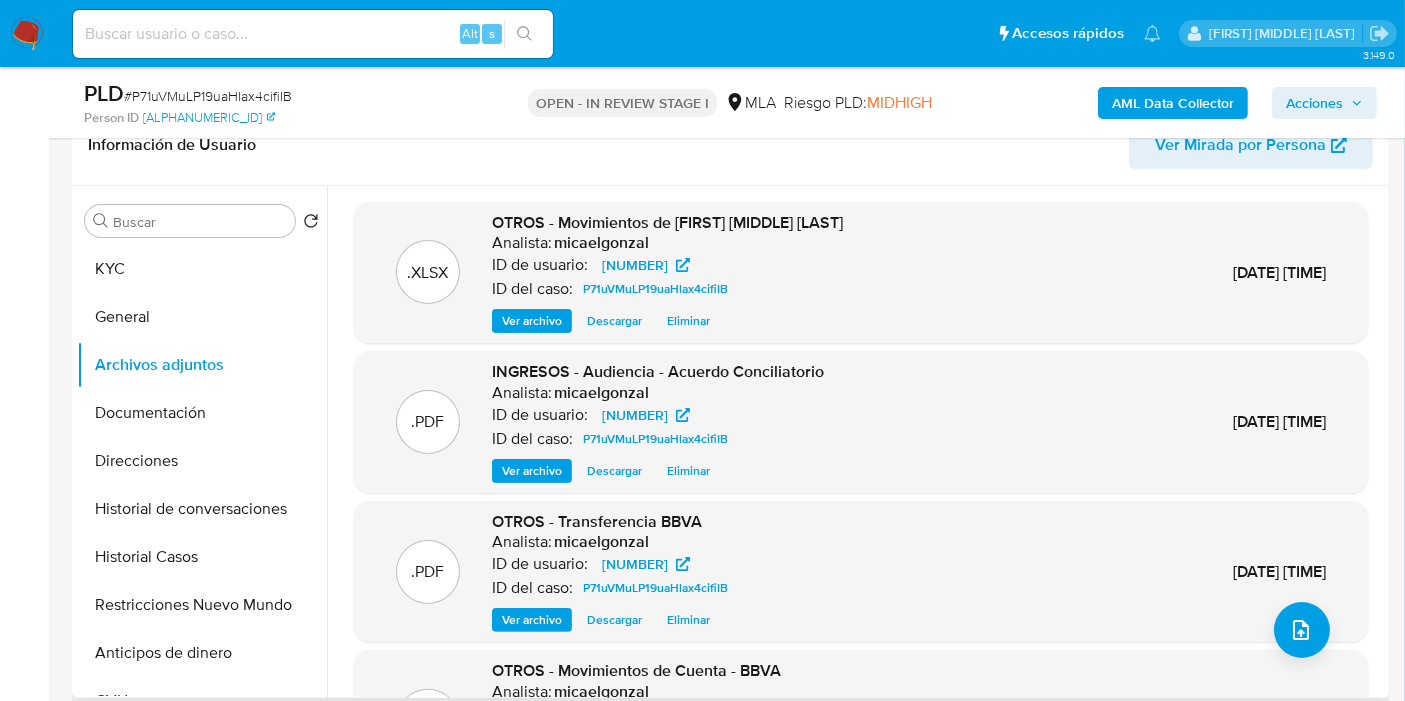 click on ".PDF OTROS - Transferencia BBVA Analista: micaelgonzal ID de usuario: 45656050 ID del caso: P71uVMuLP19uaHlax4cifiIB Ver archivo Descargar Eliminar 04/Ago/2025 17:17:27" at bounding box center (861, 572) 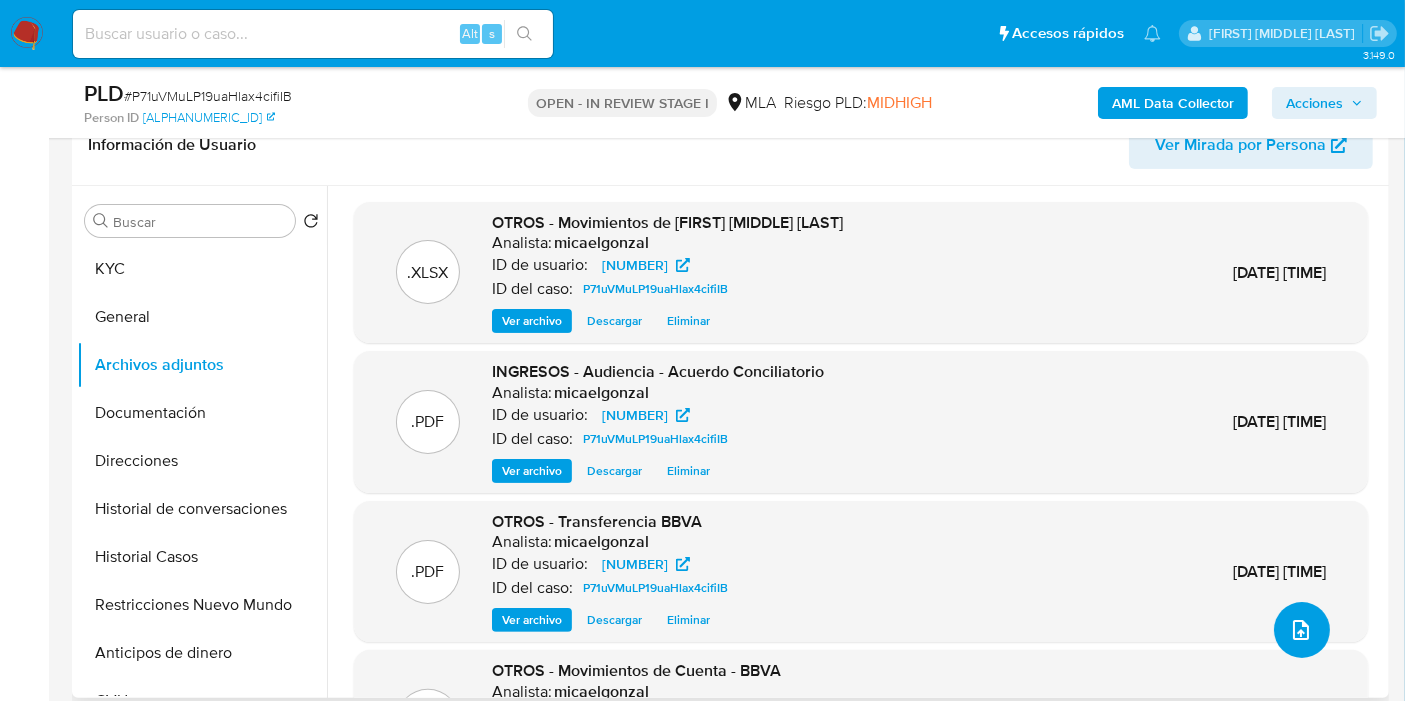click 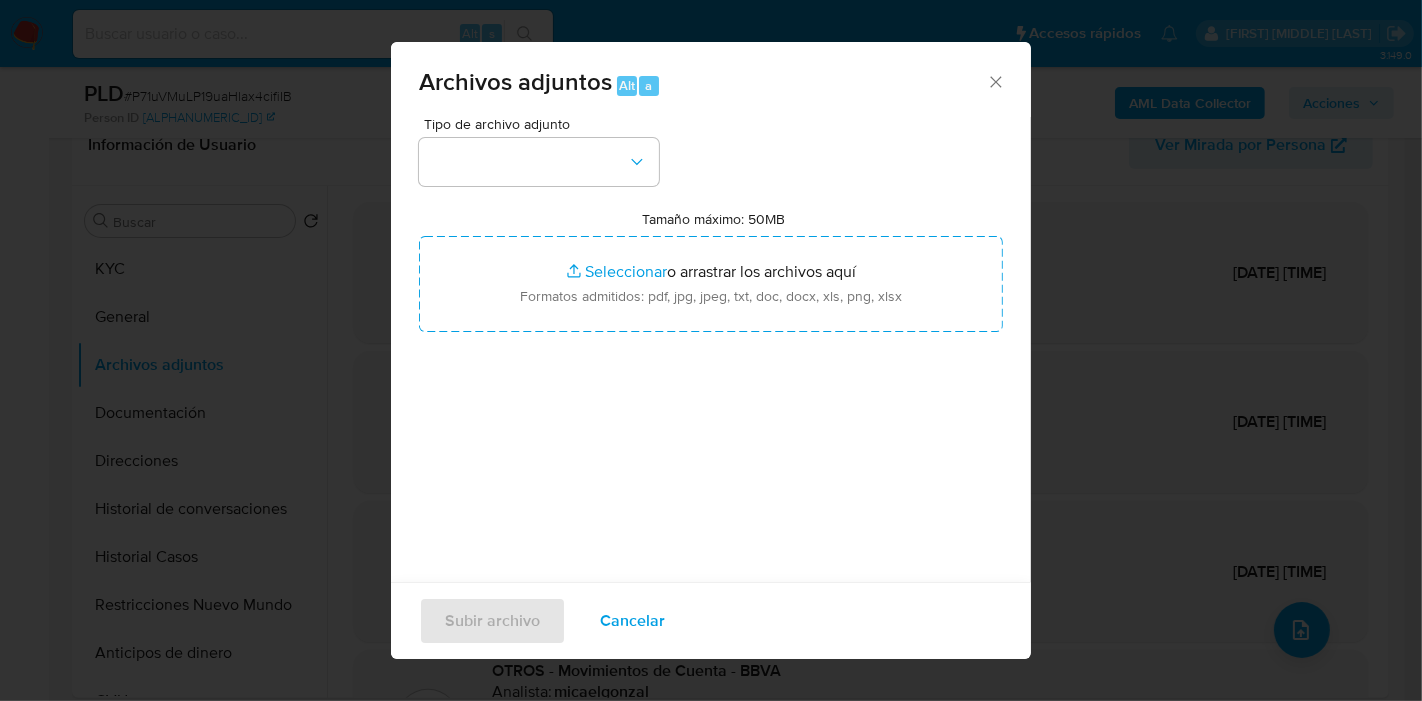 click at bounding box center [539, 162] 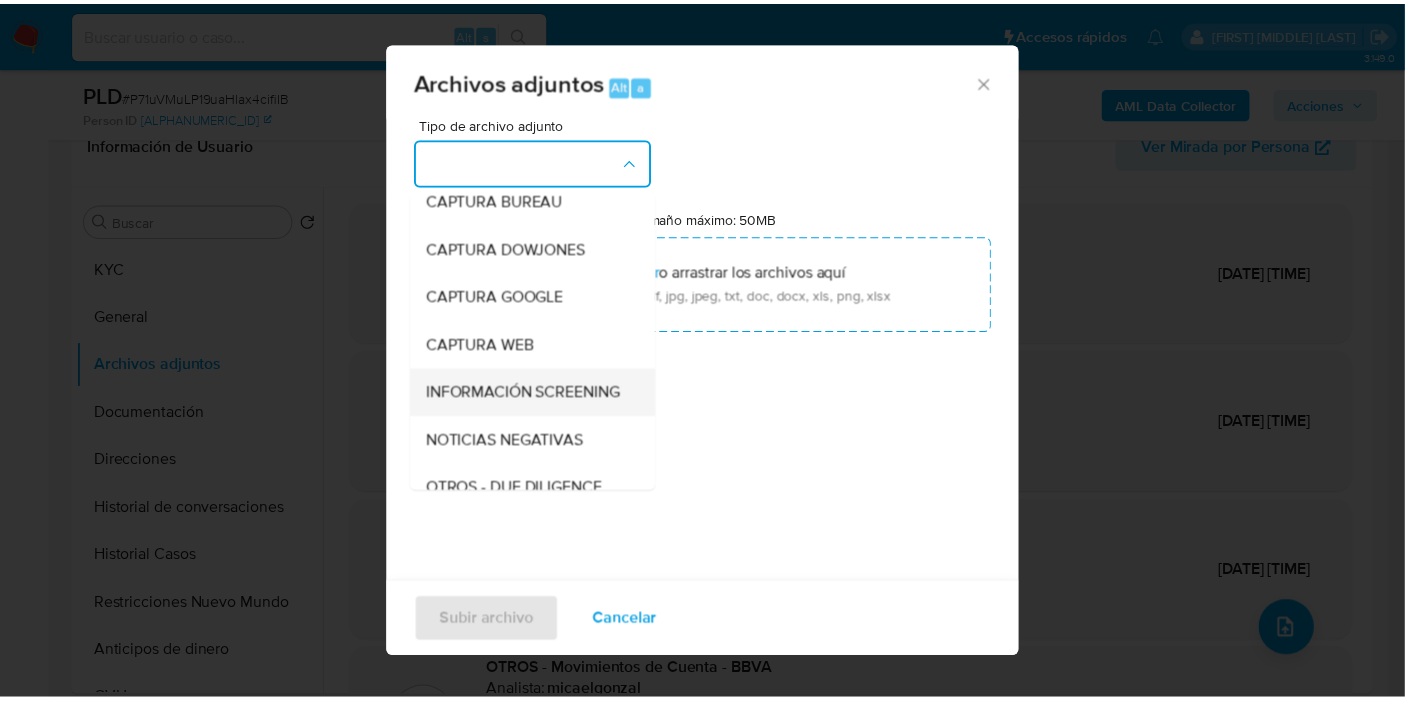 scroll, scrollTop: 333, scrollLeft: 0, axis: vertical 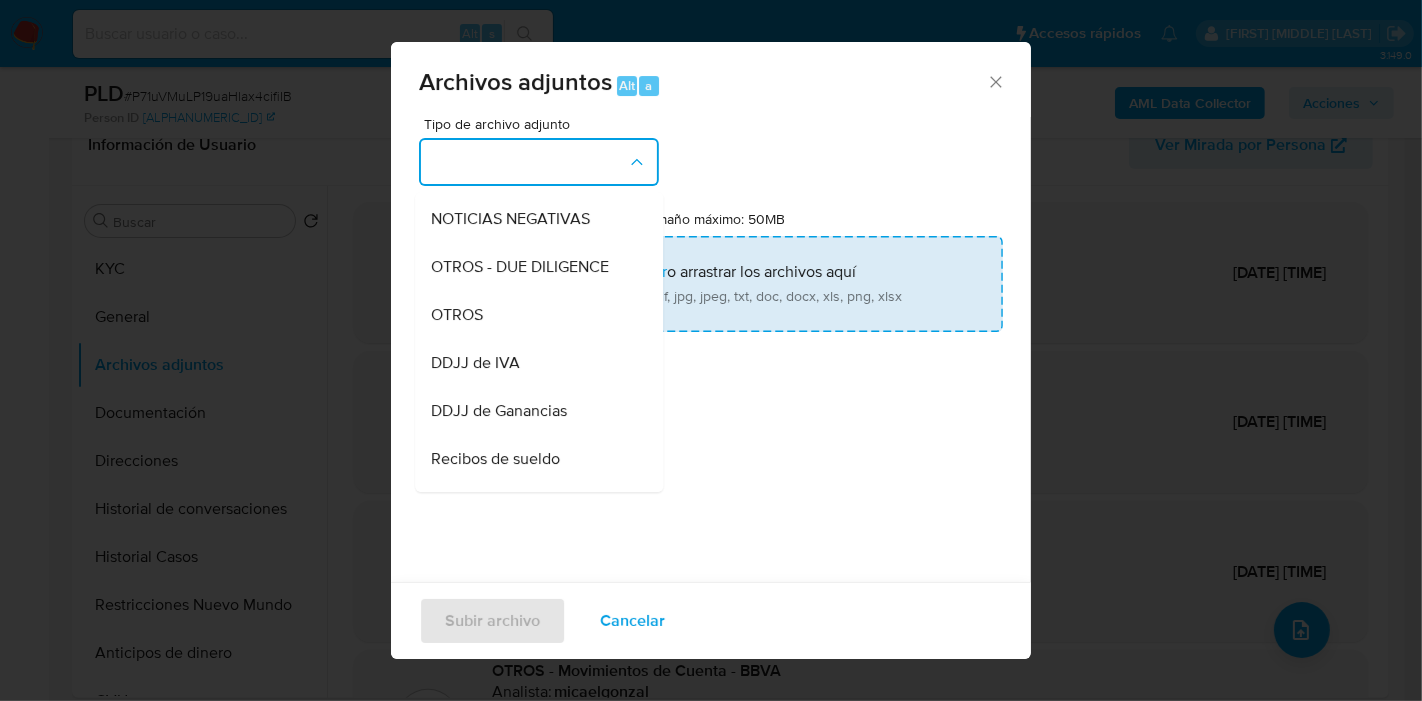 drag, startPoint x: 562, startPoint y: 346, endPoint x: 712, endPoint y: 307, distance: 154.98709 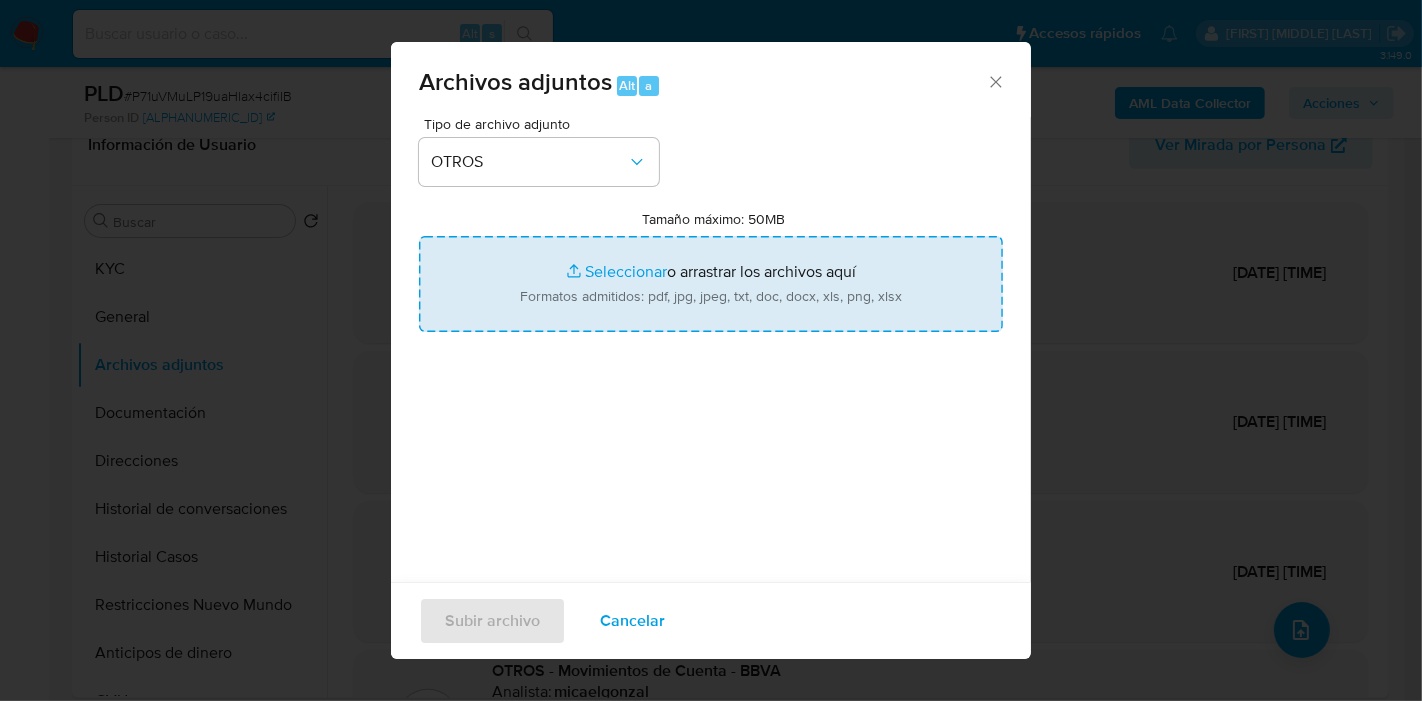 click on "Tamaño máximo: 50MB Seleccionar archivos" at bounding box center (711, 284) 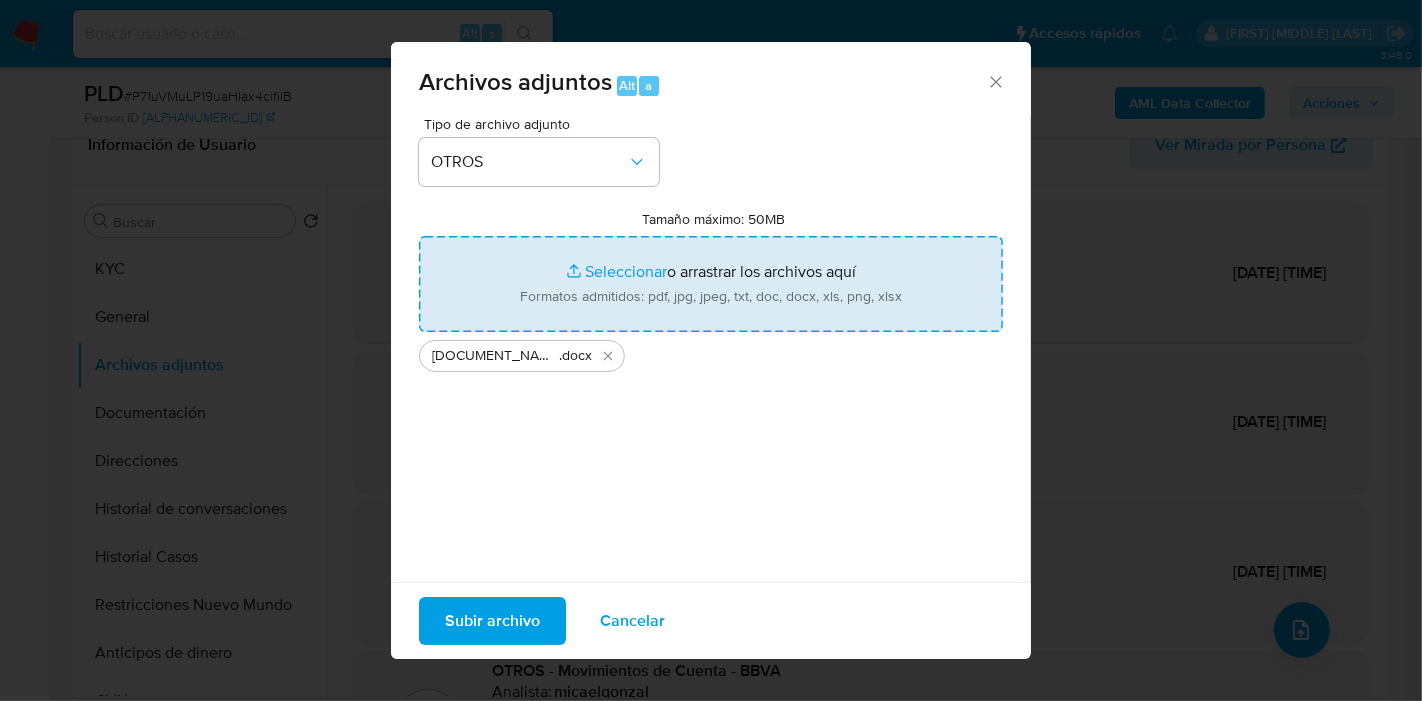 click on "Tipo de archivo adjunto OTROS Tamaño máximo: 50MB Seleccionar archivos Seleccionar  o arrastrar los archivos aquí Formatos admitidos: pdf, jpg, jpeg, txt, doc, docx, xls, png, xlsx Caselog P71uVMuLP19uaHlax4cifiIB_2025_07_18_04_52_48 .docx" at bounding box center (711, 353) 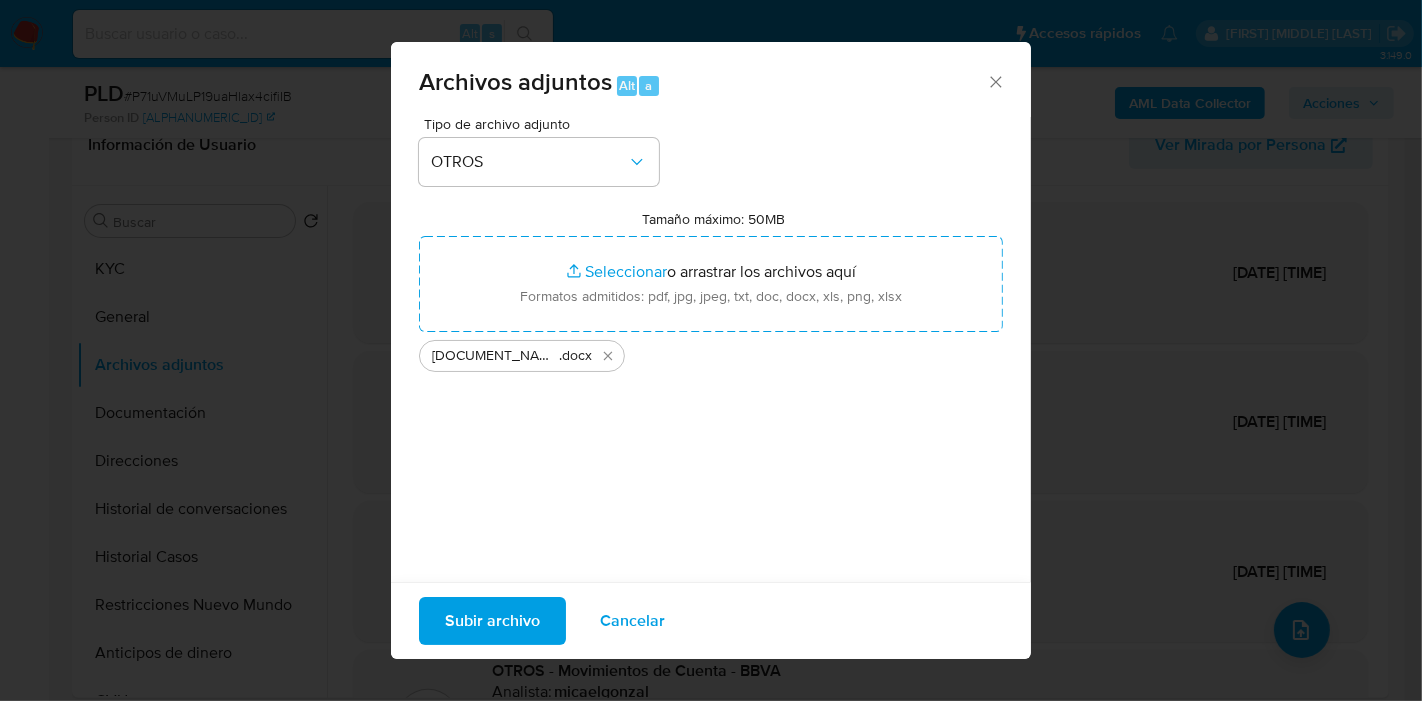 click on "Subir archivo" at bounding box center (492, 621) 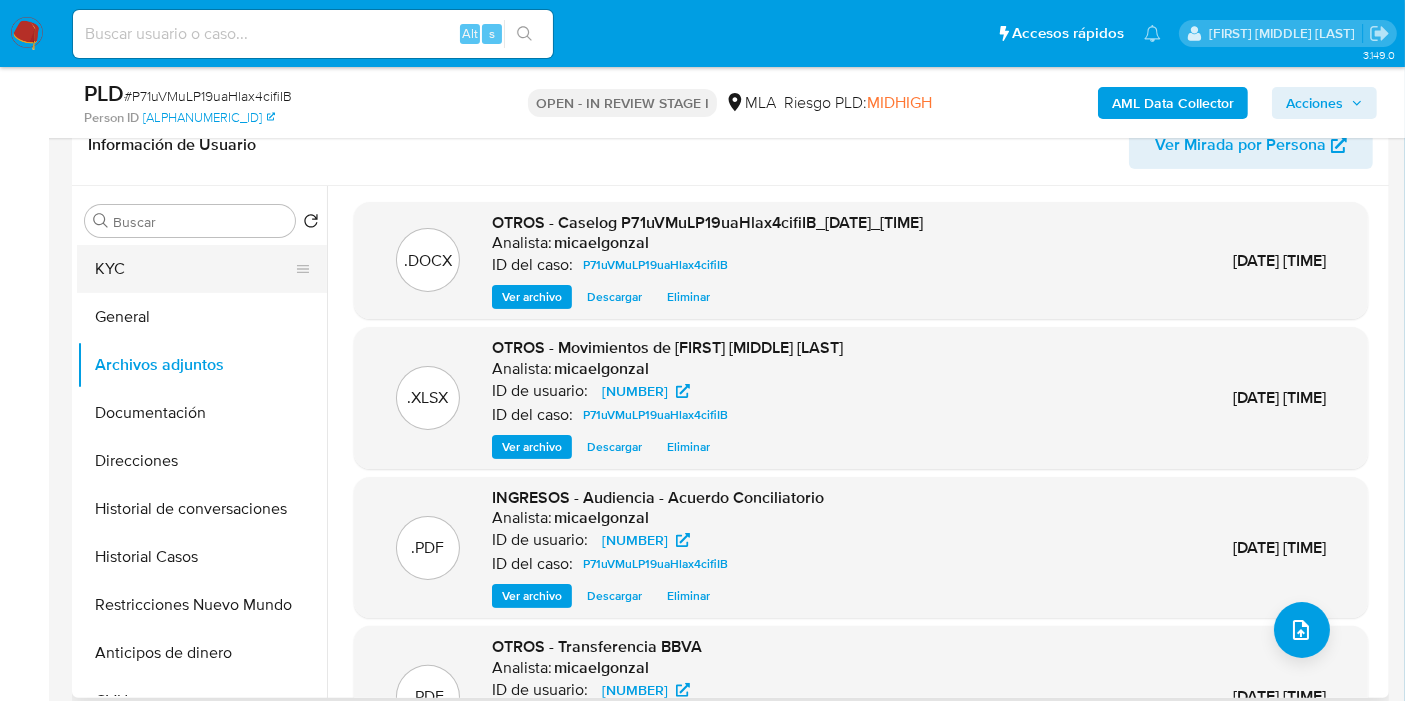 click on "KYC" at bounding box center (194, 269) 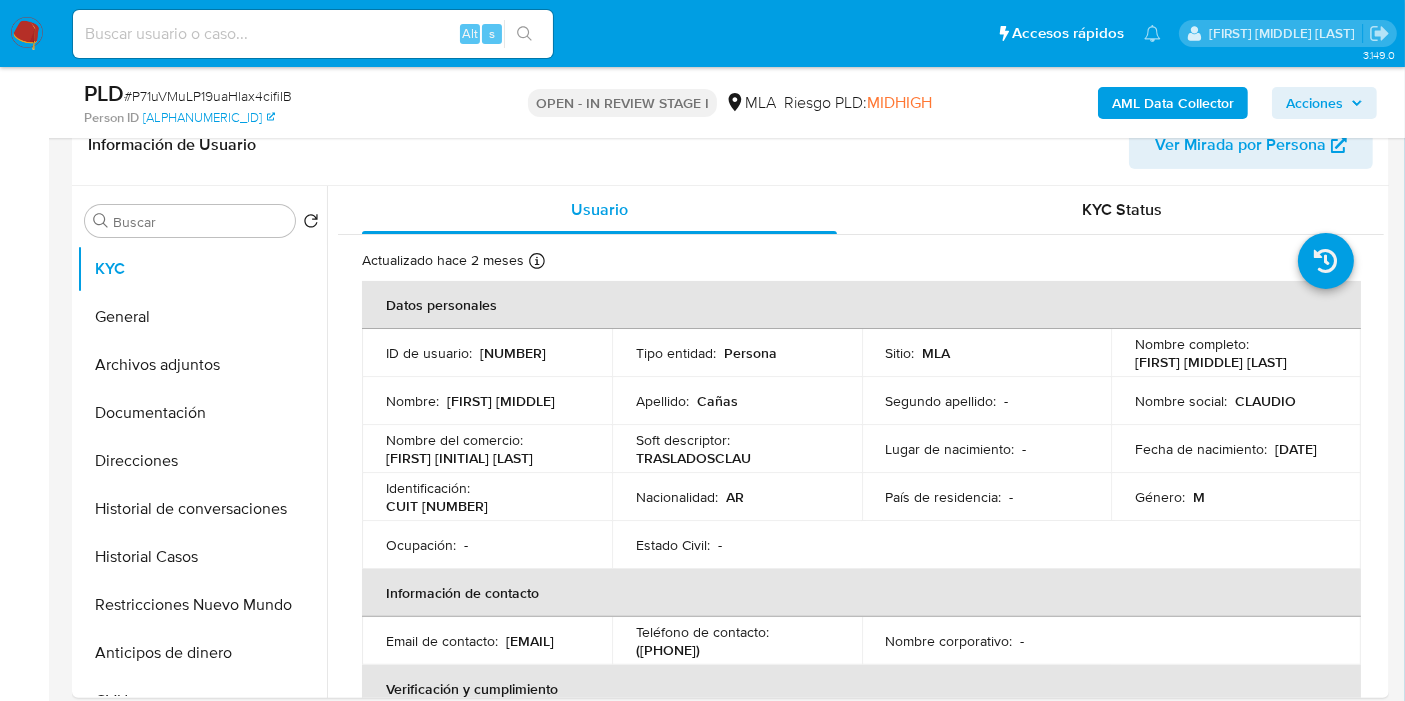 click on "Acciones" at bounding box center [1314, 103] 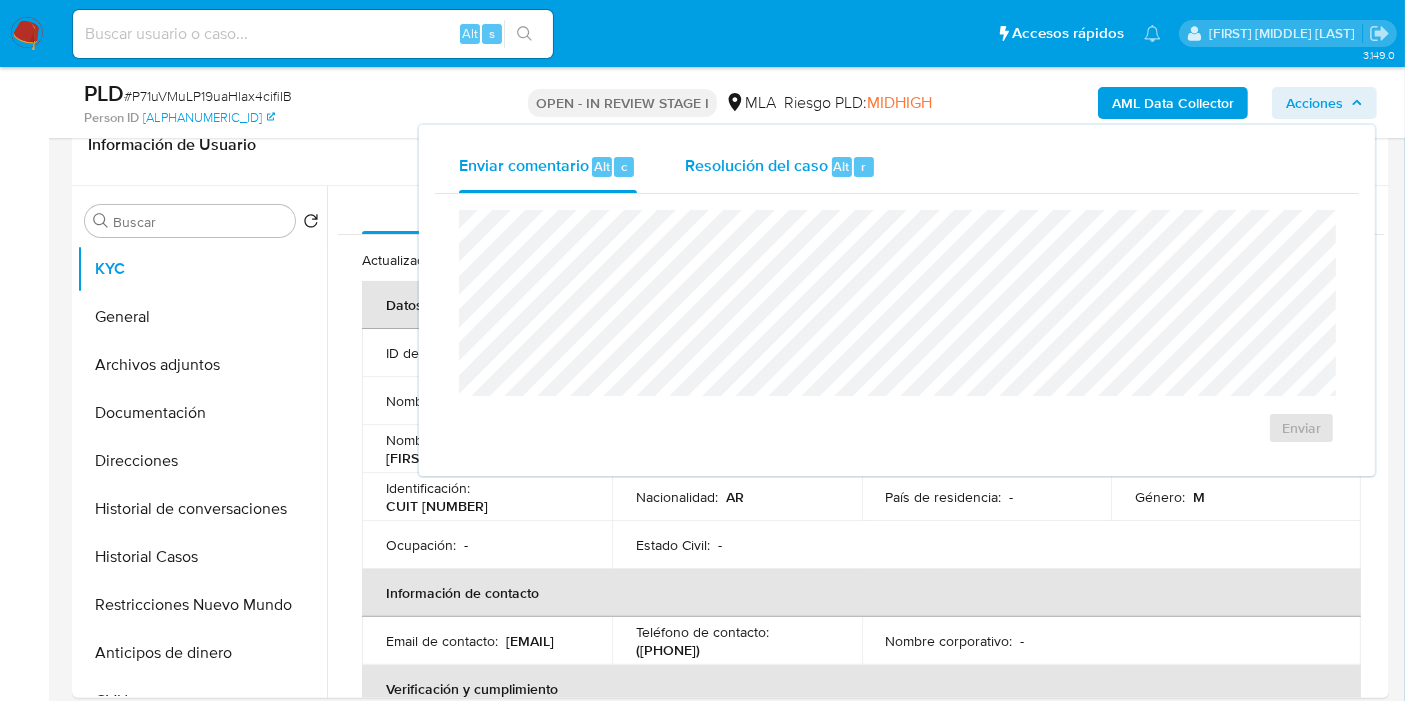click on "Resolución del caso" at bounding box center (756, 165) 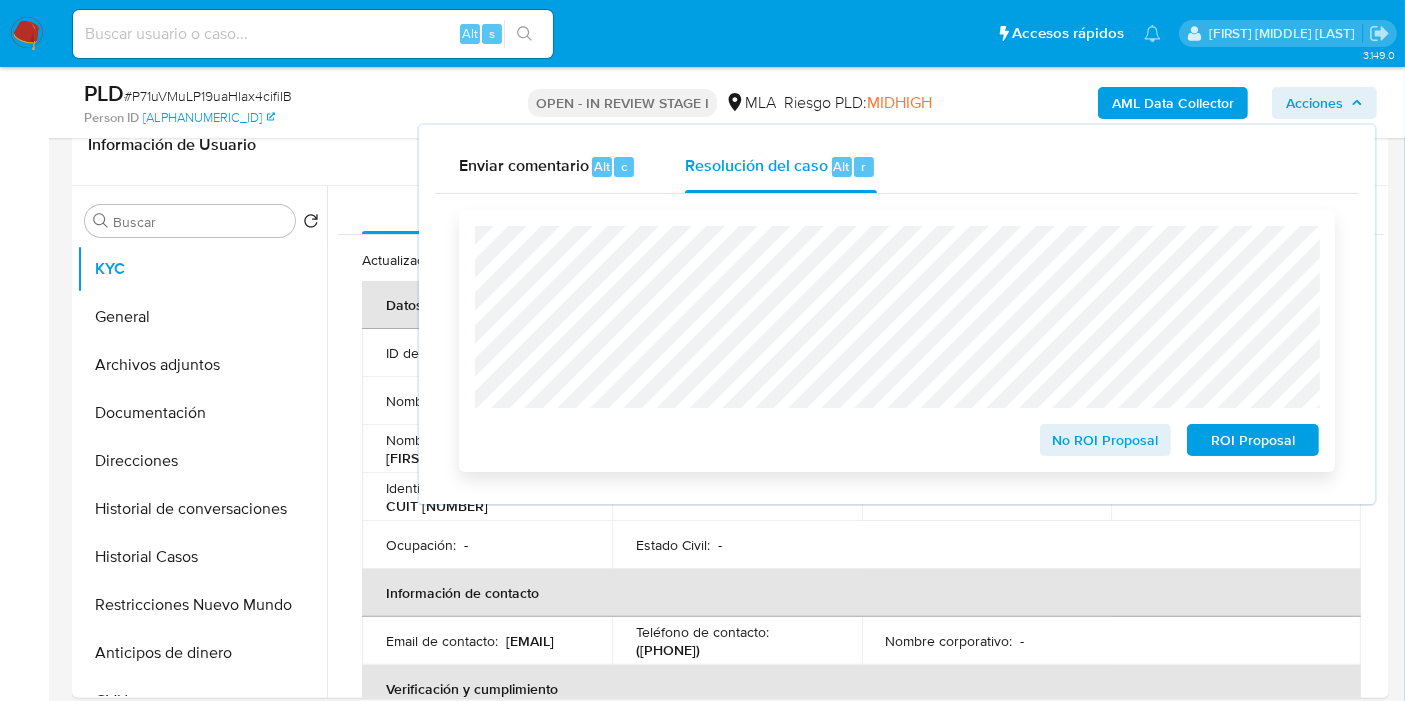 click on "No ROI Proposal" at bounding box center (1106, 440) 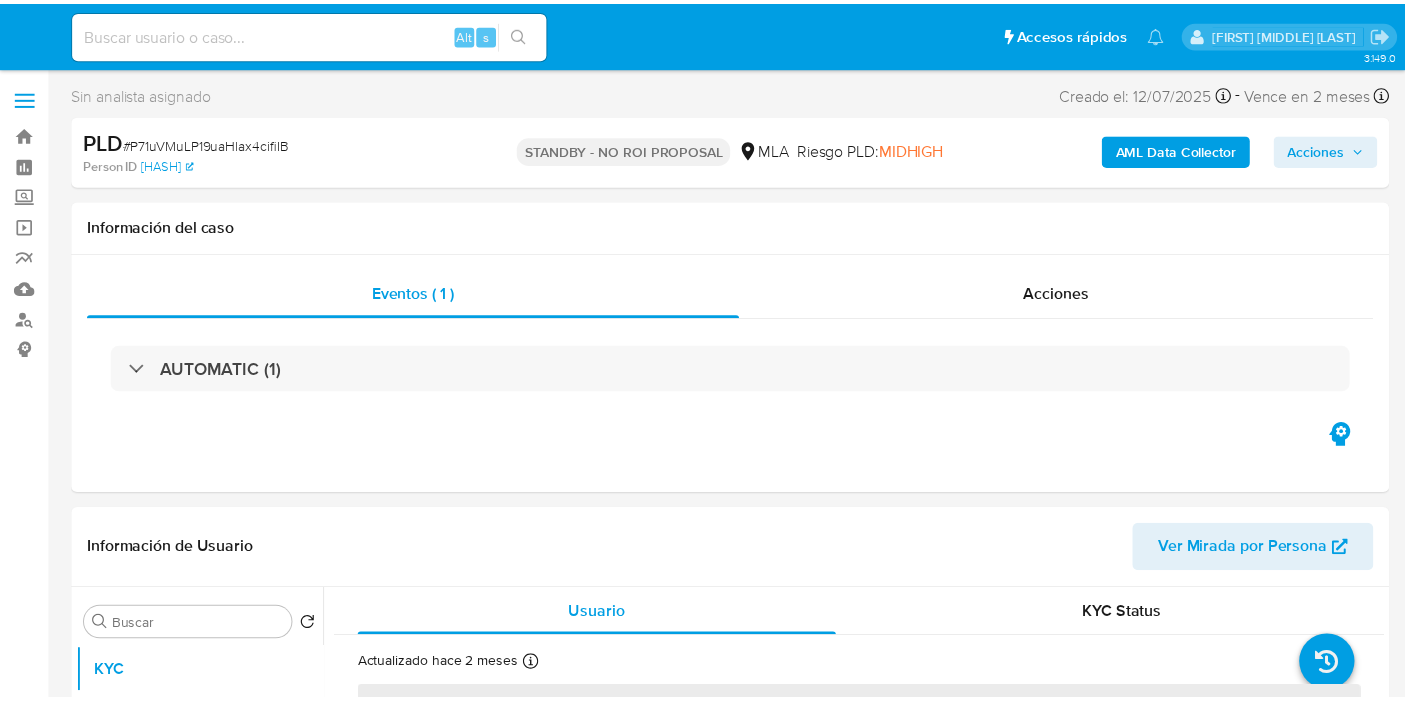 scroll, scrollTop: 0, scrollLeft: 0, axis: both 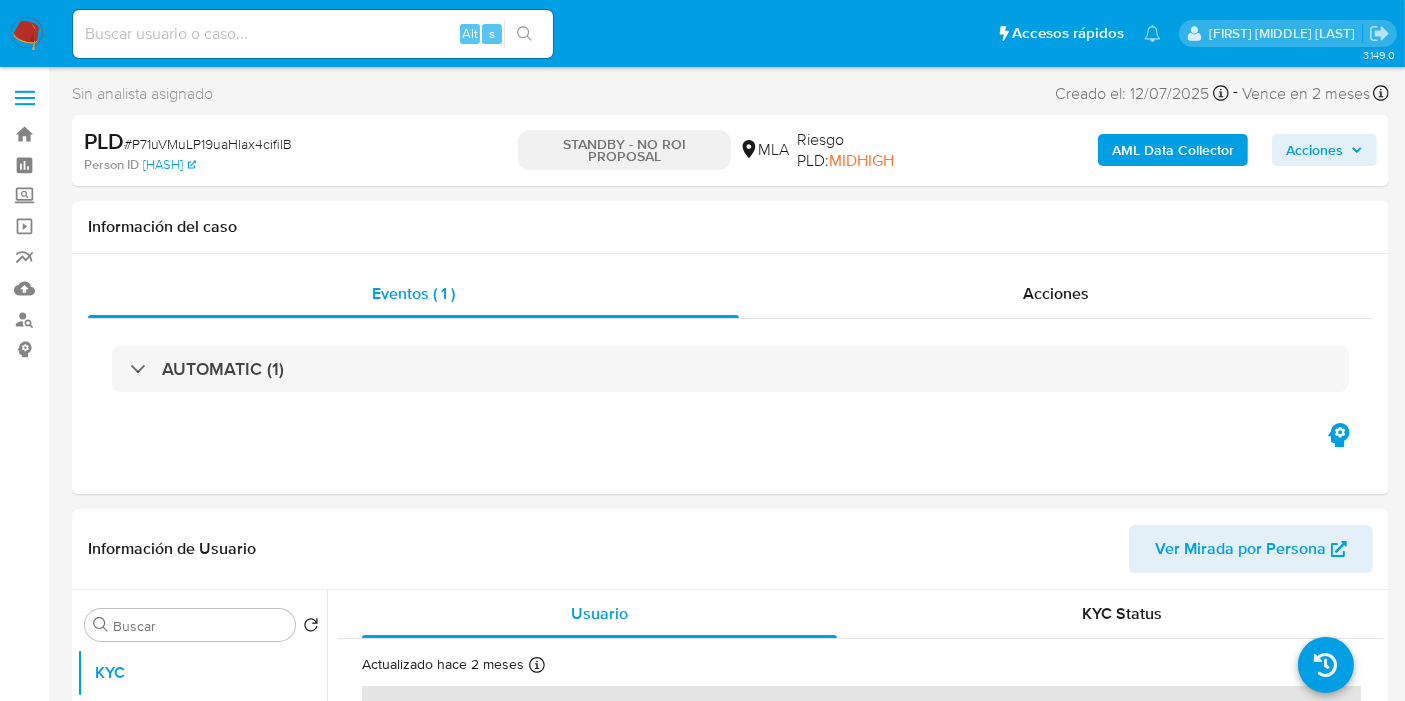 click at bounding box center [27, 34] 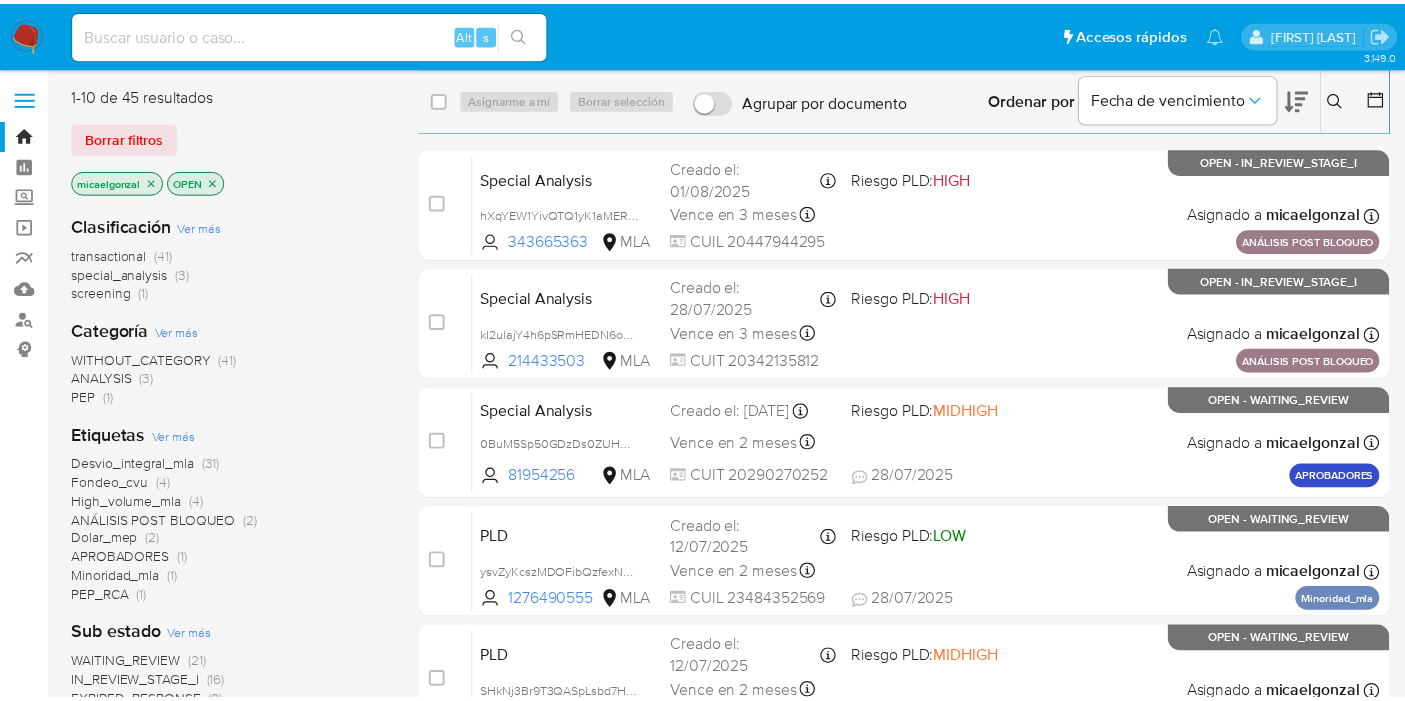 scroll, scrollTop: 0, scrollLeft: 0, axis: both 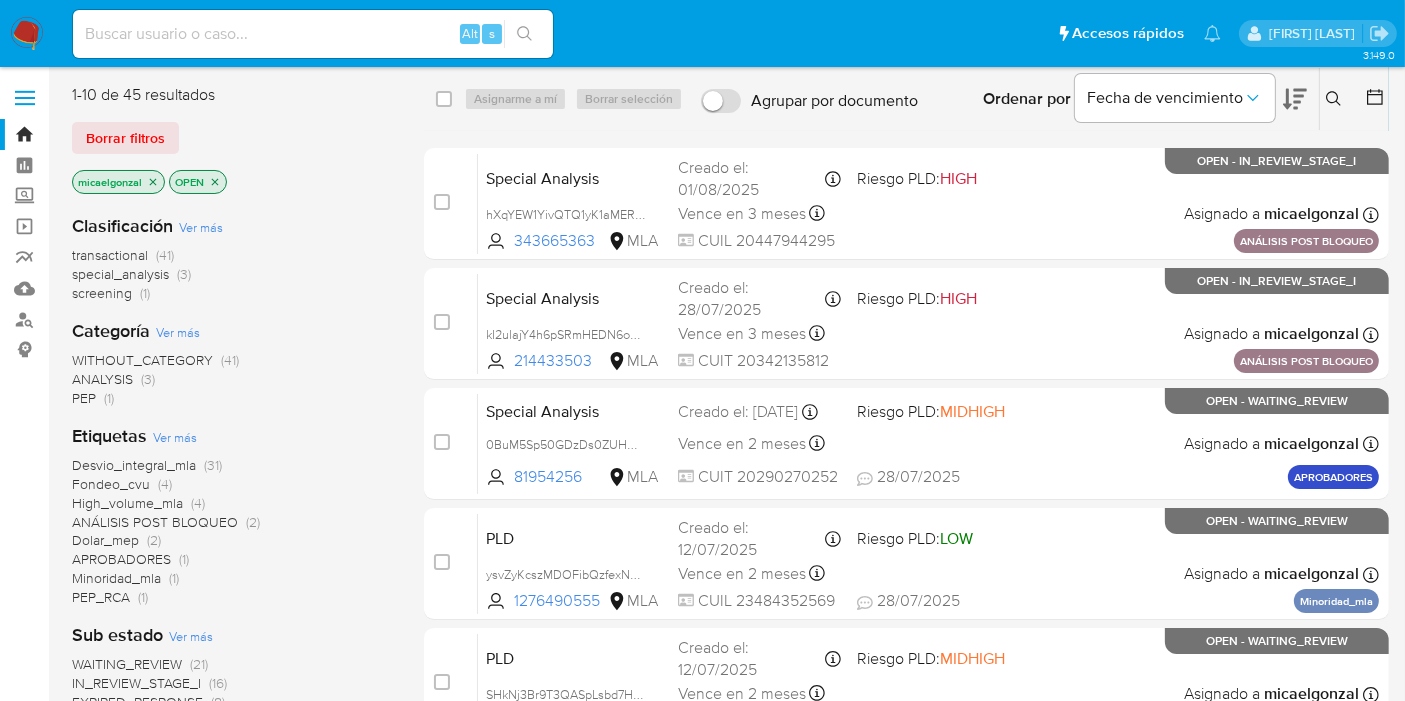 click at bounding box center (313, 34) 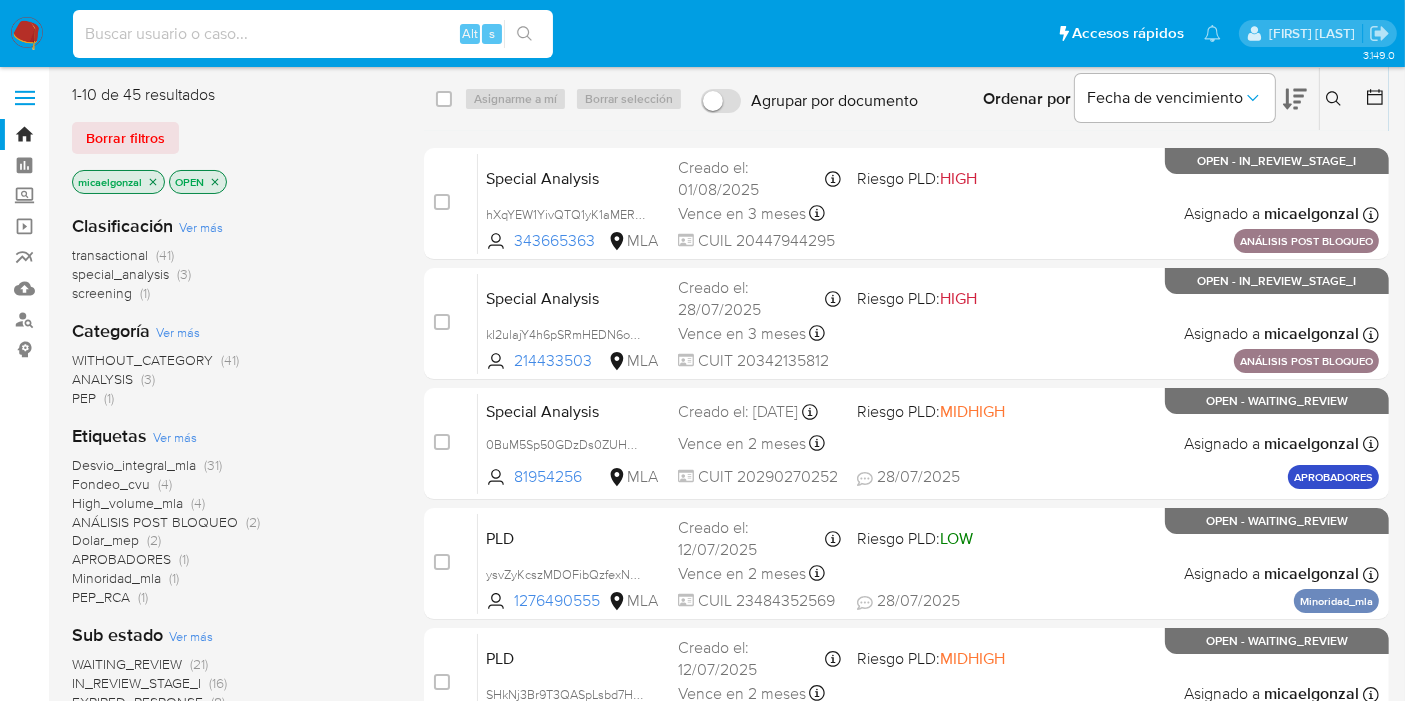 paste on "hXqYEW1YivQTQ1yK1aMERale" 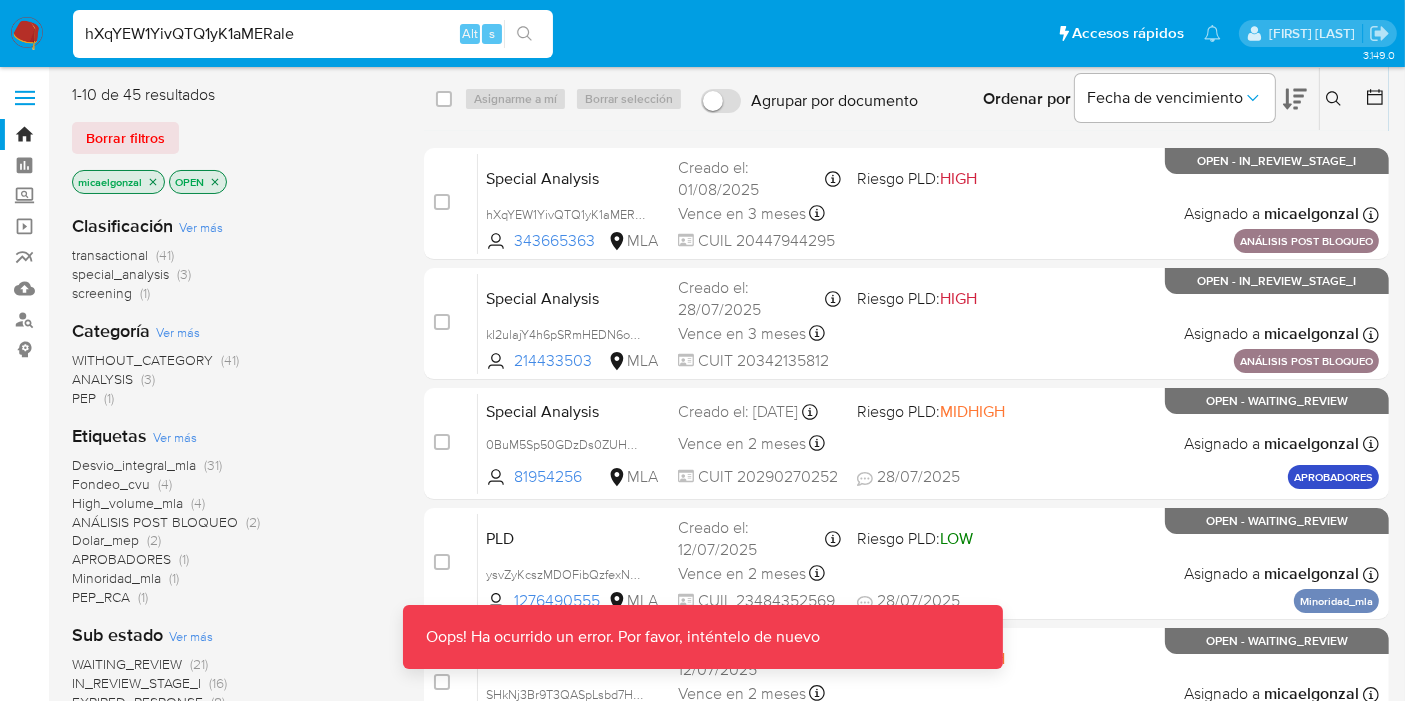 click on "hXqYEW1YivQTQ1yK1aMERale" at bounding box center [313, 34] 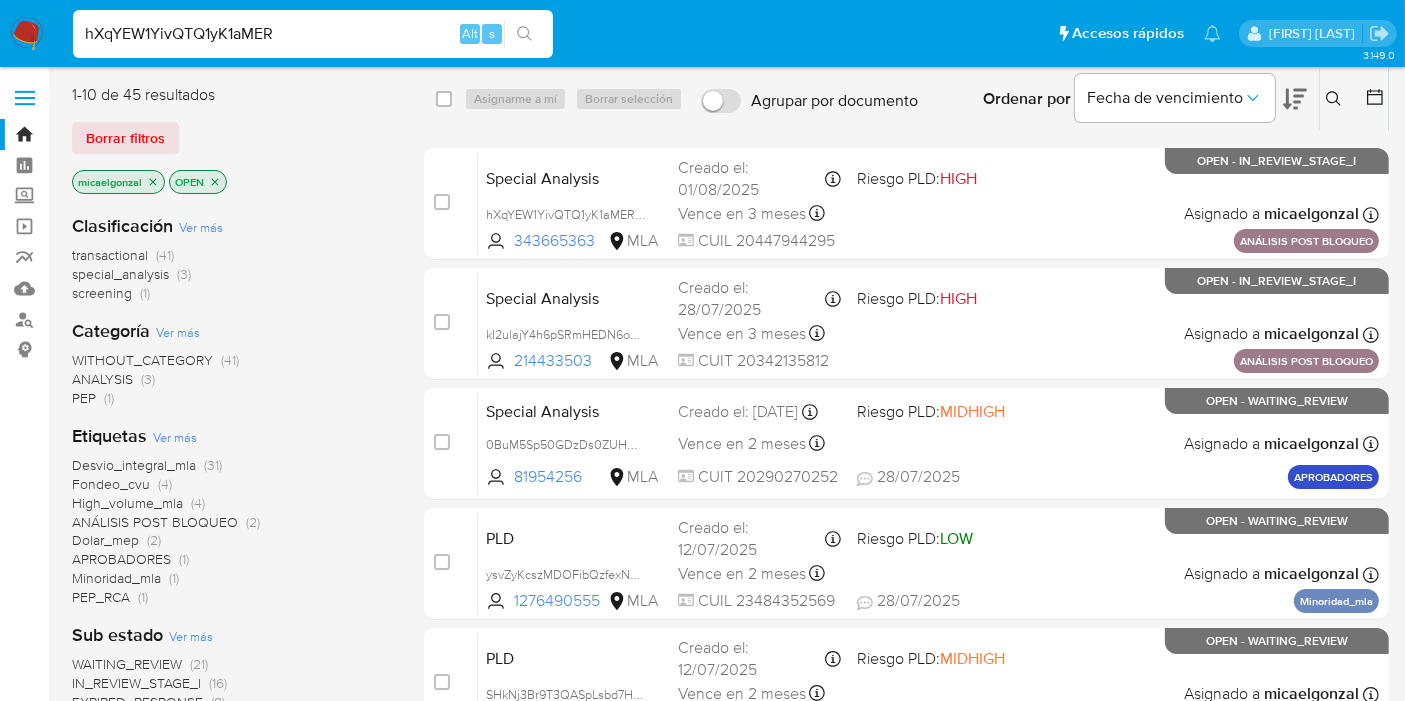 click on "hXqYEW1YivQTQ1yK1aMER Alt s" at bounding box center (313, 34) 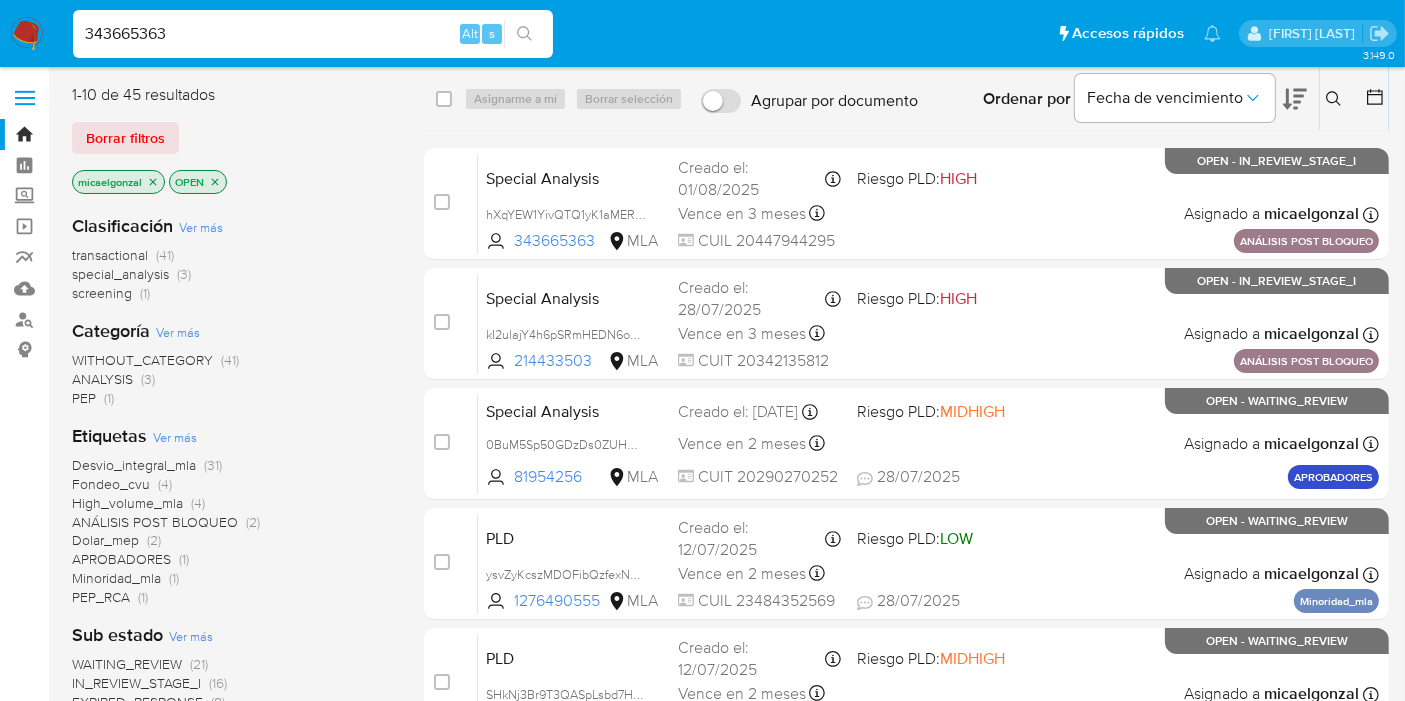type on "343665363" 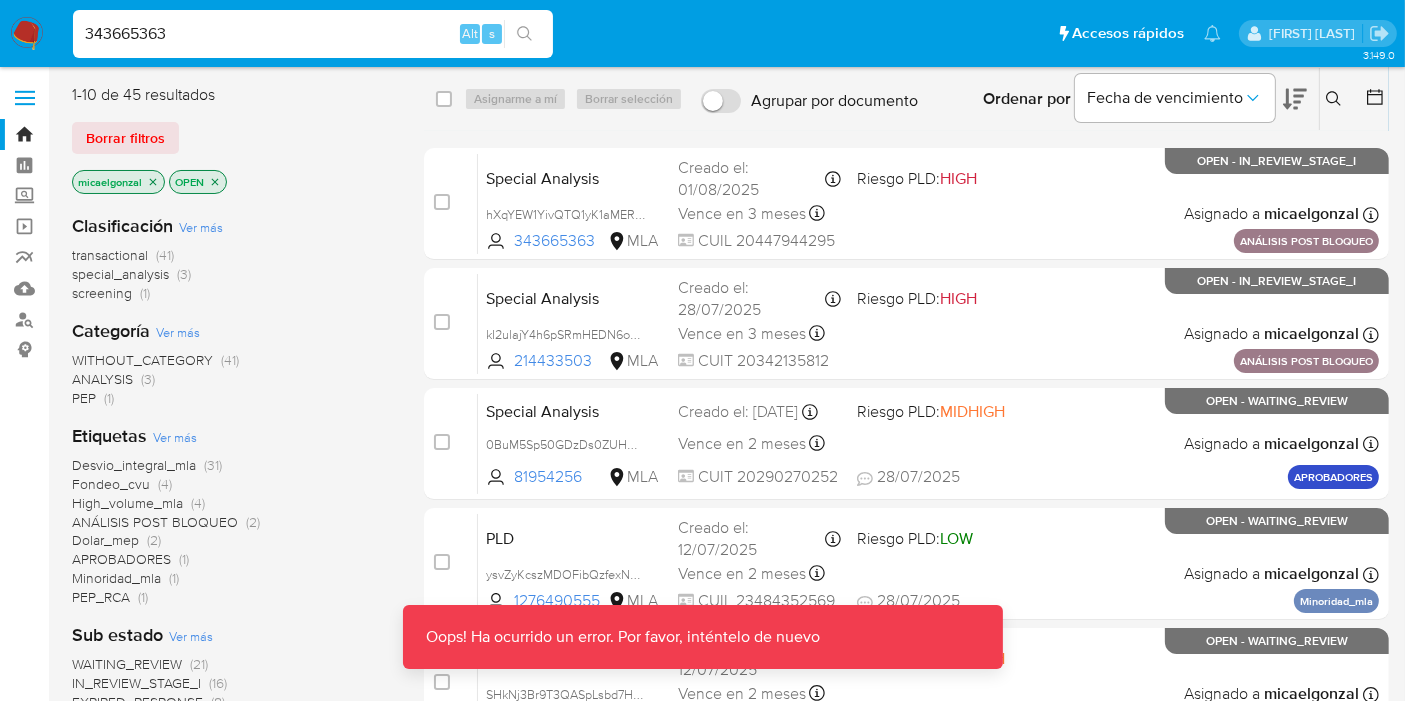 click on "343665363" at bounding box center [313, 34] 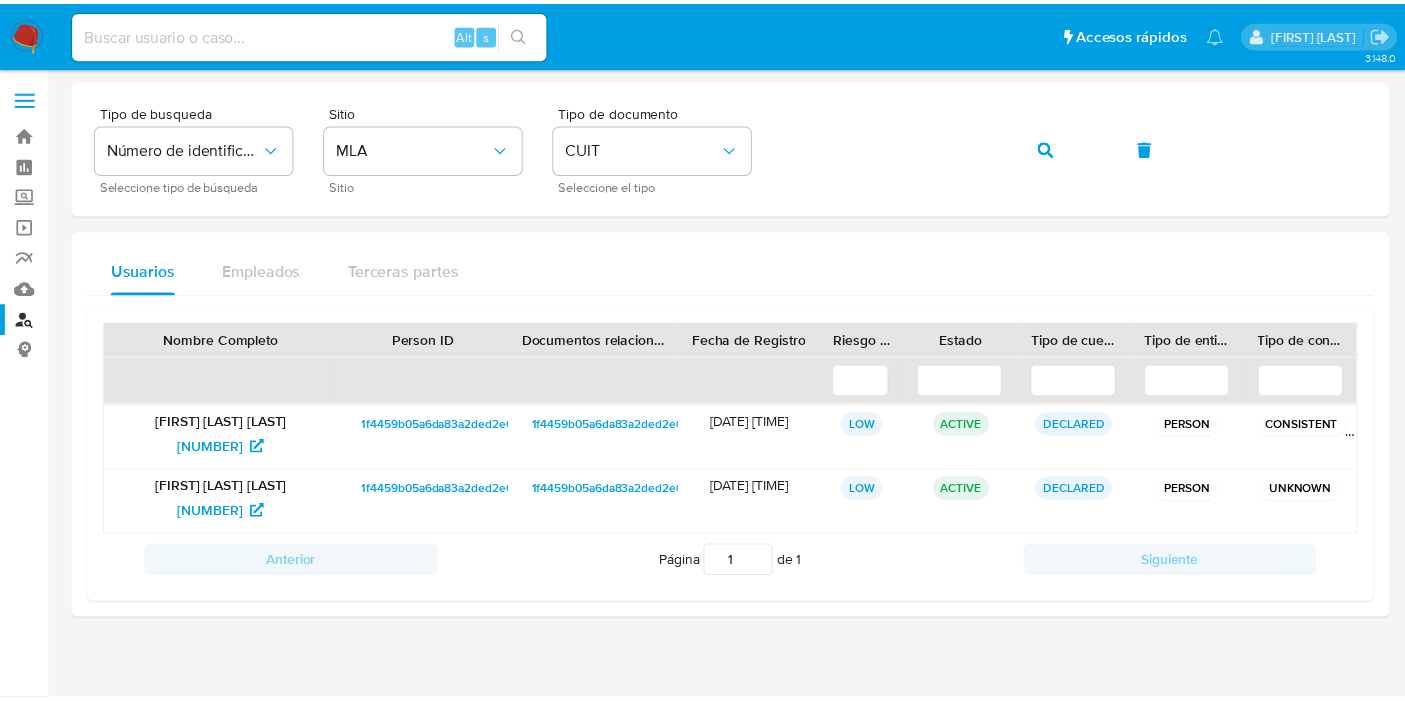 scroll, scrollTop: 0, scrollLeft: 0, axis: both 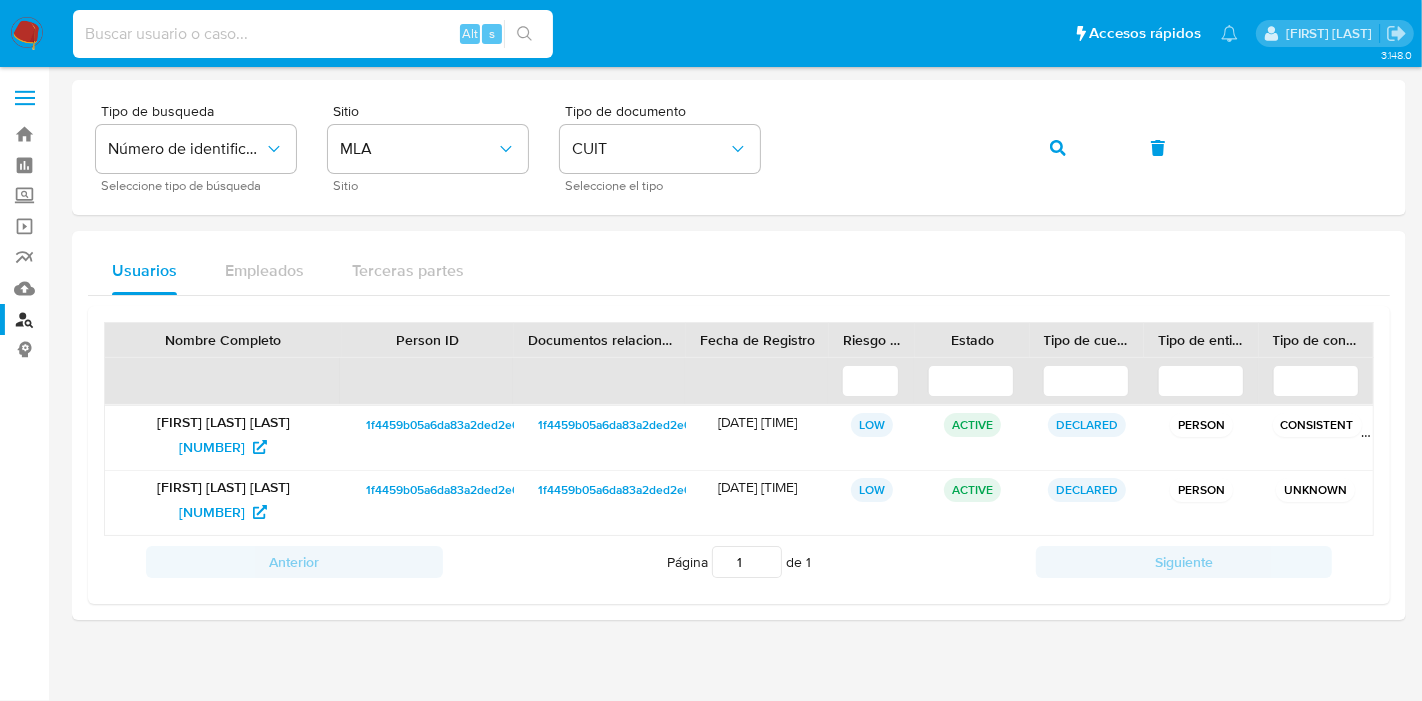 click at bounding box center (313, 34) 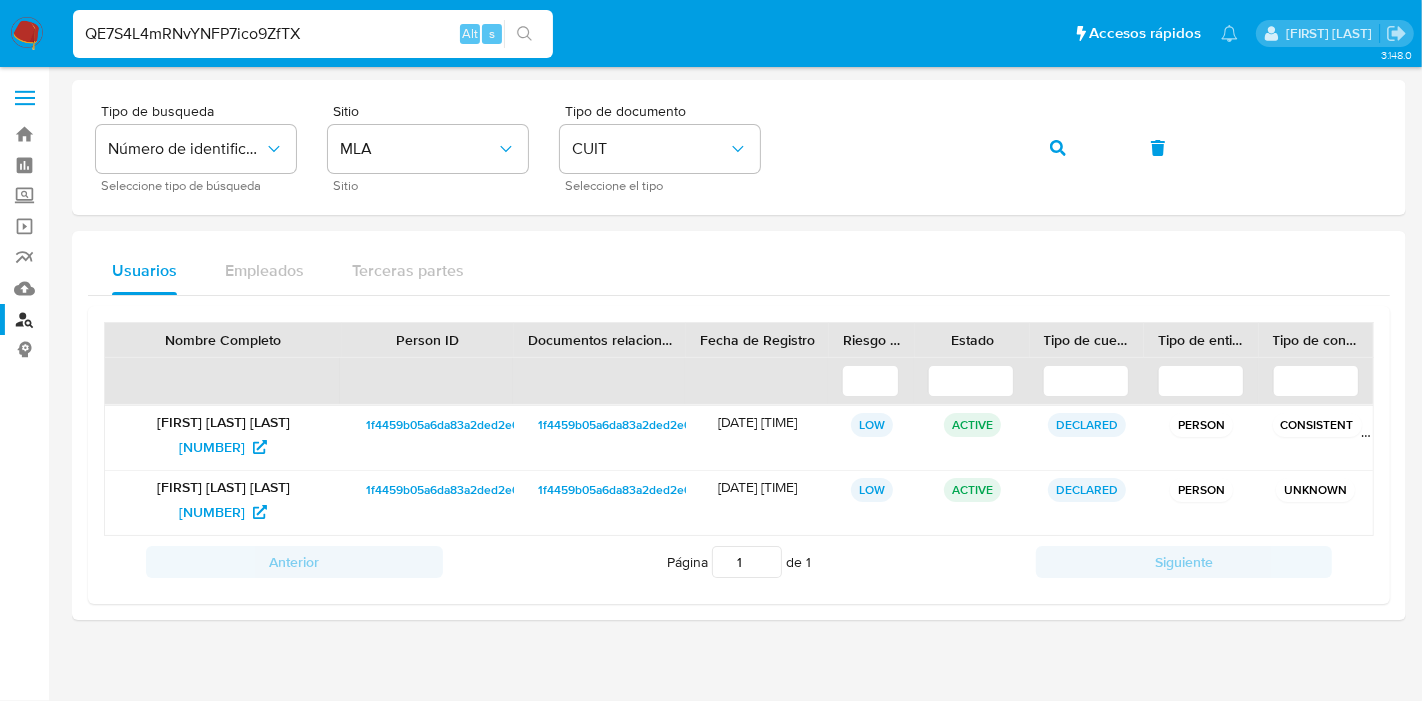 type on "QE7S4L4mRNvYNFP7ico9ZfTX" 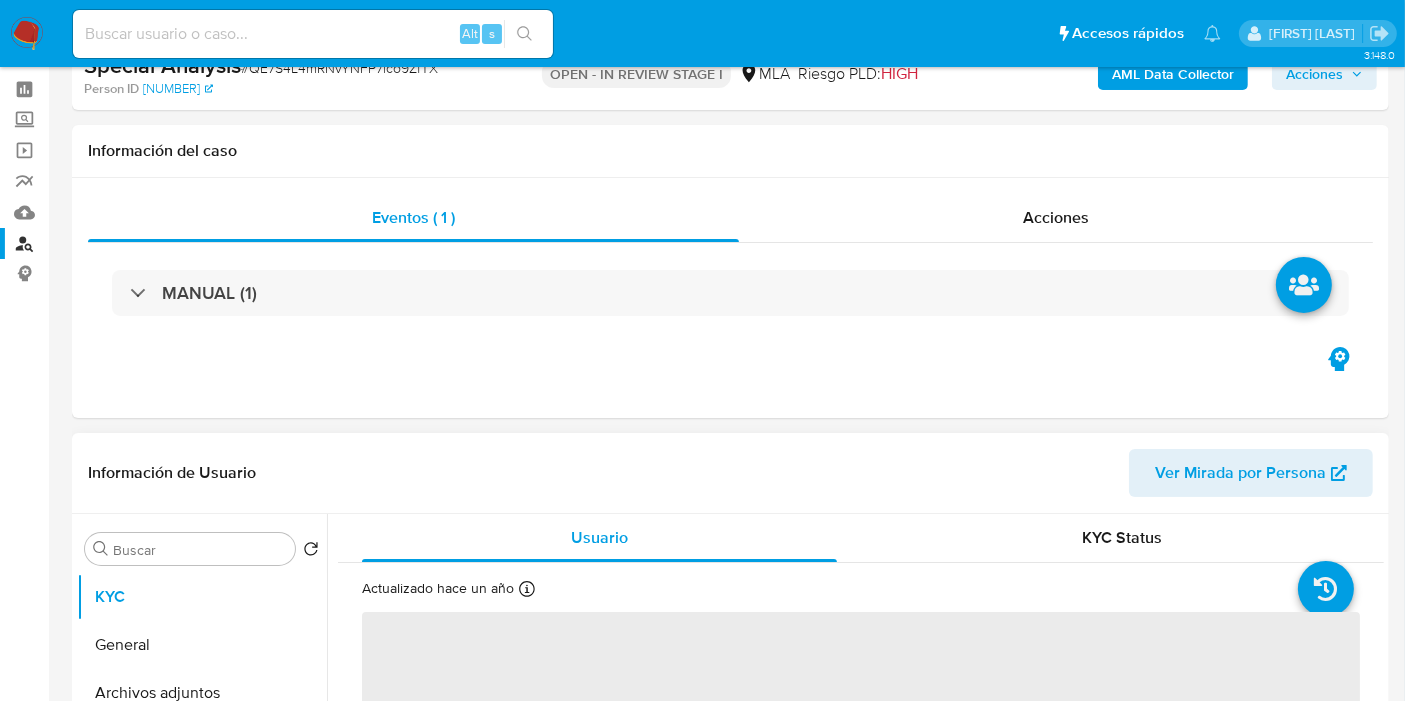 scroll, scrollTop: 111, scrollLeft: 0, axis: vertical 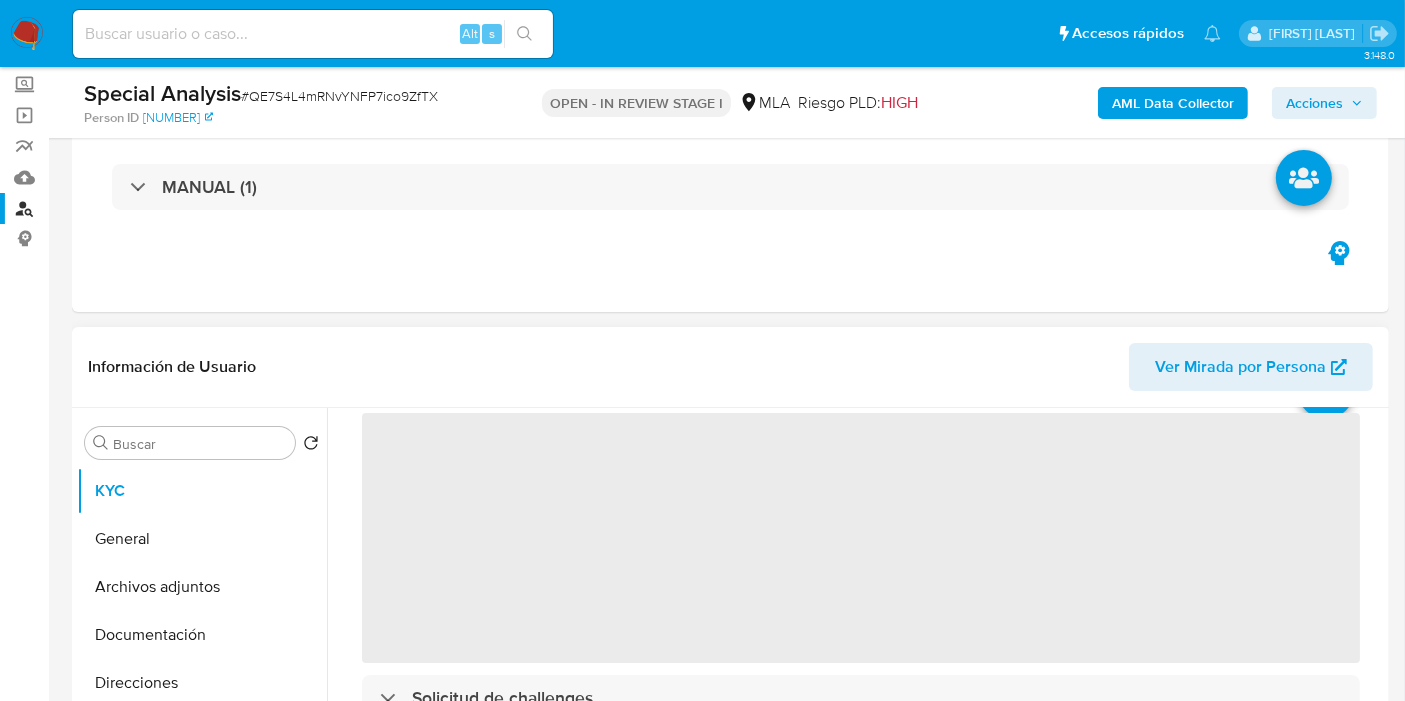 select on "10" 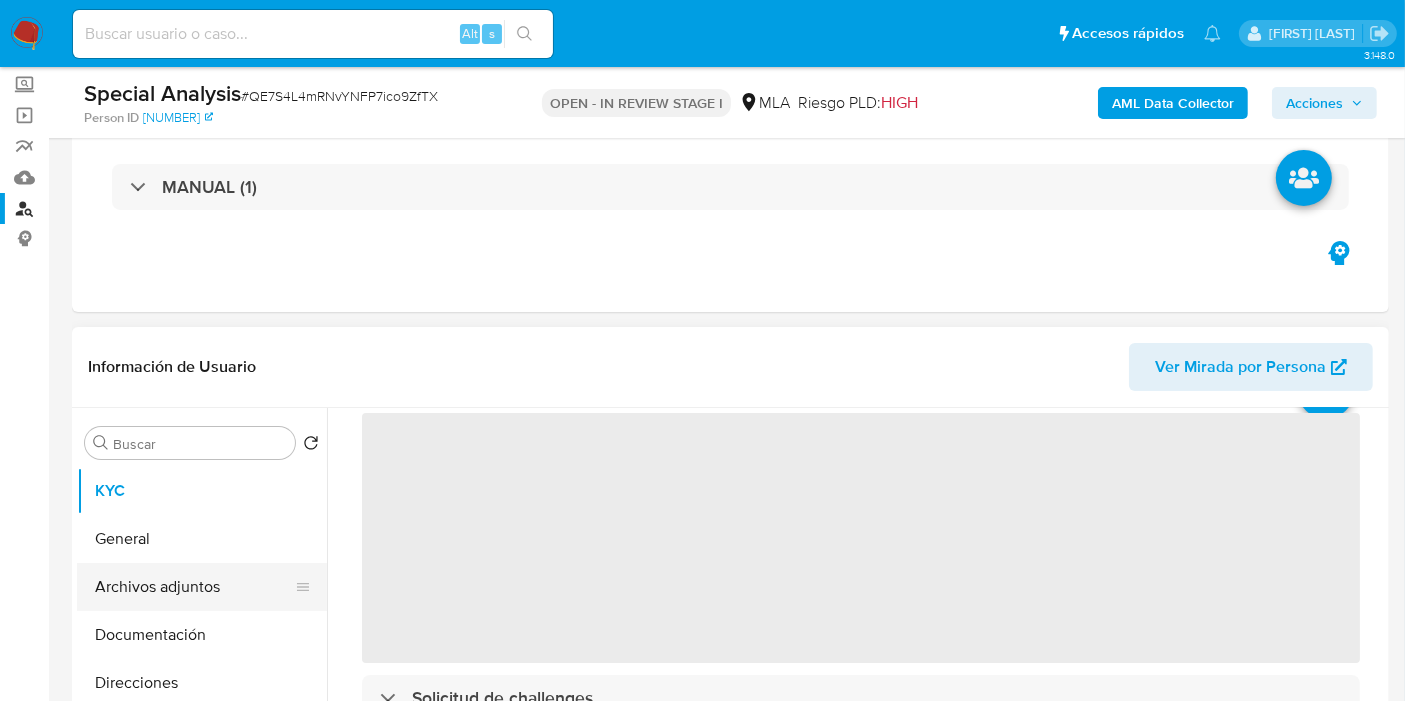 scroll, scrollTop: 222, scrollLeft: 0, axis: vertical 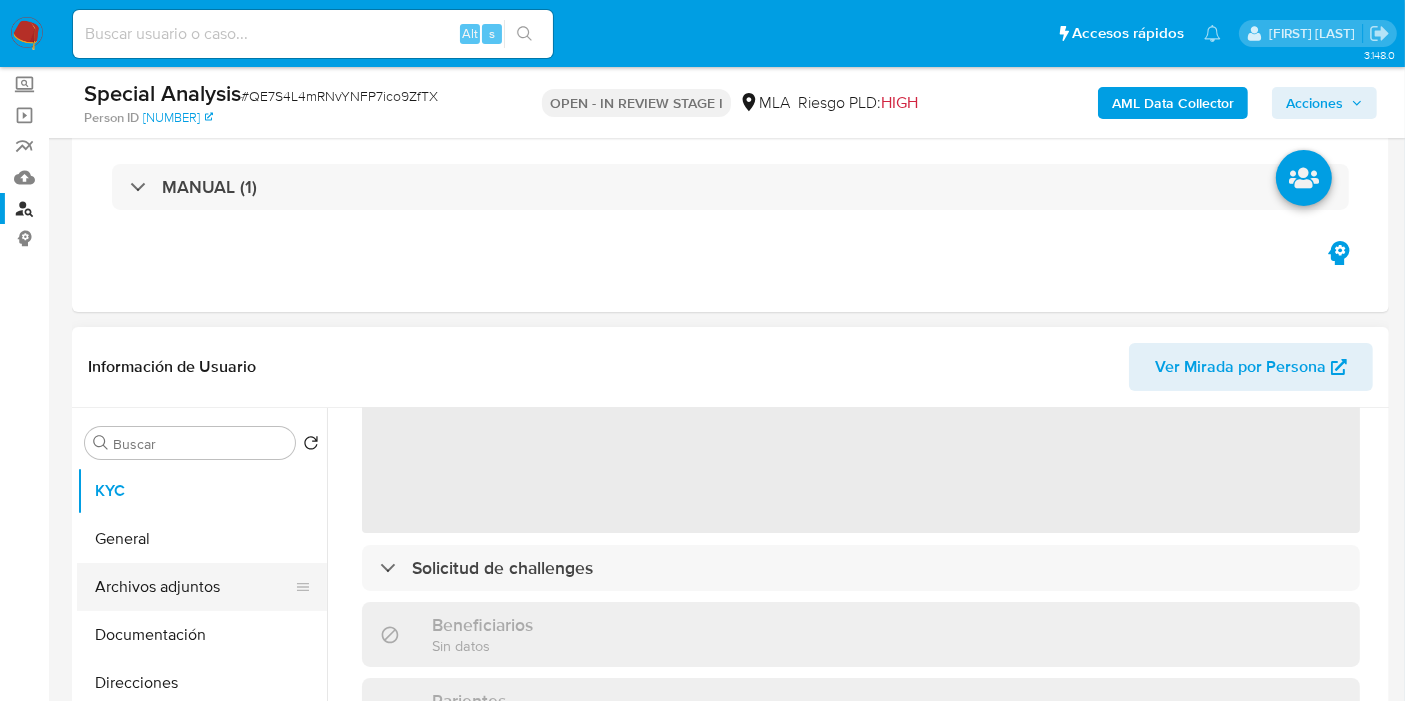click on "Archivos adjuntos" at bounding box center [194, 587] 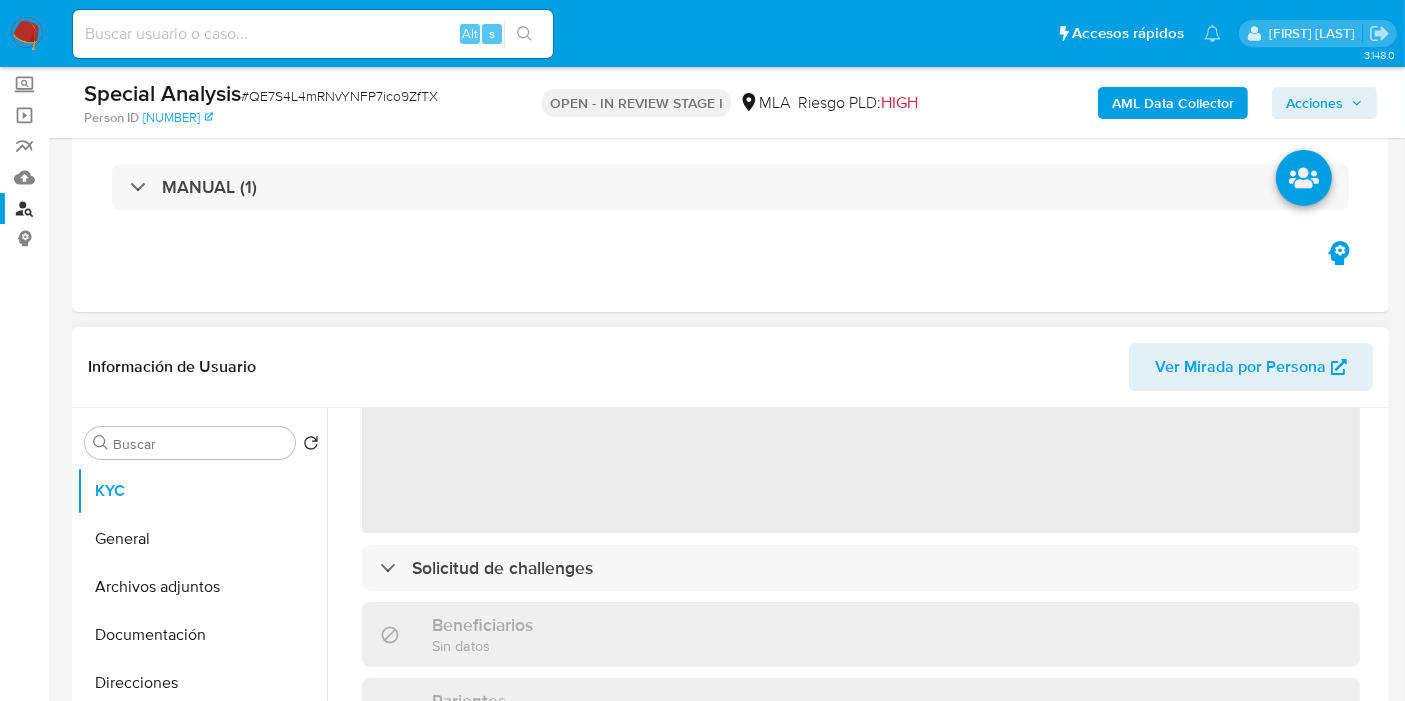 scroll, scrollTop: 0, scrollLeft: 0, axis: both 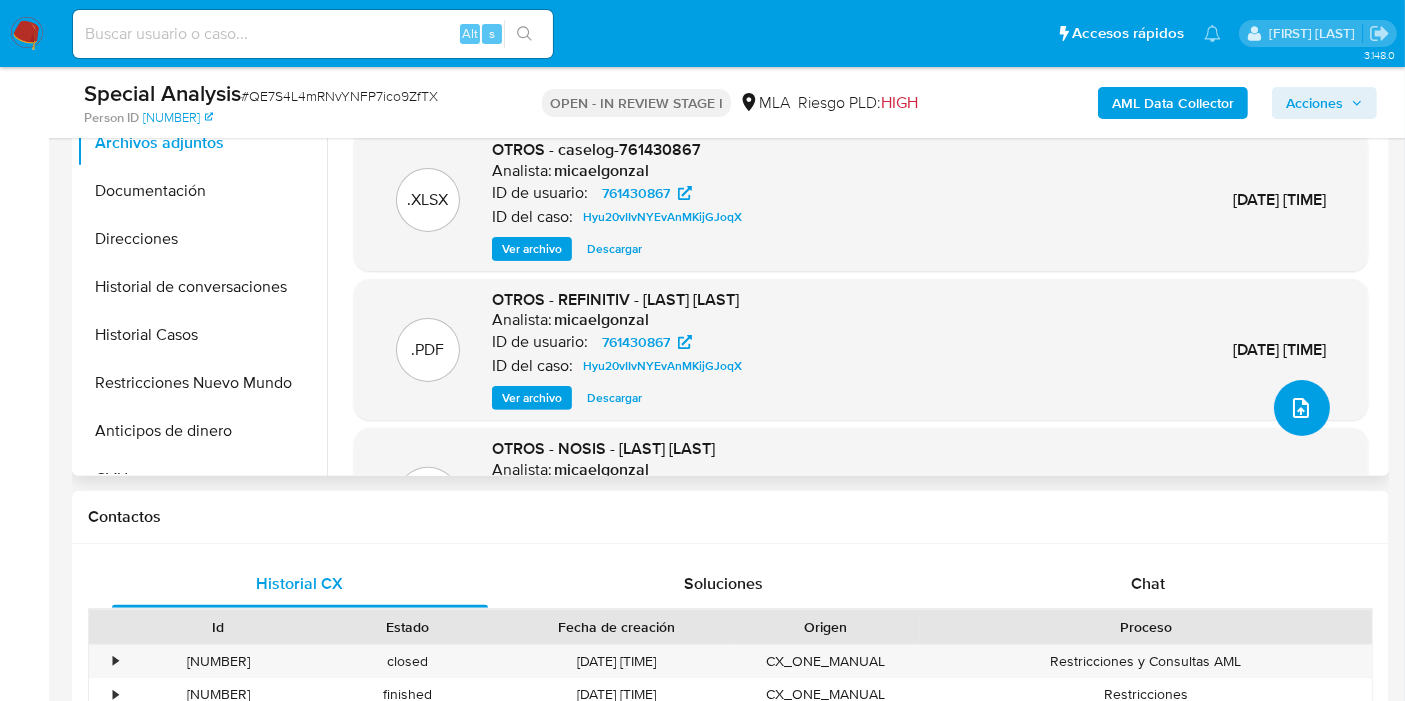 click 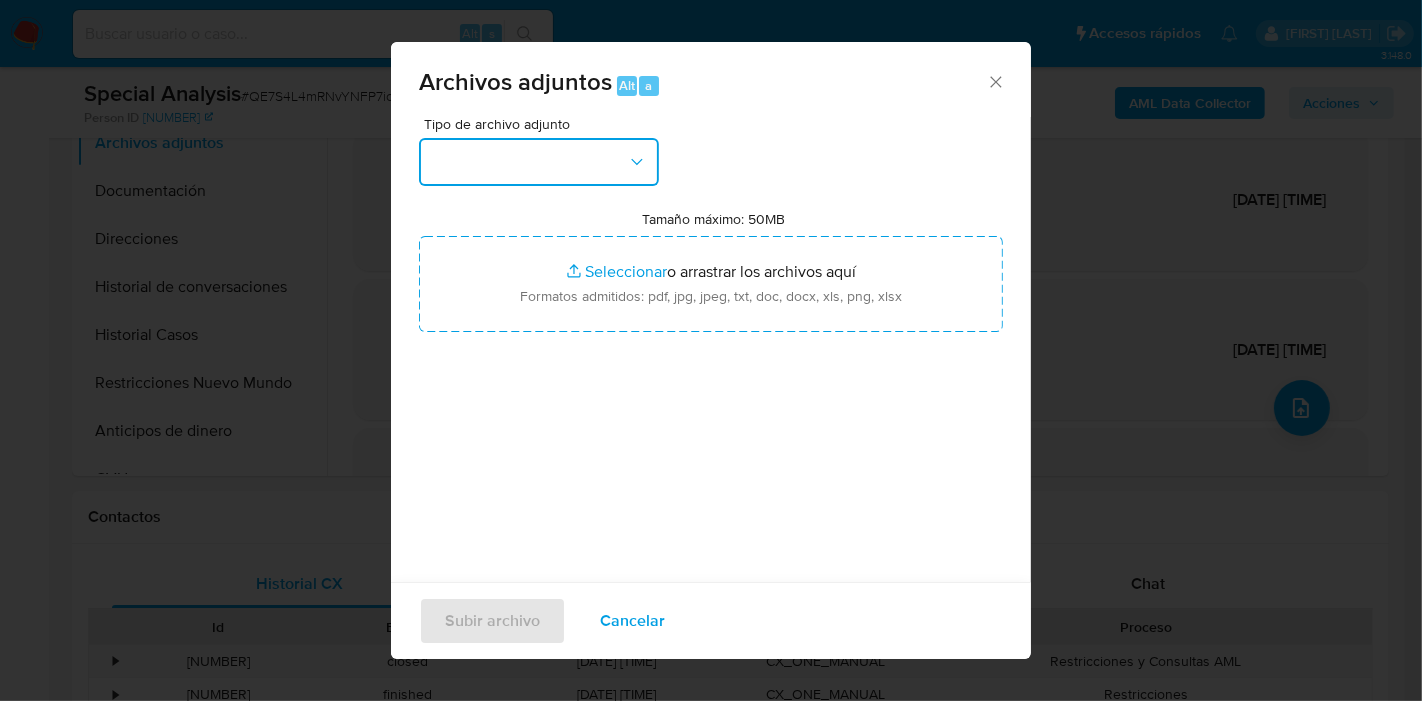 click at bounding box center (539, 162) 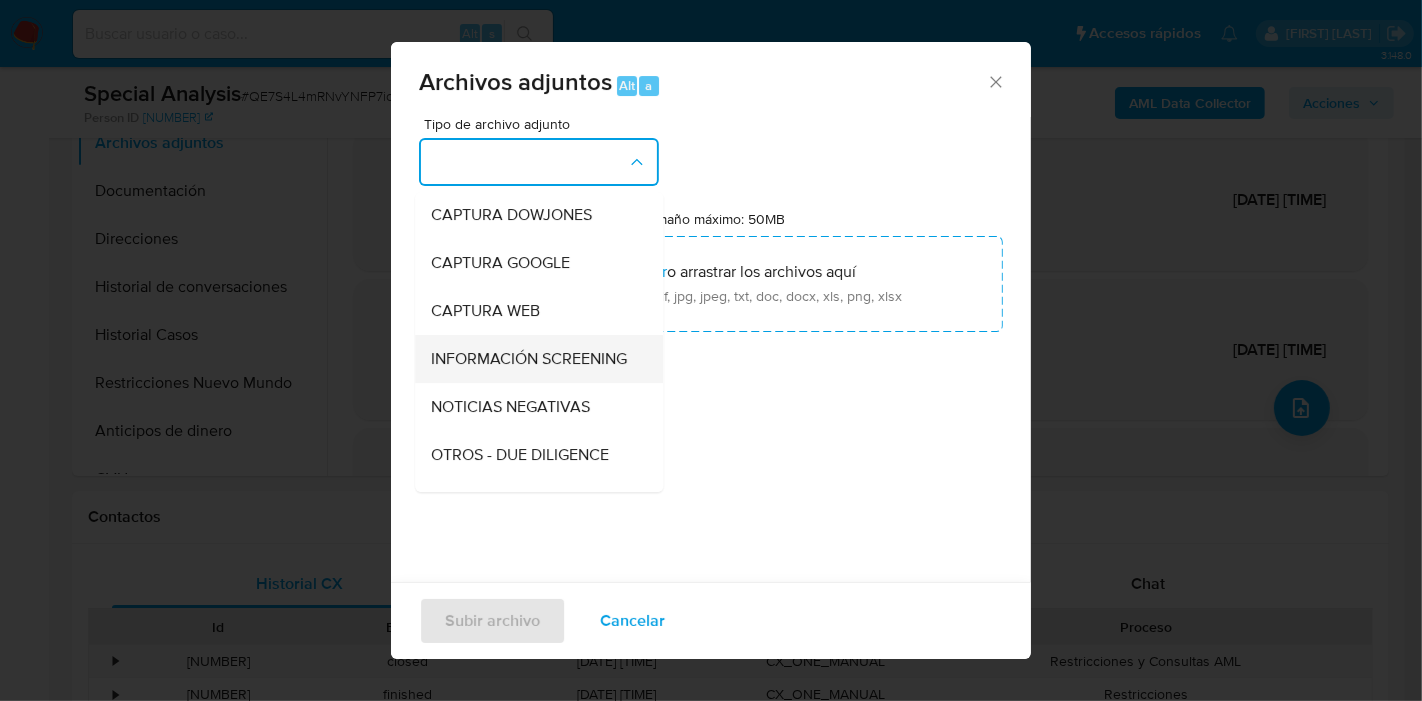 scroll, scrollTop: 222, scrollLeft: 0, axis: vertical 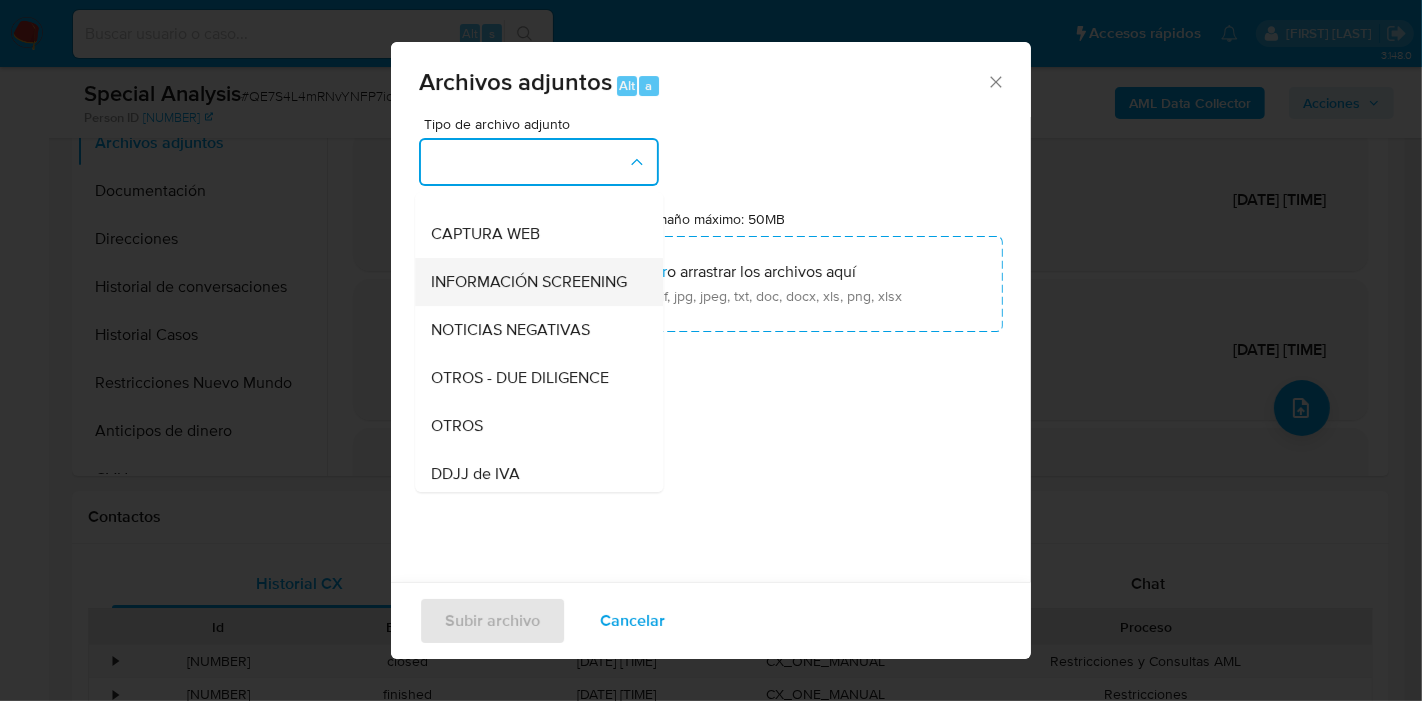click on "OTROS" at bounding box center (533, 426) 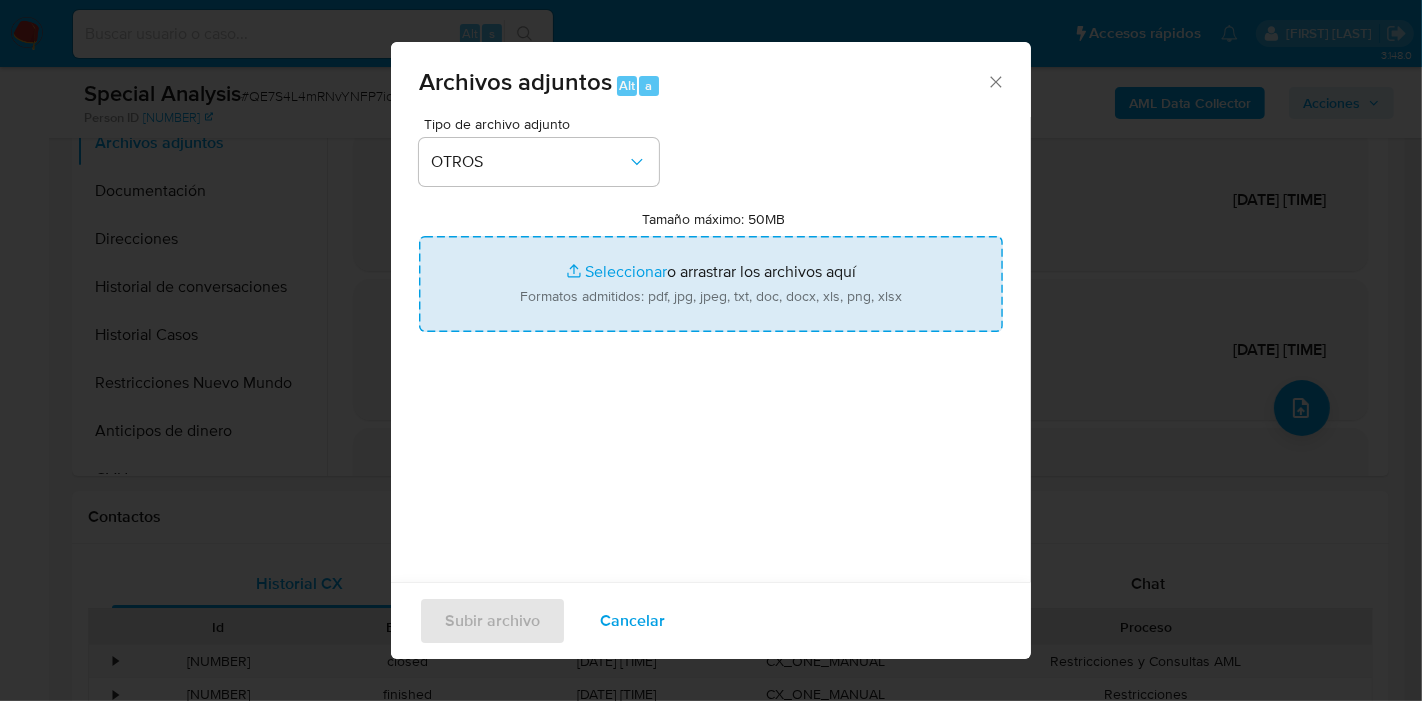 click on "Tamaño máximo: 50MB Seleccionar archivos" at bounding box center (711, 284) 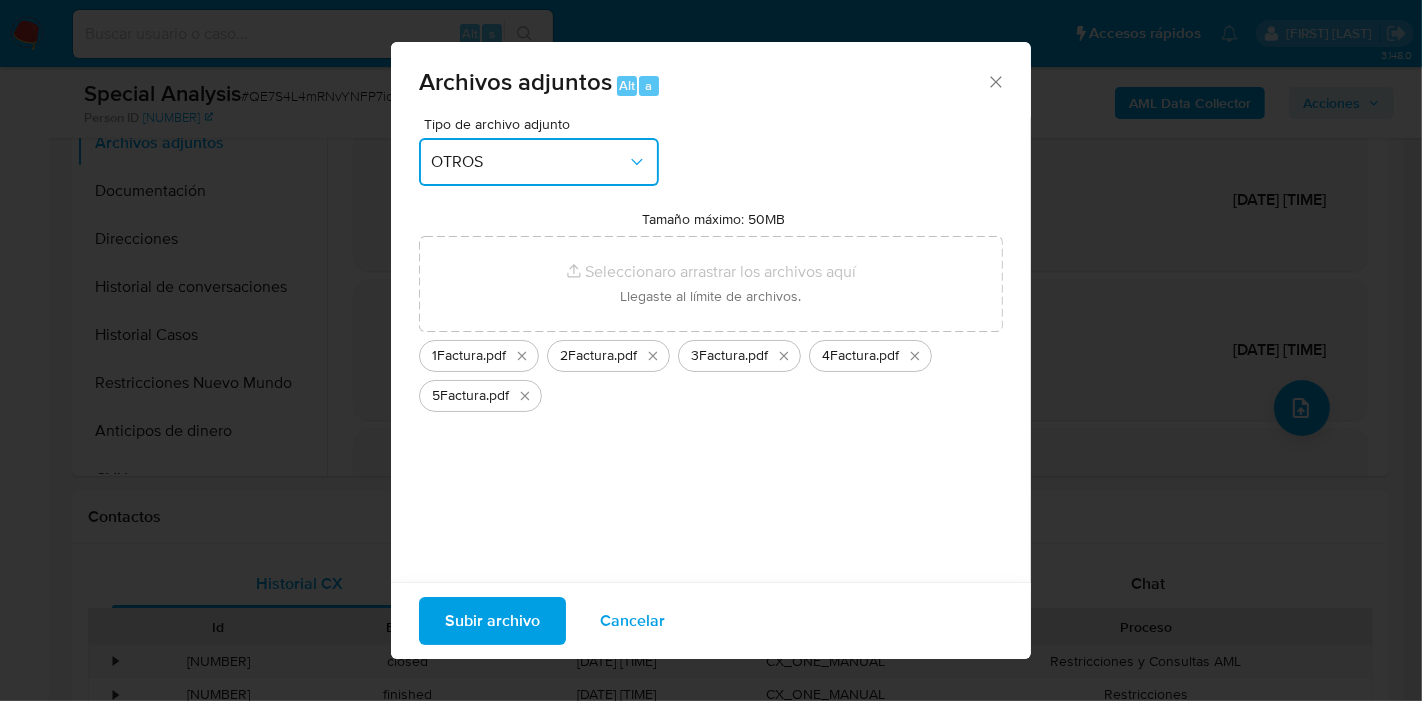 click on "OTROS" at bounding box center [529, 162] 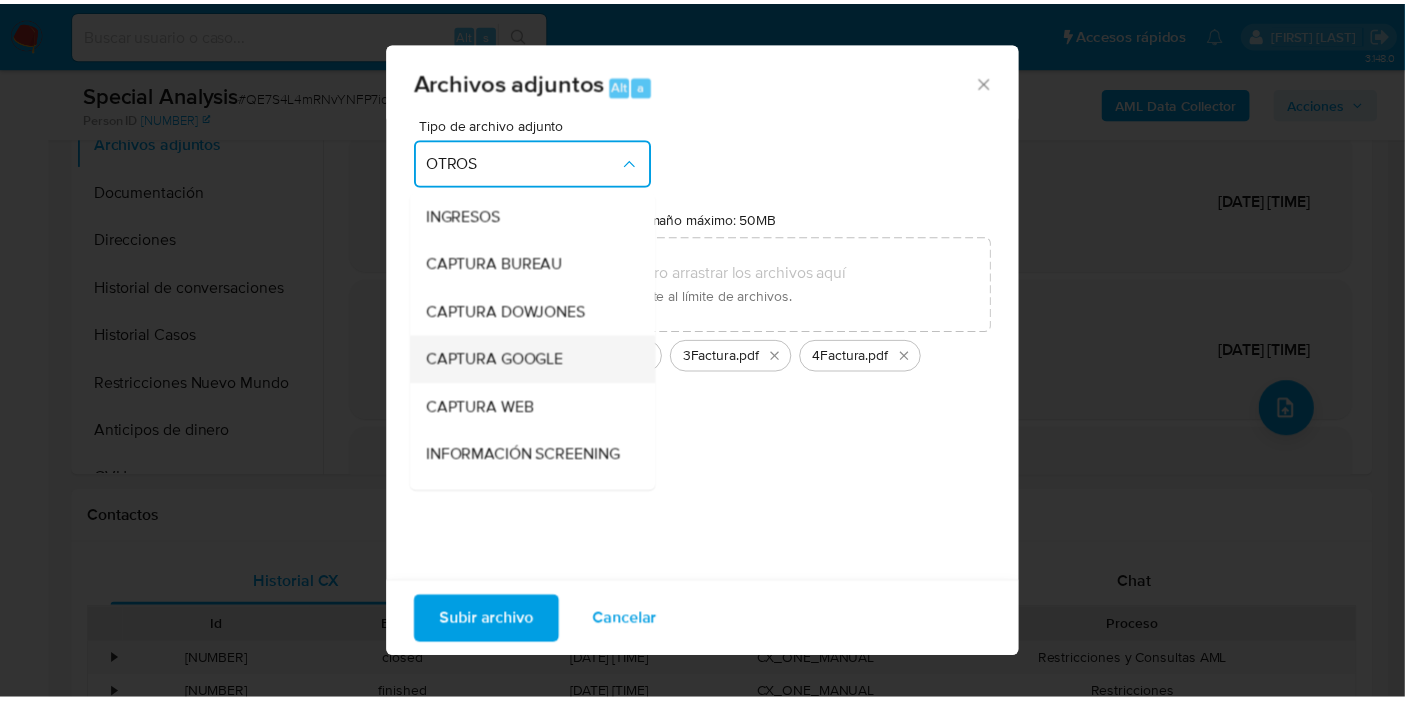 scroll, scrollTop: 0, scrollLeft: 0, axis: both 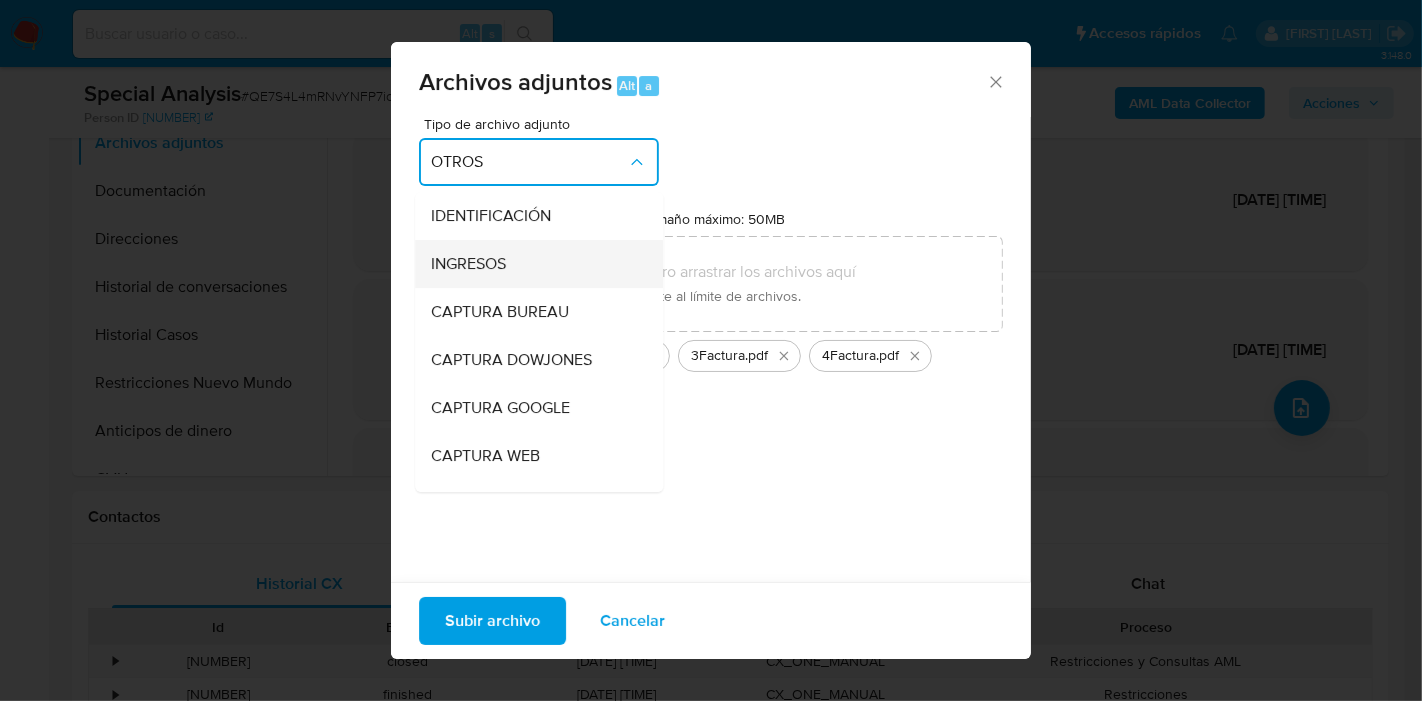 click on "INGRESOS" at bounding box center (533, 264) 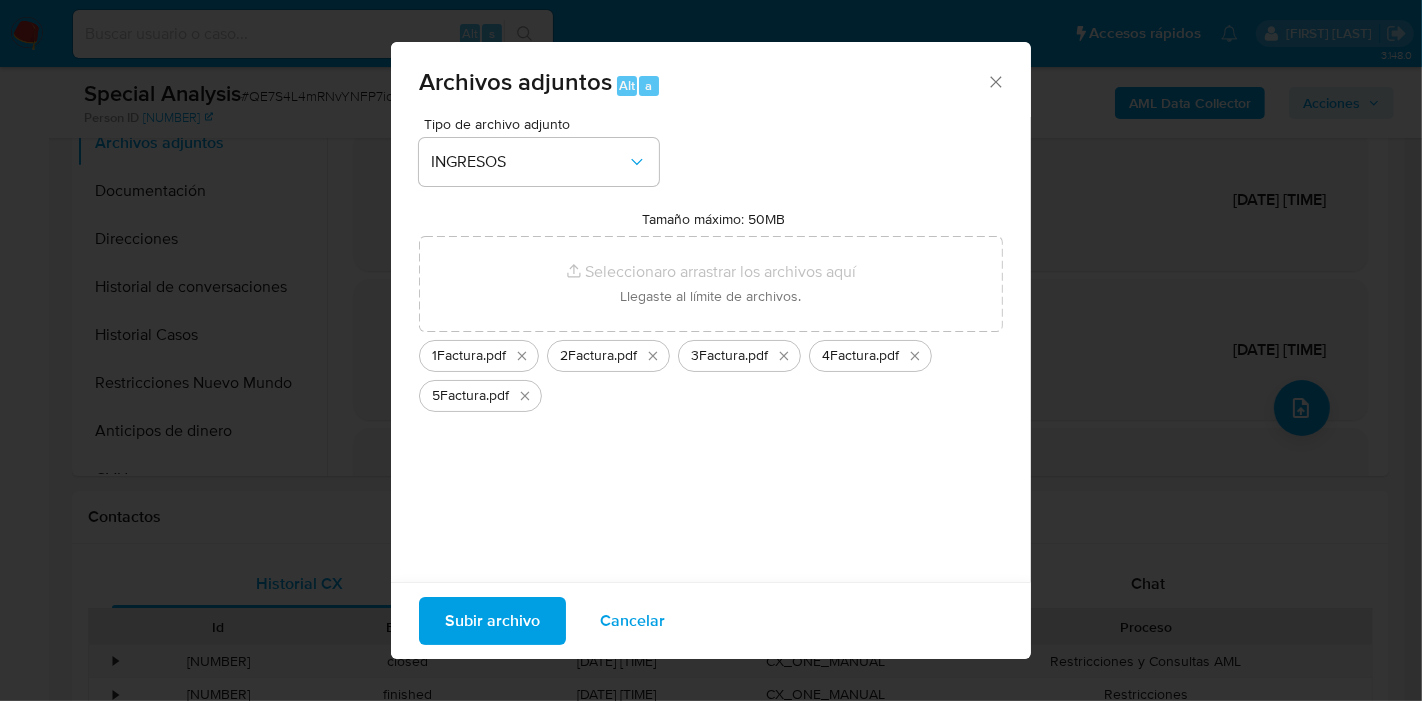 click on "Subir archivo" at bounding box center (492, 621) 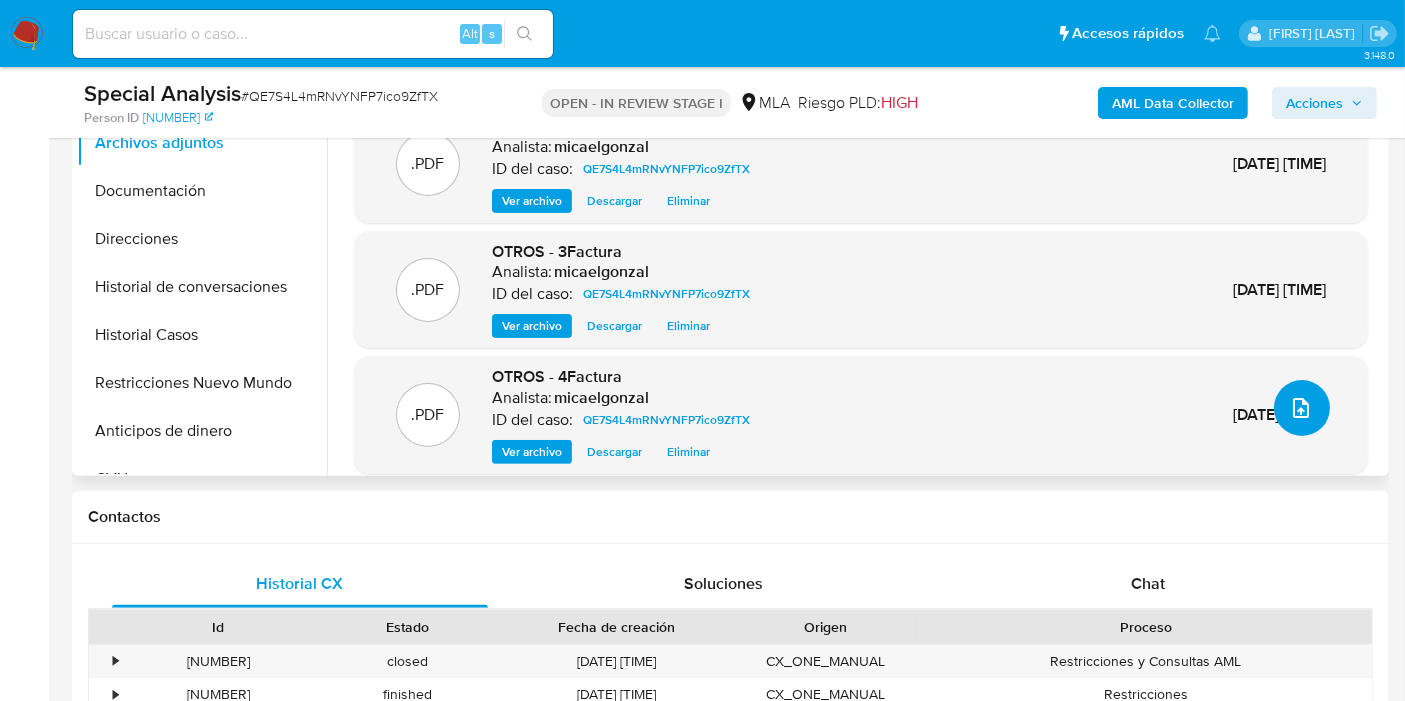 click at bounding box center [1302, 408] 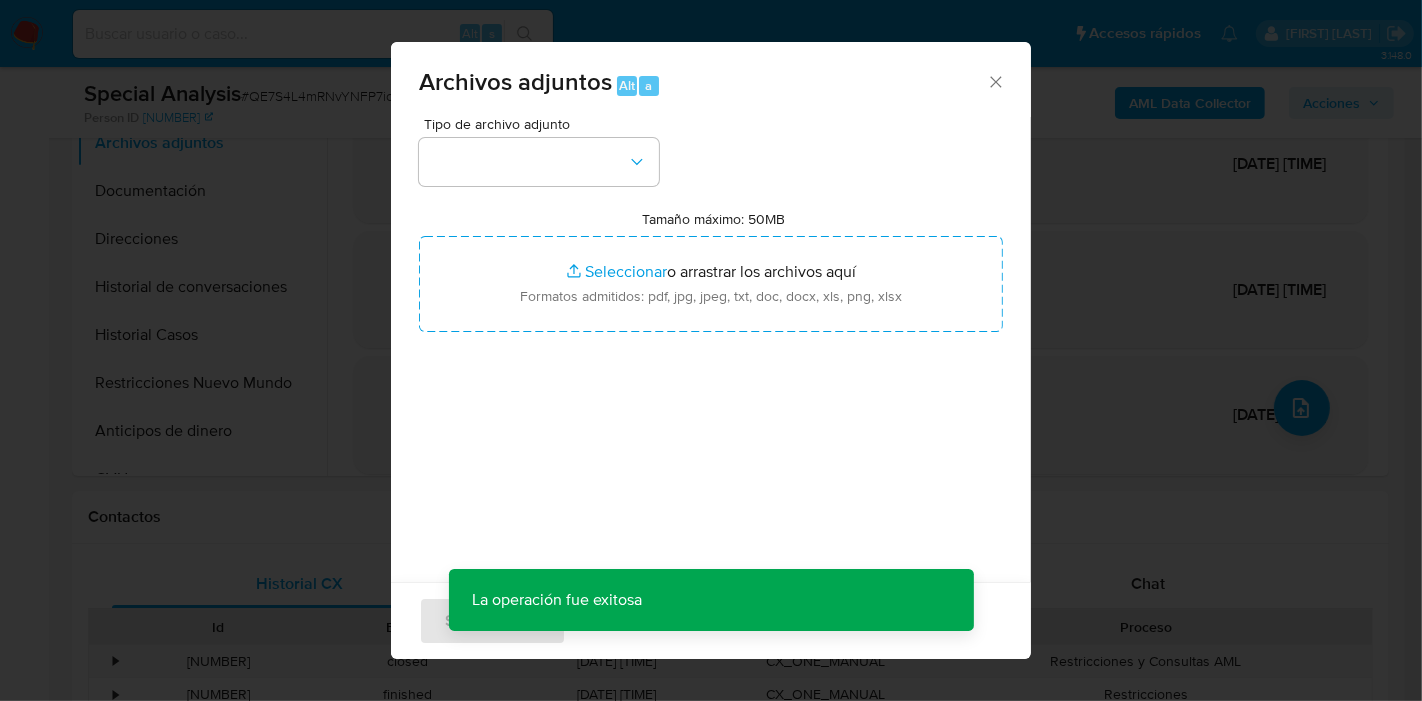 click on "Tipo de archivo adjunto" at bounding box center (539, 151) 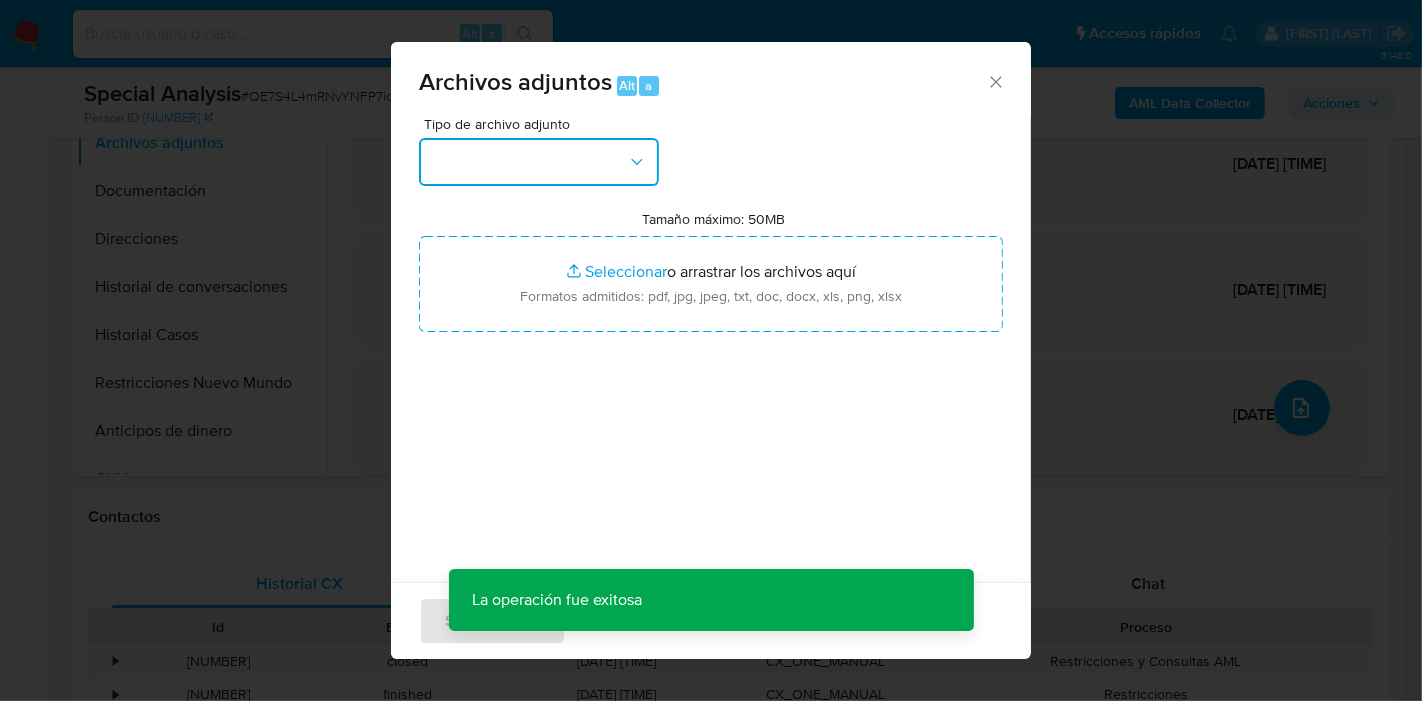 click at bounding box center [539, 162] 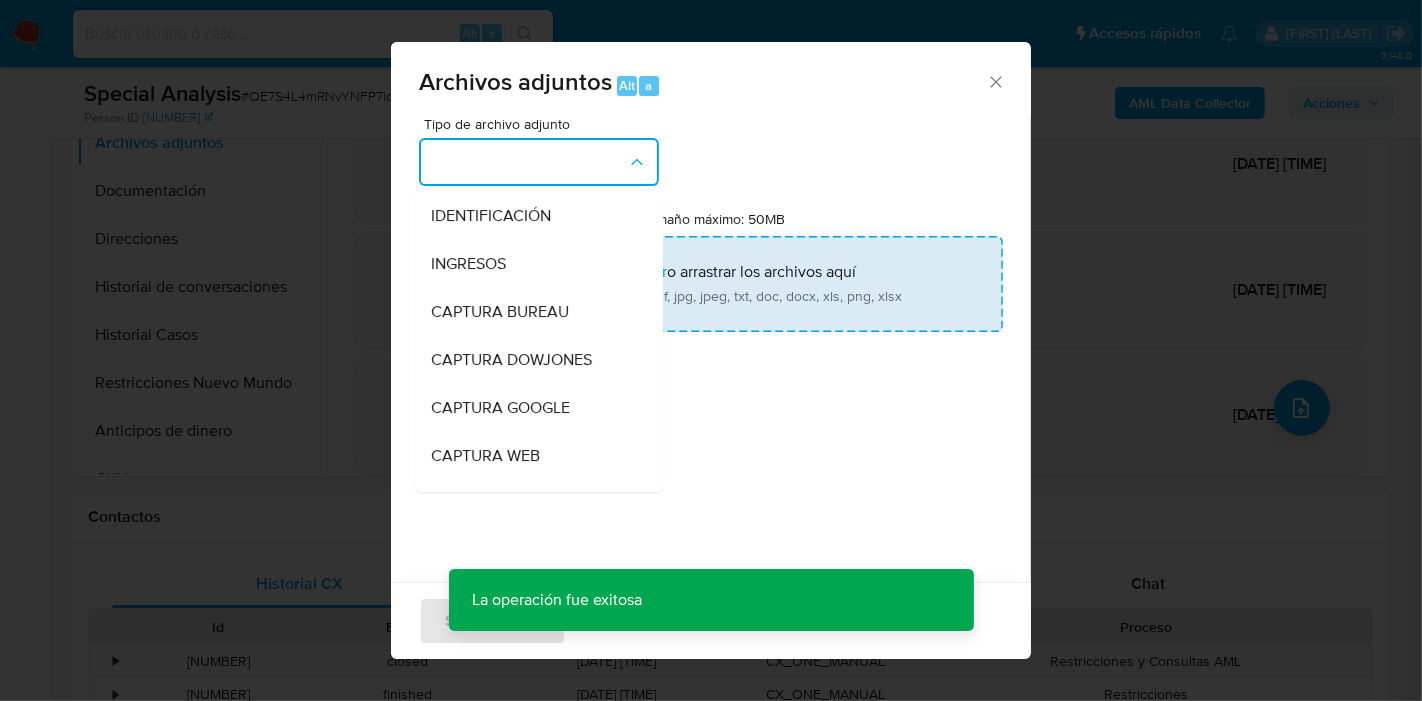 drag, startPoint x: 540, startPoint y: 262, endPoint x: 657, endPoint y: 301, distance: 123.32883 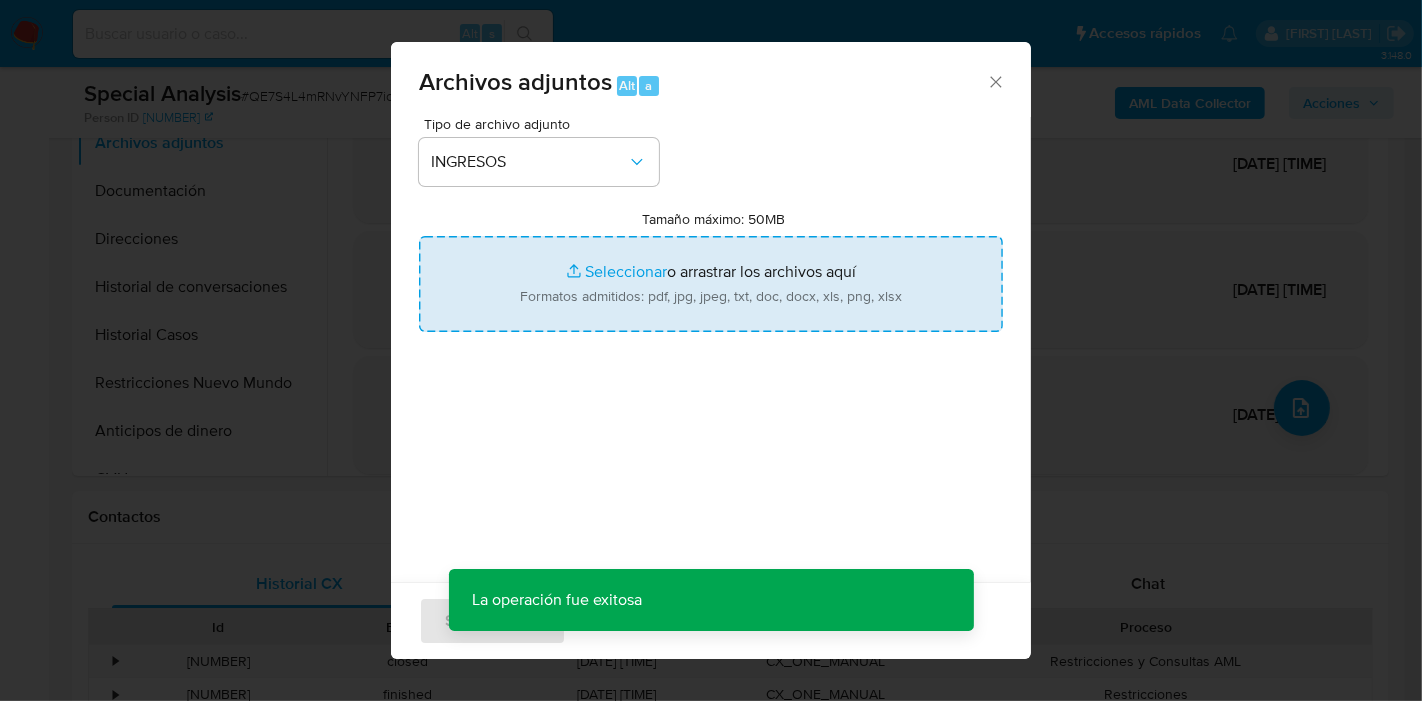 click on "Tamaño máximo: 50MB Seleccionar archivos" at bounding box center (711, 284) 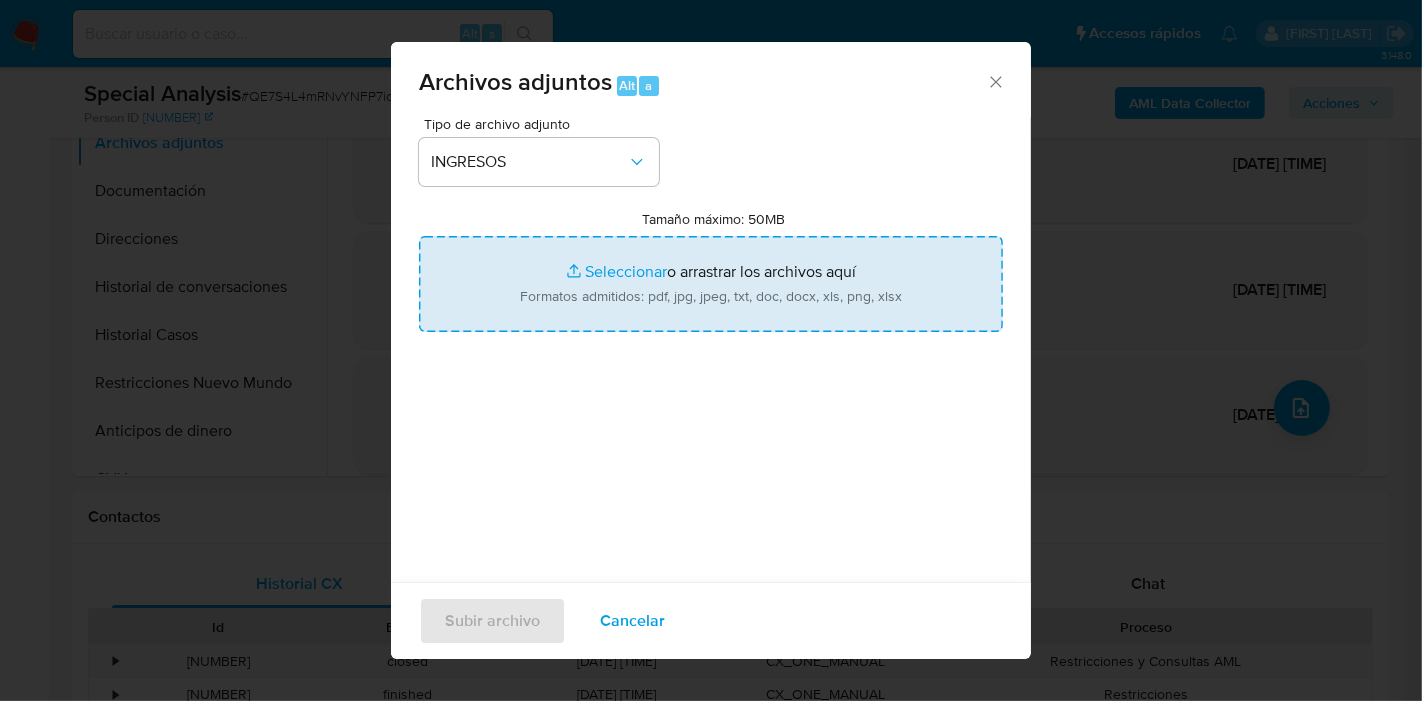 type on "C:\fakepath\6Factura.pdf" 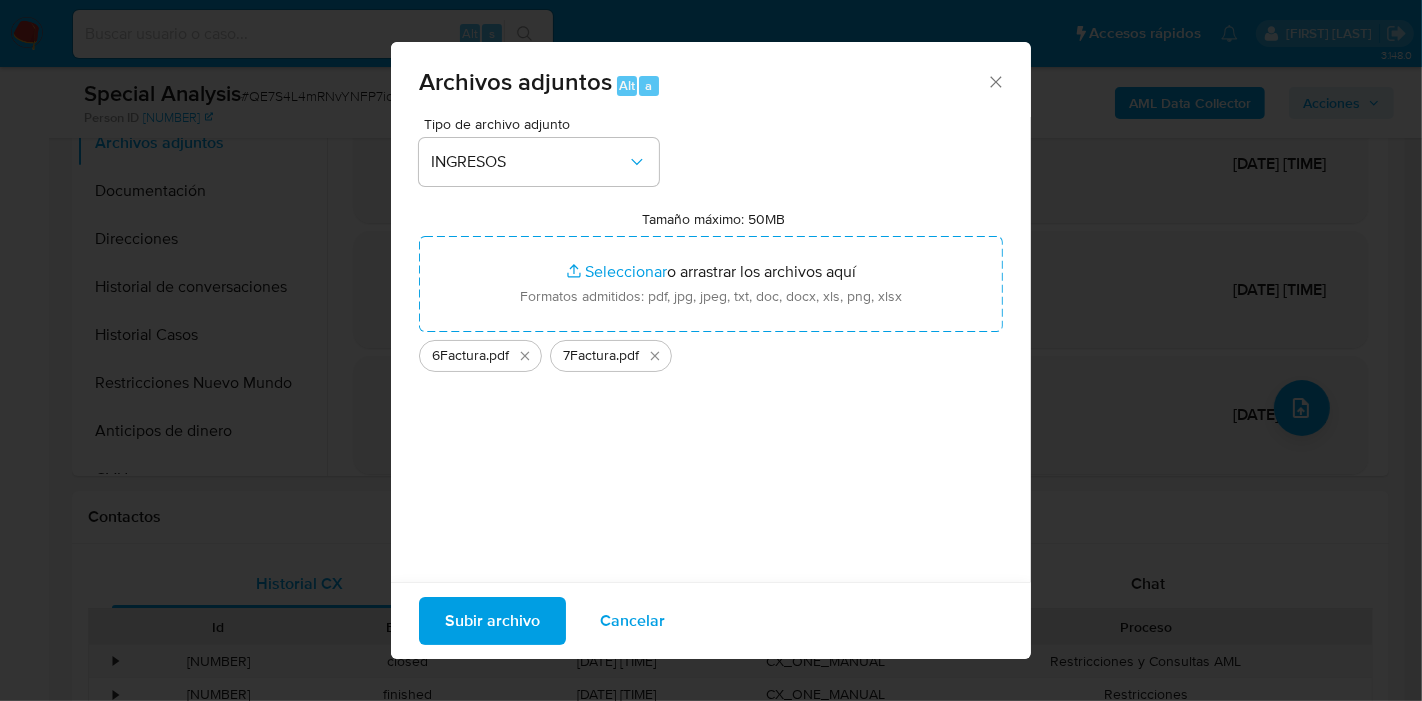 click on "Subir archivo" at bounding box center (492, 621) 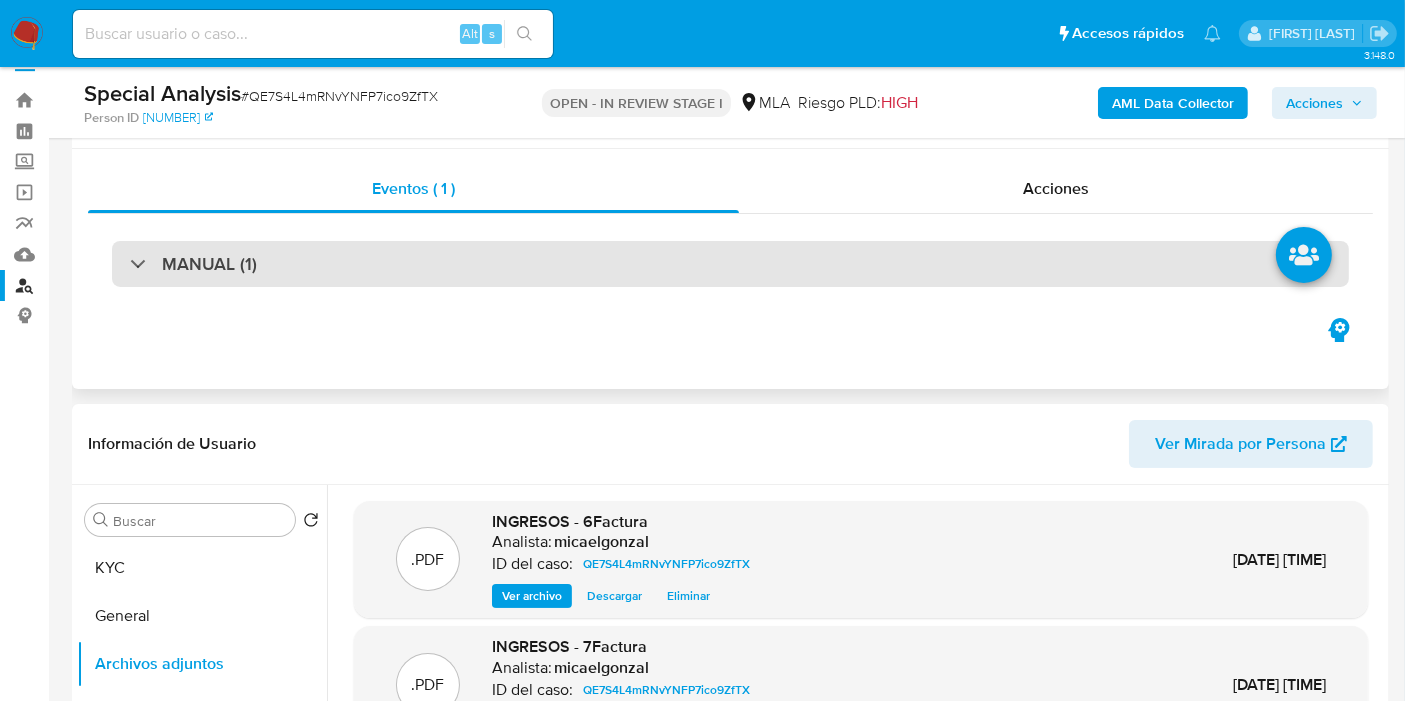 scroll, scrollTop: 0, scrollLeft: 0, axis: both 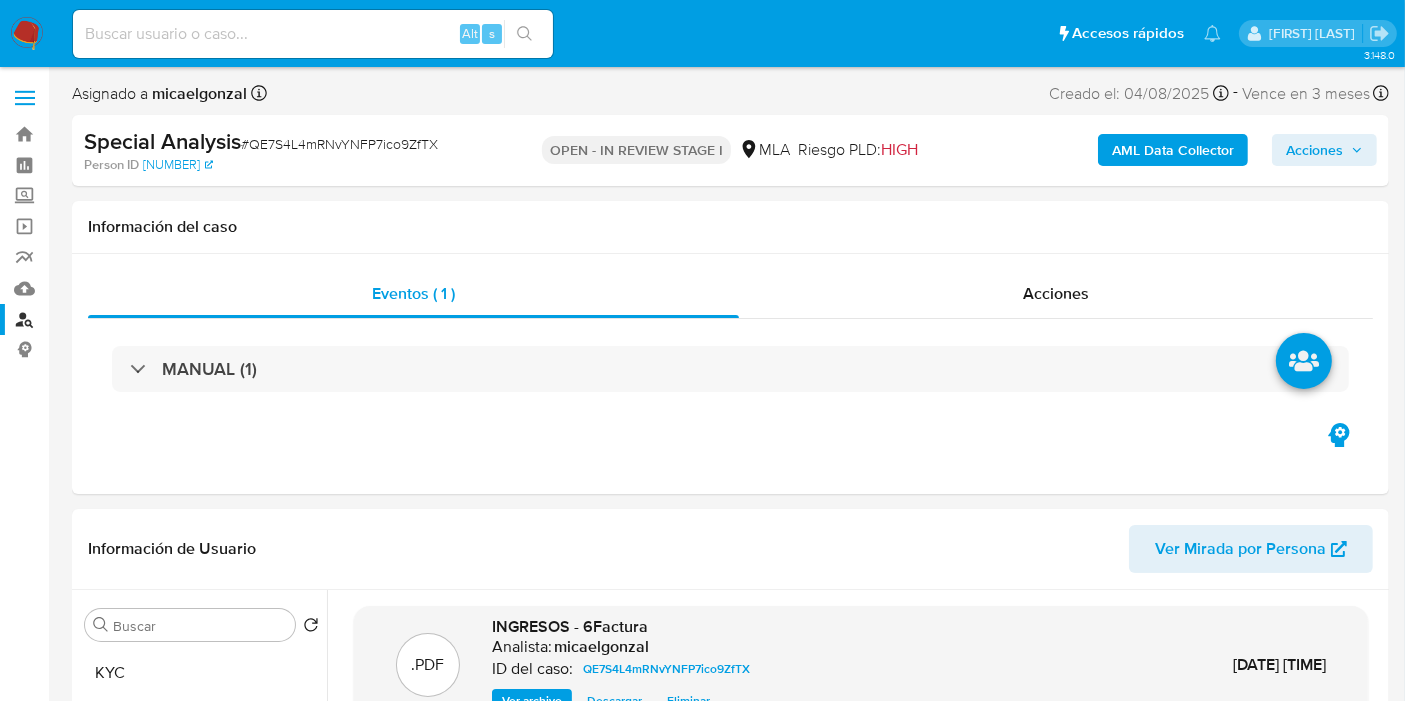 click at bounding box center (27, 34) 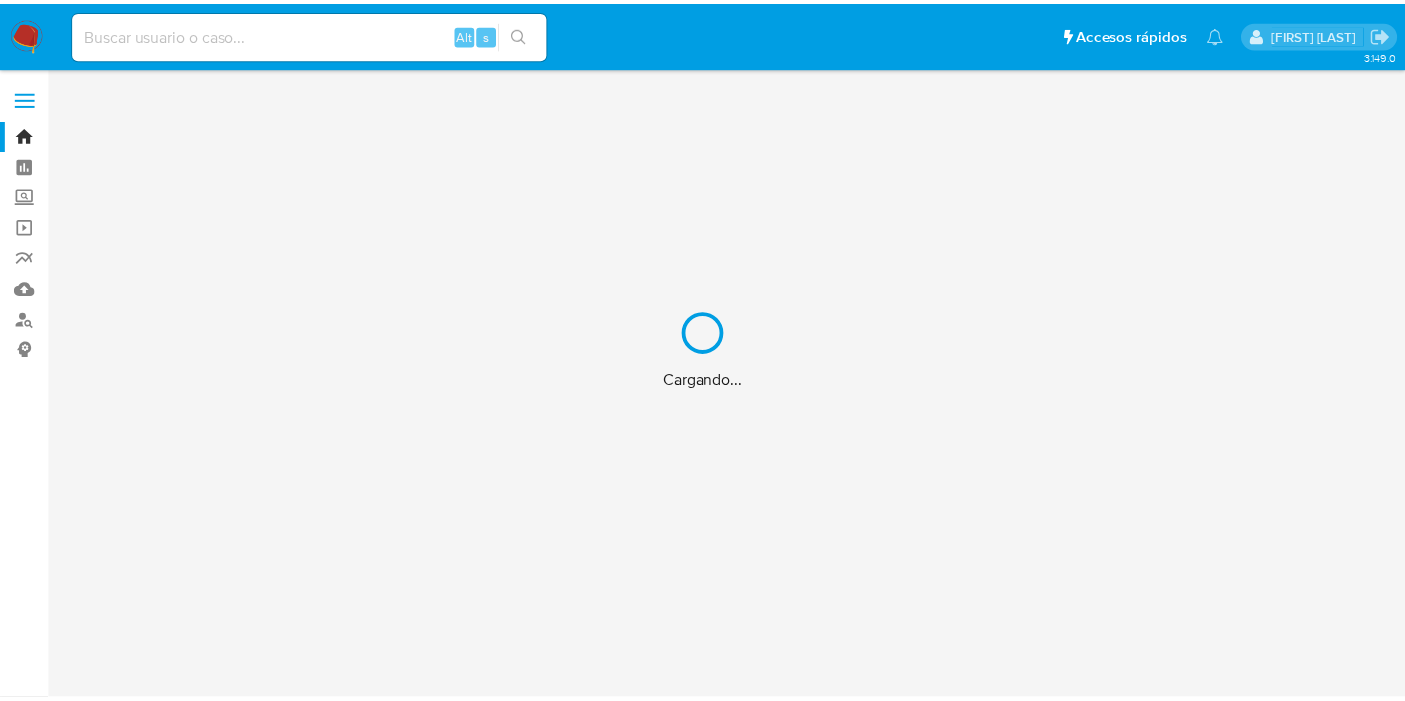 scroll, scrollTop: 0, scrollLeft: 0, axis: both 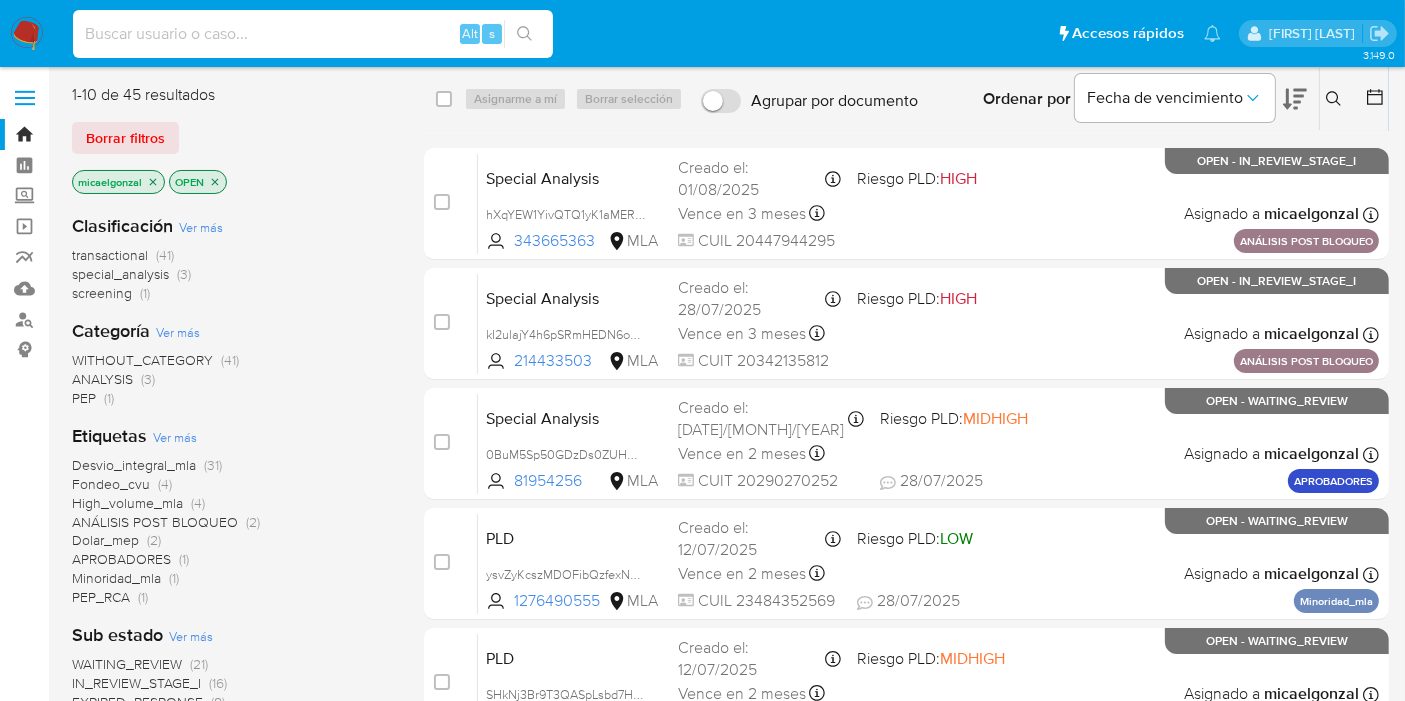 click at bounding box center [313, 34] 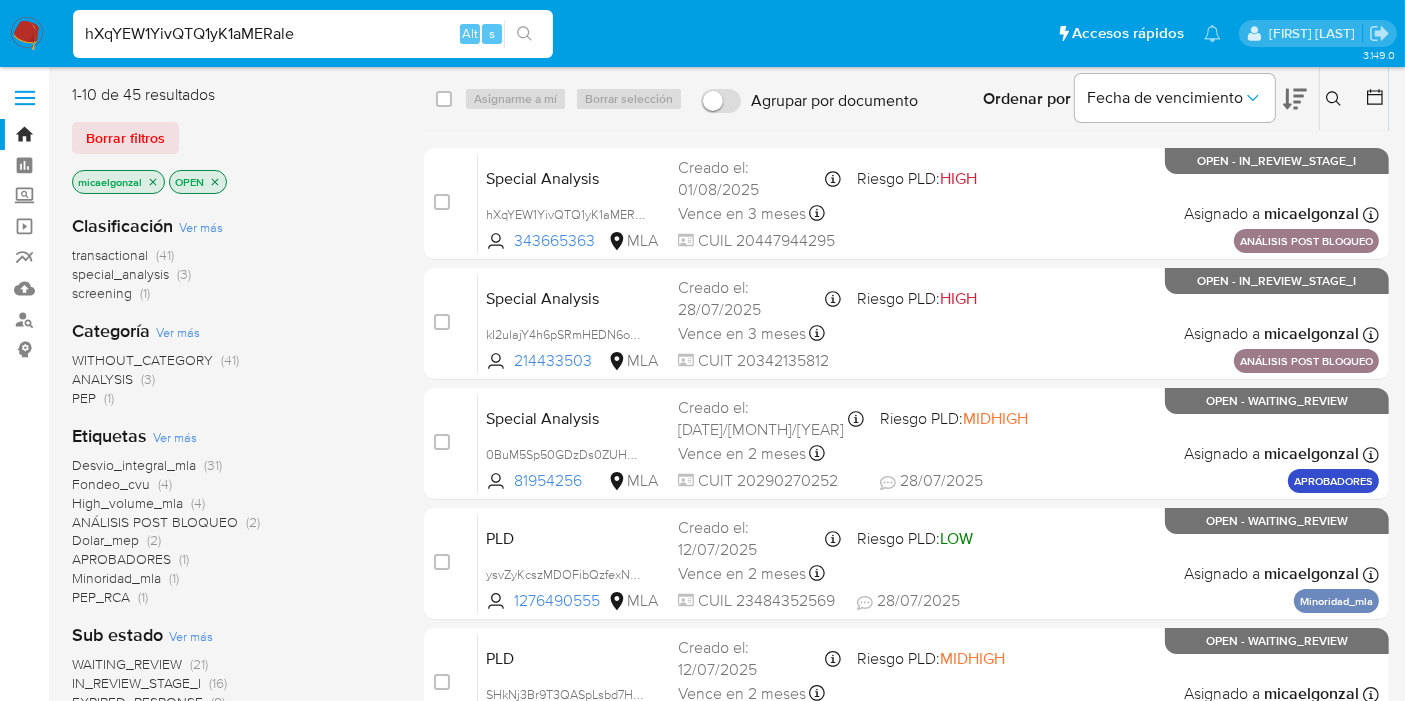 type on "hXqYEW1YivQTQ1yK1aMERale" 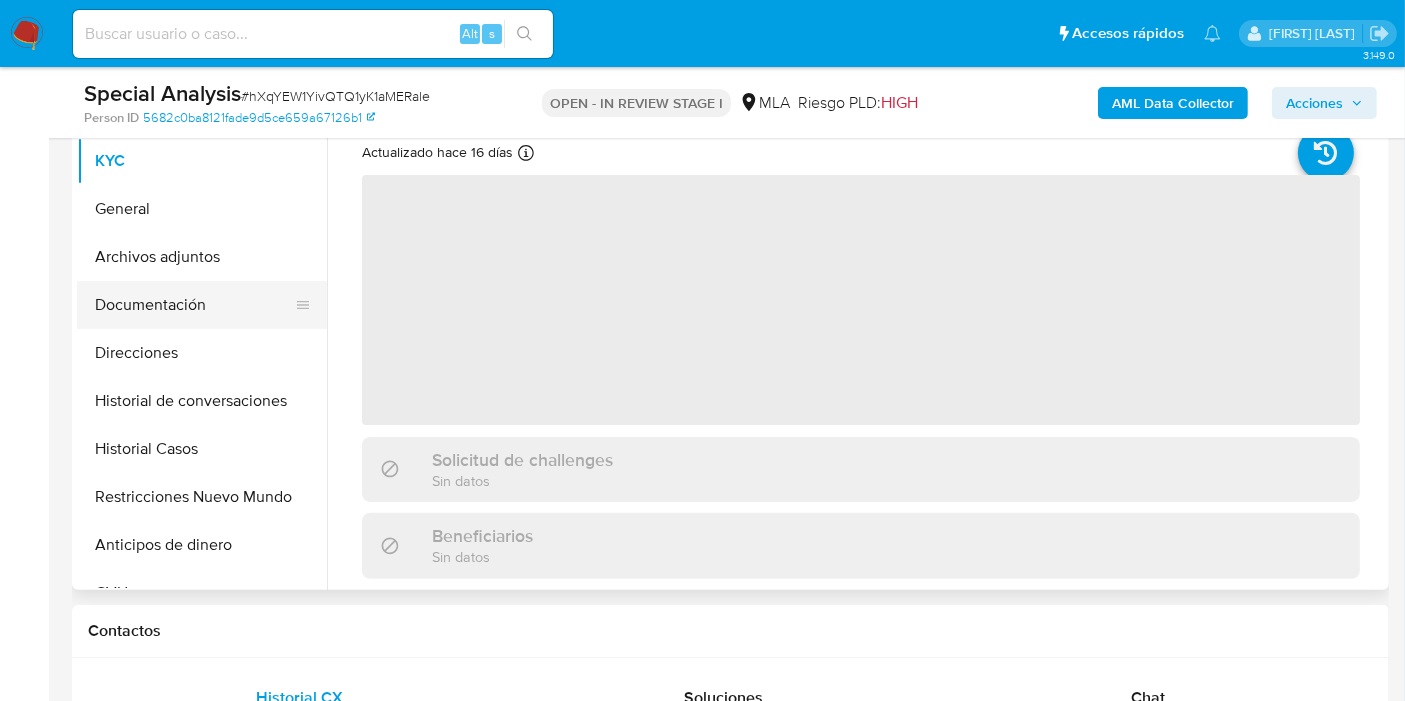 scroll, scrollTop: 333, scrollLeft: 0, axis: vertical 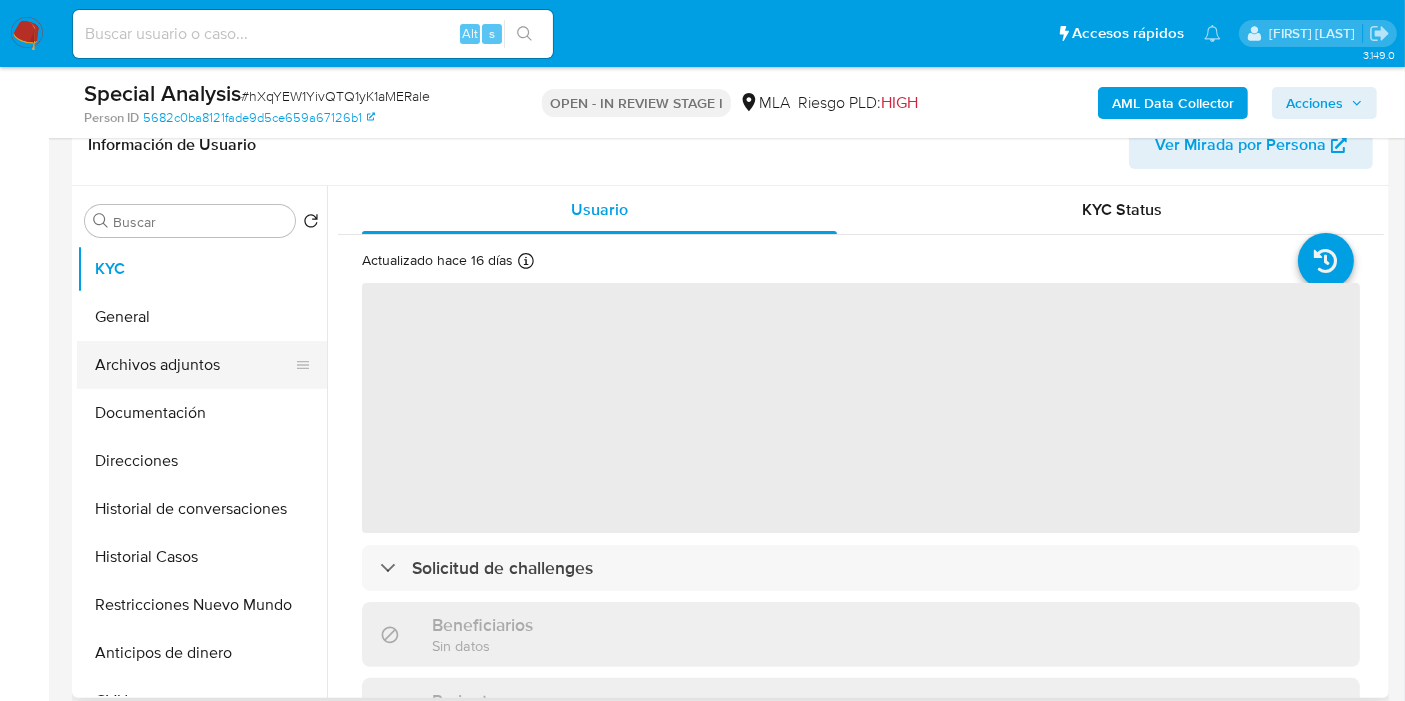 click on "Archivos adjuntos" at bounding box center (194, 365) 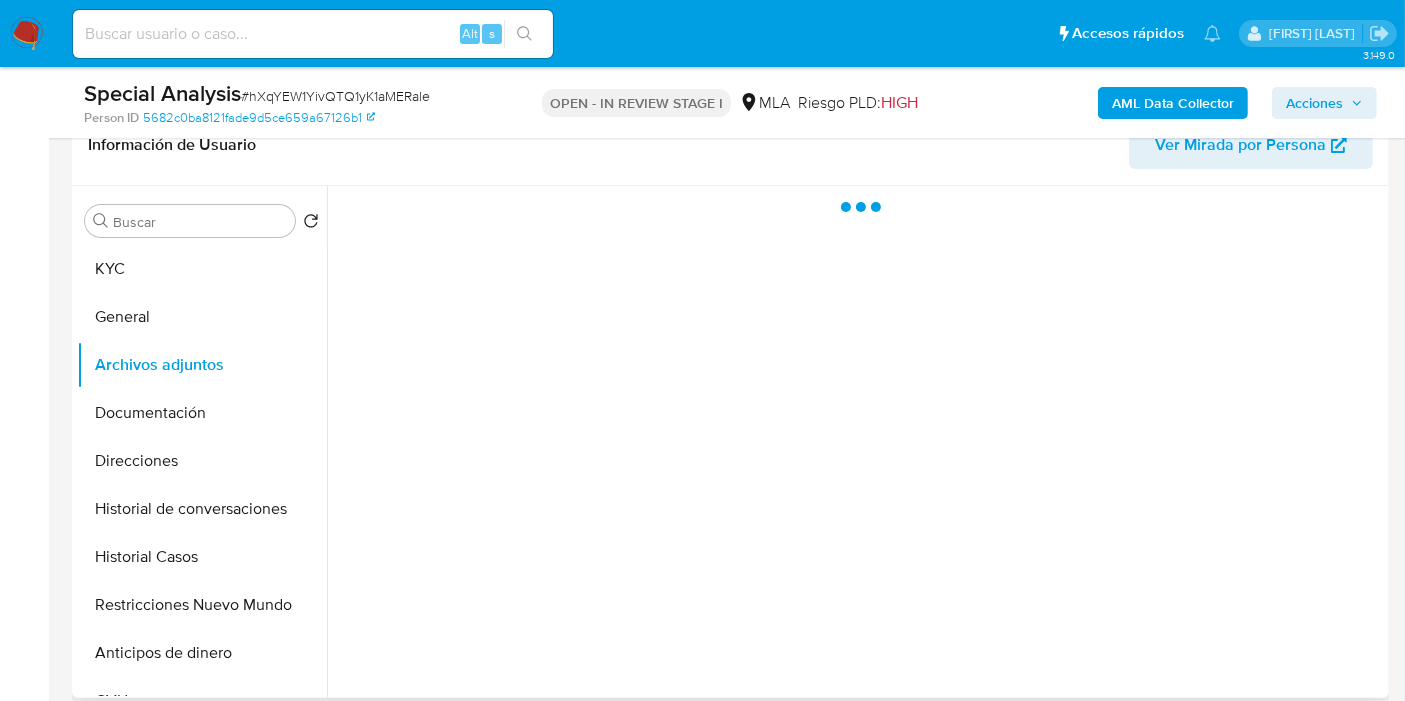 select on "10" 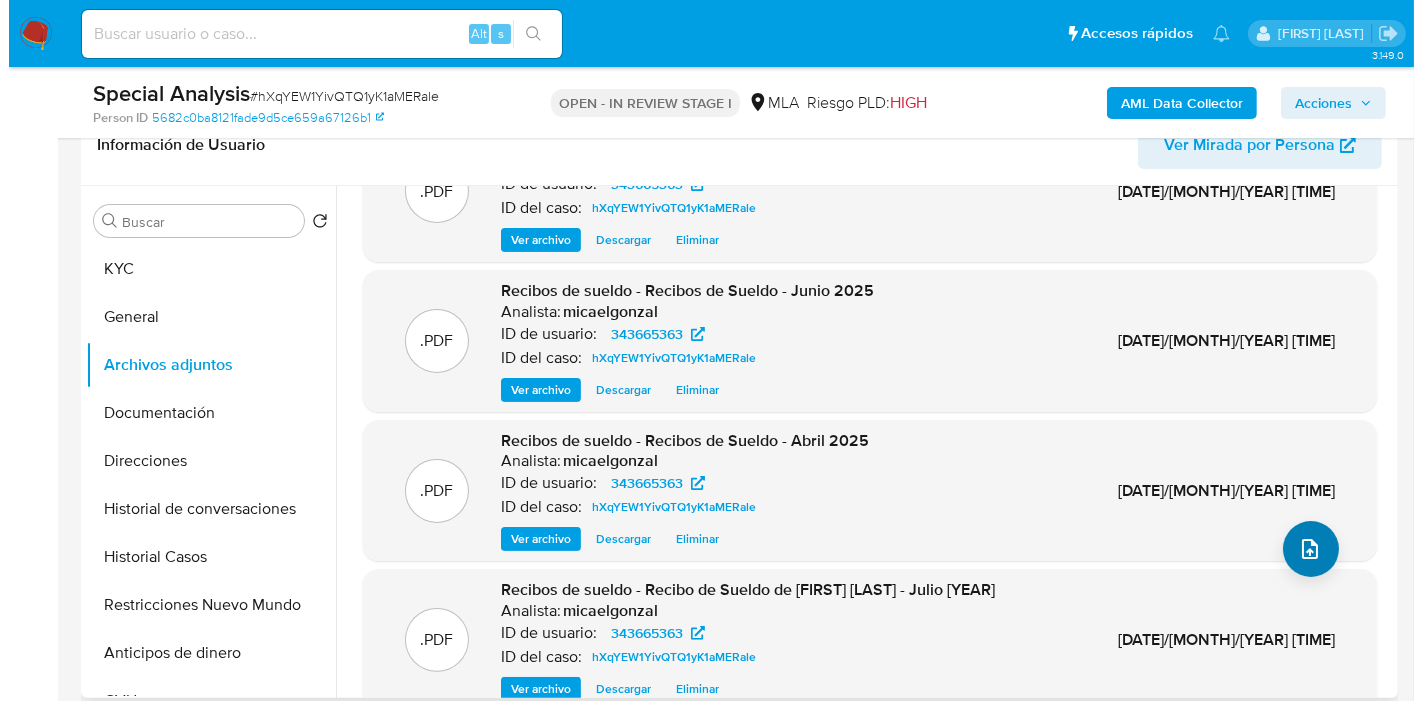 scroll, scrollTop: 111, scrollLeft: 0, axis: vertical 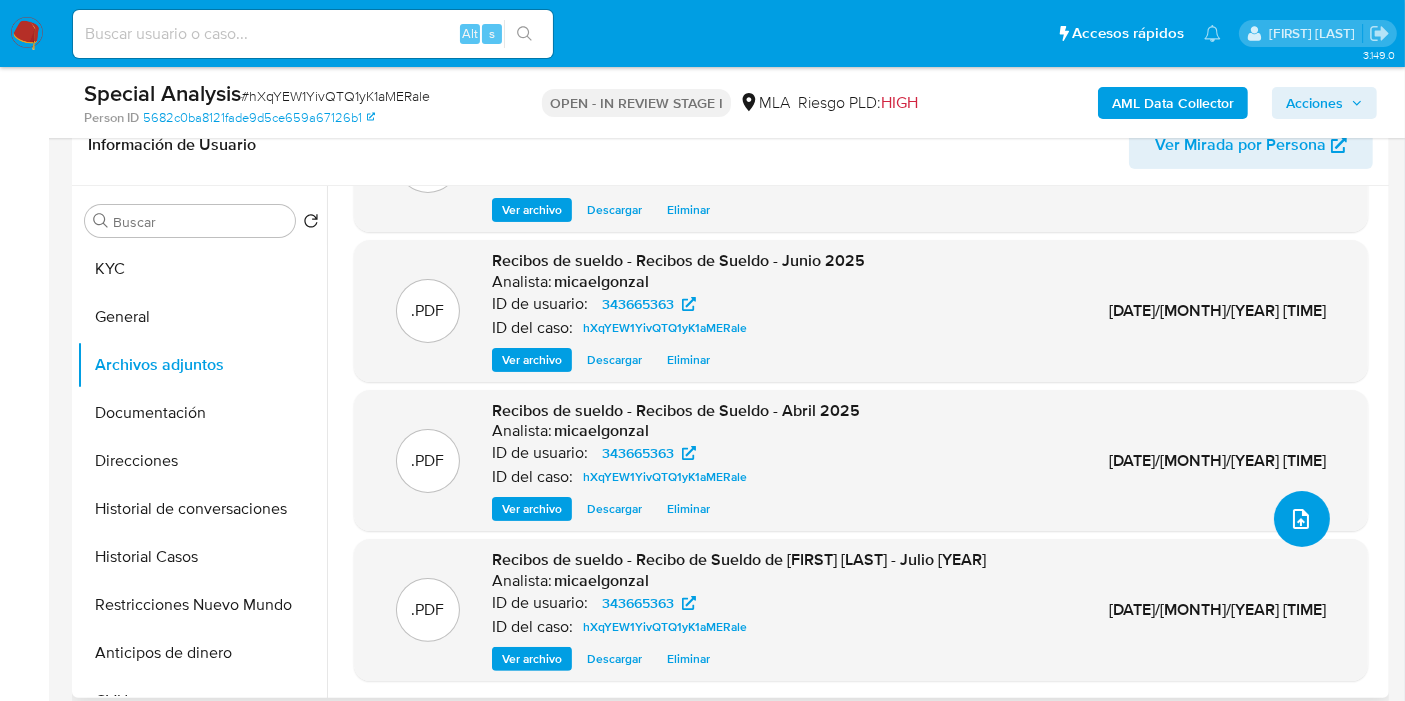 click at bounding box center (1302, 519) 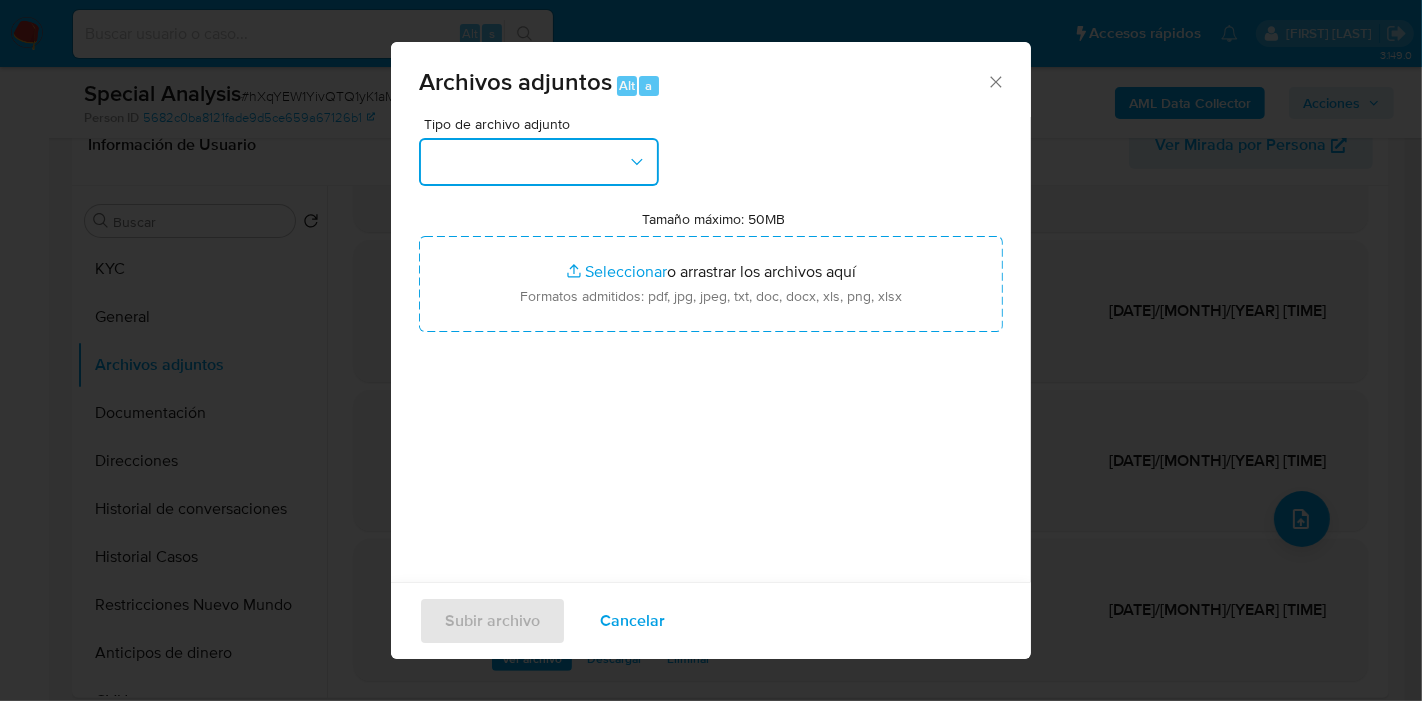 click at bounding box center (539, 162) 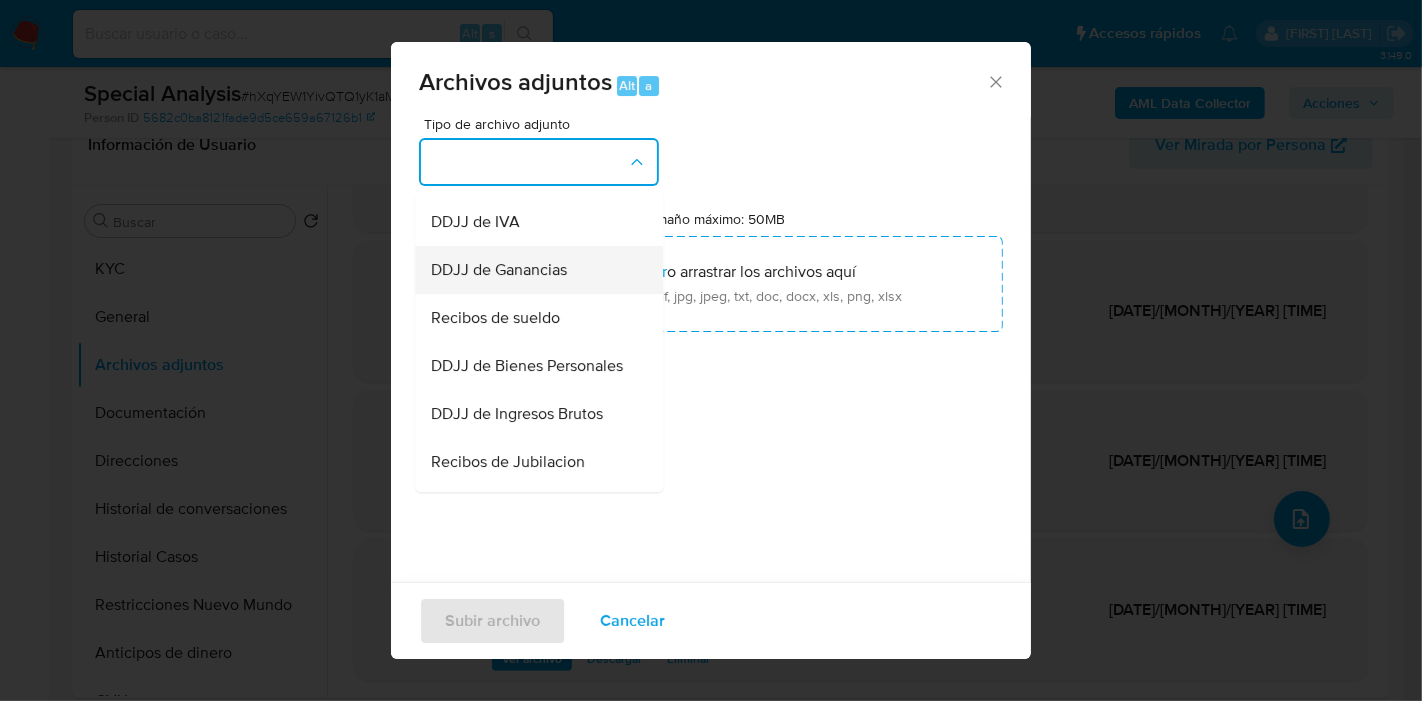 scroll, scrollTop: 555, scrollLeft: 0, axis: vertical 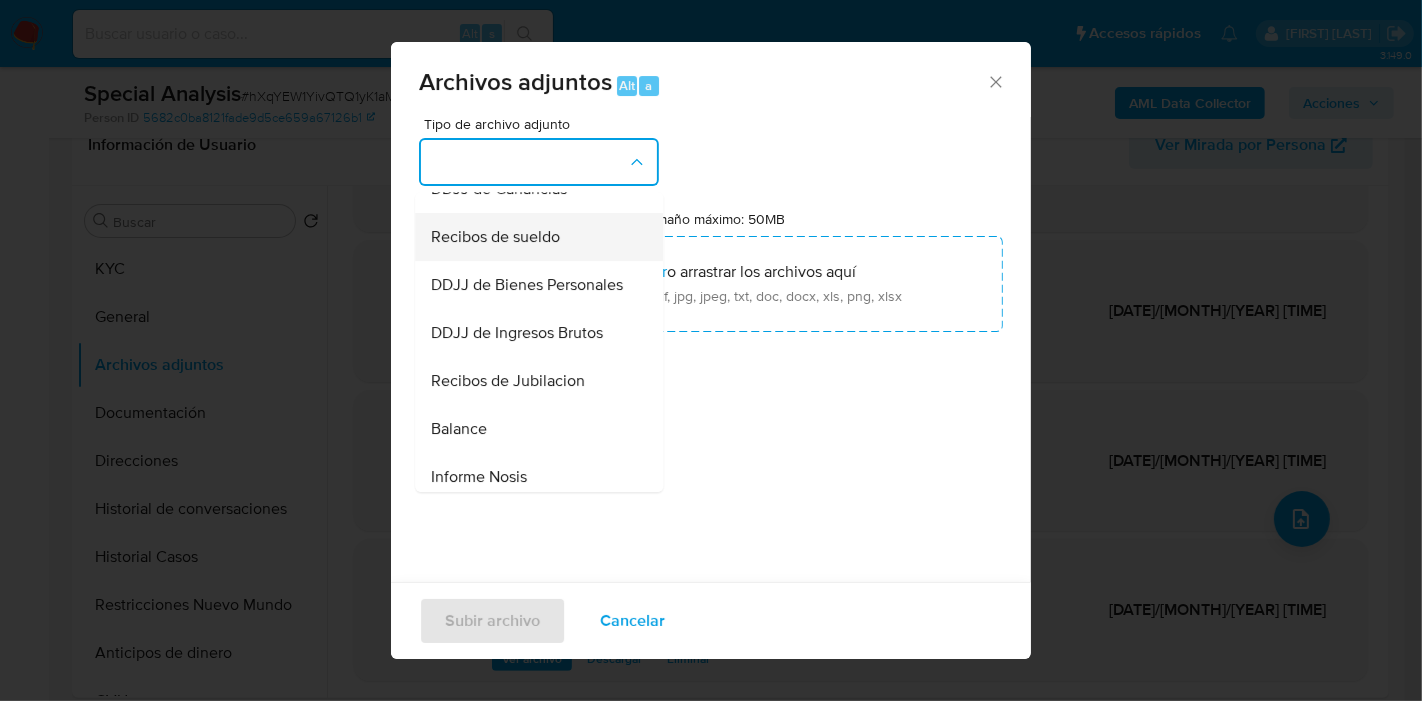 click on "Recibos de sueldo" at bounding box center (495, 237) 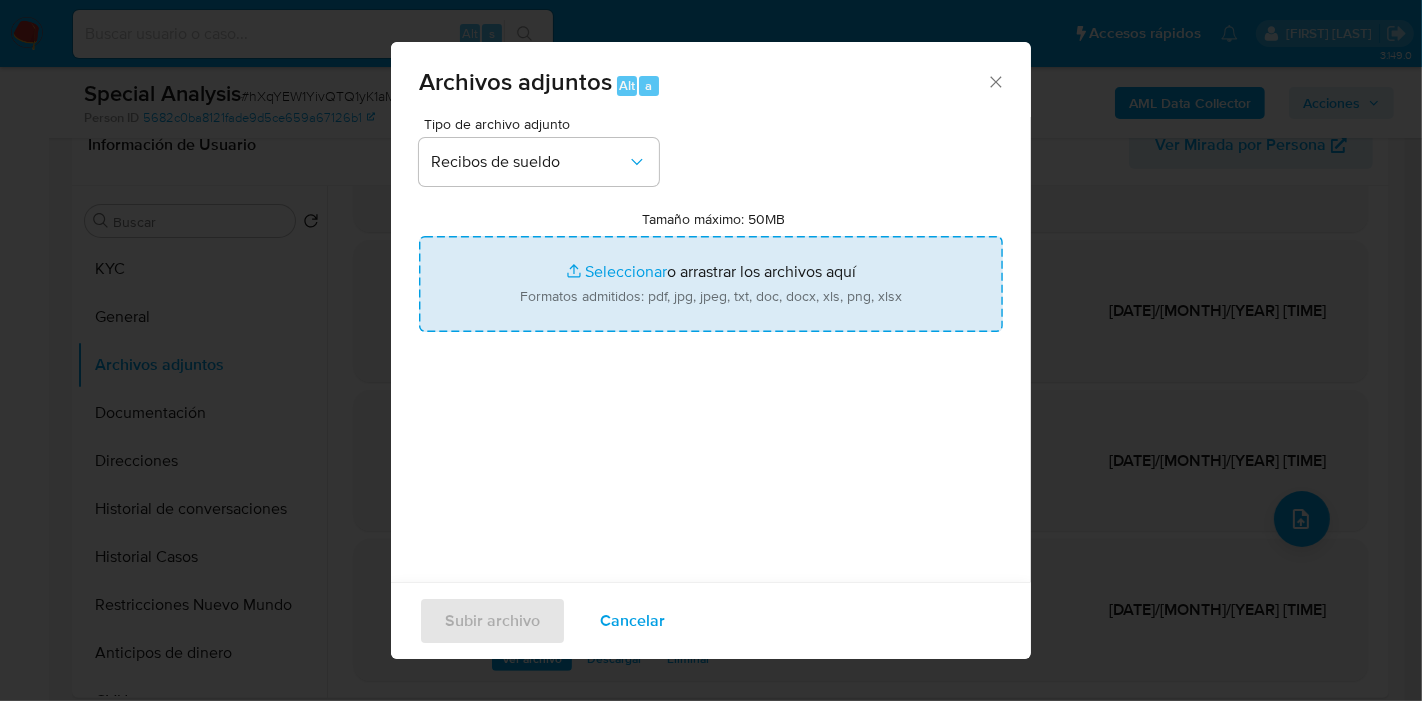 click on "Tamaño máximo: 50MB Seleccionar archivos" at bounding box center (711, 284) 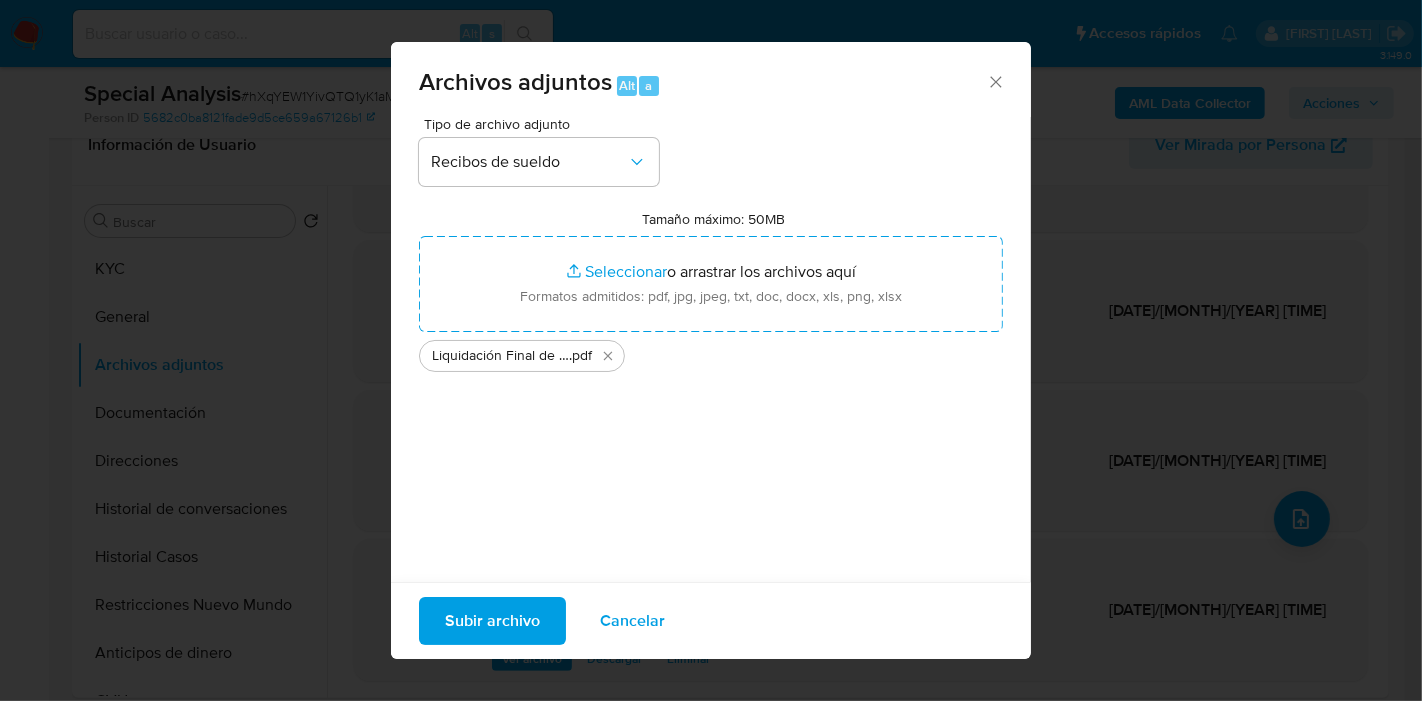 click on "Subir archivo" at bounding box center [492, 621] 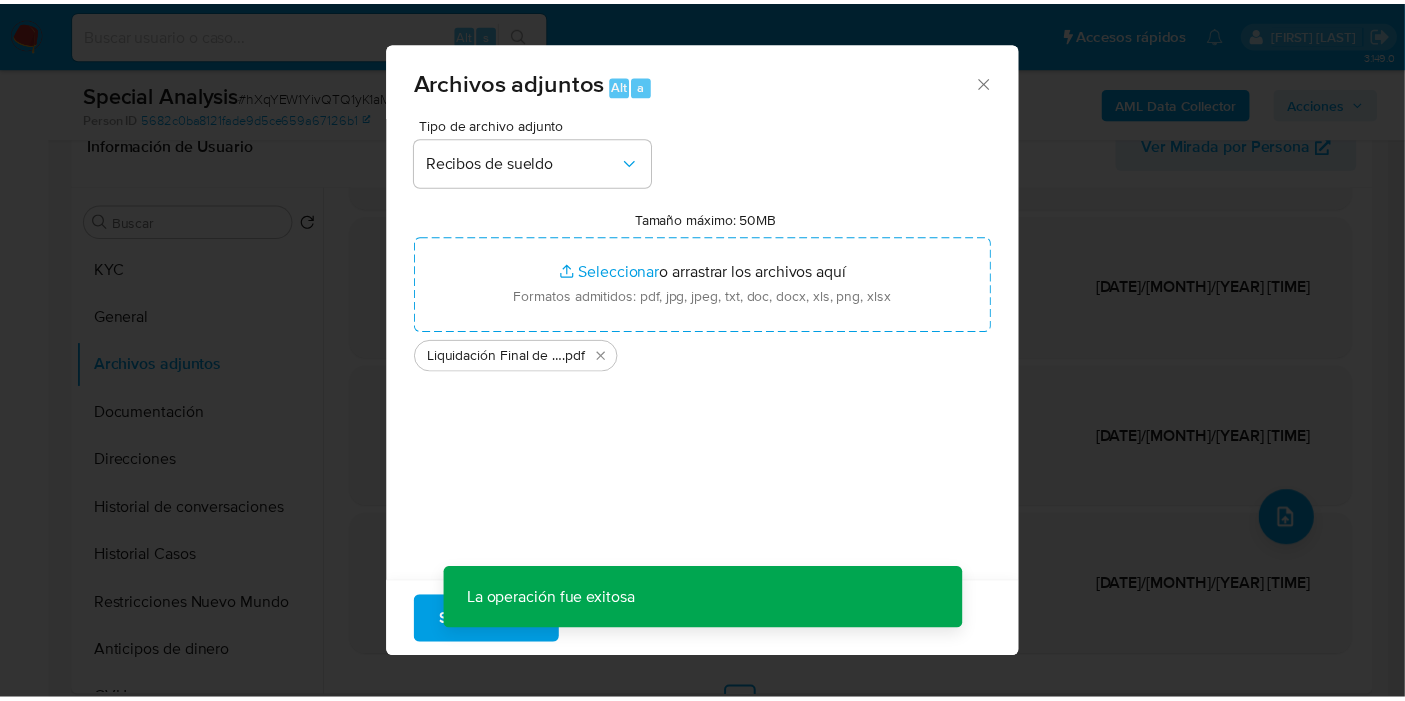 scroll, scrollTop: 144, scrollLeft: 0, axis: vertical 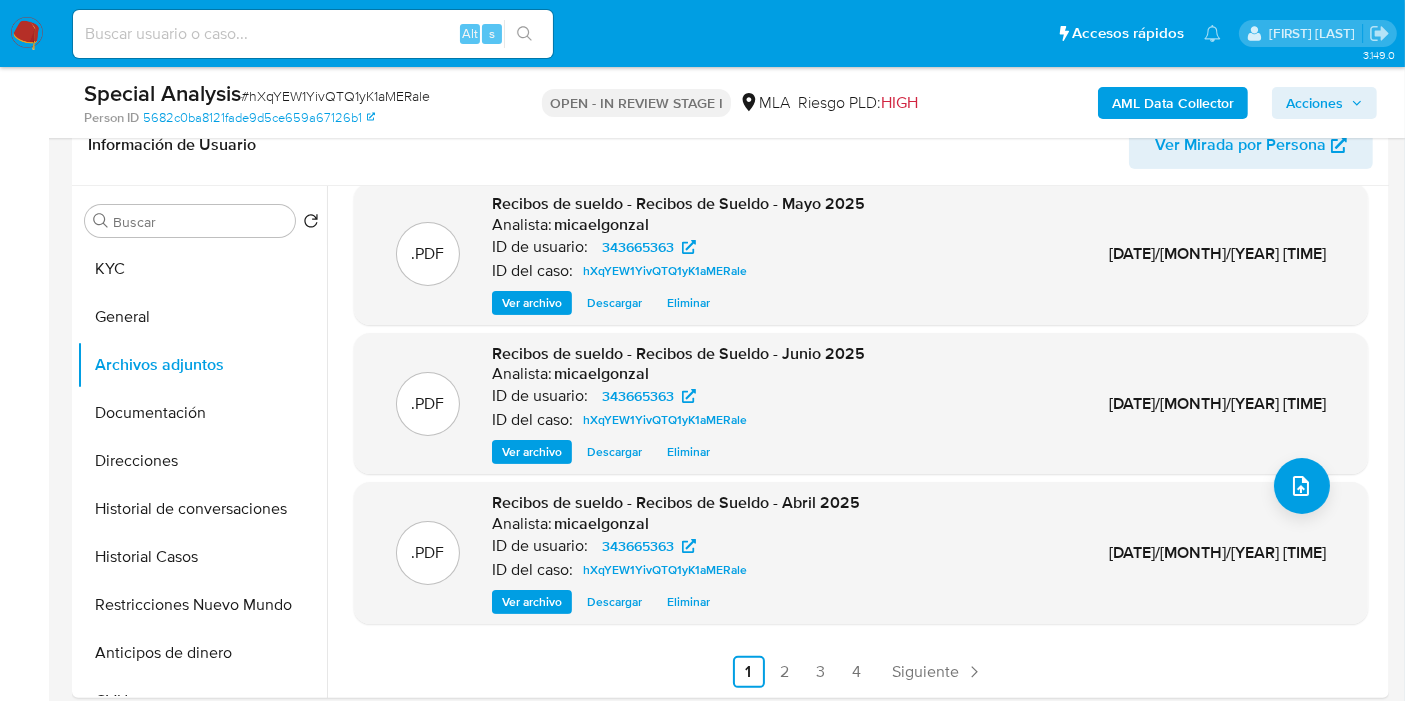 click on "Alt s" at bounding box center (313, 34) 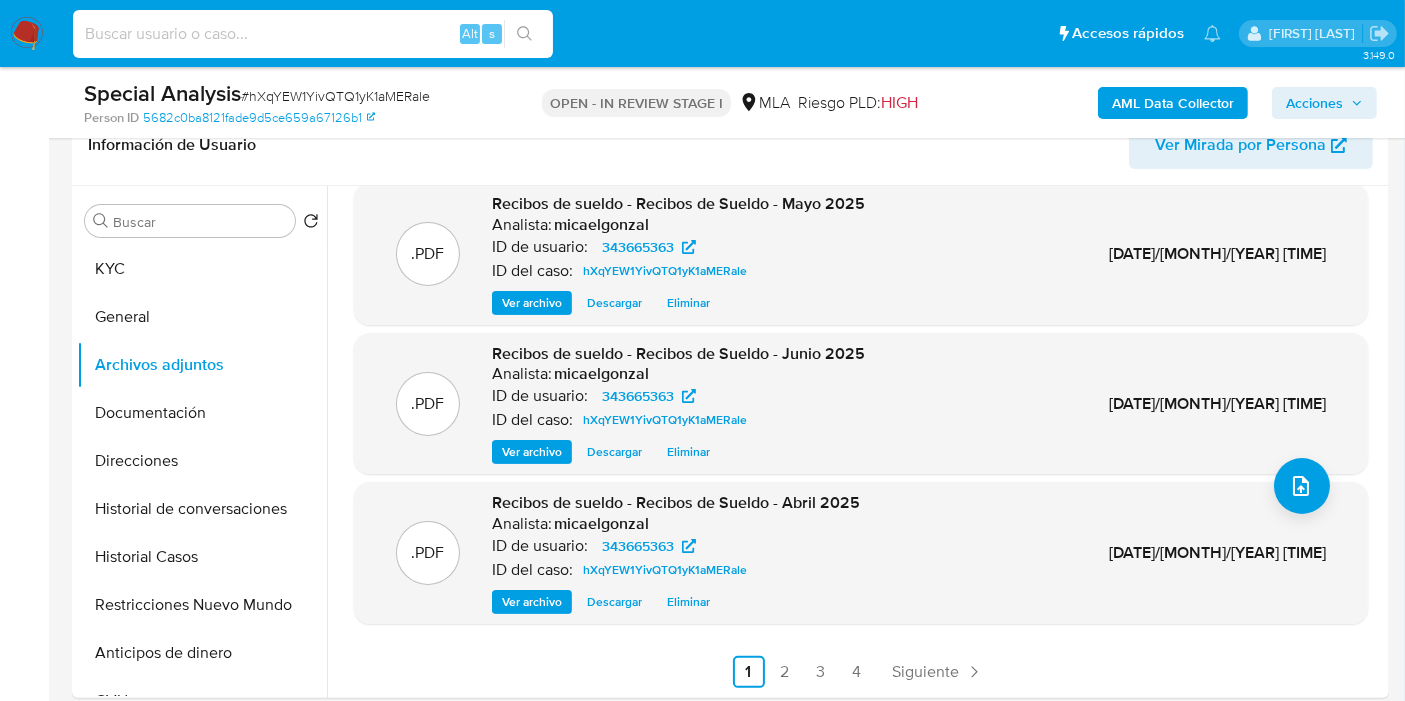 click at bounding box center [313, 34] 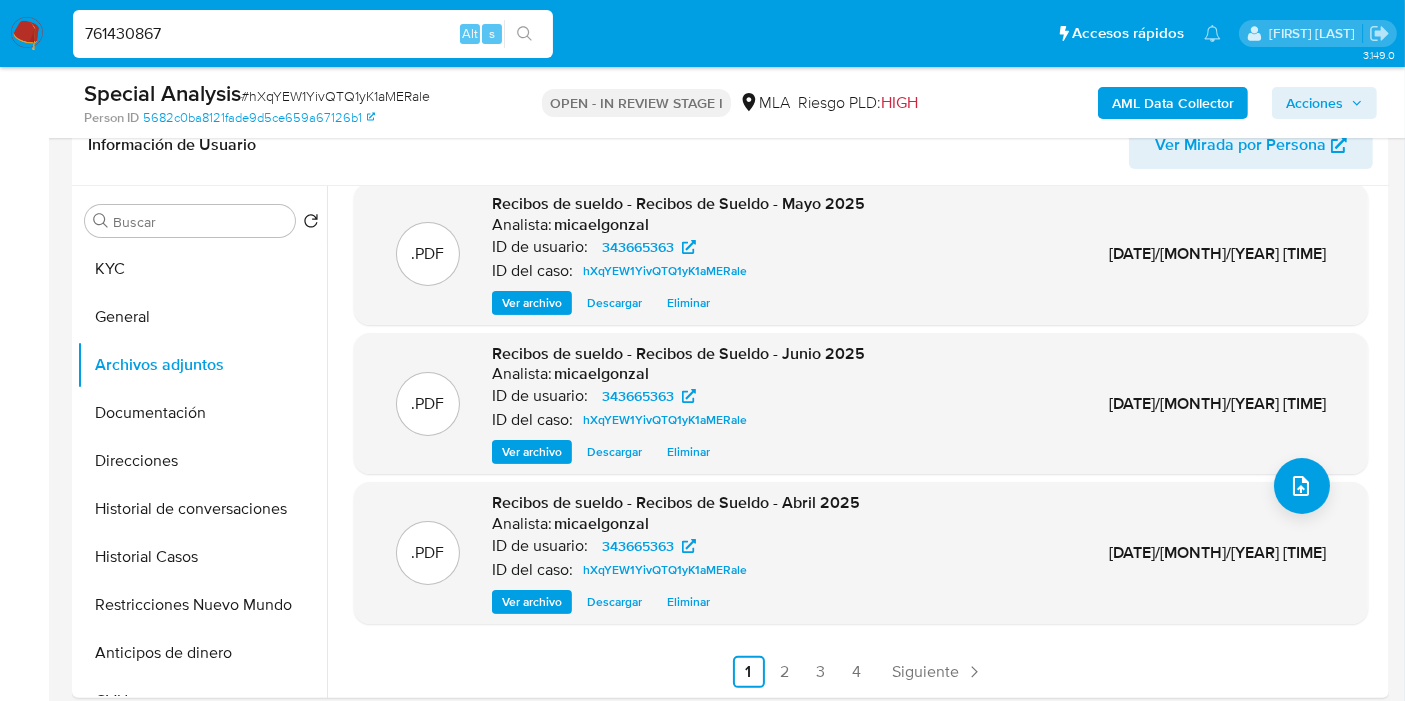 type on "761430867" 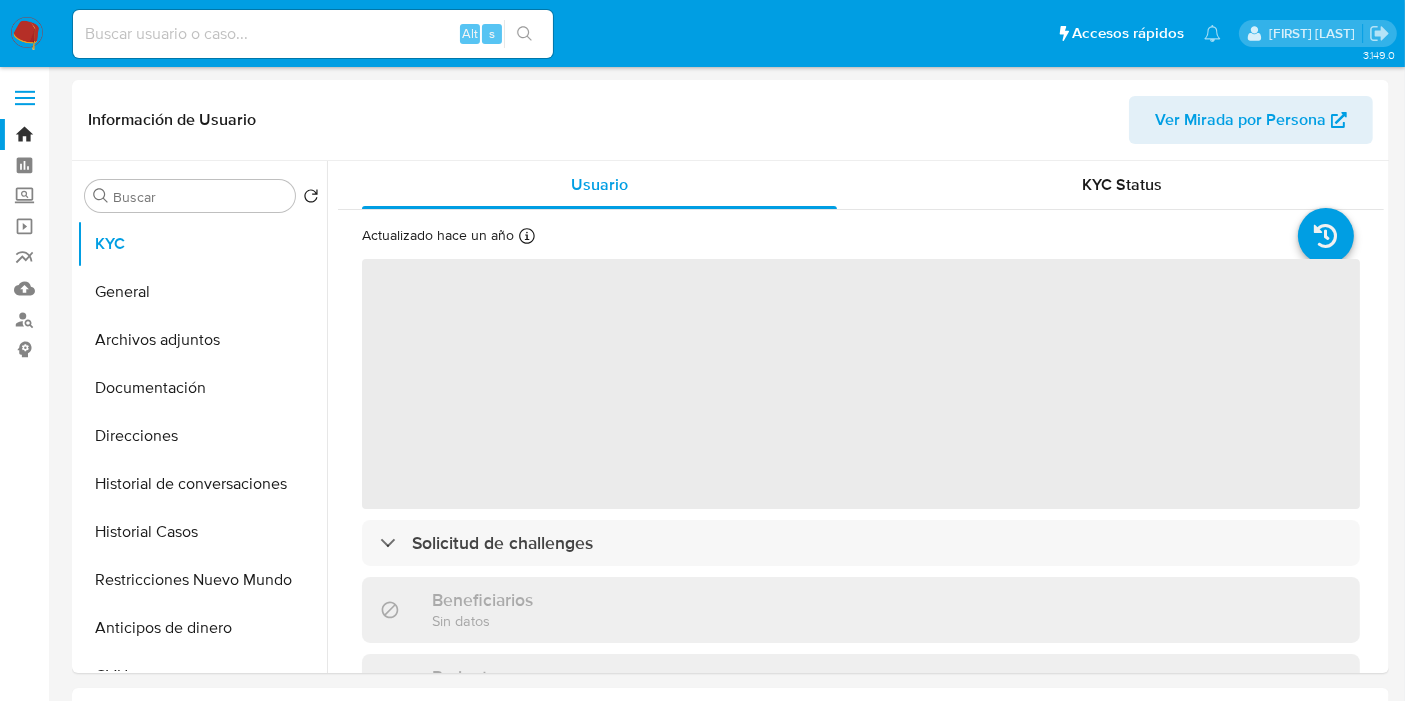 select on "10" 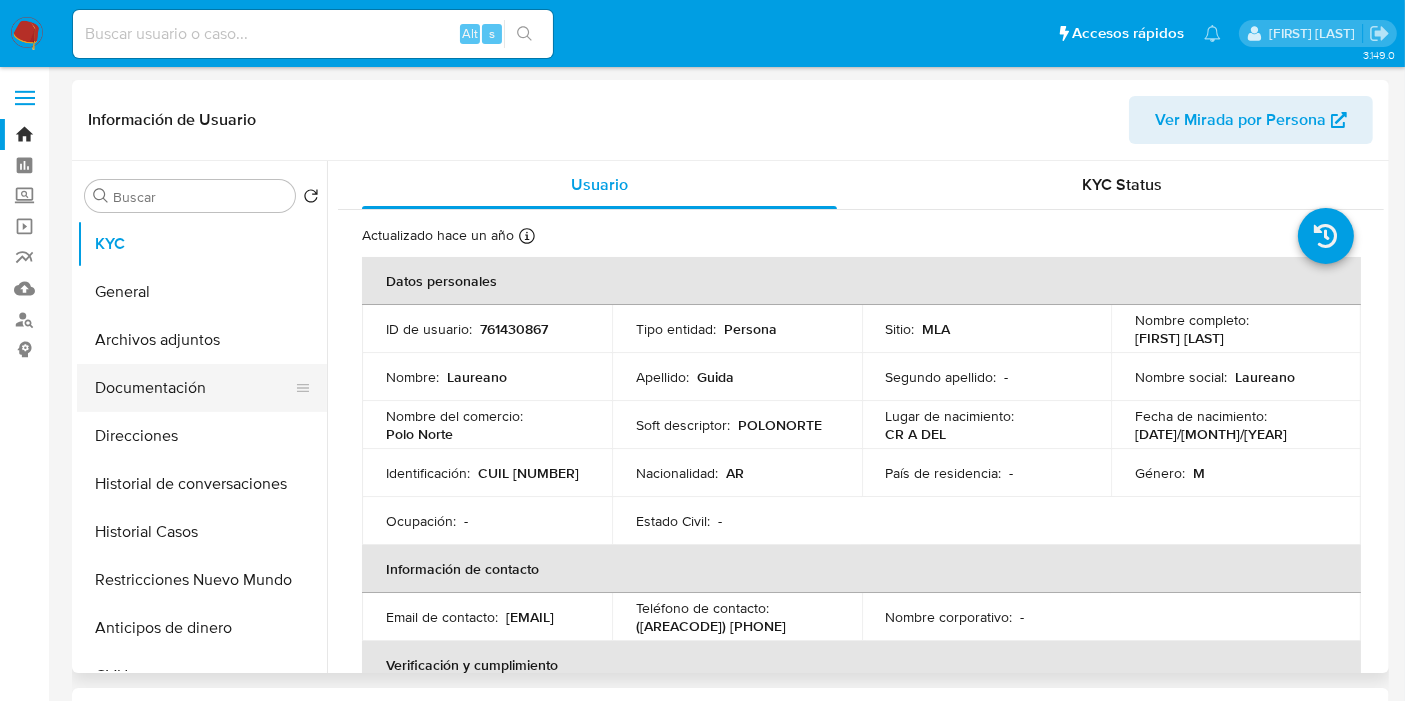 scroll, scrollTop: 222, scrollLeft: 0, axis: vertical 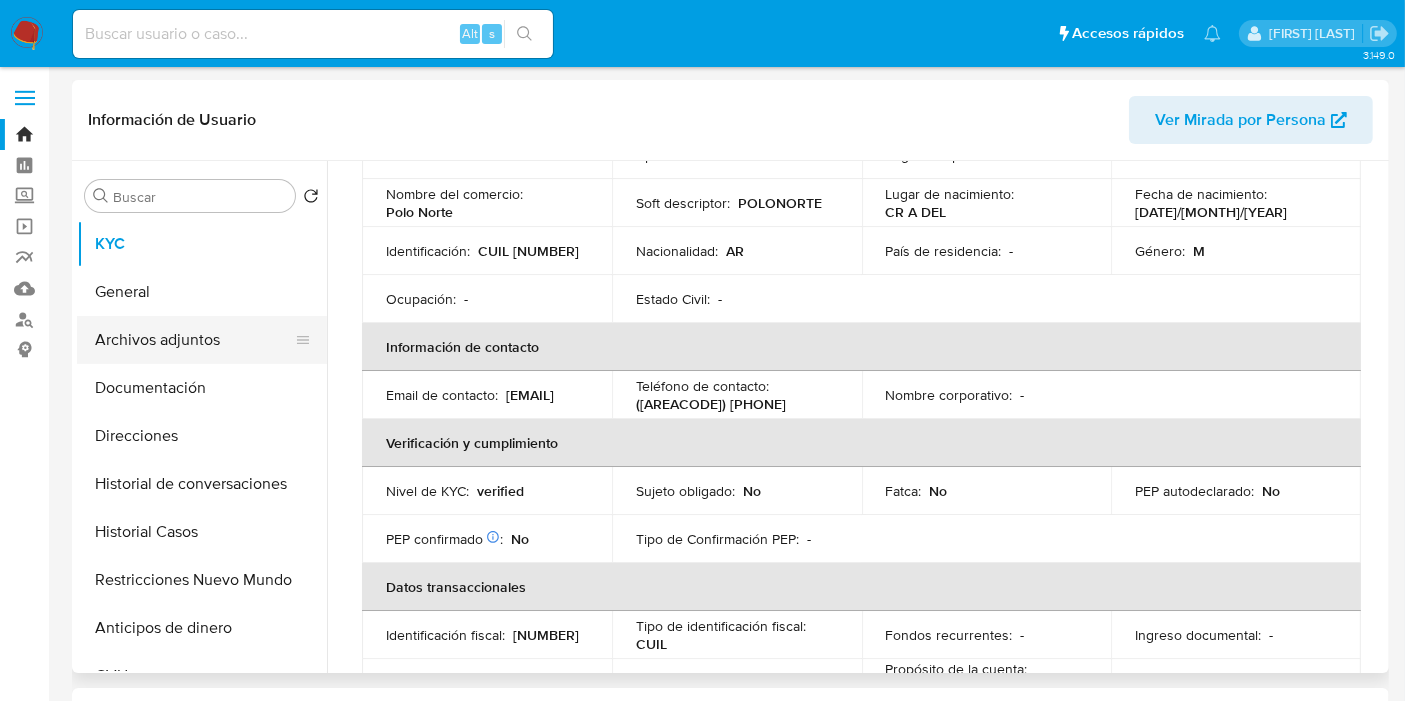 click on "Archivos adjuntos" at bounding box center [194, 340] 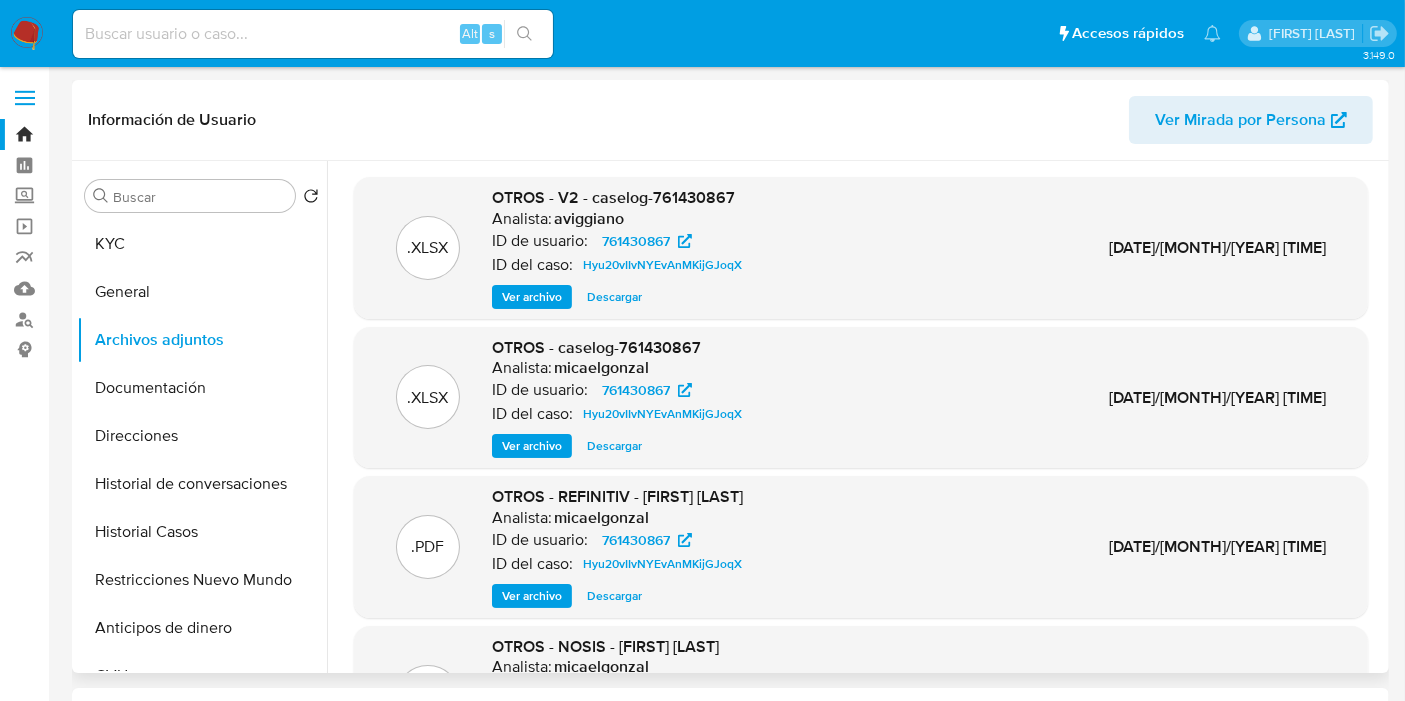 click on "Descargar" at bounding box center (614, 297) 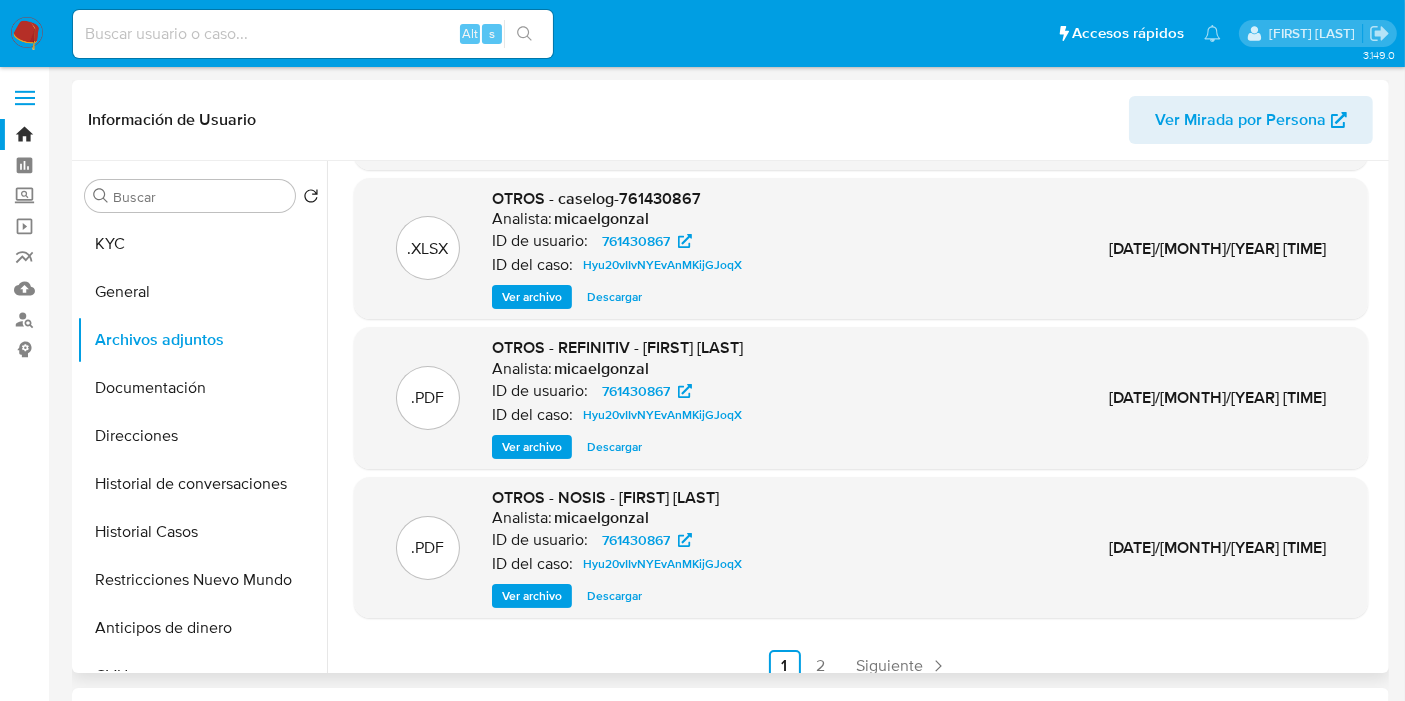 scroll, scrollTop: 168, scrollLeft: 0, axis: vertical 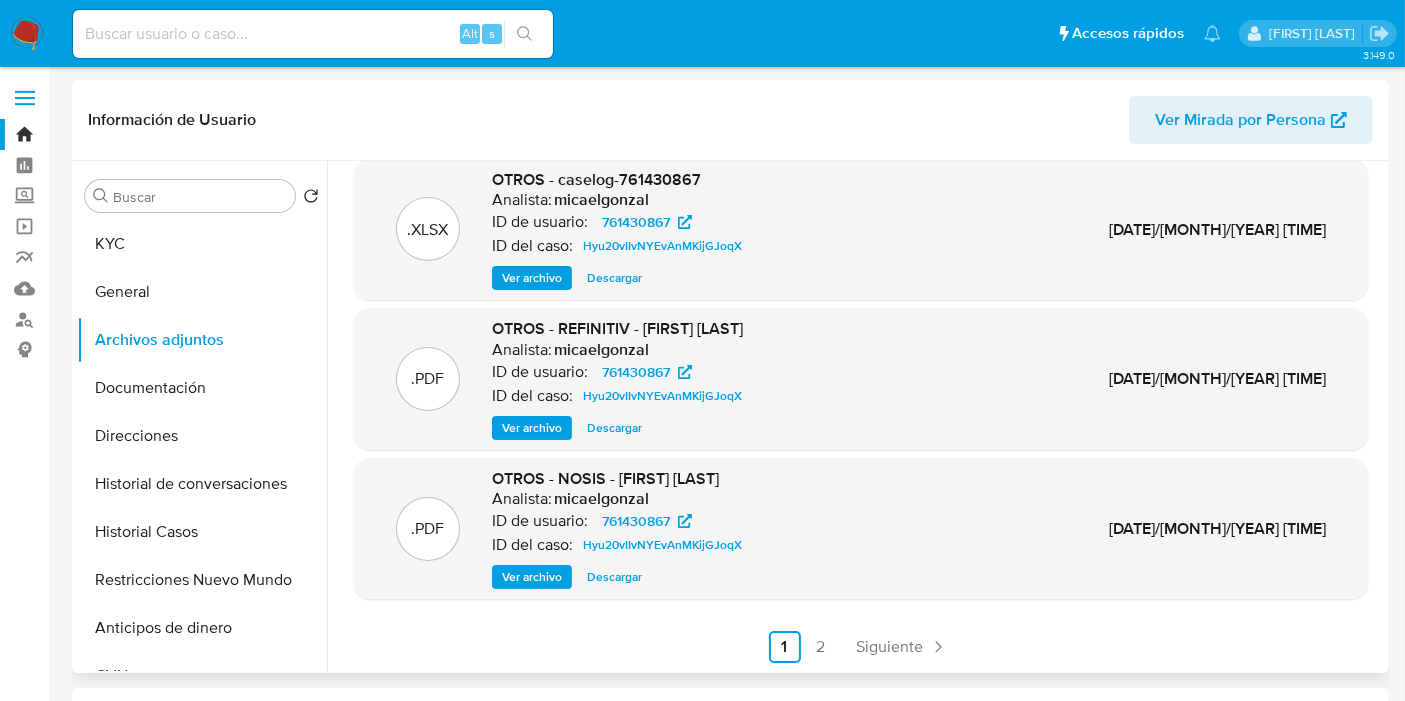 click on ".XLSX OTROS - V2 - caselog-761430867 Analista: aviggiano ID de usuario: 761430867 ID del caso: Hyu20vIIvNYEvAnMKijGJoqX Ver archivo Descargar 15/May/2024 08:52:13 .XLSX OTROS - caselog-761430867 Analista: micaelgonzal ID de usuario: 761430867 ID del caso: Hyu20vIIvNYEvAnMKijGJoqX Ver archivo Descargar 02/May/2024 16:43:37 .PDF OTROS - REFINITIV - Laureano Guida Analista: micaelgonzal ID de usuario: 761430867 ID del caso: Hyu20vIIvNYEvAnMKijGJoqX Ver archivo Descargar 02/May/2024 14:40:20 .PDF OTROS - NOSIS - Laureano Guida Analista: micaelgonzal ID de usuario: 761430867 ID del caso: Hyu20vIIvNYEvAnMKijGJoqX Ver archivo Descargar 02/May/2024 14:40:19 Anterior 1 2 Siguiente" at bounding box center [861, 336] 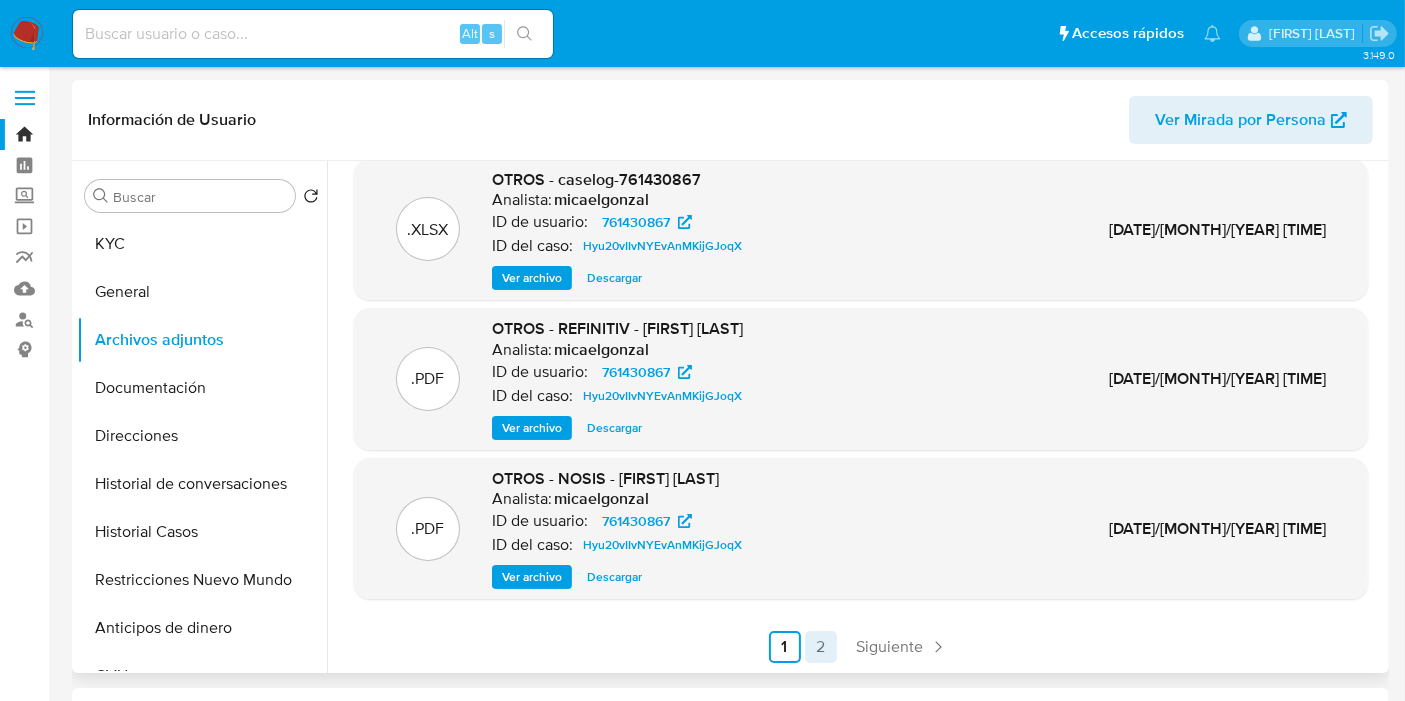 click on "2" at bounding box center (821, 647) 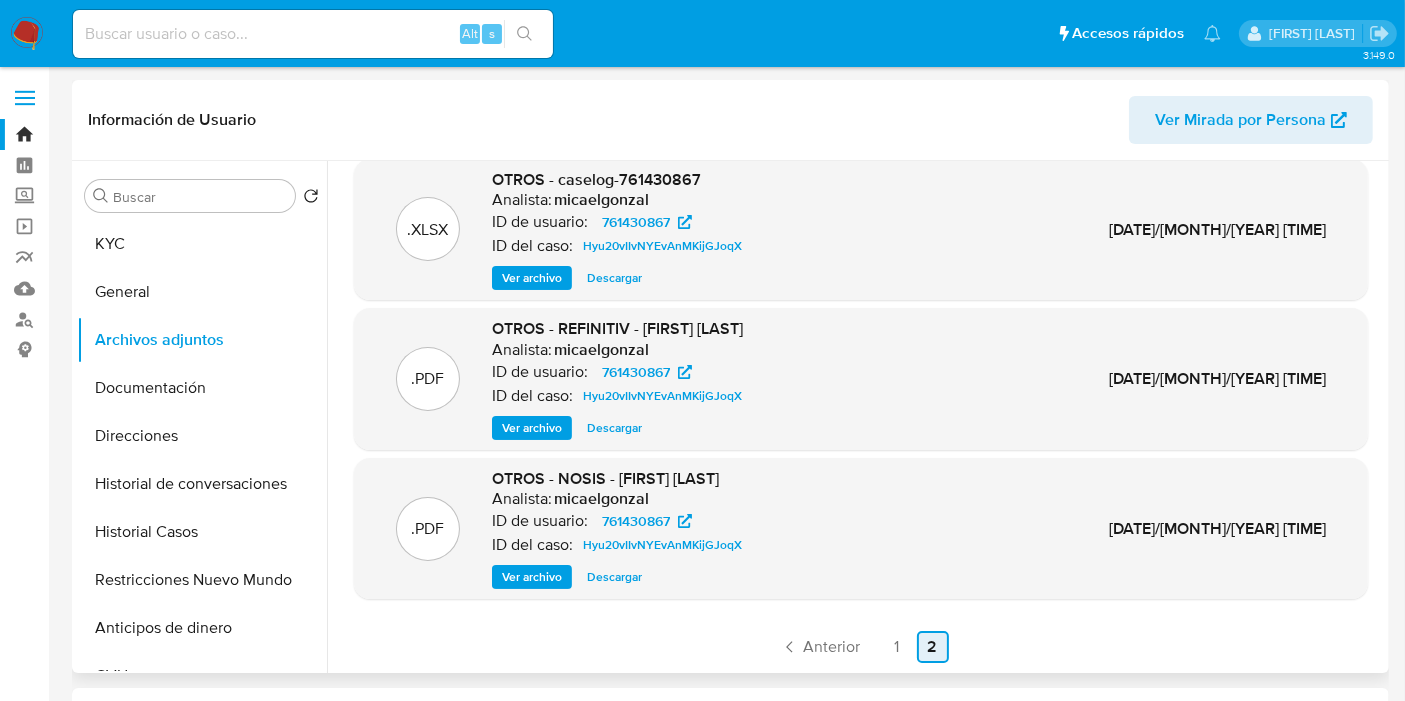 scroll, scrollTop: 0, scrollLeft: 0, axis: both 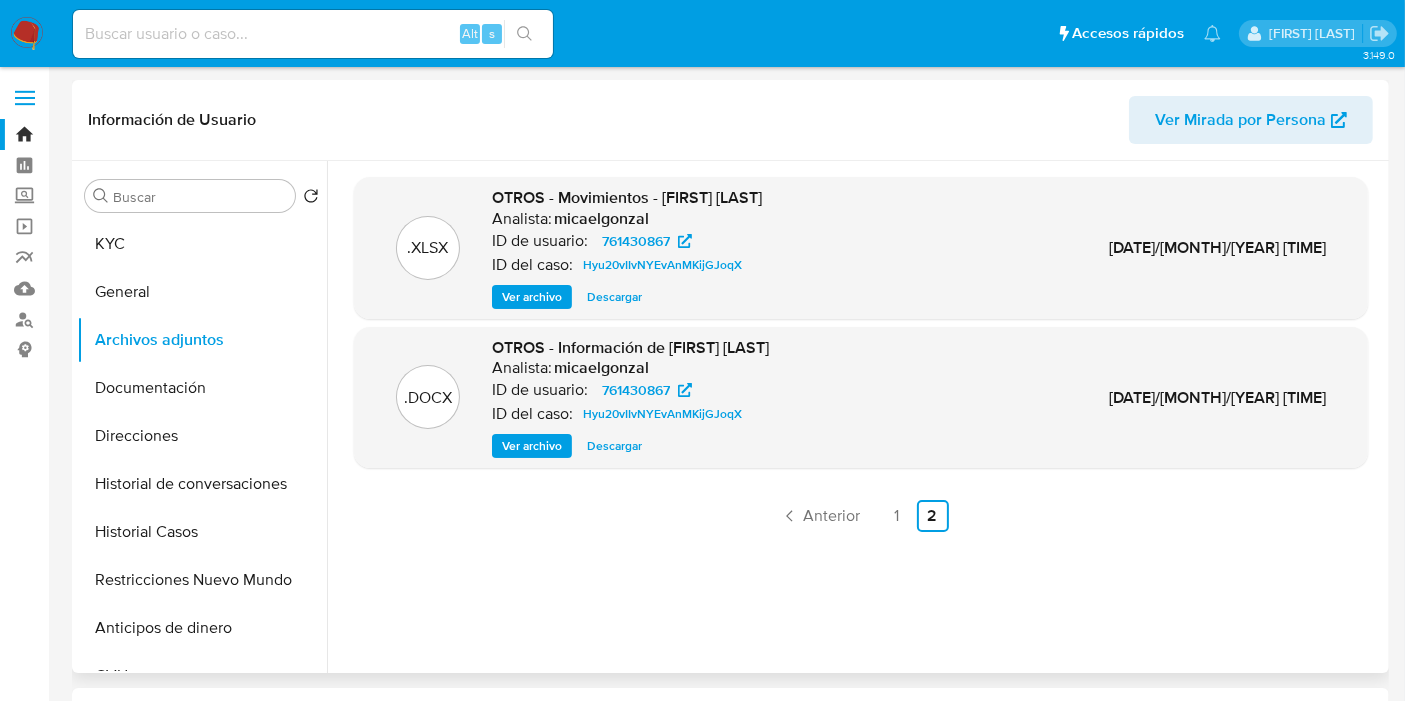 click on "Descargar" at bounding box center [614, 297] 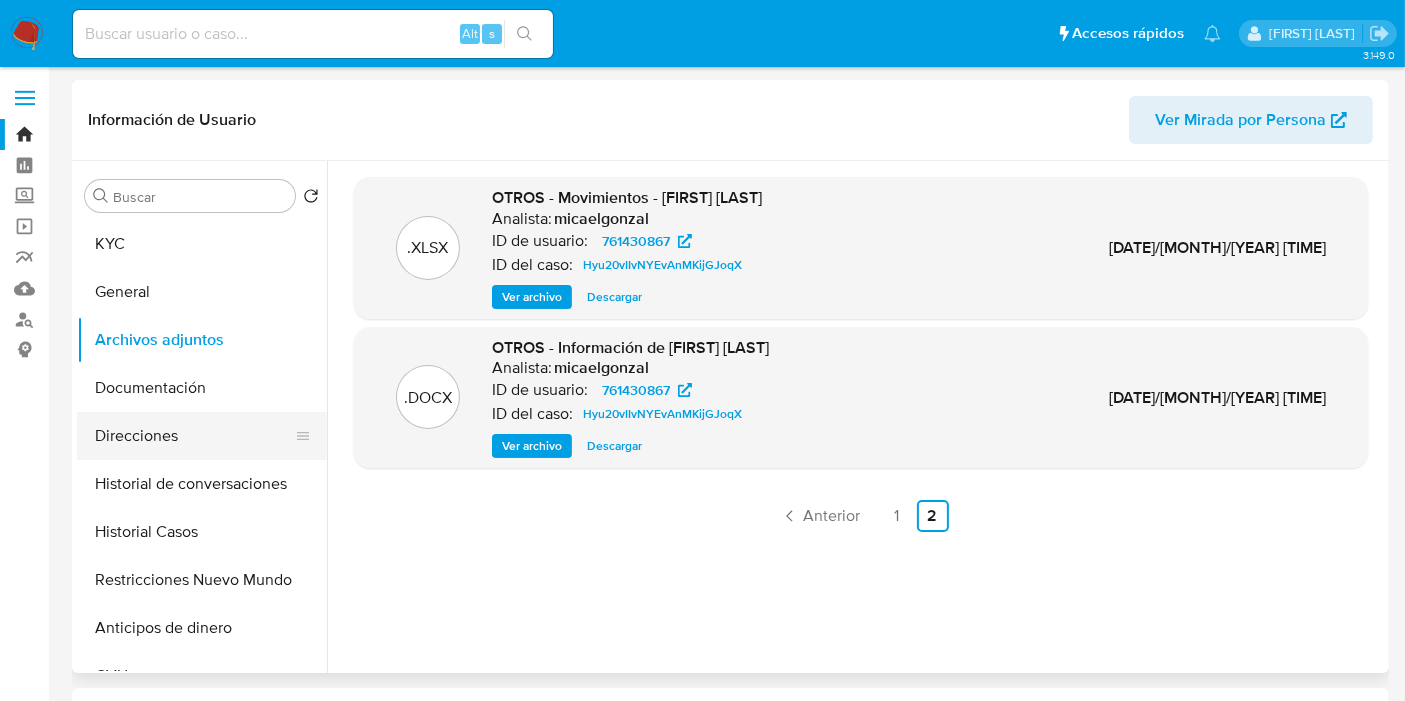 click on "Direcciones" at bounding box center (194, 436) 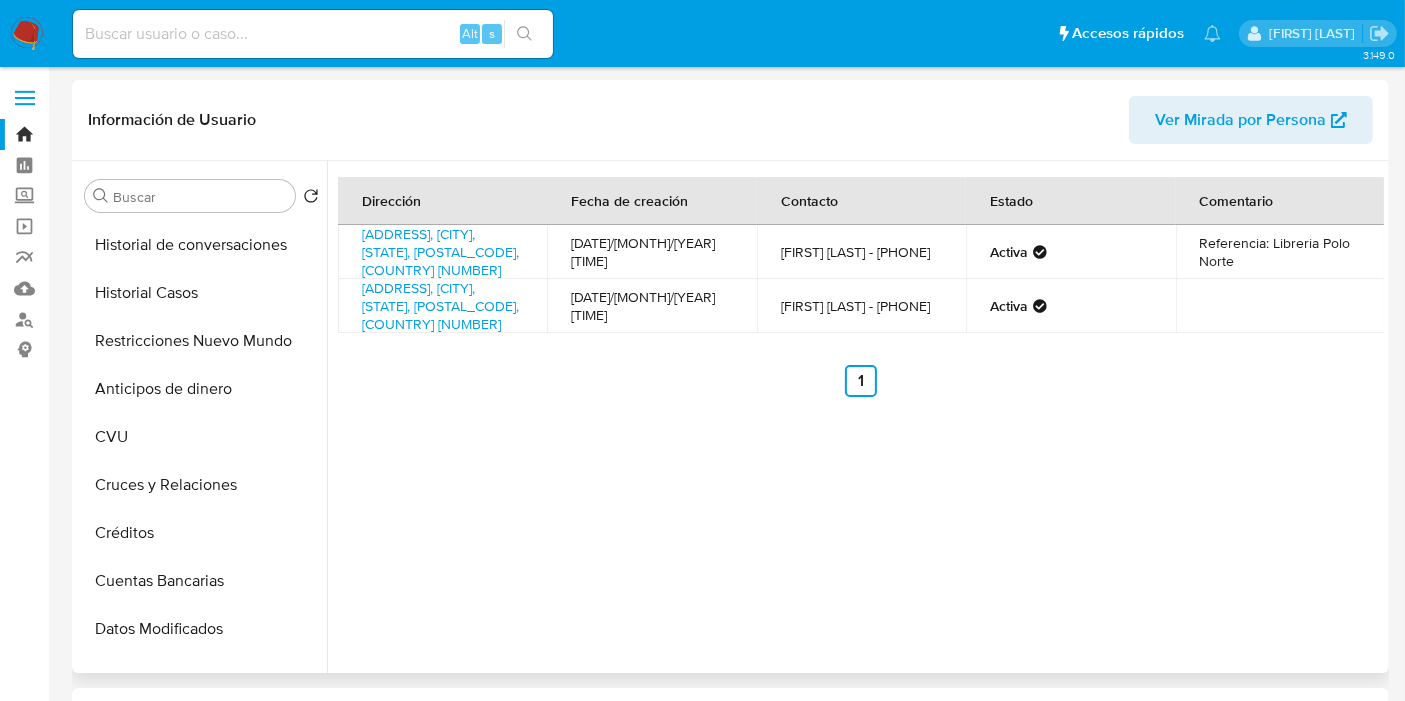 scroll, scrollTop: 333, scrollLeft: 0, axis: vertical 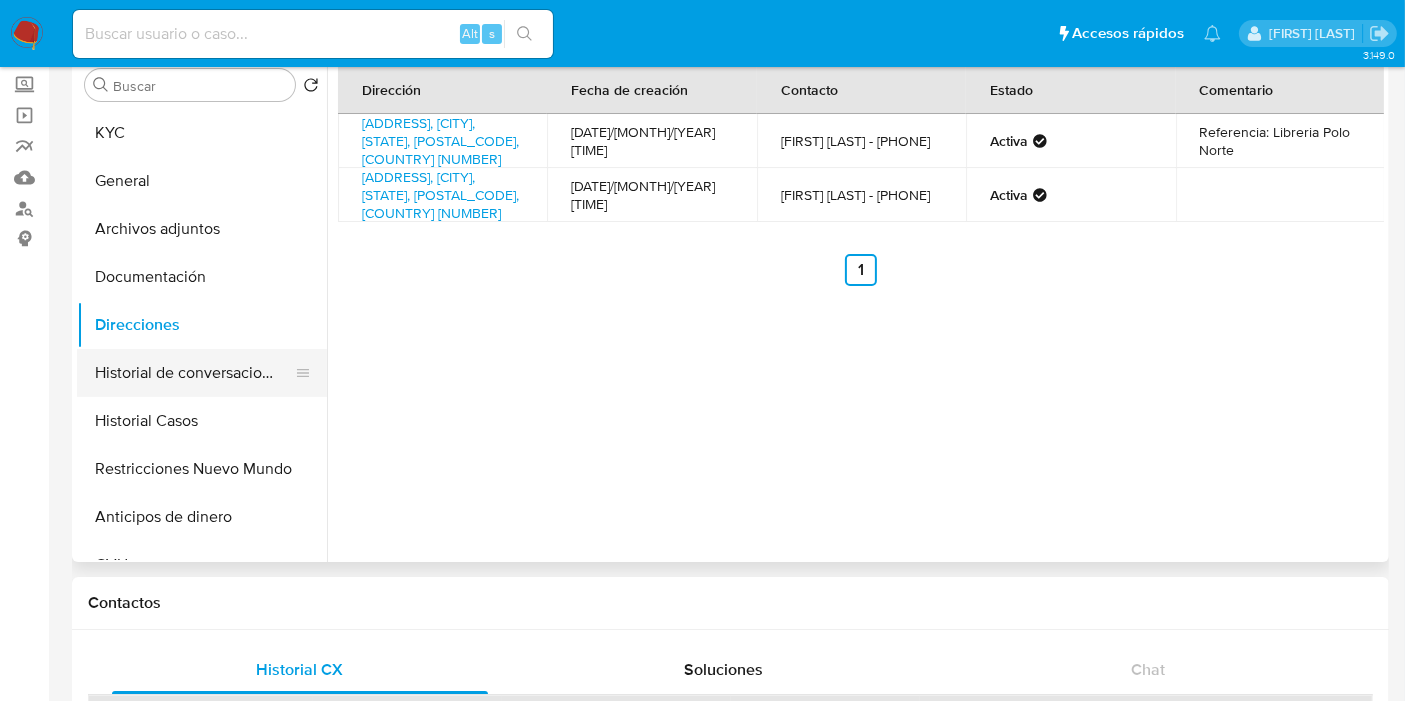 click on "Historial de conversaciones" at bounding box center [194, 373] 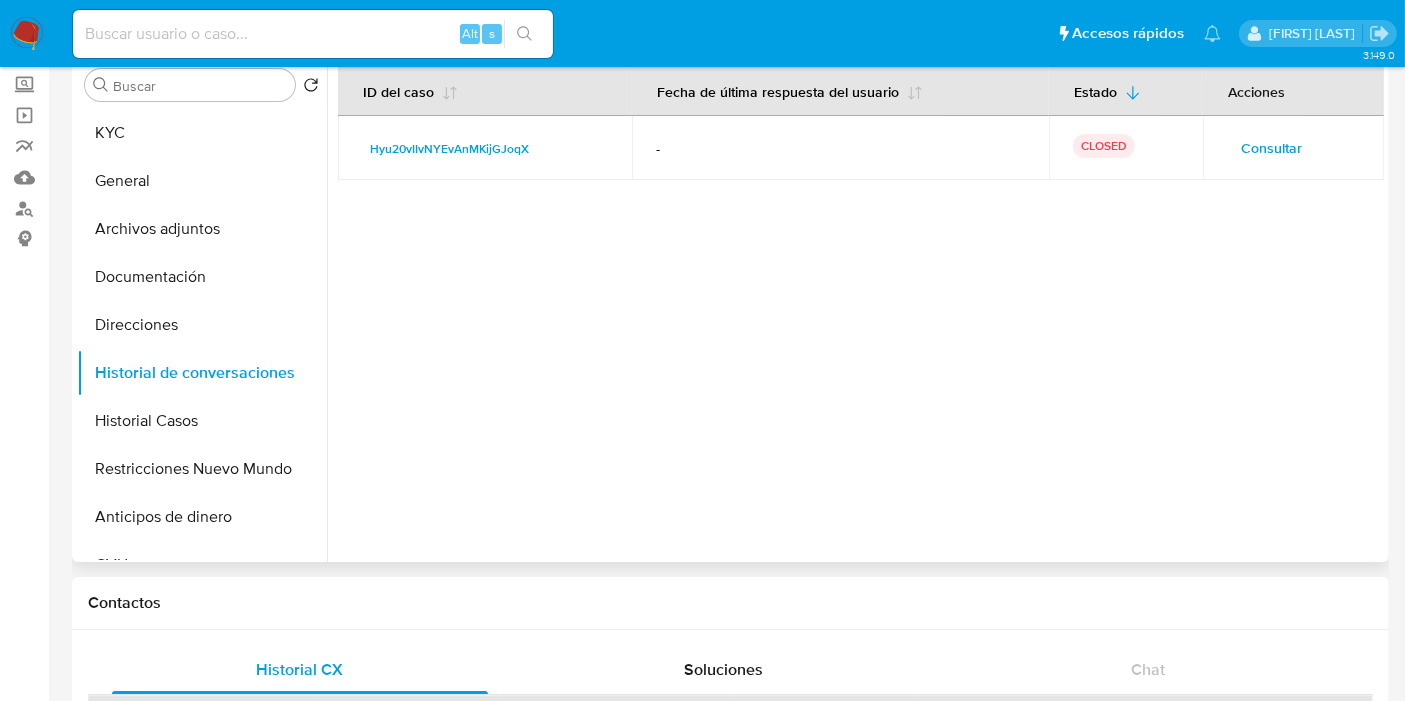 click on "CLOSED" at bounding box center [1126, 148] 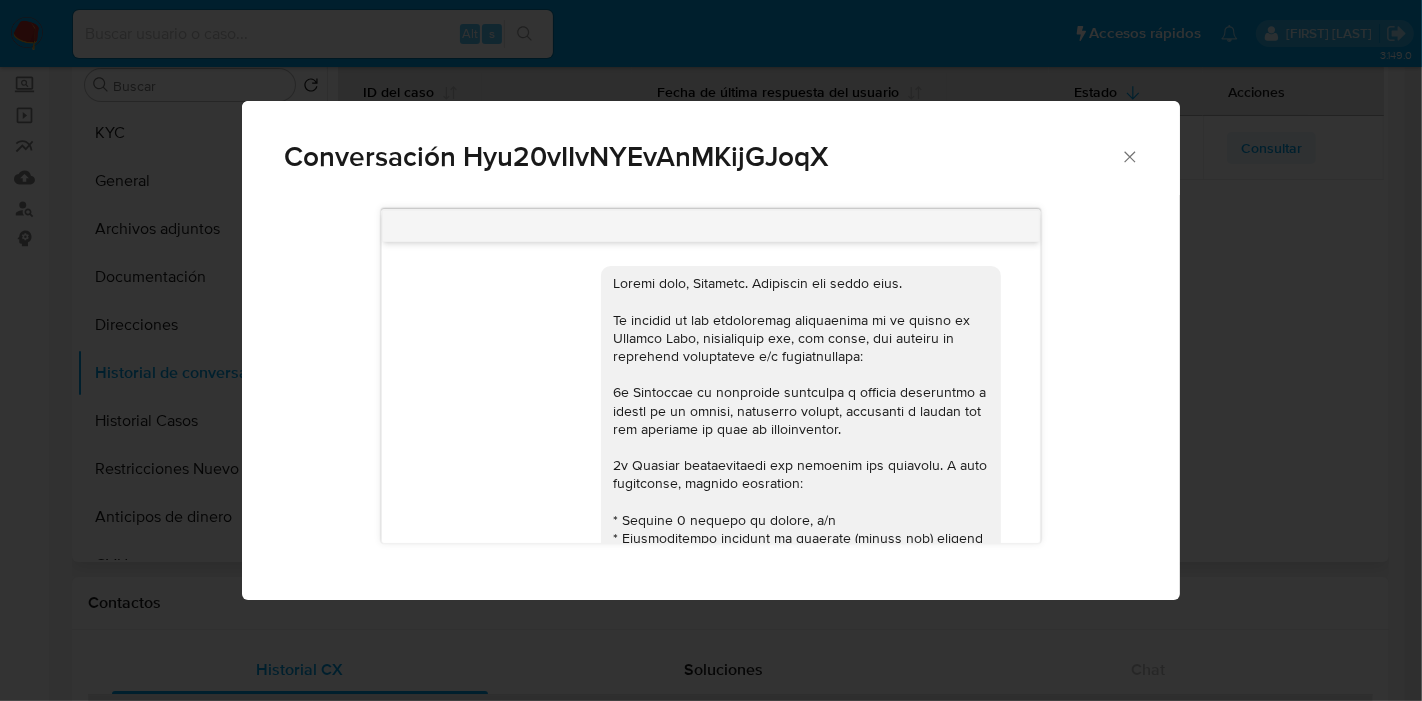 scroll, scrollTop: 2100, scrollLeft: 0, axis: vertical 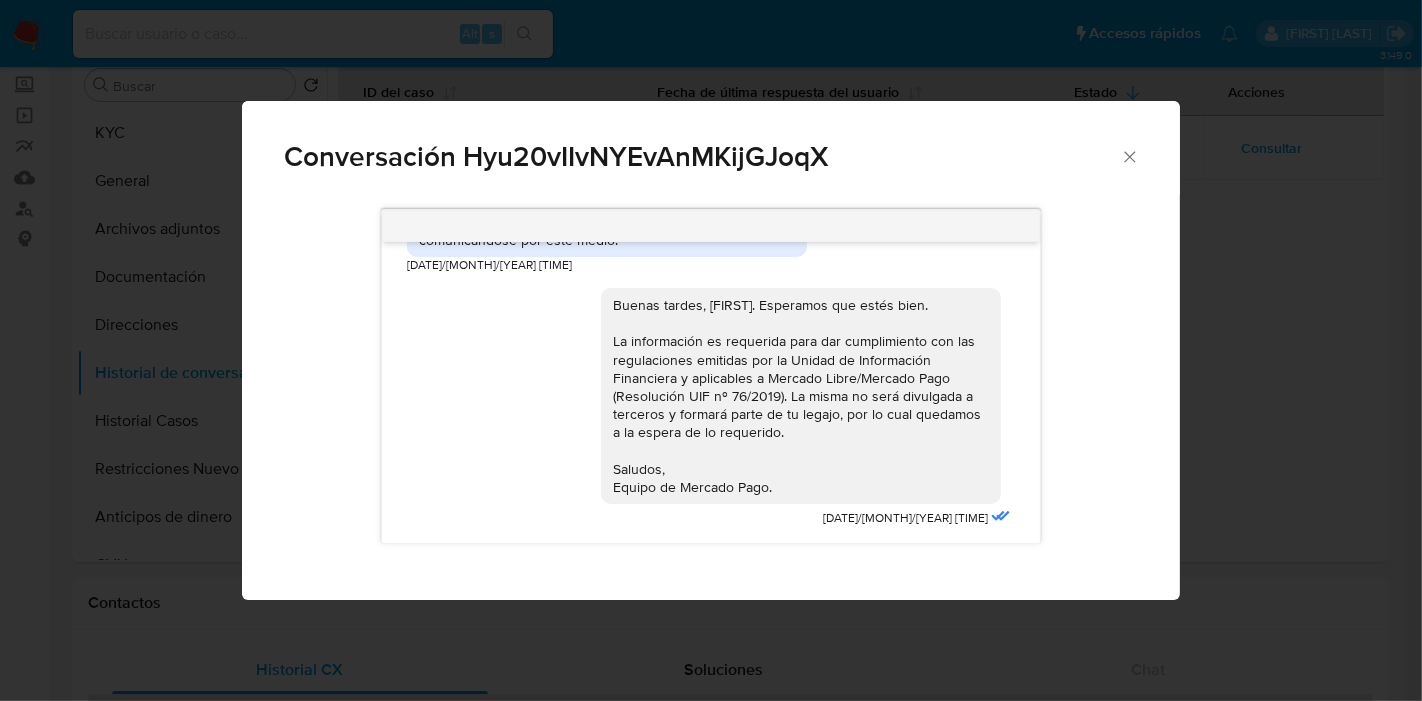 click on "Buenas tardes, Laureano. Esperamos que estés bien.
La información es requerida para dar cumplimiento con las regulaciones emitidas por la Unidad de Información Financiera y aplicables a Mercado Libre/Mercado Pago (Resolución UIF nº 76/2019). La misma no será divulgada a terceros y formará parte de tu legajo, por lo cual quedamos a la espera de lo requerido.
Saludos,
Equipo de Mercado Pago." at bounding box center [801, 396] 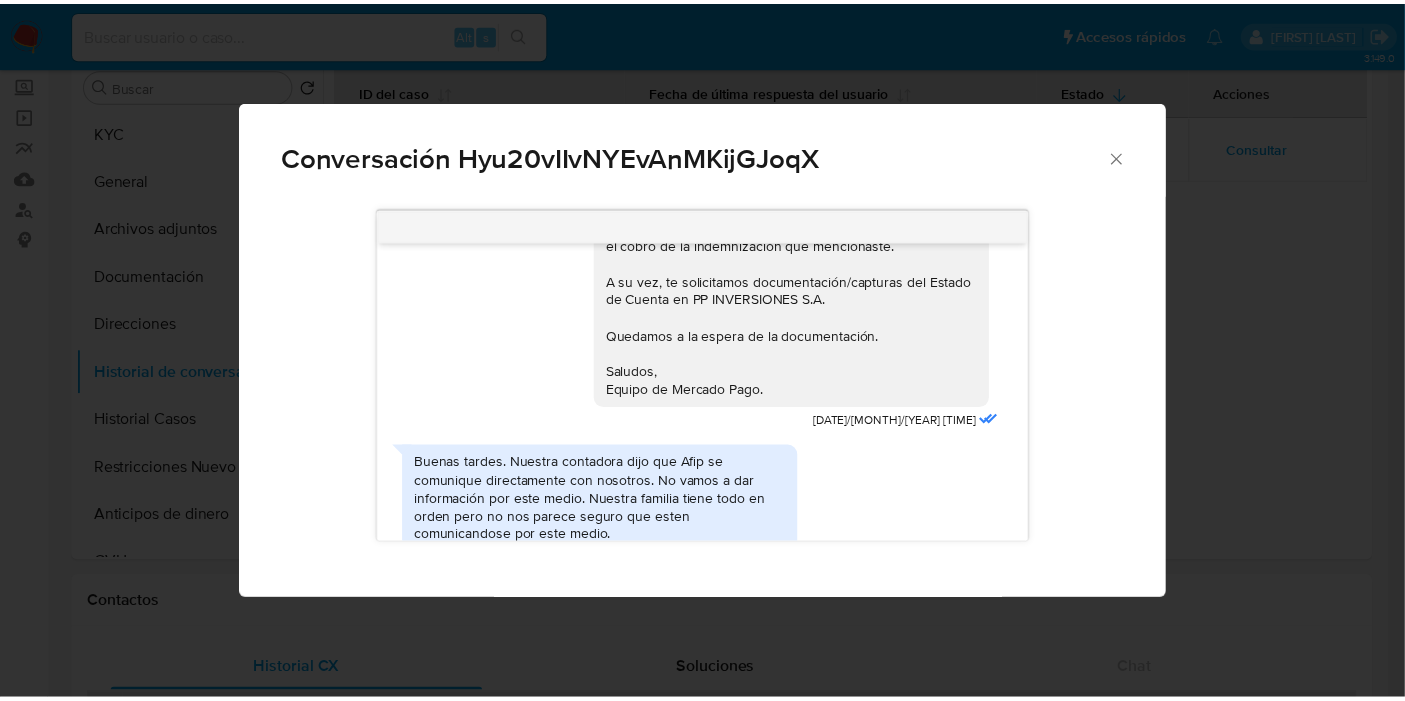 scroll, scrollTop: 1544, scrollLeft: 0, axis: vertical 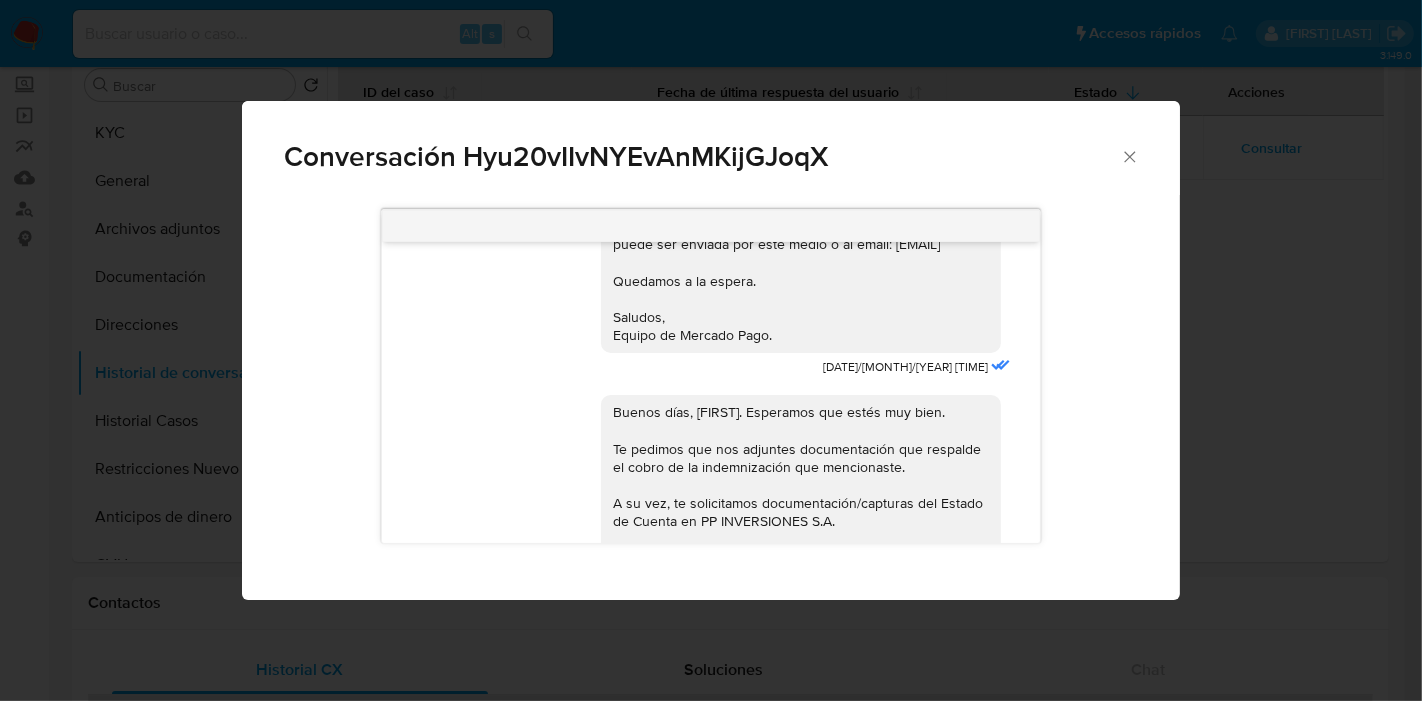 click 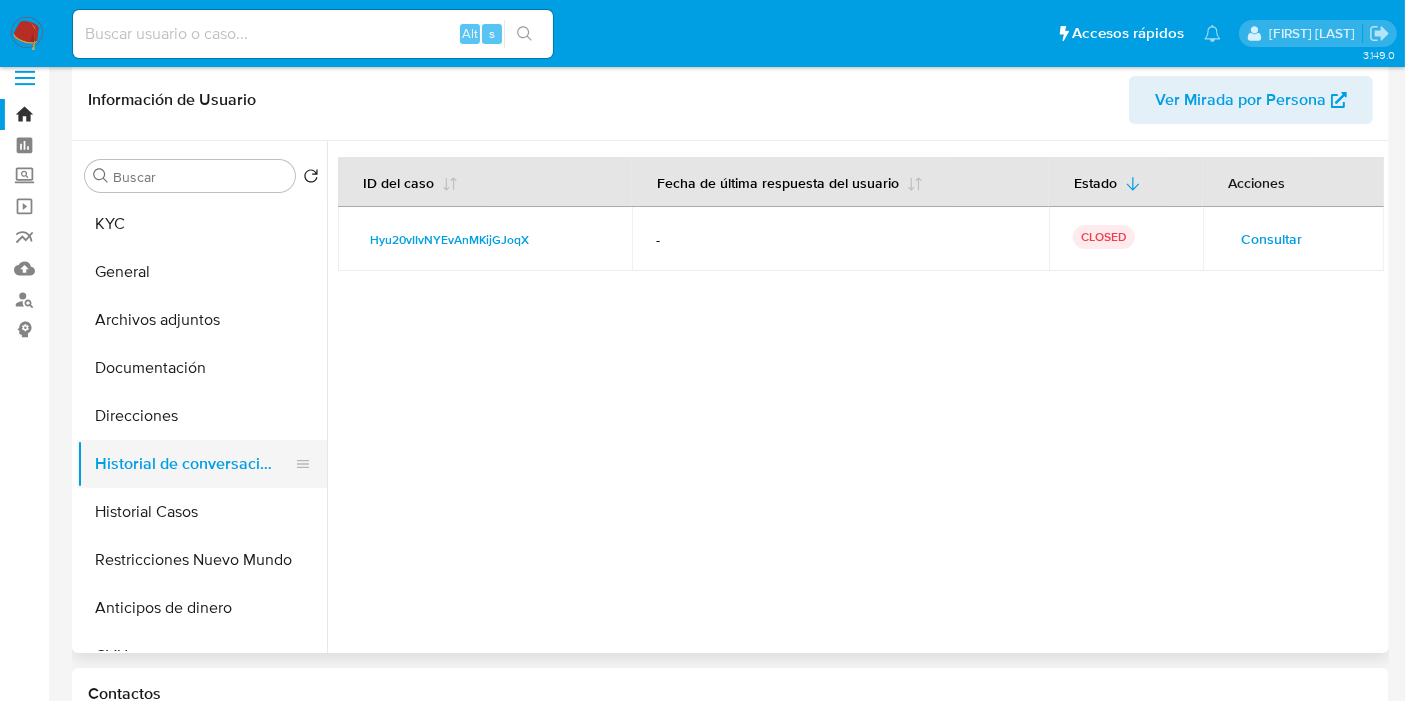 scroll, scrollTop: 0, scrollLeft: 0, axis: both 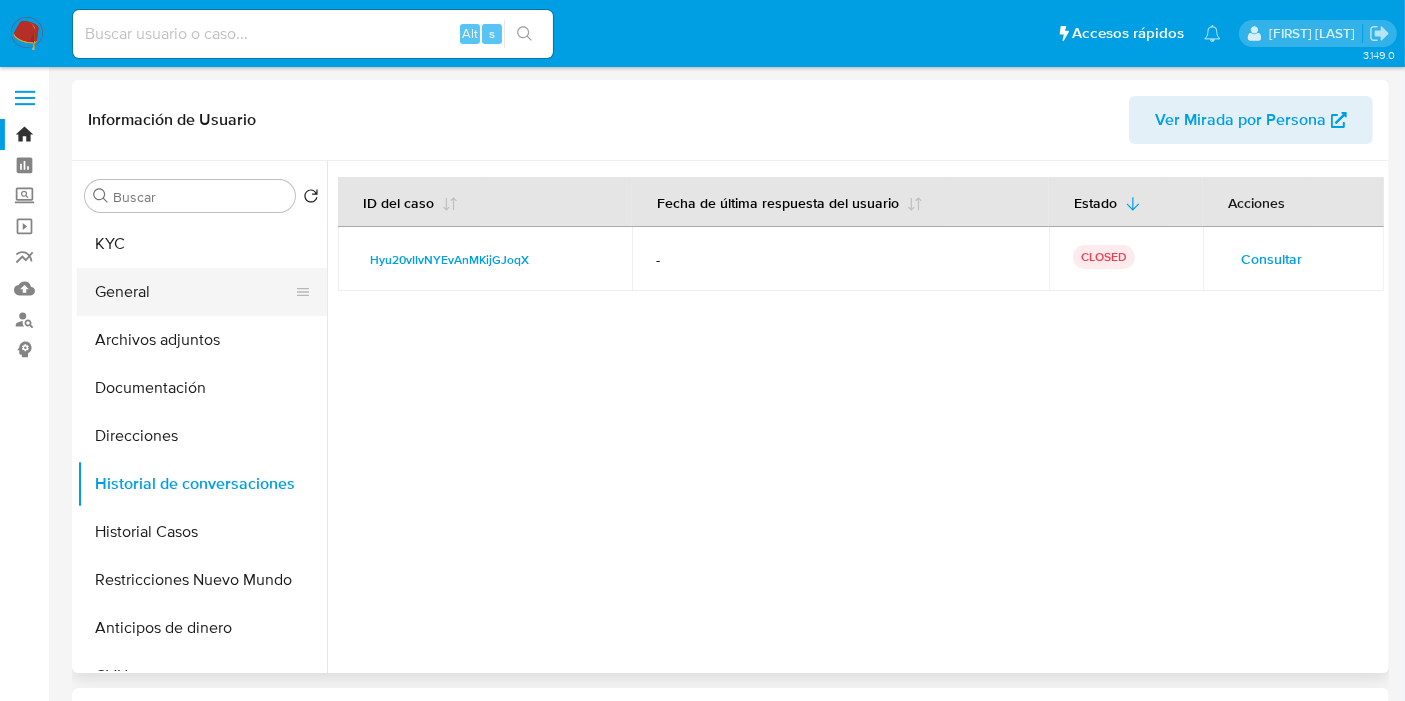 click on "General" at bounding box center (194, 292) 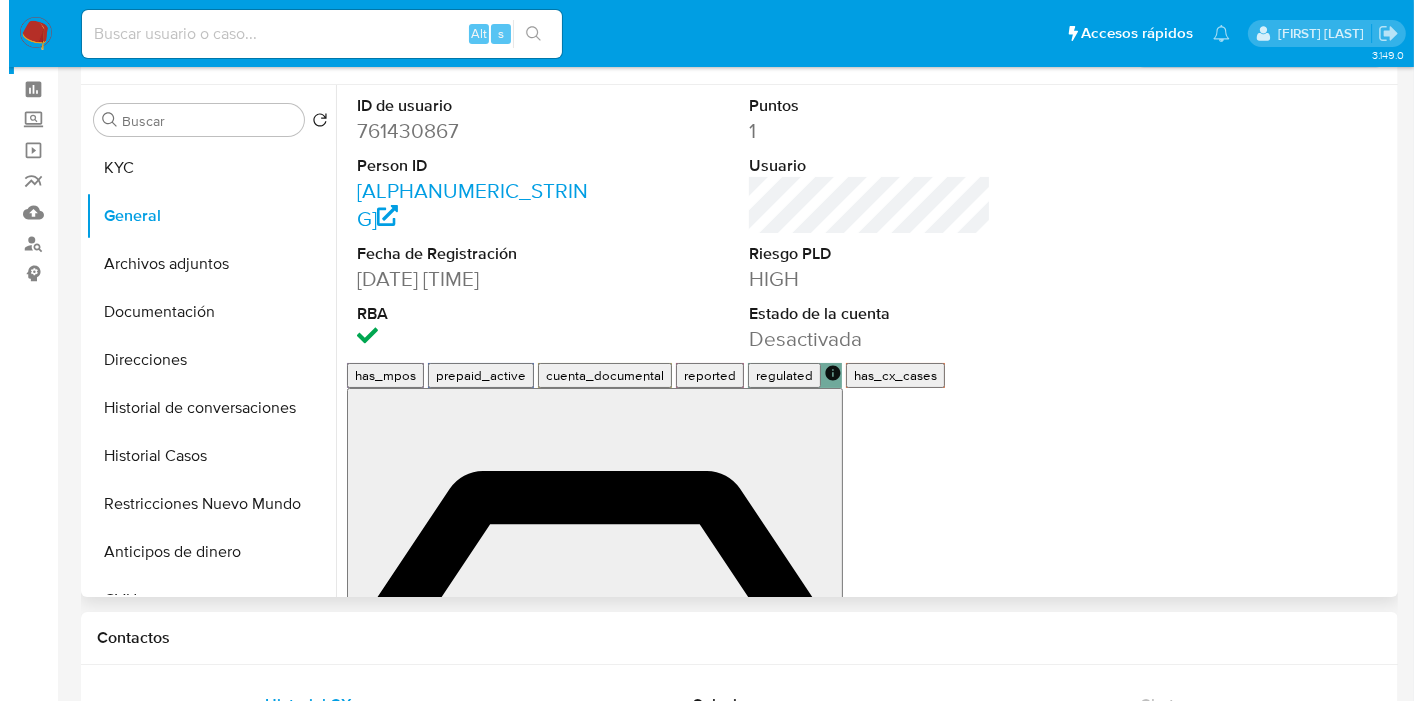 scroll, scrollTop: 111, scrollLeft: 0, axis: vertical 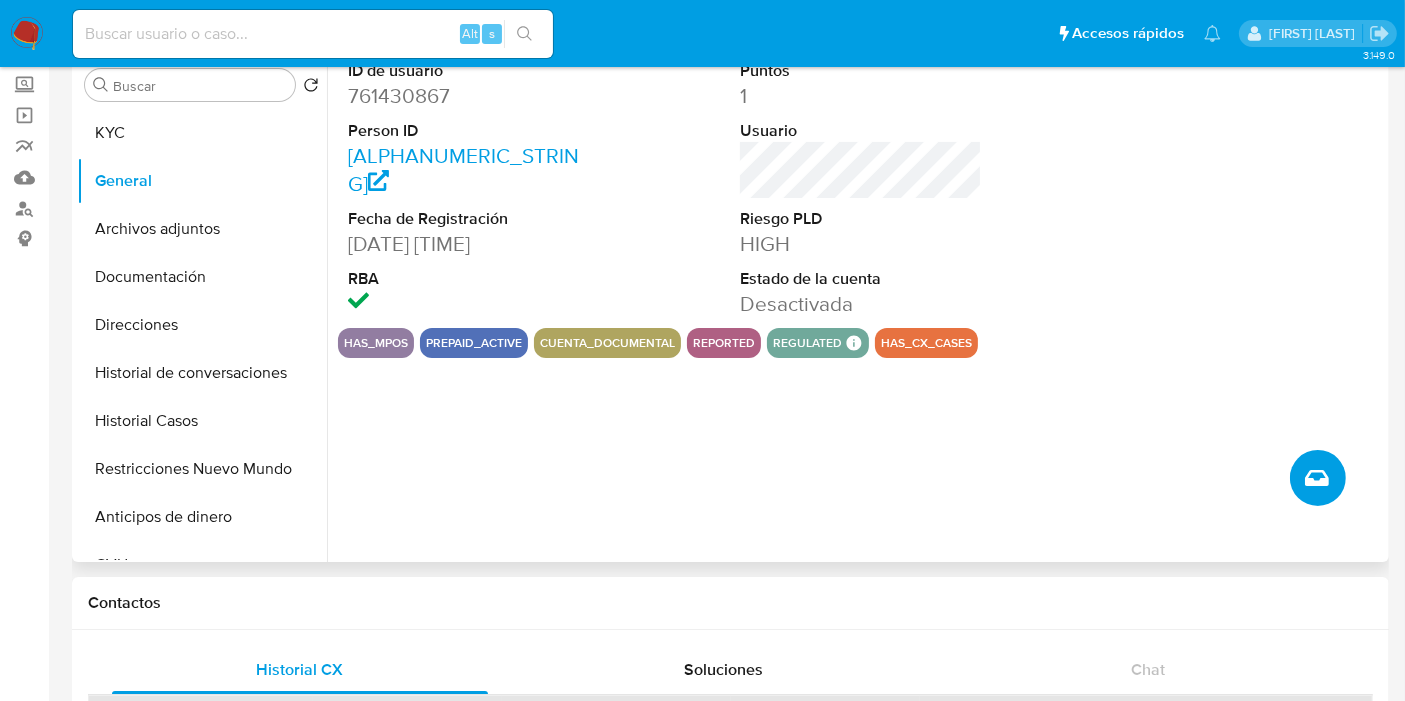 click at bounding box center (1317, 478) 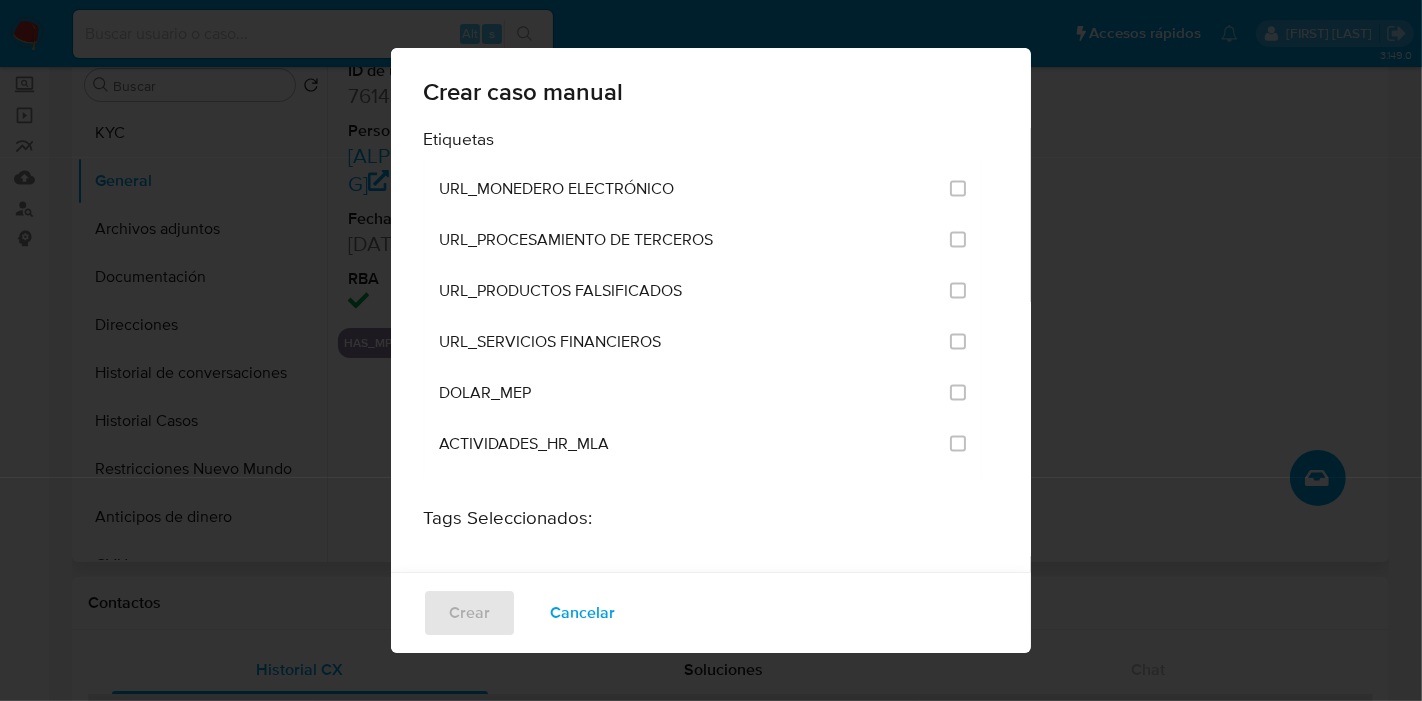 scroll, scrollTop: 4000, scrollLeft: 0, axis: vertical 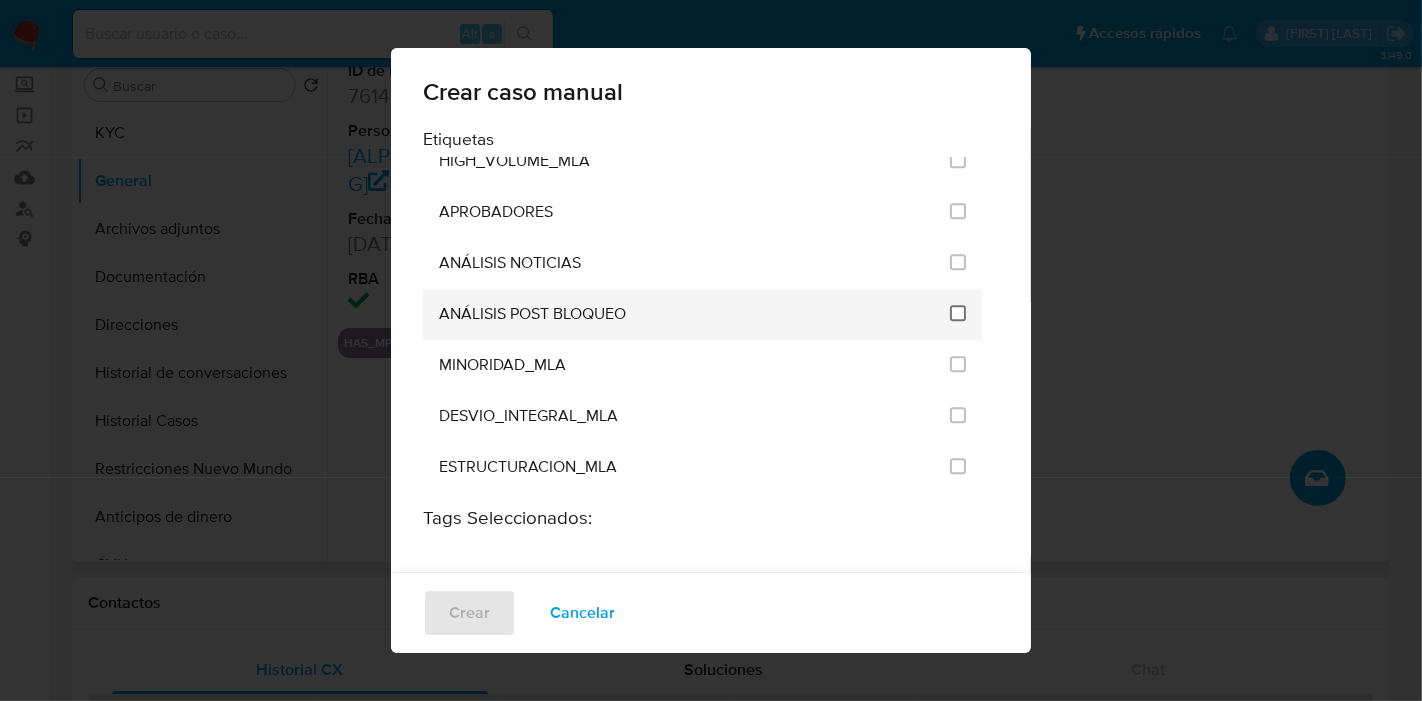 click at bounding box center [958, 313] 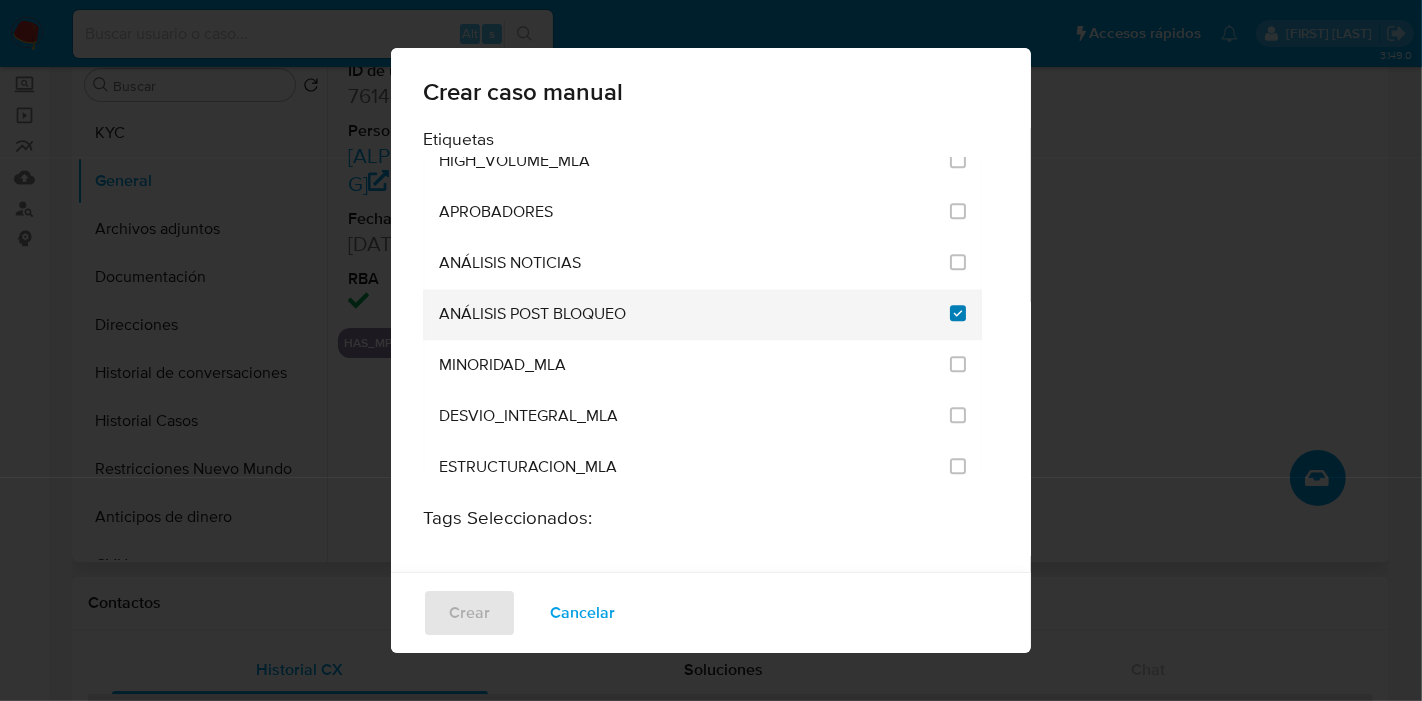 checkbox on "true" 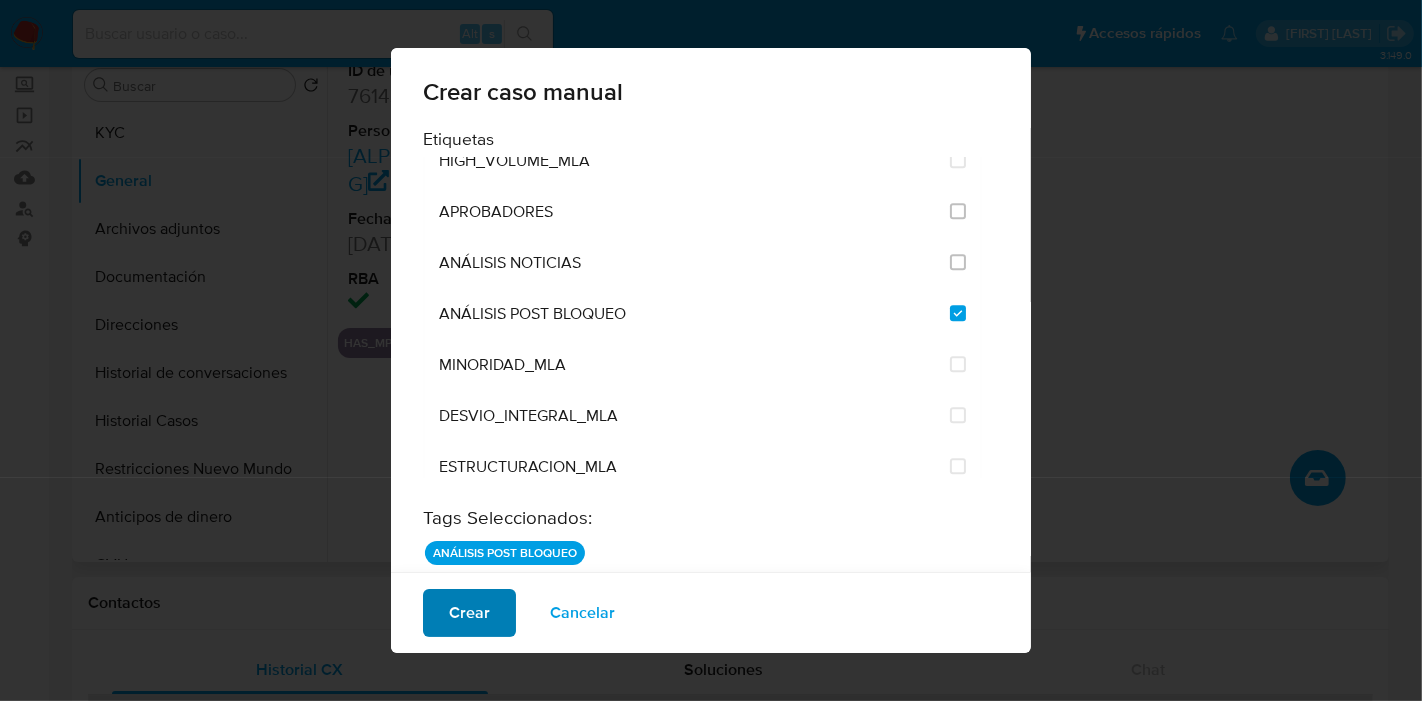 click on "Crear" at bounding box center [469, 613] 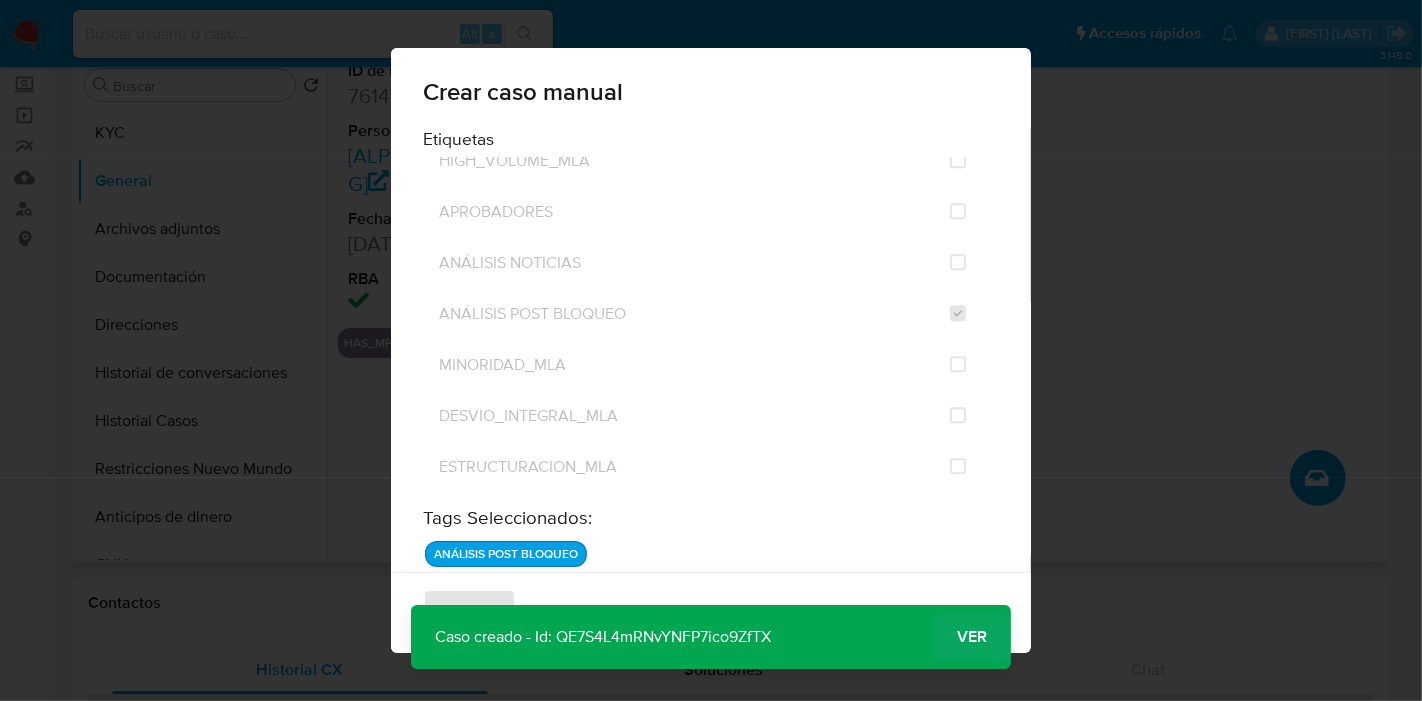 click on "Ver" at bounding box center (972, 637) 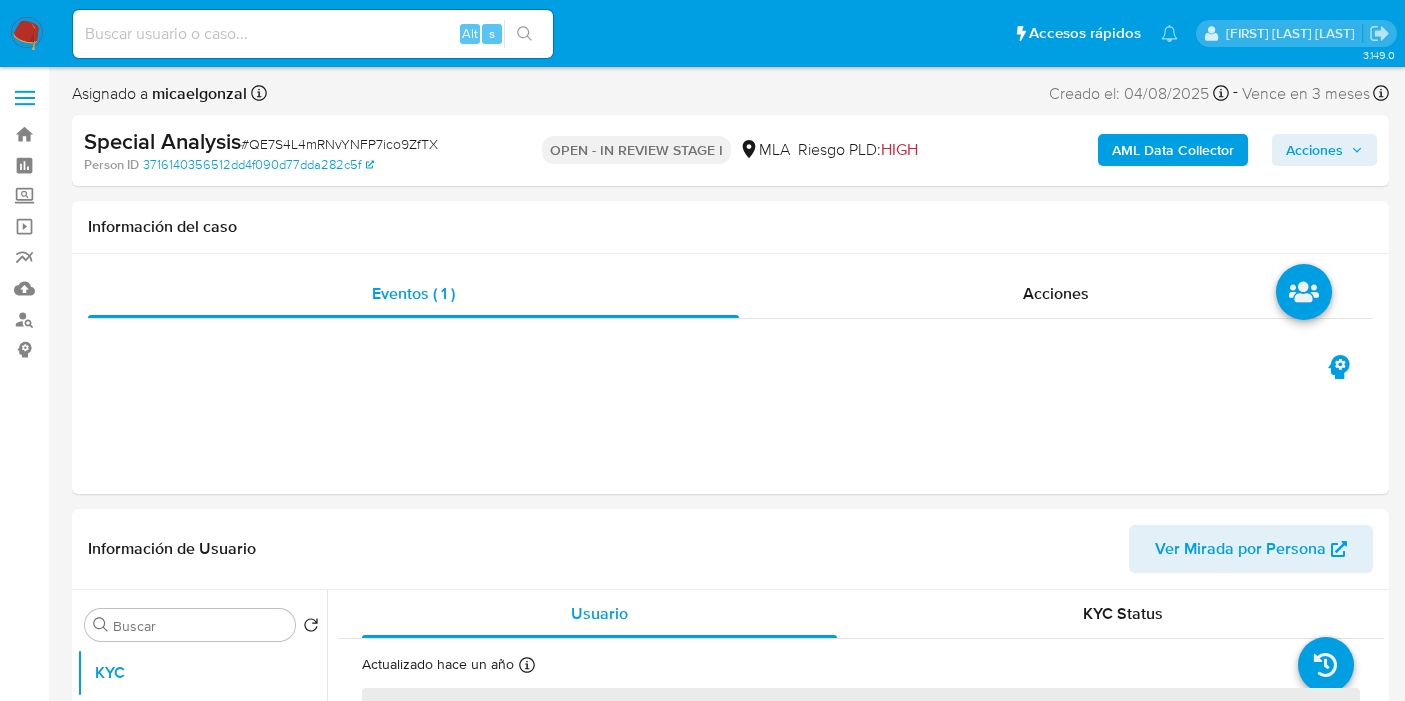 select on "10" 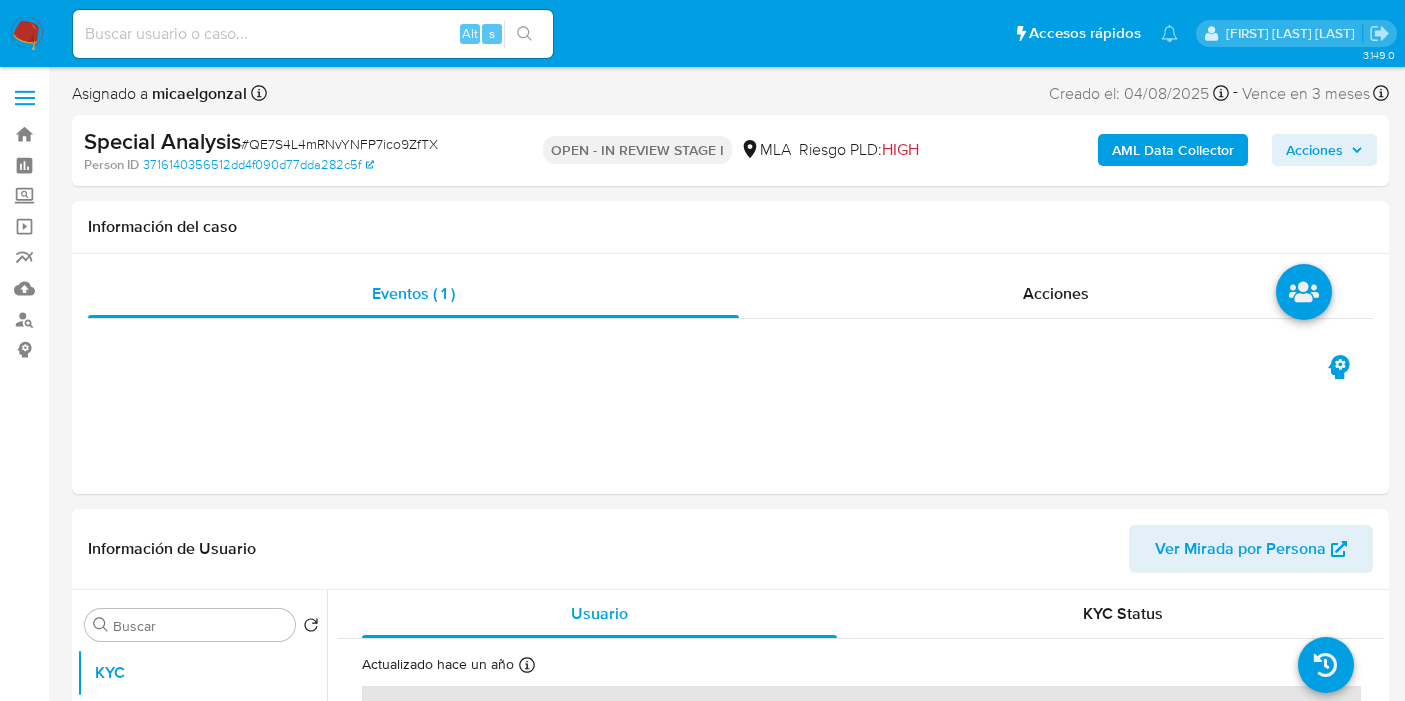 scroll, scrollTop: 0, scrollLeft: 0, axis: both 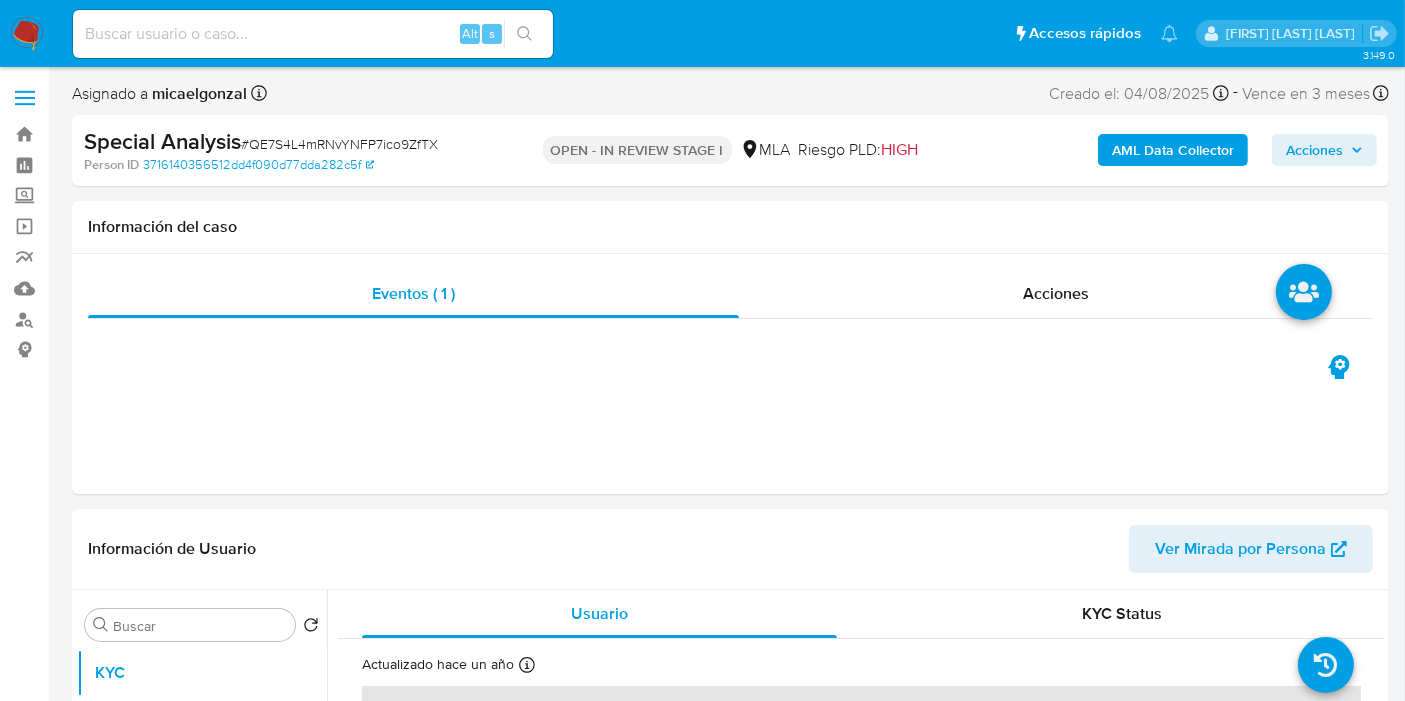 click on "# QE7S4L4mRNvYNFP7ico9ZfTX" at bounding box center [339, 144] 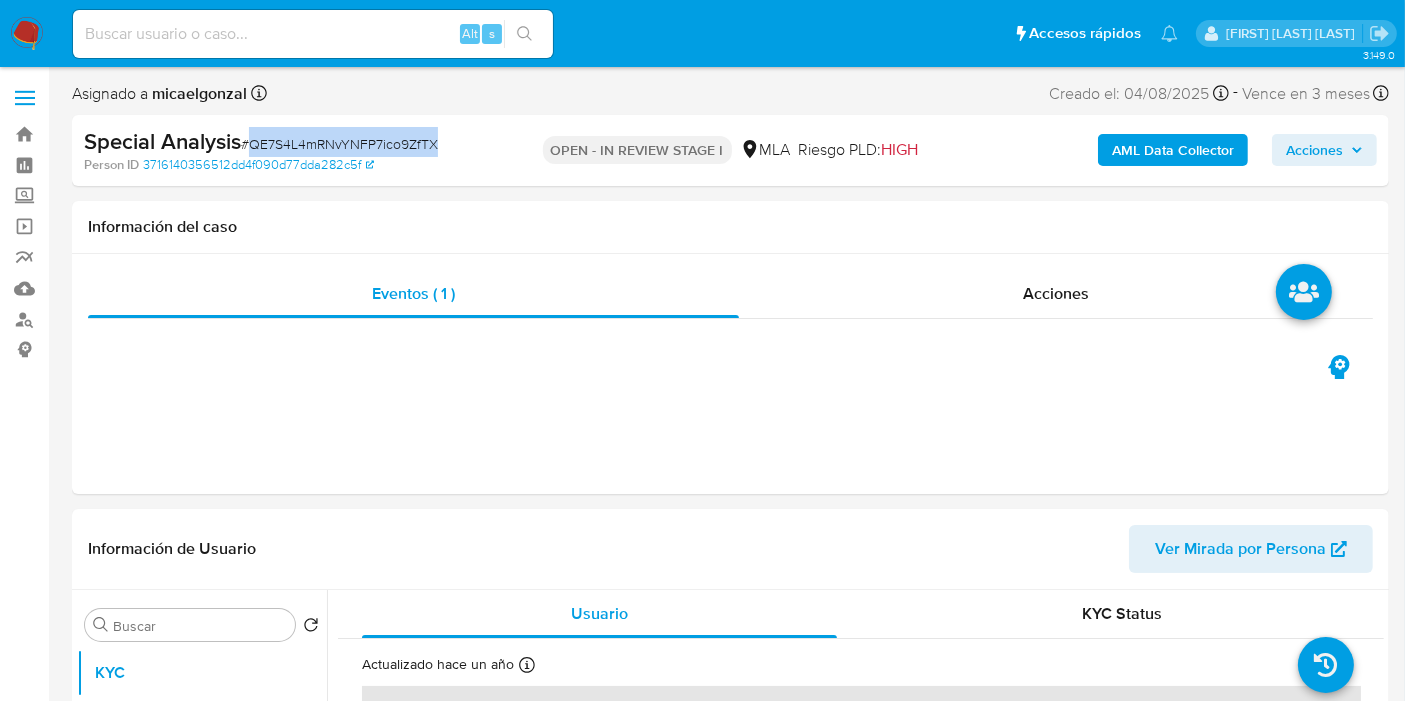 click on "# QE7S4L4mRNvYNFP7ico9ZfTX" at bounding box center [339, 144] 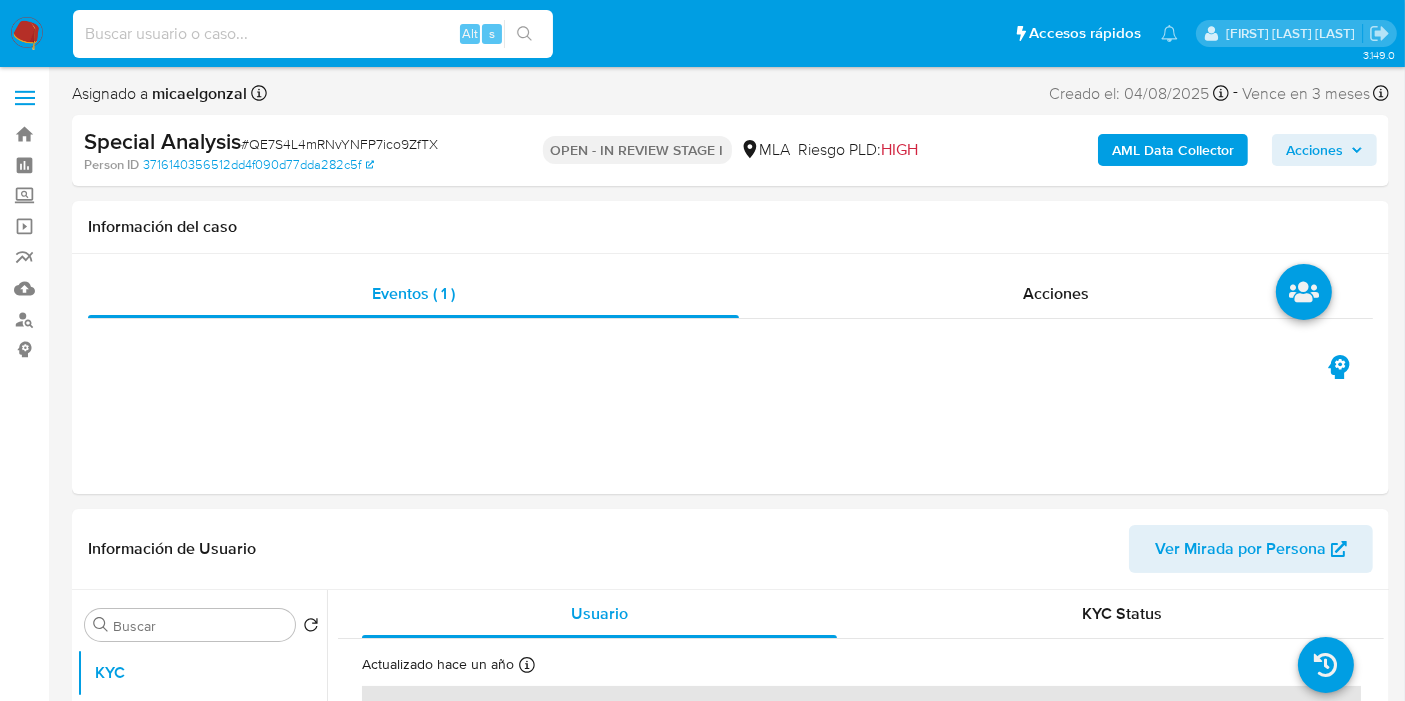 click at bounding box center (313, 34) 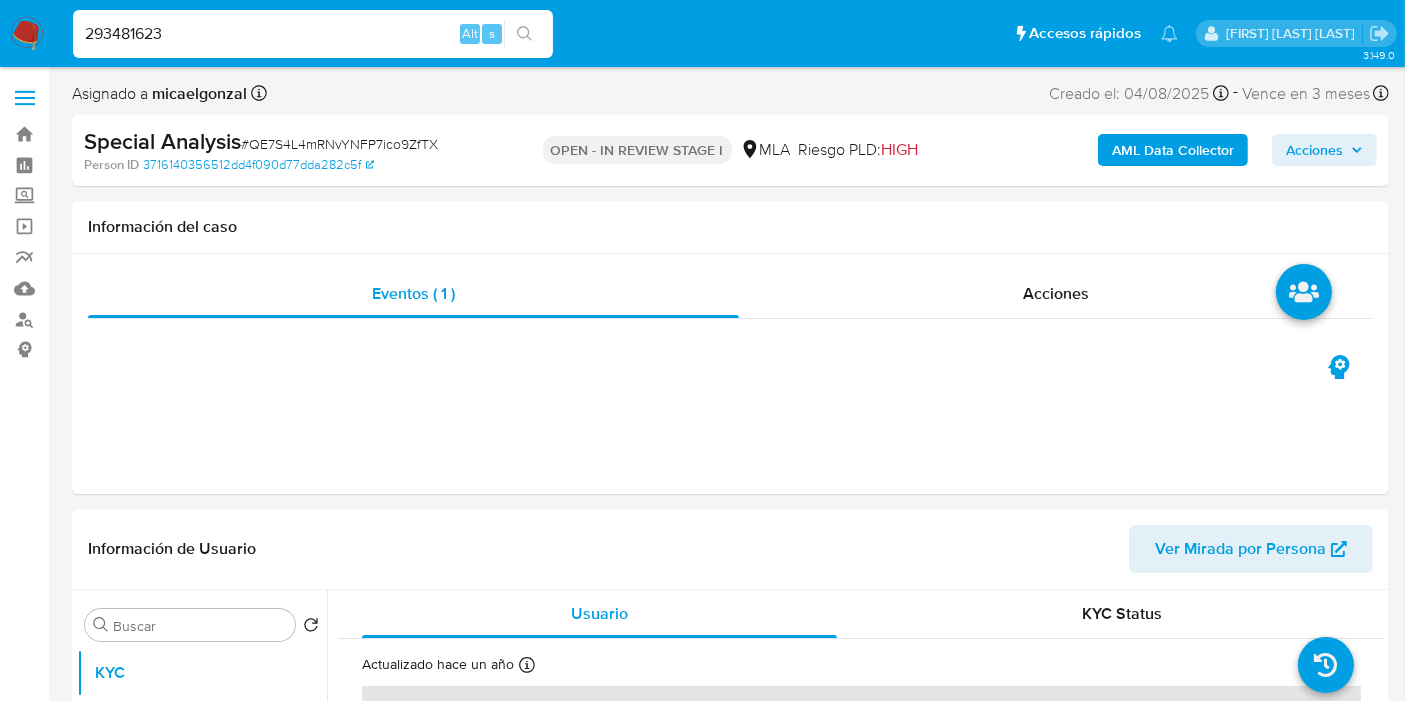 type on "293481623" 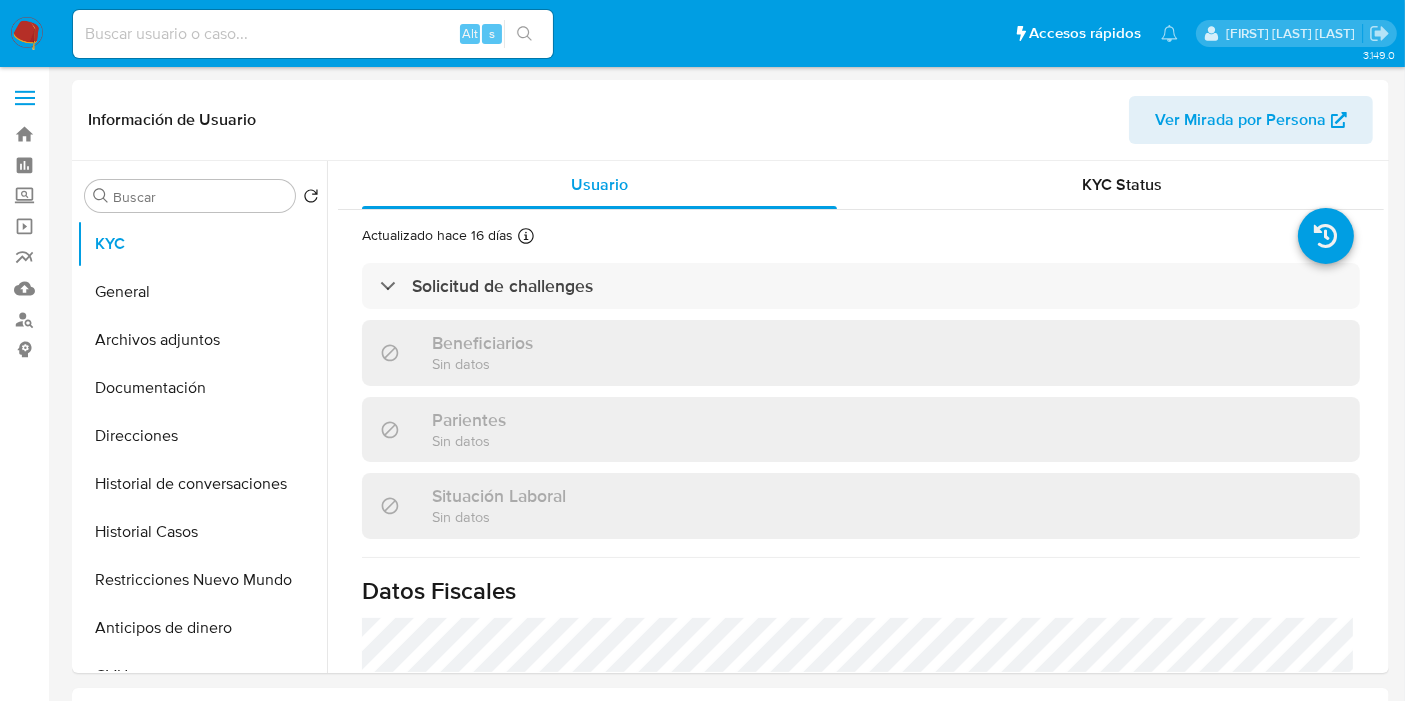 select on "10" 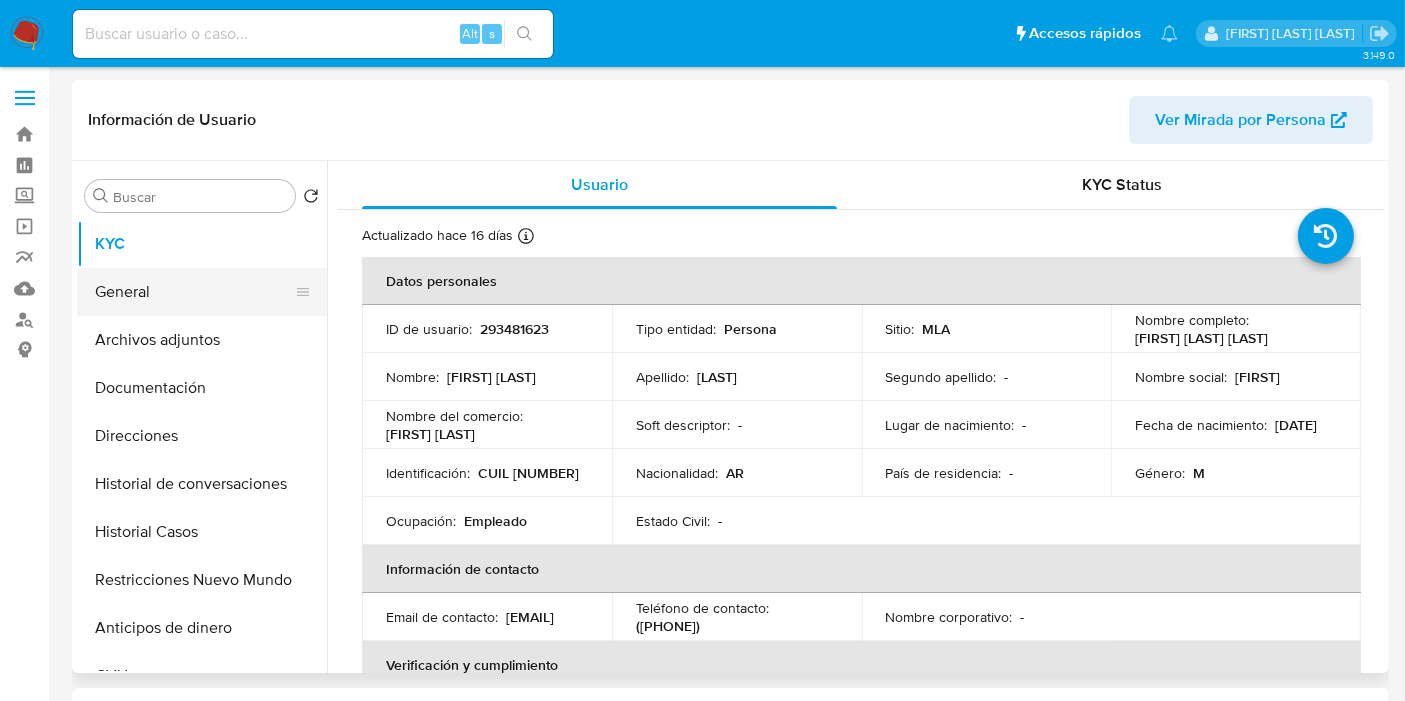 click on "General" at bounding box center [194, 292] 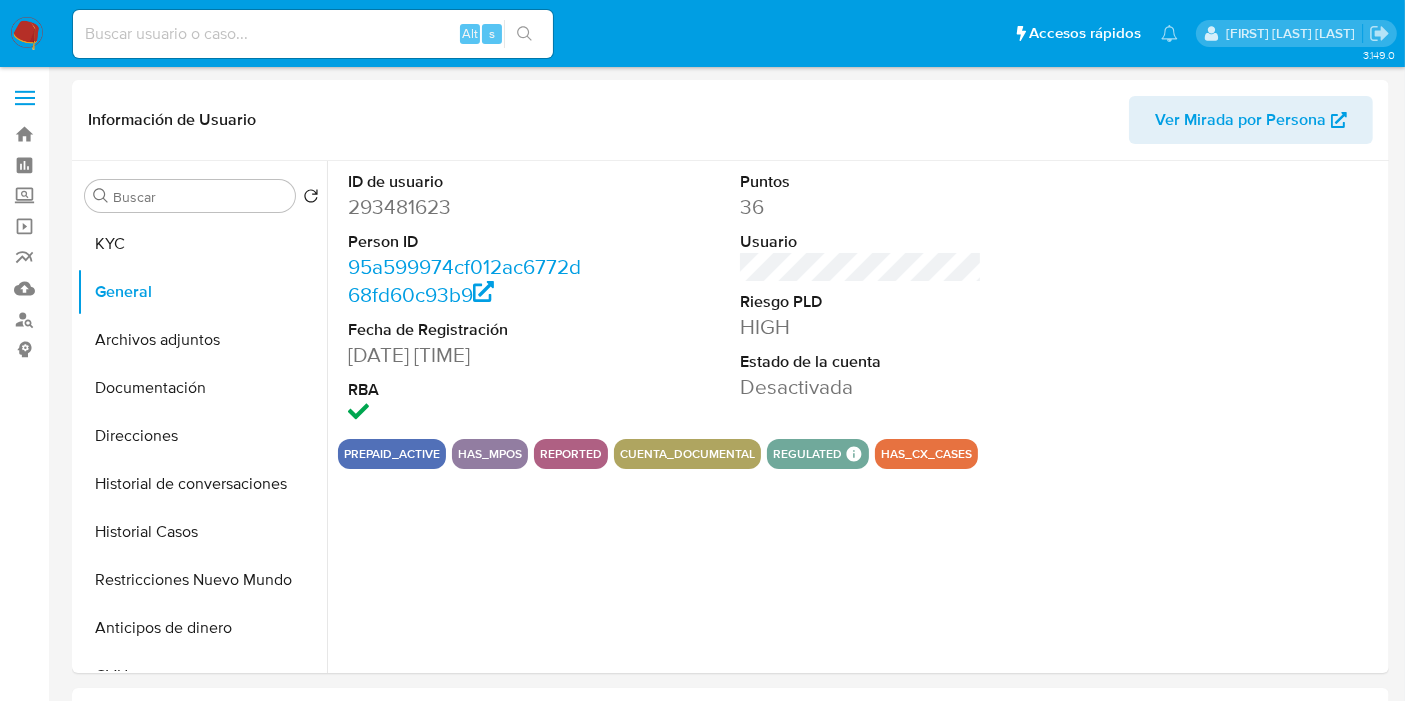 click on "293481623" at bounding box center [469, 207] 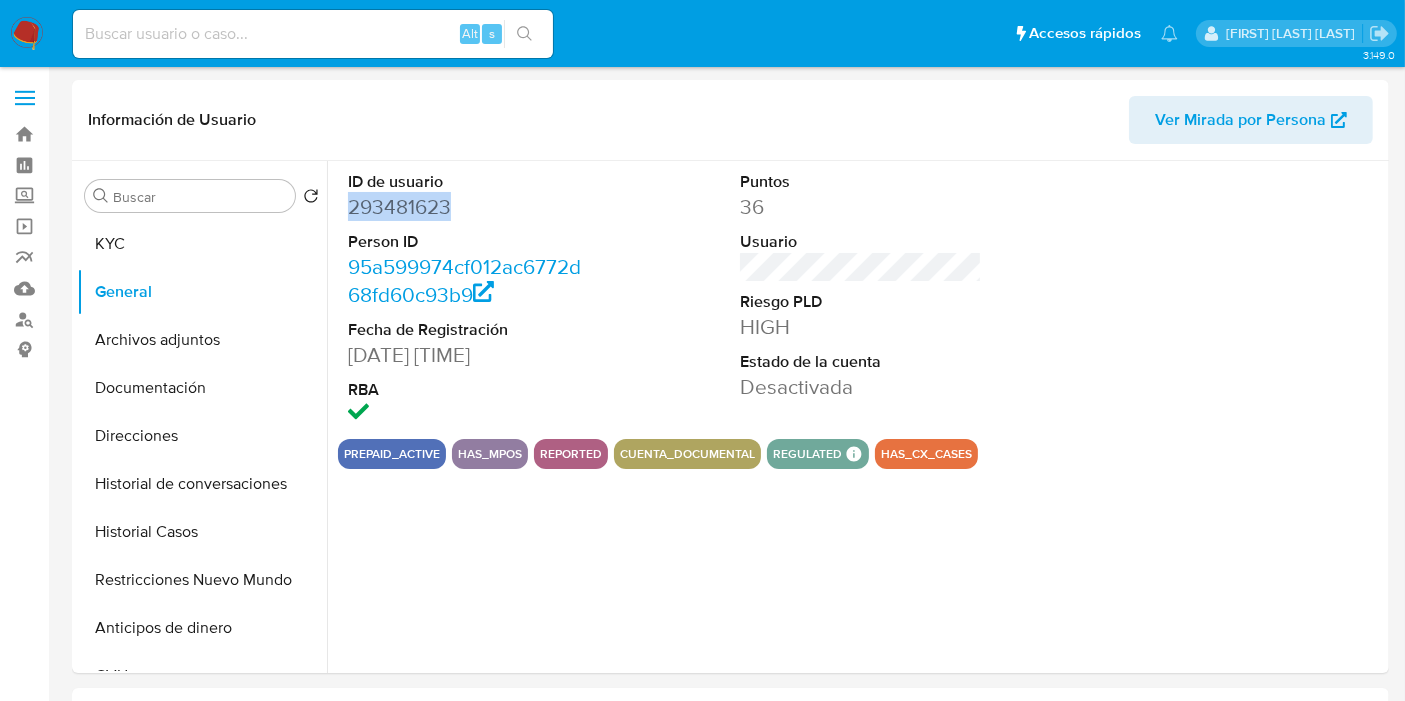 click on "293481623" at bounding box center [469, 207] 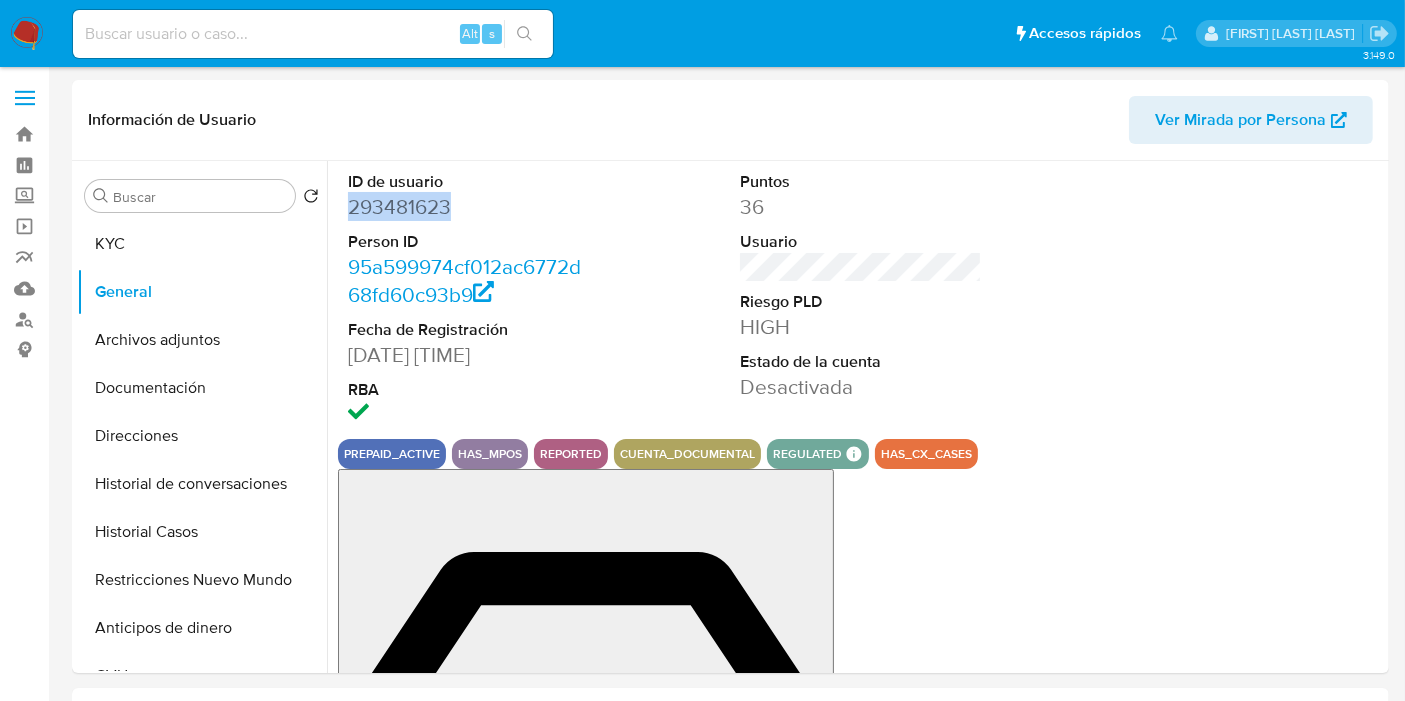 copy on "293481623" 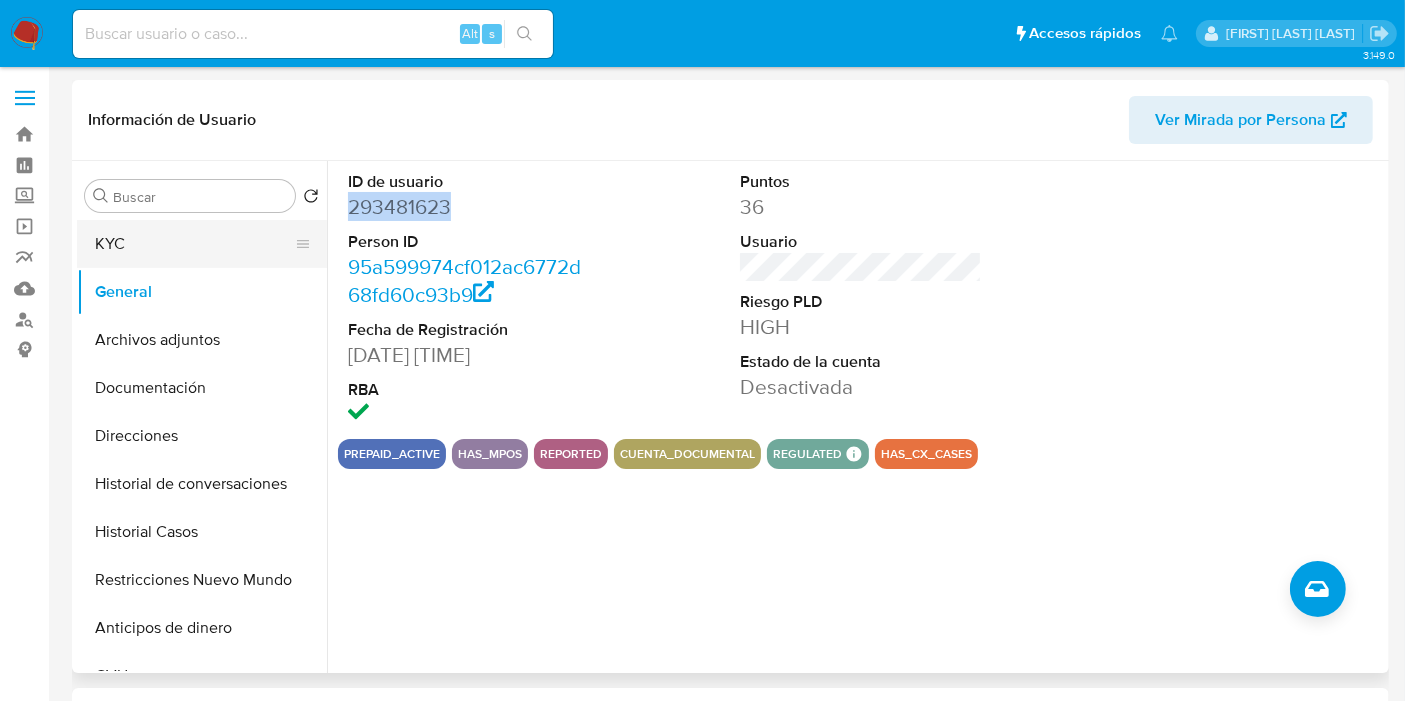 click on "KYC" at bounding box center (194, 244) 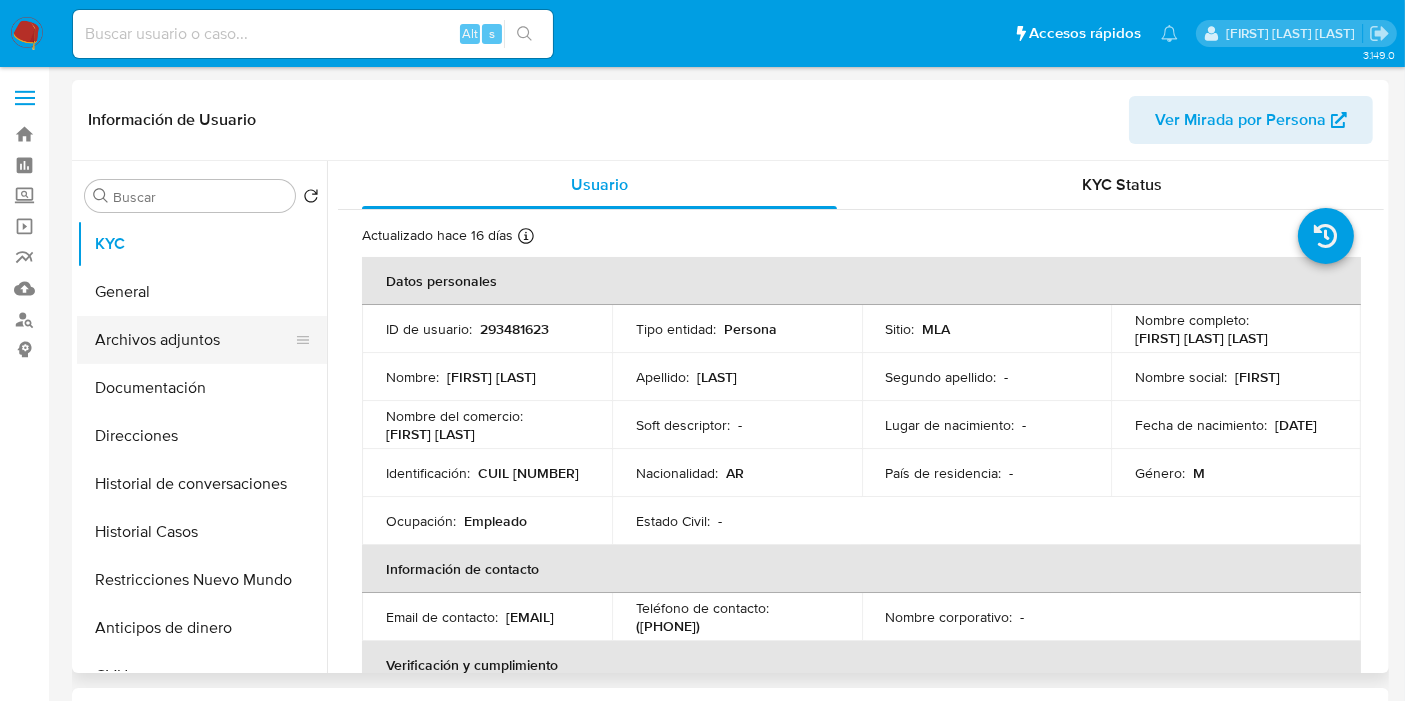 click on "Archivos adjuntos" at bounding box center [194, 340] 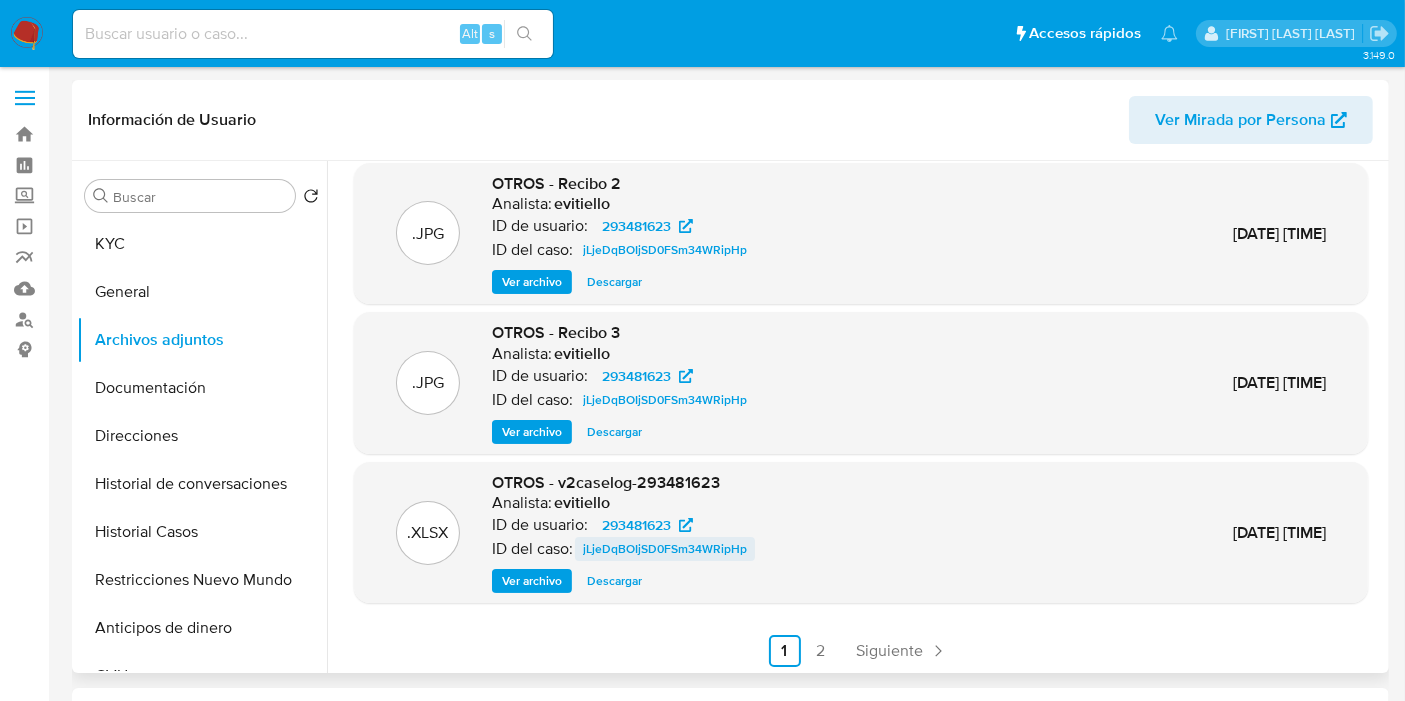 scroll, scrollTop: 168, scrollLeft: 0, axis: vertical 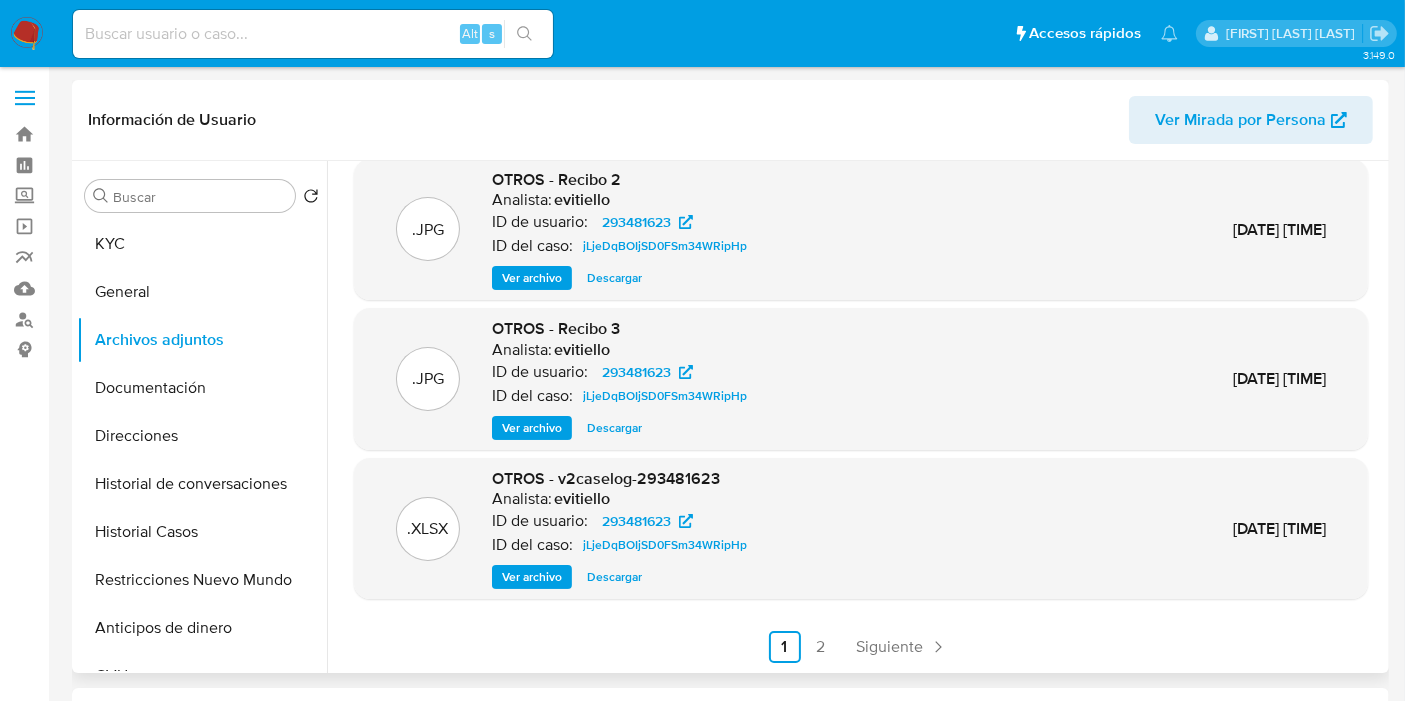 click on "Descargar" at bounding box center [614, 577] 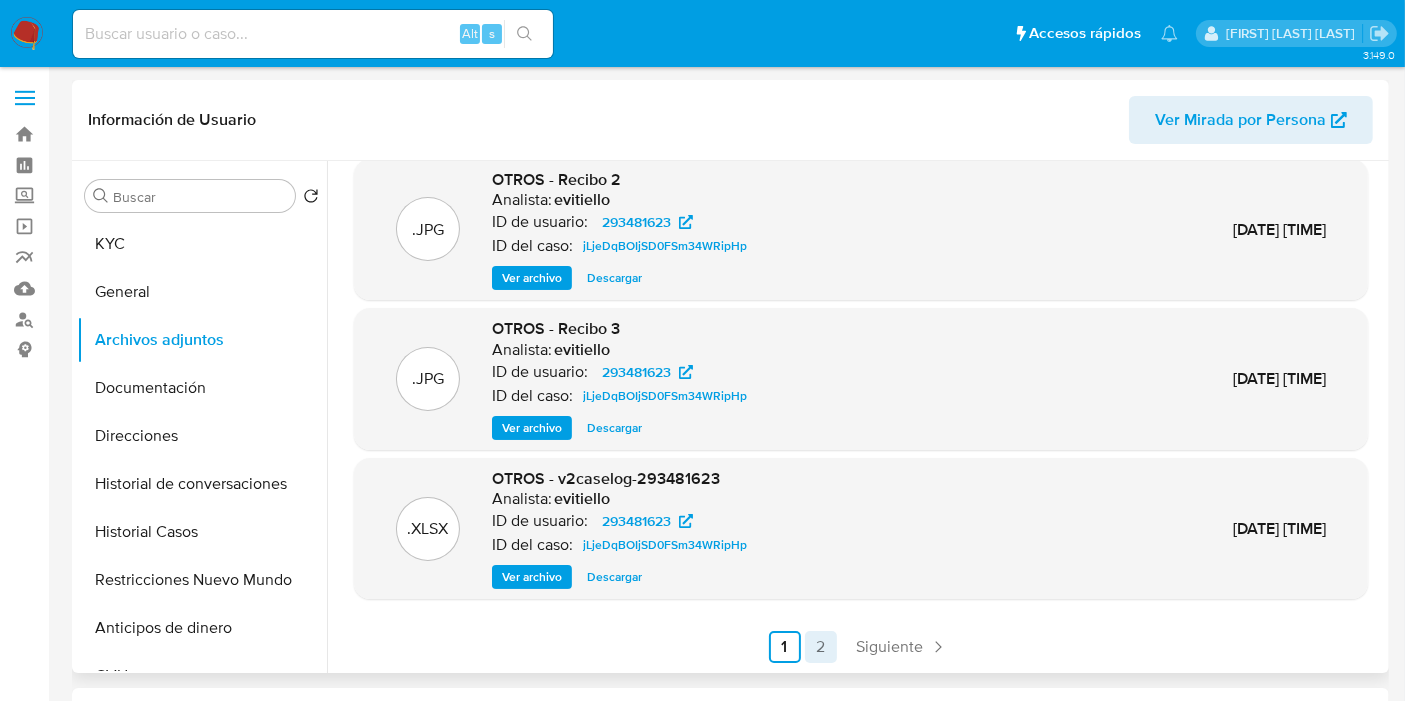 click on "2" at bounding box center [821, 647] 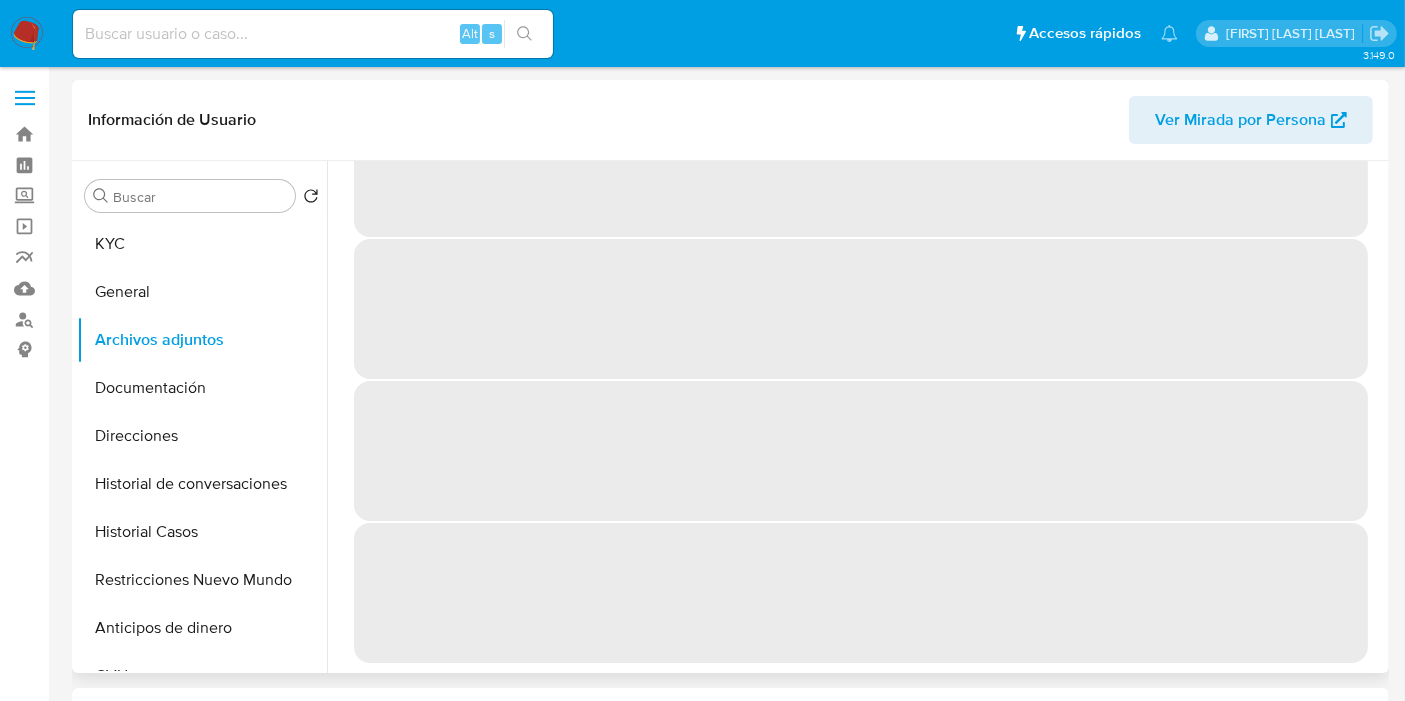scroll, scrollTop: 0, scrollLeft: 0, axis: both 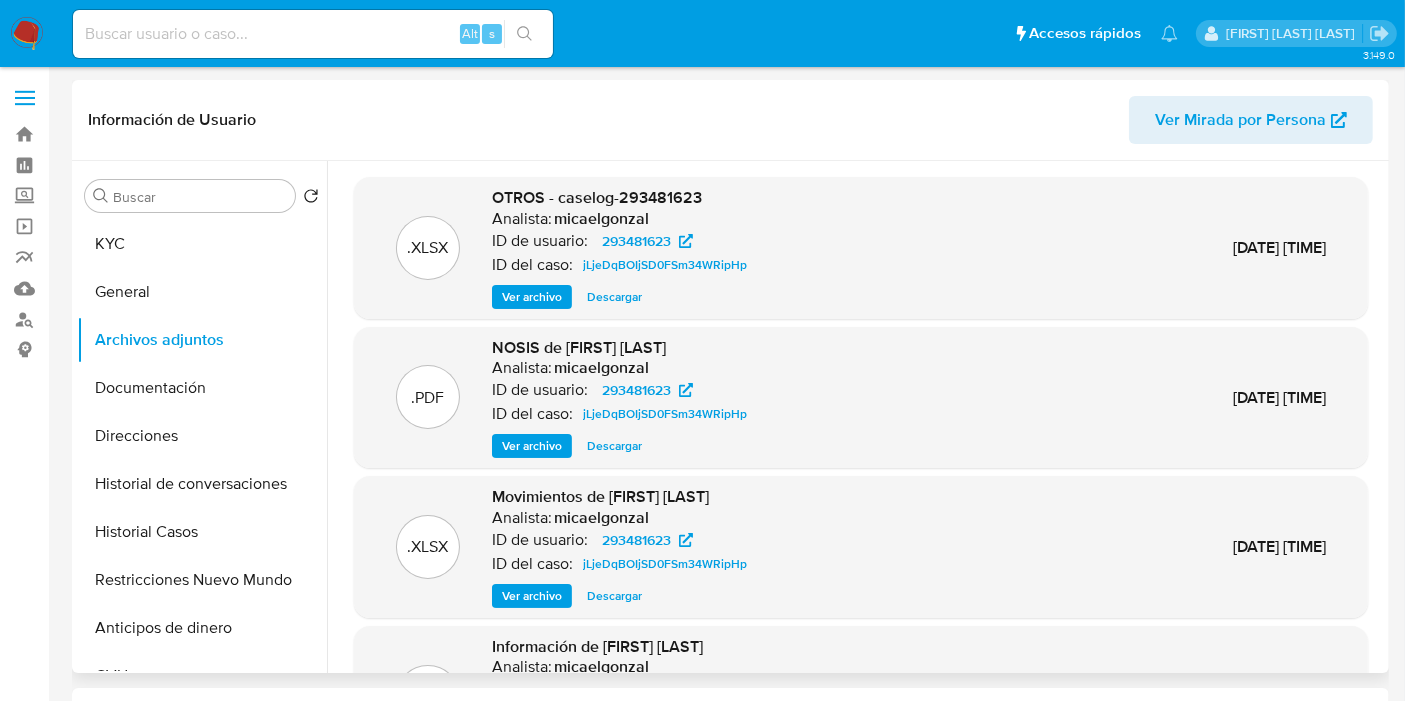 click on "Descargar" at bounding box center [614, 297] 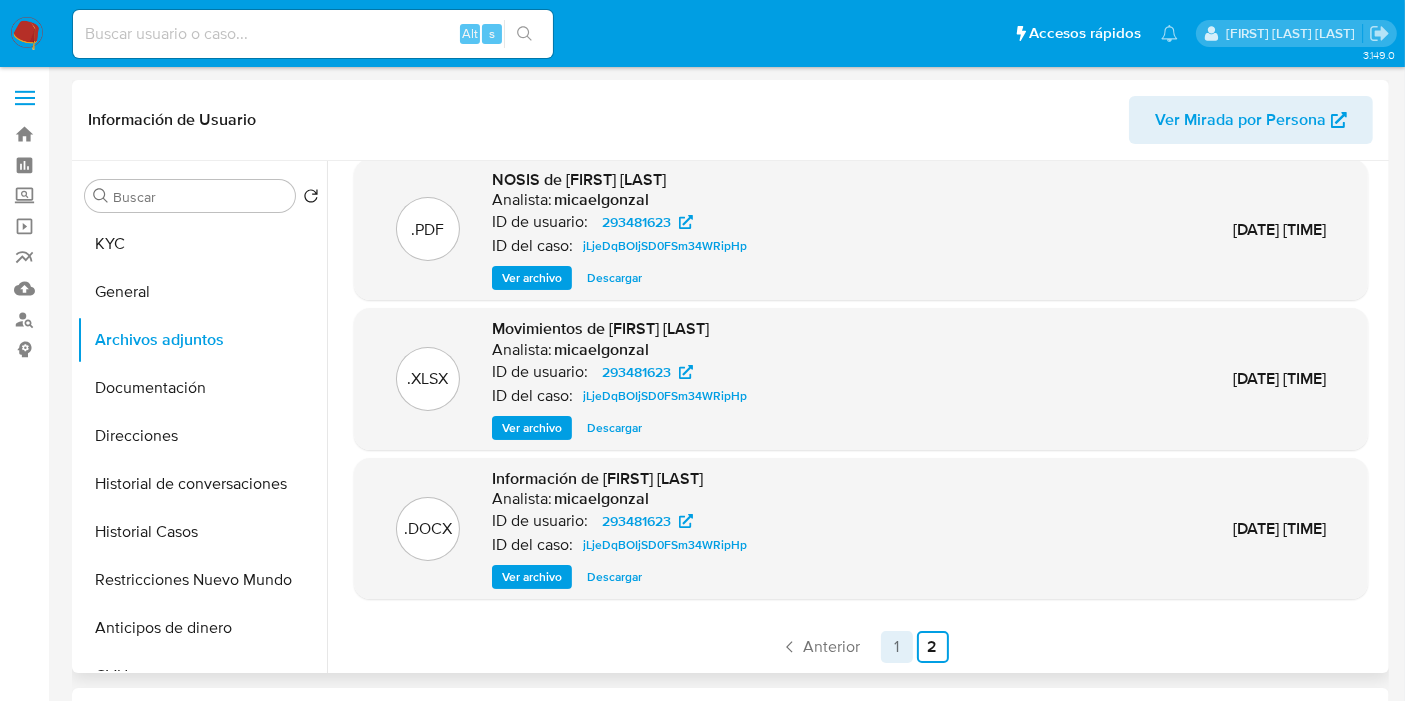 click on "1" at bounding box center [897, 647] 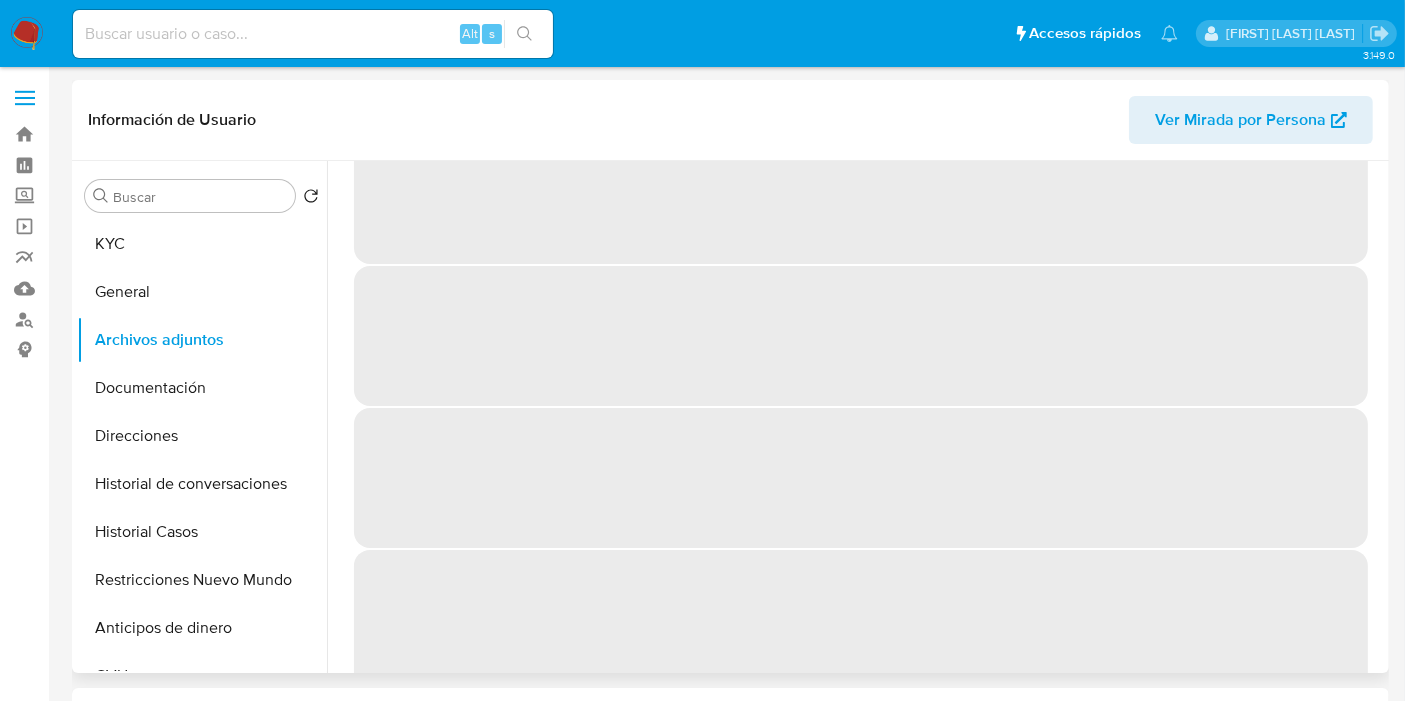 scroll, scrollTop: 85, scrollLeft: 0, axis: vertical 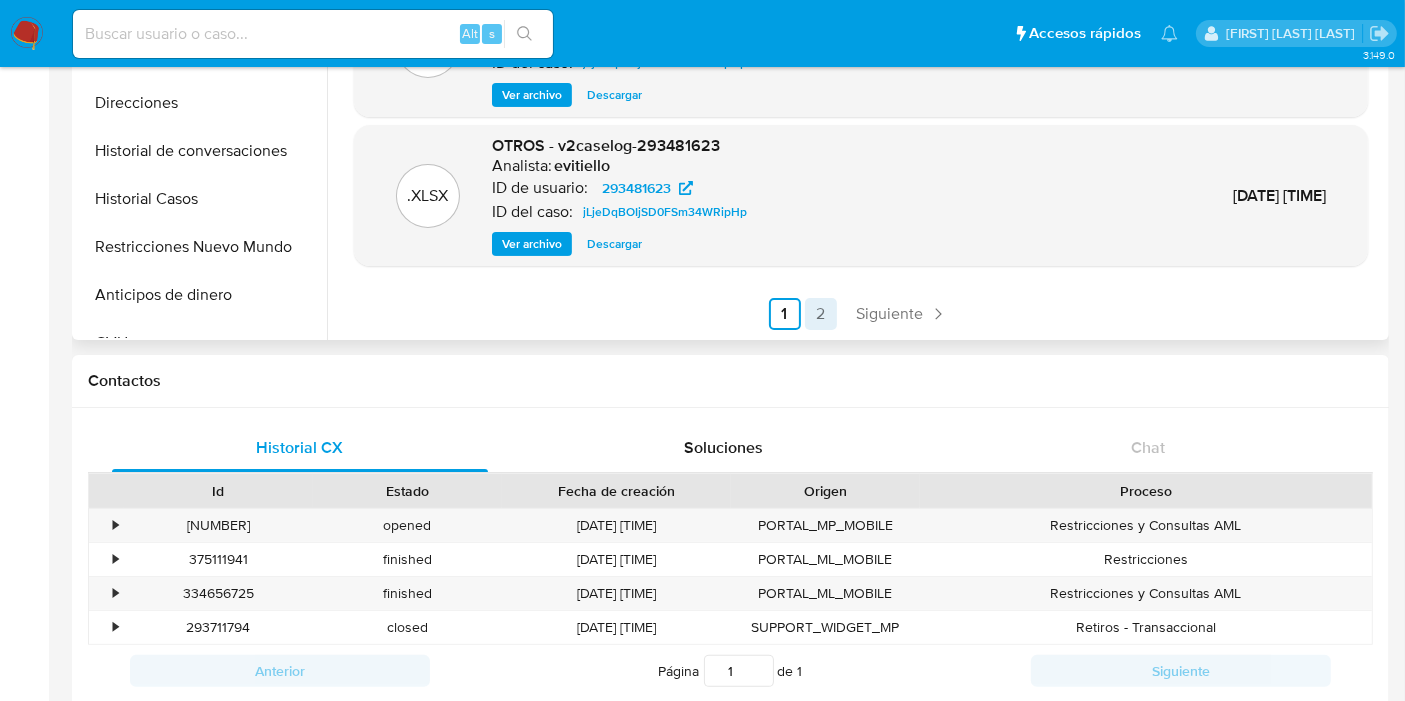 click on "2" at bounding box center (821, 314) 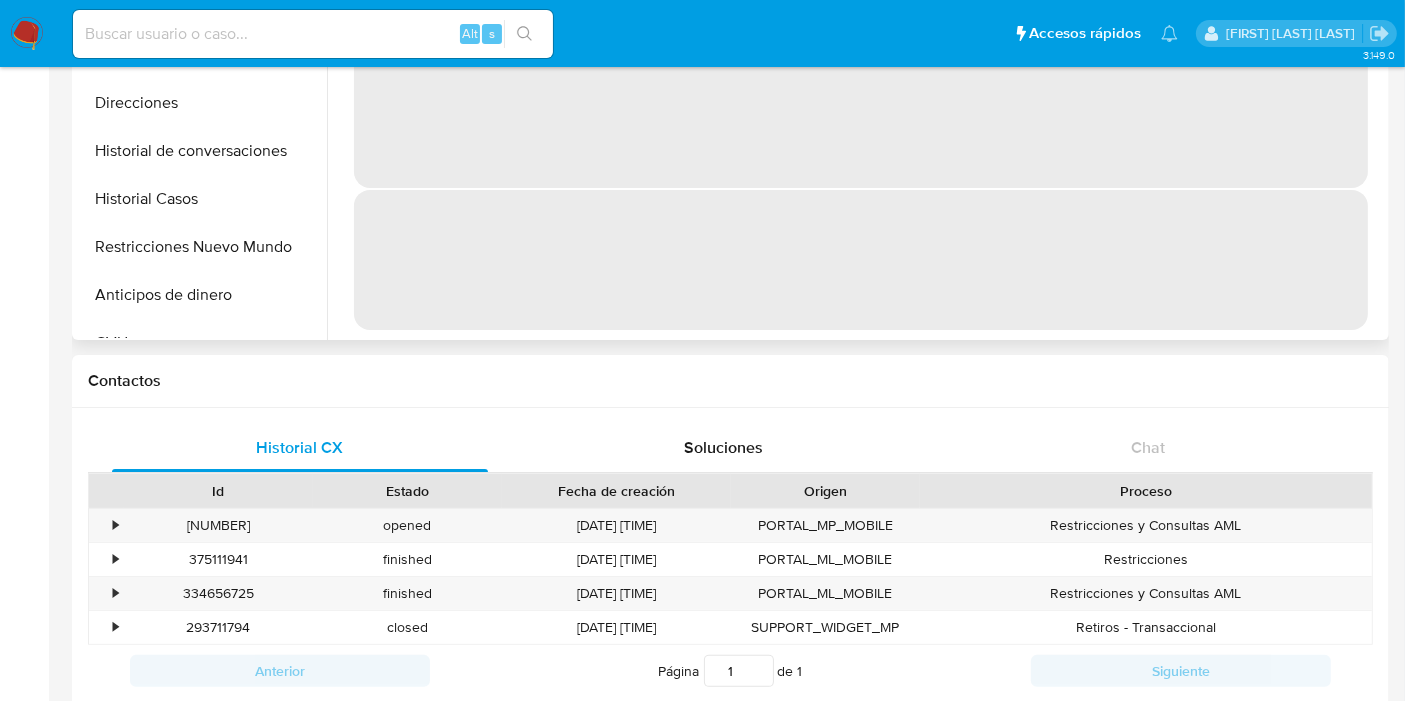 scroll, scrollTop: 0, scrollLeft: 0, axis: both 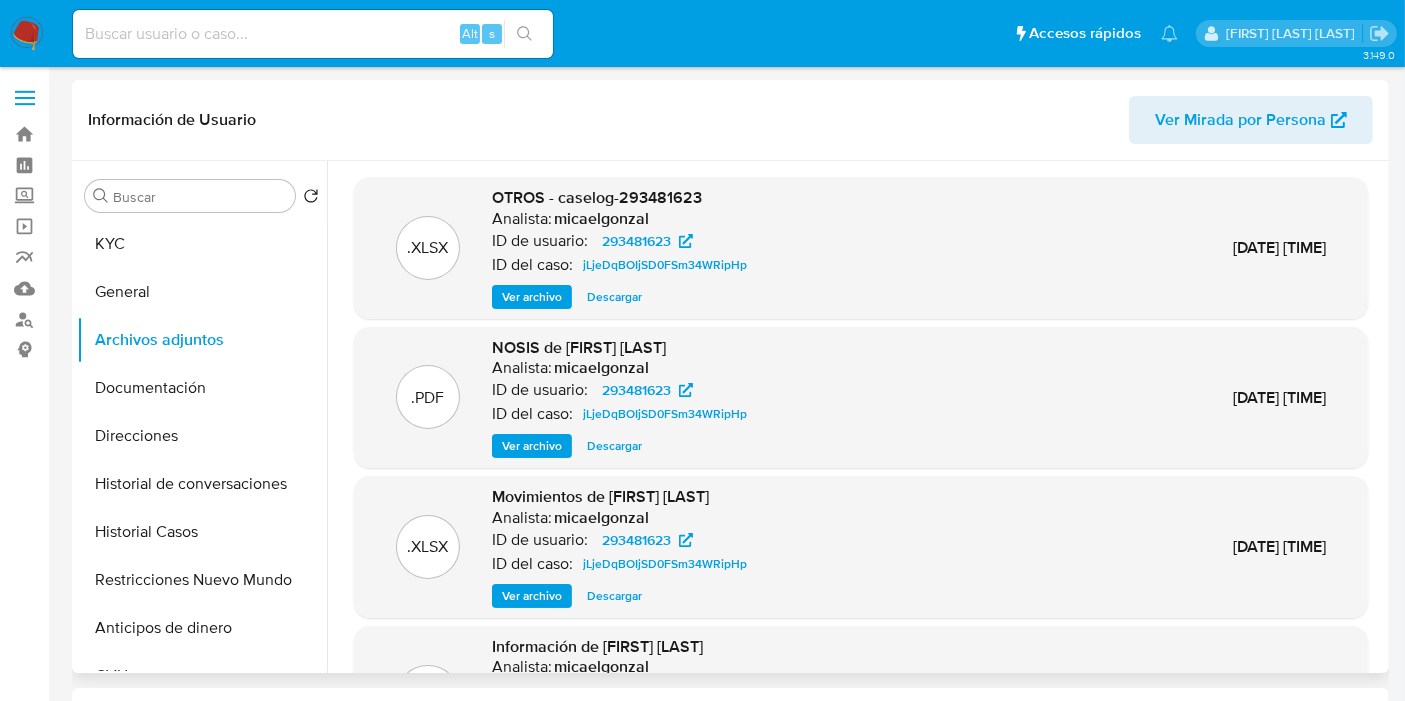 click on "Ver archivo" at bounding box center [532, 596] 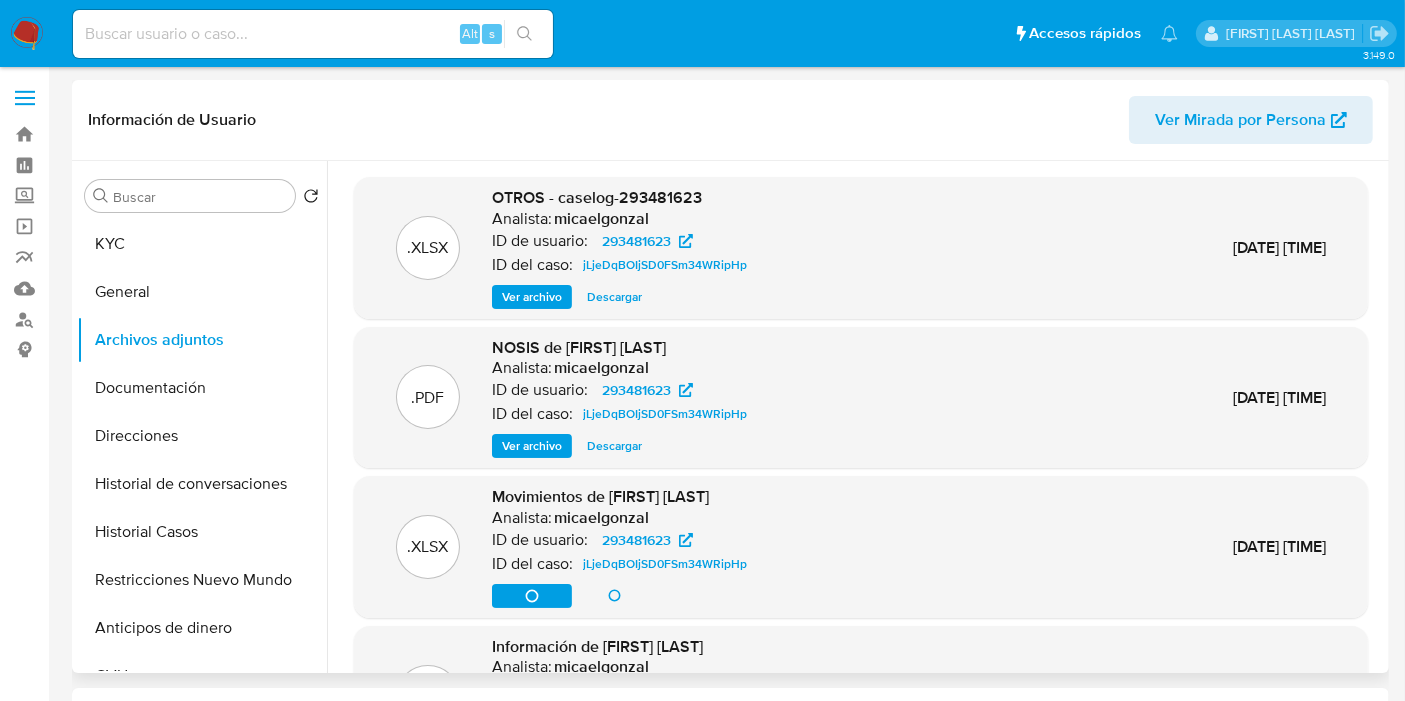 drag, startPoint x: 531, startPoint y: 604, endPoint x: 585, endPoint y: 583, distance: 57.939625 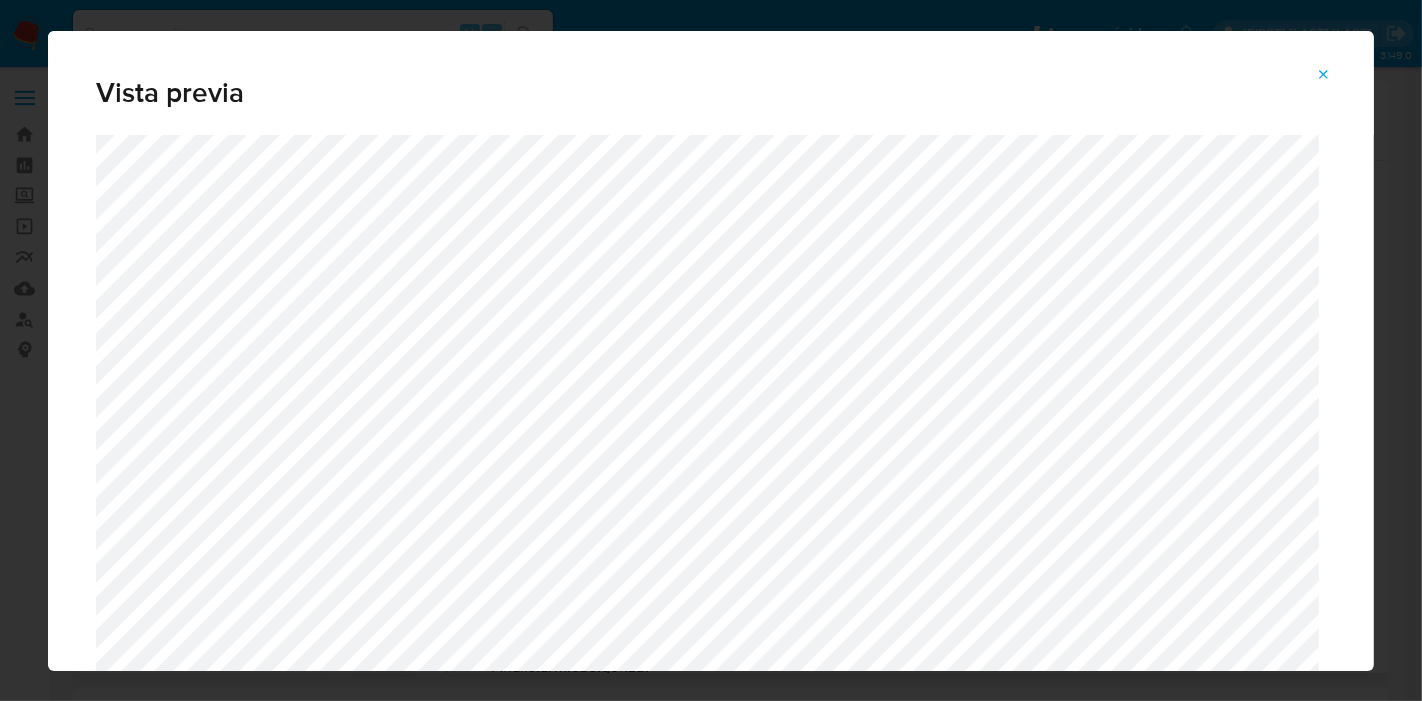click 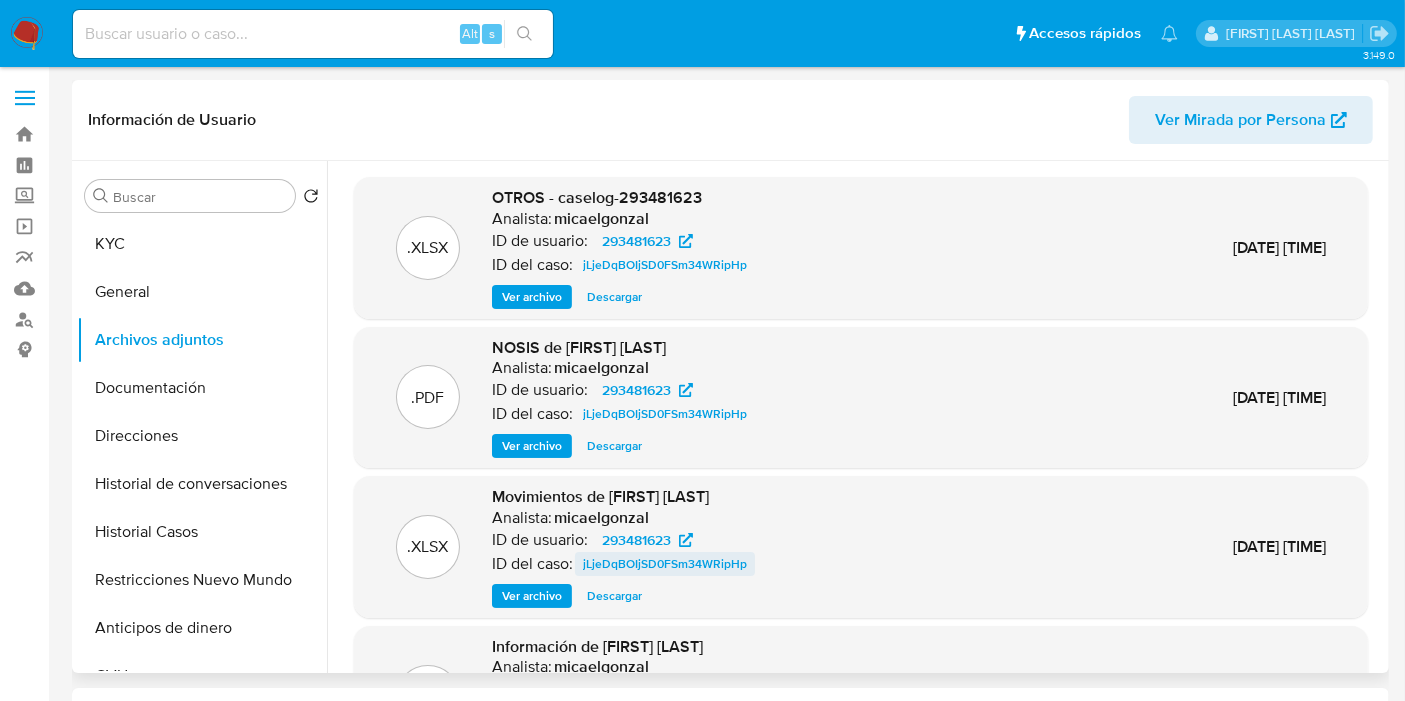 click on "jLjeDqBOIjSD0FSm34WRipHp" at bounding box center [665, 564] 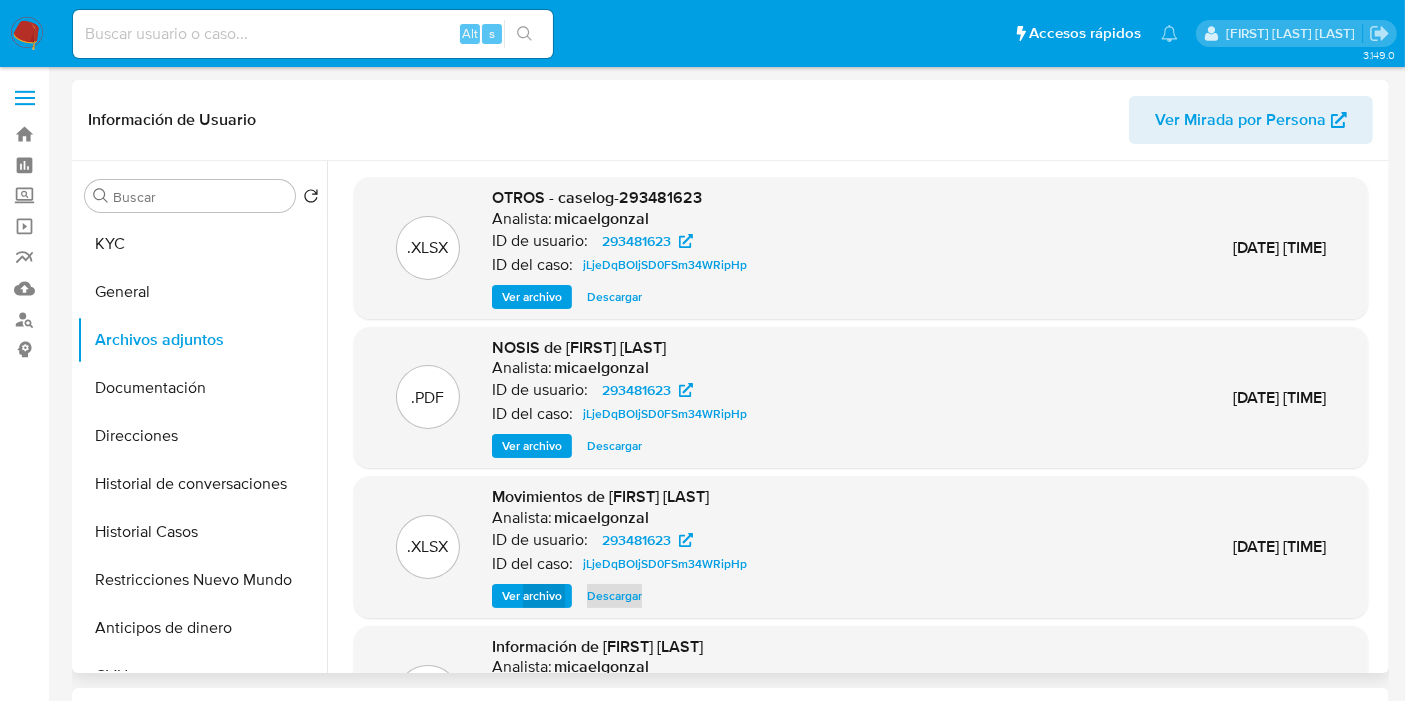 click on "Descargar" at bounding box center (614, 596) 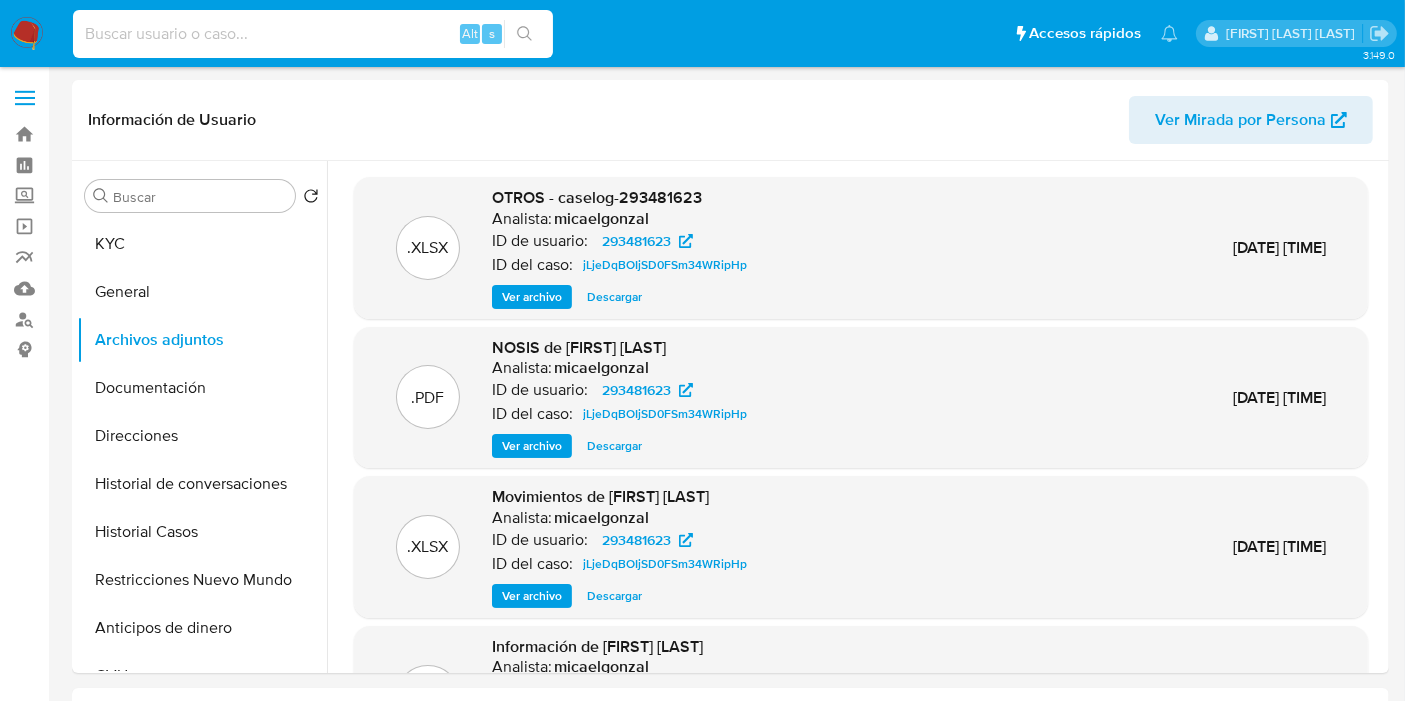 click at bounding box center (313, 34) 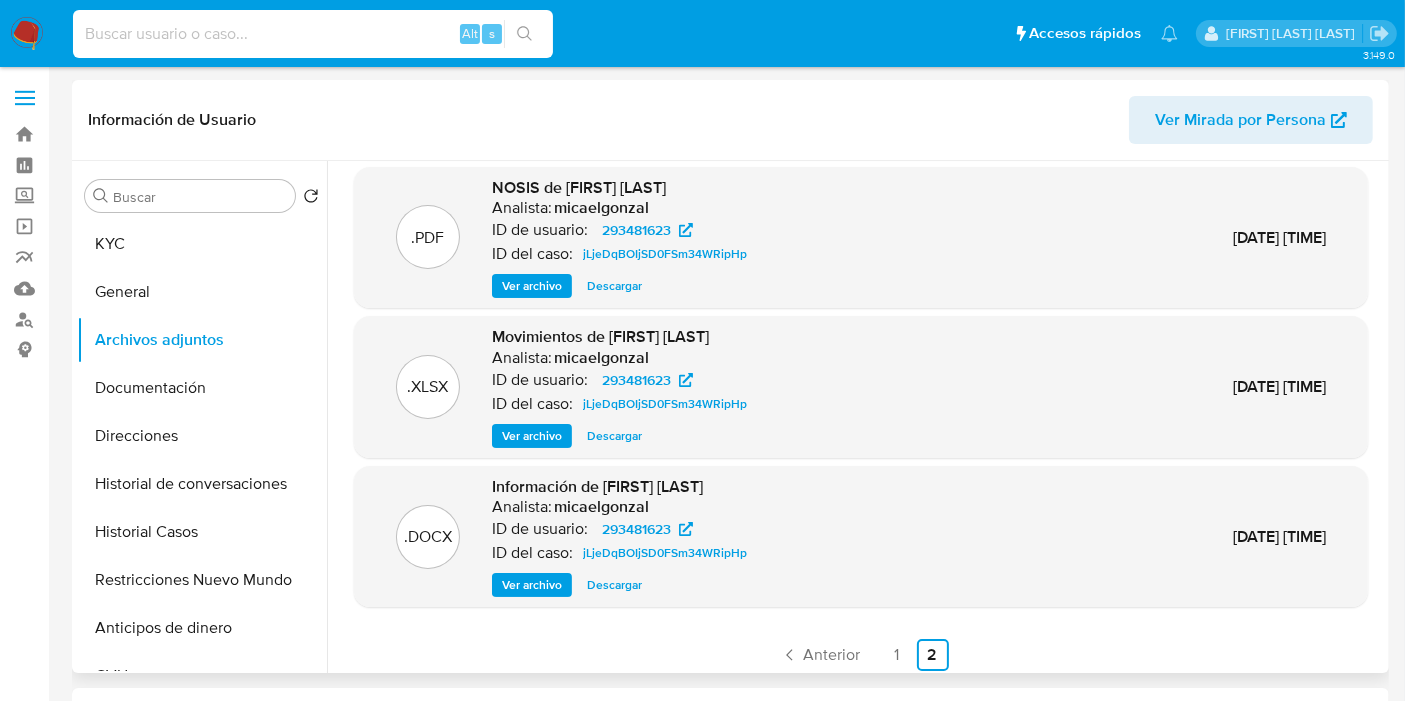 scroll, scrollTop: 168, scrollLeft: 0, axis: vertical 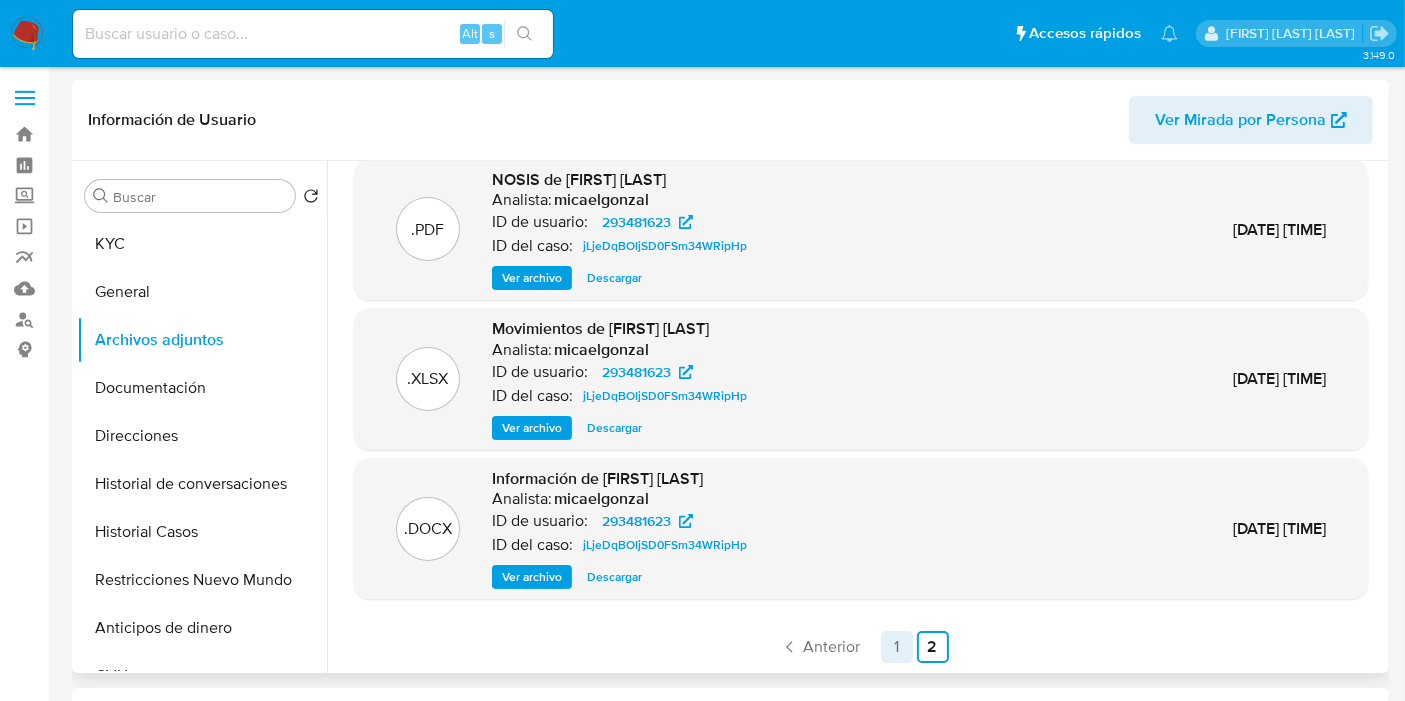 click on "1" at bounding box center [897, 647] 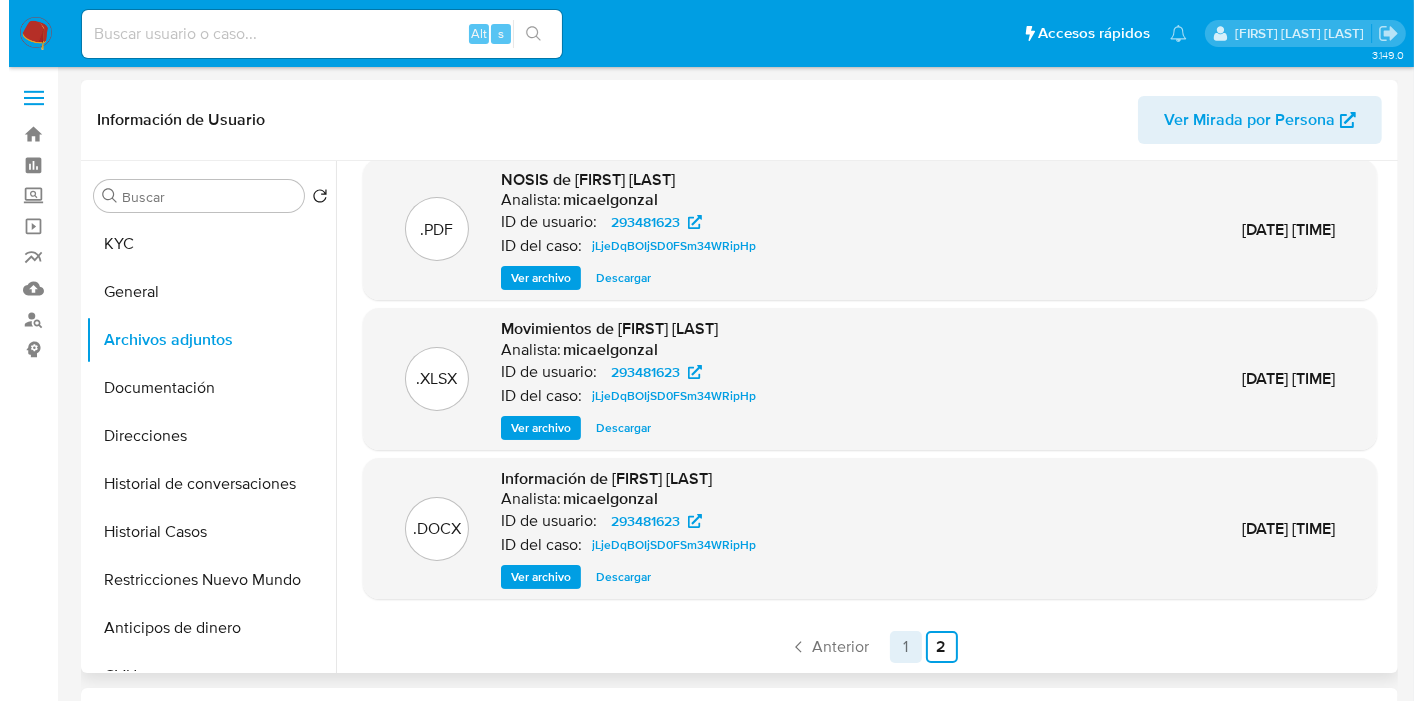 scroll, scrollTop: 0, scrollLeft: 0, axis: both 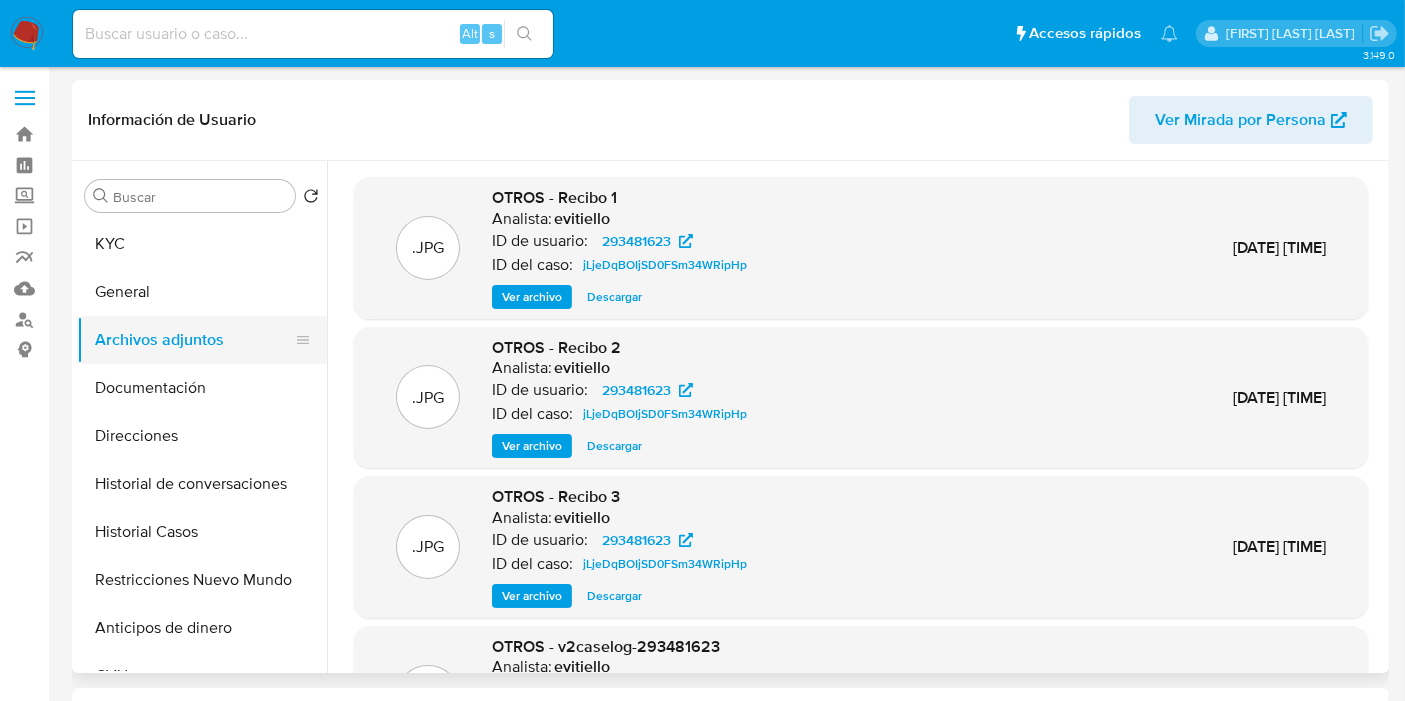 click on "Archivos adjuntos" at bounding box center [194, 340] 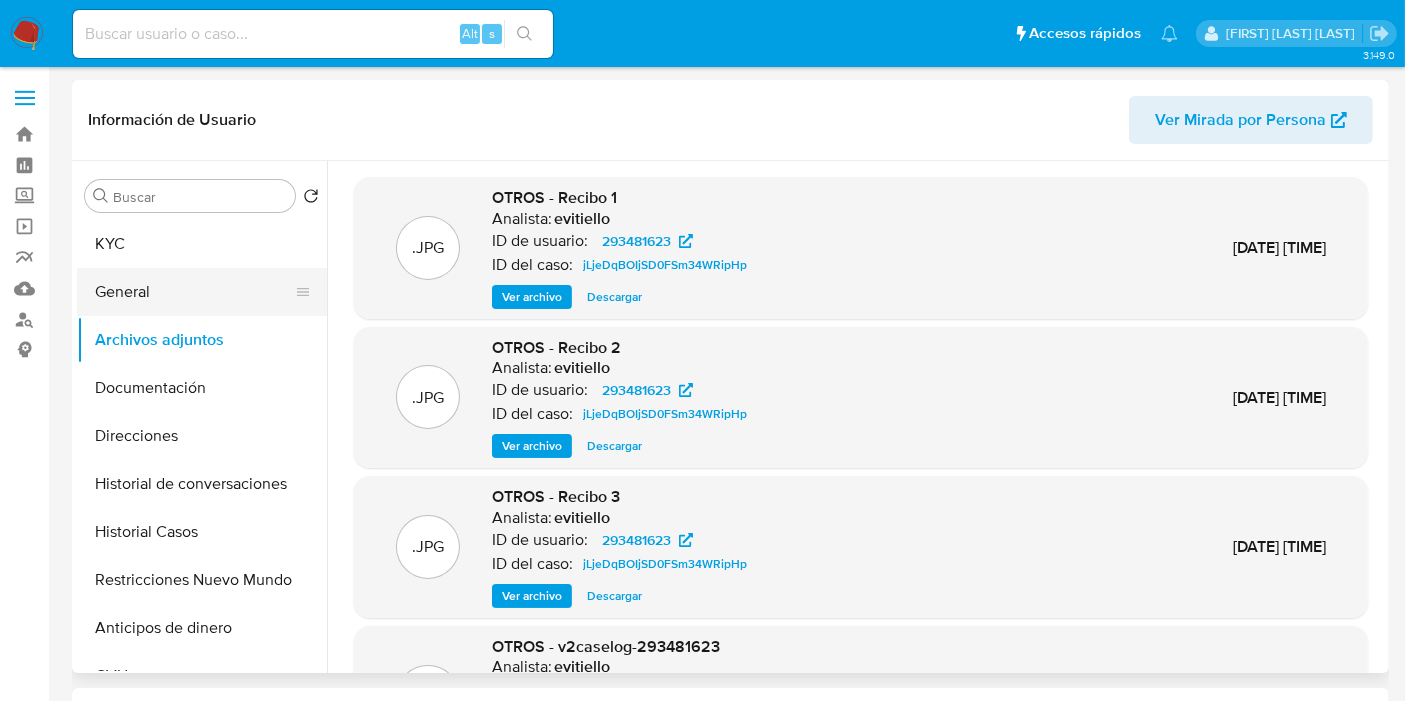click on "General" at bounding box center (194, 292) 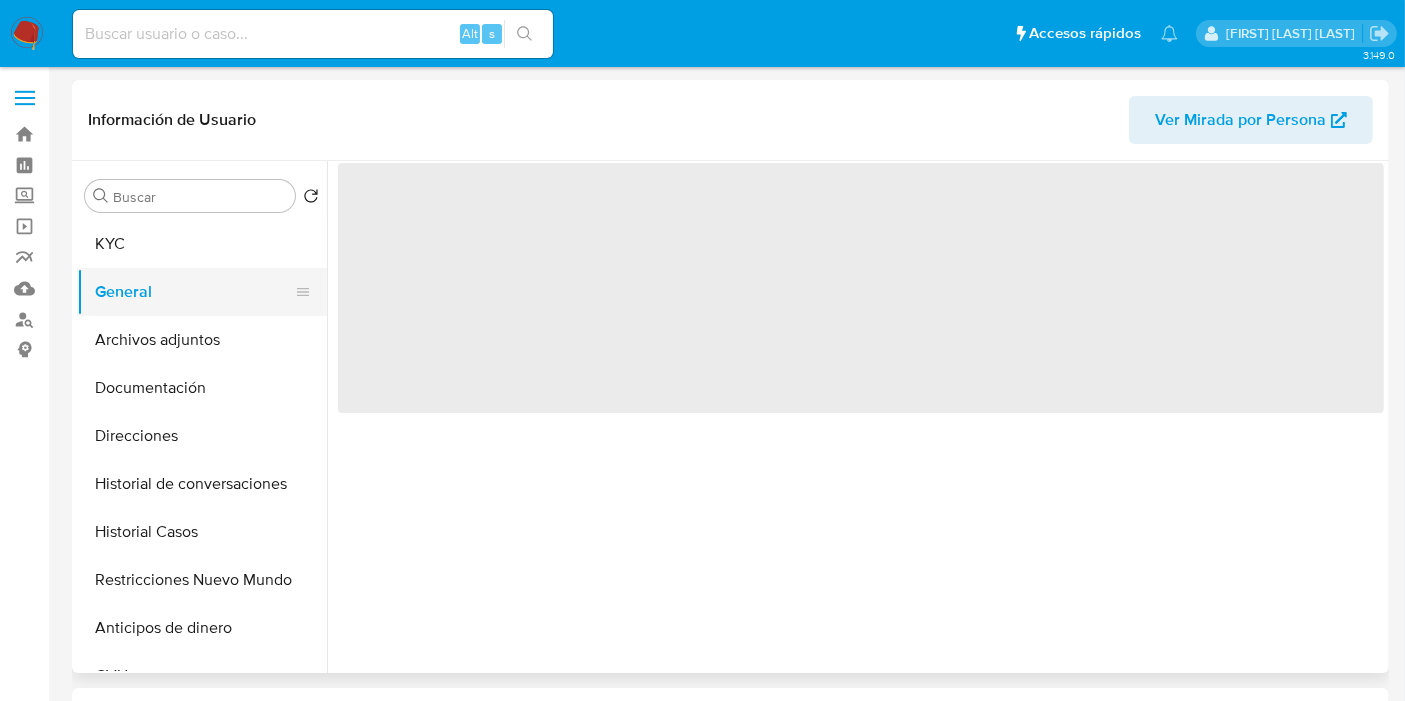 click on "General" at bounding box center [194, 292] 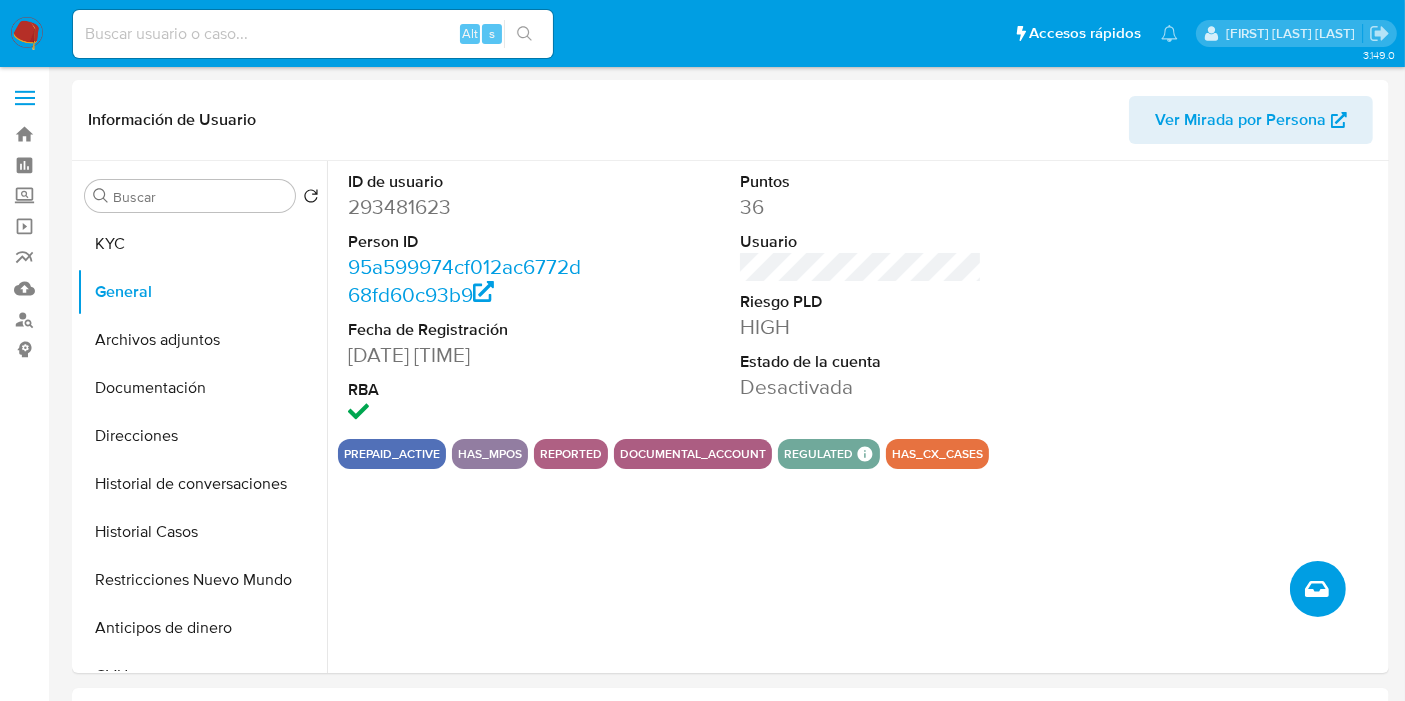 click 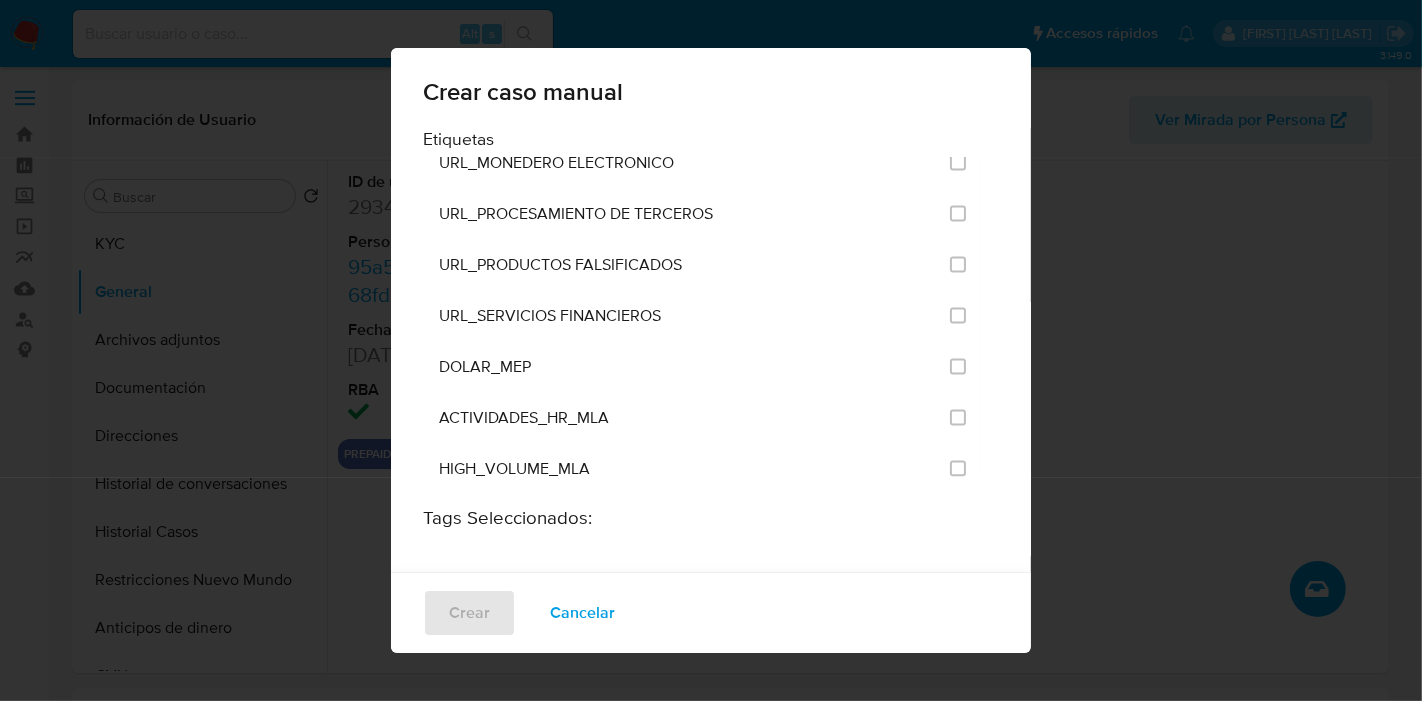 scroll, scrollTop: 3893, scrollLeft: 0, axis: vertical 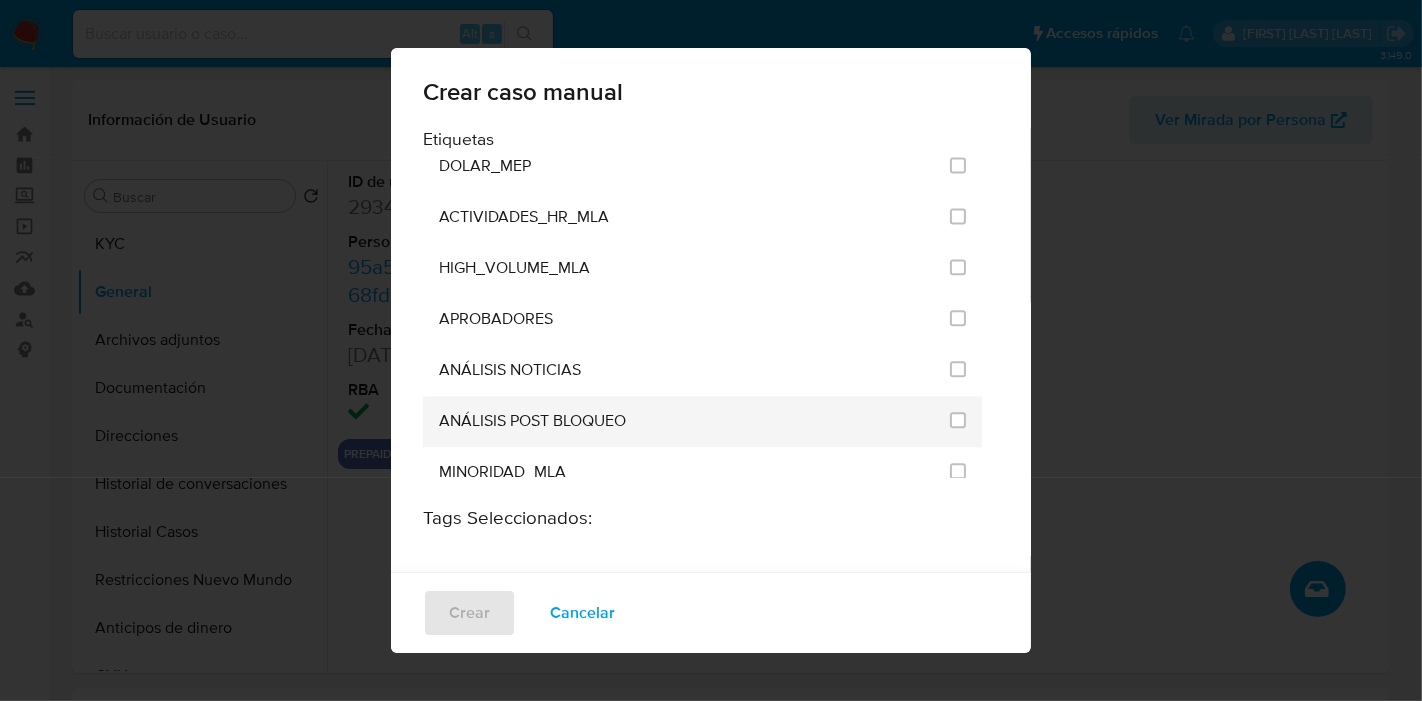 click on "ANÁLISIS POST BLOQUEO" at bounding box center [702, 421] 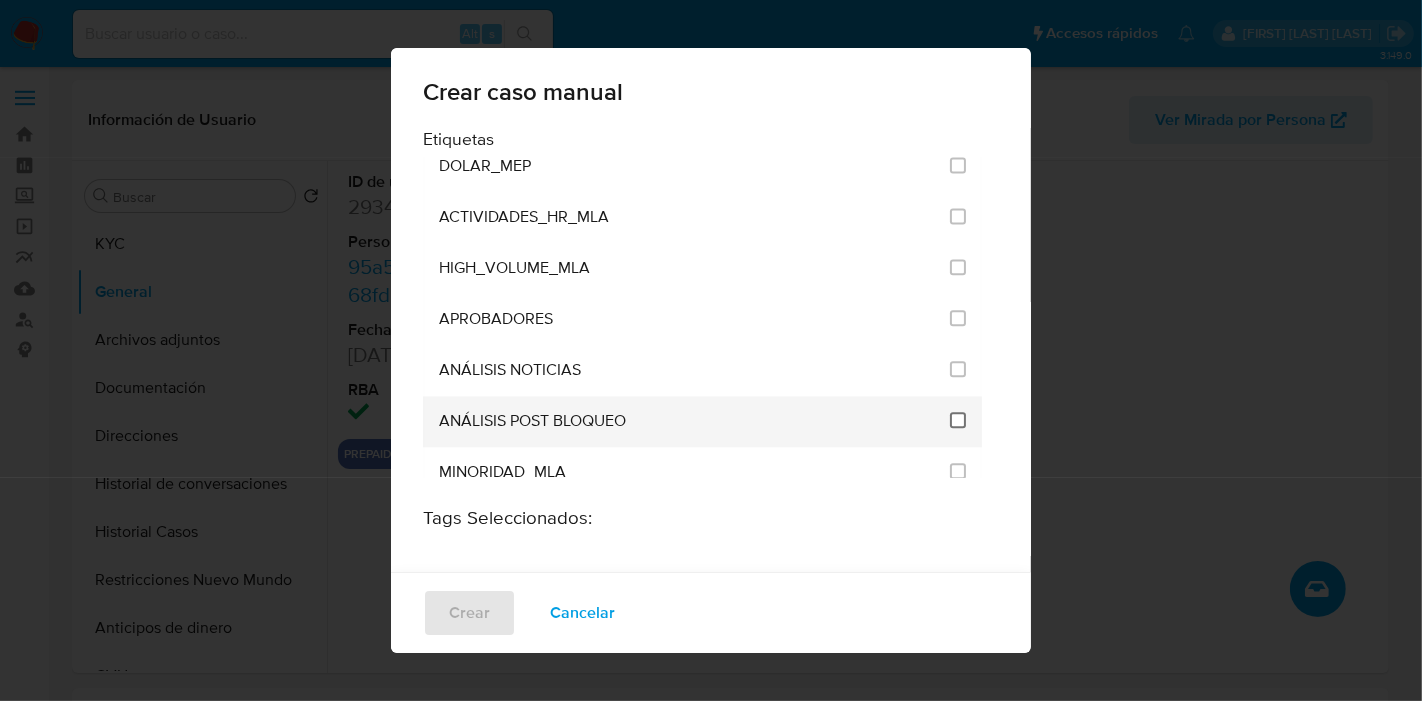 click at bounding box center [958, 420] 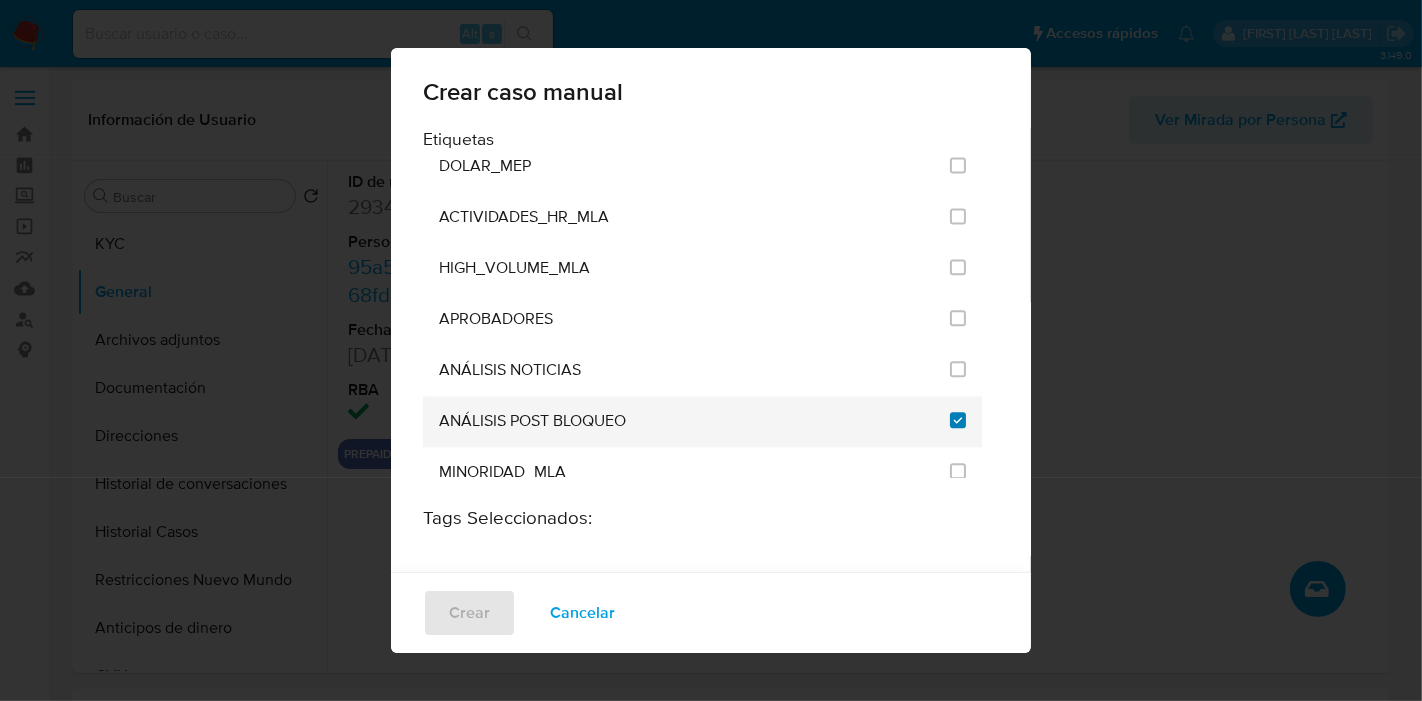 checkbox on "true" 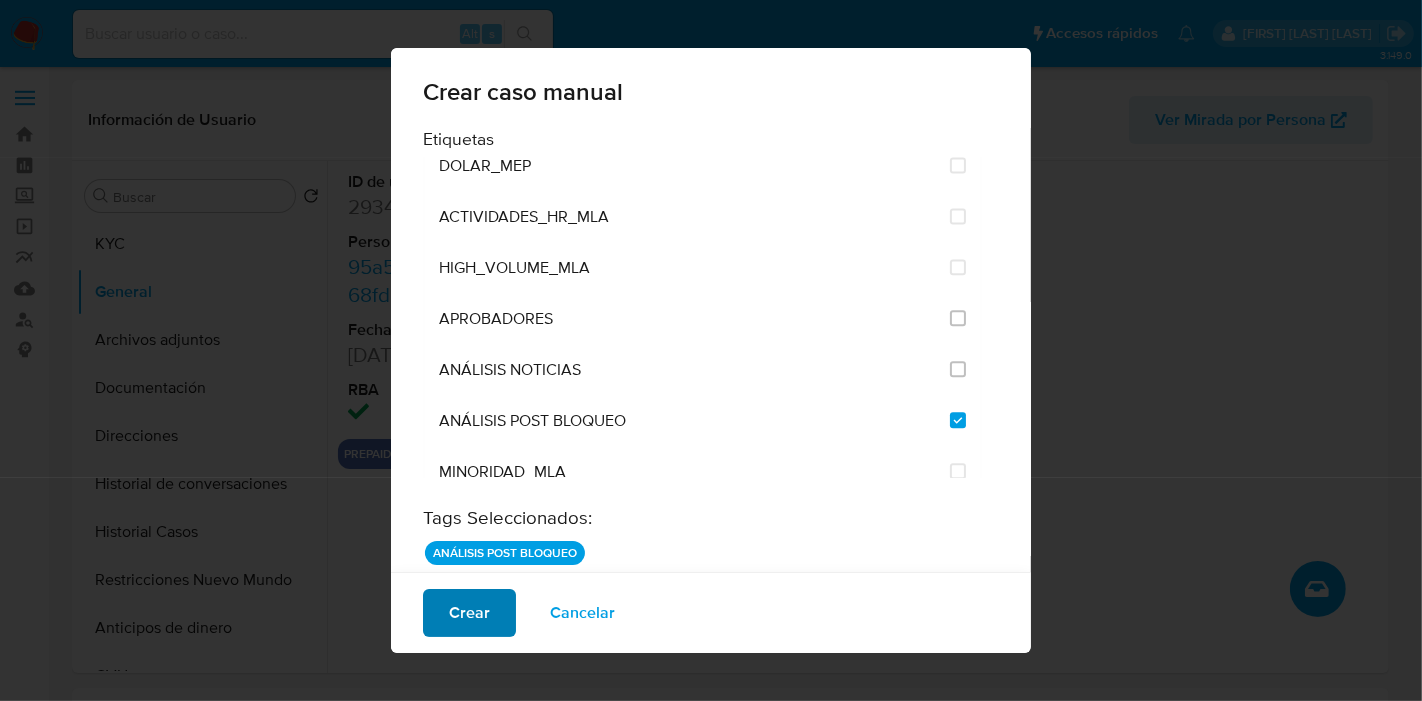 click on "Crear" at bounding box center [469, 613] 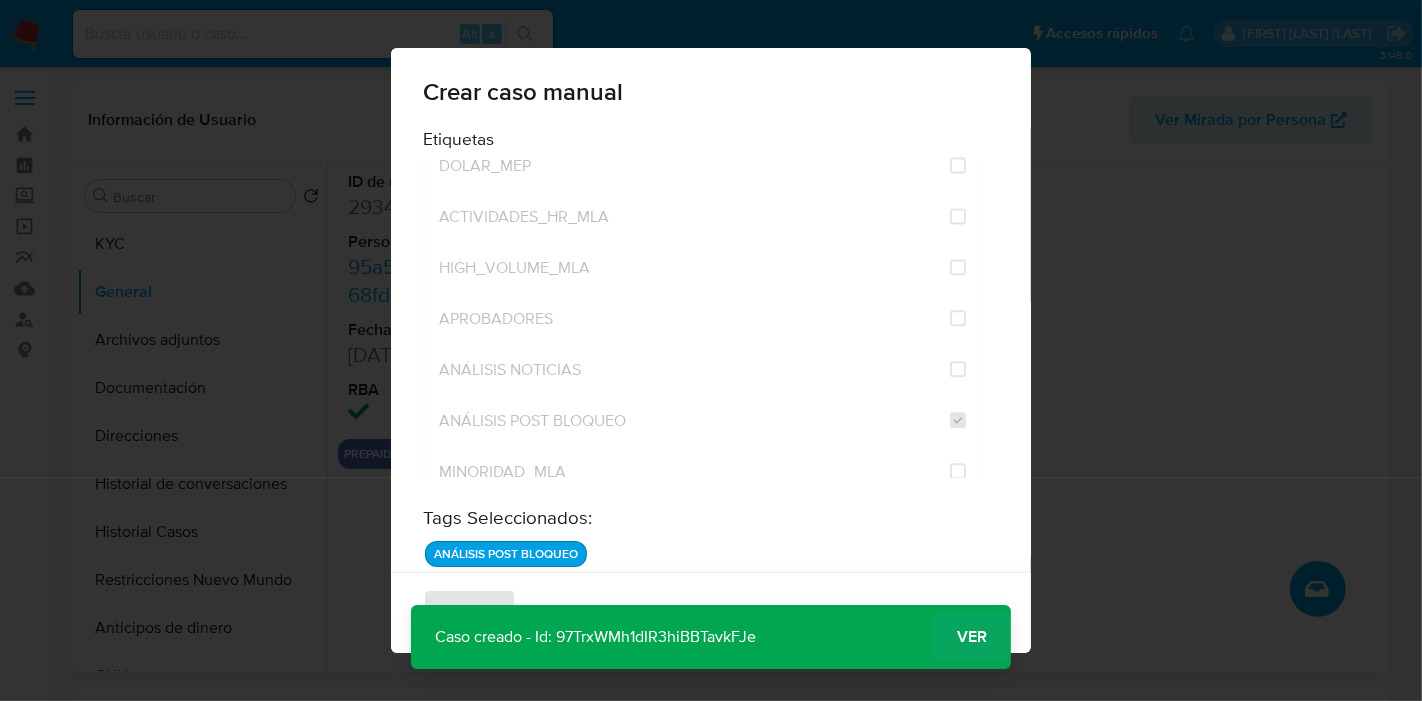 click on "Ver" at bounding box center (972, 637) 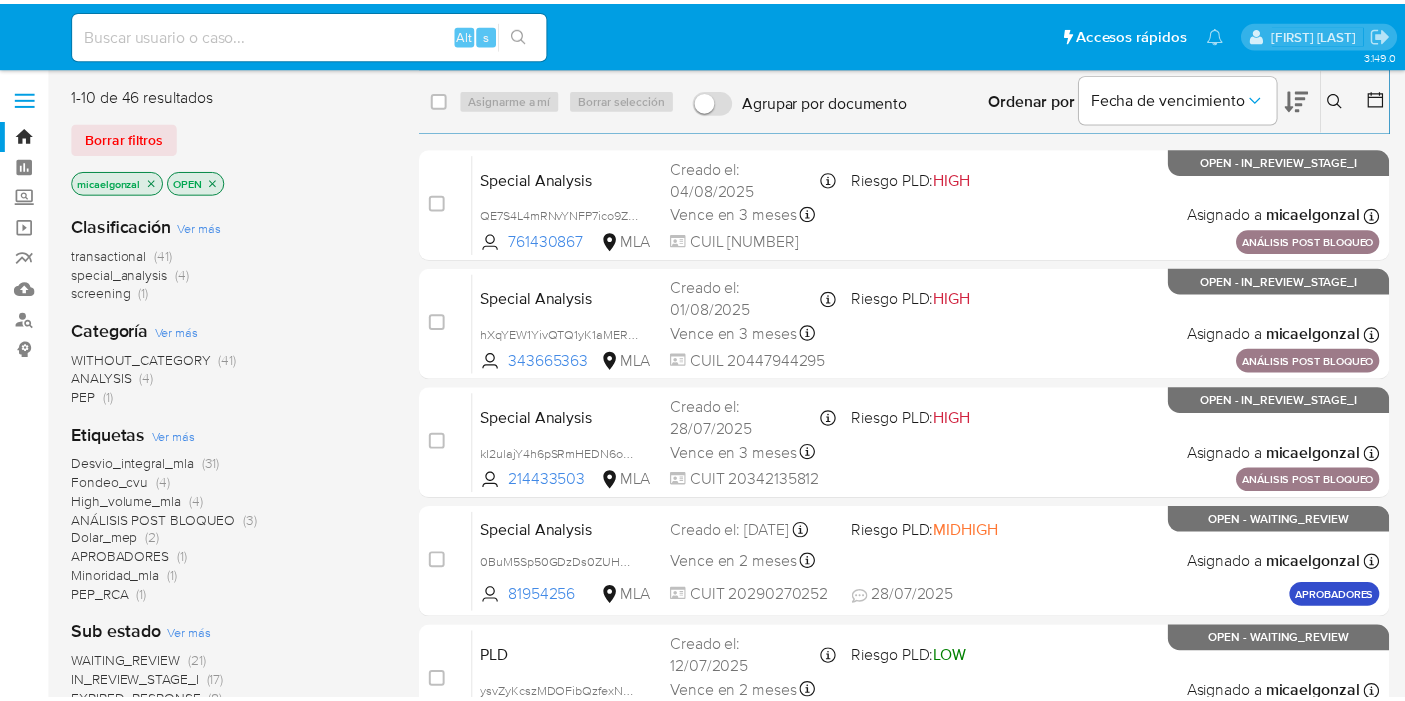 scroll, scrollTop: 0, scrollLeft: 0, axis: both 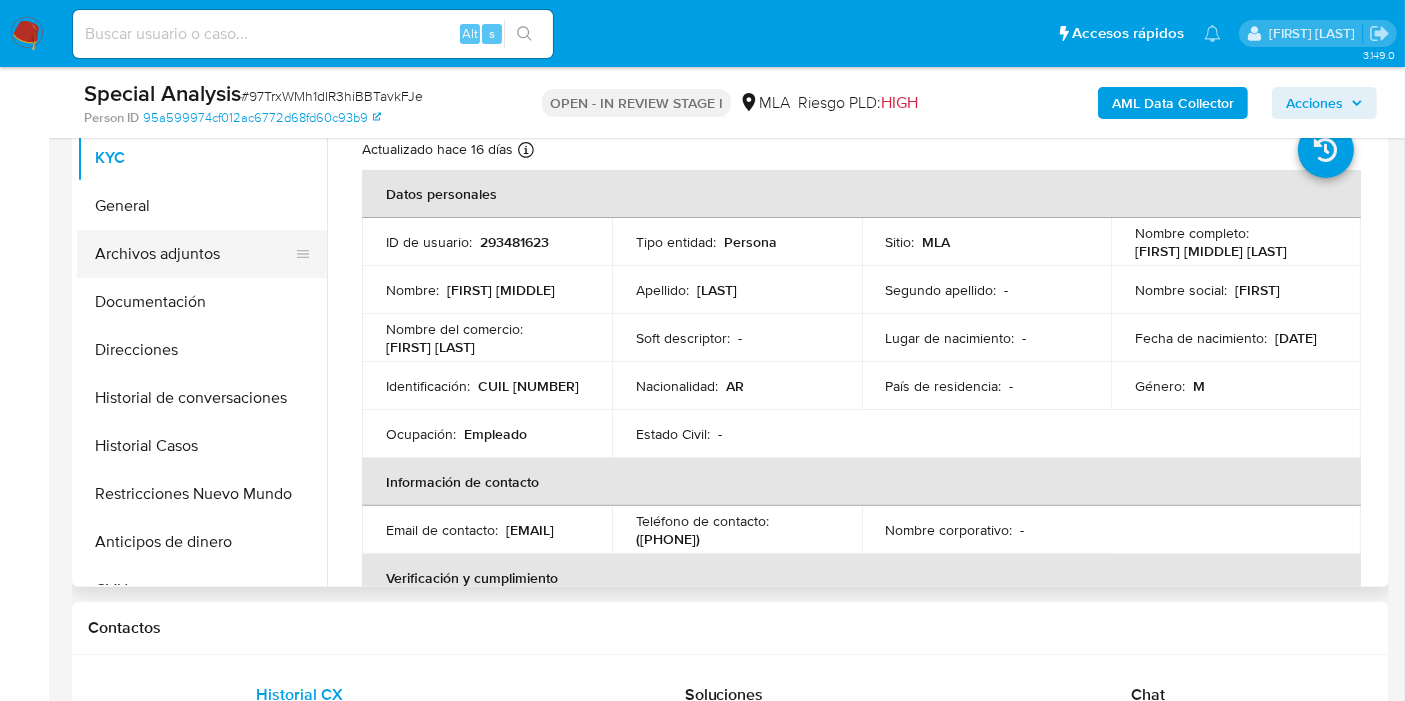 click on "Archivos adjuntos" at bounding box center (194, 254) 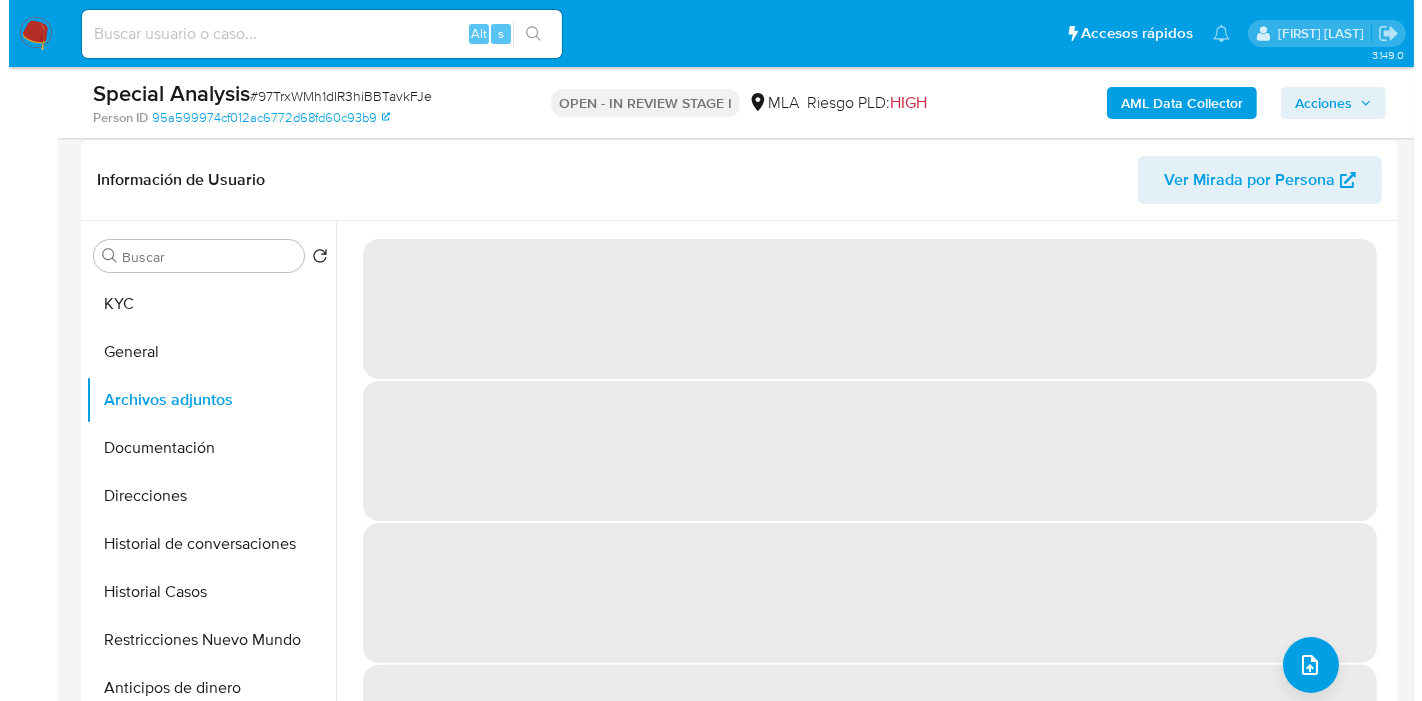 scroll, scrollTop: 333, scrollLeft: 0, axis: vertical 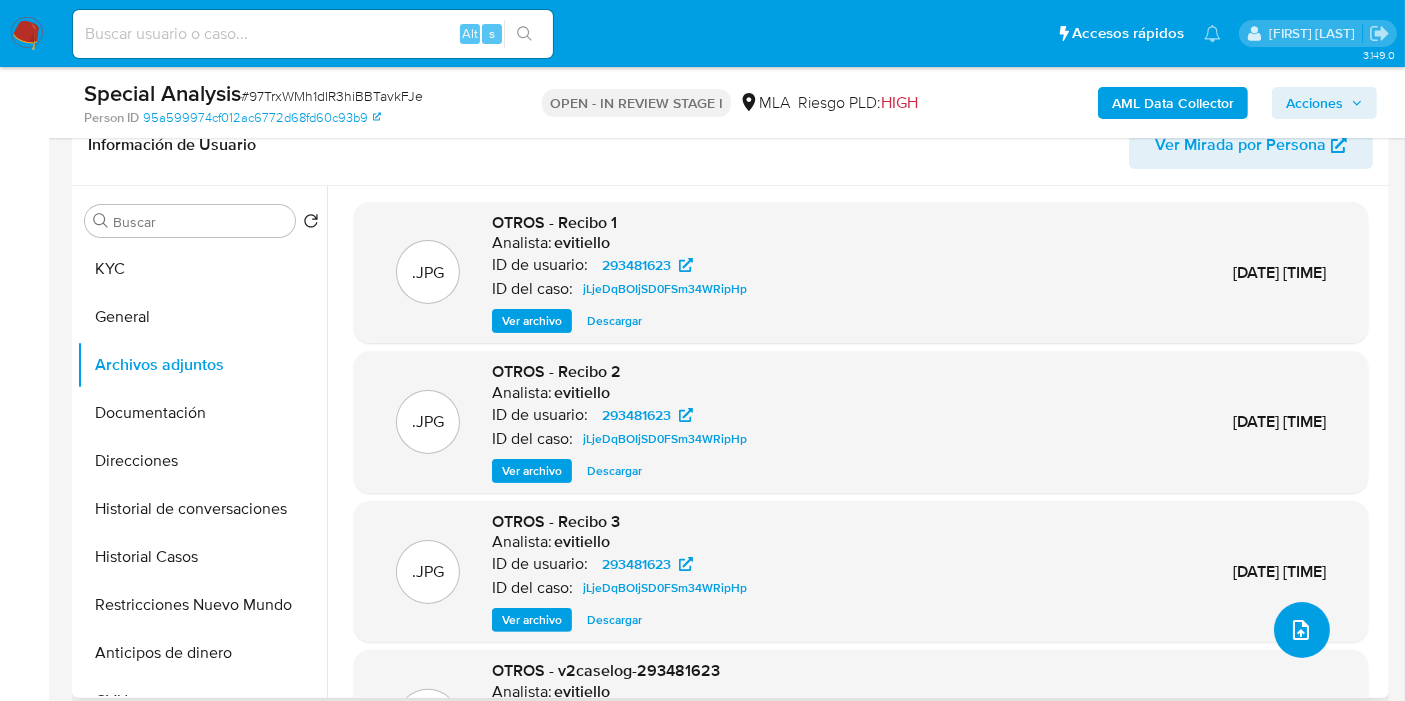 click 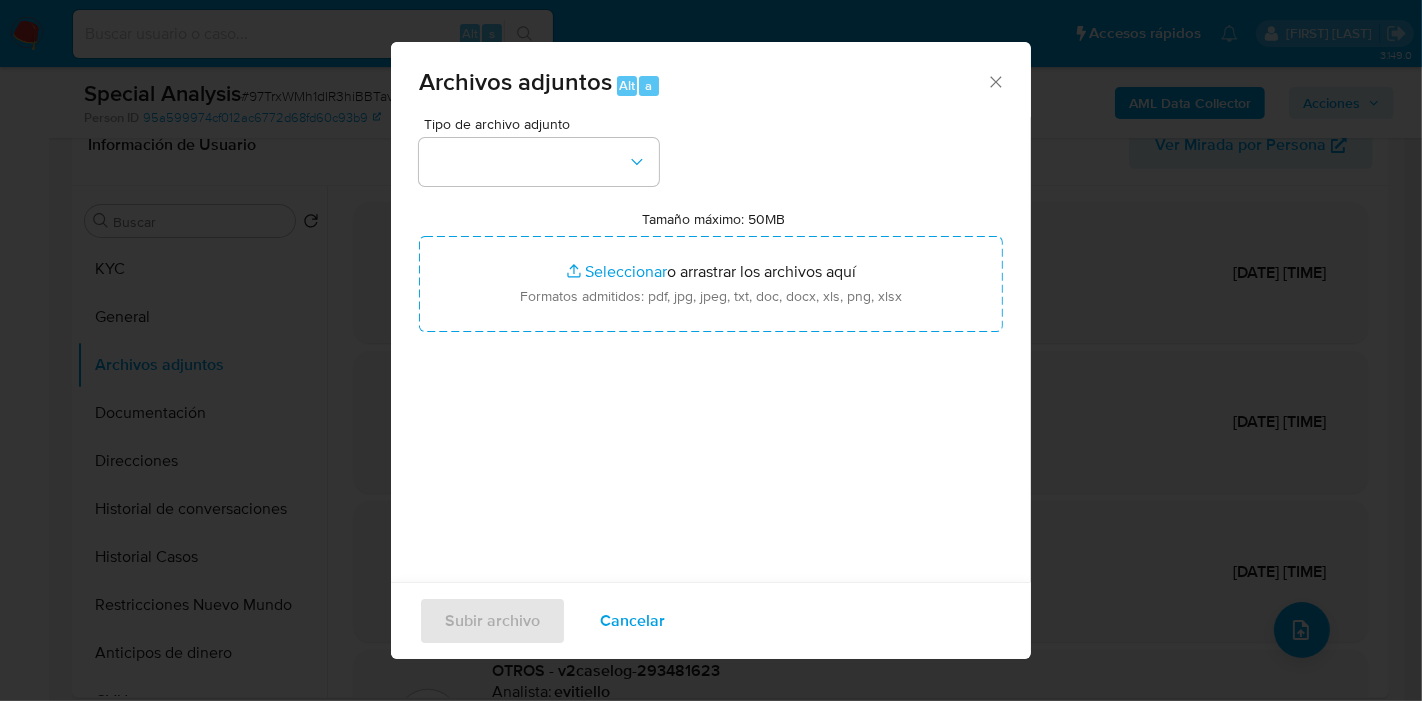 click at bounding box center [539, 162] 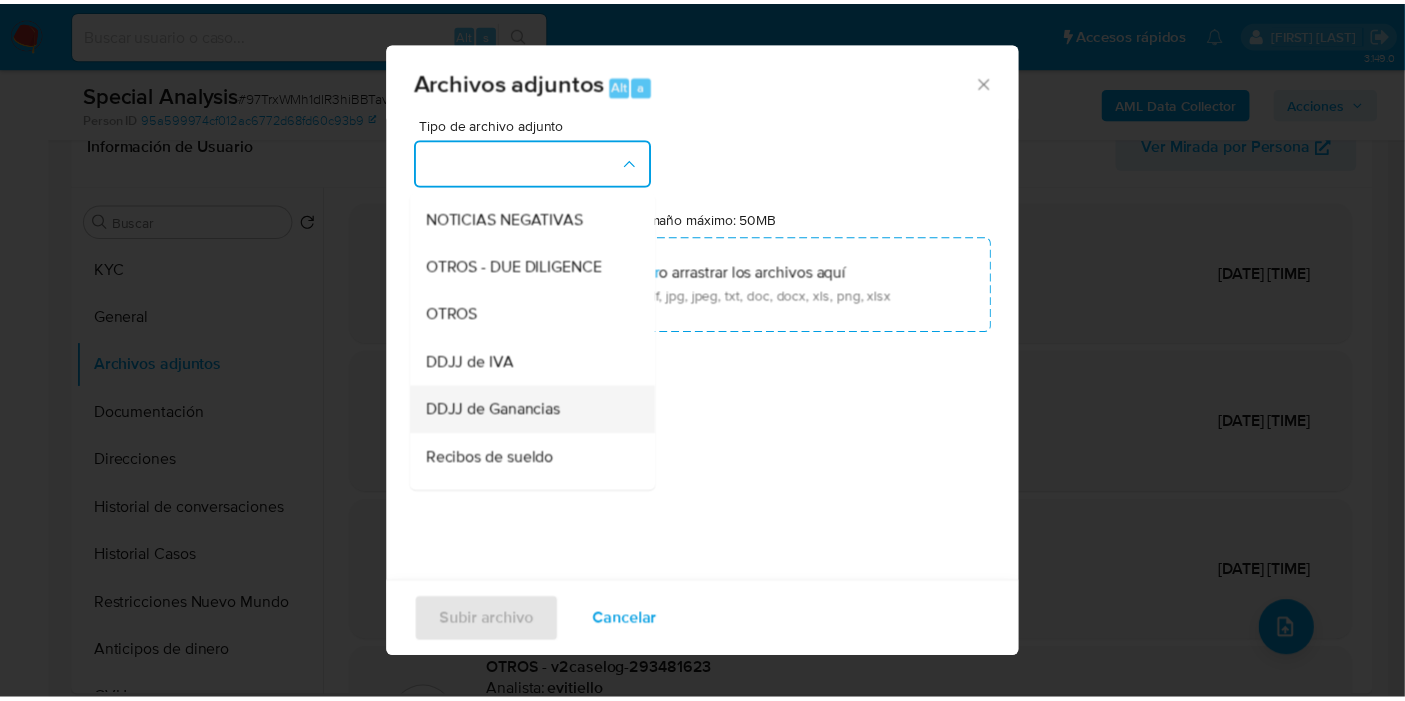 scroll, scrollTop: 444, scrollLeft: 0, axis: vertical 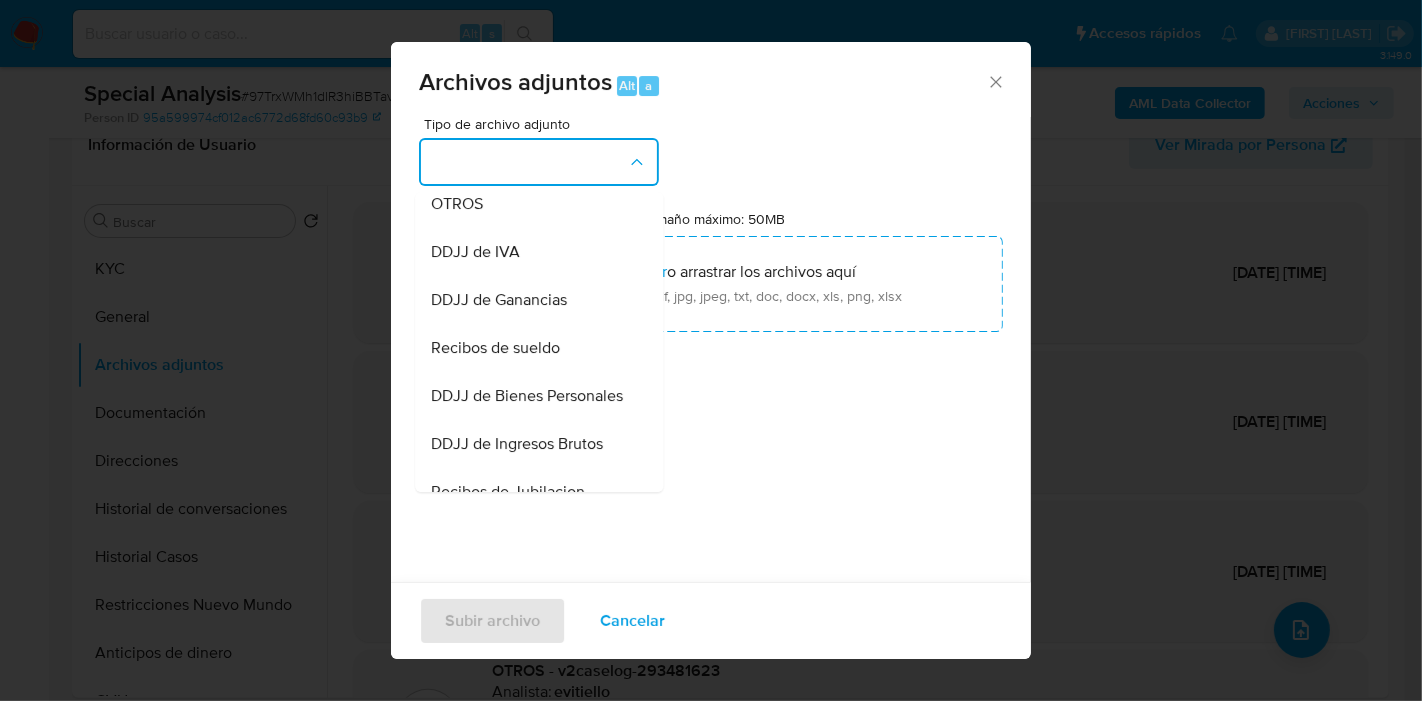 drag, startPoint x: 529, startPoint y: 360, endPoint x: 550, endPoint y: 341, distance: 28.319605 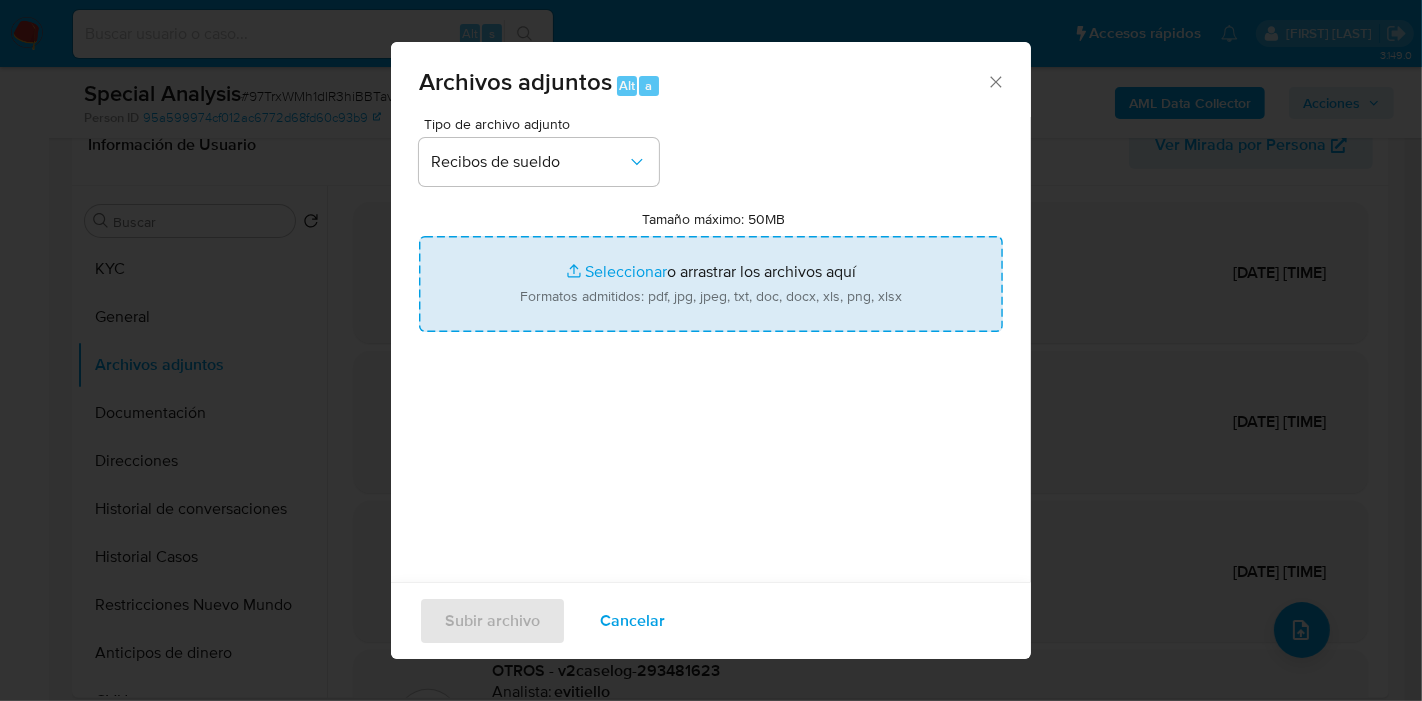 click on "Tamaño máximo: 50MB Seleccionar archivos" at bounding box center [711, 284] 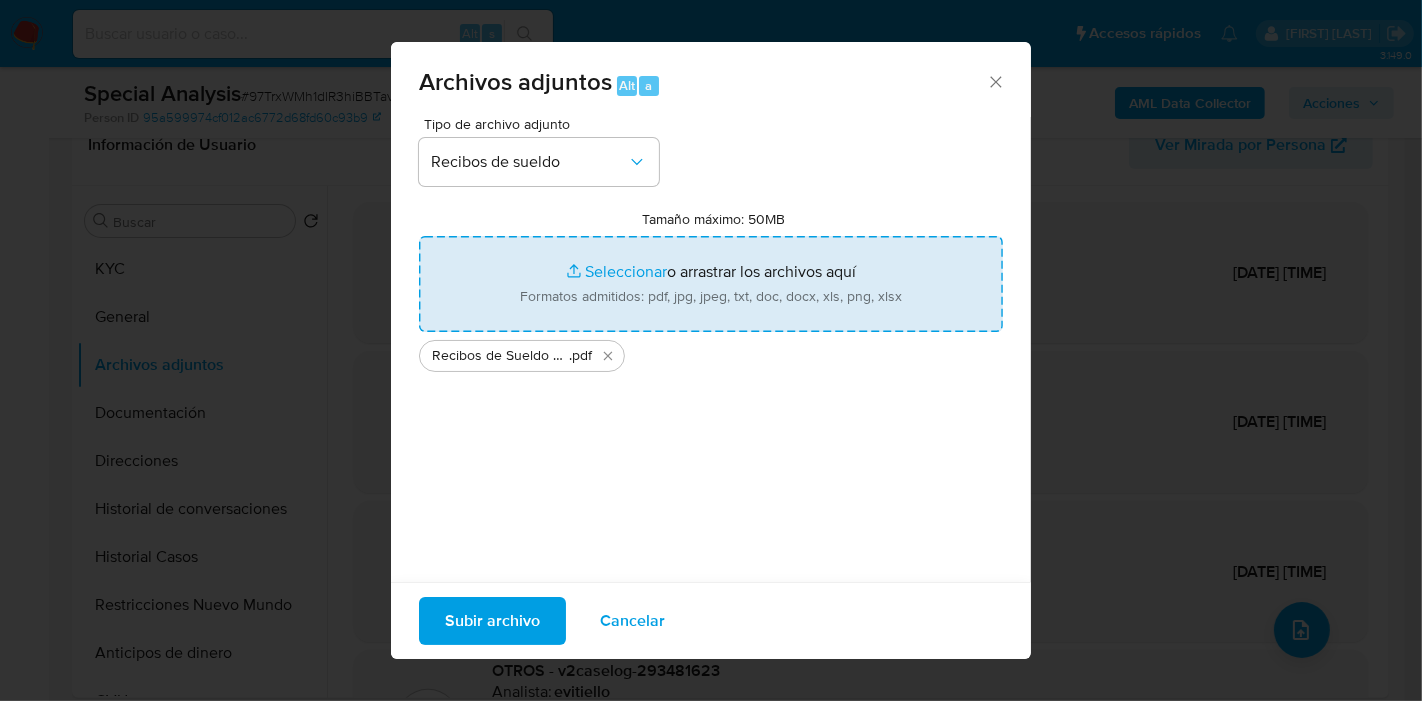 click on "Tipo de archivo adjunto Recibos de sueldo Tamaño máximo: 50MB Seleccionar archivos Seleccionar  o arrastrar los archivos aquí Formatos admitidos: pdf, jpg, jpeg, txt, doc, docx, xls, png, xlsx Recibos de Sueldo de abril - junio 2025 .pdf" at bounding box center [711, 353] 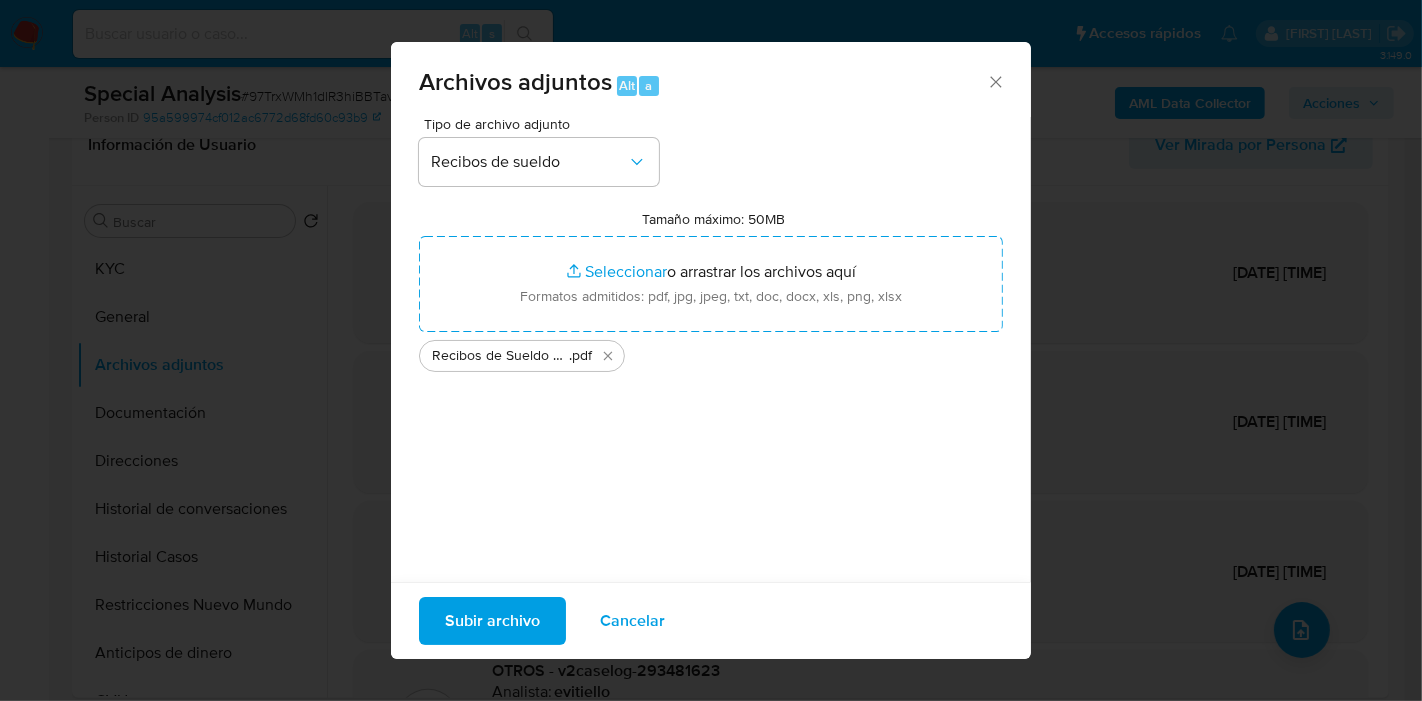 click on "Subir archivo" at bounding box center (492, 621) 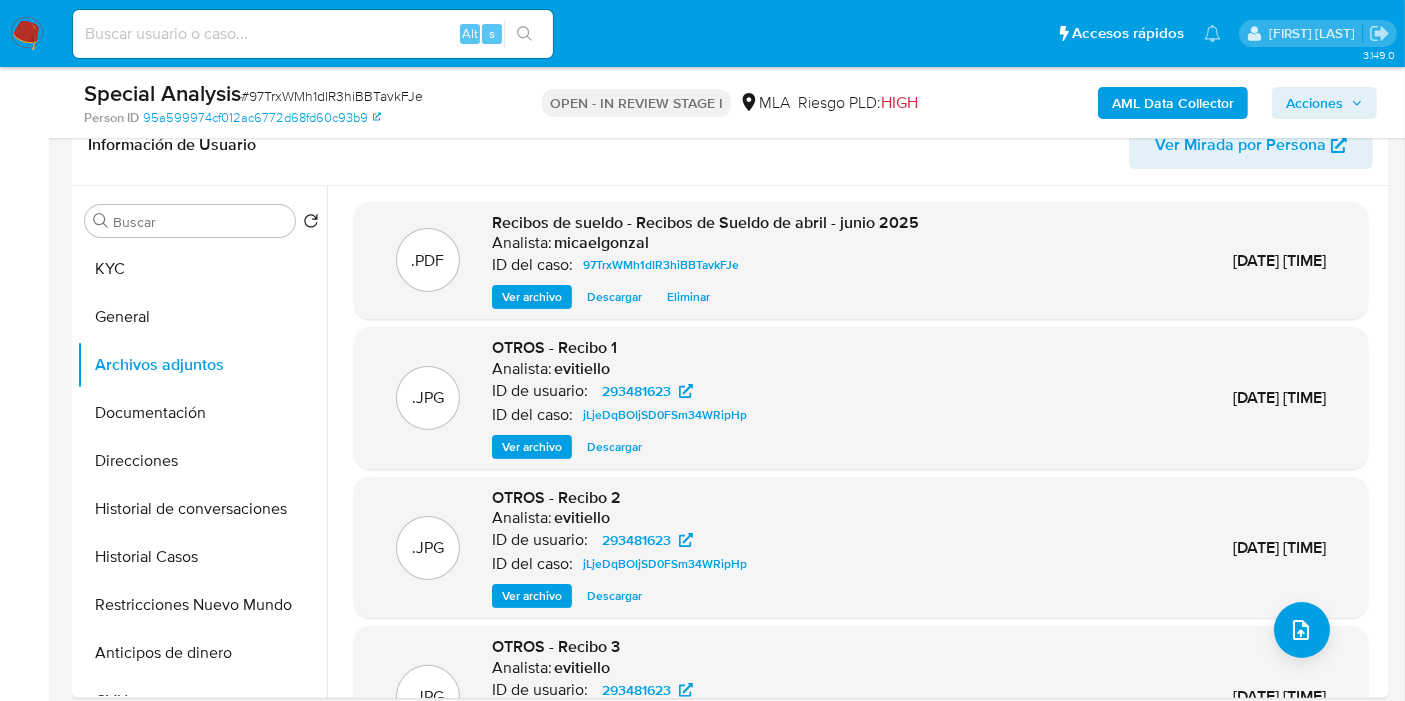 click on "# 97TrxWMh1dIR3hiBBTavkFJe" at bounding box center (332, 96) 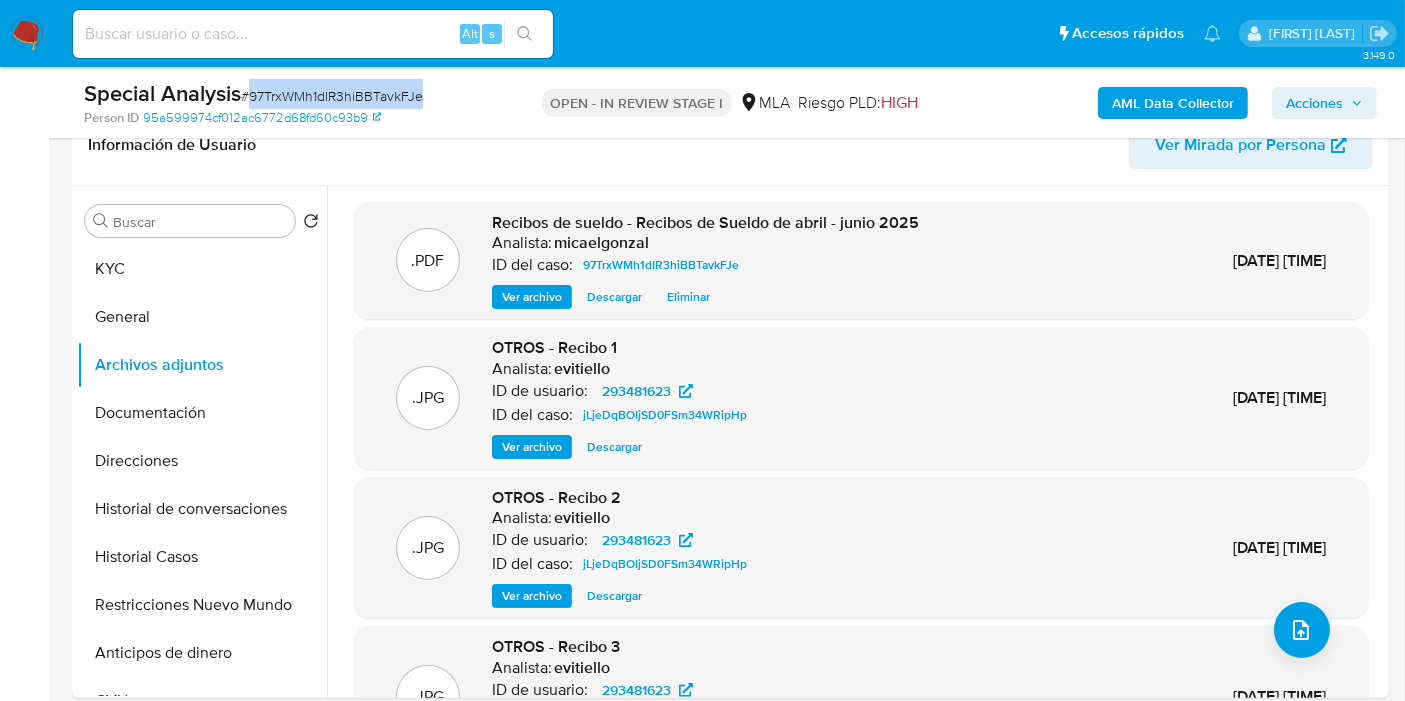 click on "# 97TrxWMh1dIR3hiBBTavkFJe" at bounding box center (332, 96) 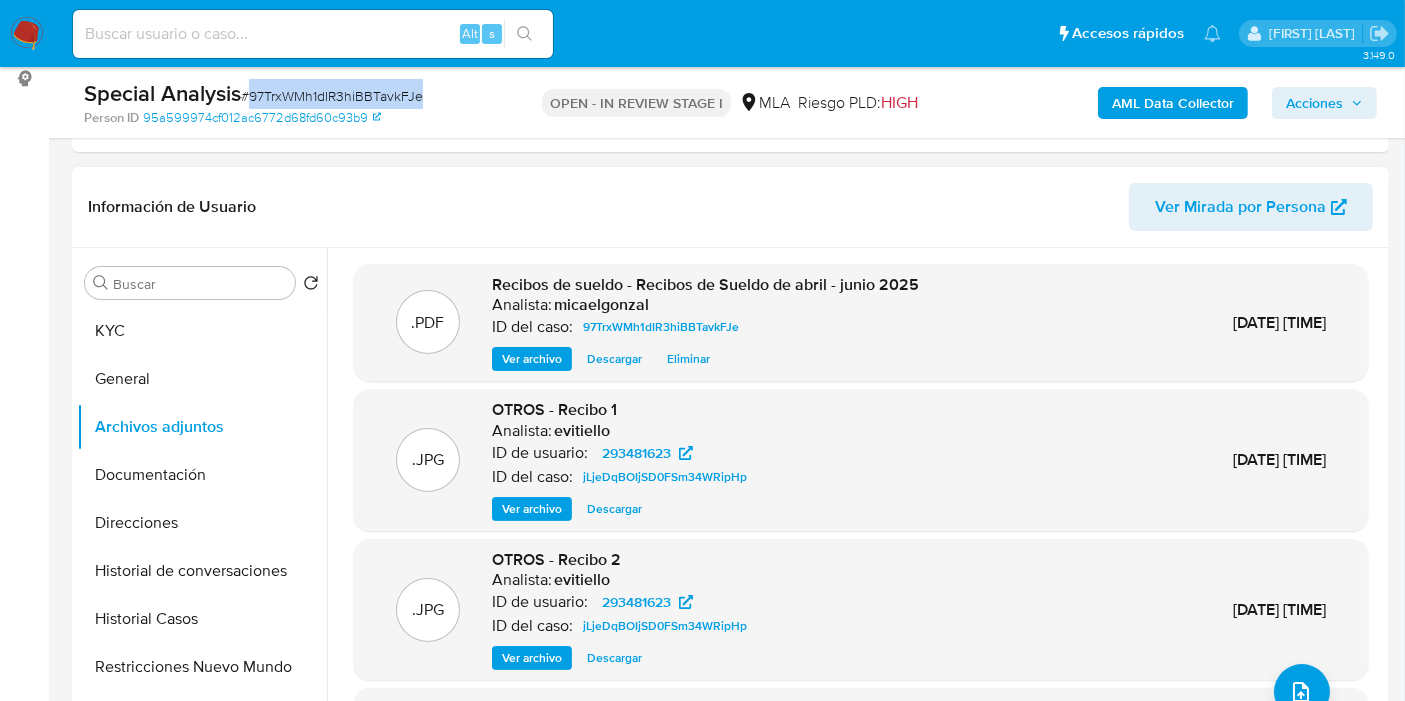 scroll, scrollTop: 222, scrollLeft: 0, axis: vertical 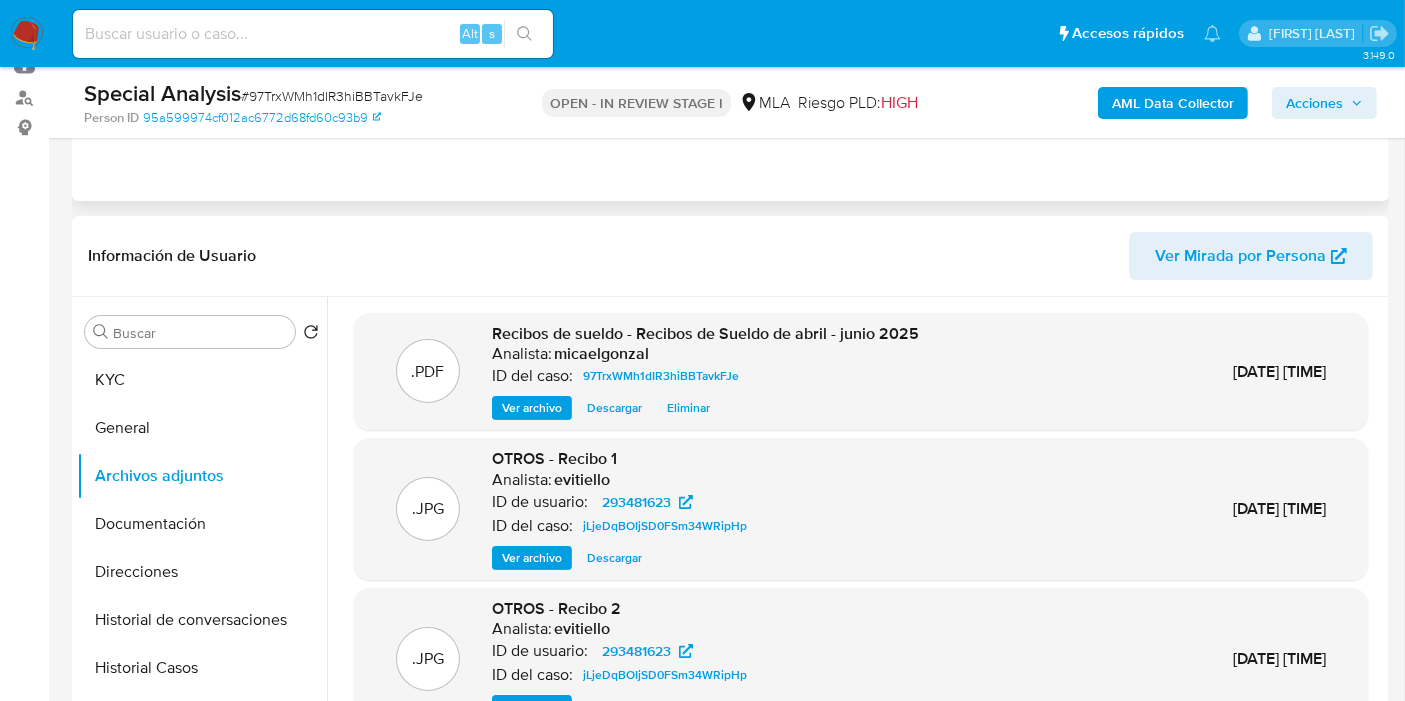 click on "Eventos ( 1 ) Acciones" at bounding box center (730, 81) 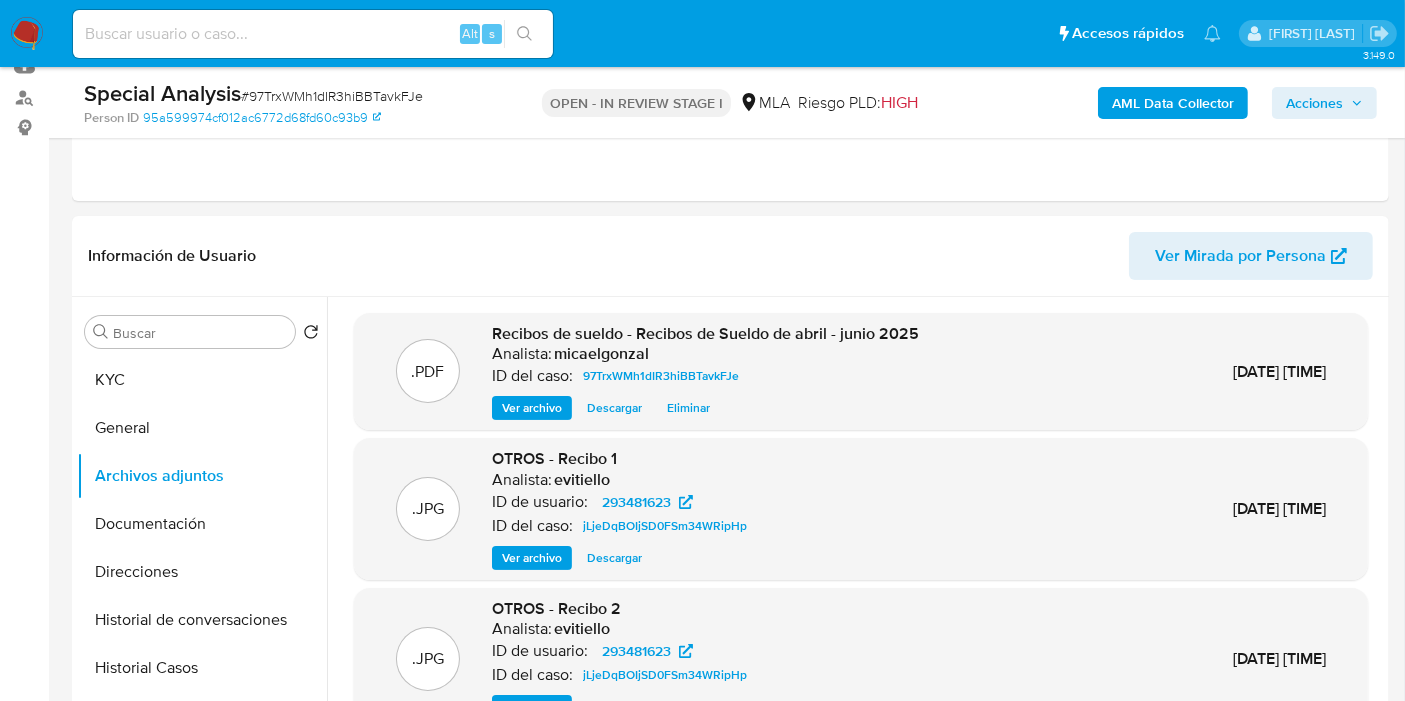 click on "Acciones" at bounding box center (1314, 103) 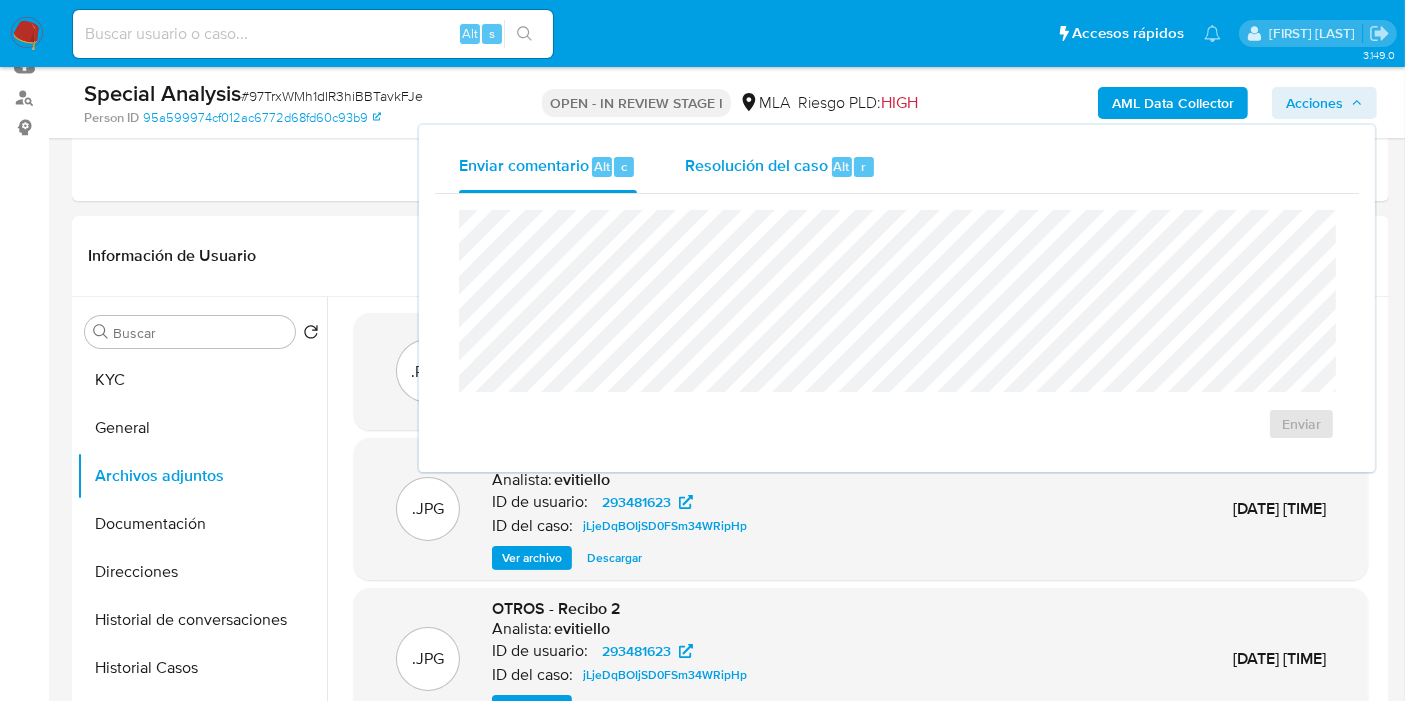click on "Resolución del caso" at bounding box center [756, 165] 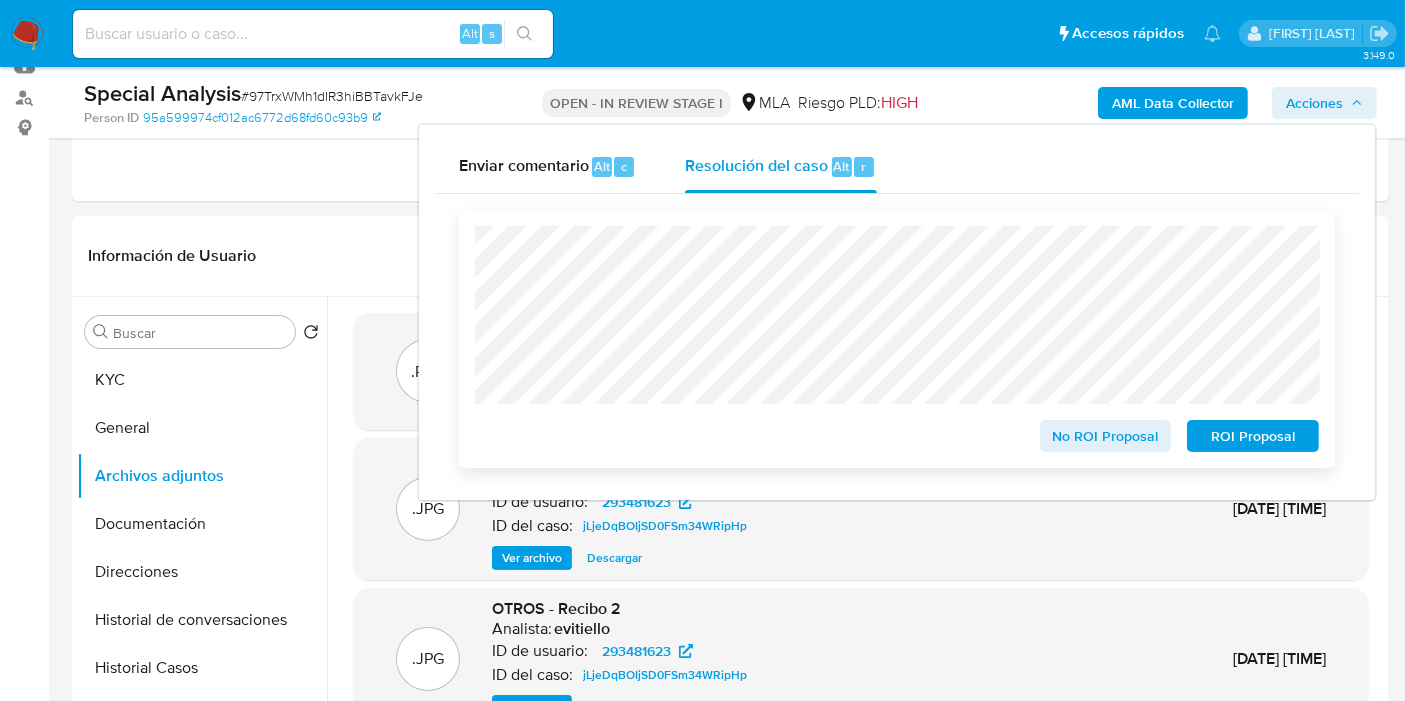 click on "No ROI Proposal" at bounding box center [1106, 436] 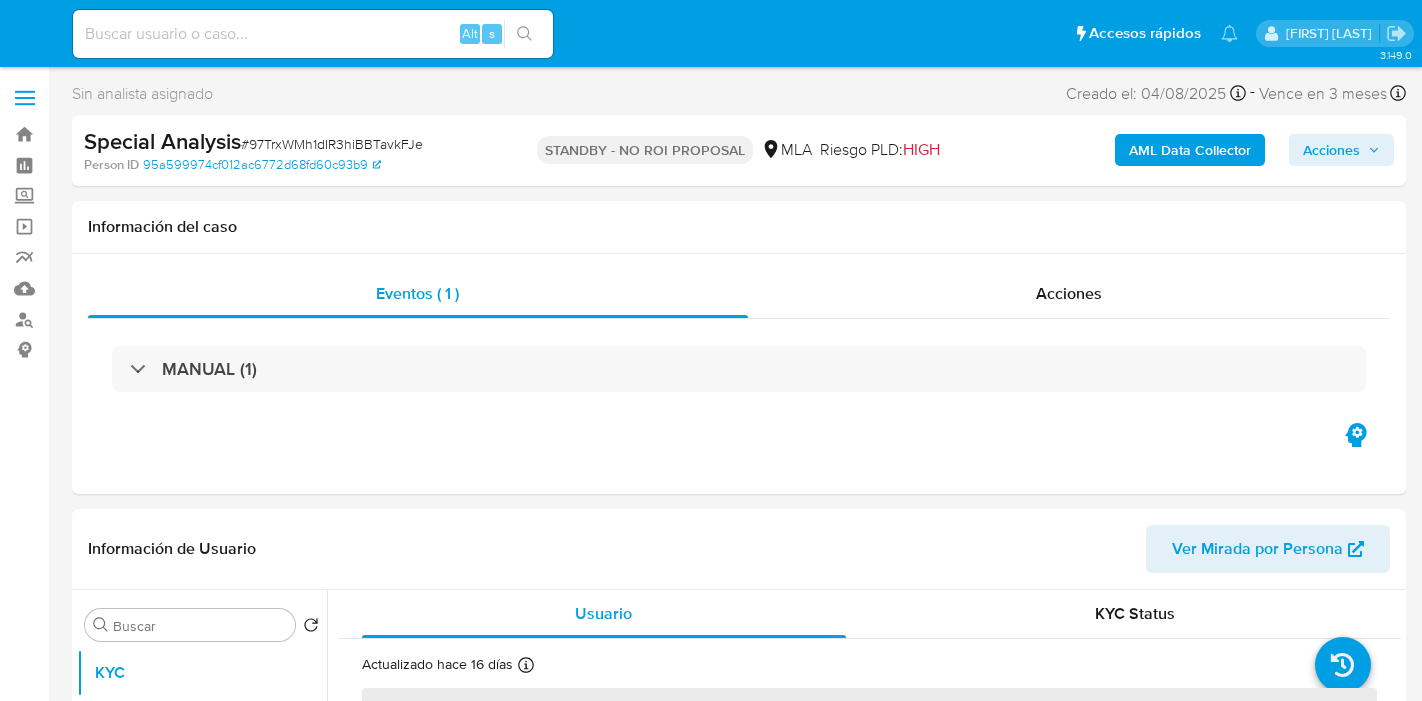 select on "10" 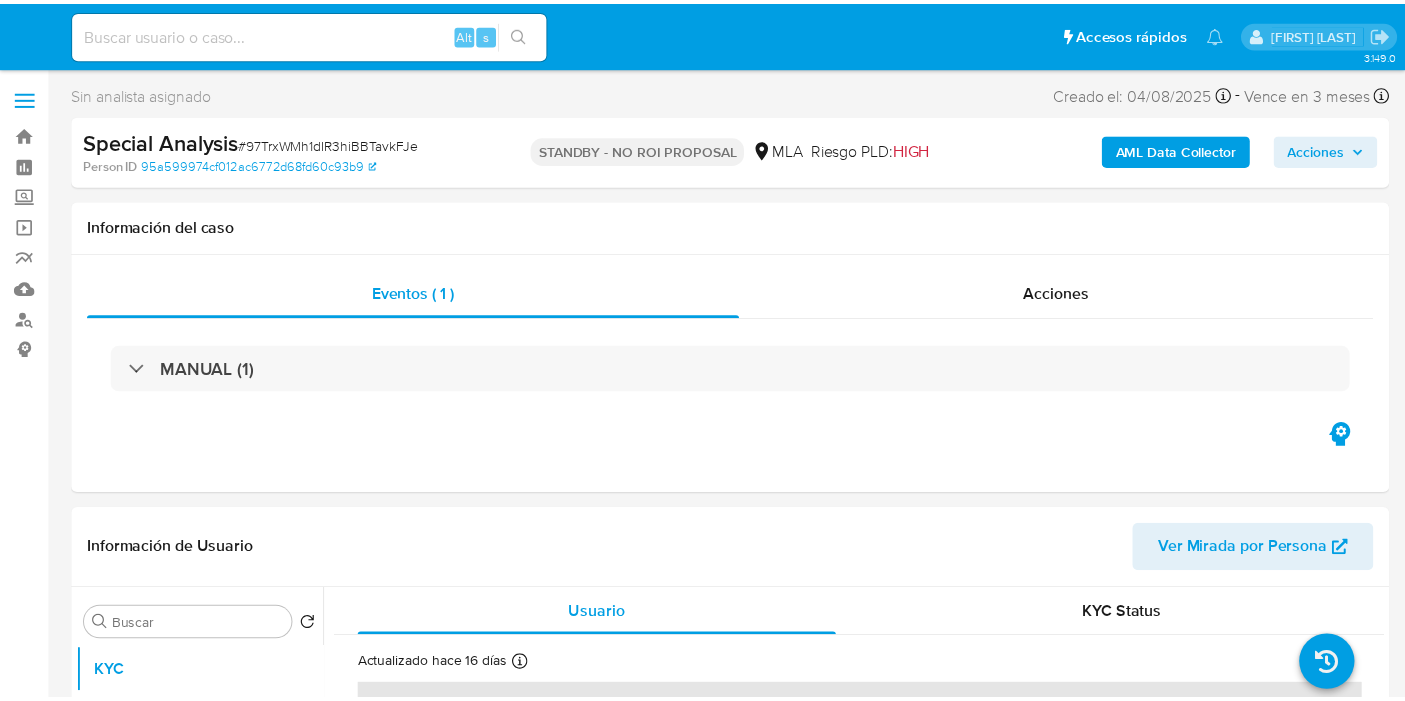 scroll, scrollTop: 0, scrollLeft: 0, axis: both 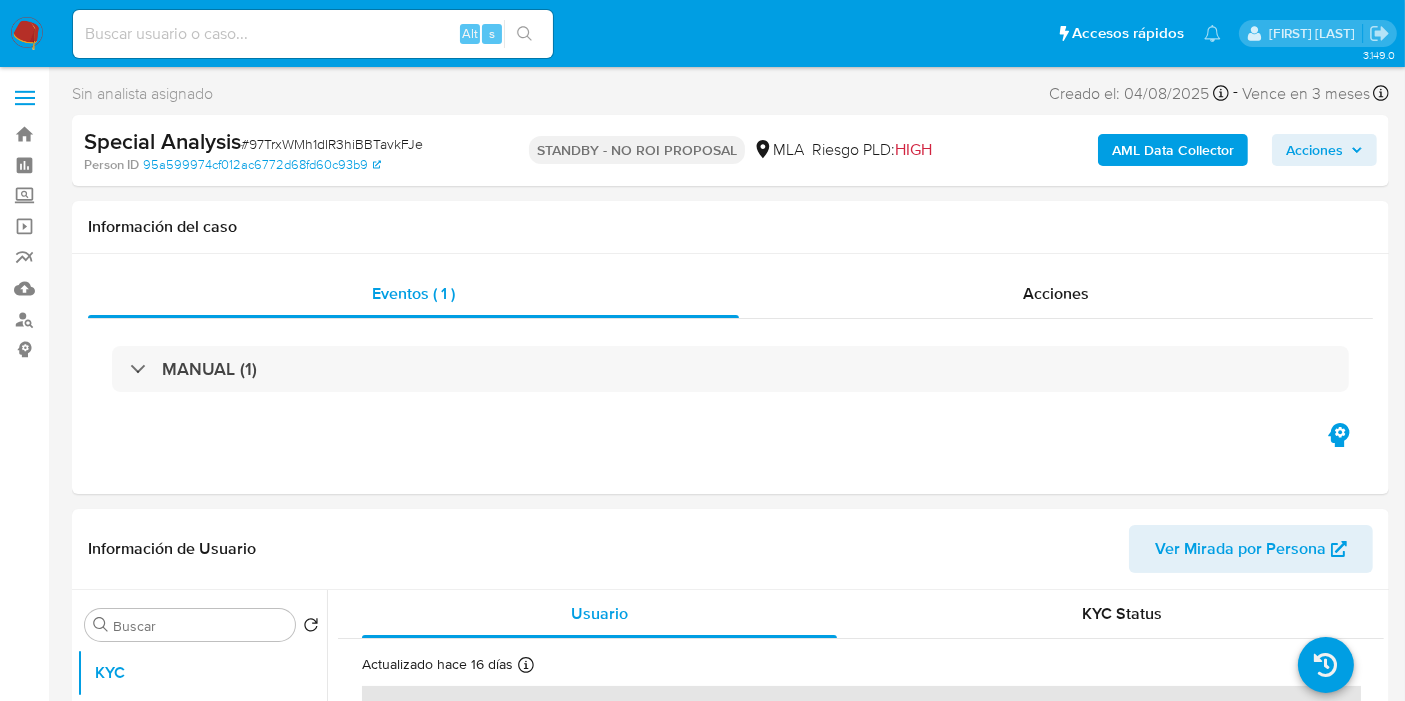 click at bounding box center [27, 34] 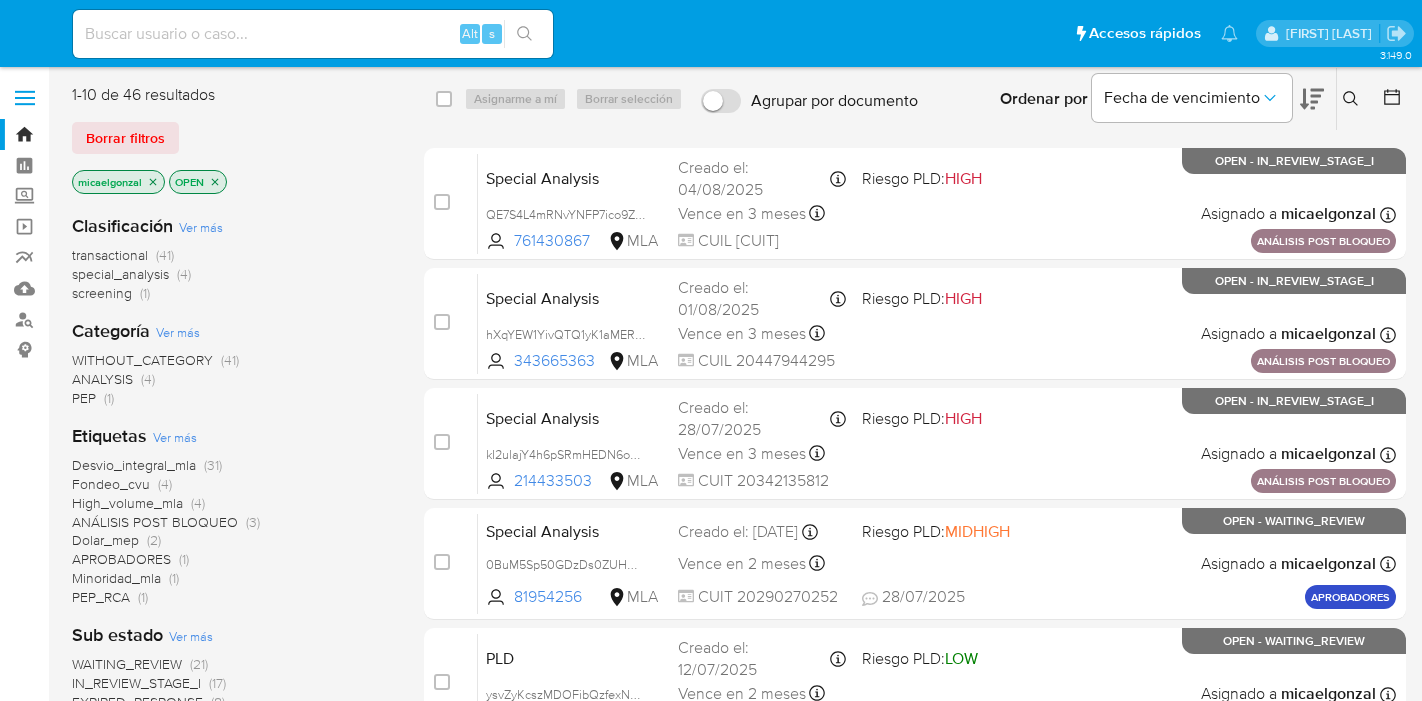 scroll, scrollTop: 0, scrollLeft: 0, axis: both 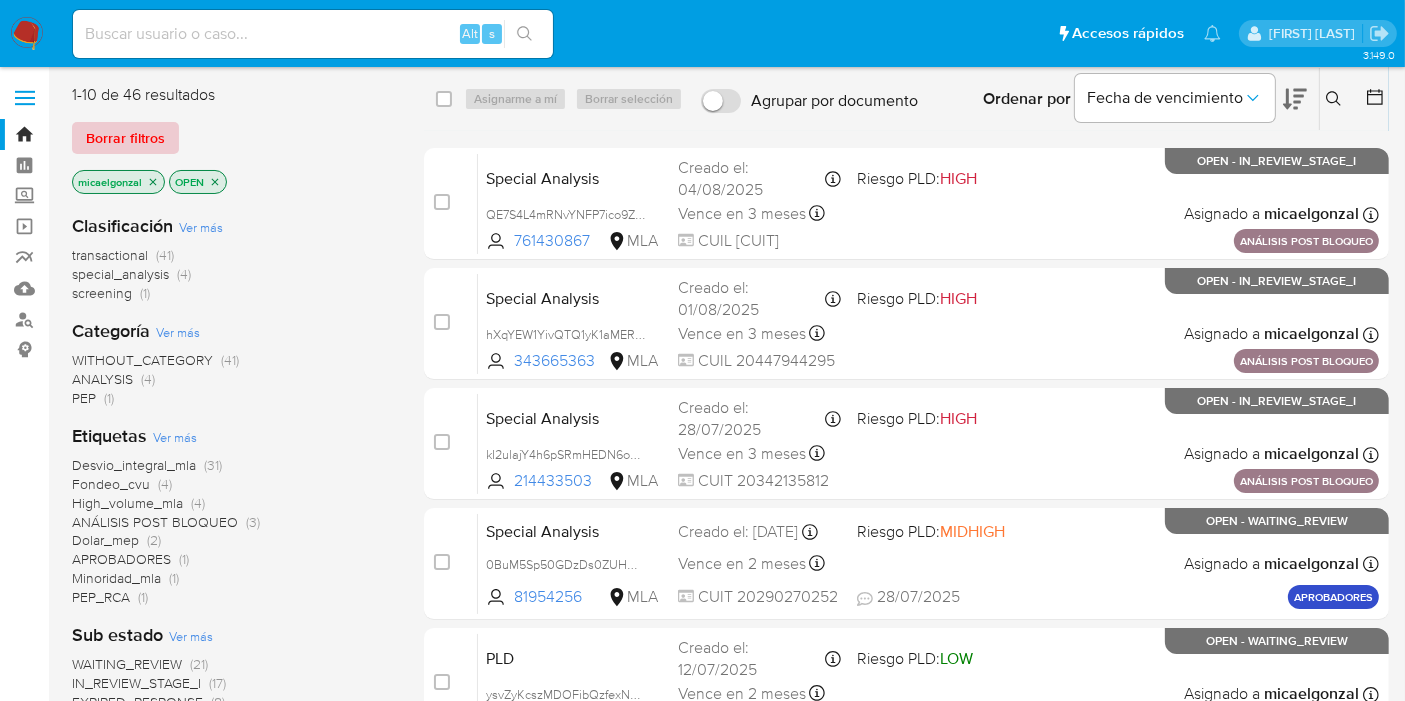 click on "Borrar filtros" at bounding box center [125, 138] 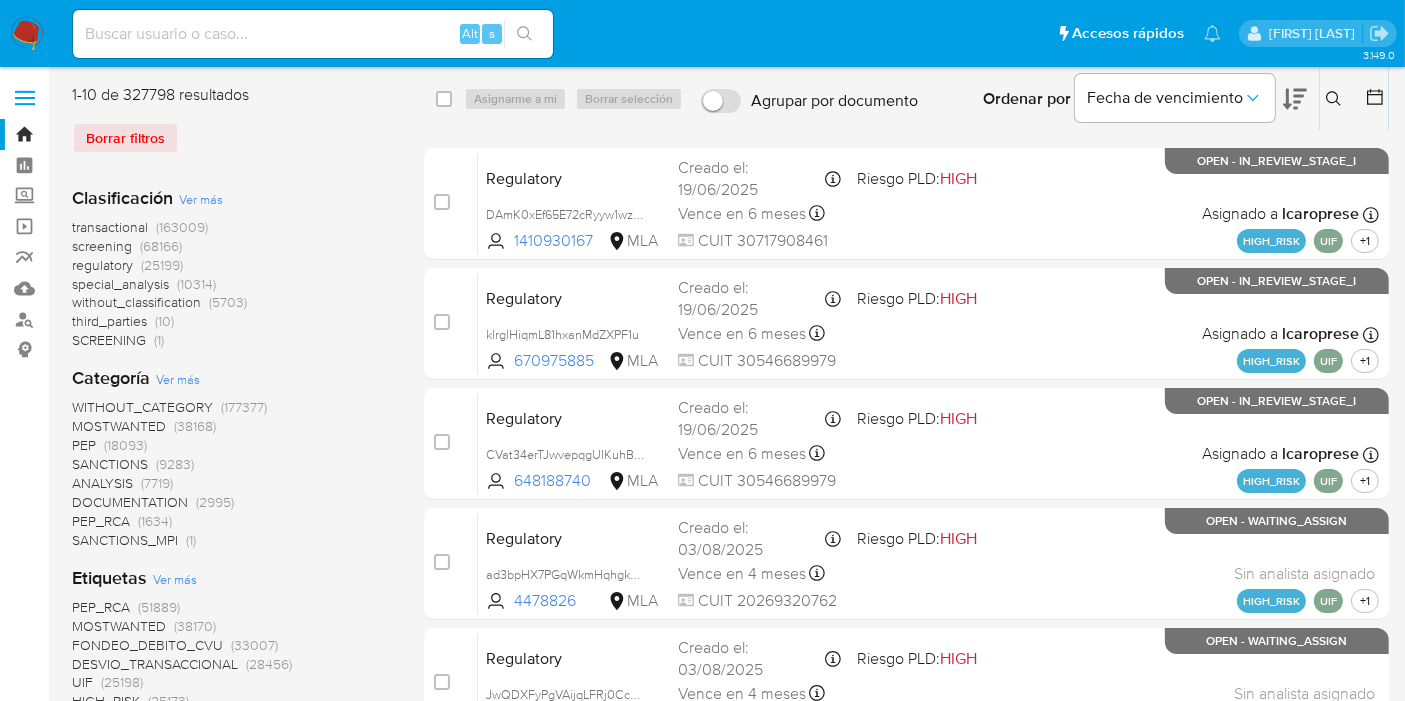 click 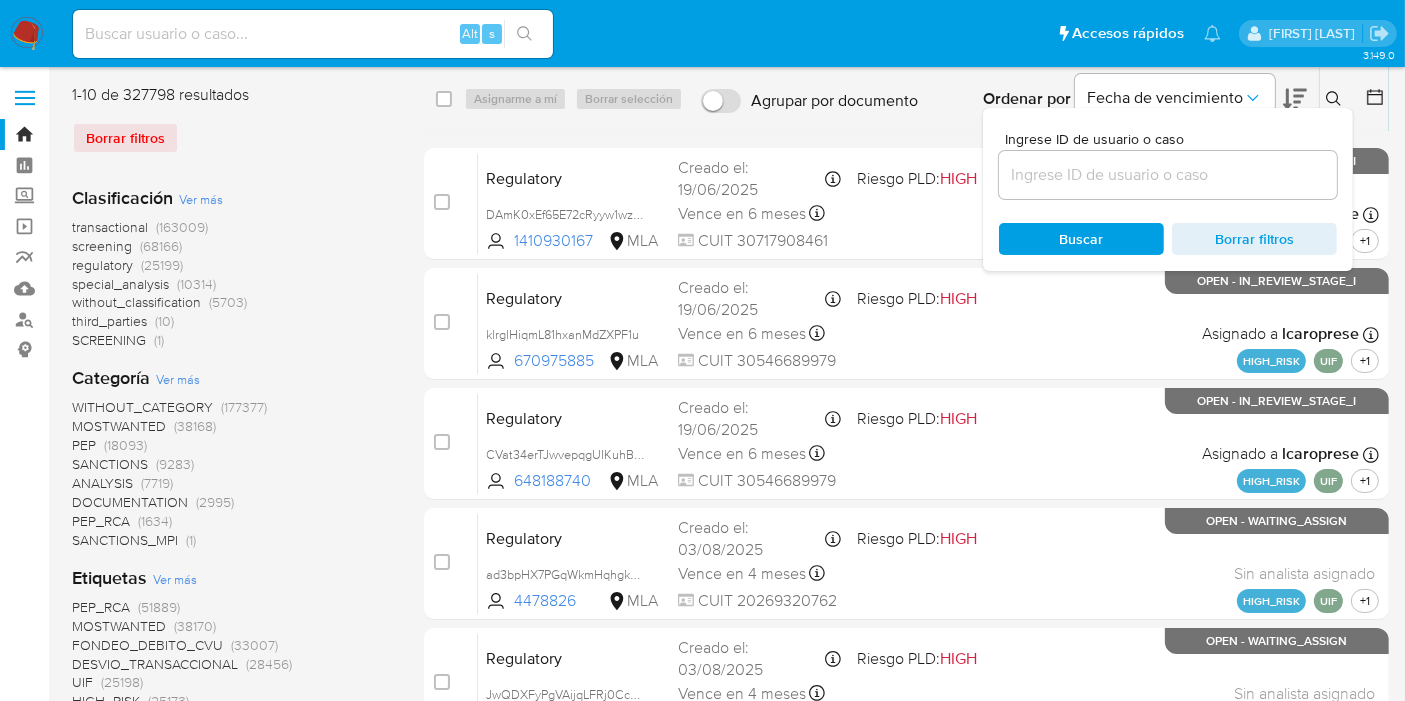 click at bounding box center [1168, 175] 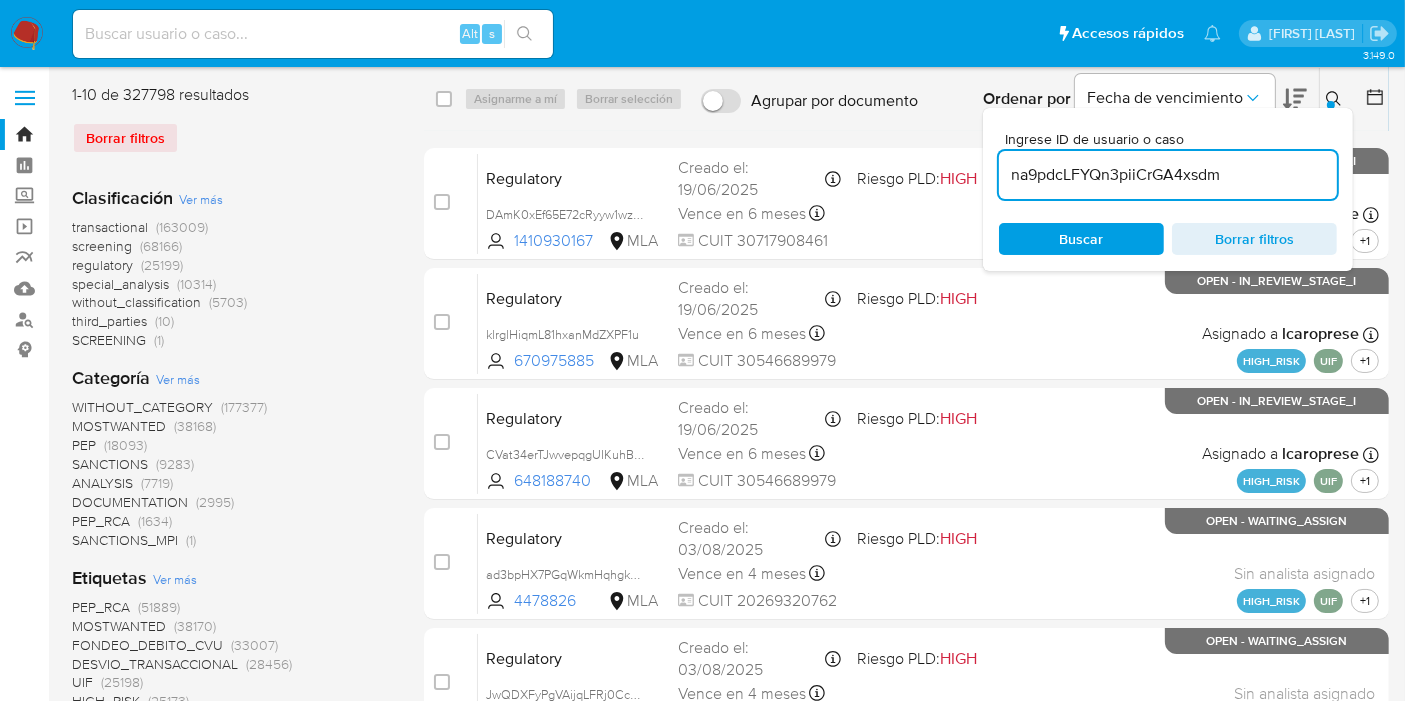 type on "na9pdcLFYQn3piiCrGA4xsdm" 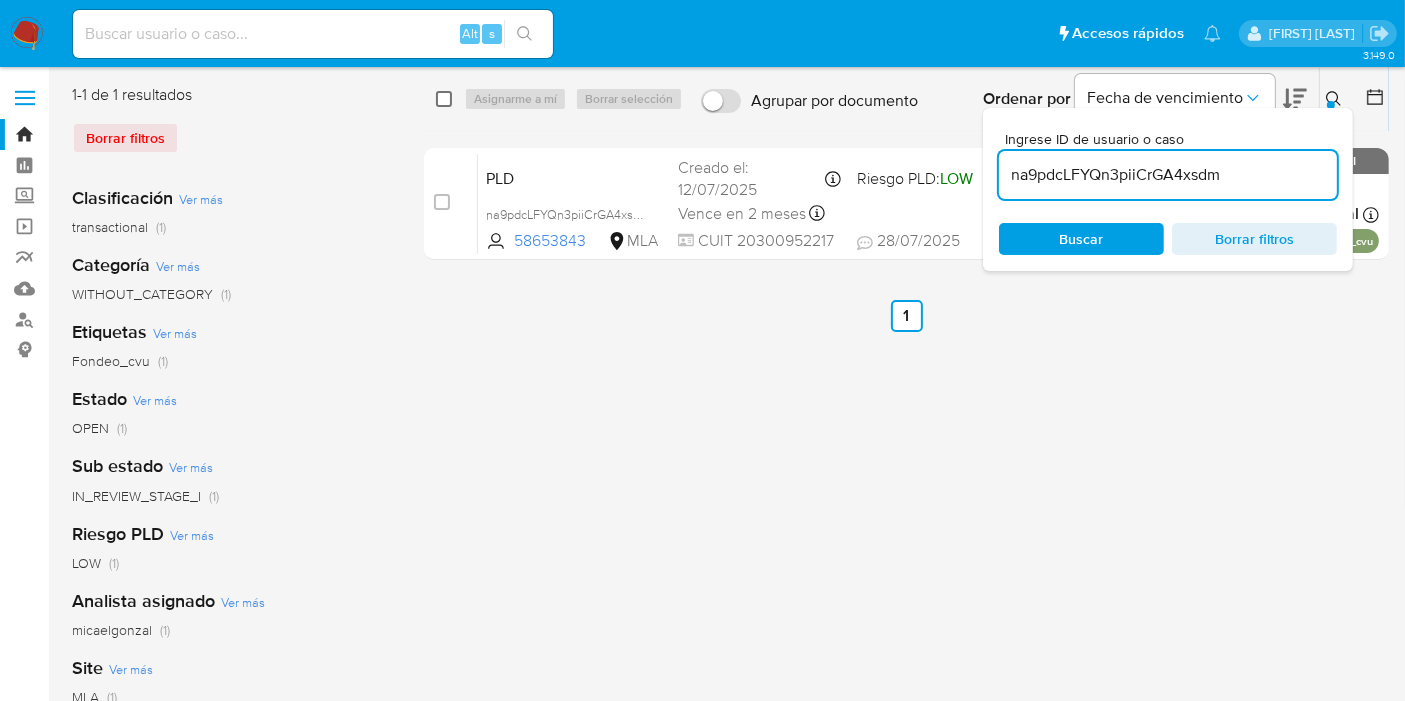 click at bounding box center (444, 99) 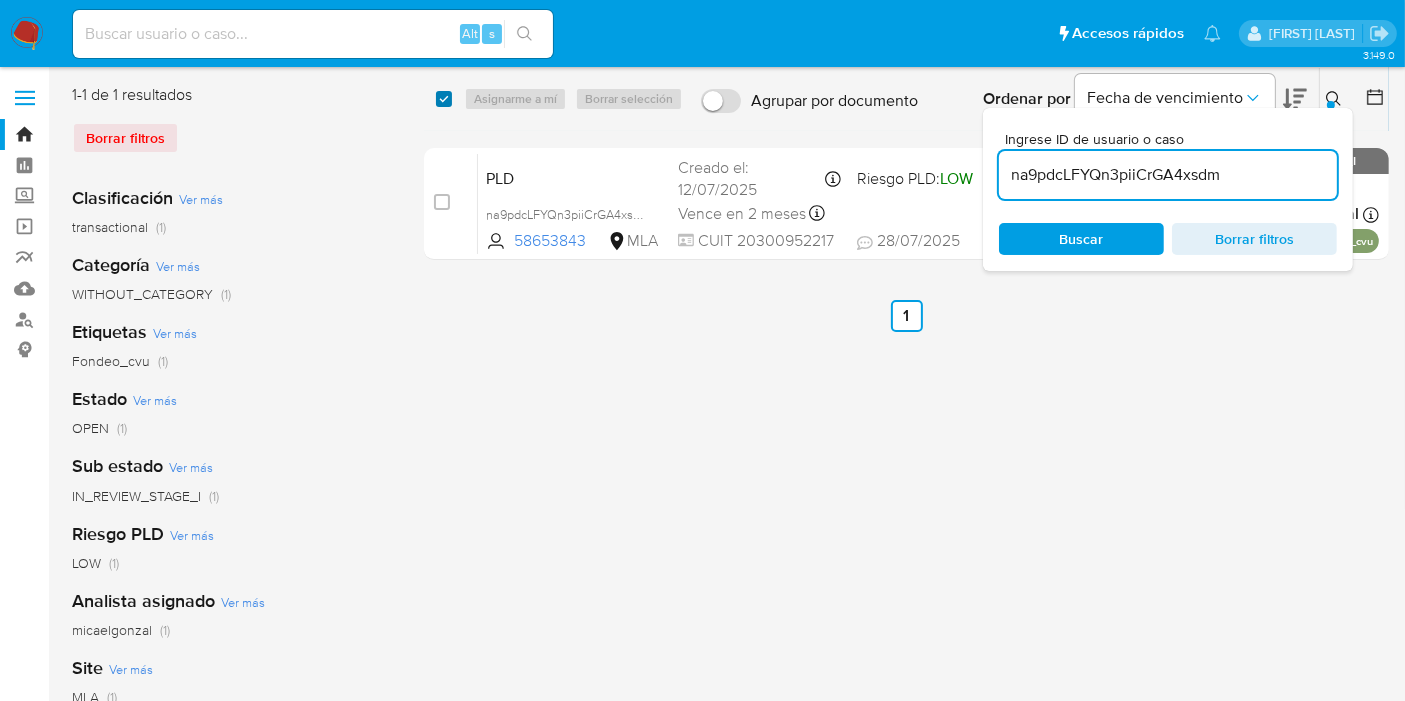 checkbox on "true" 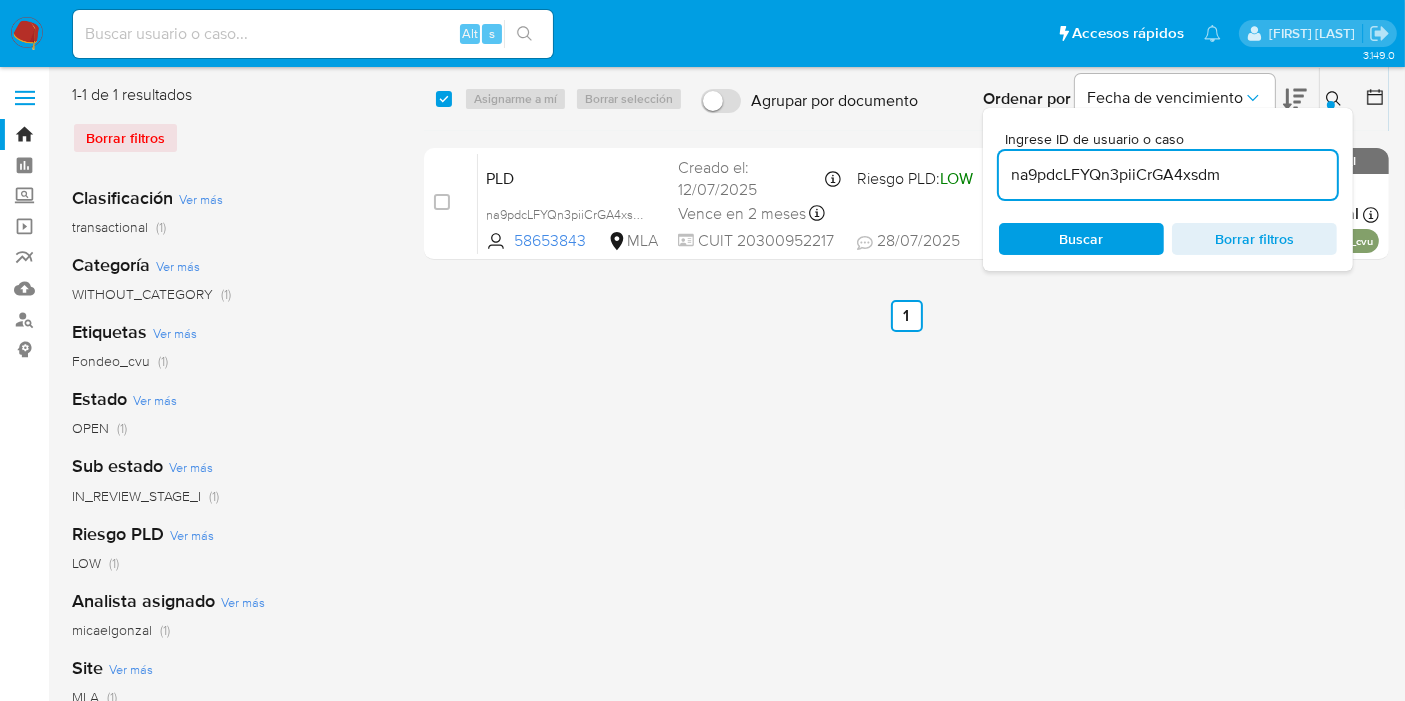 checkbox on "true" 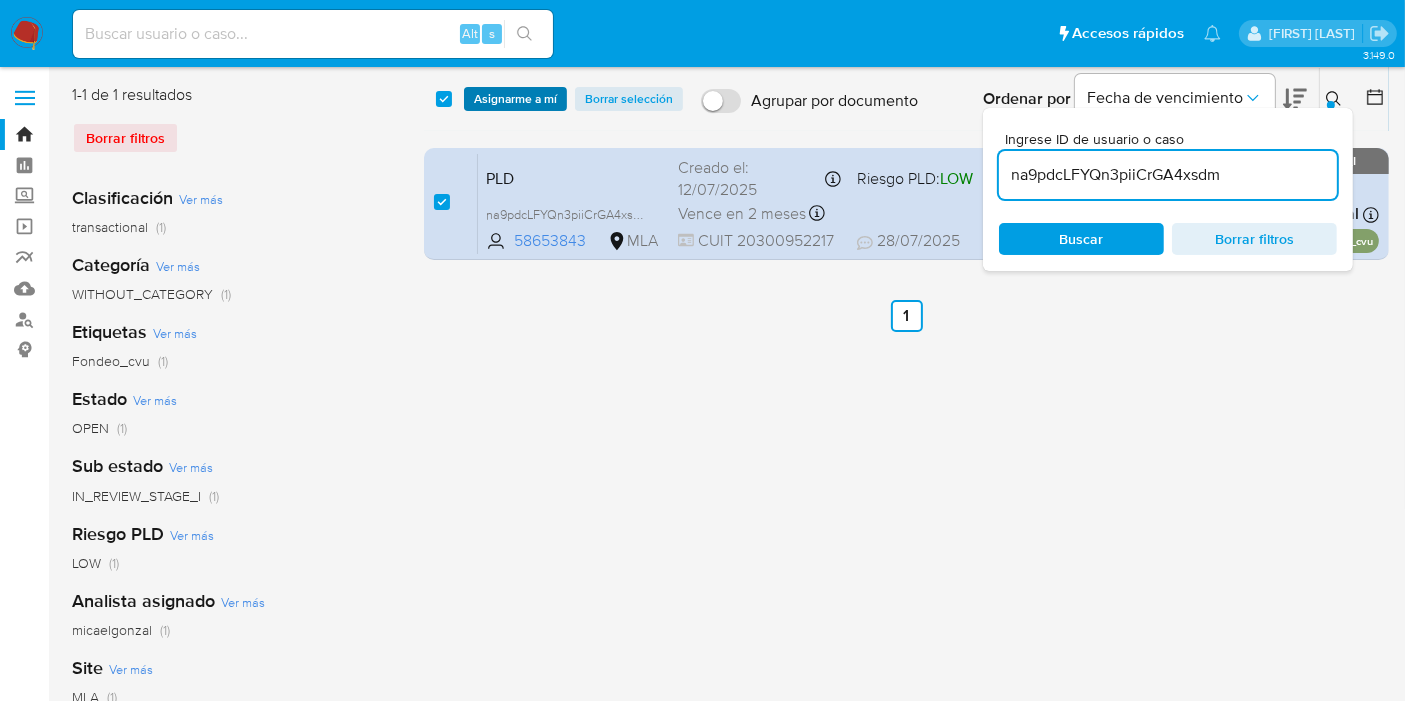 click on "Asignarme a mí" at bounding box center [515, 99] 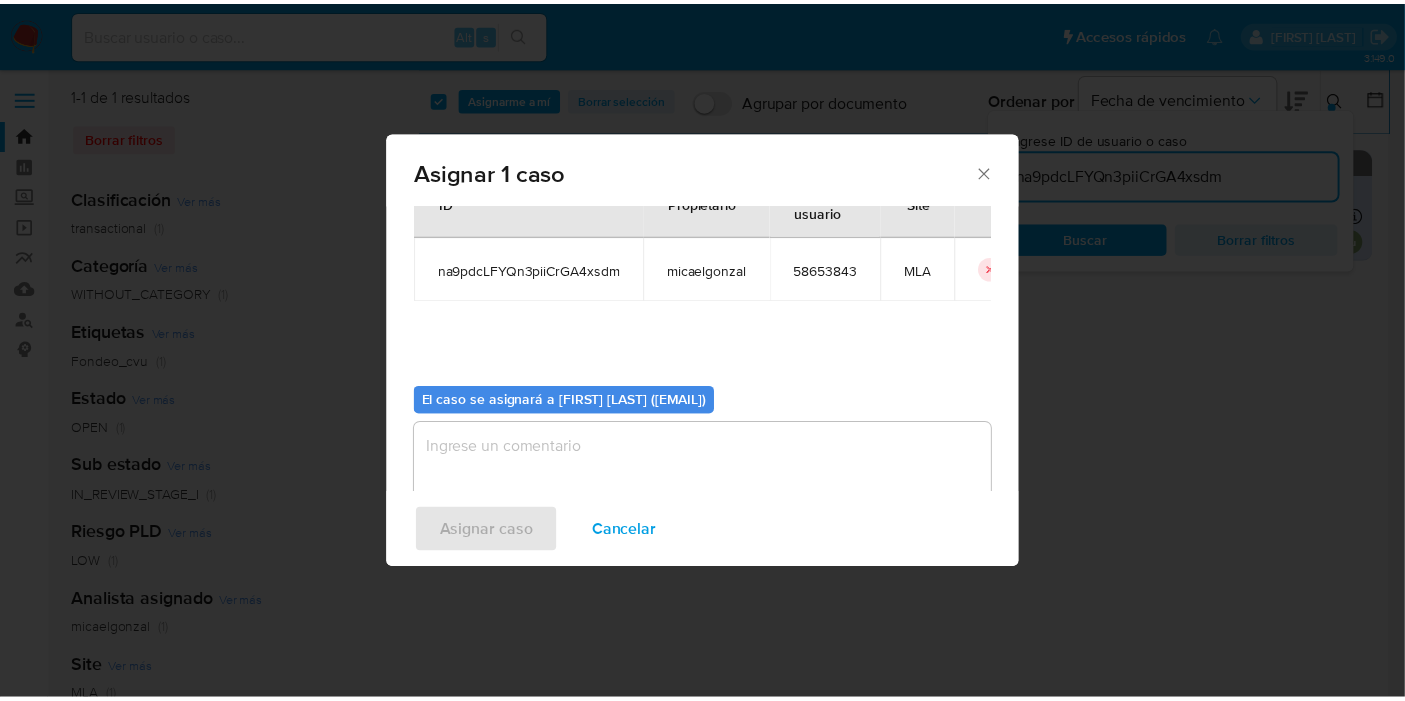 scroll, scrollTop: 102, scrollLeft: 0, axis: vertical 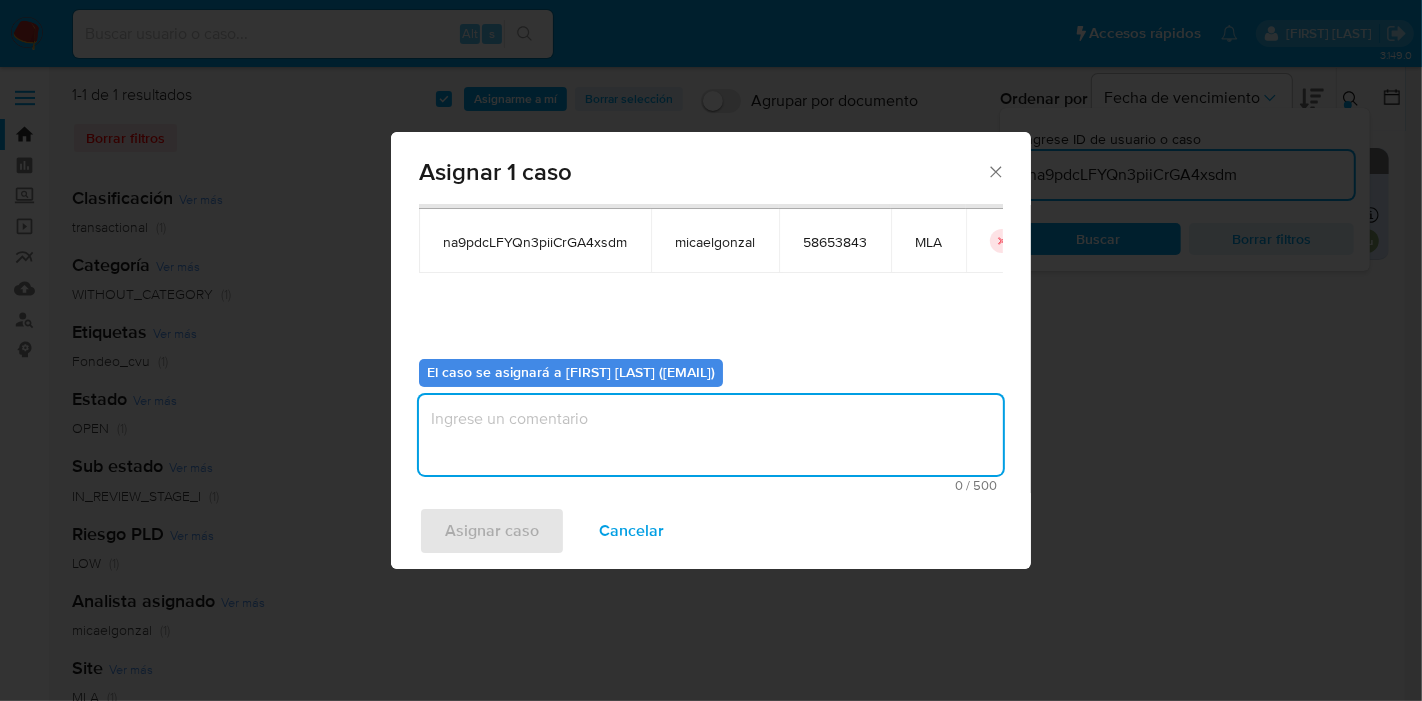 click at bounding box center (711, 435) 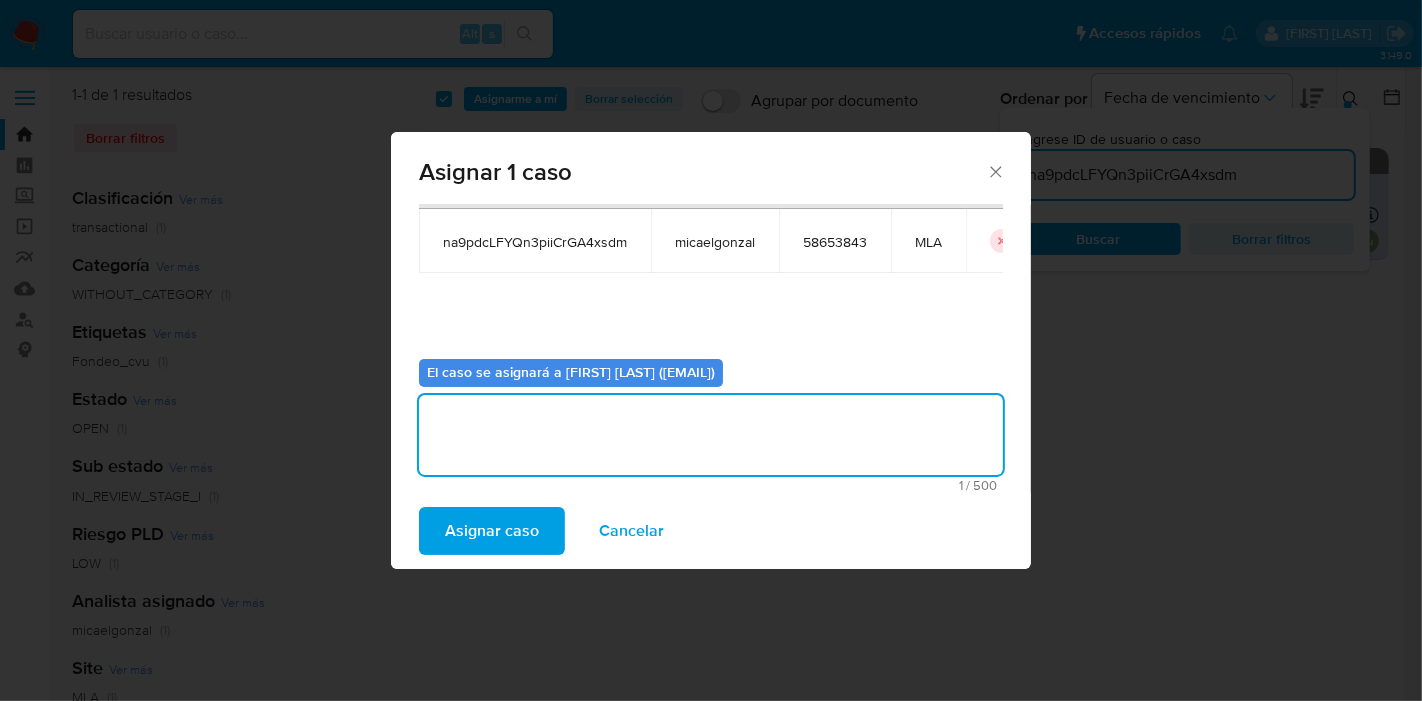 click on "Asignar caso" at bounding box center [492, 531] 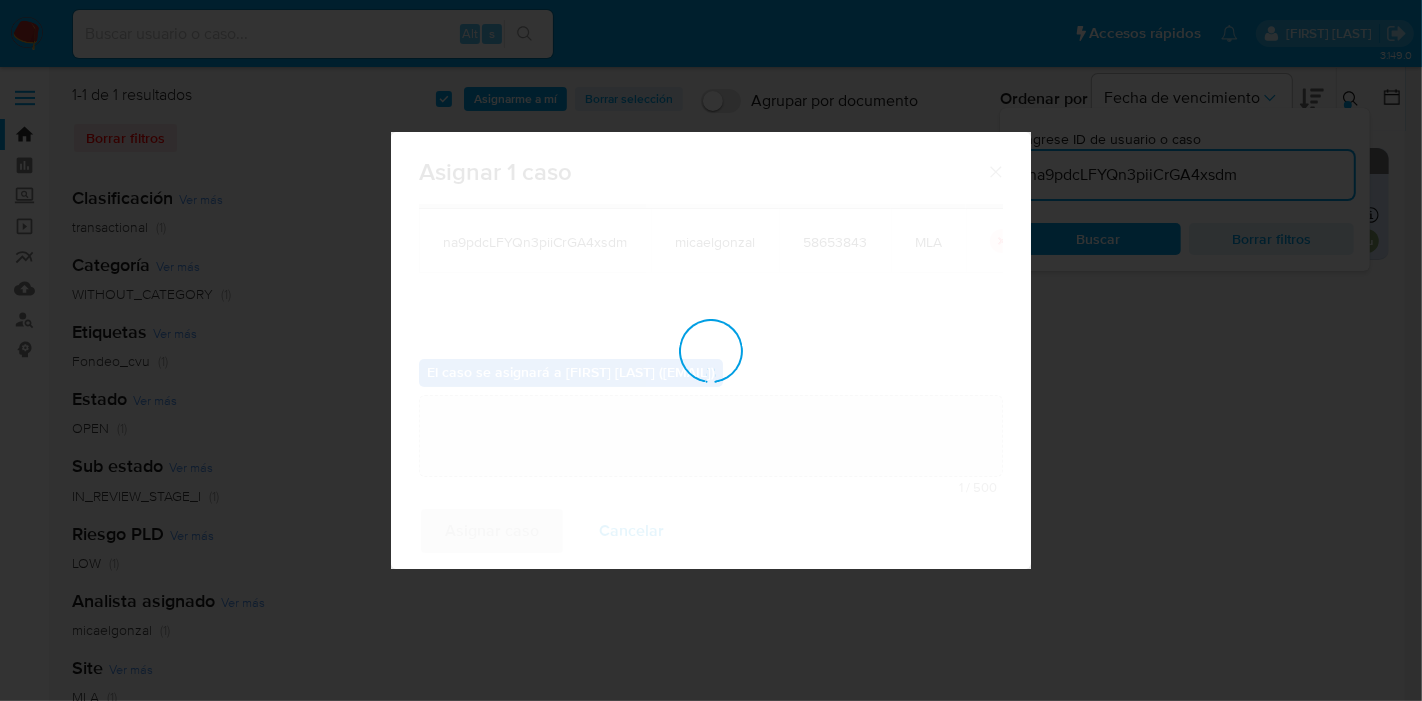 type 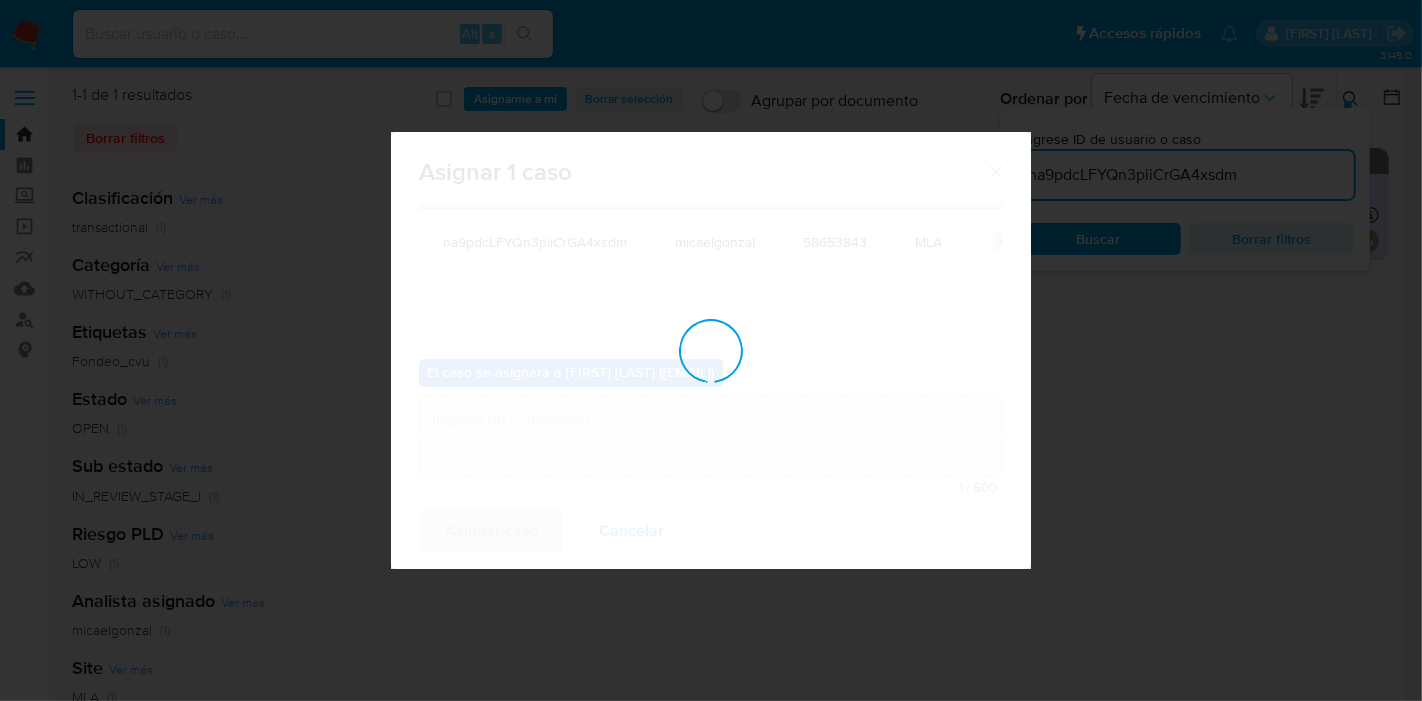 checkbox on "false" 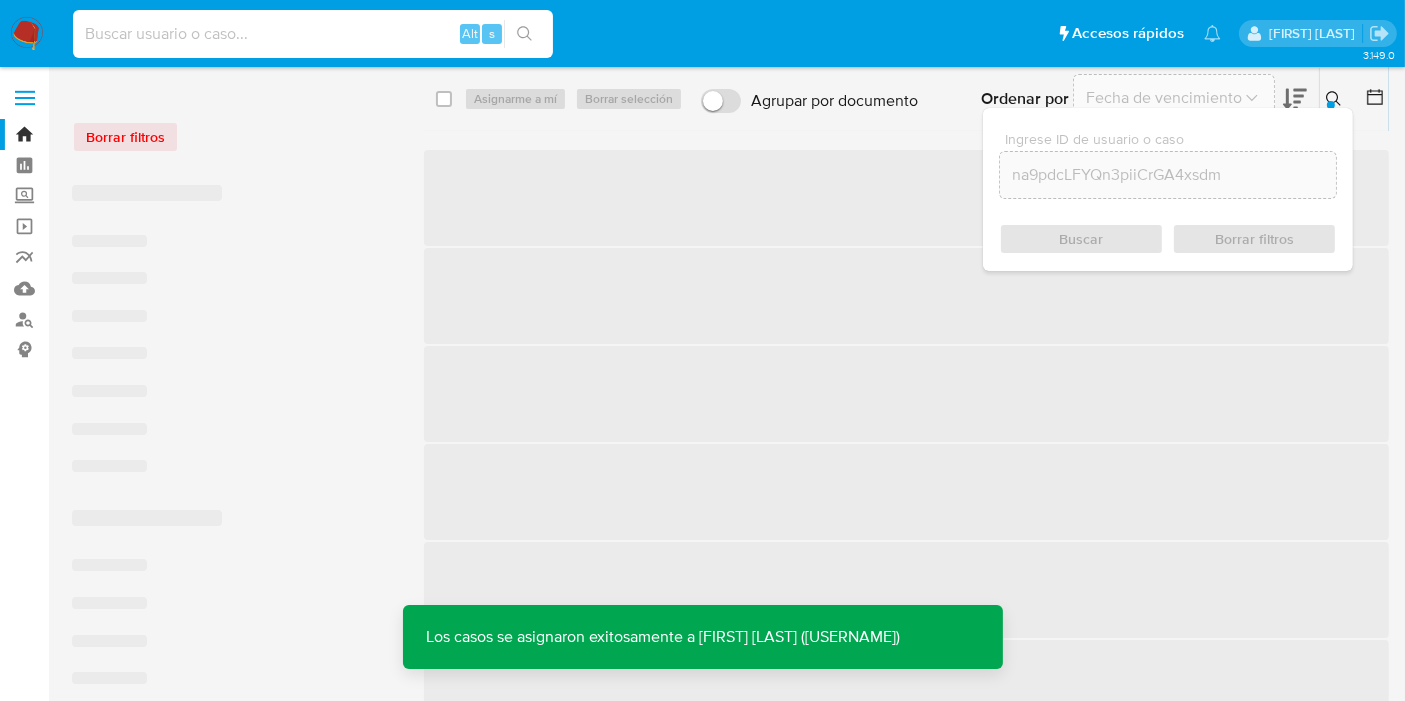 click at bounding box center (313, 34) 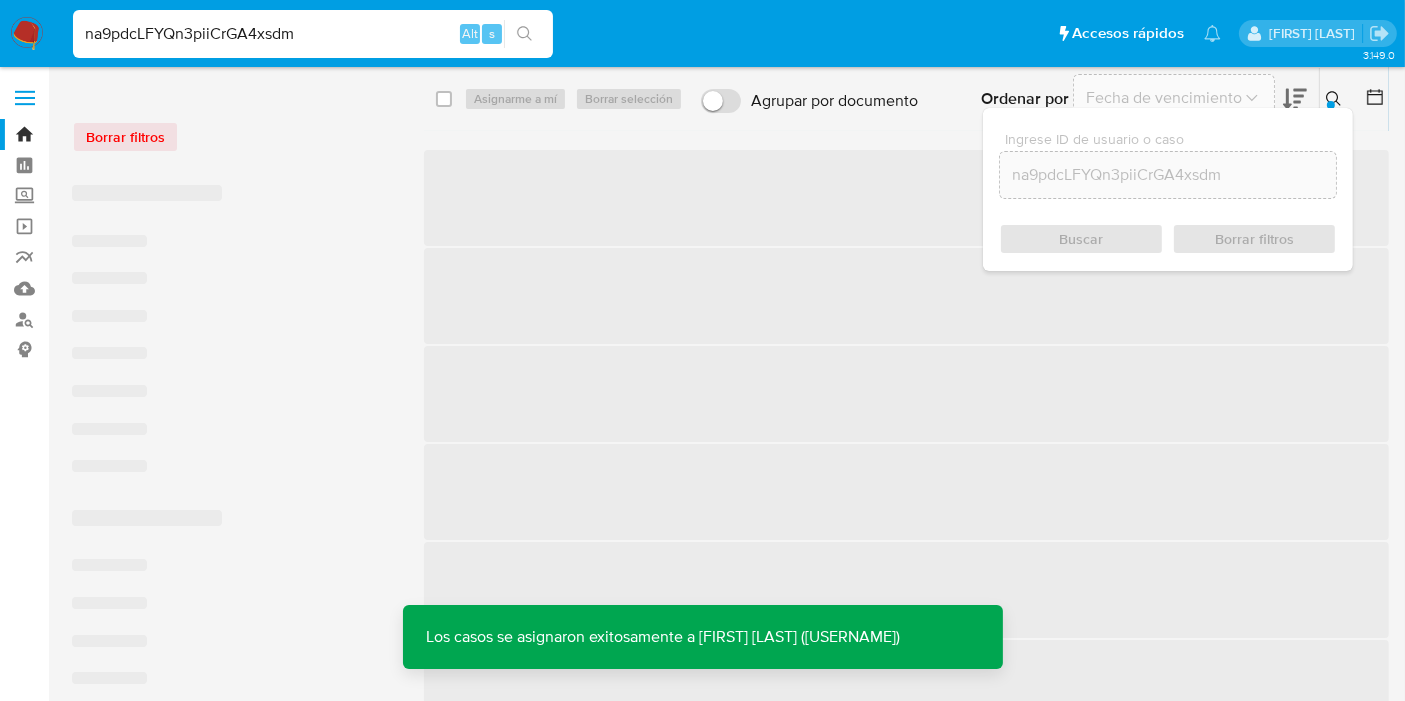 type on "na9pdcLFYQn3piiCrGA4xsdm" 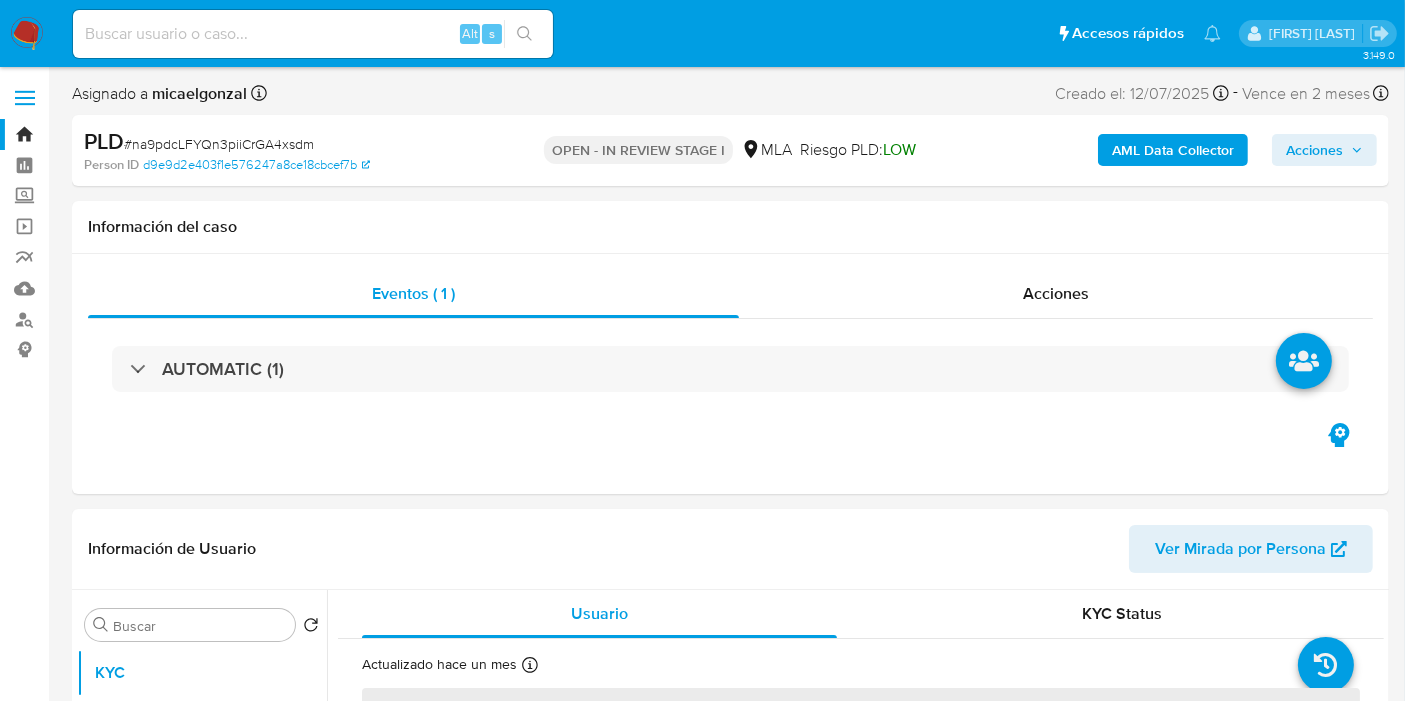 select on "10" 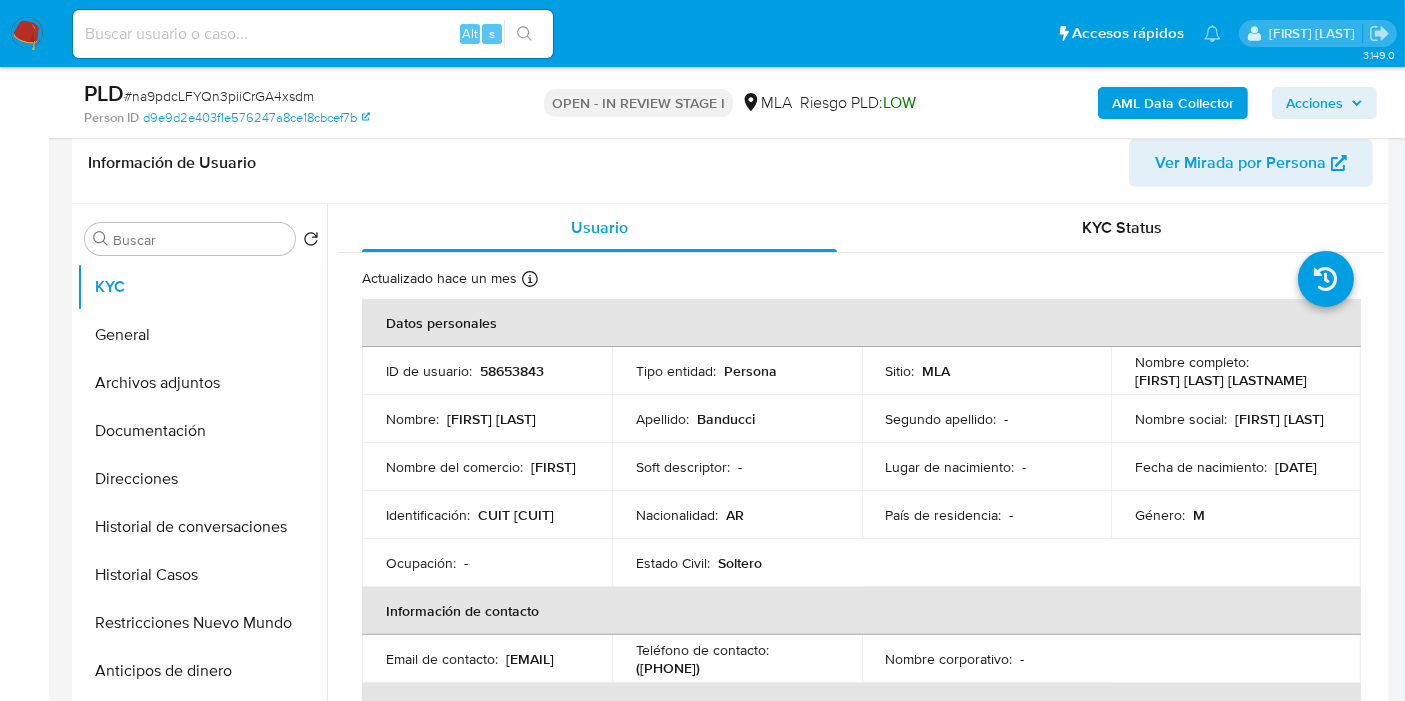 scroll, scrollTop: 333, scrollLeft: 0, axis: vertical 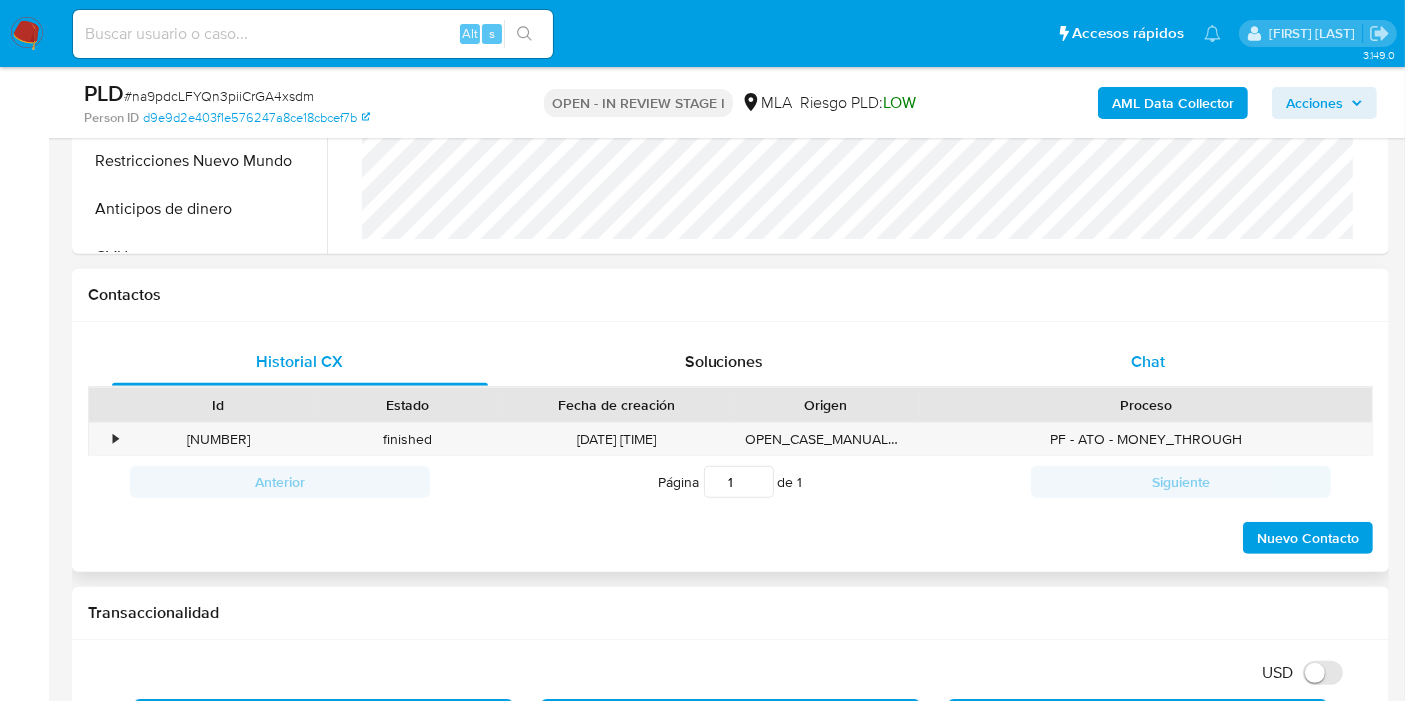 click on "Chat" at bounding box center [1148, 362] 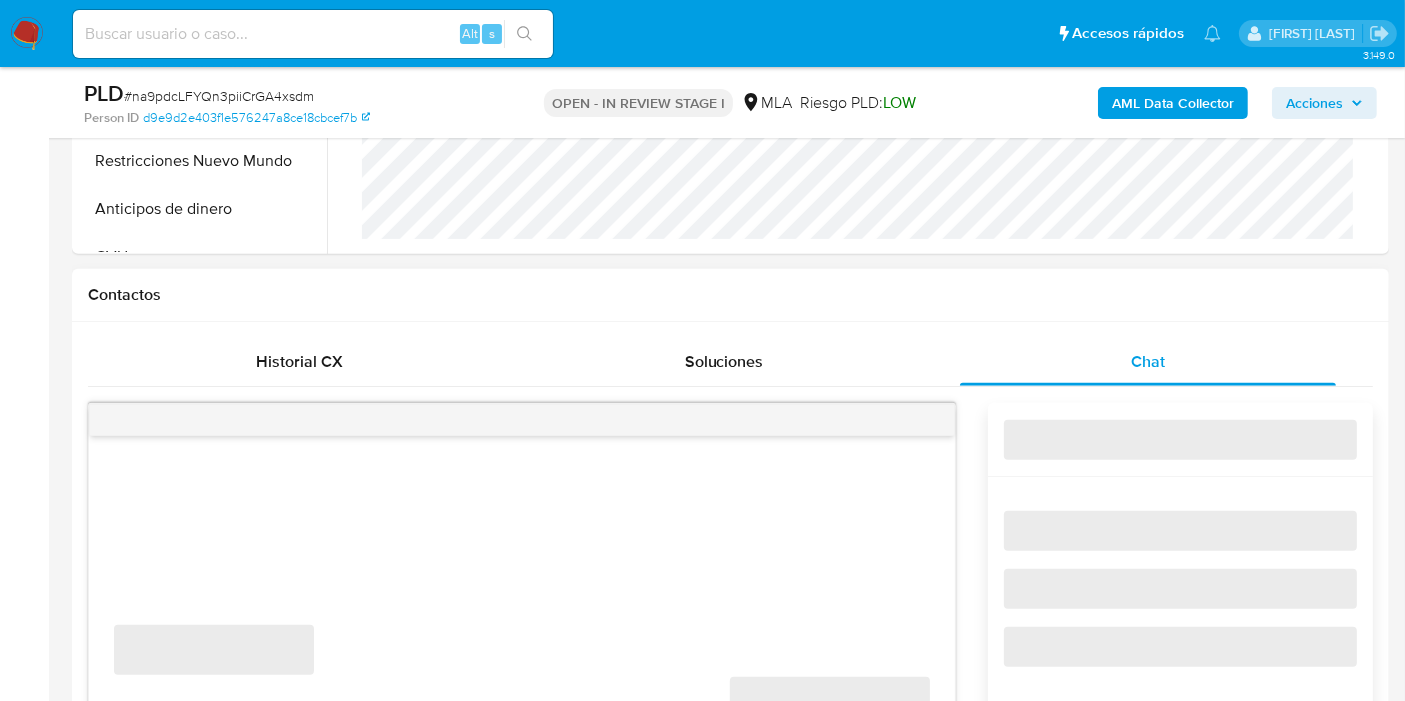 scroll, scrollTop: 1000, scrollLeft: 0, axis: vertical 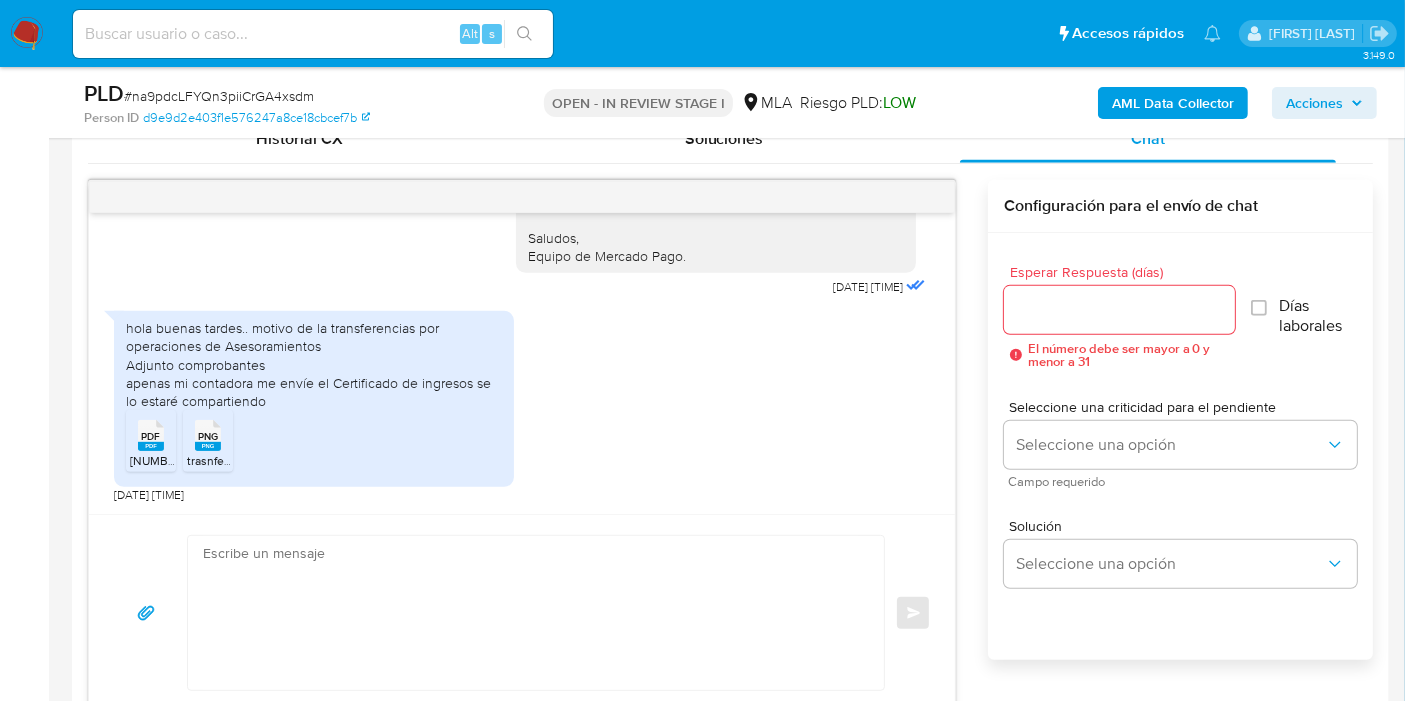 click at bounding box center (536, 613) 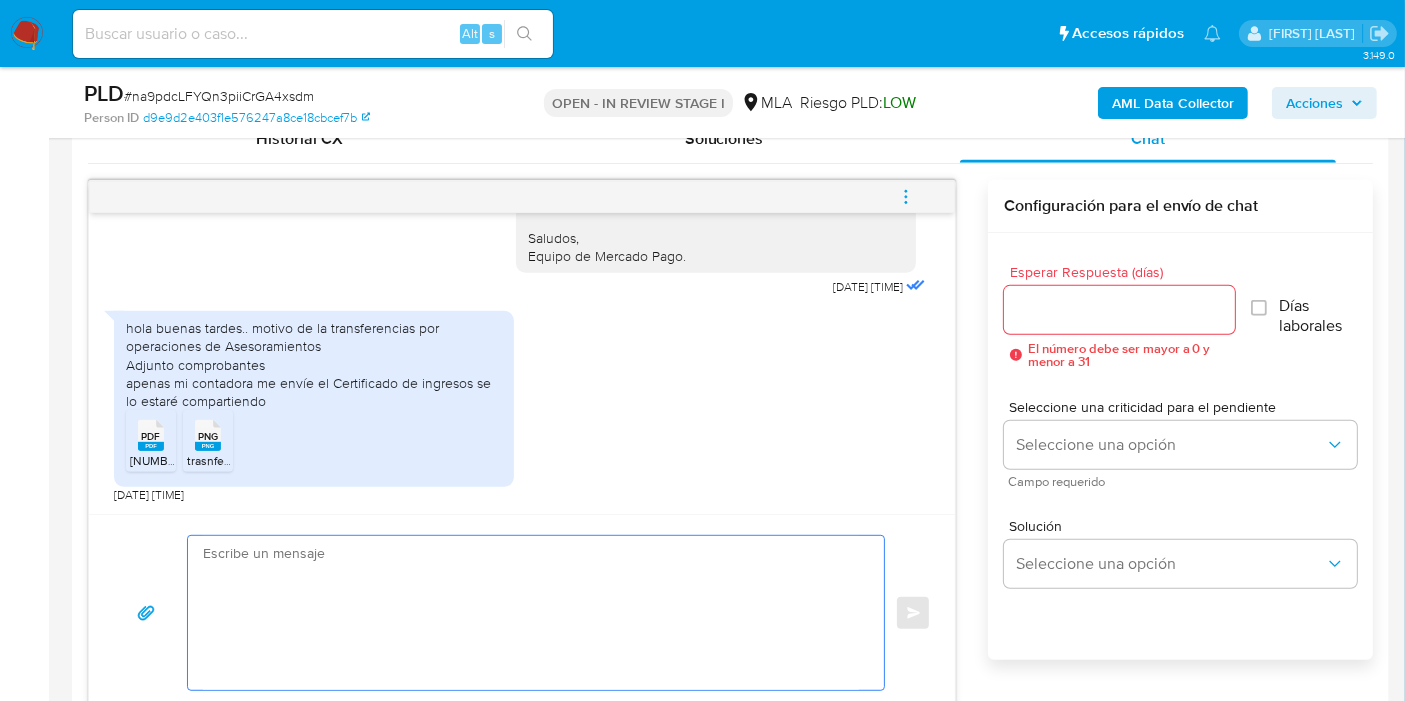 click at bounding box center (531, 613) 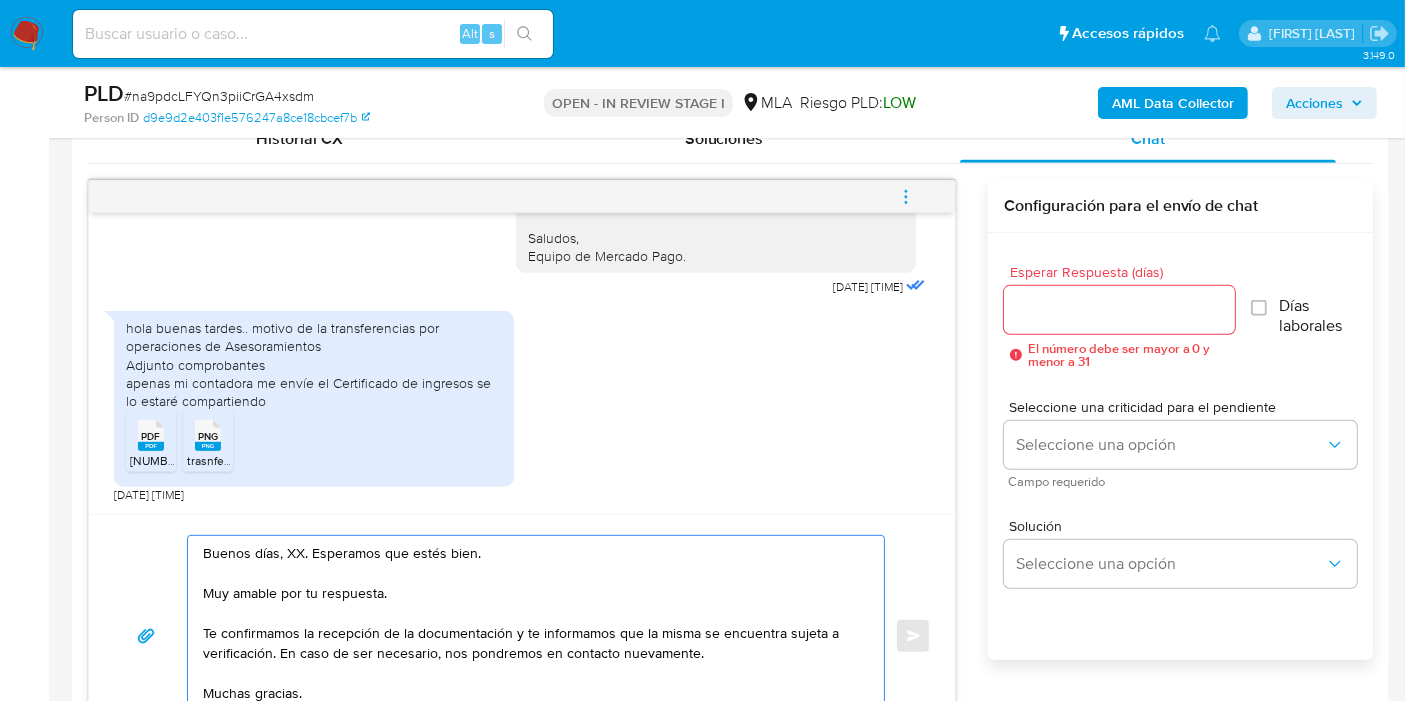 click on "Buenos días, XX. Esperamos que estés bien.
Muy amable por tu respuesta.
Te confirmamos la recepción de la documentación y te informamos que la misma se encuentra sujeta a verificación. En caso de ser necesario, nos pondremos en contacto nuevamente.
Muchas gracias.
Saludos,
Equipo de Mercado Pago." at bounding box center (531, 636) 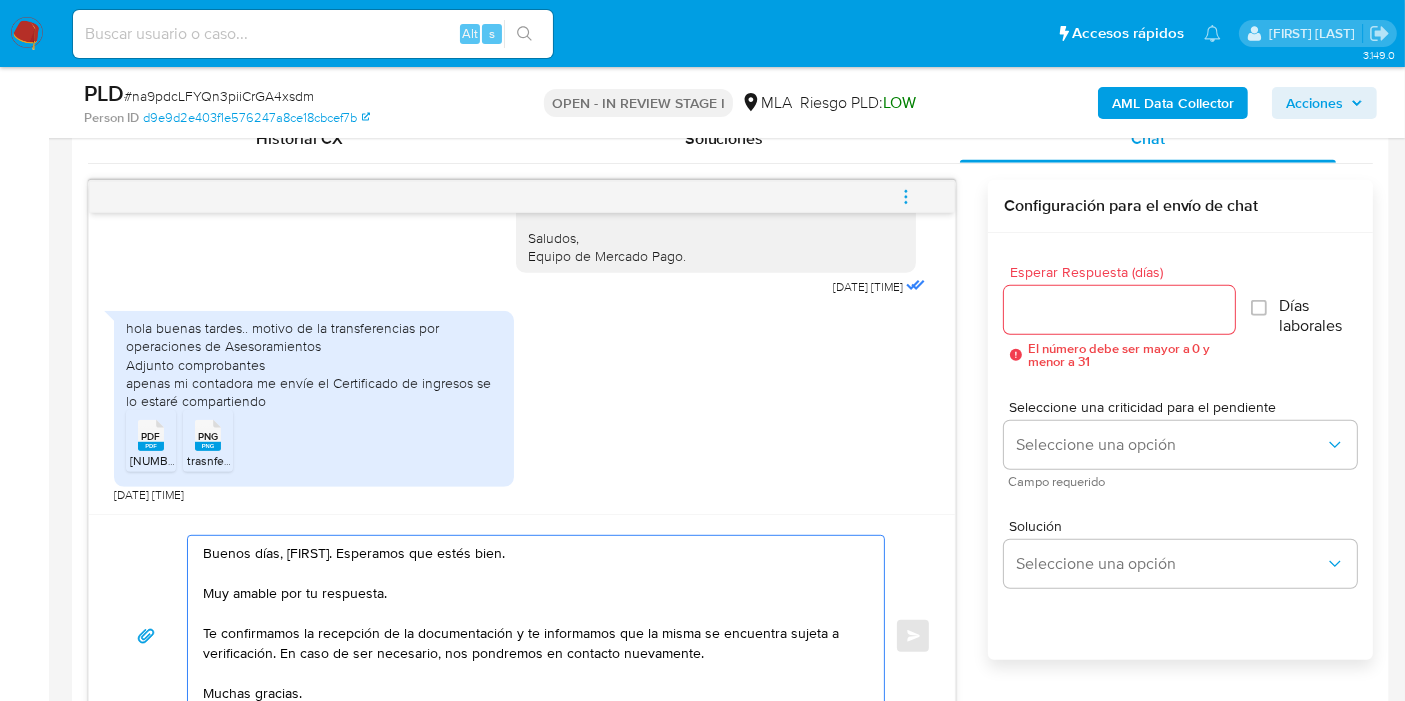 click on "Buenos días, Germán. Esperamos que estés bien.
Muy amable por tu respuesta.
Te confirmamos la recepción de la documentación y te informamos que la misma se encuentra sujeta a verificación. En caso de ser necesario, nos pondremos en contacto nuevamente.
Muchas gracias.
Saludos,
Equipo de Mercado Pago." at bounding box center (531, 636) 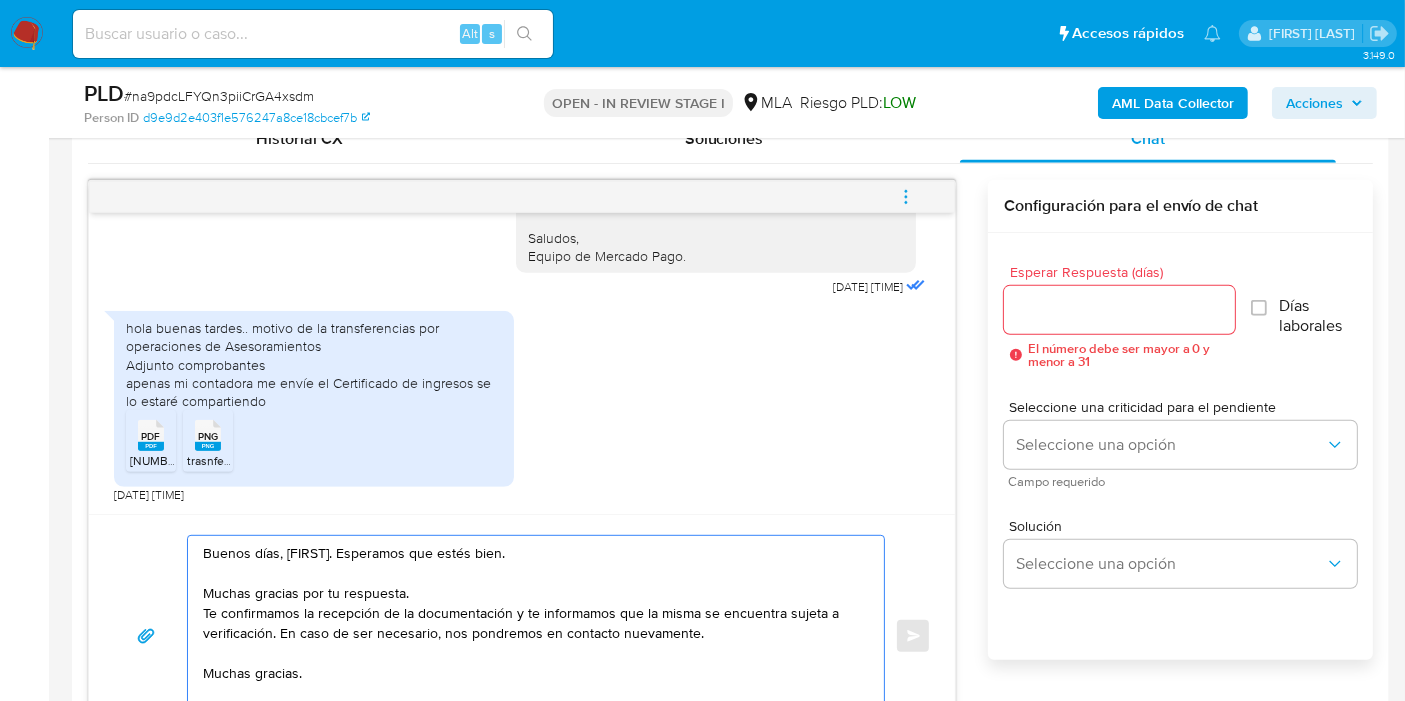 click on "Buenos días, Germán. Esperamos que estés bien.
Muchas gracias por tu respuesta.
Te confirmamos la recepción de la documentación y te informamos que la misma se encuentra sujeta a verificación. En caso de ser necesario, nos pondremos en contacto nuevamente.
Muchas gracias.
Saludos,
Equipo de Mercado Pago." at bounding box center [531, 636] 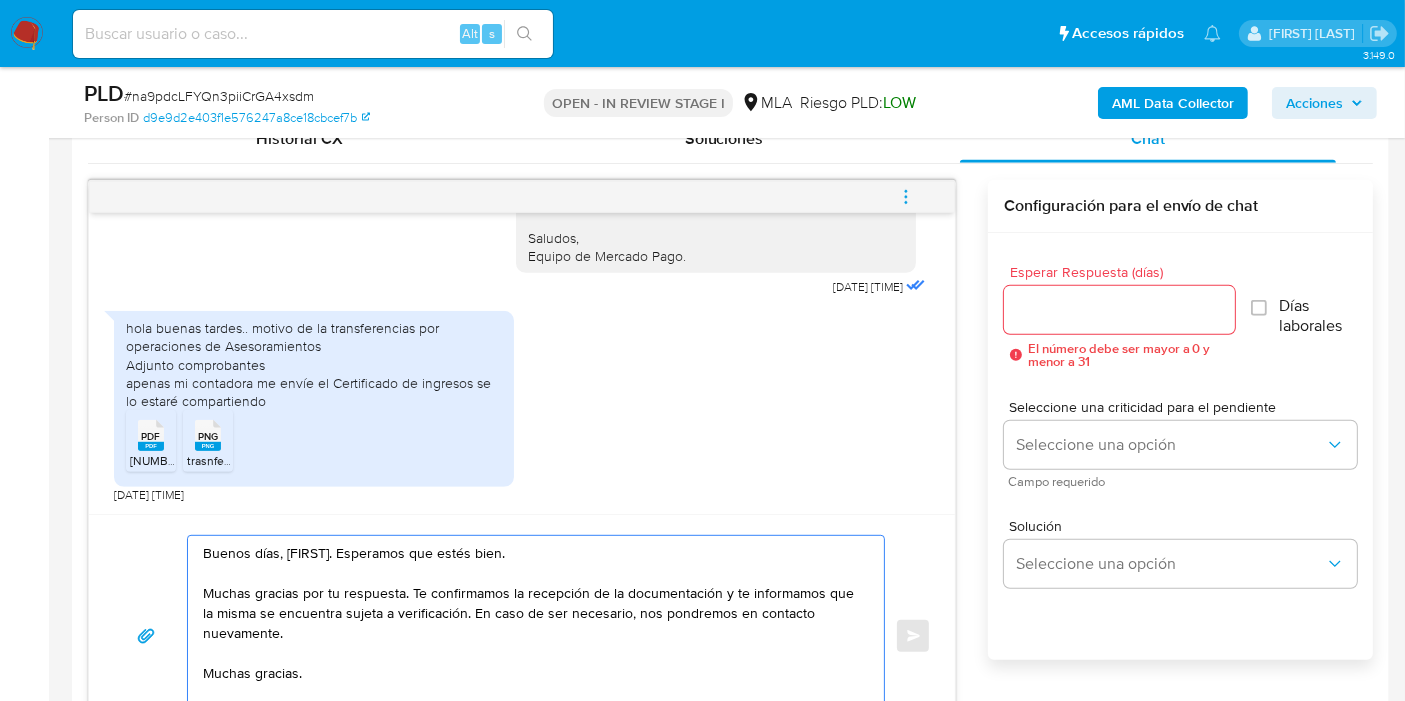 click on "Buenos días, Germán. Esperamos que estés bien.
Muchas gracias por tu respuesta. Te confirmamos la recepción de la documentación y te informamos que la misma se encuentra sujeta a verificación. En caso de ser necesario, nos pondremos en contacto nuevamente.
Muchas gracias.
Saludos,
Equipo de Mercado Pago." at bounding box center [531, 636] 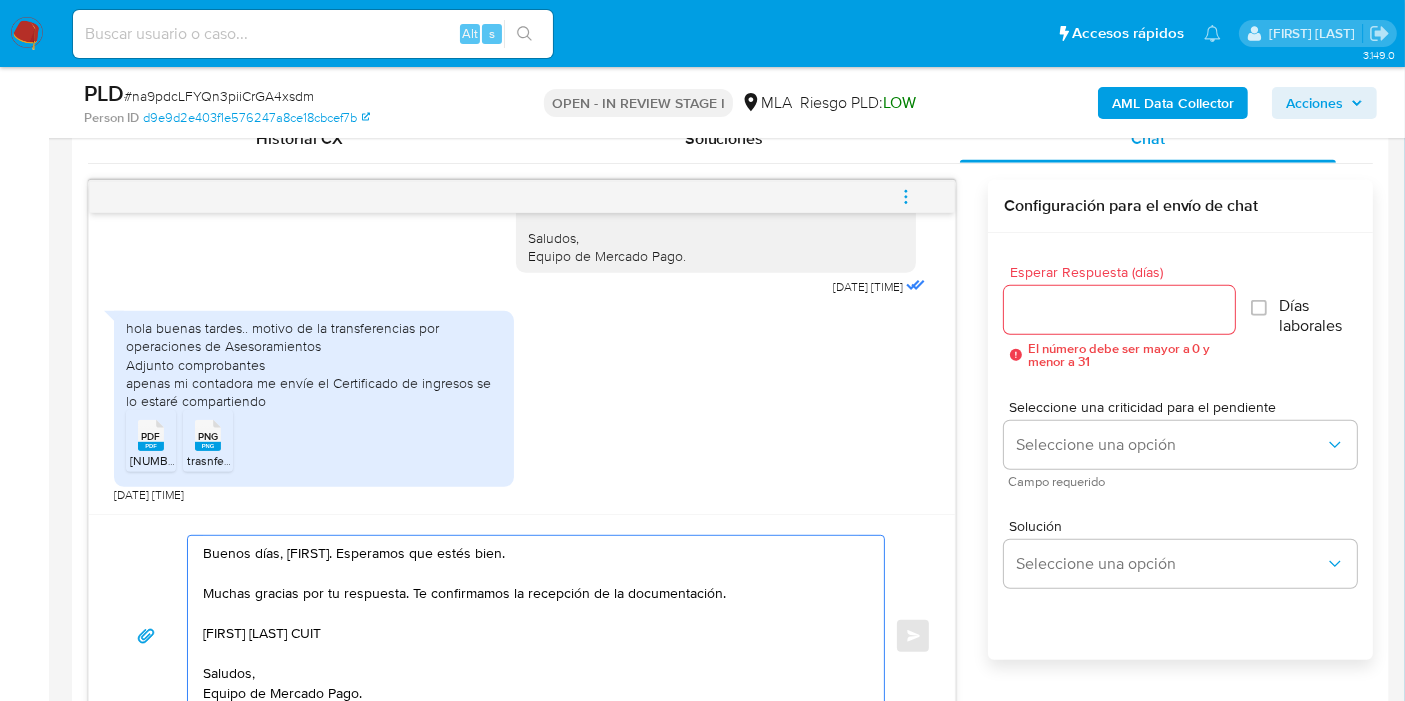 paste on "20445626652" 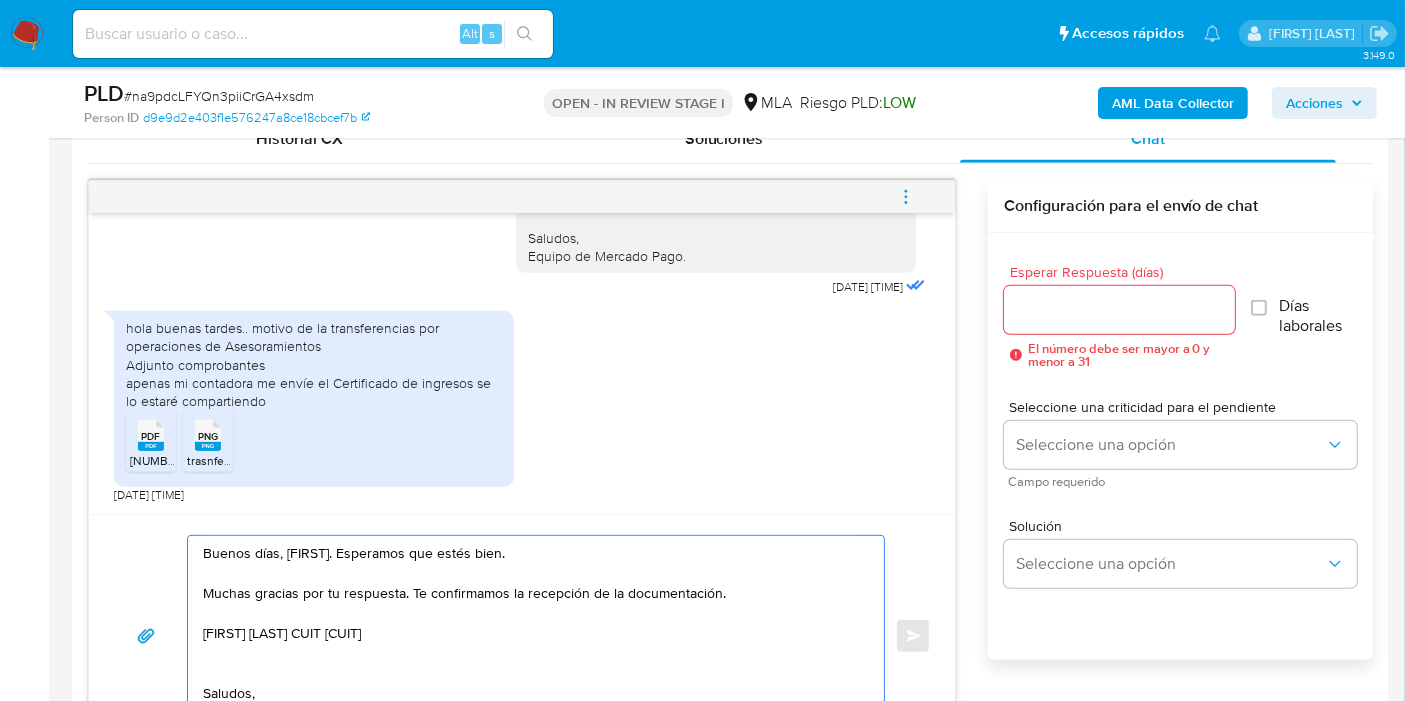 click on "Buenos días, Germán. Esperamos que estés bien.
Muchas gracias por tu respuesta. Te confirmamos la recepción de la documentación.
Tomás Ezequiel Sanchez CUIT 20445626652
Saludos,
Equipo de Mercado Pago." at bounding box center [531, 636] 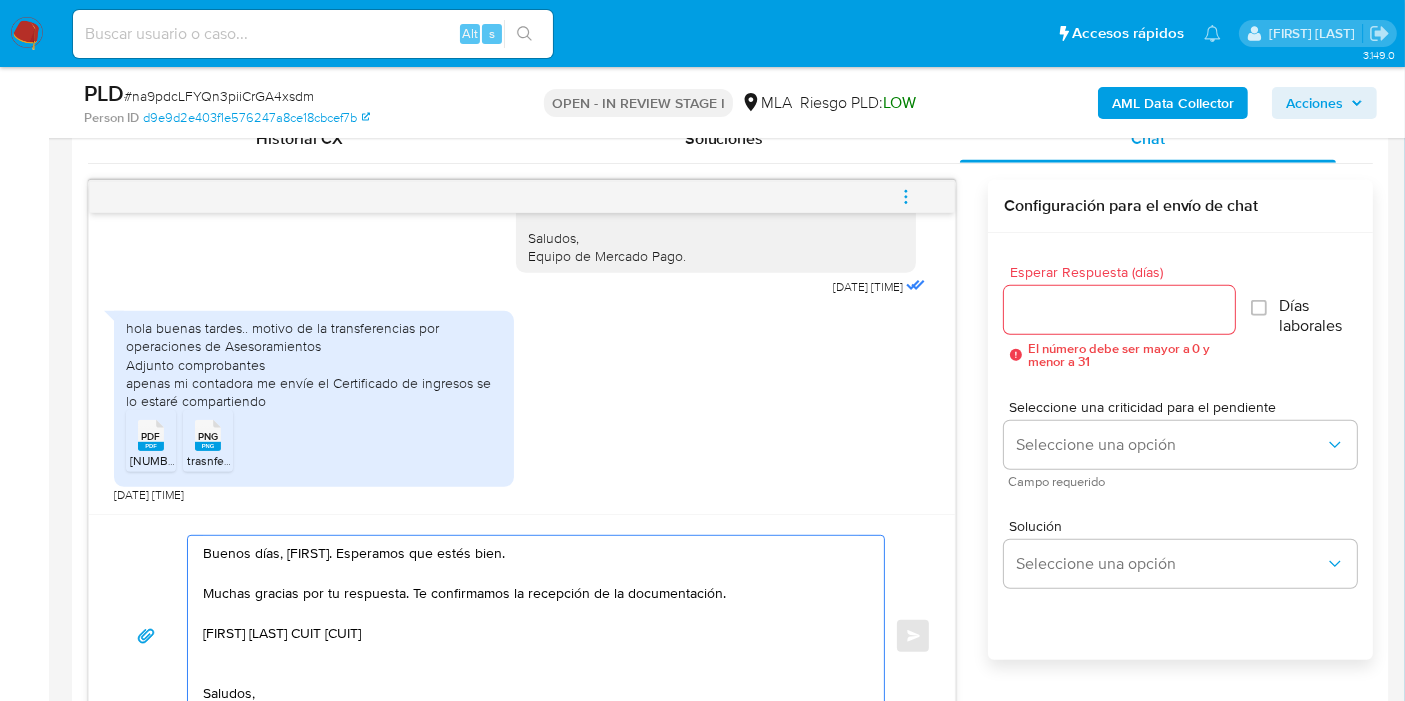 click on "S á nchez" 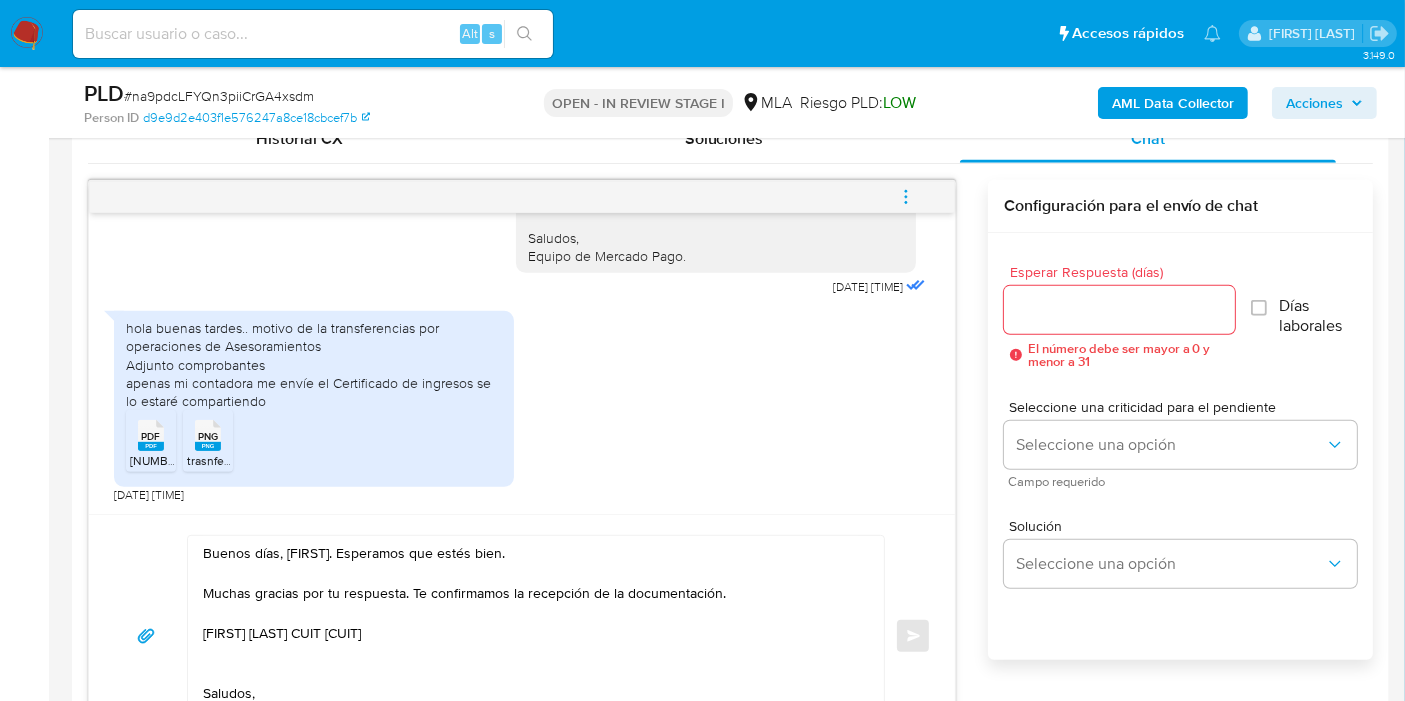 click on "Buenos días, Germán. Esperamos que estés bien.
Muchas gracias por tu respuesta. Te confirmamos la recepción de la documentación.
Tomás Ezequiel Sánchez CUIT 20445626652
Saludos,
Equipo de Mercado Pago." at bounding box center (531, 636) 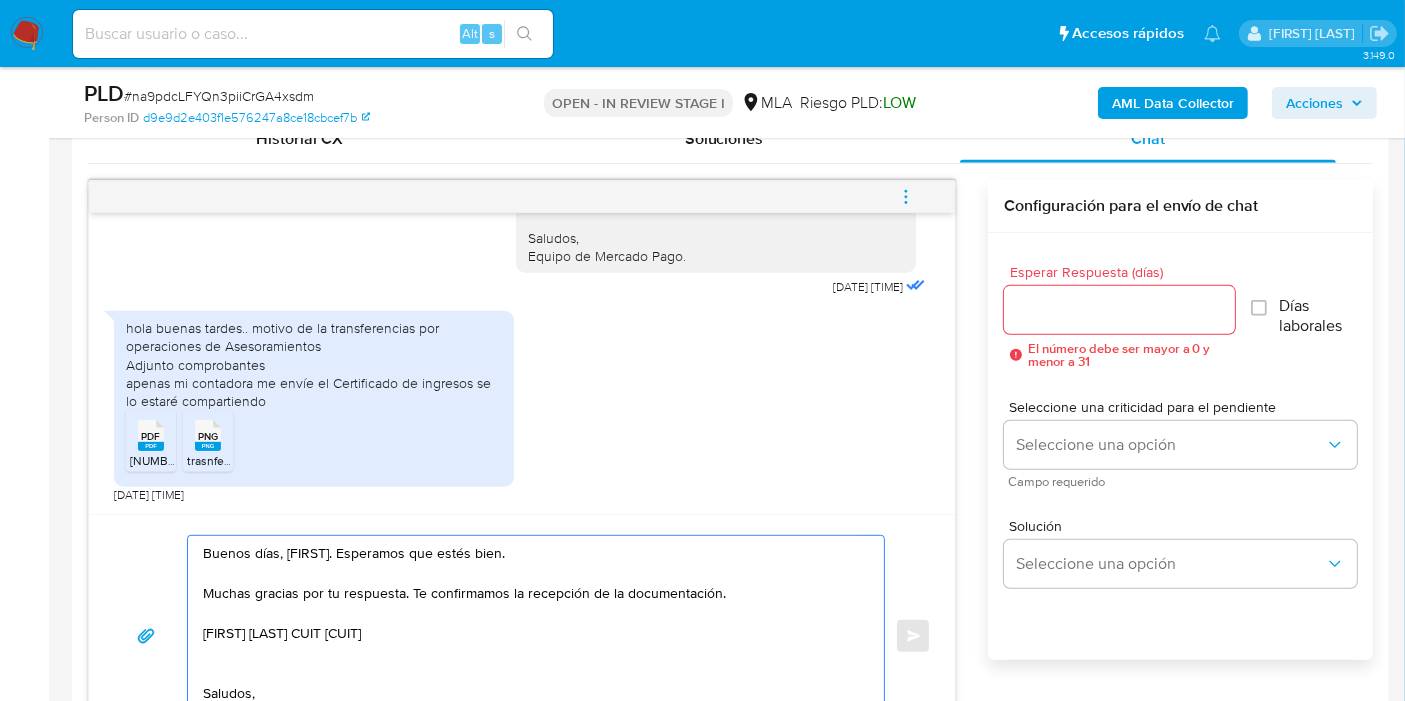 click on "Buenos días, Germán. Esperamos que estés bien.
Muchas gracias por tu respuesta. Te confirmamos la recepción de la documentación.
Tomás Ezequiel Sánchez CUIT 20445626652
Saludos,
Equipo de Mercado Pago." at bounding box center [531, 636] 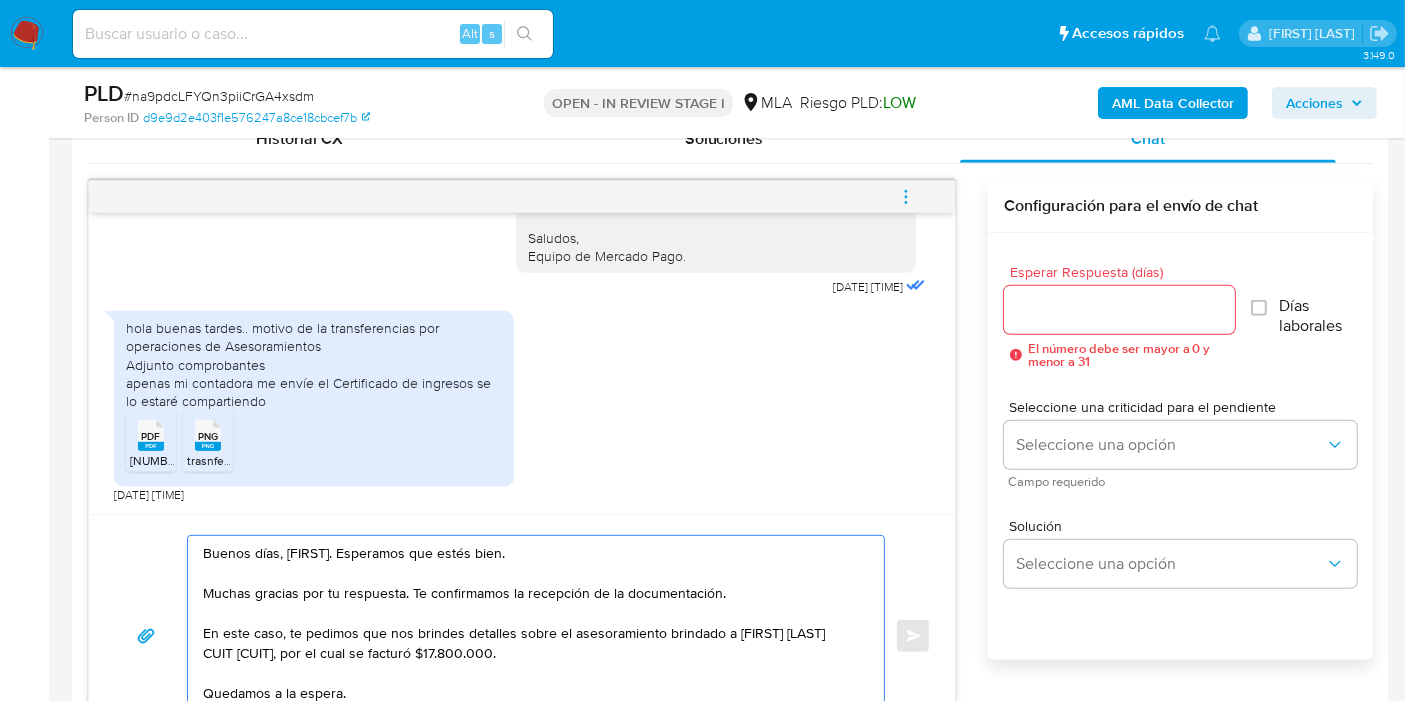 scroll, scrollTop: 1020, scrollLeft: 0, axis: vertical 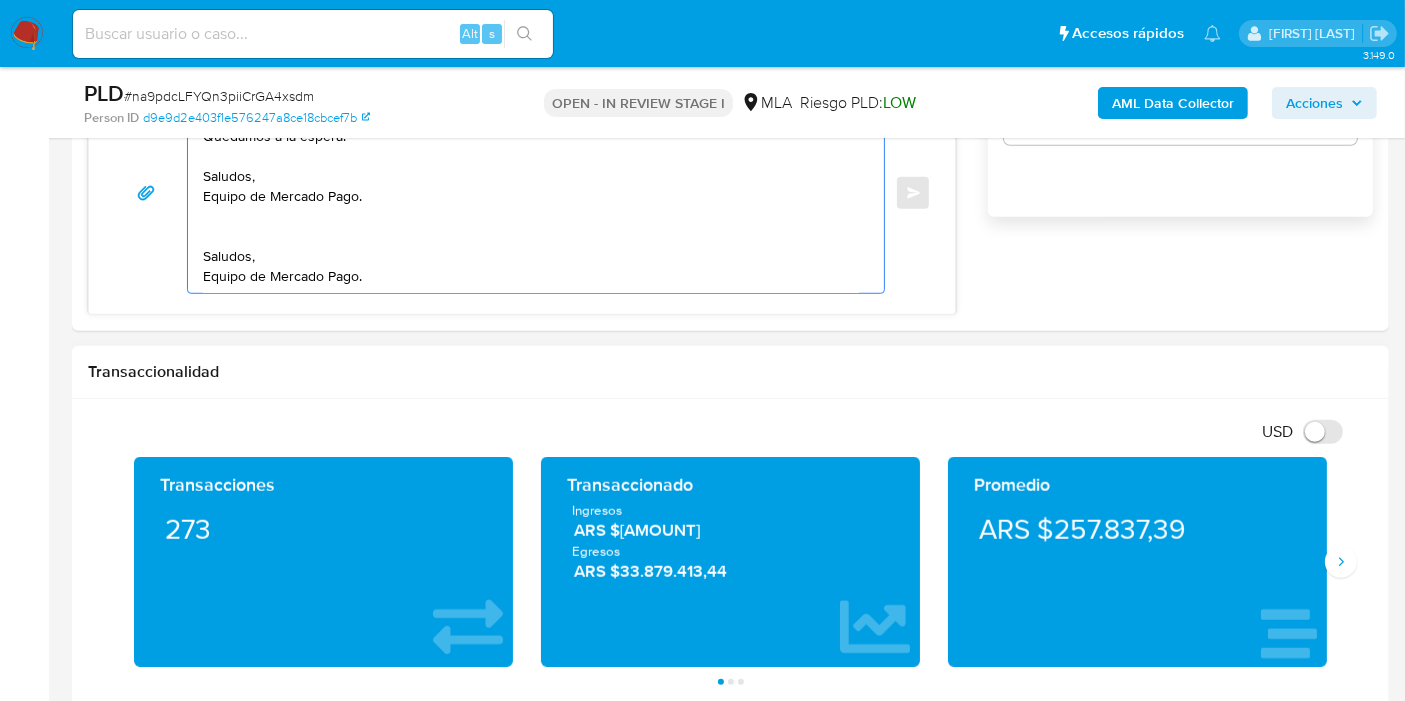 drag, startPoint x: 231, startPoint y: 578, endPoint x: 316, endPoint y: 516, distance: 105.20931 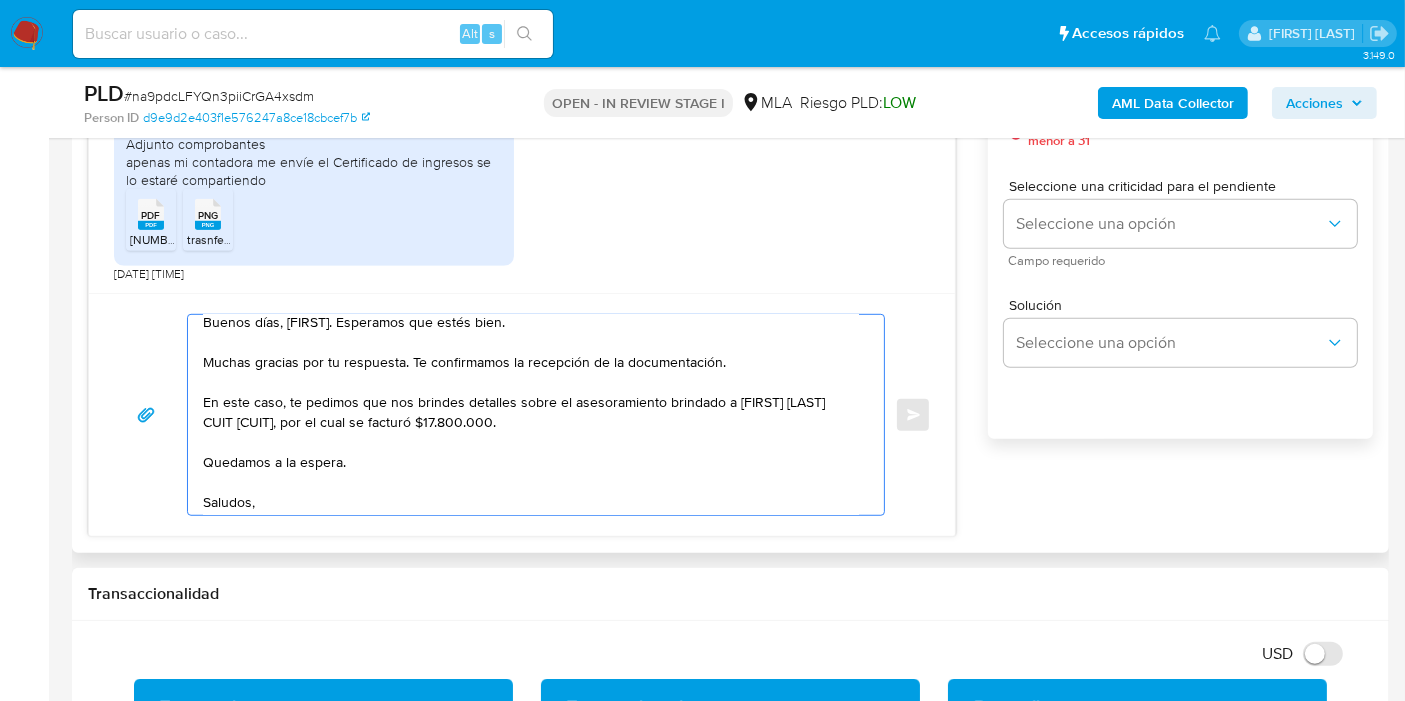 scroll, scrollTop: 0, scrollLeft: 0, axis: both 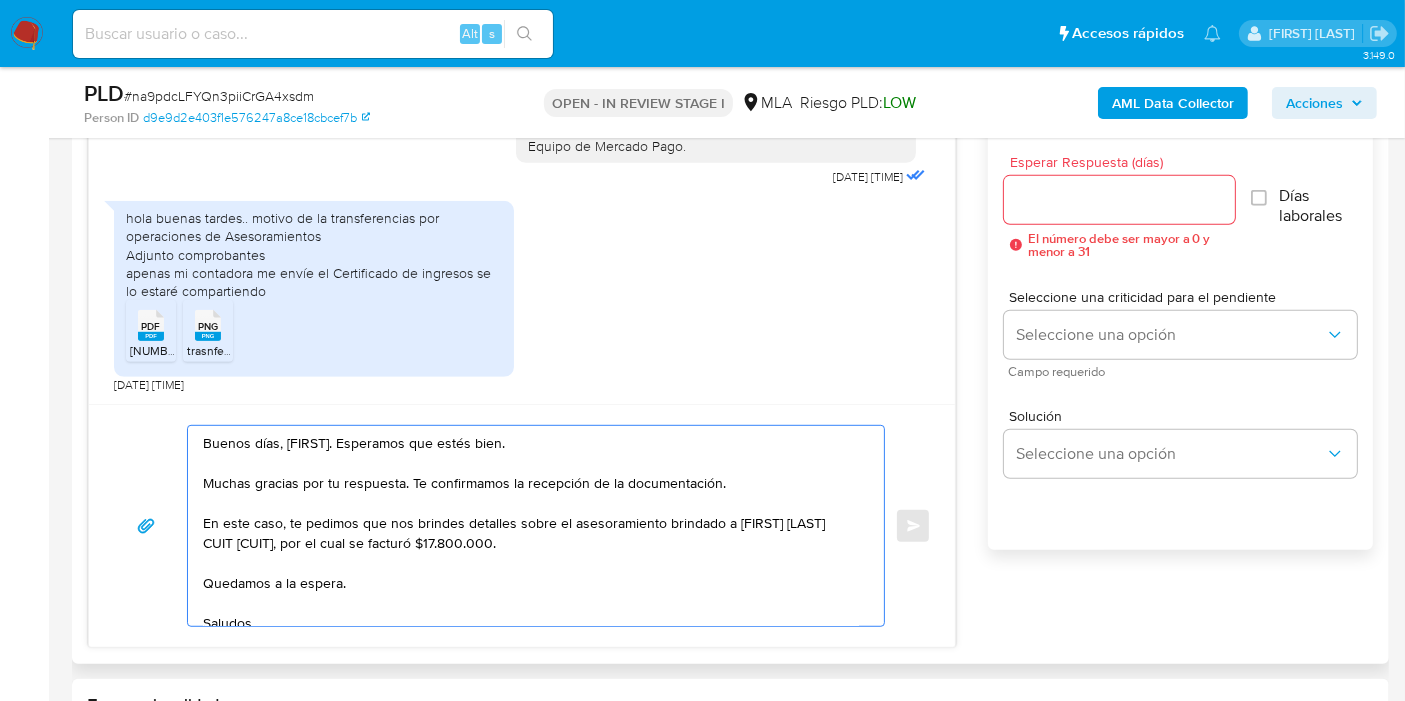 click on "Buenos días, Germán. Esperamos que estés bien.
Muchas gracias por tu respuesta. Te confirmamos la recepción de la documentación.
En este caso, te pedimos que nos brindes detalles sobre el asesoramiento brindado a Tomás Ezequiel Sánchez CUIT 20445626652, por el cual se facturó $17.800.000.
Quedamos a la espera.
Saludos,
Equipo de Mercado Pago." at bounding box center [531, 526] 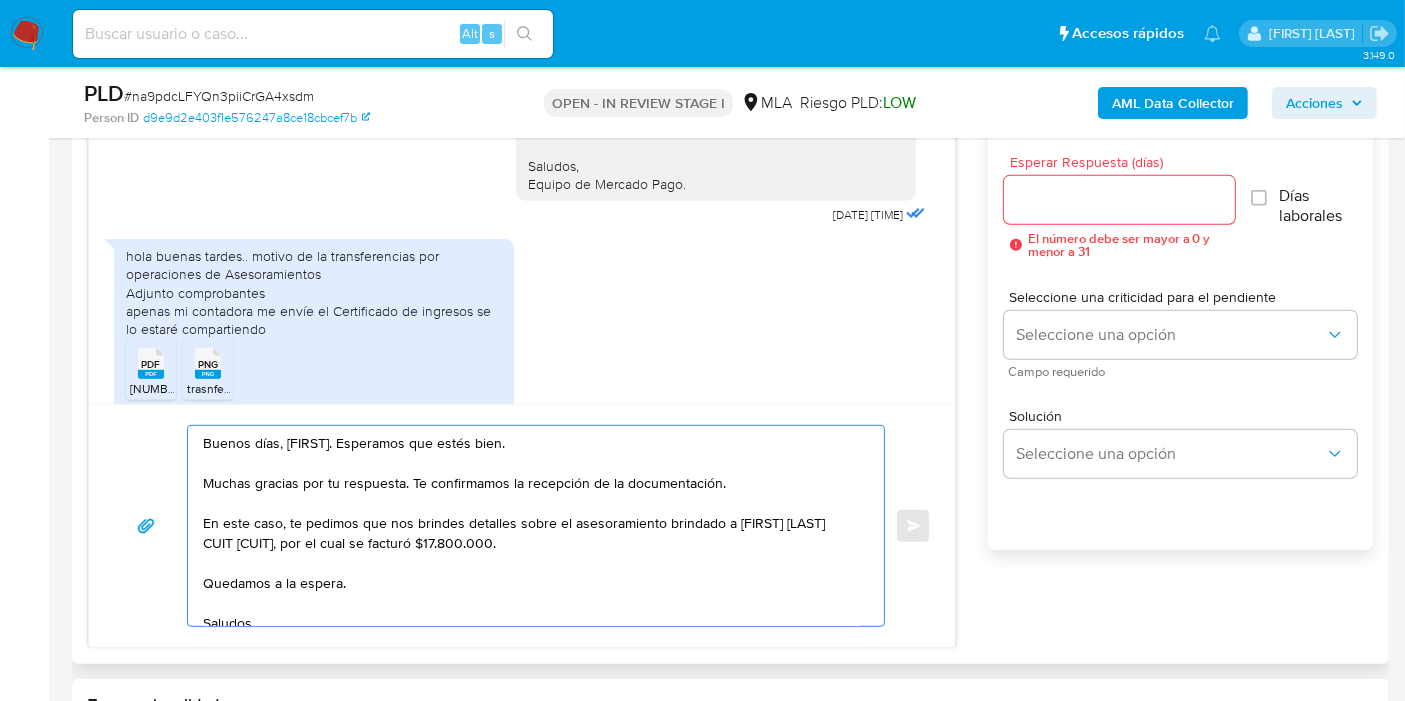 scroll, scrollTop: 1162, scrollLeft: 0, axis: vertical 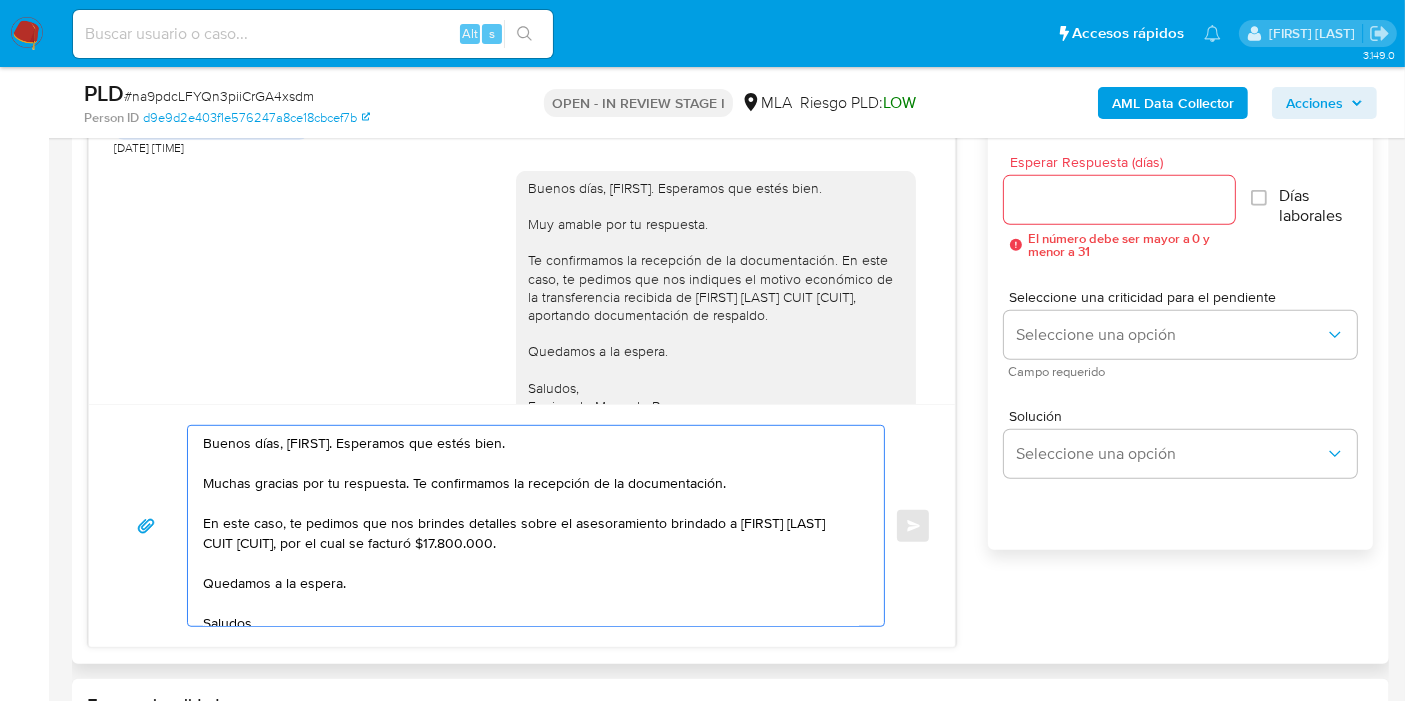 click on "Buenos días, Germán. Esperamos que estés bien.
Muchas gracias por tu respuesta. Te confirmamos la recepción de la documentación.
En este caso, te pedimos que nos brindes detalles sobre el asesoramiento brindado a Tomás Ezequiel Sánchez CUIT 20445626652, por el cual se facturó $17.800.000.
Quedamos a la espera.
Saludos,
Equipo de Mercado Pago." at bounding box center (531, 526) 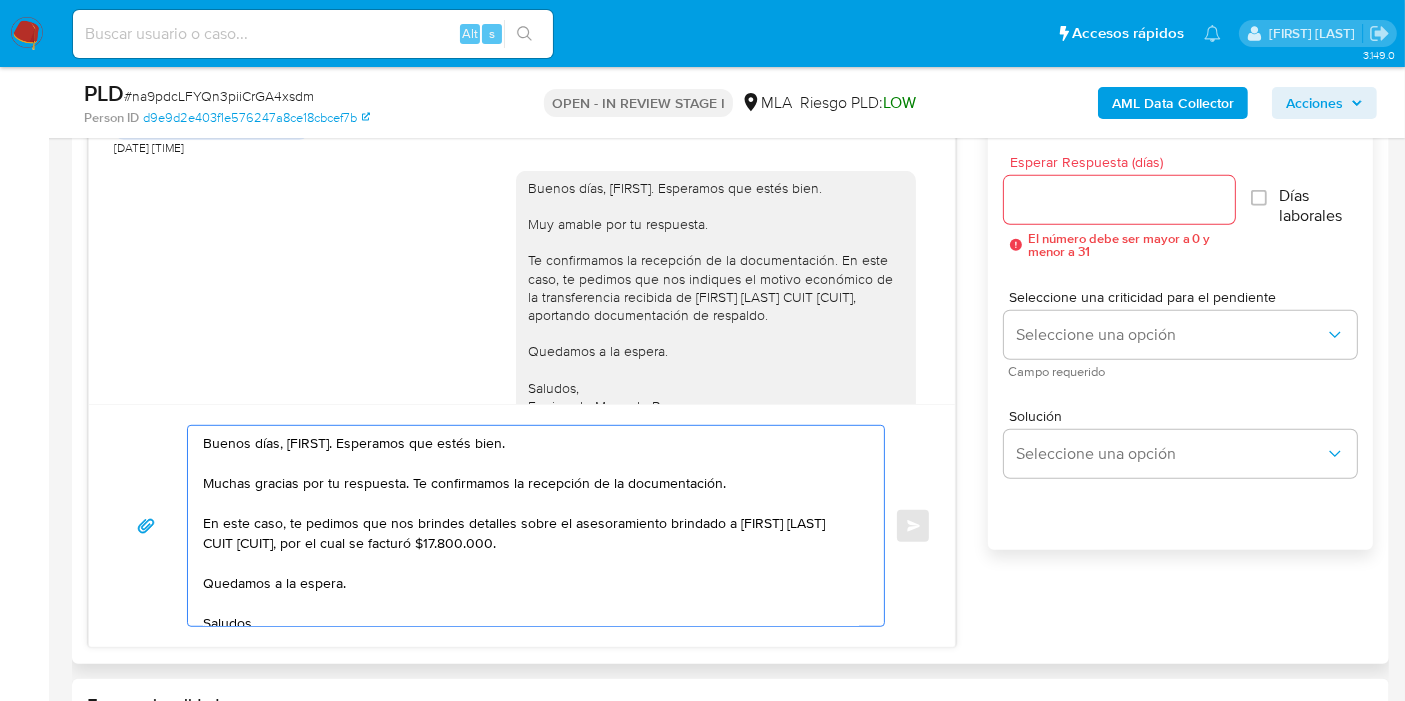 click on "Buenos días, Germán. Esperamos que estés bien.
Muchas gracias por tu respuesta. Te confirmamos la recepción de la documentación.
En este caso, te pedimos que nos brindes detalles sobre el asesoramiento brindado a Tomás Ezequiel Sánchez CUIT 20445626652, por el cual se facturó $17.800.000.
Quedamos a la espera.
Saludos,
Equipo de Mercado Pago." at bounding box center (531, 526) 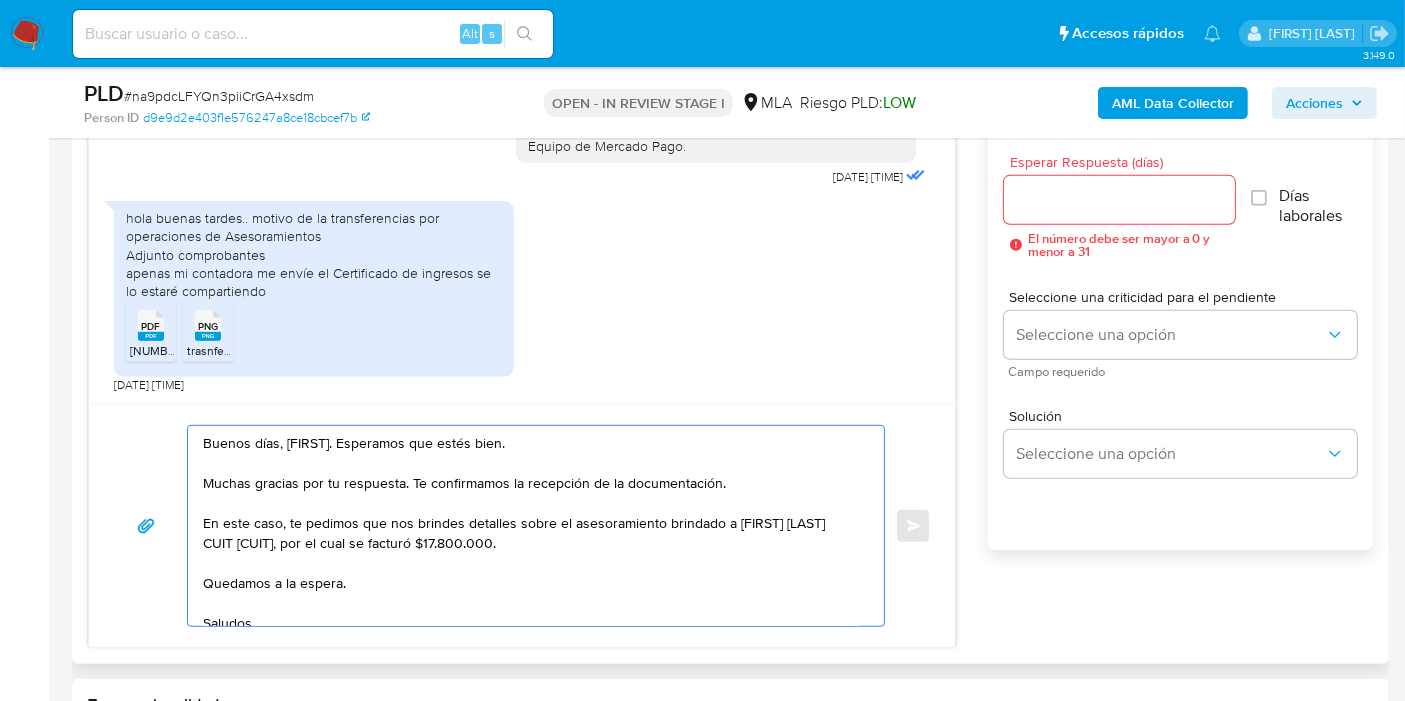 scroll, scrollTop: 1495, scrollLeft: 0, axis: vertical 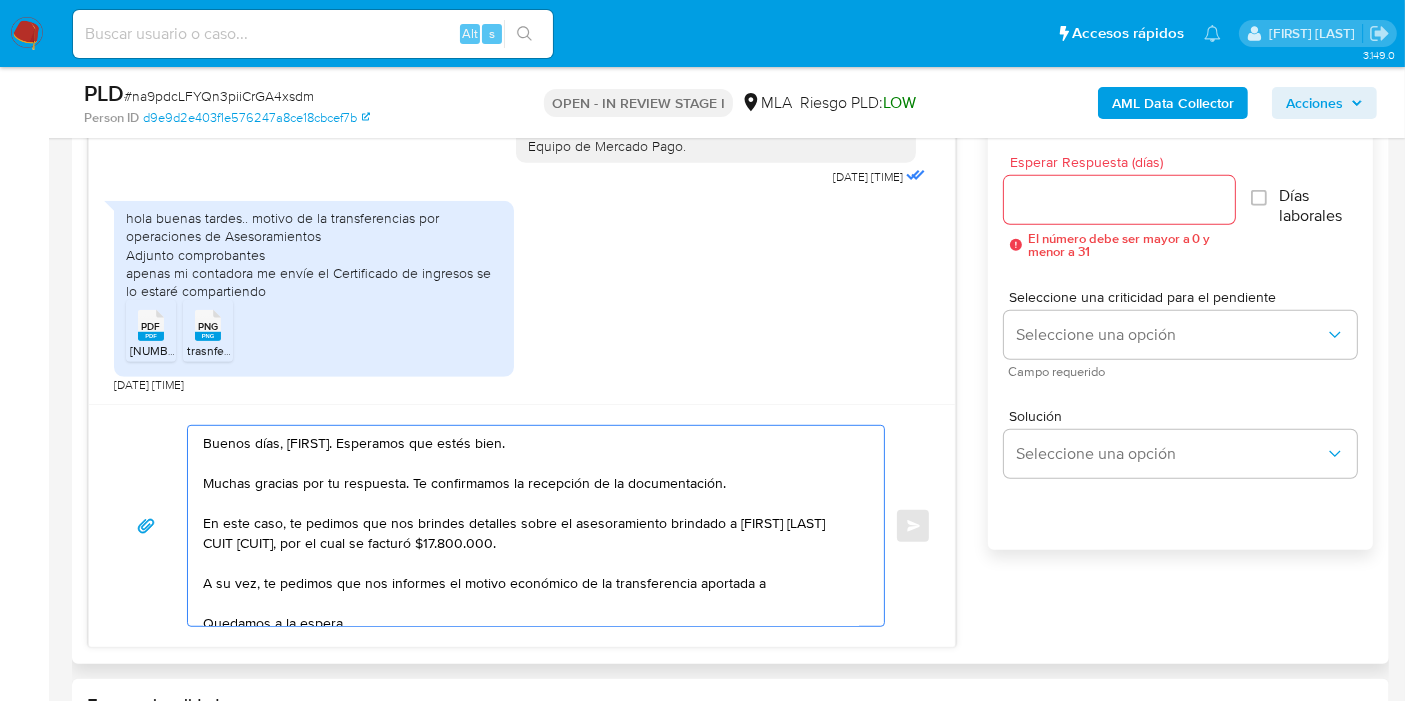 paste on "Toyota Compañía financiera + Plan de ahorro" 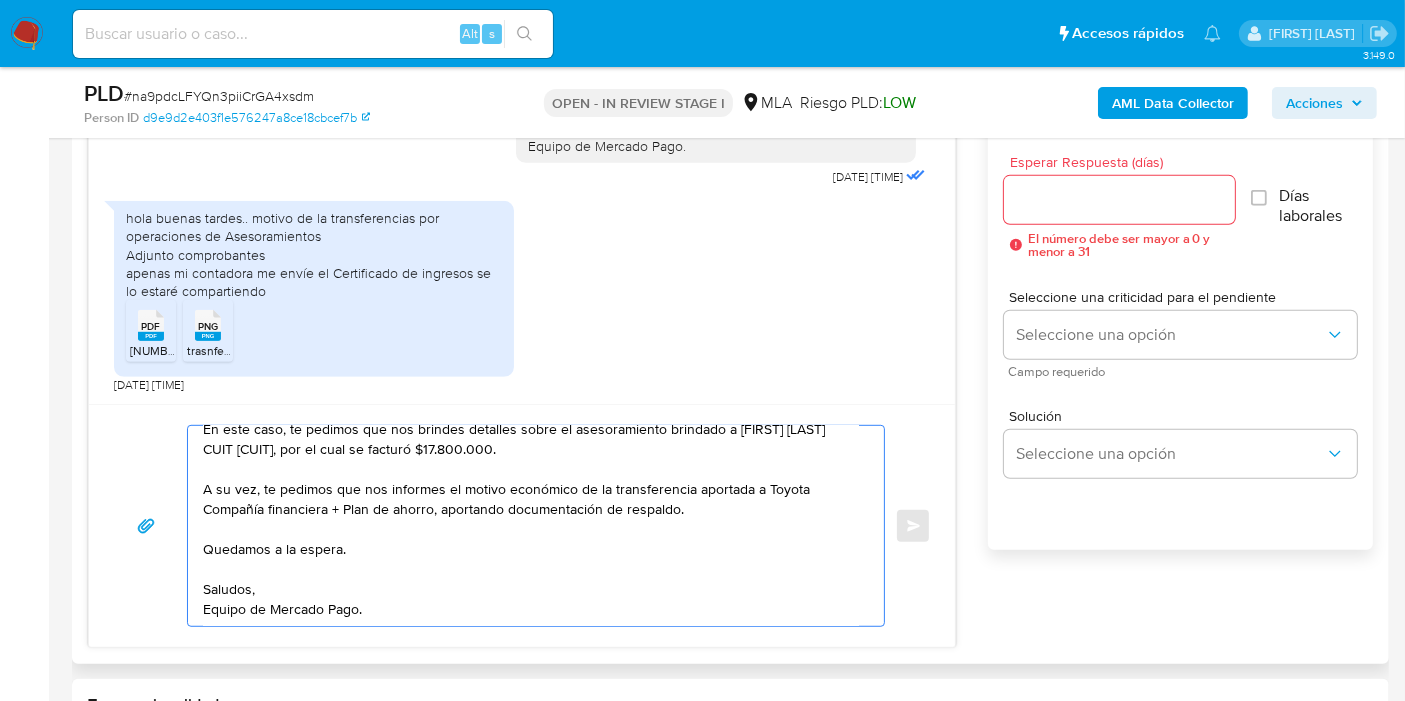 scroll, scrollTop: 0, scrollLeft: 0, axis: both 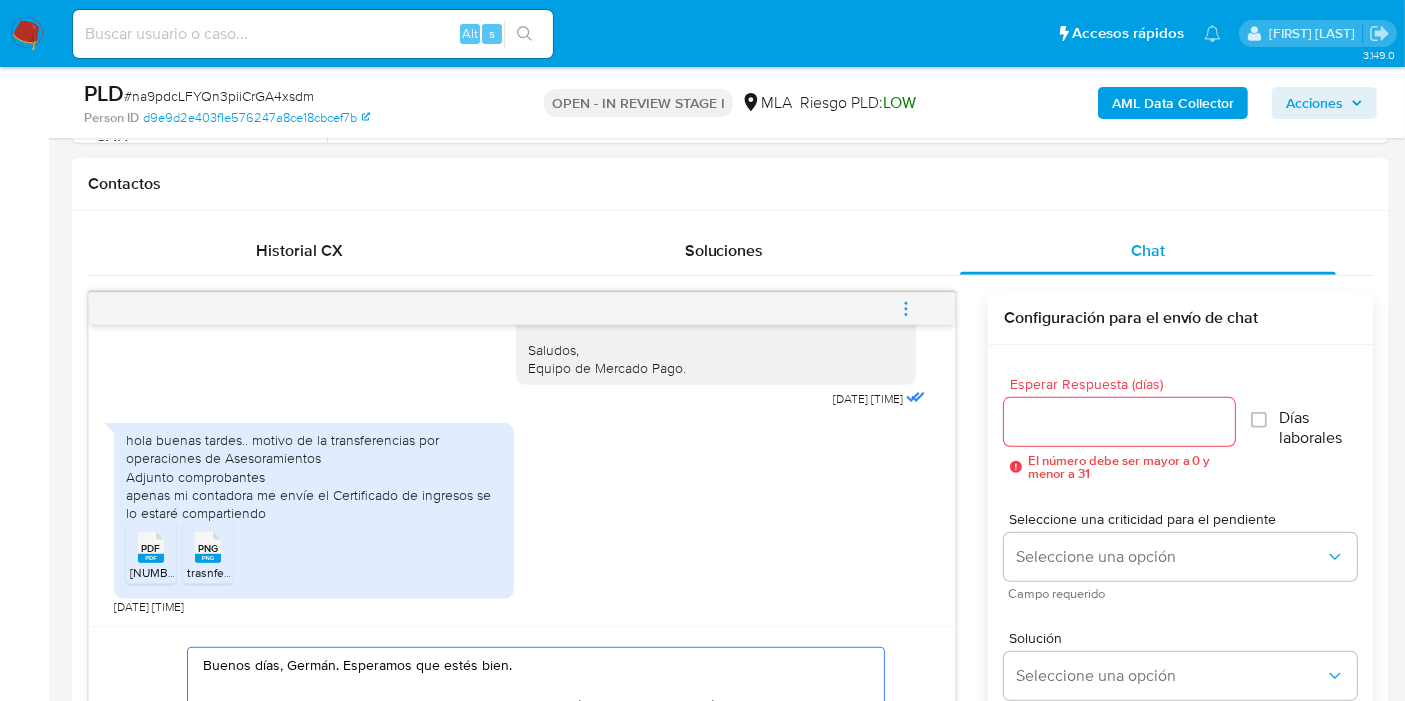 type on "Buenos días, Germán. Esperamos que estés bien.
Muchas gracias por tu respuesta. Te confirmamos la recepción de la documentación.
En este caso, te pedimos que nos brindes detalles sobre el asesoramiento brindado a Tomás Ezequiel Sánchez CUIT 20445626652, por el cual se facturó $17.800.000.
A su vez, te pedimos que nos informes el motivo económico de la transferencia aportada a Toyota Compañía financiera + Plan de ahorro, aportando documentación de respaldo.
Quedamos a la espera.
Saludos,
Equipo de Mercado Pago." 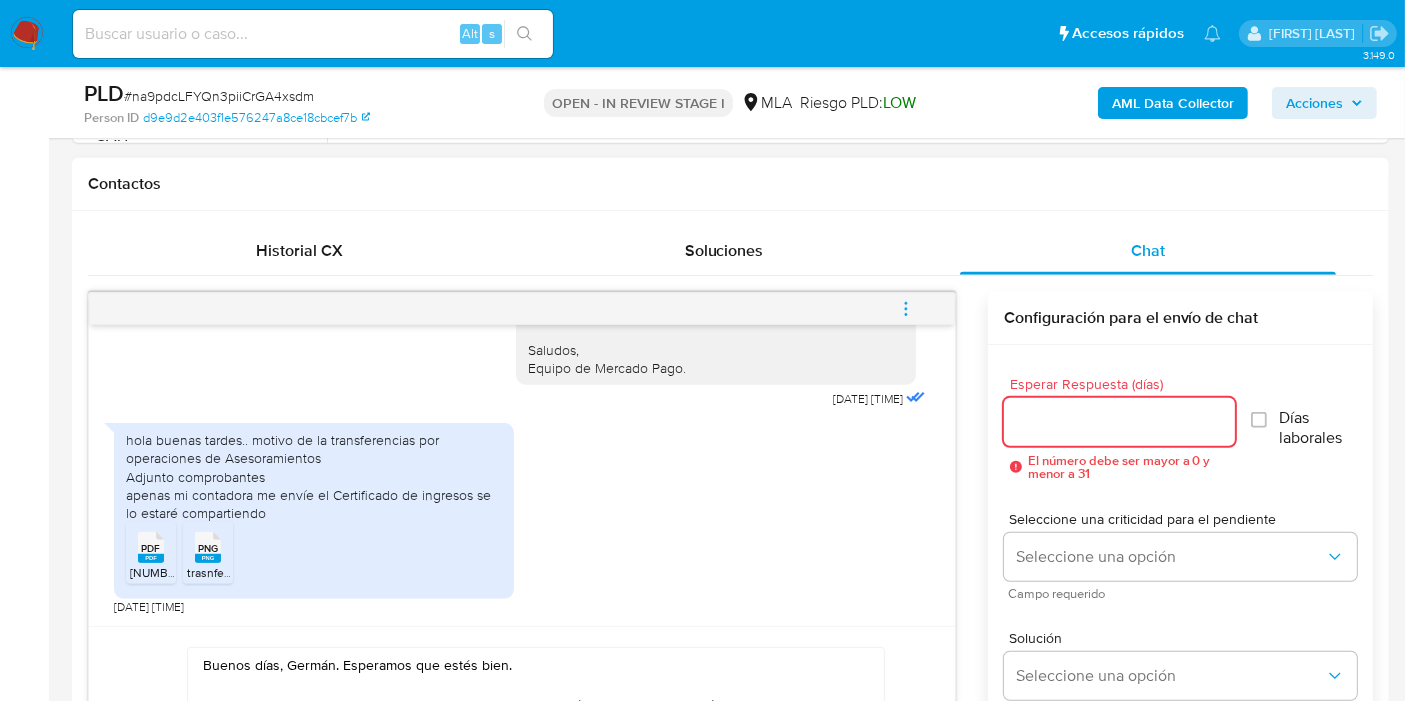 click on "Esperar Respuesta (días)" at bounding box center (1119, 422) 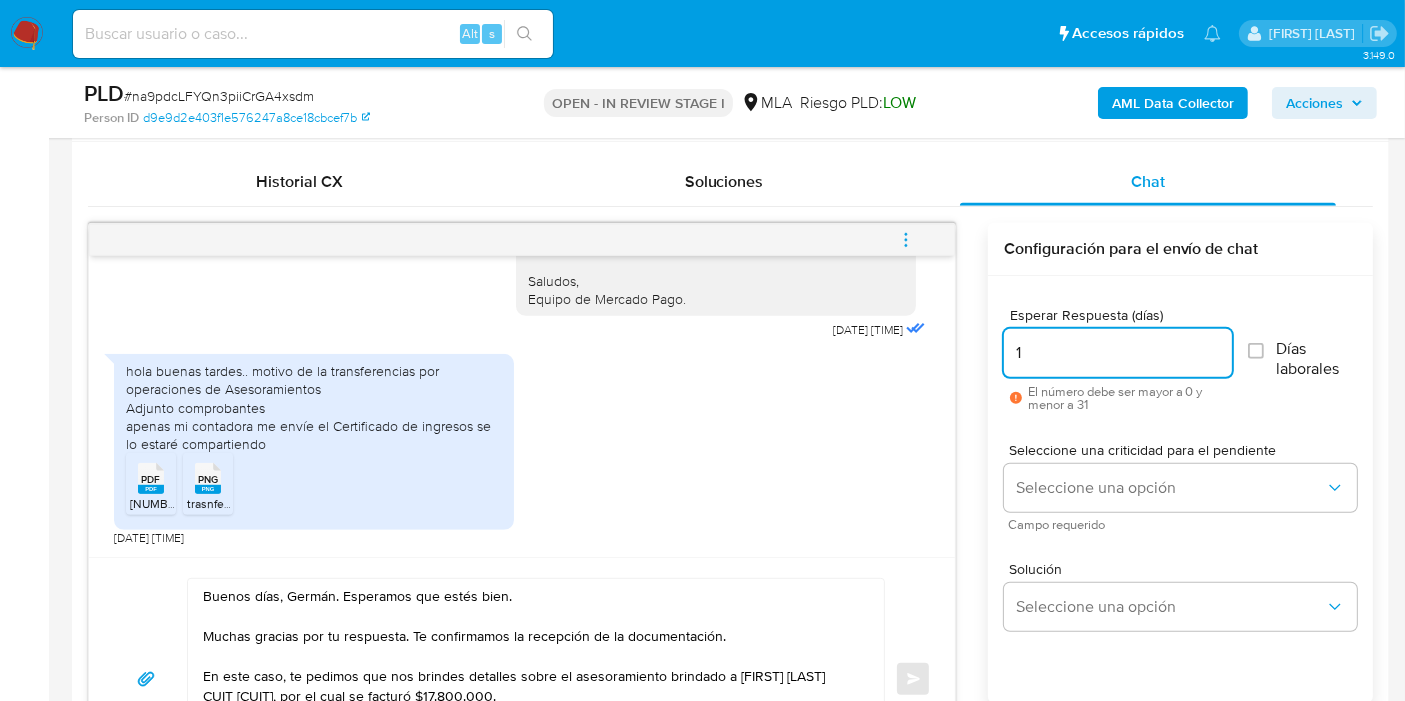 scroll, scrollTop: 1110, scrollLeft: 0, axis: vertical 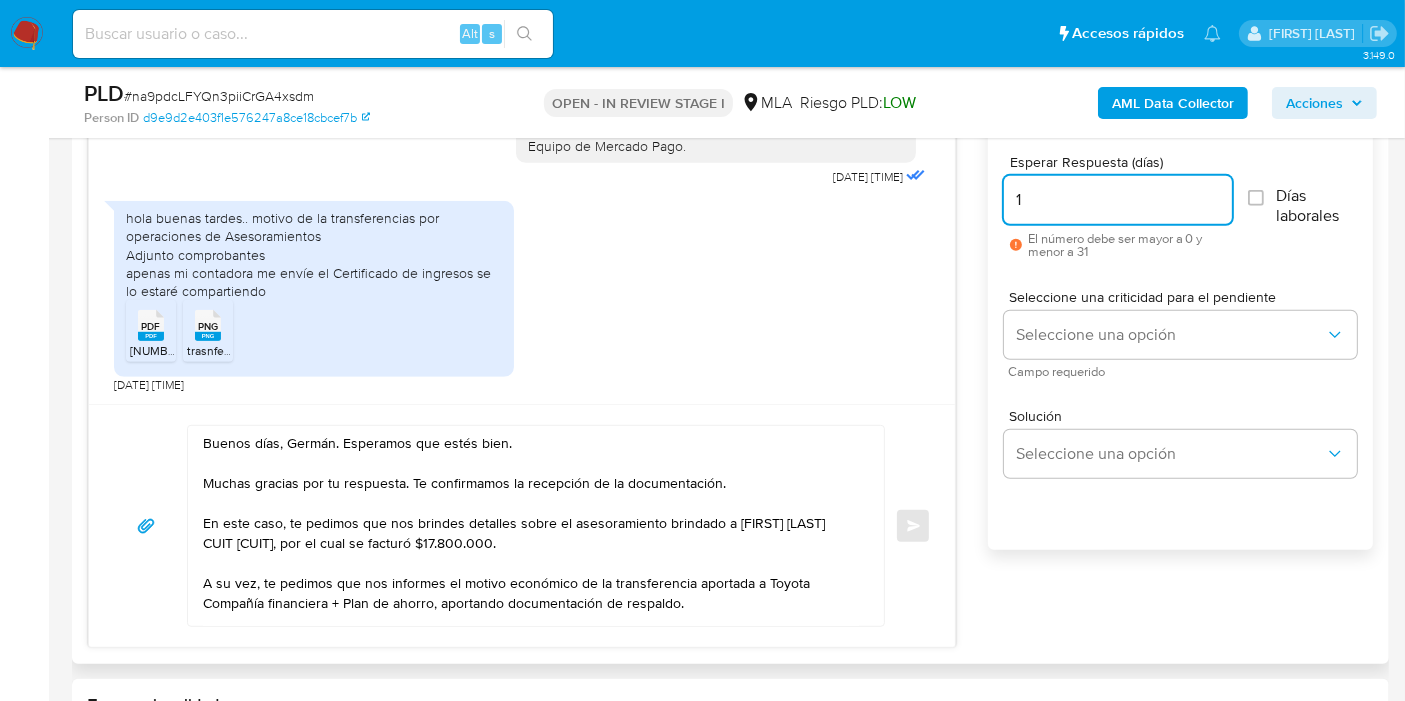 type on "1" 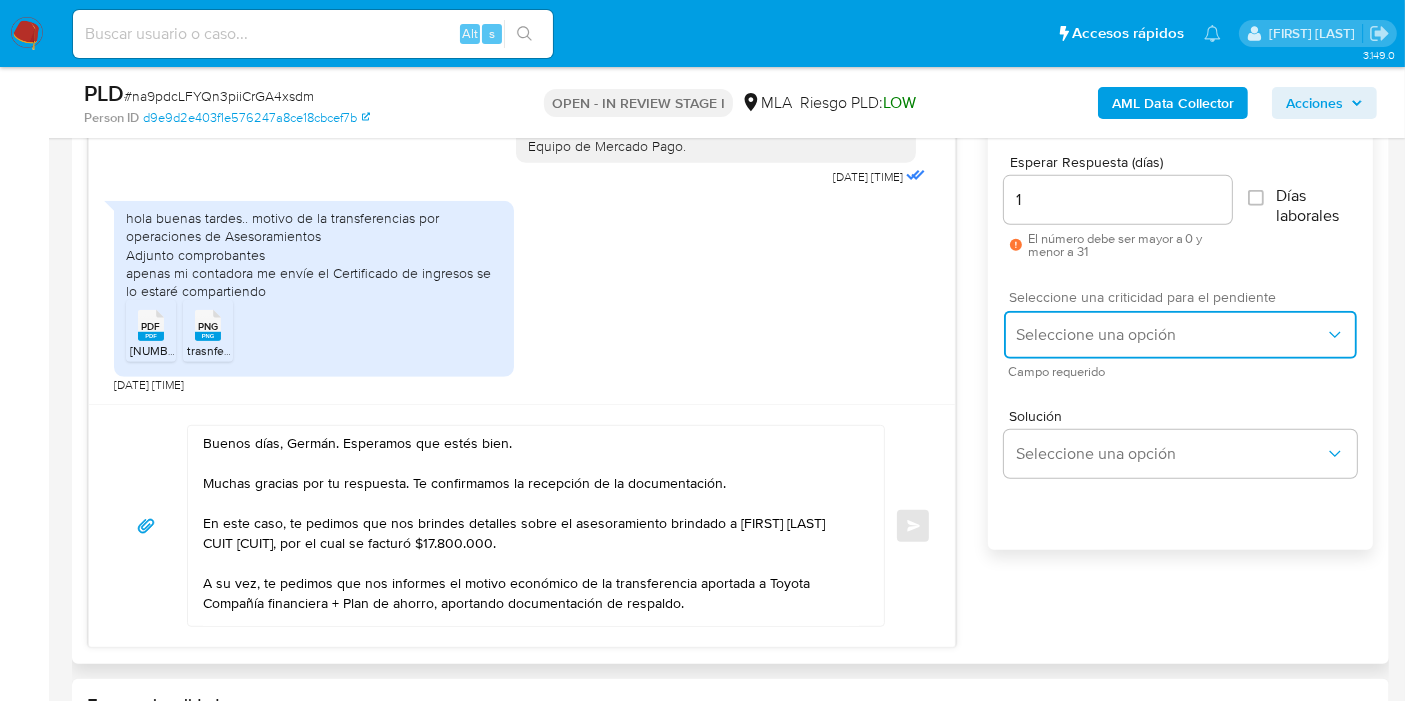 click on "Seleccione una opción" at bounding box center [1170, 335] 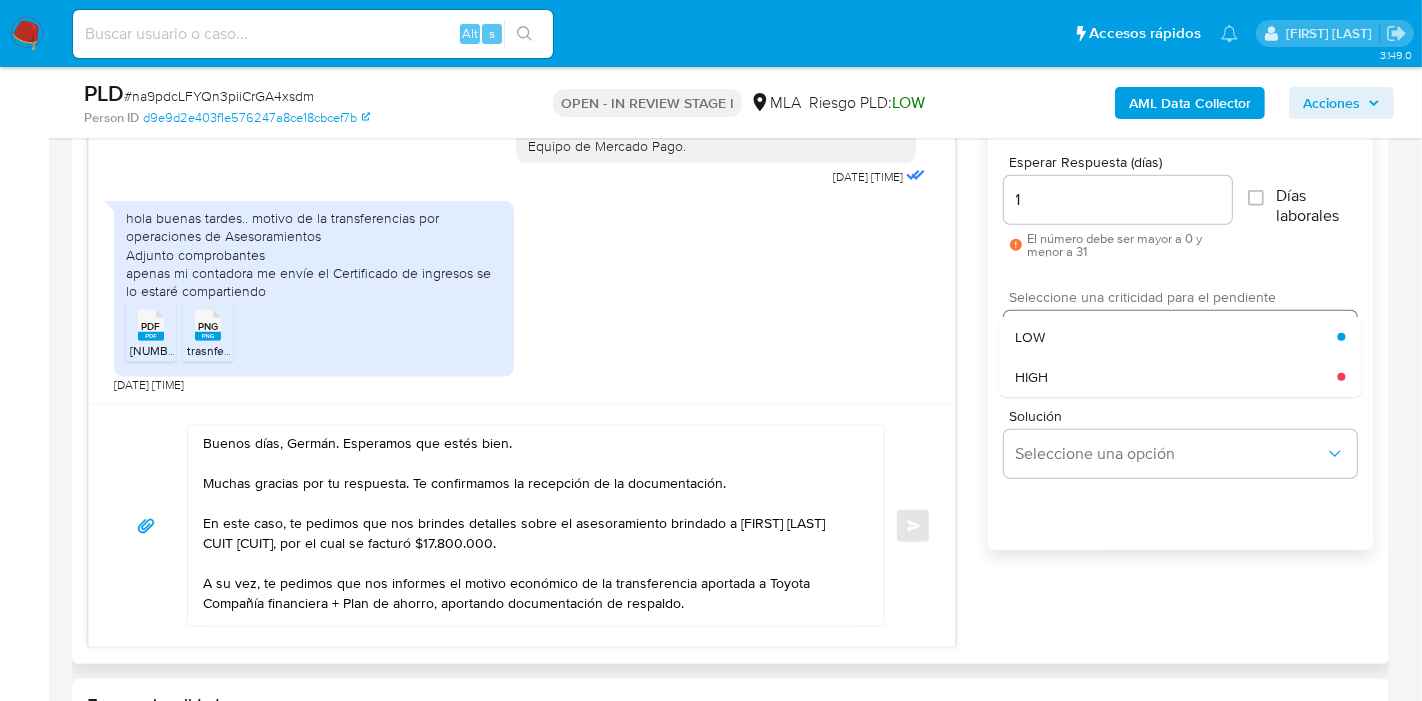 click on "LOW" at bounding box center (1176, 337) 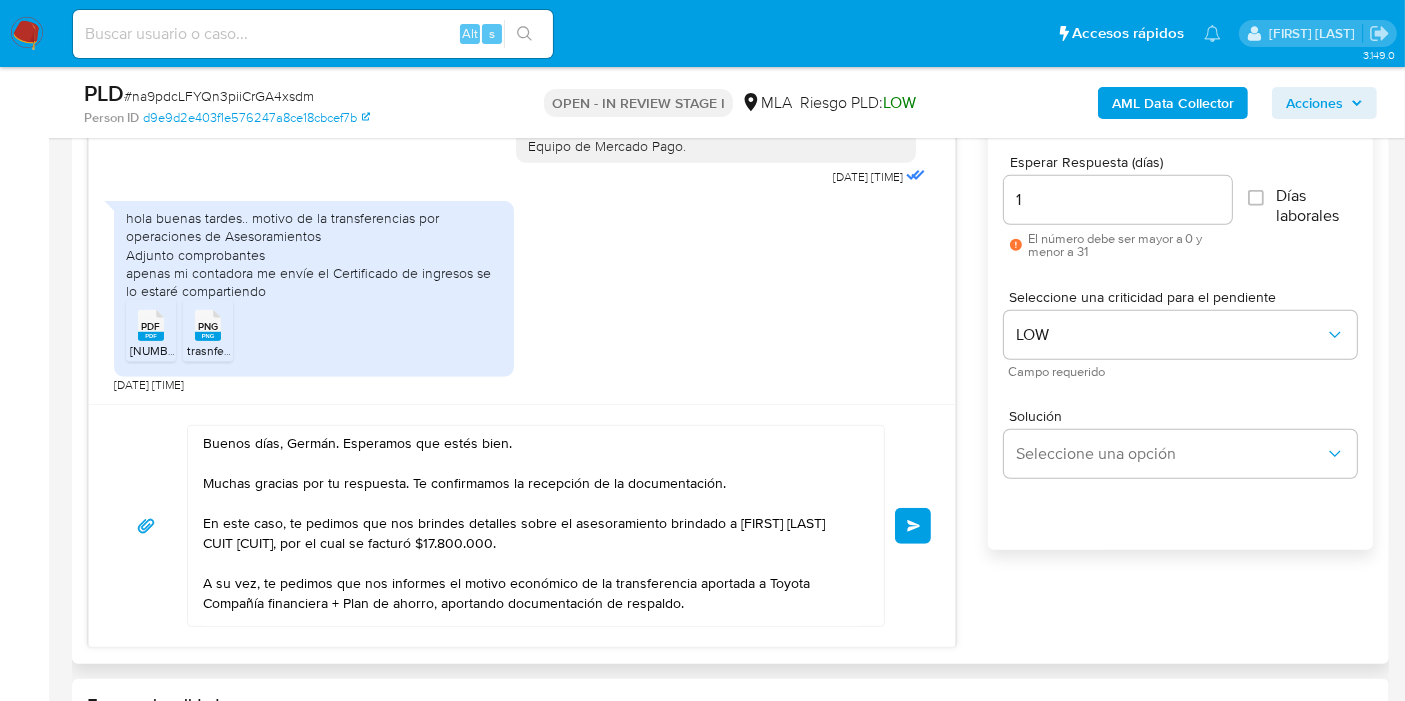 drag, startPoint x: 920, startPoint y: 525, endPoint x: 1026, endPoint y: 401, distance: 163.13185 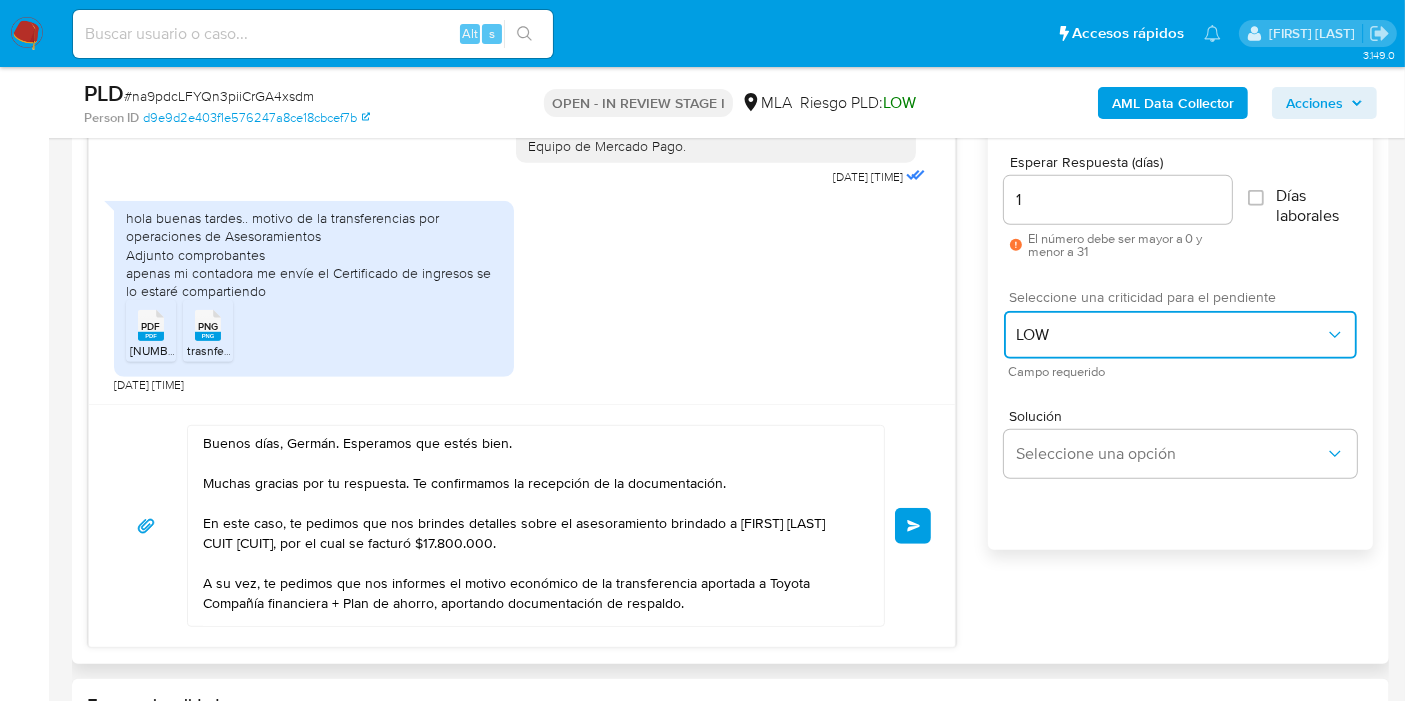 click on "LOW" at bounding box center (1170, 335) 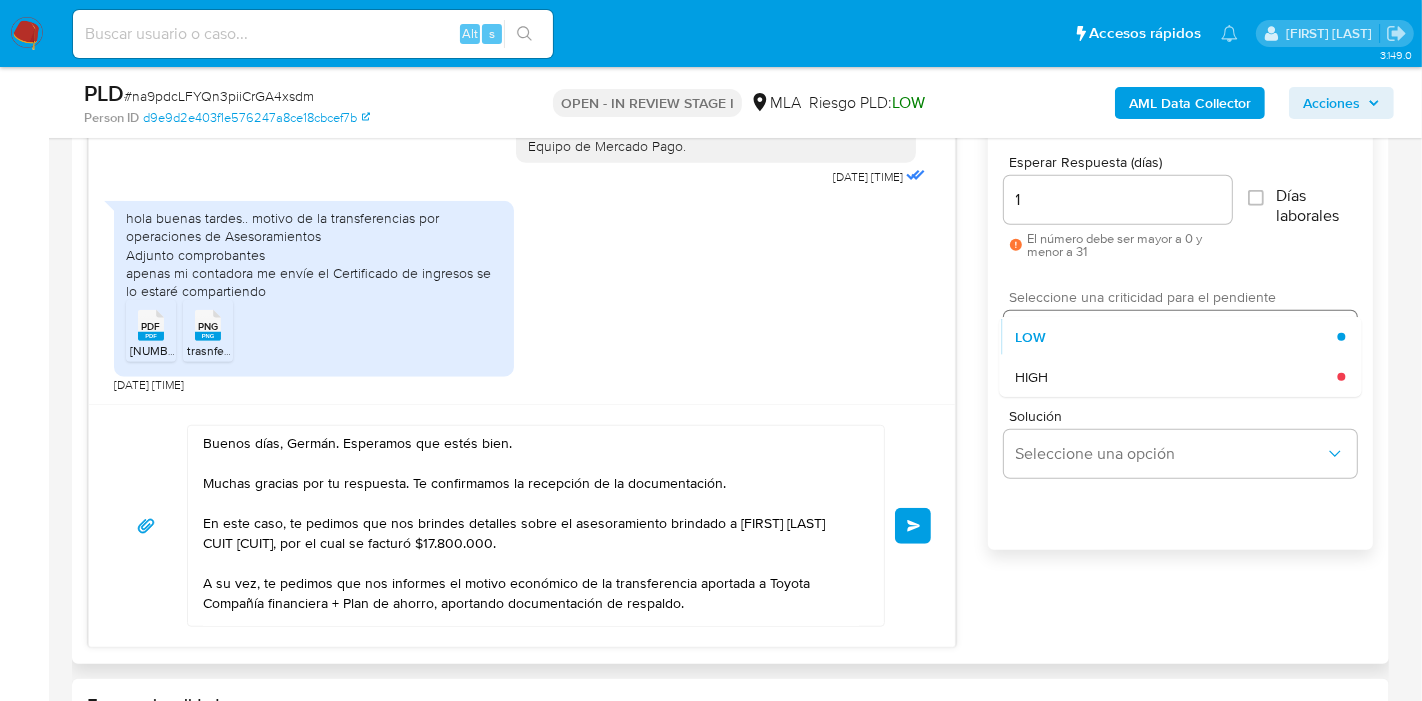 click on "LOW" at bounding box center [1176, 337] 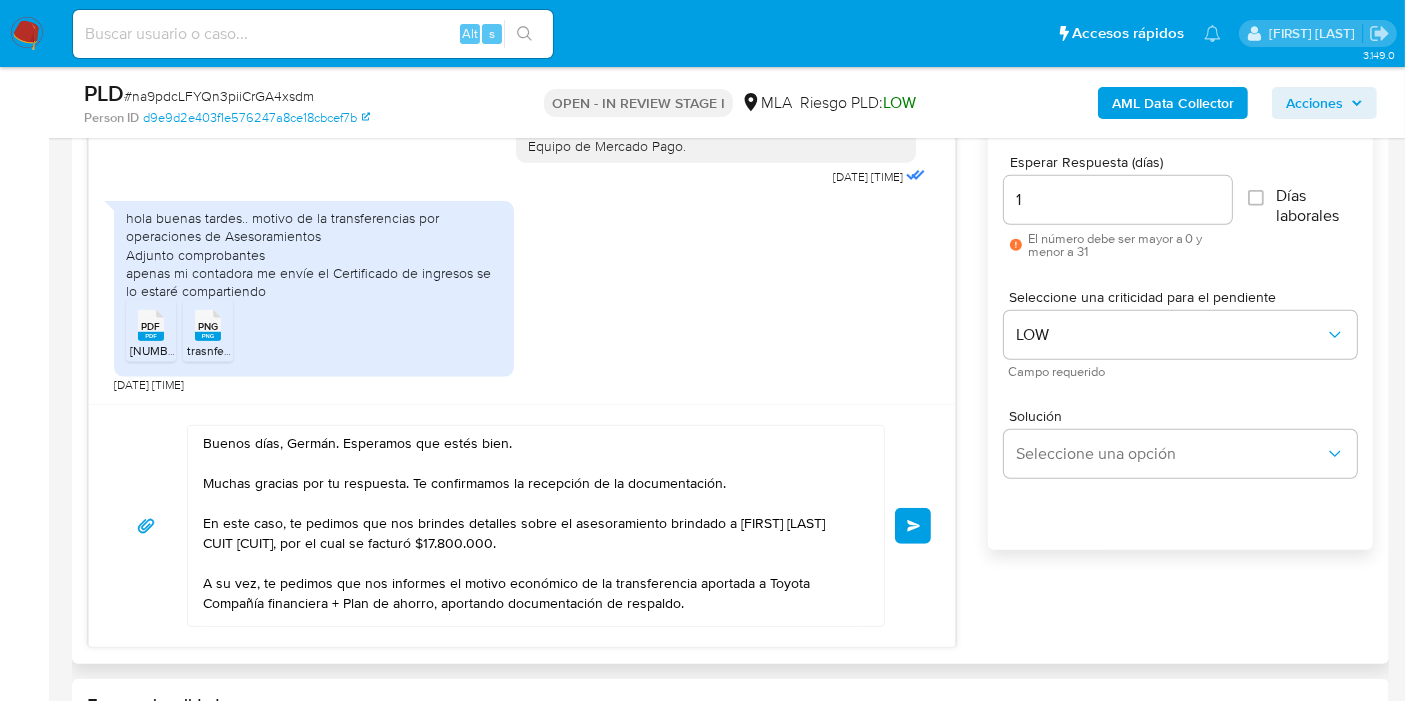 click on "Enviar" at bounding box center (913, 526) 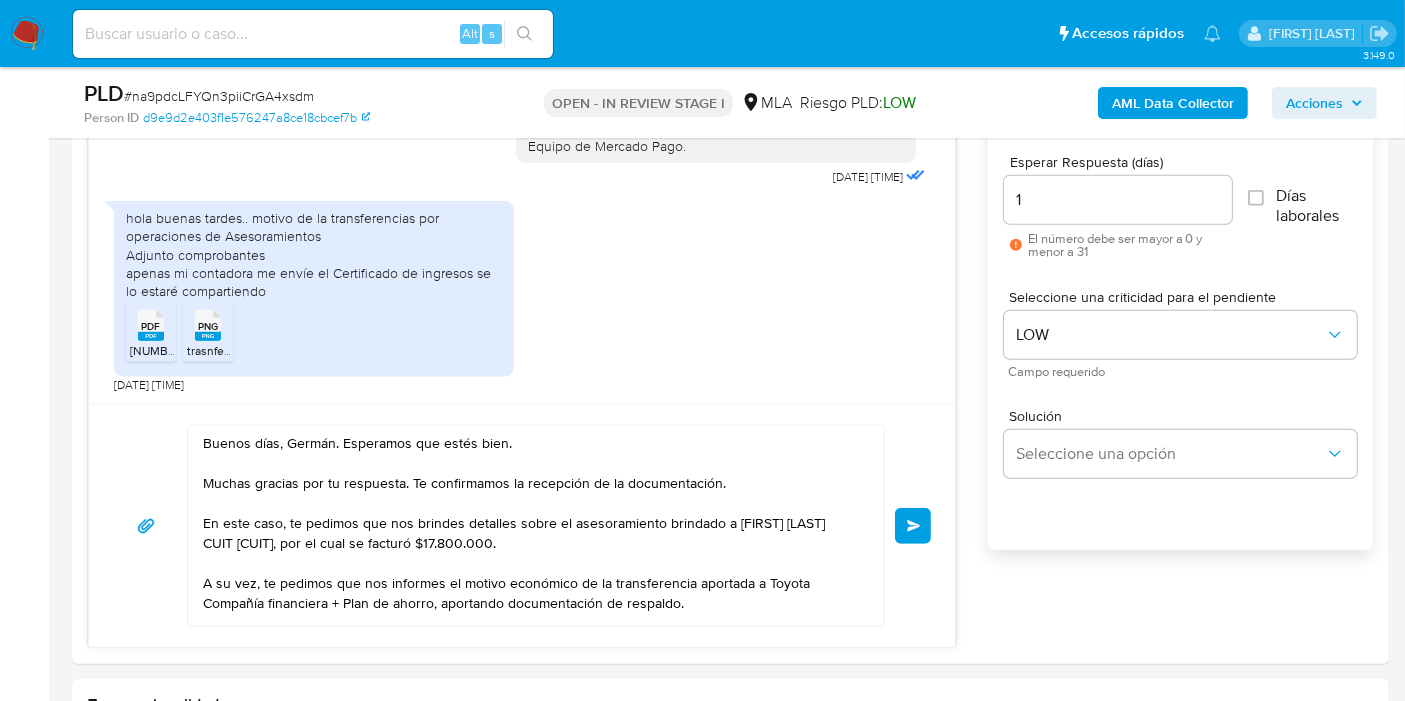 type 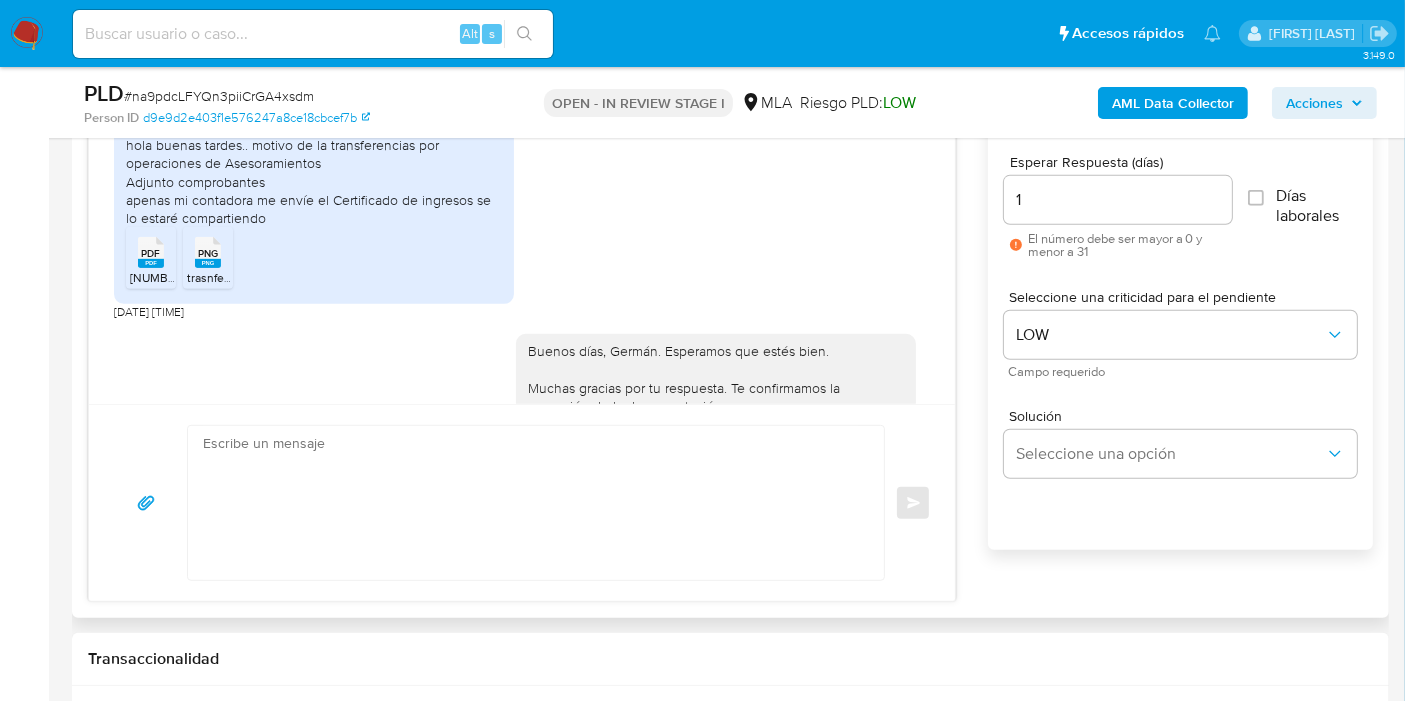 scroll, scrollTop: 1863, scrollLeft: 0, axis: vertical 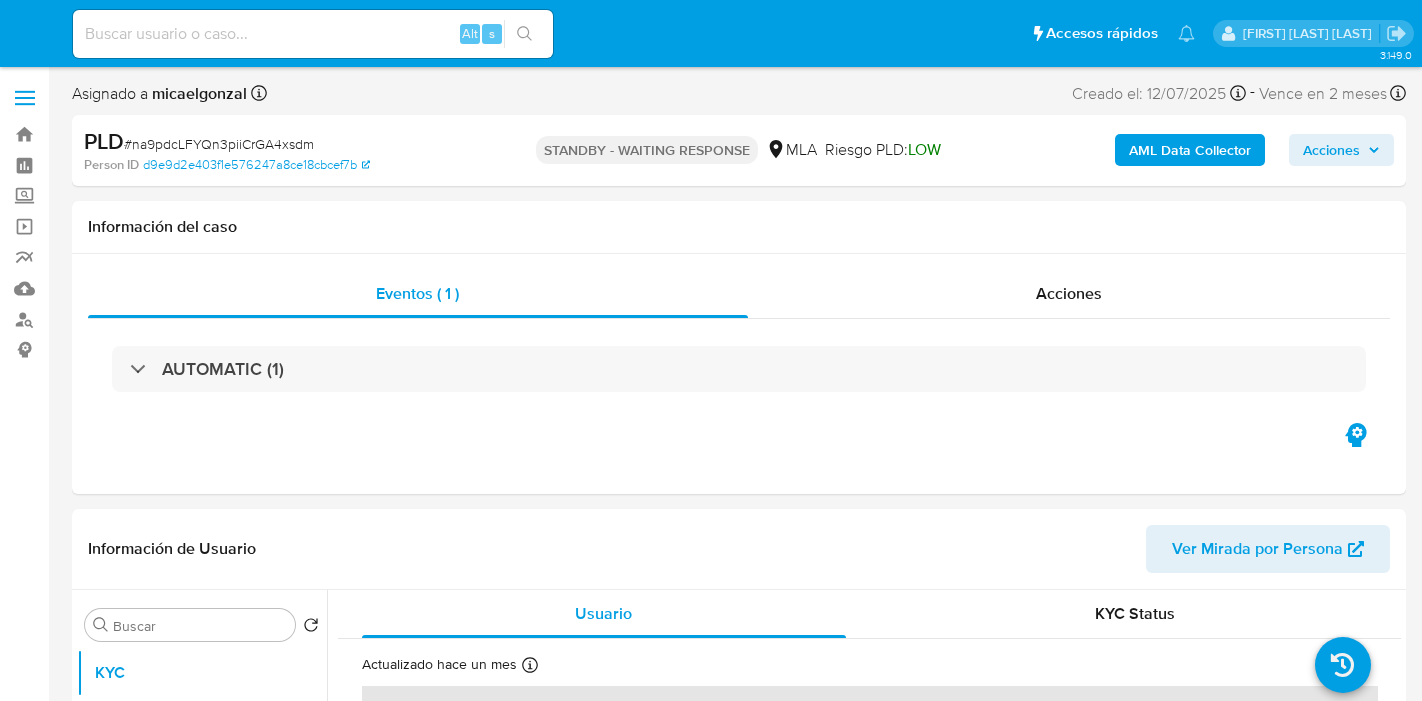 select on "10" 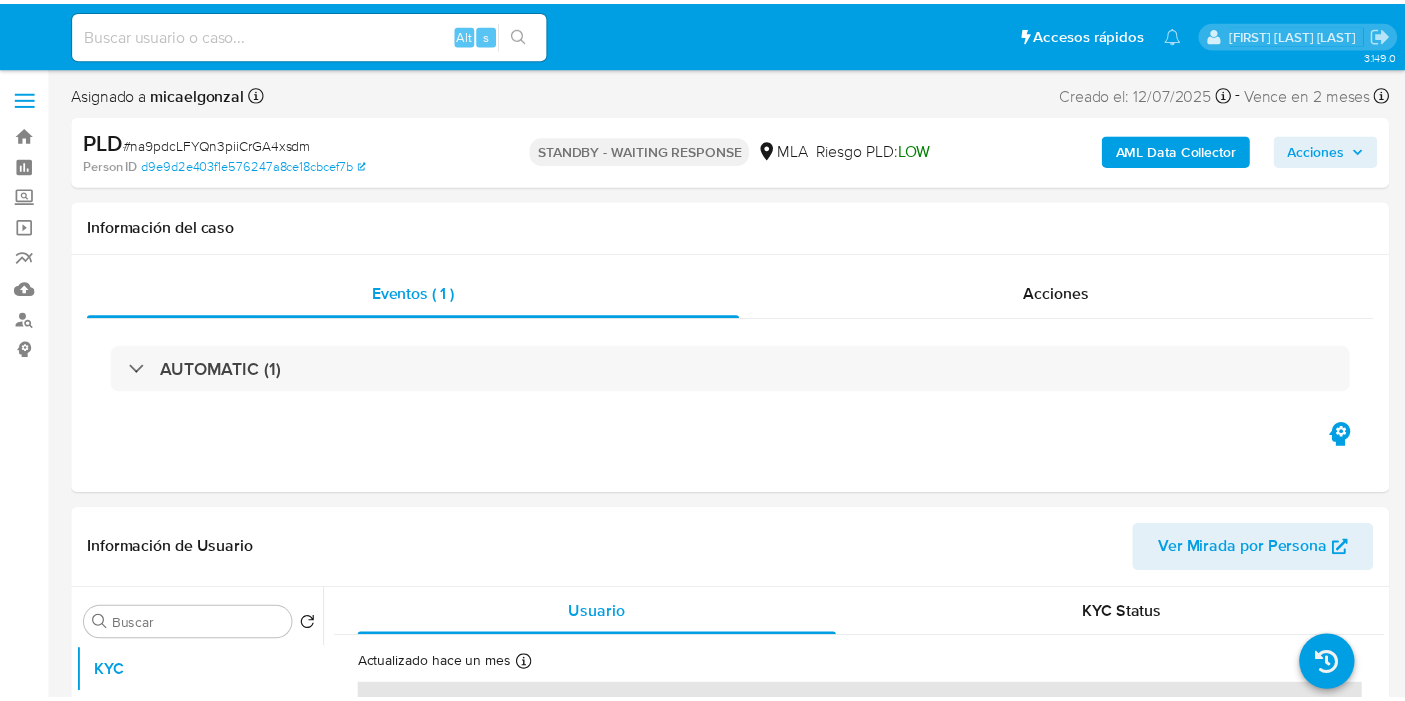 scroll, scrollTop: 0, scrollLeft: 0, axis: both 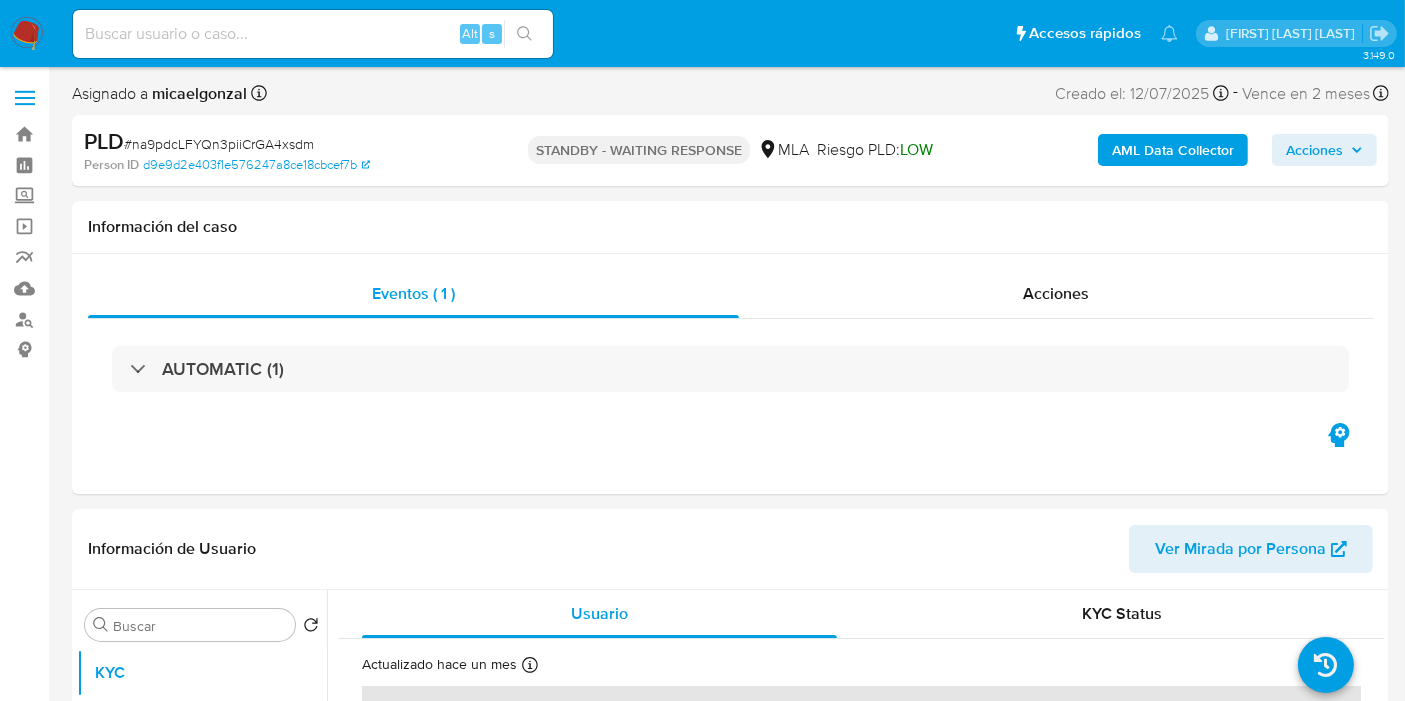 click at bounding box center (27, 34) 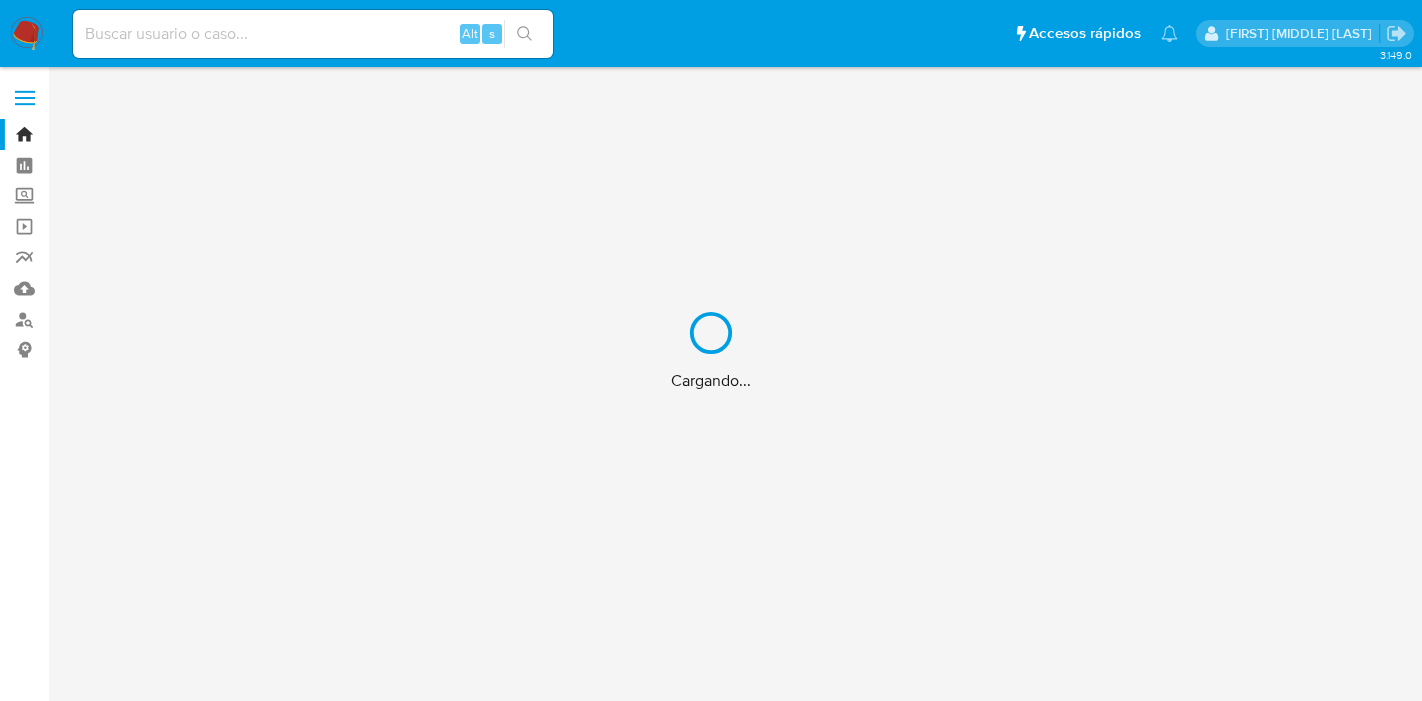 scroll, scrollTop: 0, scrollLeft: 0, axis: both 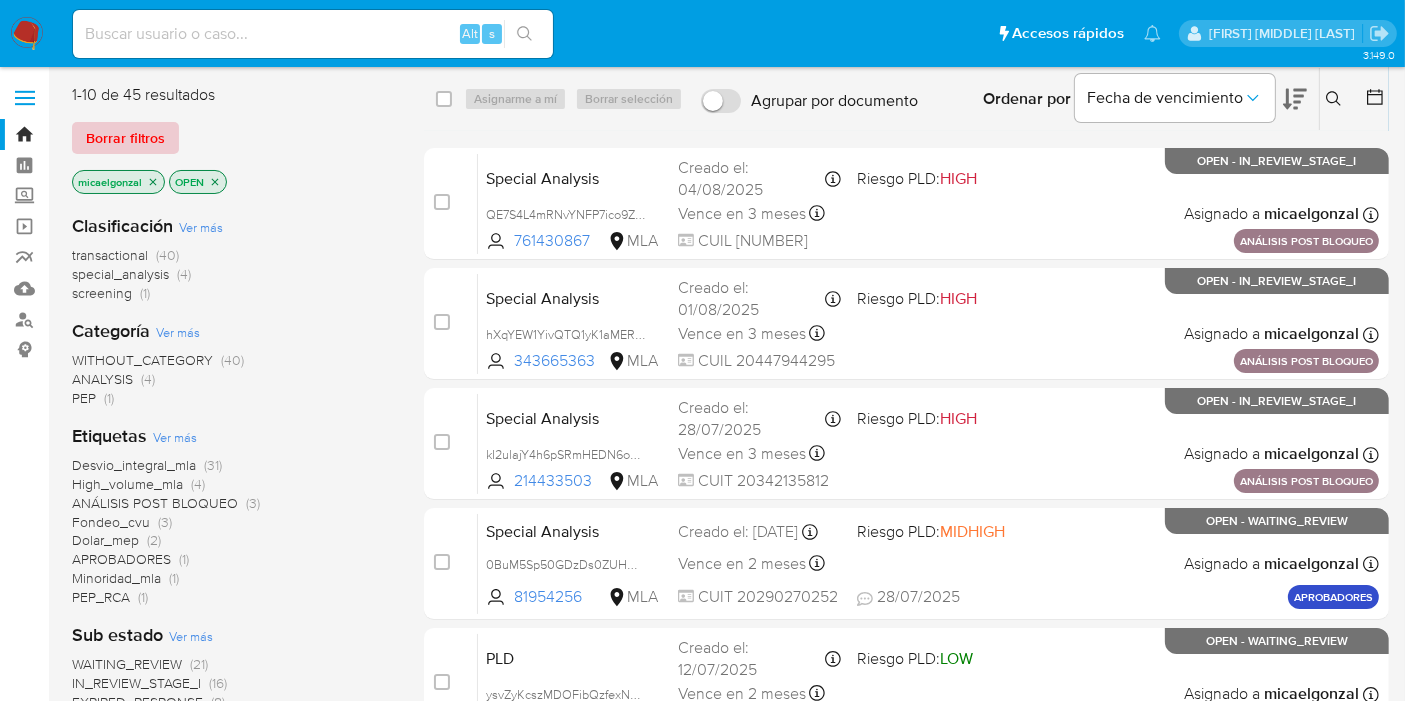 click on "Borrar filtros" at bounding box center (125, 138) 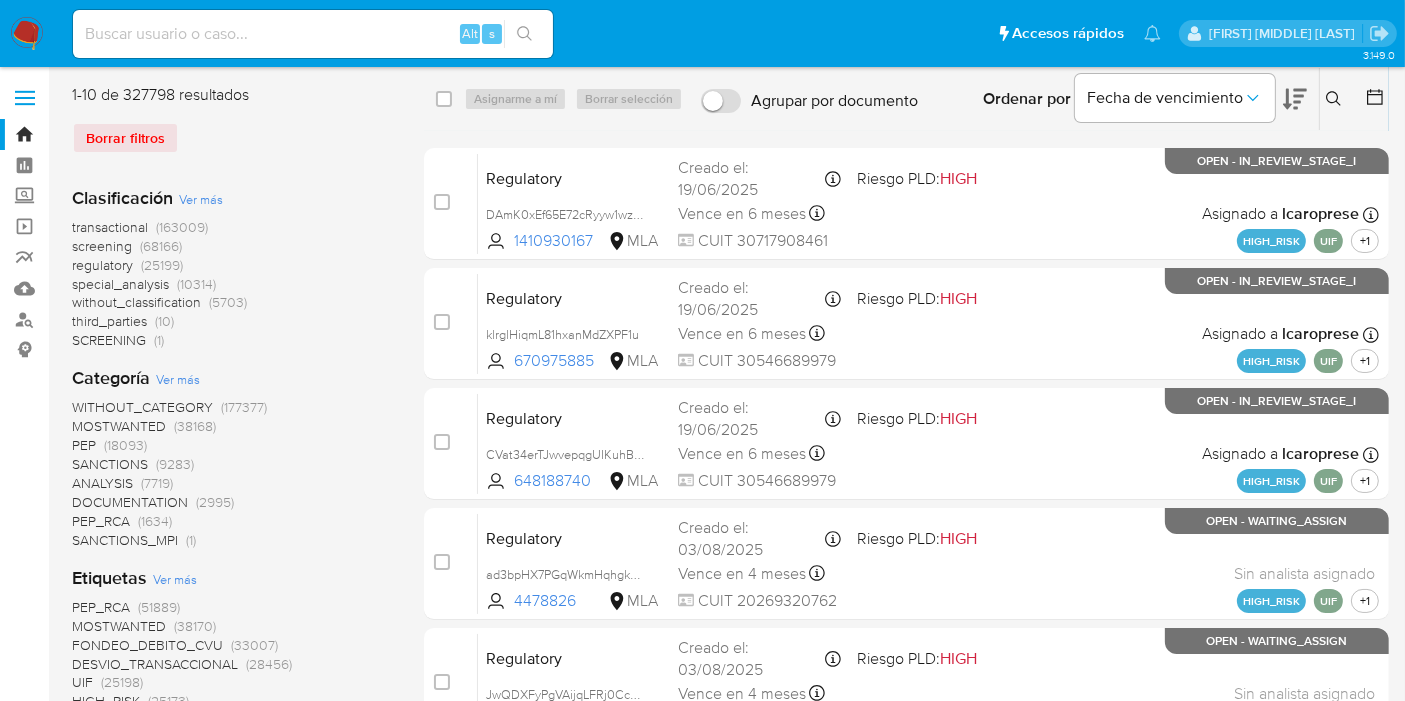 click 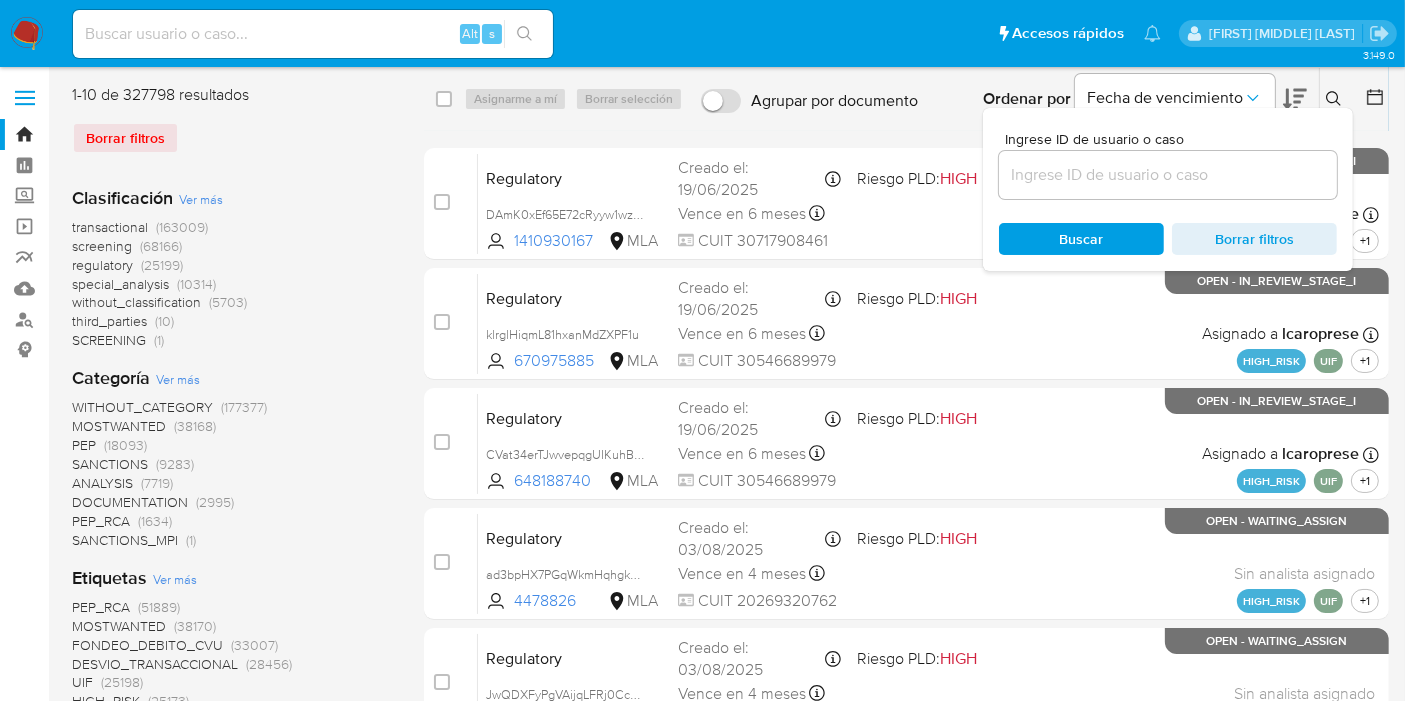 click at bounding box center [1168, 175] 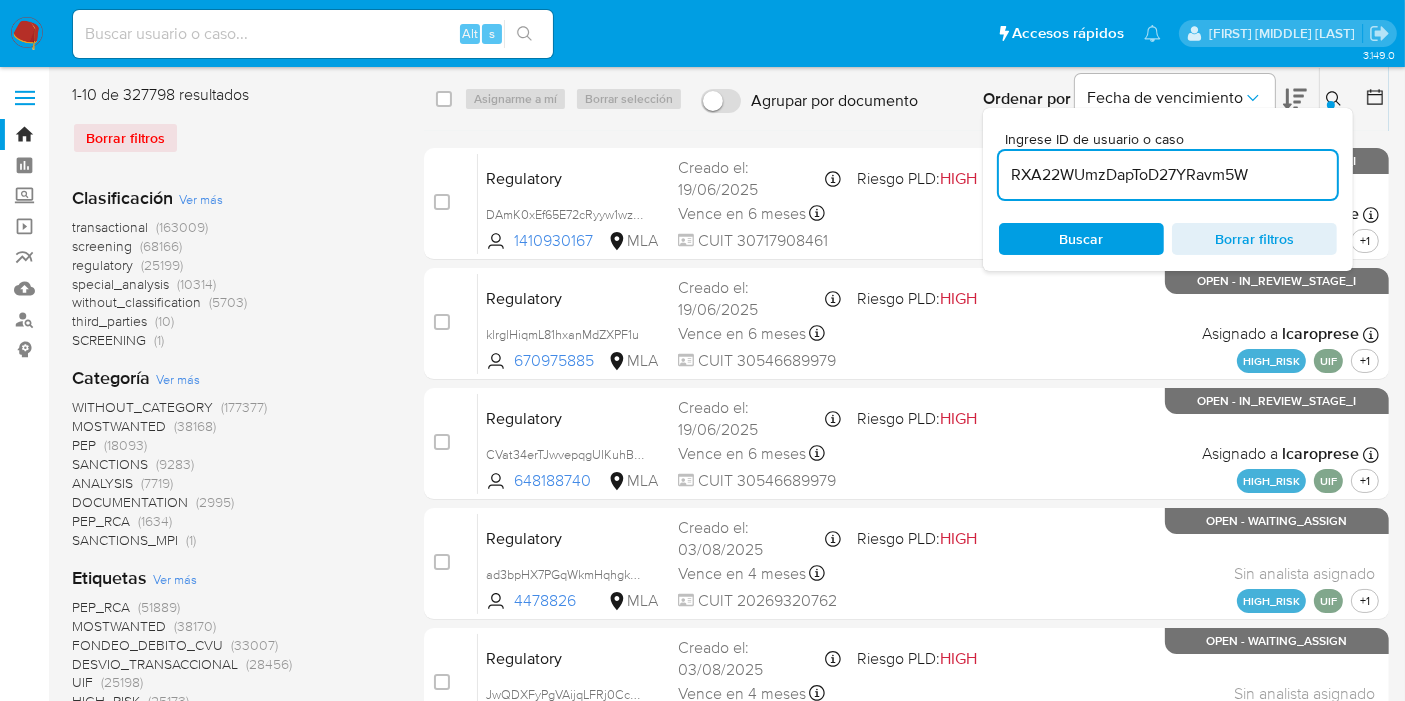 type on "RXA22WUmzDapToD27YRavm5W" 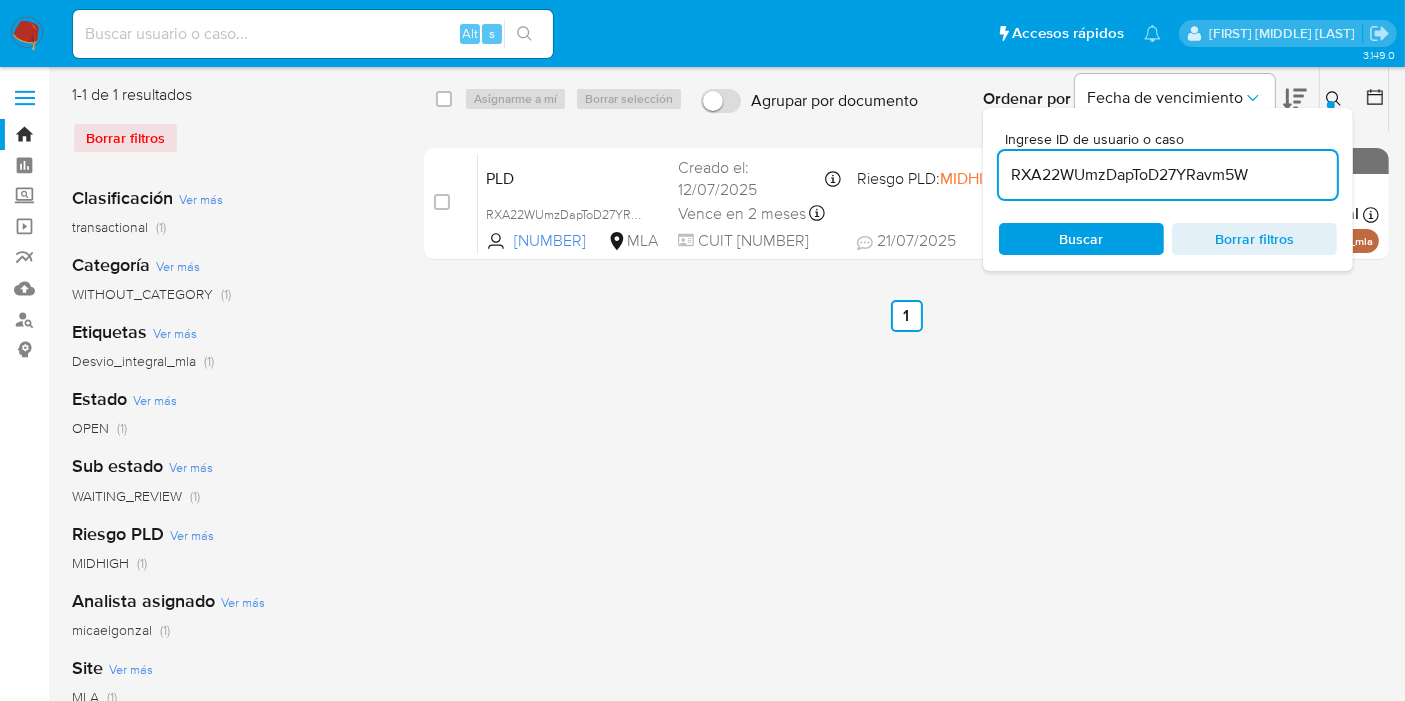 click at bounding box center (444, 99) 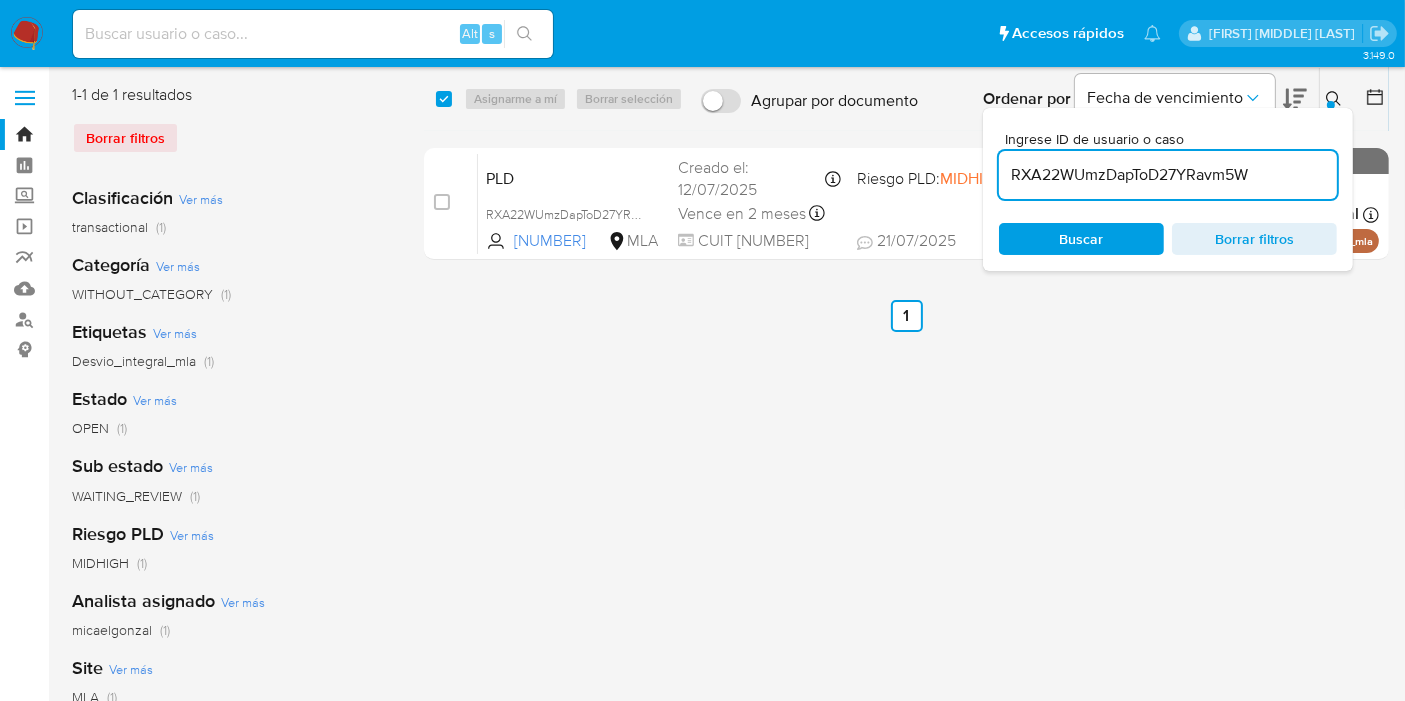 checkbox on "true" 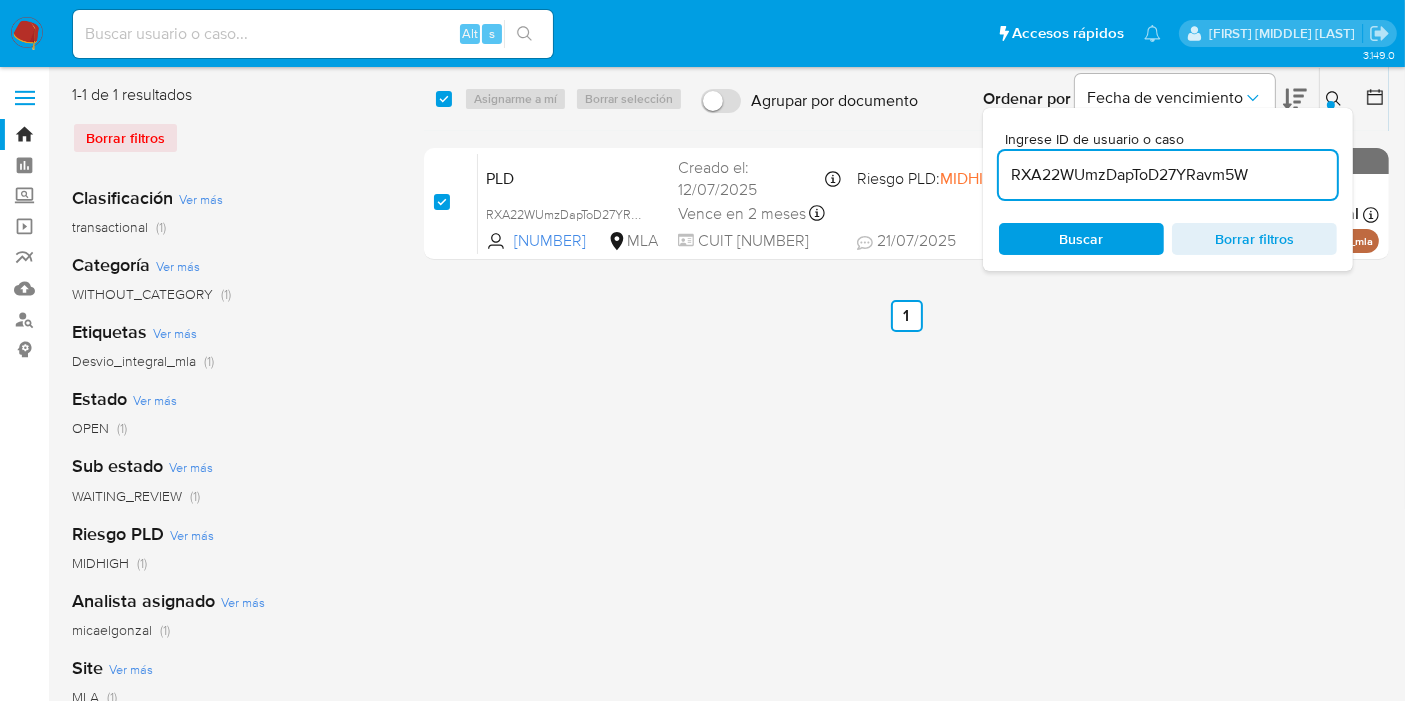 checkbox on "true" 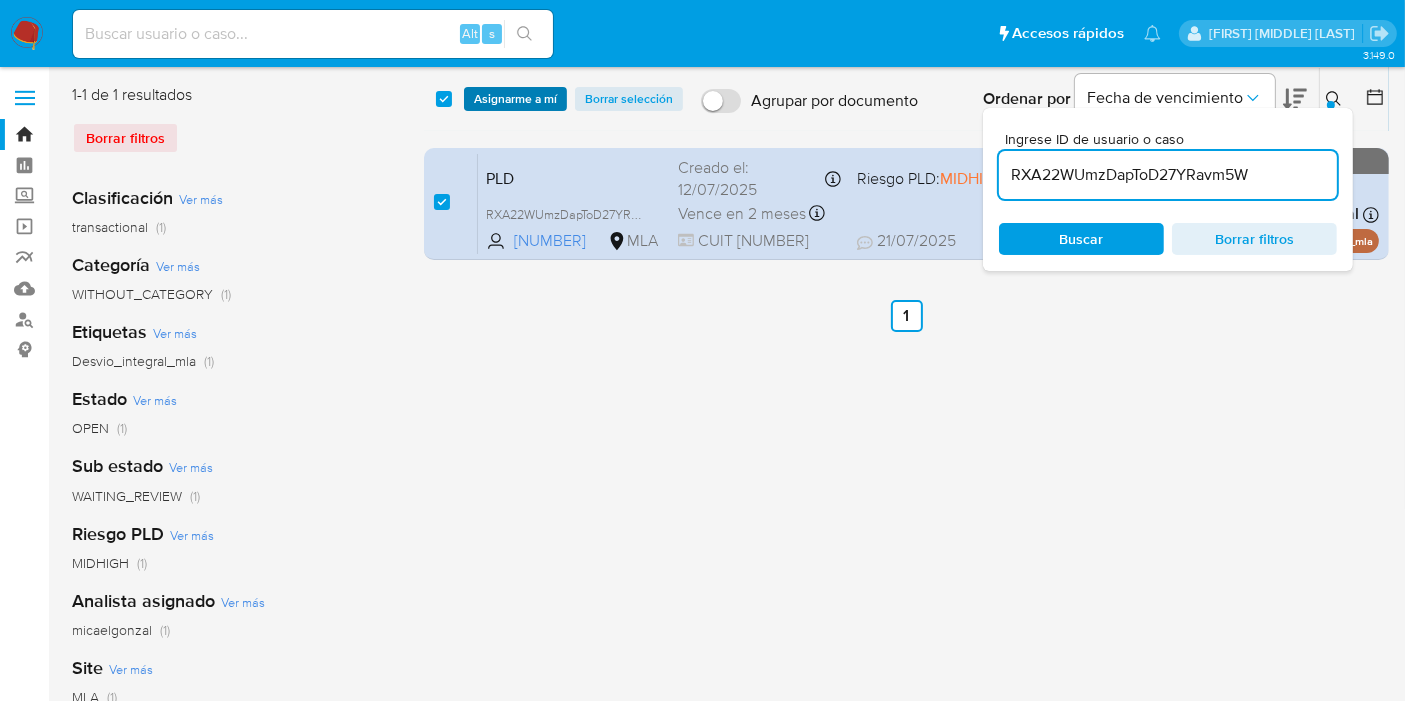 click on "Asignarme a mí" at bounding box center [515, 99] 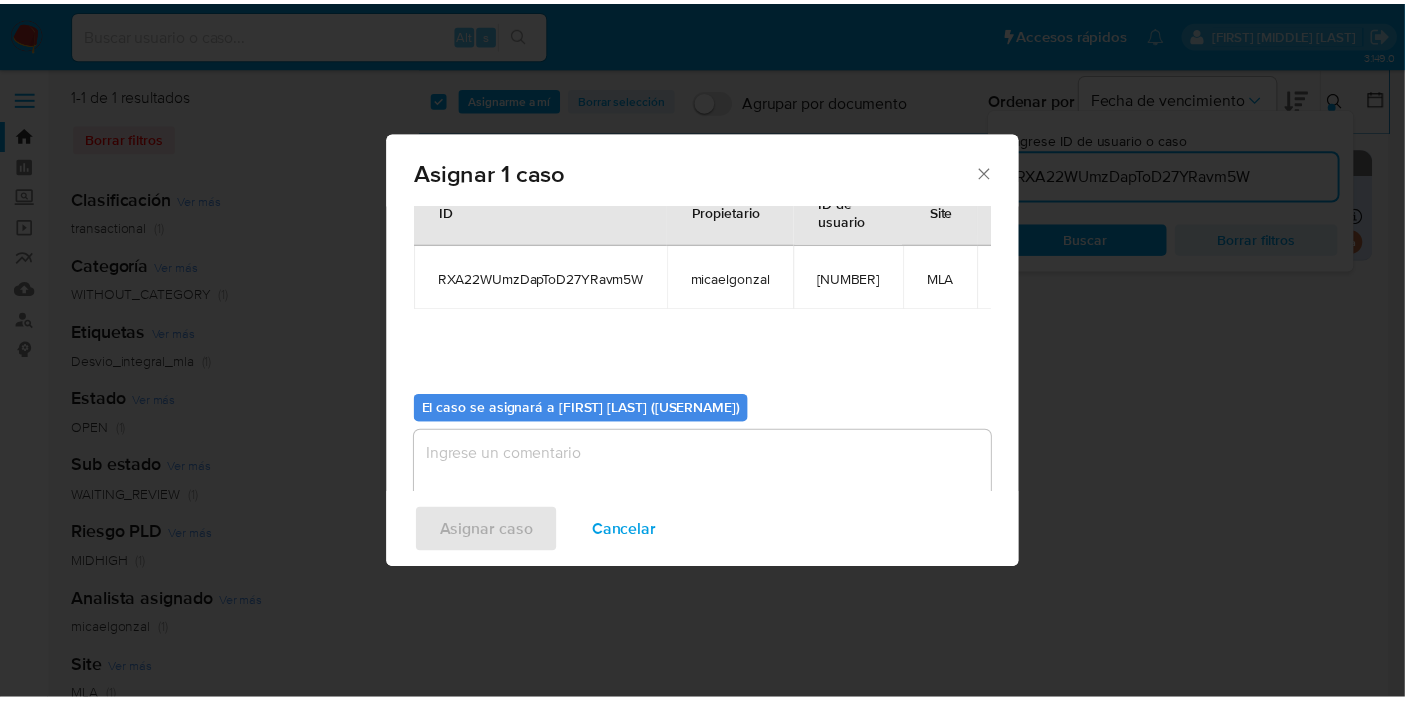 scroll, scrollTop: 120, scrollLeft: 0, axis: vertical 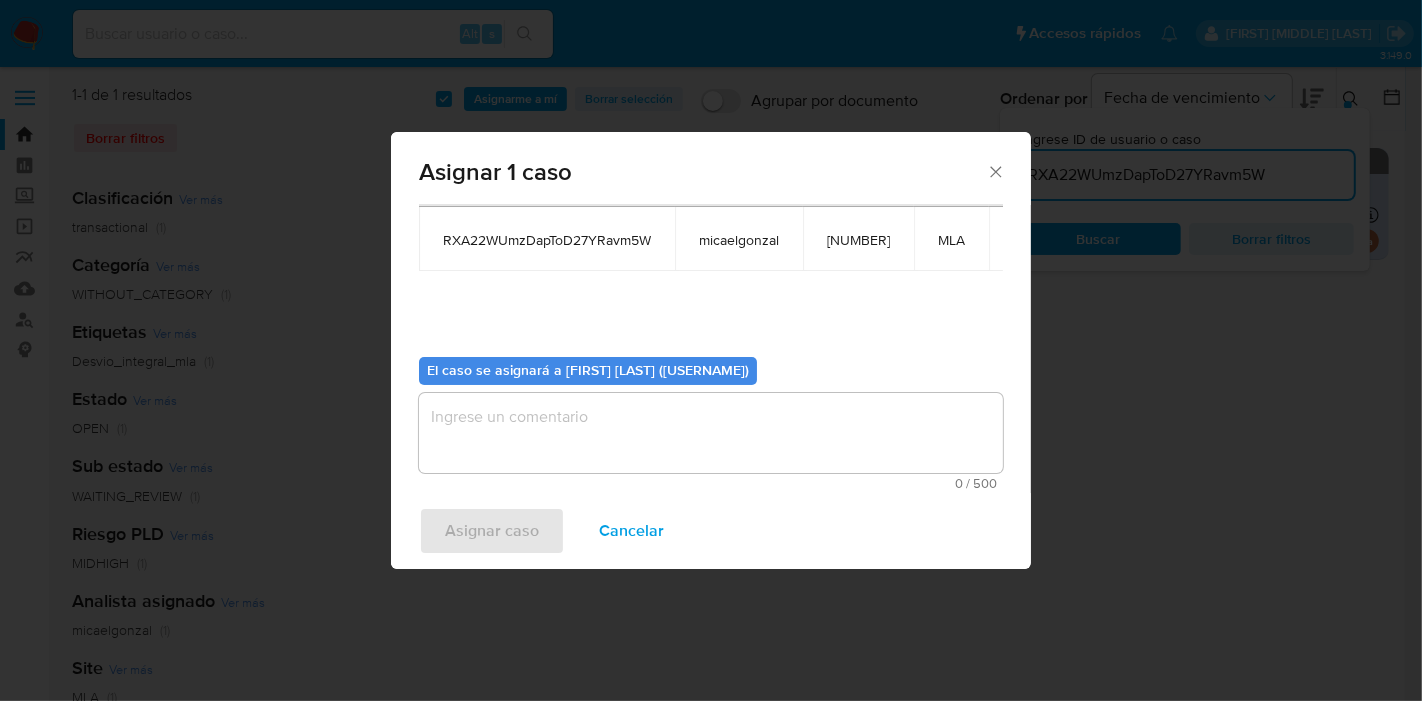 click at bounding box center [711, 433] 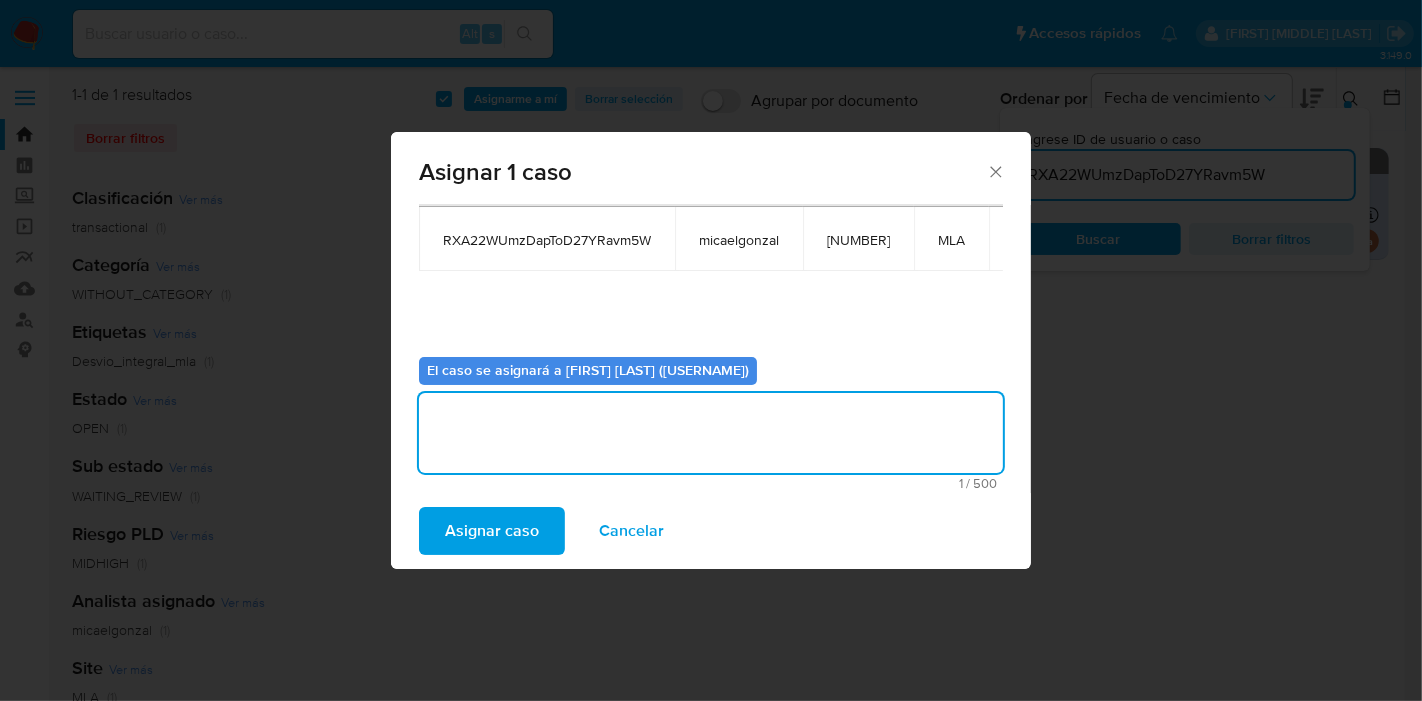 click on "Asignar caso" at bounding box center (492, 531) 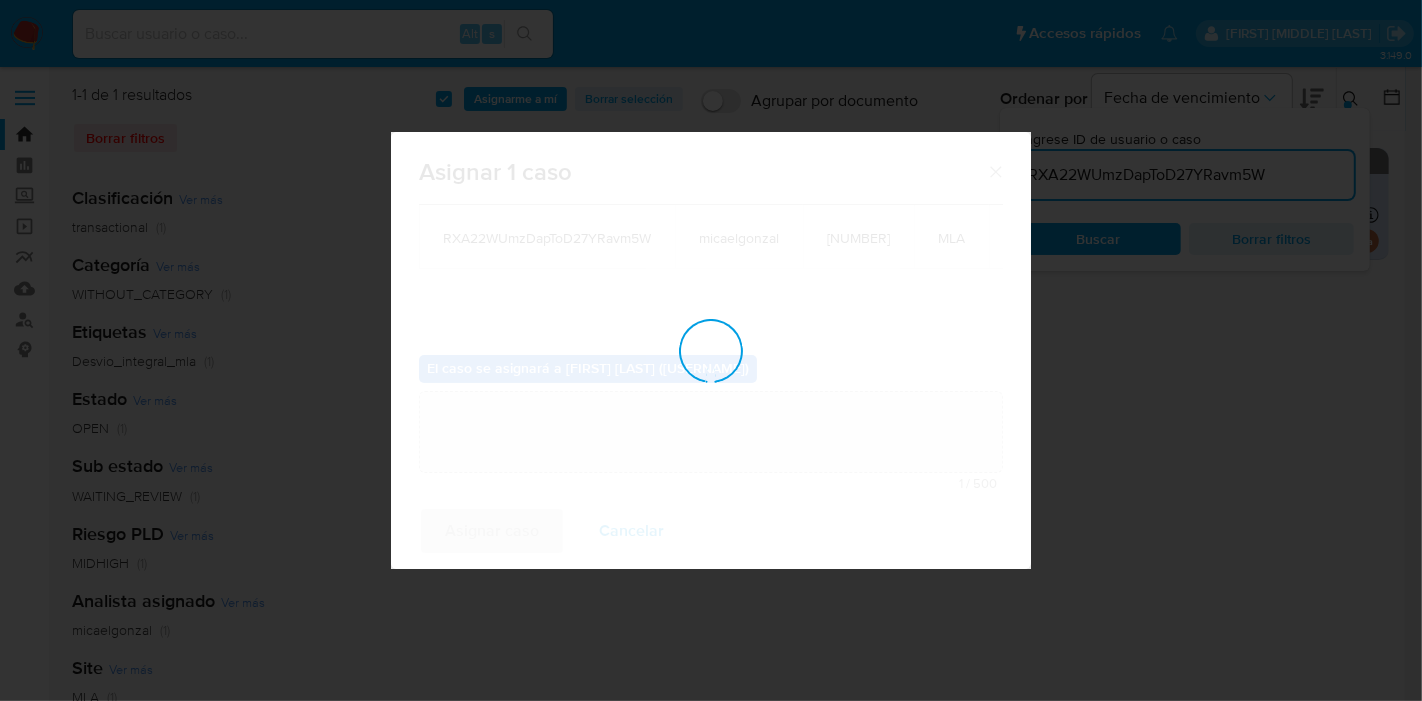 type 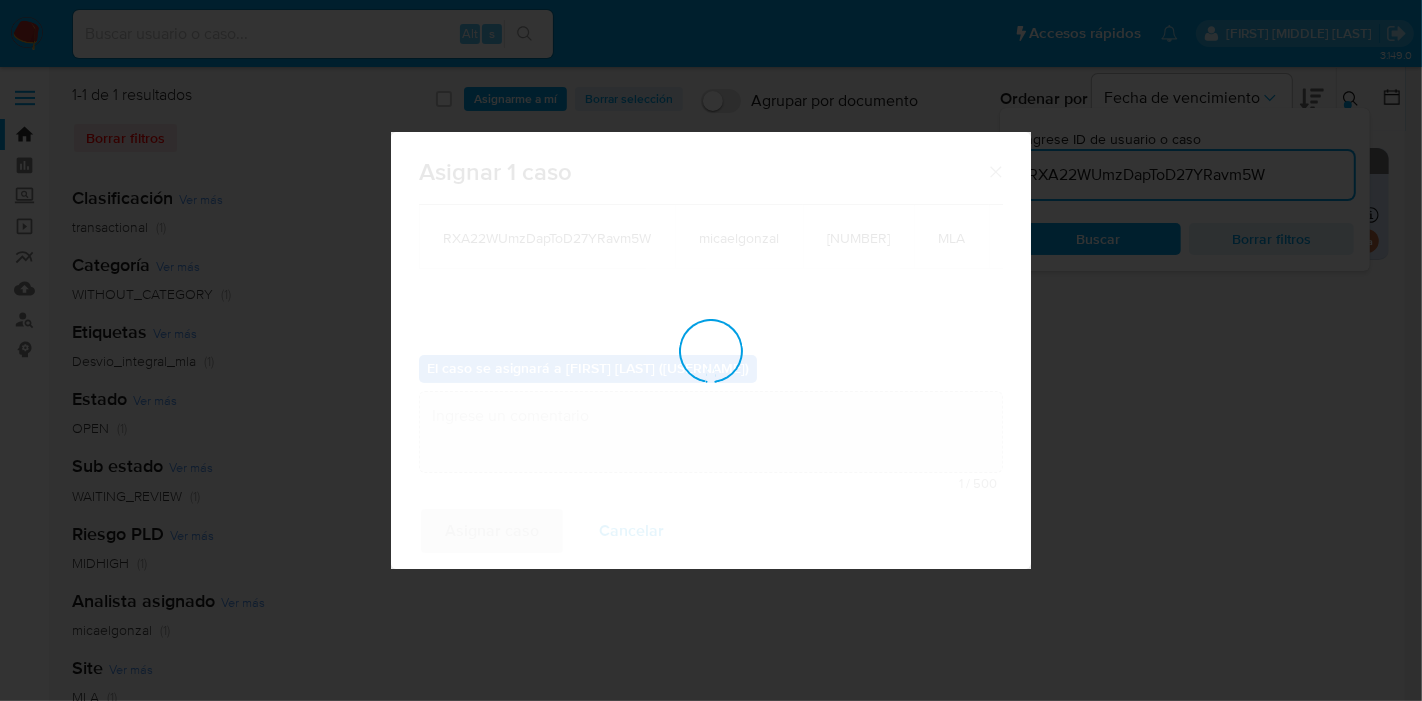 checkbox on "false" 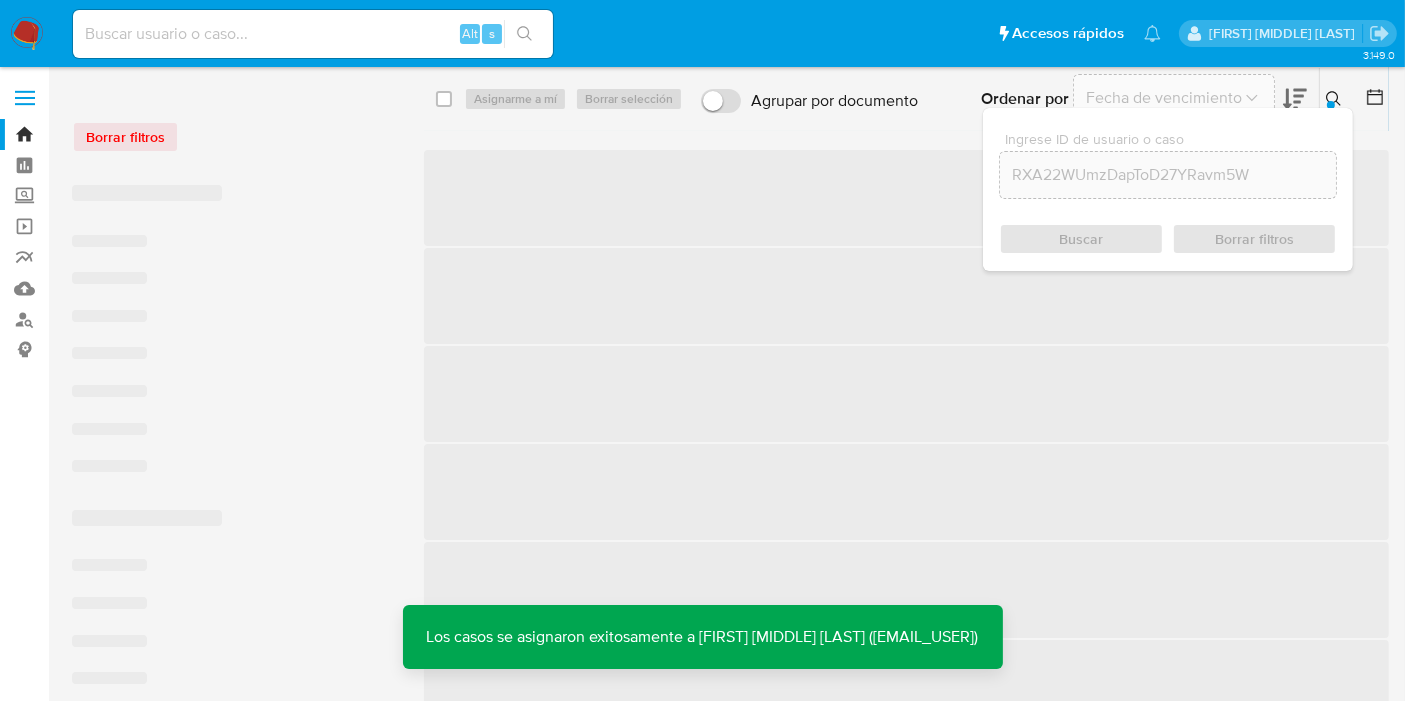 click on "Alt s" at bounding box center [313, 34] 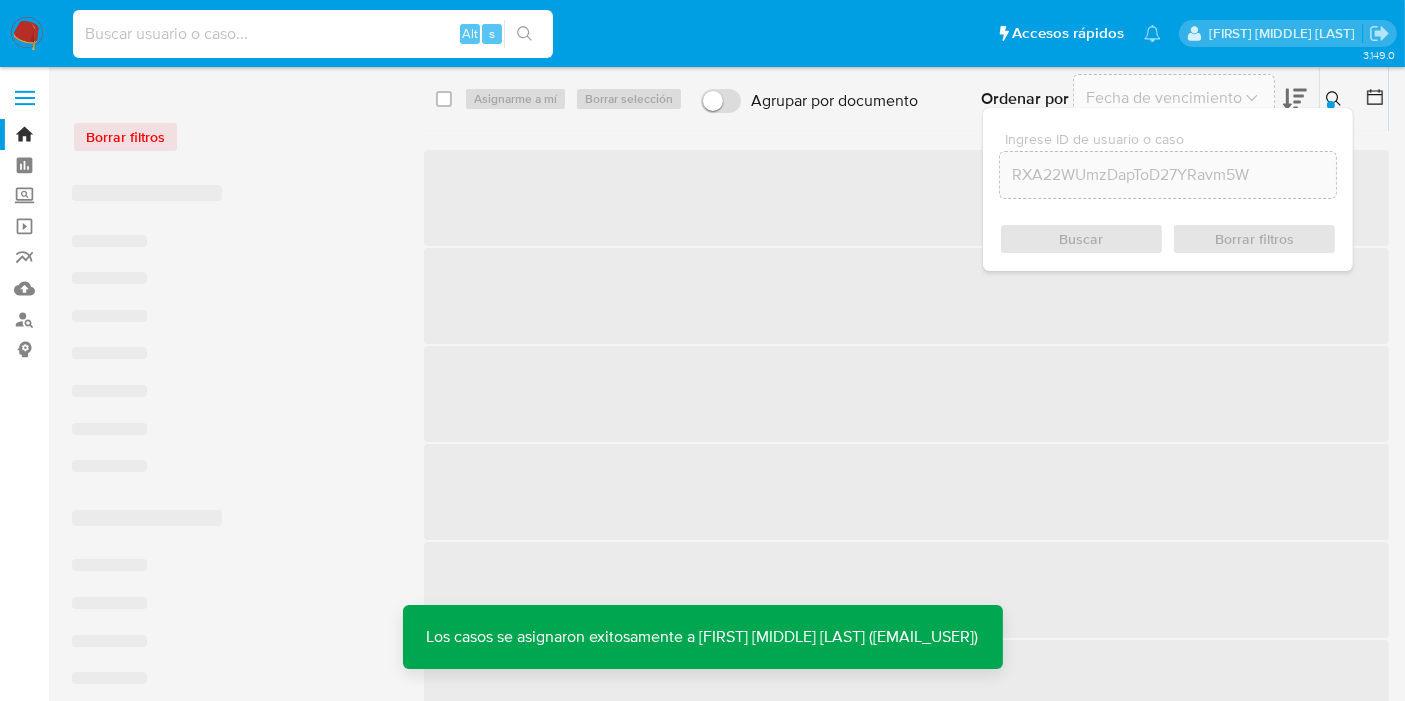 click at bounding box center (313, 34) 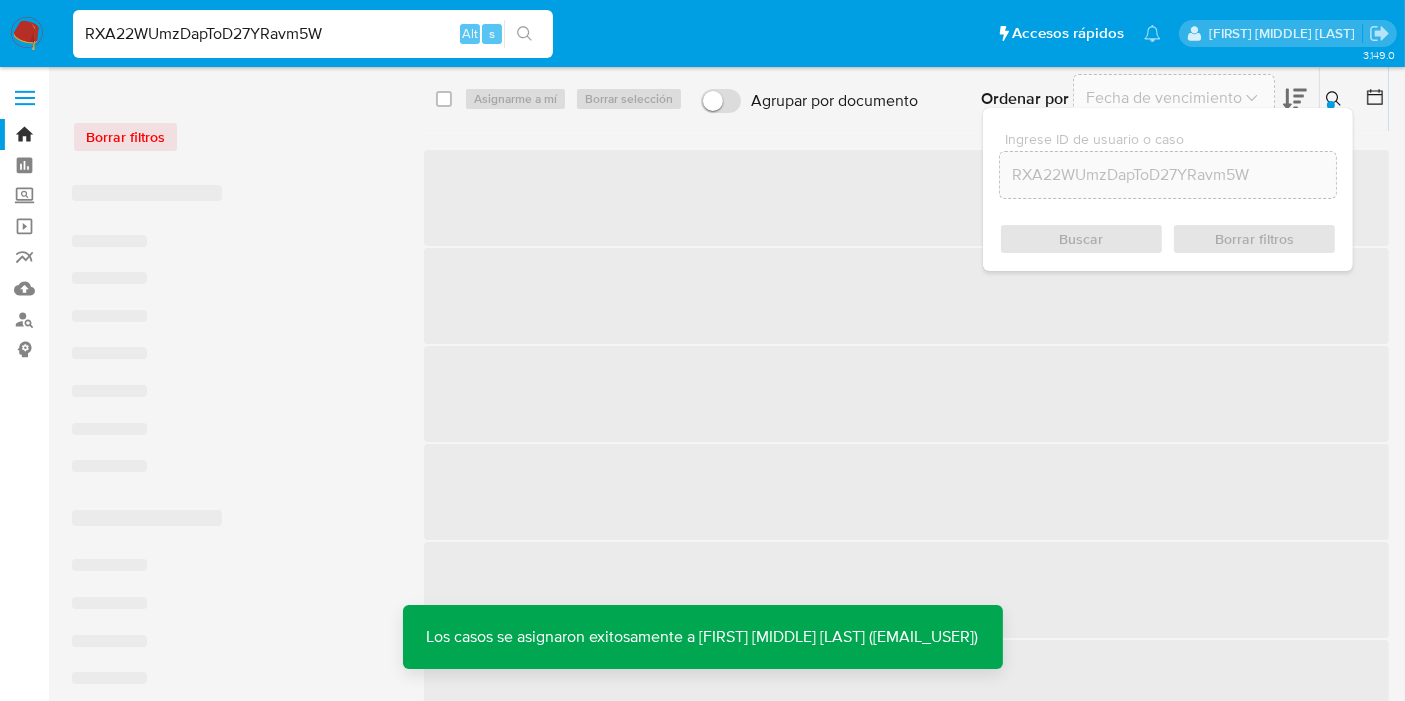 type on "RXA22WUmzDapToD27YRavm5W" 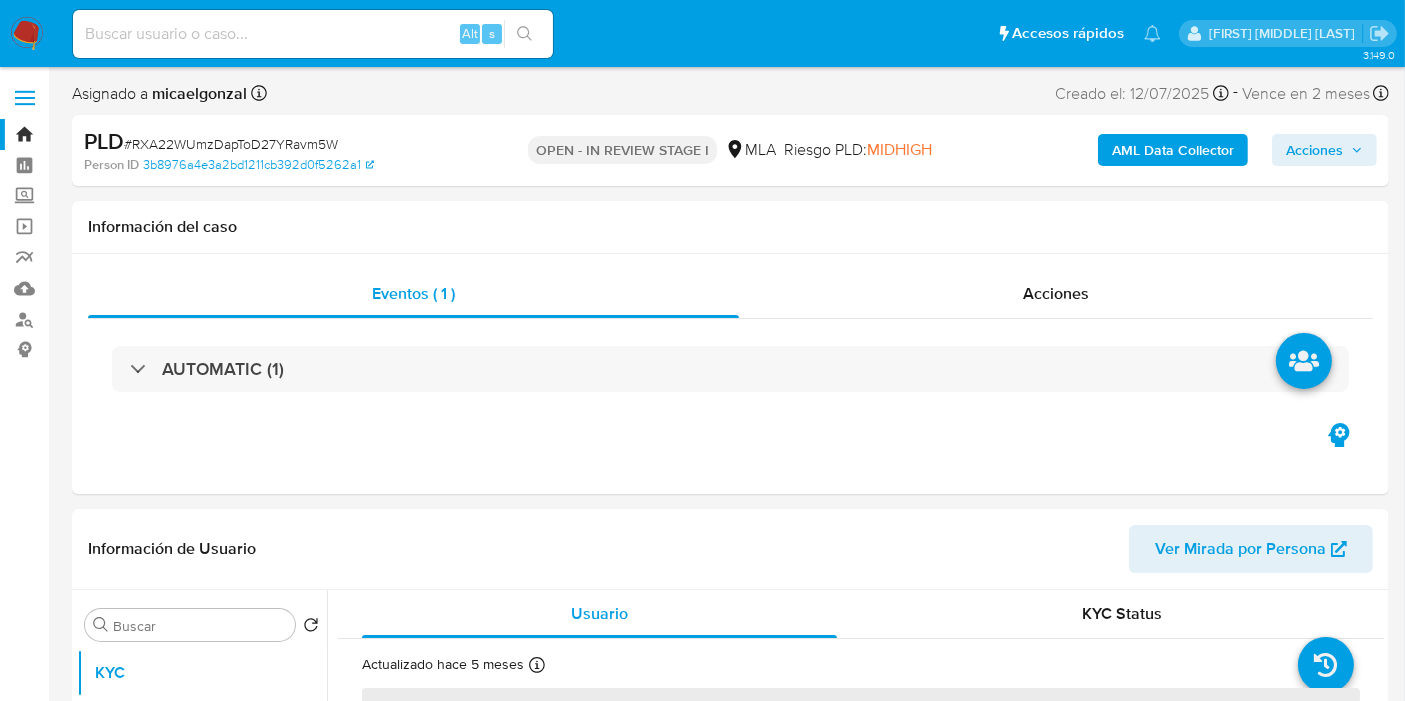 select on "10" 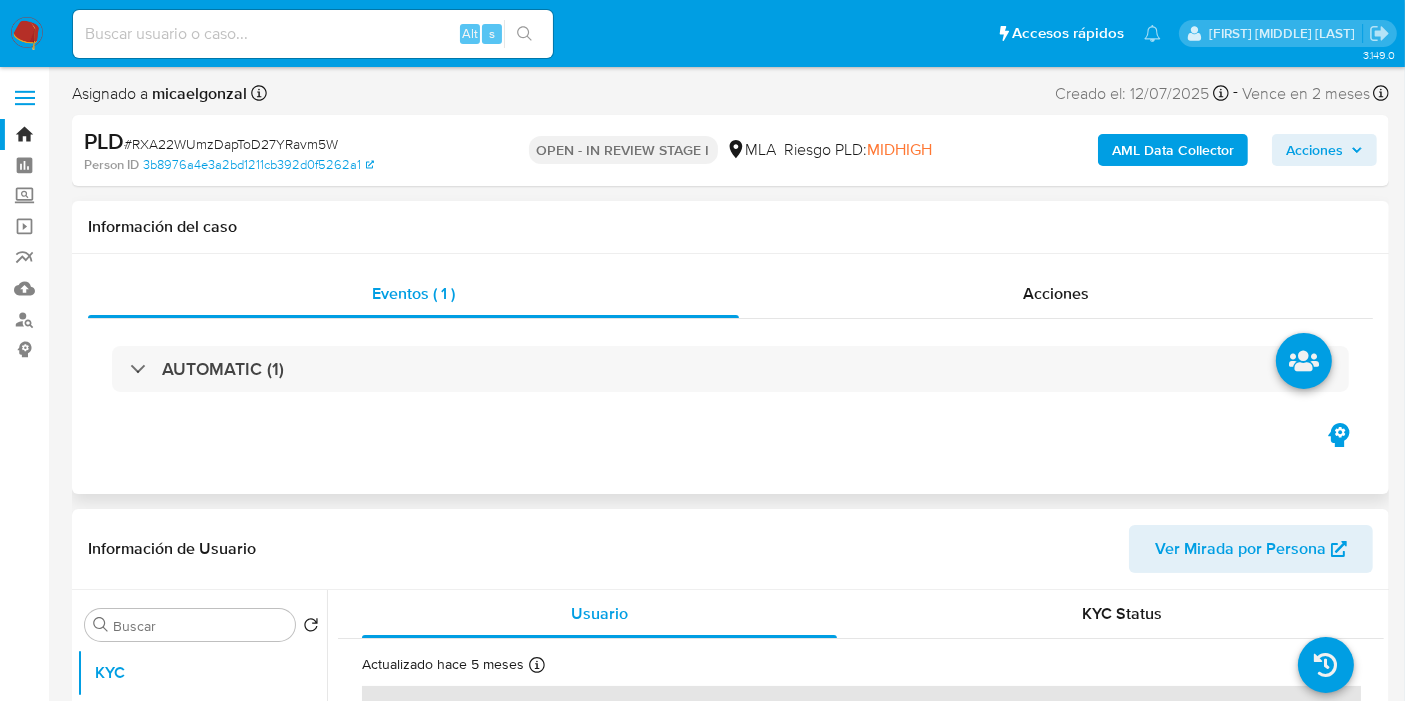 scroll, scrollTop: 333, scrollLeft: 0, axis: vertical 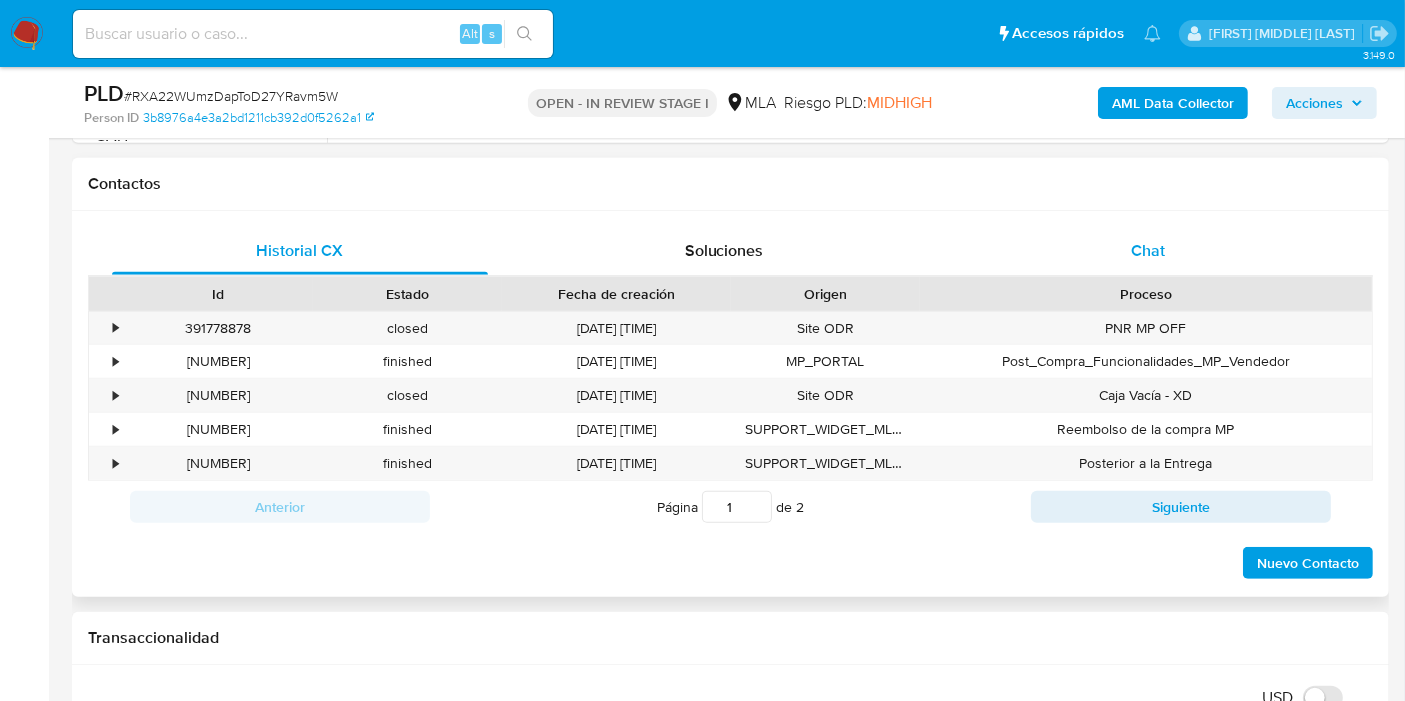 click on "Chat" at bounding box center (1148, 251) 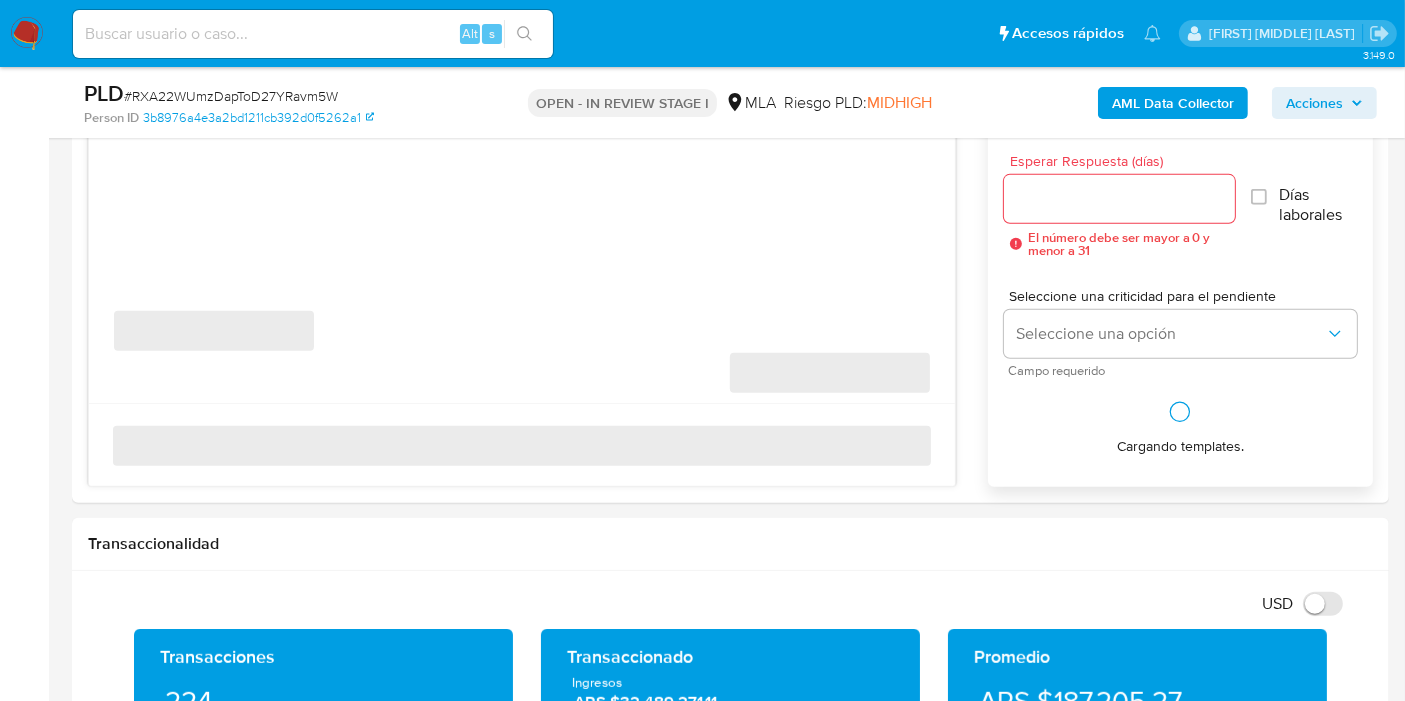 scroll, scrollTop: 1000, scrollLeft: 0, axis: vertical 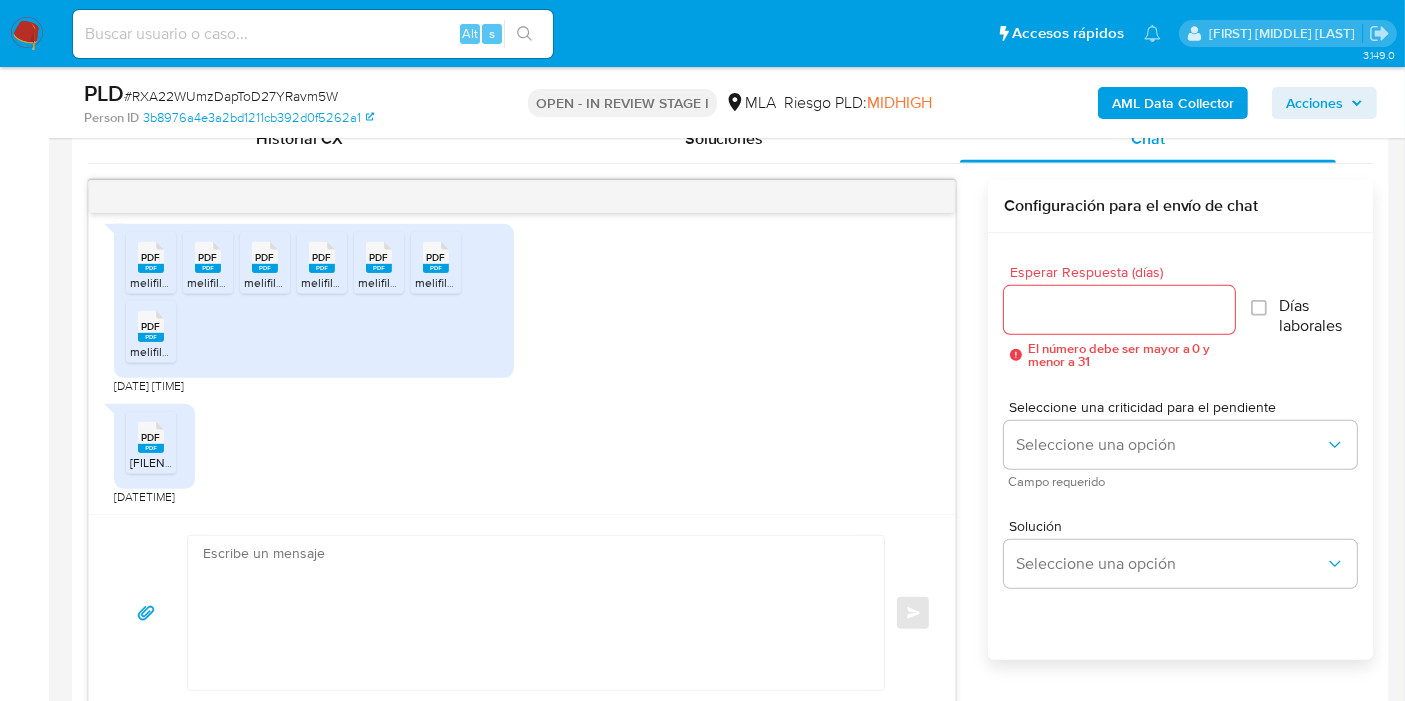 click at bounding box center (531, 613) 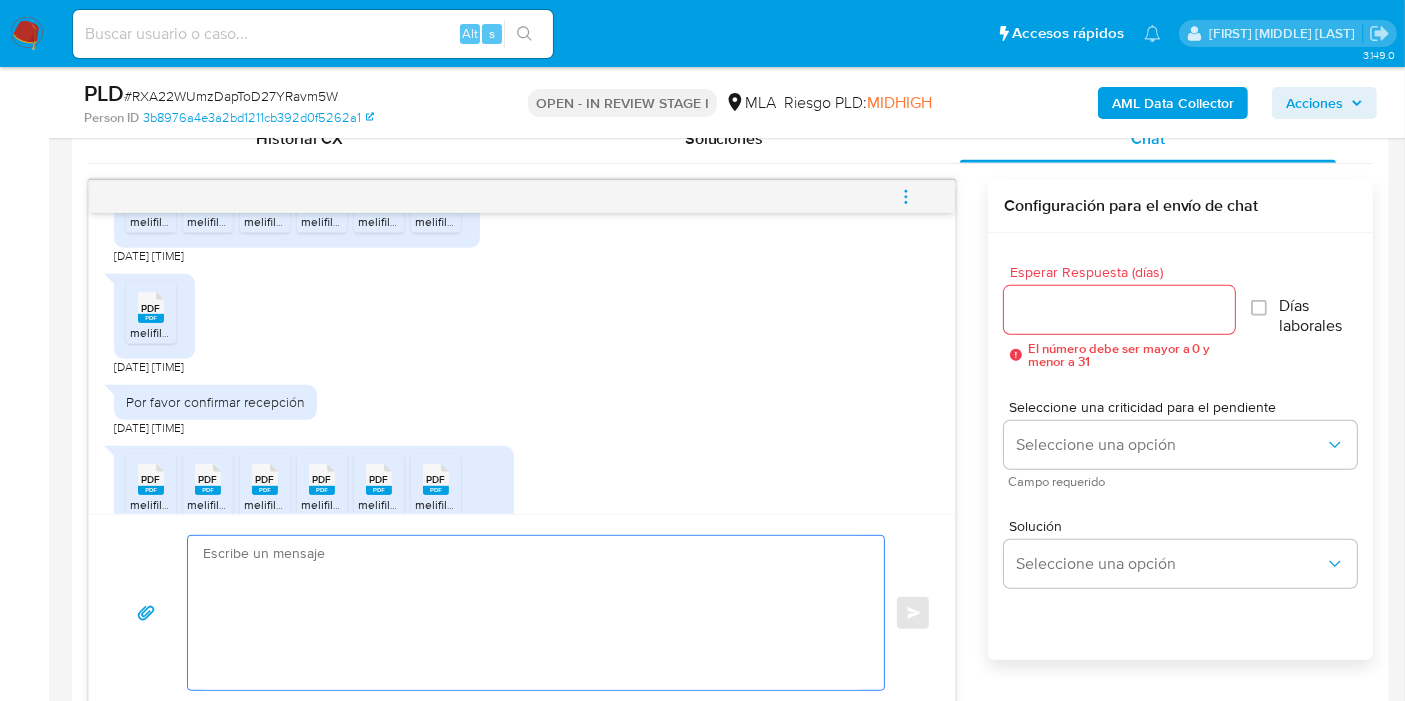 scroll, scrollTop: 808, scrollLeft: 0, axis: vertical 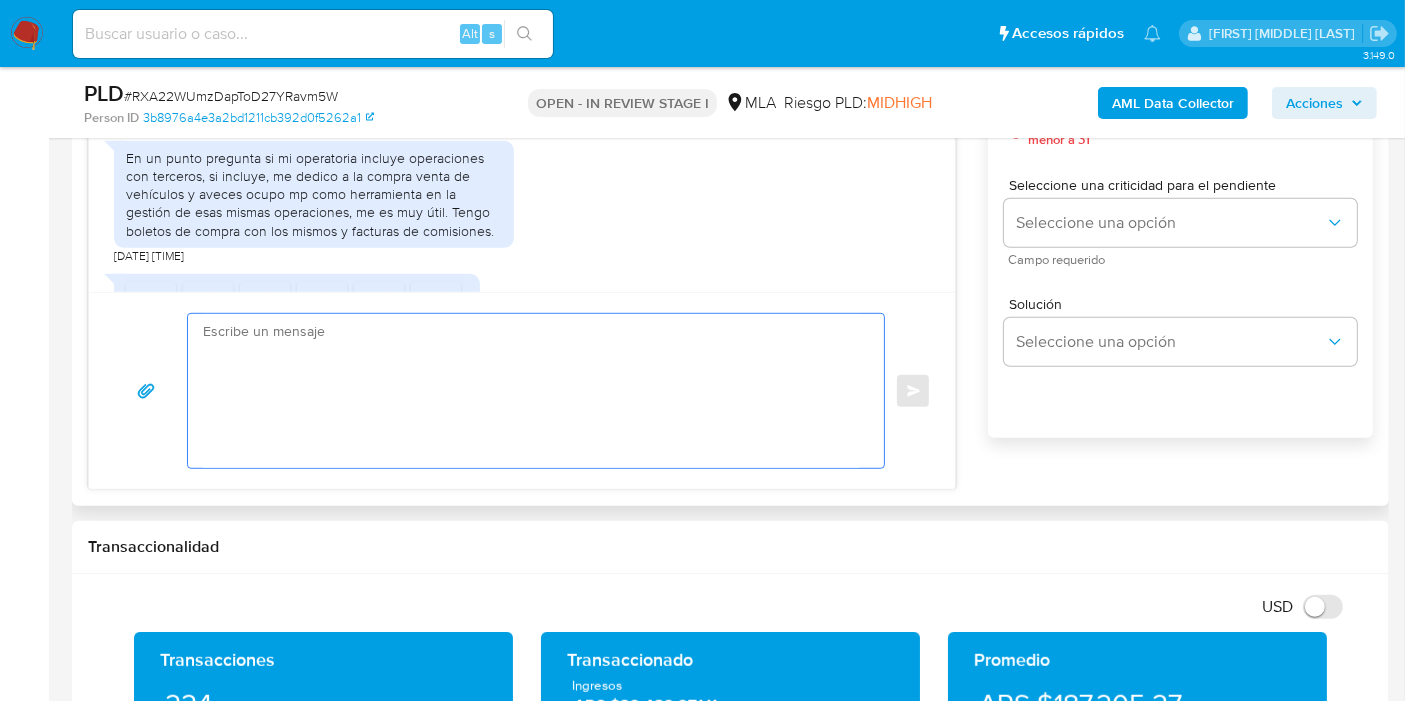 click at bounding box center (531, 391) 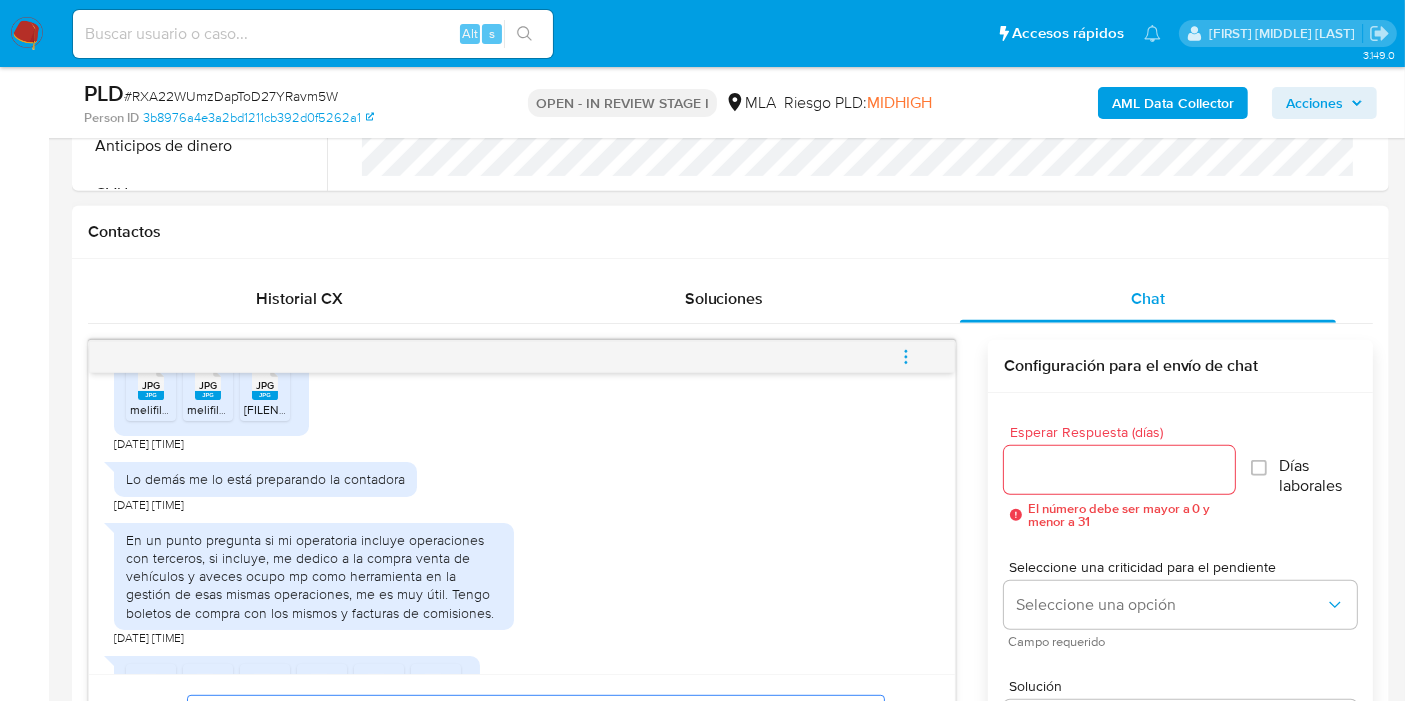 scroll, scrollTop: 555, scrollLeft: 0, axis: vertical 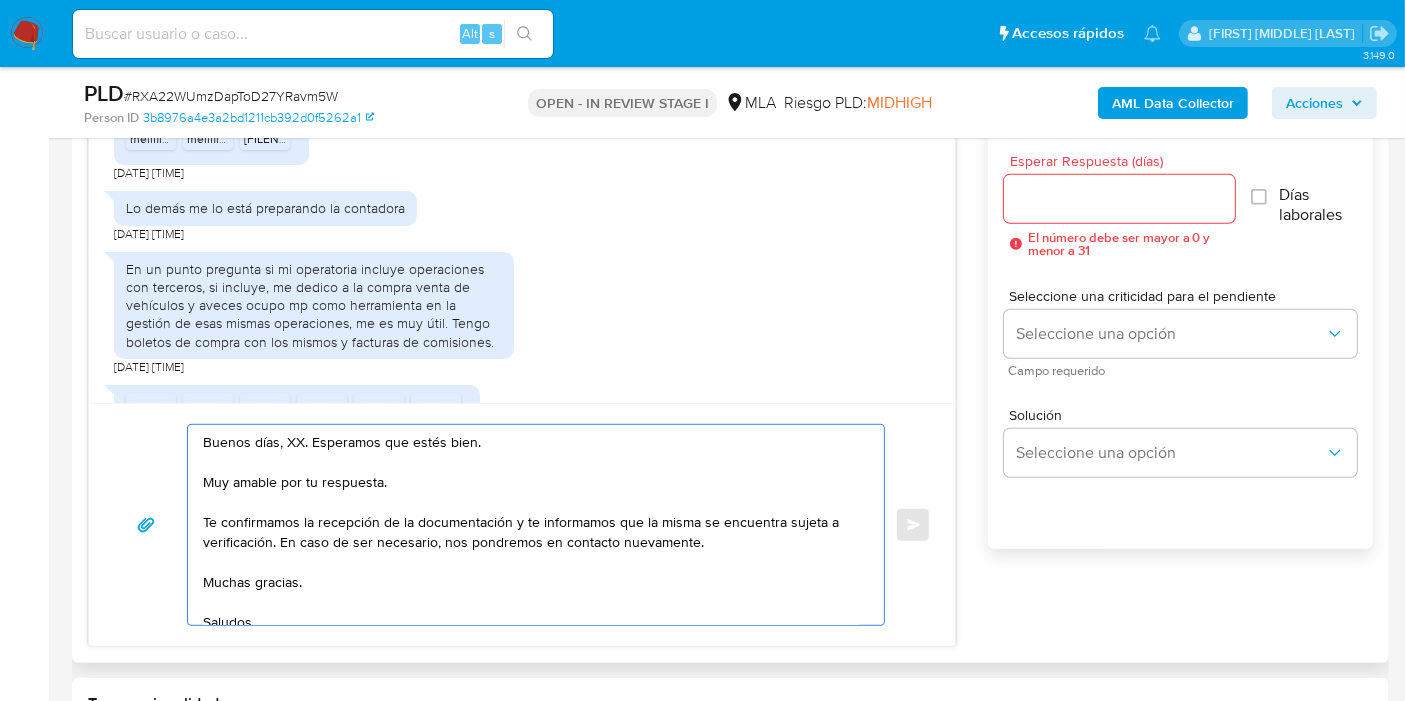 click on "Buenos días, XX. Esperamos que estés bien.
Muy amable por tu respuesta.
Te confirmamos la recepción de la documentación y te informamos que la misma se encuentra sujeta a verificación. En caso de ser necesario, nos pondremos en contacto nuevamente.
Muchas gracias.
Saludos,
Equipo de Mercado Pago." at bounding box center [531, 525] 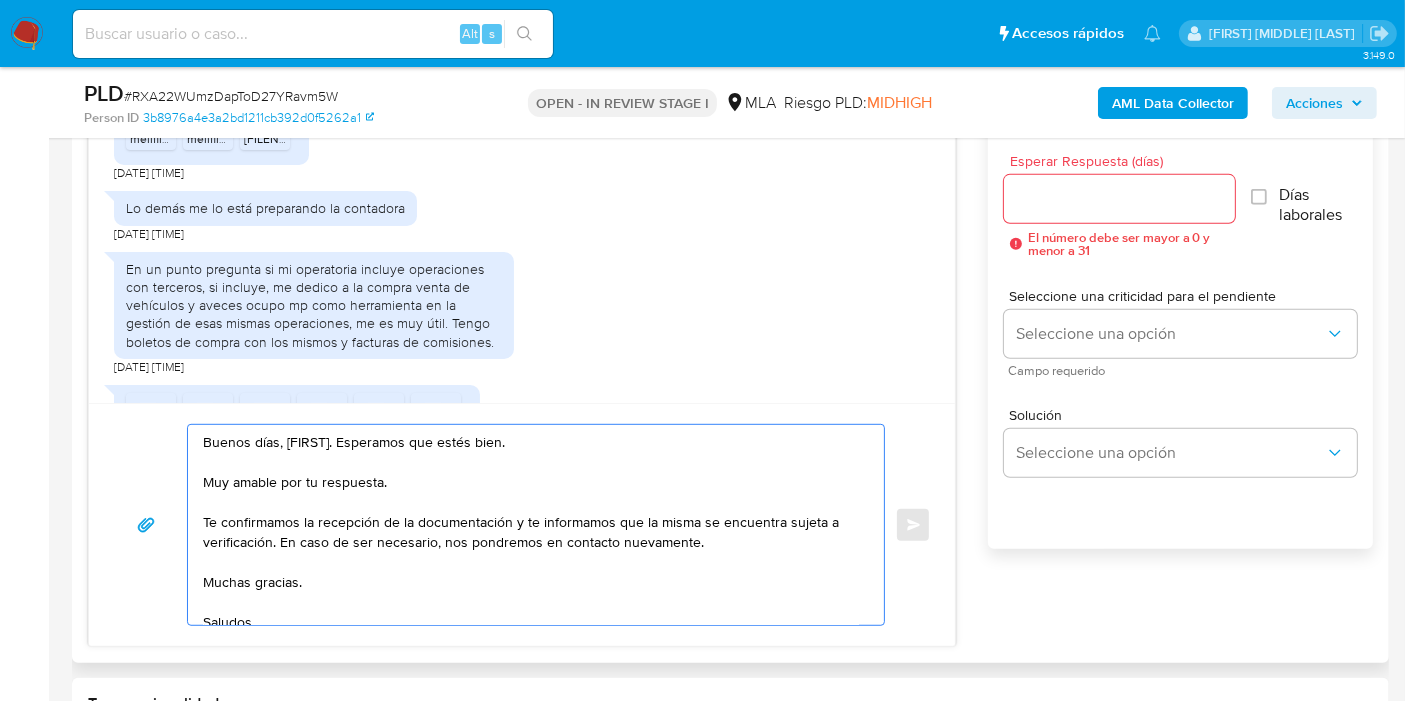 click on "Buenos días, [FIRST]. Esperamos que estés bien.
Muy amable por tu respuesta.
Te confirmamos la recepción de la documentación y te informamos que la misma se encuentra sujeta a verificación. En caso de ser necesario, nos pondremos en contacto nuevamente.
Muchas gracias.
Saludos,
Equipo de Mercado Pago." at bounding box center (531, 525) 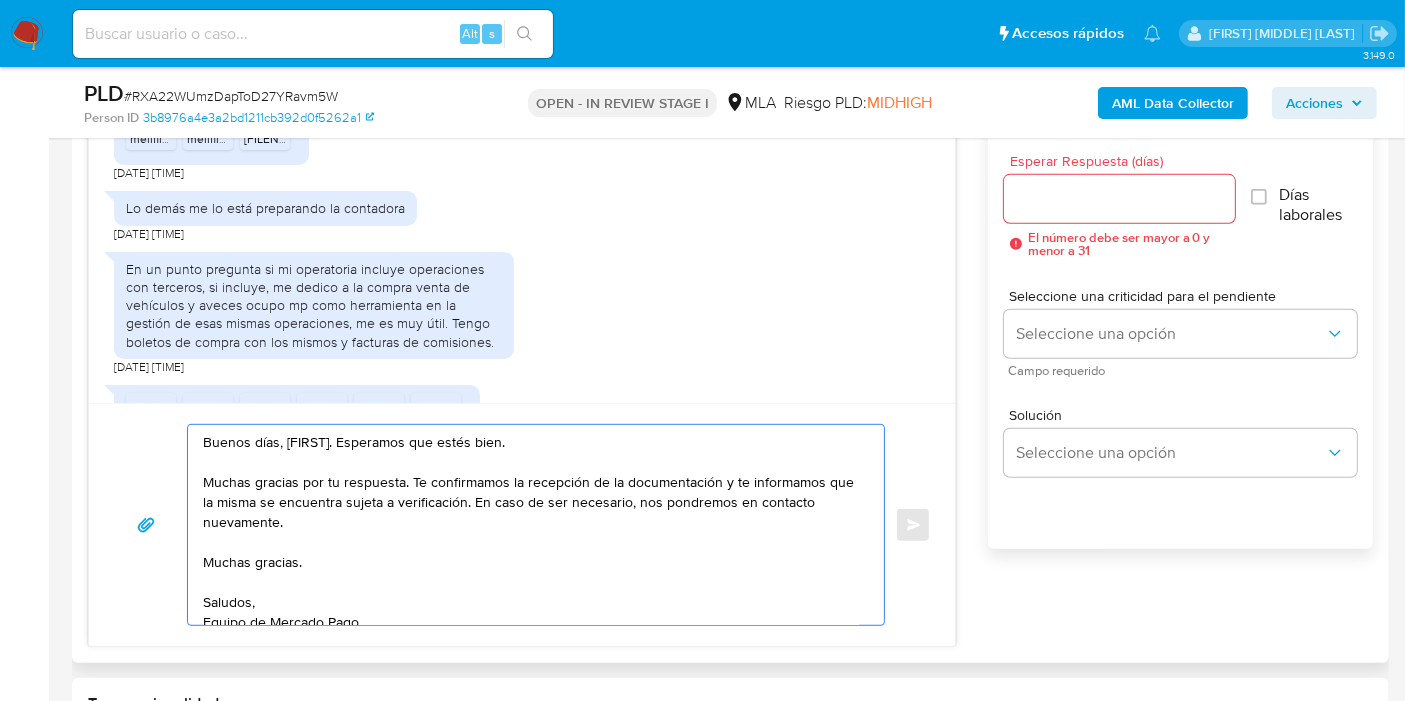 drag, startPoint x: 720, startPoint y: 487, endPoint x: 722, endPoint y: 533, distance: 46.043457 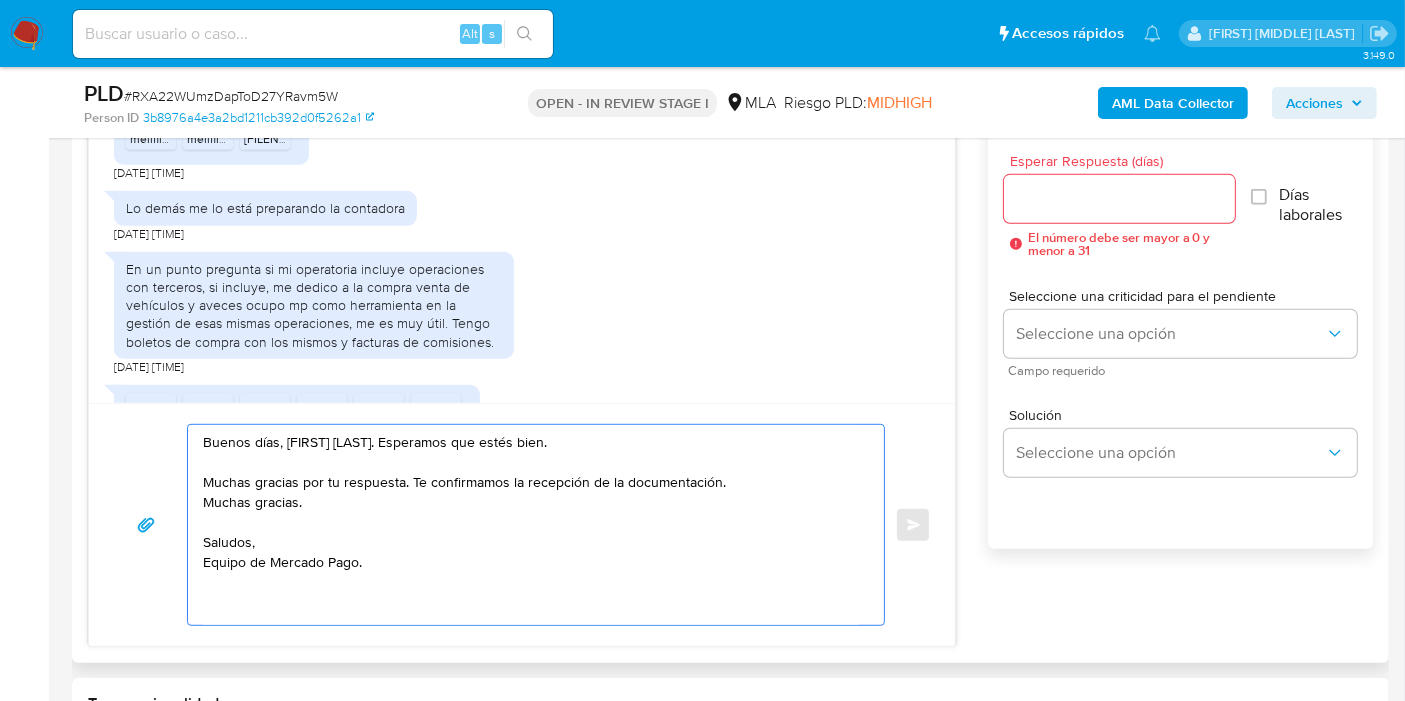 click on "Buenos días, [FIRST] [LAST]. Esperamos que estés bien.
Muchas gracias por tu respuesta. Te confirmamos la recepción de la documentación.
Muchas gracias.
Saludos,
Equipo de Mercado Pago." at bounding box center (531, 525) 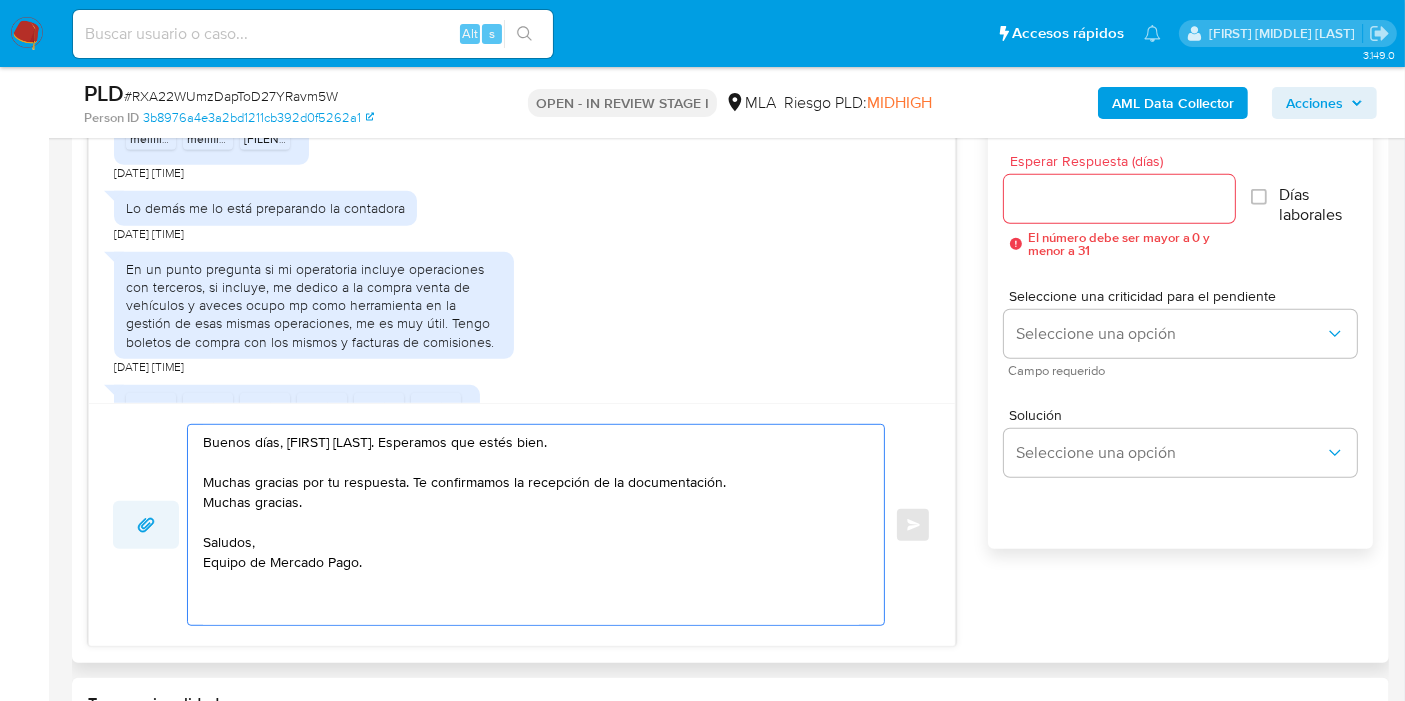 drag, startPoint x: 522, startPoint y: 495, endPoint x: 171, endPoint y: 502, distance: 351.0698 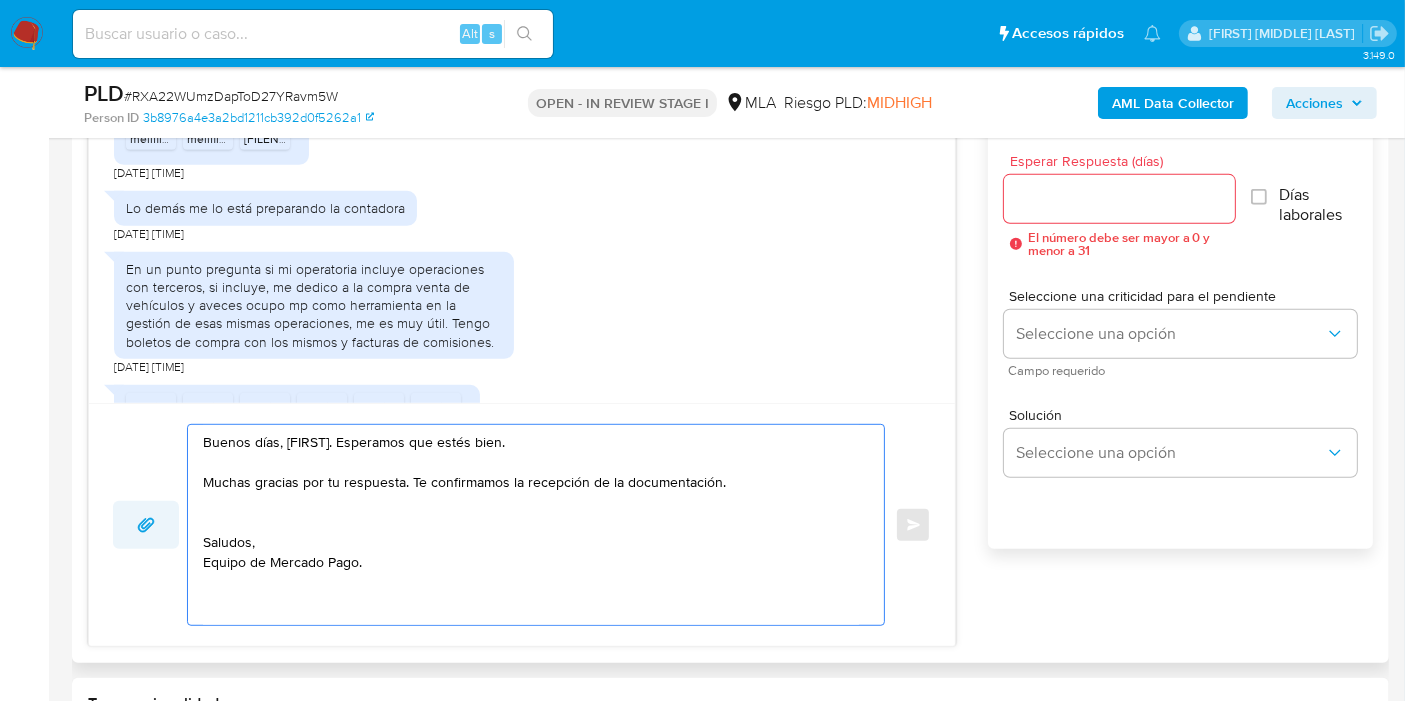 scroll, scrollTop: 0, scrollLeft: 0, axis: both 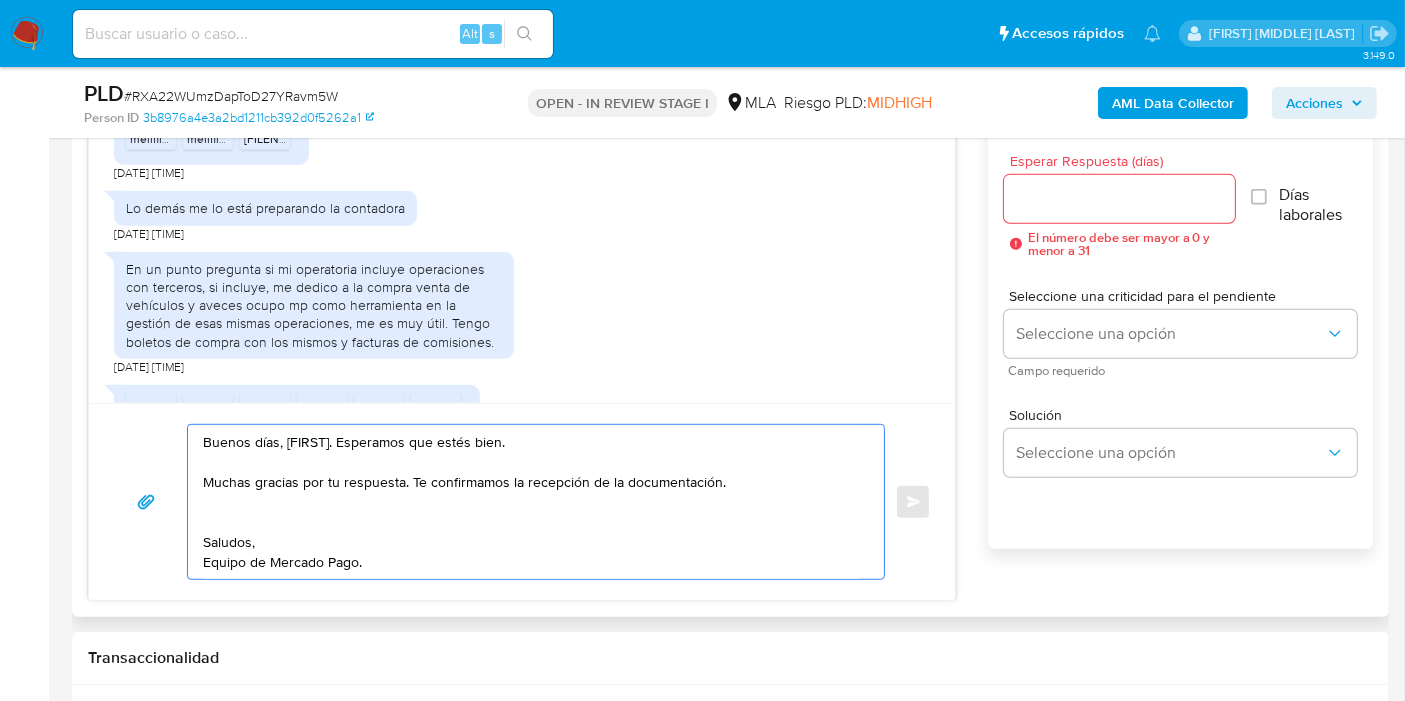 paste on "solicitó más detalles sobre la operación de compraventa de automóviles de un cliente, ya que su actividad impositiva no coincidía con esta. También solicitó la constancia de inscripción como sujeto obligado ante la WIF, ya que este tipo de operaciones pueden ser "grises". [FIRST] [LAST] mencionó su" 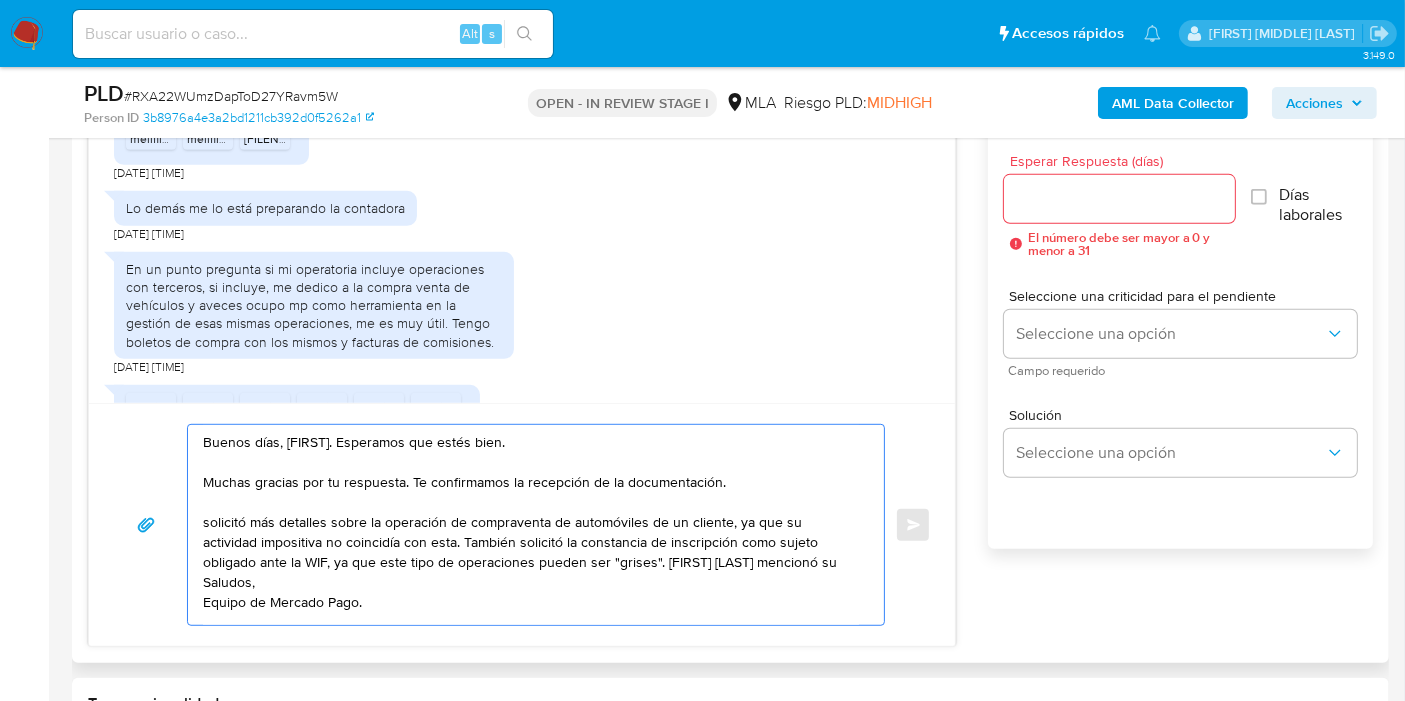 drag, startPoint x: 205, startPoint y: 517, endPoint x: 280, endPoint y: 488, distance: 80.411446 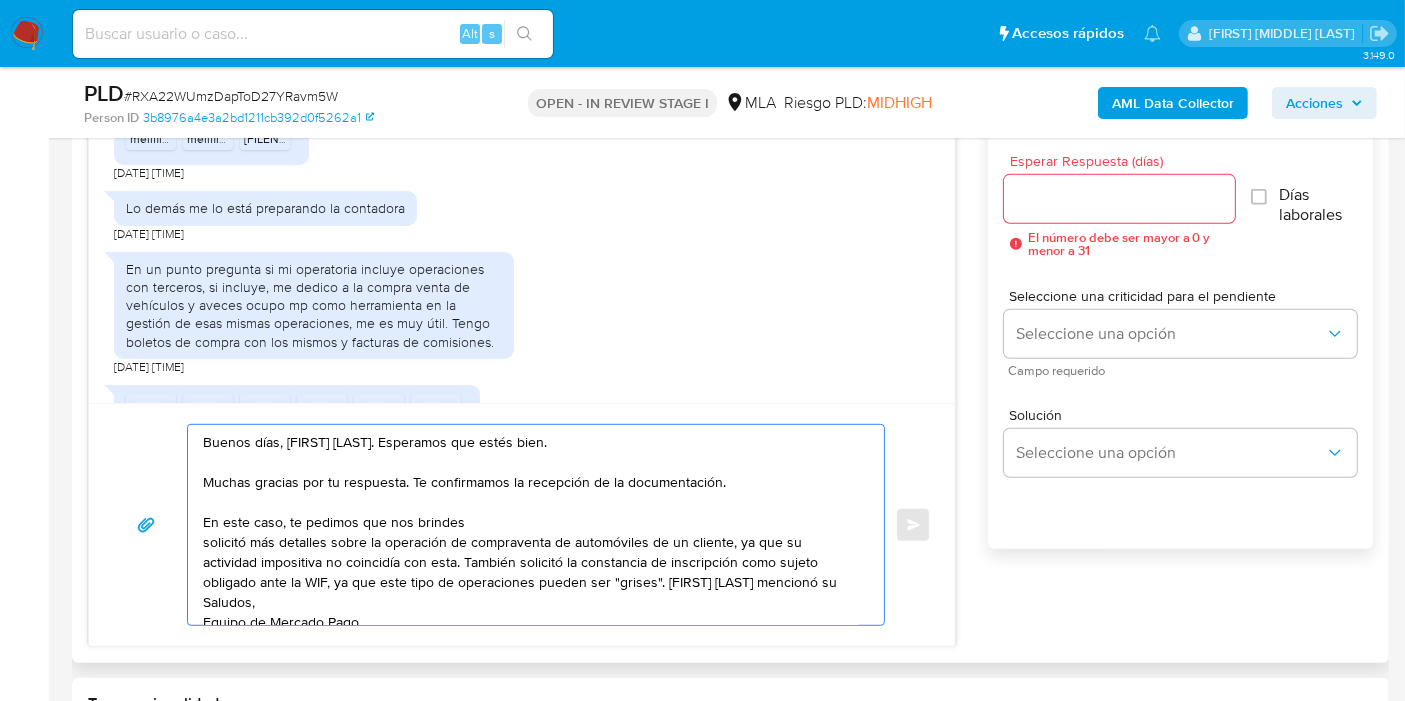 drag, startPoint x: 219, startPoint y: 530, endPoint x: 441, endPoint y: 530, distance: 222 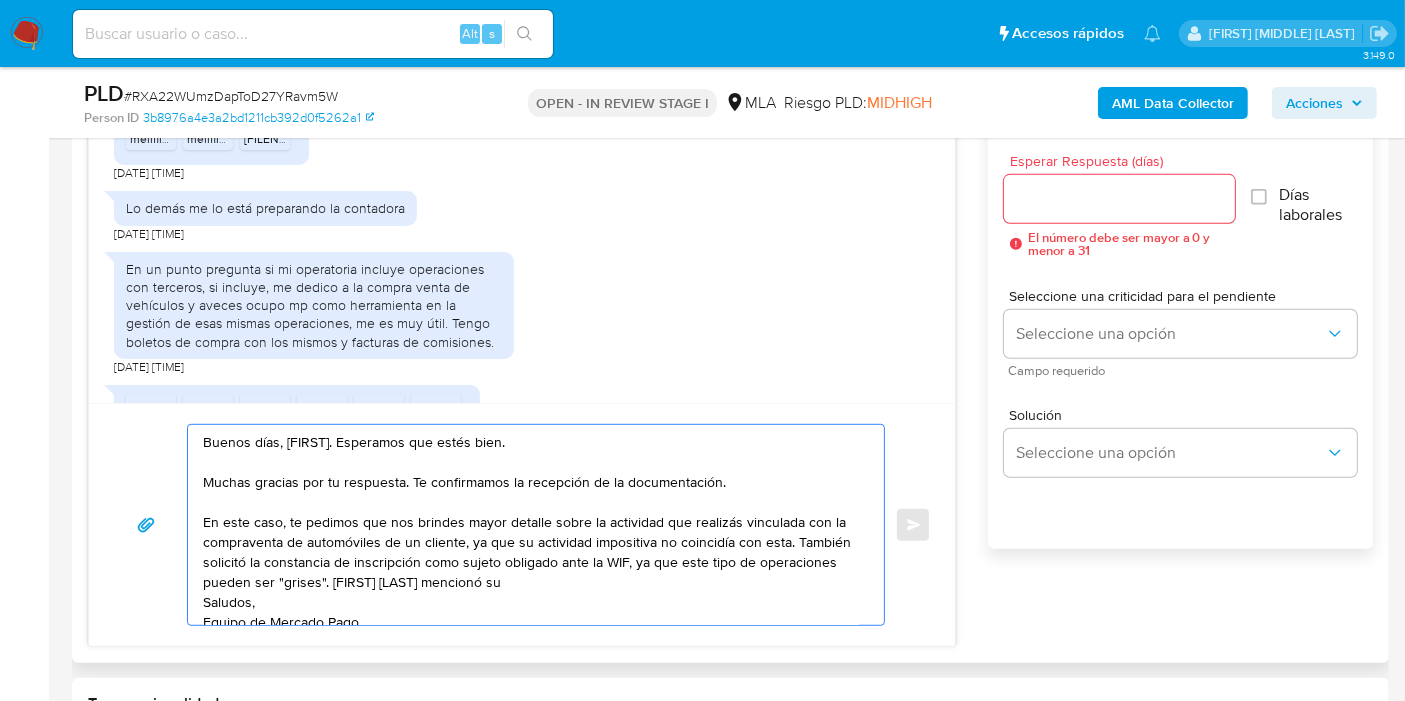 click on "Buenos días, [FIRST]. Esperamos que estés bien.
Muchas gracias por tu respuesta. Te confirmamos la recepción de la documentación.
En este caso, te pedimos que nos brindes mayor detalle sobre la actividad que realizás vinculada con la  compraventa de automóviles de un cliente, ya que su actividad impositiva no coincidía con esta. También solicitó la constancia de inscripción como sujeto obligado ante la WIF, ya que este tipo de operaciones pueden ser "grises". [FIRST] [LAST] mencionó su
Saludos,
Equipo de Mercado Pago." at bounding box center (531, 525) 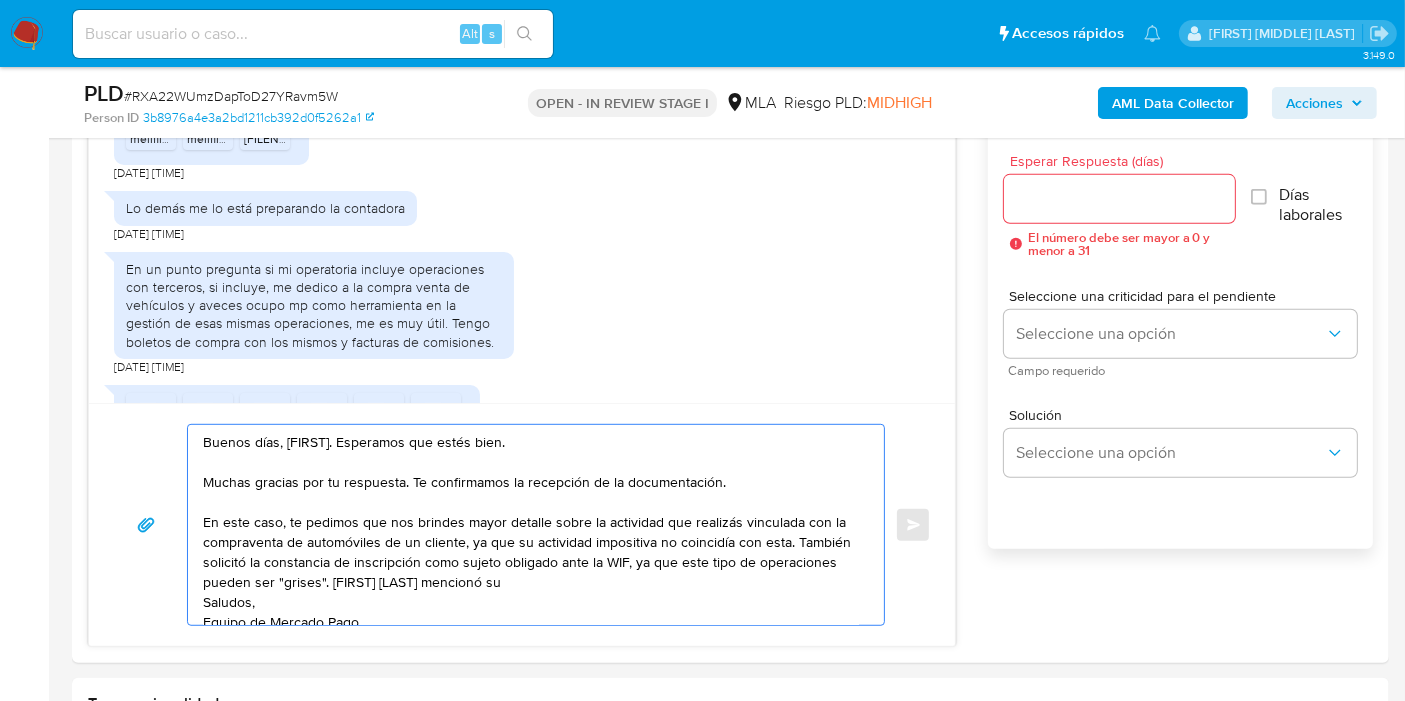 click on "realiz a s" 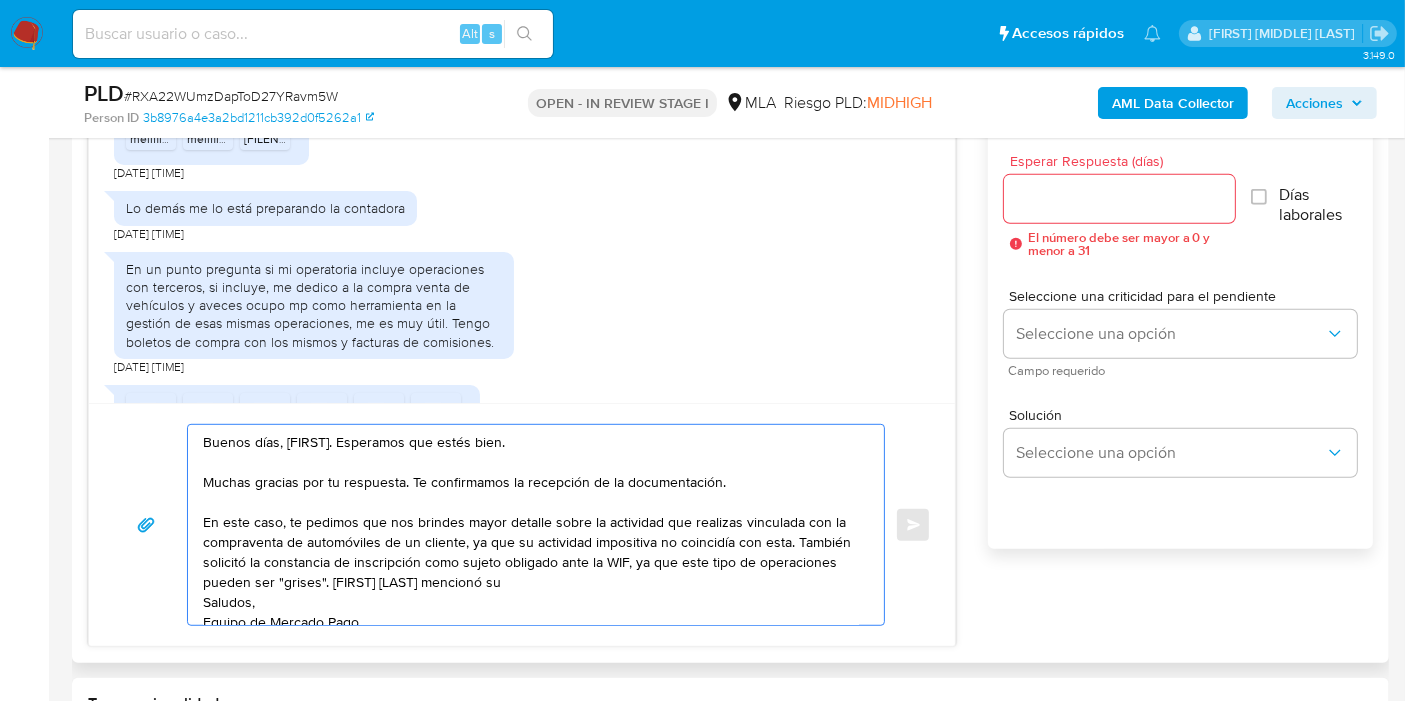 click on "Buenos días, [FIRST]. Esperamos que estés bien.
Muchas gracias por tu respuesta. Te confirmamos la recepción de la documentación.
En este caso, te pedimos que nos brindes mayor detalle sobre la actividad que realizas vinculada con la  compraventa de automóviles de un cliente, ya que su actividad impositiva no coincidía con esta. También solicitó la constancia de inscripción como sujeto obligado ante la WIF, ya que este tipo de operaciones pueden ser "grises". [FIRST] [LAST] mencionó su
Saludos,
Equipo de Mercado Pago." at bounding box center [531, 525] 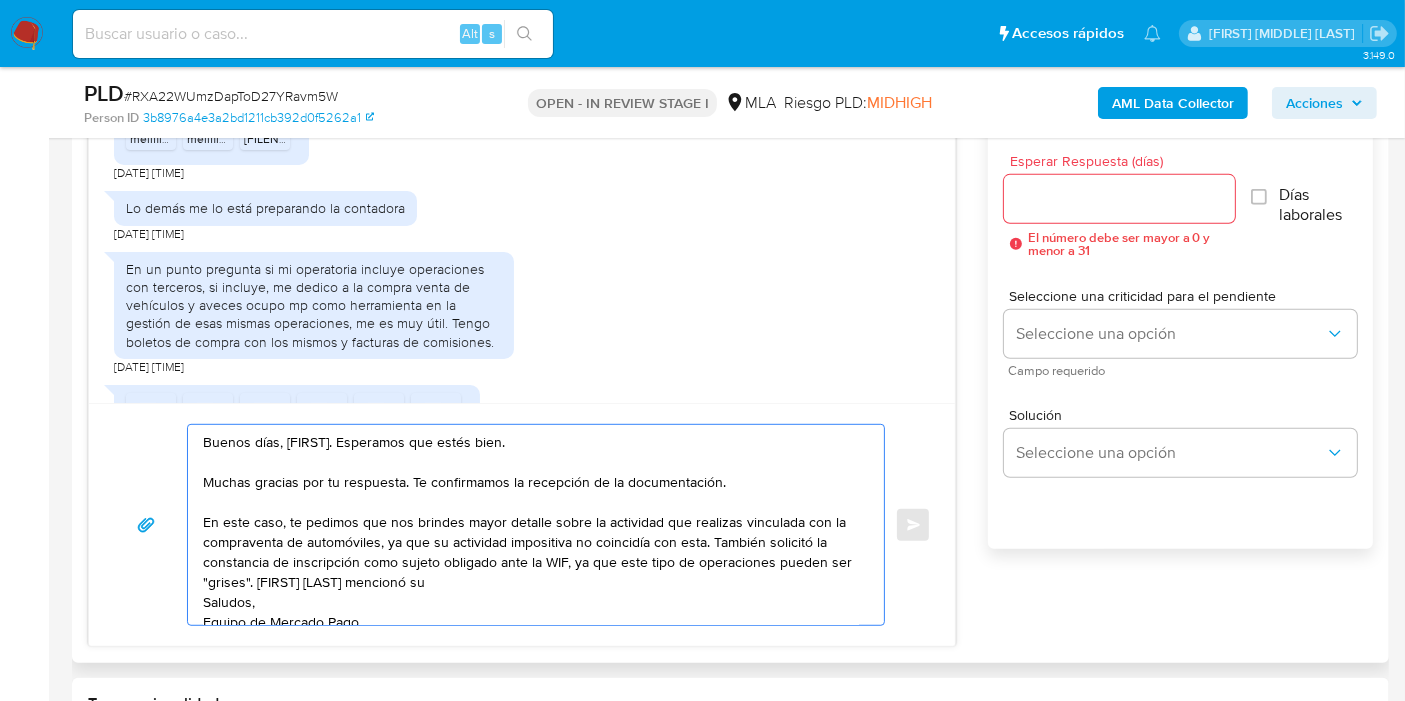 click on "Buenos días, [FIRST]. Esperamos que estés bien.
Muchas gracias por tu respuesta. Te confirmamos la recepción de la documentación.
En este caso, te pedimos que nos brindes mayor detalle sobre la actividad que realizas vinculada con la  compraventa de automóviles, ya que su actividad impositiva no coincidía con esta. También solicitó la constancia de inscripción como sujeto obligado ante la WIF, ya que este tipo de operaciones pueden ser "grises". [FIRST] [LAST] mencionó su
Saludos,
Equipo de Mercado Pago." at bounding box center (531, 525) 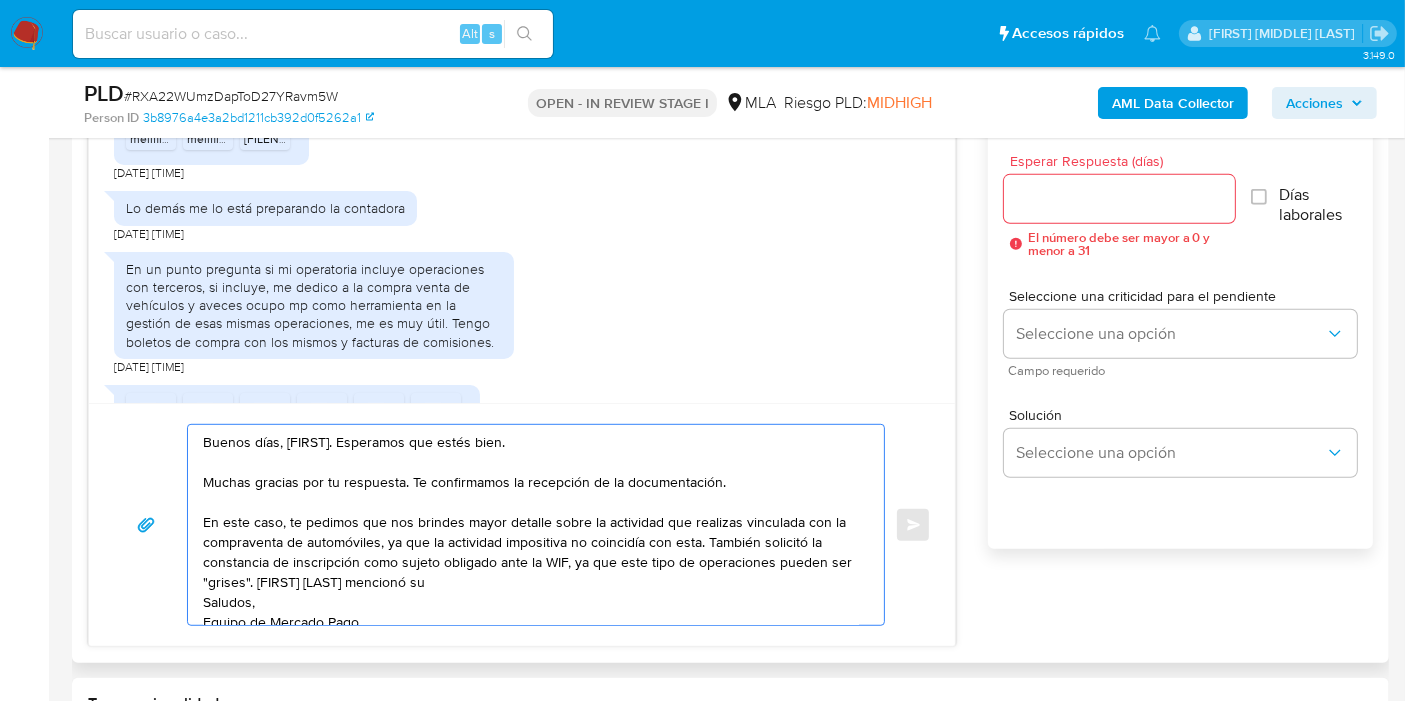 click on "Buenos días, [FIRST]. Esperamos que estés bien.
Muchas gracias por tu respuesta. Te confirmamos la recepción de la documentación.
En este caso, te pedimos que nos brindes mayor detalle sobre la actividad que realizas vinculada con la  compraventa de automóviles, ya que la actividad impositiva no coincidía con esta. También solicitó la constancia de inscripción como sujeto obligado ante la WIF, ya que este tipo de operaciones pueden ser "grises". [FIRST] [LAST] mencionó su
Saludos,
Equipo de Mercado Pago." at bounding box center [531, 525] 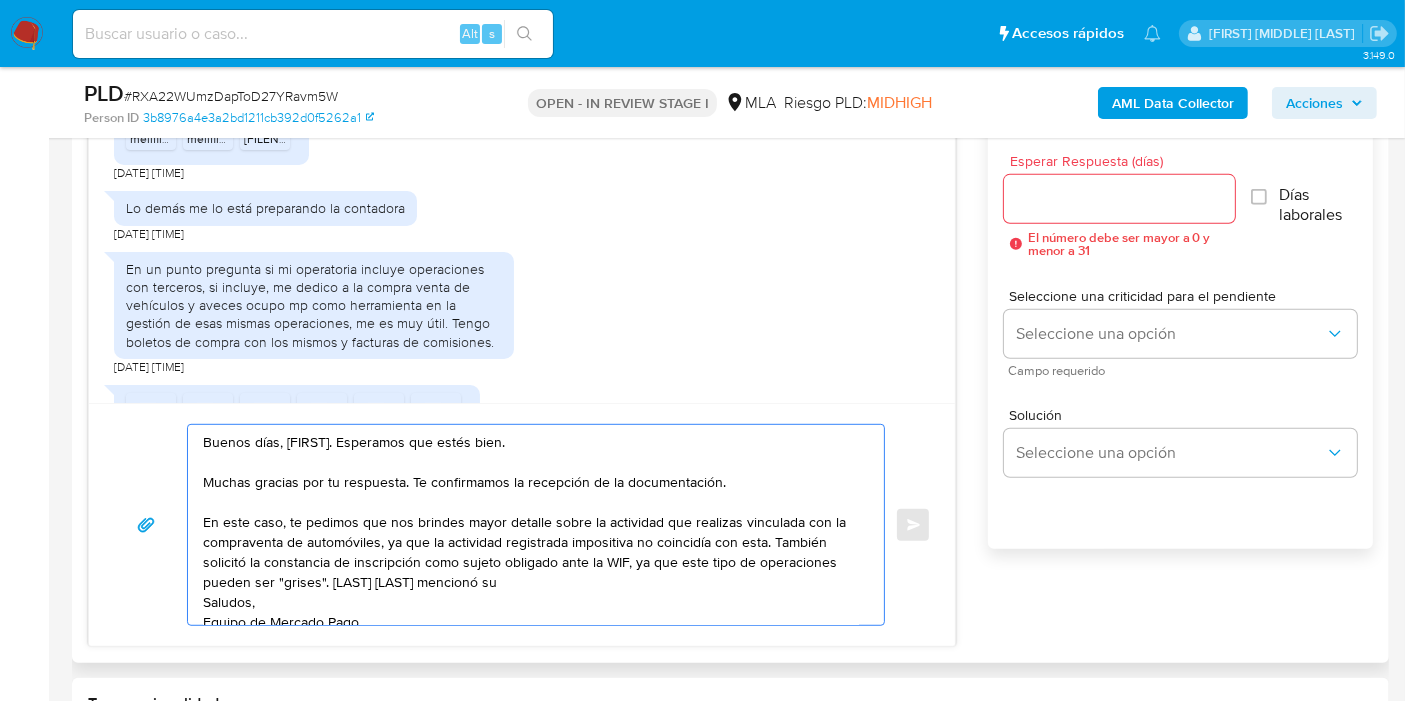 drag, startPoint x: 635, startPoint y: 540, endPoint x: 763, endPoint y: 541, distance: 128.0039 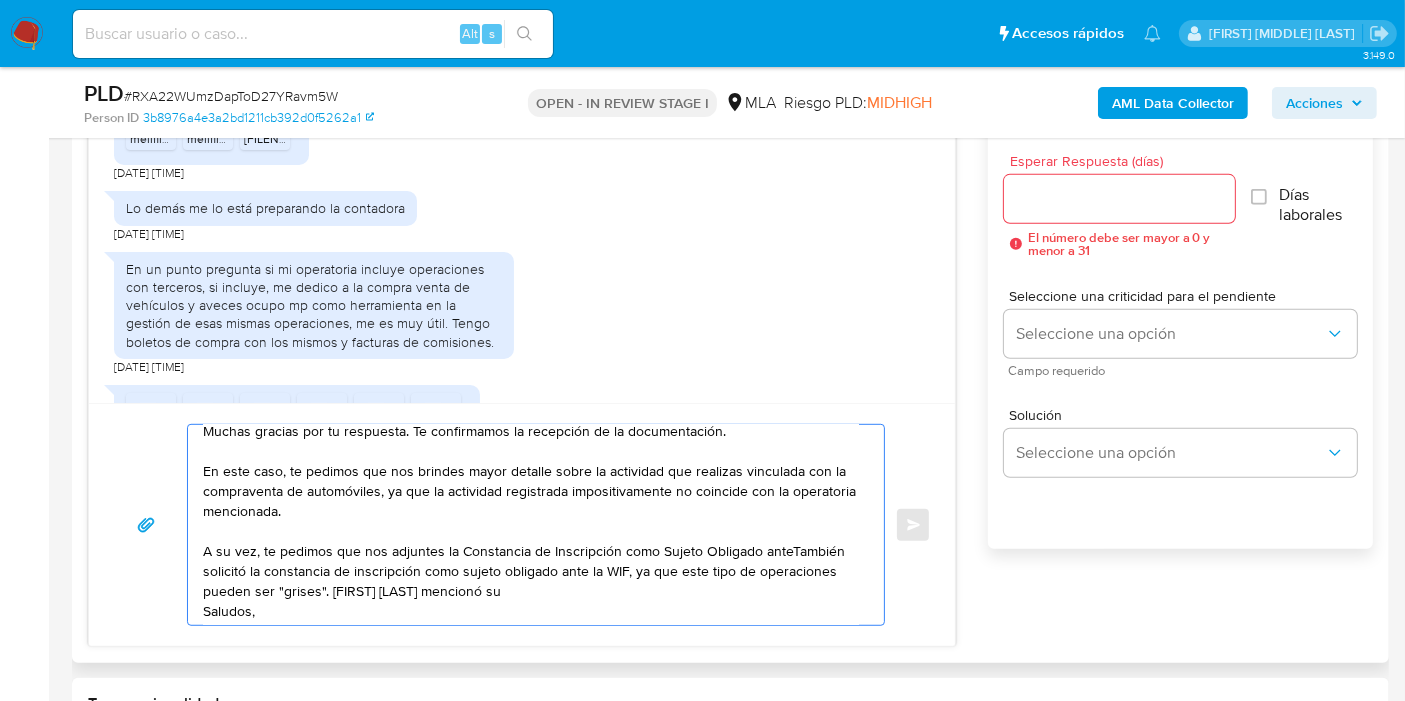 scroll, scrollTop: 74, scrollLeft: 0, axis: vertical 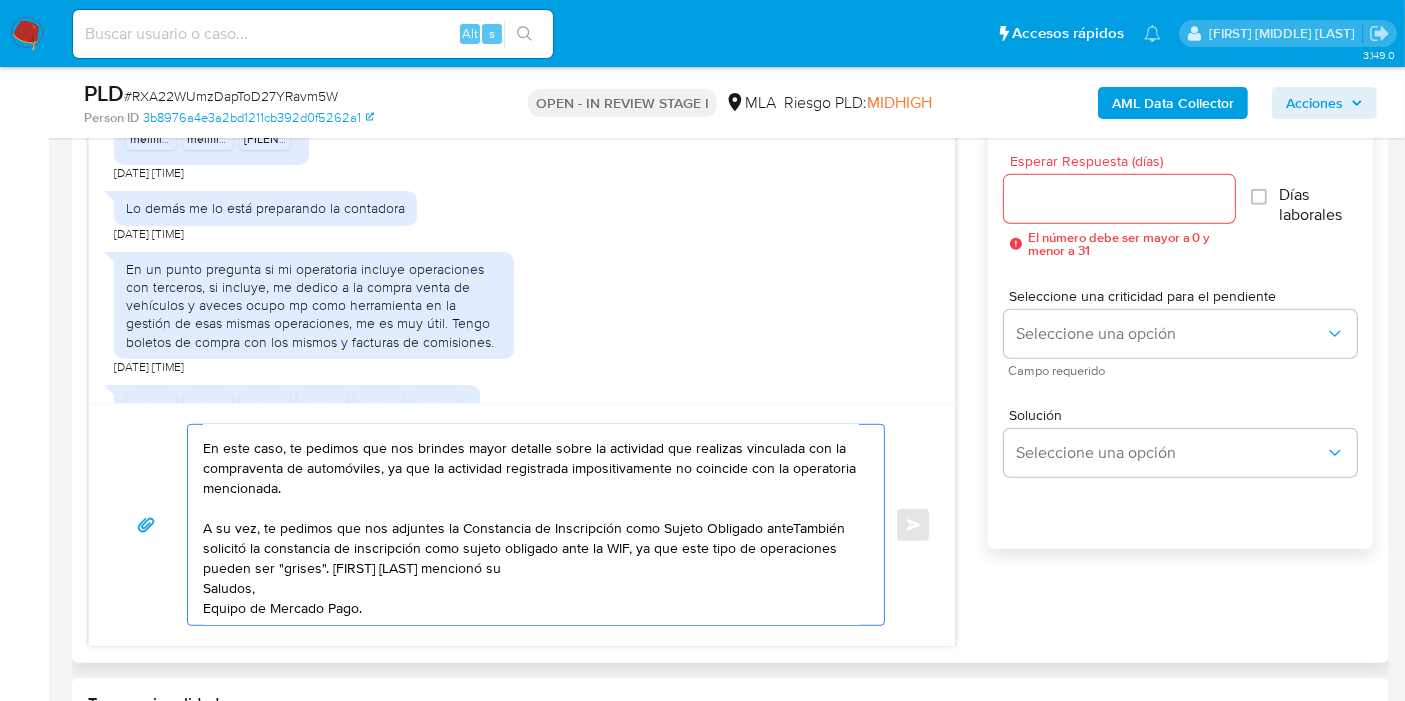 drag, startPoint x: 785, startPoint y: 525, endPoint x: 801, endPoint y: 558, distance: 36.67424 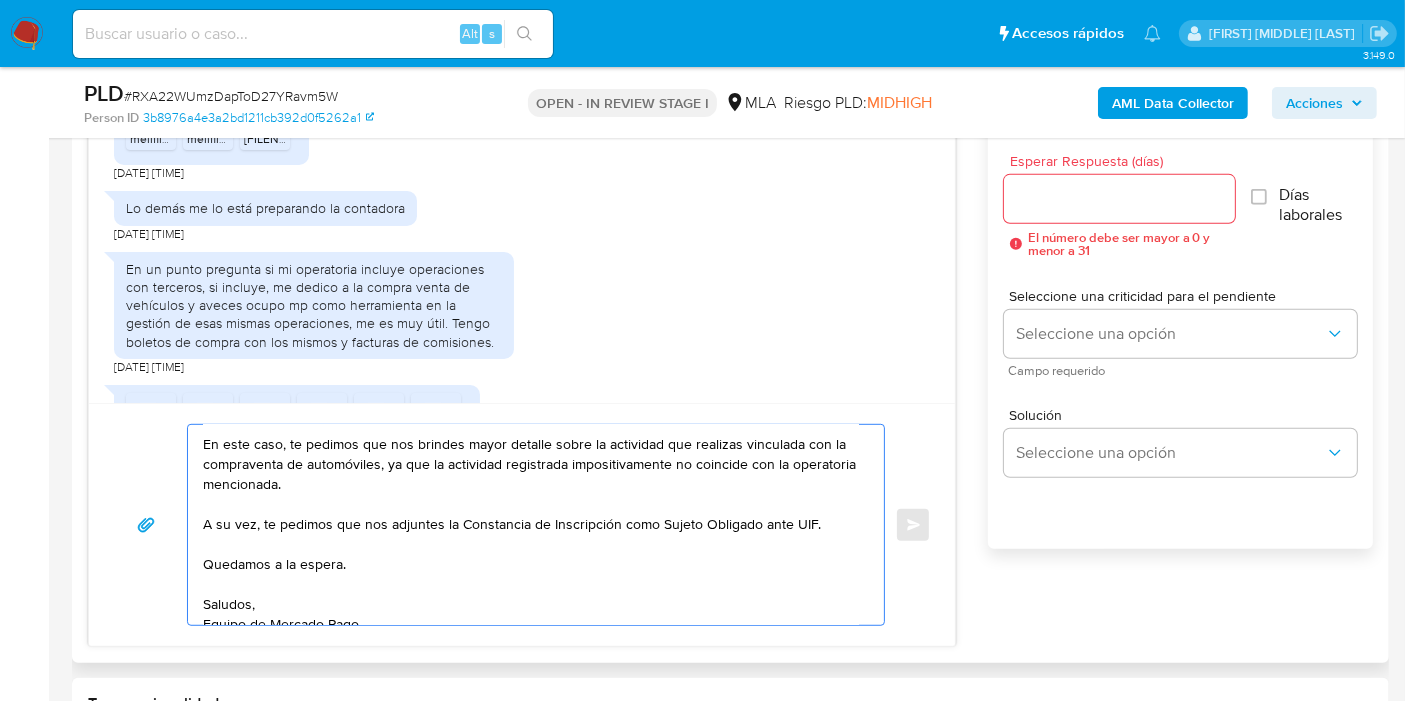 scroll, scrollTop: 94, scrollLeft: 0, axis: vertical 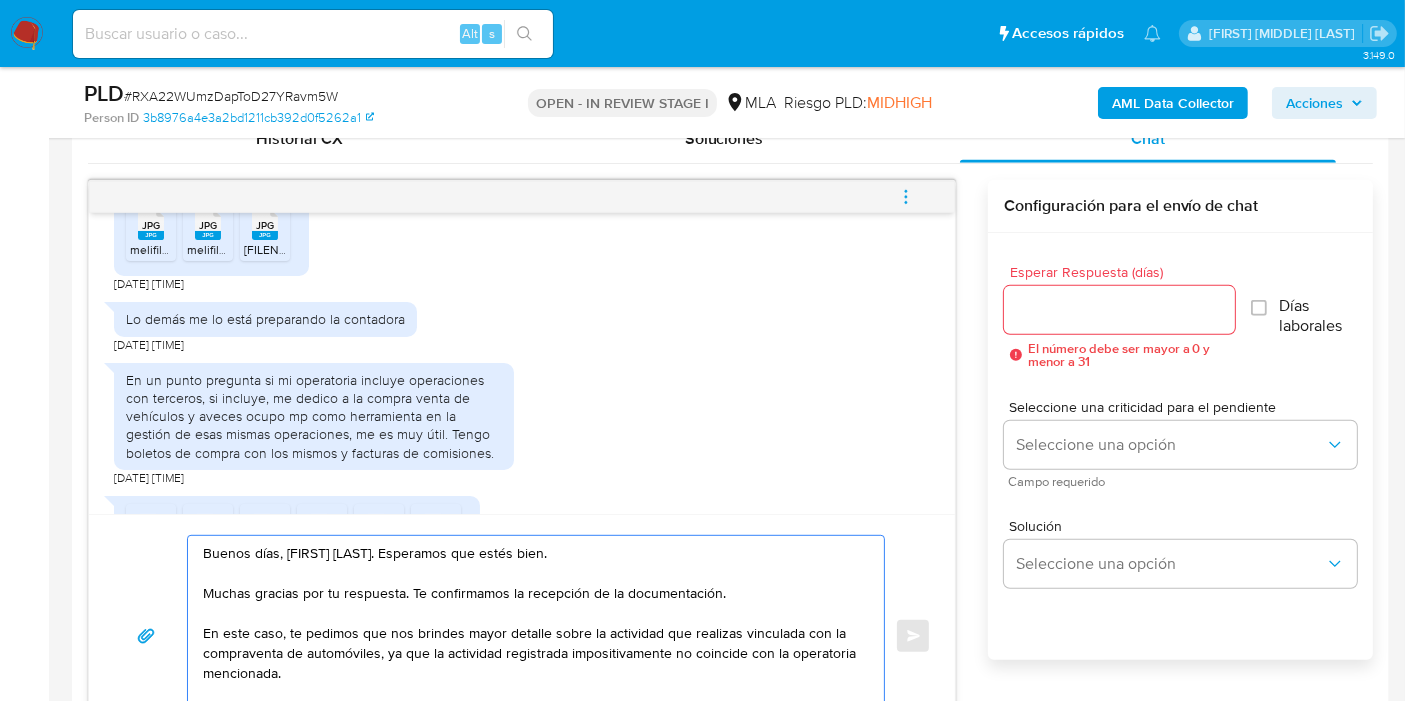 click on "Buenos días, [FIRST] [LAST]. Esperamos que estés bien.
Muchas gracias por tu respuesta. Te confirmamos la recepción de la documentación.
En este caso, te pedimos que nos brindes mayor detalle sobre la actividad que realizas vinculada con la  compraventa de automóviles, ya que la actividad registrada impositivamente no coincide con la operatoria mencionada.
A su vez, te pedimos que nos adjuntes la Constancia de Inscripción como Sujeto Obligado ante UIF.
Quedamos a la espera.
Saludos,
Equipo de Mercado Pago." at bounding box center [531, 636] 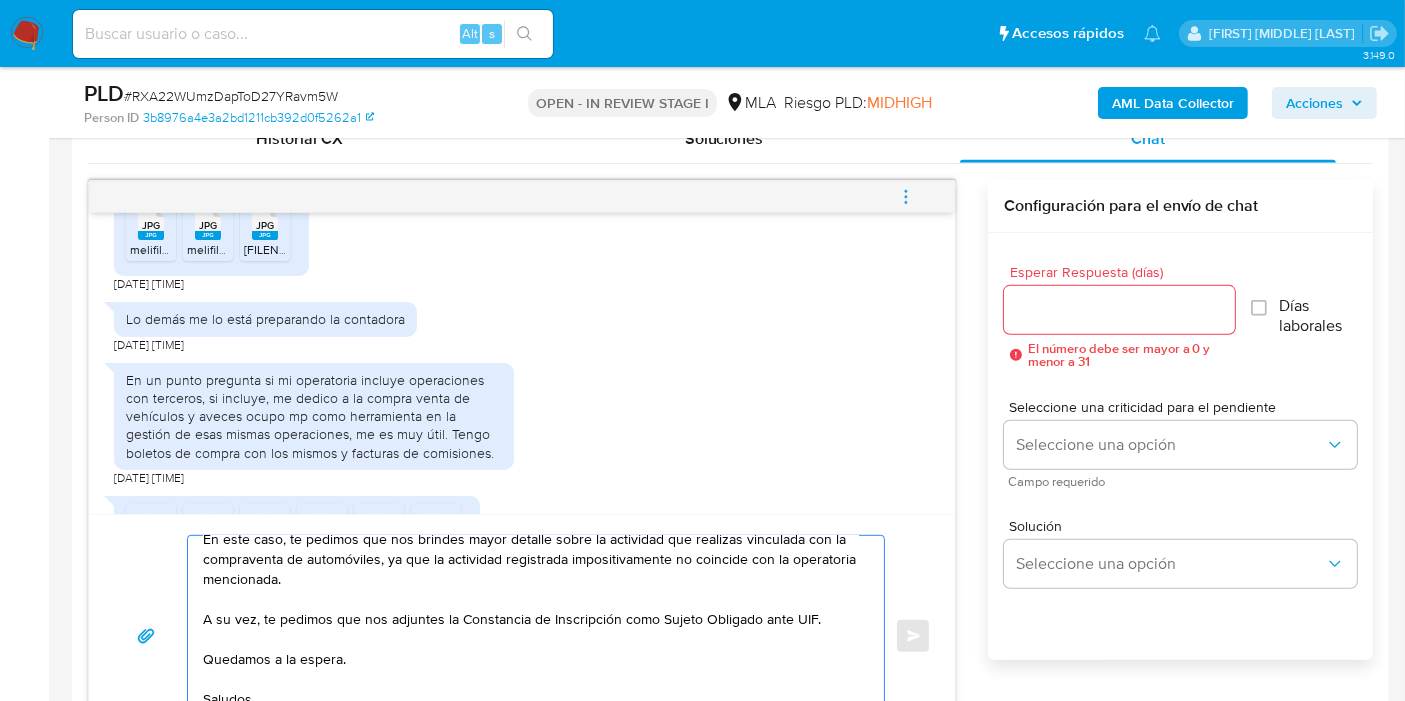scroll, scrollTop: 0, scrollLeft: 0, axis: both 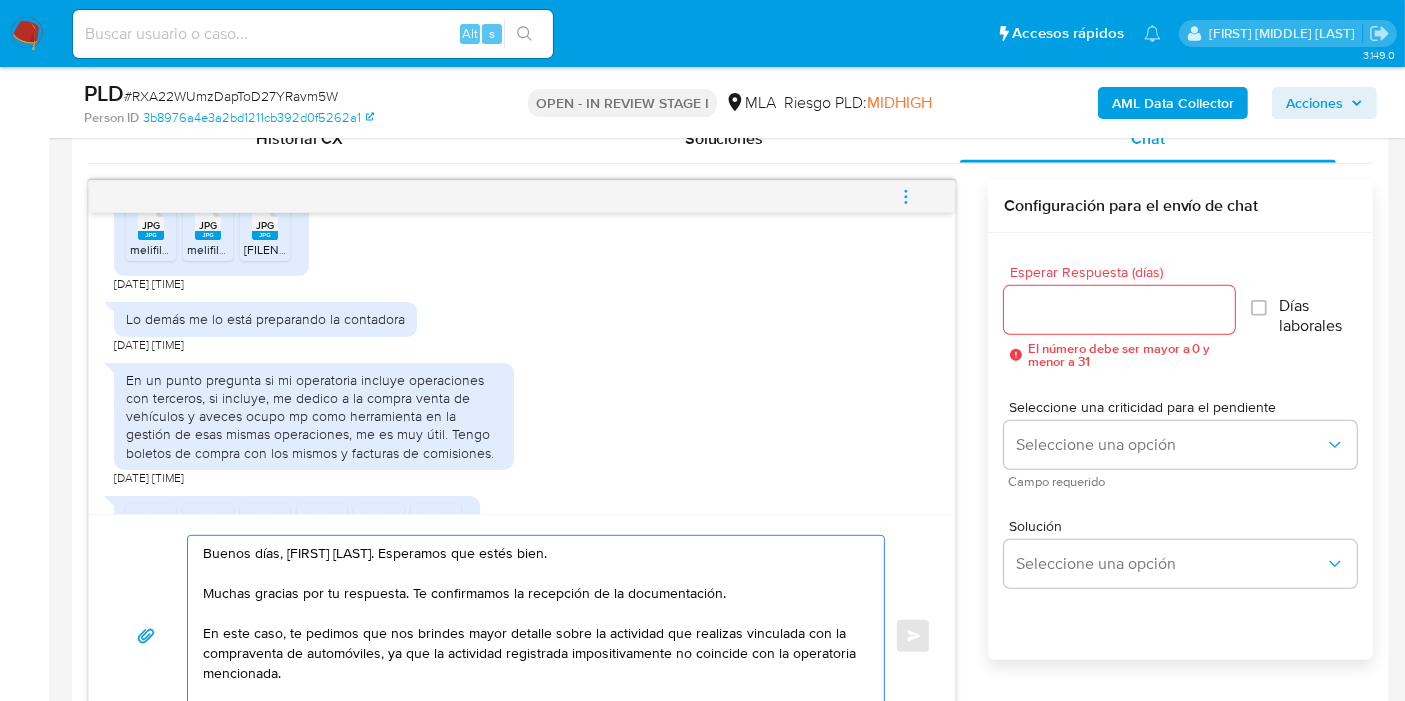 type on "Buenos días, [FIRST] [LAST]. Esperamos que estés bien.
Muchas gracias por tu respuesta. Te confirmamos la recepción de la documentación.
En este caso, te pedimos que nos brindes mayor detalle sobre la actividad que realizas vinculada con la  compraventa de automóviles, ya que la actividad registrada impositivamente no coincide con la operatoria mencionada.
A su vez, te pedimos que nos adjuntes la Constancia de Inscripción como Sujeto Obligado ante UIF.
Quedamos a la espera.
Saludos,
Equipo de Mercado Pago." 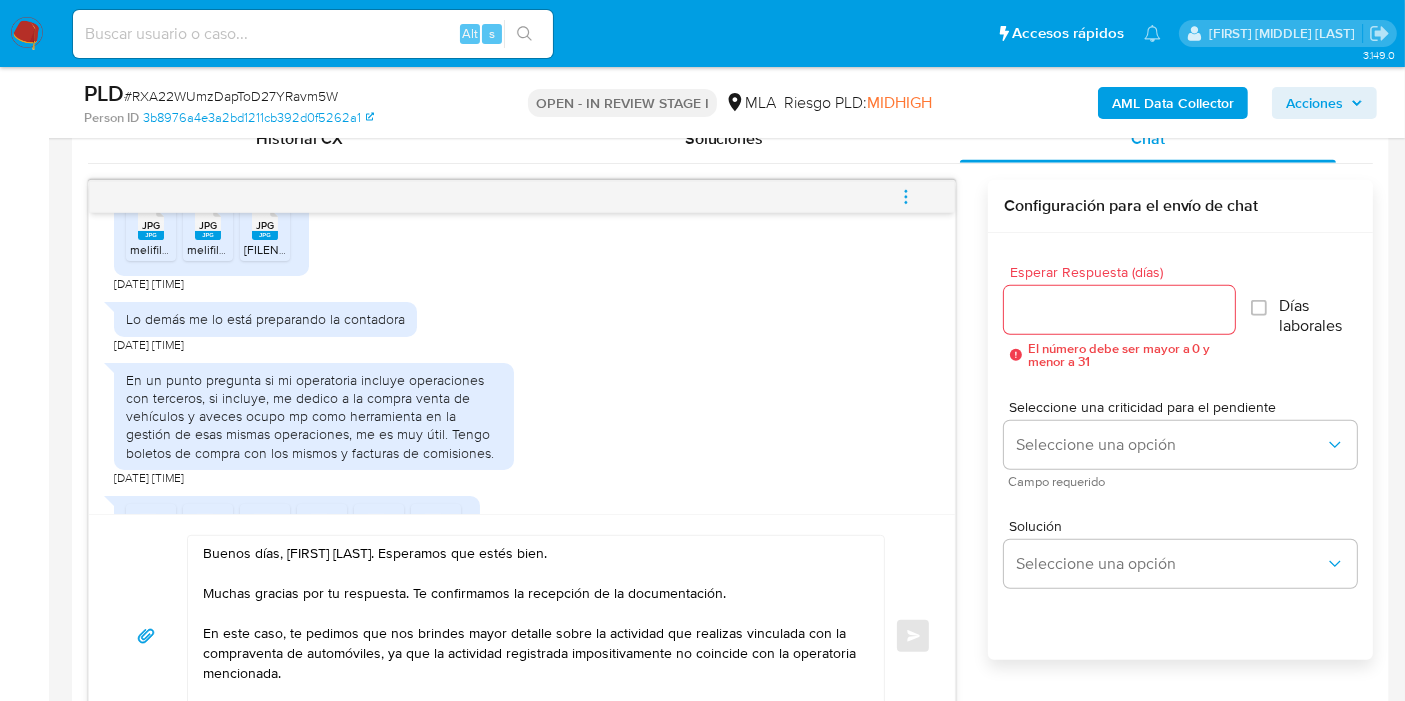drag, startPoint x: 1134, startPoint y: 332, endPoint x: 1140, endPoint y: 322, distance: 11.661903 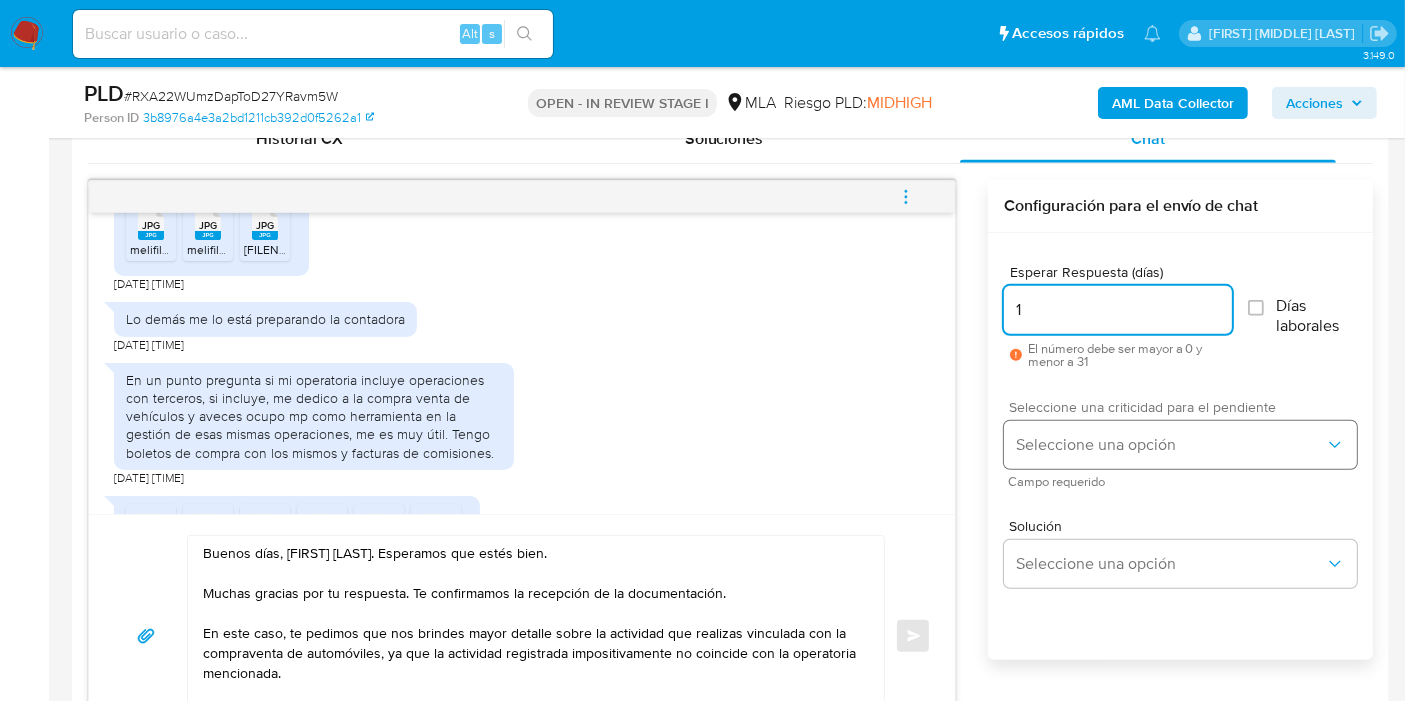 type on "1" 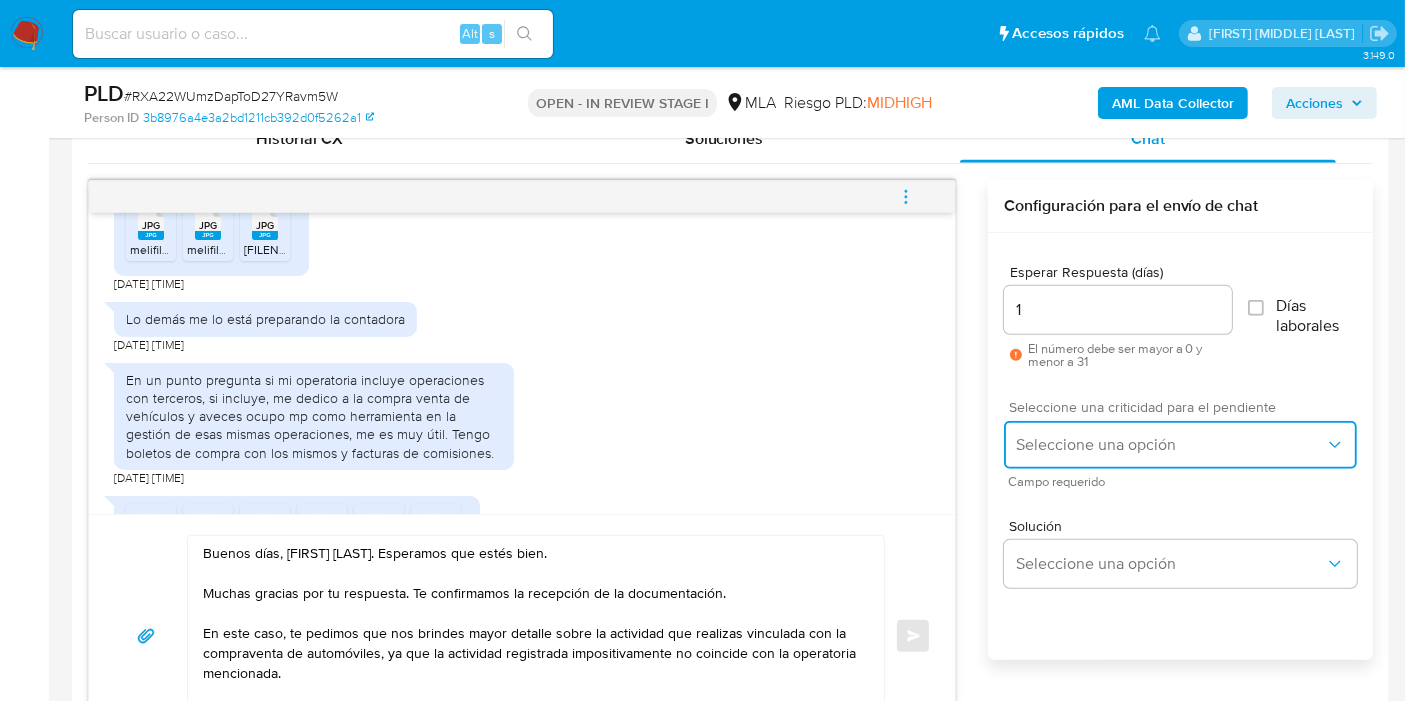 click on "Seleccione una opción" at bounding box center (1170, 445) 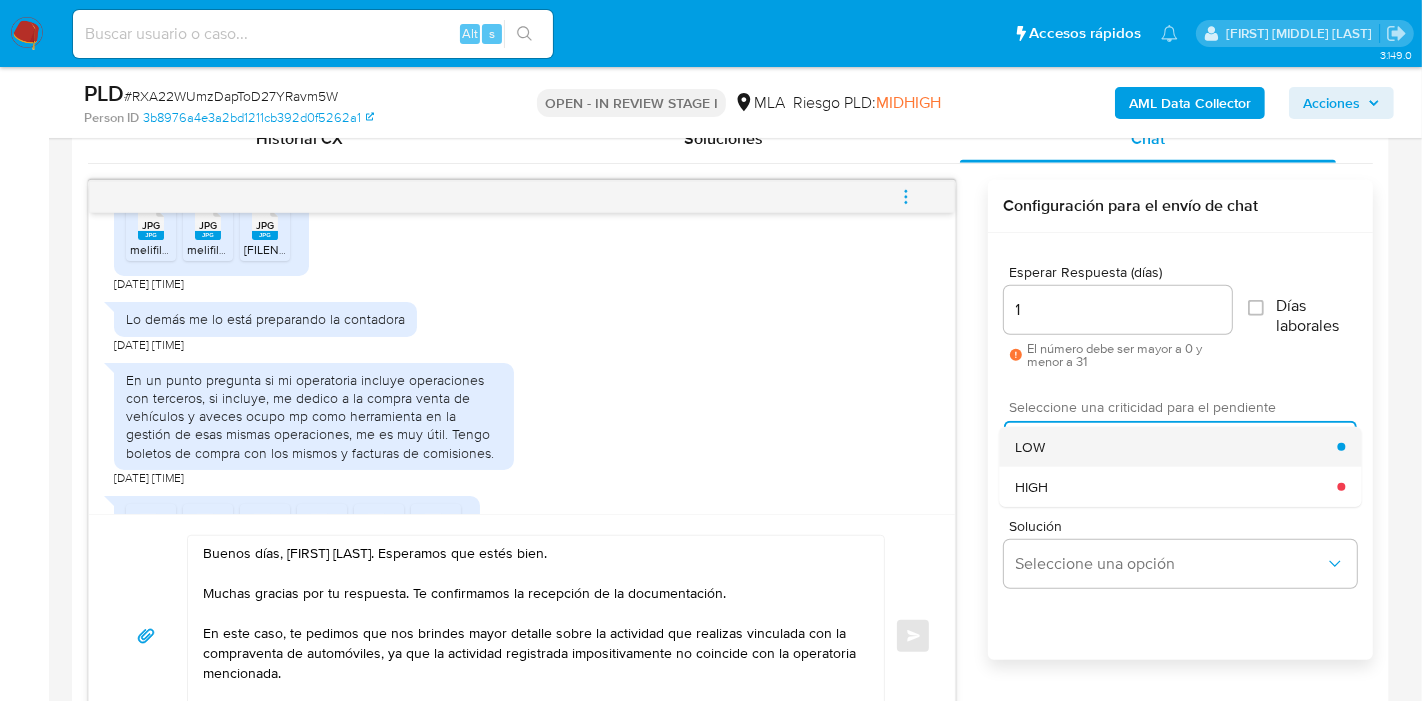 click on "LOW" at bounding box center (1176, 447) 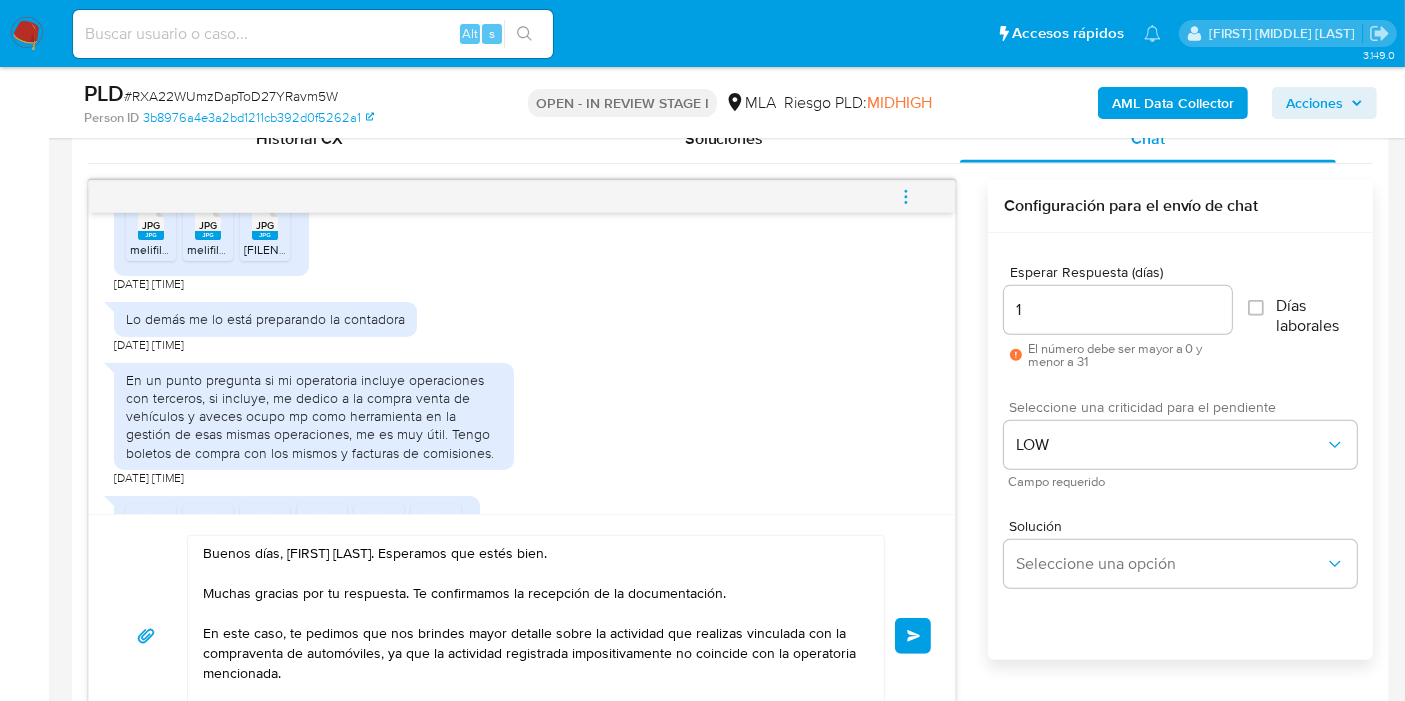 click on "Enviar" at bounding box center [914, 636] 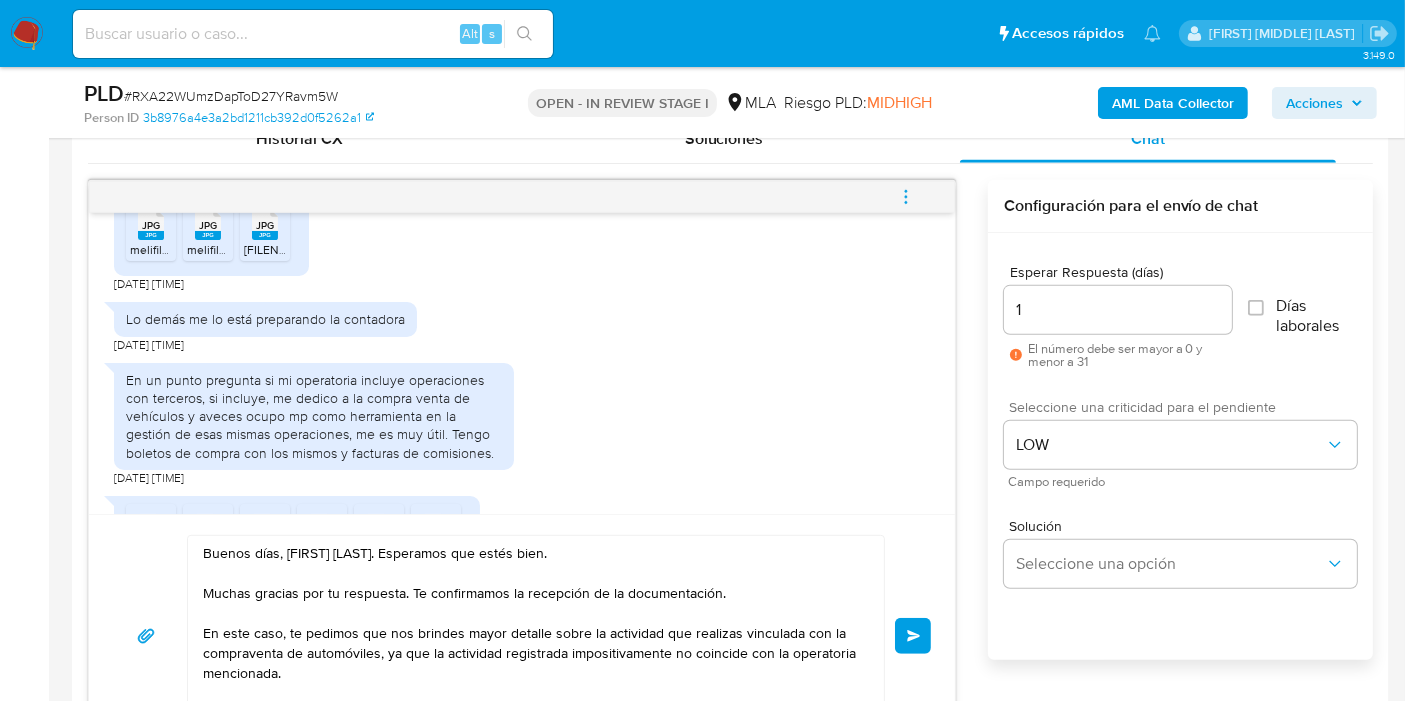 type 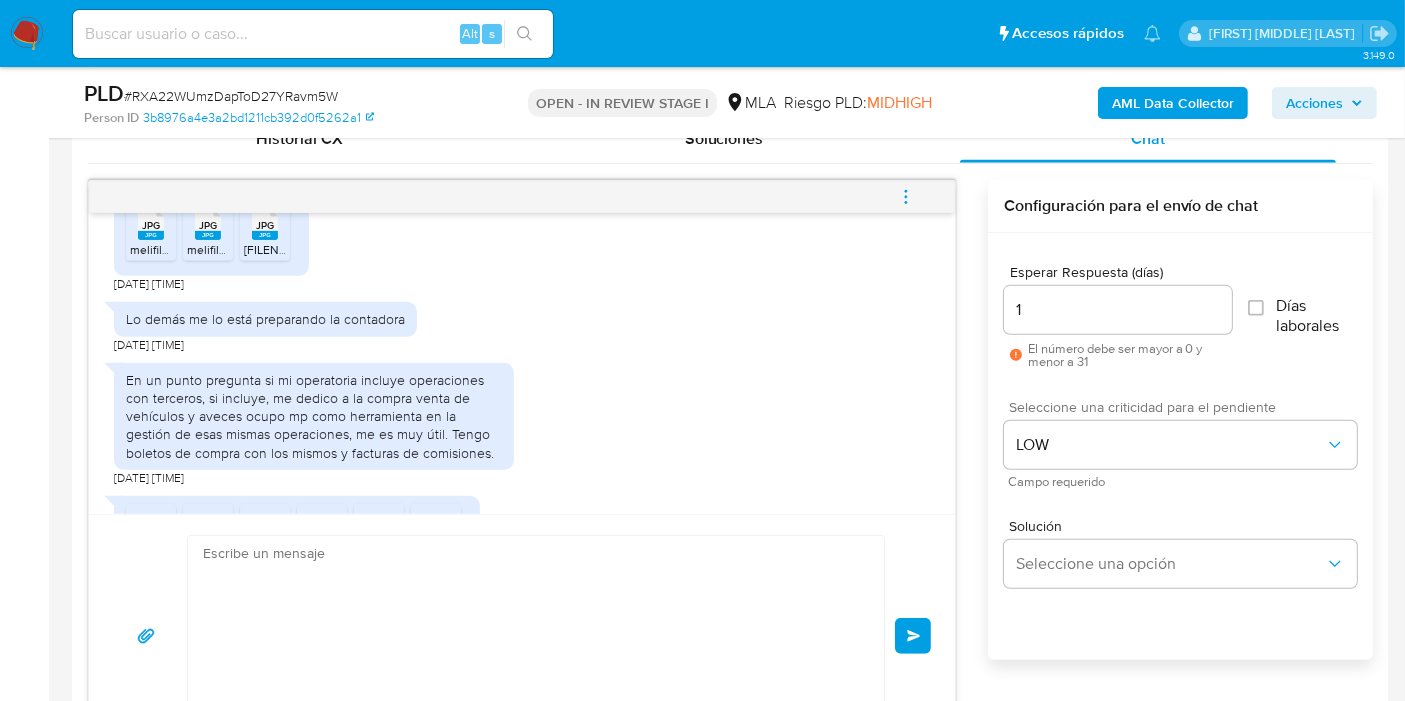 scroll, scrollTop: 1177, scrollLeft: 0, axis: vertical 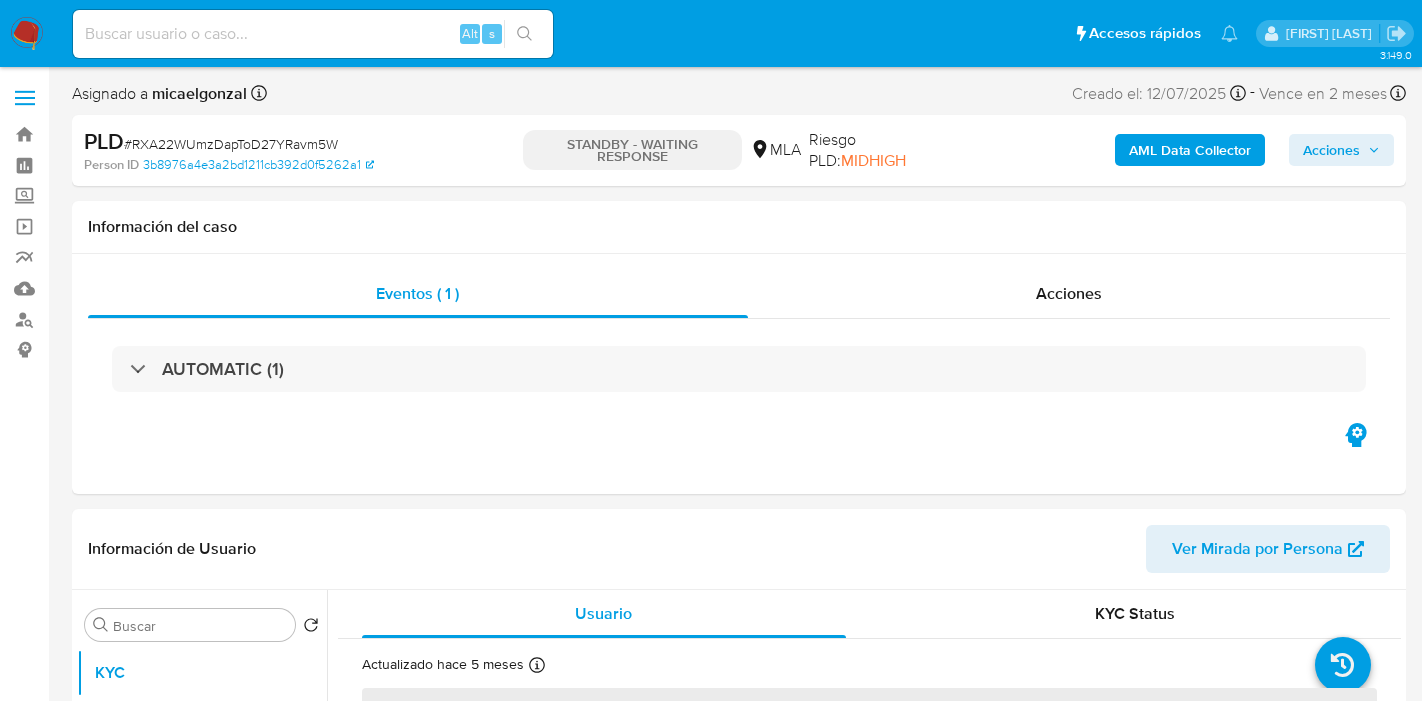 select on "10" 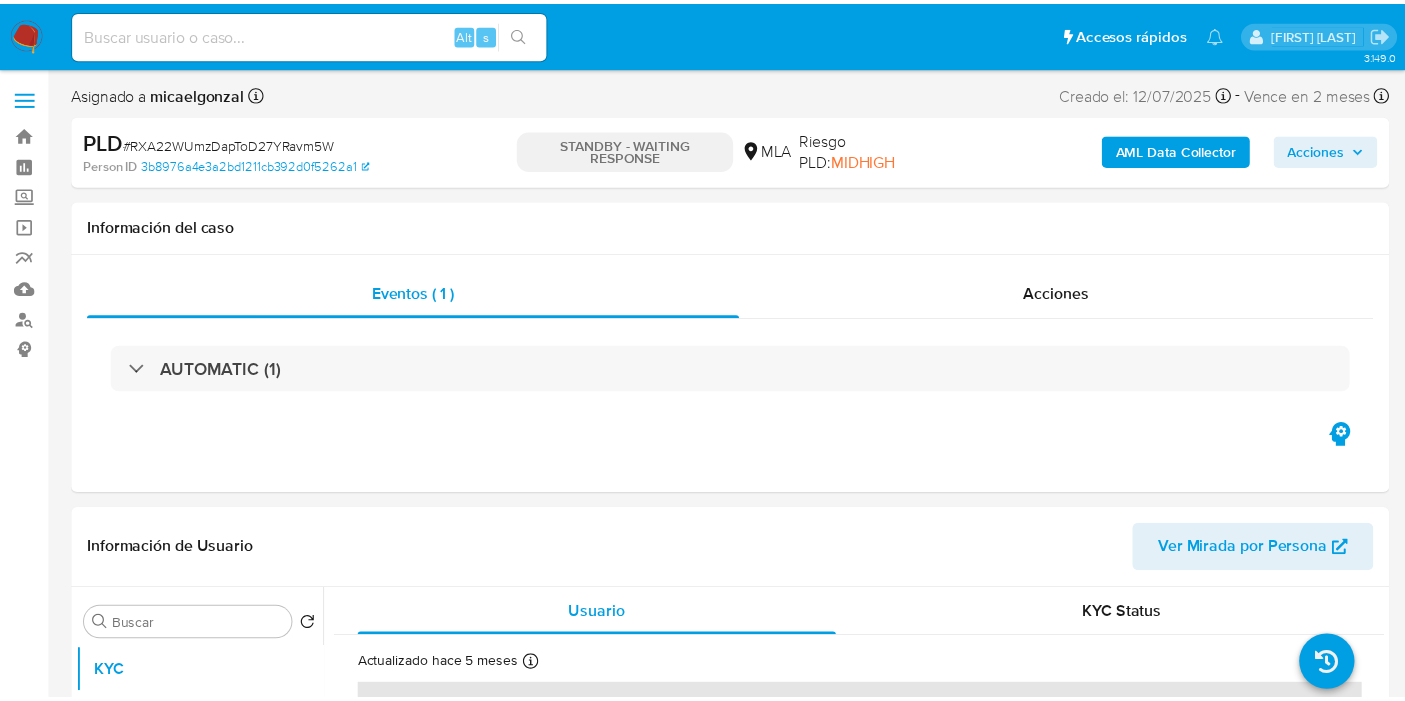 scroll, scrollTop: 0, scrollLeft: 0, axis: both 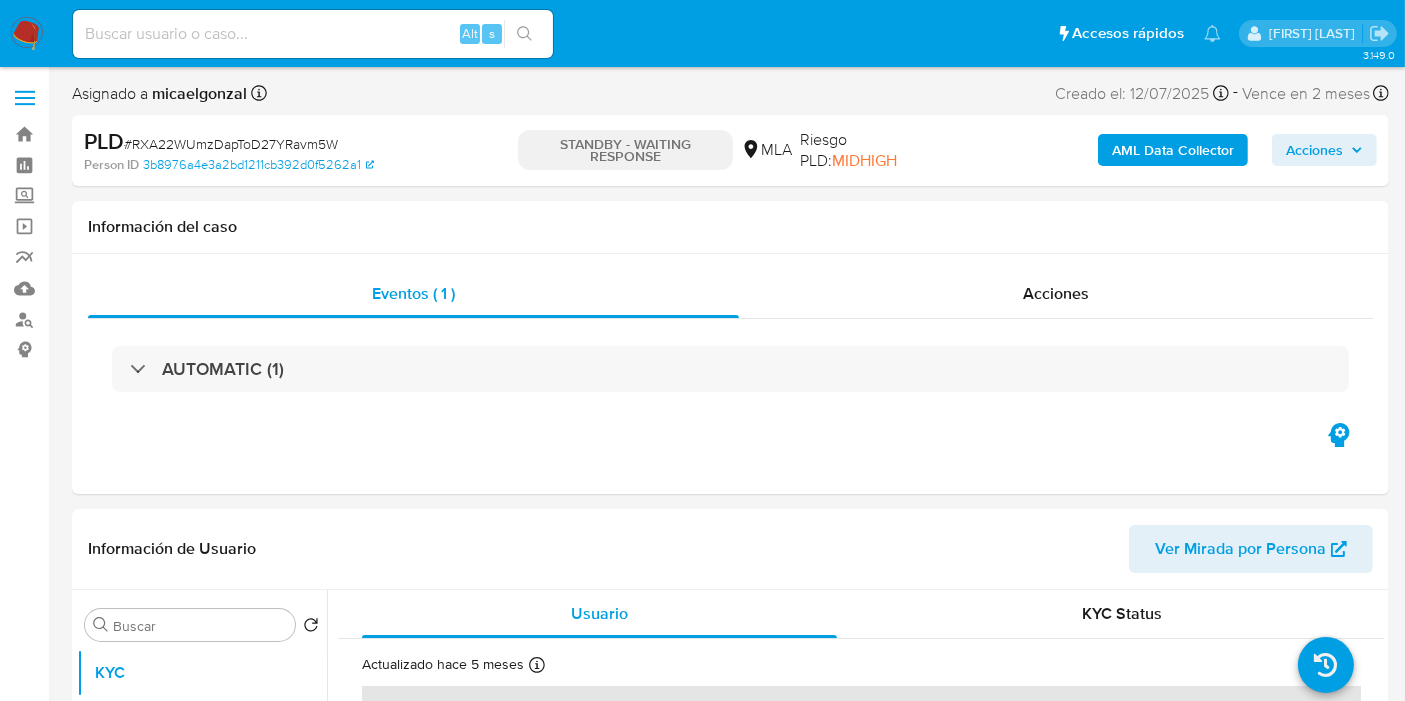 click at bounding box center (27, 34) 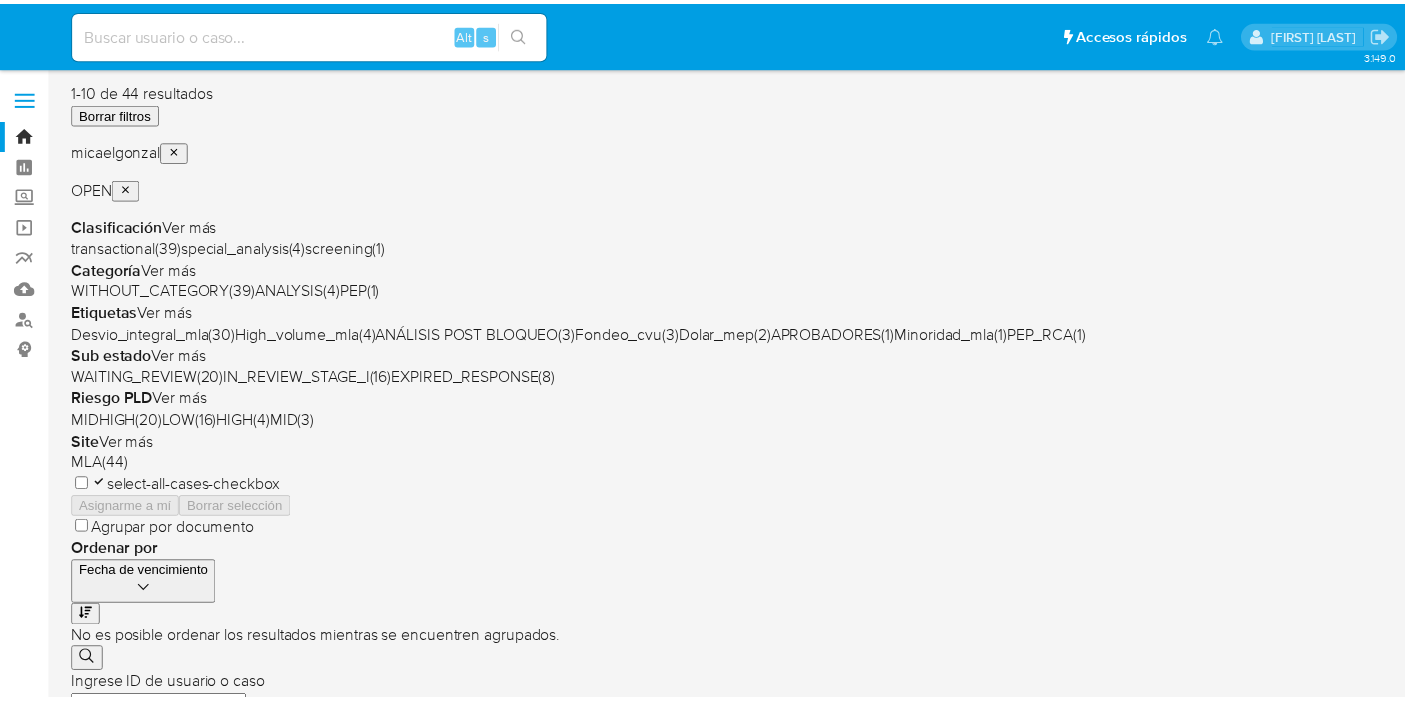 scroll, scrollTop: 0, scrollLeft: 0, axis: both 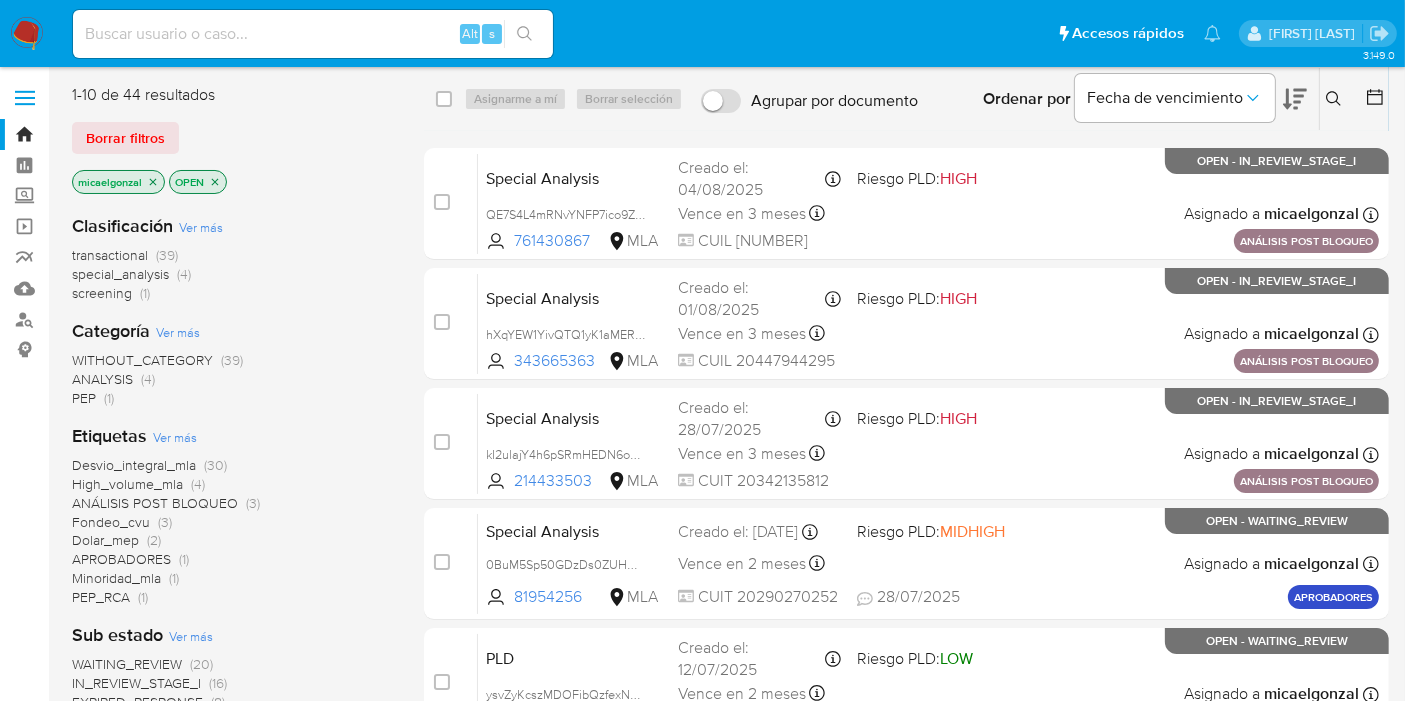 click at bounding box center (27, 34) 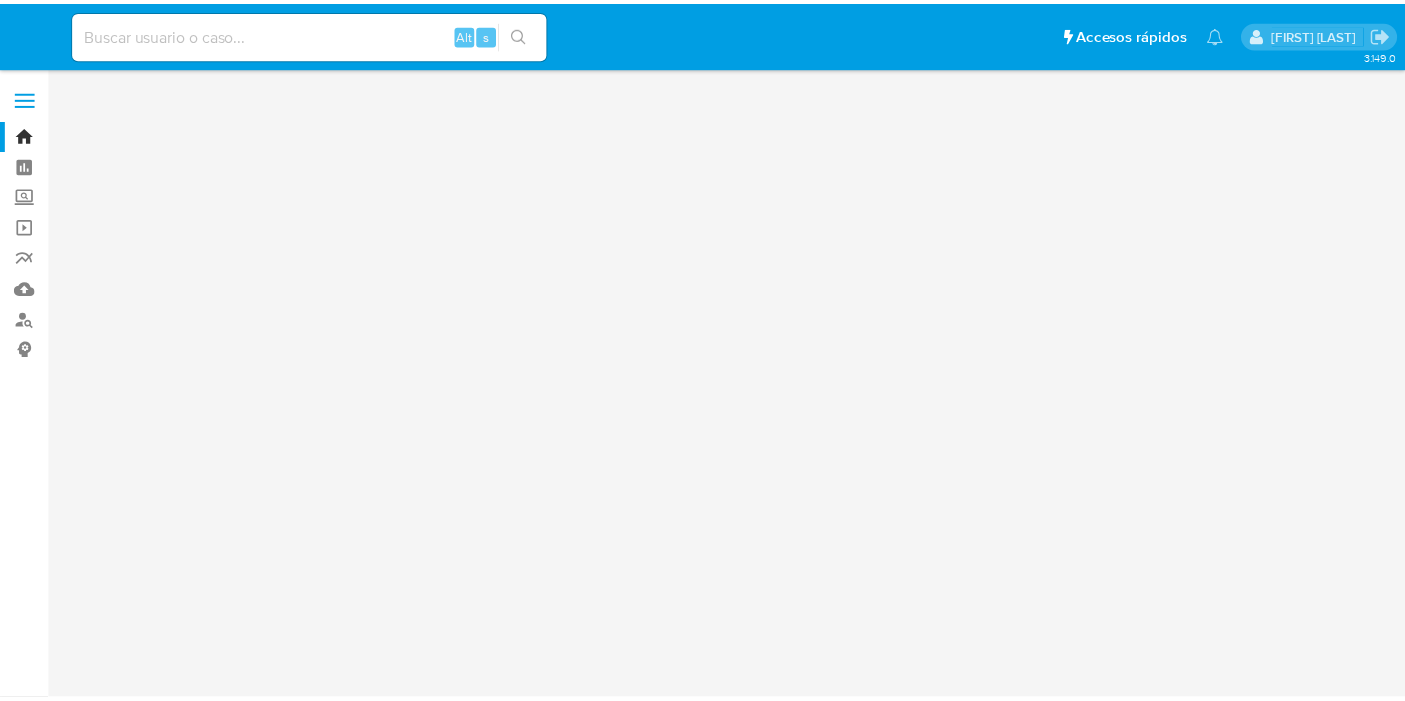 scroll, scrollTop: 0, scrollLeft: 0, axis: both 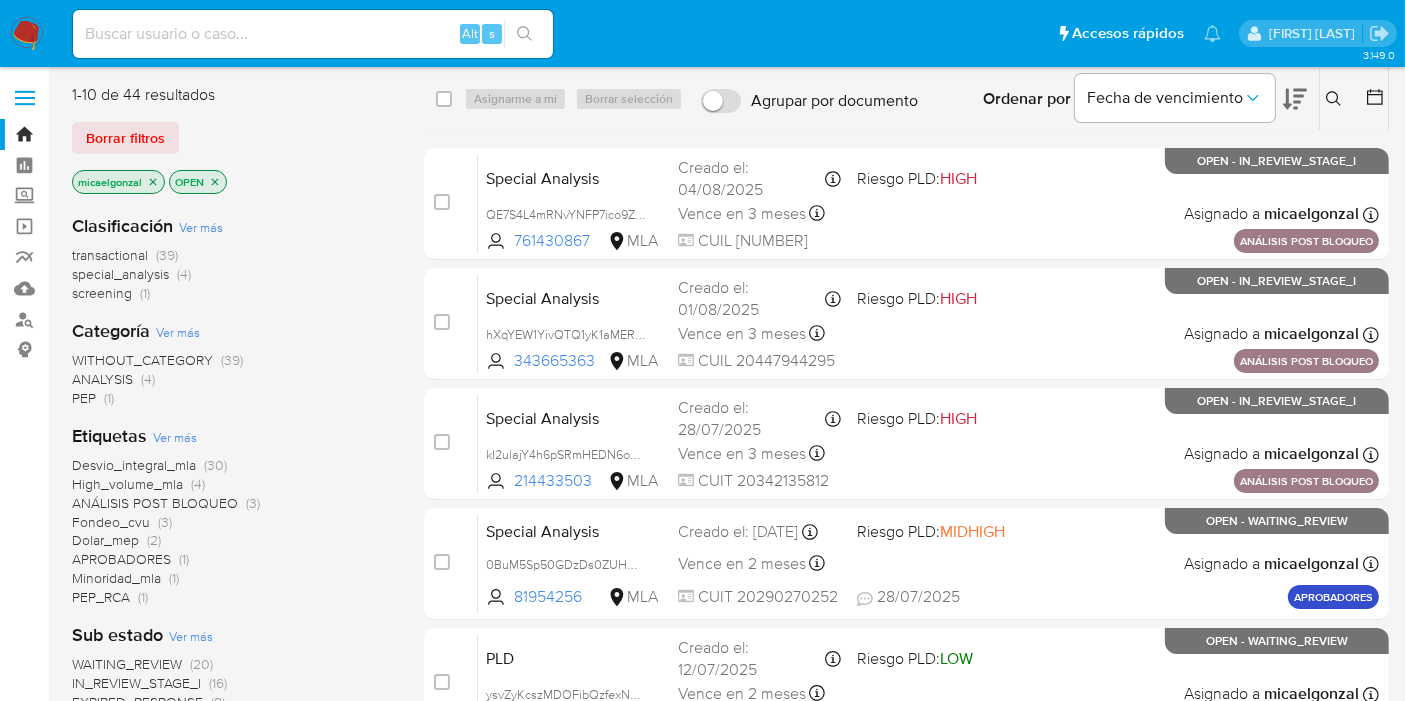 drag, startPoint x: 317, startPoint y: 340, endPoint x: 92, endPoint y: 157, distance: 290.02414 